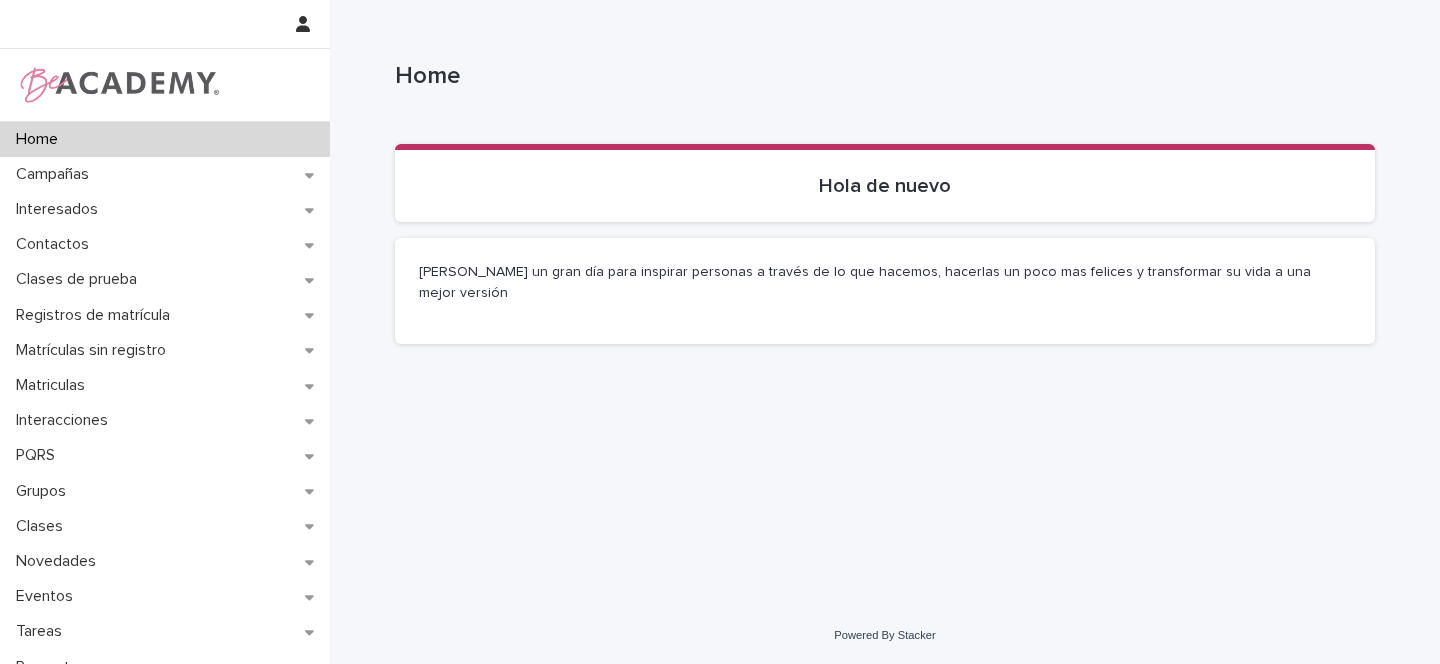 scroll, scrollTop: 0, scrollLeft: 0, axis: both 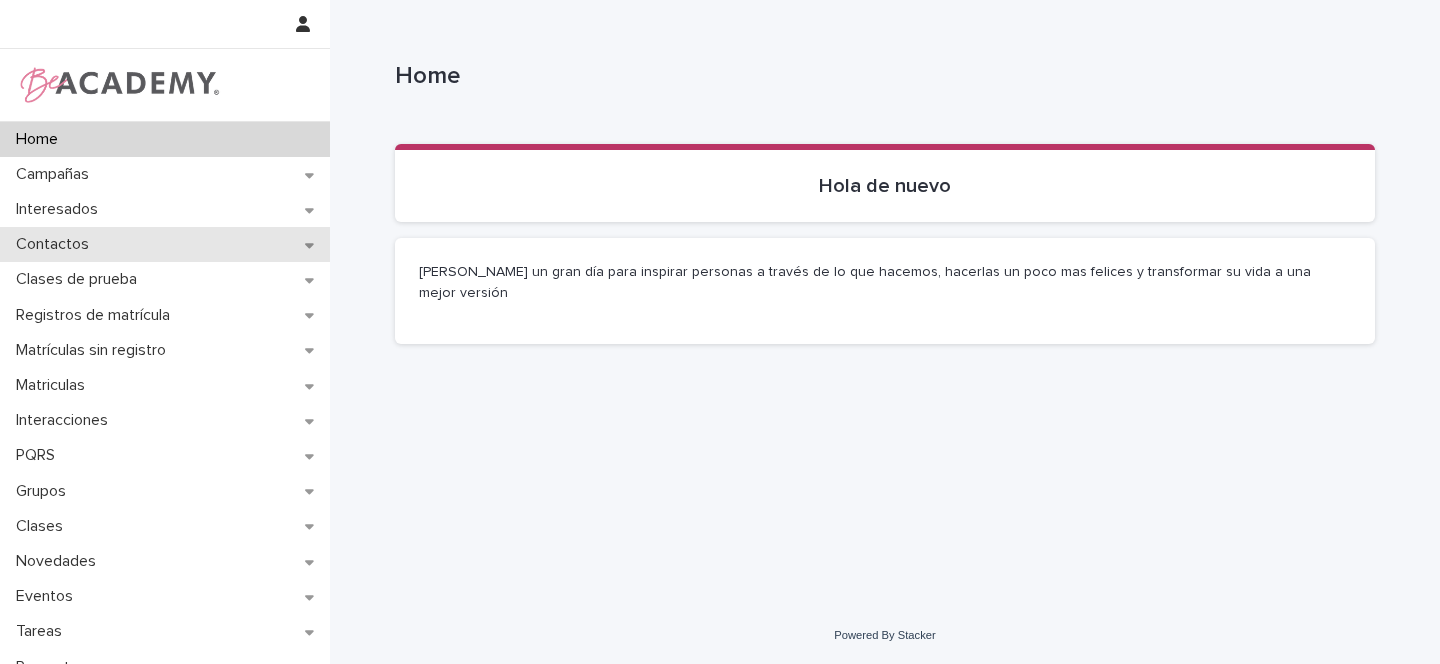 click 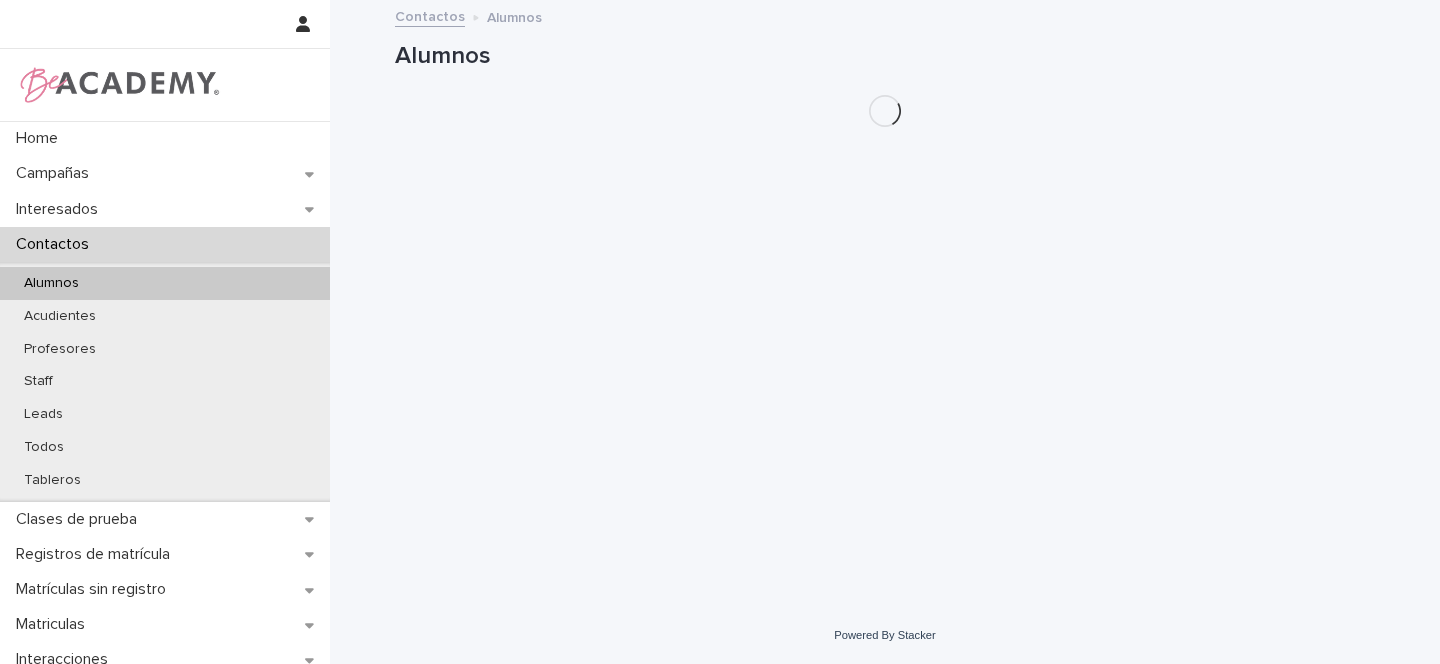 click on "Alumnos" at bounding box center (165, 283) 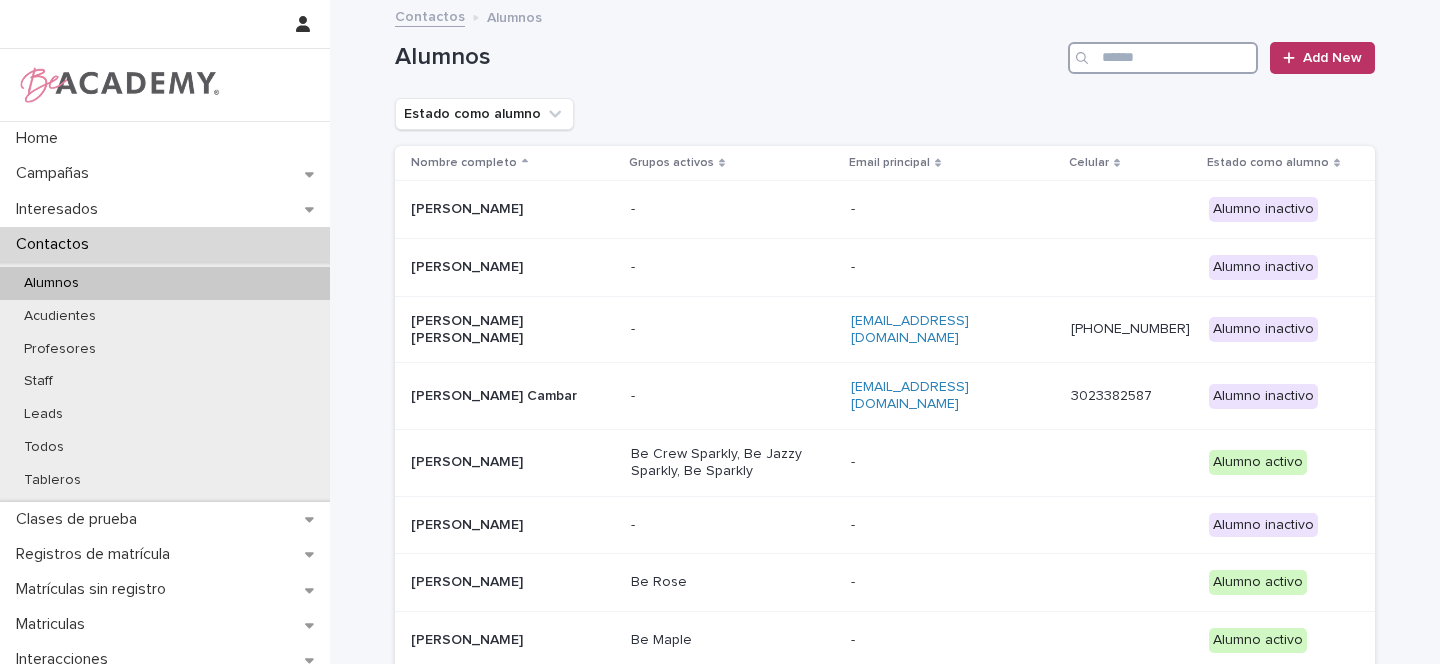 click at bounding box center (1163, 58) 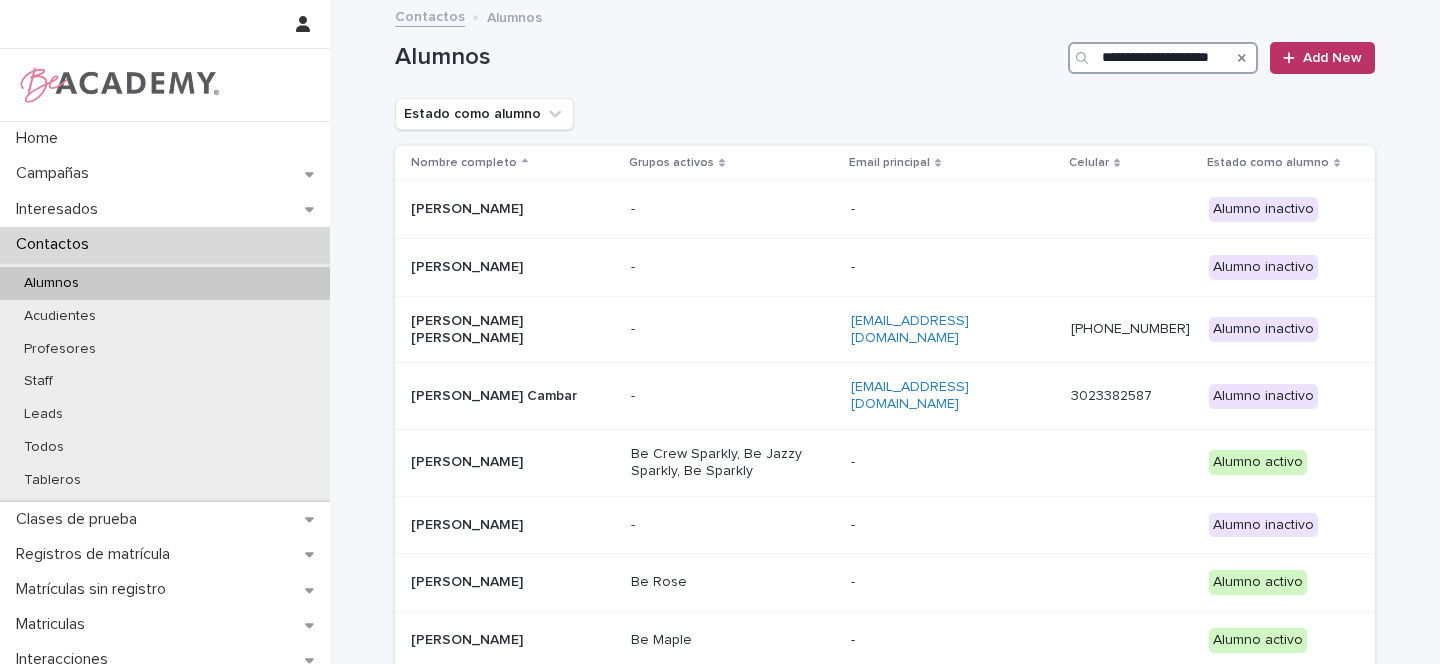 scroll, scrollTop: 0, scrollLeft: 11, axis: horizontal 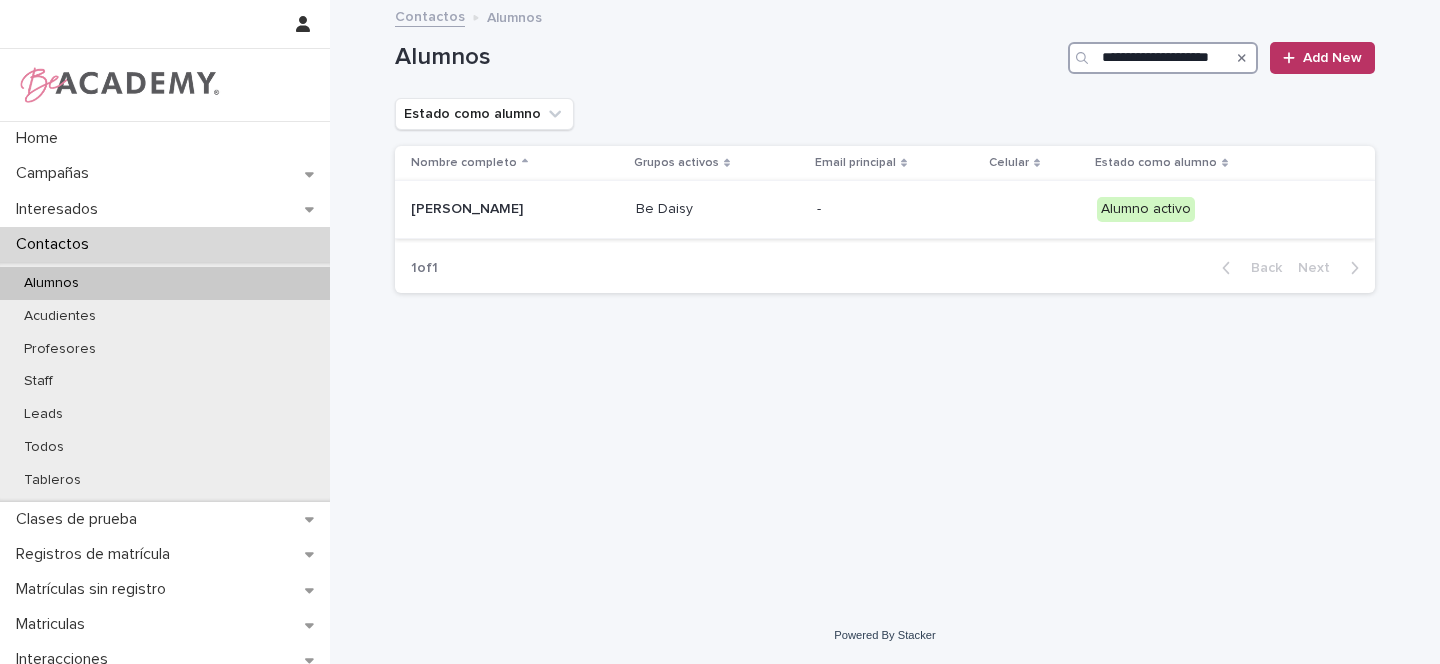 type on "**********" 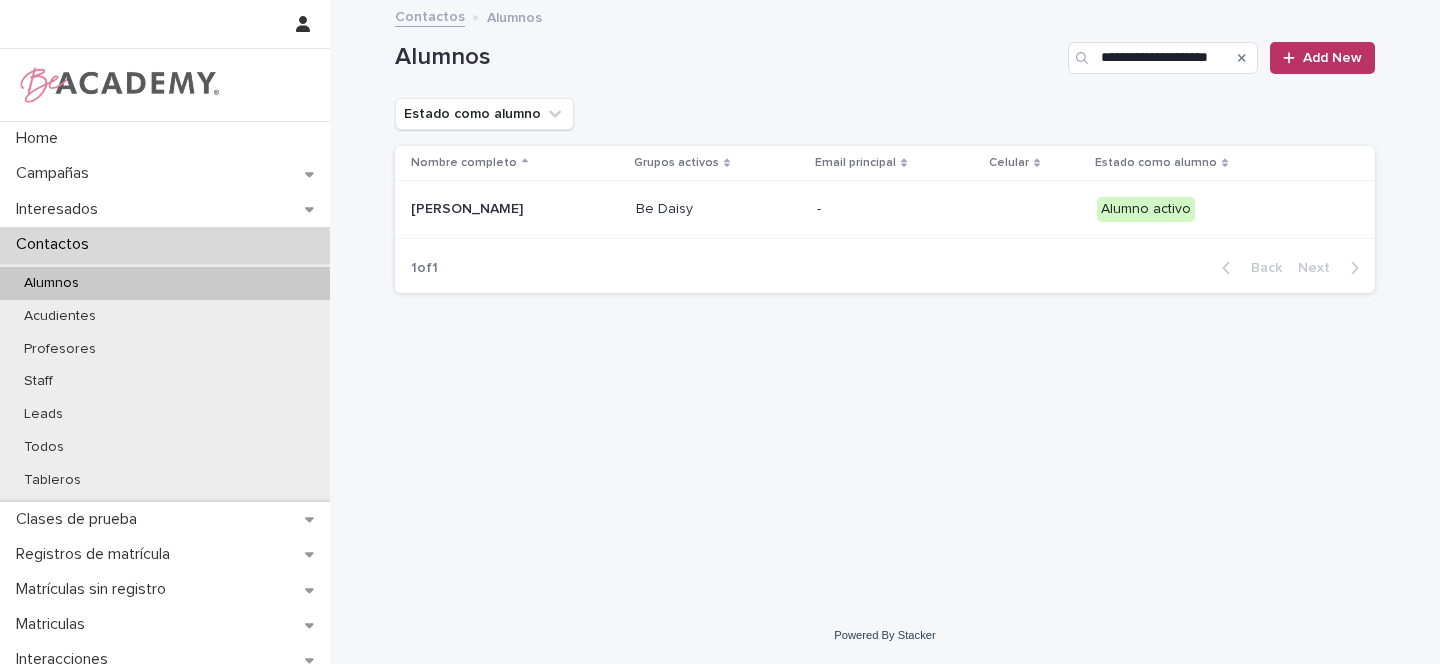 scroll, scrollTop: 0, scrollLeft: 0, axis: both 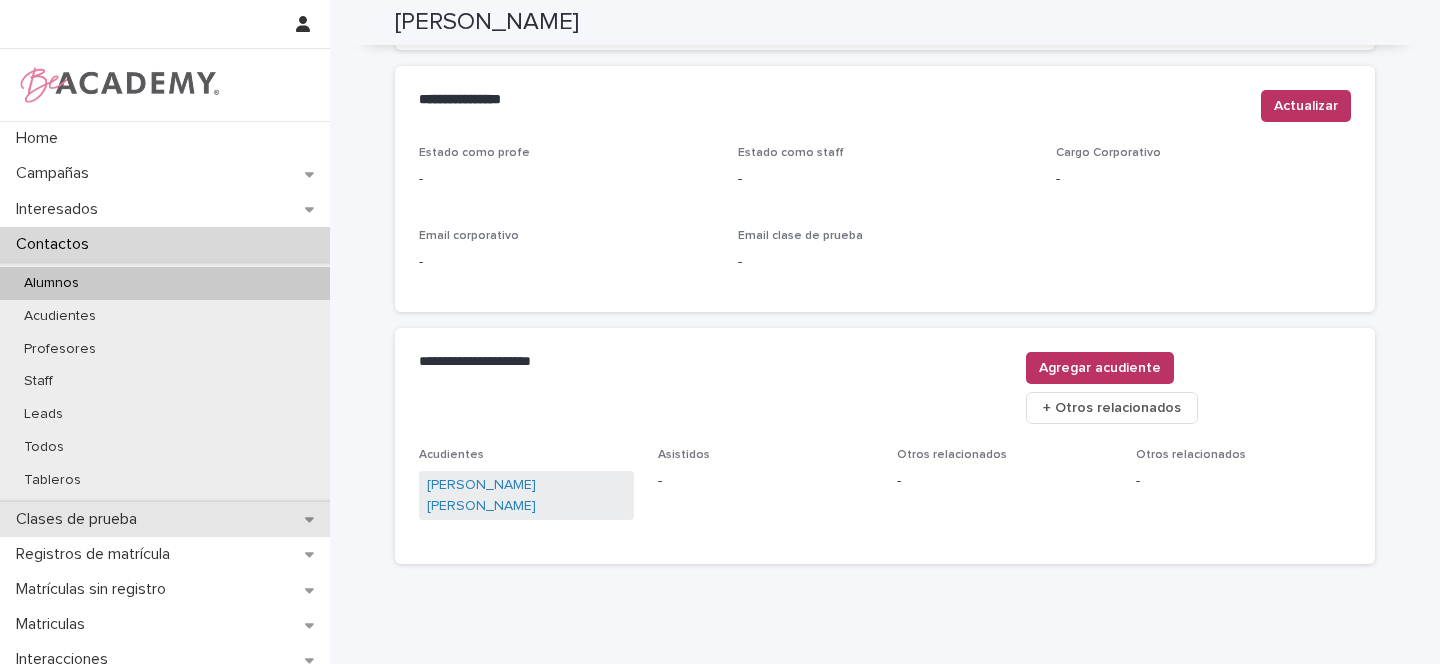 click 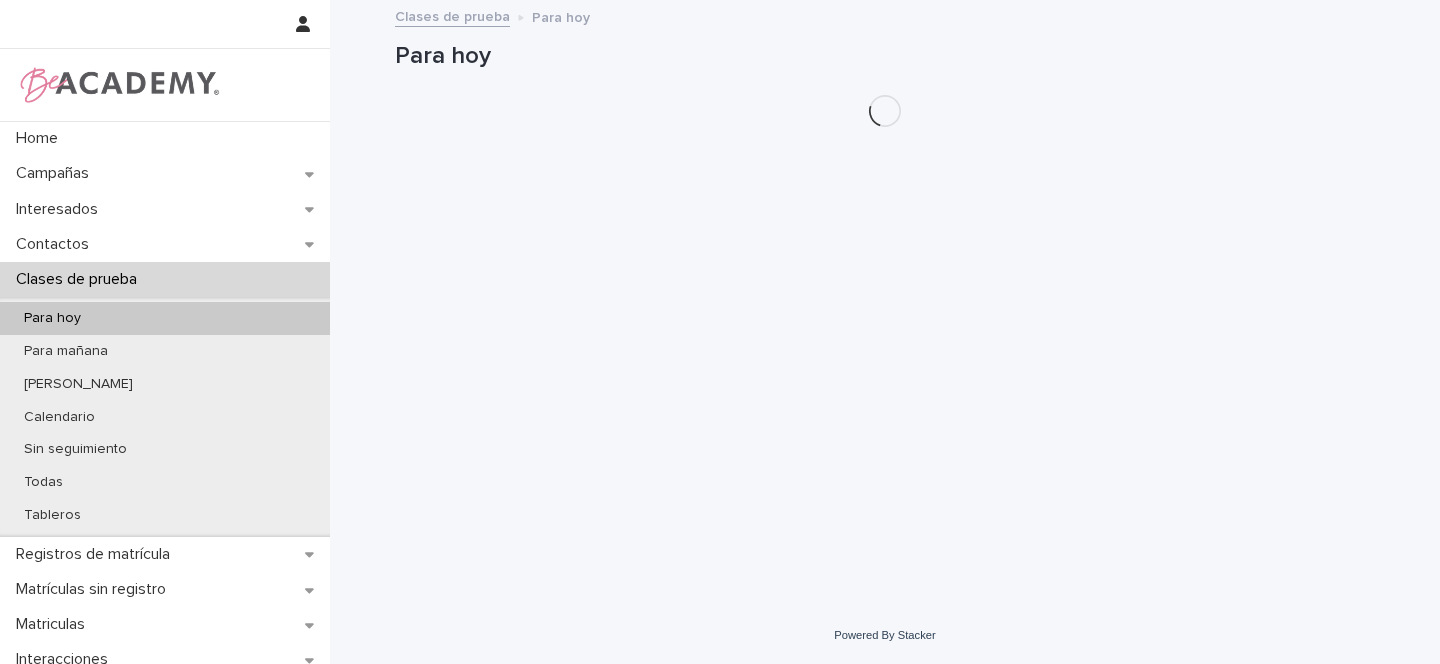scroll, scrollTop: 0, scrollLeft: 0, axis: both 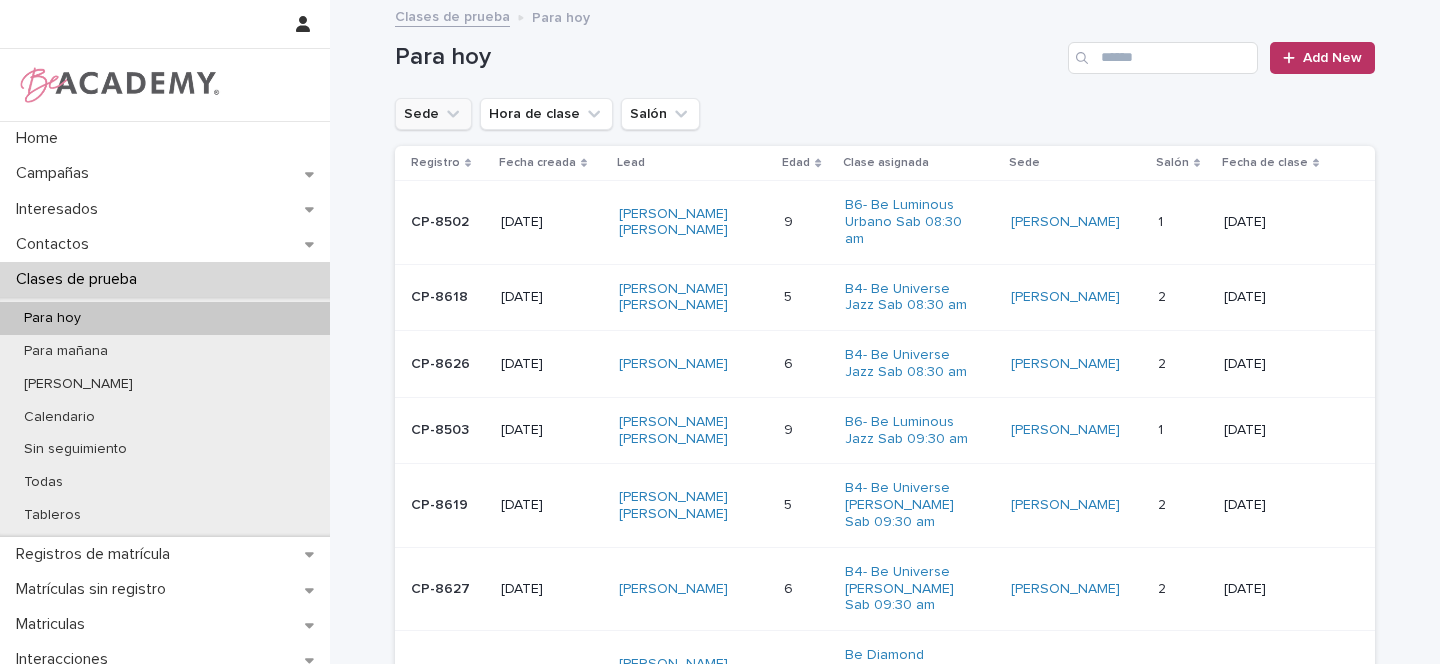 click 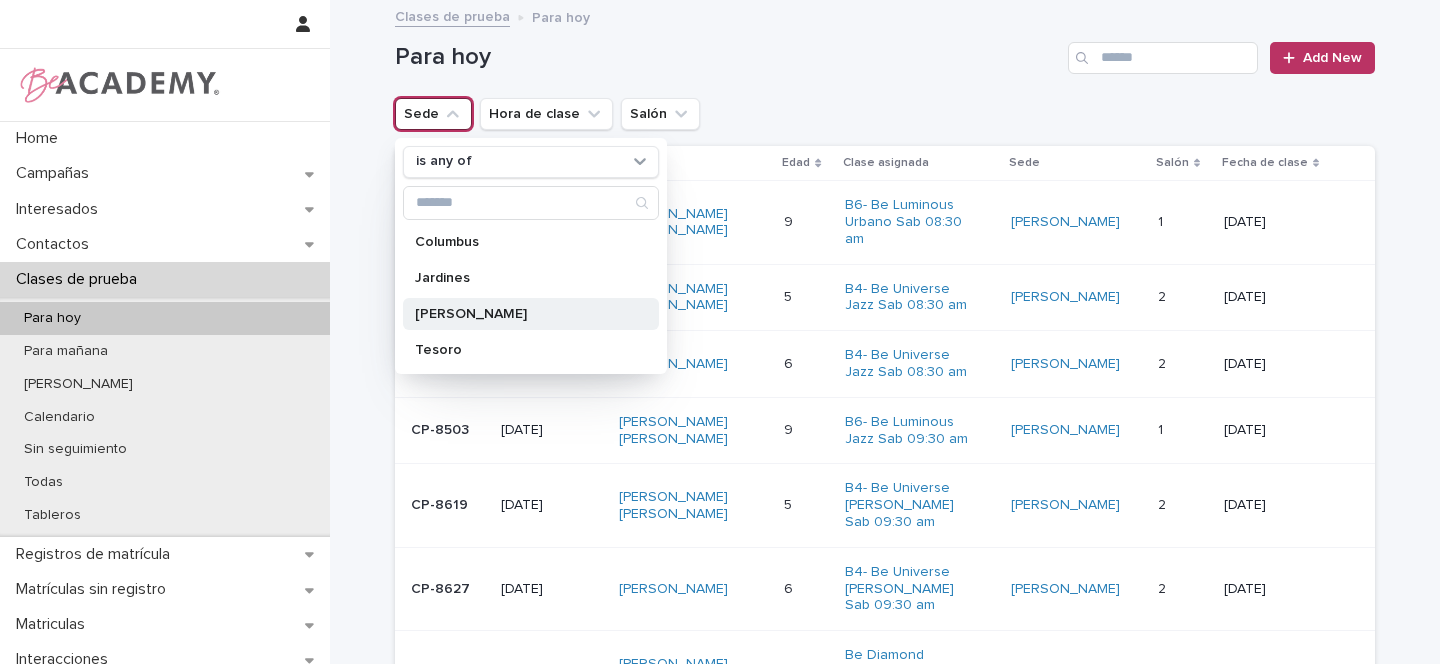 click on "Rosales" at bounding box center (521, 314) 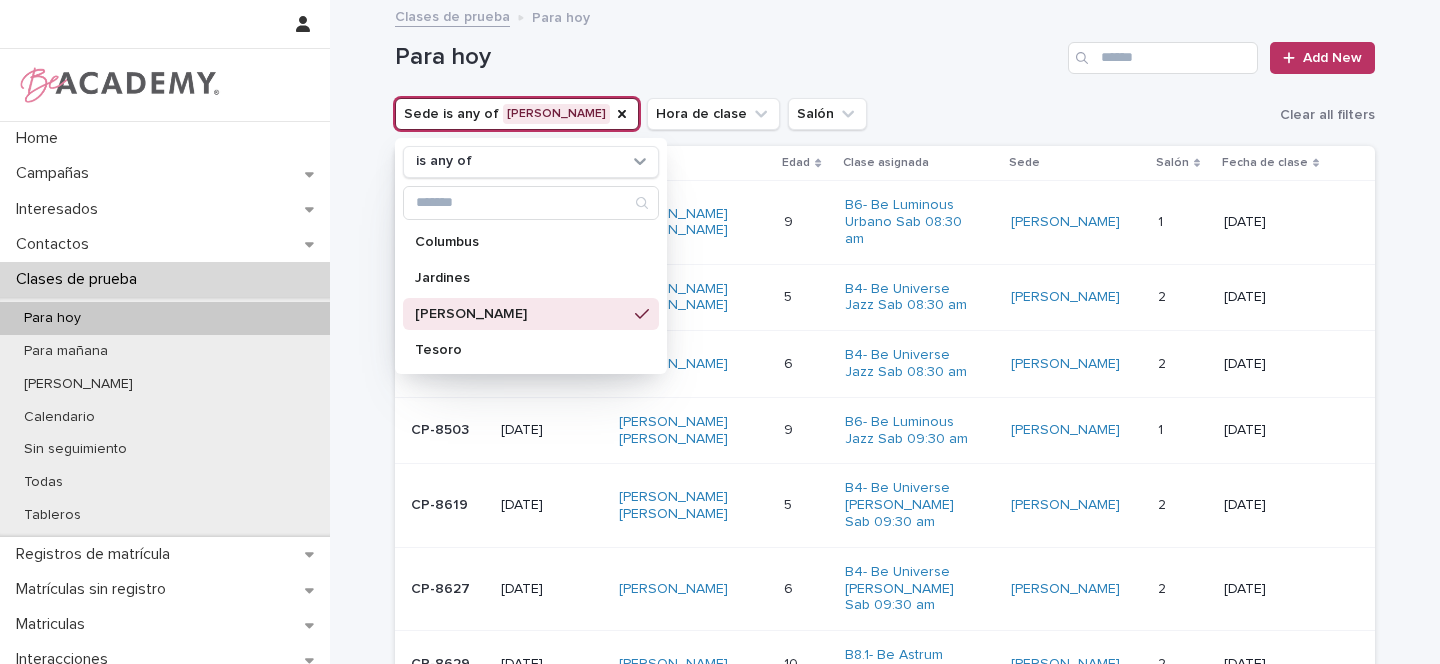 click on "Para hoy Add New" at bounding box center (885, 50) 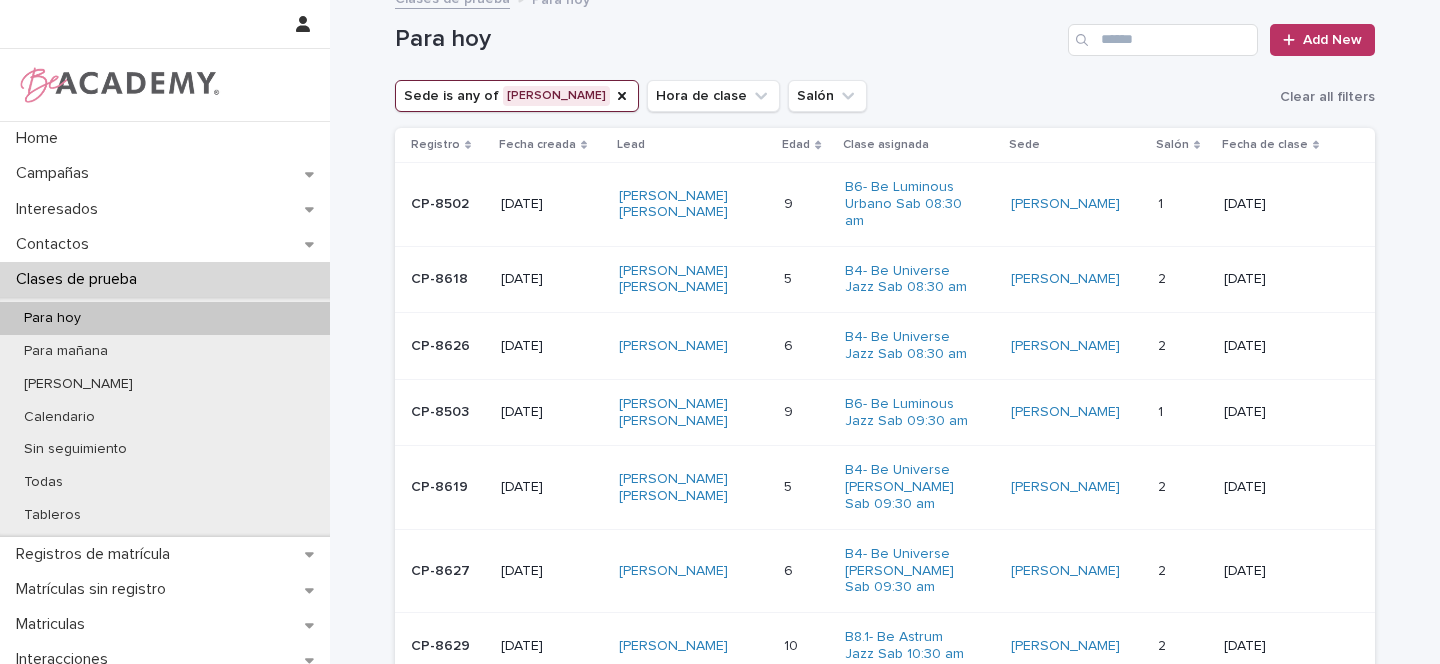 scroll, scrollTop: 0, scrollLeft: 0, axis: both 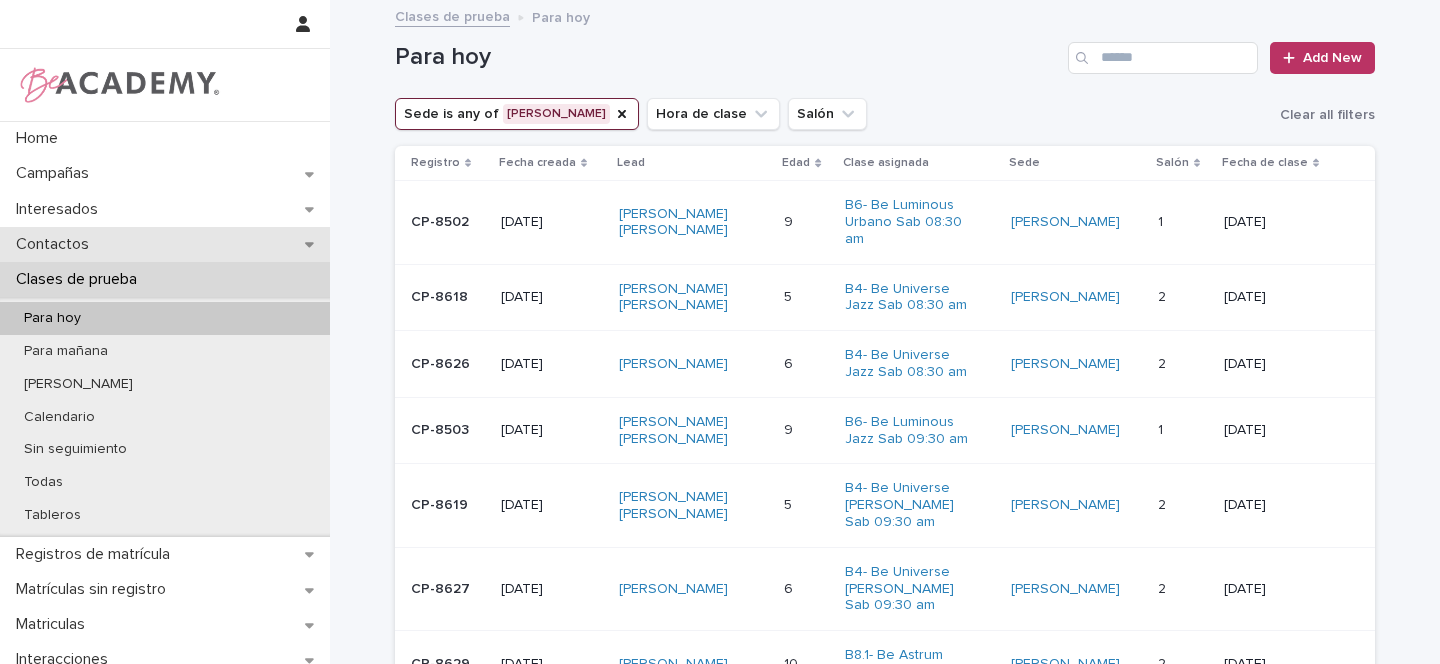click 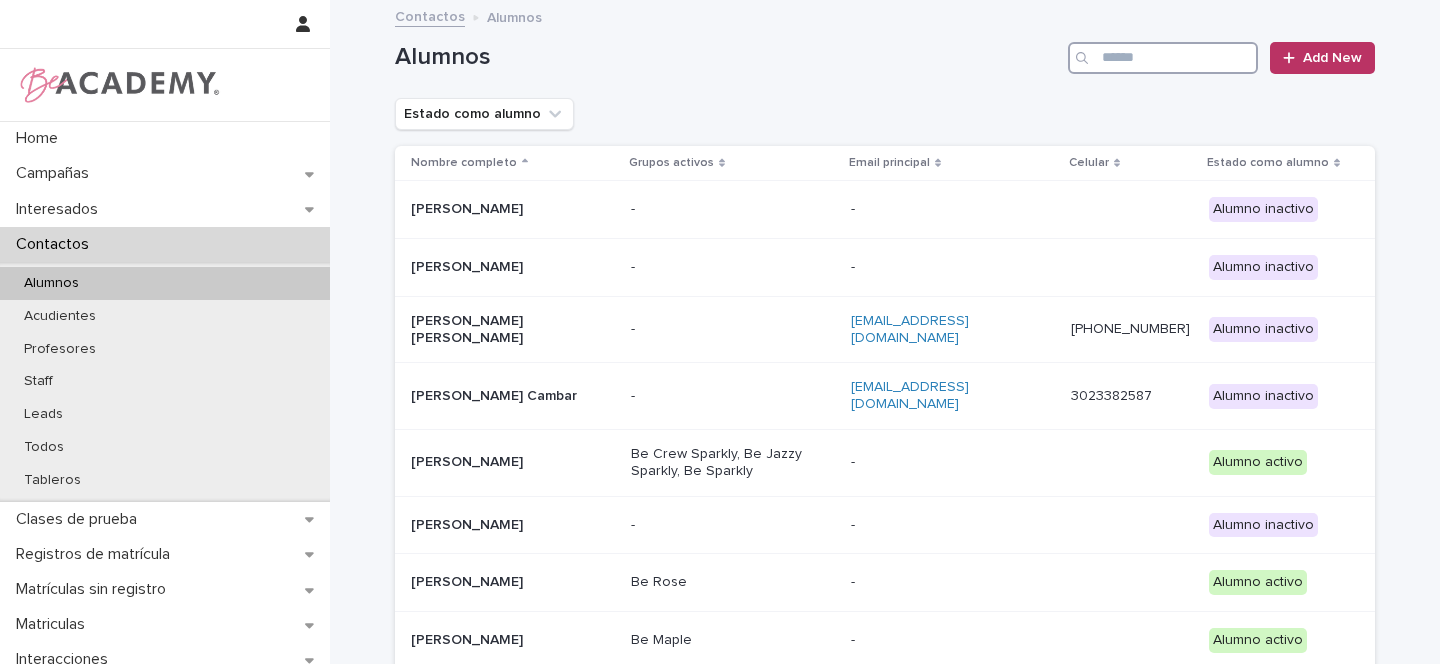 click at bounding box center (1163, 58) 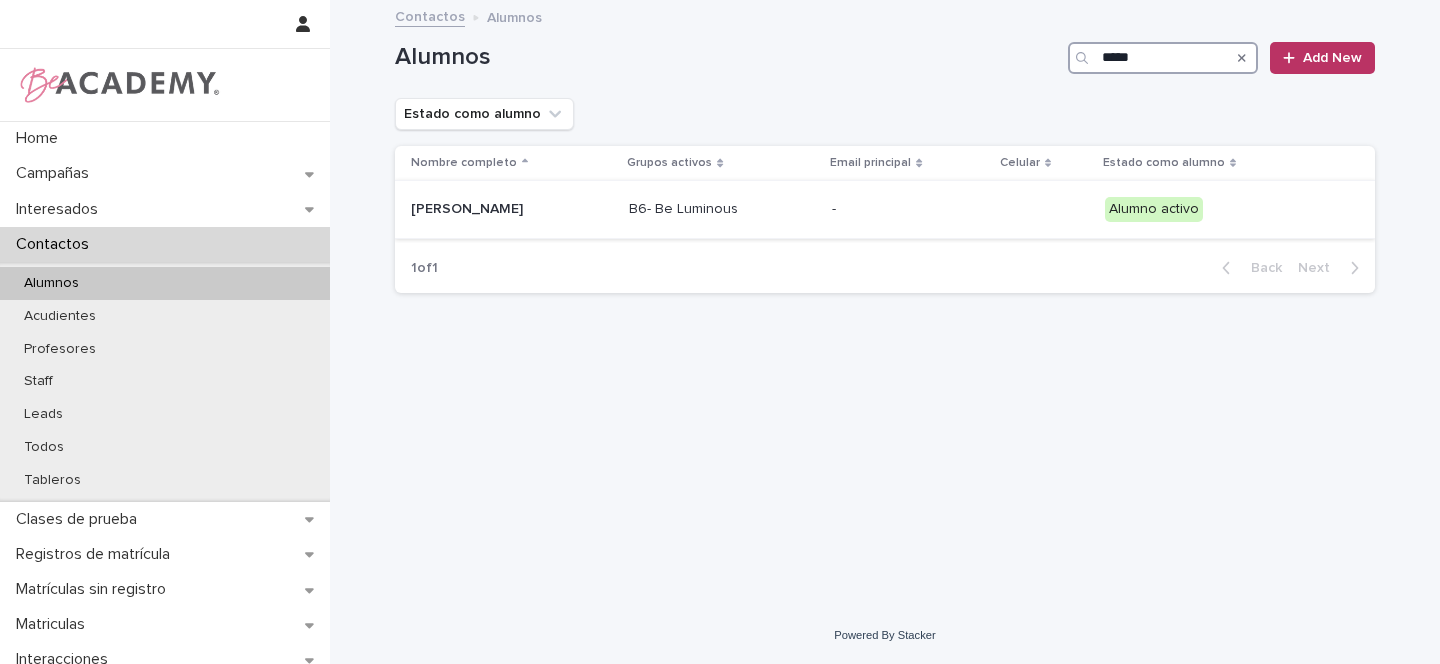 type on "****" 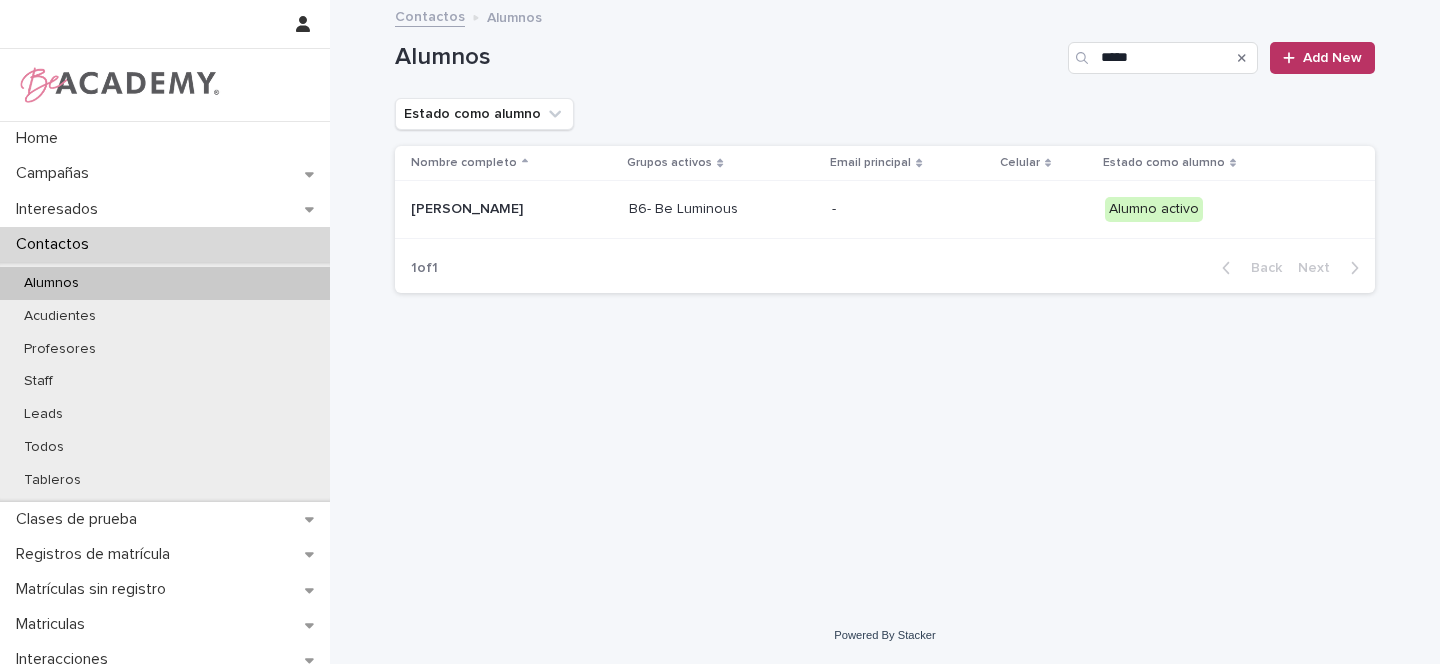 click on "Gael Okio Casallas" at bounding box center (511, 209) 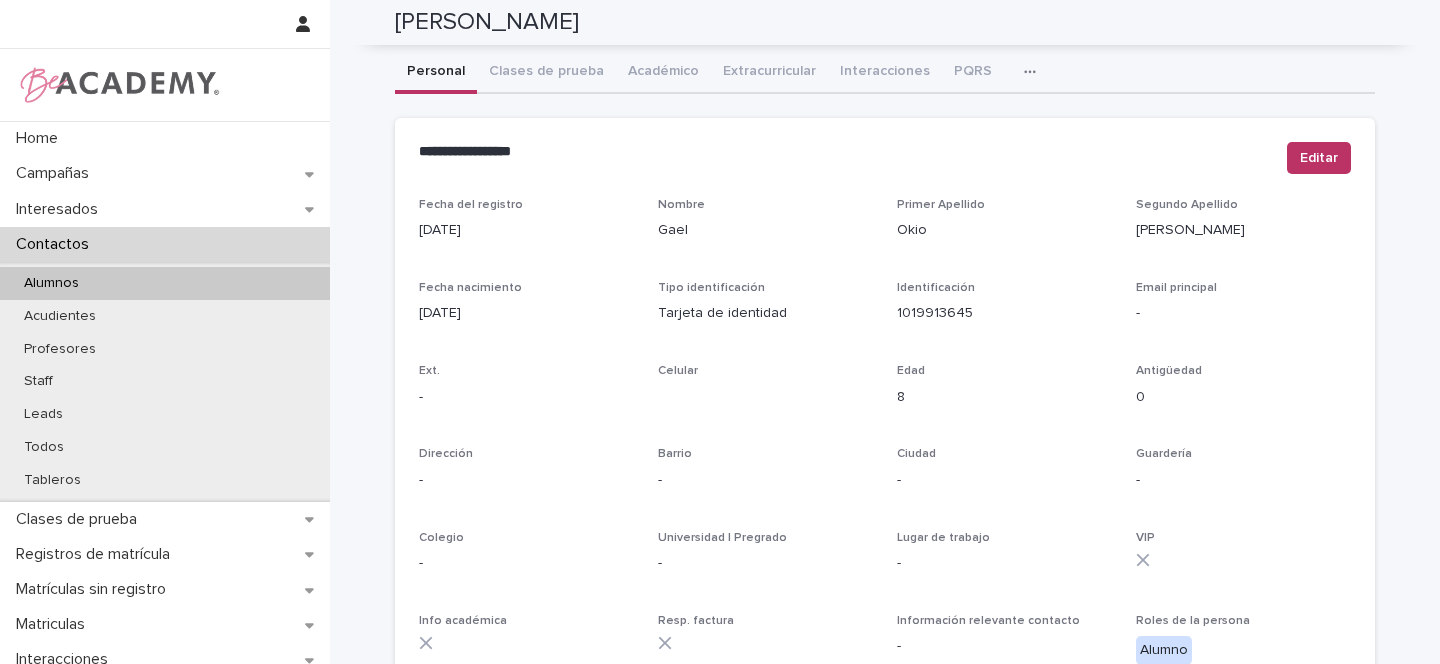 scroll, scrollTop: 0, scrollLeft: 0, axis: both 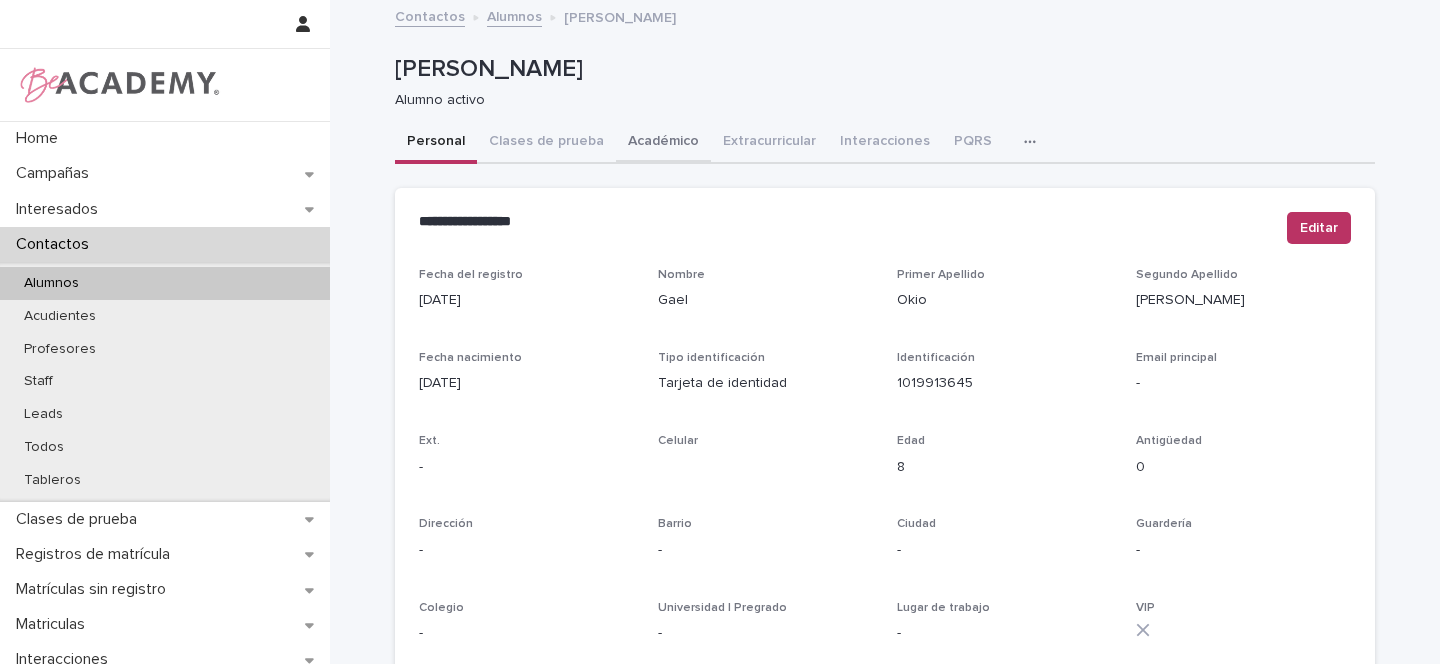 click on "Académico" at bounding box center [663, 143] 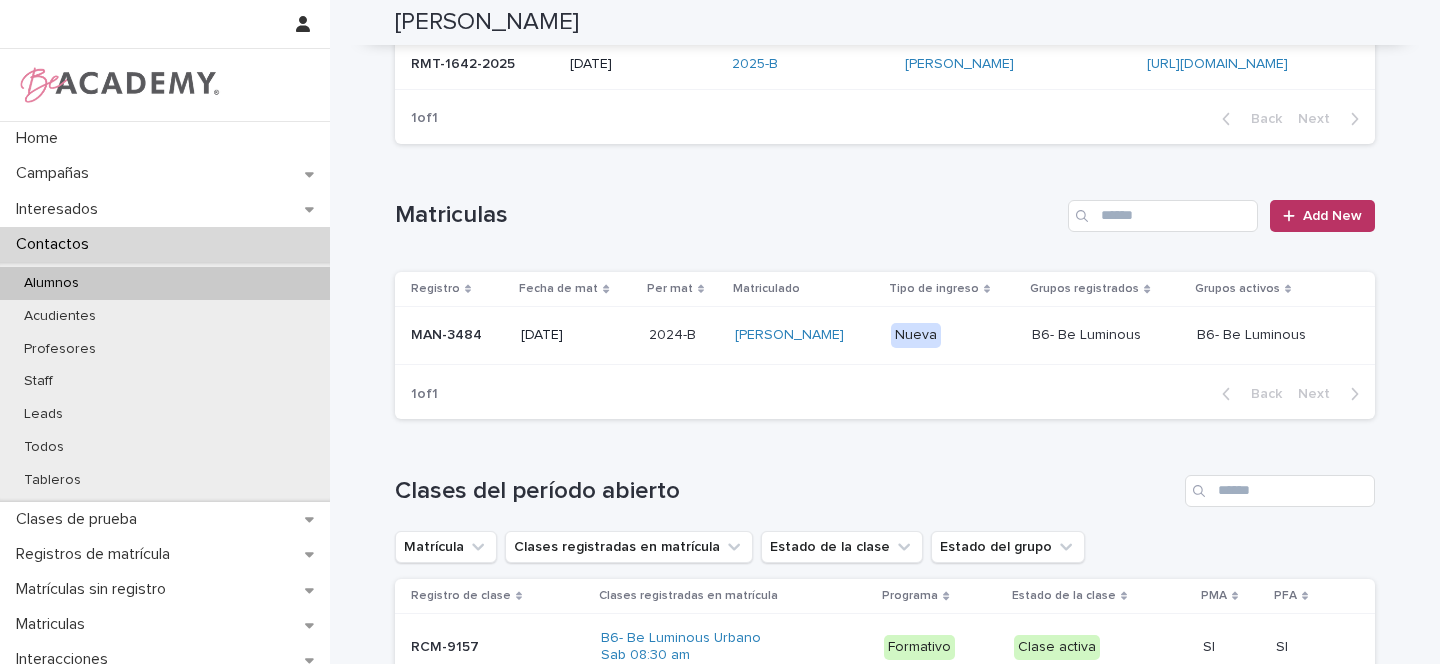 scroll, scrollTop: 303, scrollLeft: 0, axis: vertical 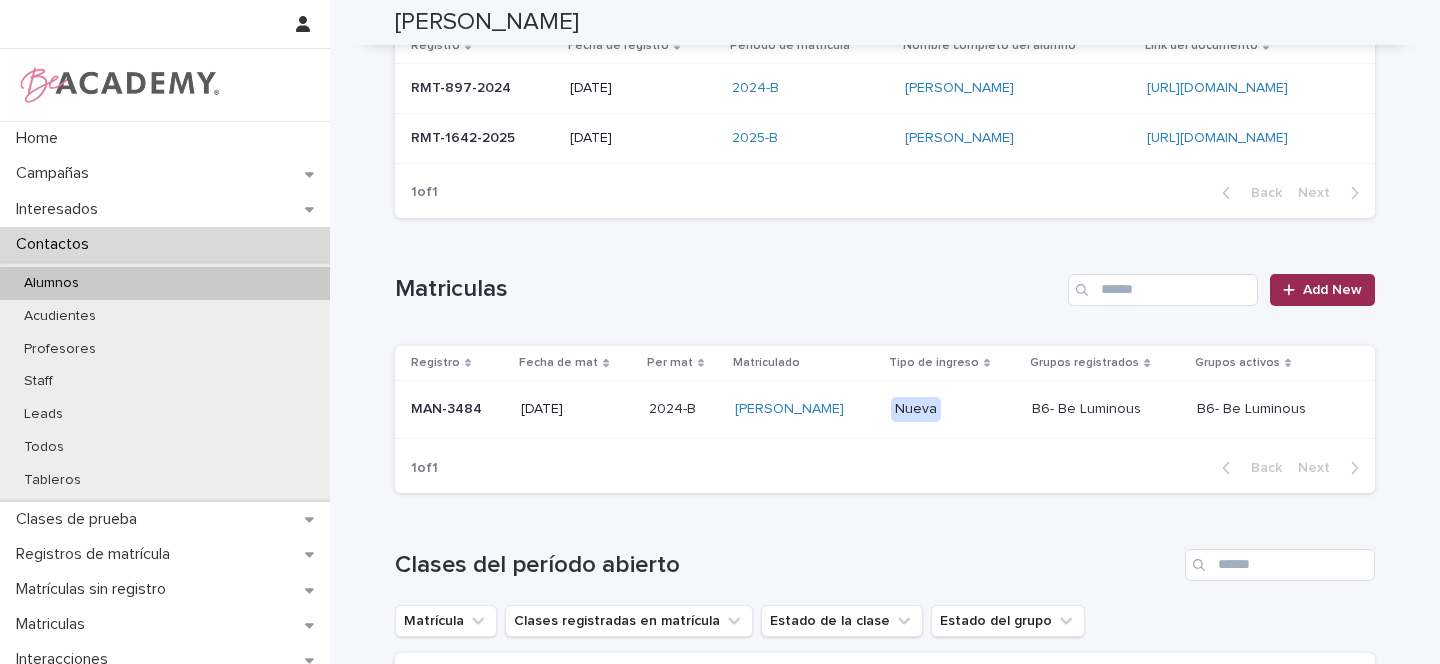 click on "Add New" at bounding box center (1332, 290) 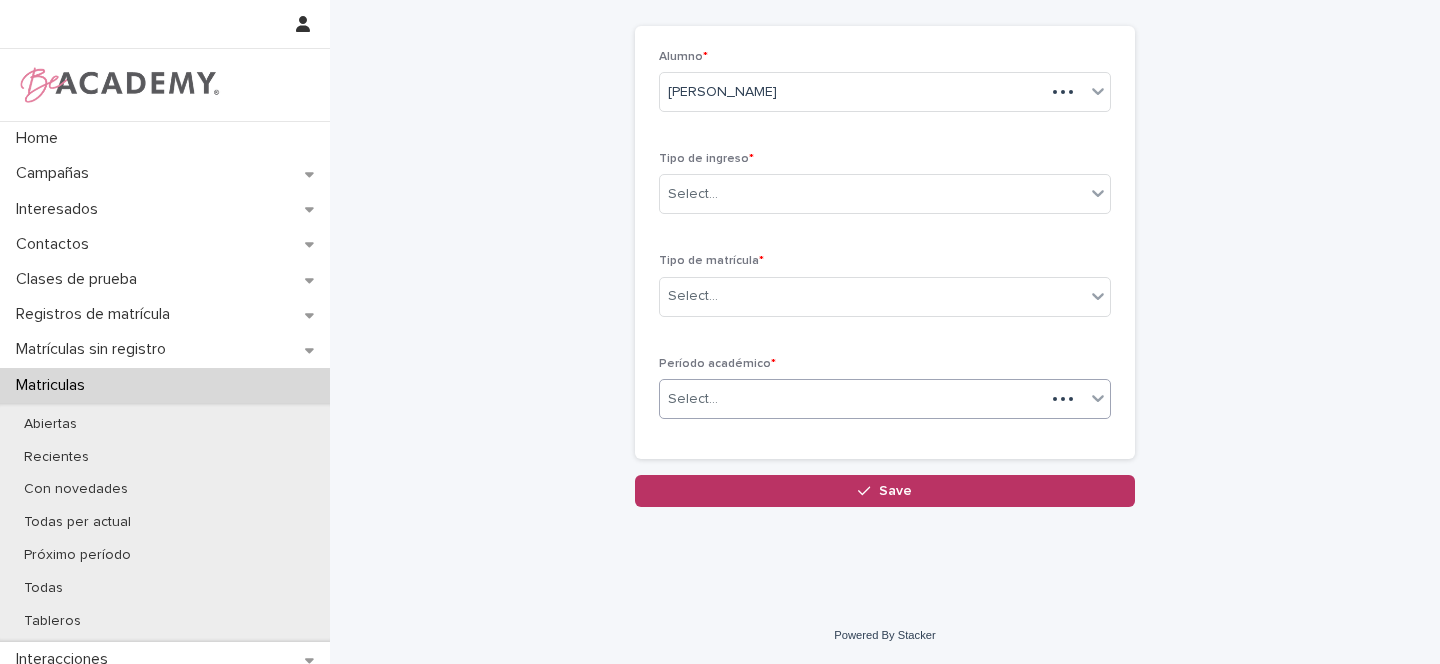 scroll, scrollTop: 89, scrollLeft: 0, axis: vertical 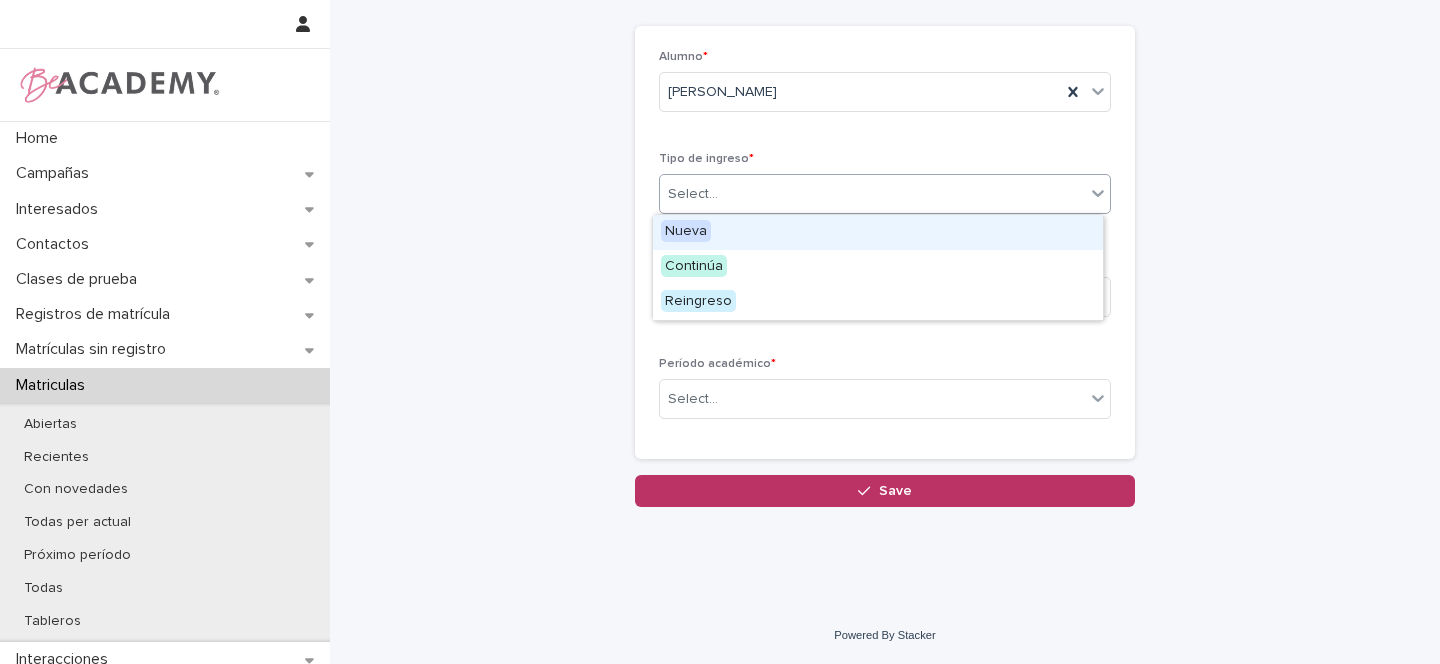 click on "Select..." at bounding box center (693, 194) 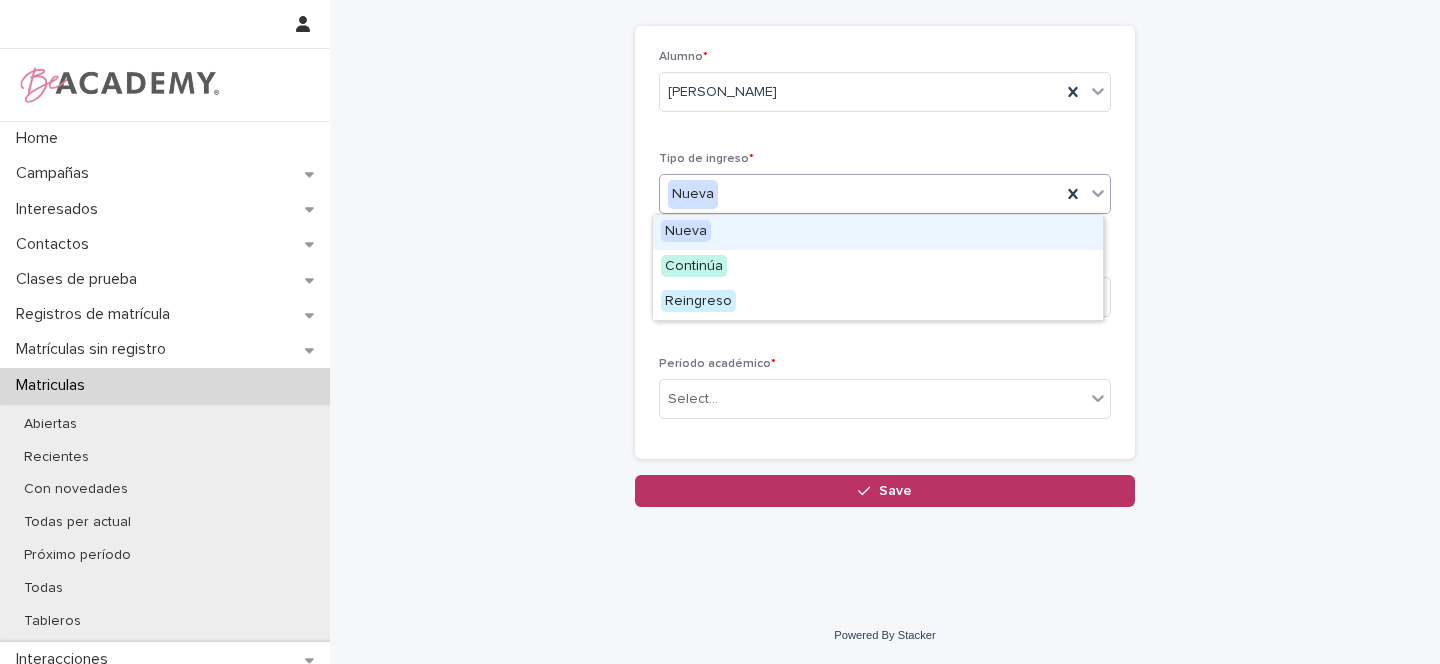click on "Nueva" at bounding box center (860, 194) 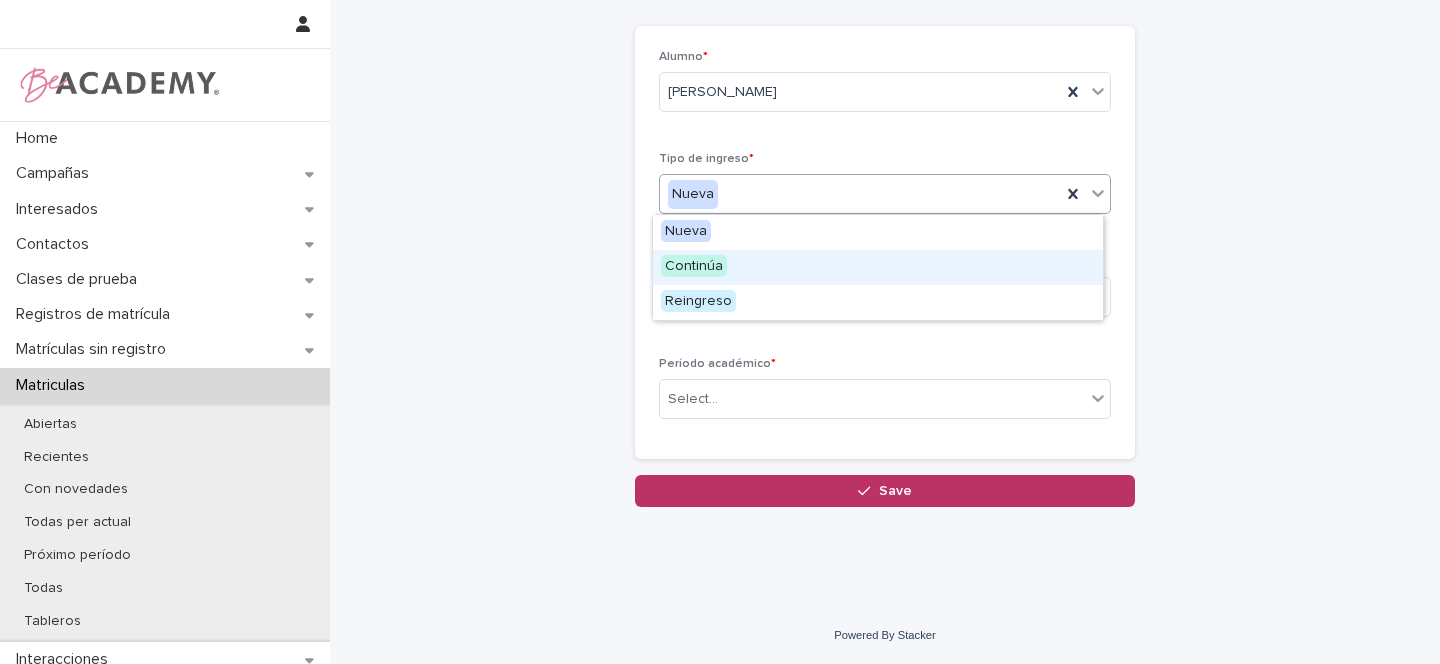 click on "Continúa" at bounding box center [694, 266] 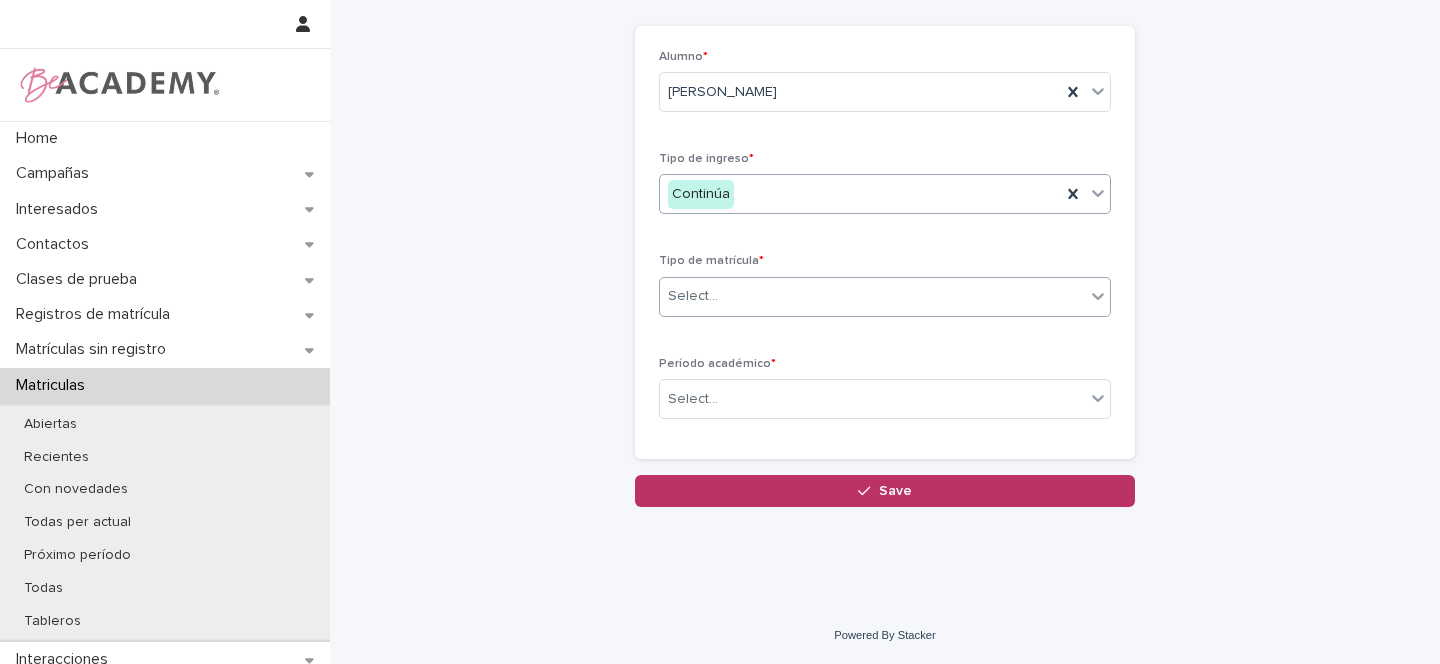 click at bounding box center (721, 296) 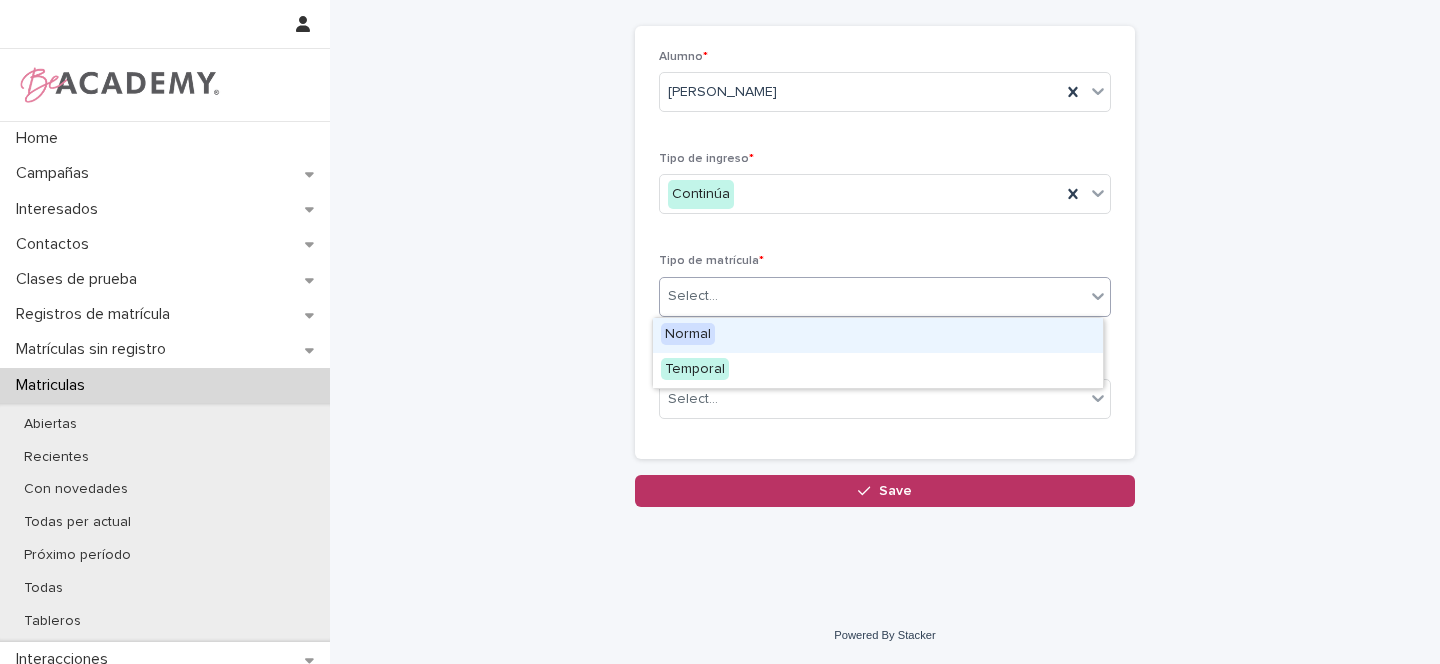 click on "Normal" at bounding box center (688, 334) 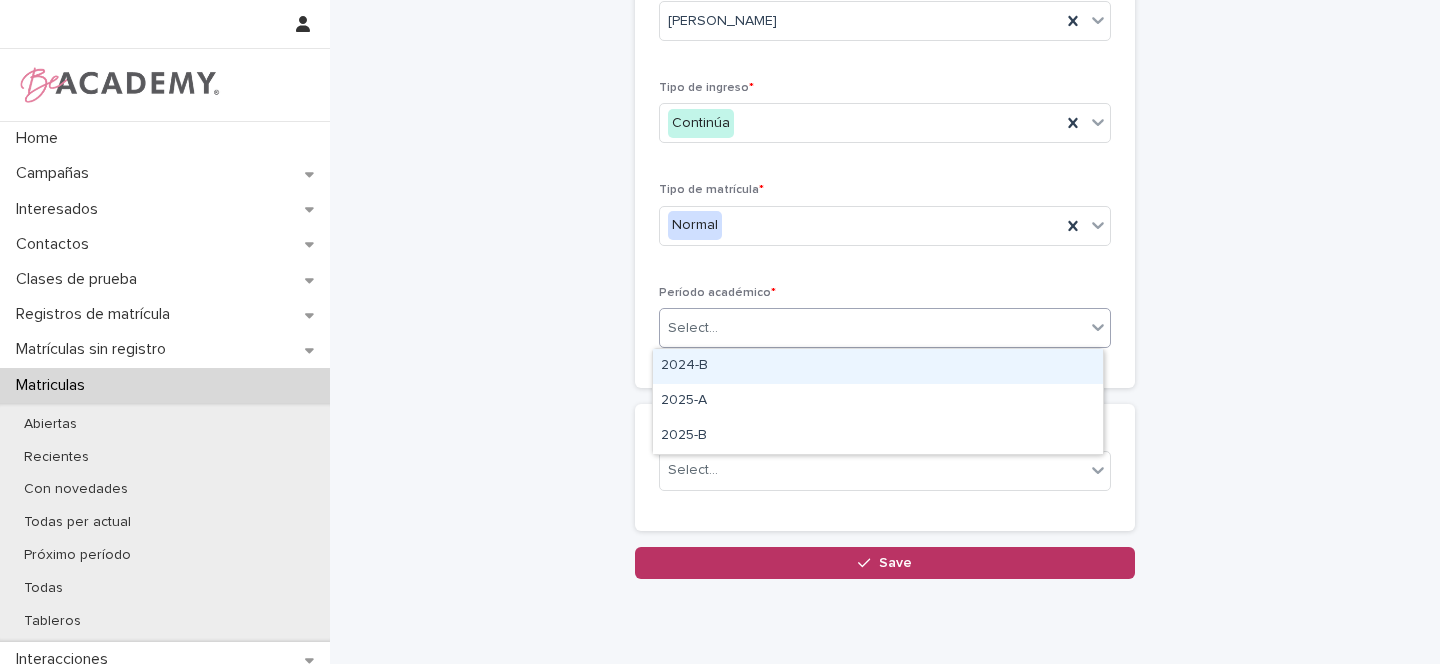 click at bounding box center [721, 328] 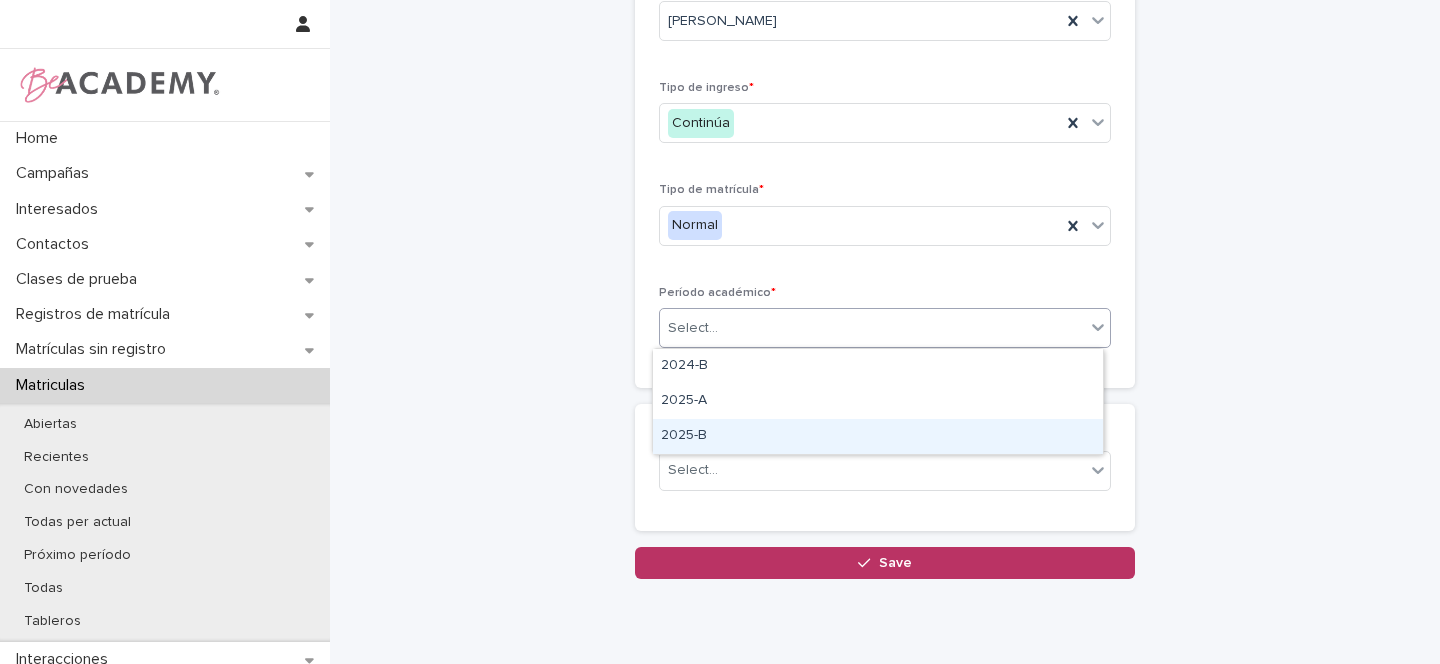 click on "2025-B" at bounding box center [878, 436] 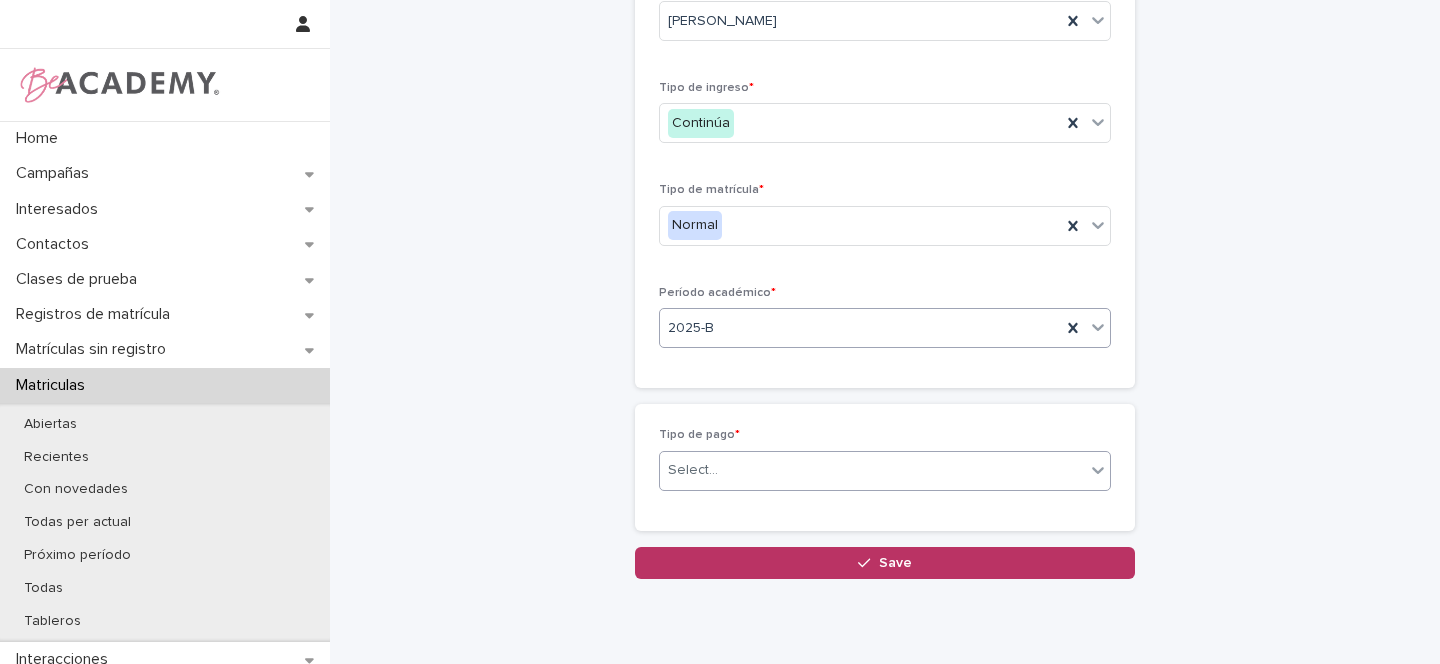 click on "Select..." at bounding box center (693, 470) 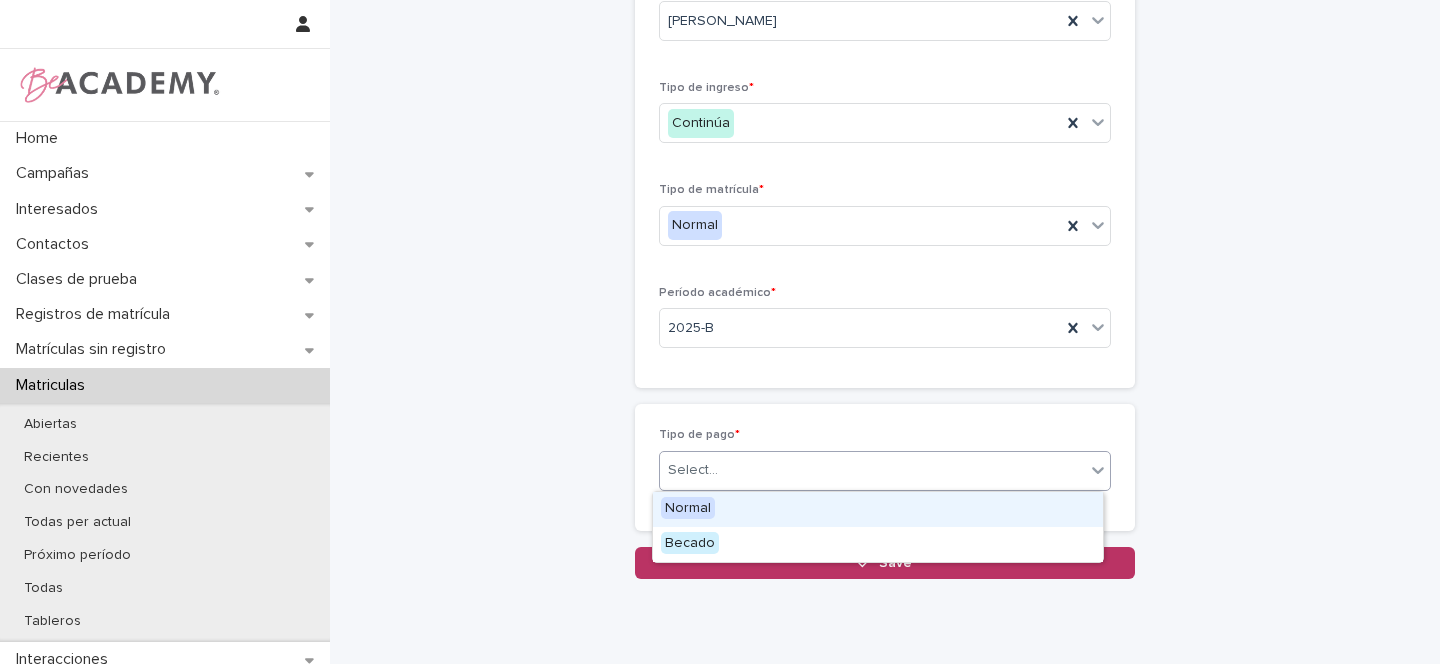 click on "Normal" at bounding box center [688, 508] 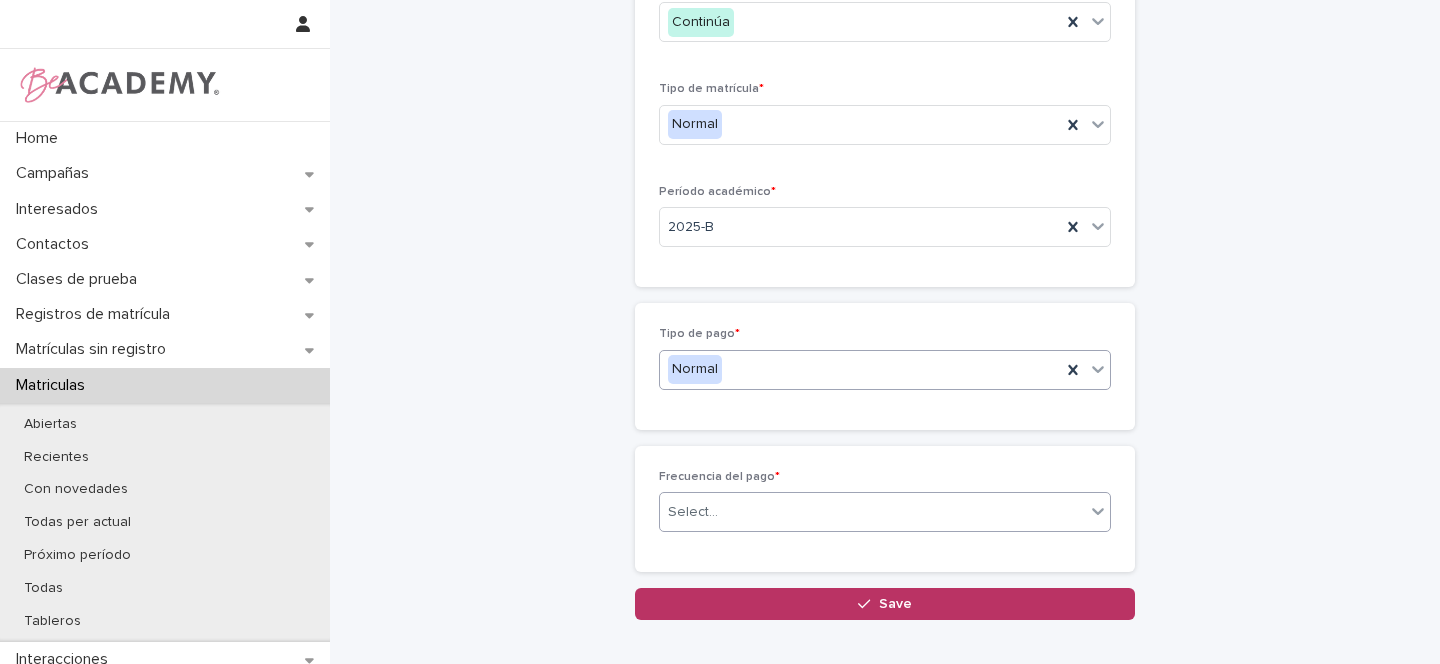 scroll, scrollTop: 308, scrollLeft: 0, axis: vertical 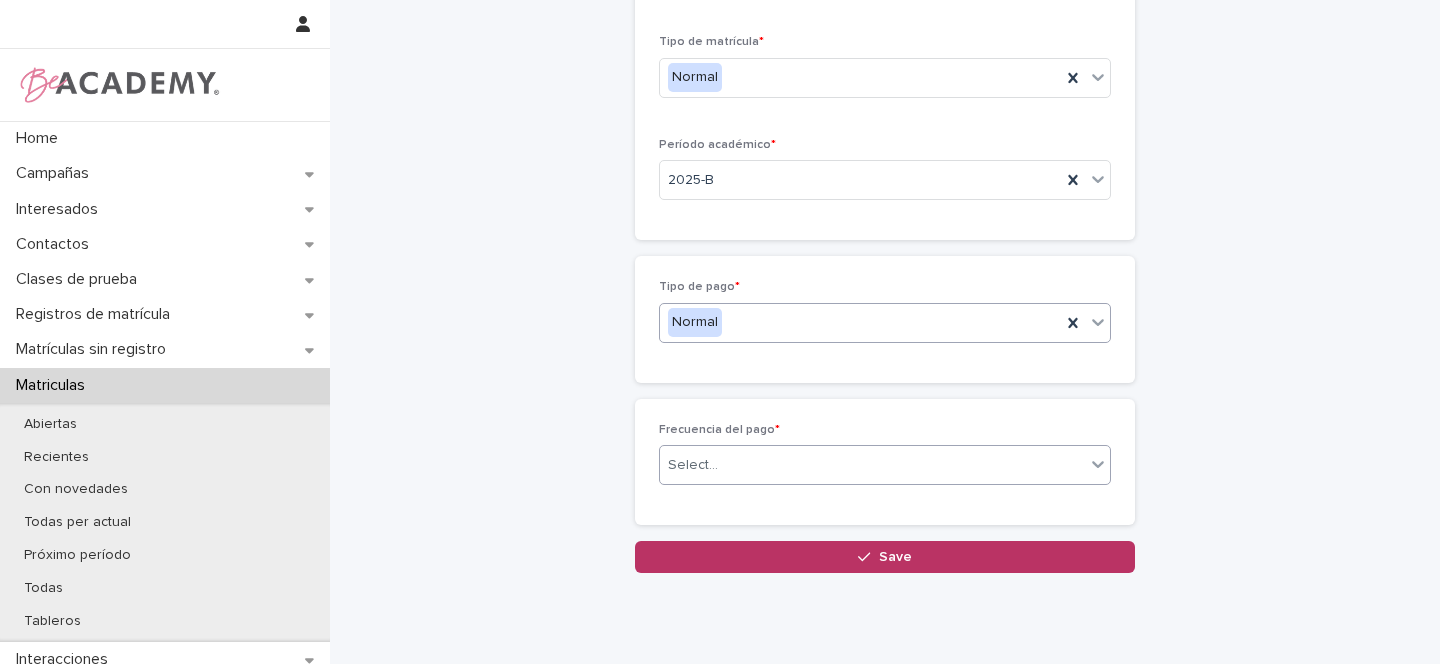 click on "Select..." at bounding box center (872, 465) 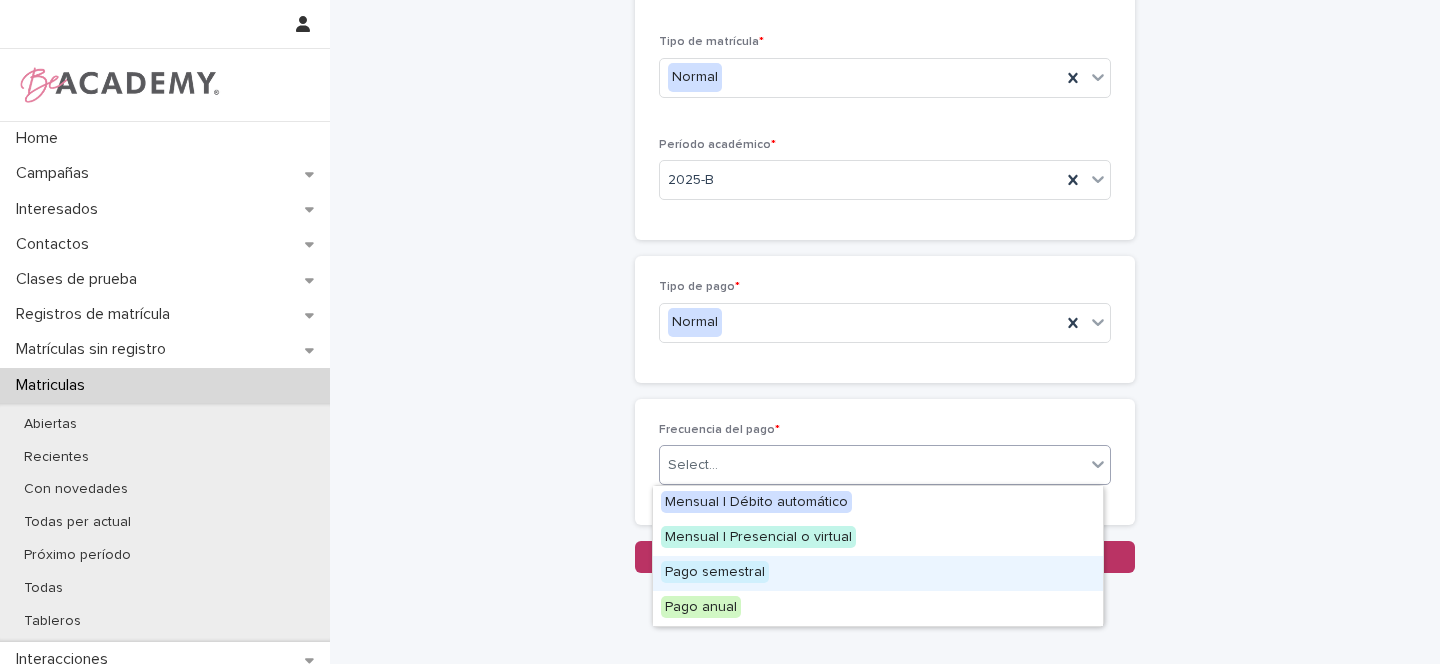 click on "Pago semestral" at bounding box center (715, 572) 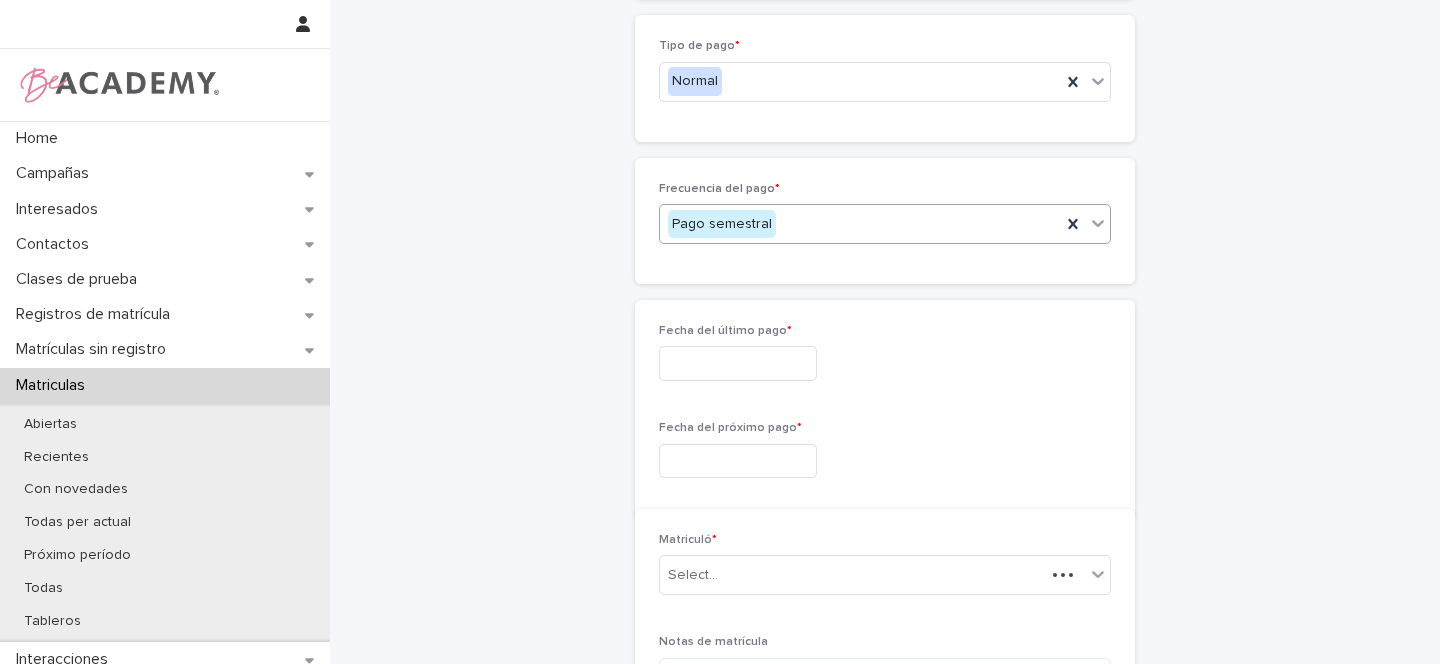 scroll, scrollTop: 549, scrollLeft: 0, axis: vertical 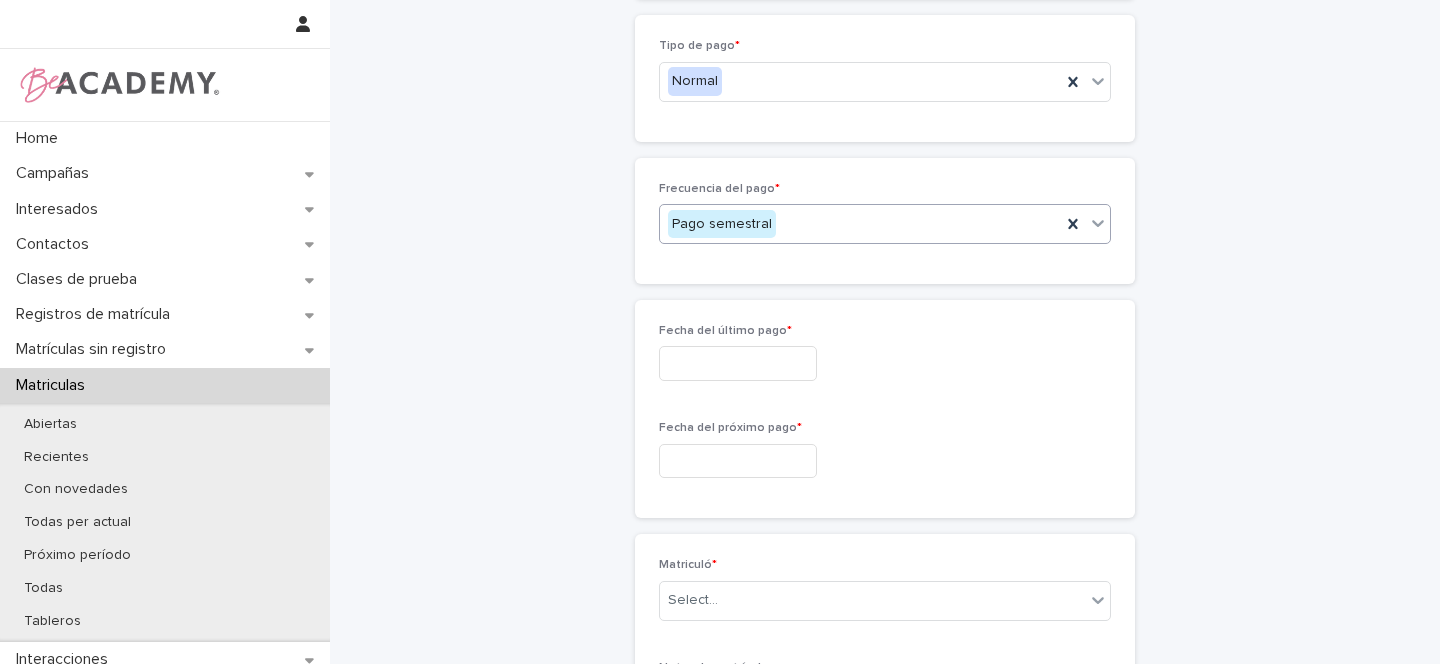 click at bounding box center [738, 363] 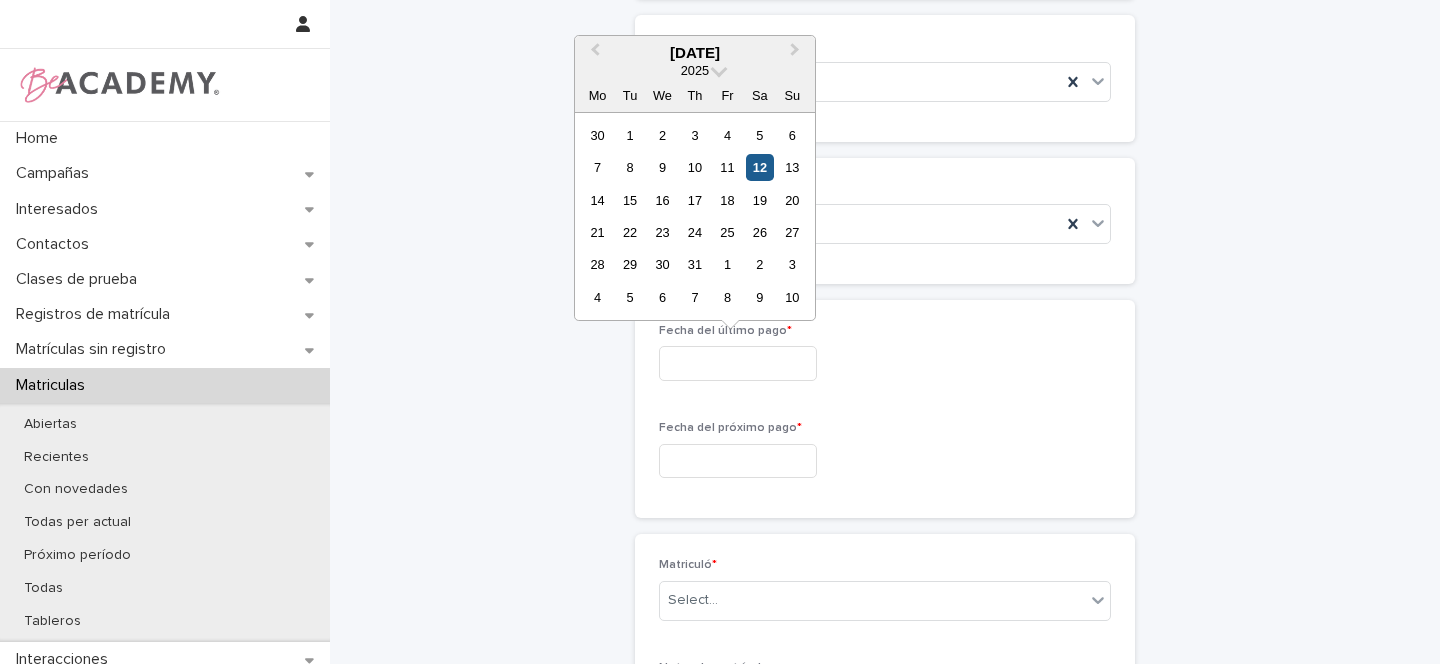 click on "12" at bounding box center [759, 167] 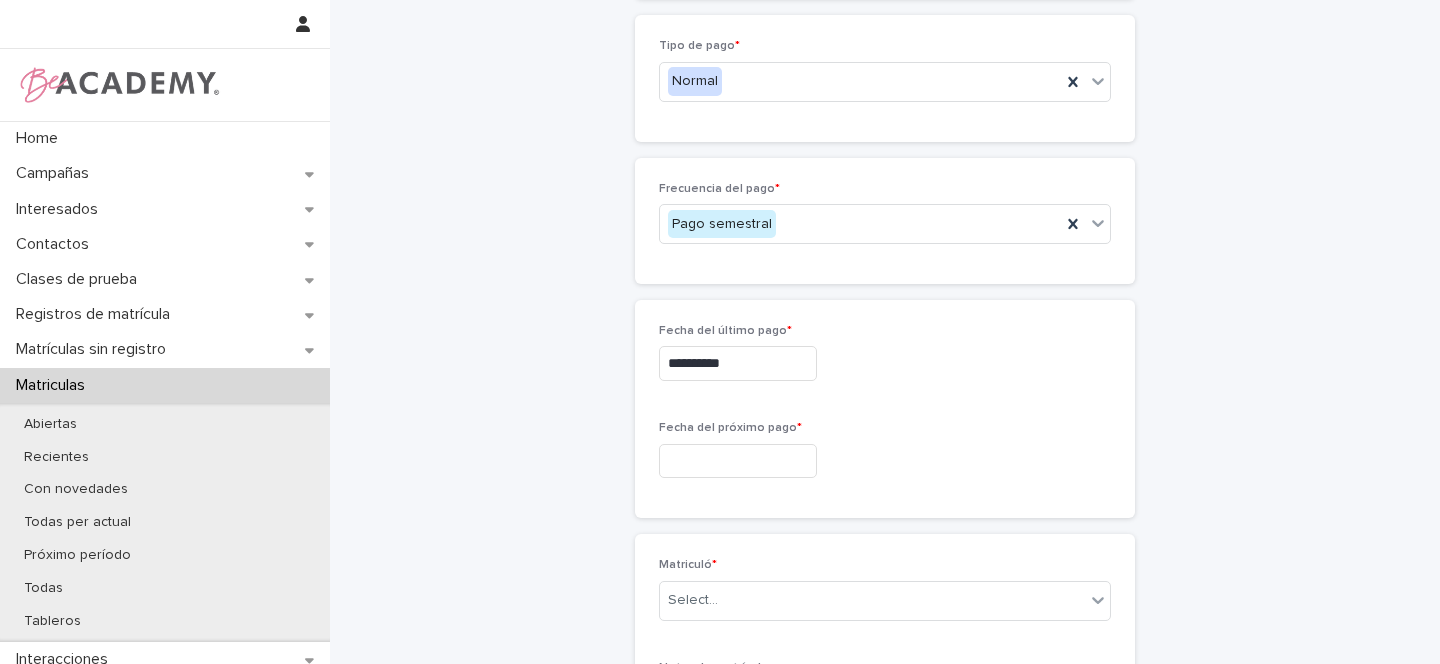 click at bounding box center [738, 461] 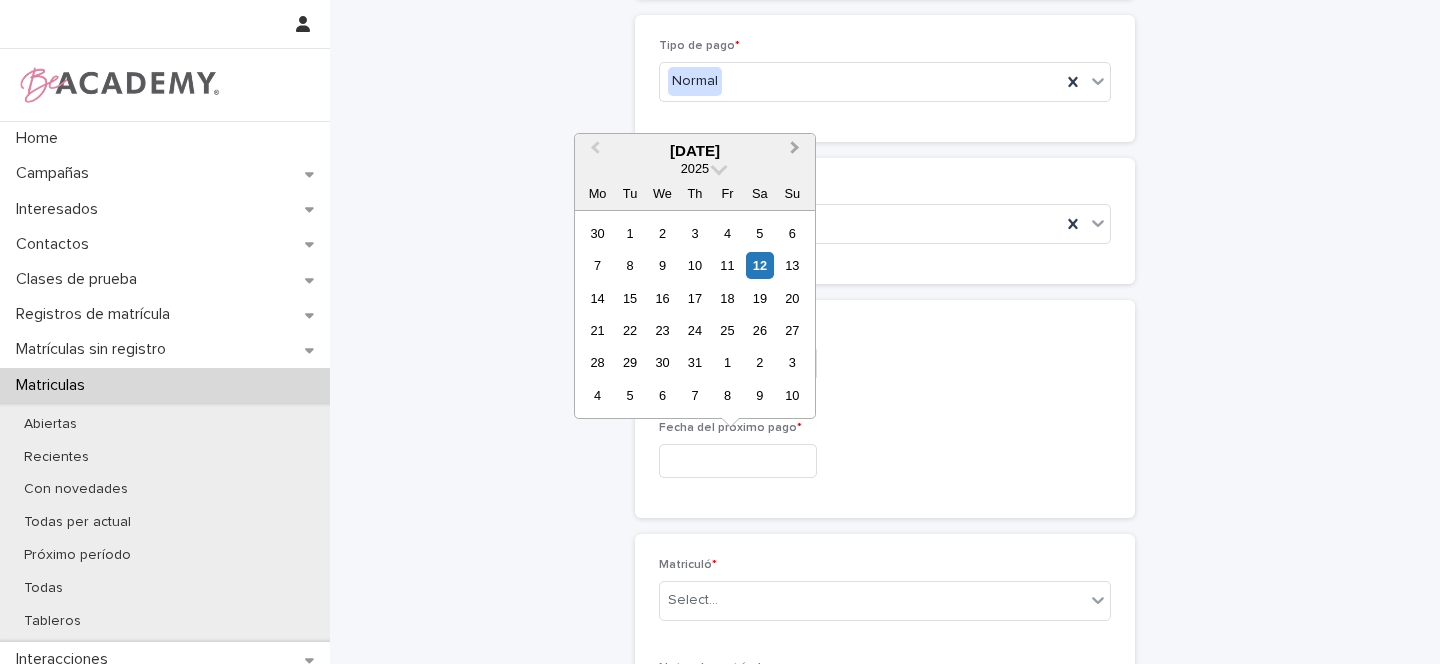 click on "Next Month" at bounding box center (797, 152) 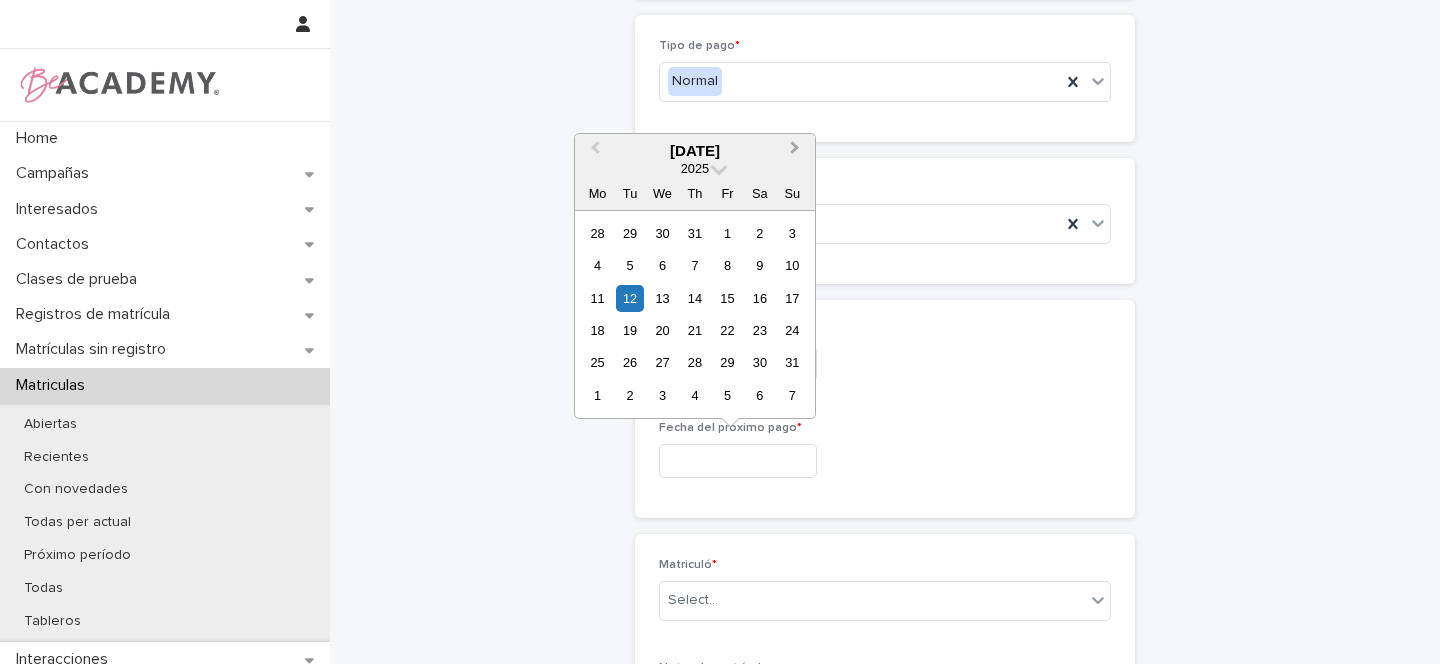 click on "Next Month" at bounding box center [797, 152] 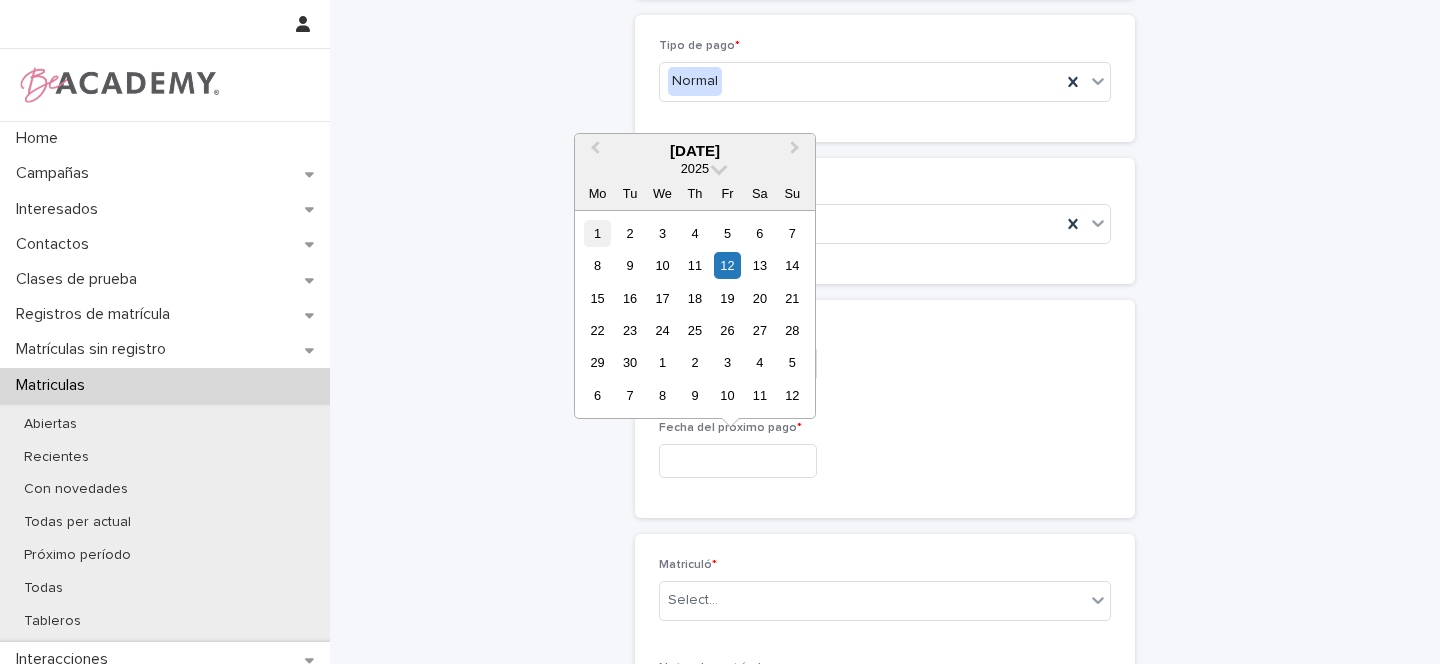 click on "1" at bounding box center (597, 233) 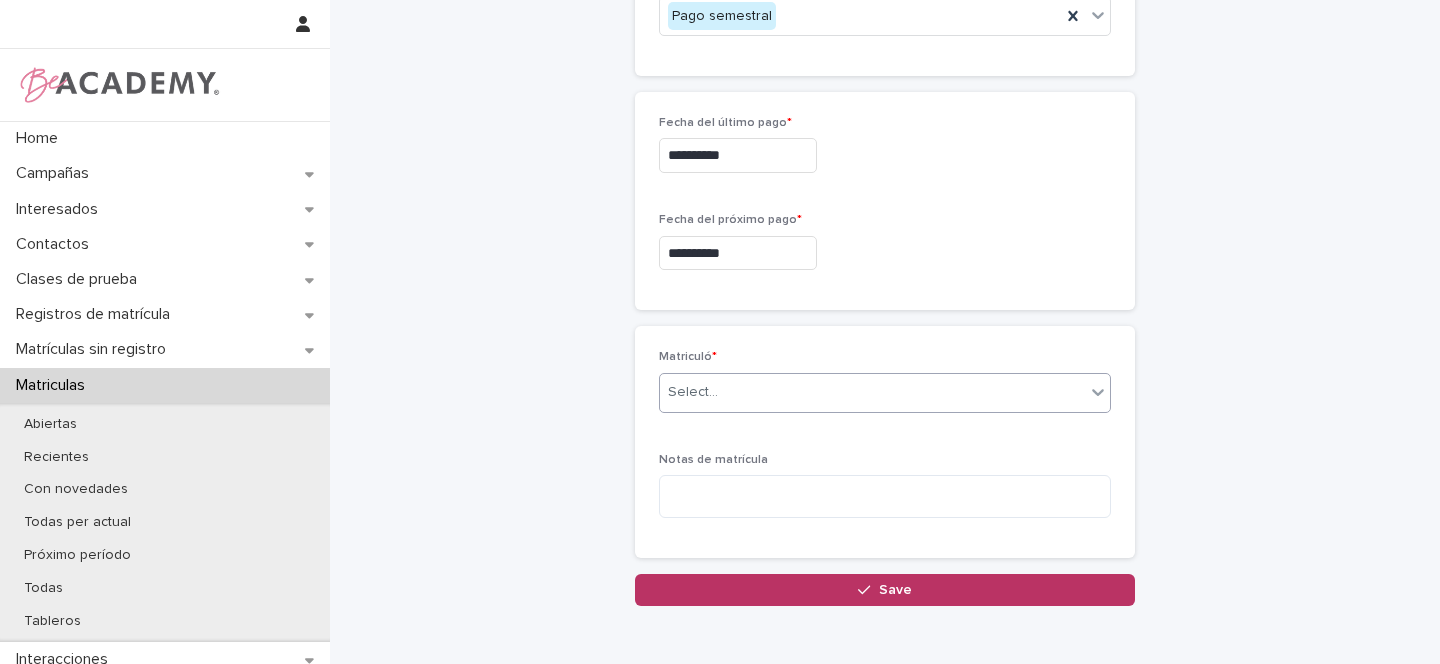 scroll, scrollTop: 788, scrollLeft: 0, axis: vertical 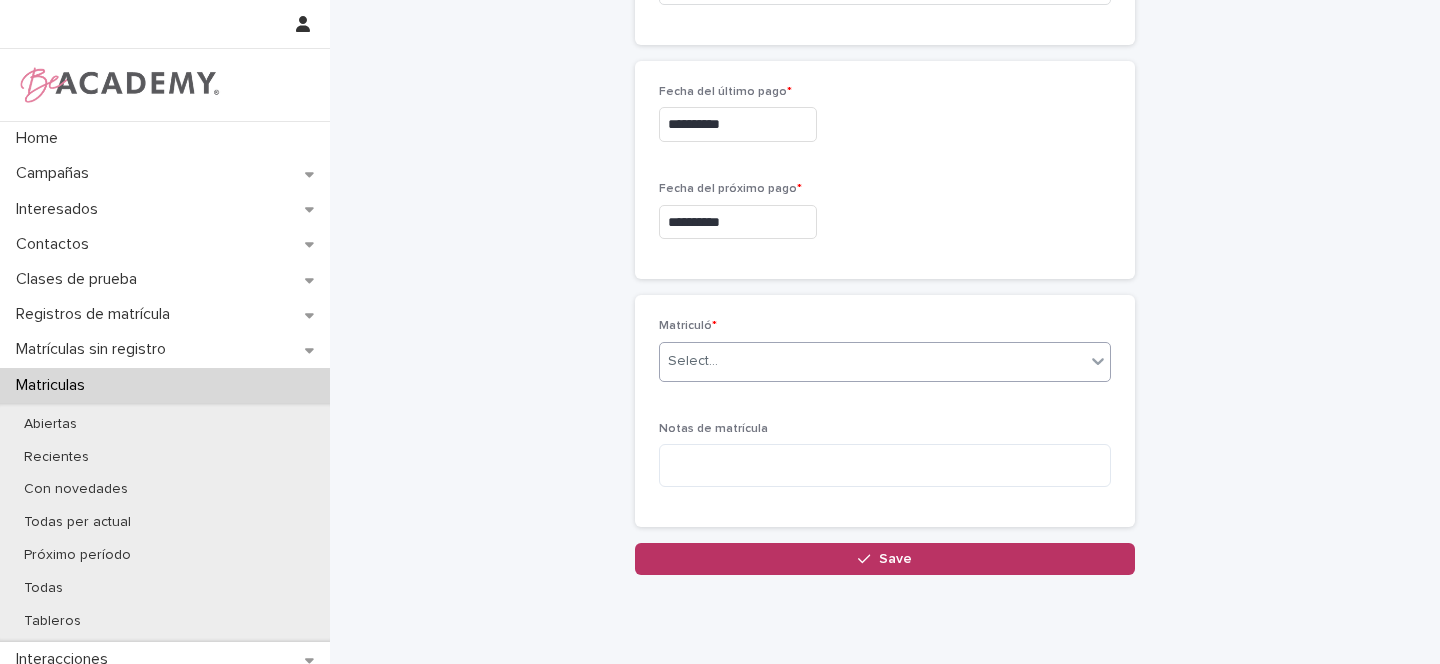 click on "Select..." at bounding box center [872, 361] 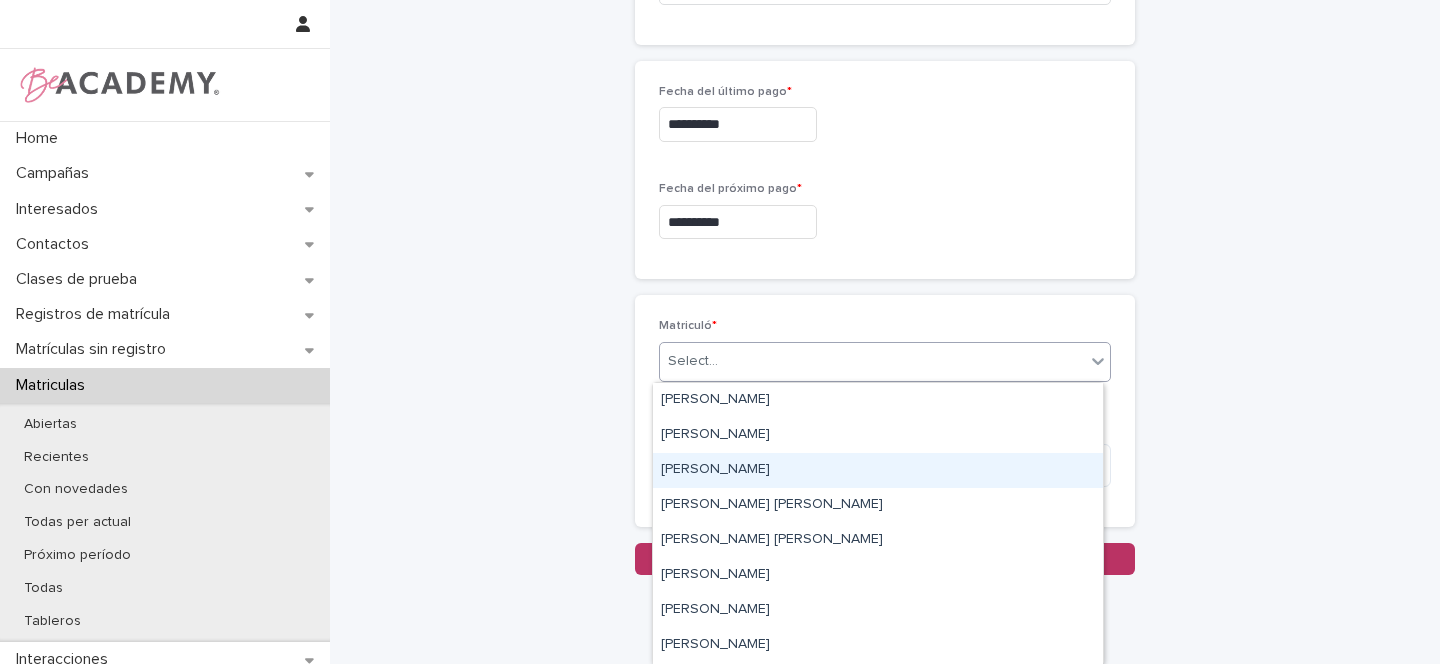 click on "[PERSON_NAME]" at bounding box center [878, 470] 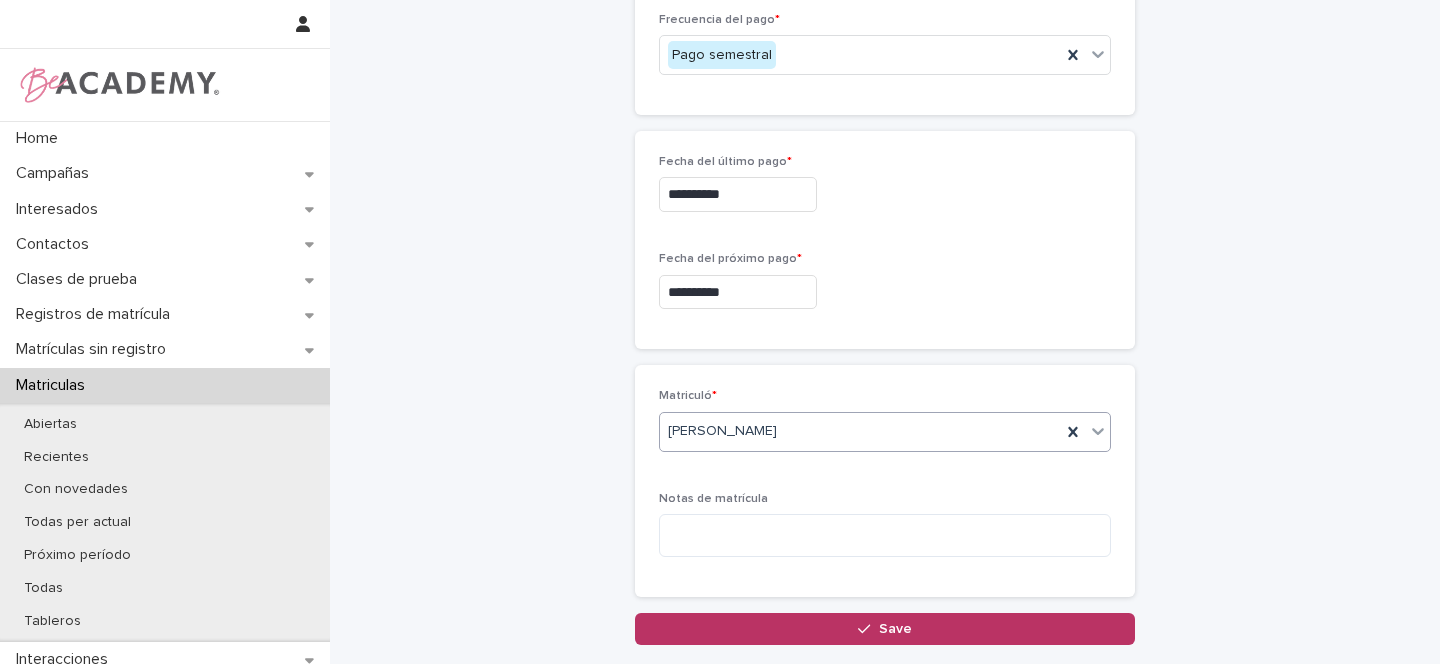 scroll, scrollTop: 856, scrollLeft: 0, axis: vertical 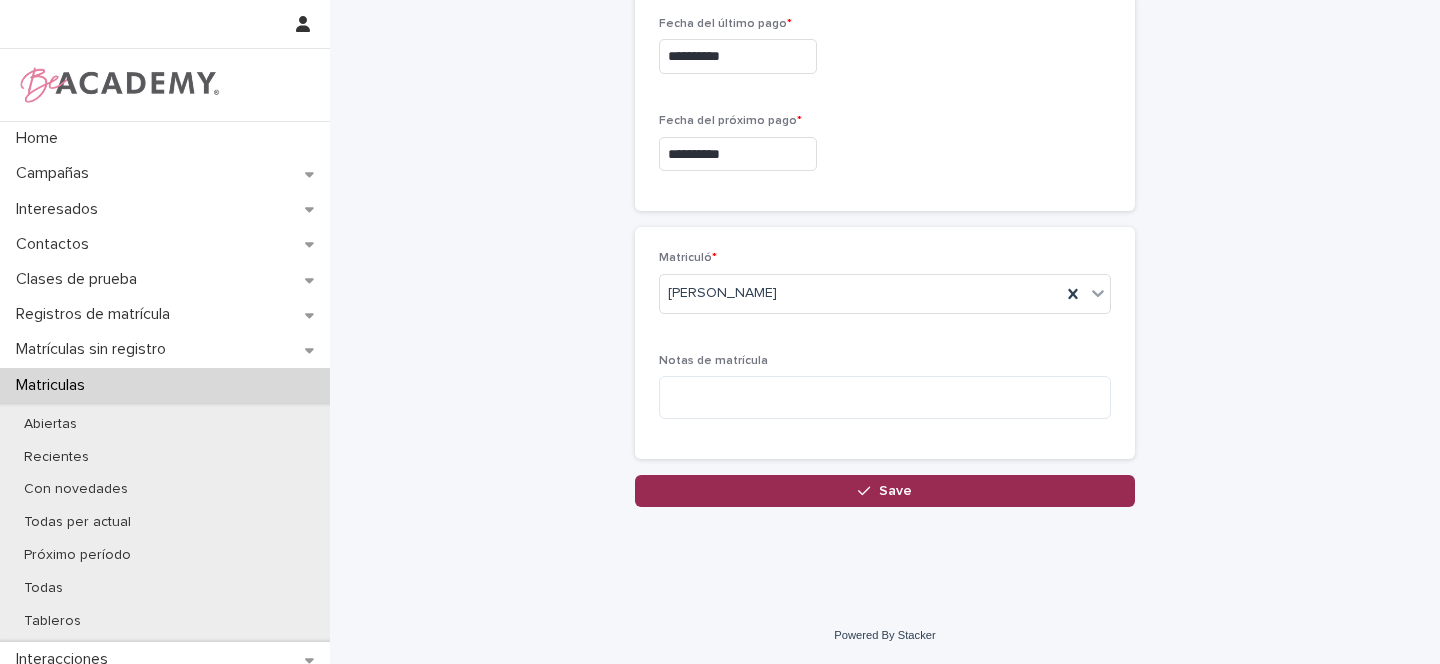 click on "Save" at bounding box center (895, 491) 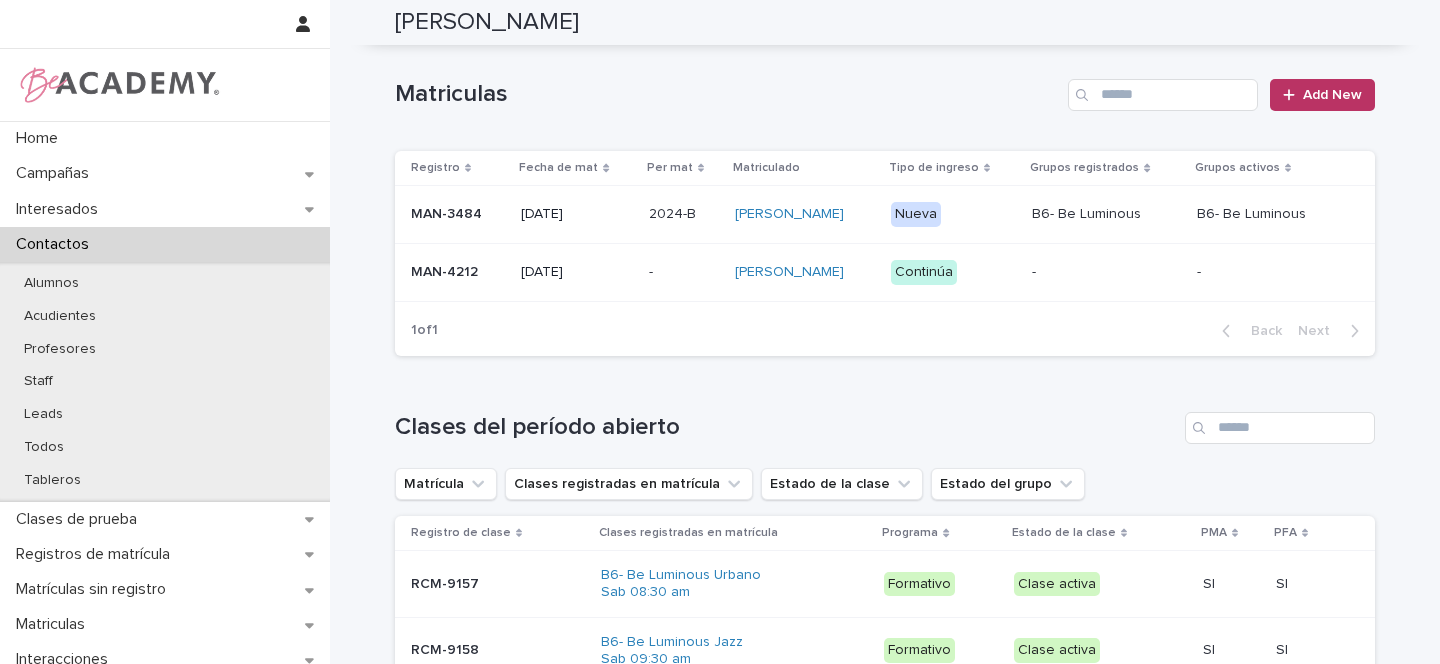 scroll, scrollTop: 524, scrollLeft: 0, axis: vertical 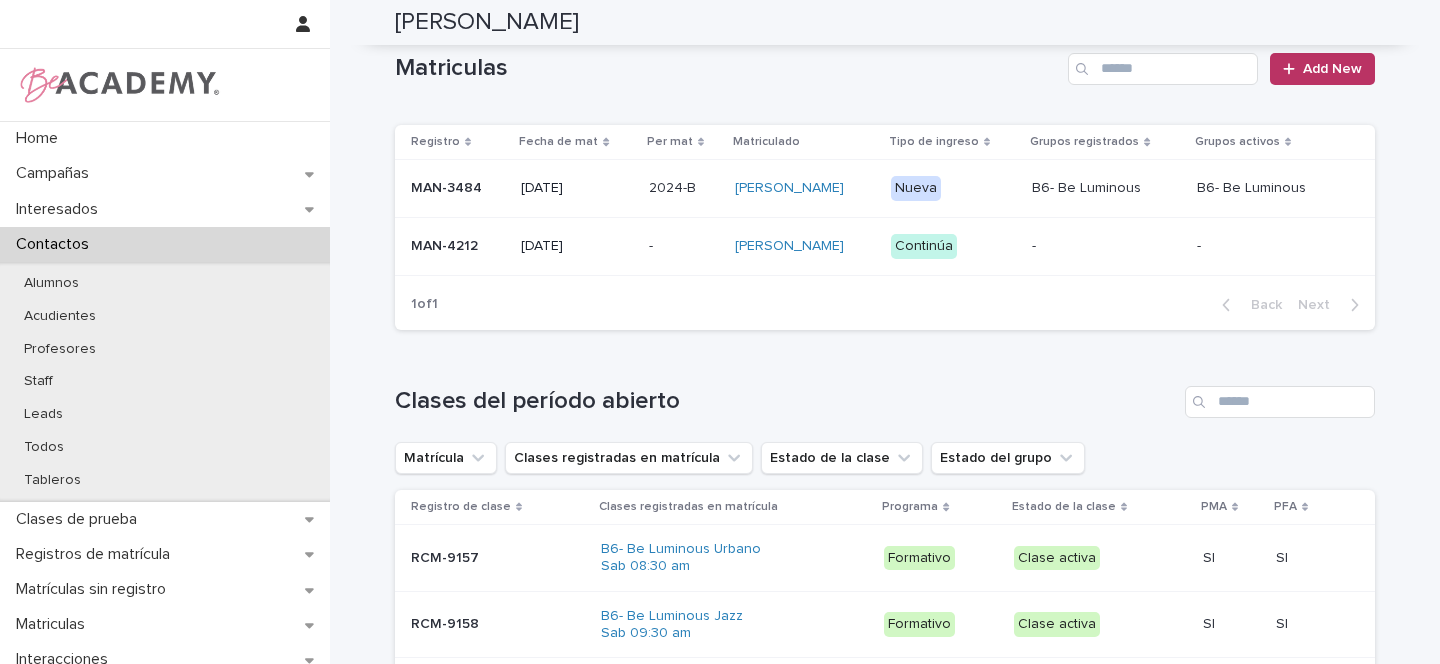 click on "MAN-4212" at bounding box center (458, 246) 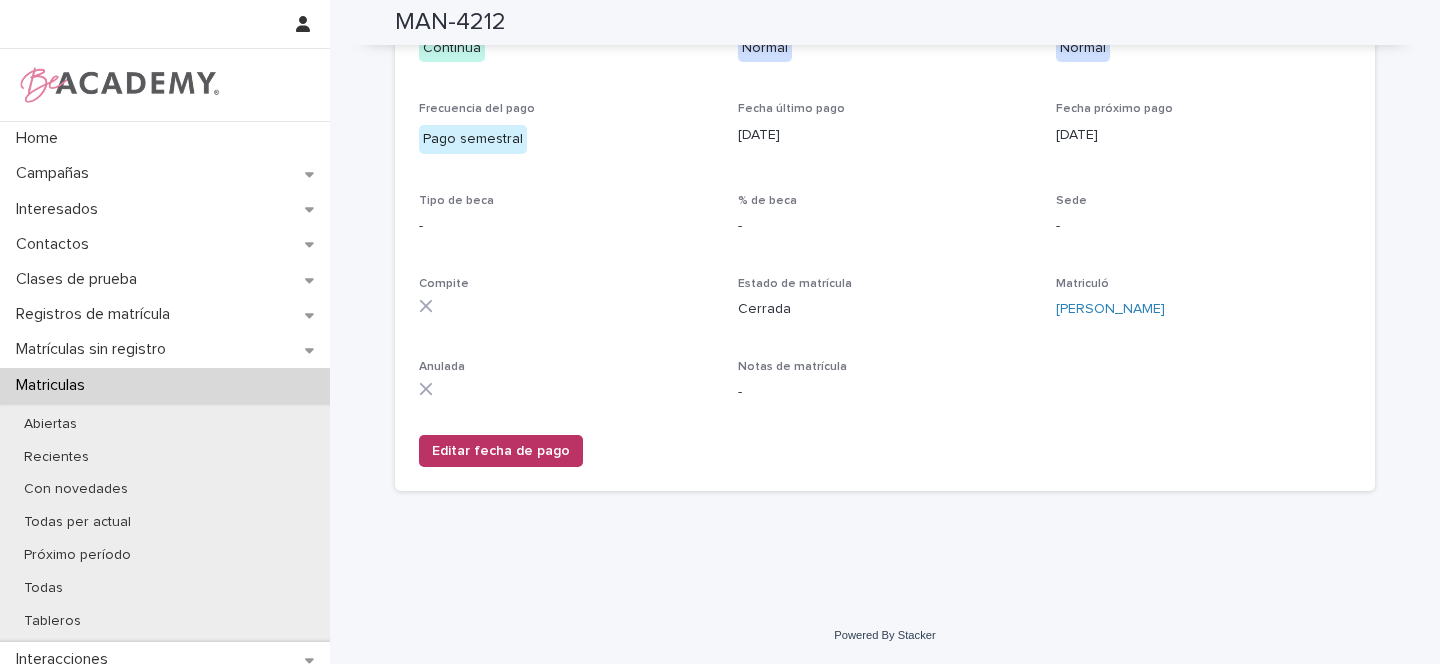 scroll, scrollTop: 0, scrollLeft: 0, axis: both 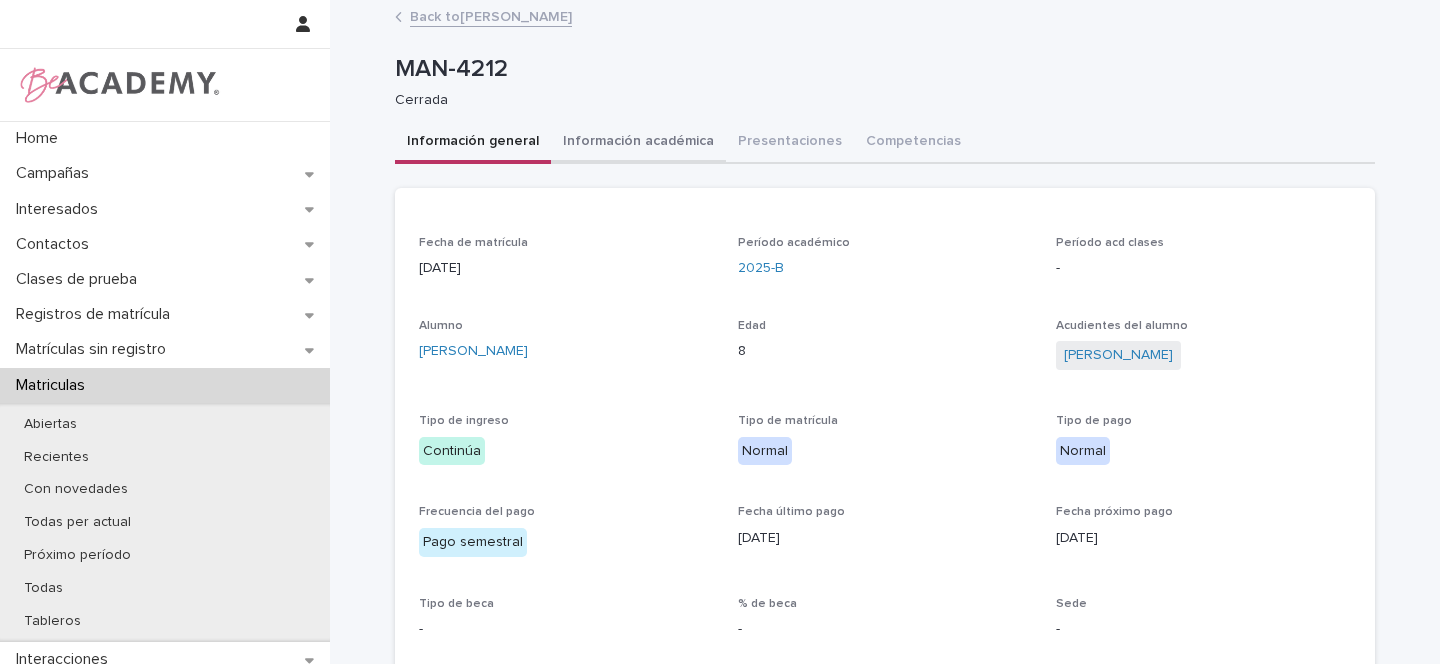 click on "Información académica" at bounding box center (638, 143) 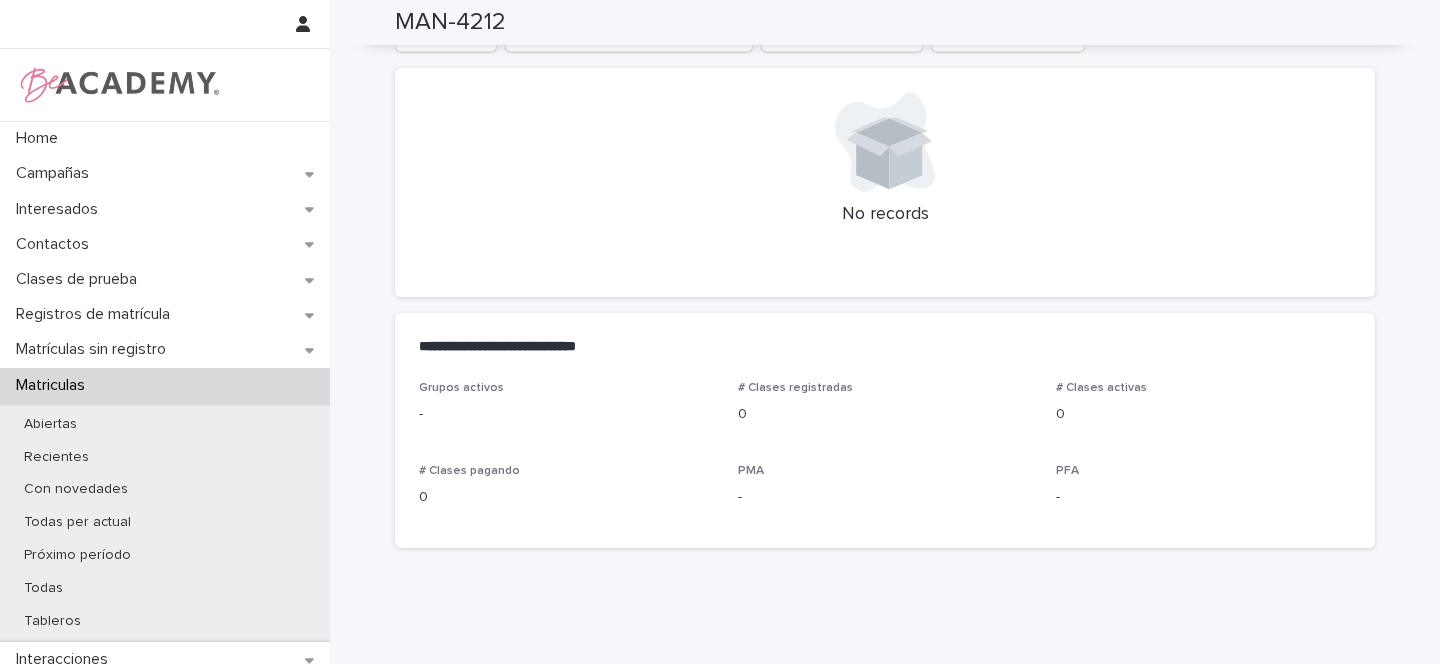 scroll, scrollTop: 0, scrollLeft: 0, axis: both 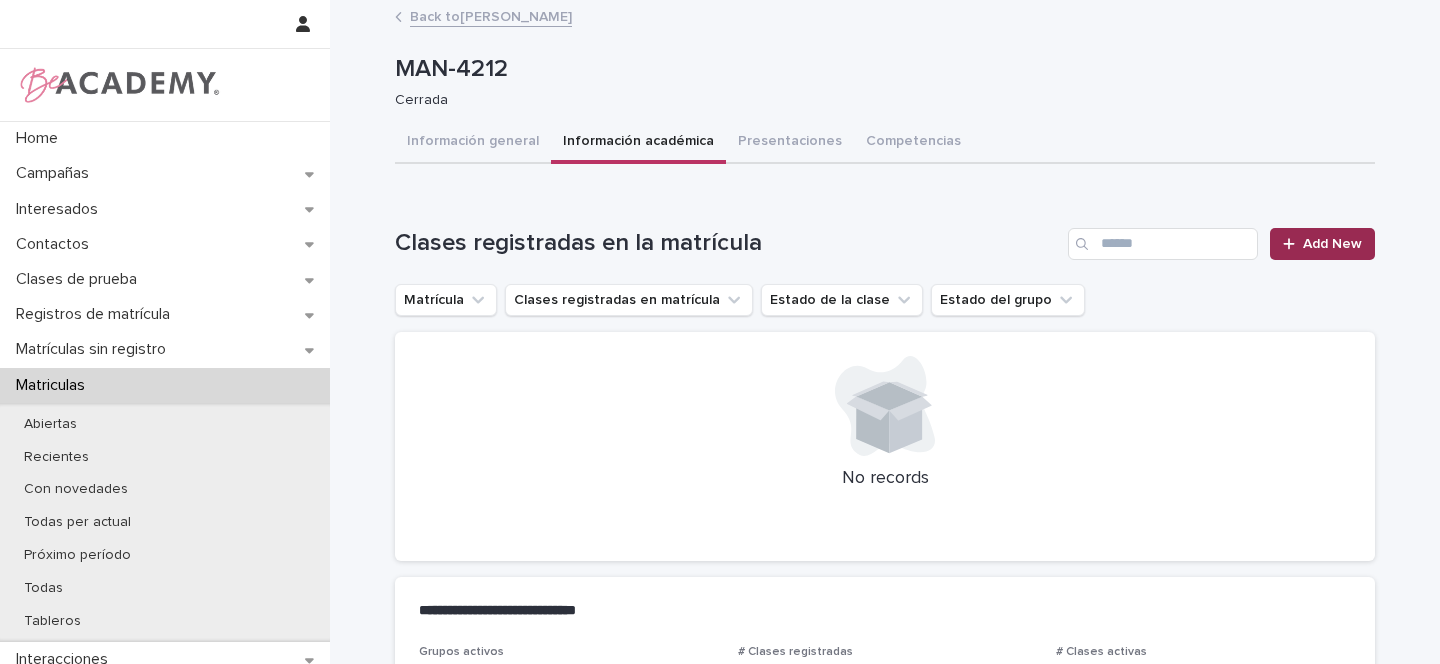 click on "Add New" at bounding box center (1322, 244) 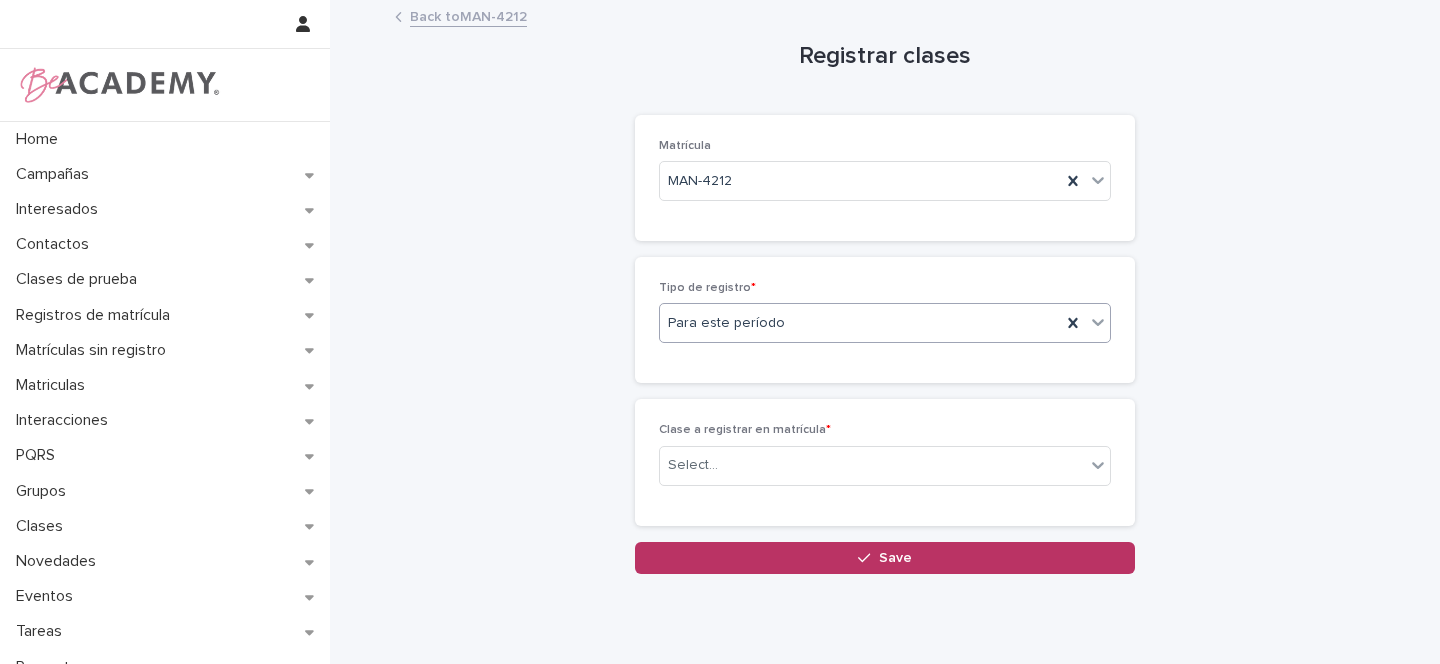 click on "Para este período" at bounding box center [860, 323] 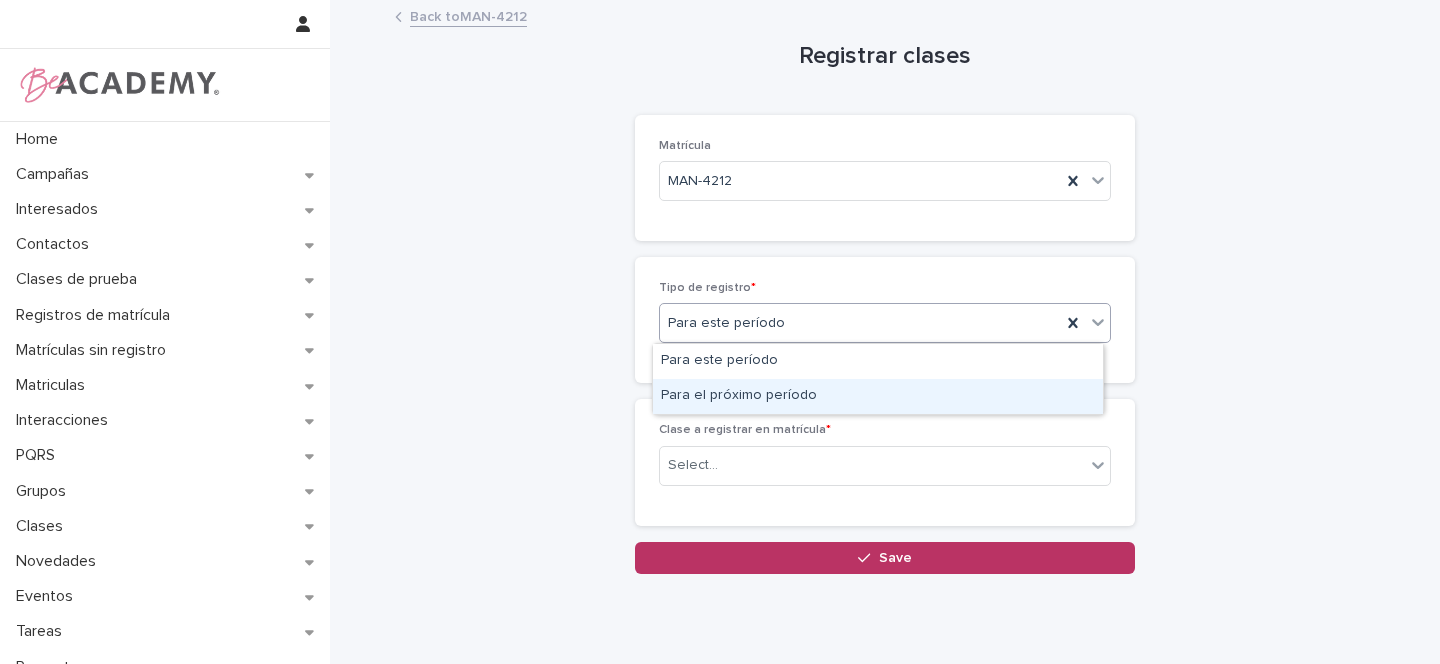click on "Para el próximo período" at bounding box center [878, 396] 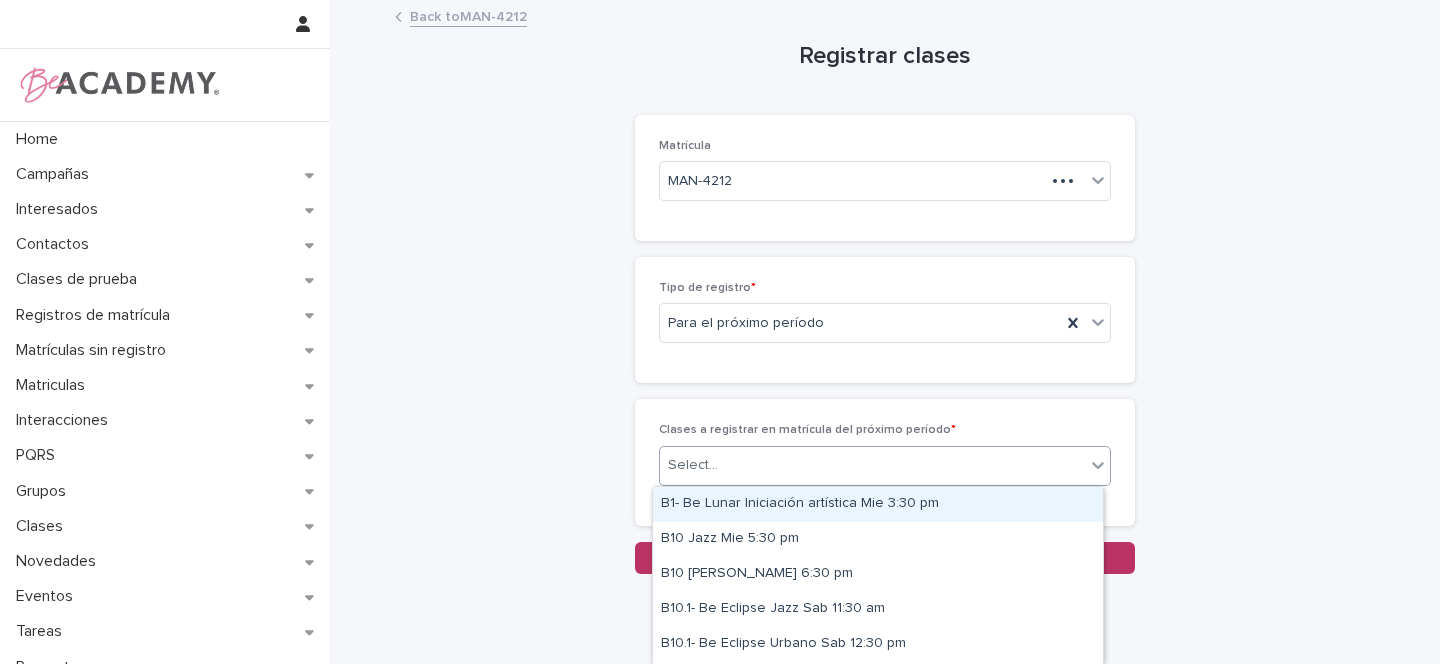click on "Select..." at bounding box center [693, 465] 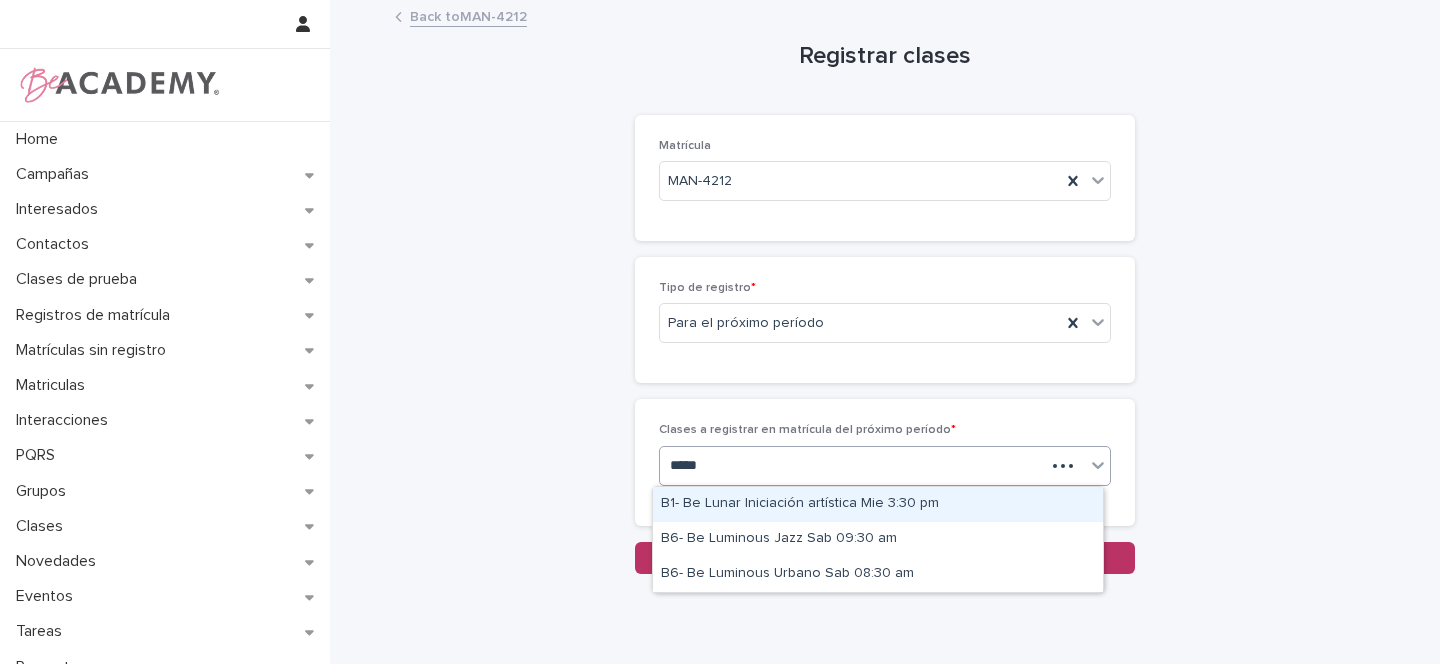 type on "******" 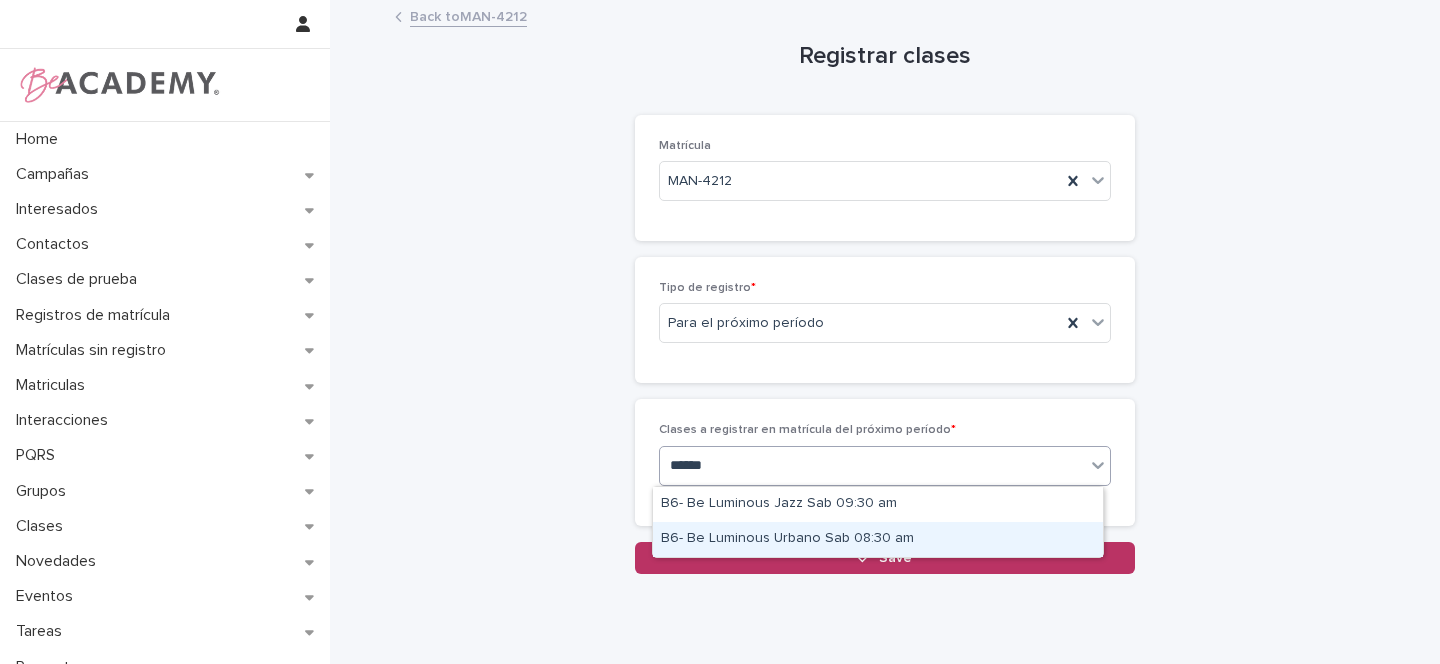 click on "B6- Be Luminous Urbano Sab 08:30 am" at bounding box center [878, 539] 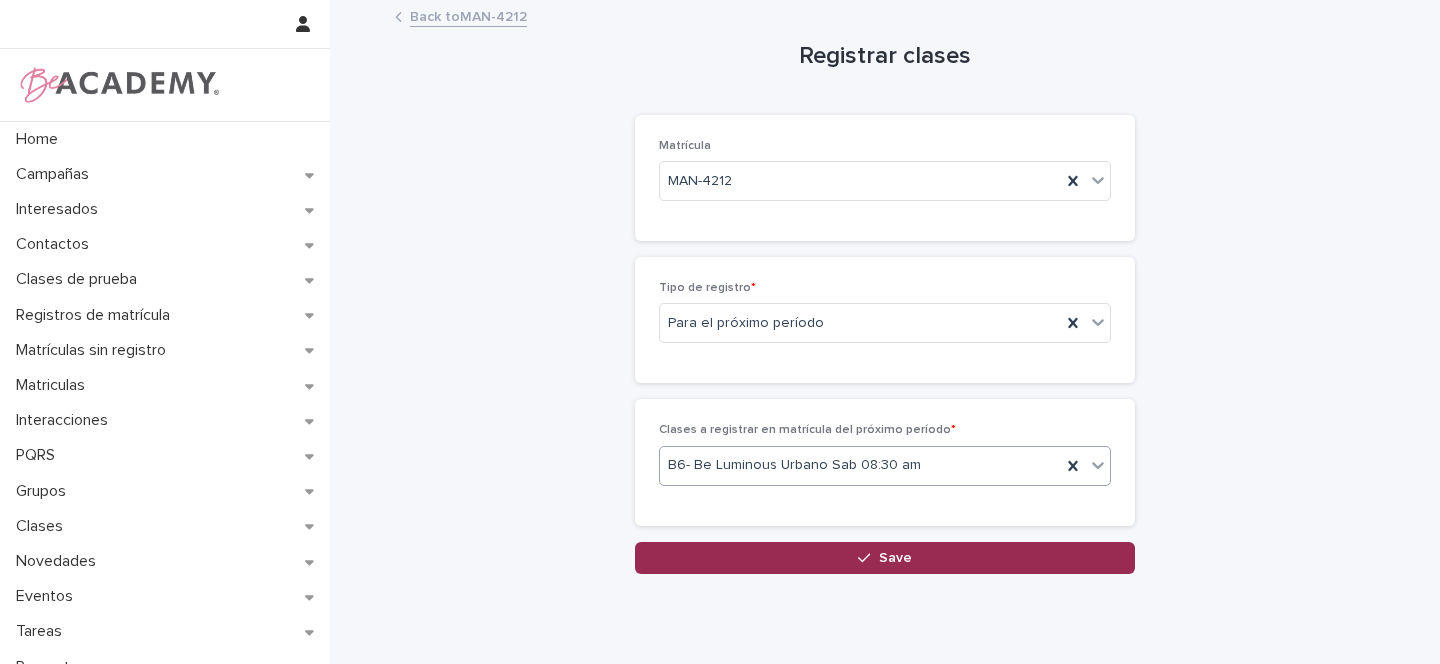 click at bounding box center (868, 558) 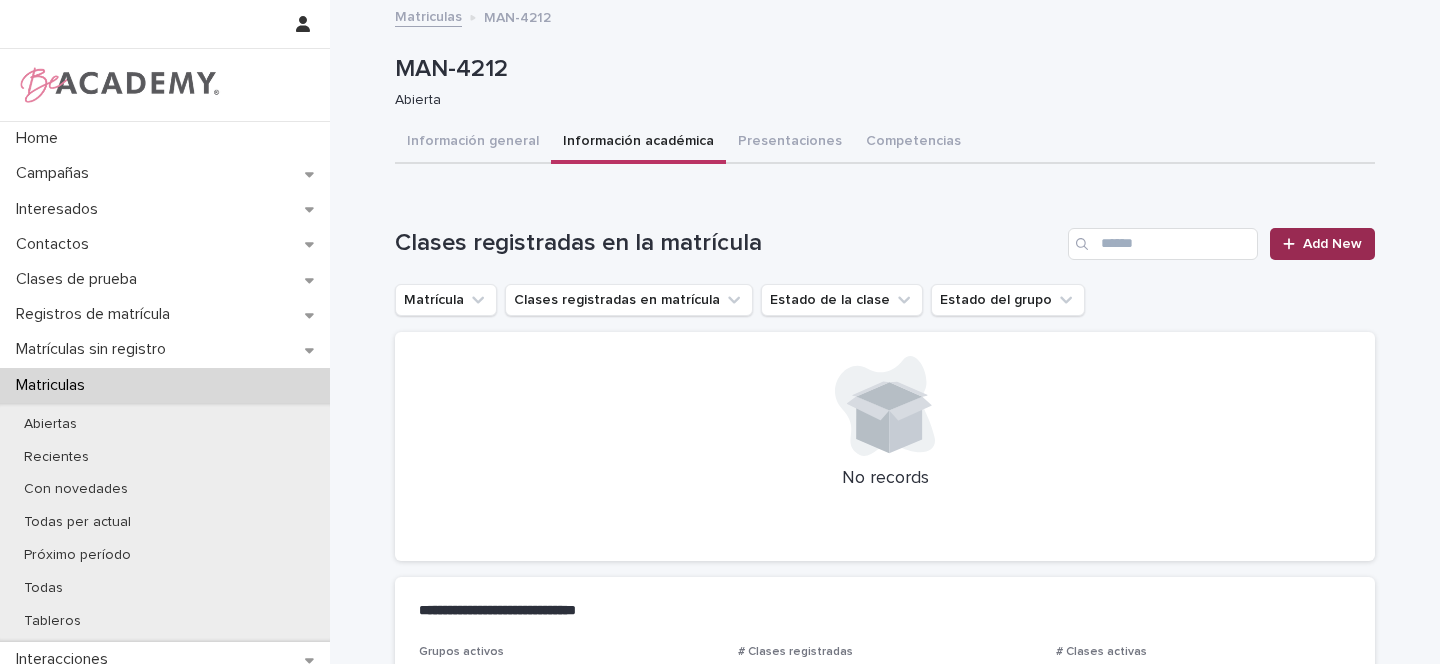 click on "Add New" at bounding box center (1332, 244) 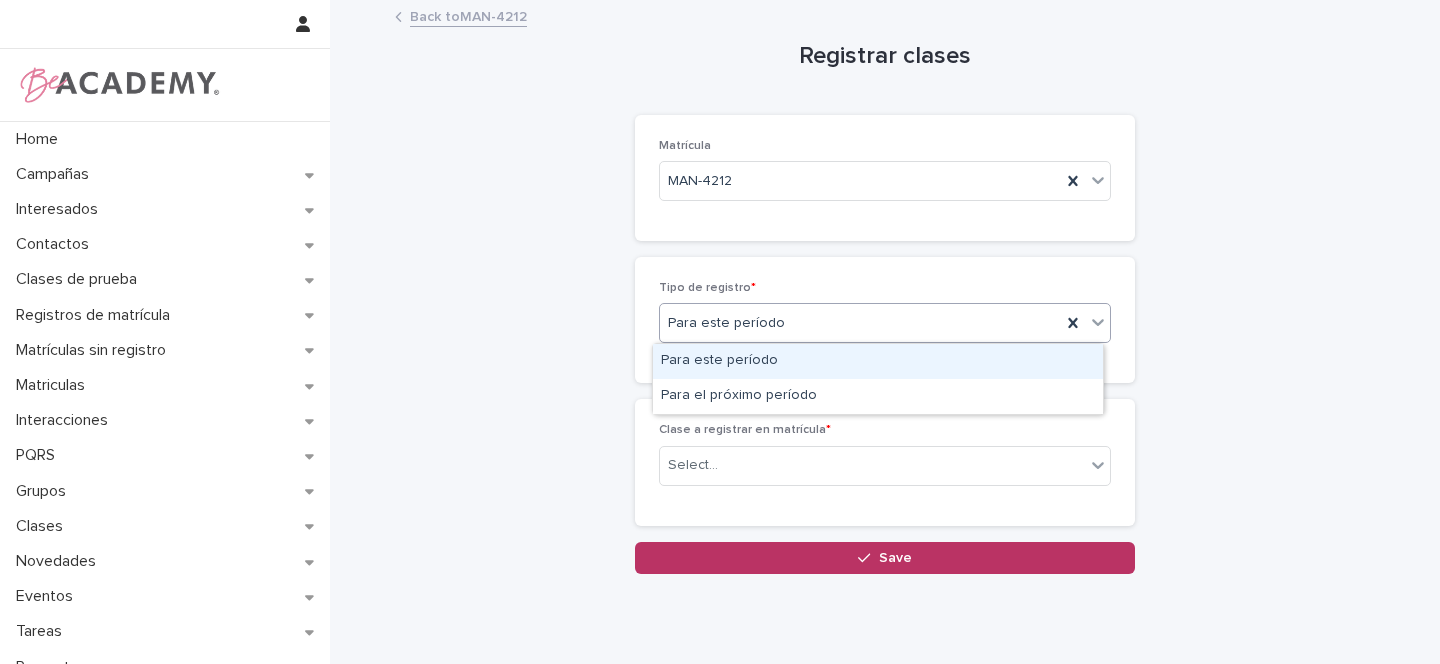 click on "Para este período" at bounding box center (860, 323) 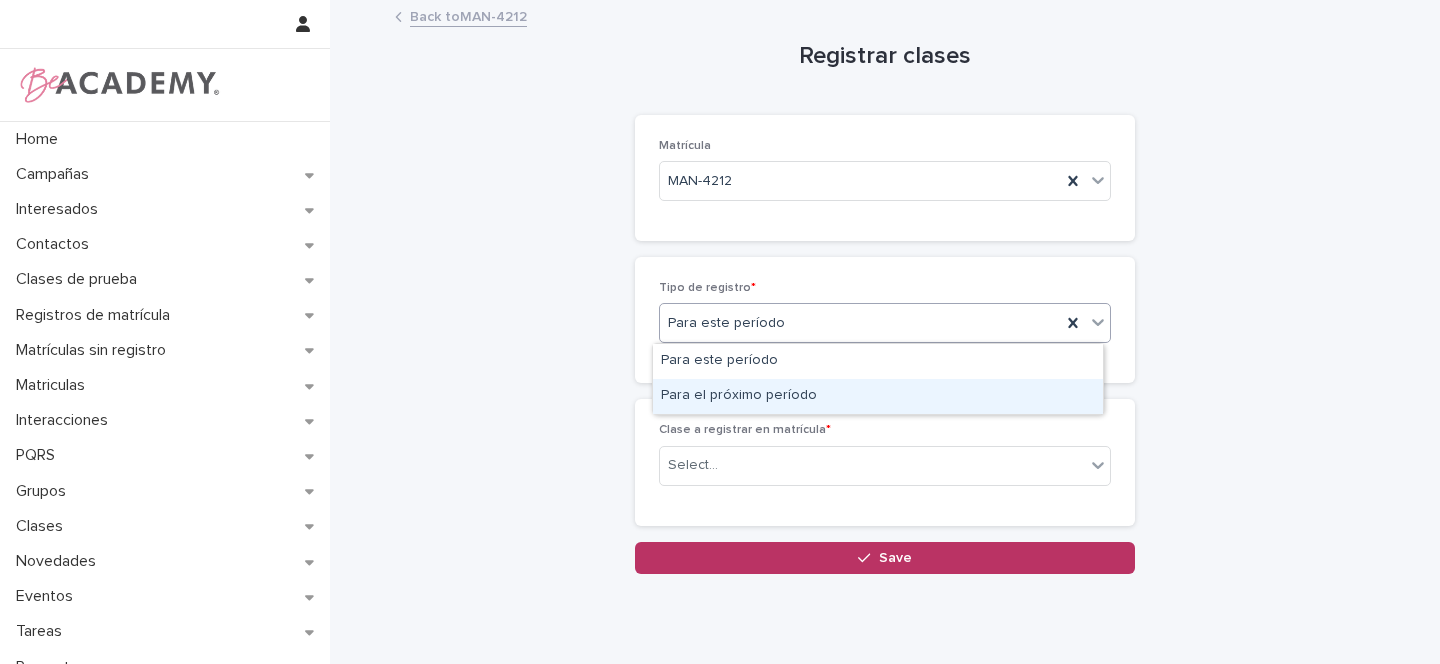 click on "Para el próximo período" at bounding box center (878, 396) 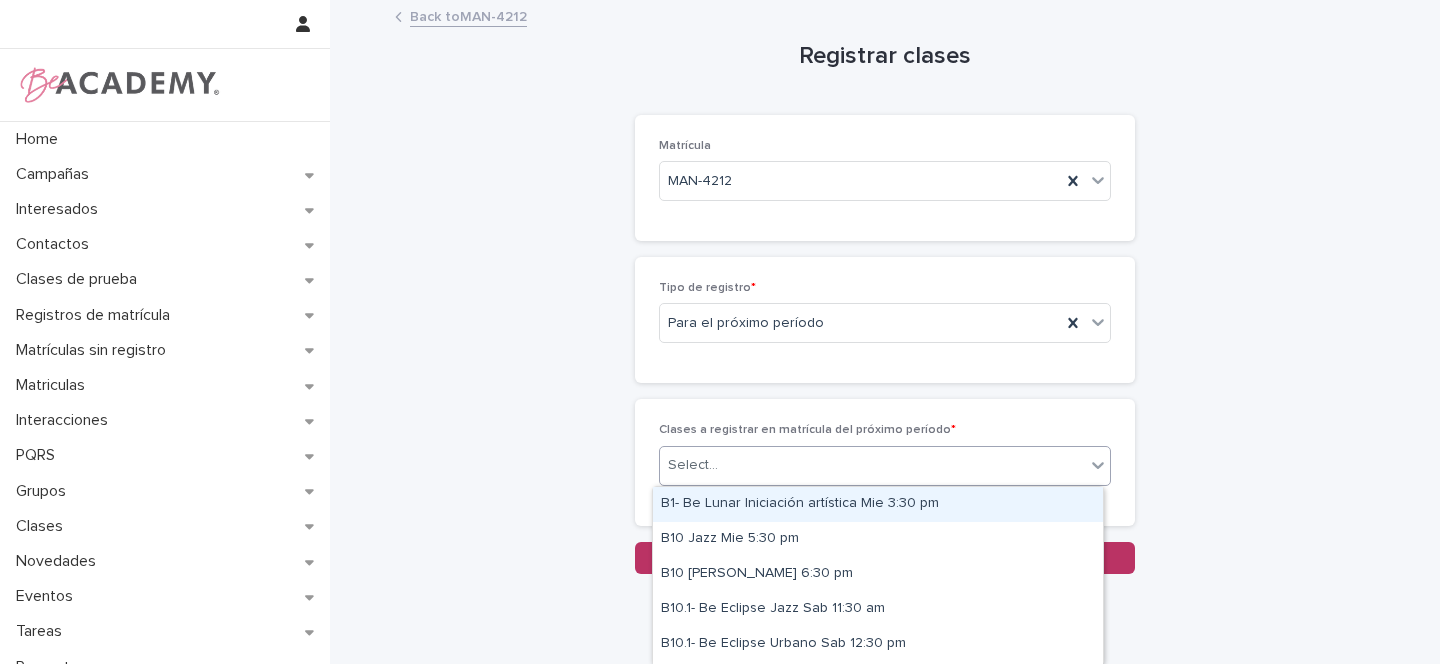 click on "Select..." at bounding box center (693, 465) 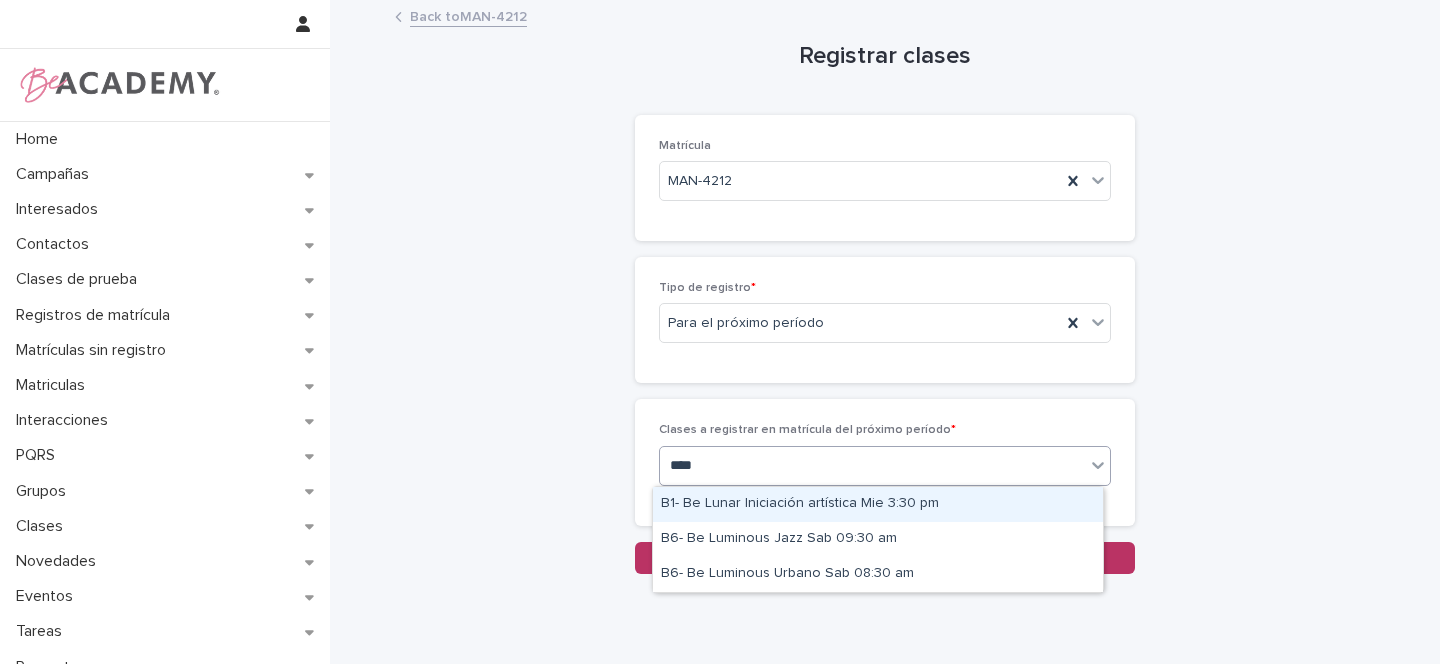 type on "*****" 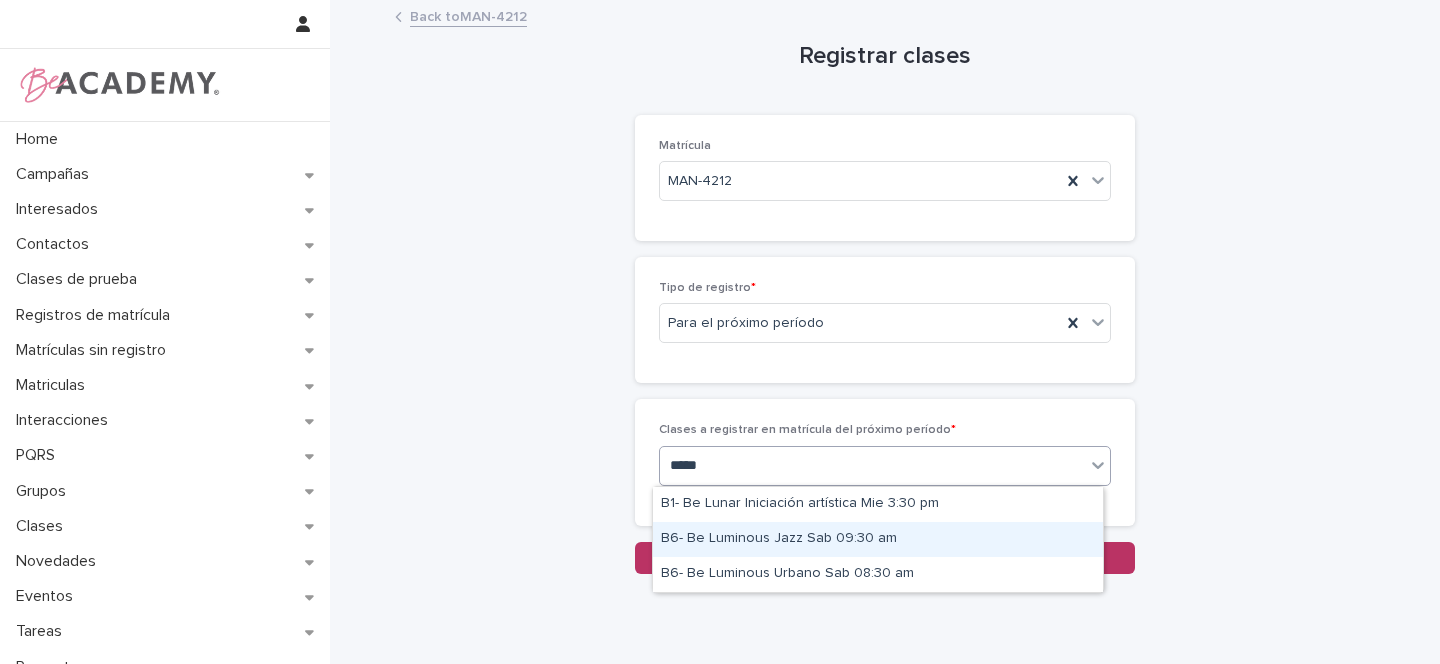 click on "B6- Be Luminous Jazz Sab 09:30 am" at bounding box center (878, 539) 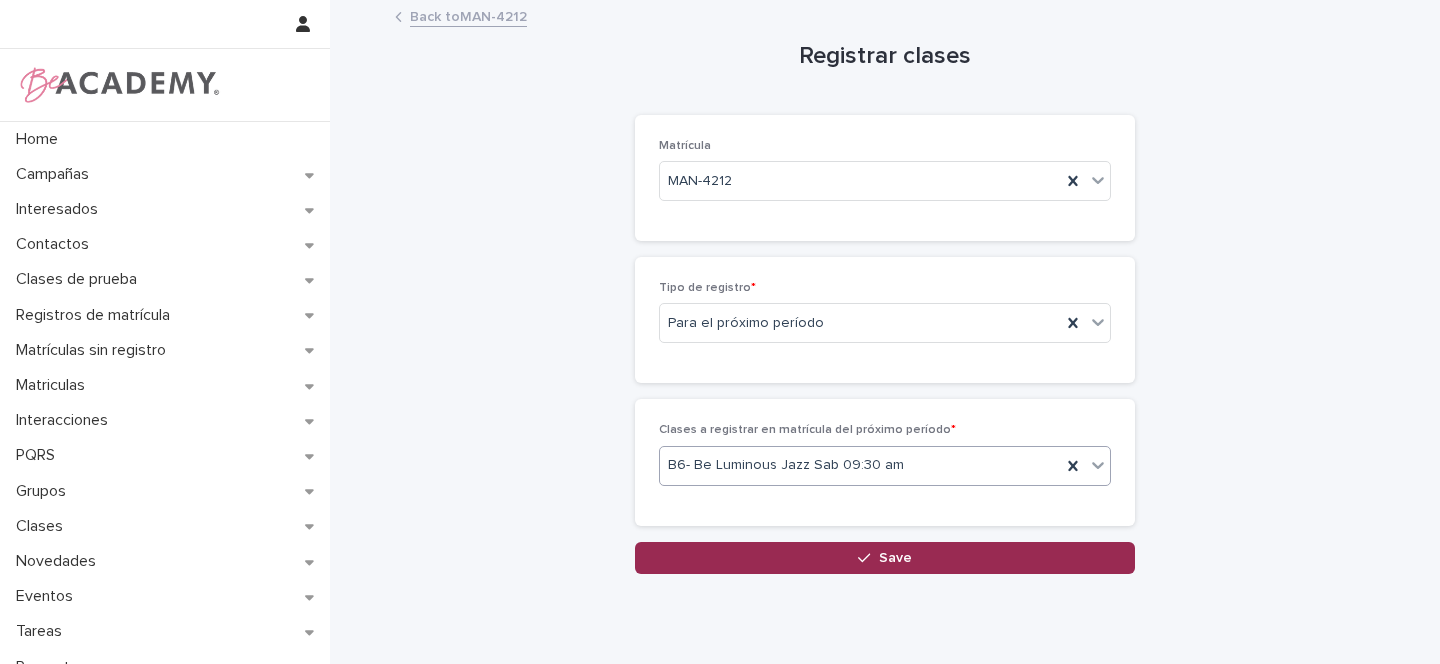 click on "Save" at bounding box center [895, 558] 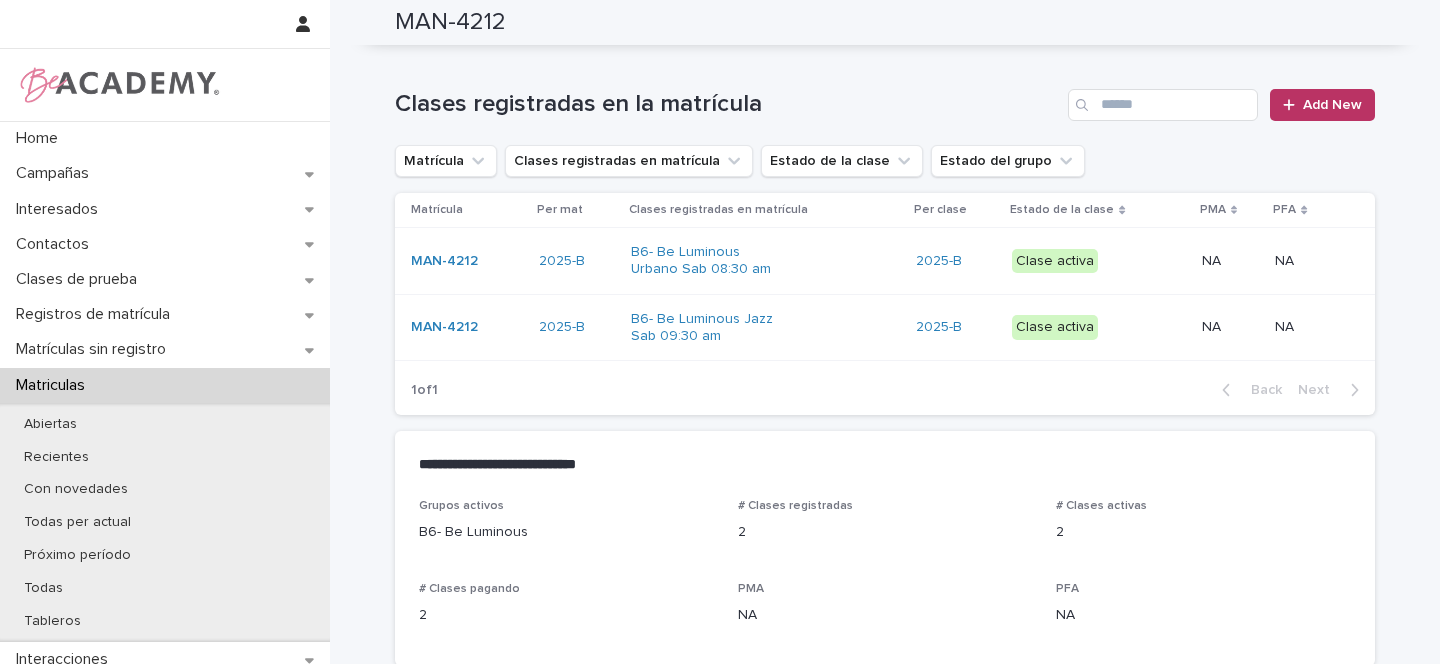 scroll, scrollTop: 0, scrollLeft: 0, axis: both 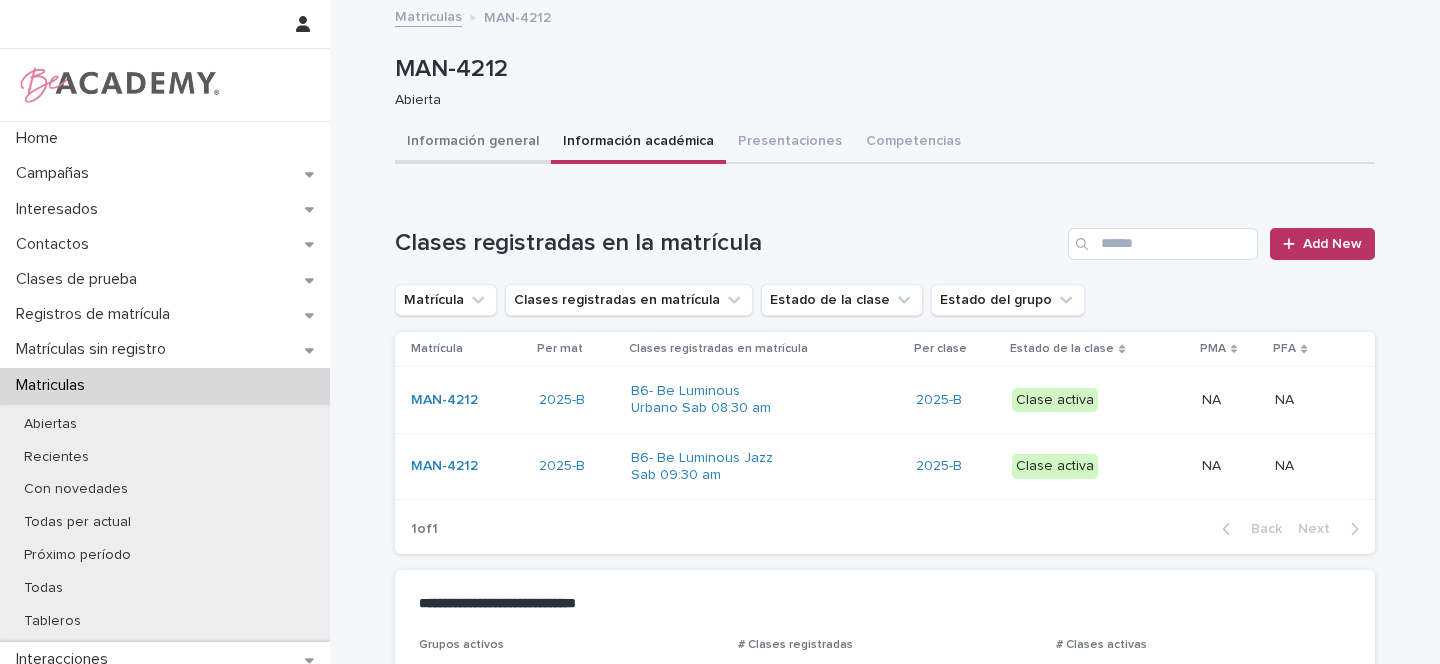 click on "Información general" at bounding box center (473, 143) 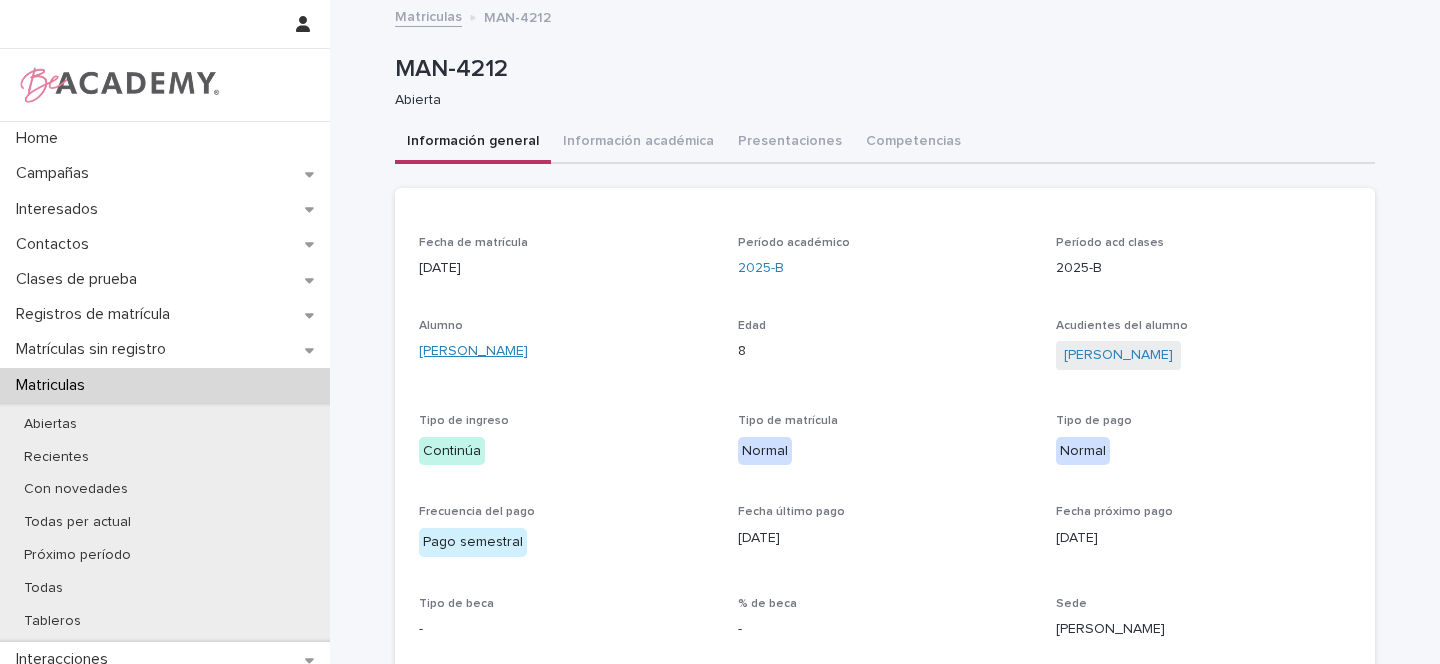 click on "Gael Okio Casallas" at bounding box center [473, 351] 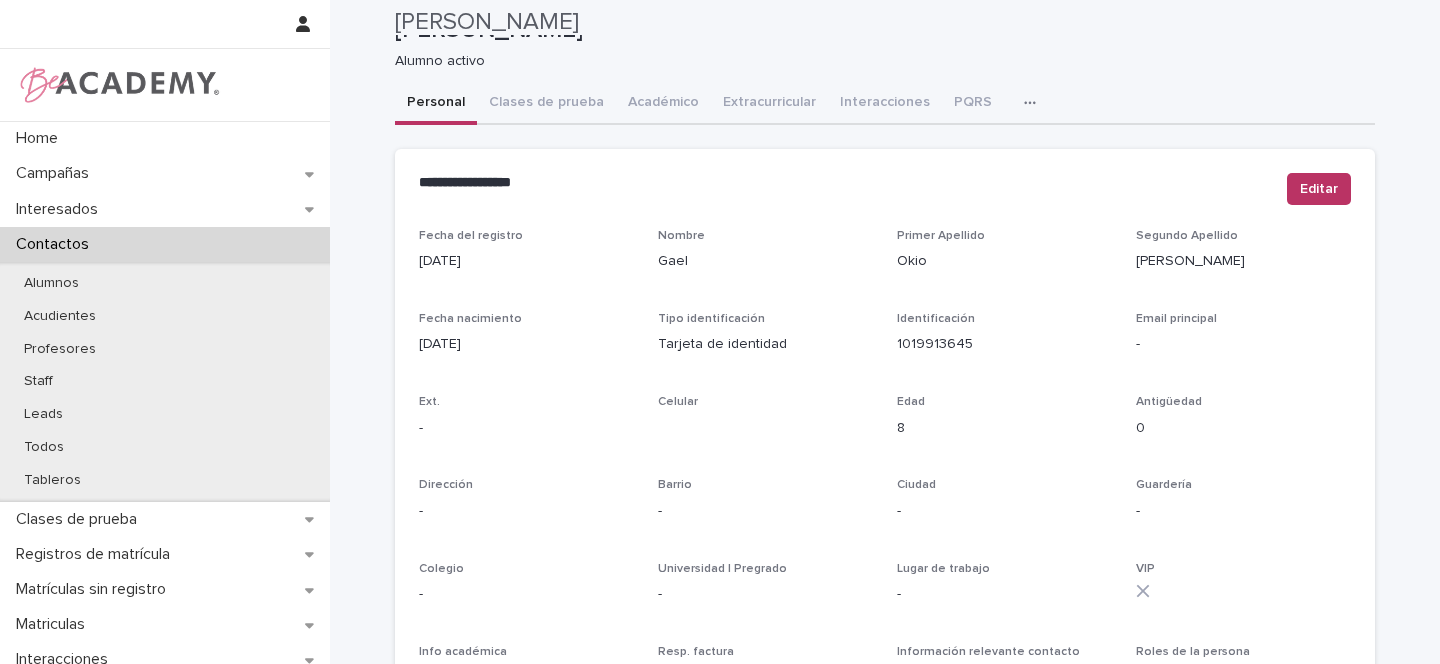 scroll, scrollTop: 0, scrollLeft: 0, axis: both 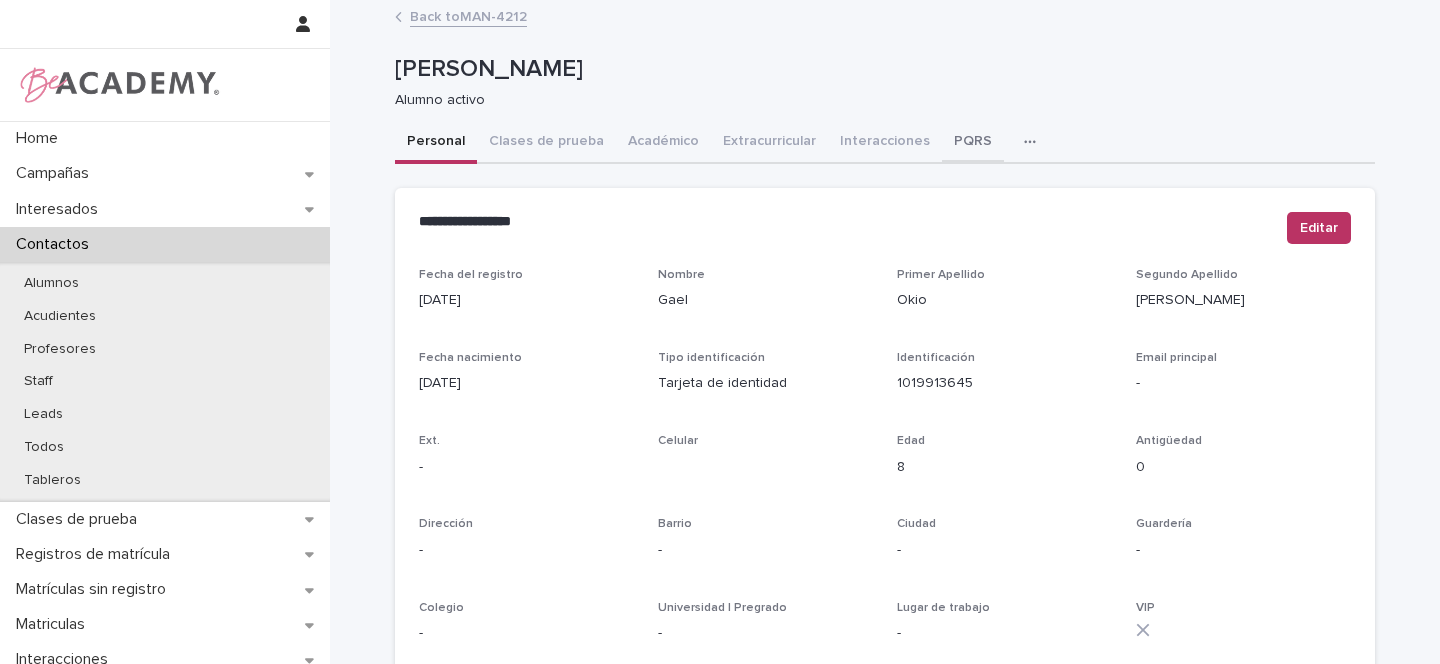 click on "PQRS" at bounding box center [973, 143] 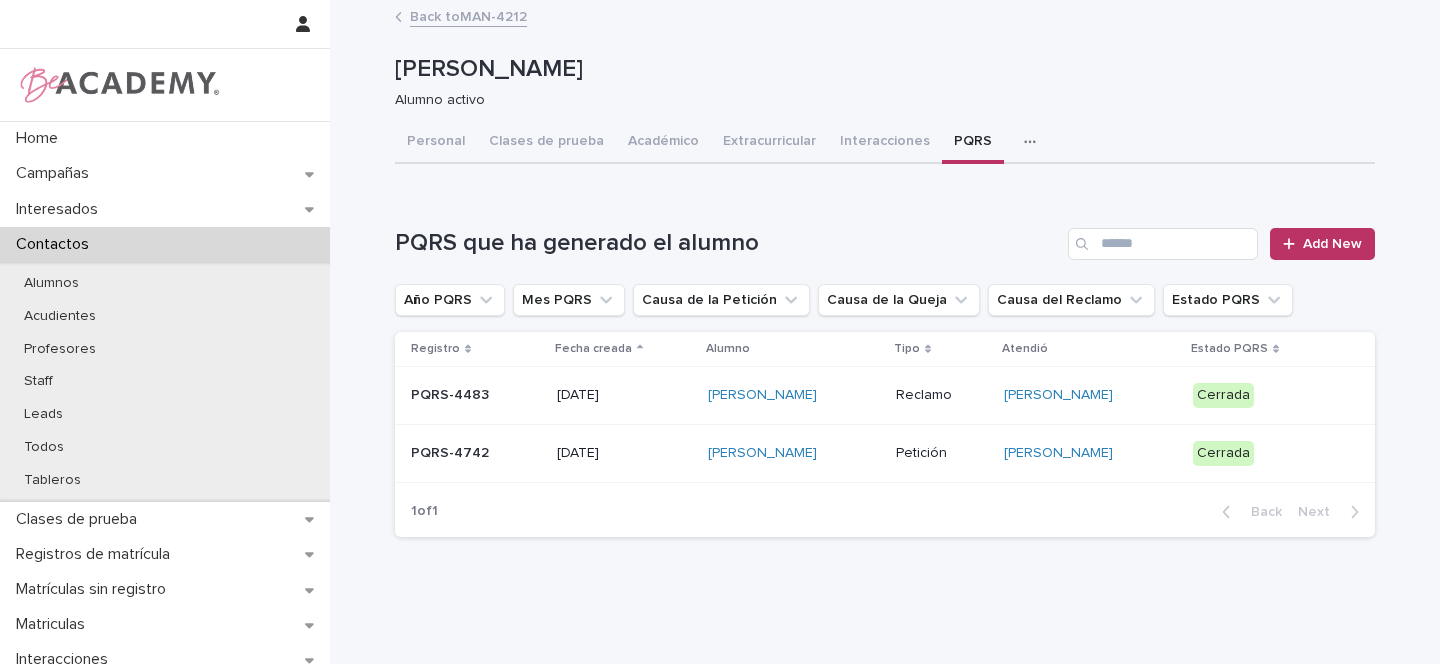 click on "Interacciones" at bounding box center (885, 143) 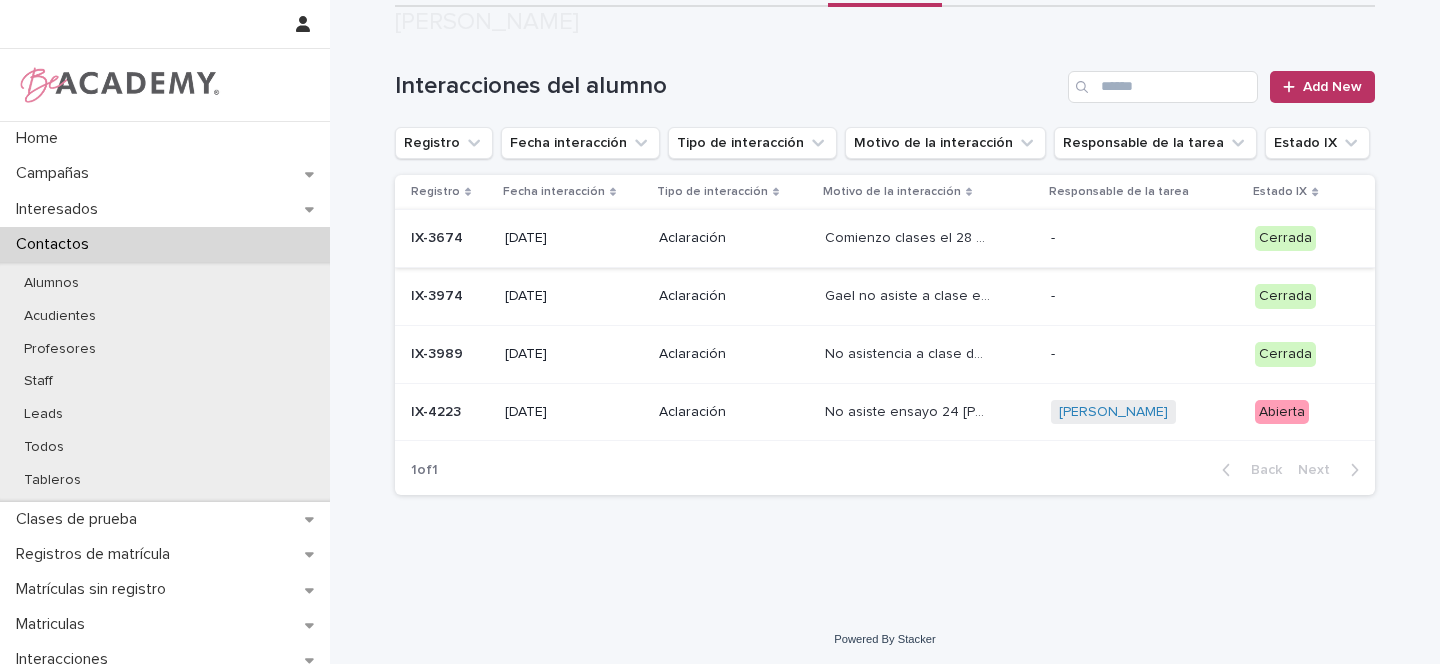 scroll, scrollTop: 161, scrollLeft: 0, axis: vertical 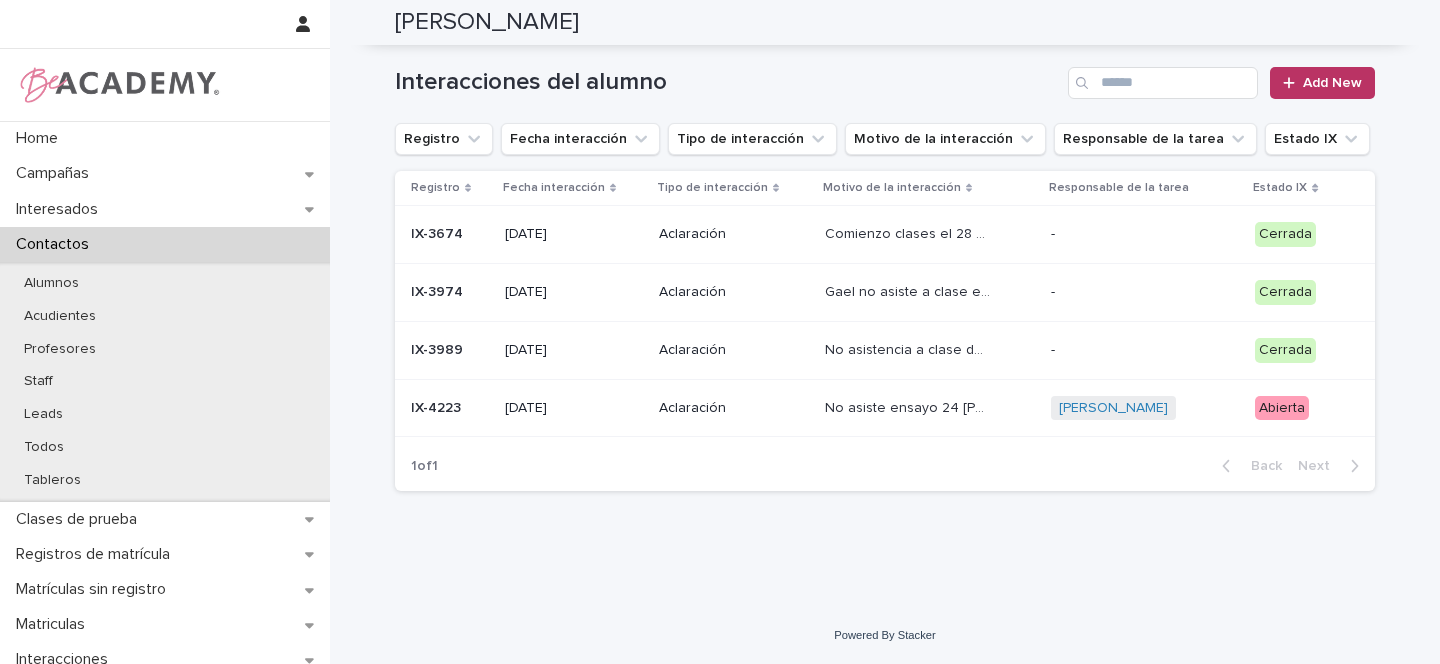 click on "Aclaración" at bounding box center (734, 408) 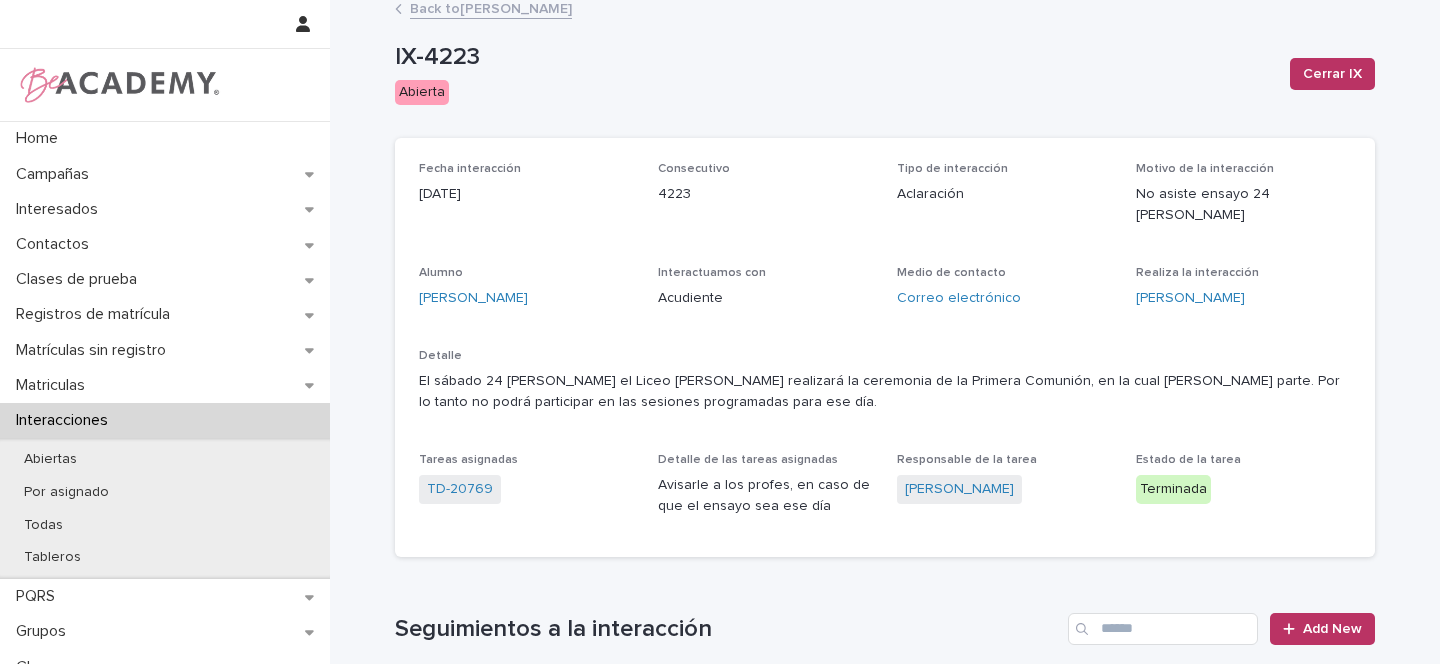 scroll, scrollTop: 12, scrollLeft: 0, axis: vertical 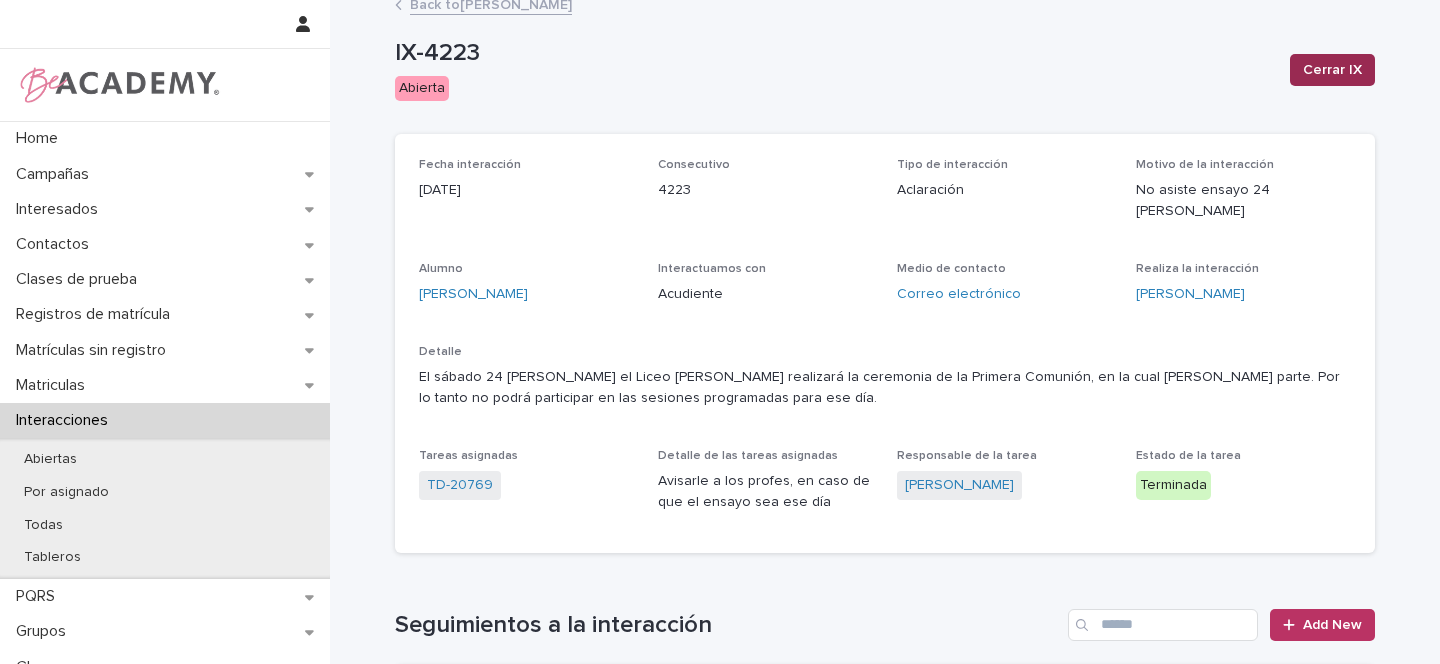click on "Cerrar IX" at bounding box center [1332, 70] 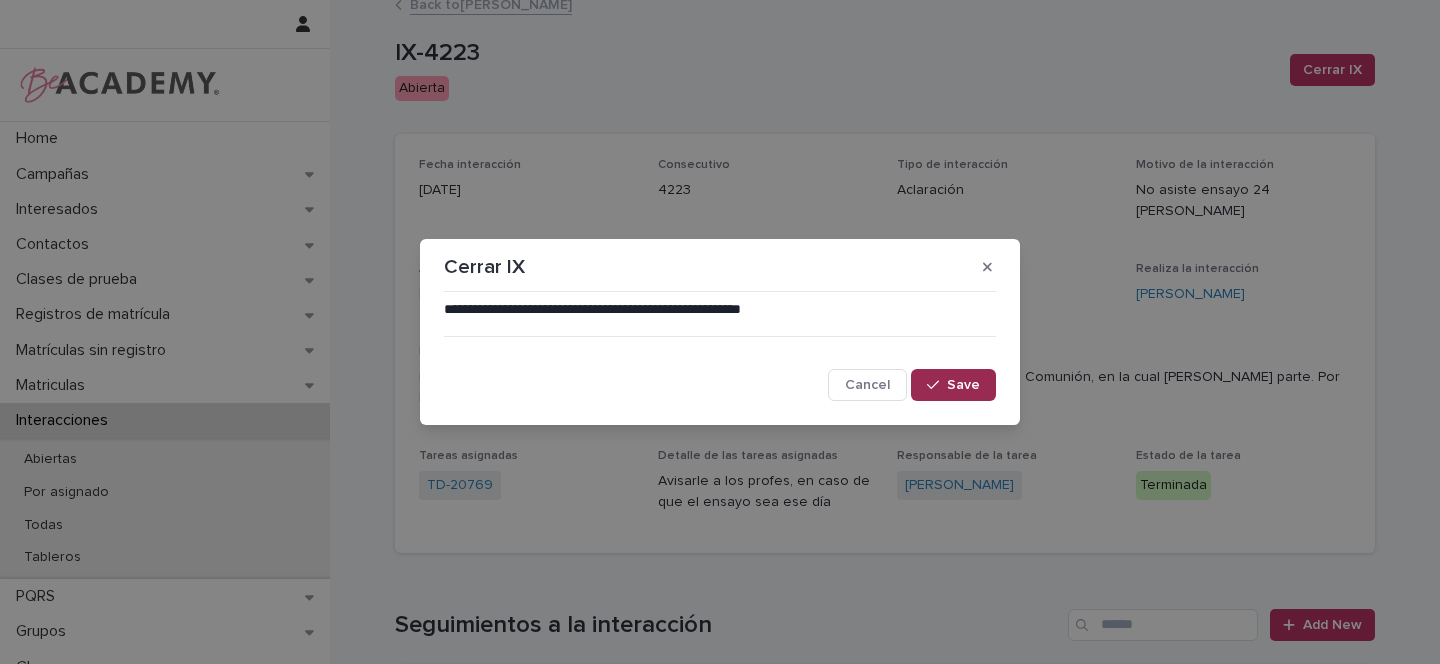 click on "Save" at bounding box center (963, 385) 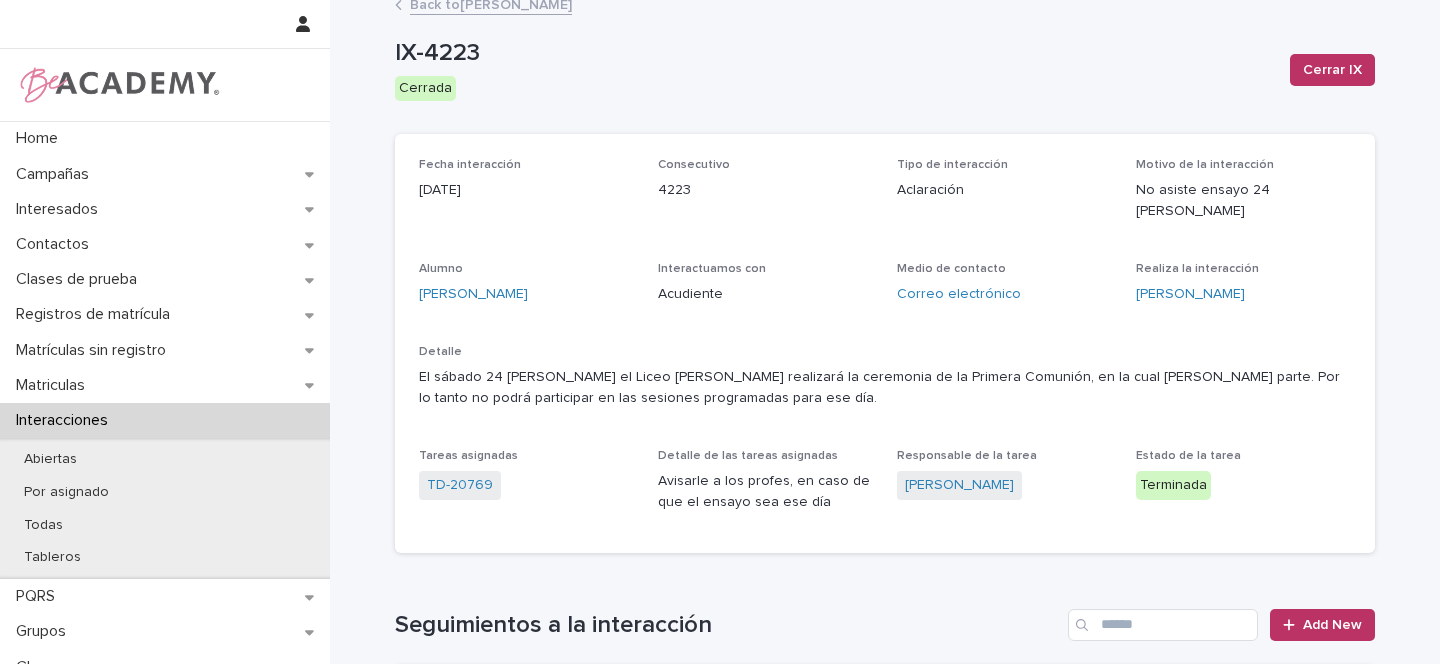 click on "Back to  Gael Okio Casallas" at bounding box center [491, 3] 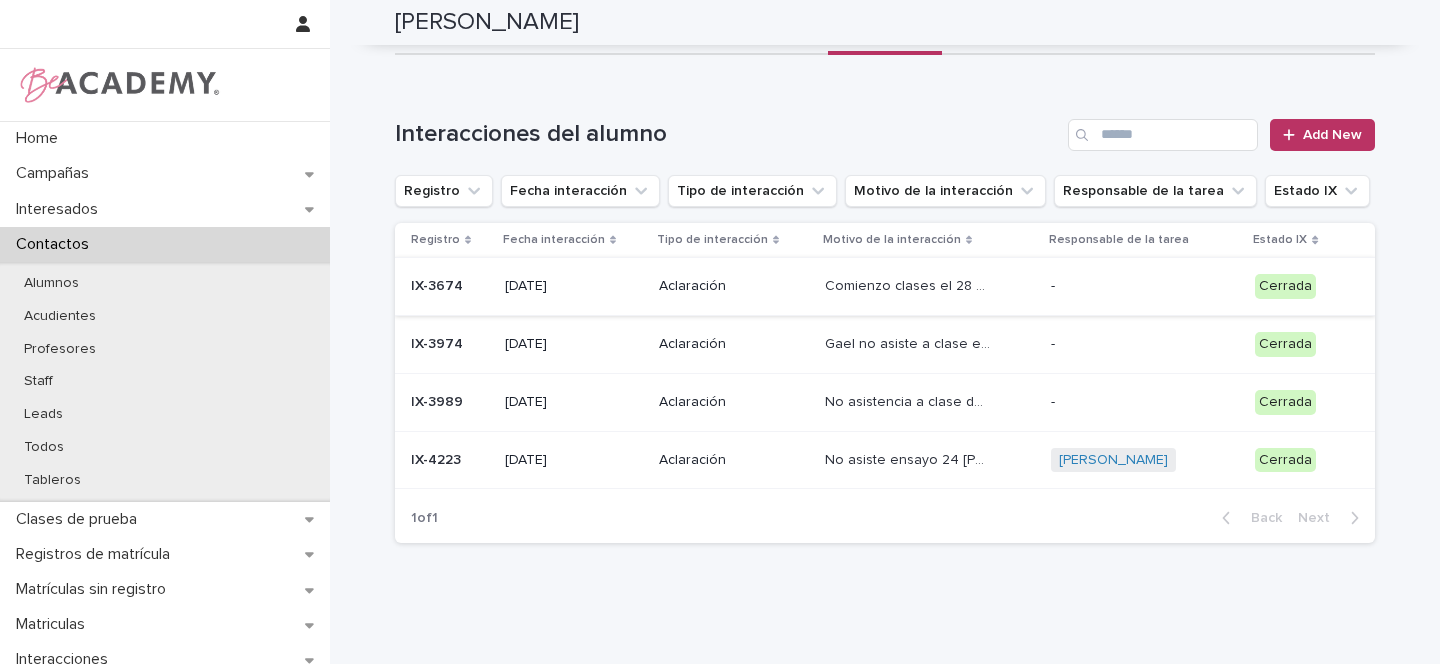 scroll, scrollTop: 0, scrollLeft: 0, axis: both 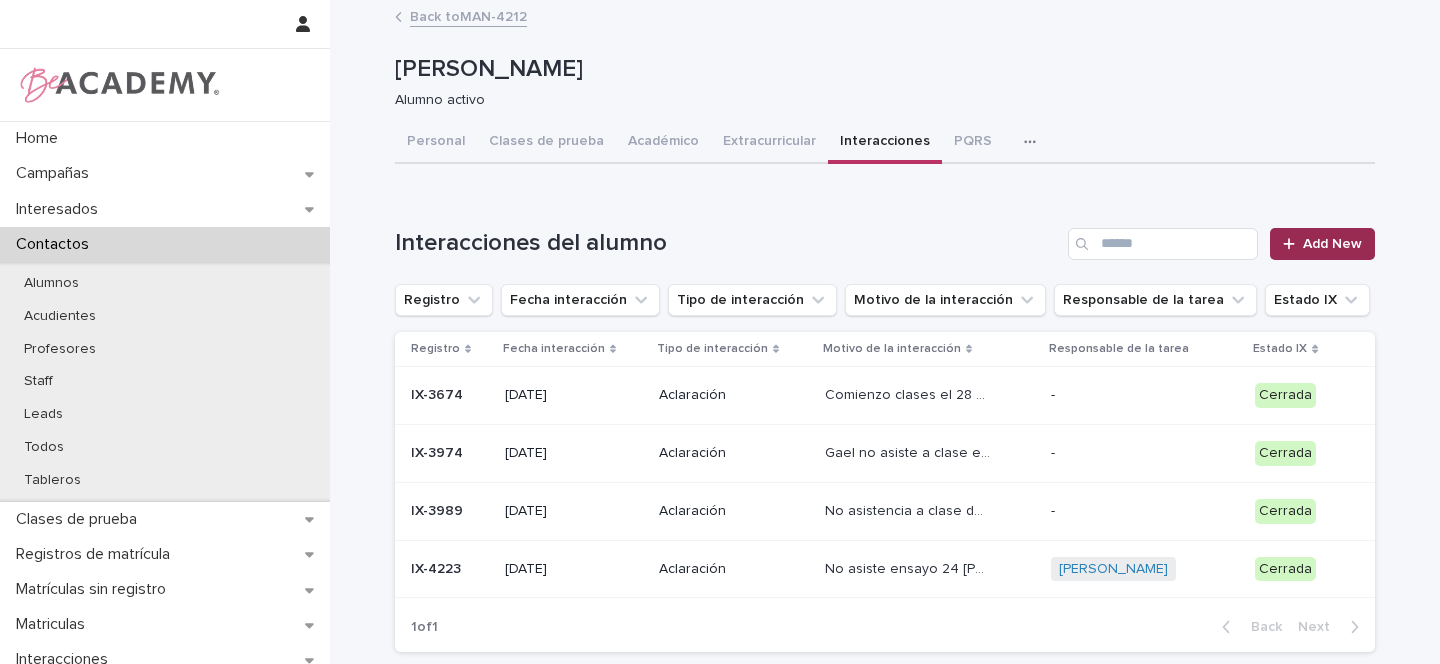 click on "Add New" at bounding box center [1332, 244] 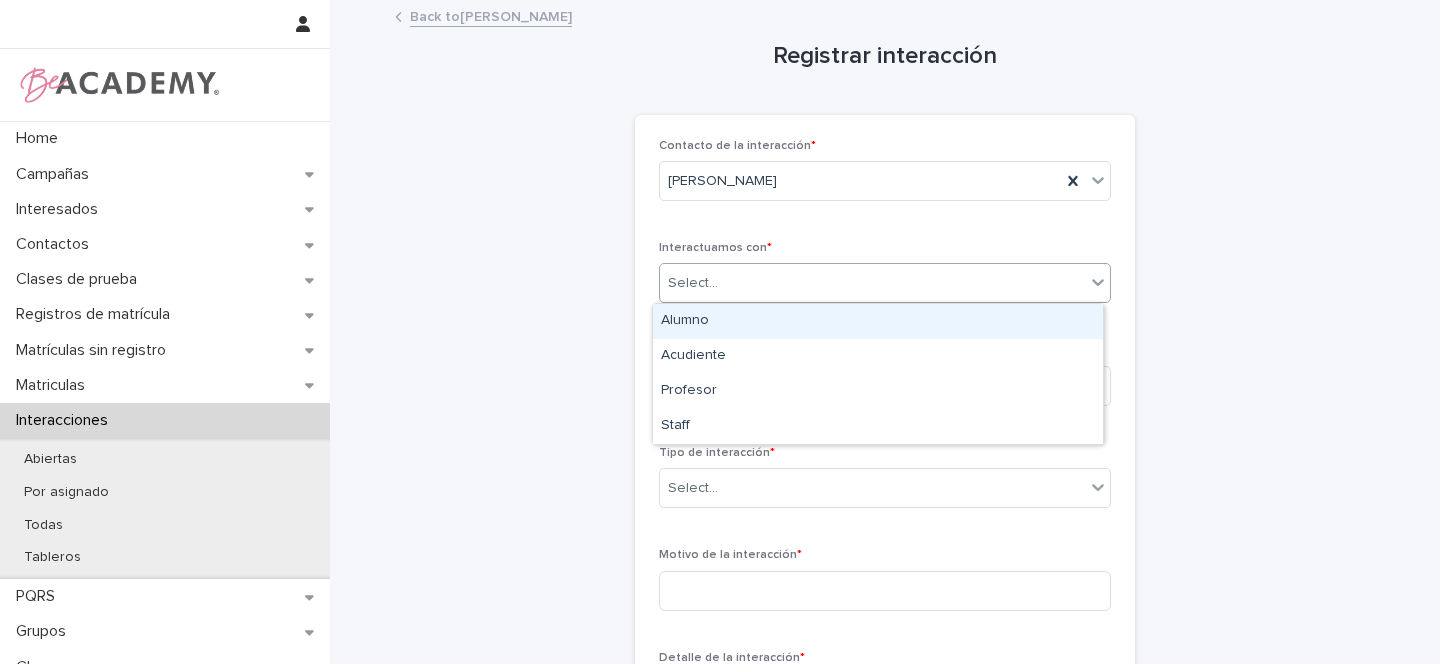 click on "Select..." at bounding box center (693, 283) 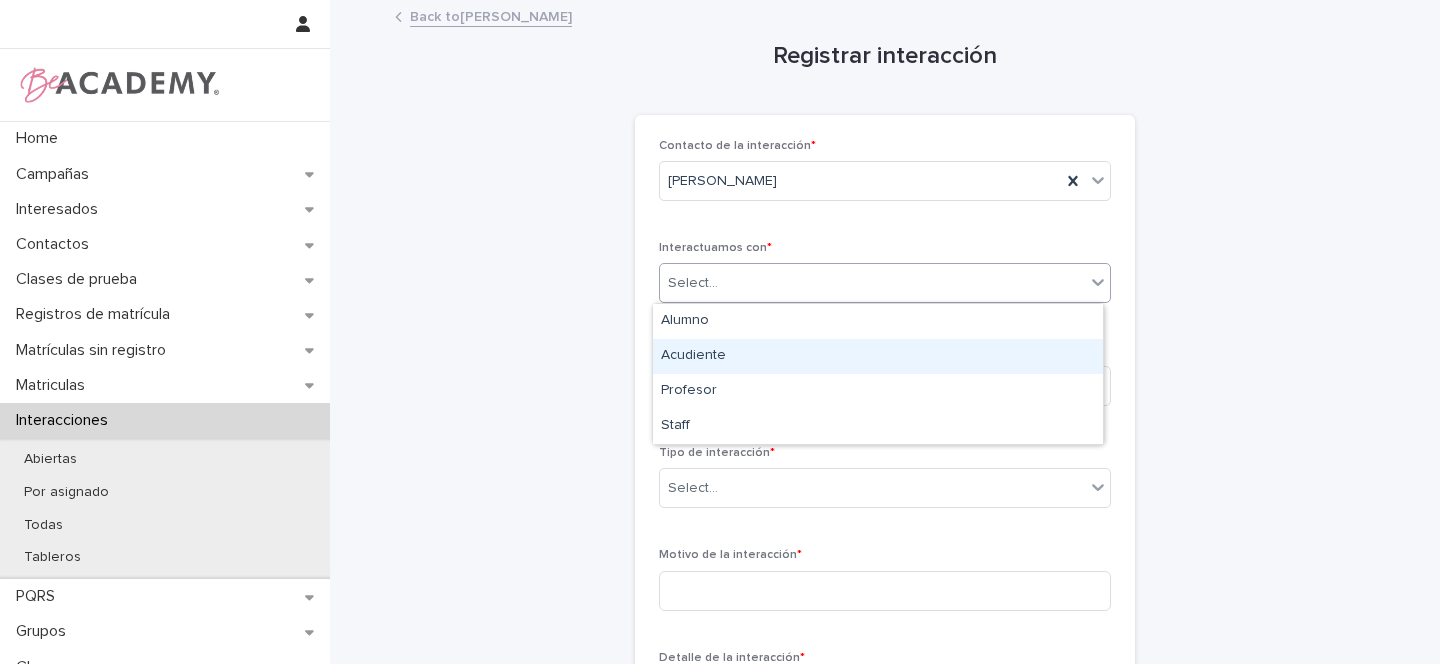 click on "Acudiente" at bounding box center (878, 356) 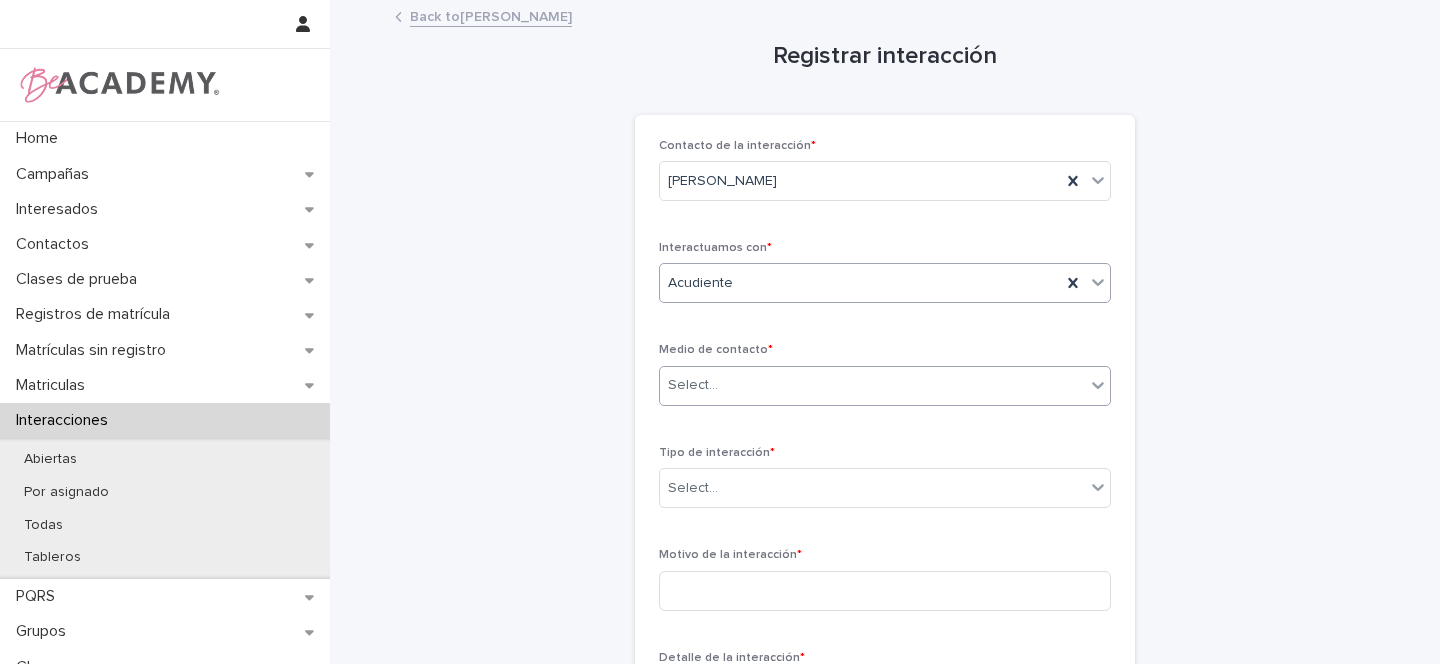 click on "Select..." at bounding box center (693, 385) 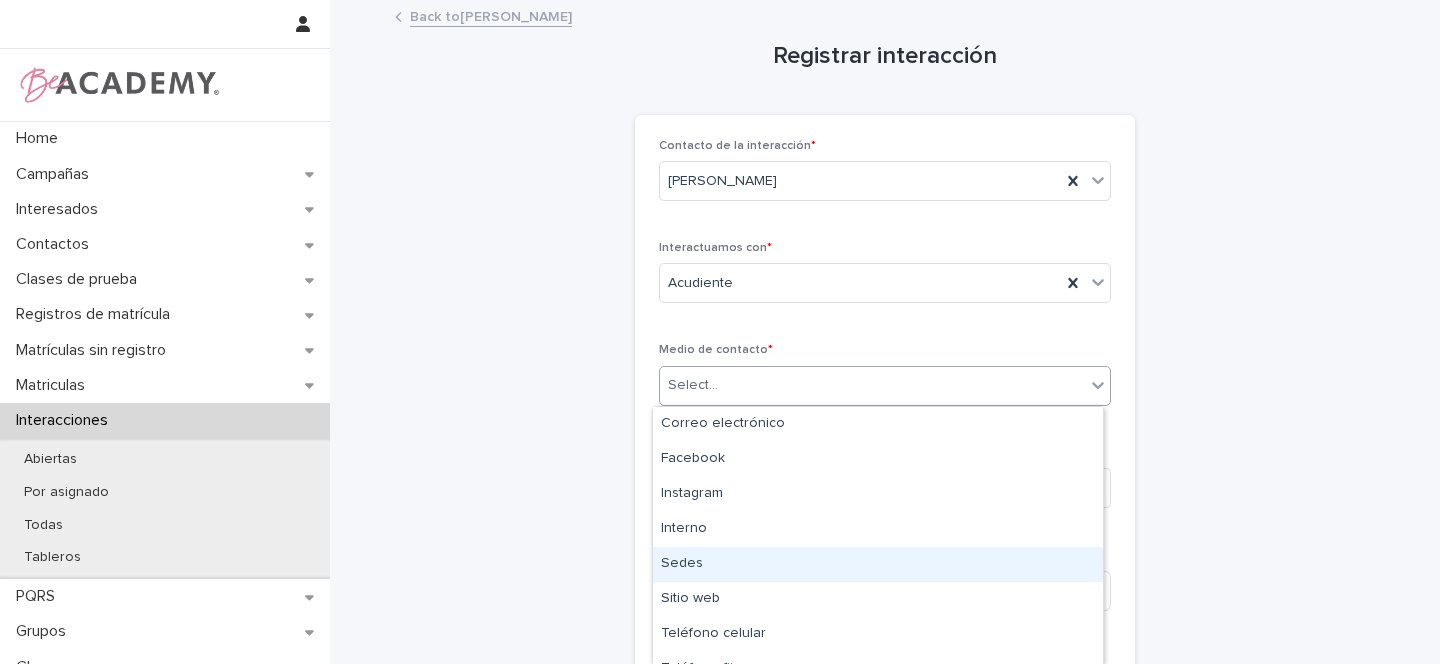 click on "Sedes" at bounding box center (878, 564) 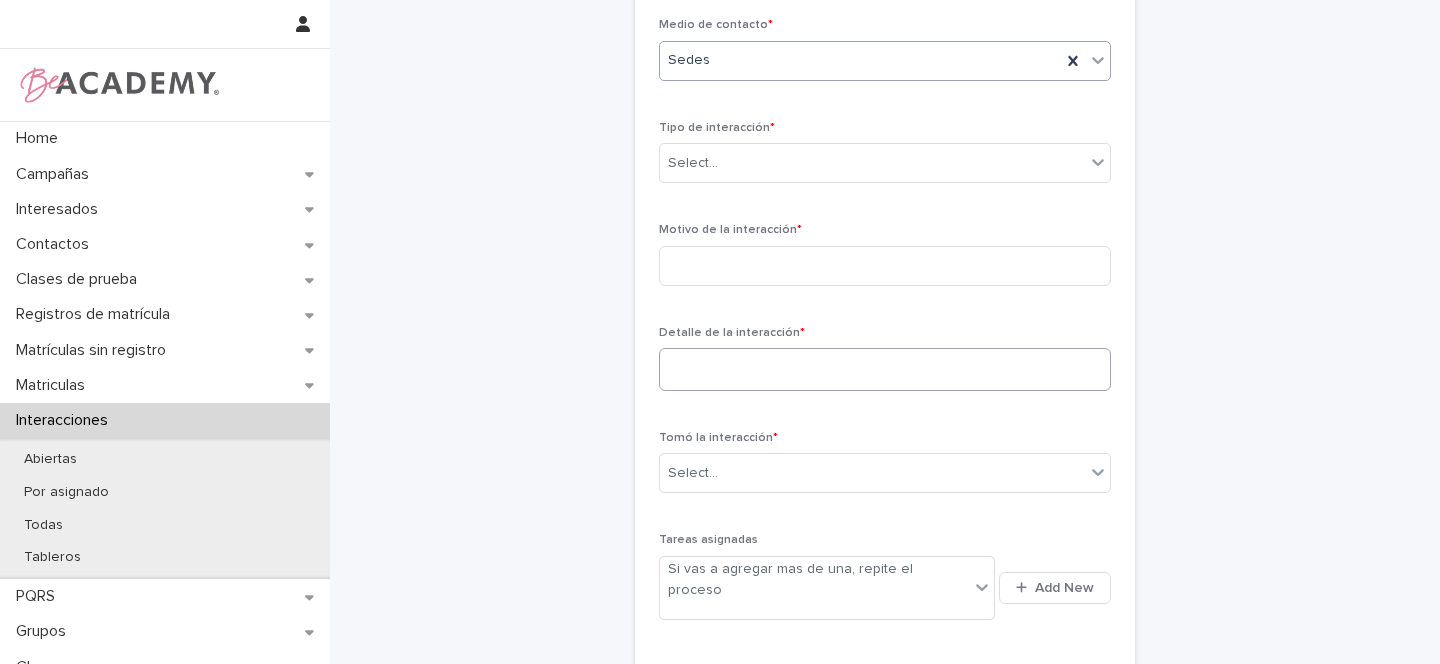 scroll, scrollTop: 346, scrollLeft: 0, axis: vertical 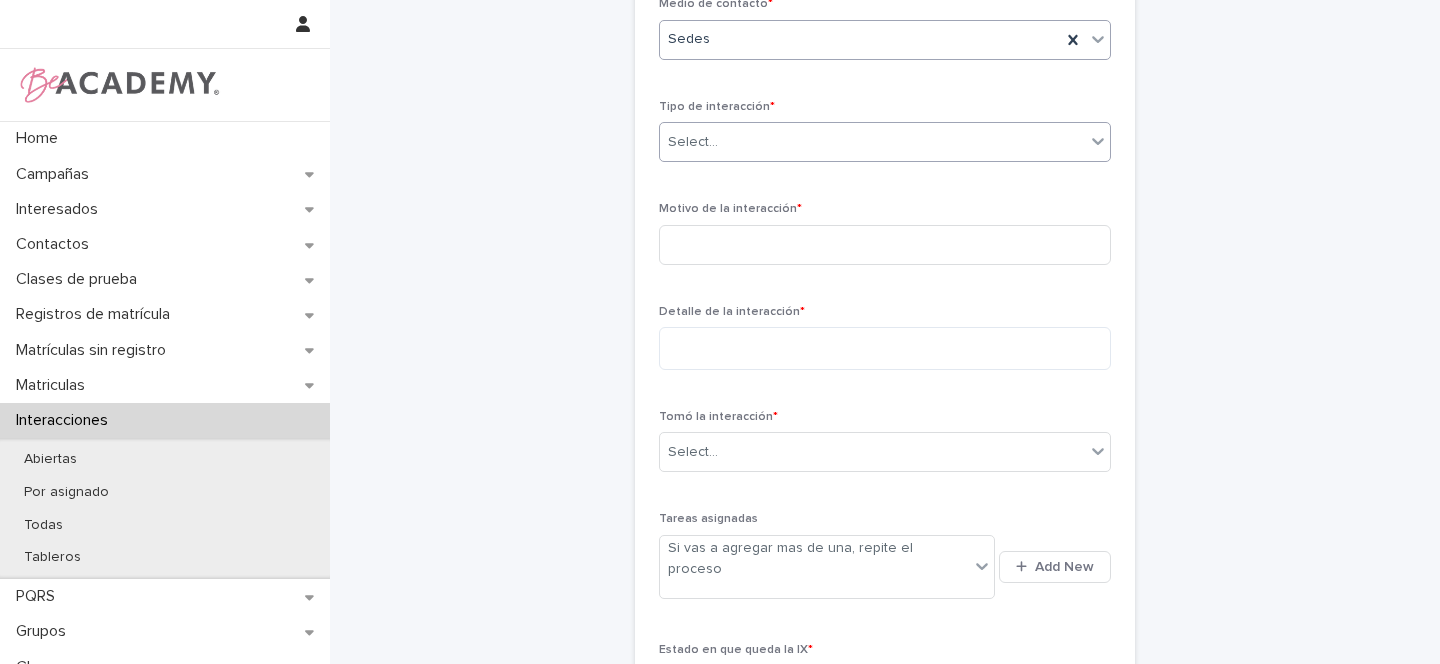 click on "Select..." at bounding box center (693, 142) 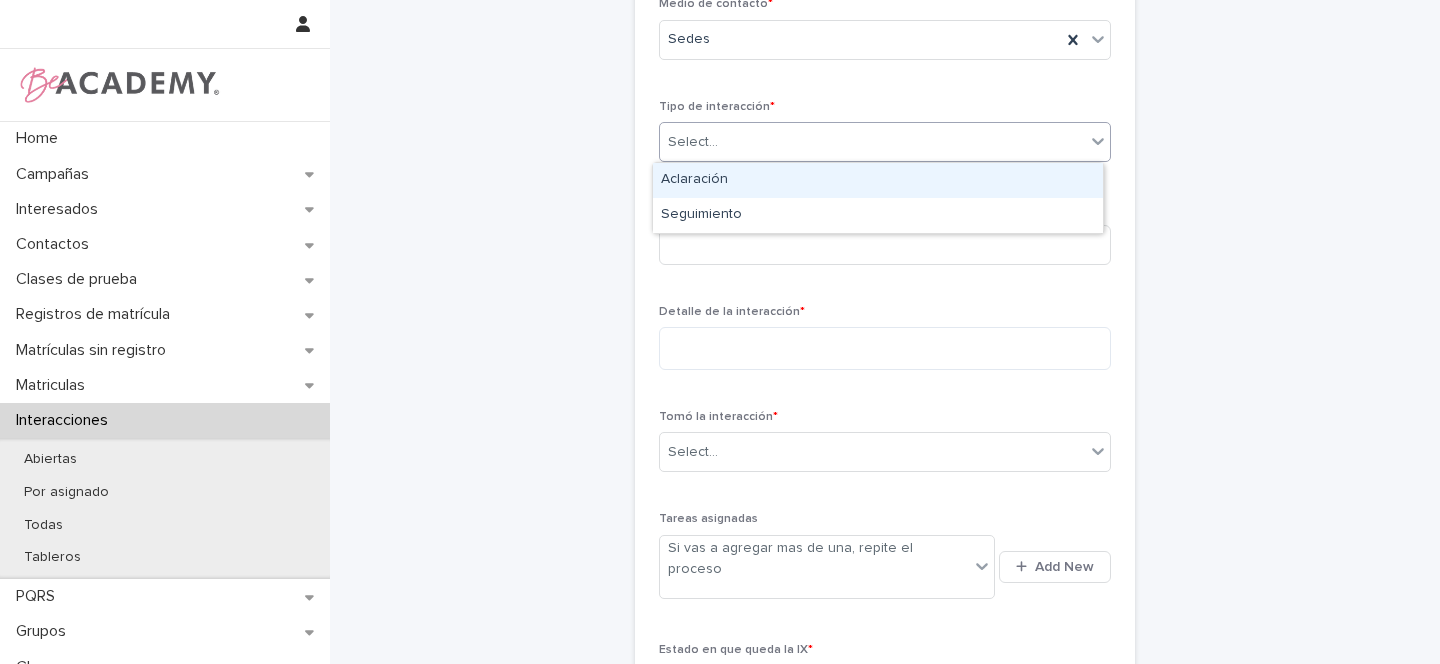 click on "Aclaración" at bounding box center (878, 180) 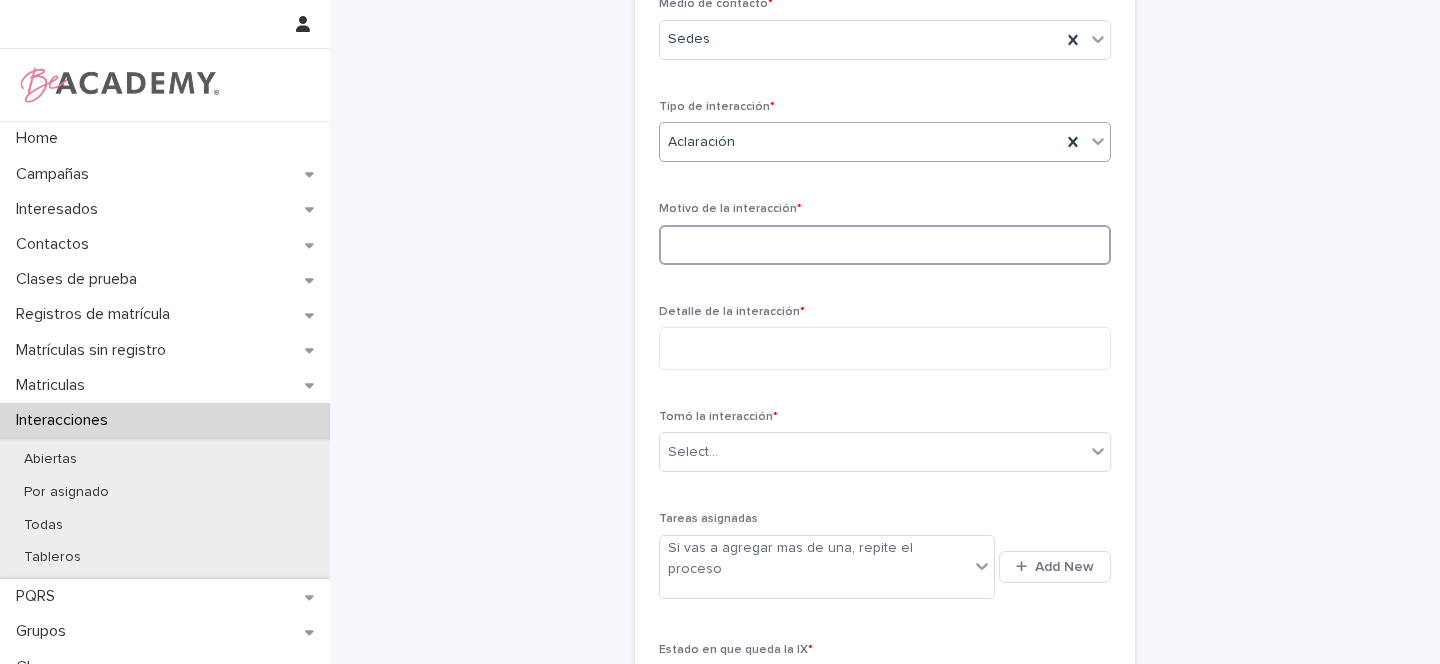 click at bounding box center [885, 245] 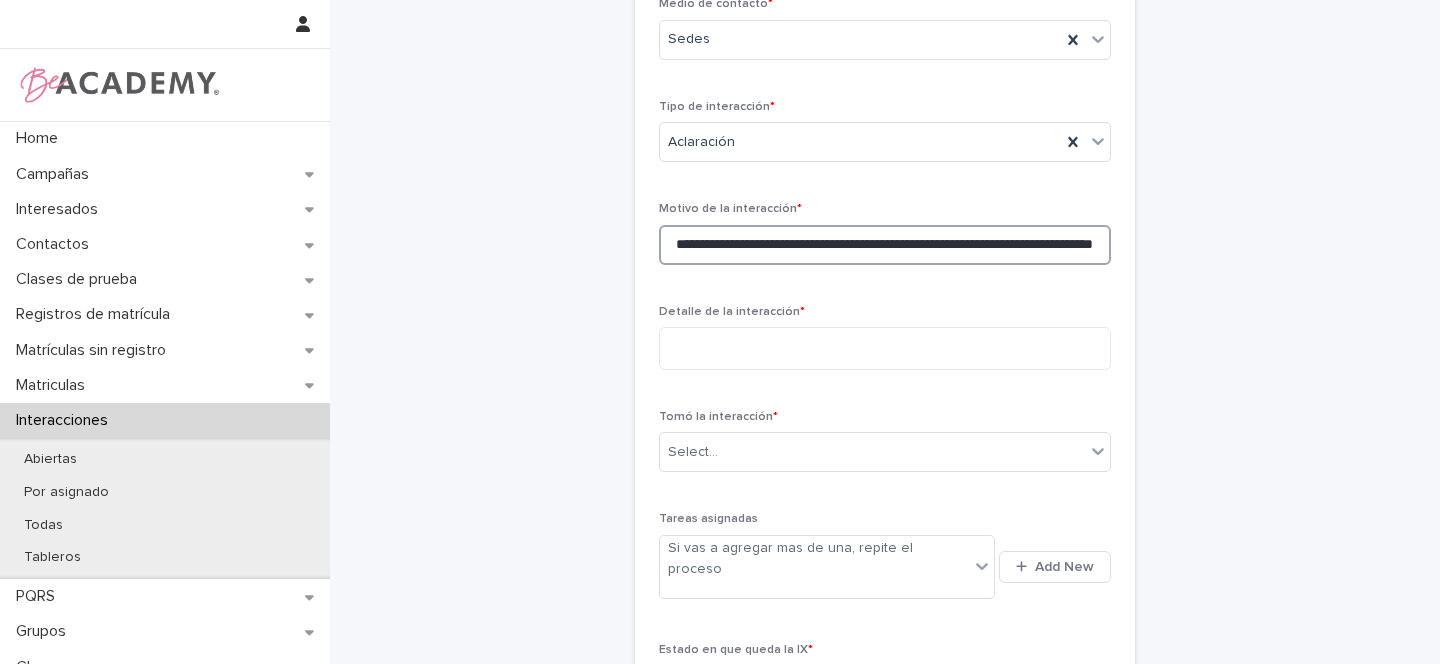 scroll, scrollTop: 0, scrollLeft: 87, axis: horizontal 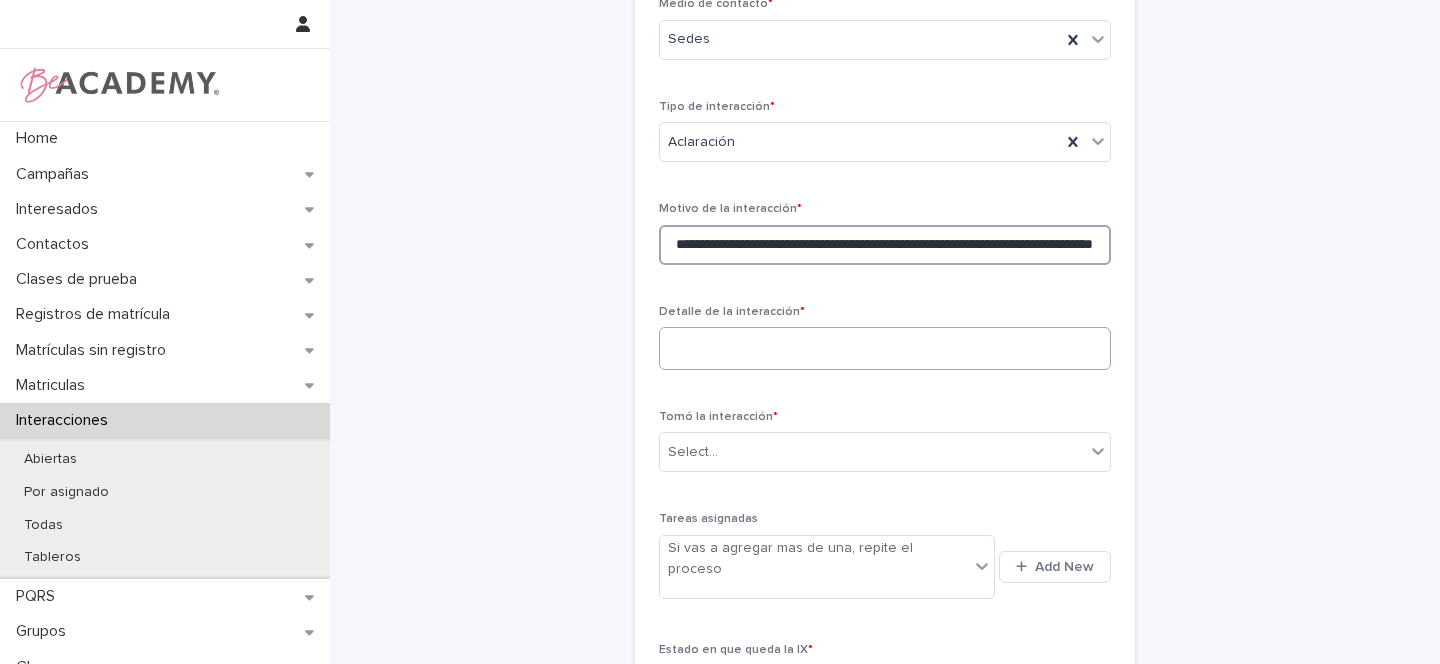 type on "**********" 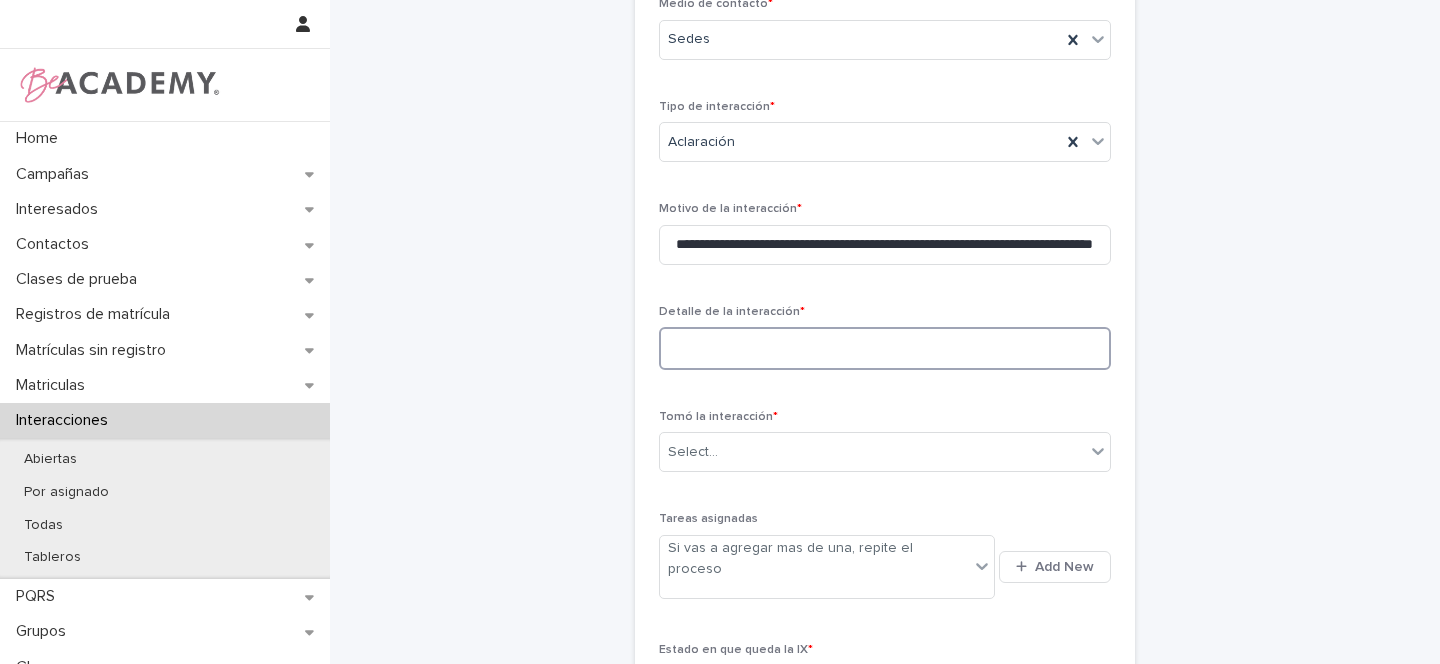 scroll, scrollTop: 0, scrollLeft: 0, axis: both 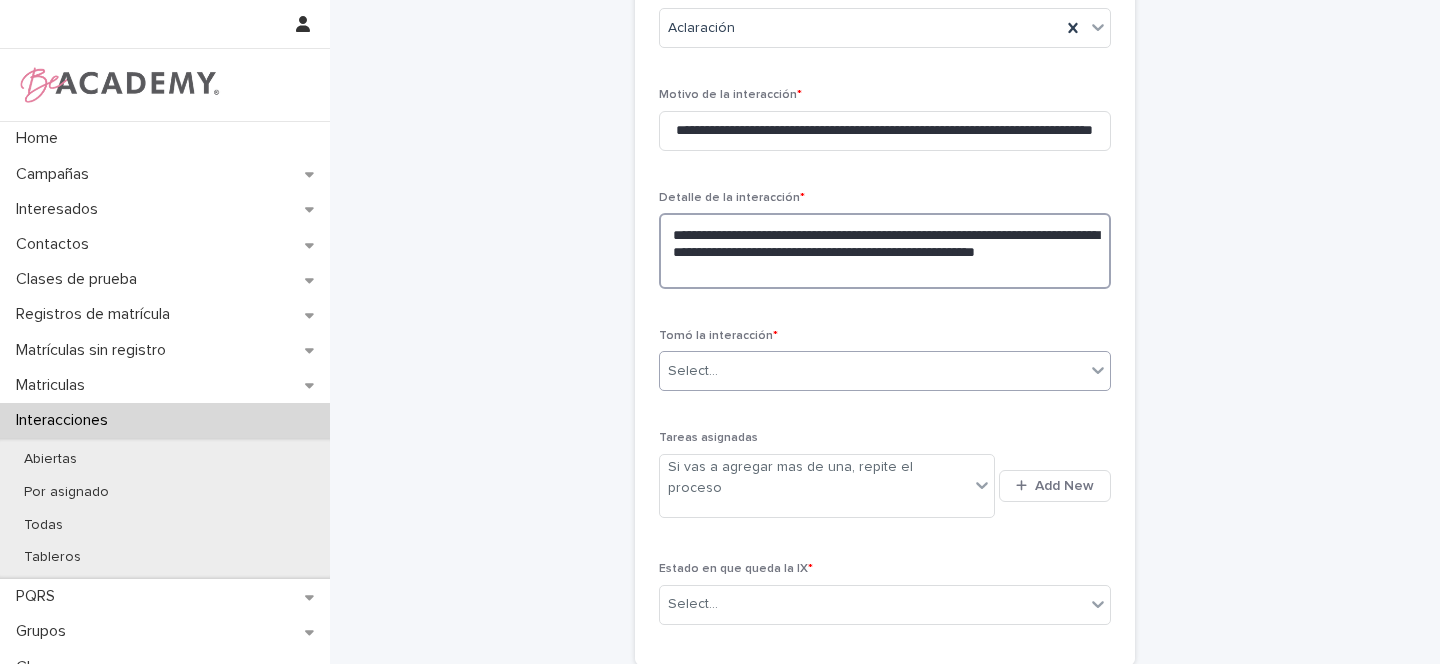 type on "**********" 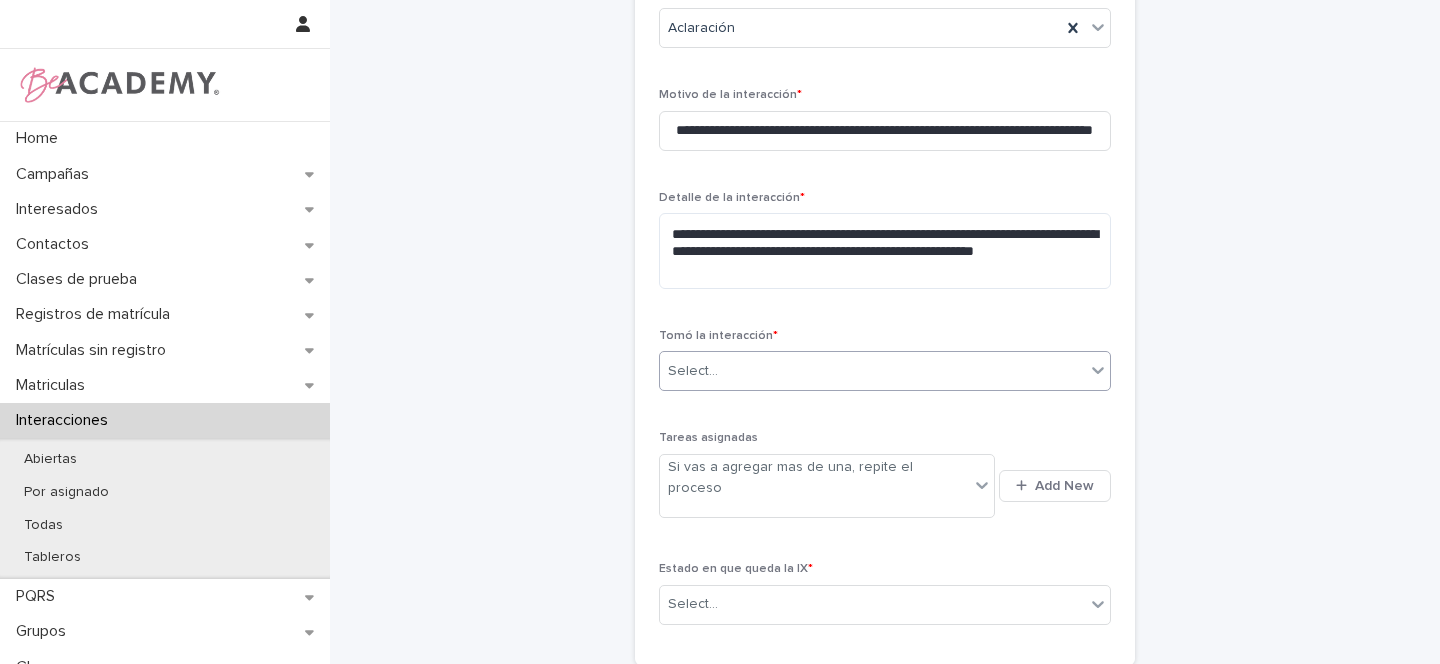 click on "Select..." at bounding box center (885, 371) 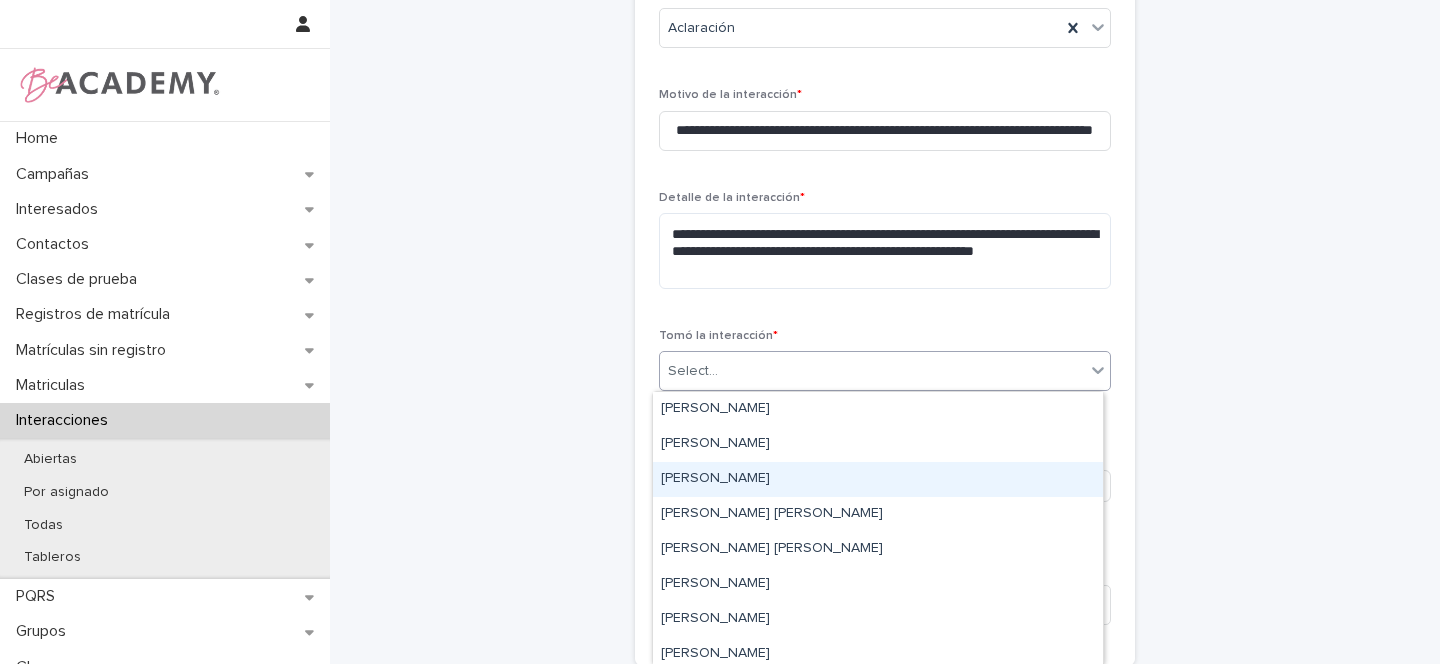 click on "[PERSON_NAME]" at bounding box center [878, 479] 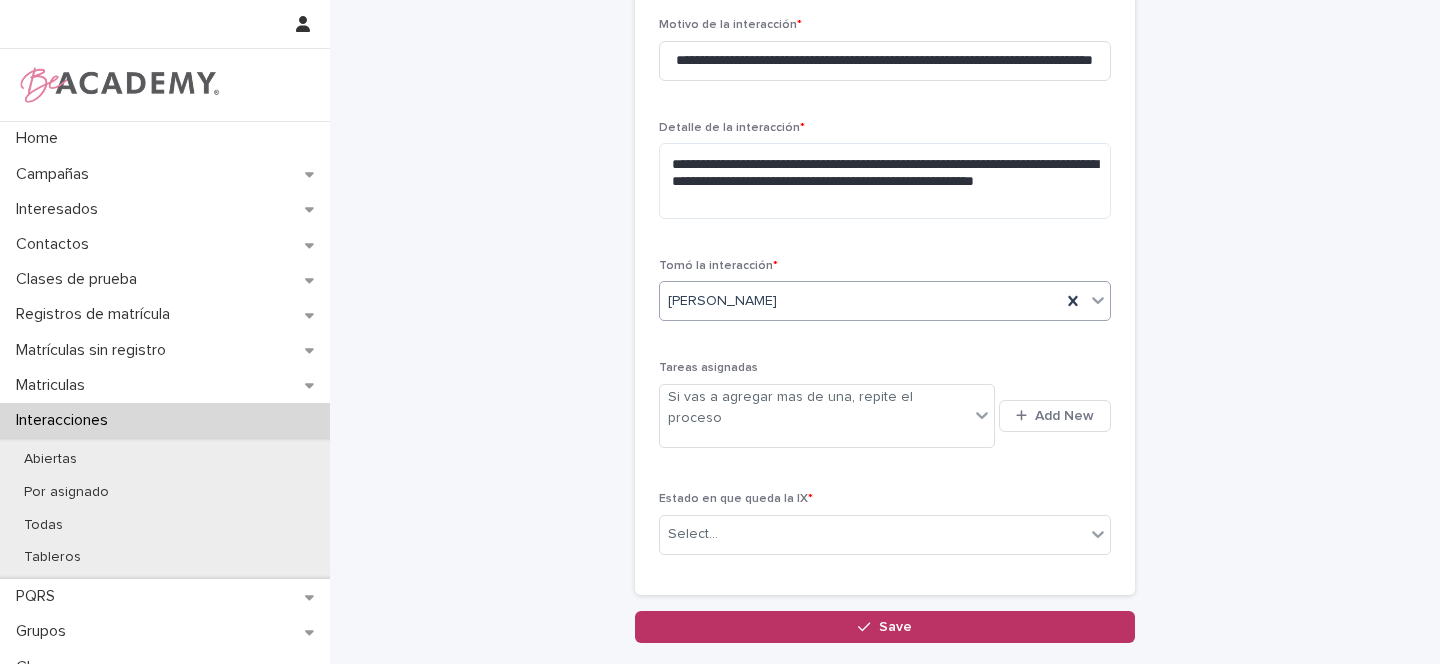 scroll, scrollTop: 549, scrollLeft: 0, axis: vertical 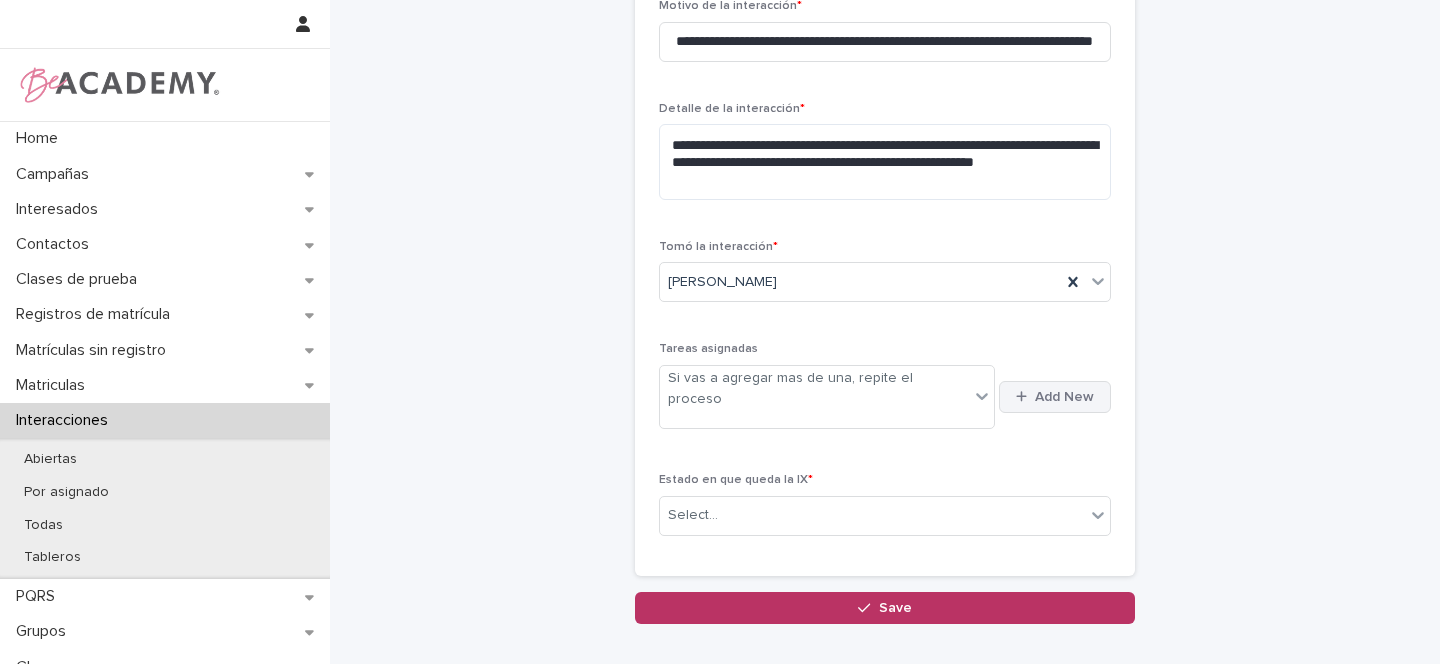 click on "Add New" at bounding box center [1064, 397] 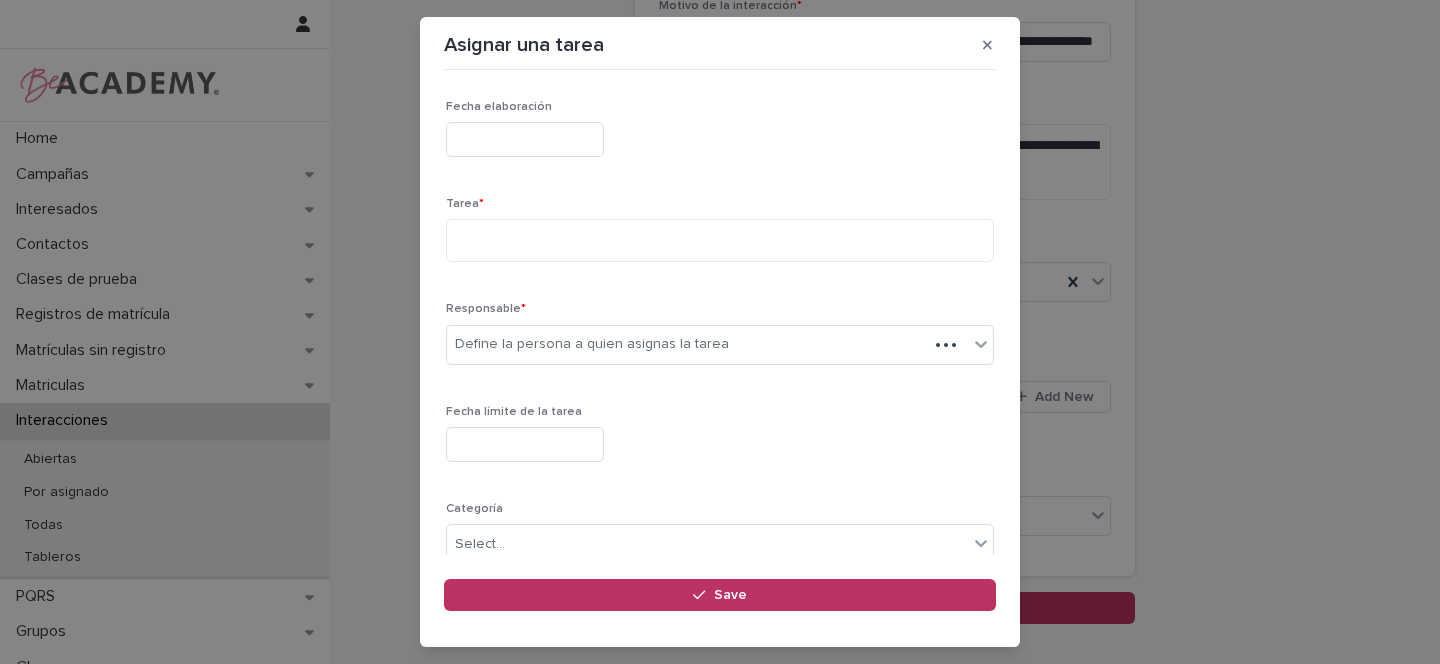 click at bounding box center [525, 139] 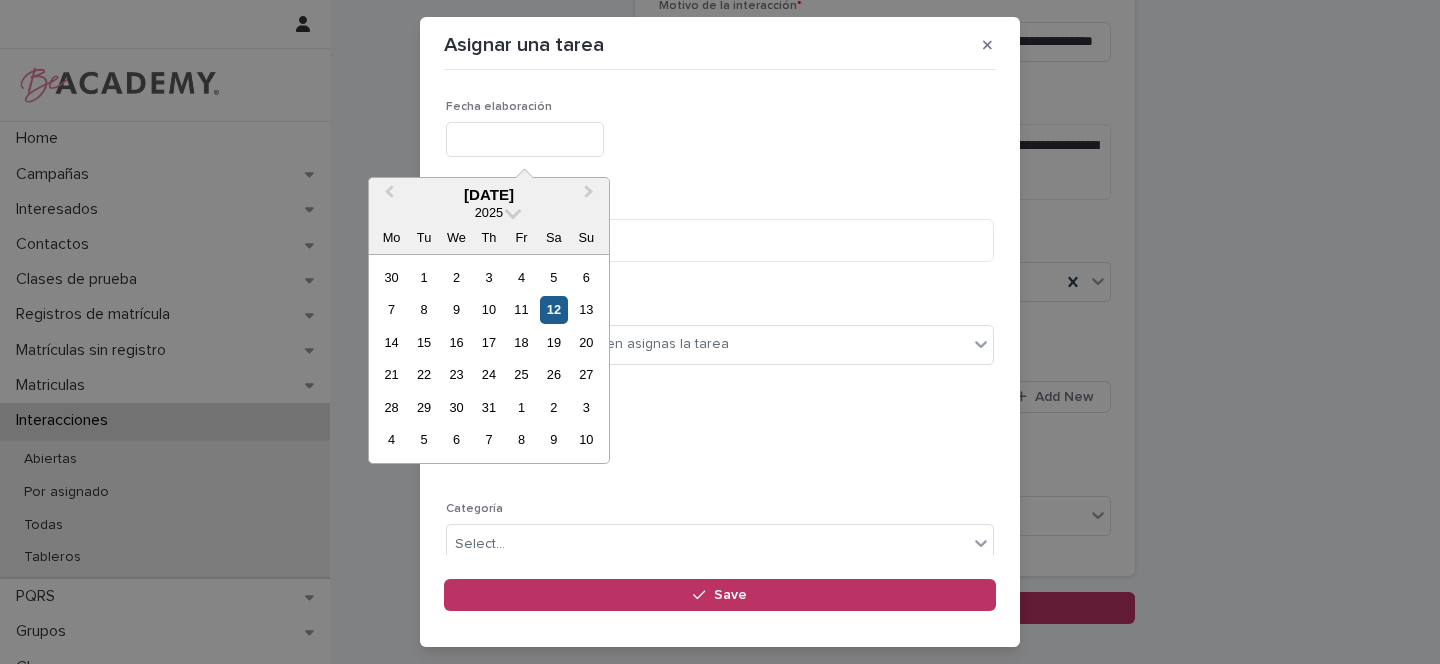 click on "12" at bounding box center [553, 309] 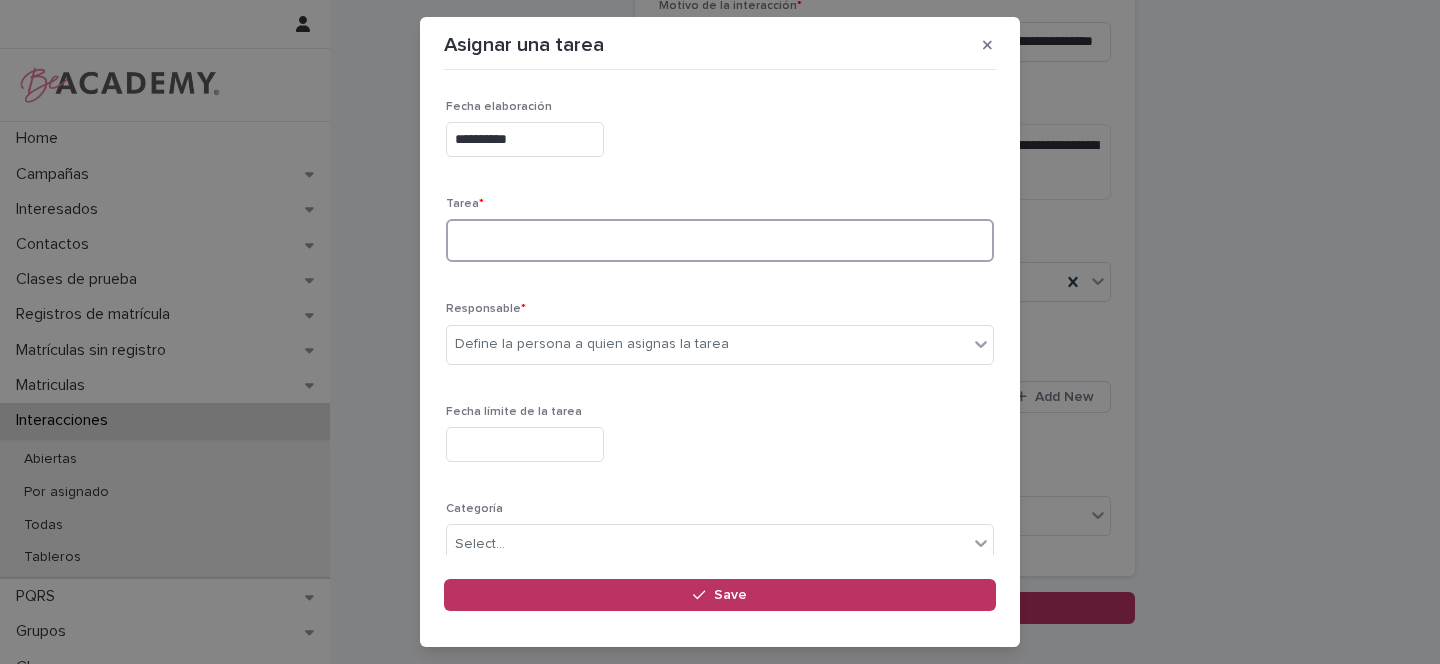 click at bounding box center (720, 240) 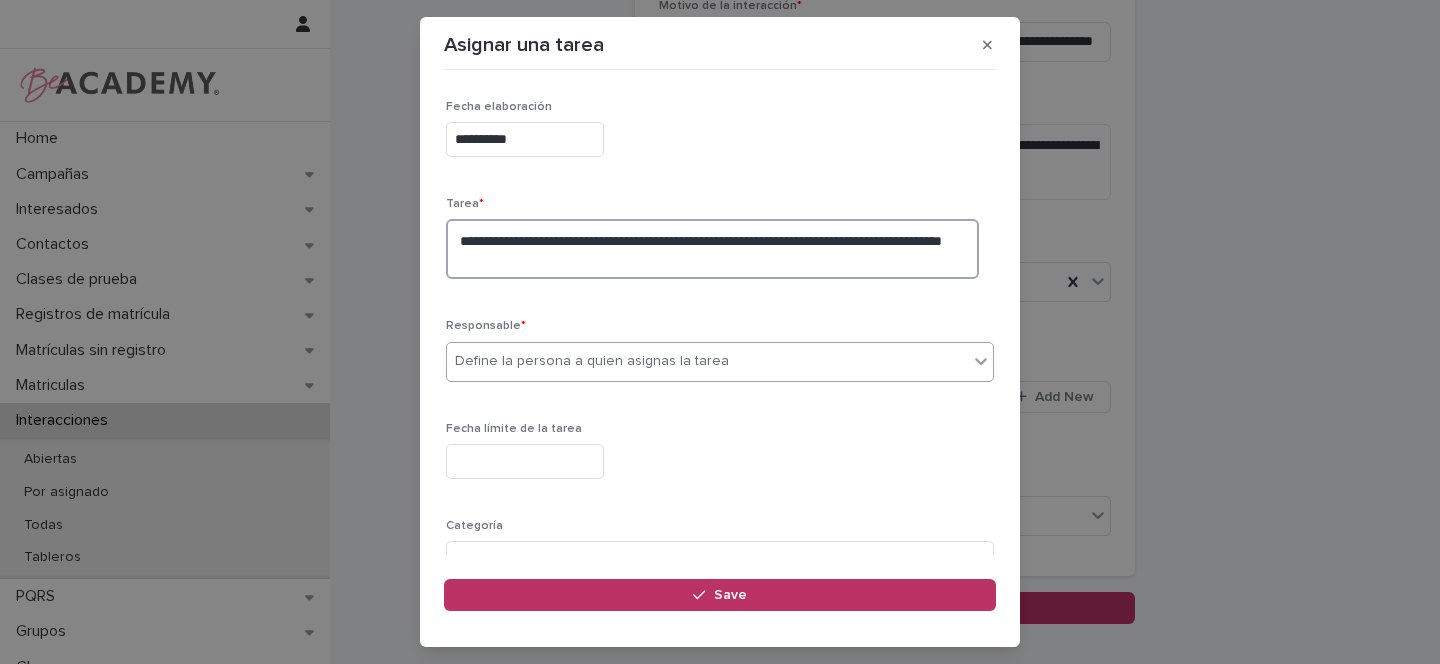 type on "**********" 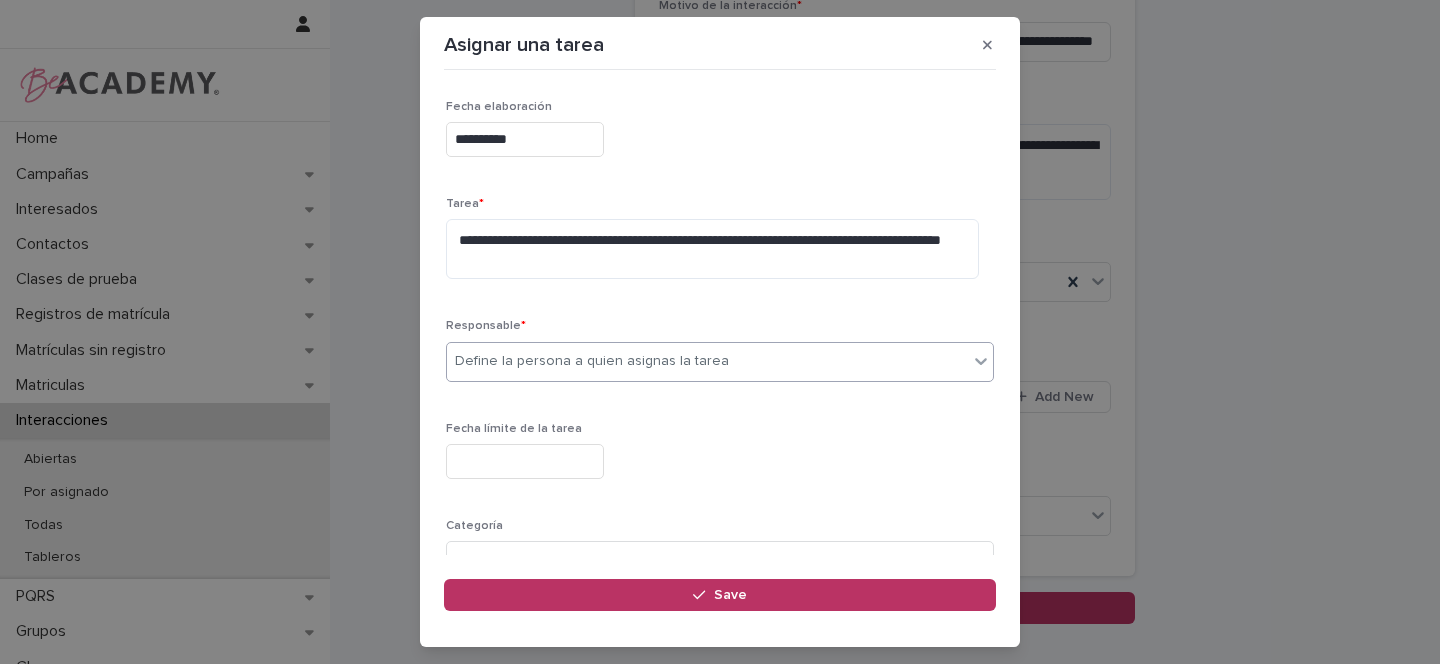 click on "Define la persona a quien asignas la tarea" at bounding box center (592, 361) 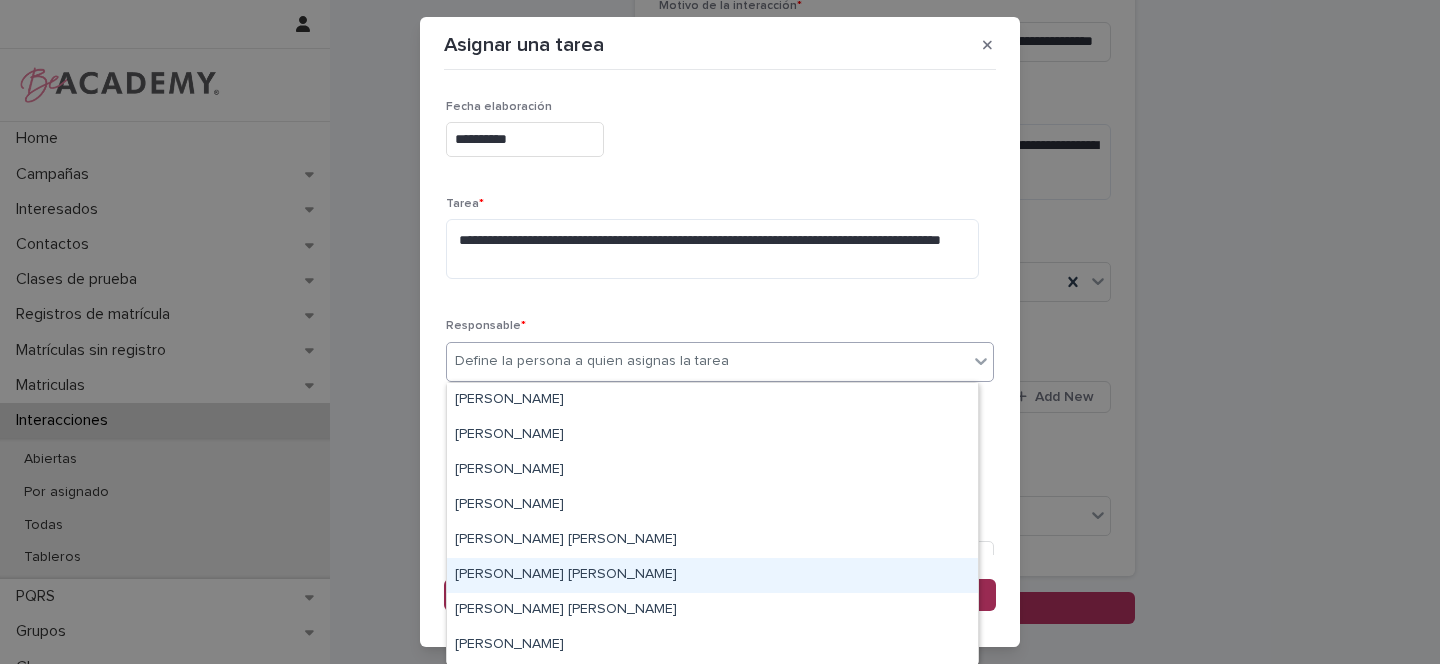 click on "[PERSON_NAME] [PERSON_NAME]" at bounding box center [712, 575] 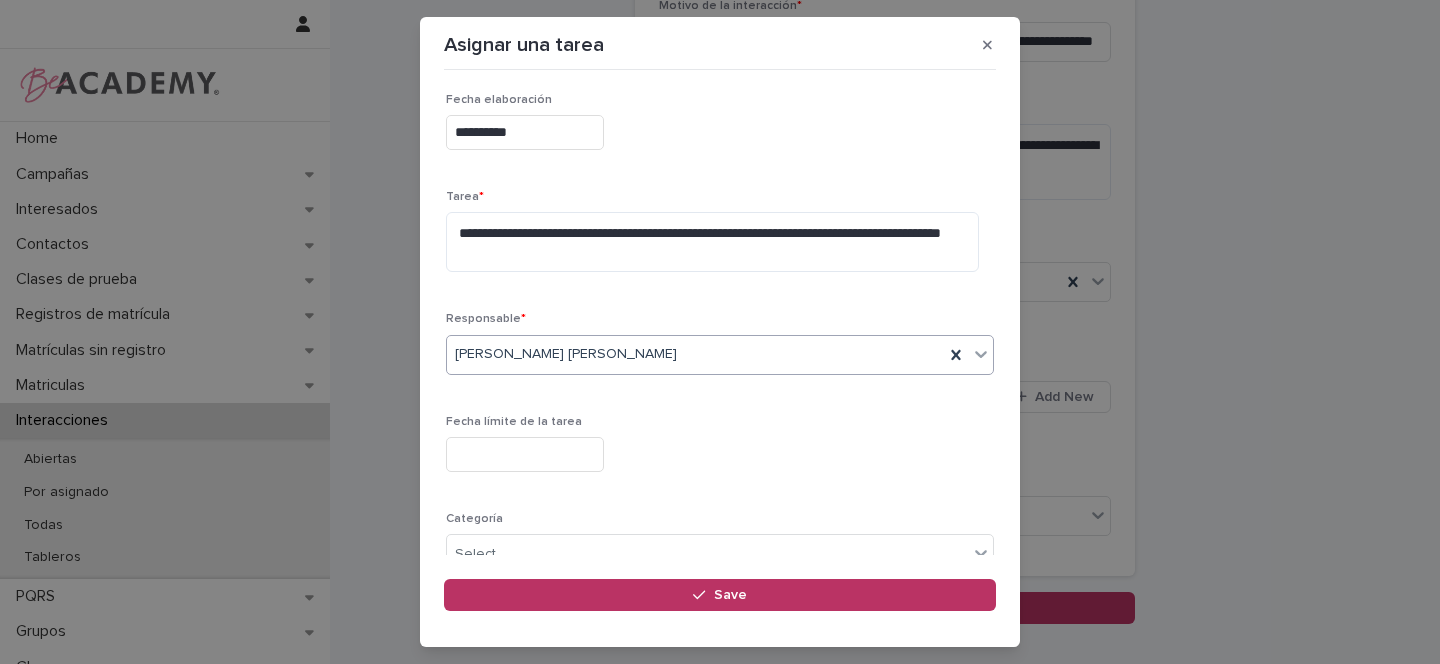 scroll, scrollTop: 8, scrollLeft: 0, axis: vertical 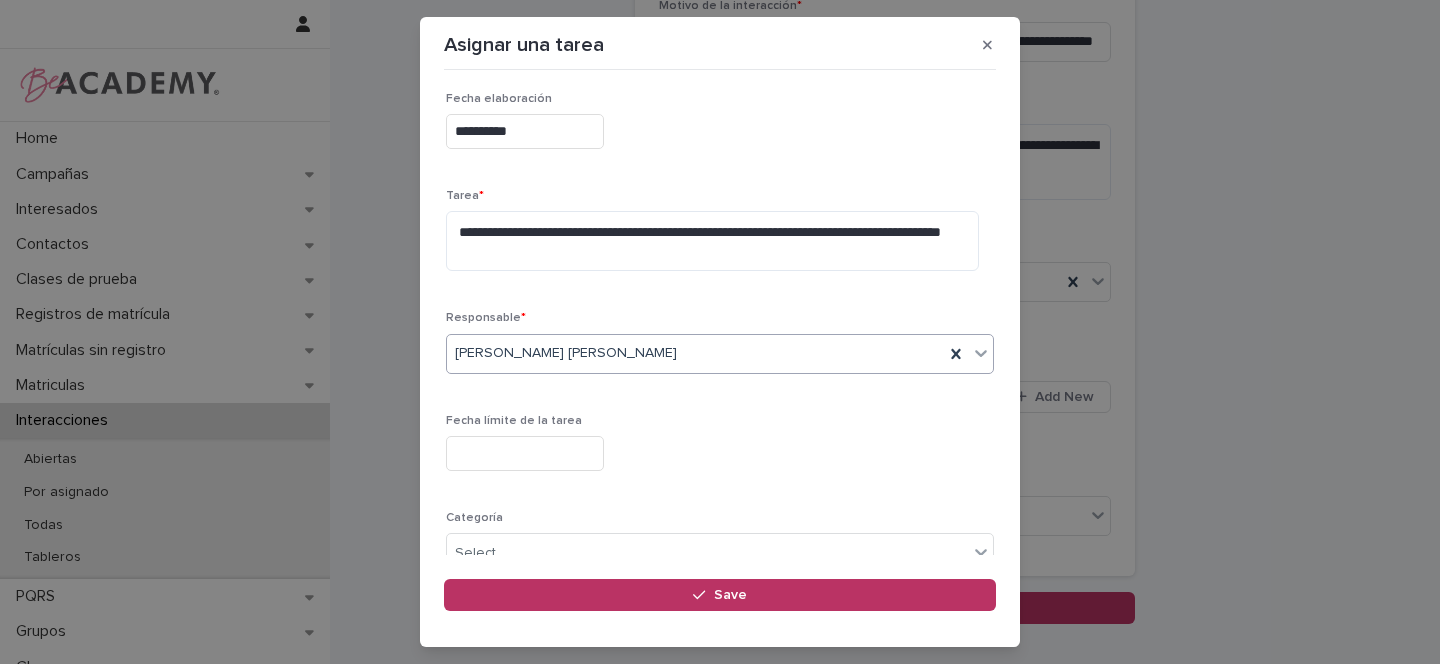 click at bounding box center (525, 453) 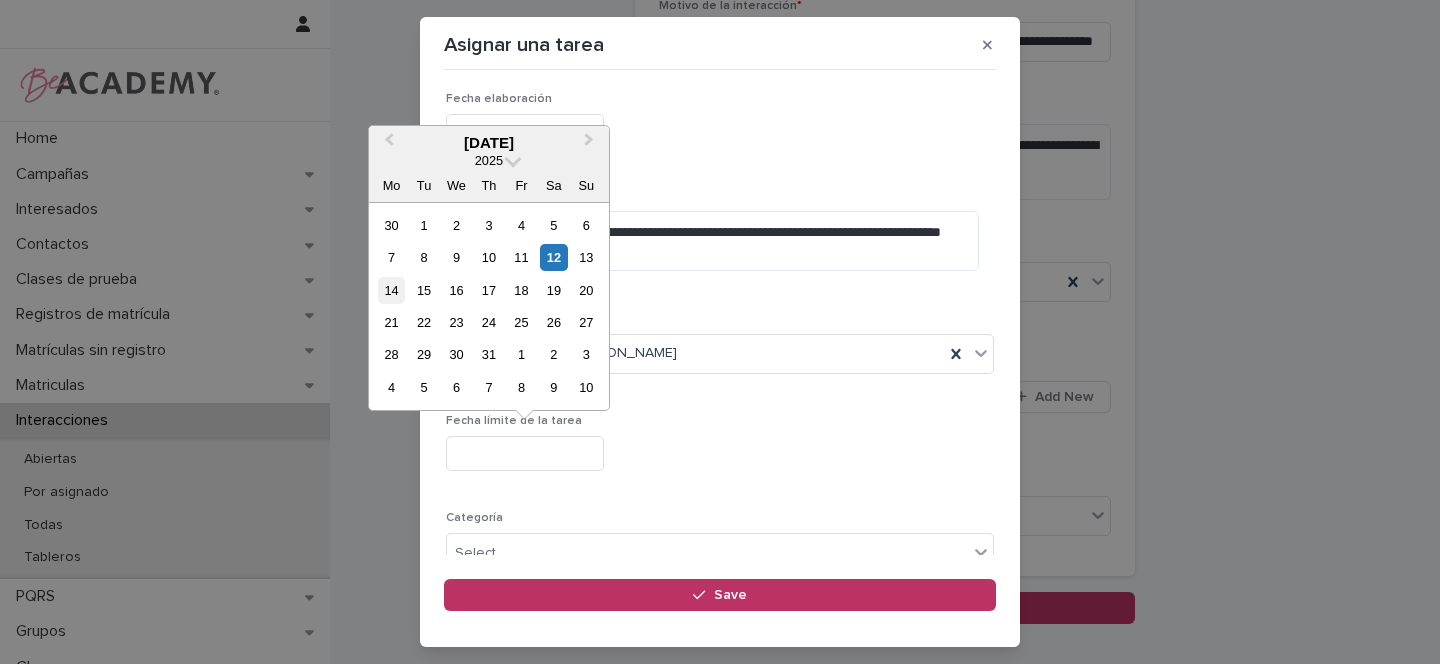 click on "14" at bounding box center [391, 290] 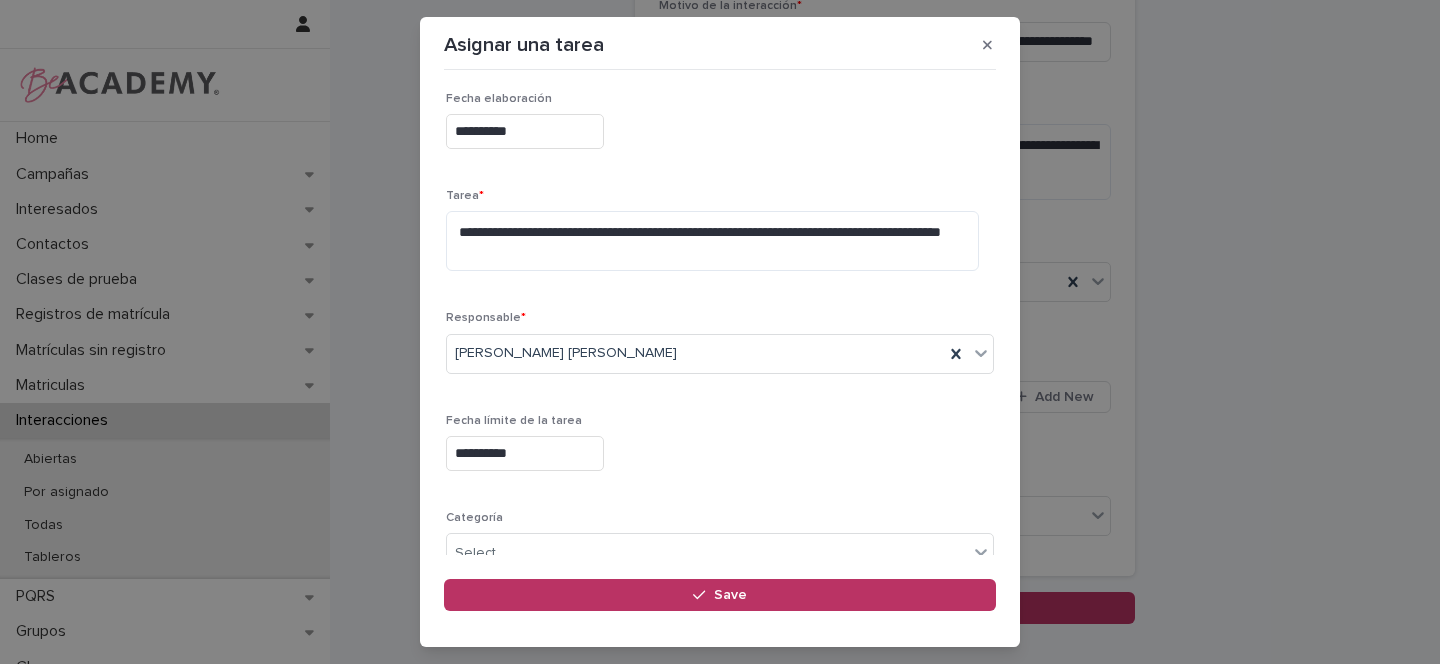 scroll, scrollTop: 190, scrollLeft: 0, axis: vertical 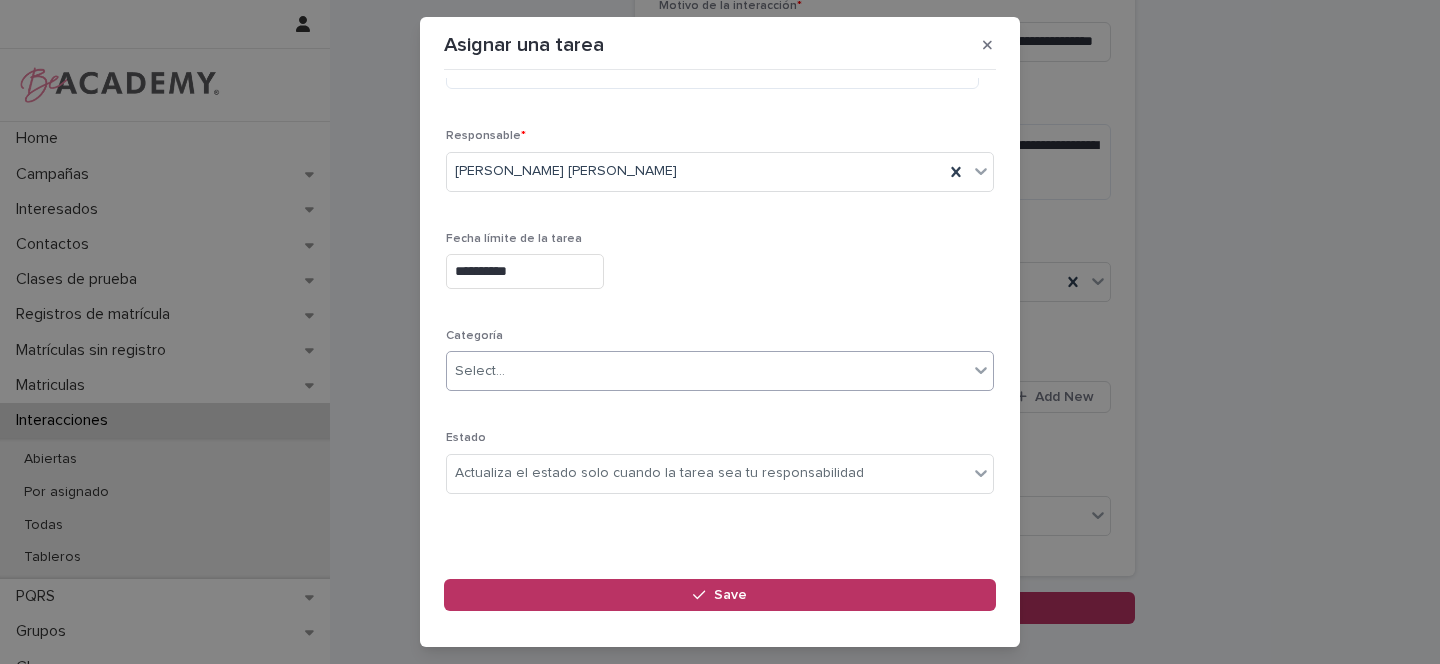 click on "Select..." at bounding box center [707, 371] 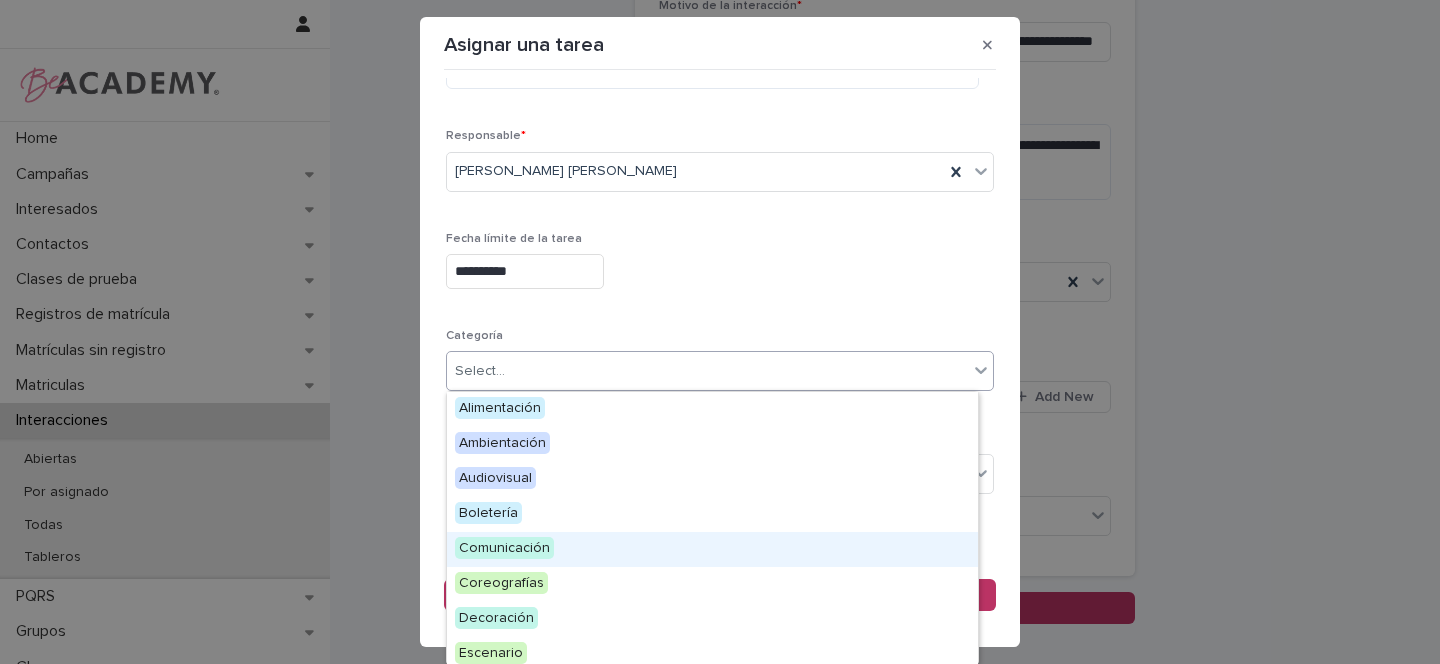 click on "**********" at bounding box center [720, 210] 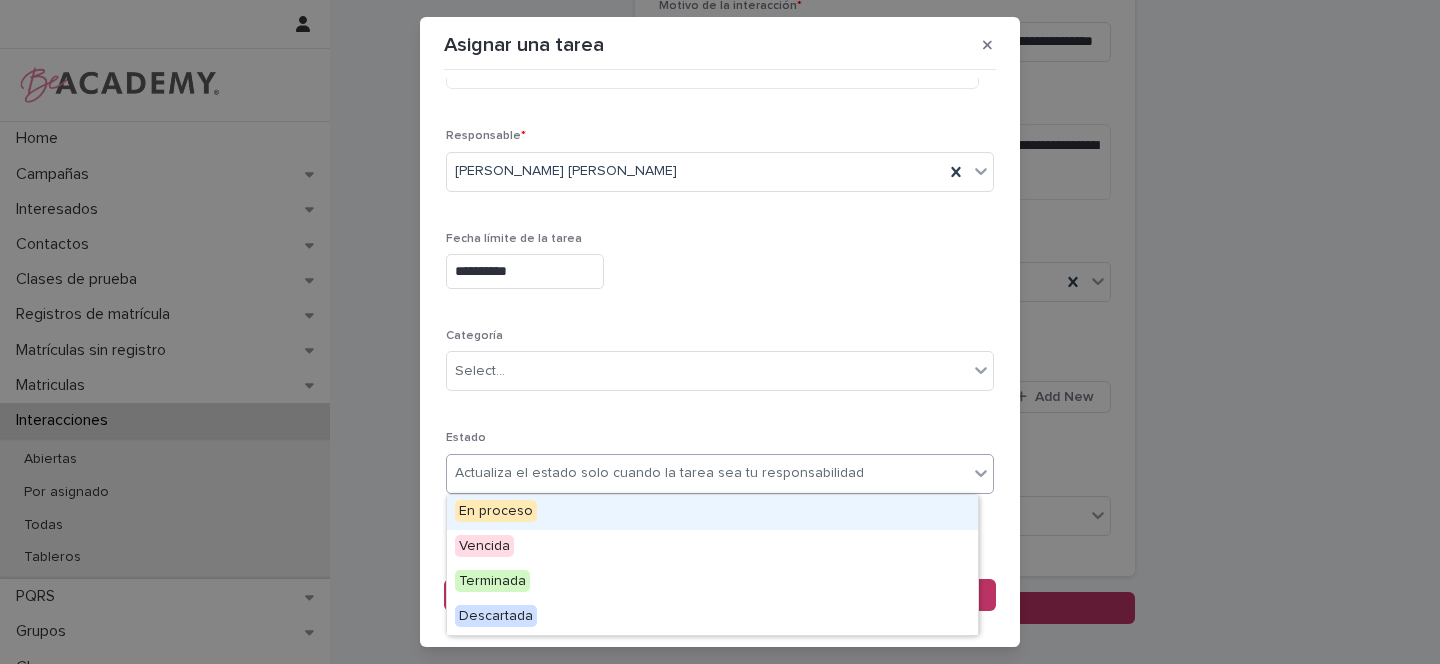 click on "Actualiza el estado solo cuando la tarea sea tu responsabilidad" at bounding box center [659, 473] 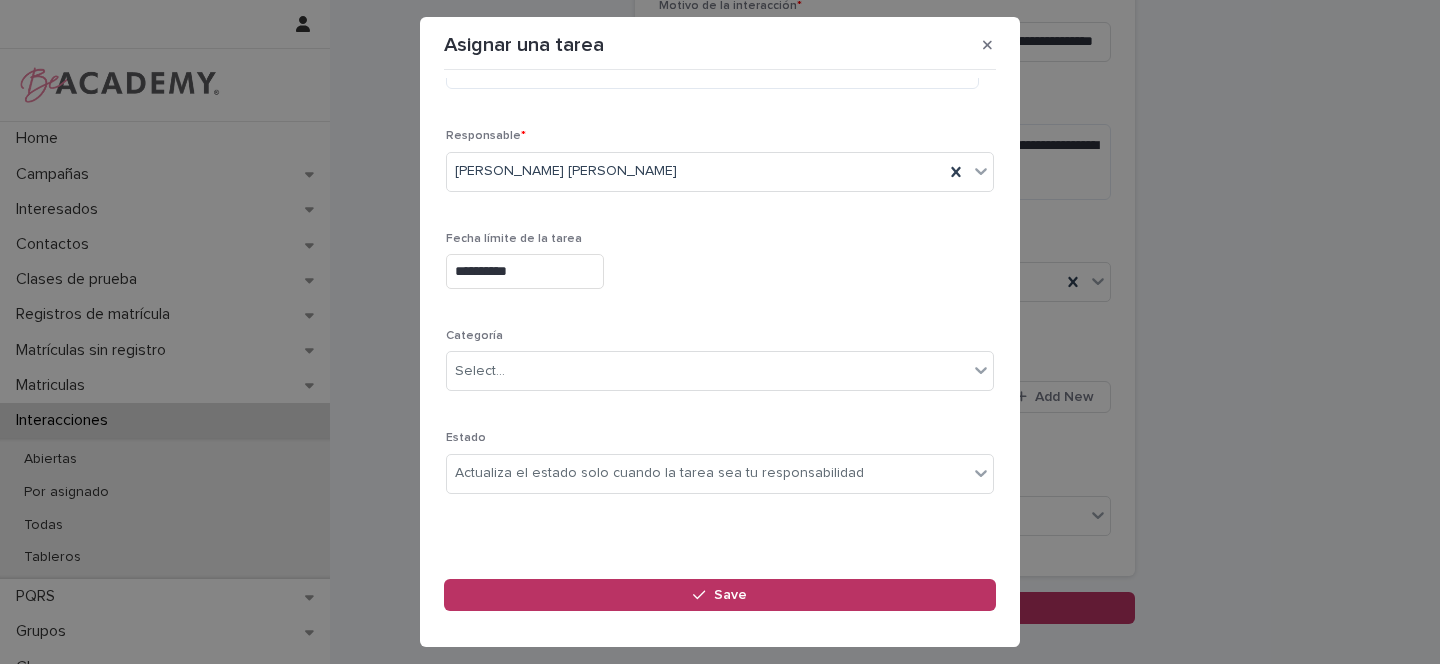 click on "**********" at bounding box center [720, 210] 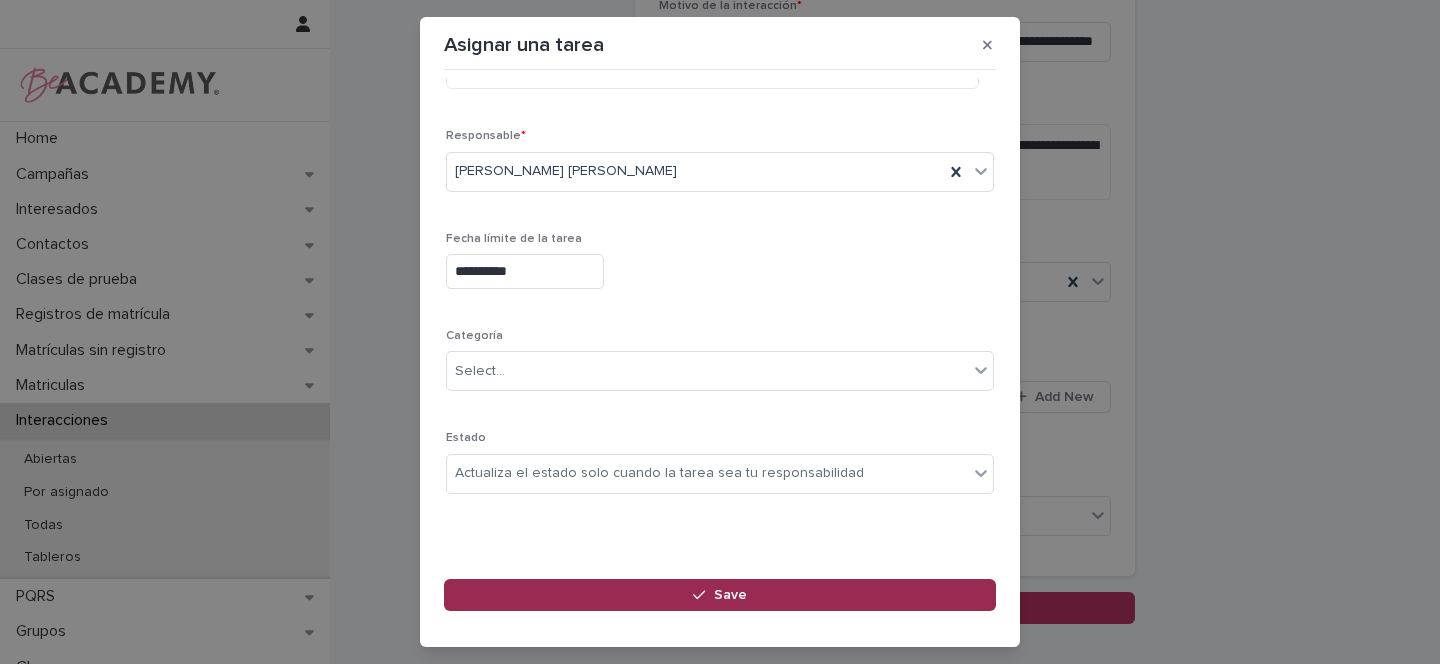 click on "Save" at bounding box center (730, 595) 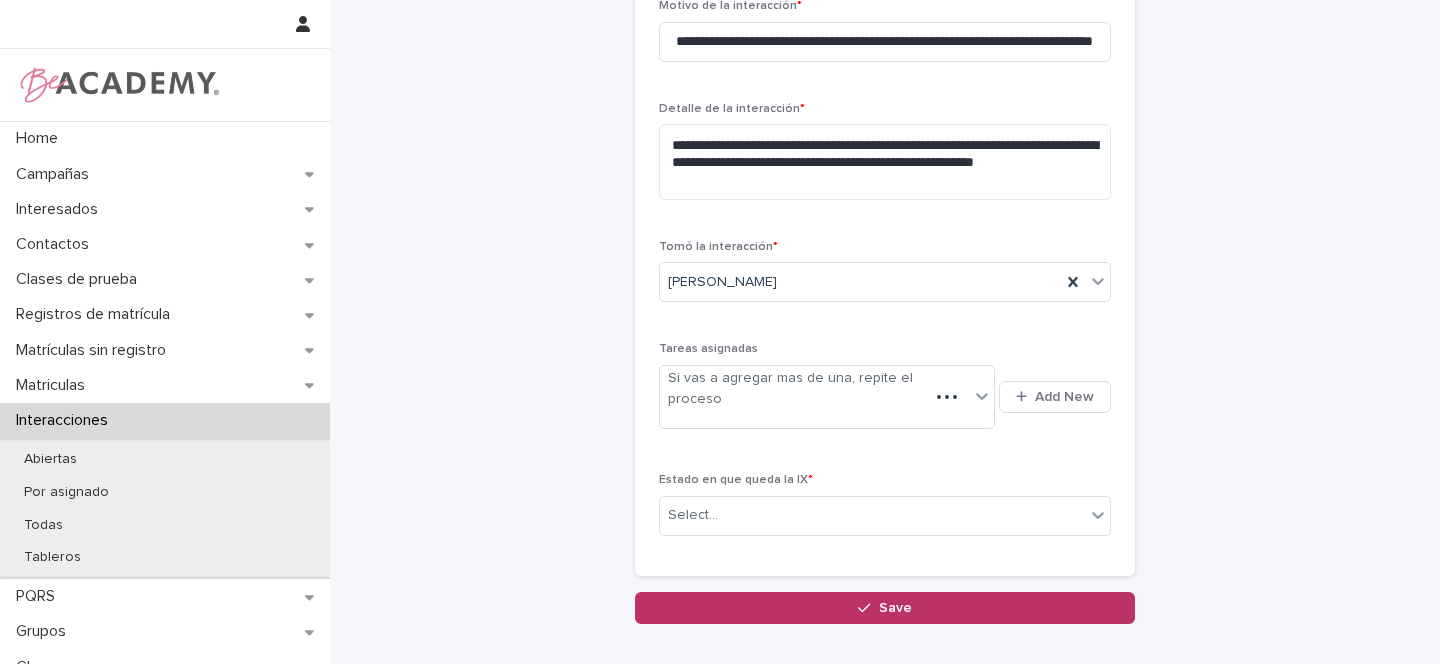 scroll, scrollTop: 549, scrollLeft: 0, axis: vertical 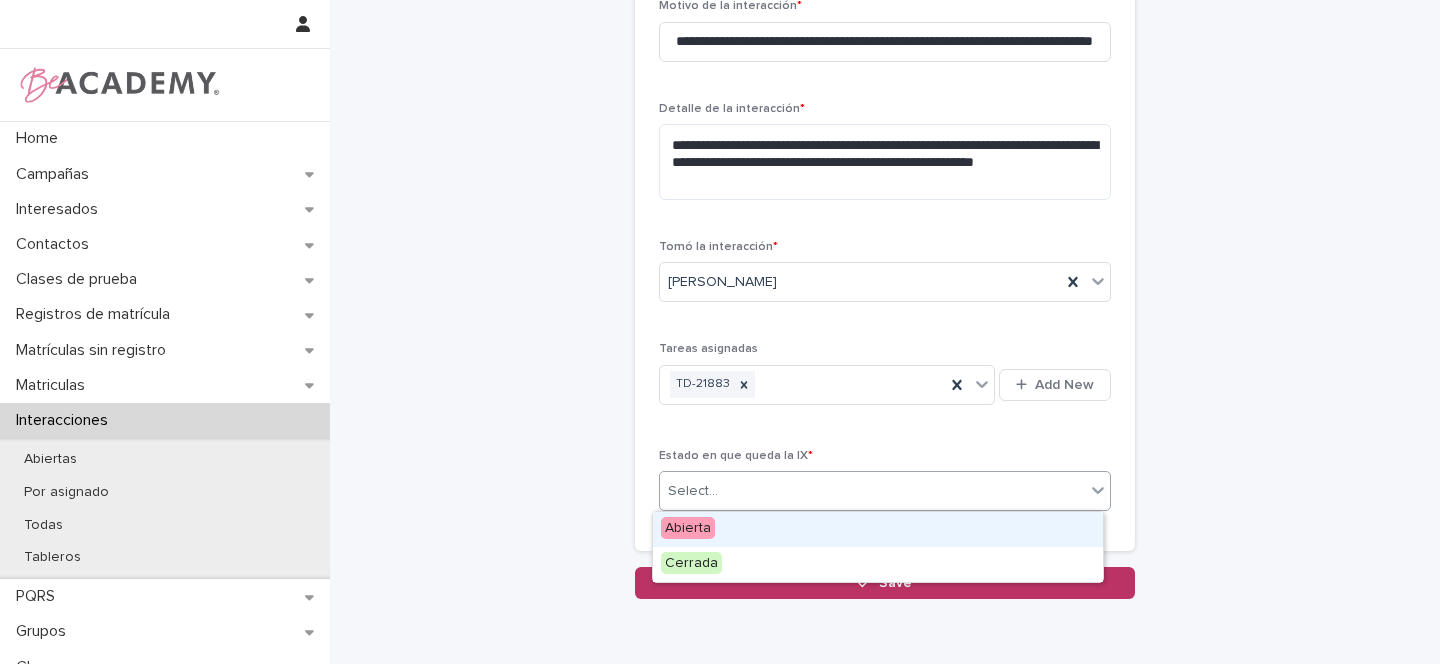 click on "Select..." at bounding box center [872, 491] 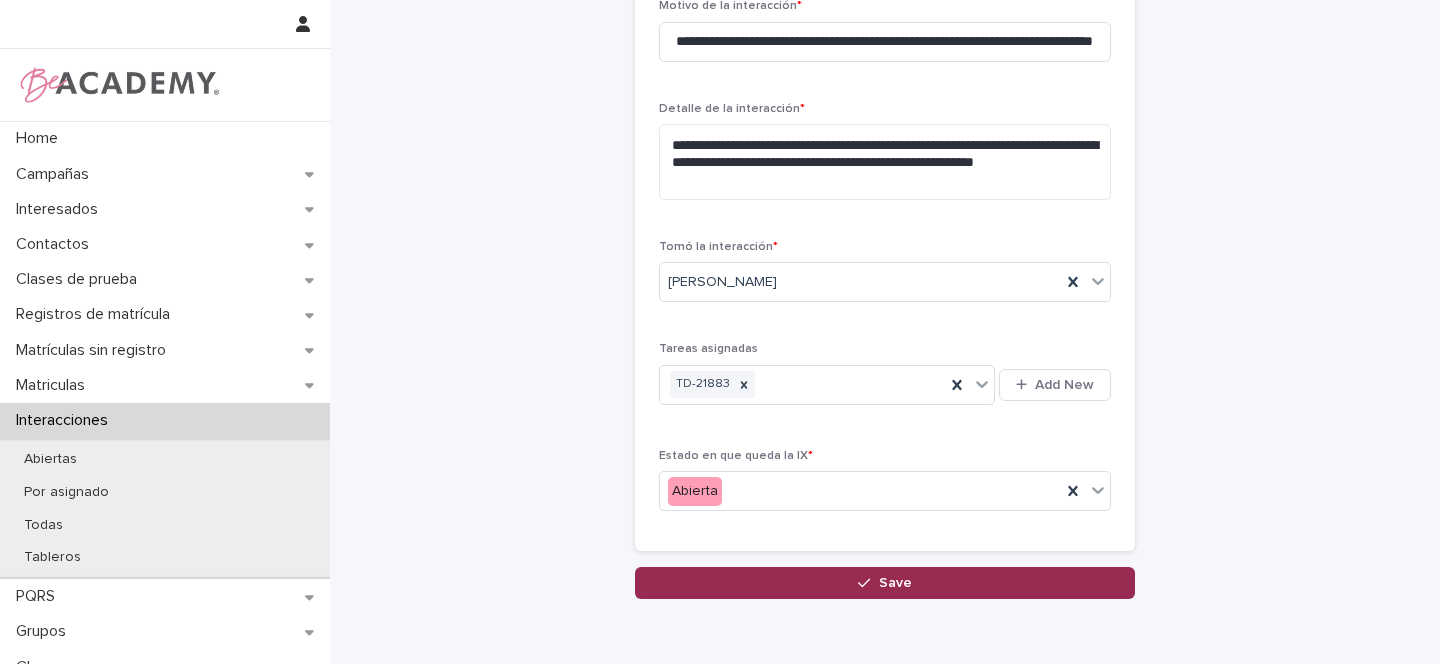 click on "Save" at bounding box center [885, 583] 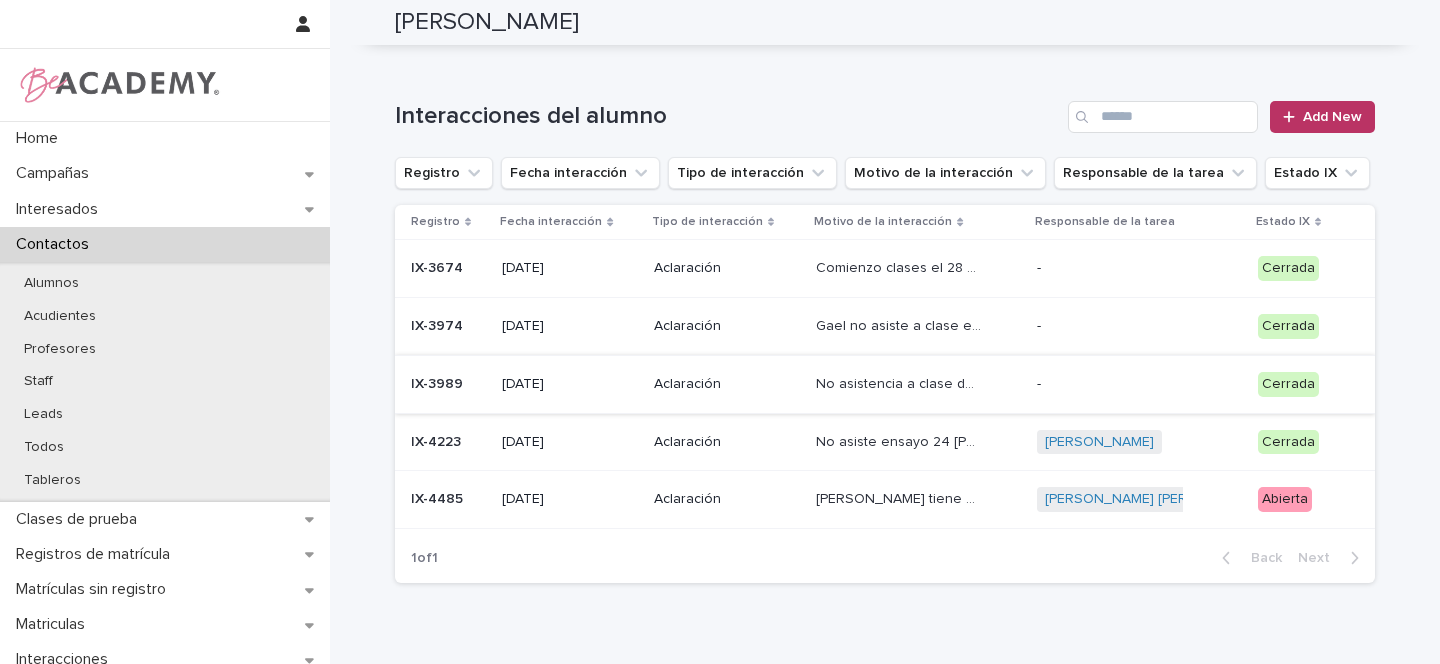 scroll, scrollTop: 0, scrollLeft: 0, axis: both 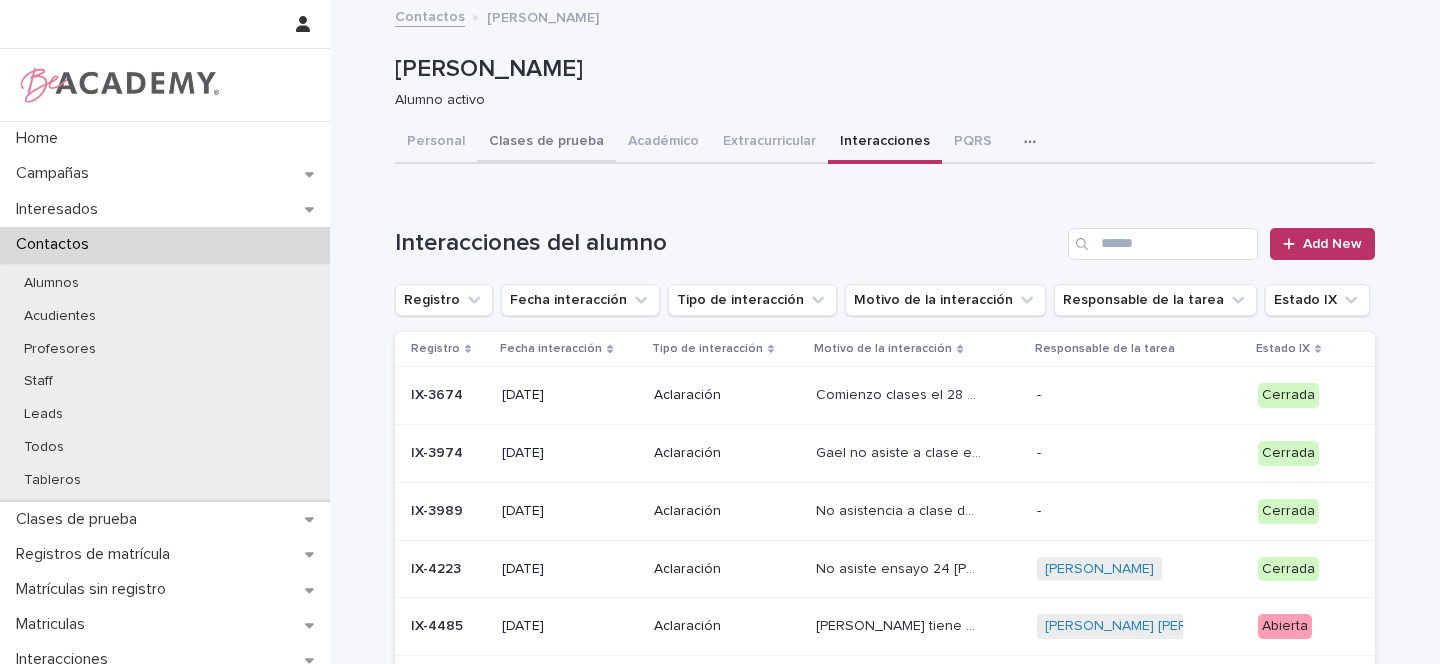 click on "Clases de prueba" at bounding box center (546, 143) 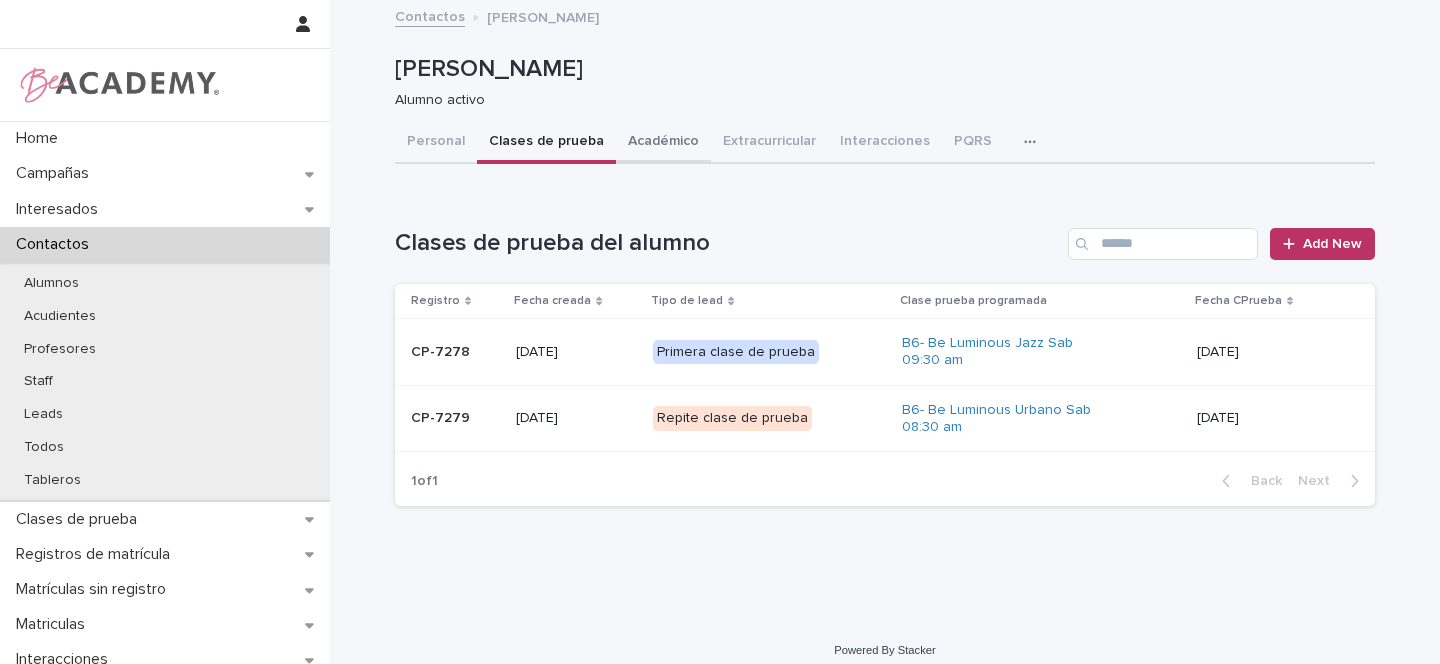 click on "Académico" at bounding box center [663, 143] 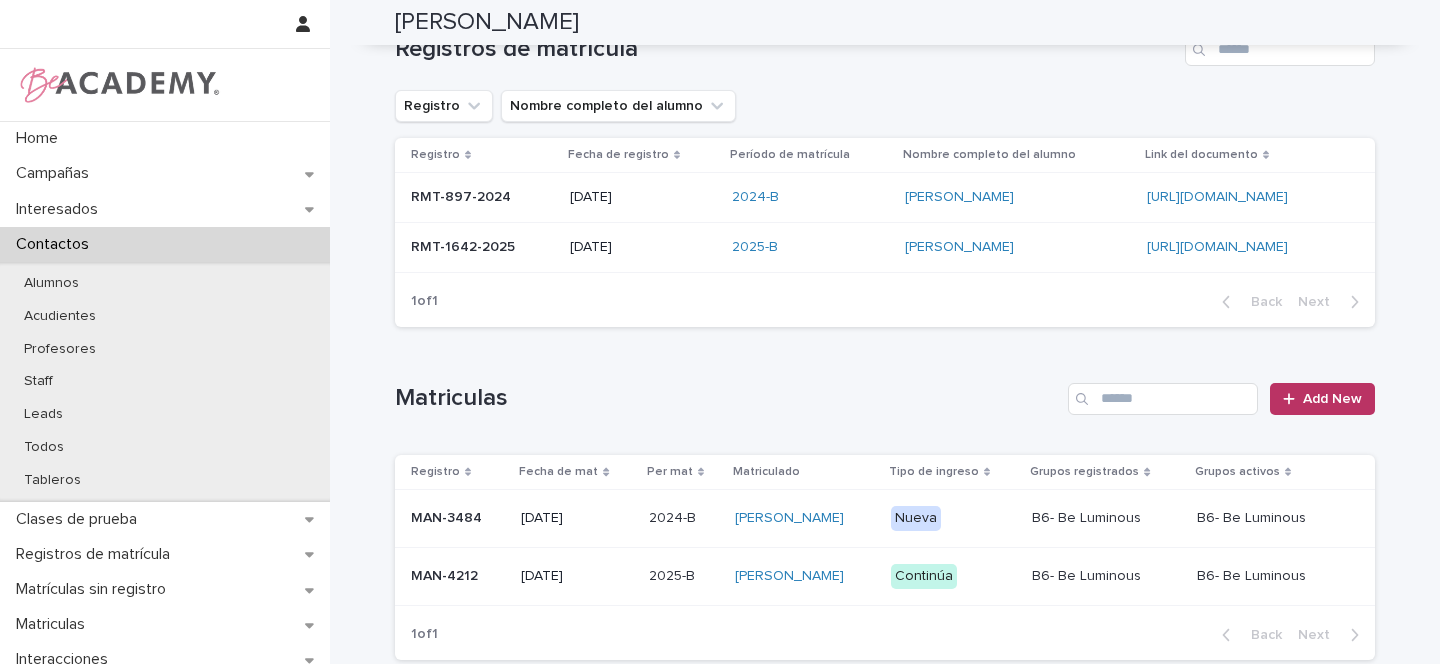 scroll, scrollTop: 0, scrollLeft: 0, axis: both 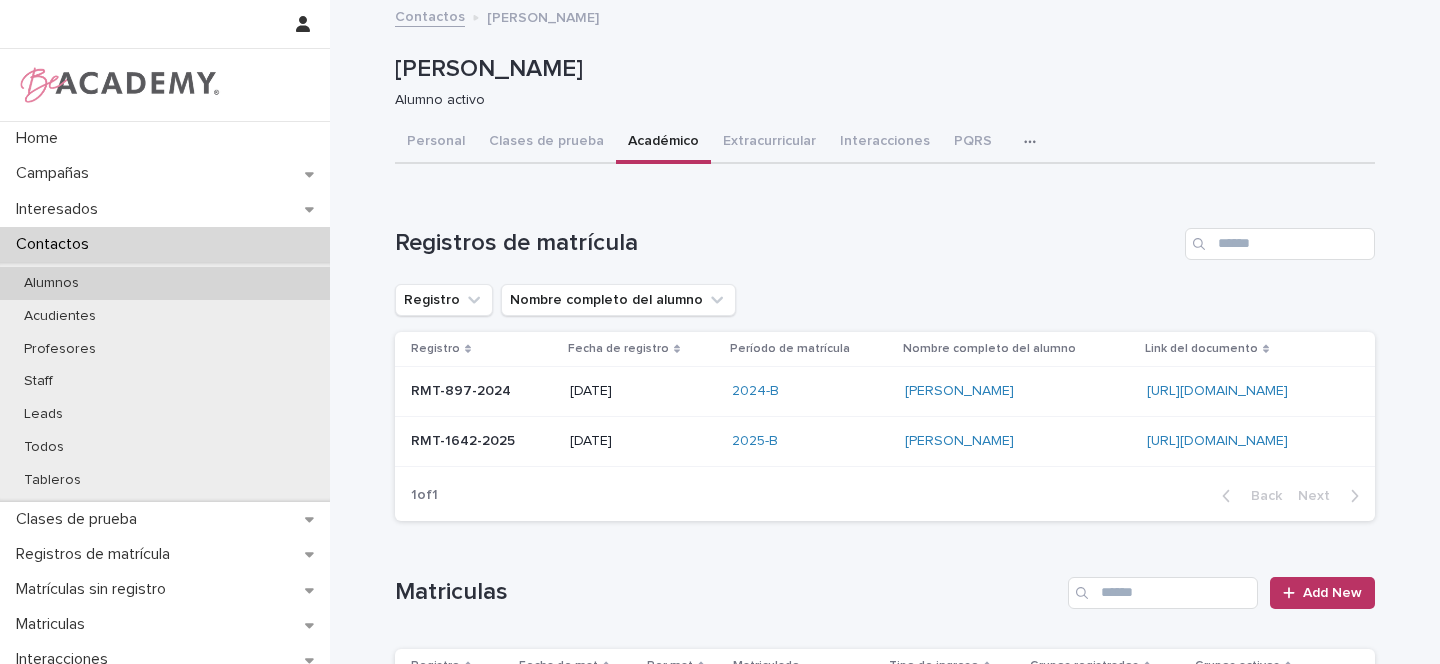 click on "Alumnos" at bounding box center (51, 283) 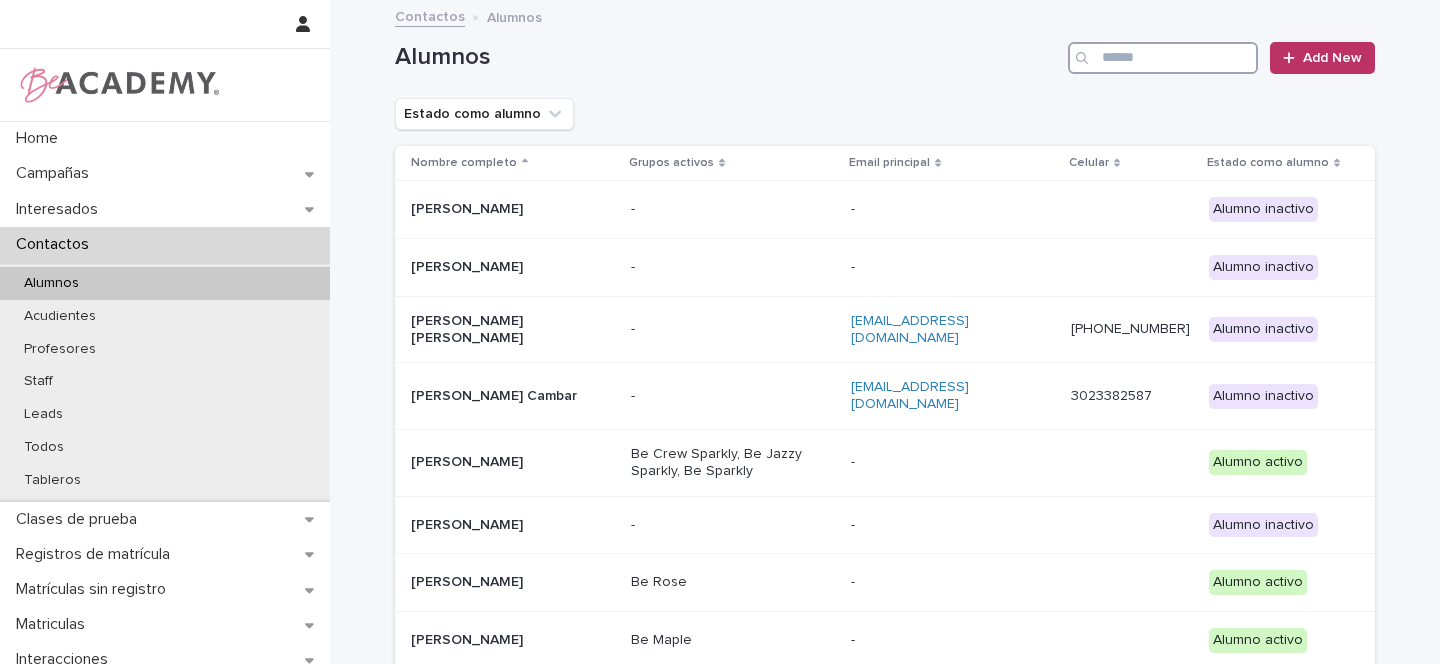 click at bounding box center (1163, 58) 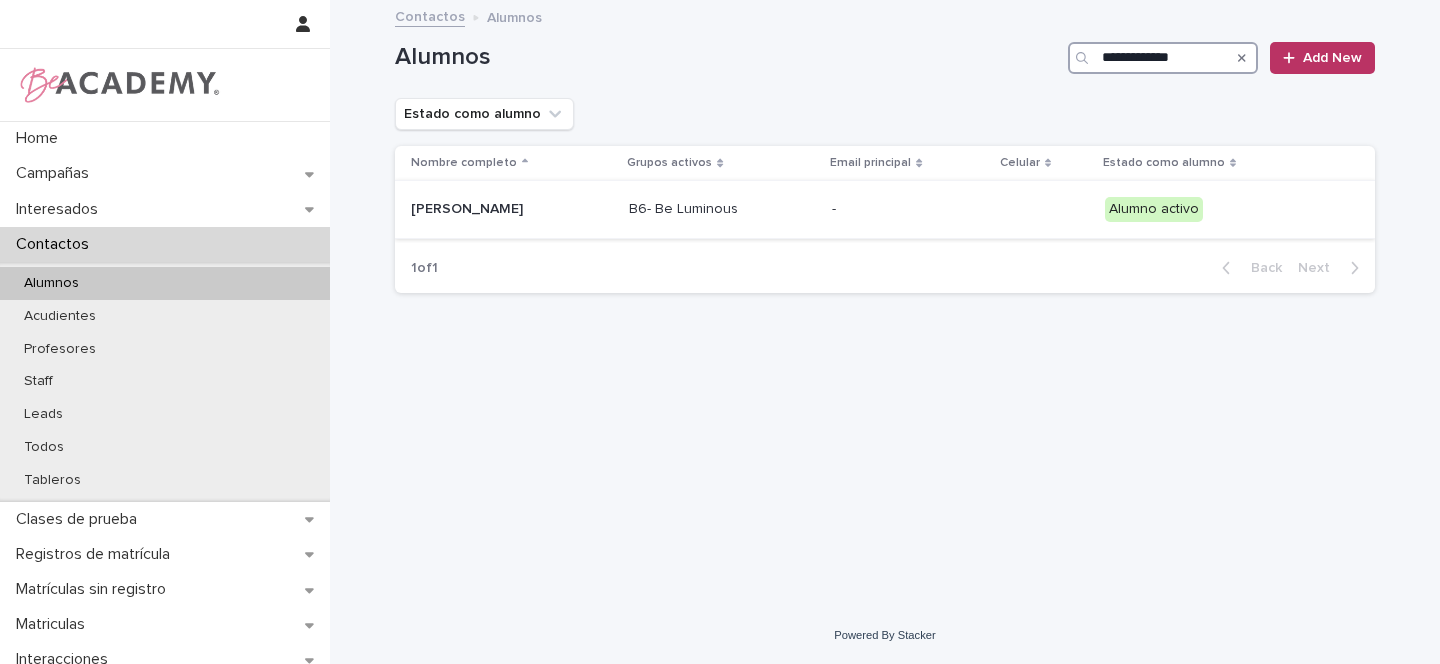 type on "**********" 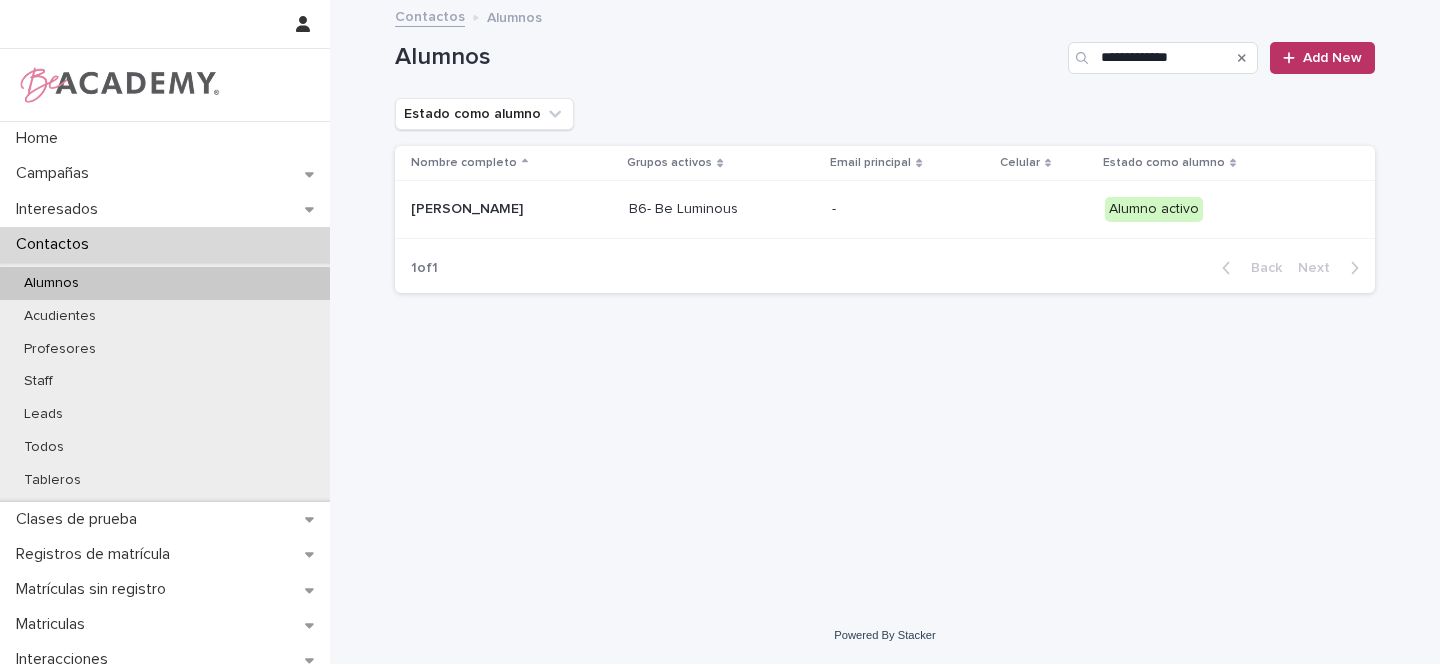click on "Antonia Muñoz Cajiao" at bounding box center (511, 209) 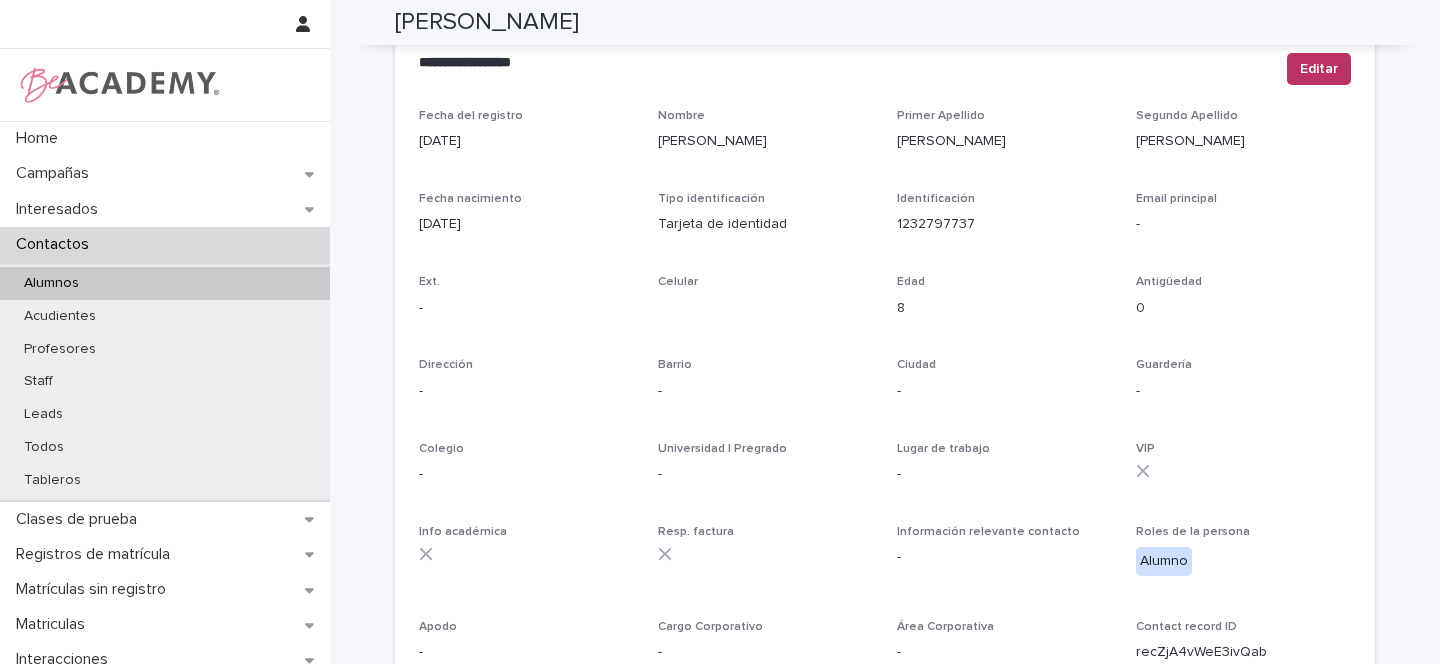 scroll, scrollTop: 0, scrollLeft: 0, axis: both 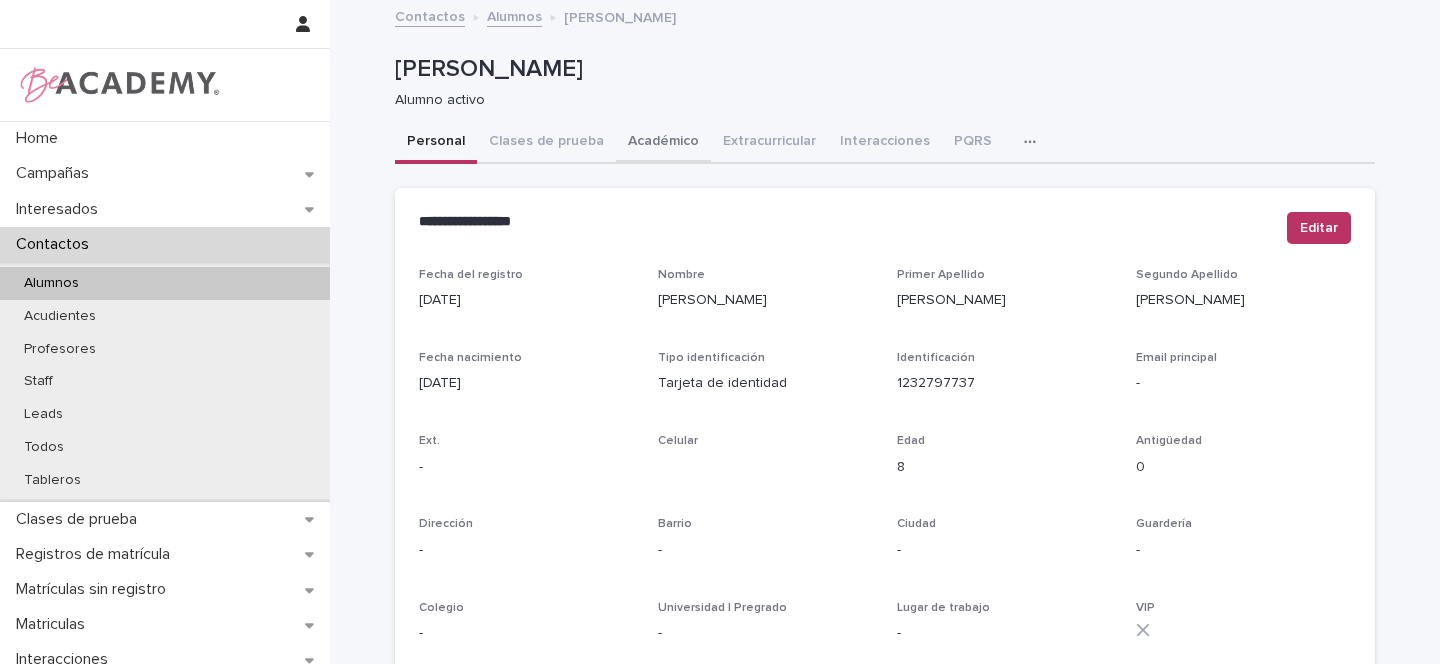 click on "Académico" at bounding box center (663, 143) 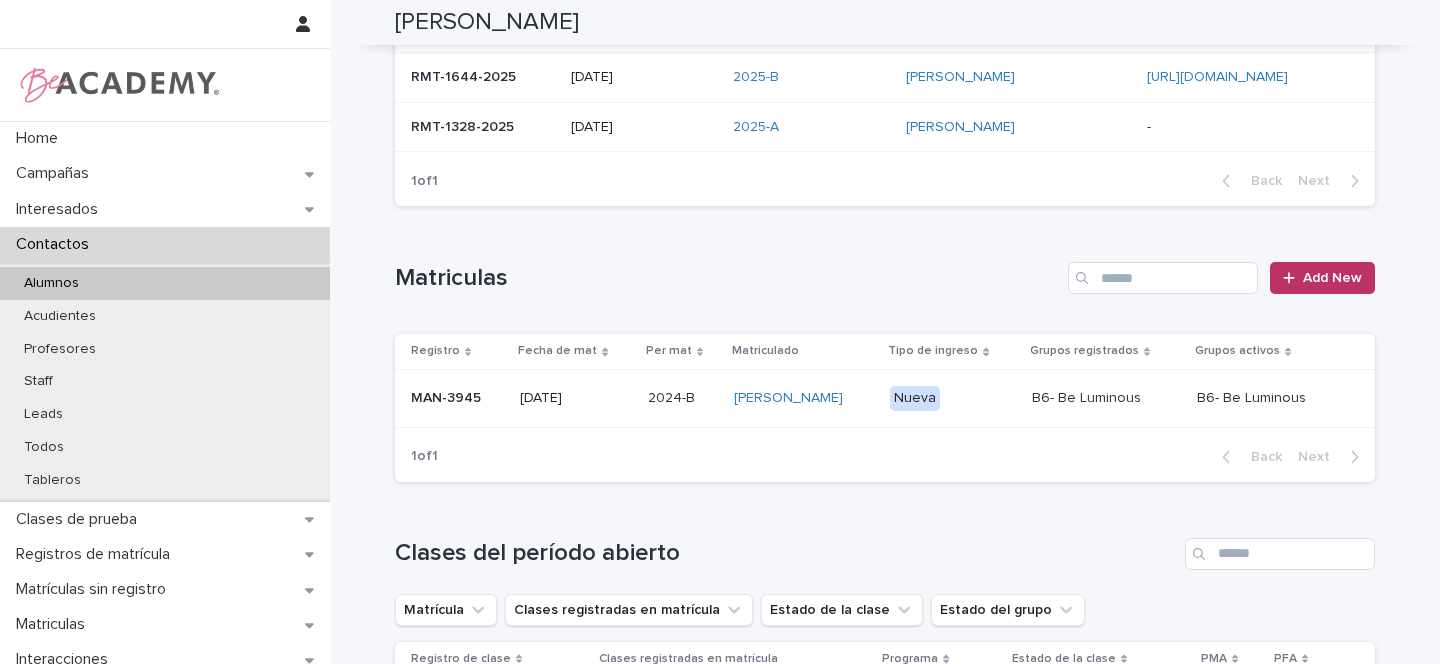 scroll, scrollTop: 463, scrollLeft: 0, axis: vertical 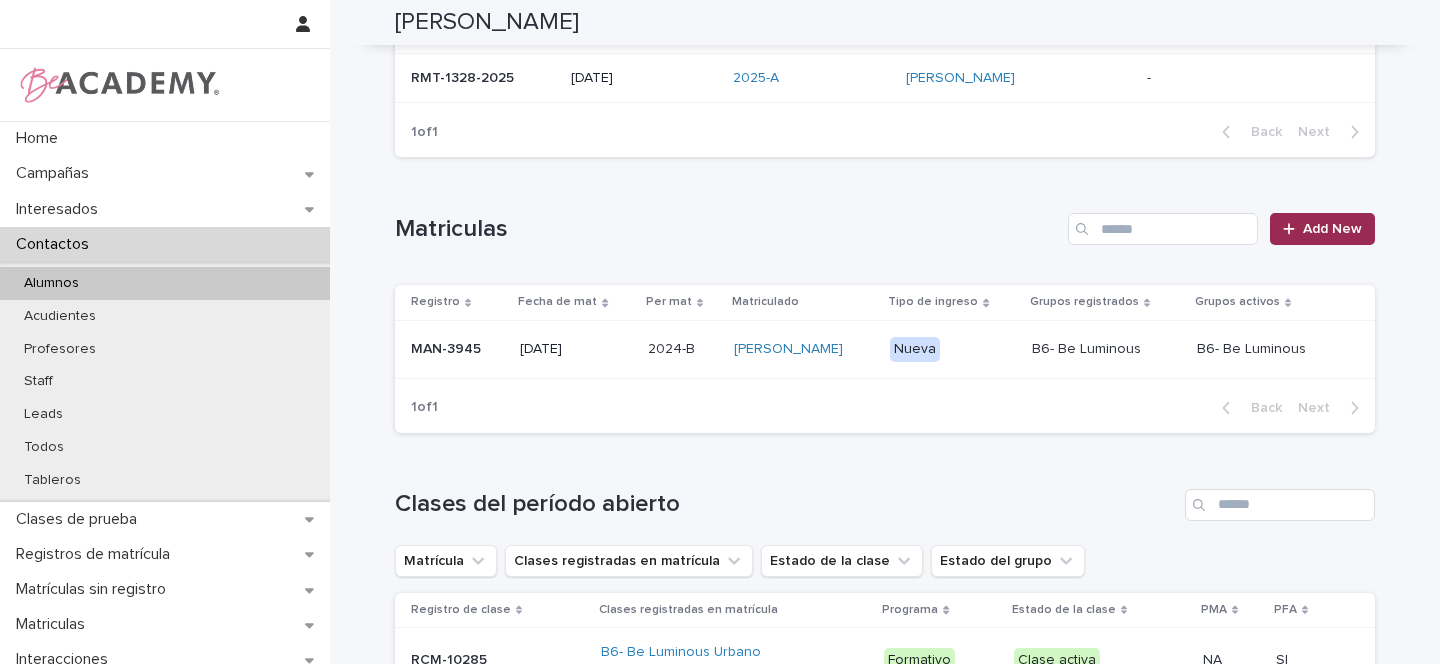 click on "Add New" at bounding box center (1332, 229) 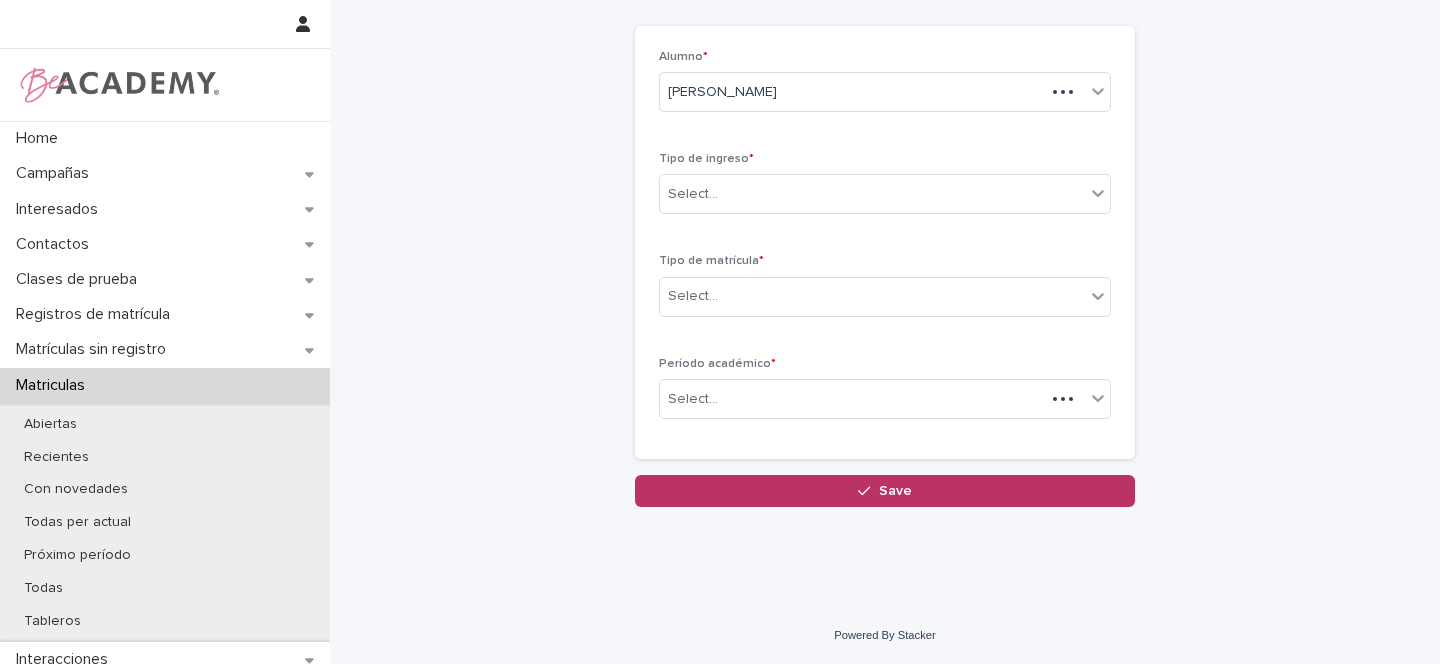 scroll, scrollTop: 89, scrollLeft: 0, axis: vertical 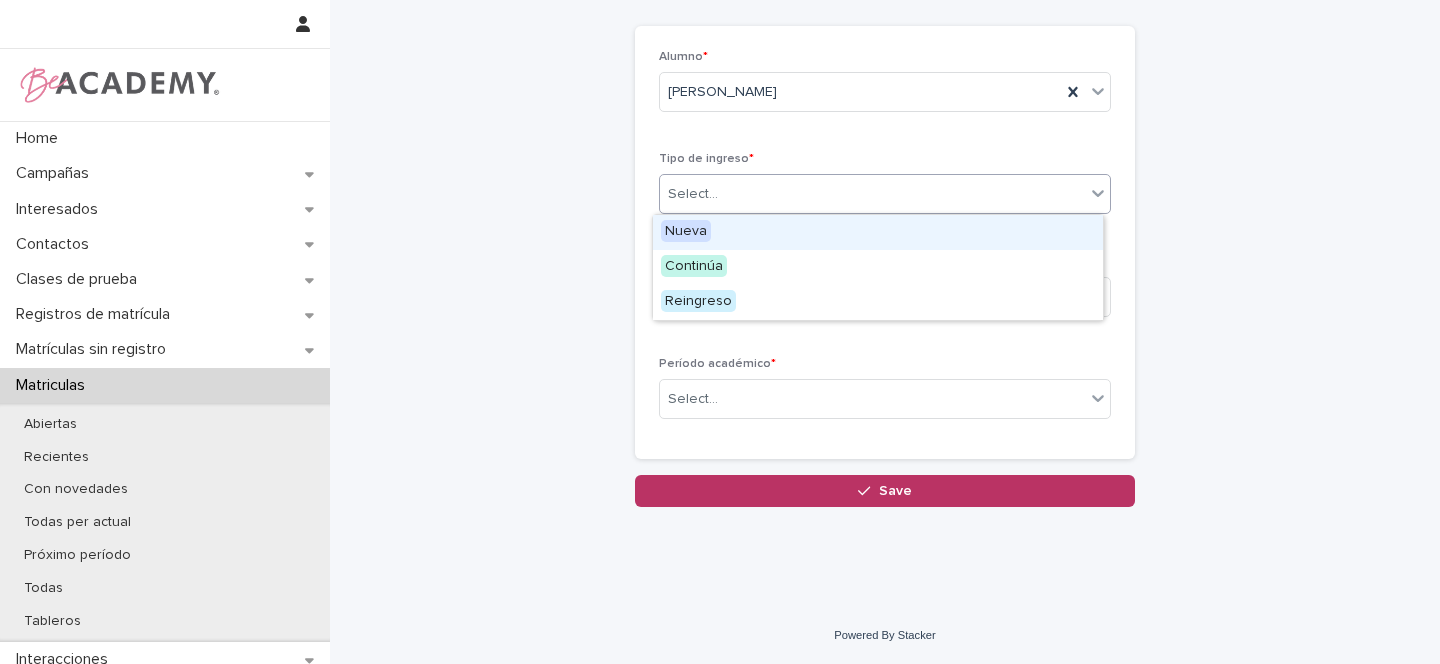 click at bounding box center [721, 194] 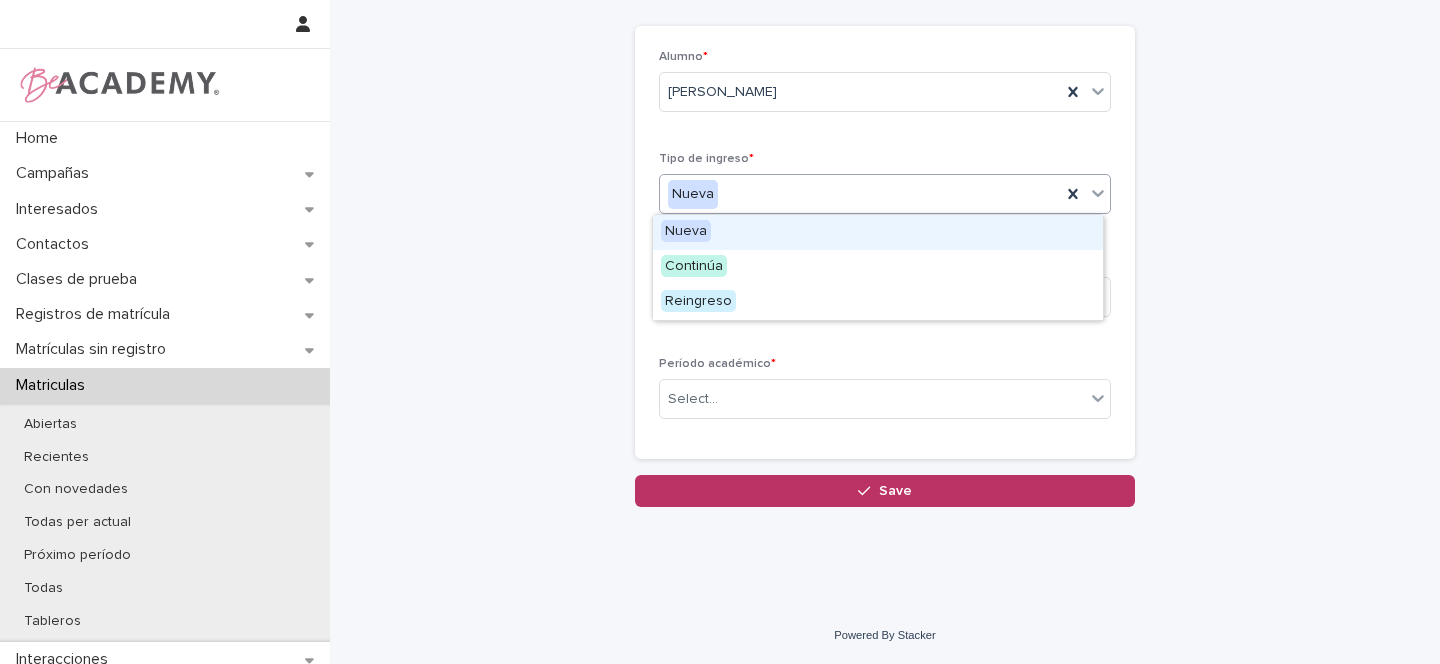 click on "Nueva" at bounding box center (693, 194) 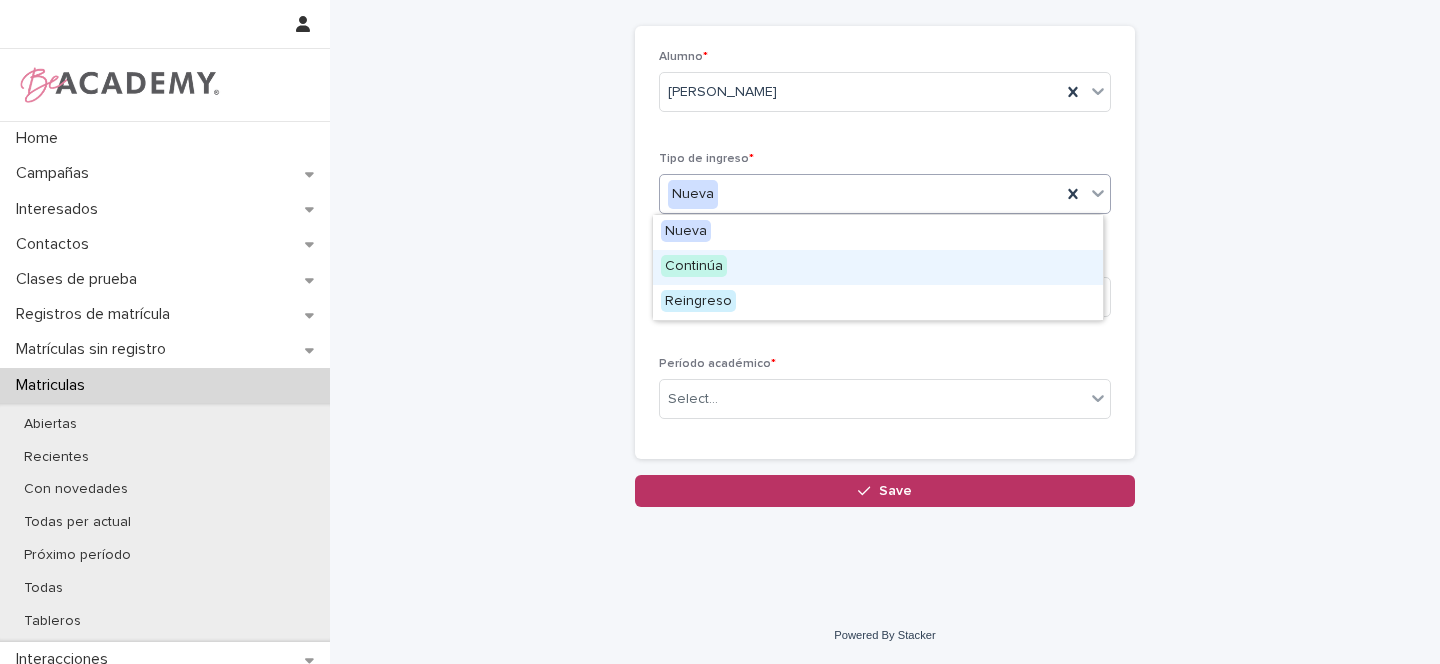 click on "Continúa" at bounding box center (694, 266) 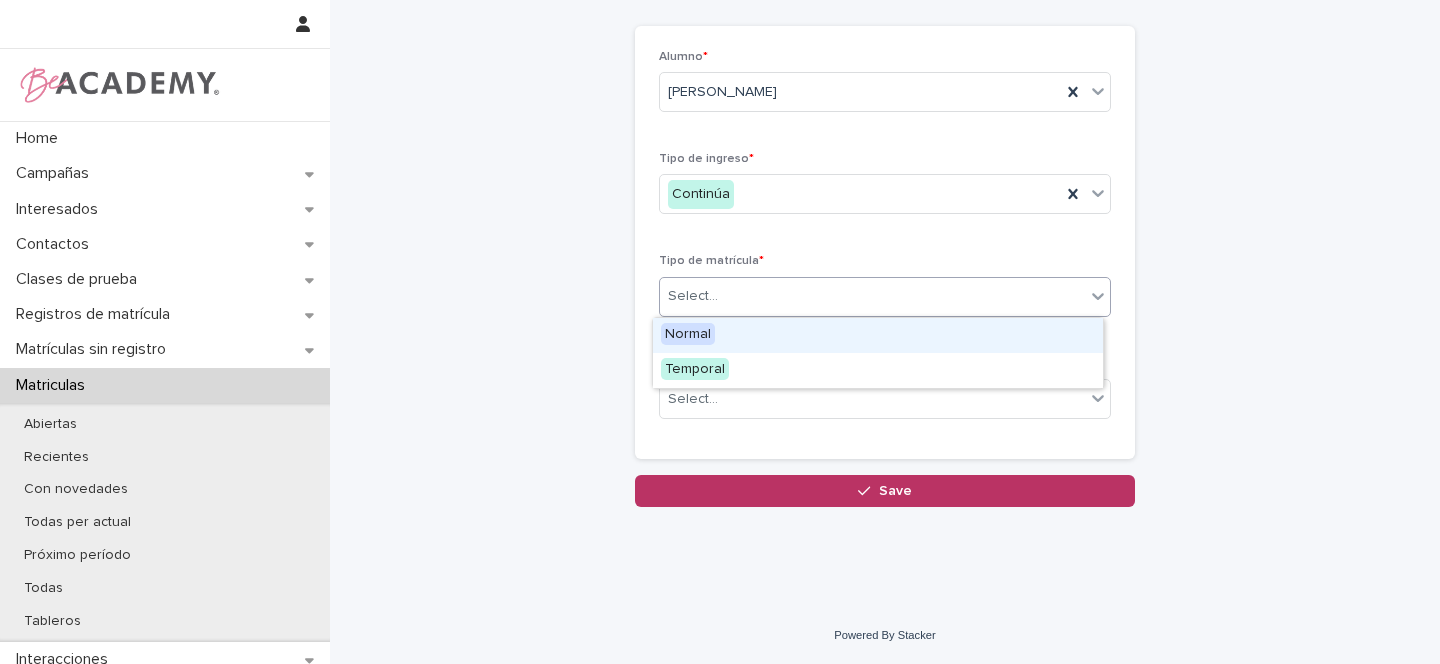 click on "Select..." at bounding box center [693, 296] 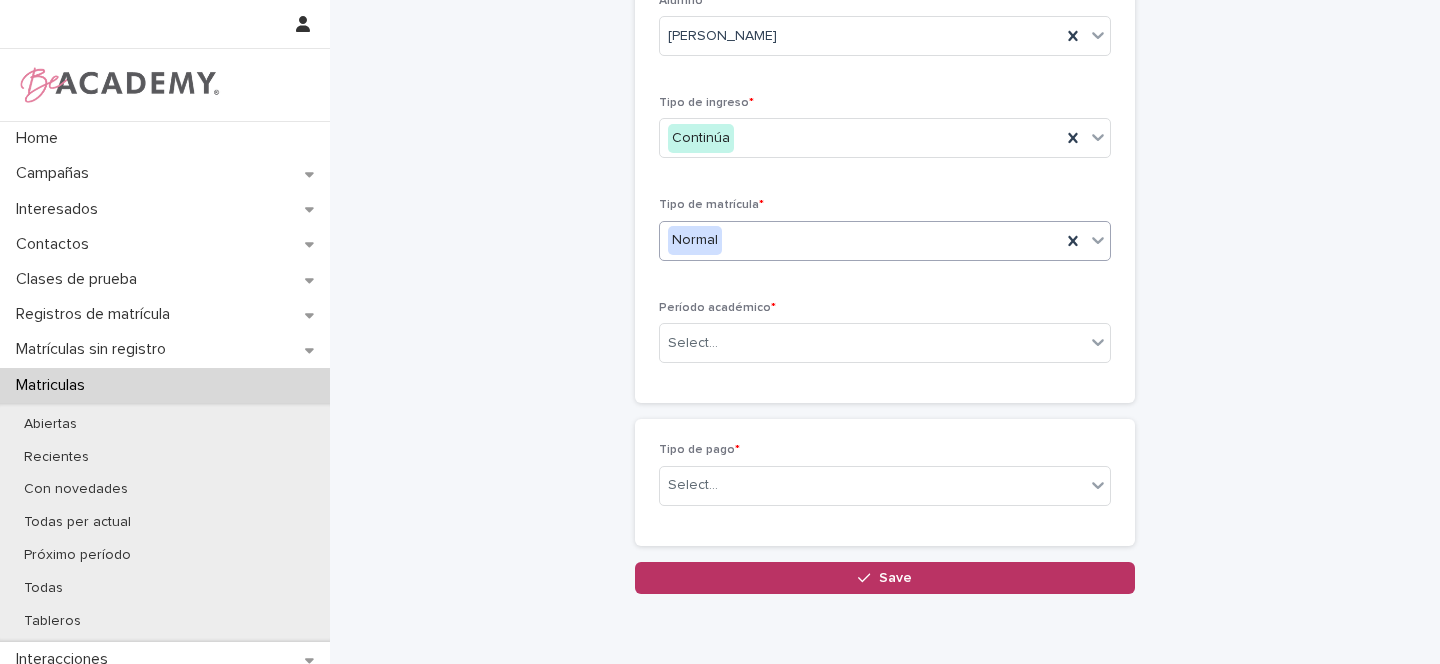 scroll, scrollTop: 160, scrollLeft: 0, axis: vertical 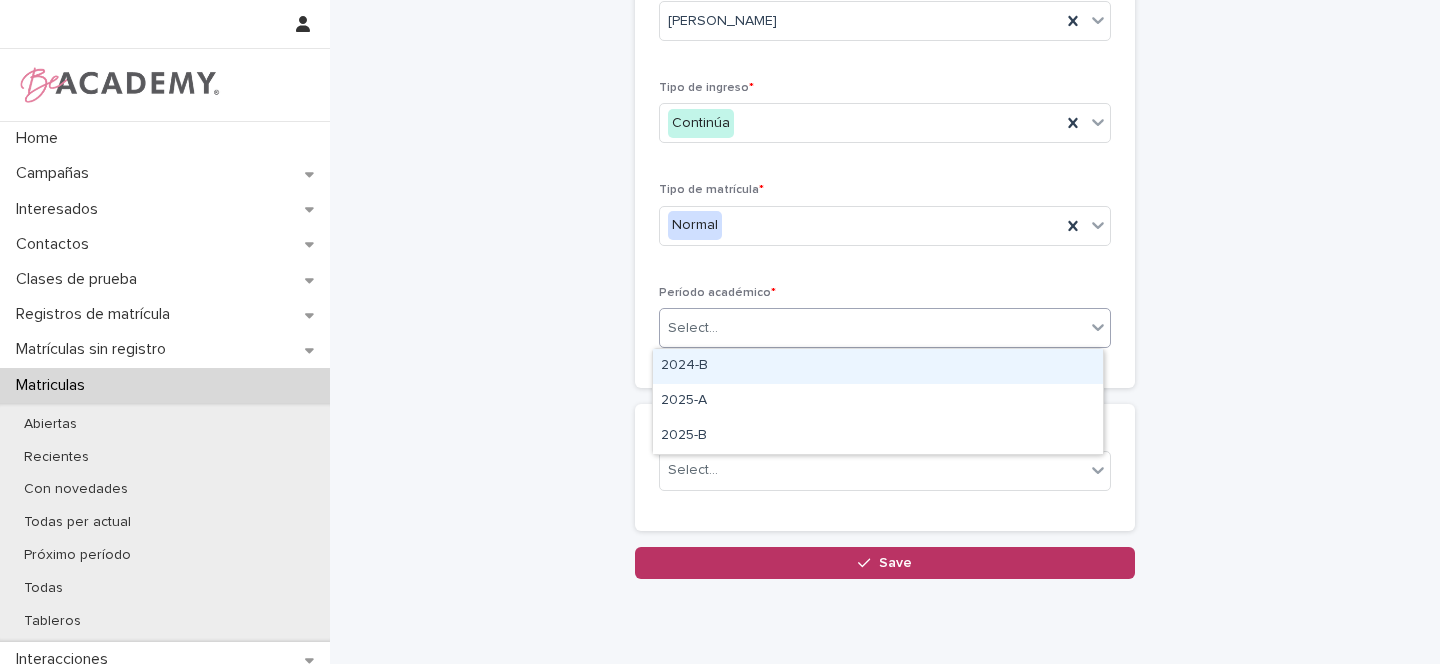 click at bounding box center (721, 328) 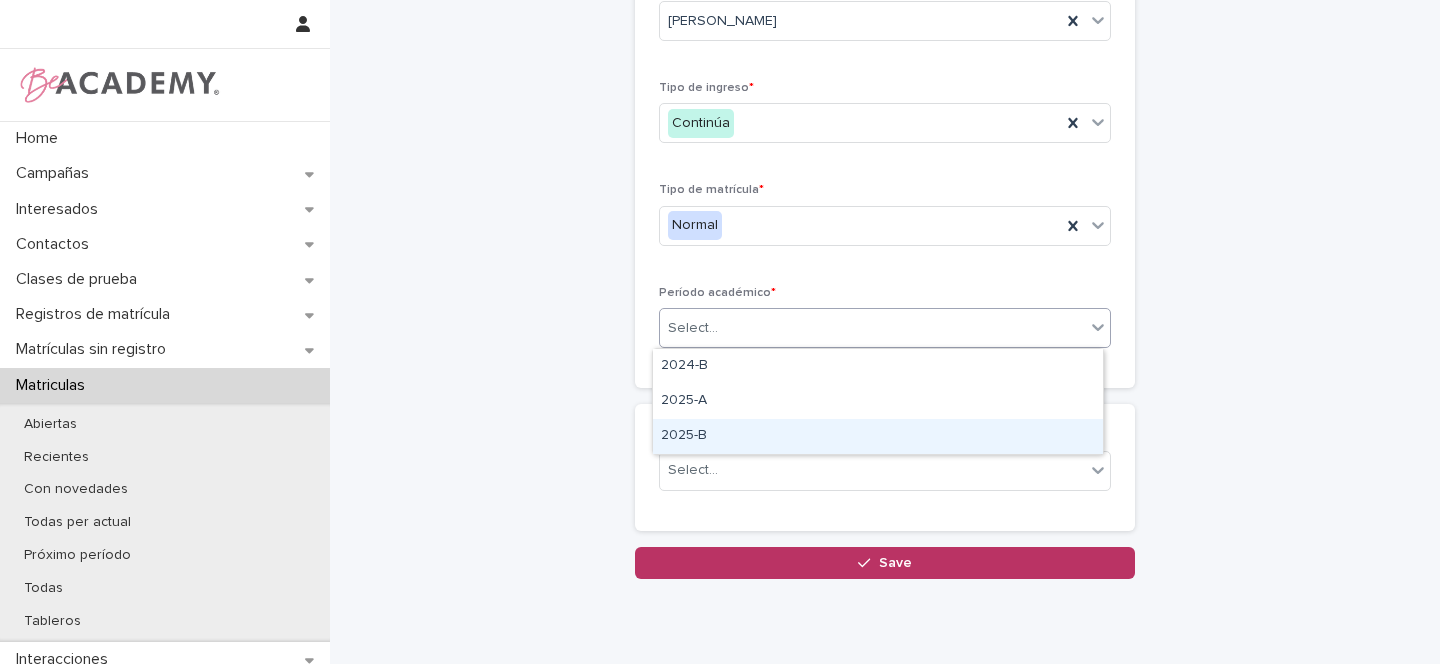 click on "2025-B" at bounding box center (878, 436) 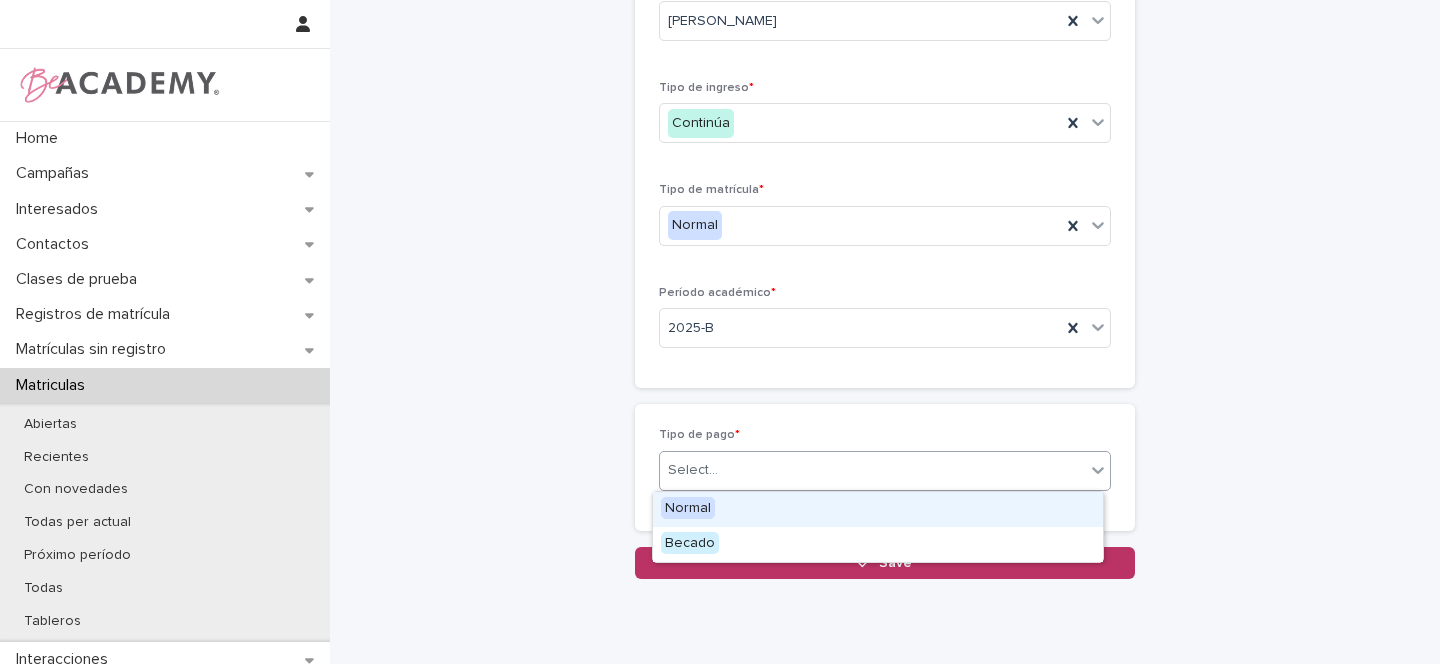 click on "Select..." at bounding box center (872, 470) 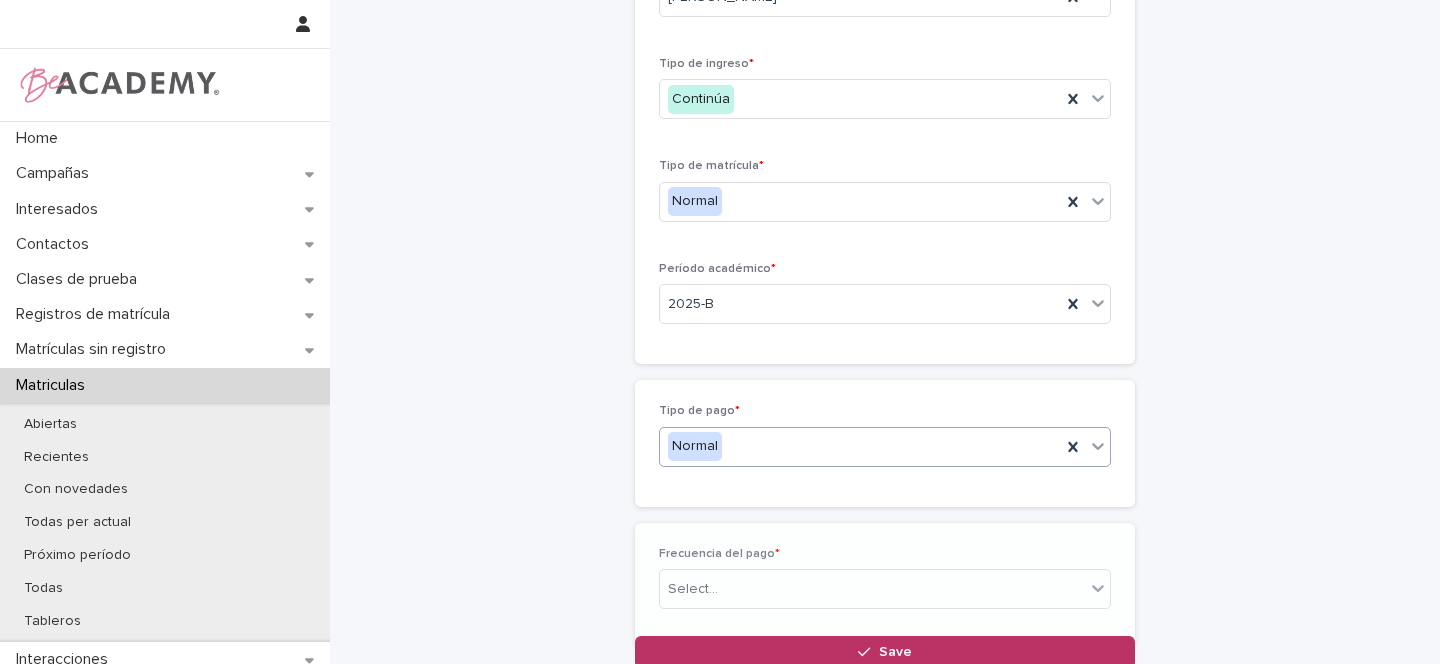 scroll, scrollTop: 231, scrollLeft: 0, axis: vertical 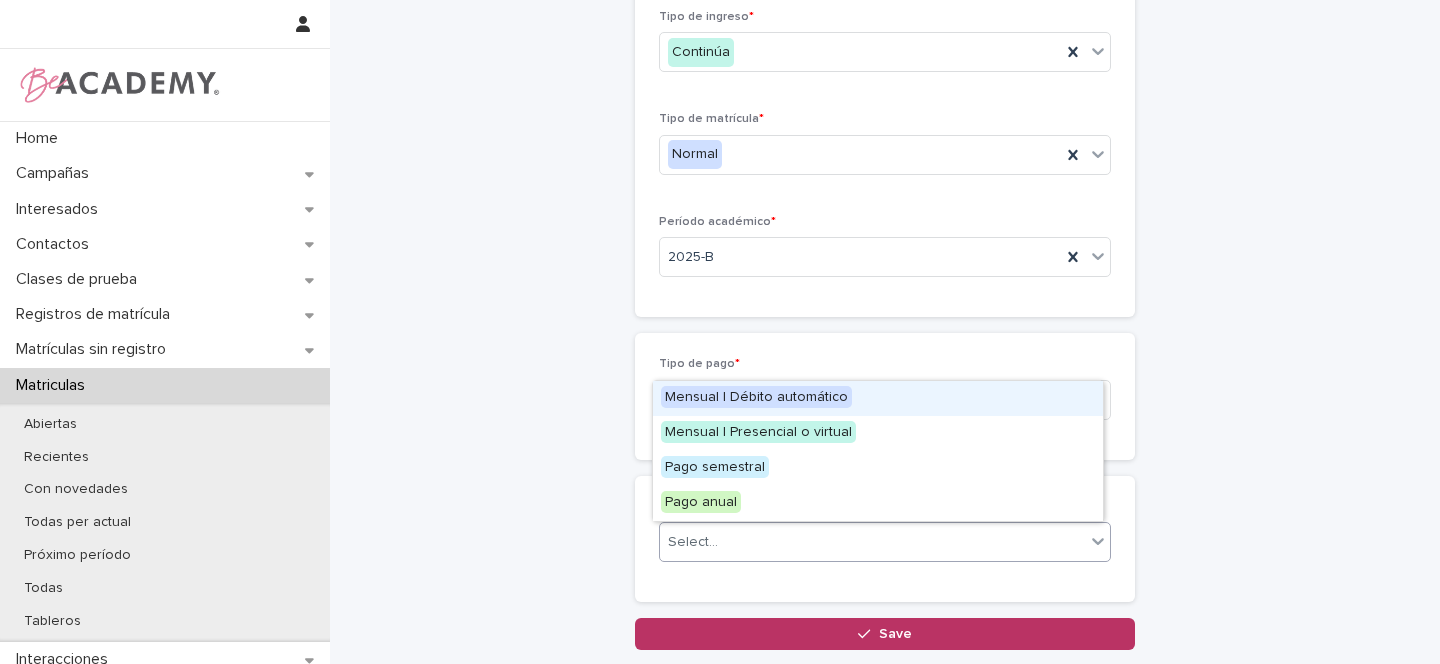 click on "Select..." at bounding box center [872, 542] 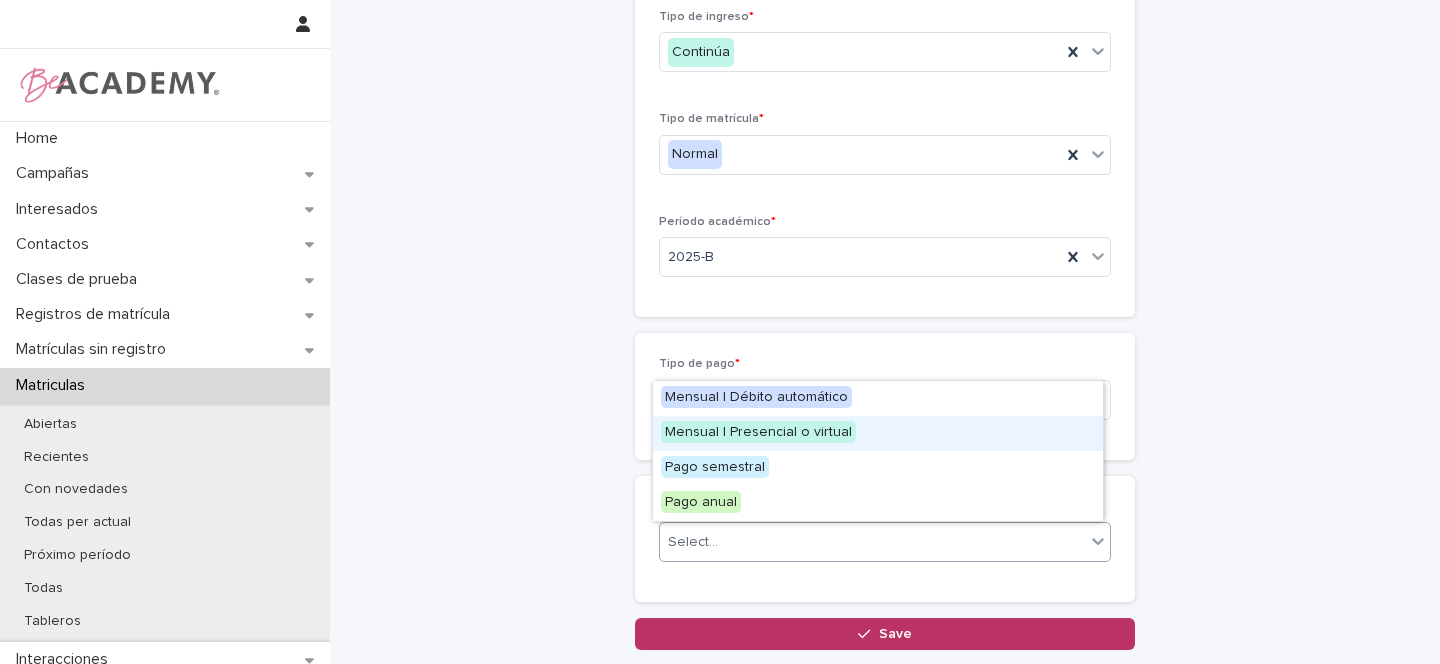 click on "Mensual | Presencial o virtual" at bounding box center (758, 432) 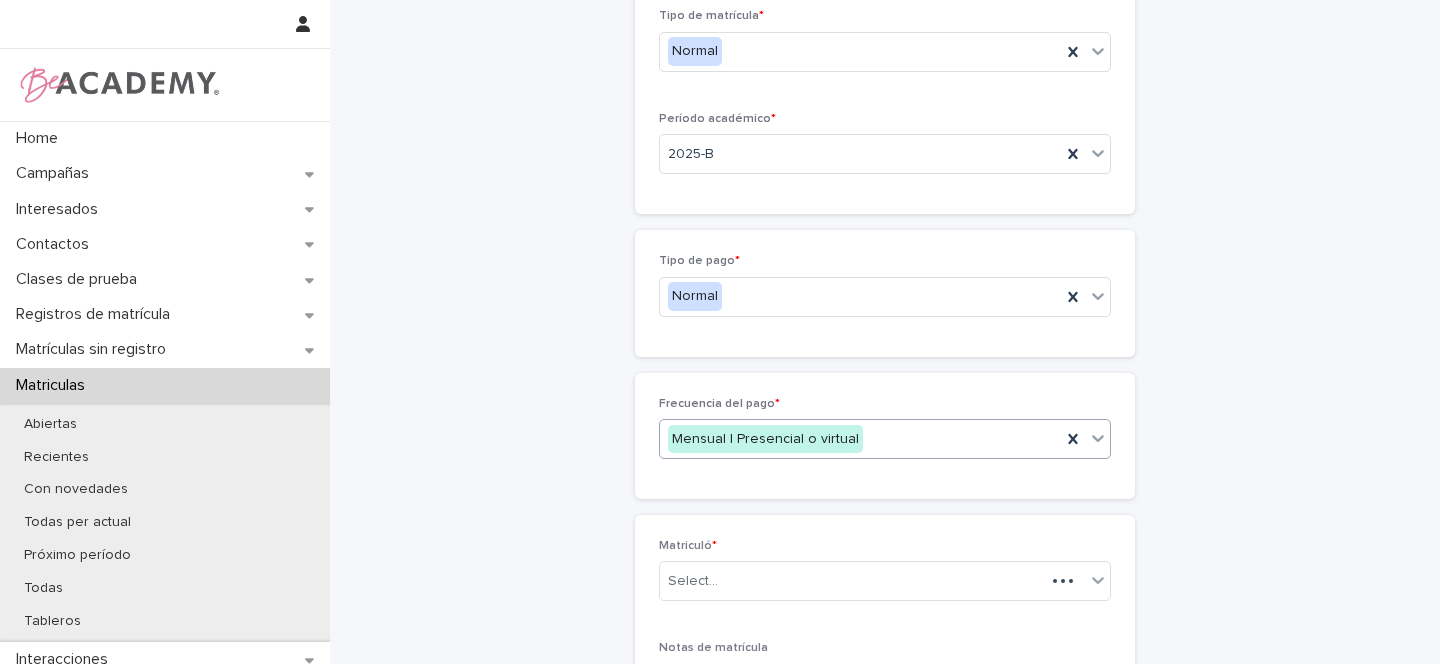 scroll, scrollTop: 355, scrollLeft: 0, axis: vertical 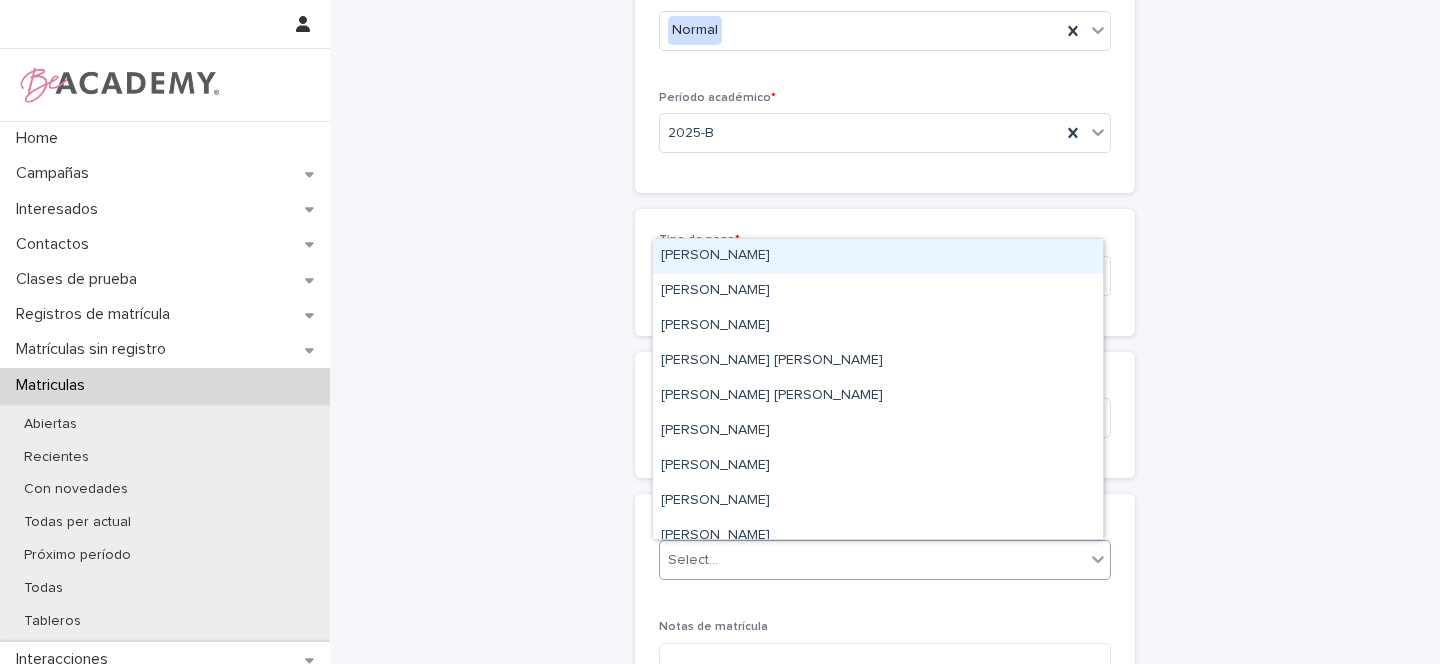 click on "Select..." at bounding box center [872, 560] 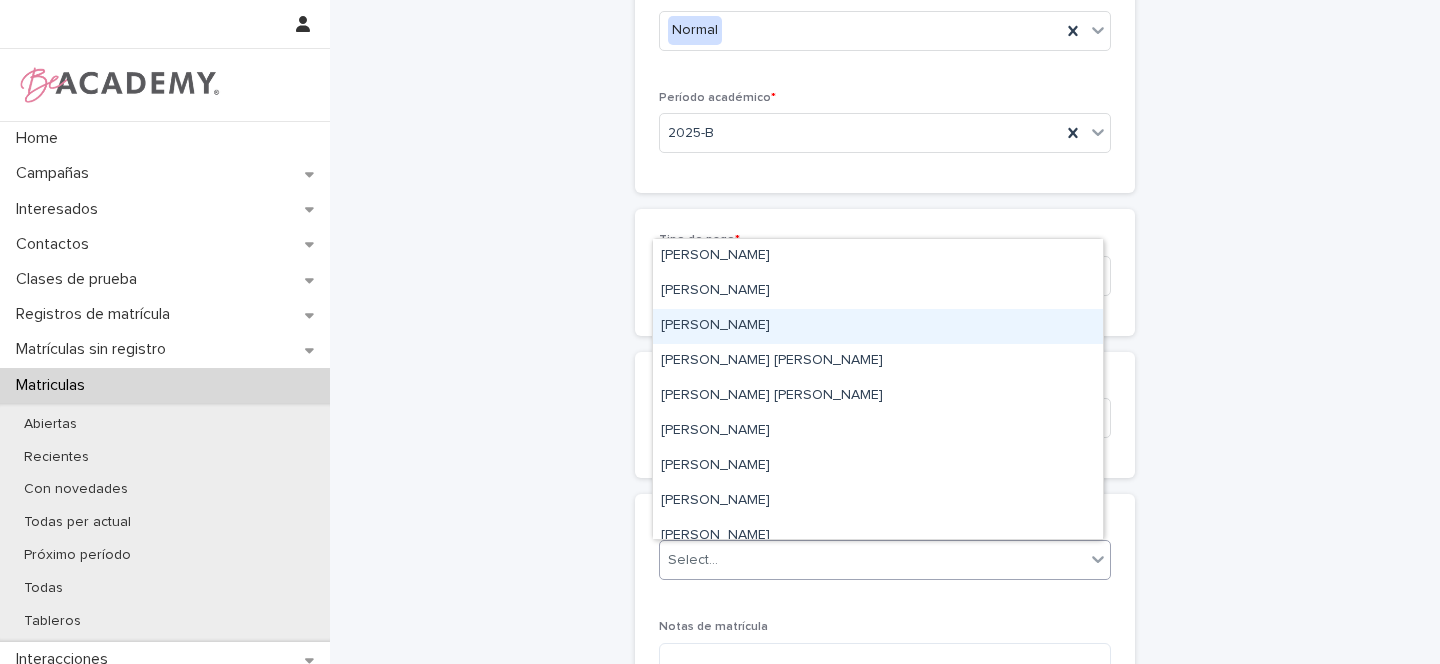 click on "[PERSON_NAME]" at bounding box center [878, 326] 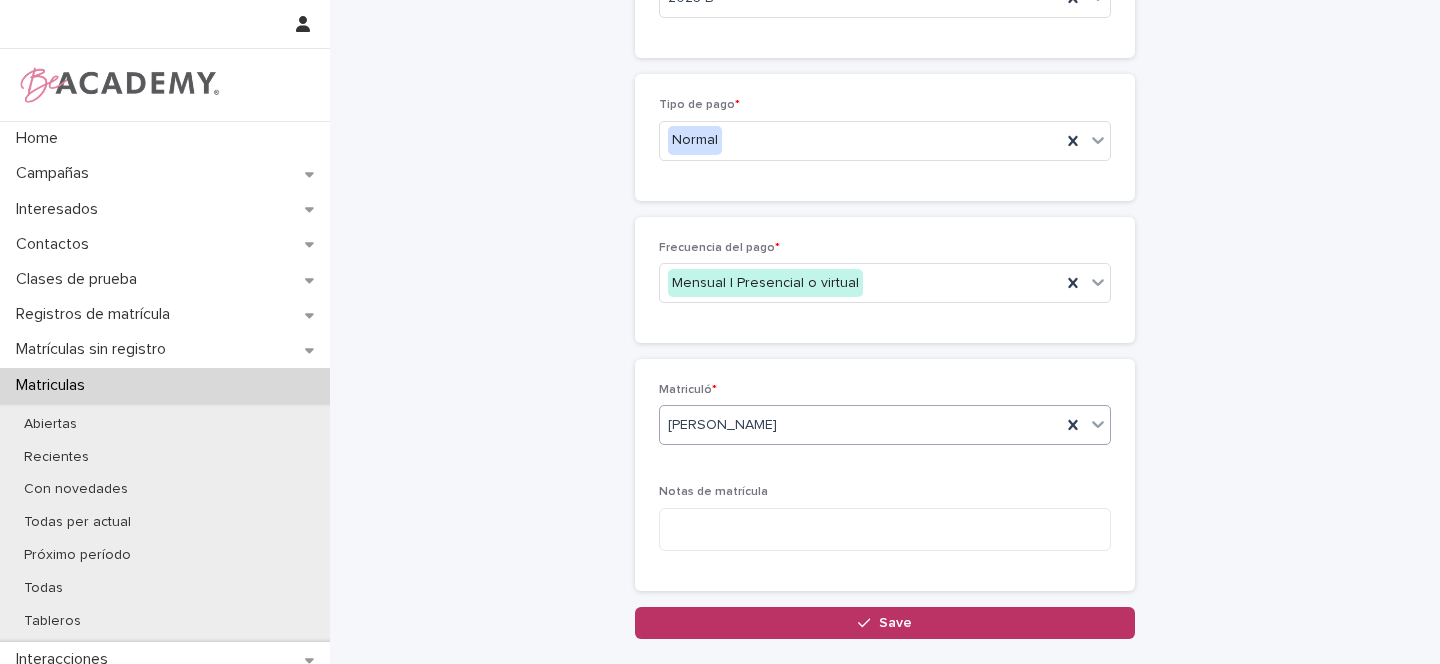 scroll, scrollTop: 622, scrollLeft: 0, axis: vertical 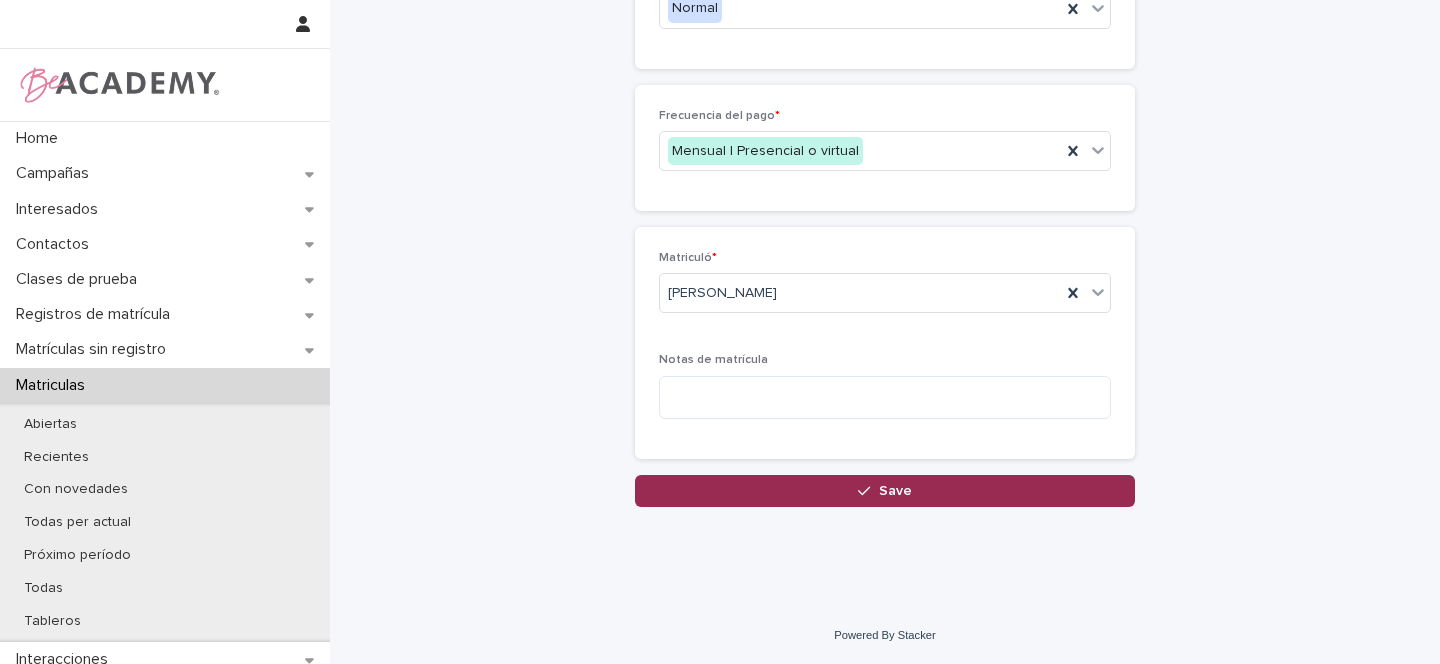 click on "Save" at bounding box center [895, 491] 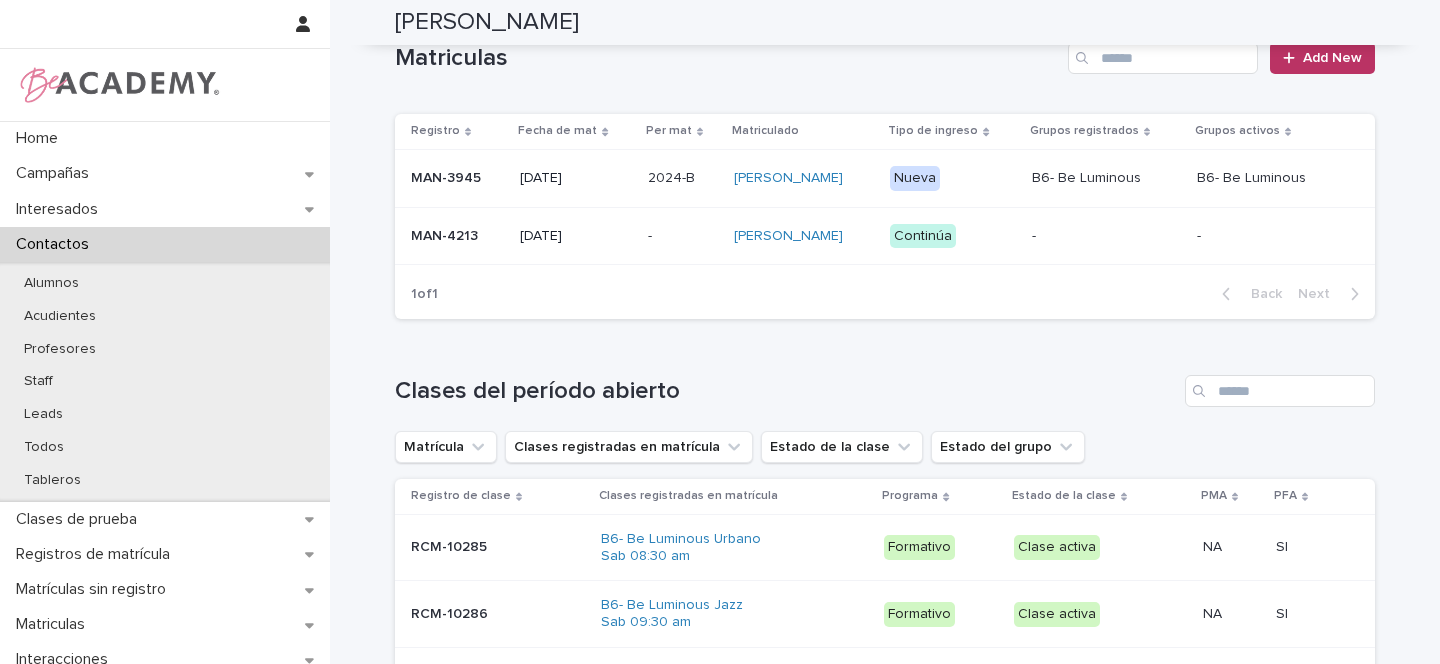 scroll, scrollTop: 631, scrollLeft: 0, axis: vertical 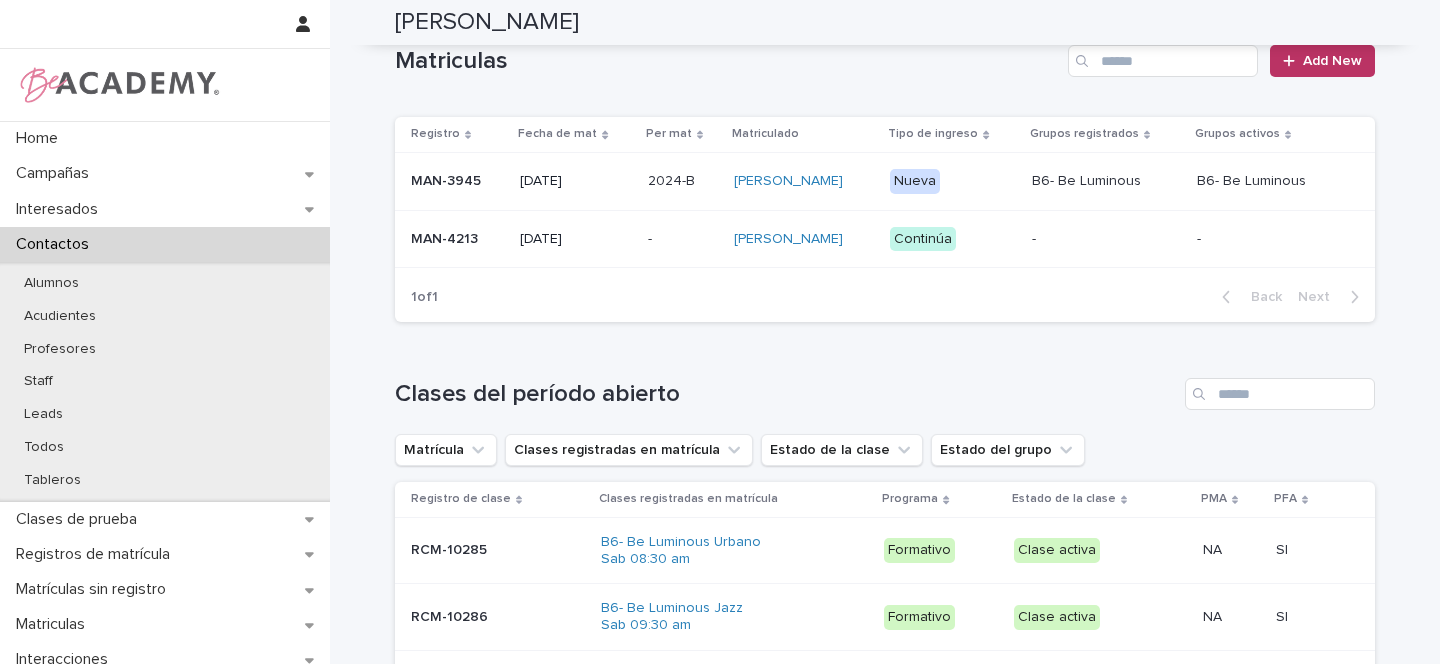 click on "MAN-4213" at bounding box center [457, 239] 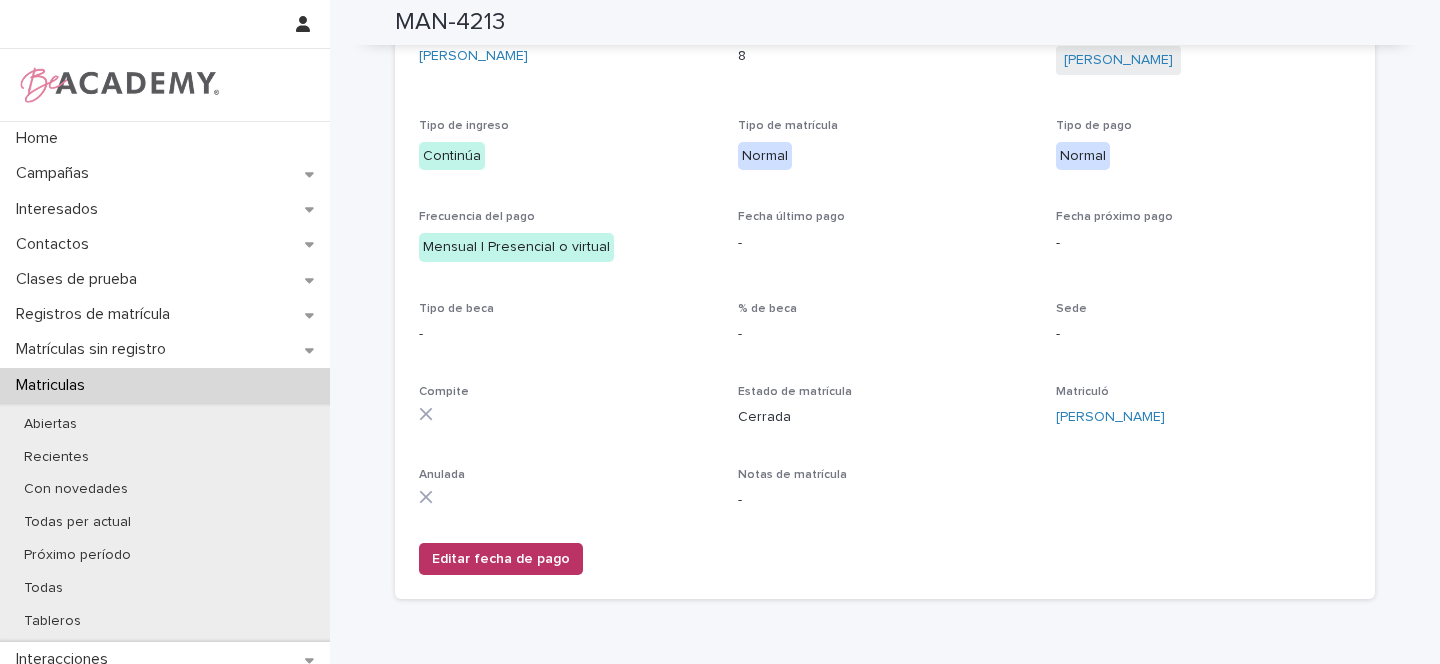scroll, scrollTop: 0, scrollLeft: 0, axis: both 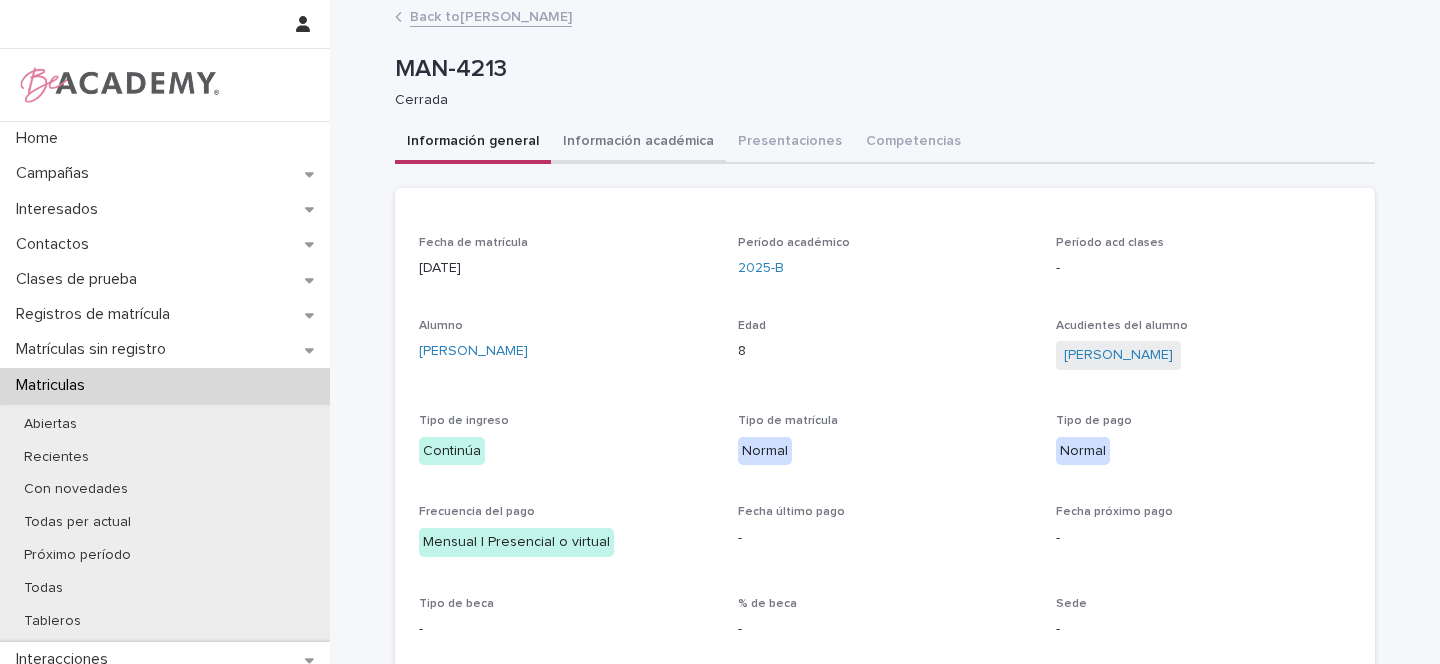 click on "Información académica" at bounding box center [638, 143] 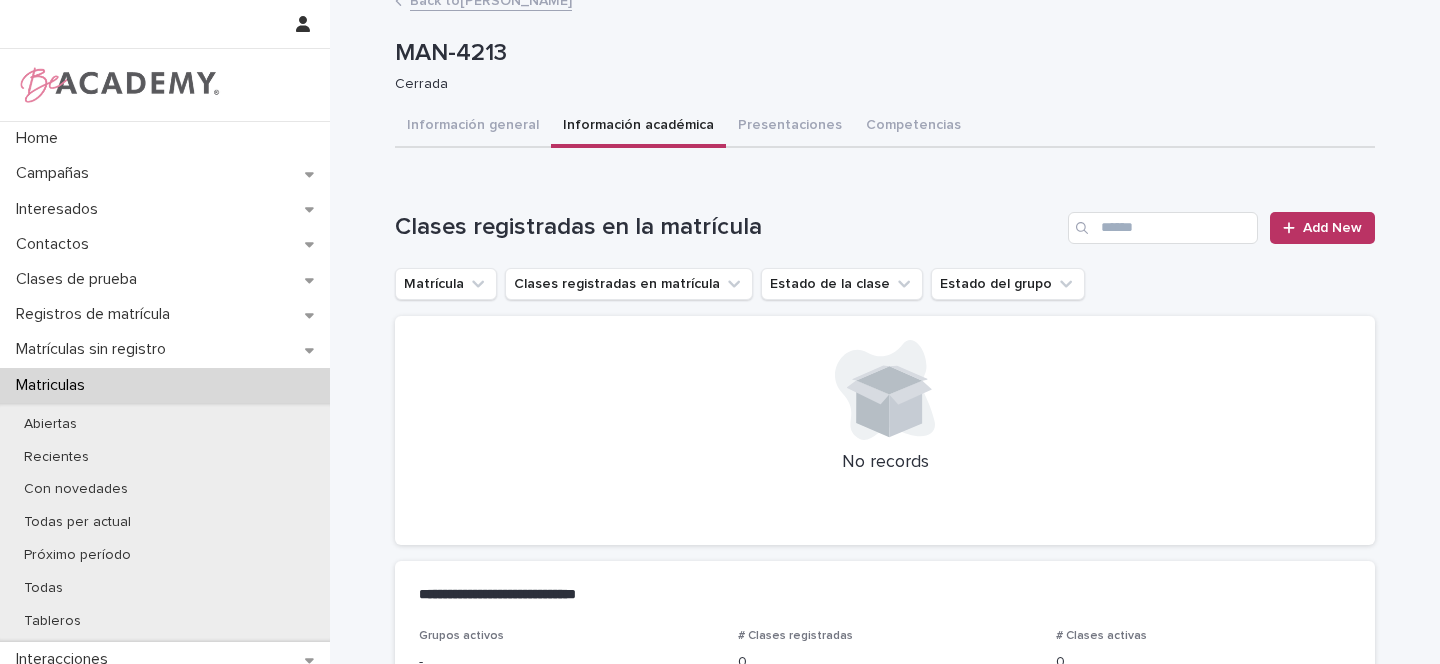 scroll, scrollTop: 18, scrollLeft: 0, axis: vertical 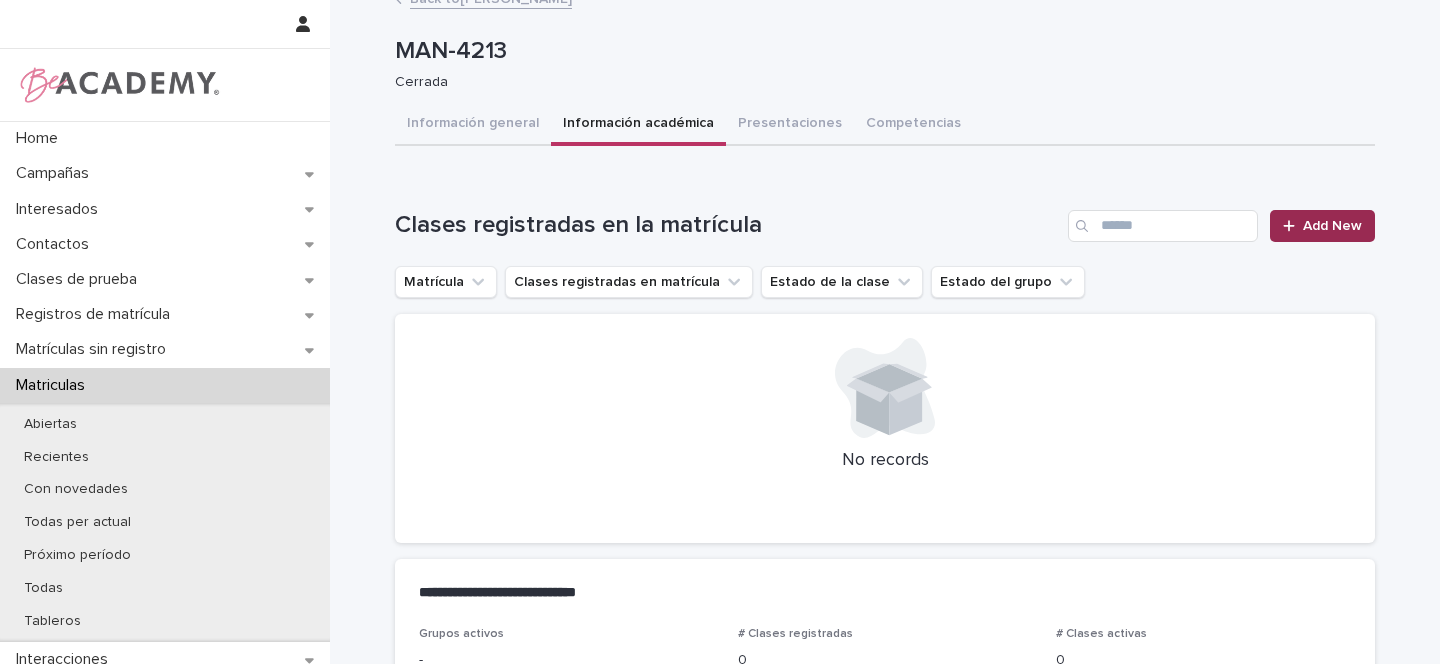 click on "Add New" at bounding box center [1332, 226] 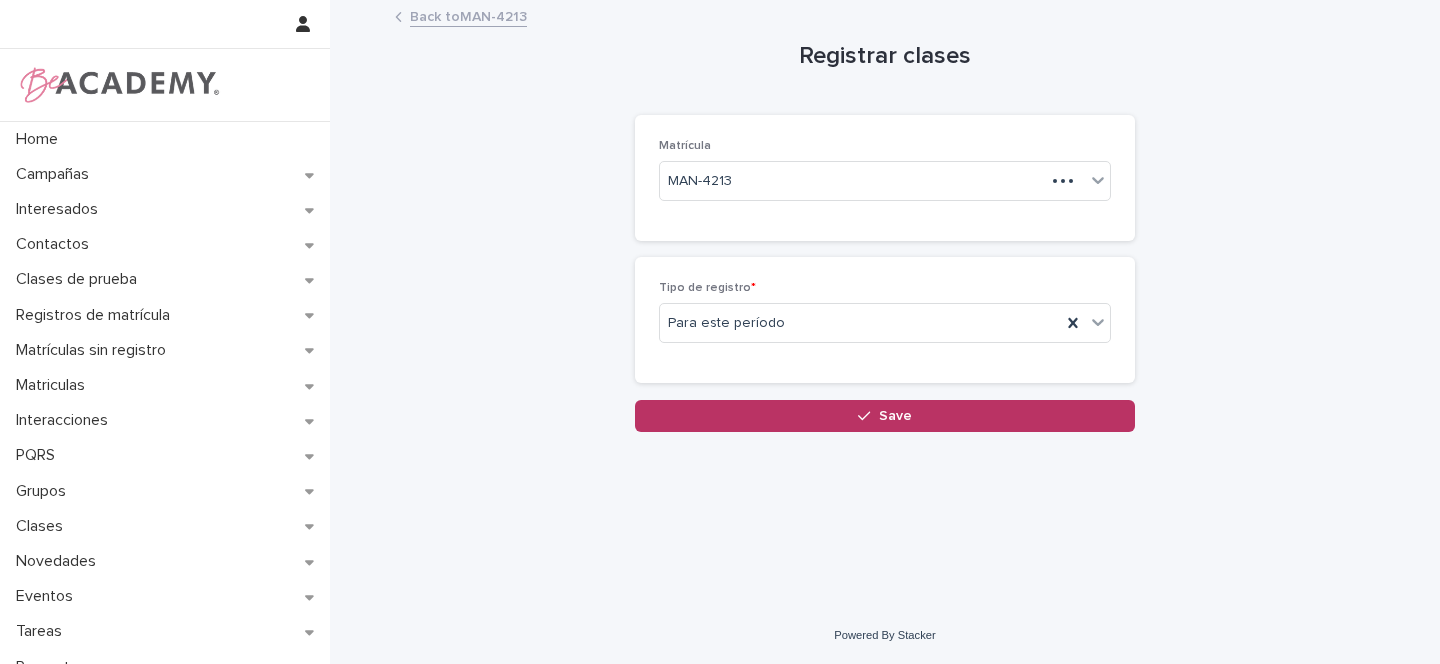 scroll, scrollTop: 0, scrollLeft: 0, axis: both 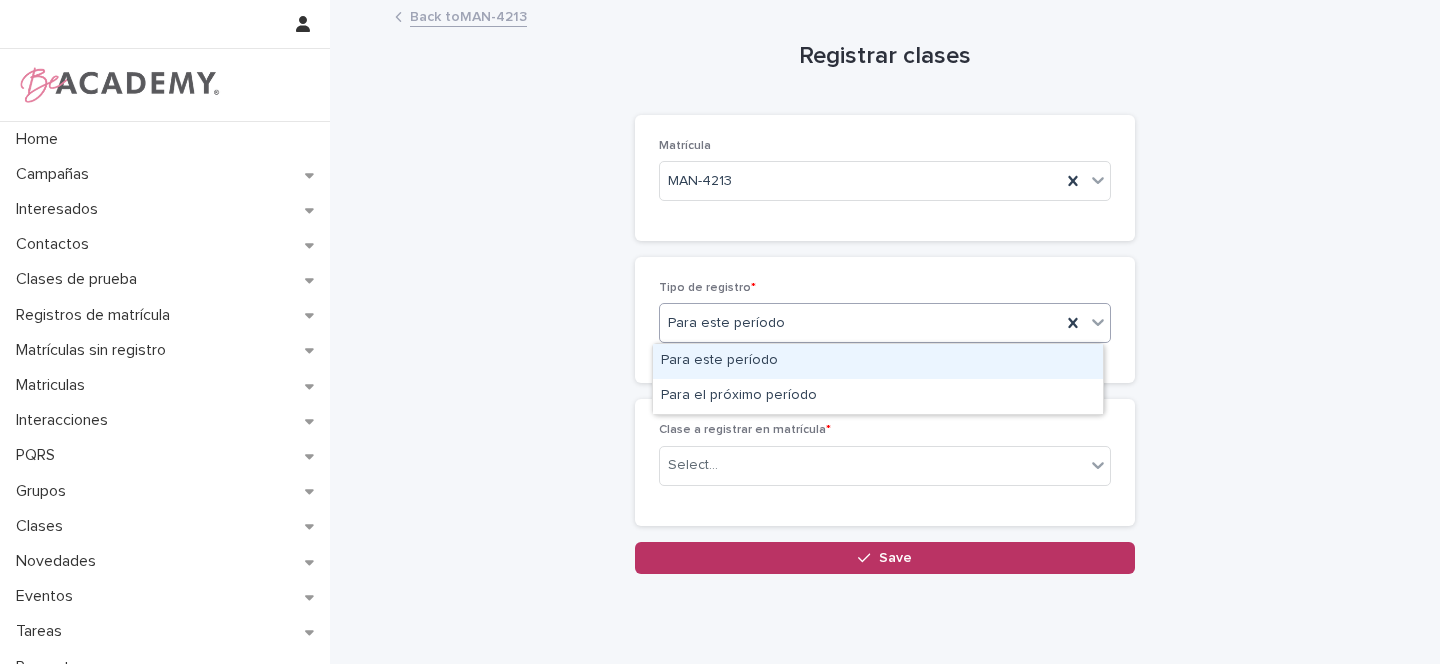 click on "Para este período" at bounding box center (860, 323) 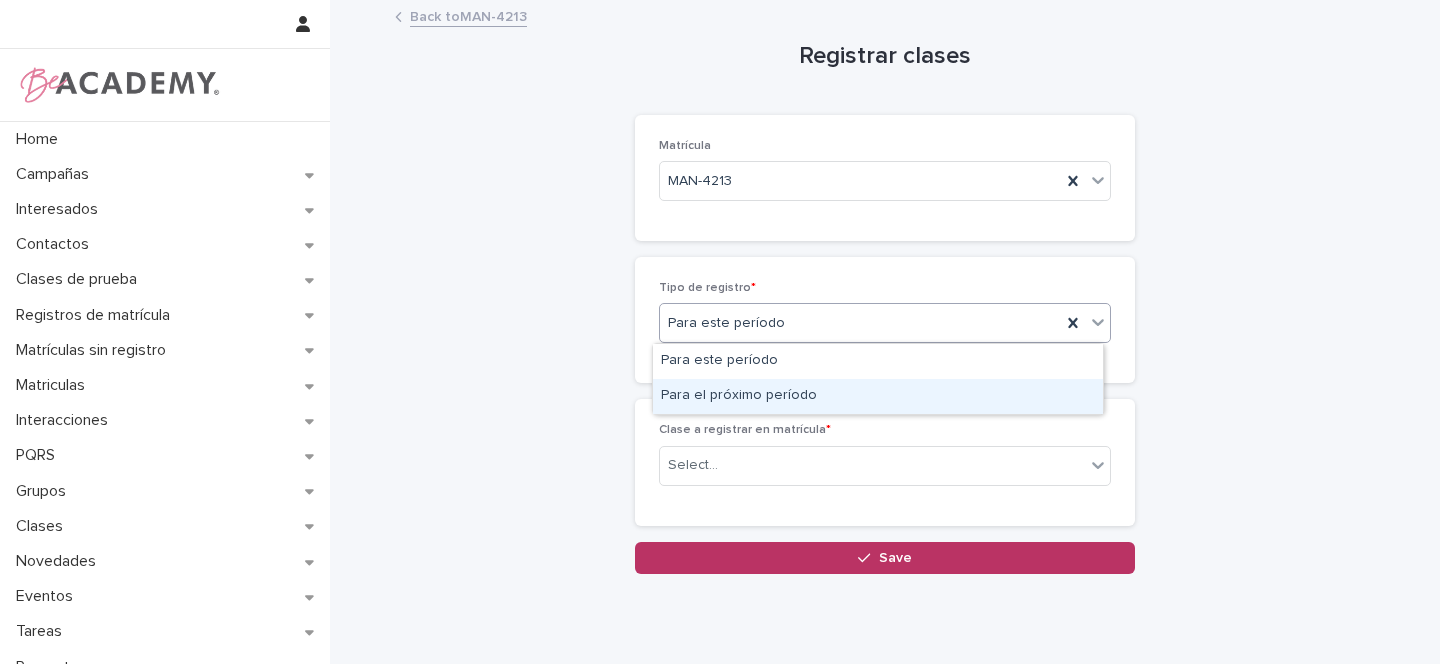 click on "Para el próximo período" at bounding box center (878, 396) 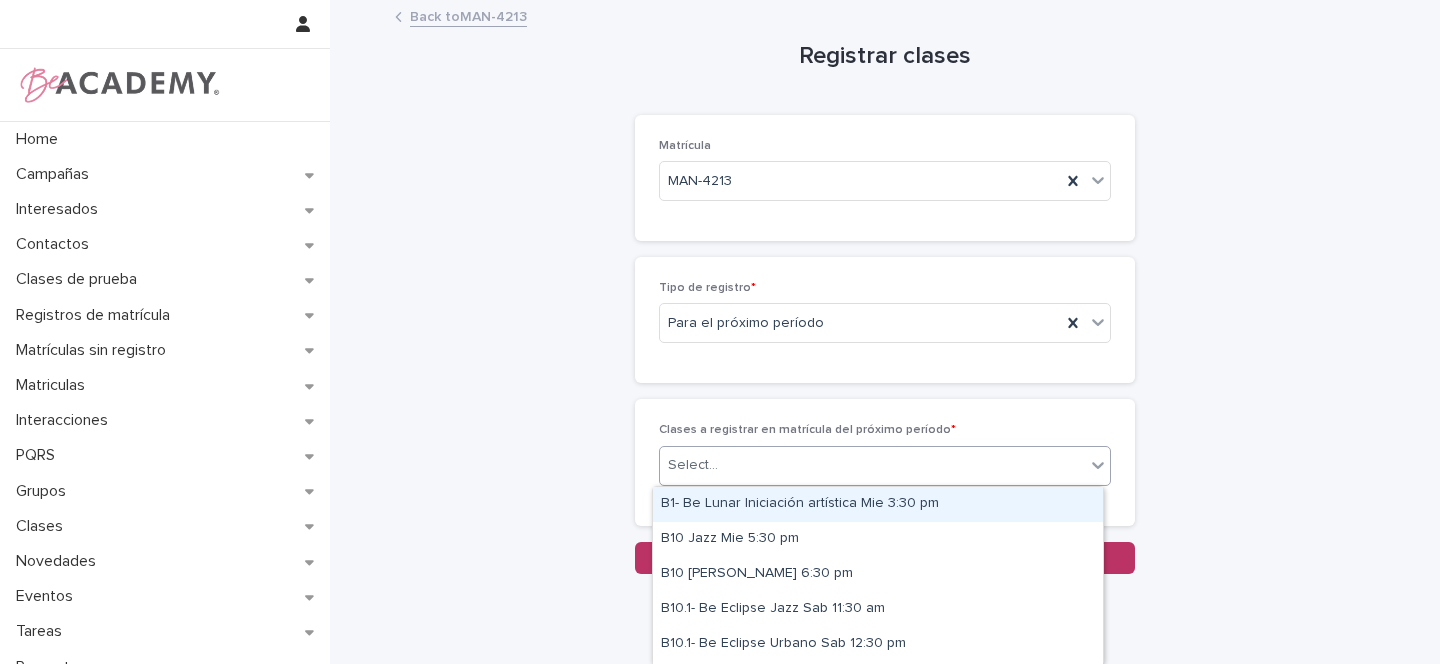 click at bounding box center [721, 465] 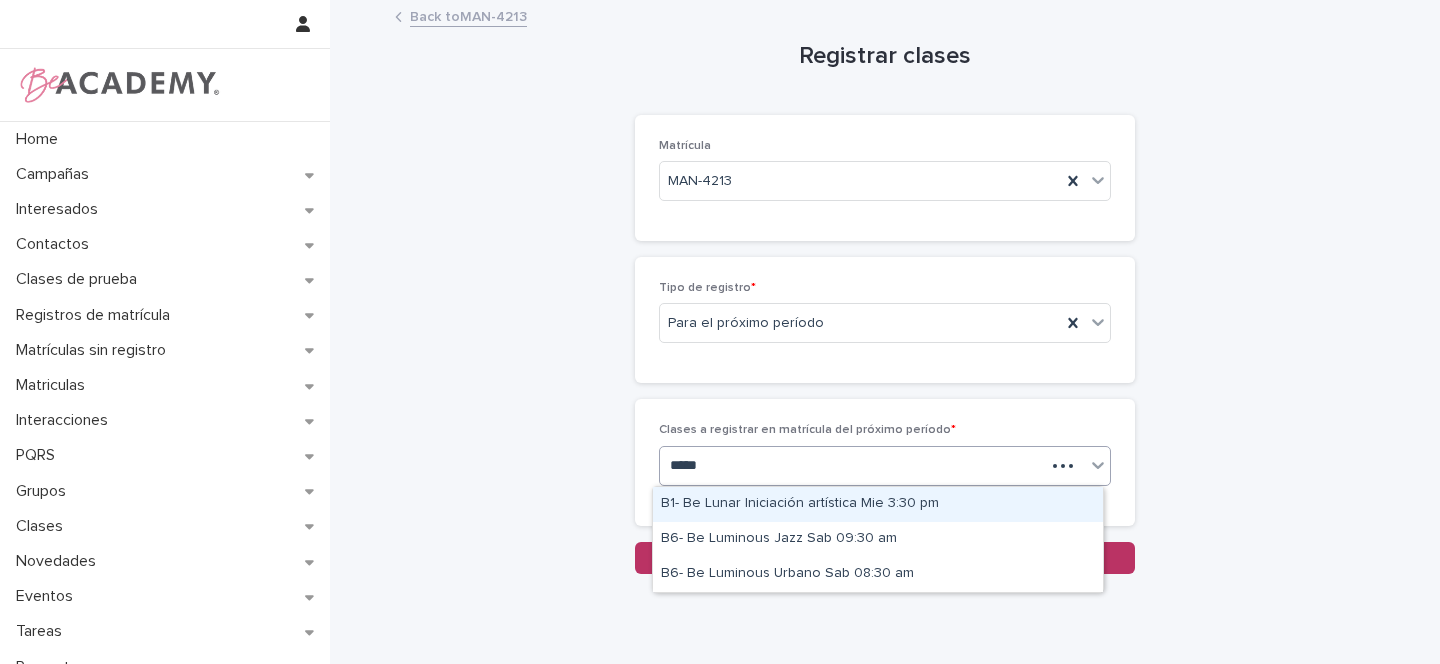 type on "******" 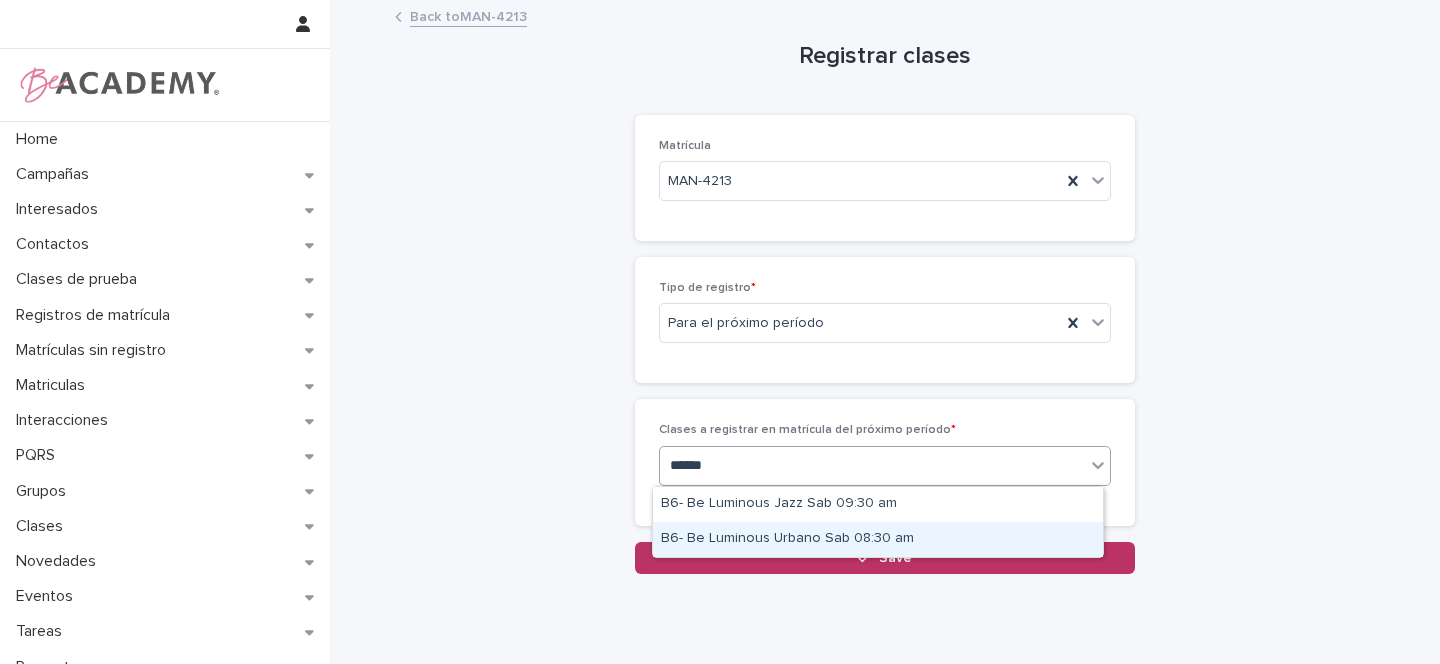 click on "B6- Be Luminous Urbano Sab 08:30 am" at bounding box center [878, 539] 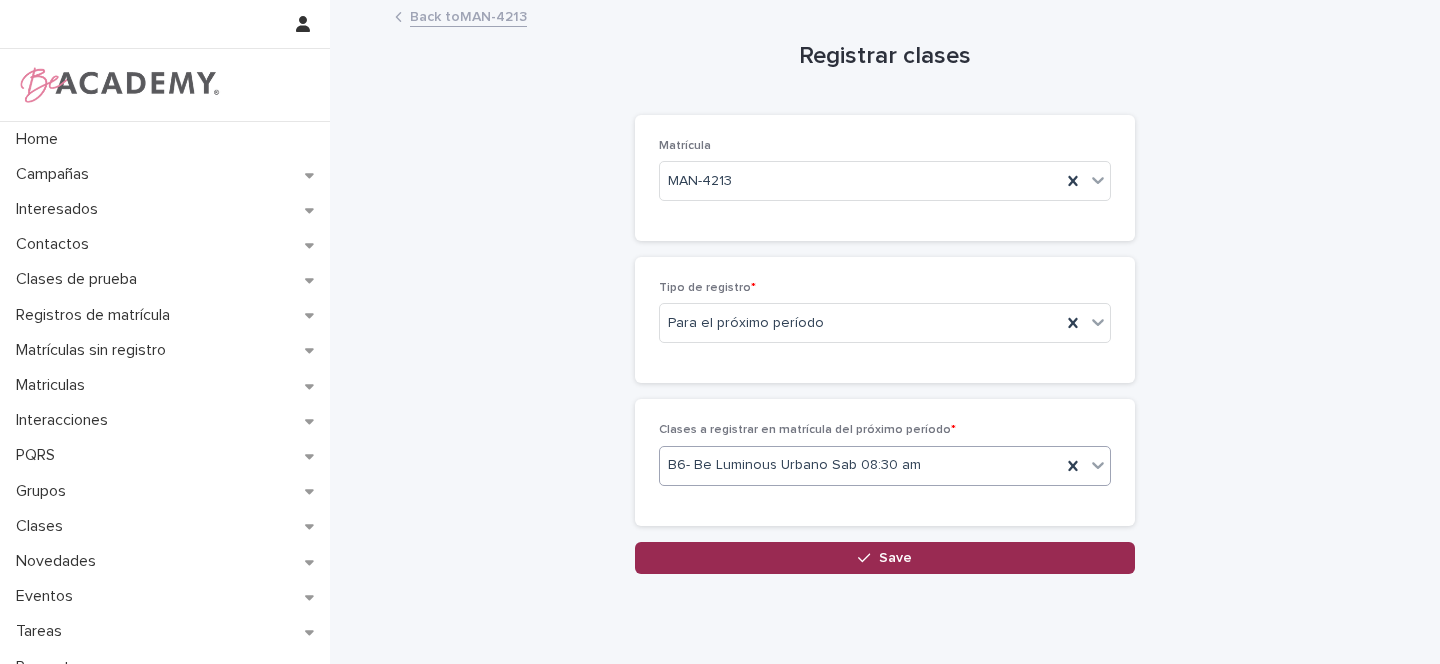 click 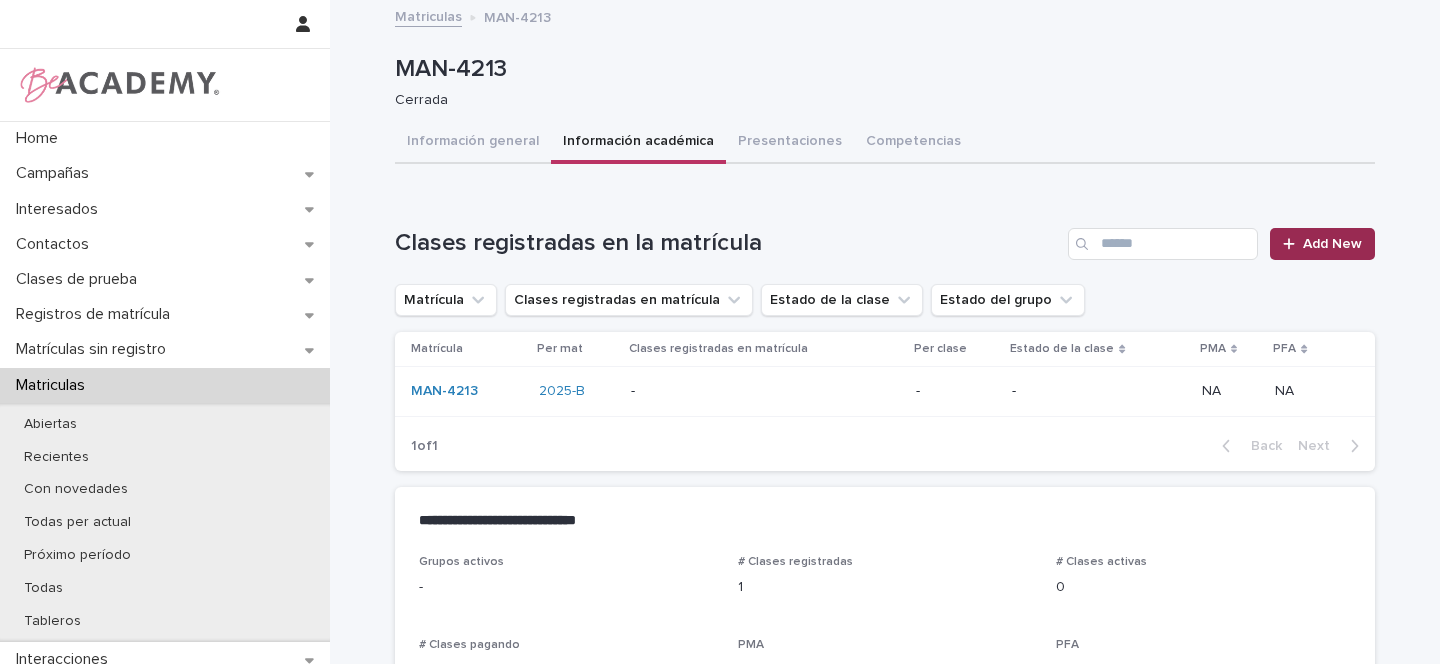 click on "Add New" at bounding box center [1332, 244] 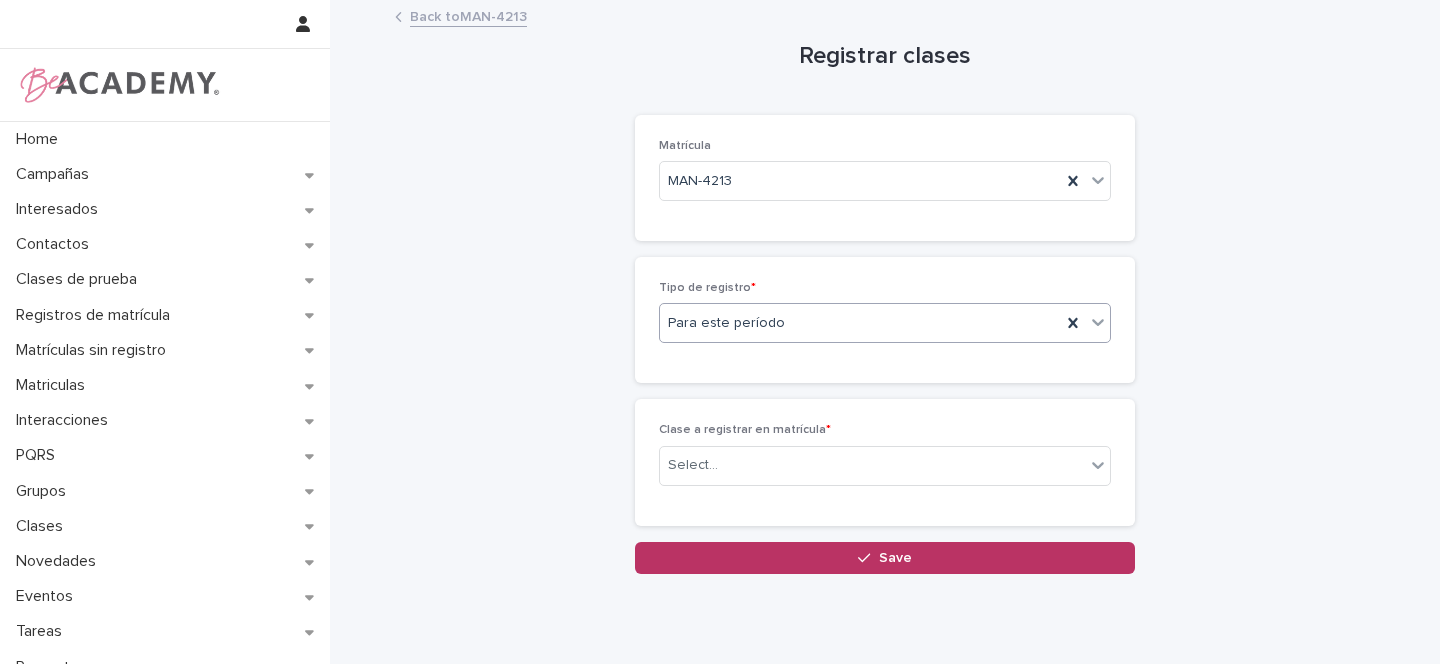 click on "Para este período" at bounding box center [860, 323] 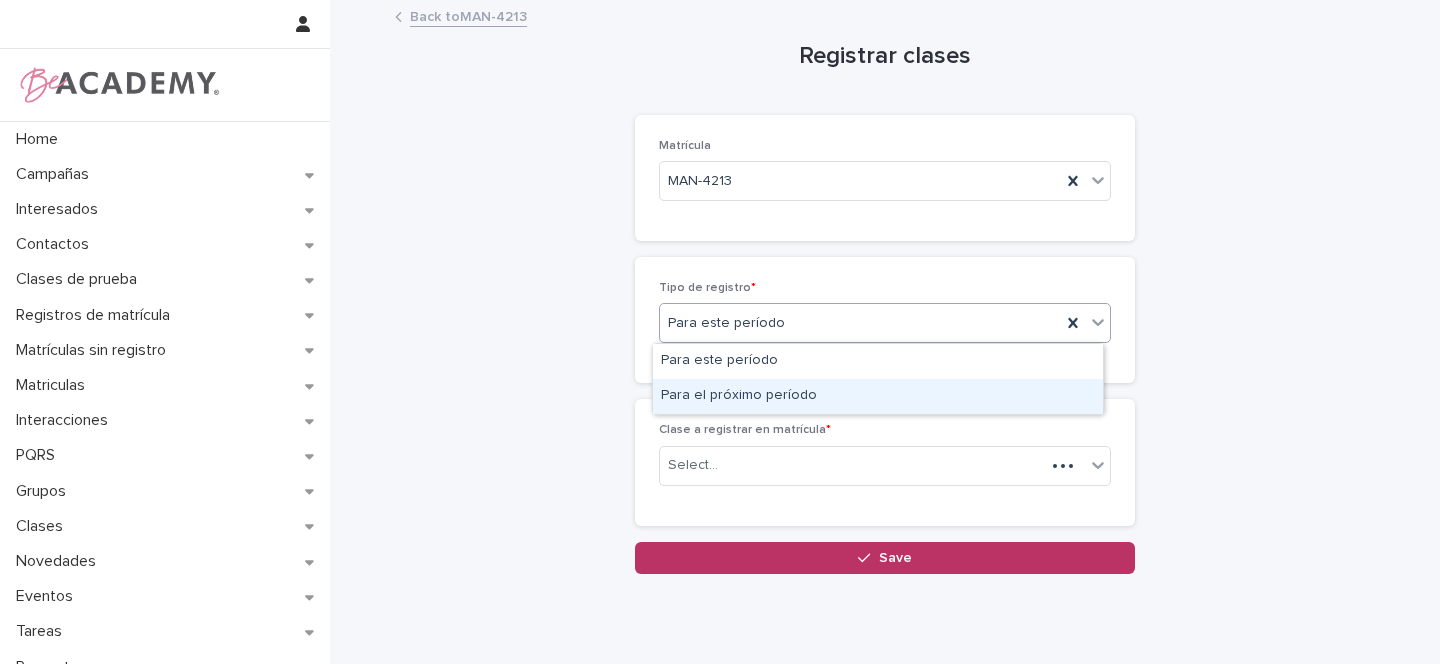 click on "Para el próximo período" at bounding box center [878, 396] 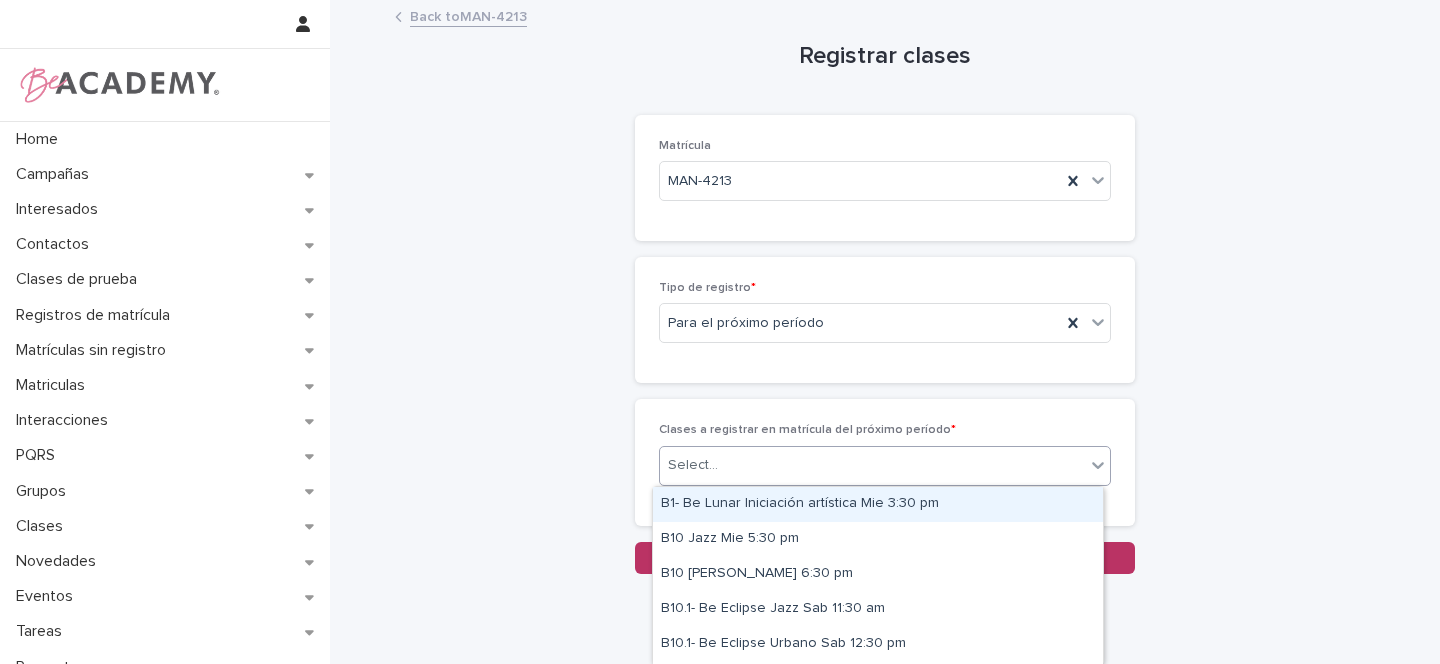 click on "Select..." at bounding box center (693, 465) 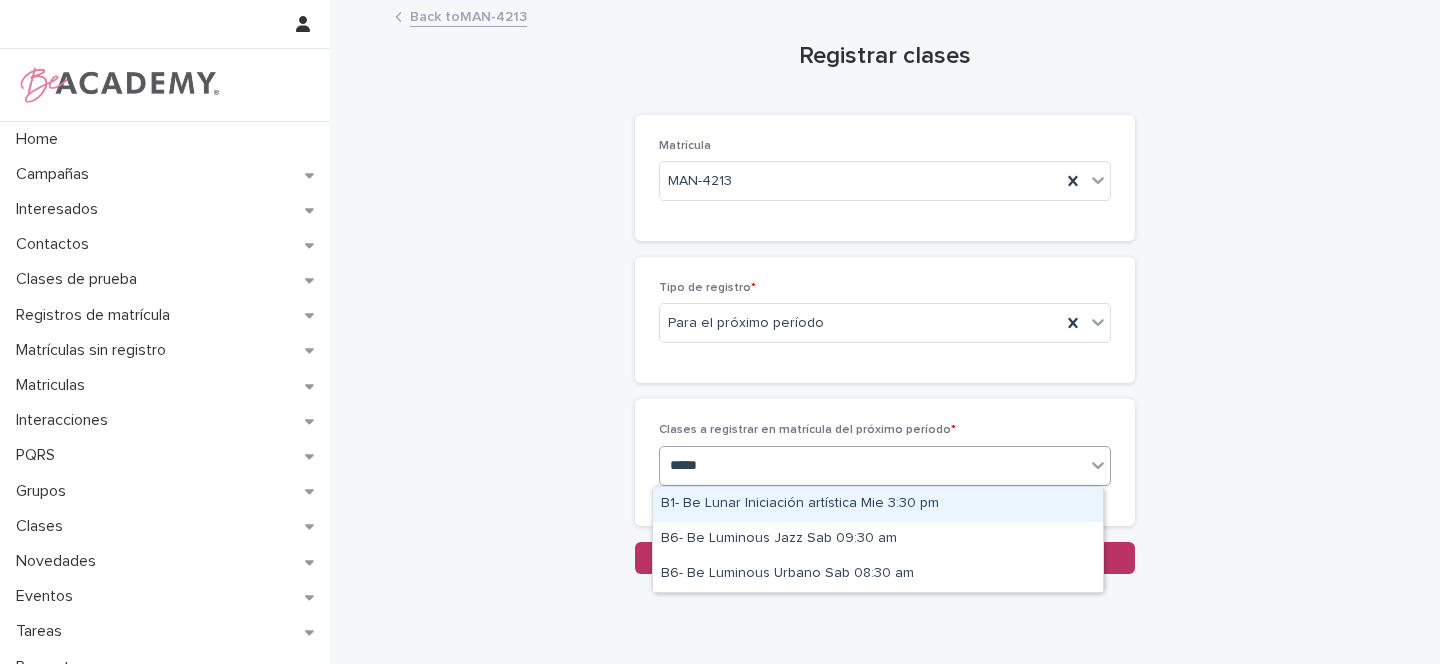 type on "******" 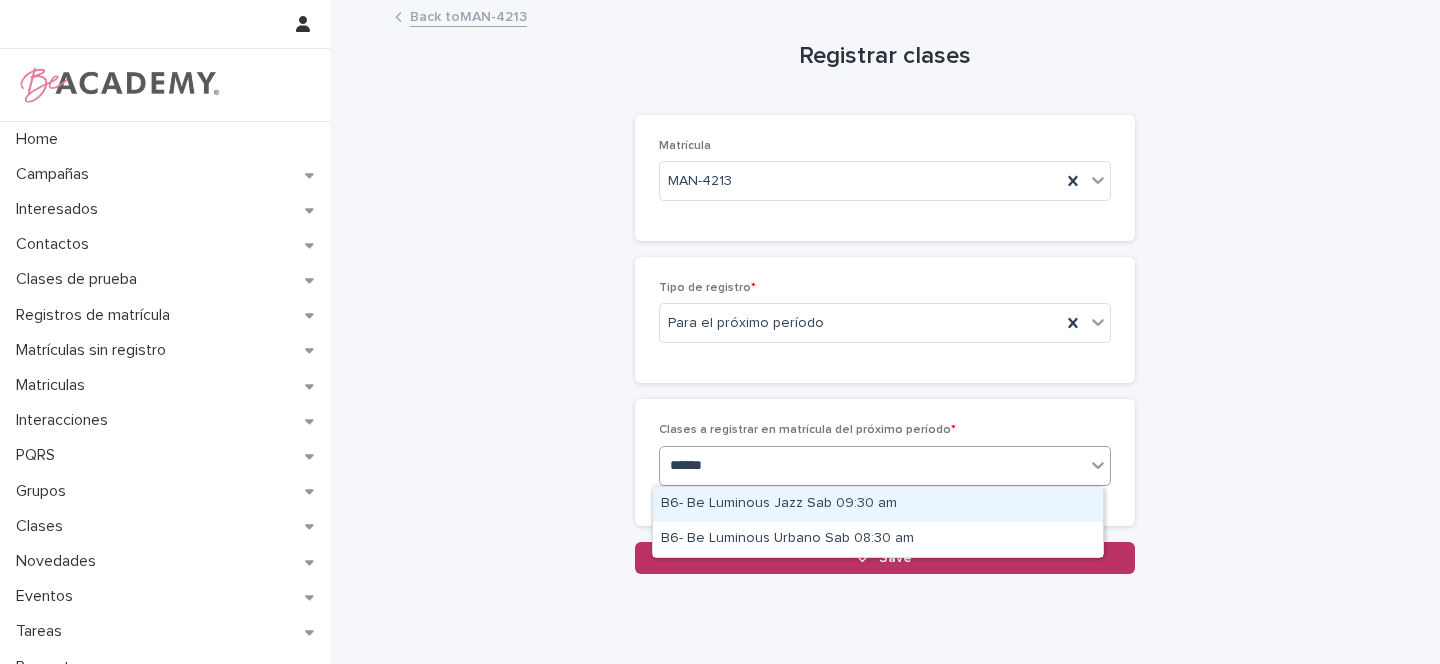 click on "B6- Be Luminous Jazz Sab 09:30 am" at bounding box center [878, 504] 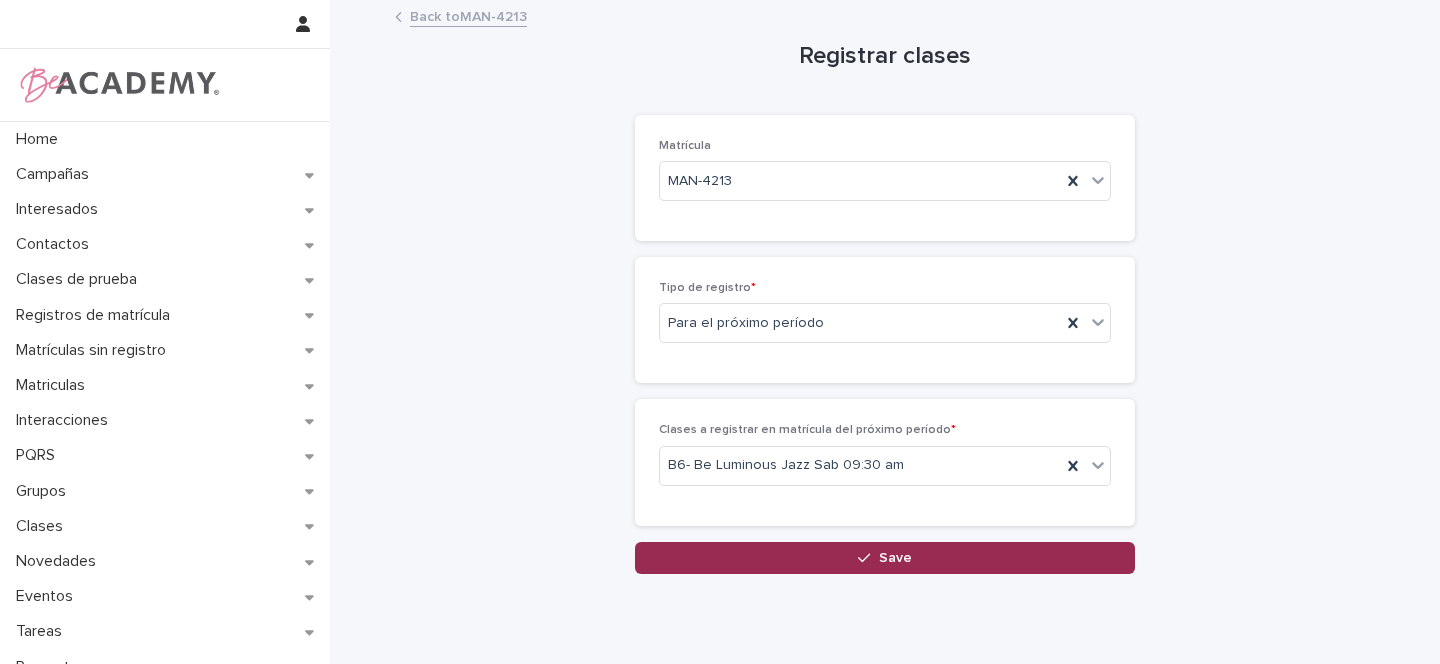 click on "Save" at bounding box center (895, 558) 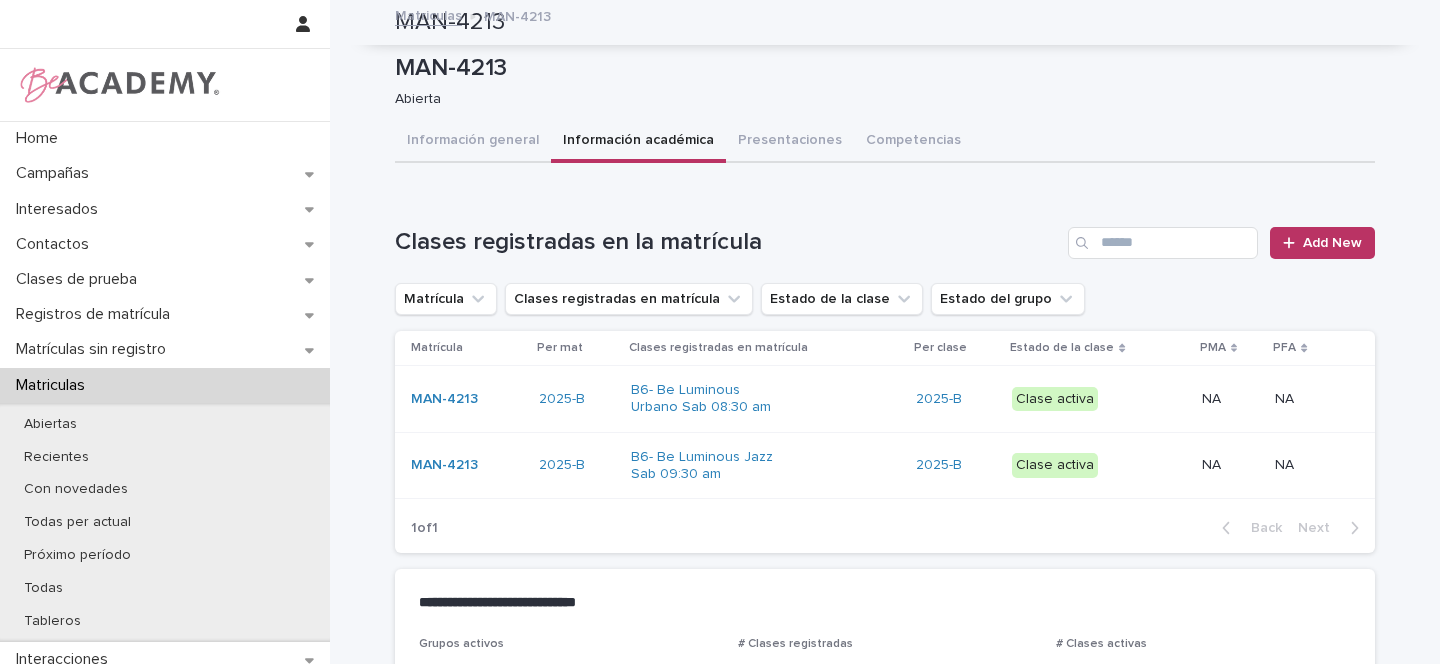 scroll, scrollTop: 0, scrollLeft: 0, axis: both 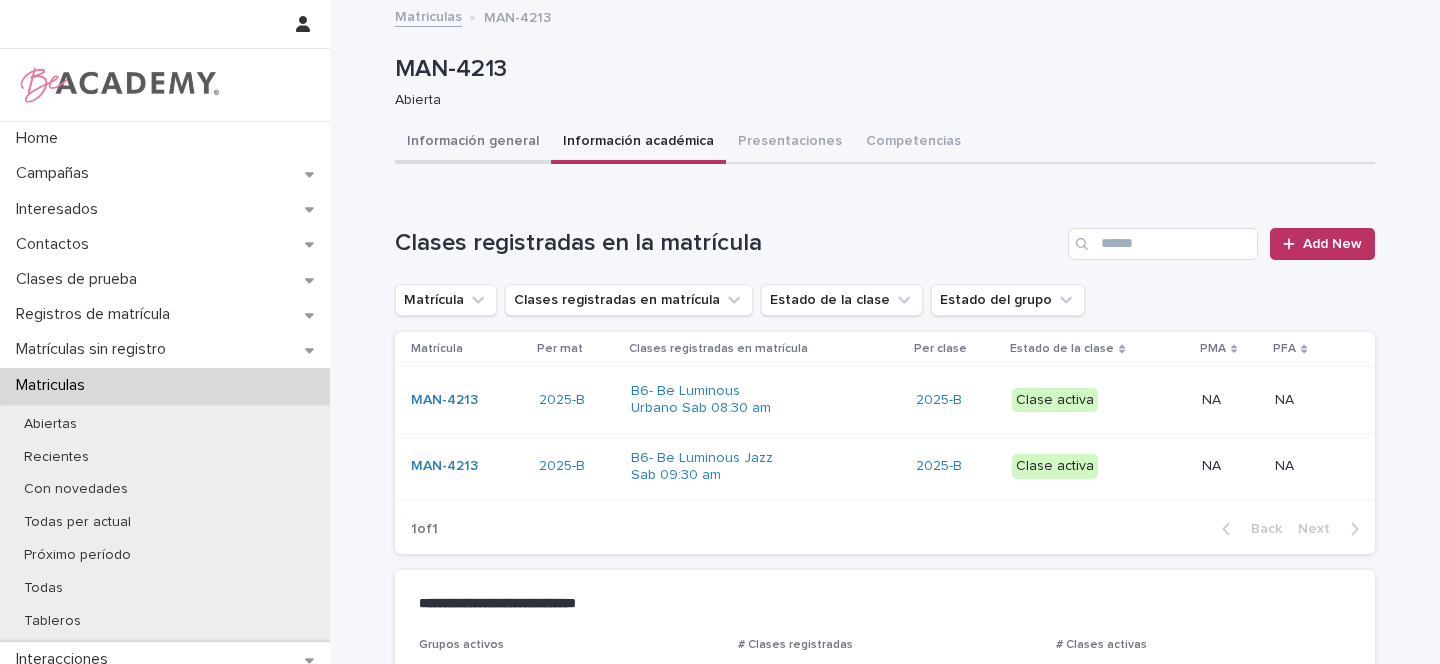 click on "Información general" at bounding box center (473, 143) 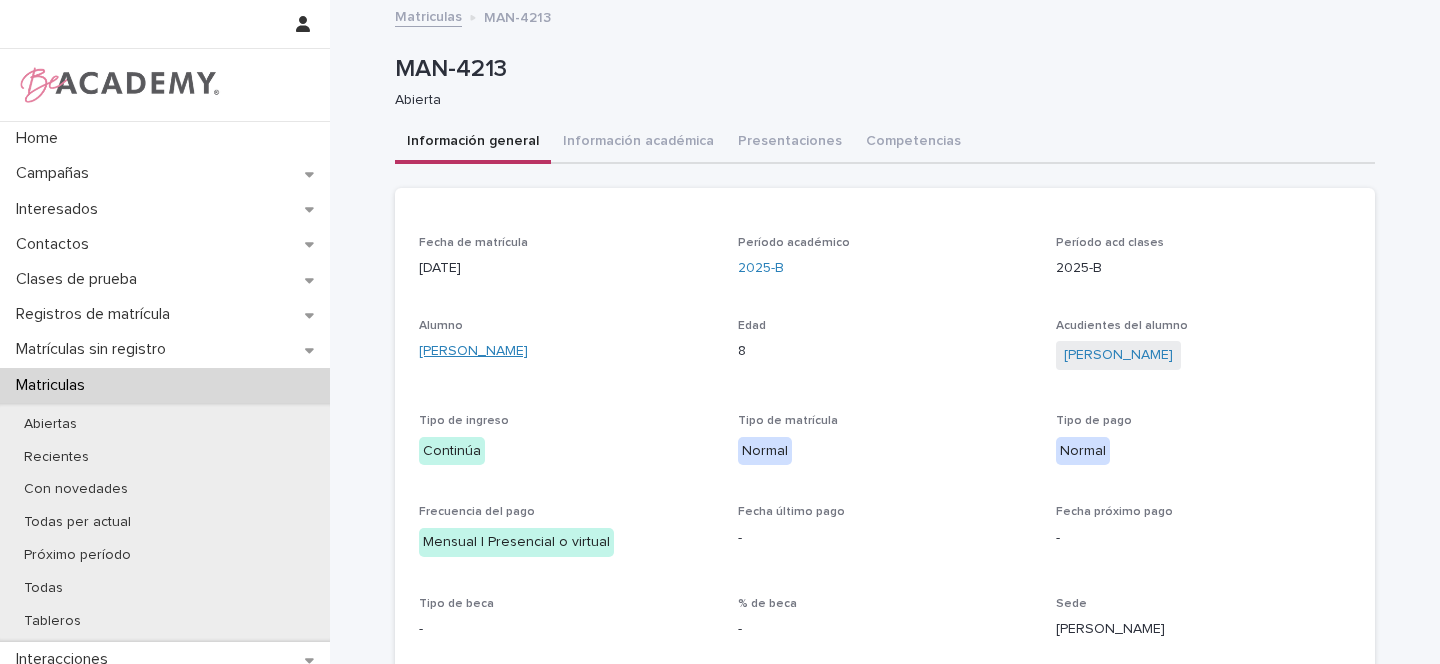 click on "Antonia Muñoz Cajiao" at bounding box center (473, 351) 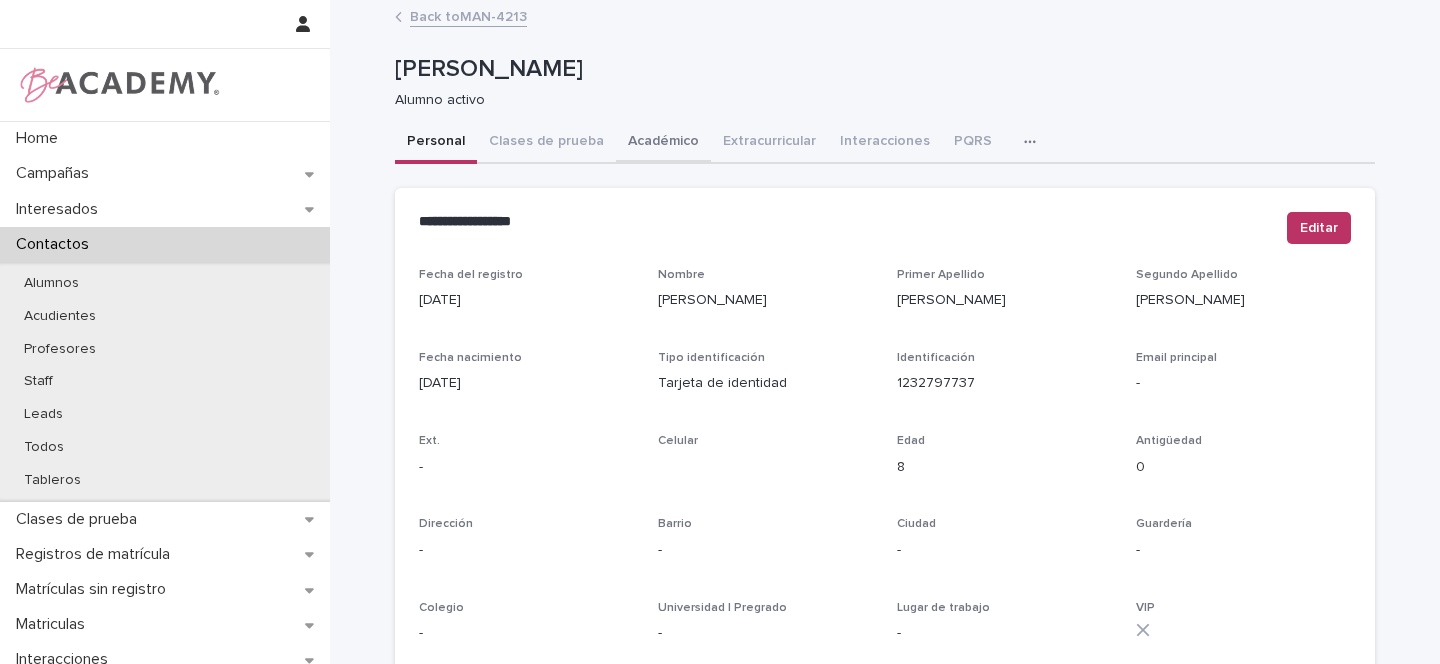 click on "Académico" at bounding box center [663, 143] 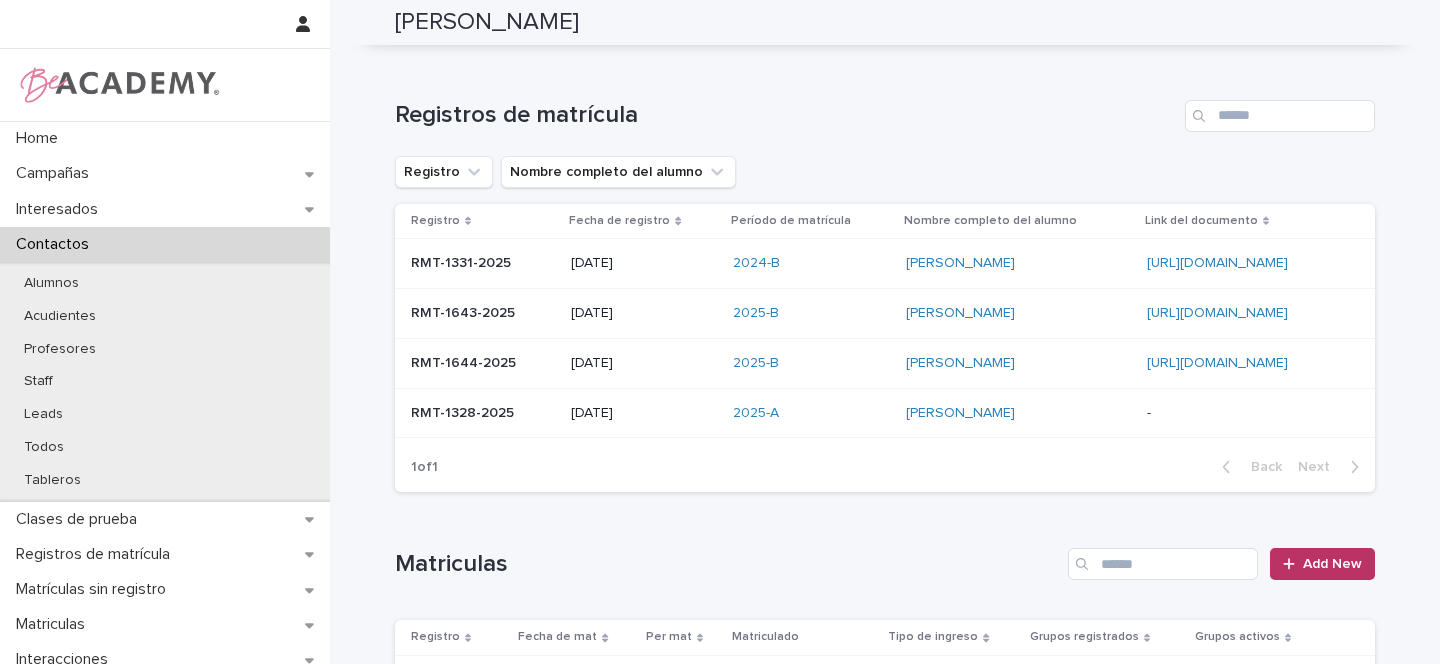 scroll, scrollTop: 0, scrollLeft: 0, axis: both 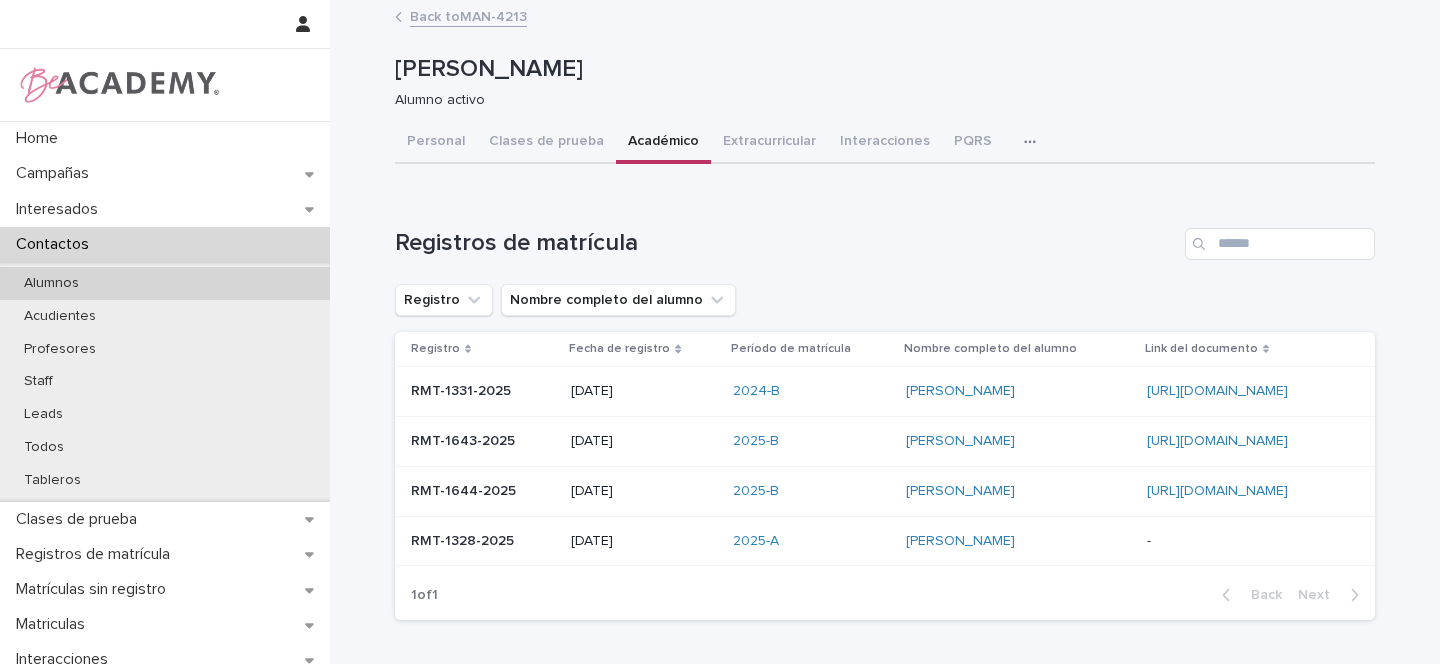 click on "Alumnos" at bounding box center [51, 283] 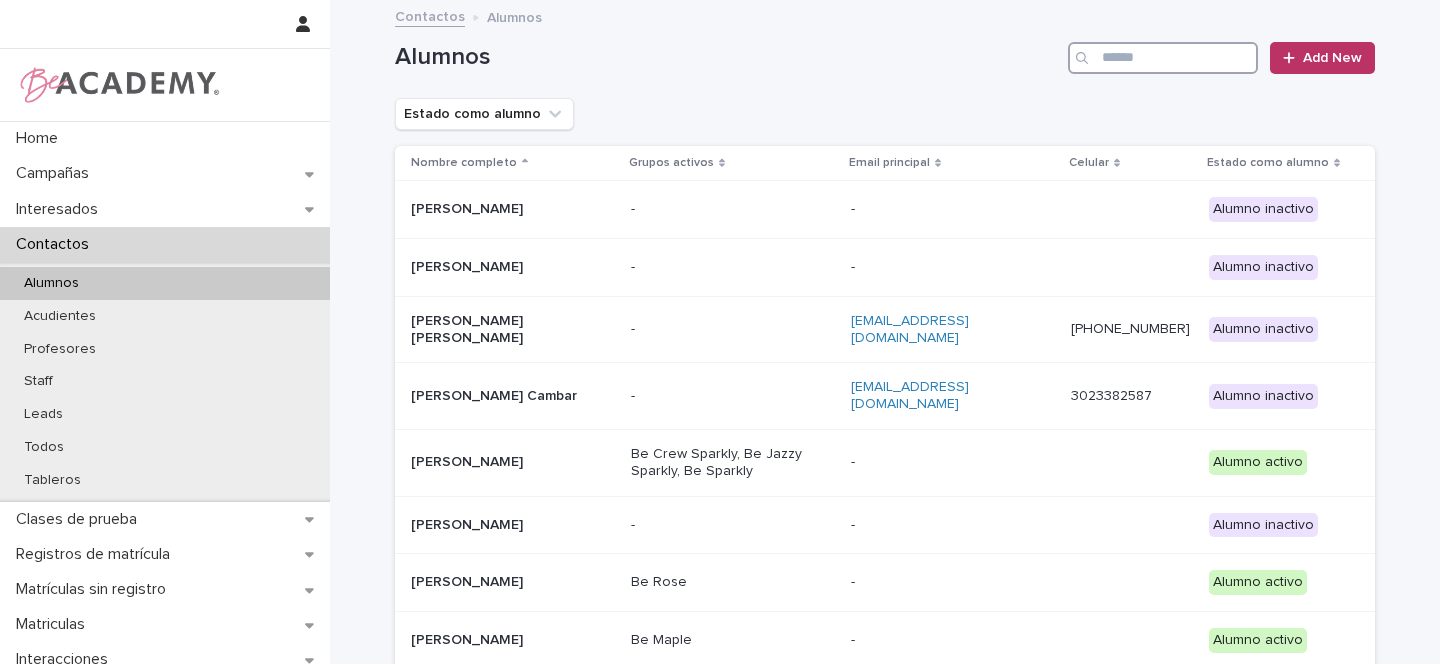 click at bounding box center [1163, 58] 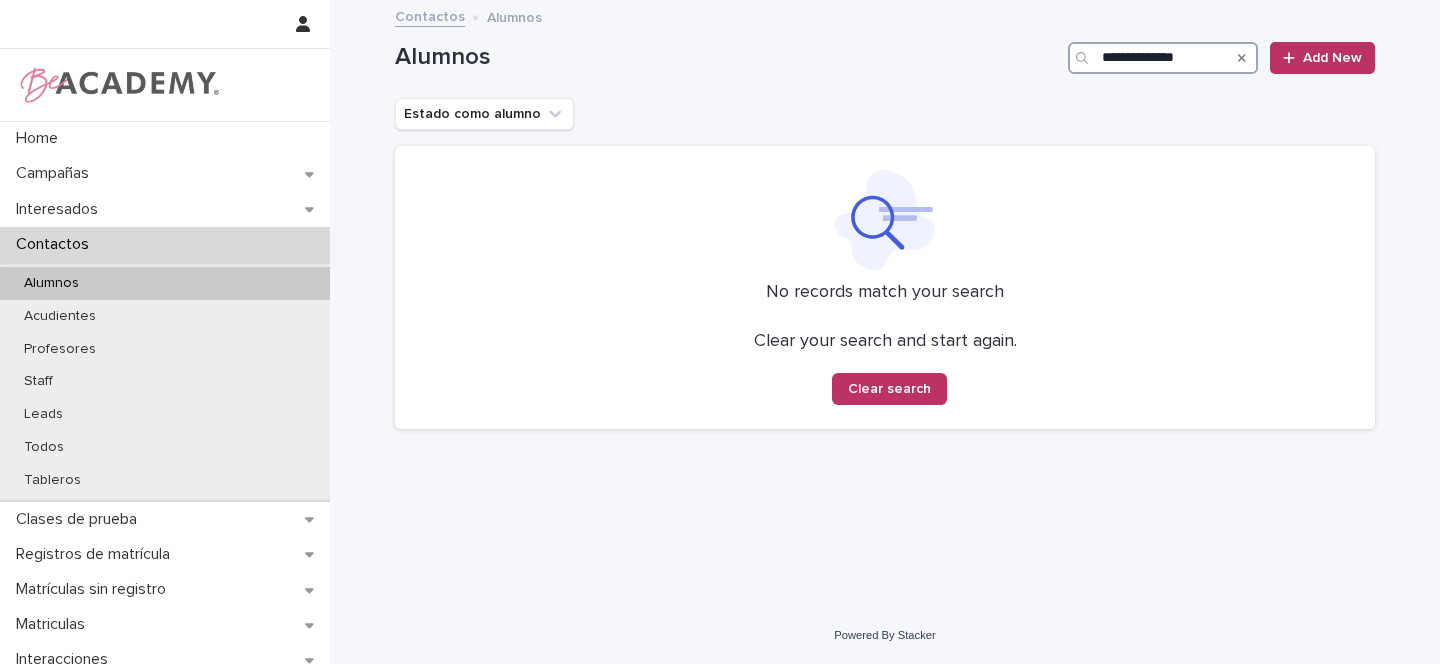 click on "**********" at bounding box center [1163, 58] 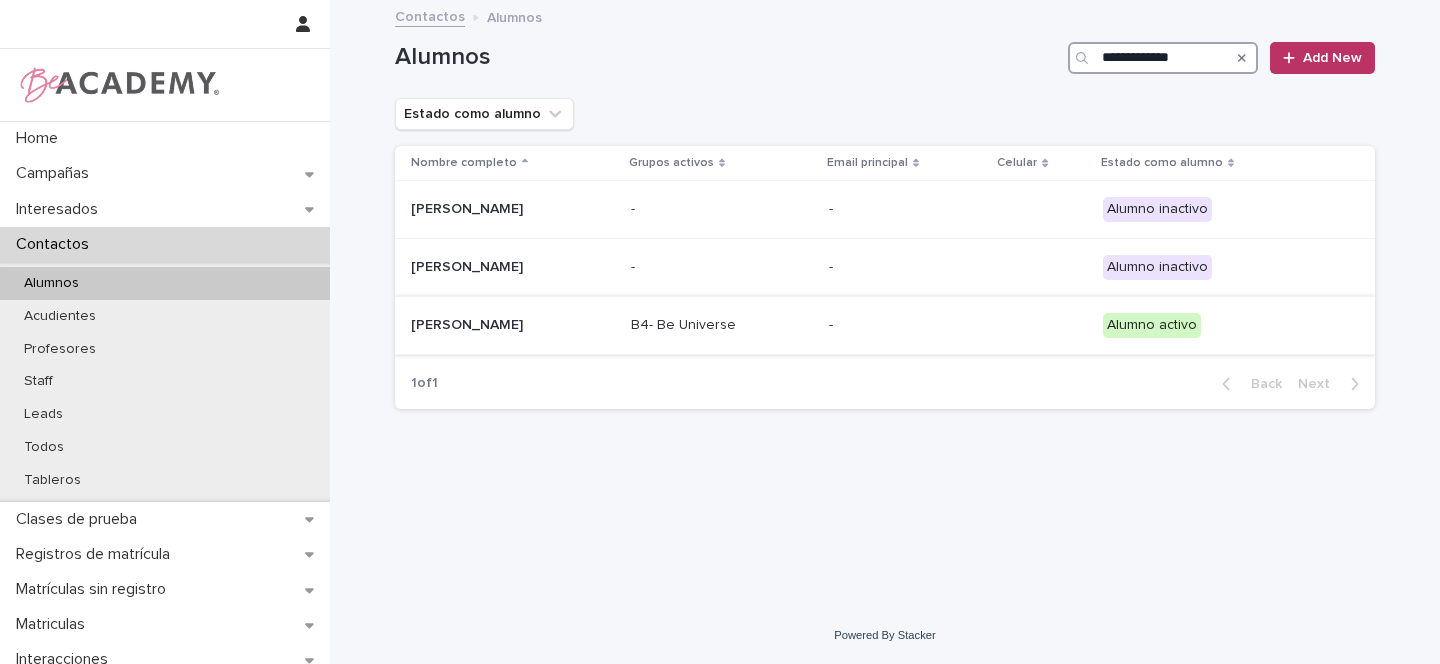 type on "**********" 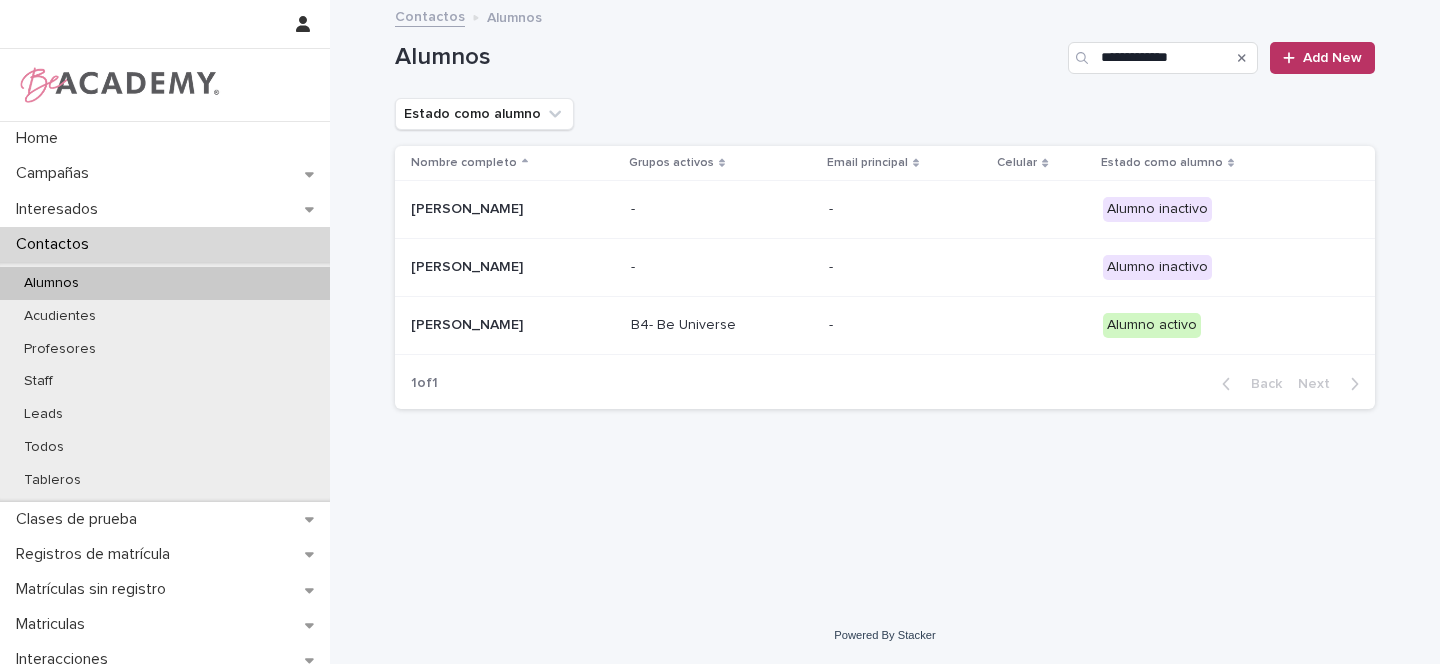 click on "Celeste Gomez Parra" at bounding box center (511, 325) 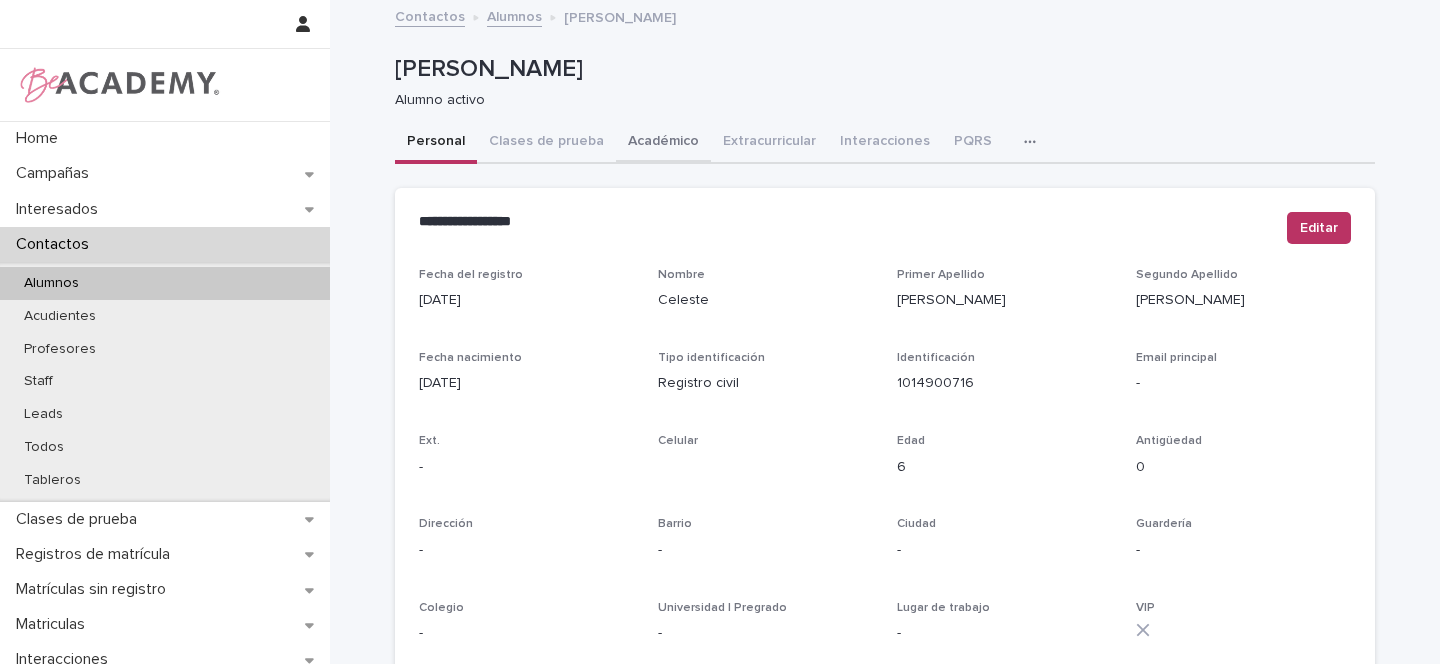 click on "Académico" at bounding box center (663, 143) 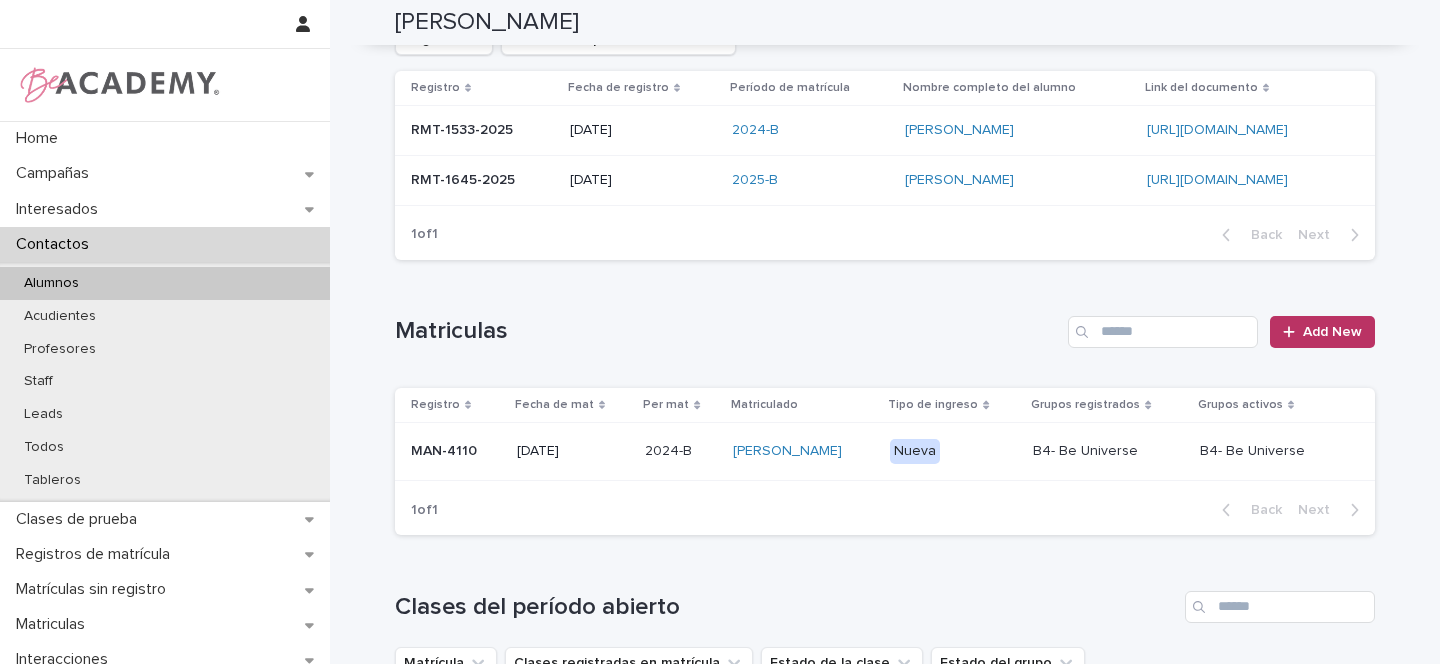 scroll, scrollTop: 263, scrollLeft: 0, axis: vertical 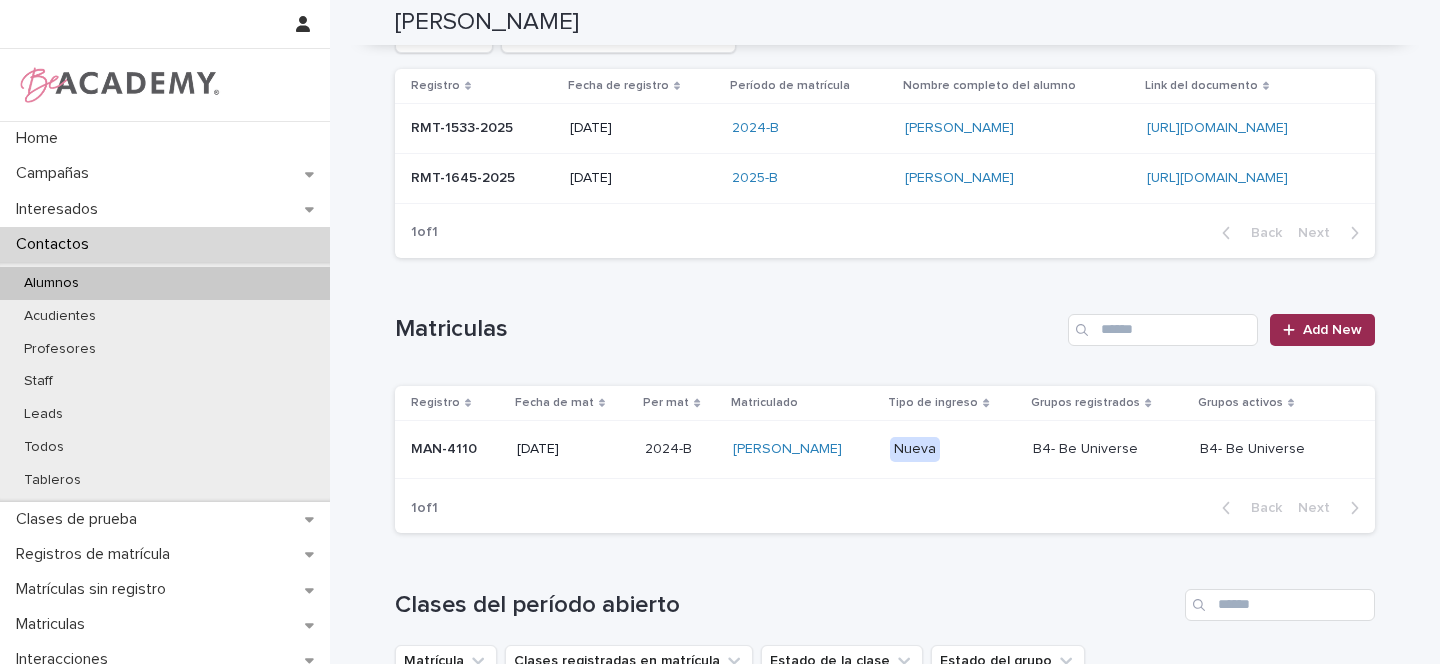 click on "Add New" at bounding box center [1332, 330] 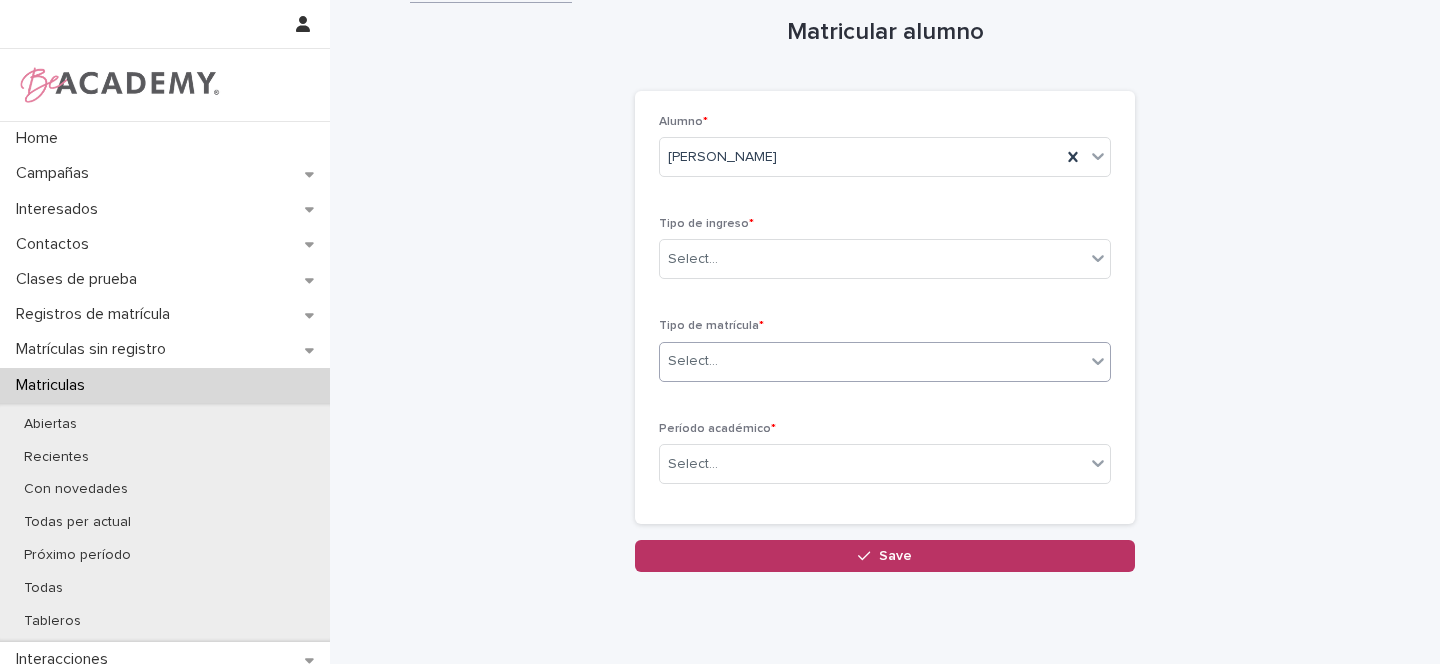 scroll, scrollTop: 0, scrollLeft: 0, axis: both 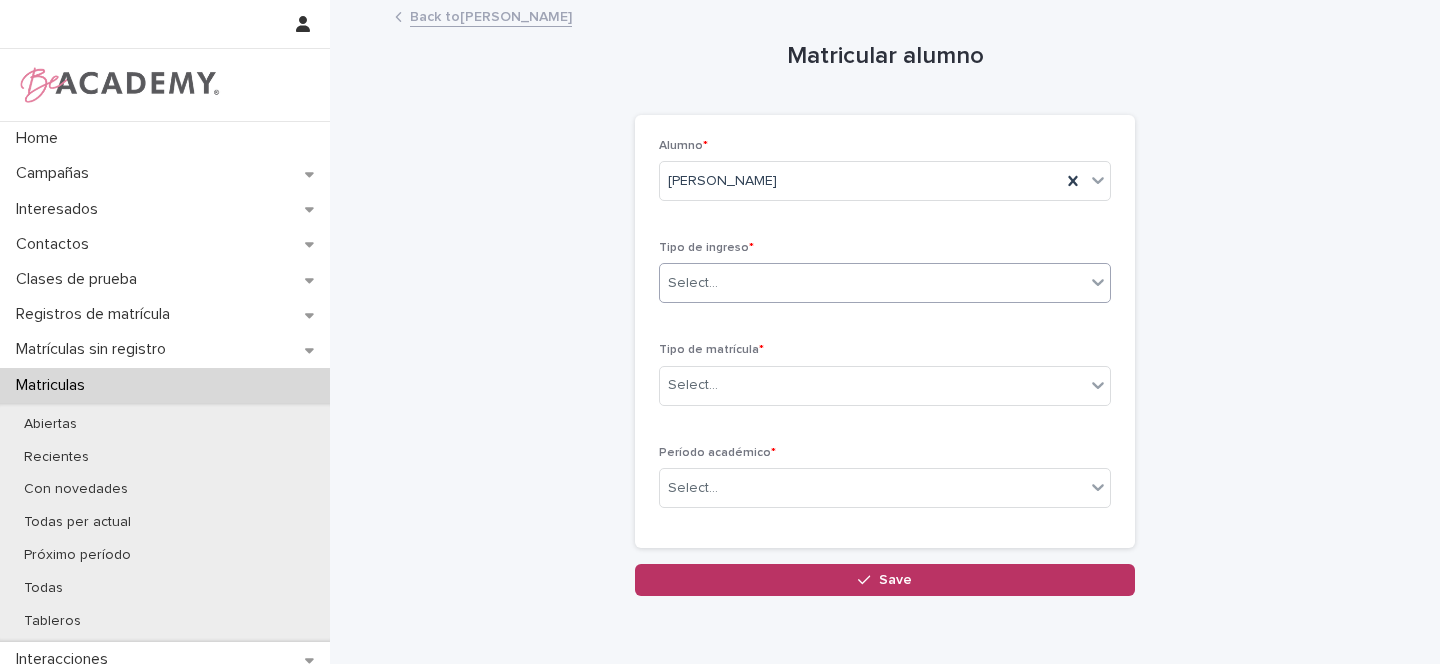 click on "Select..." at bounding box center (693, 283) 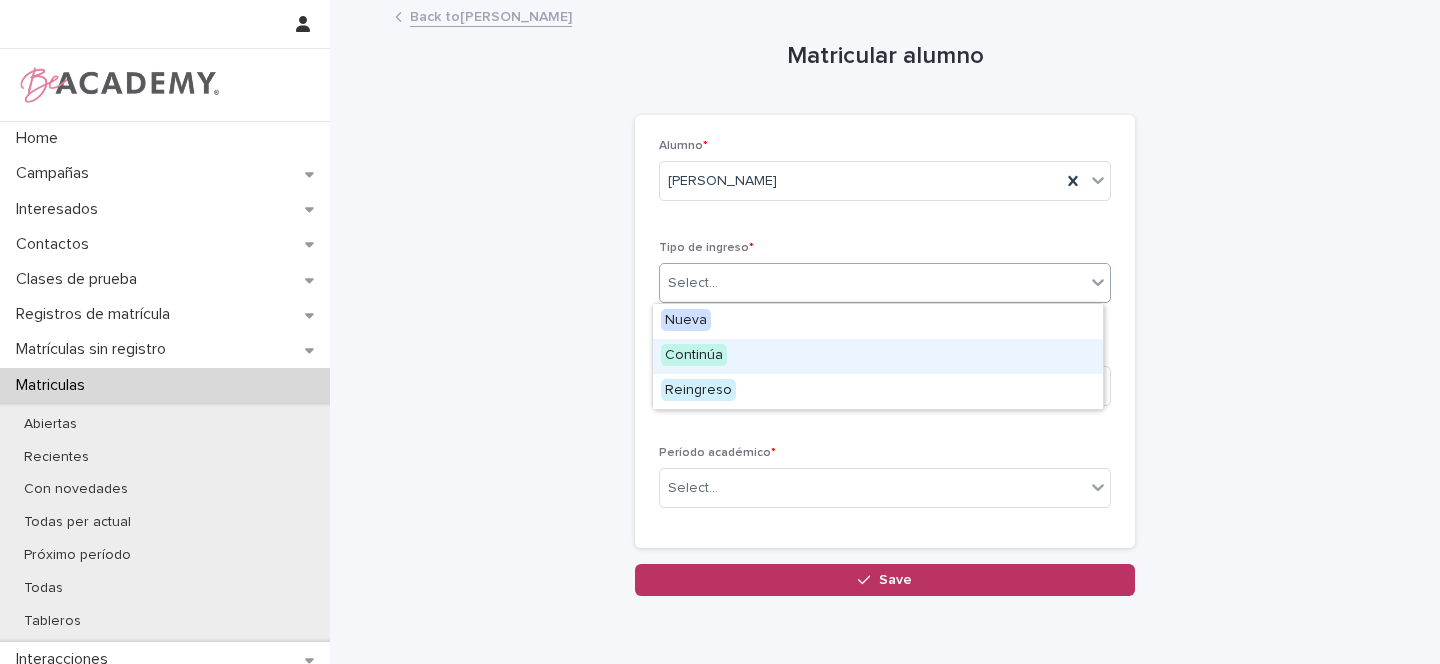 click on "Continúa" at bounding box center [694, 355] 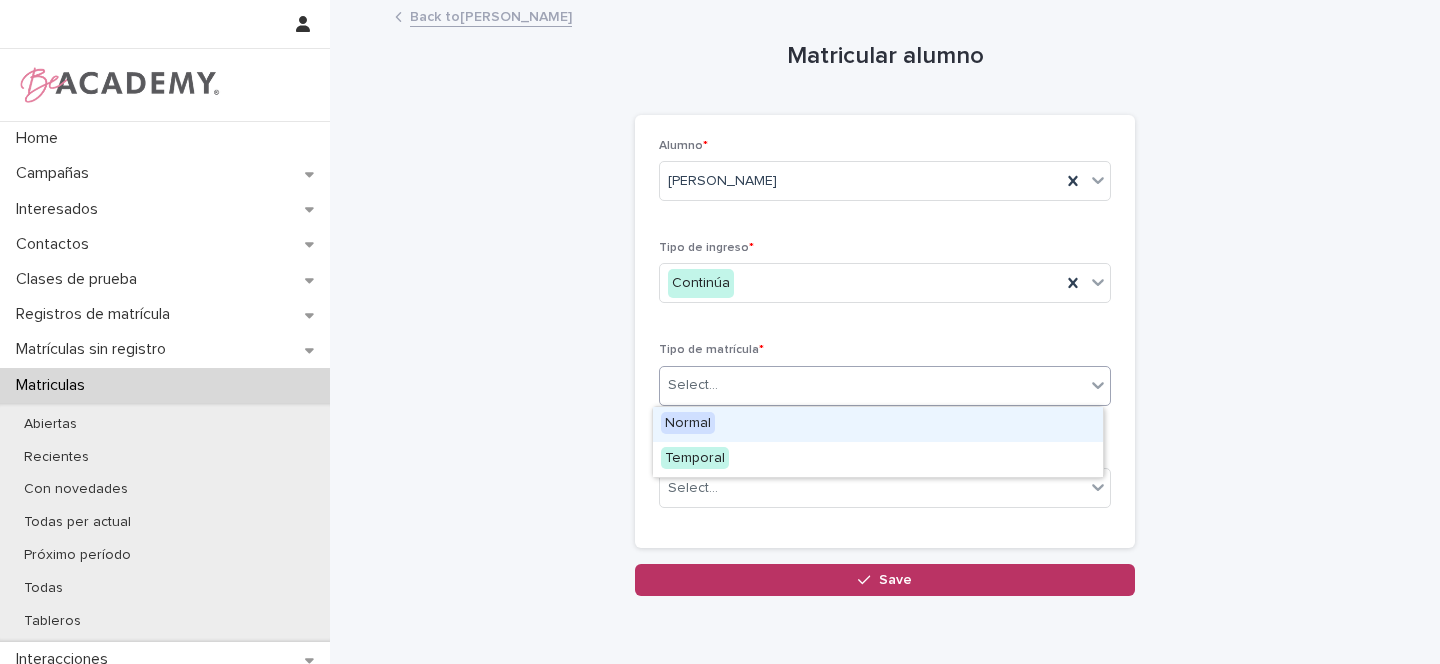 click on "Select..." at bounding box center [693, 385] 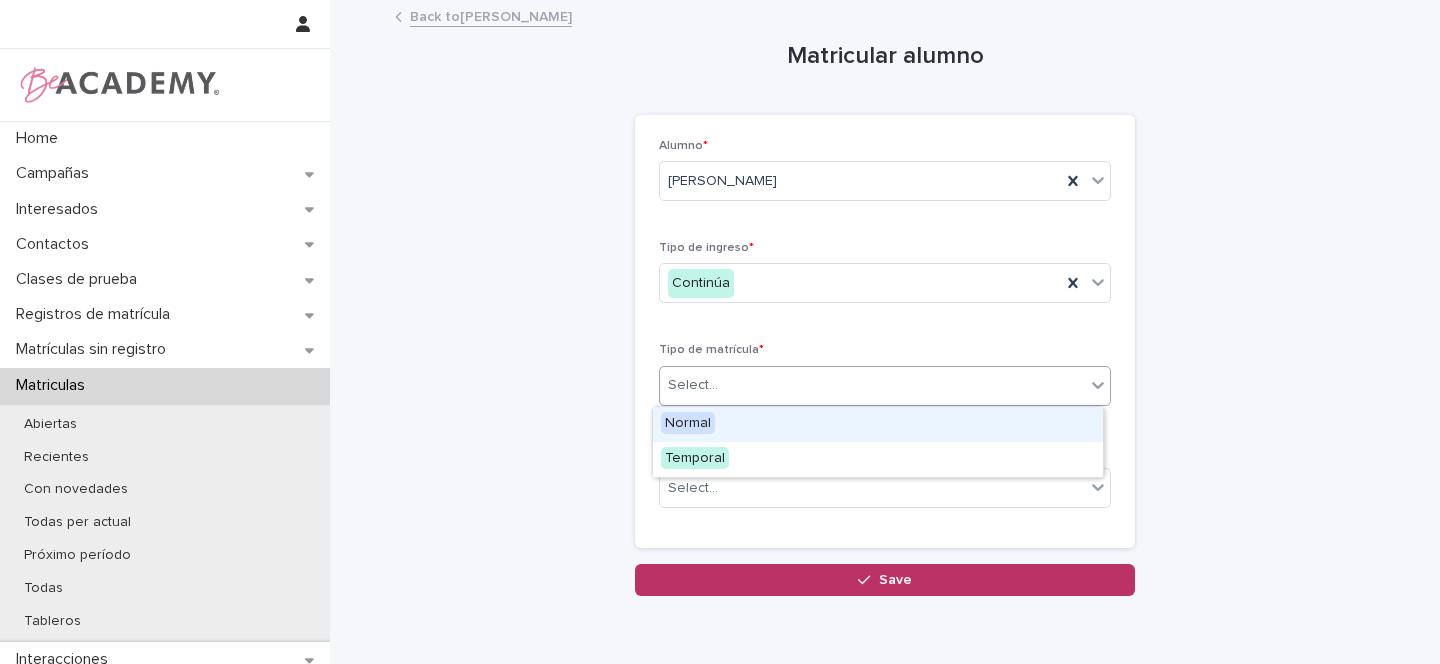 click on "Normal" at bounding box center [688, 423] 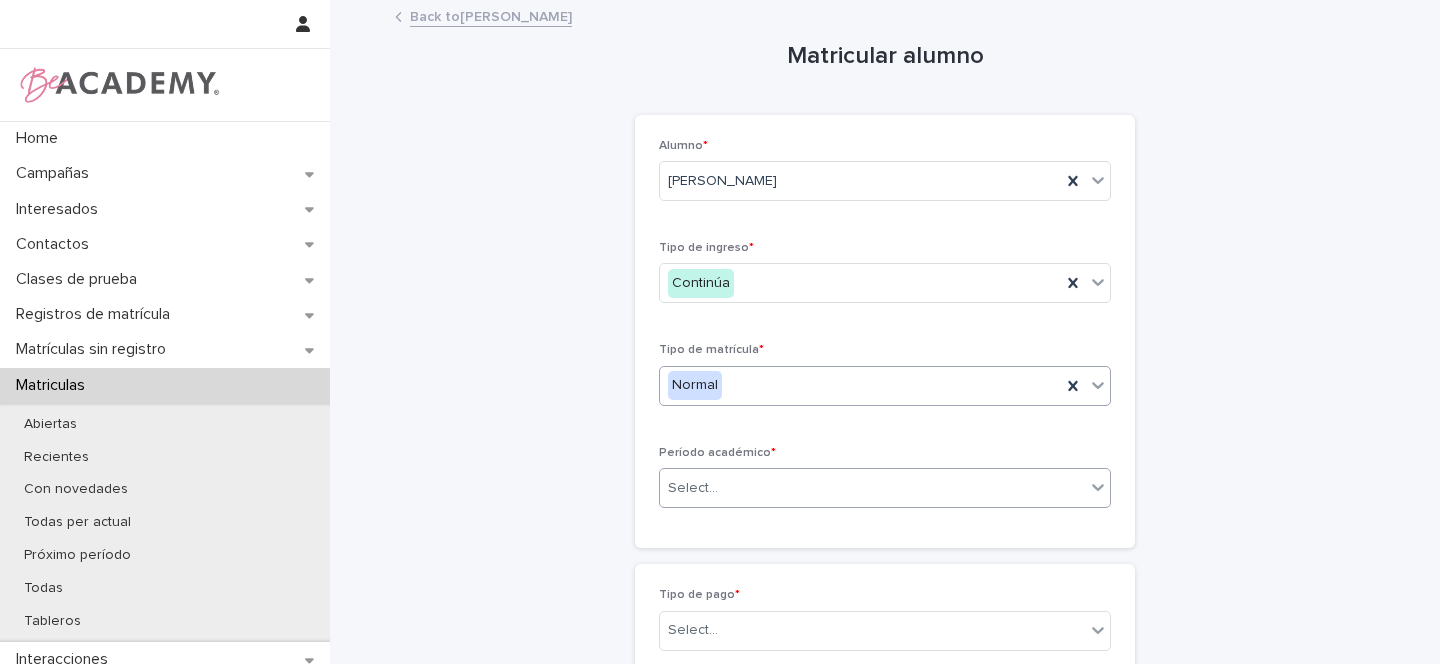 click on "Select..." at bounding box center (693, 488) 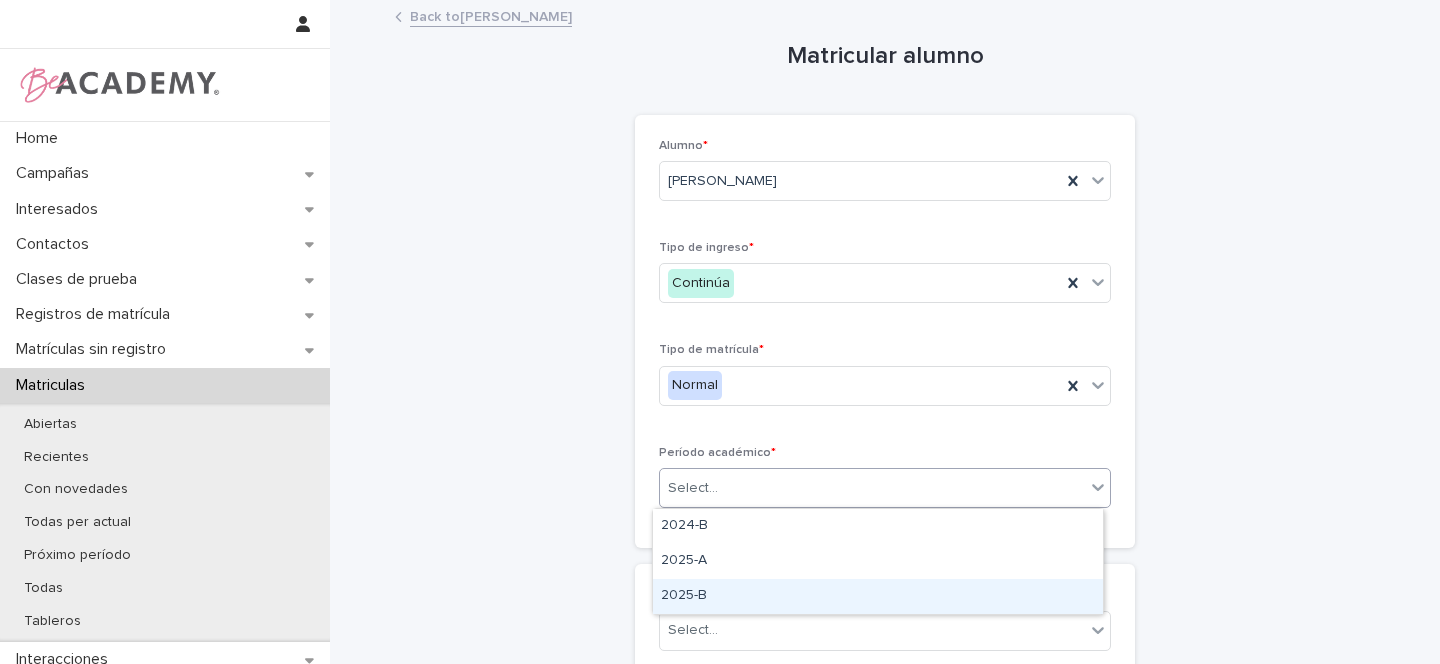click on "2025-B" at bounding box center [878, 596] 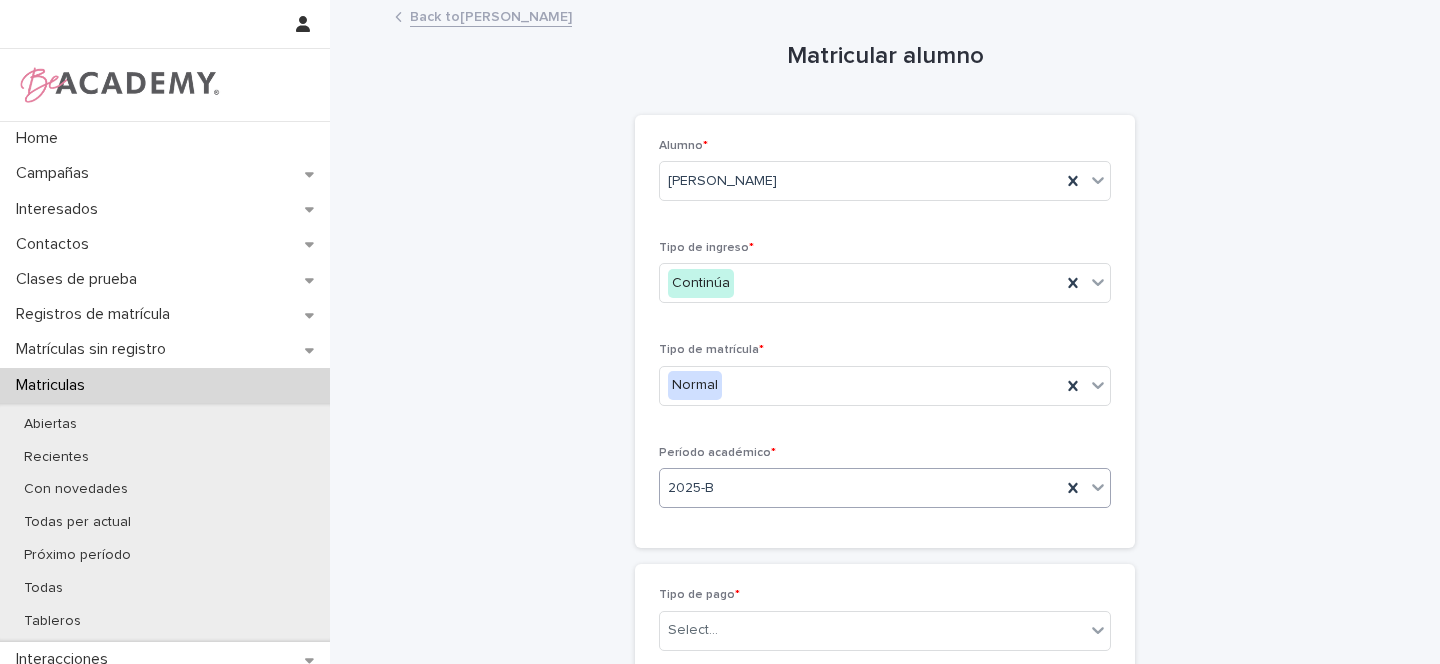 scroll, scrollTop: 231, scrollLeft: 0, axis: vertical 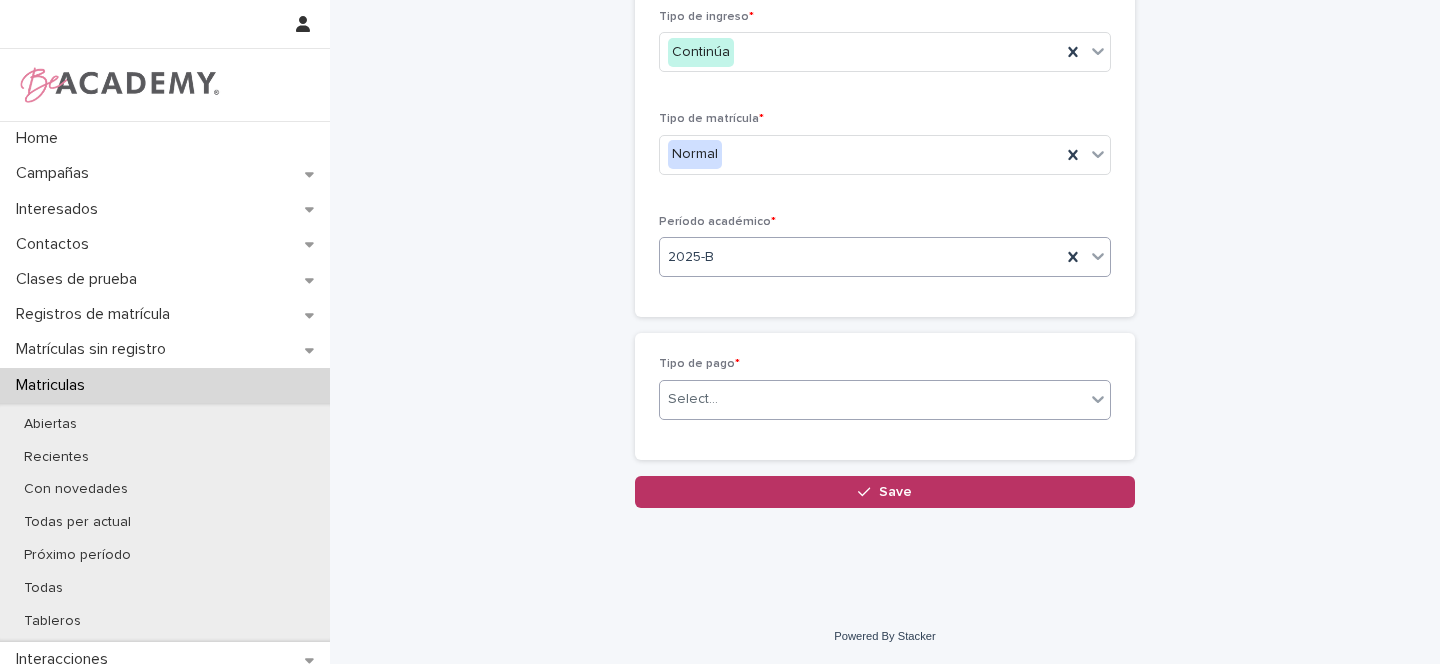 click on "Select..." at bounding box center [872, 399] 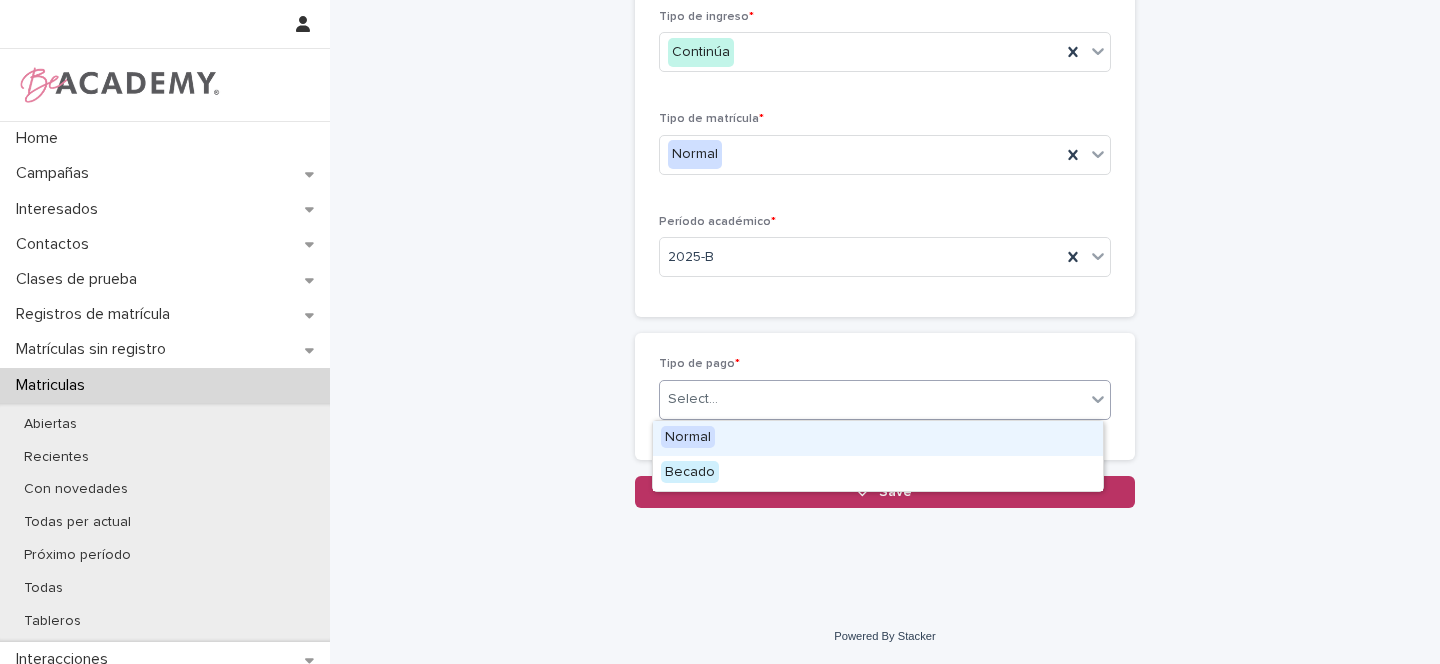 click on "Normal" at bounding box center (688, 437) 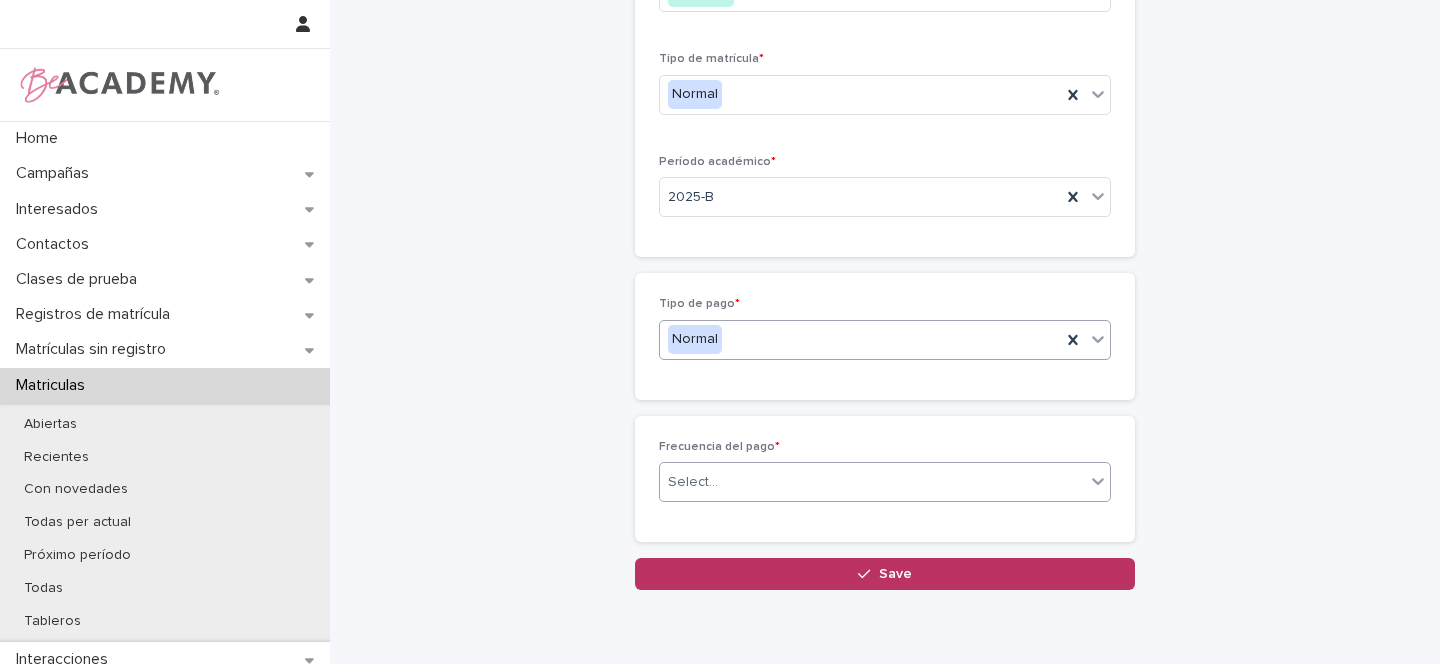 scroll, scrollTop: 302, scrollLeft: 0, axis: vertical 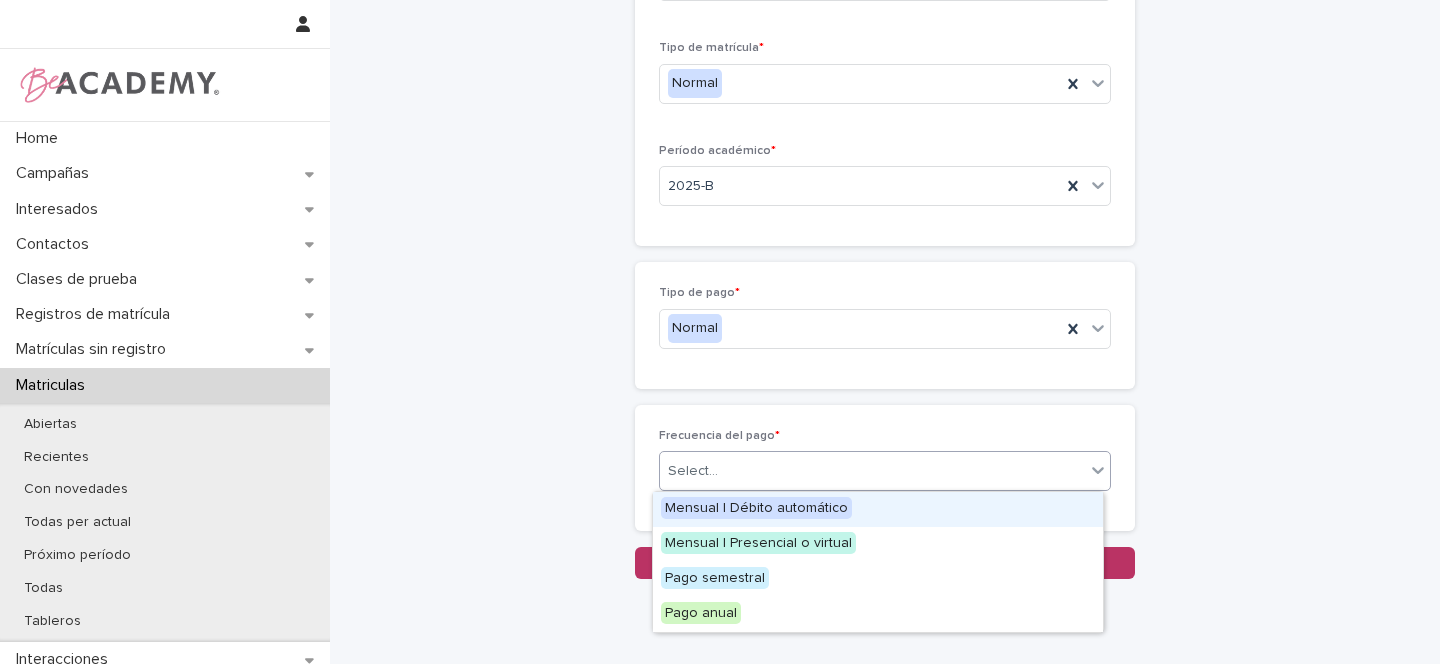 click on "Select..." at bounding box center (872, 471) 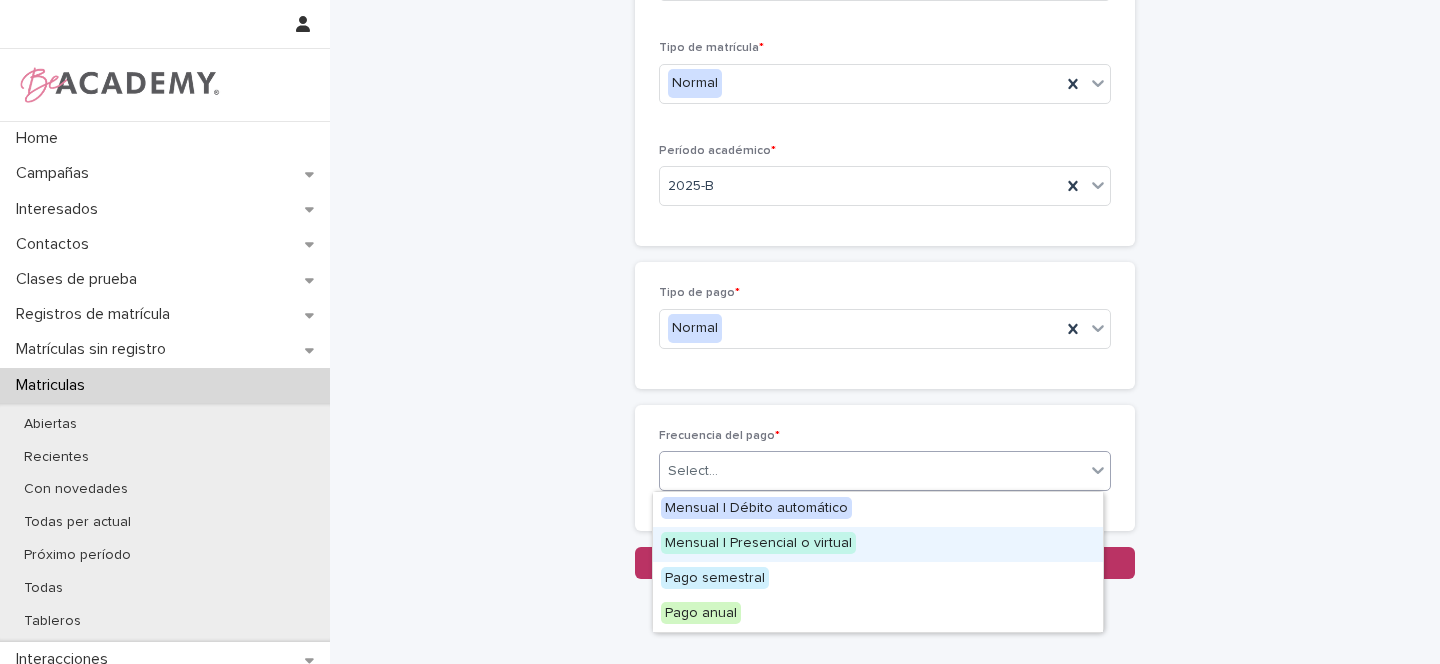 click on "Mensual | Presencial o virtual" at bounding box center [758, 543] 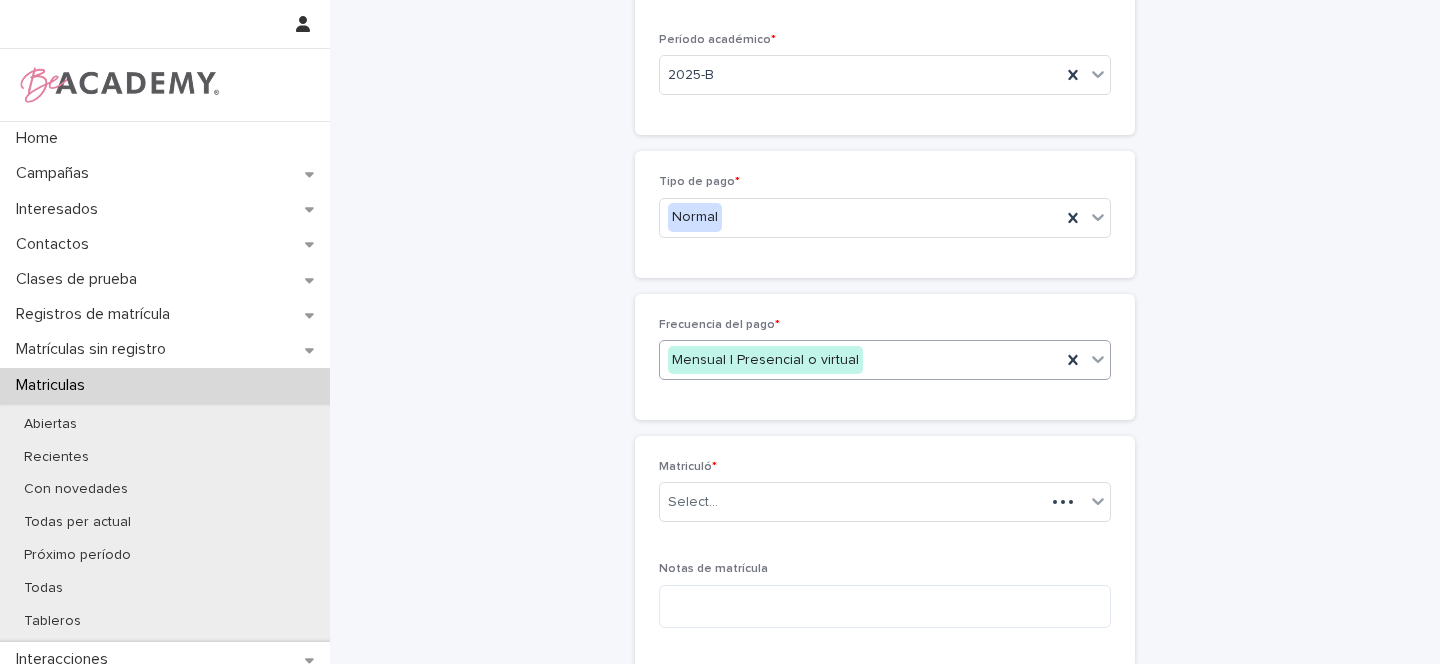 scroll, scrollTop: 426, scrollLeft: 0, axis: vertical 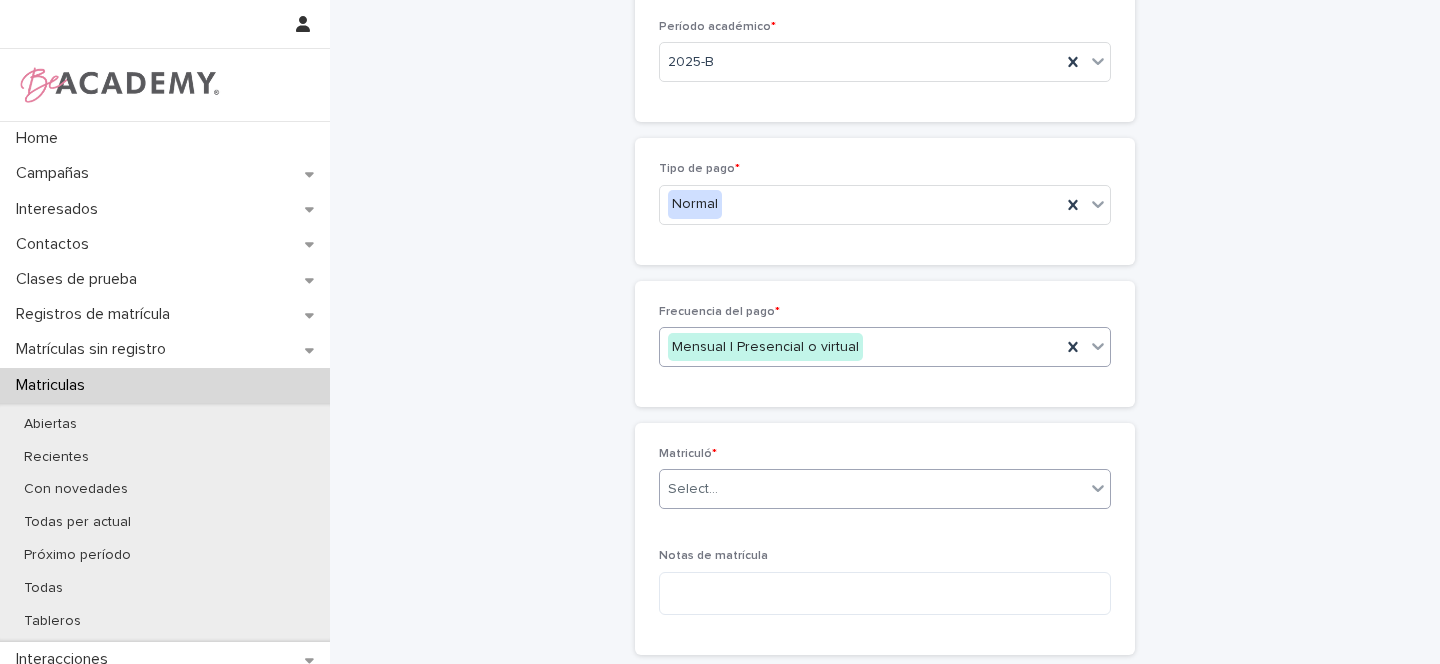 click on "Select..." at bounding box center [693, 489] 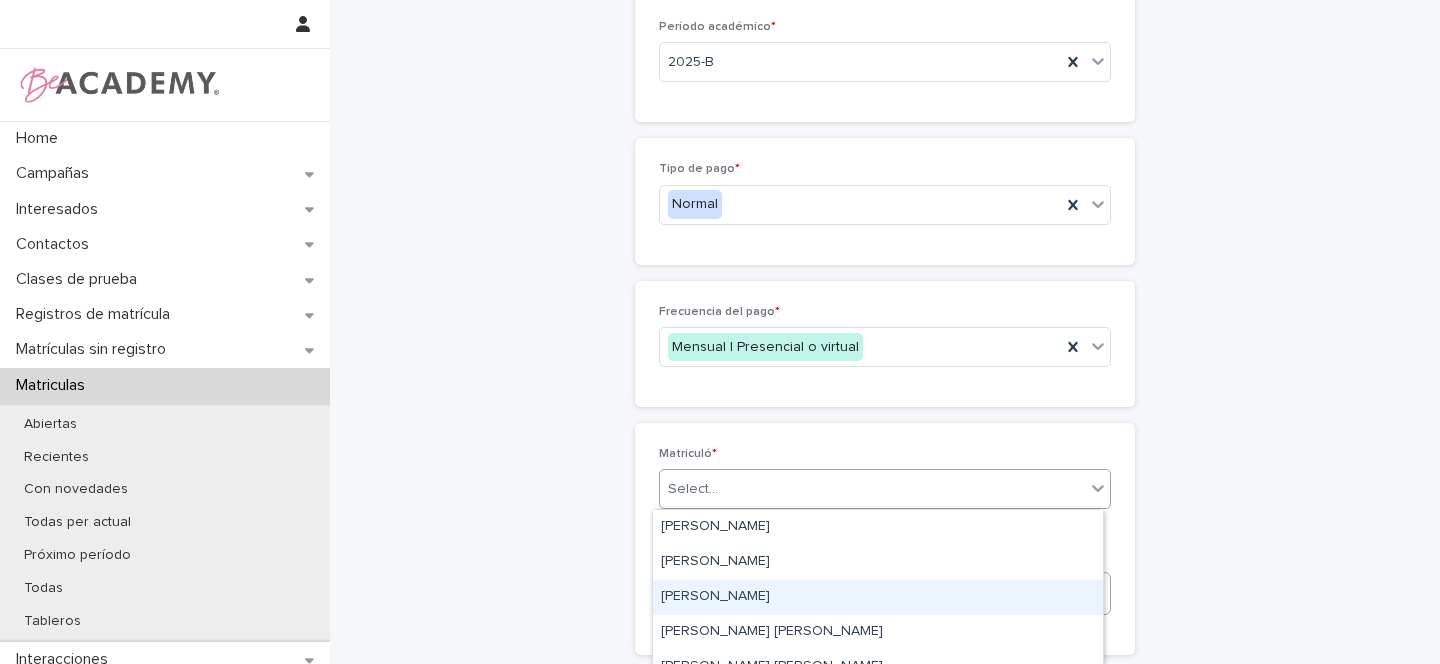 click on "[PERSON_NAME]" at bounding box center [878, 597] 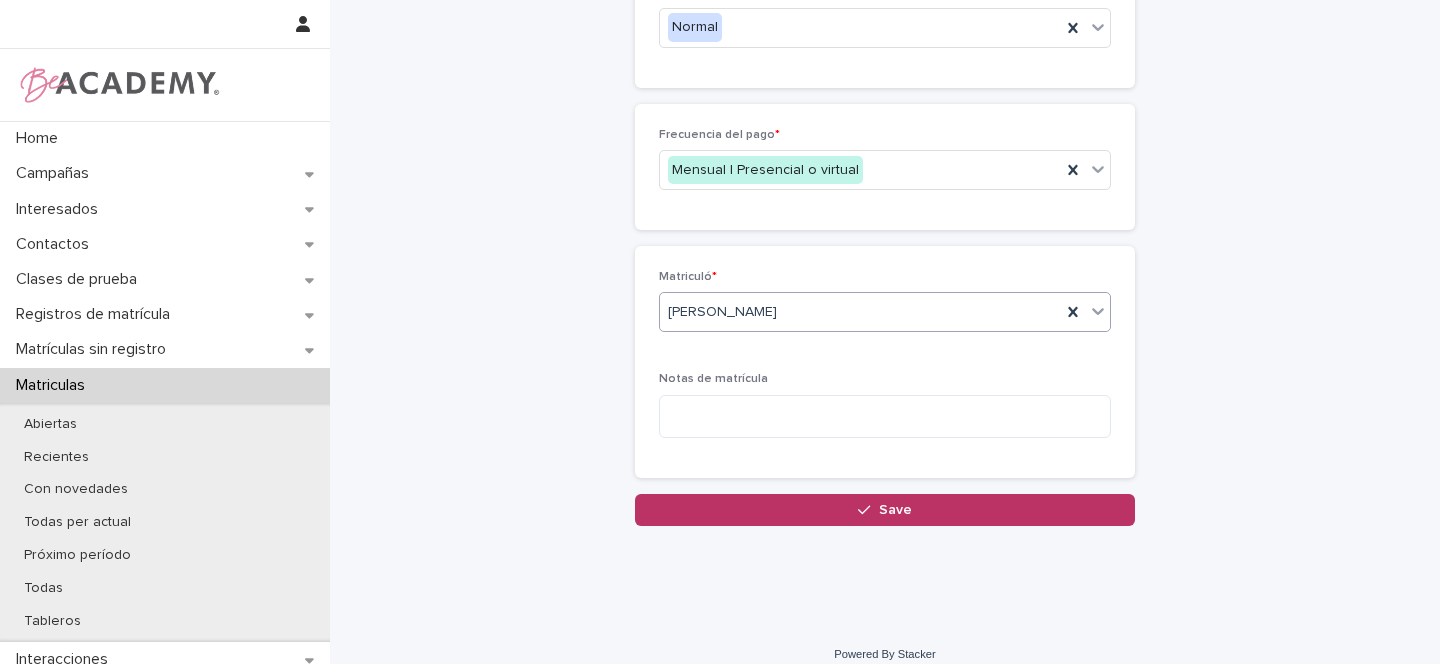 scroll, scrollTop: 622, scrollLeft: 0, axis: vertical 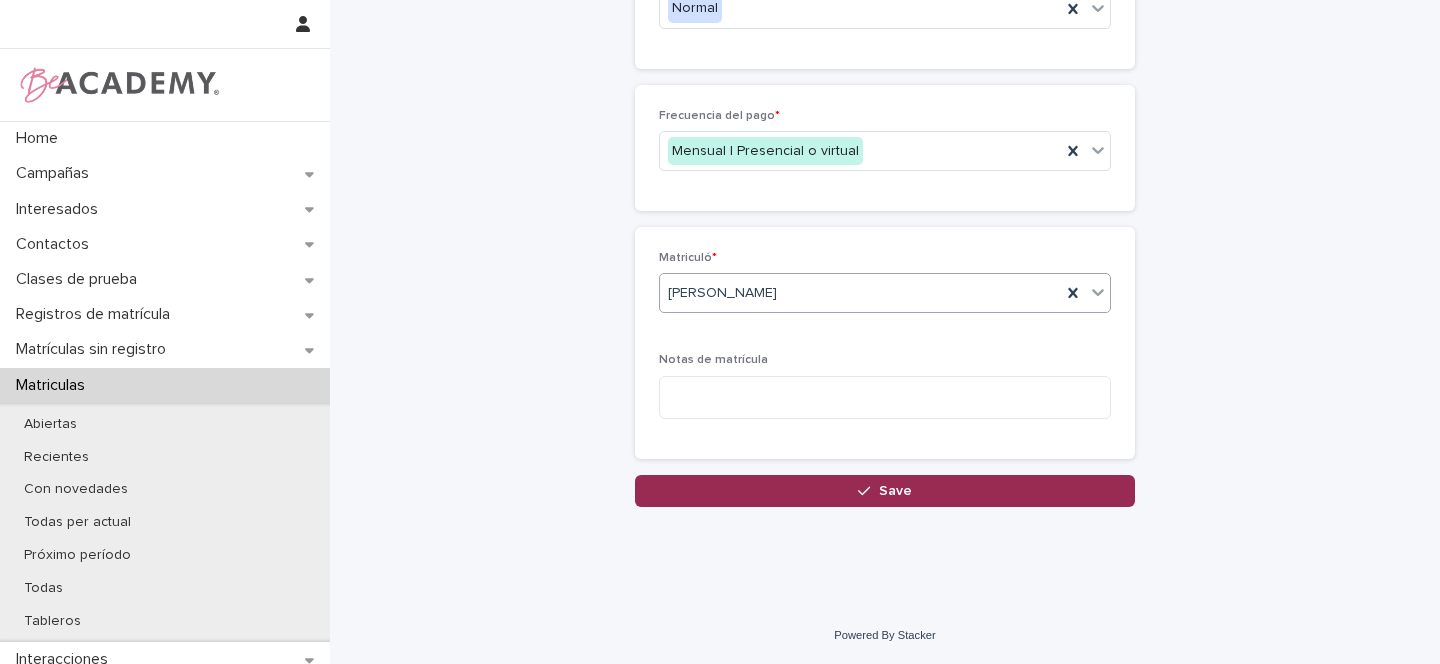 click on "Save" at bounding box center [885, 491] 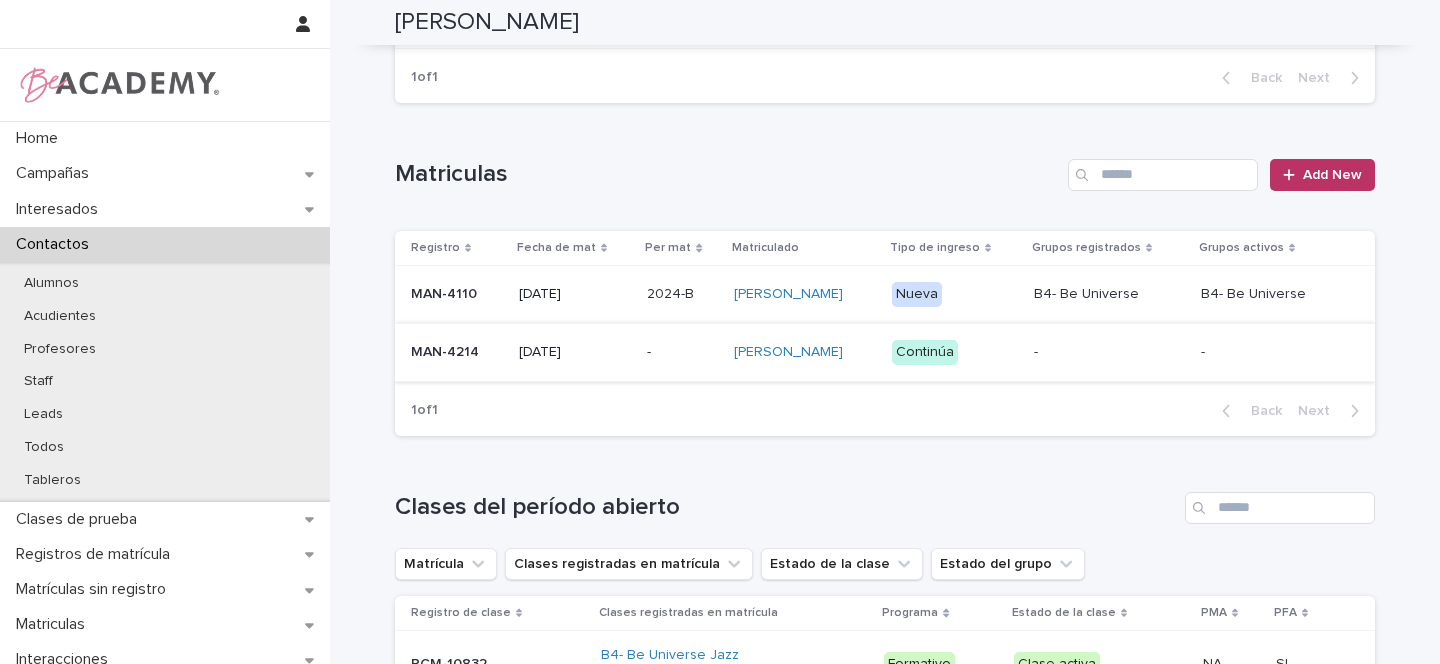 scroll, scrollTop: 413, scrollLeft: 0, axis: vertical 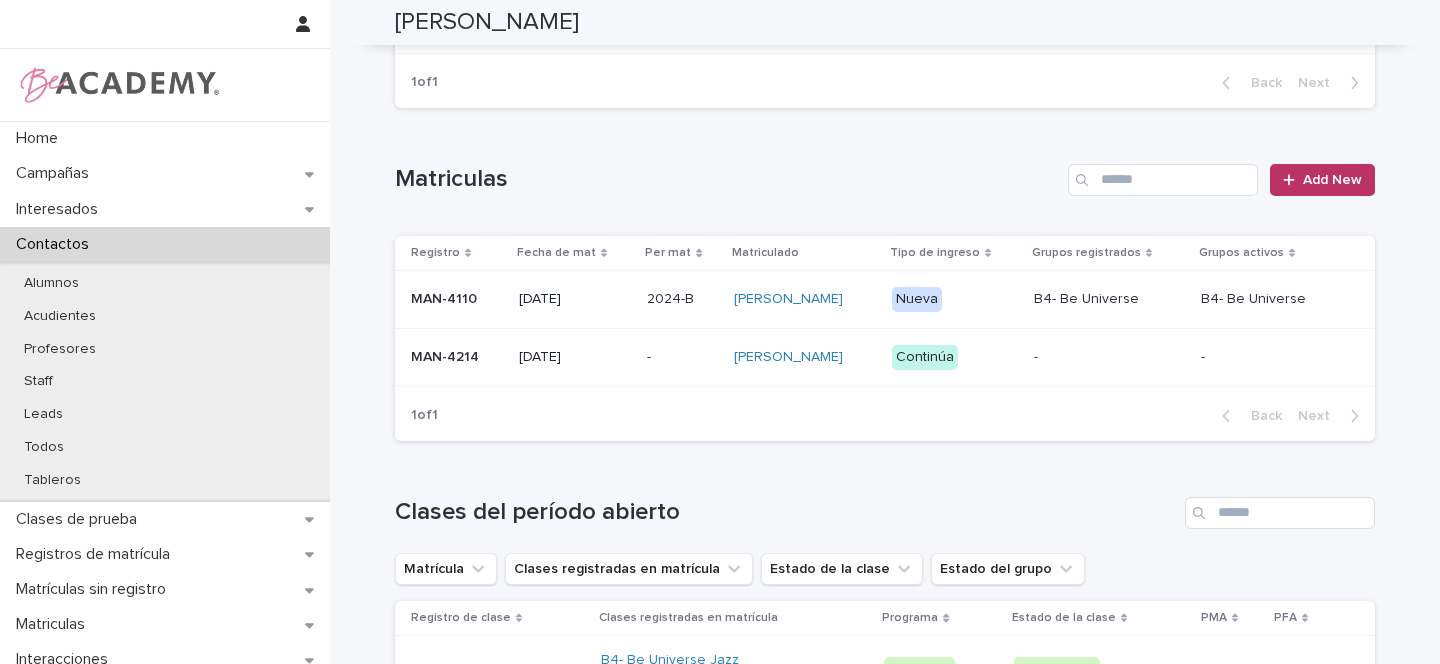 click on "MAN-4214" at bounding box center [457, 357] 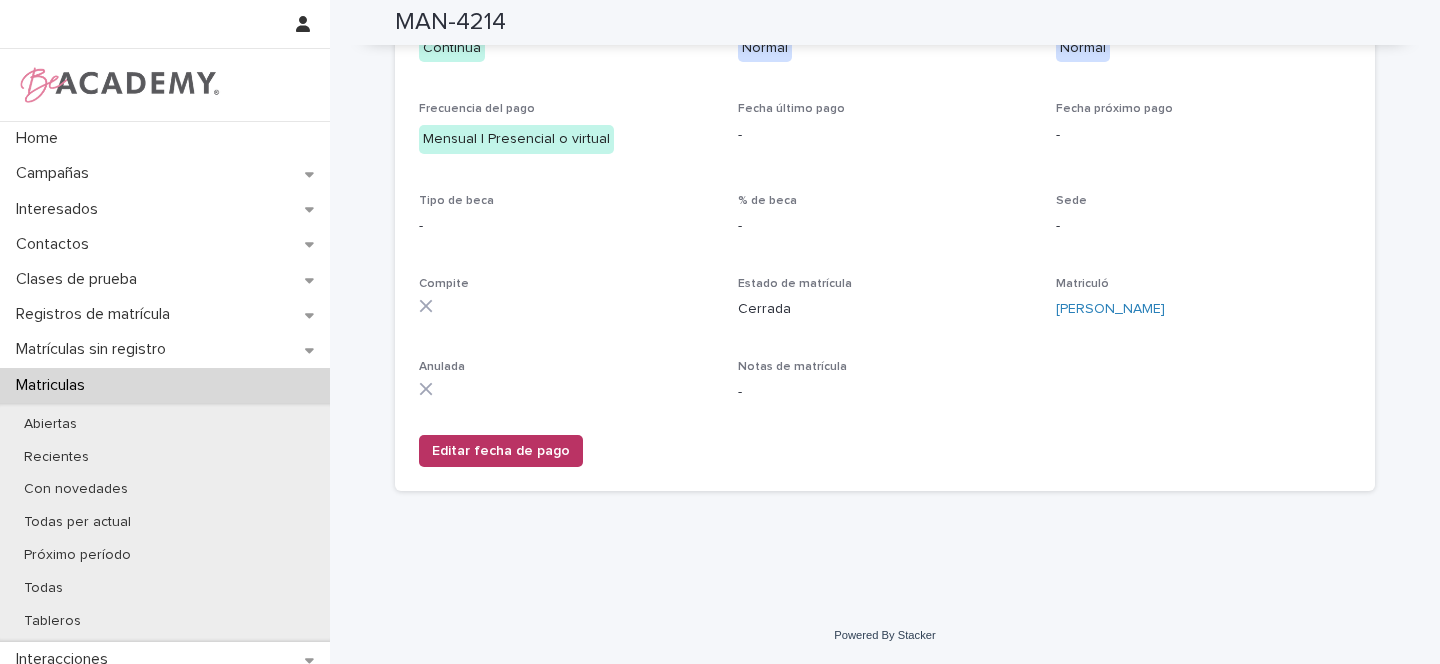 scroll, scrollTop: 0, scrollLeft: 0, axis: both 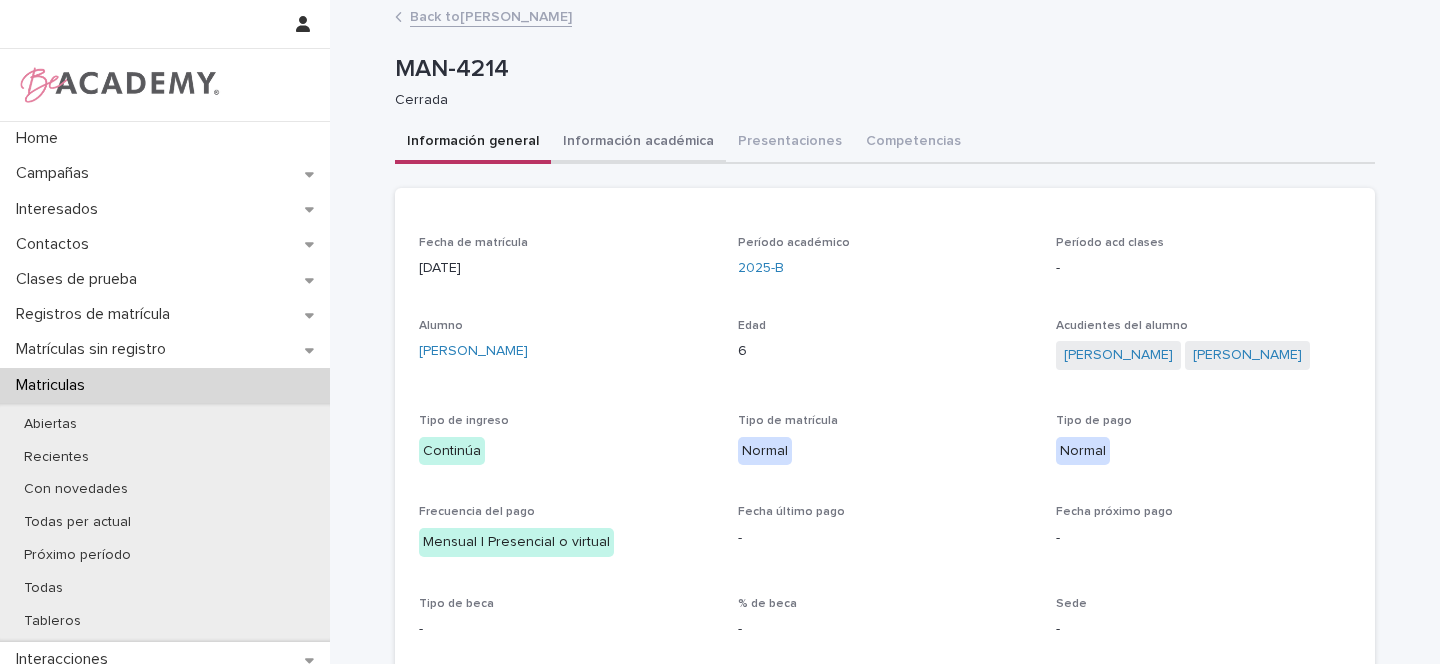 click on "Información académica" at bounding box center (638, 143) 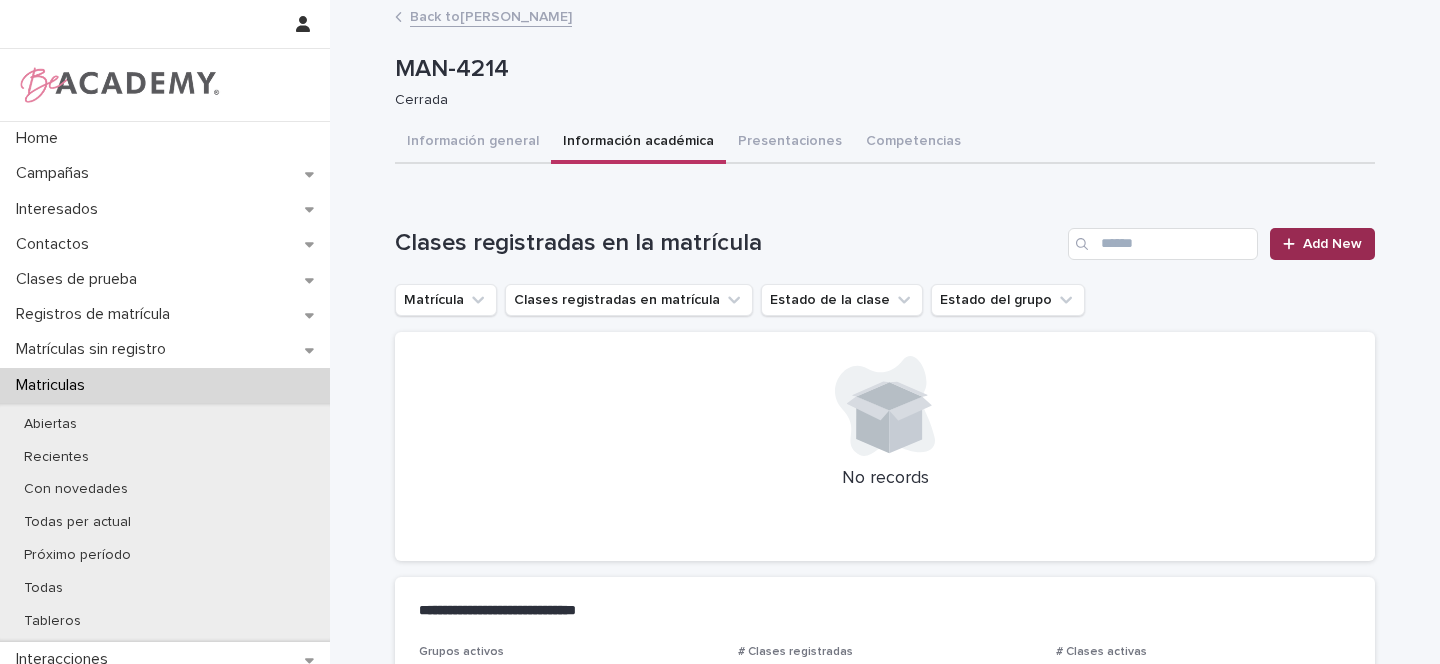 click on "Add New" at bounding box center [1332, 244] 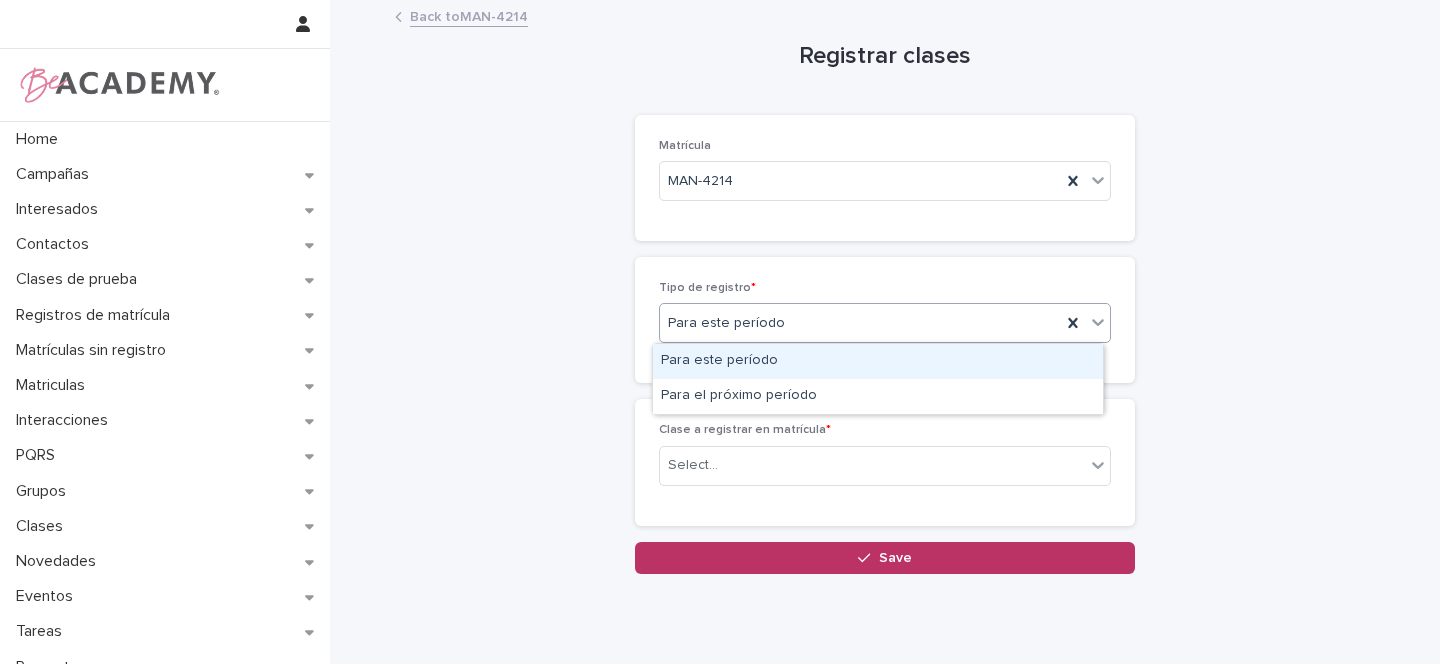 click on "Para este período" at bounding box center [860, 323] 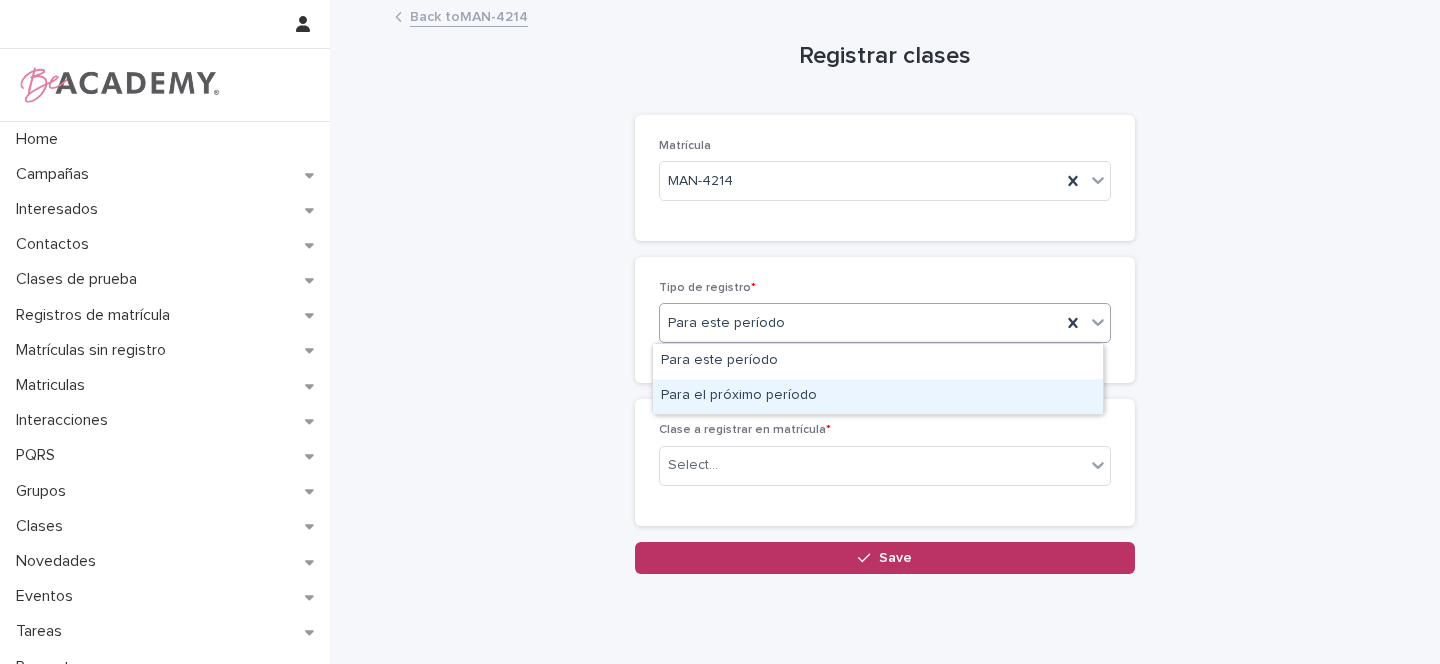 click on "Para el próximo período" at bounding box center [878, 396] 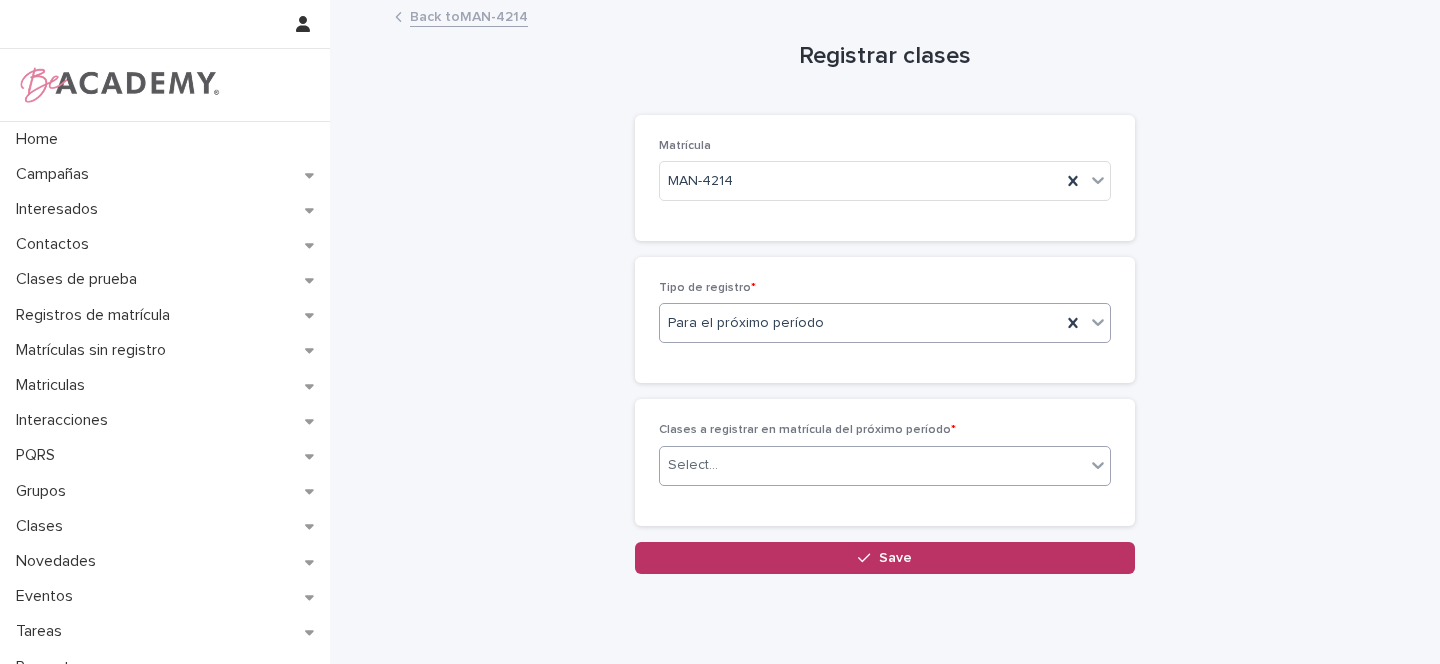 click on "Select..." at bounding box center (693, 465) 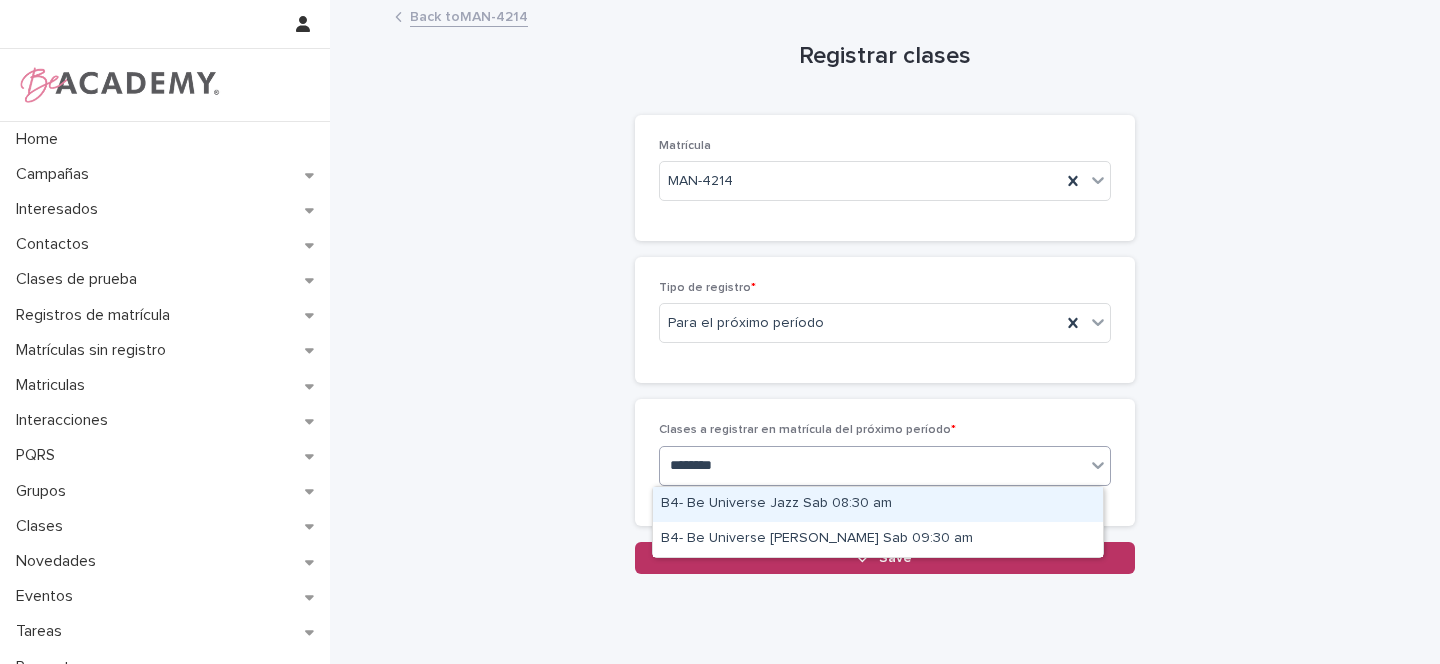 type on "*********" 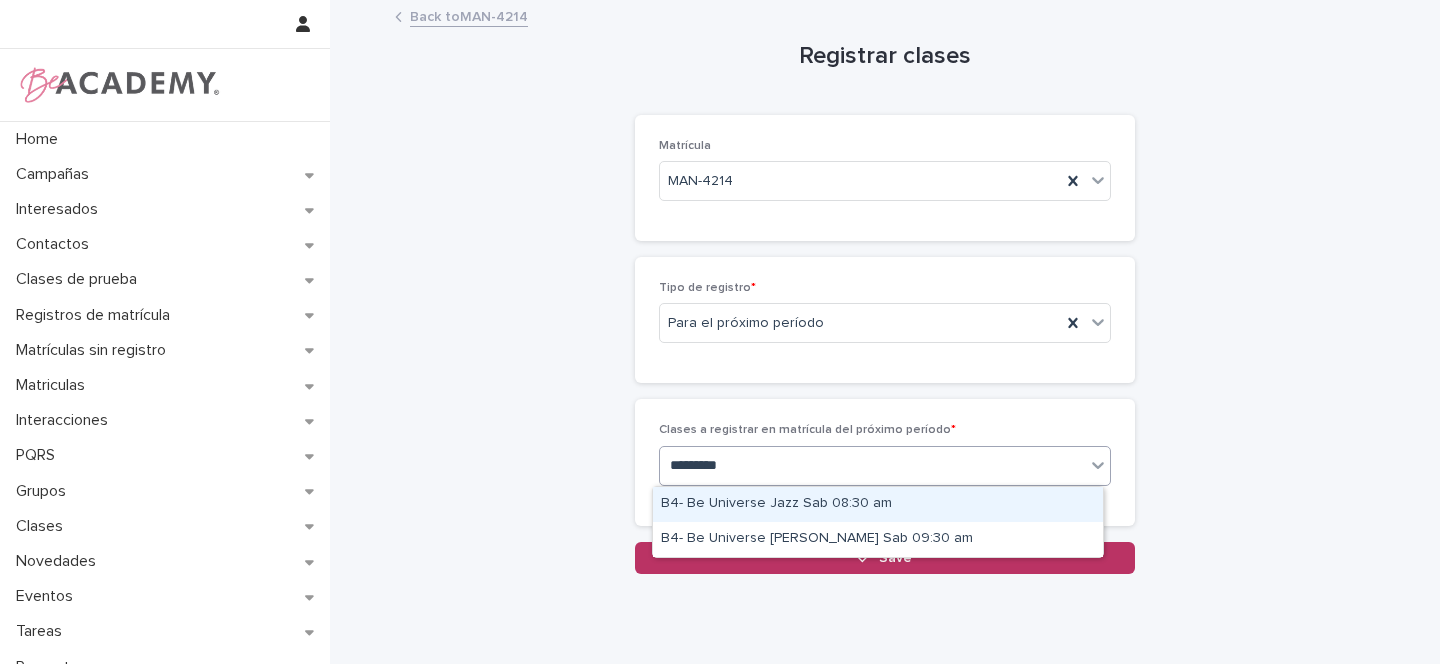 click on "B4- Be Universe Jazz Sab 08:30 am" at bounding box center [878, 504] 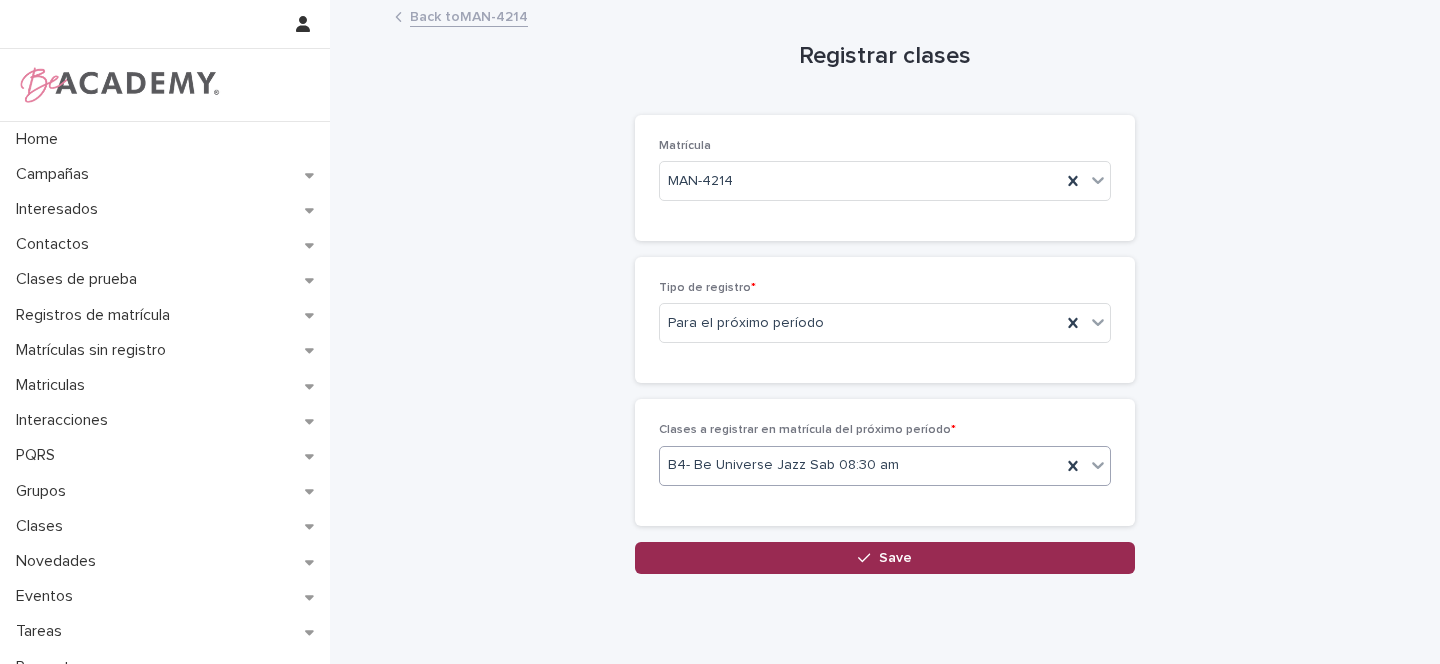 click on "Save" at bounding box center (895, 558) 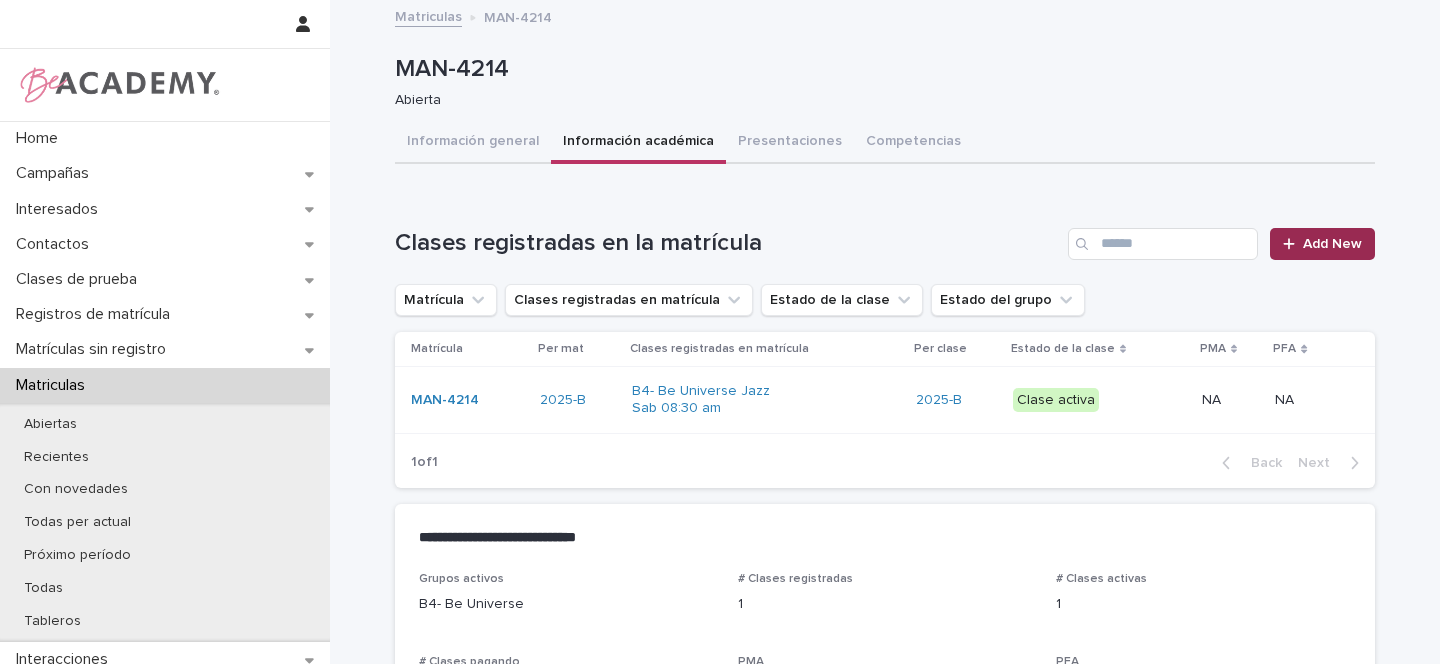 click on "Add New" at bounding box center [1332, 244] 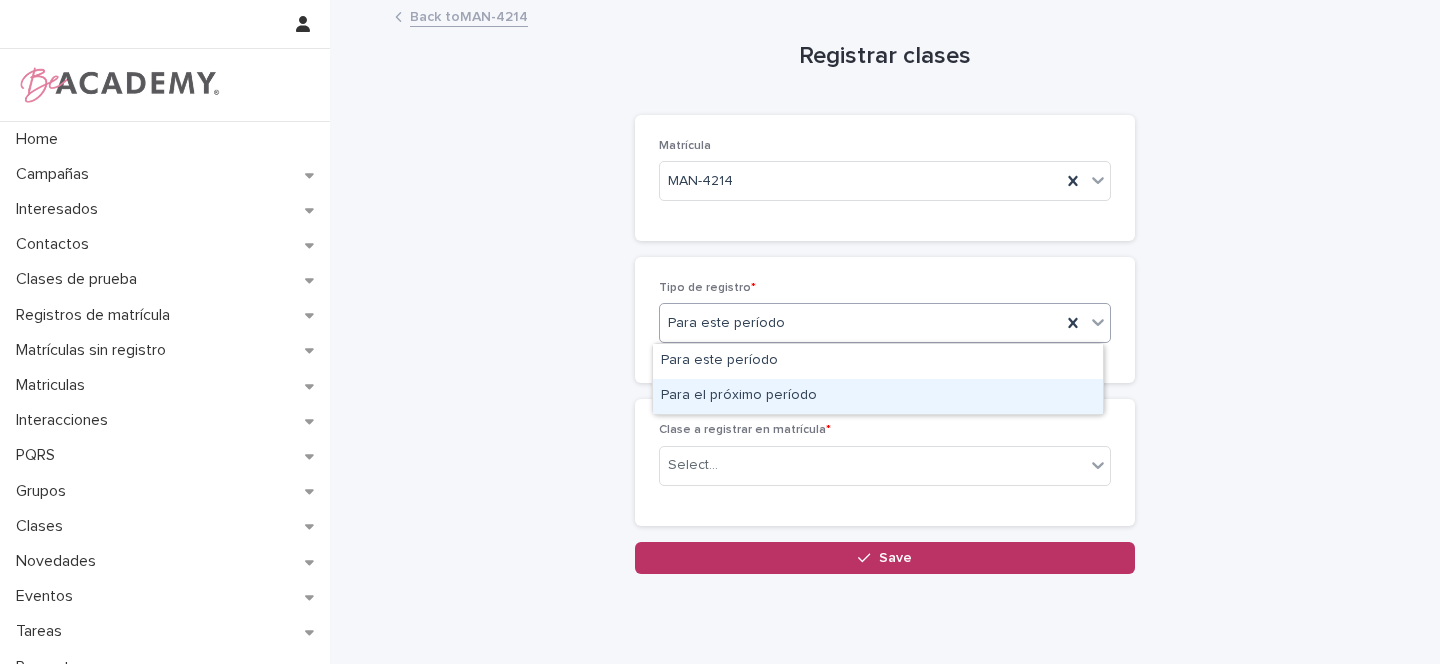 click on "Para el próximo período" at bounding box center [878, 396] 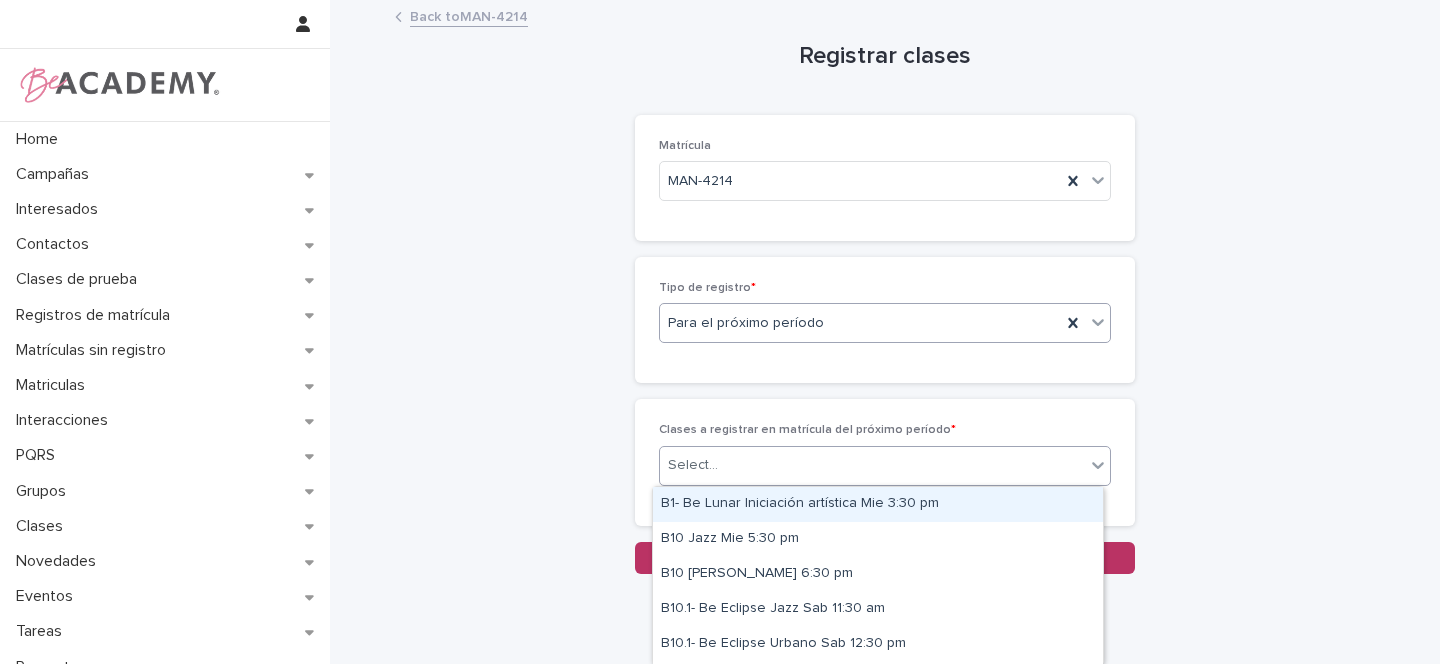 click on "Select..." at bounding box center [693, 465] 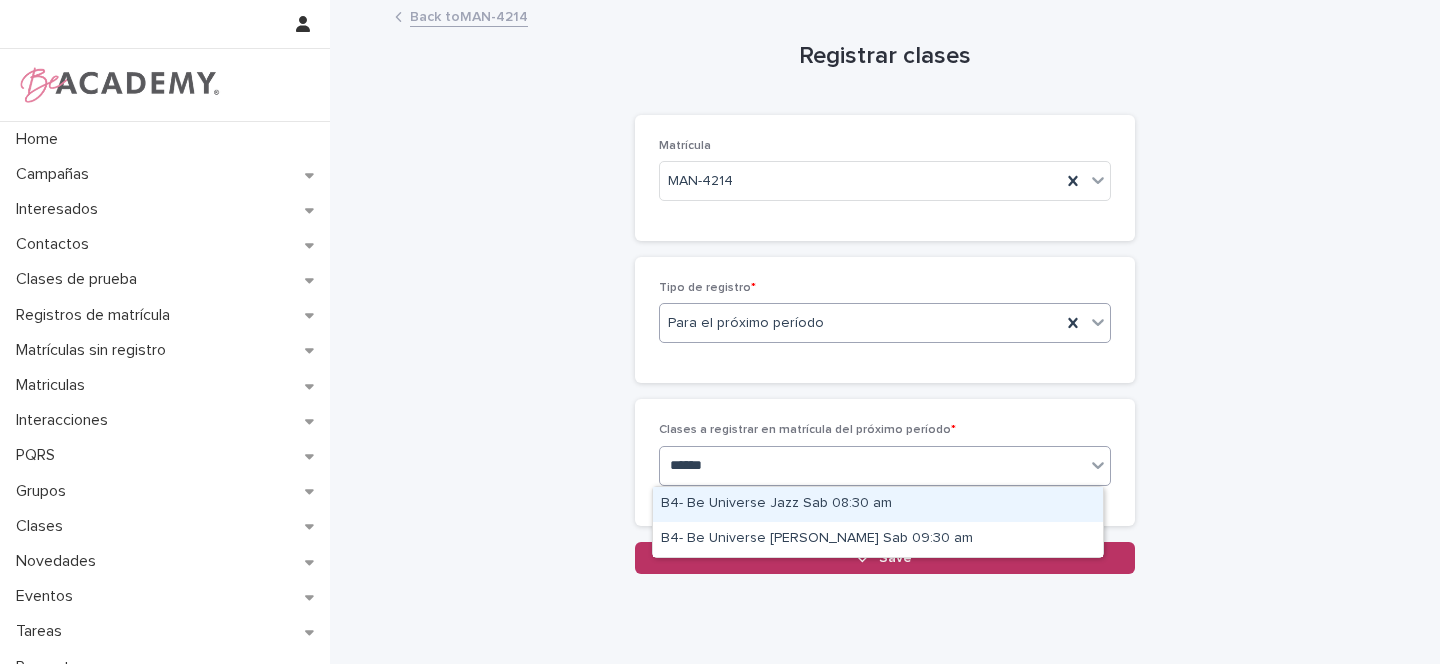 type on "*******" 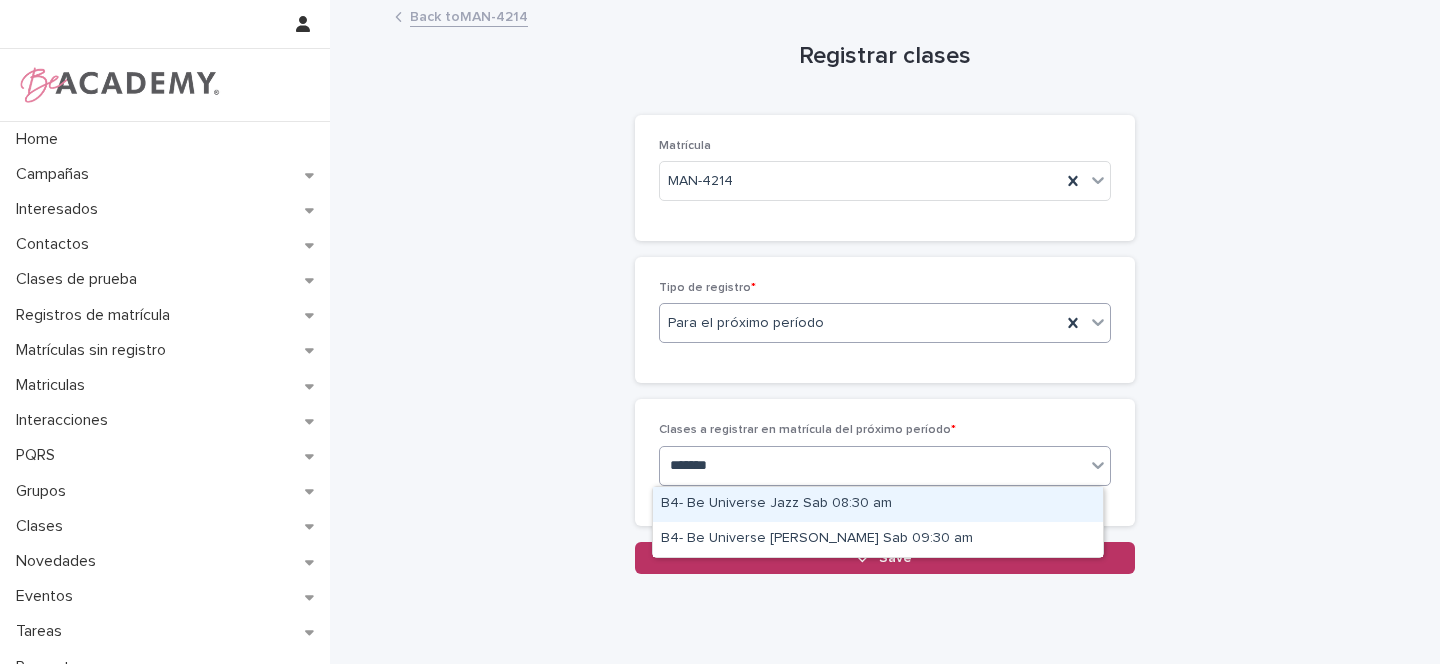 click on "B4- Be Universe Jazz Sab 08:30 am" at bounding box center [878, 504] 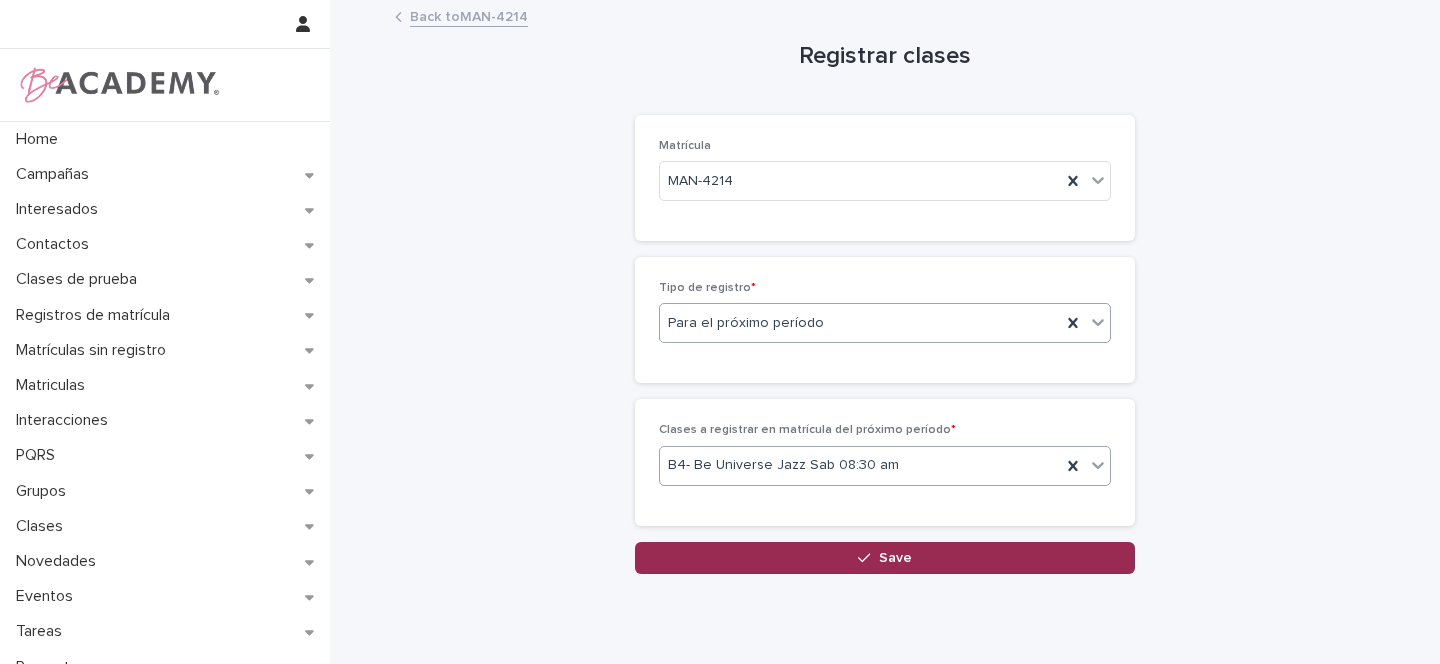 click on "Save" at bounding box center (885, 558) 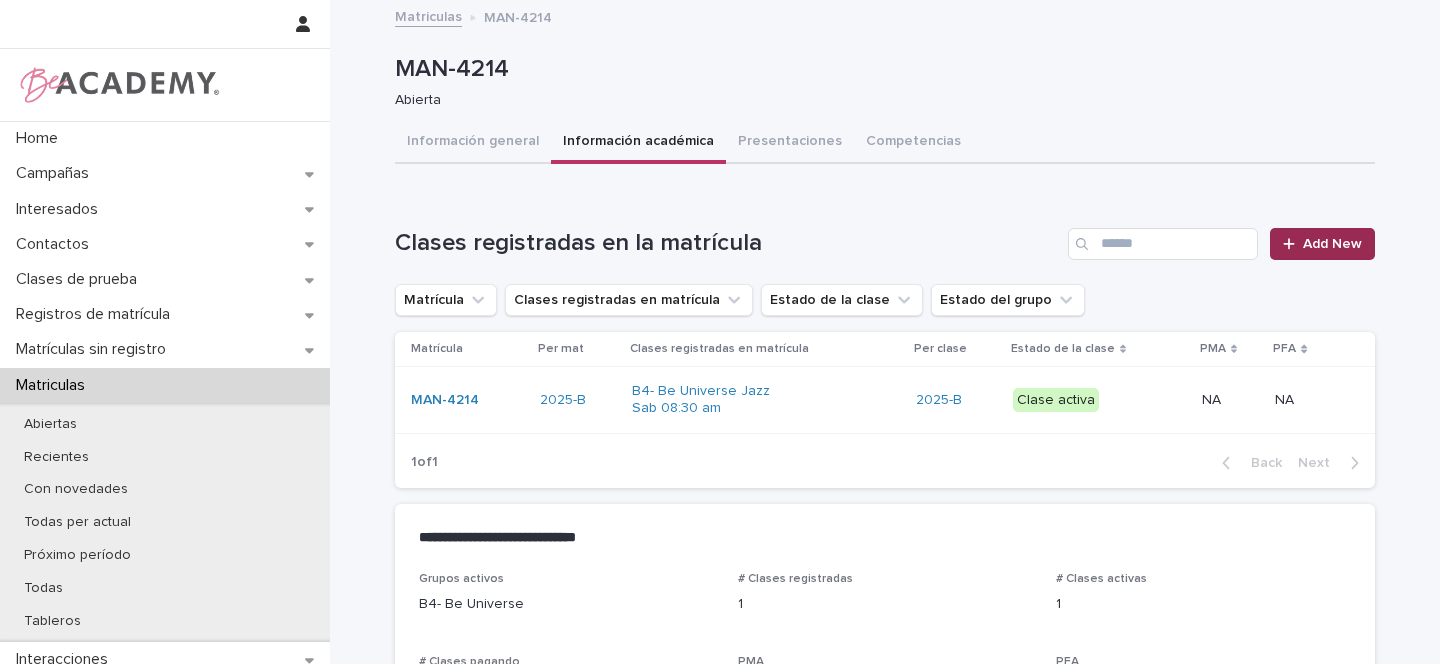 click on "Add New" at bounding box center (1332, 244) 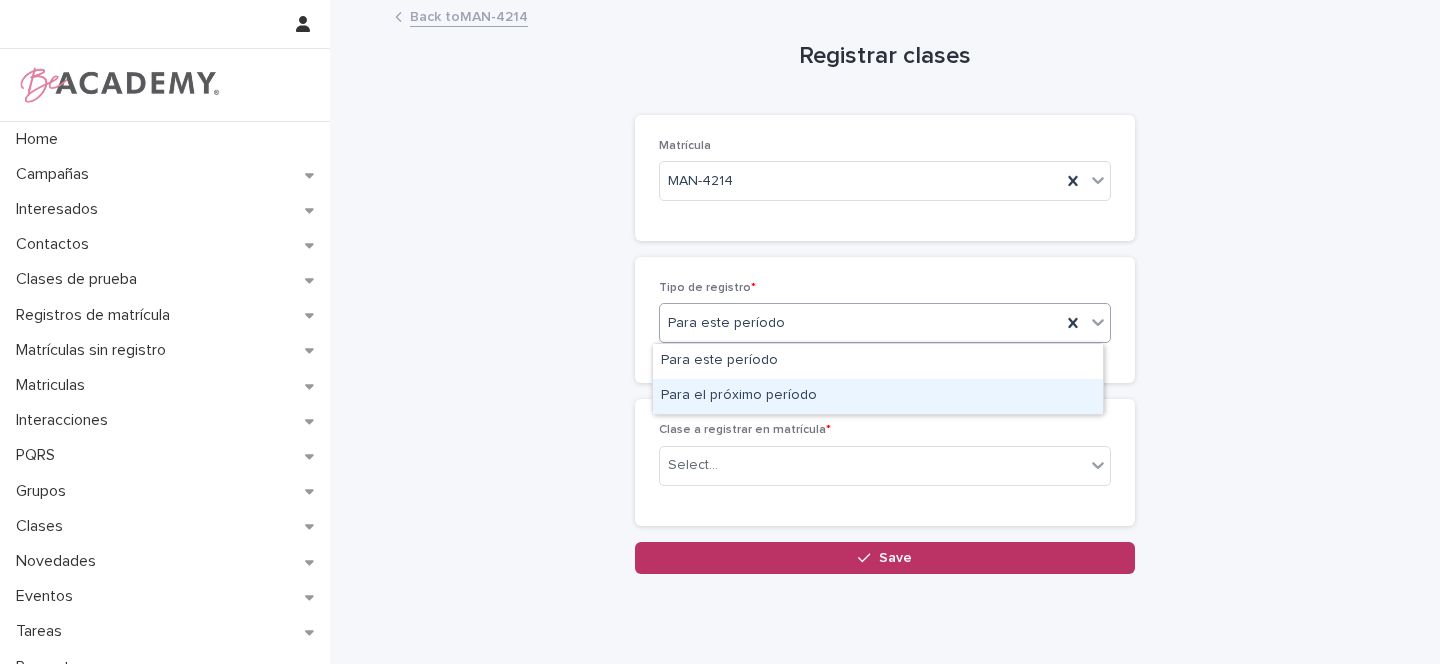 click on "Para el próximo período" at bounding box center (878, 396) 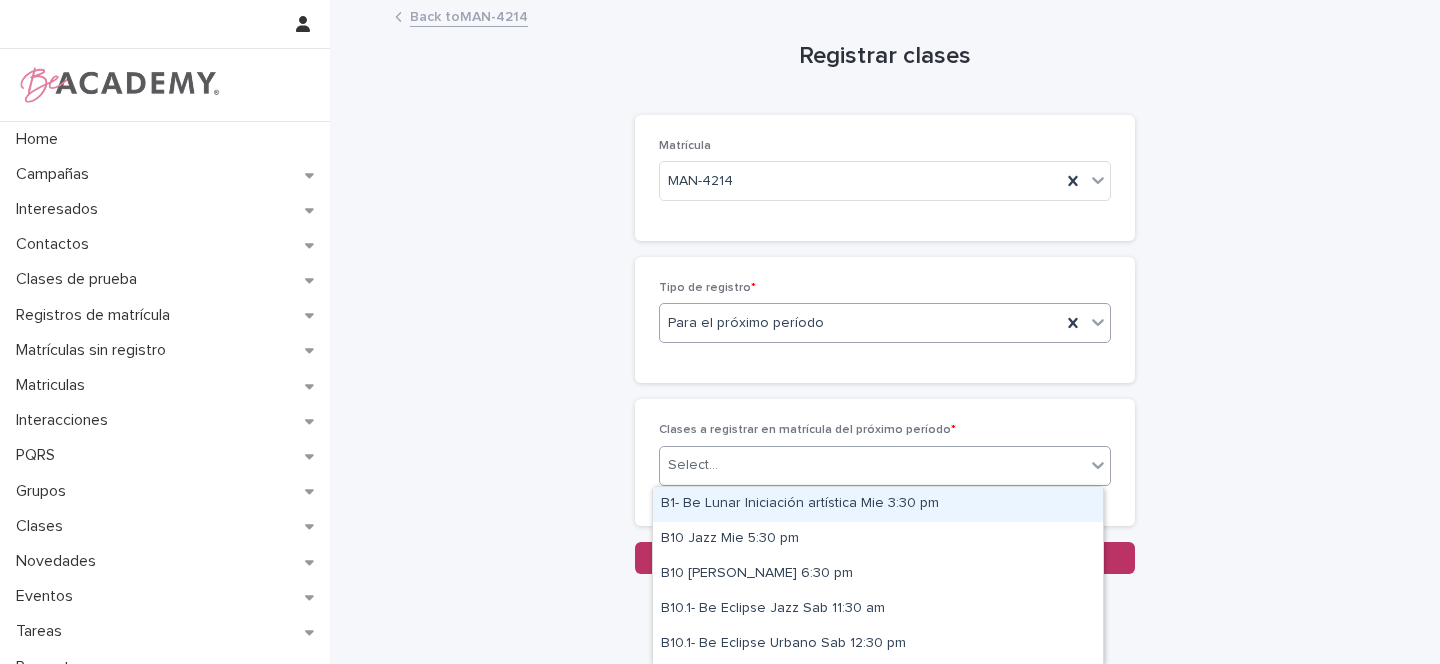 click on "Select..." at bounding box center [693, 465] 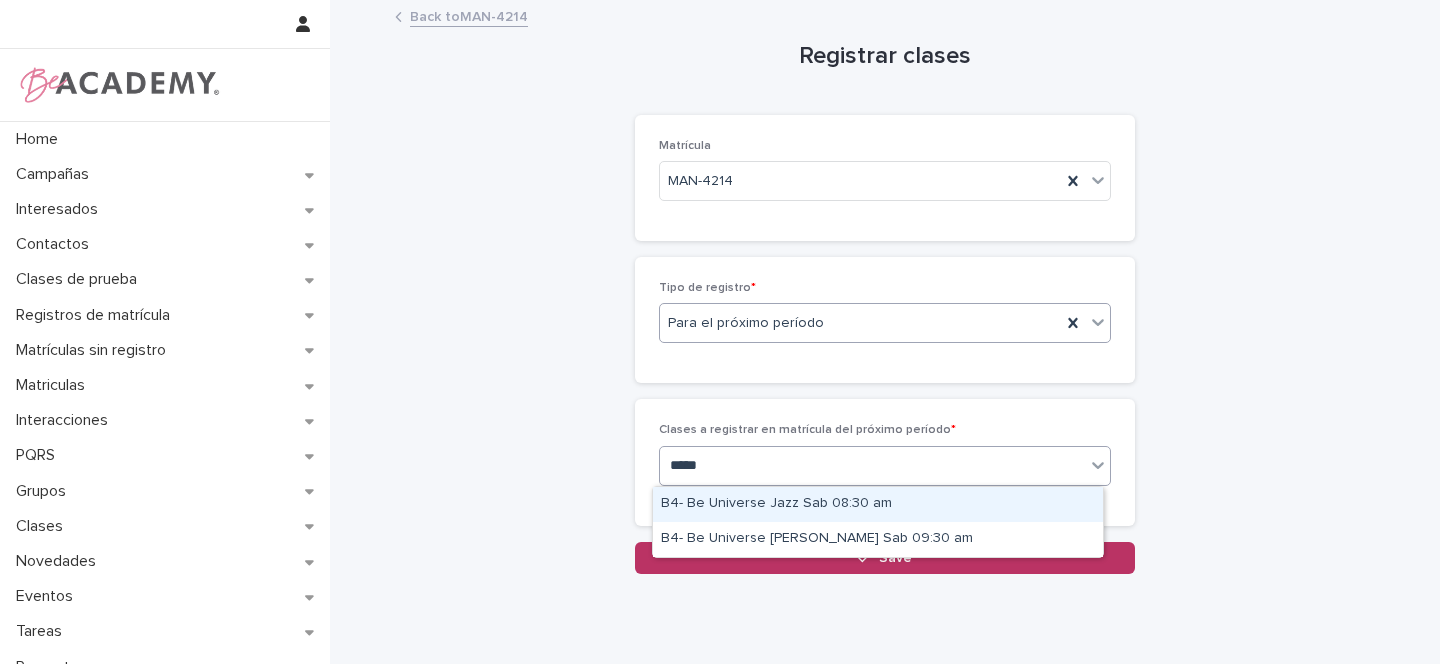 type on "******" 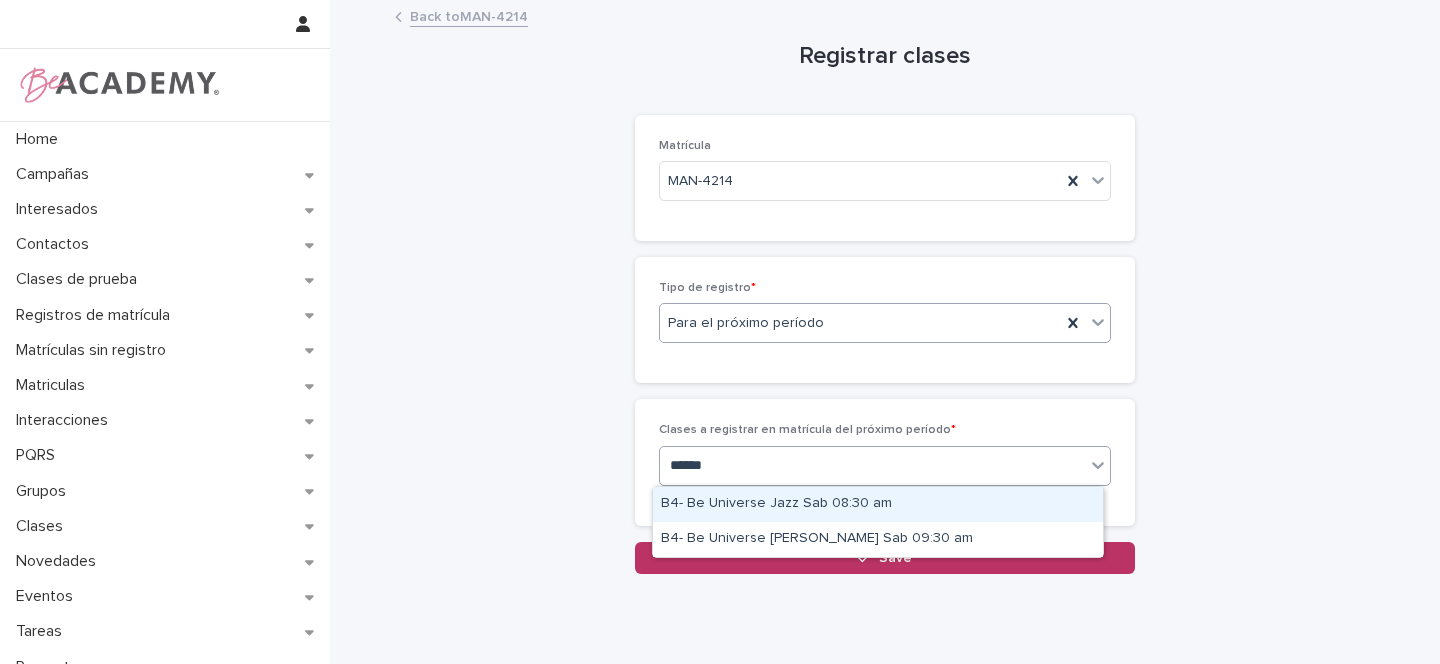 click on "B4- Be Universe Jazz Sab 08:30 am" at bounding box center (878, 504) 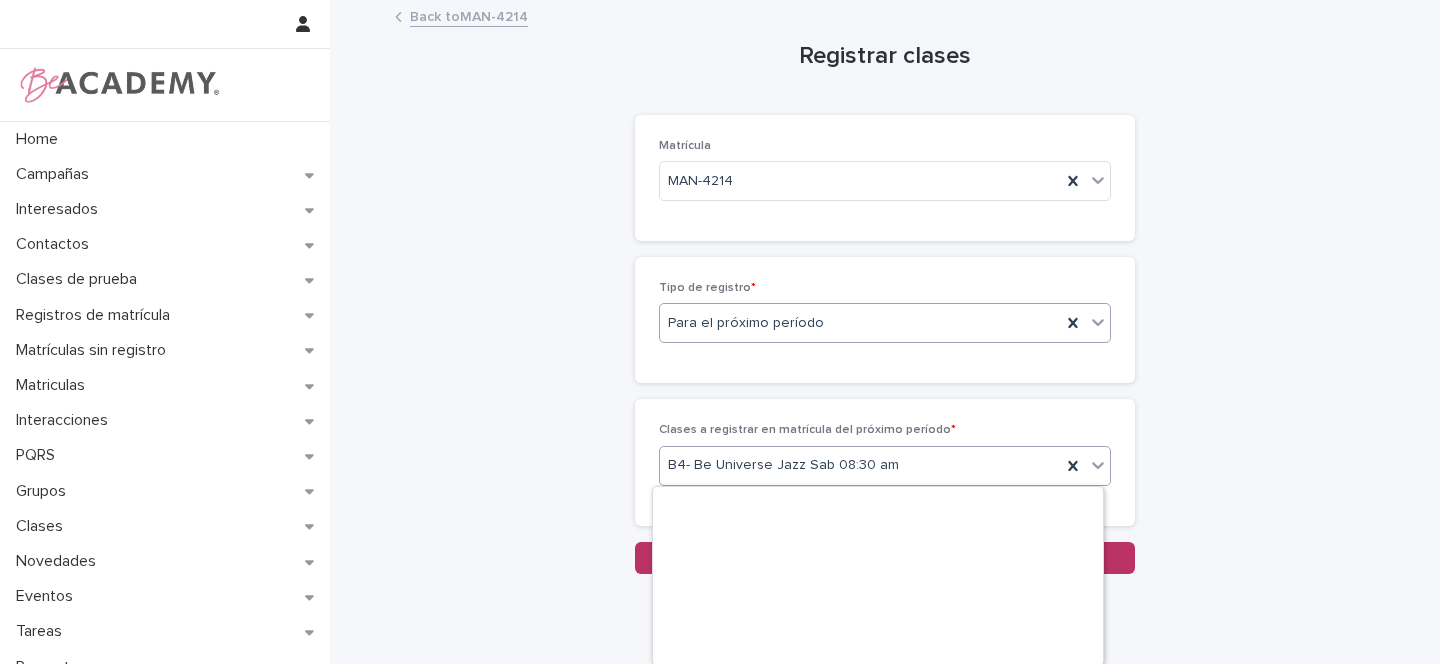 click on "B4- Be Universe Jazz Sab 08:30 am" at bounding box center (783, 465) 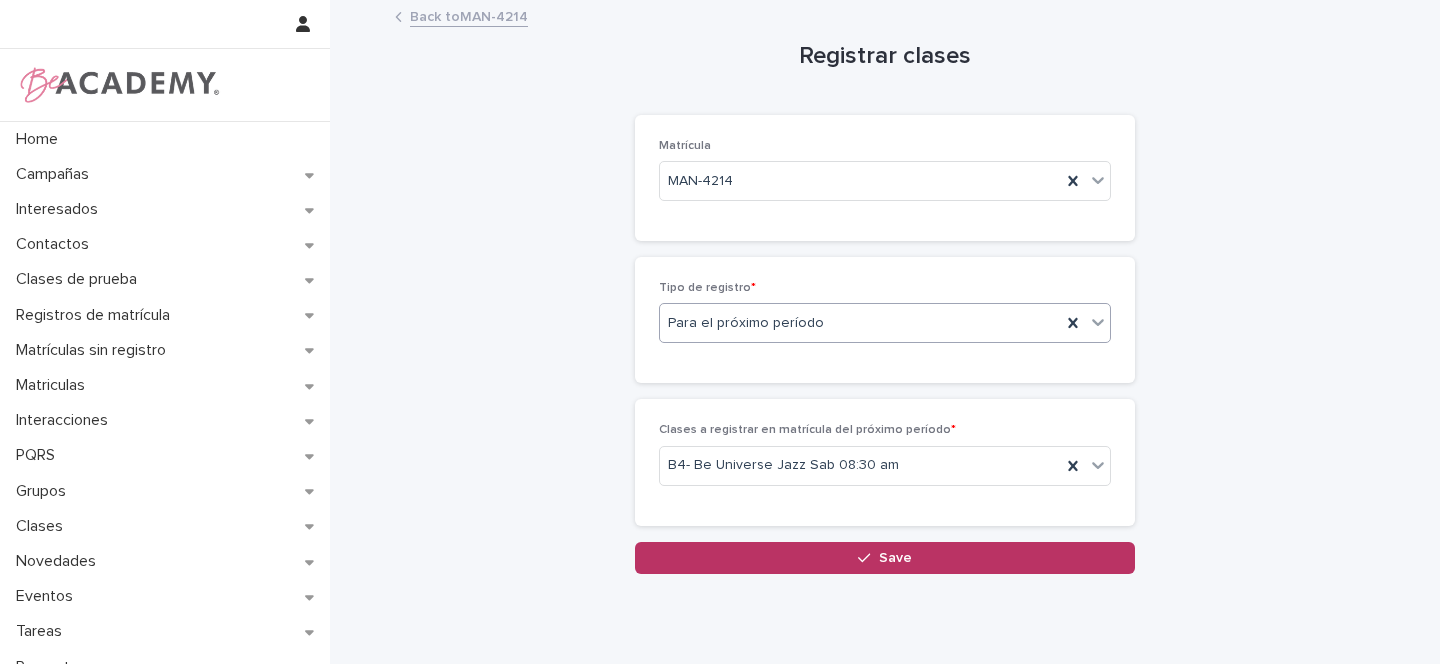 click on "Registrar clases Loading... Saving… Loading... Saving… Loading... Saving… Matrícula MAN-4214 Loading... Saving… Tipo de registro * Para el próximo período Loading... Saving… Loading... Saving… Clases a registrar en matrícula del próximo período * B4- Be Universe Jazz Sab 08:30 am Sorry, there was an error saving your record. Please try again. Please fill out the required fields above. Save" at bounding box center [885, 288] 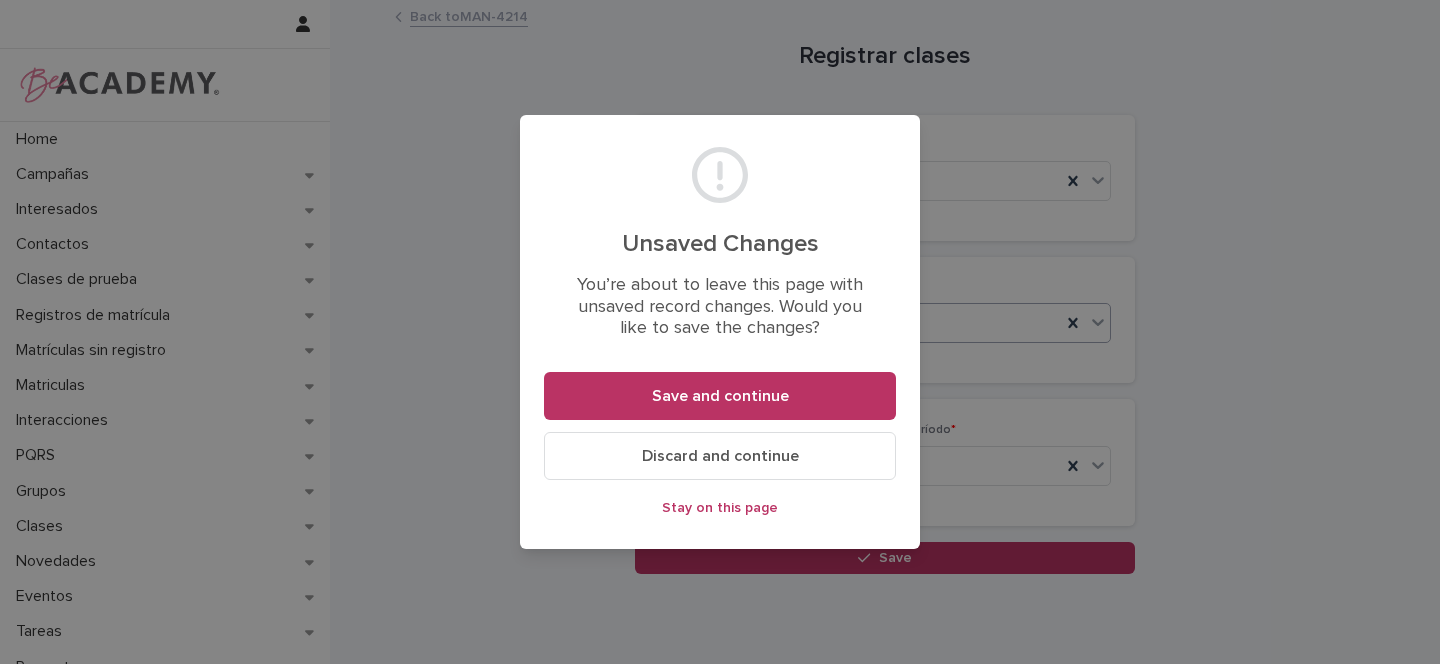click on "Discard and continue" at bounding box center [720, 456] 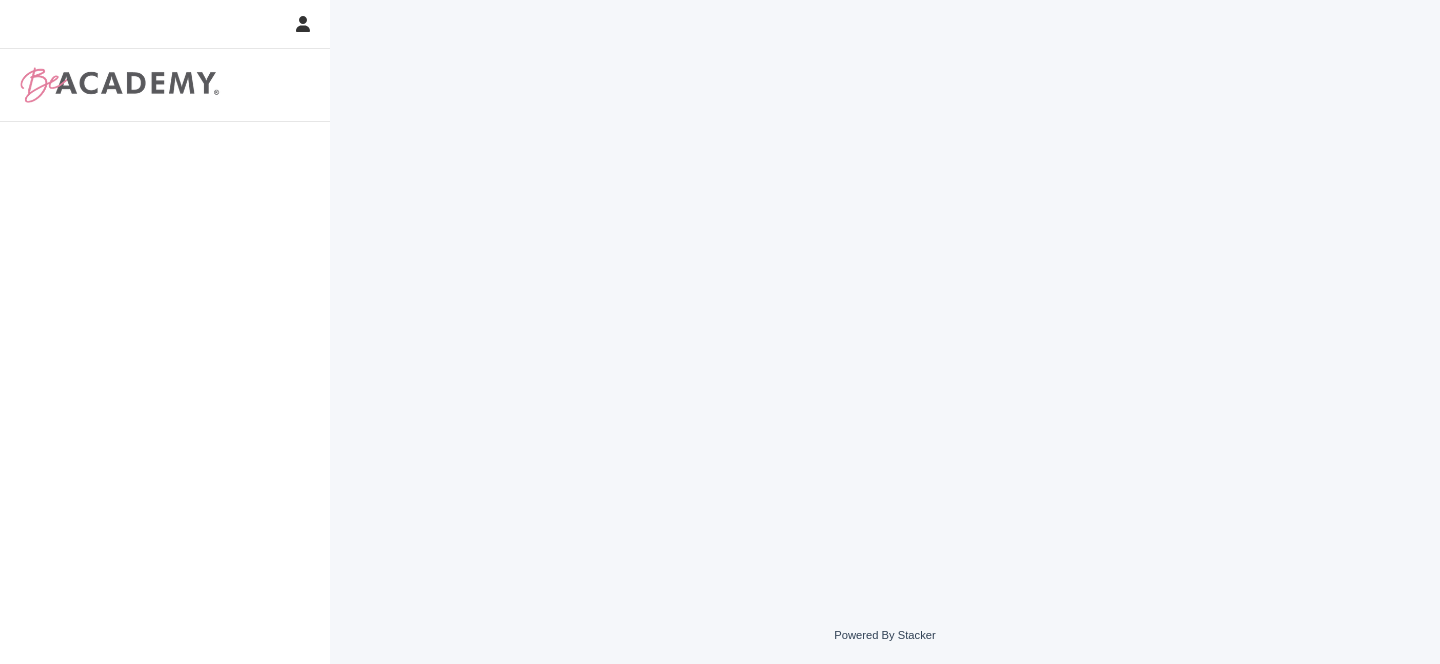 scroll, scrollTop: 0, scrollLeft: 0, axis: both 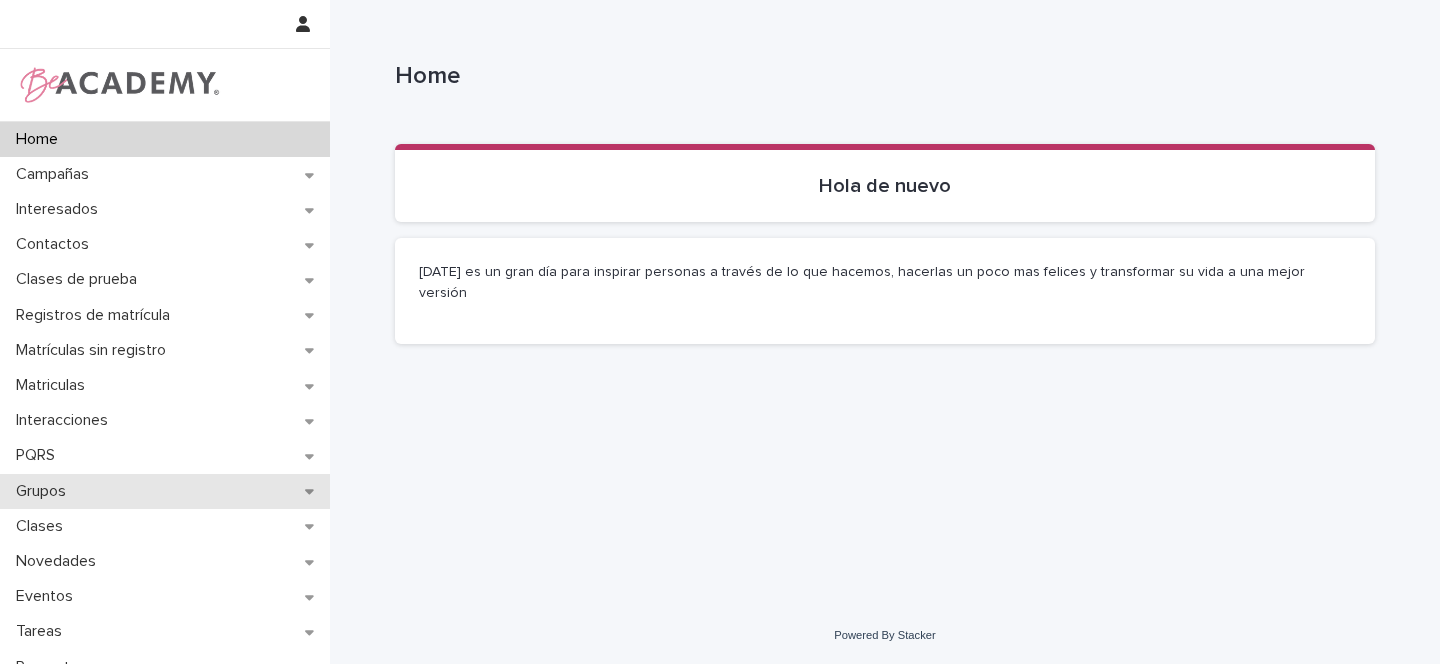 click on "Grupos" at bounding box center [165, 491] 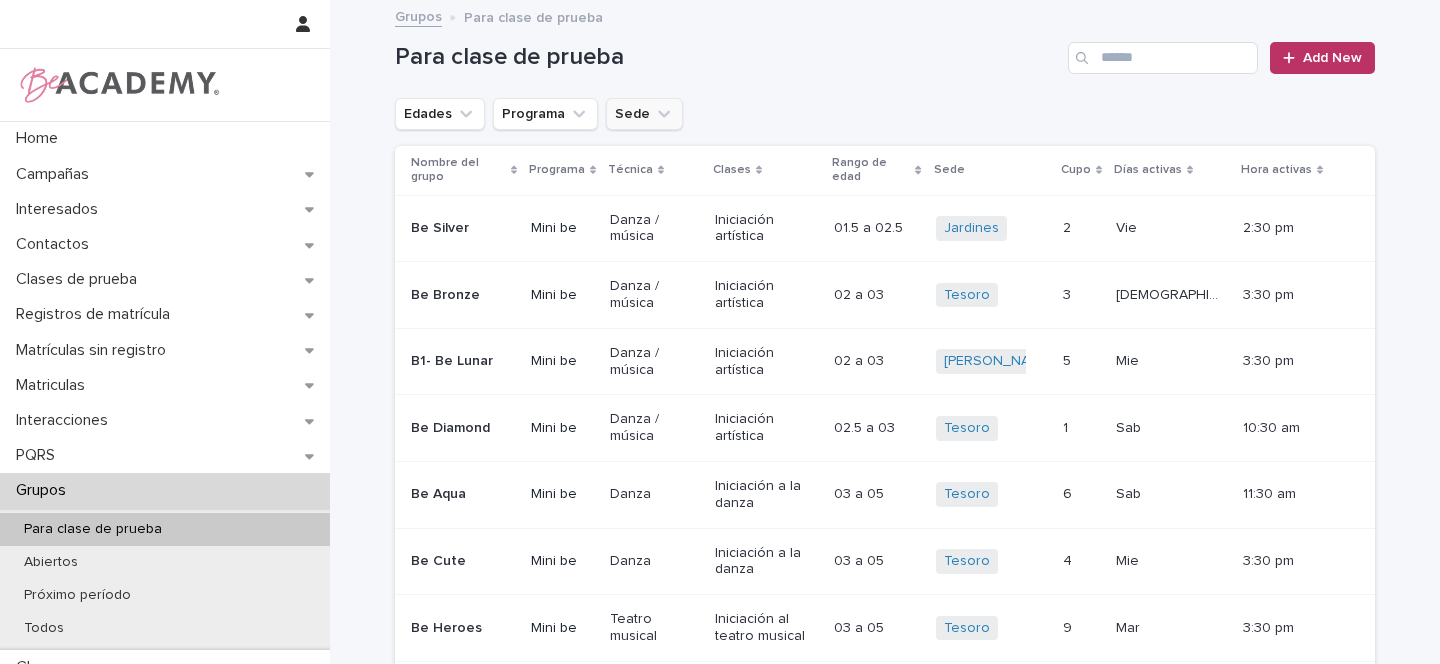click 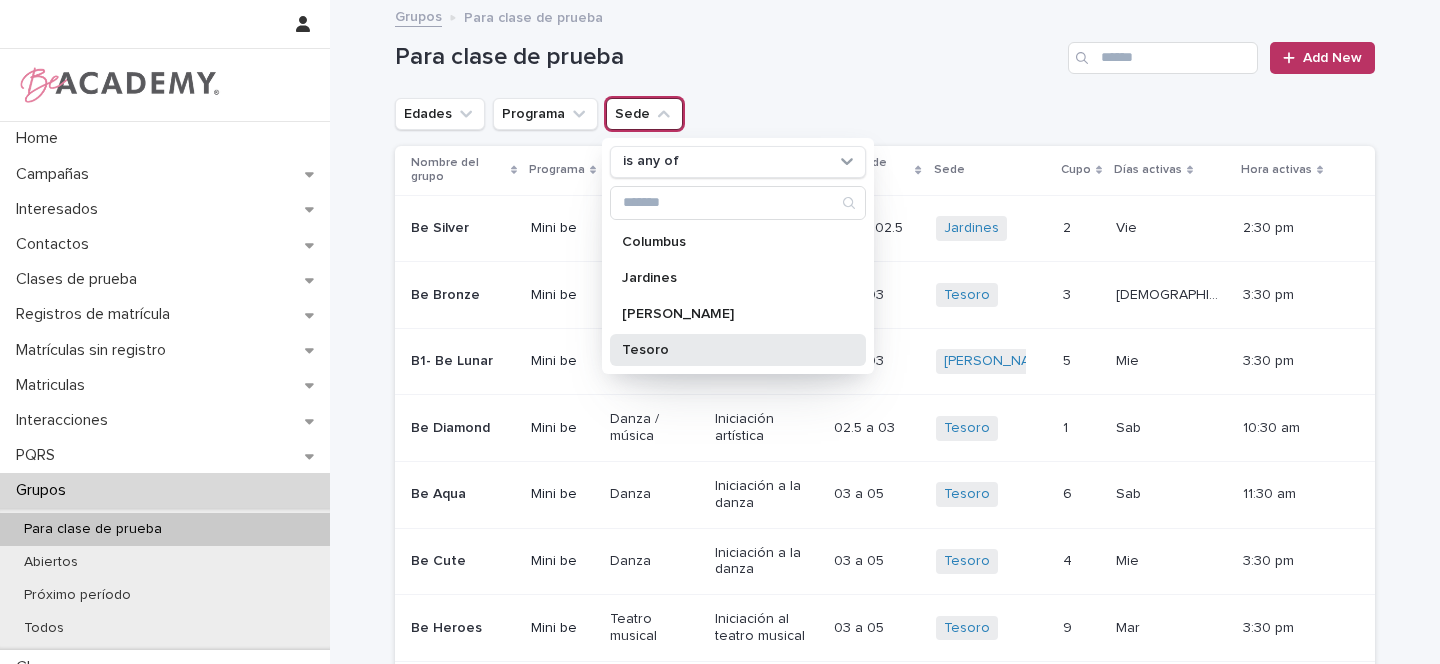 click on "Tesoro" at bounding box center [728, 350] 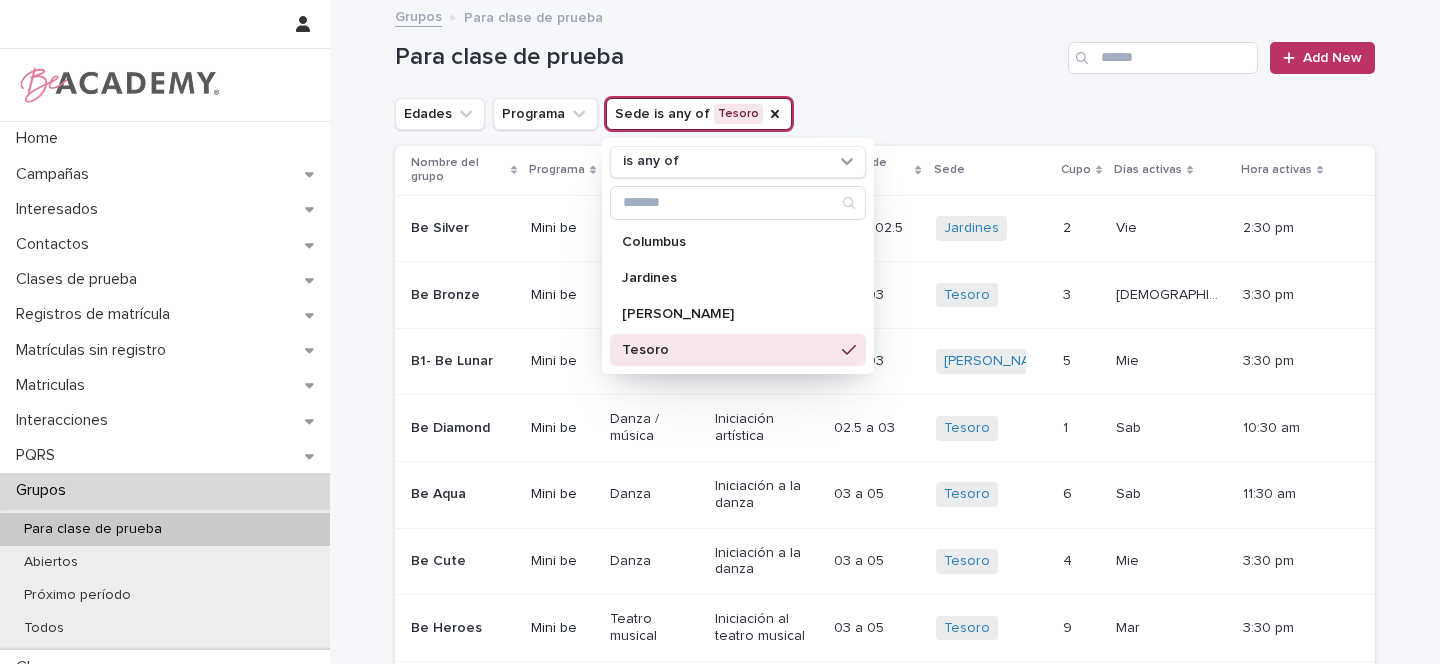 click 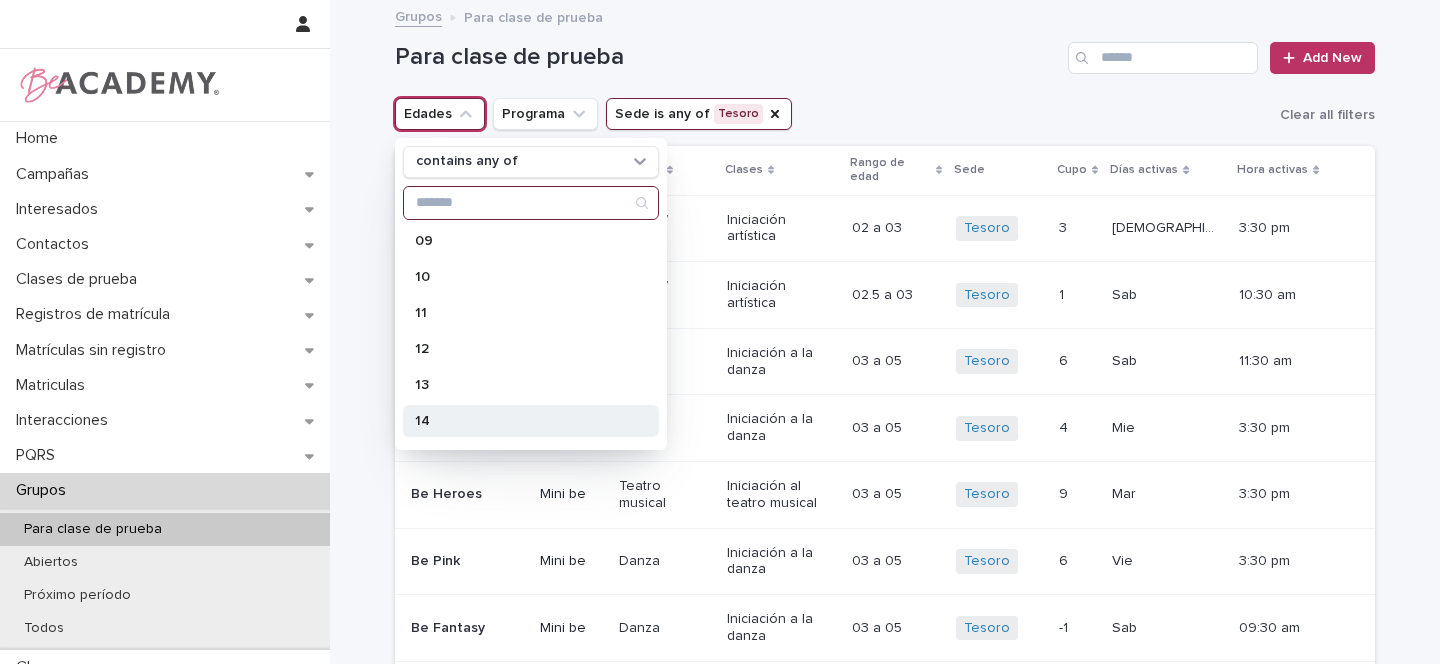 scroll, scrollTop: 363, scrollLeft: 0, axis: vertical 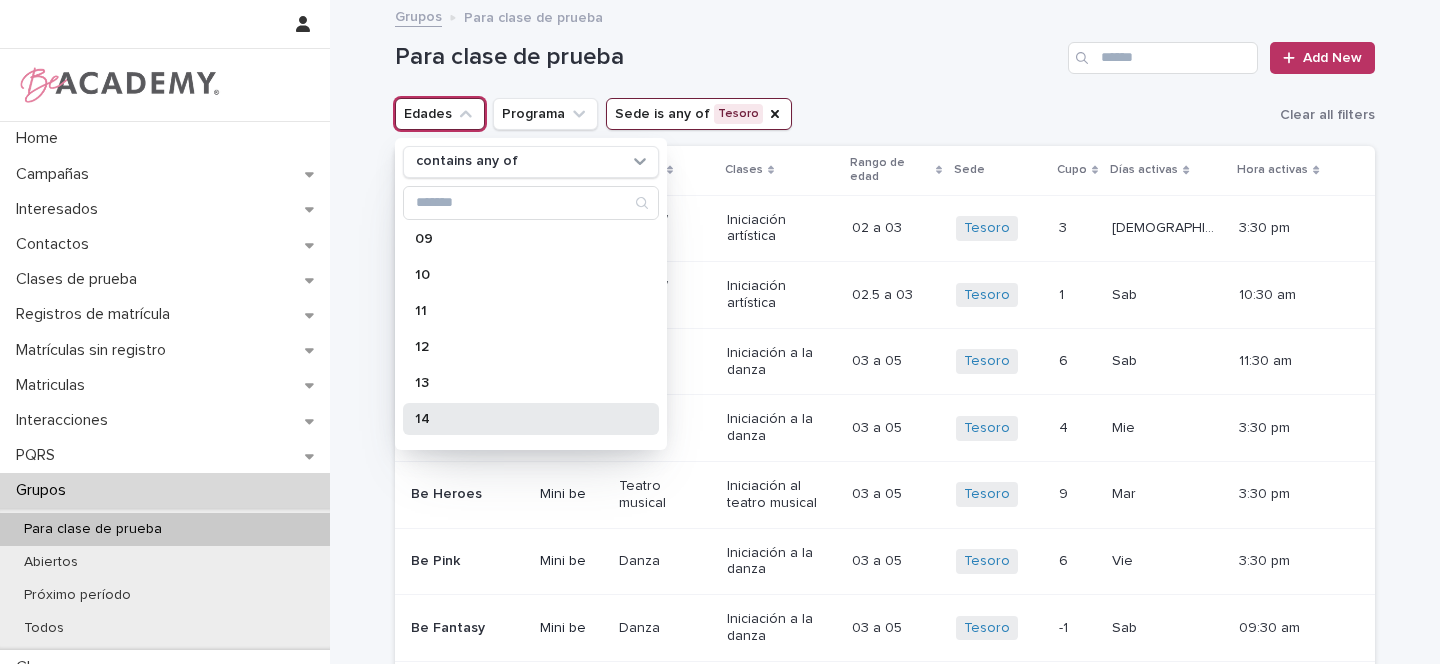 click on "14" at bounding box center [521, 419] 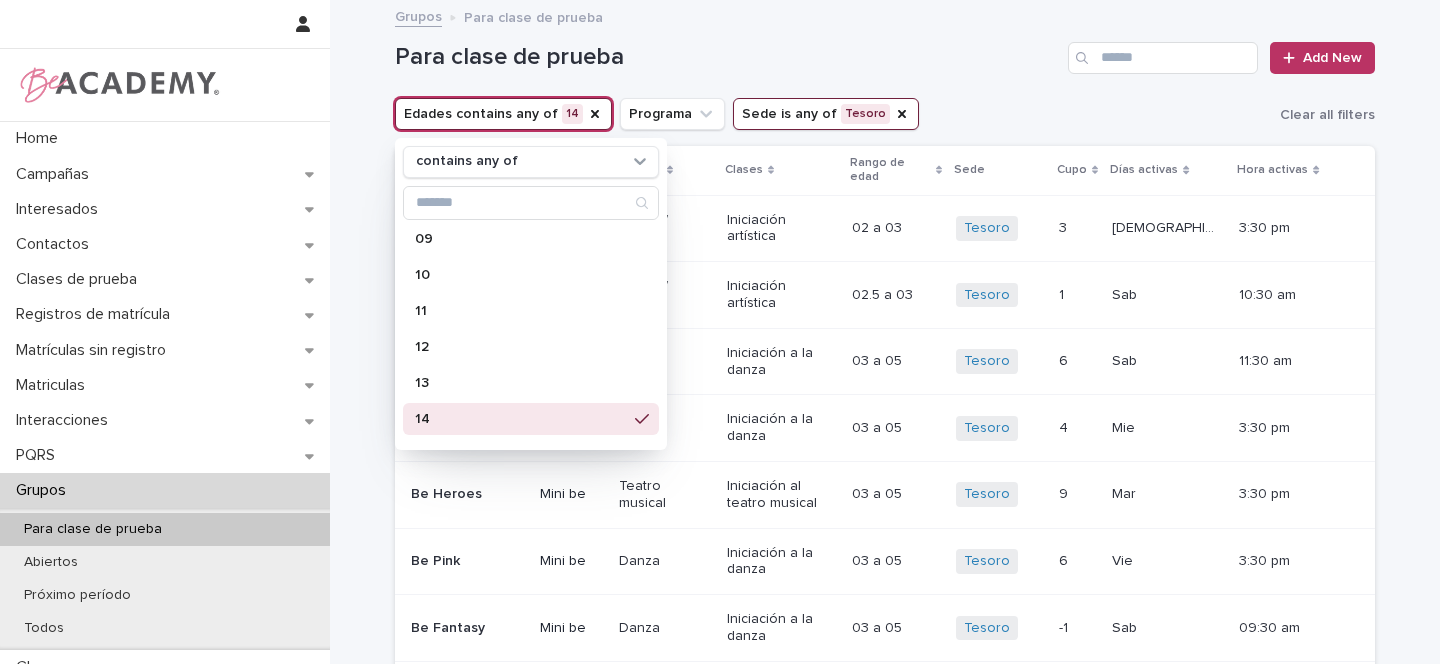 click on "Edades contains any of 14 contains any of 01   01.5 02   02.5 03   04   05   06   07   08   09   10   11   12   13   14   15   16   17   18   Programa Sede is any of Tesoro Clear all filters" at bounding box center (885, 114) 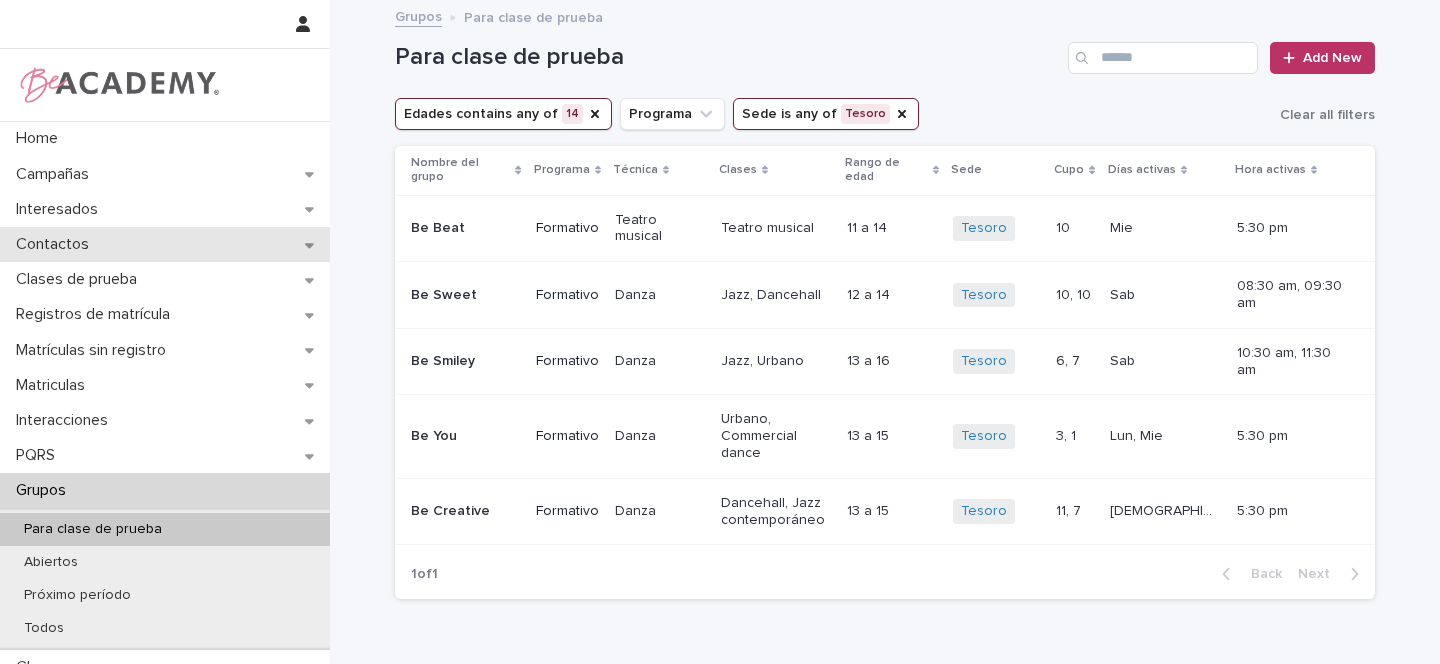 click on "Contactos" at bounding box center [165, 244] 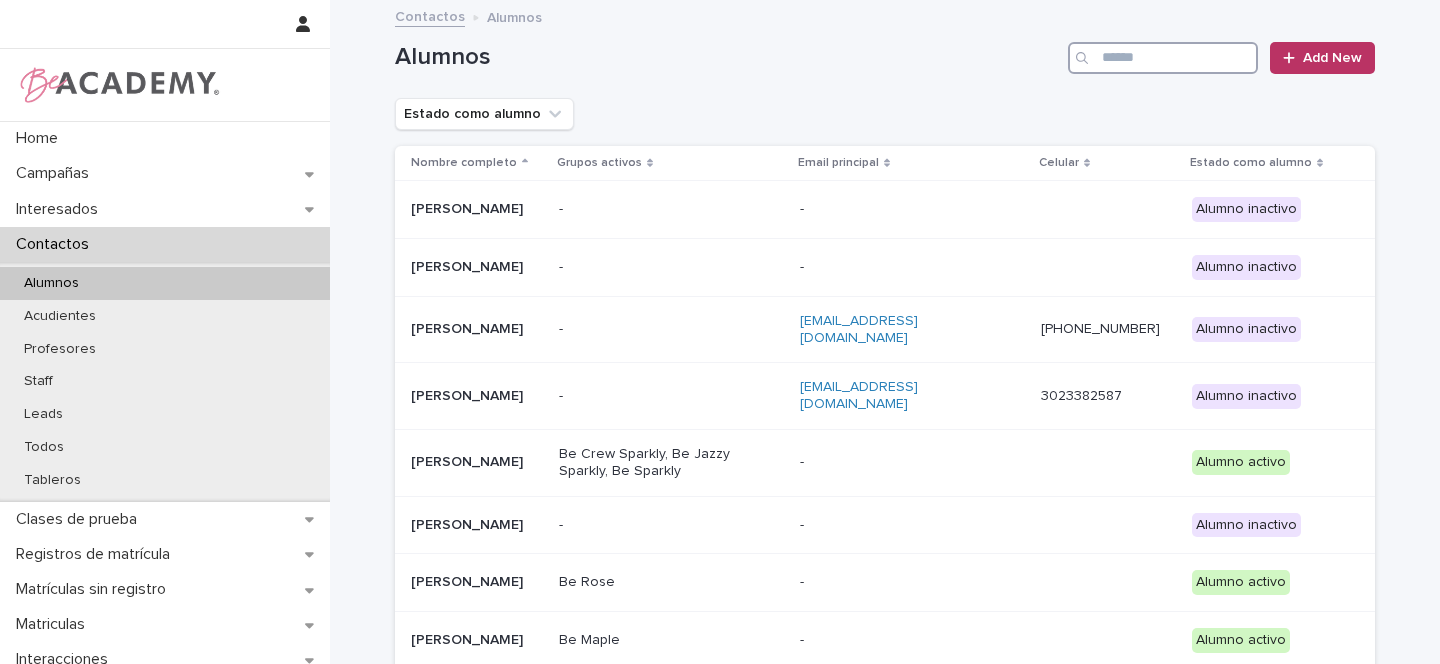 click at bounding box center (1163, 58) 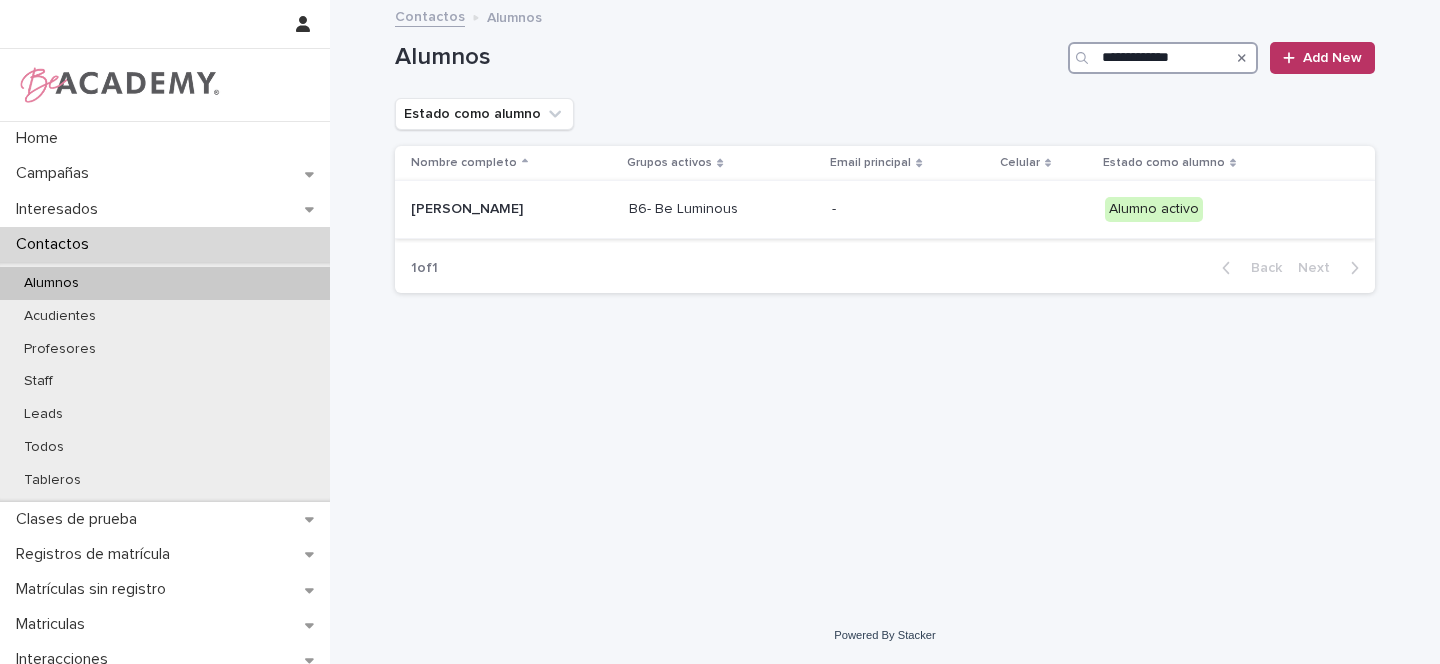 type on "**********" 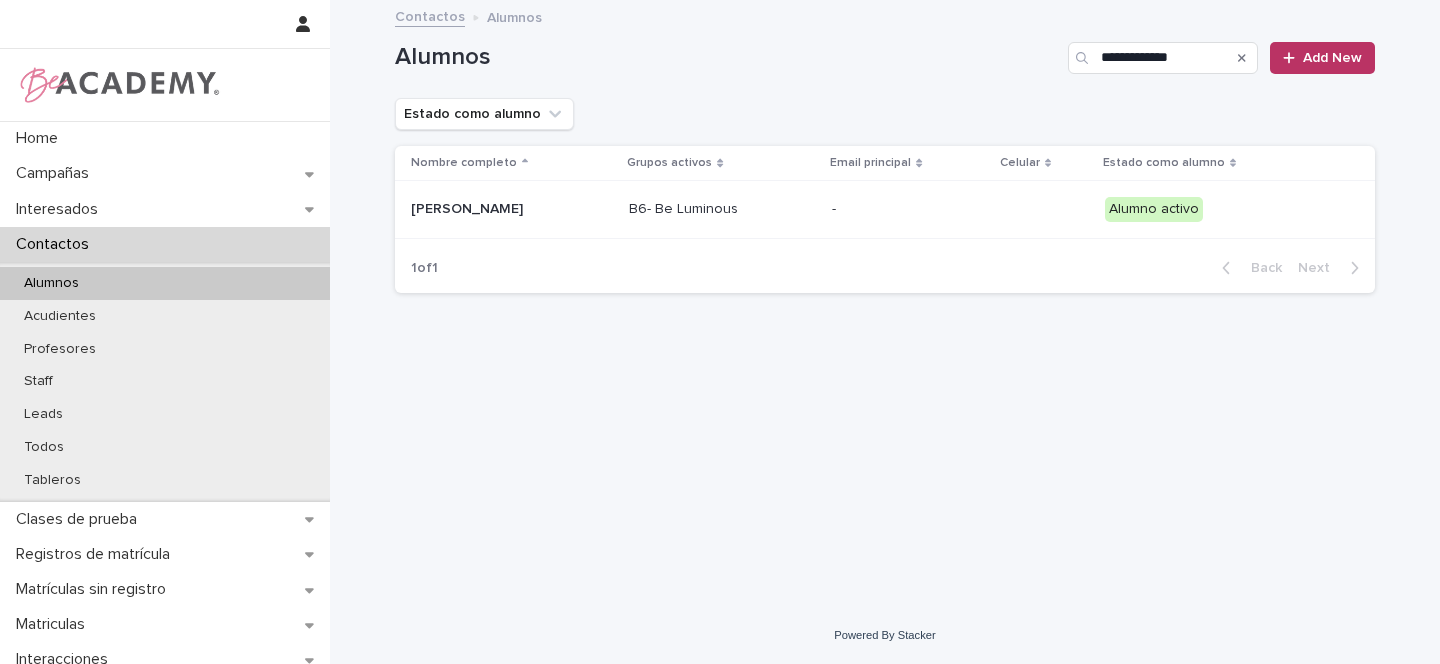 click on "Antonia Muñoz Cajiao" at bounding box center [511, 209] 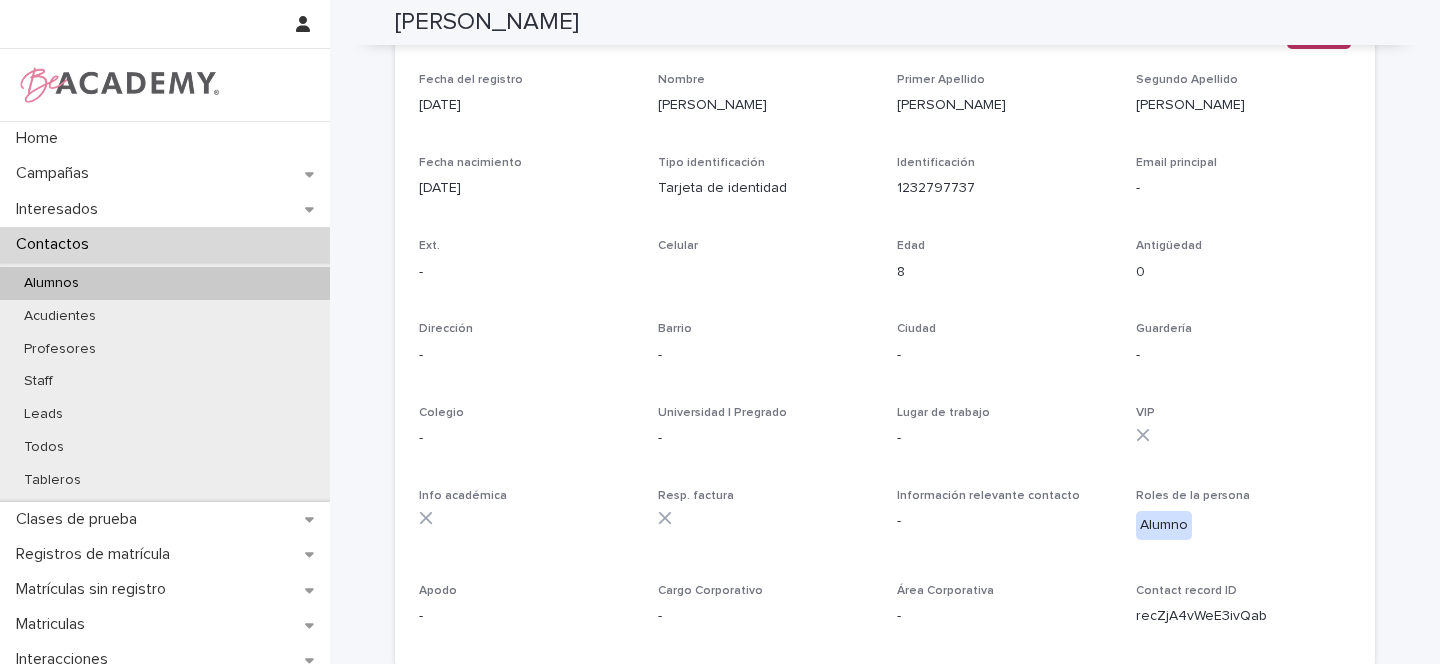scroll, scrollTop: 0, scrollLeft: 0, axis: both 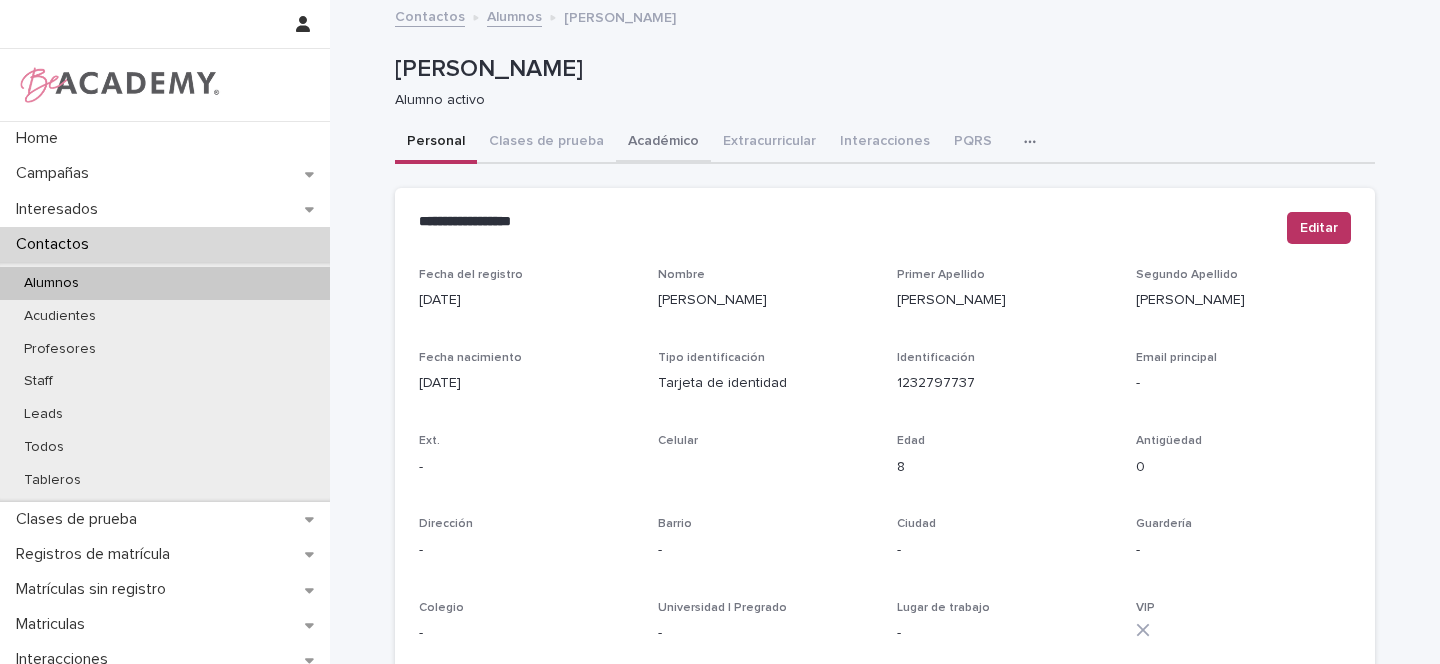 click on "Académico" at bounding box center [663, 143] 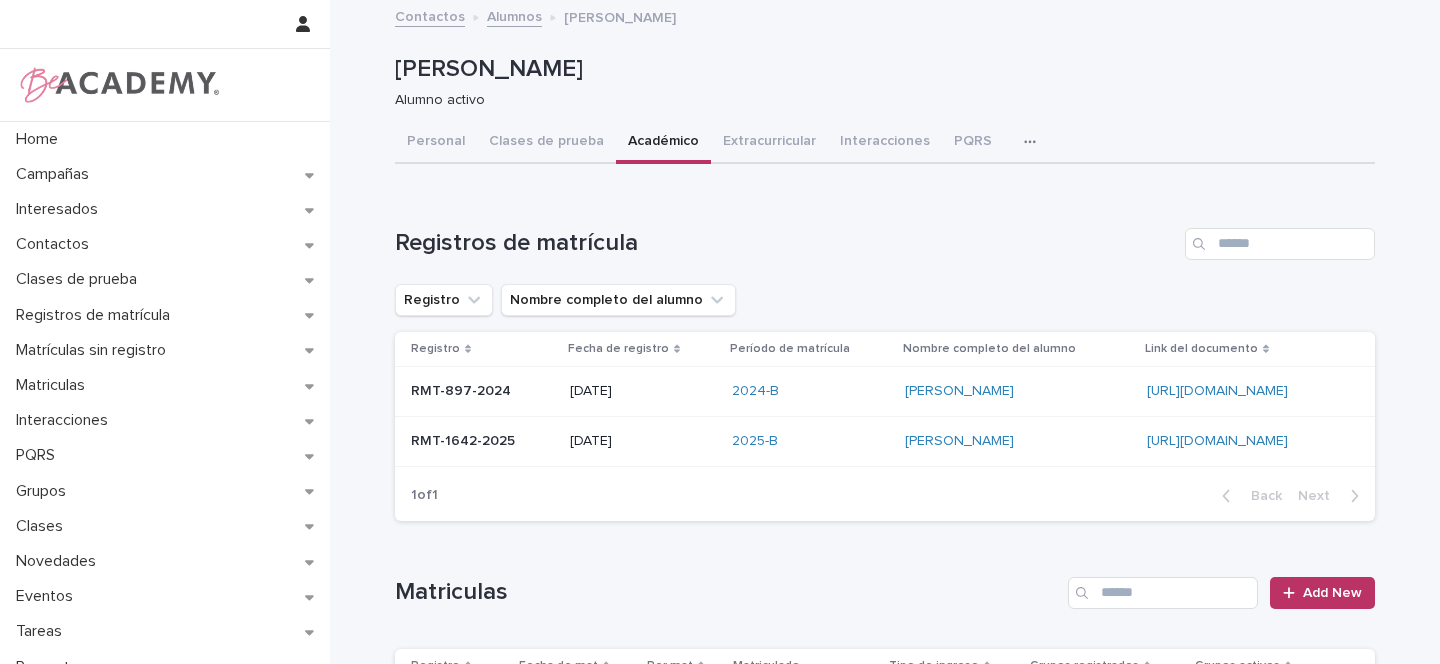 scroll, scrollTop: 0, scrollLeft: 0, axis: both 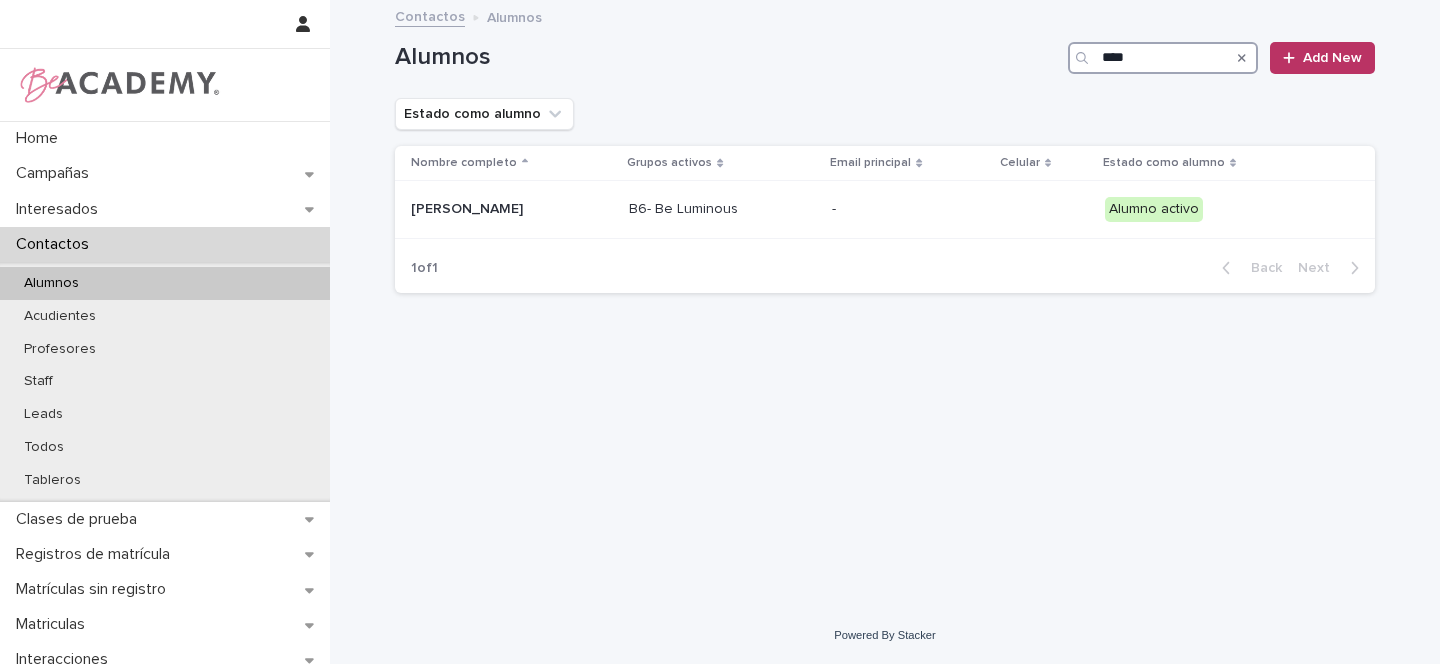 drag, startPoint x: 1172, startPoint y: 56, endPoint x: 1053, endPoint y: 55, distance: 119.0042 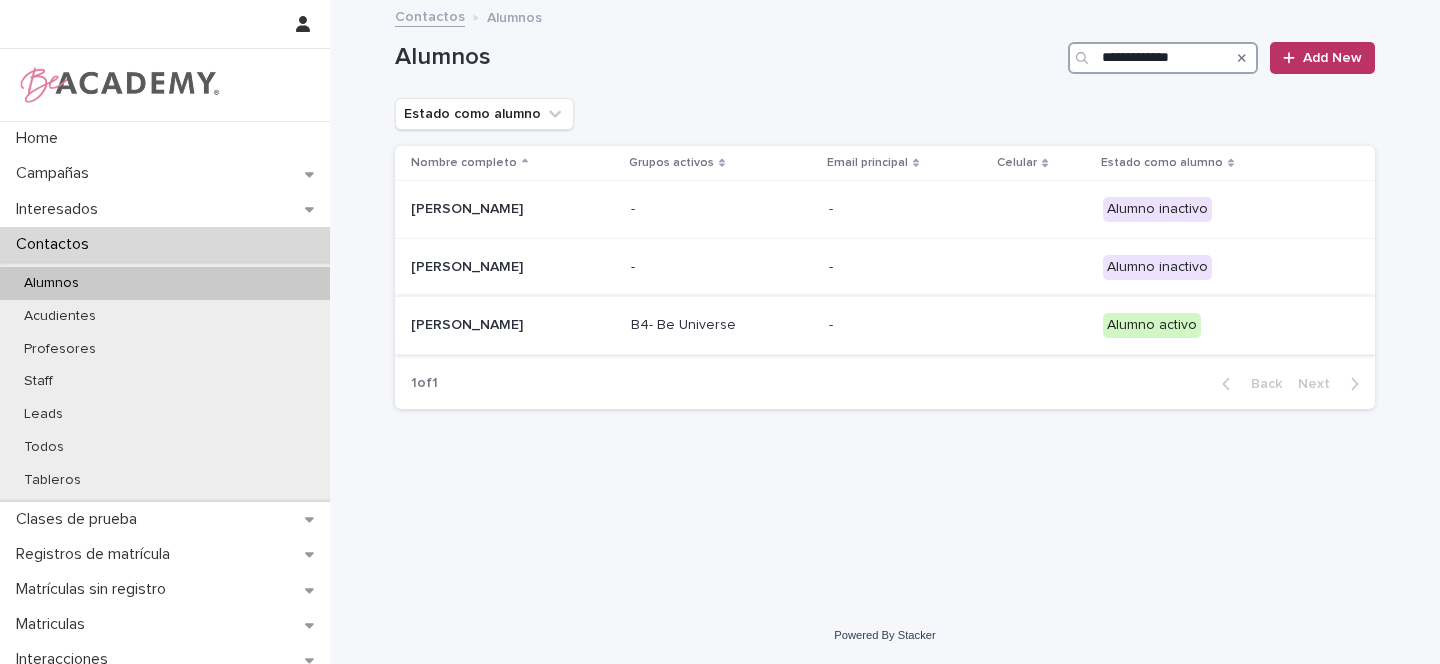 type on "**********" 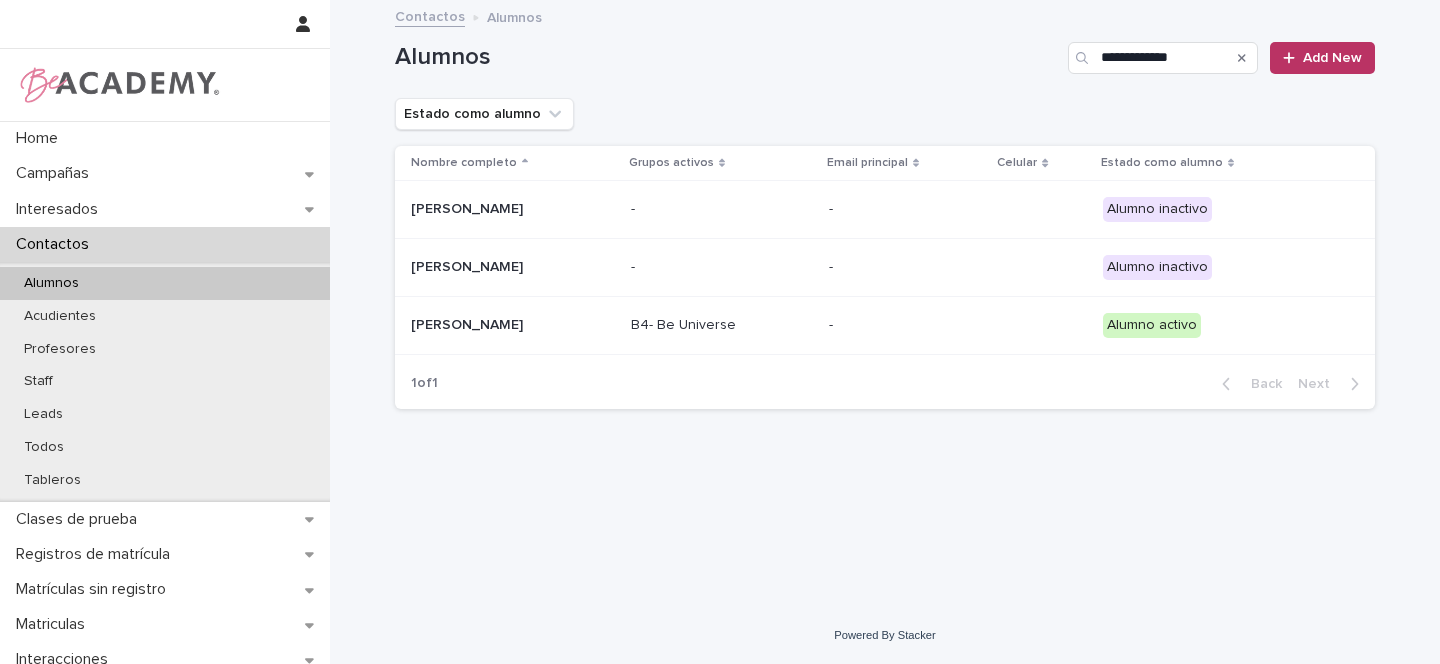 click on "Celeste Gomez Parra" at bounding box center [511, 325] 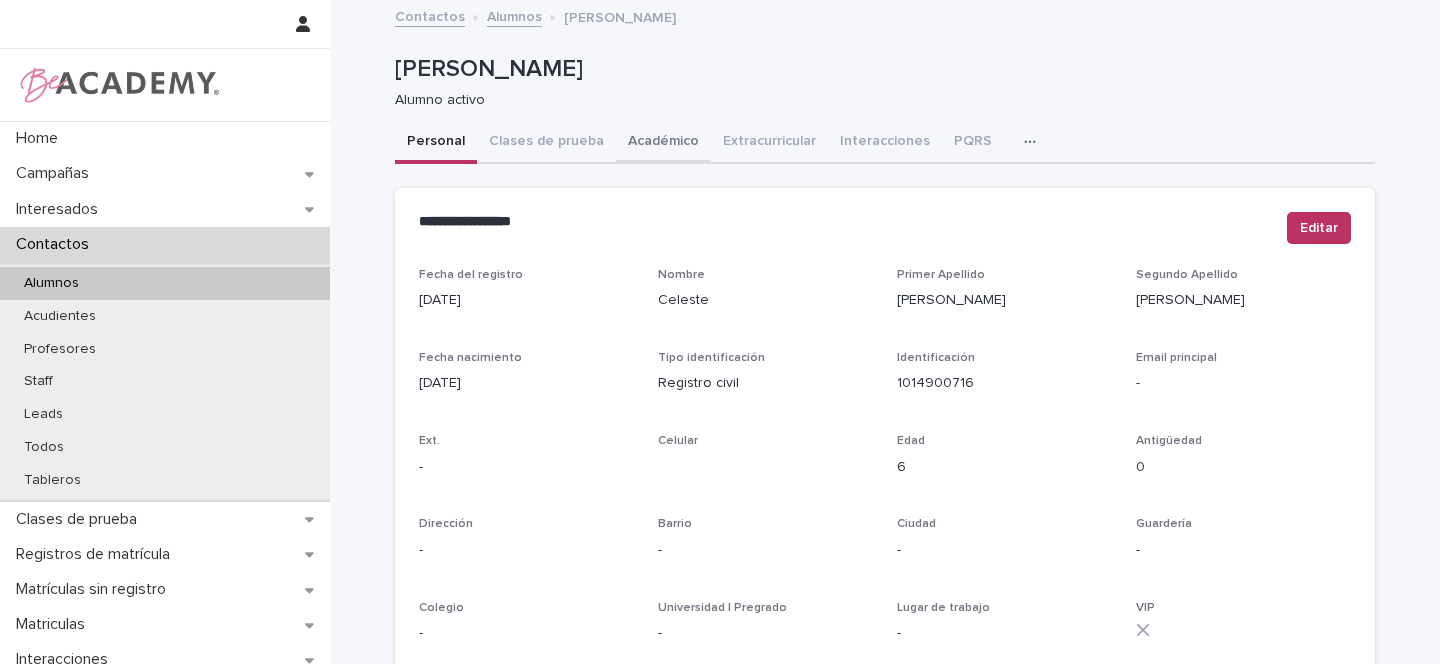 click on "Académico" at bounding box center (663, 143) 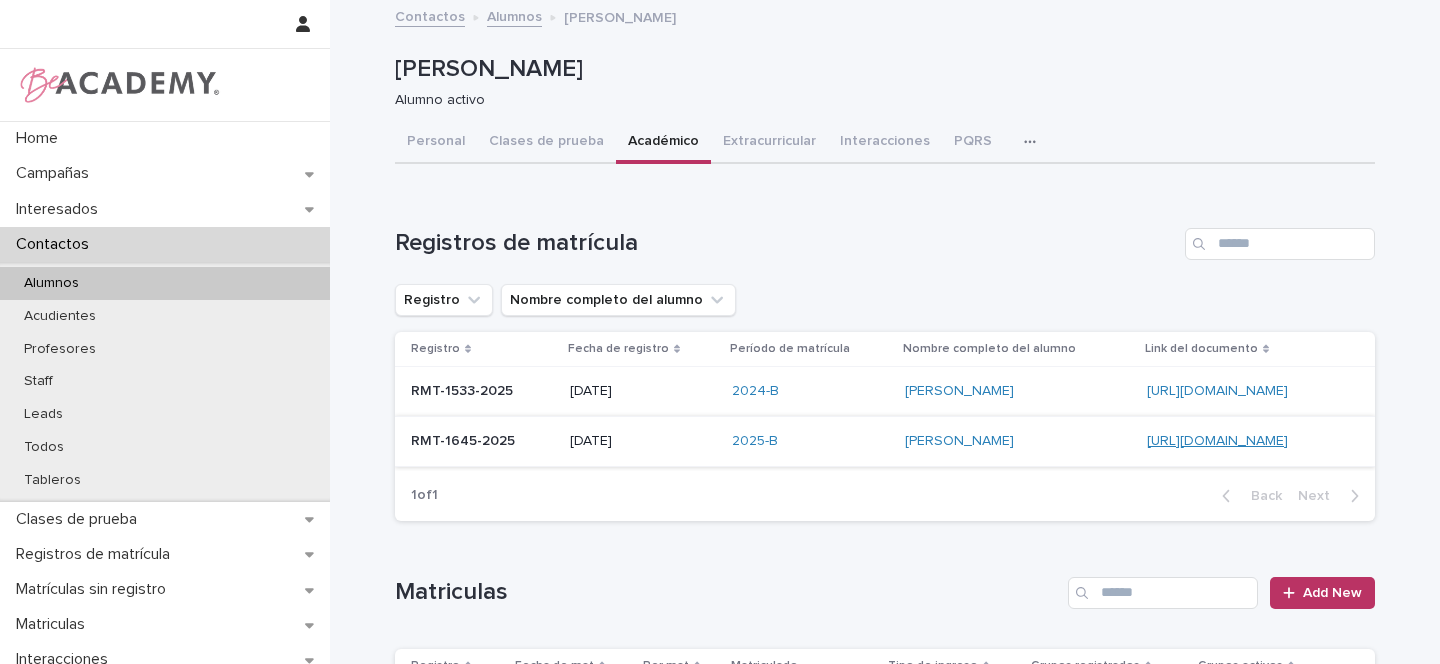 click on "https://docs.google.com/document/d/1hO-oAvDI3sJoyXcQGdnOMl-hNUn4Bm5nHVMRYrzkNN4" at bounding box center (1217, 441) 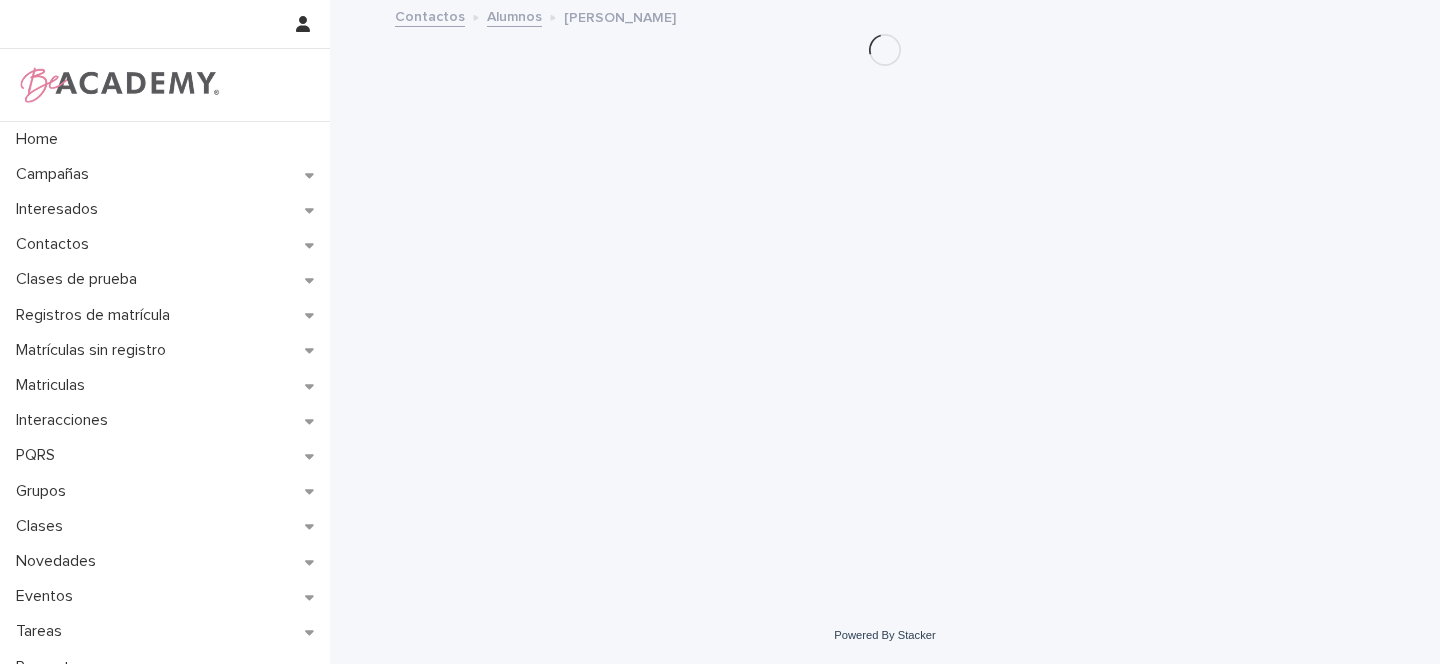 scroll, scrollTop: 0, scrollLeft: 0, axis: both 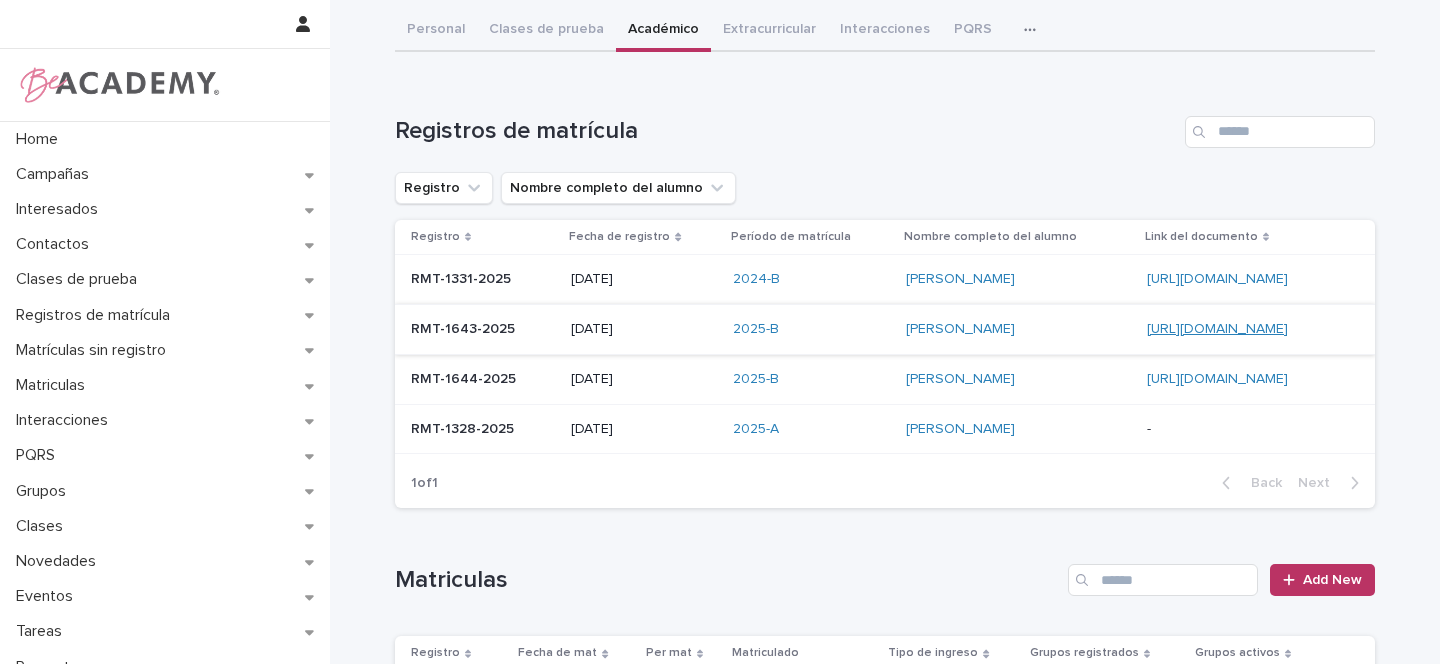 click on "[URL][DOMAIN_NAME]" at bounding box center [1217, 329] 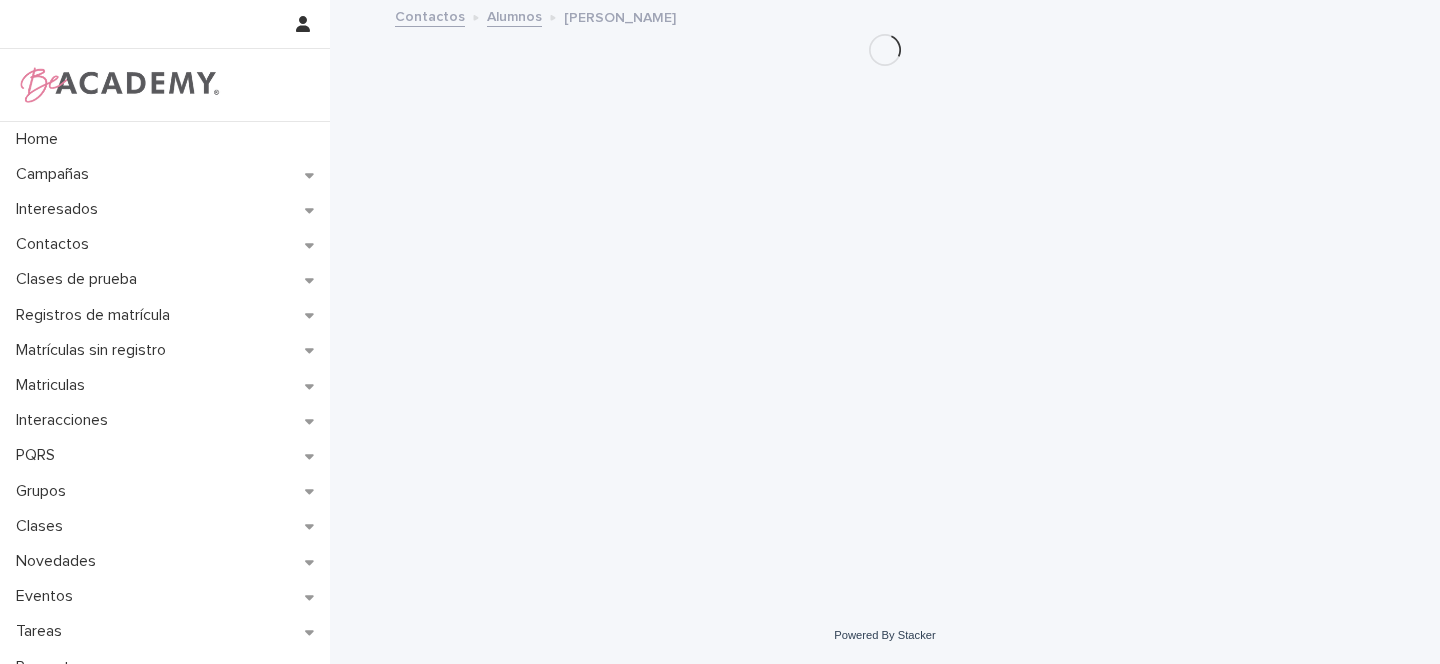 scroll, scrollTop: 0, scrollLeft: 0, axis: both 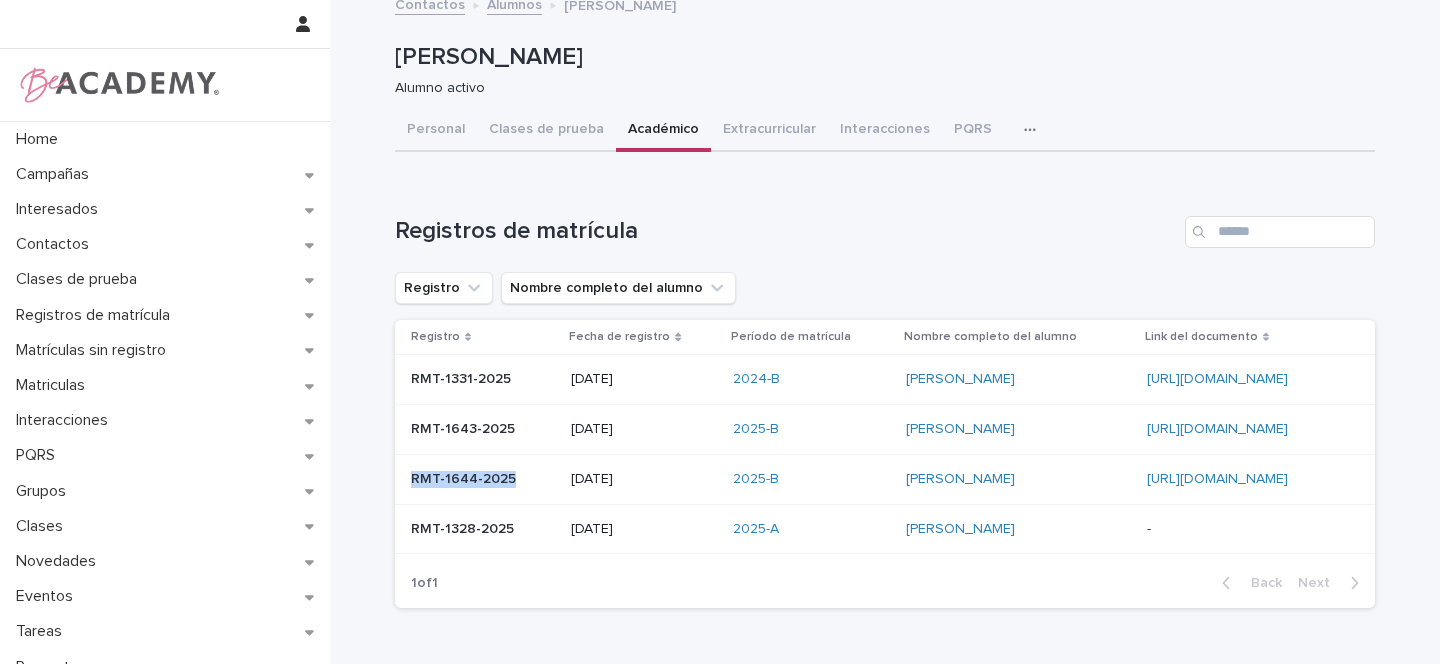 click on "RMT-1644-2025 RMT-1644-2025" at bounding box center (479, 479) 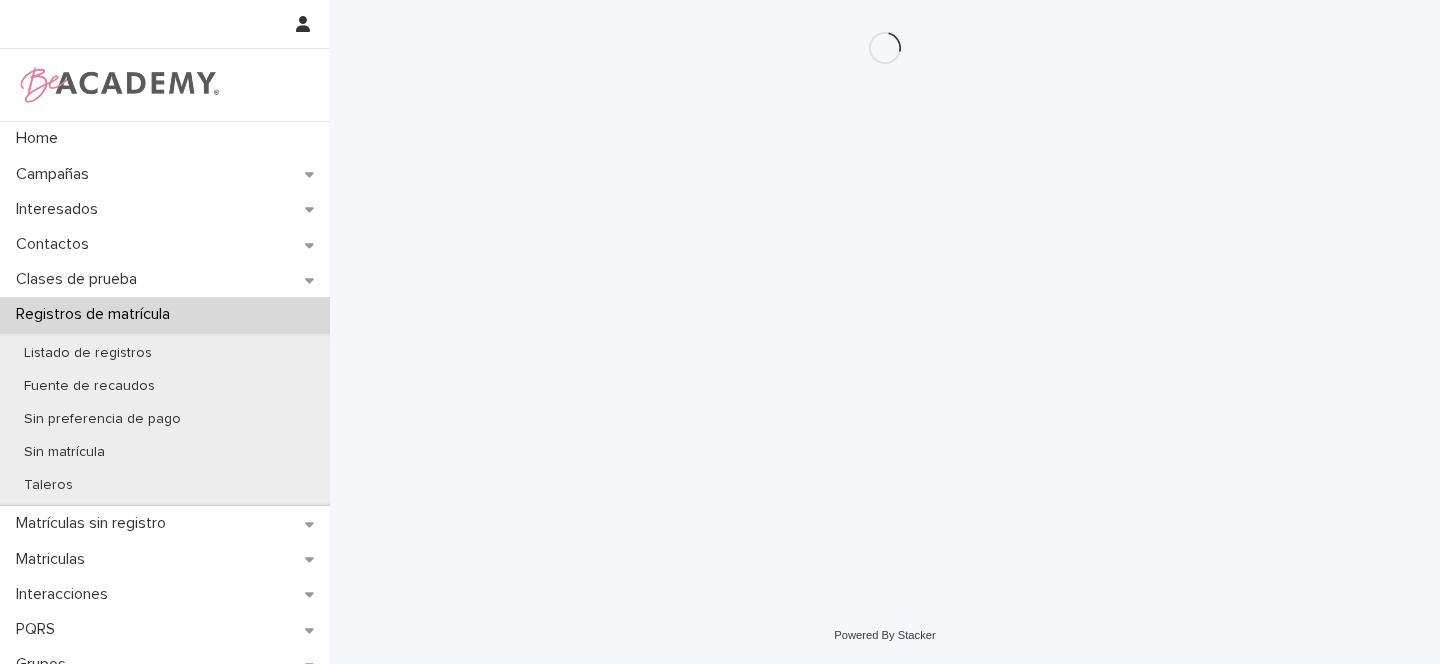 scroll, scrollTop: 0, scrollLeft: 0, axis: both 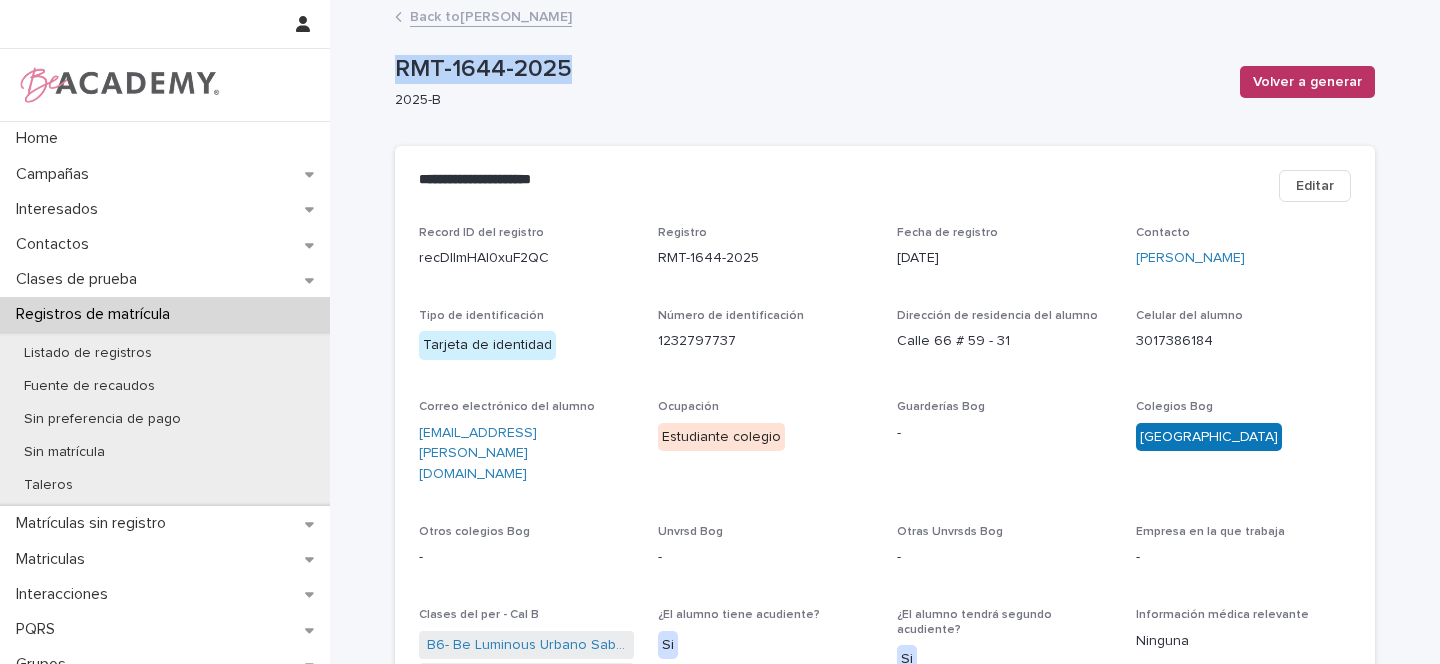 drag, startPoint x: 545, startPoint y: 68, endPoint x: 391, endPoint y: 65, distance: 154.02922 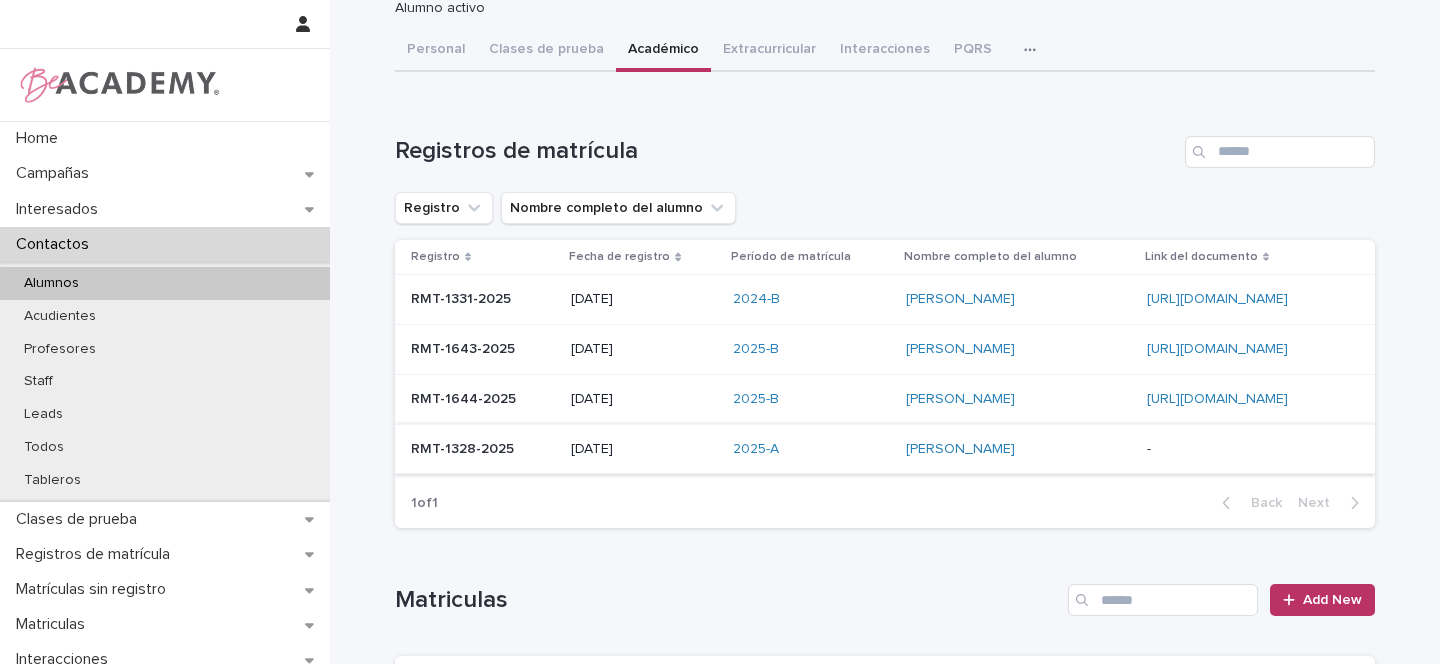 scroll, scrollTop: 93, scrollLeft: 0, axis: vertical 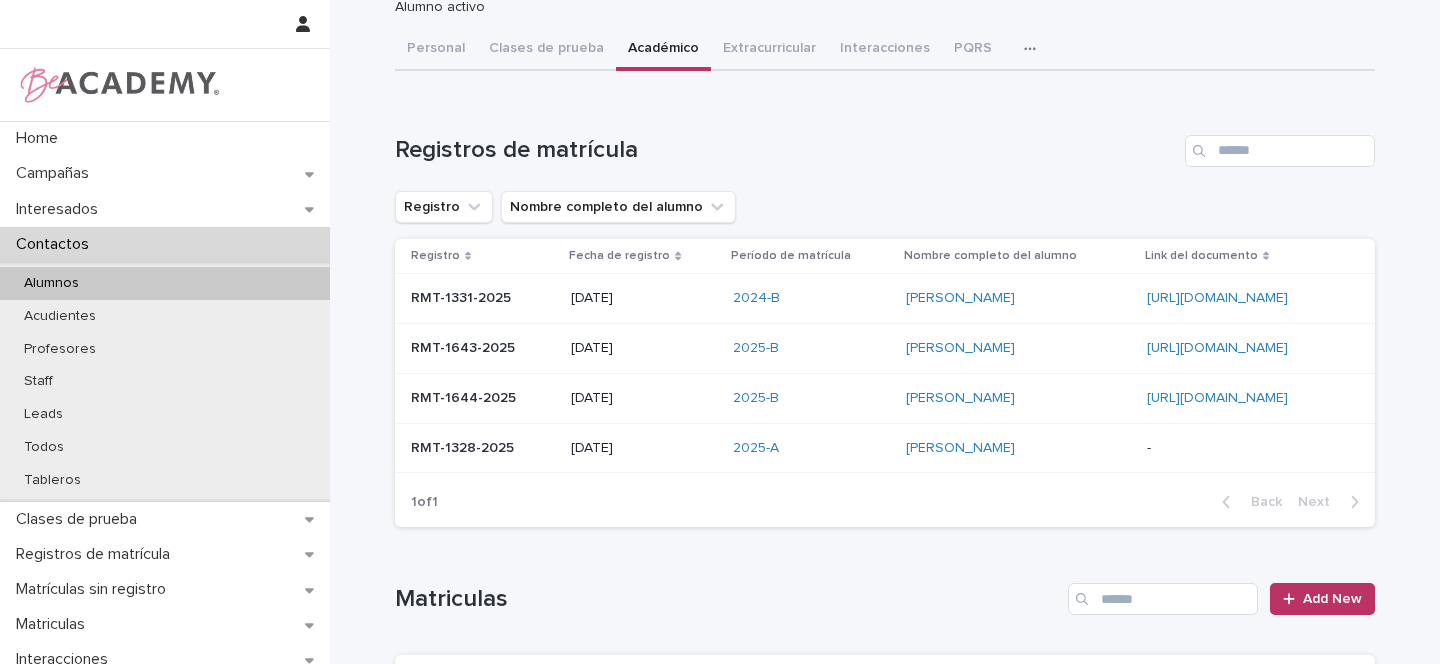 click on "RMT-1328-2025" at bounding box center (464, 446) 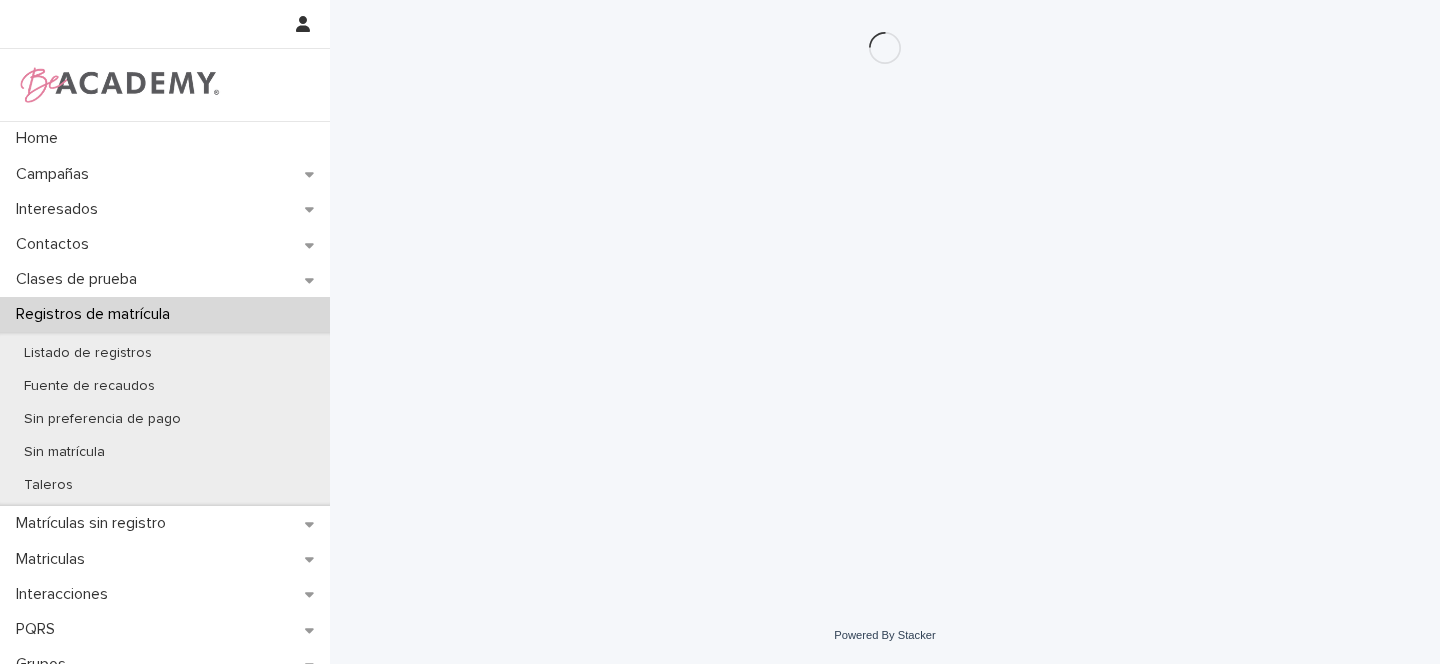 scroll, scrollTop: 0, scrollLeft: 0, axis: both 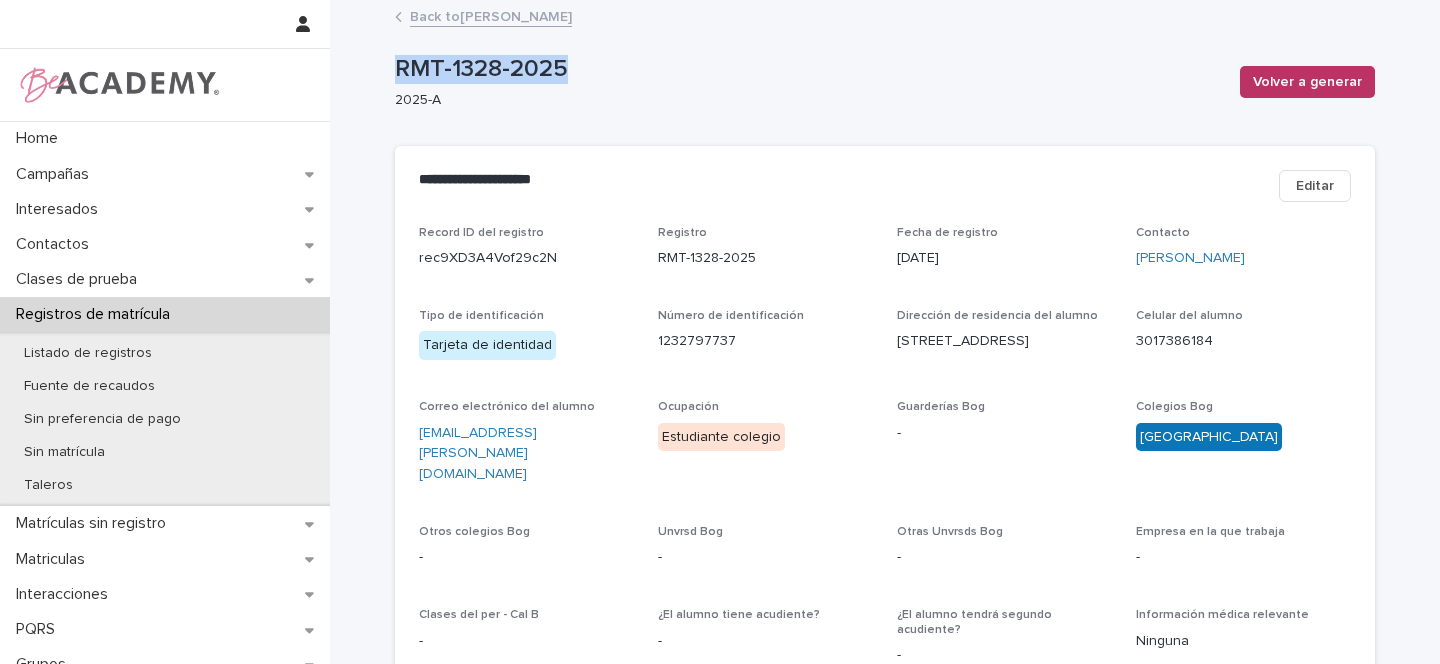 drag, startPoint x: 558, startPoint y: 72, endPoint x: 387, endPoint y: 60, distance: 171.42053 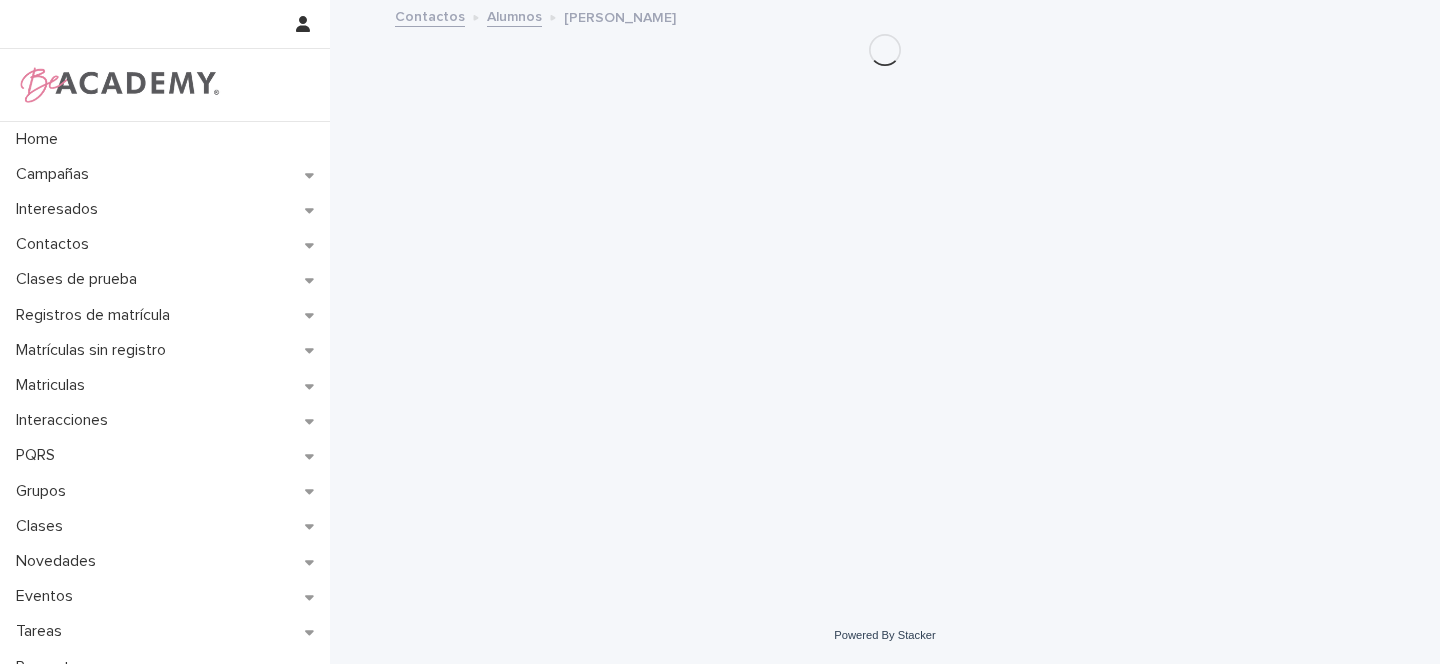 scroll, scrollTop: 0, scrollLeft: 0, axis: both 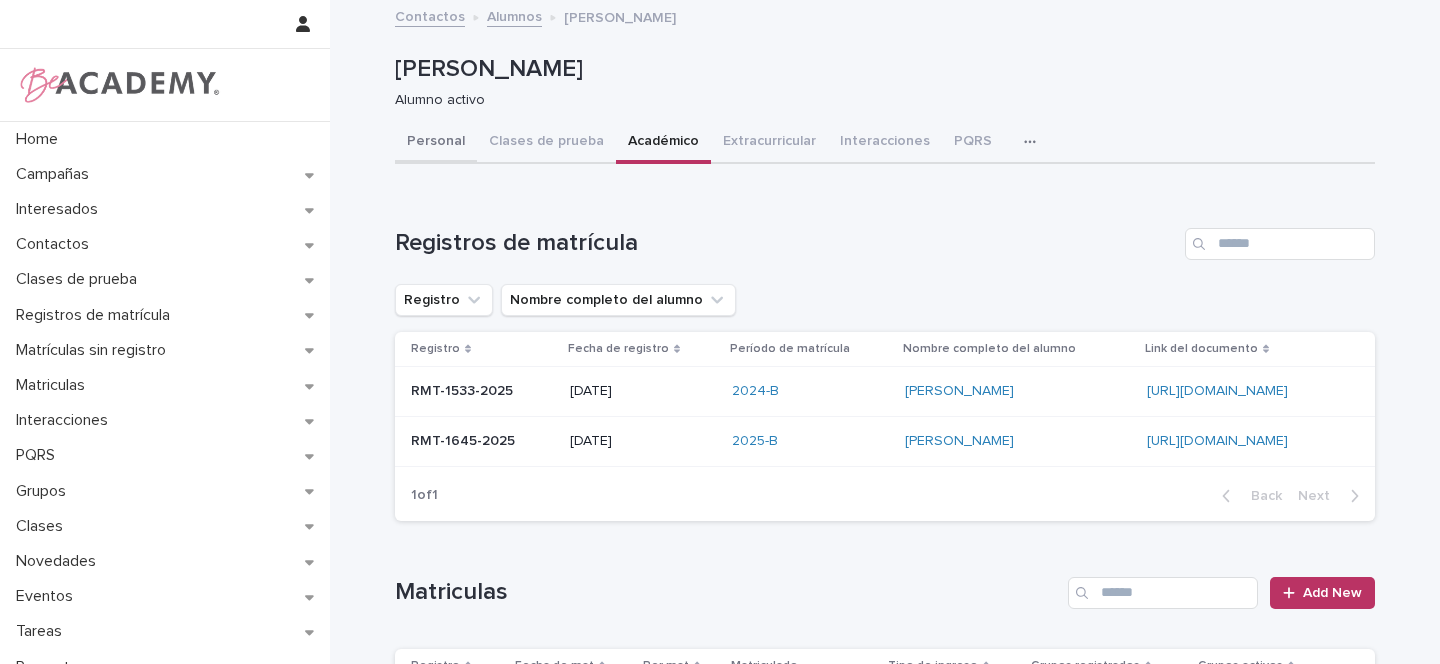 click on "Personal" at bounding box center (436, 143) 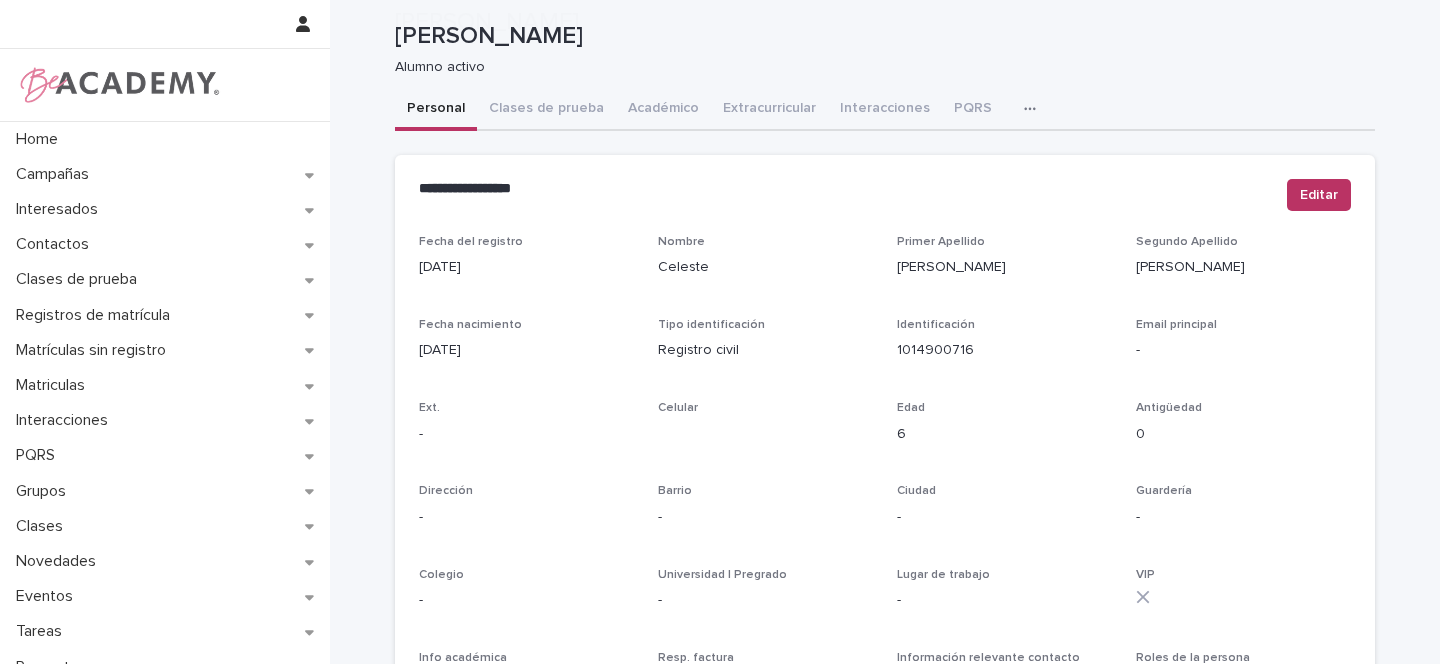 scroll, scrollTop: 857, scrollLeft: 0, axis: vertical 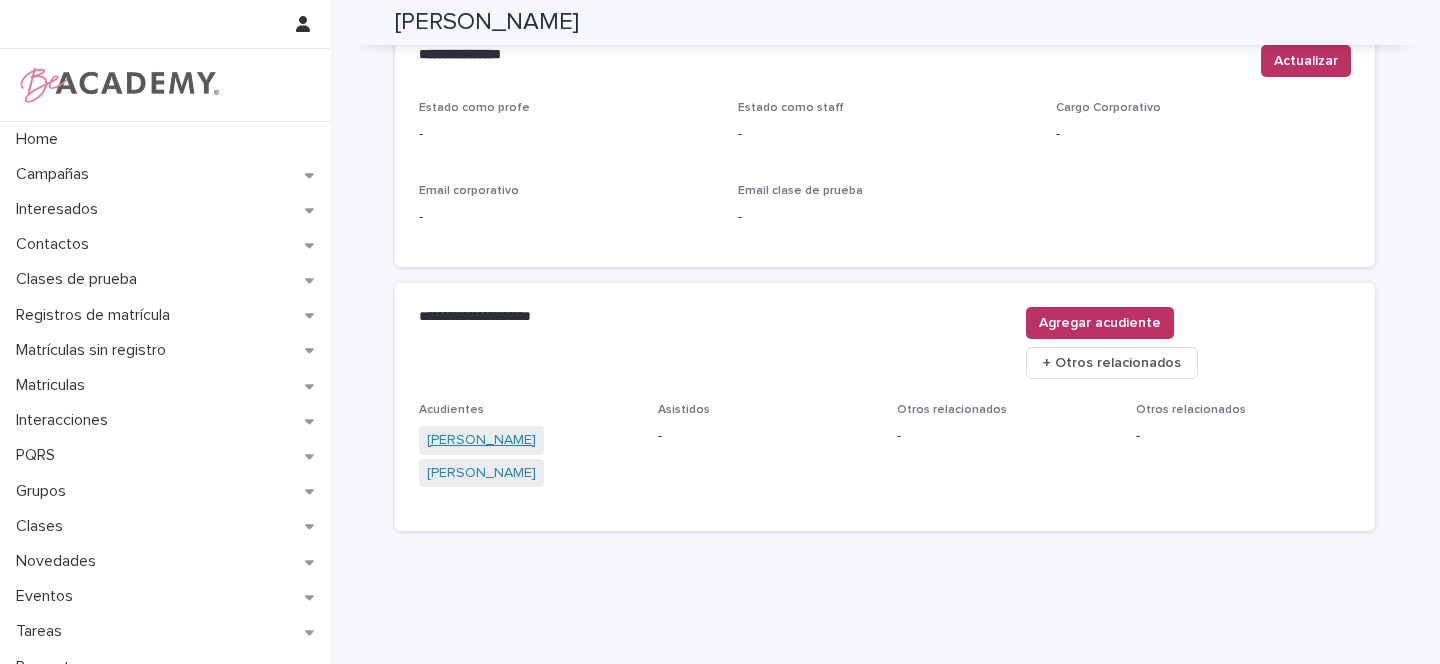 click on "[PERSON_NAME]" at bounding box center [481, 440] 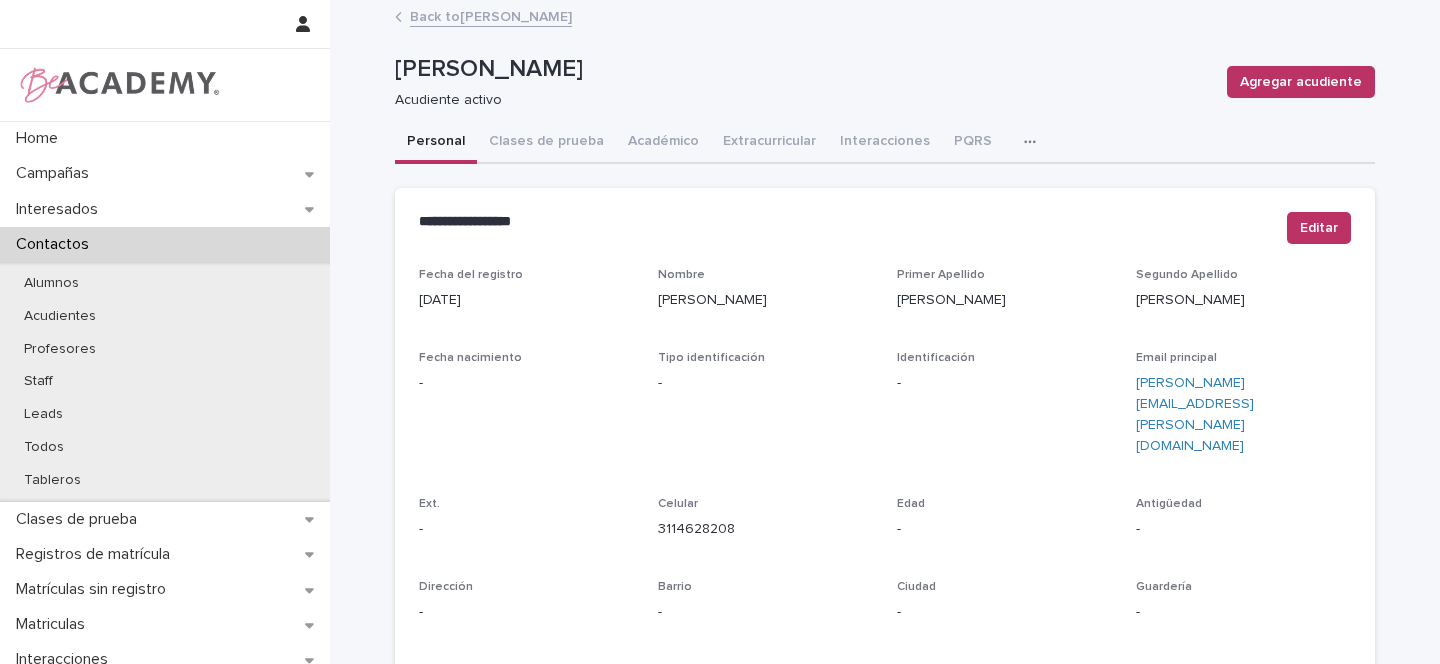 scroll, scrollTop: 812, scrollLeft: 0, axis: vertical 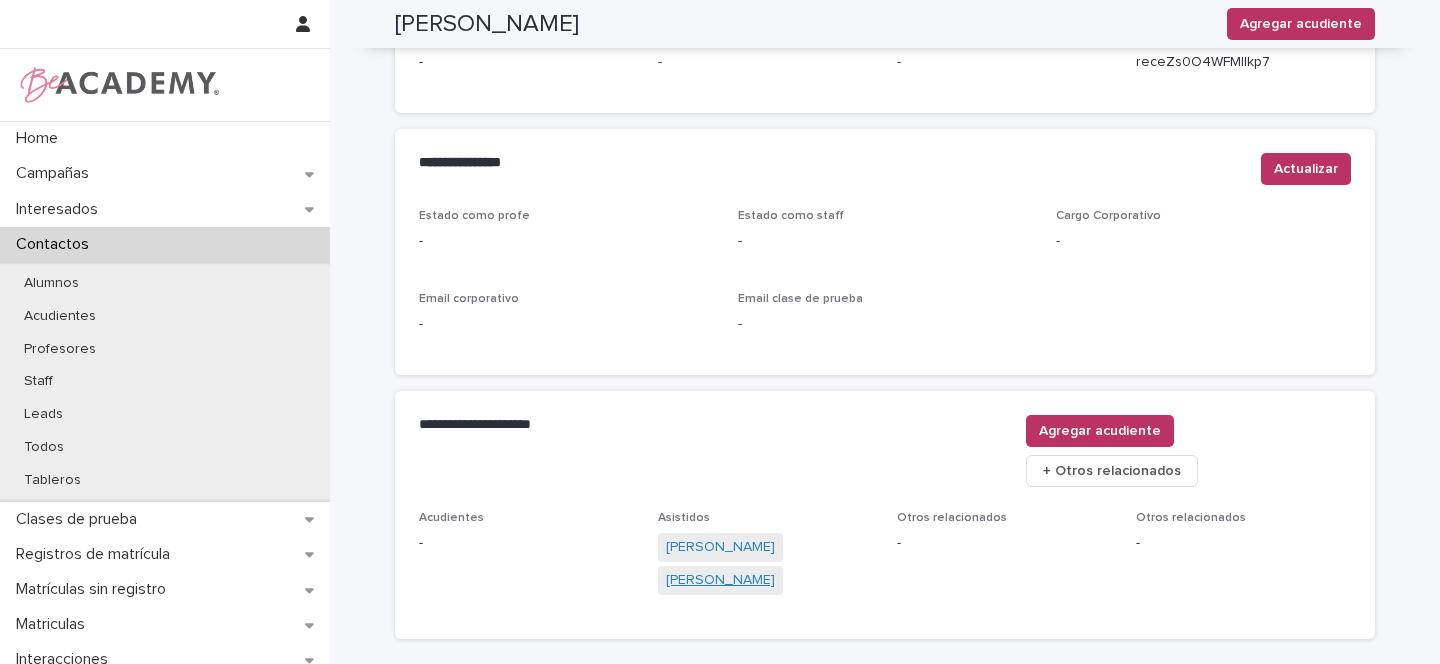 click on "[PERSON_NAME]" at bounding box center (720, 580) 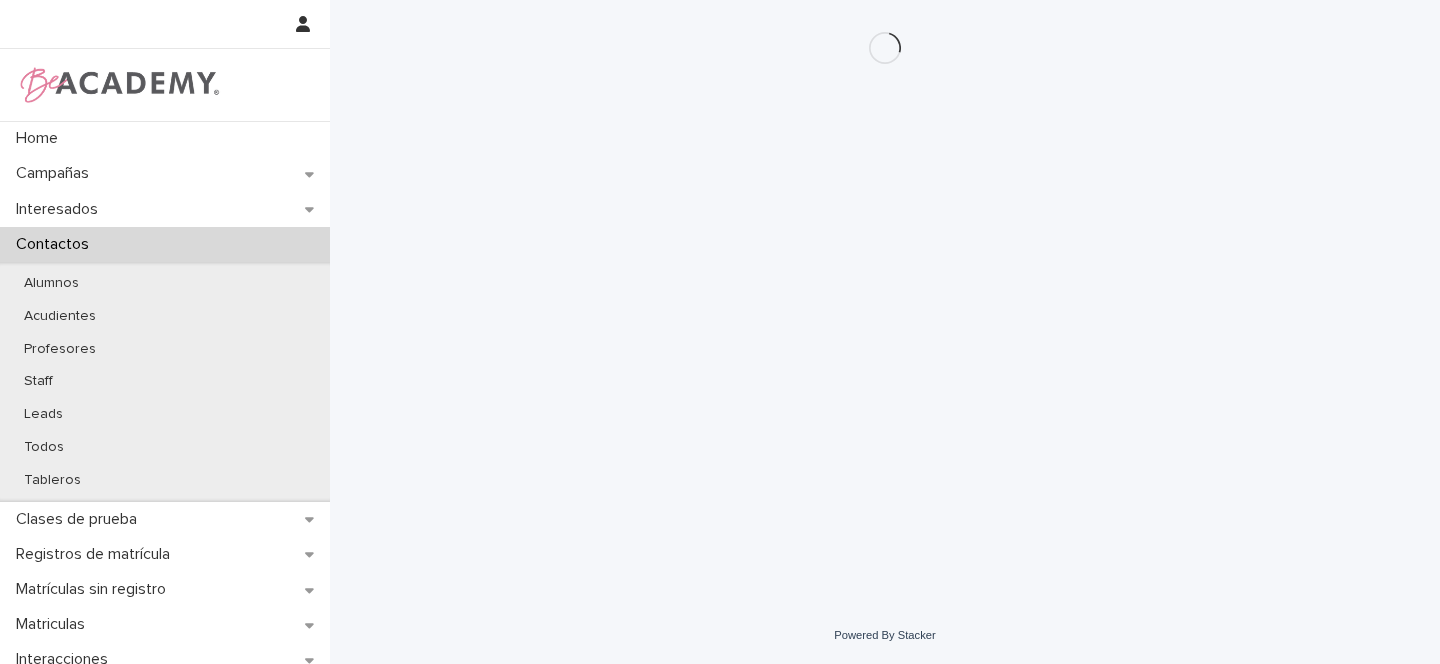scroll, scrollTop: 0, scrollLeft: 0, axis: both 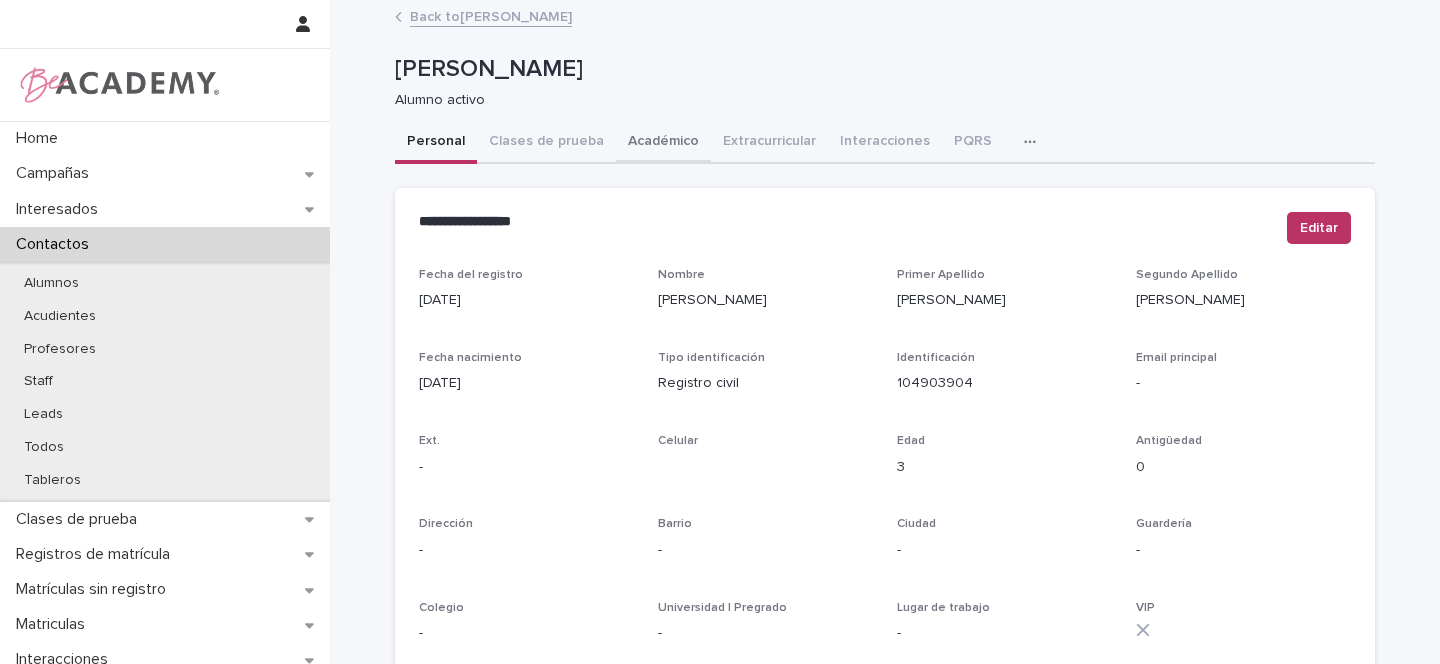 click on "Académico" at bounding box center [663, 143] 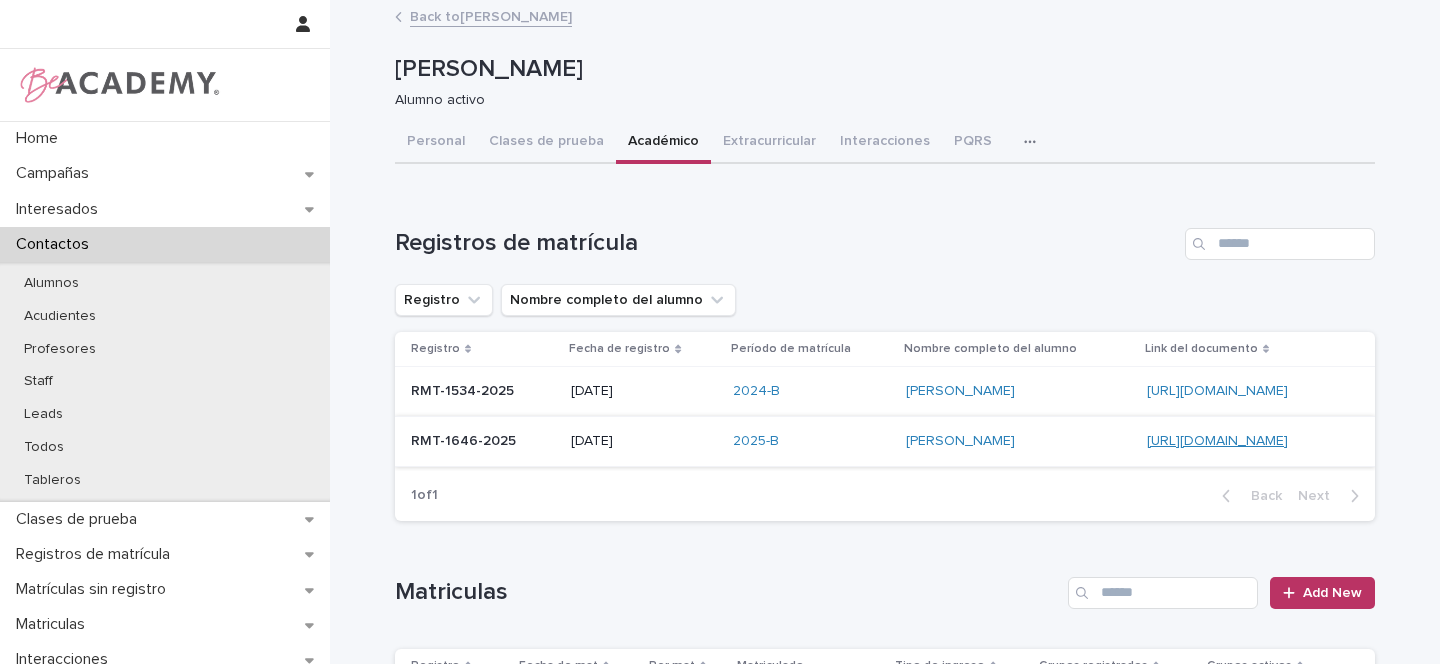 click on "[URL][DOMAIN_NAME]" at bounding box center [1217, 441] 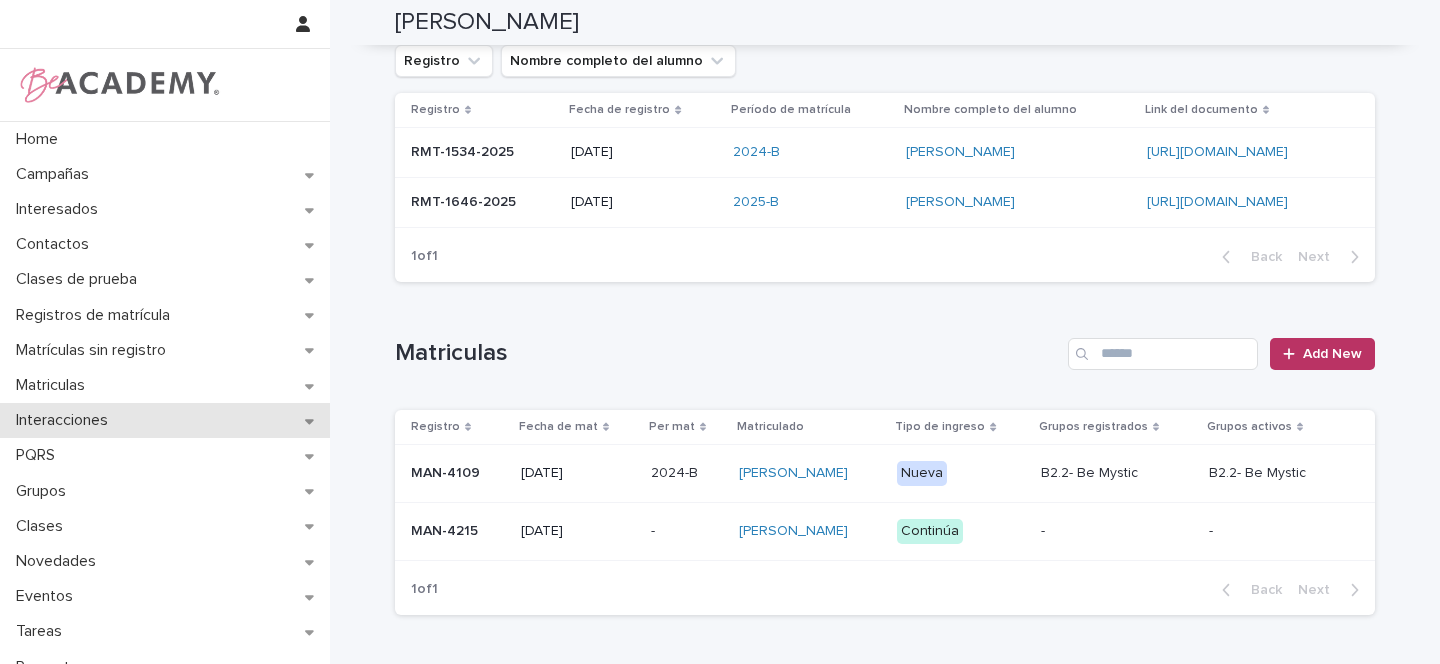 scroll, scrollTop: 426, scrollLeft: 0, axis: vertical 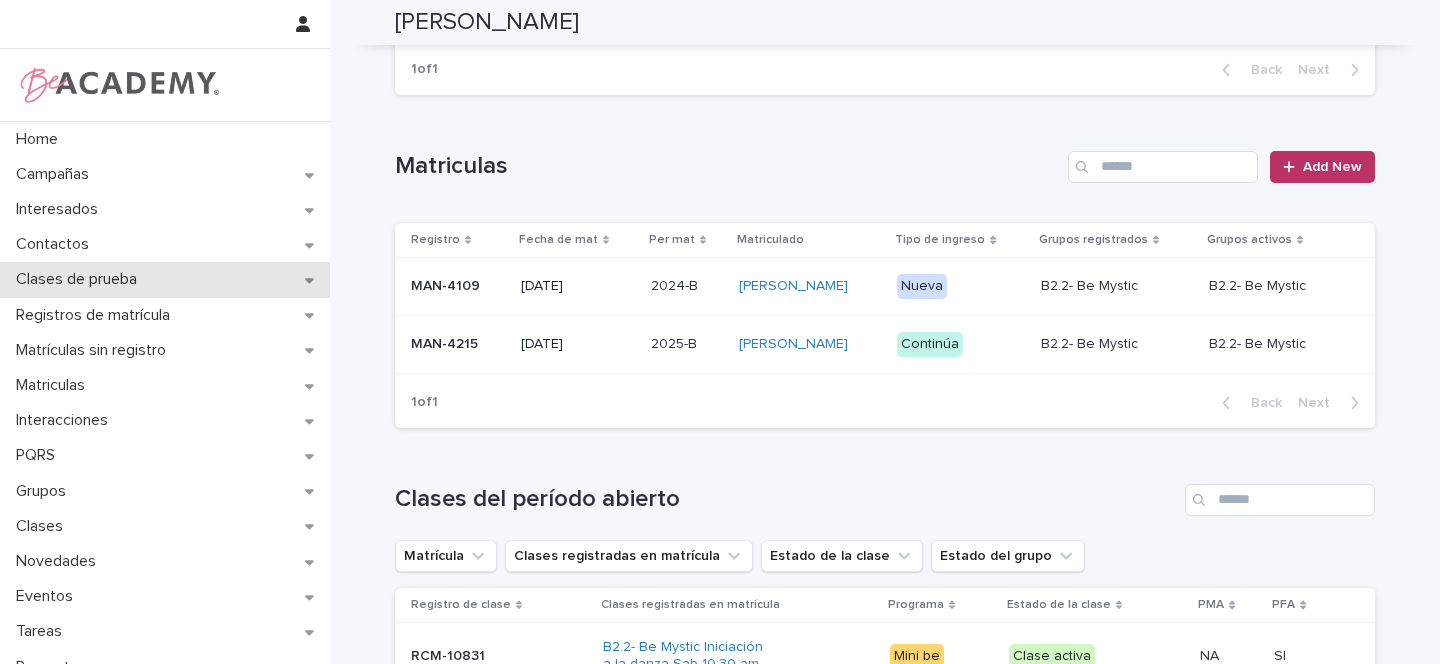 click on "Clases de prueba" at bounding box center [165, 279] 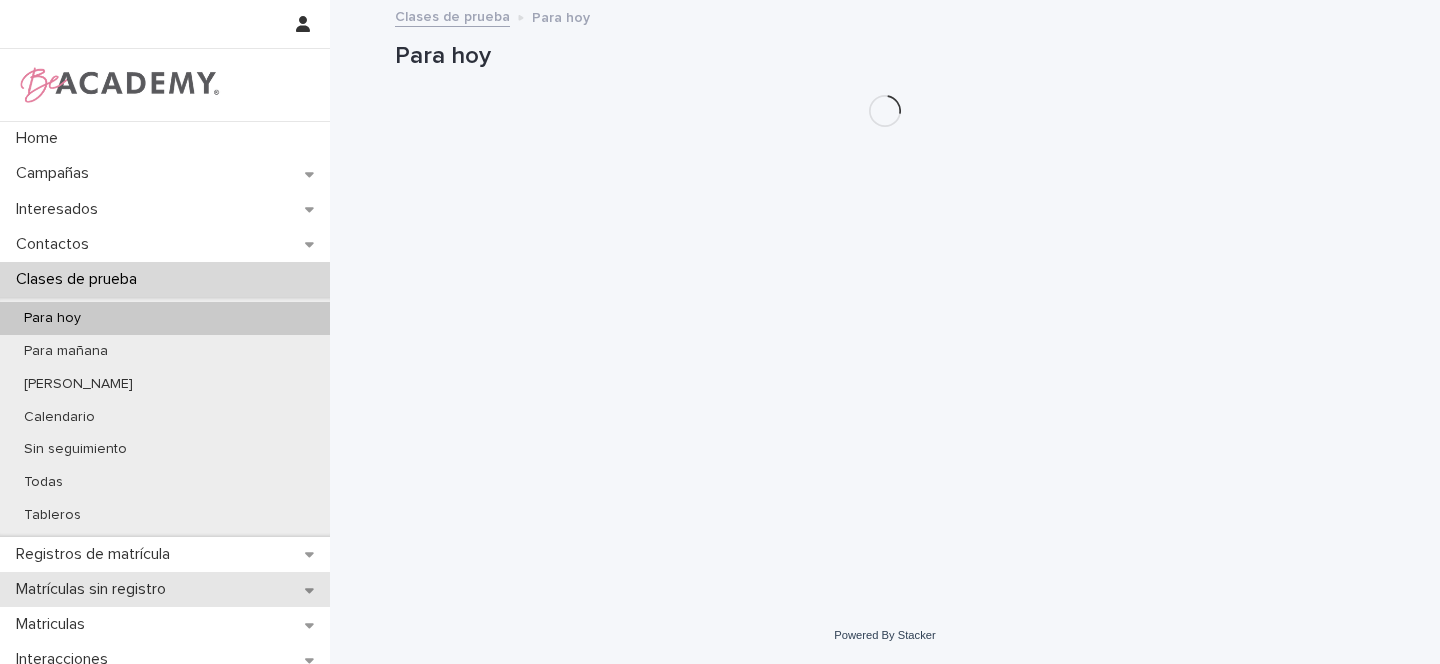 scroll, scrollTop: 0, scrollLeft: 0, axis: both 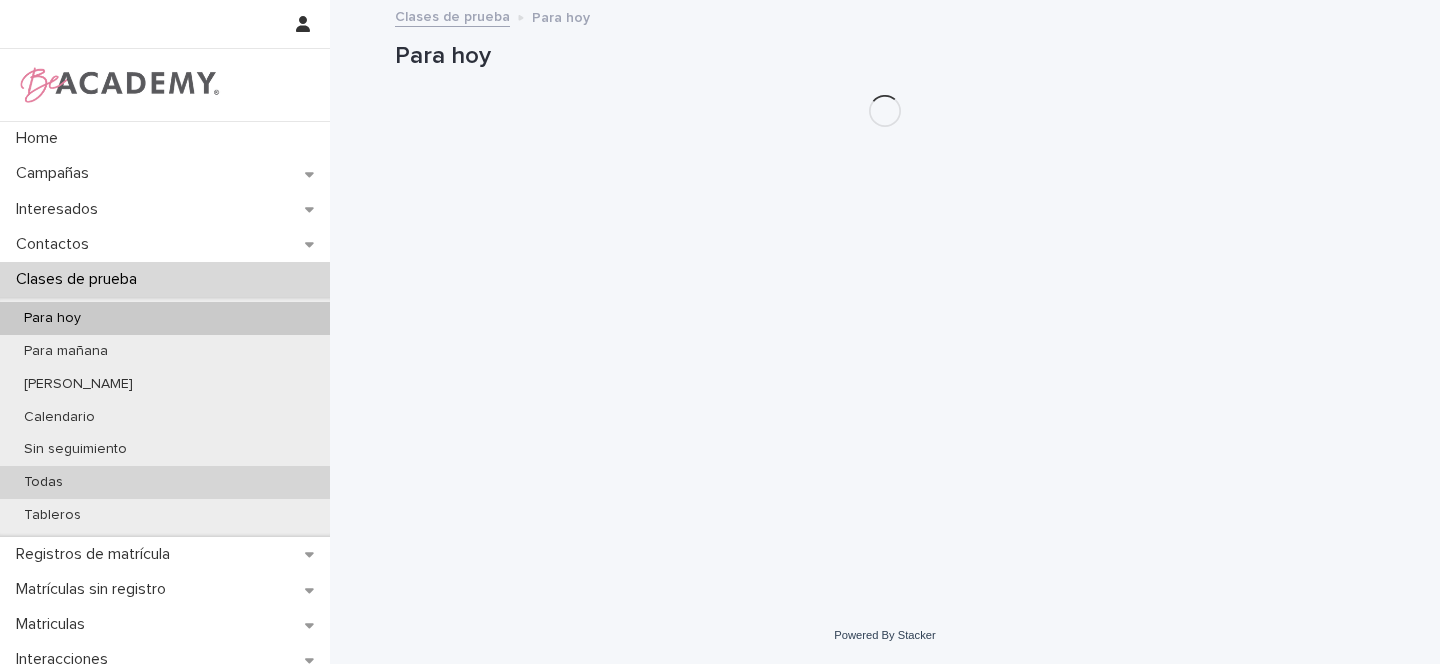 click on "Todas" at bounding box center (165, 482) 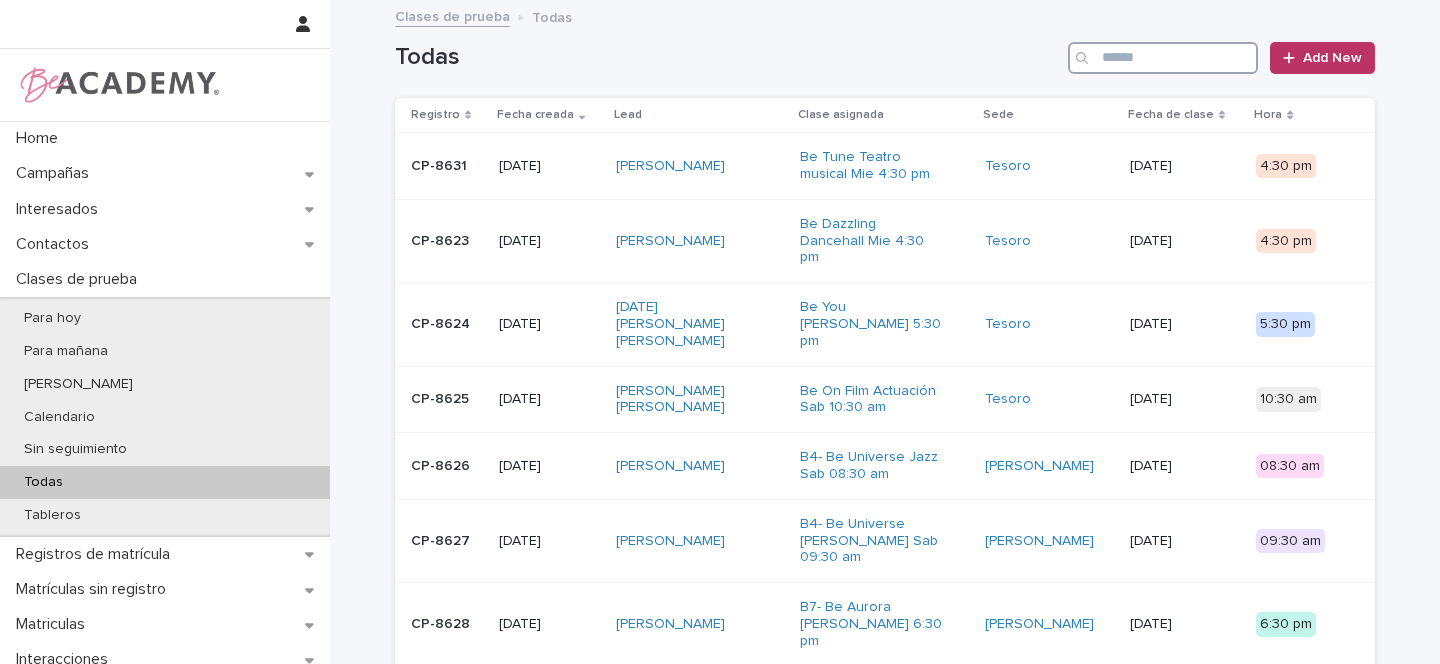 click at bounding box center [1163, 58] 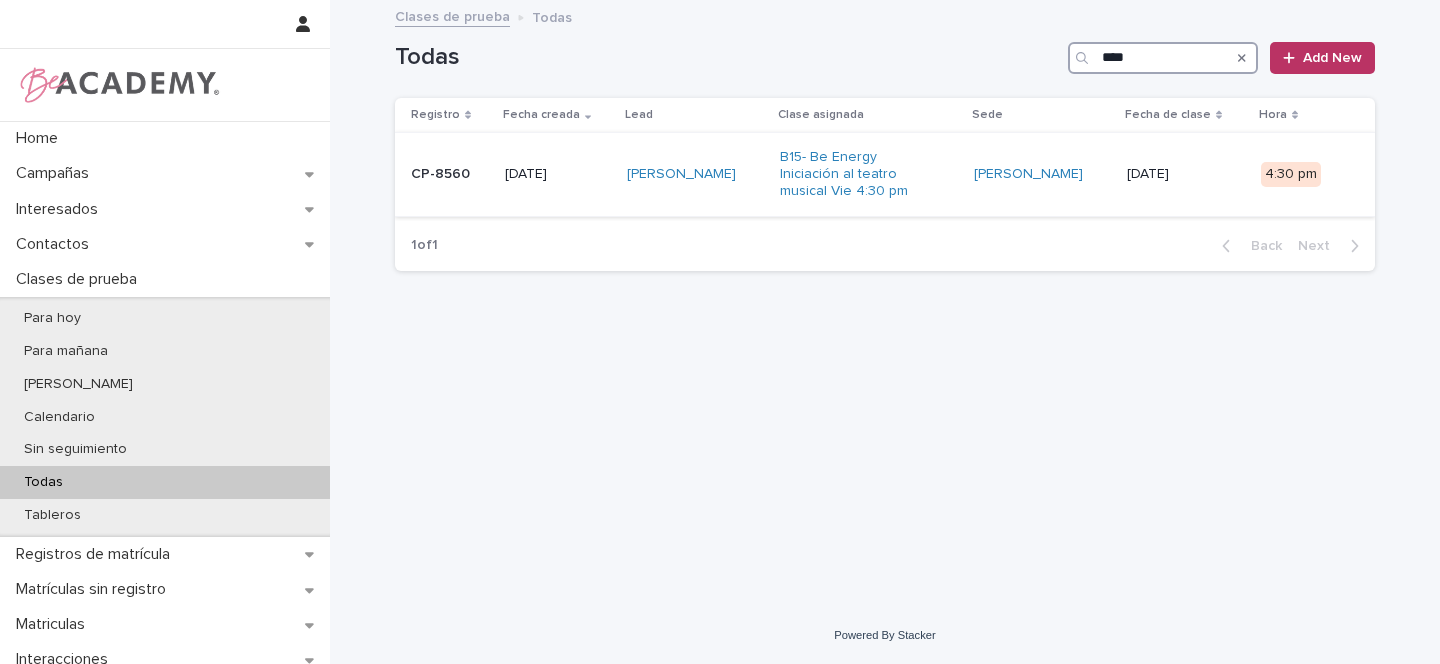 type on "****" 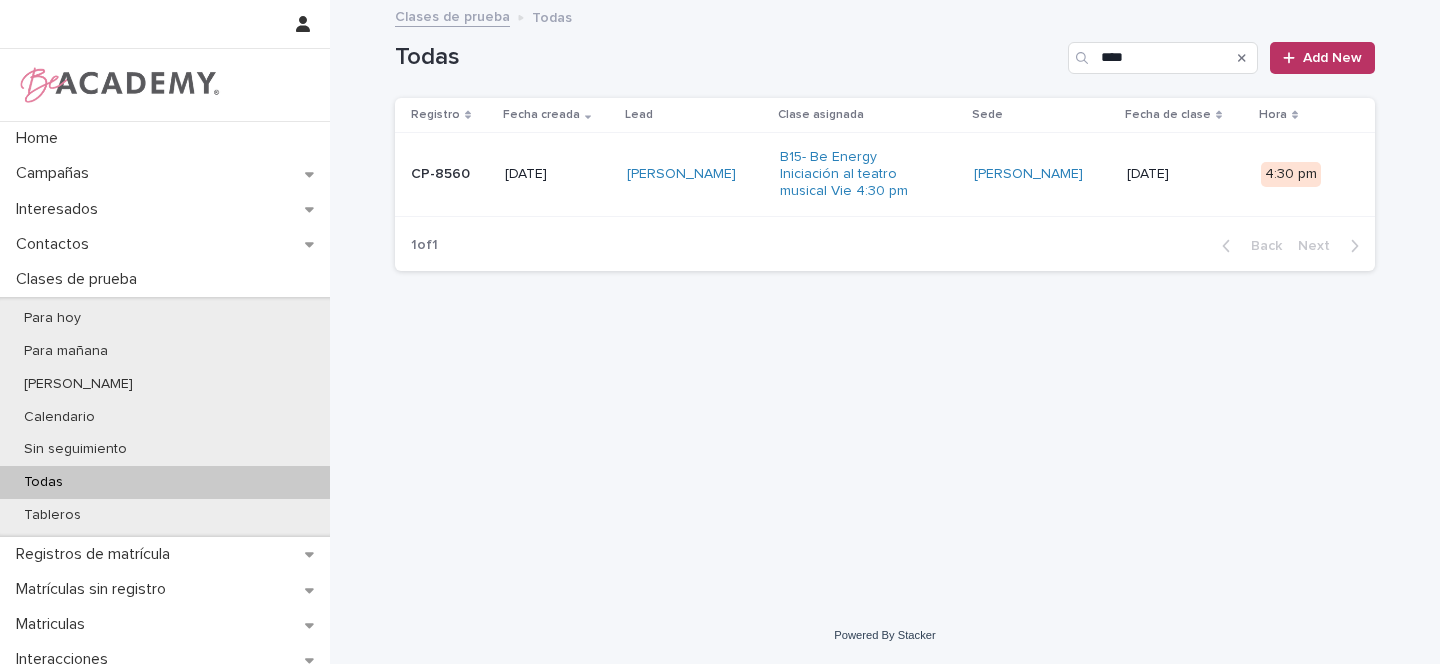 click on "Mariana Ramirez Cortes" at bounding box center [695, 174] 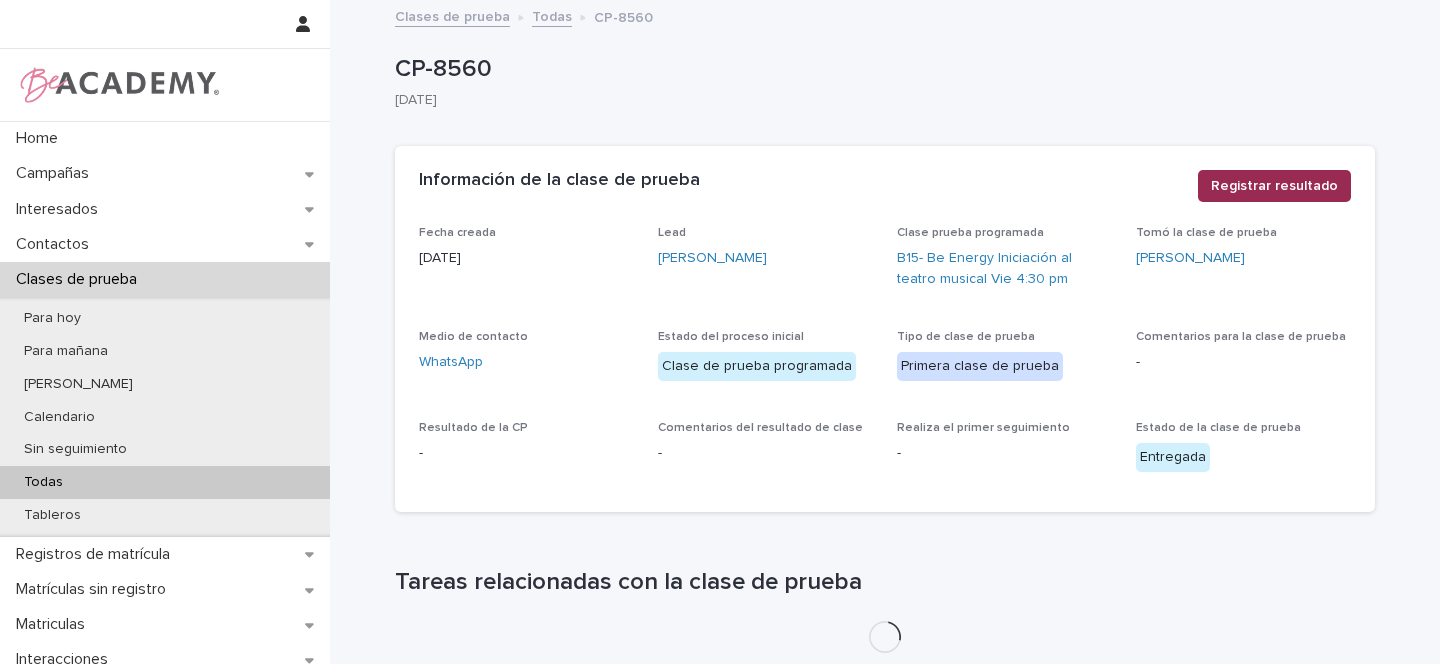 click on "Registrar resultado" at bounding box center (1274, 186) 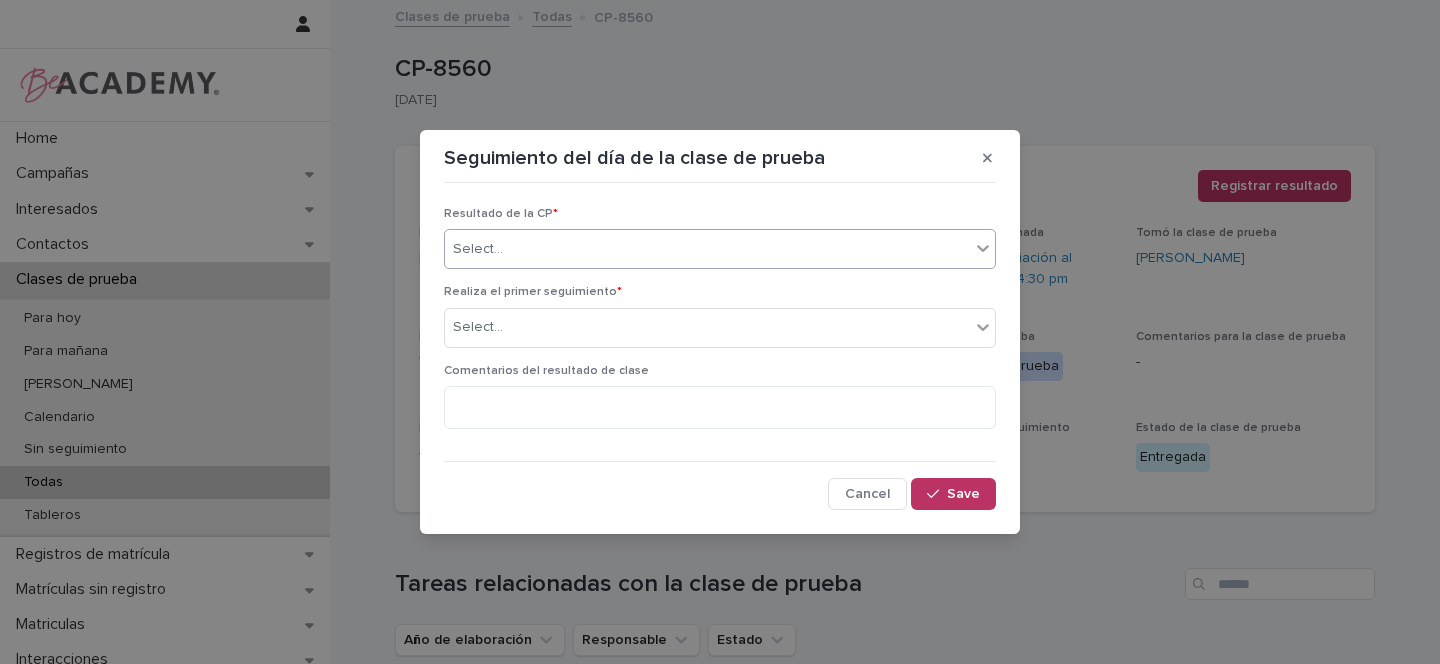click on "Select..." at bounding box center (707, 249) 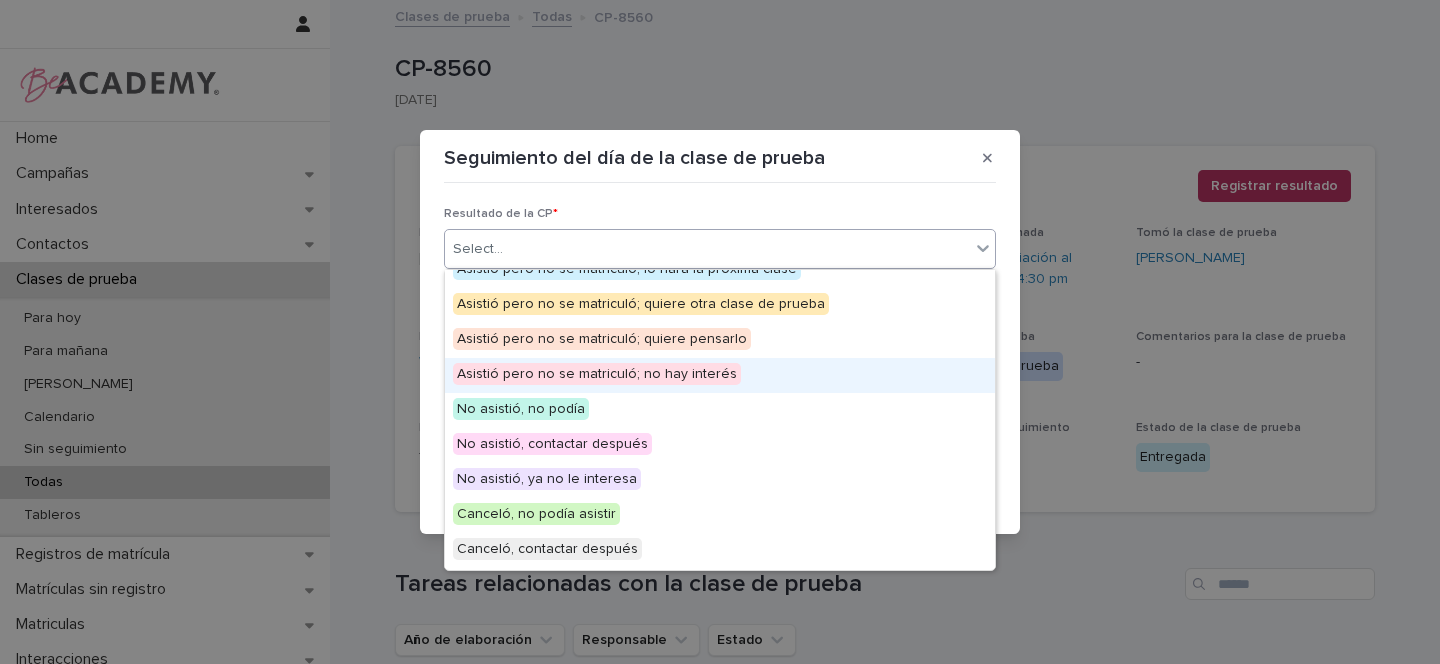 scroll, scrollTop: 100, scrollLeft: 0, axis: vertical 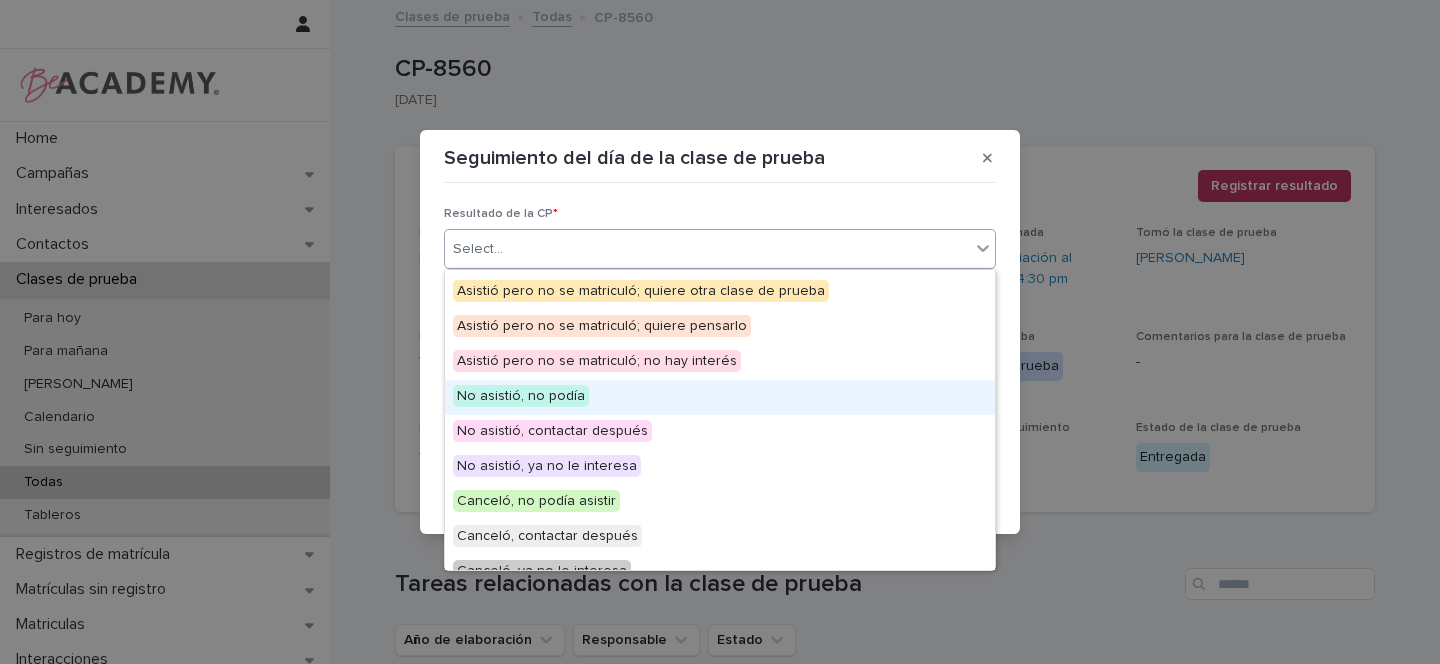 click on "No asistió, no podía" at bounding box center [521, 396] 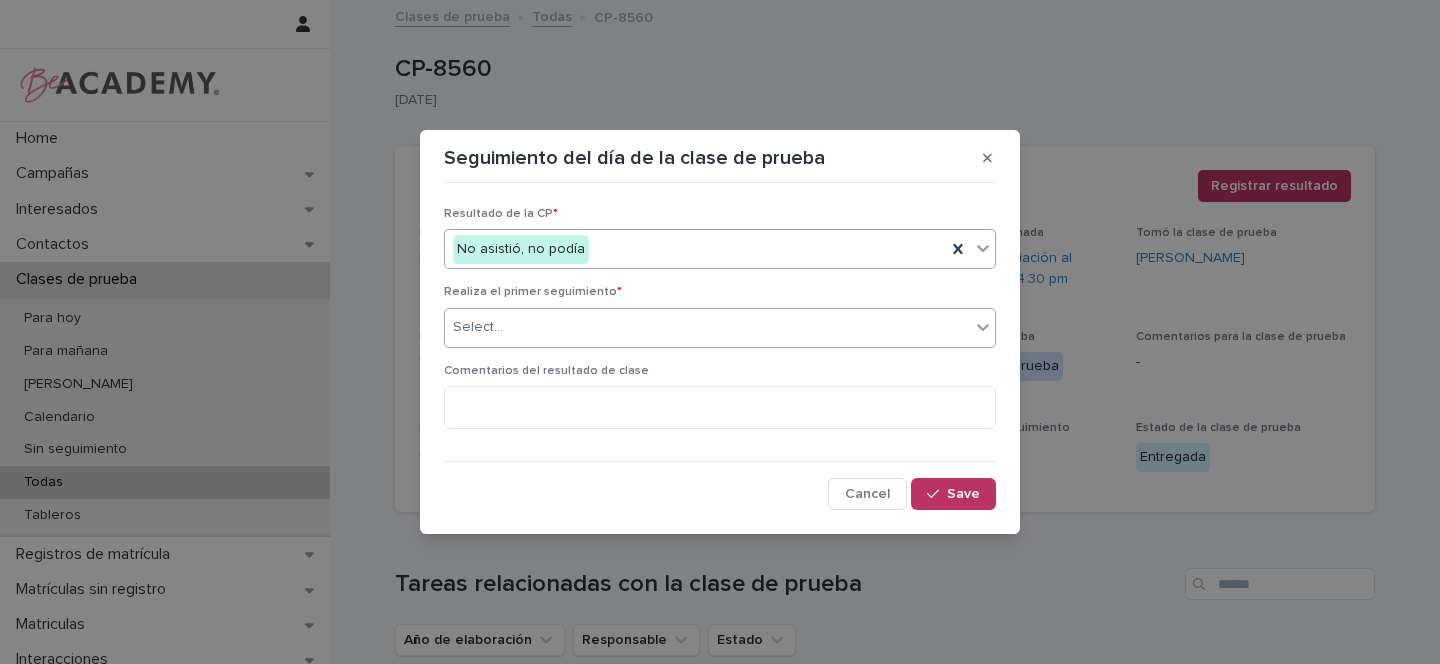click on "Select..." at bounding box center (707, 327) 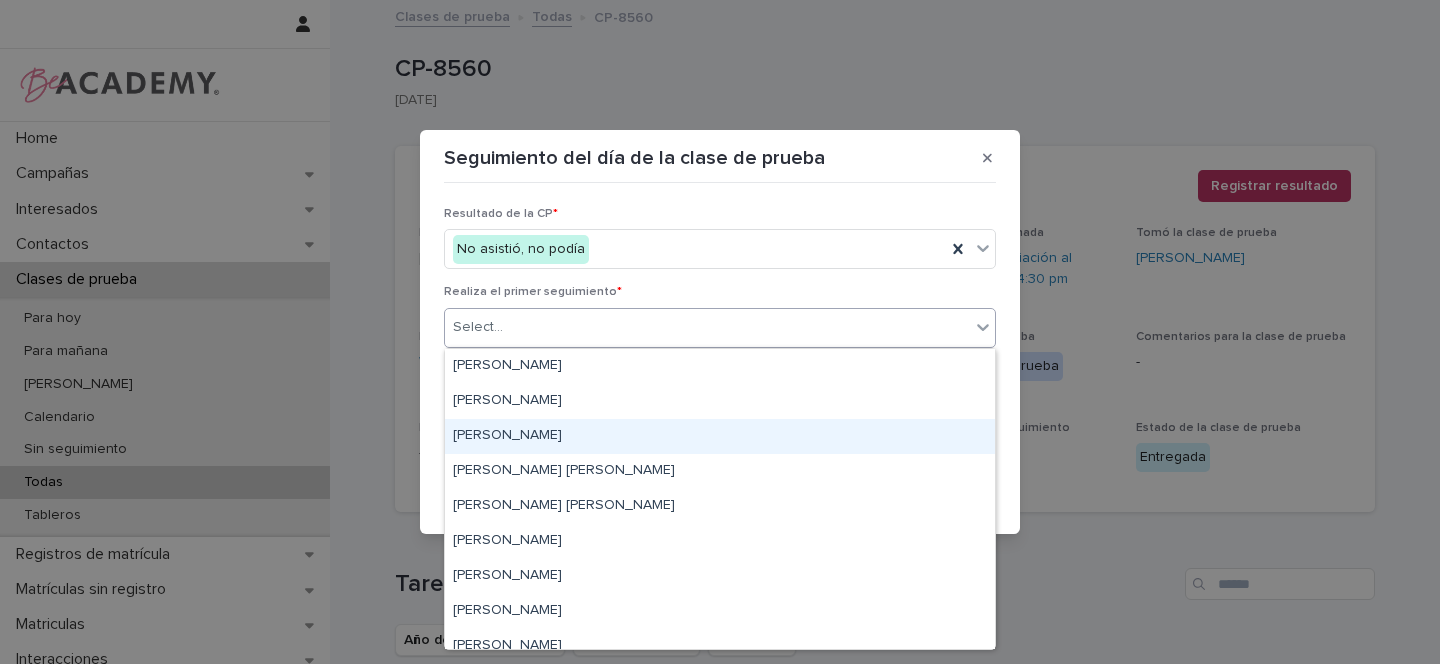 click on "[PERSON_NAME]" at bounding box center (720, 436) 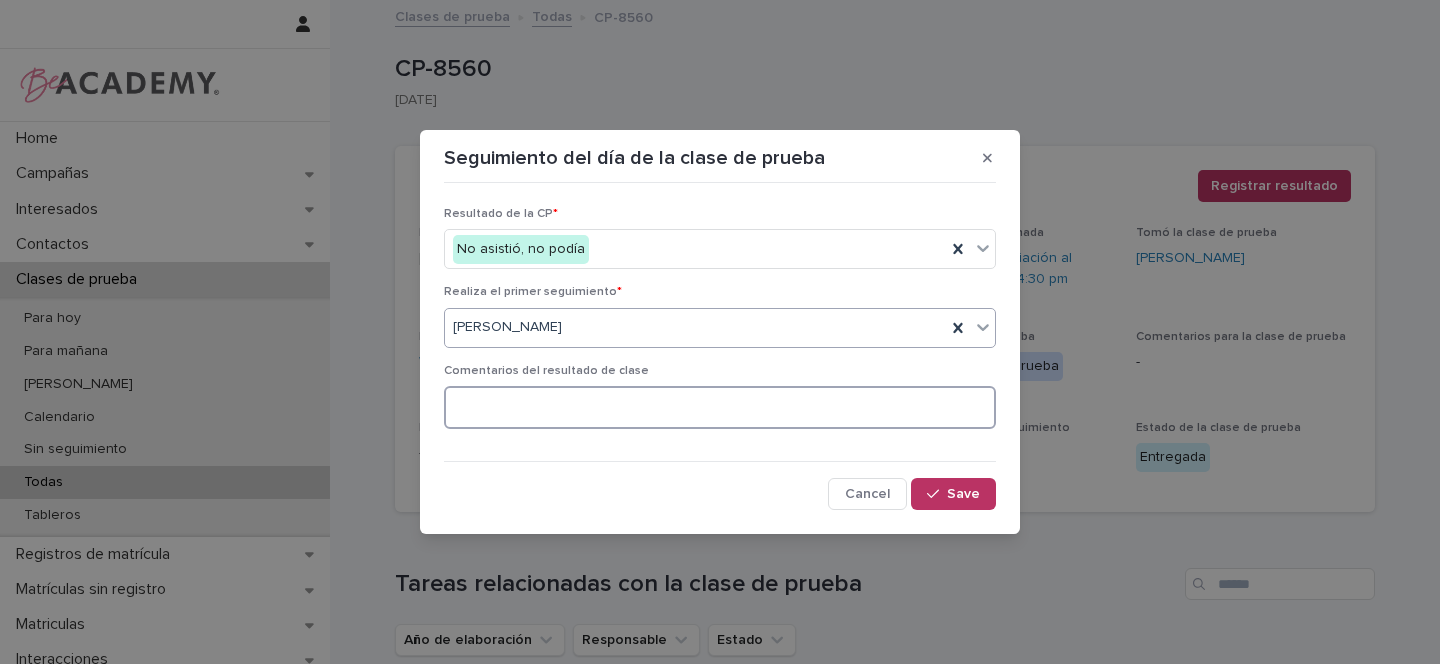 click at bounding box center [720, 407] 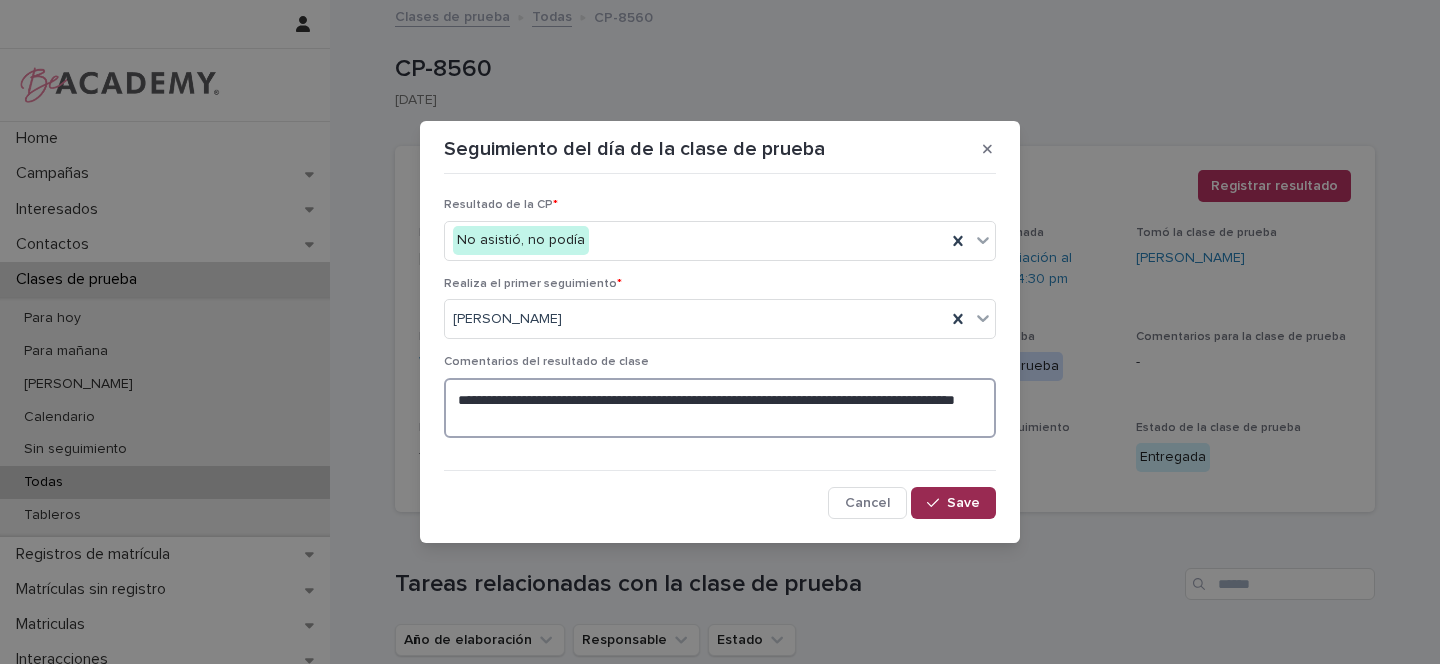 type on "**********" 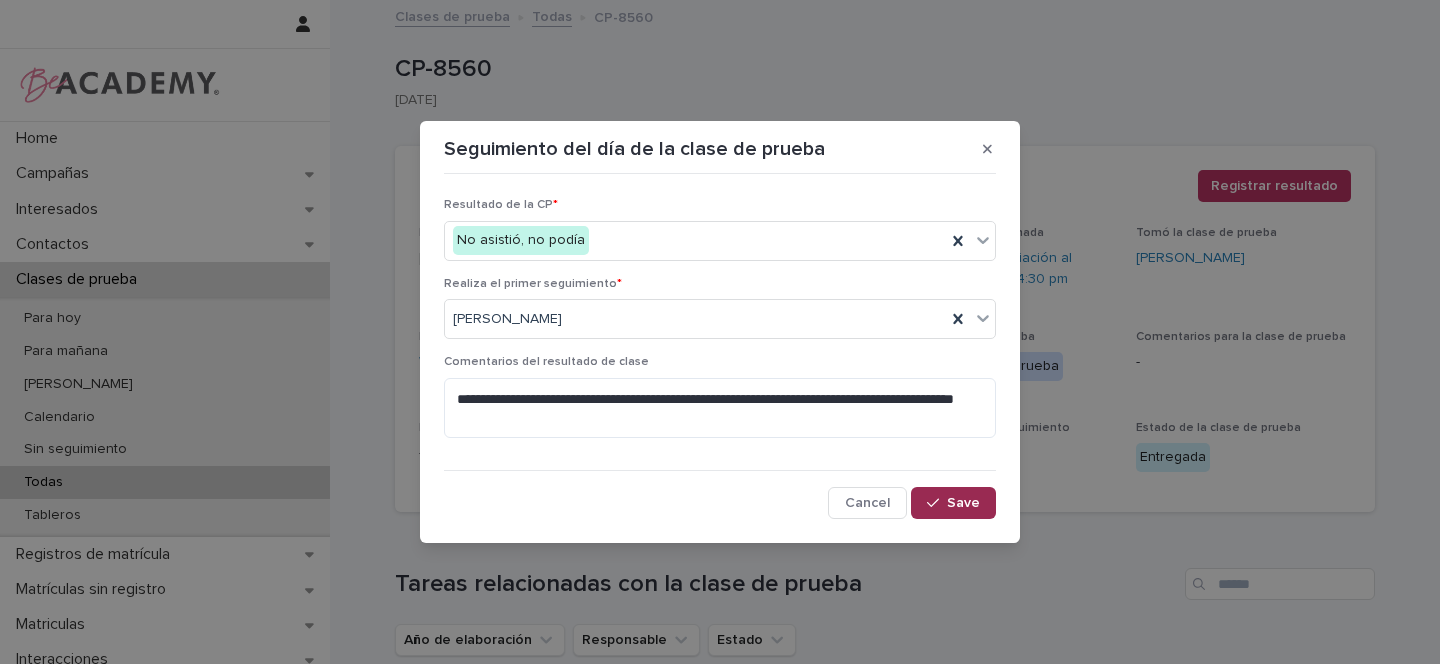 click on "Save" at bounding box center (963, 503) 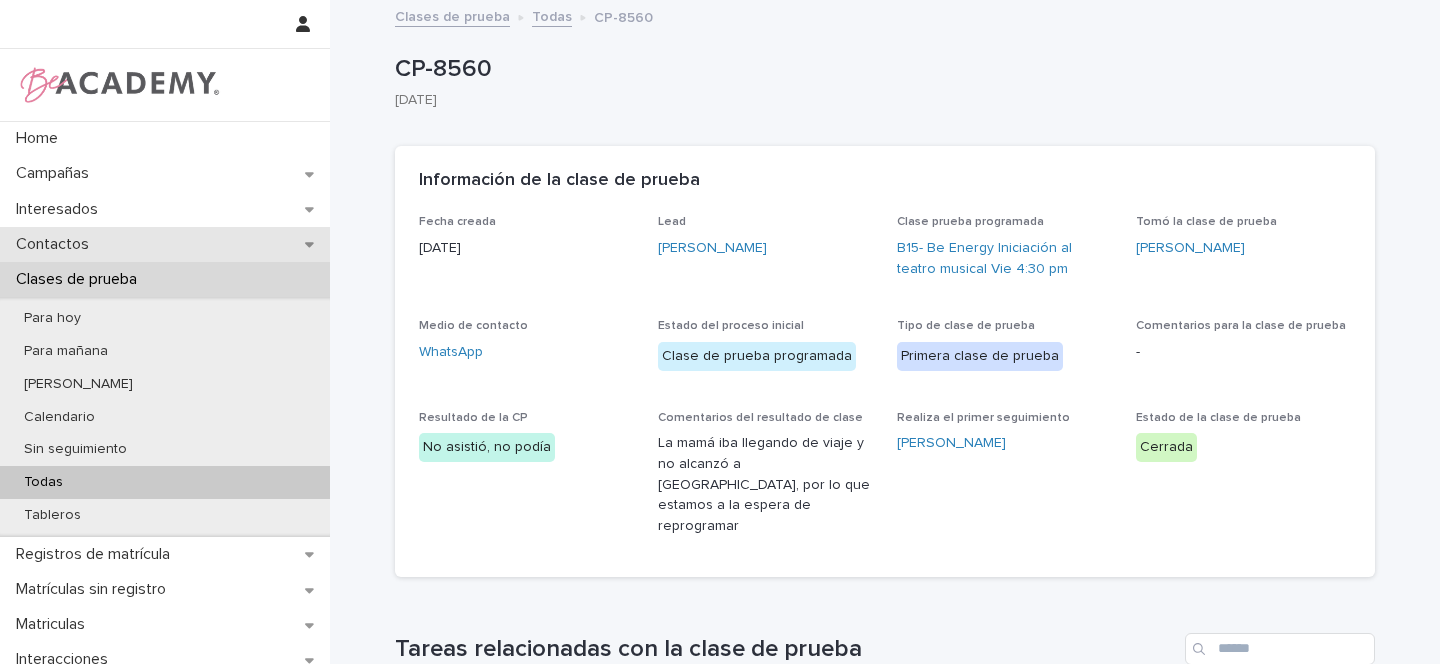 click 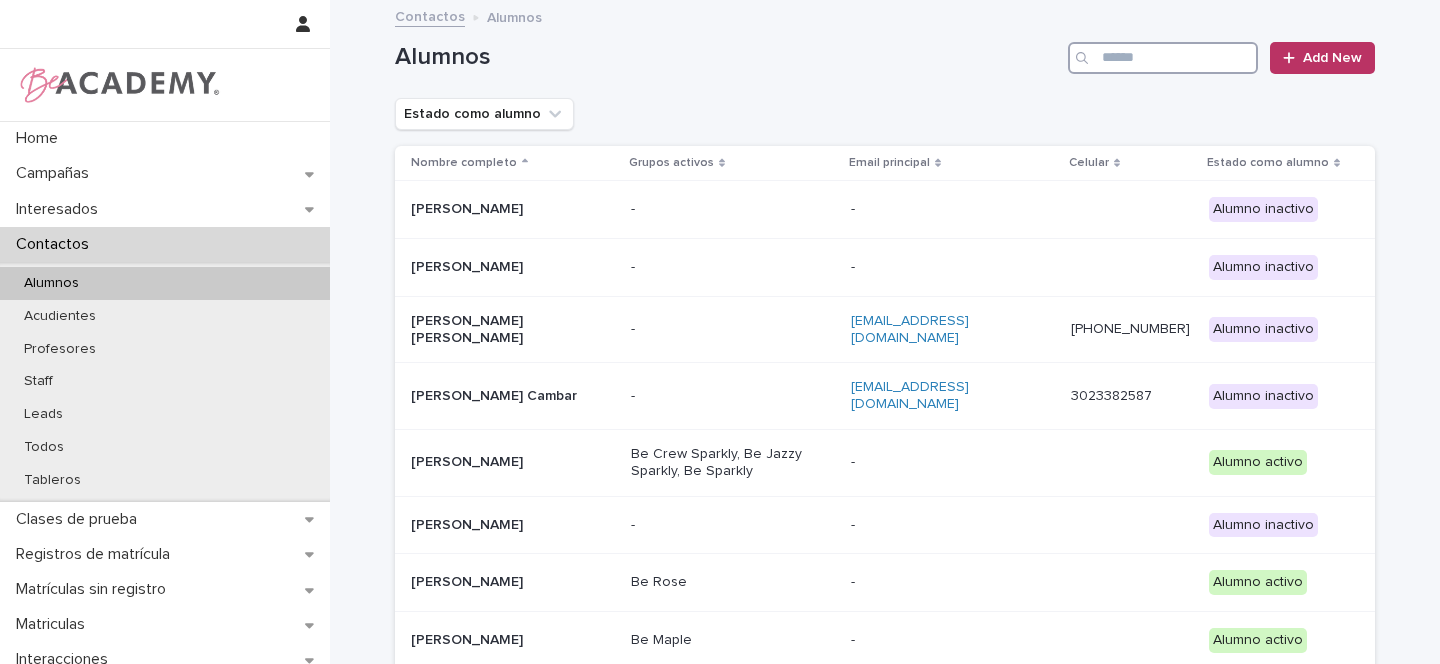 click at bounding box center [1163, 58] 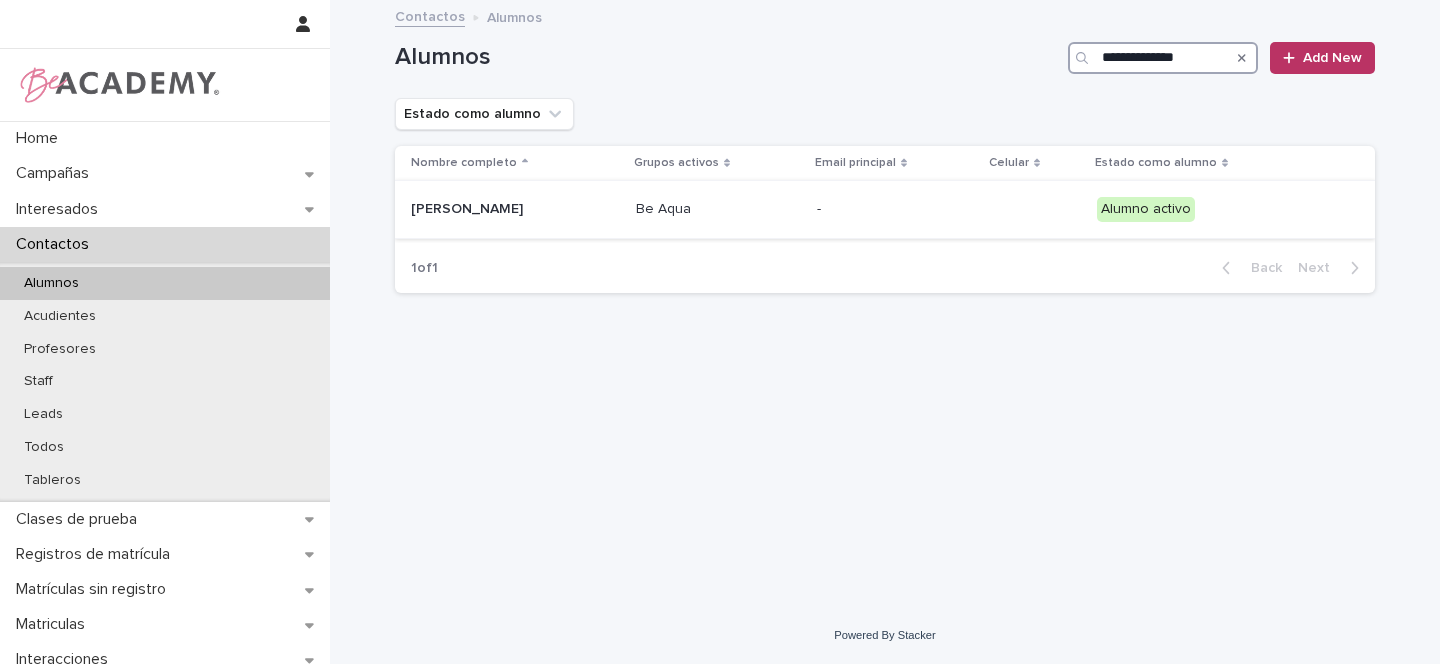 type on "**********" 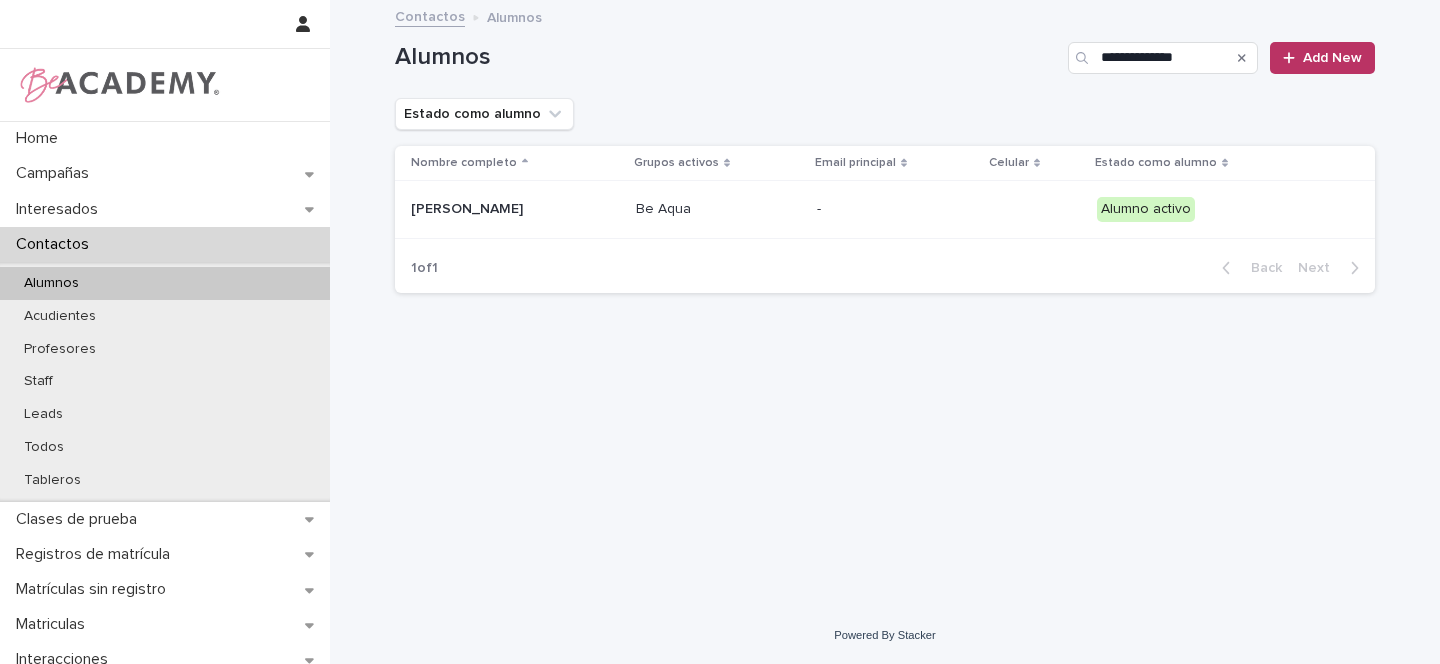 click on "Juanita Charry Galeano" at bounding box center [515, 209] 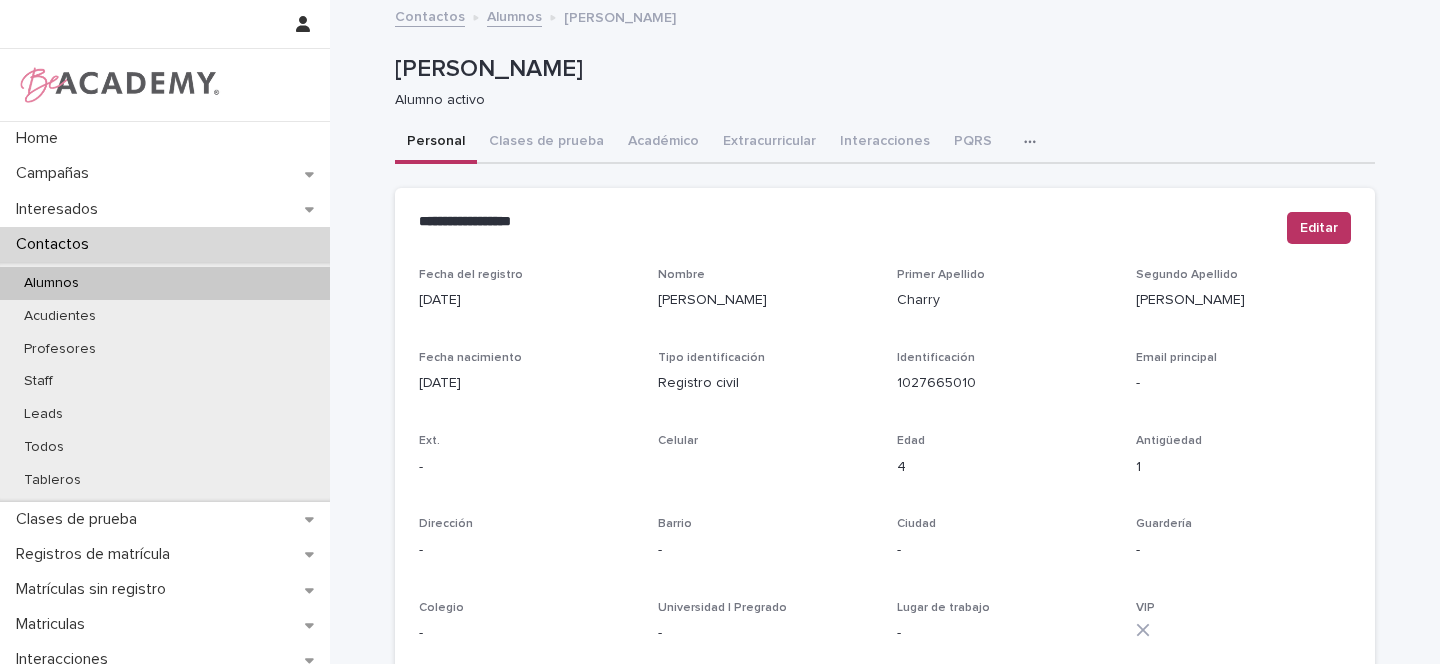 click on "Alumnos" at bounding box center [51, 283] 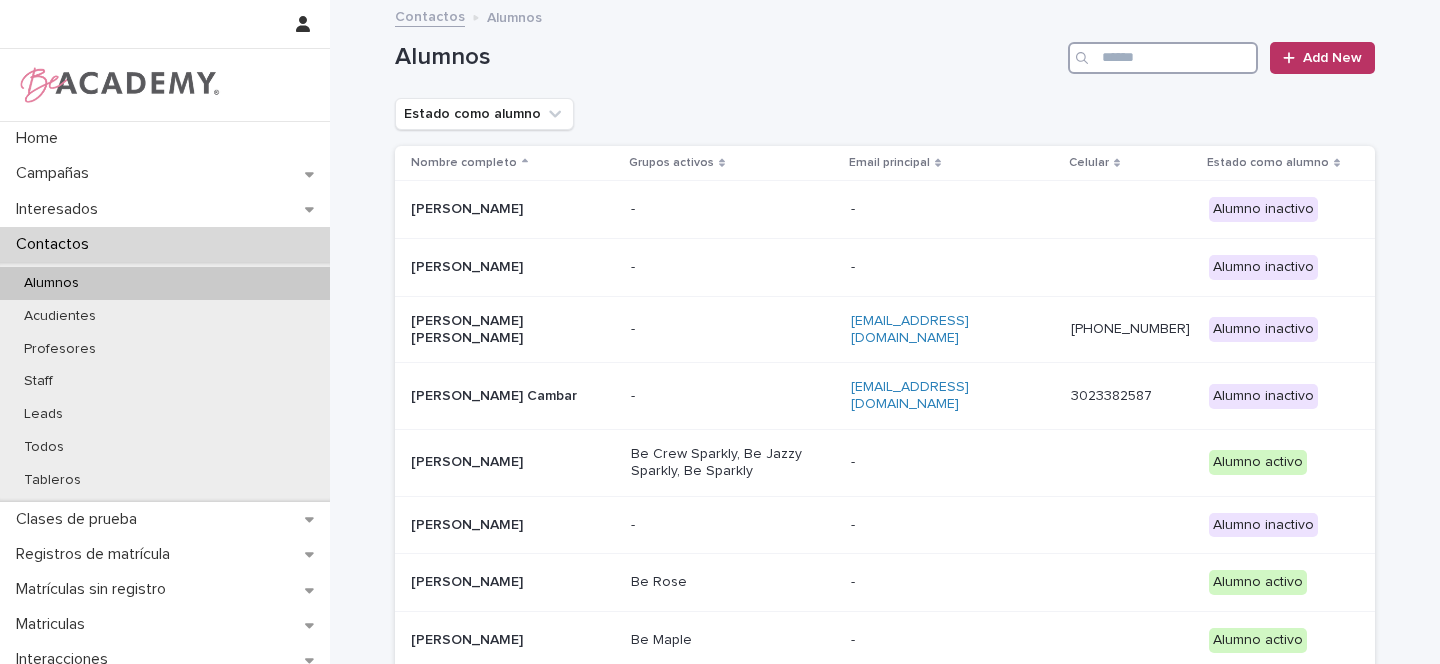 click at bounding box center [1163, 58] 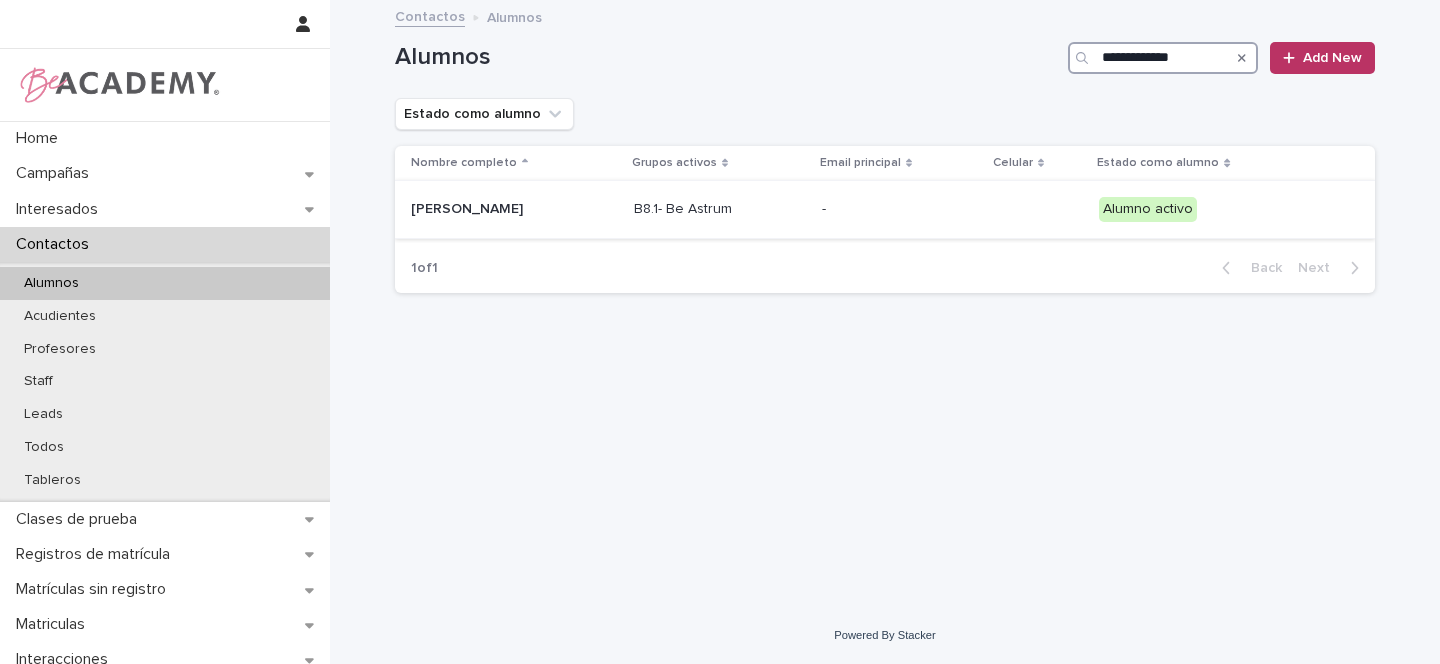type on "**********" 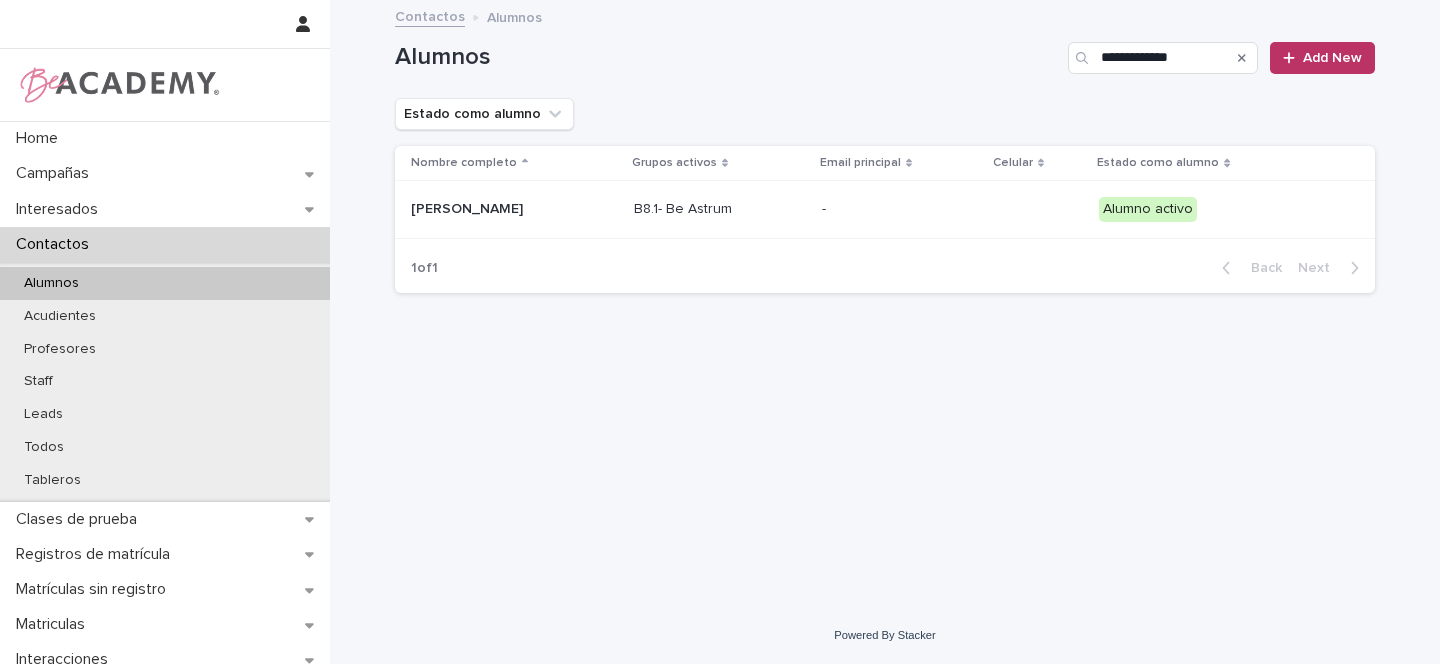 click on "[PERSON_NAME]" at bounding box center [511, 209] 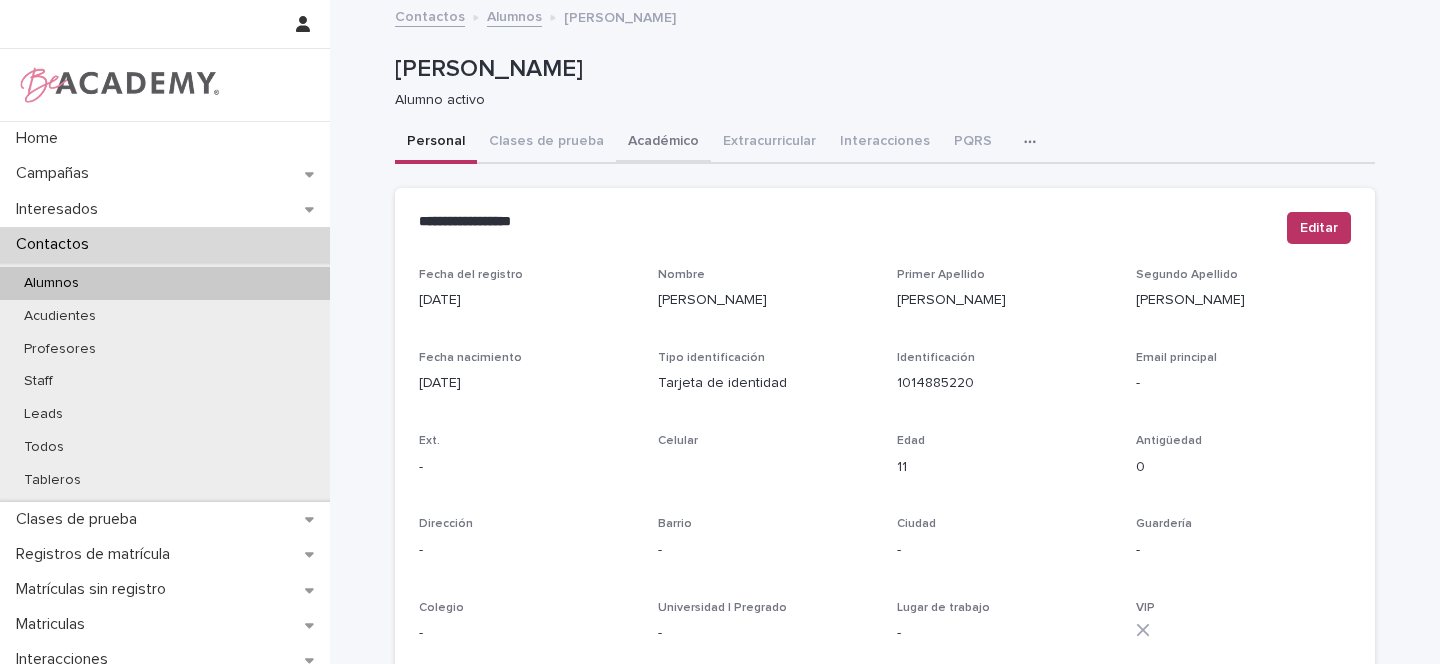 click on "Académico" at bounding box center [663, 143] 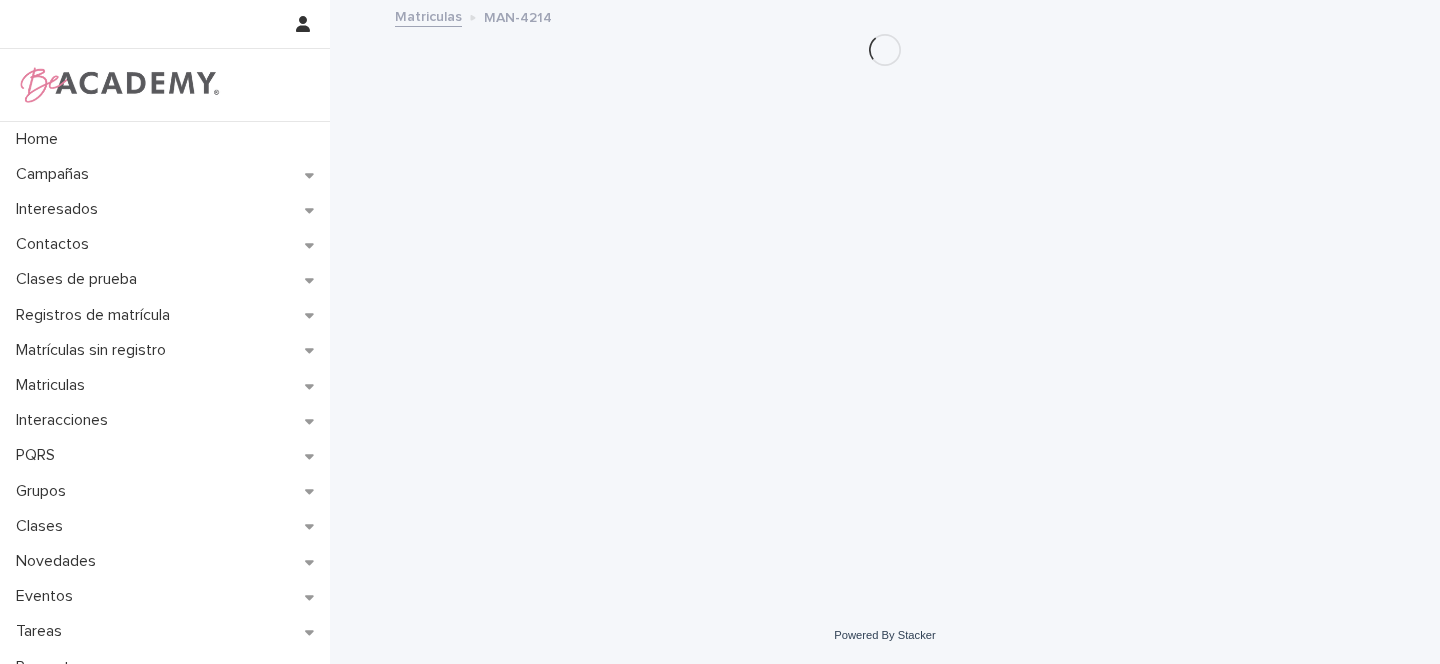scroll, scrollTop: 0, scrollLeft: 0, axis: both 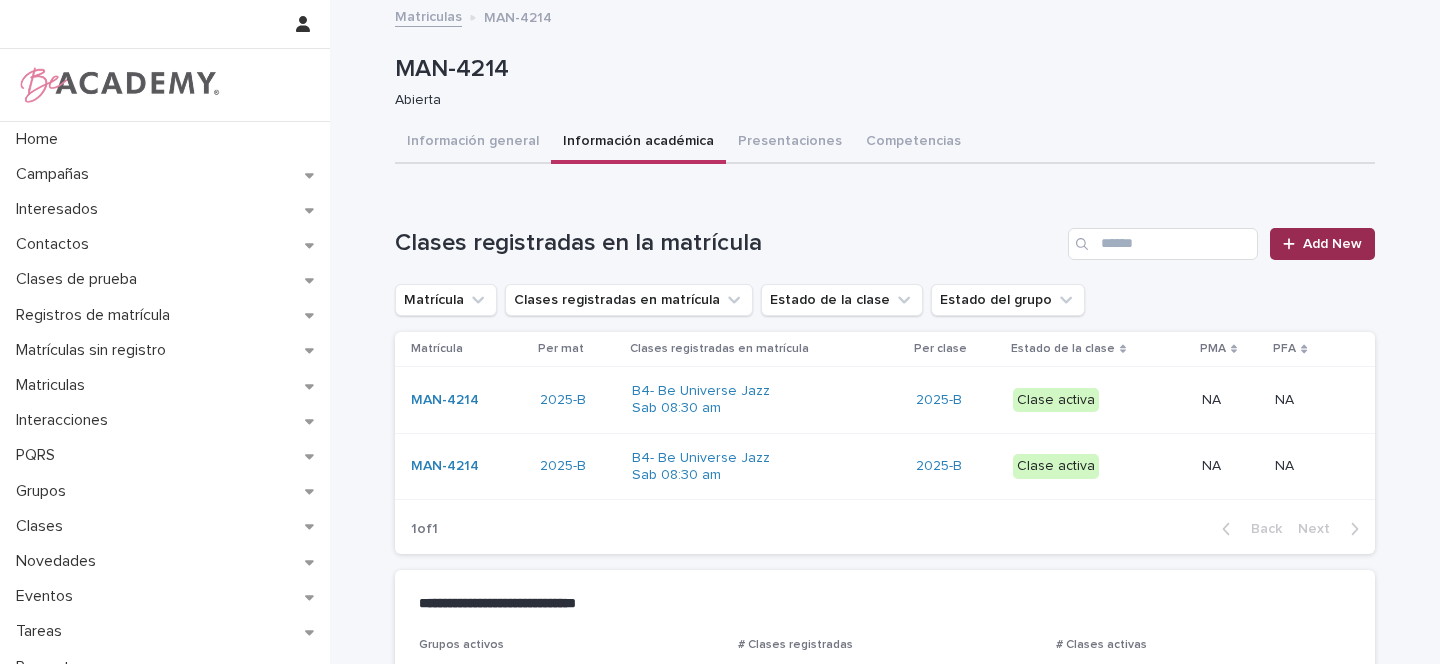 click on "Add New" at bounding box center [1332, 244] 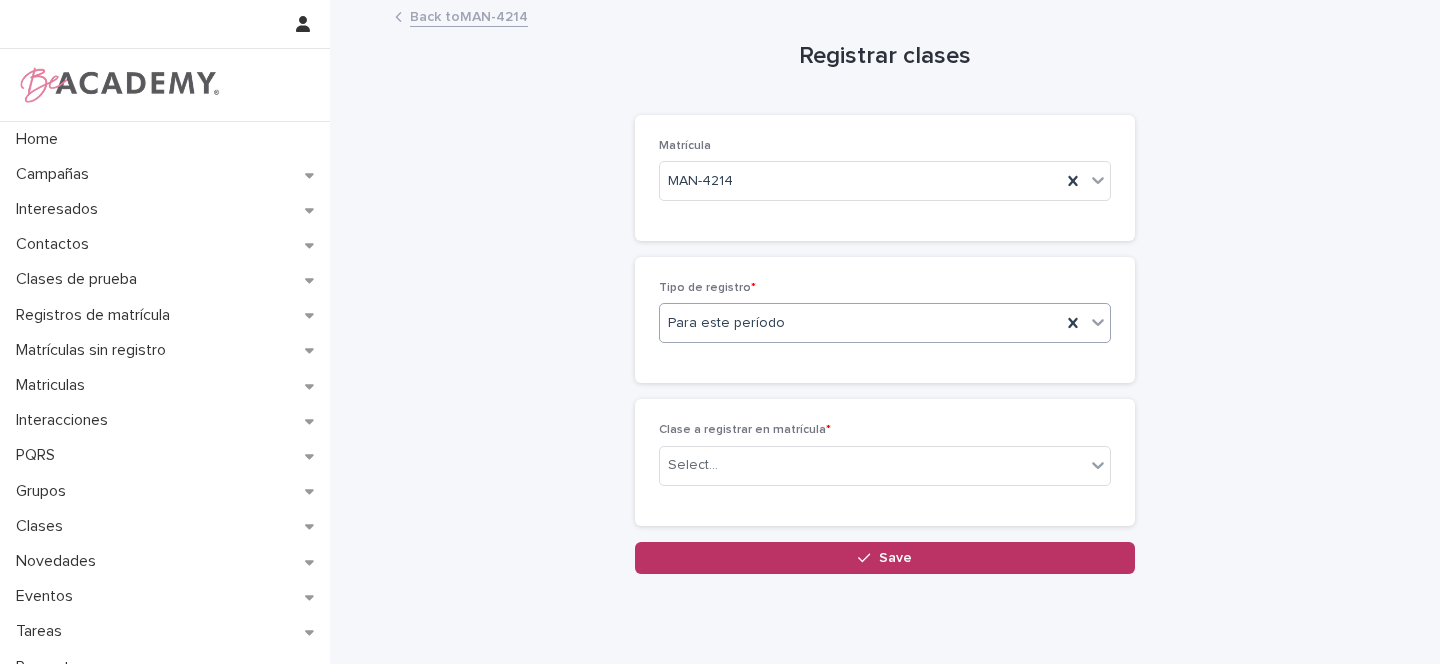 click on "Para este período" at bounding box center [860, 323] 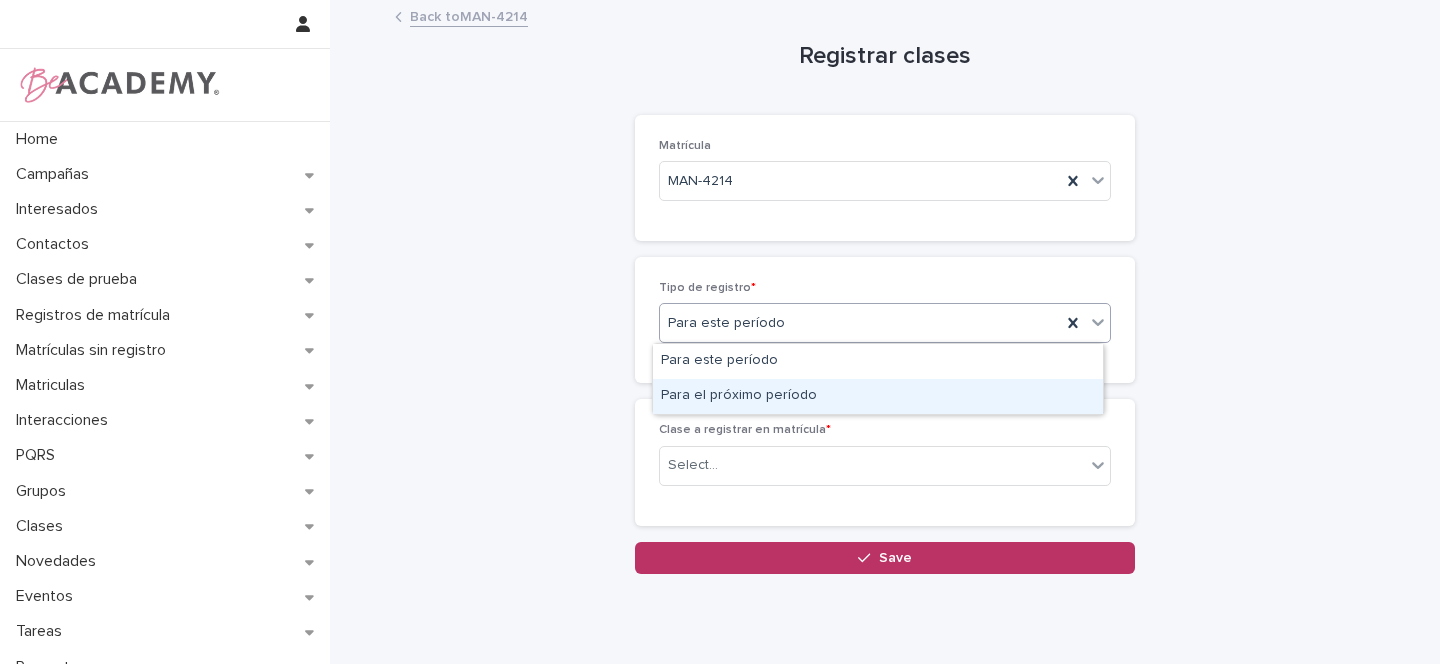 click on "Para el próximo período" at bounding box center (878, 396) 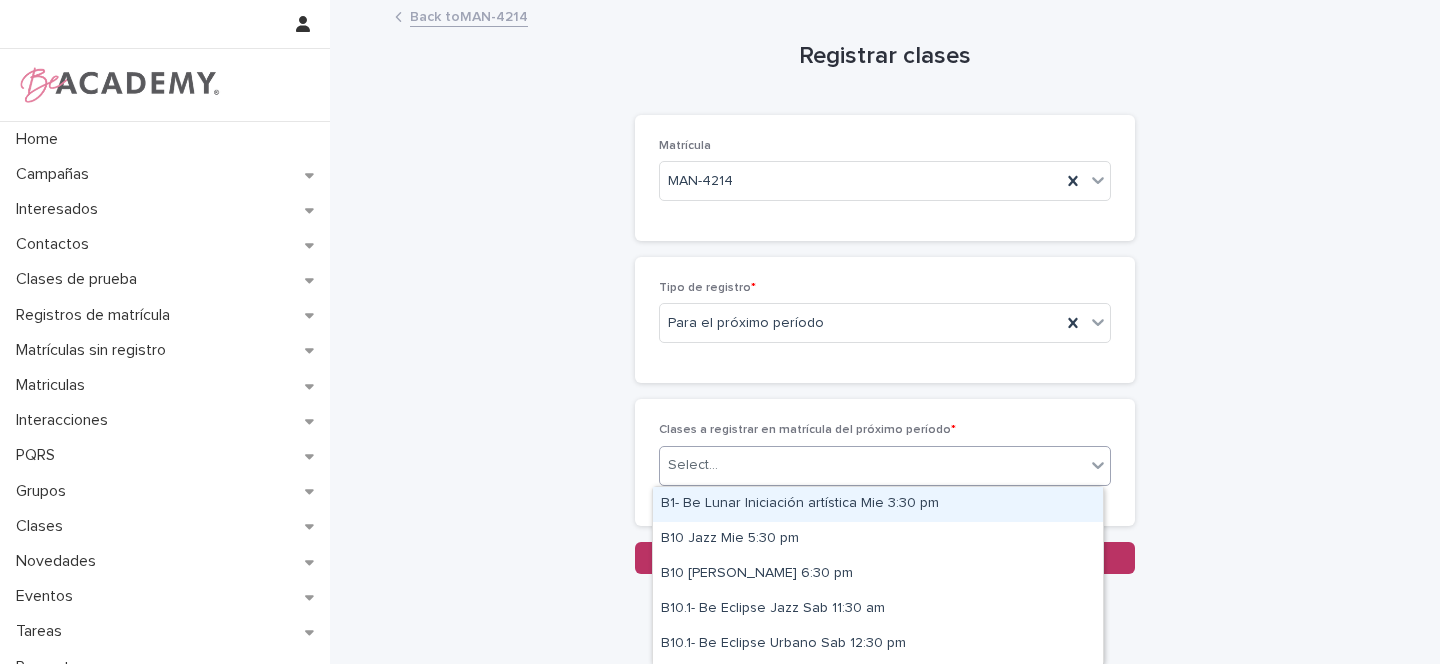click at bounding box center [721, 465] 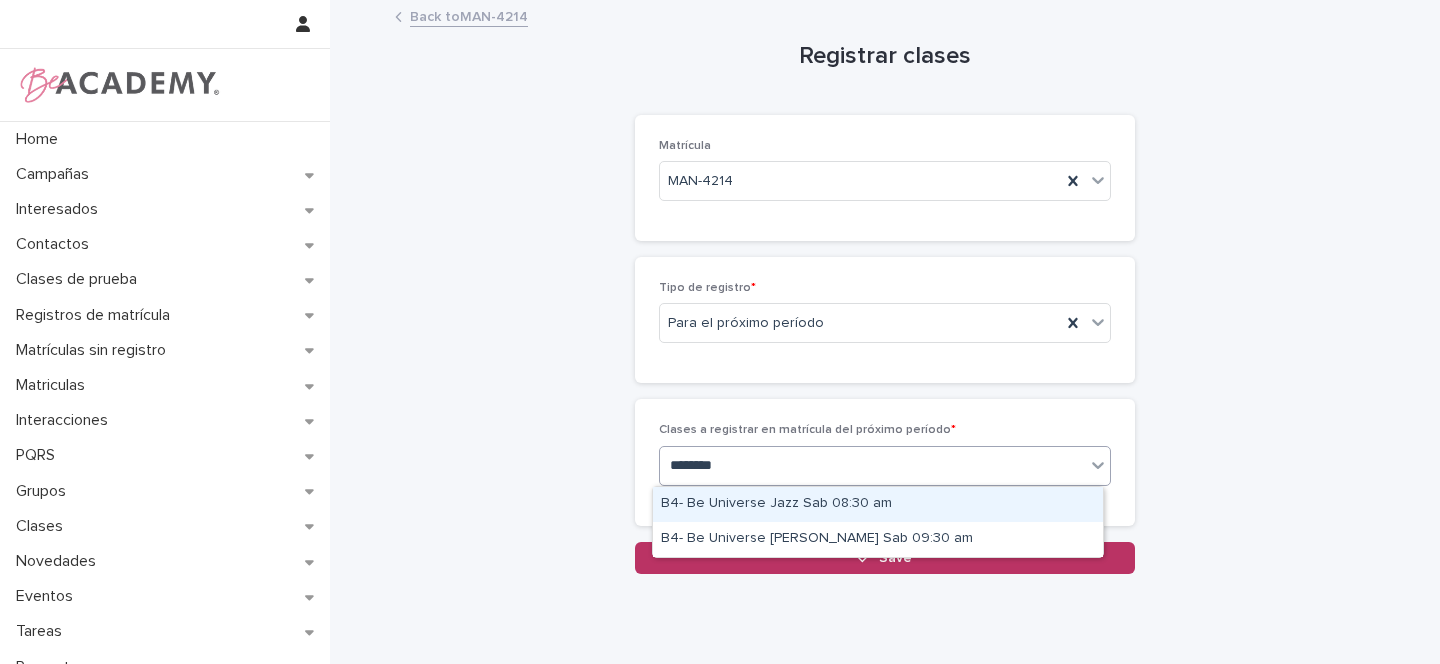 type on "*********" 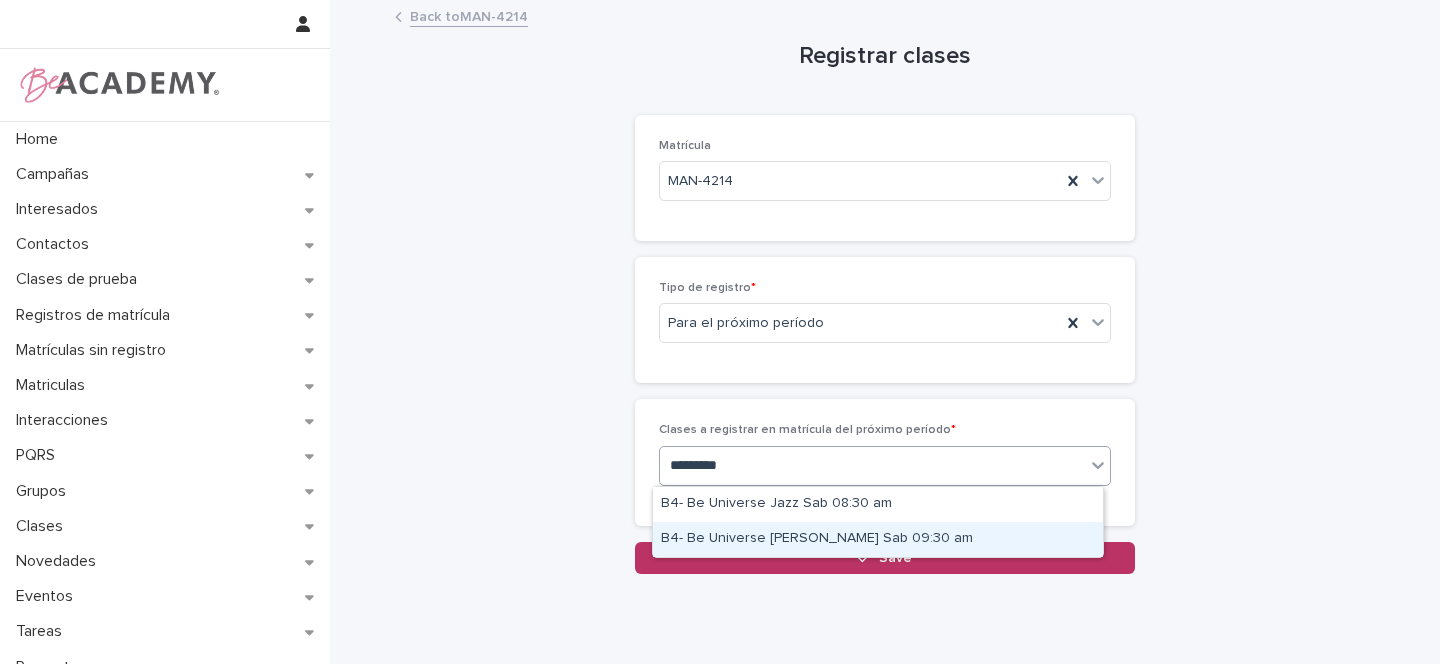 click on "B4- Be Universe Urbano Sab 09:30 am" at bounding box center (878, 539) 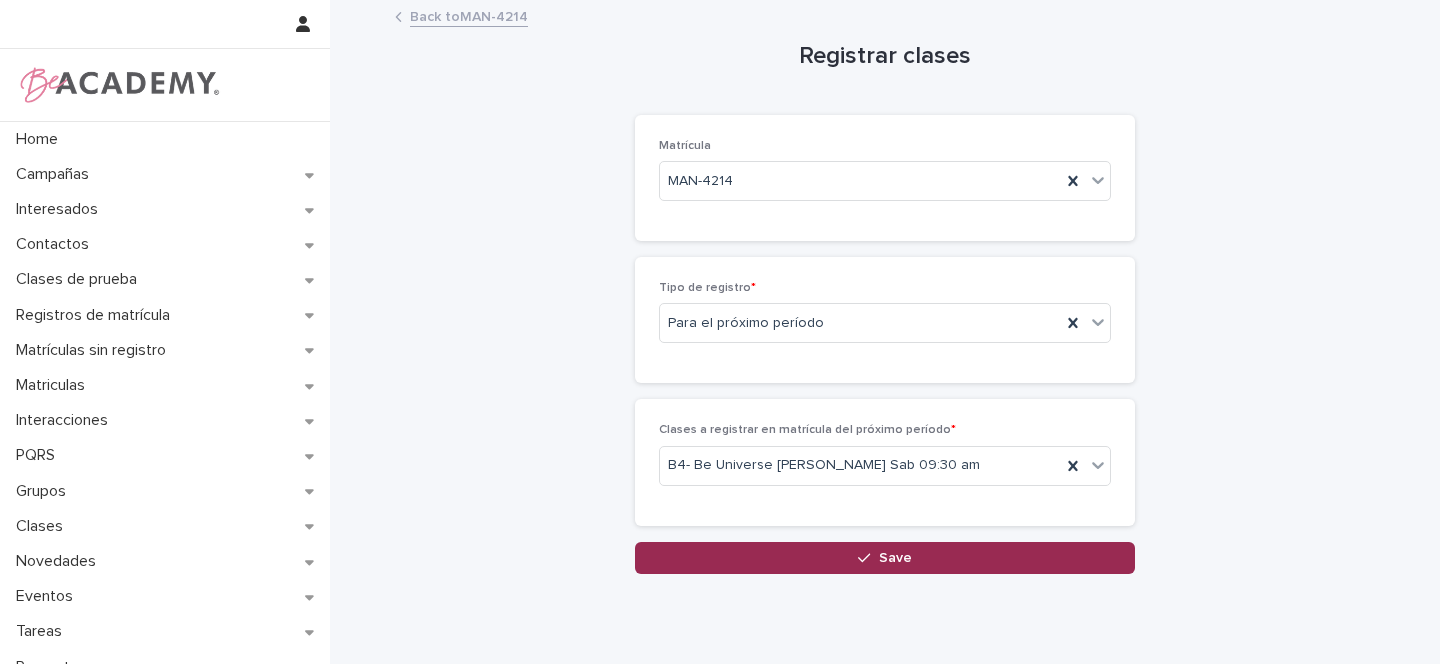 click on "Save" at bounding box center (885, 558) 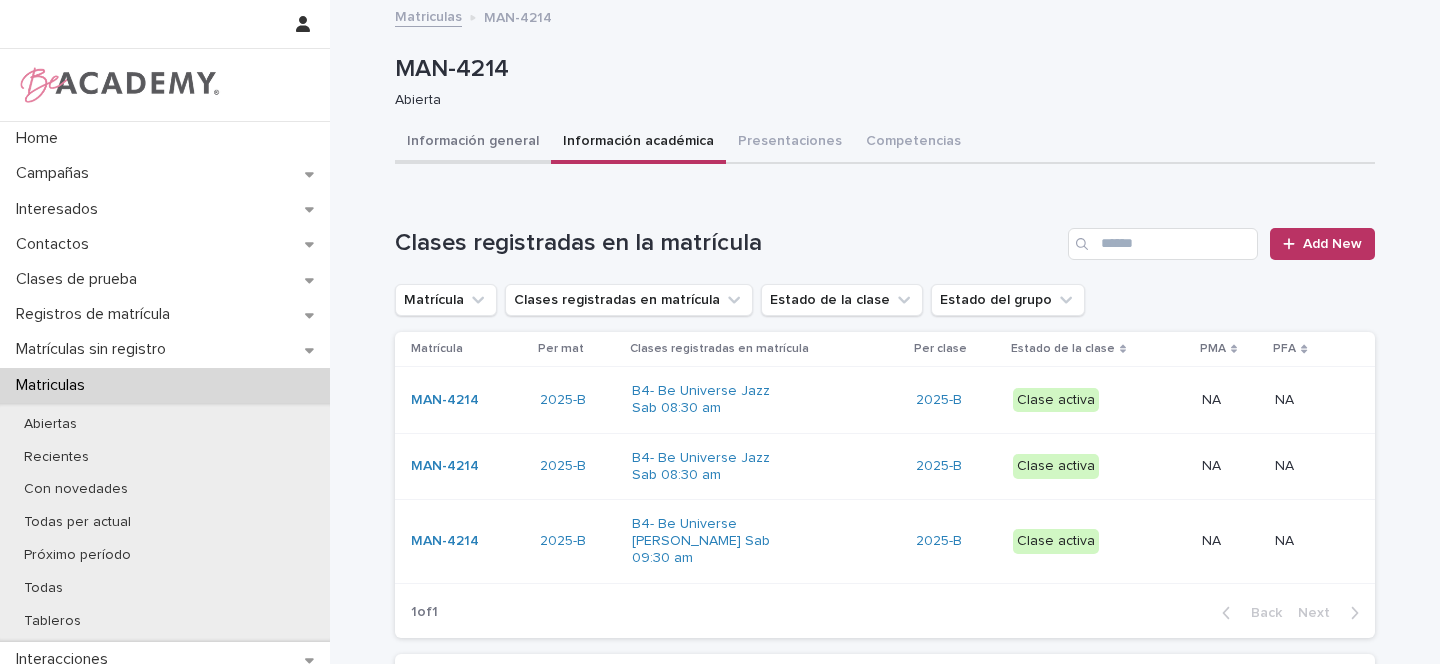 click on "Información general" at bounding box center (473, 143) 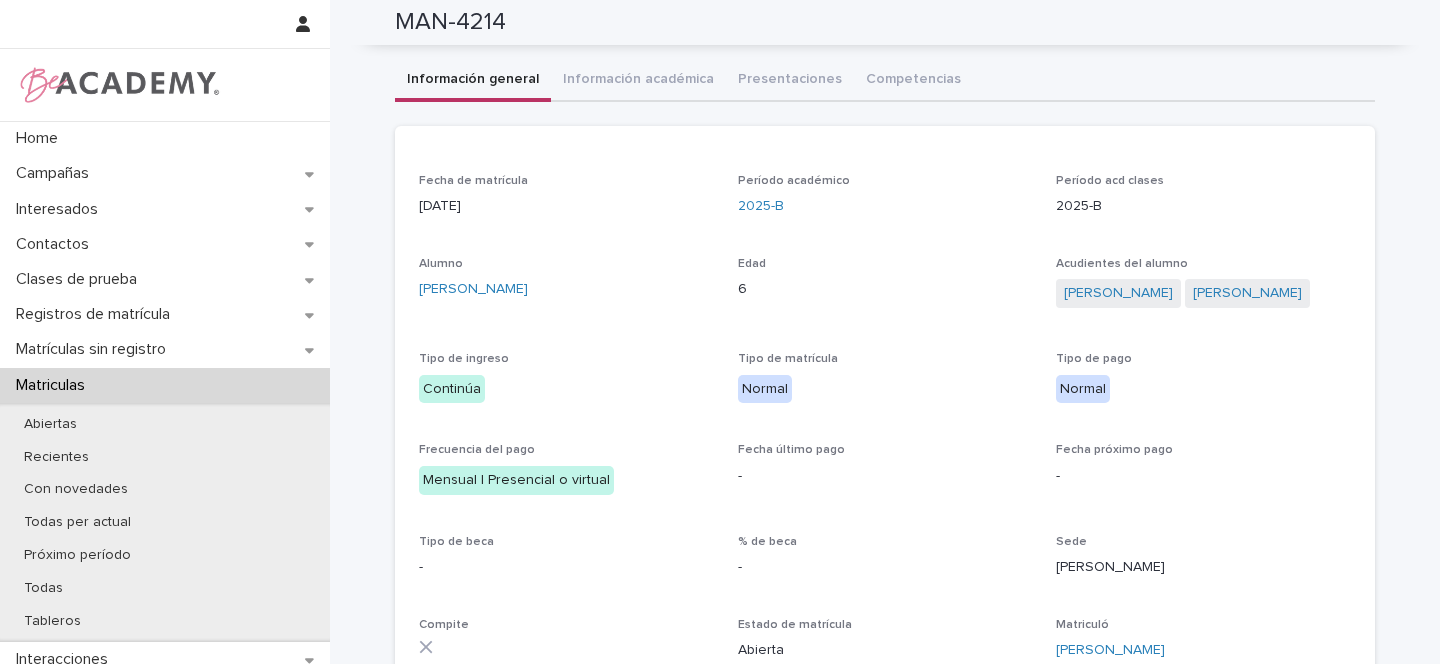 scroll, scrollTop: 0, scrollLeft: 0, axis: both 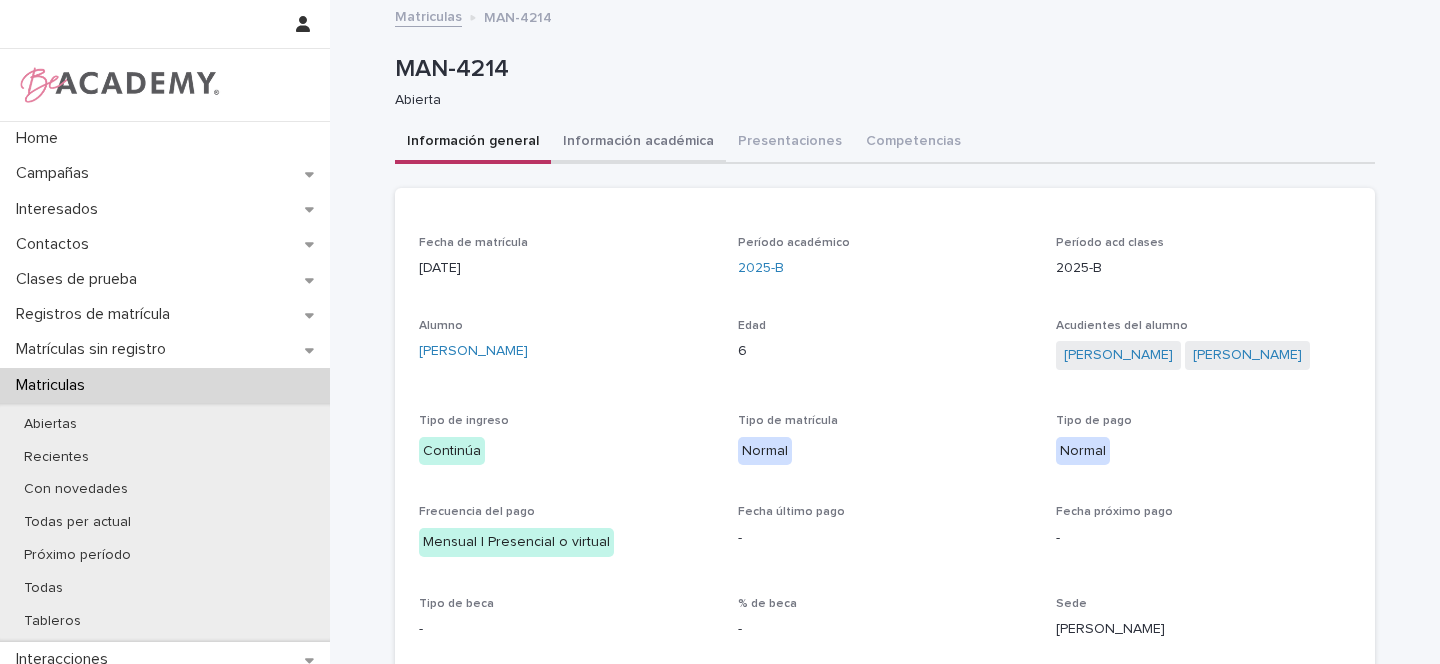 click on "Información académica" at bounding box center [638, 143] 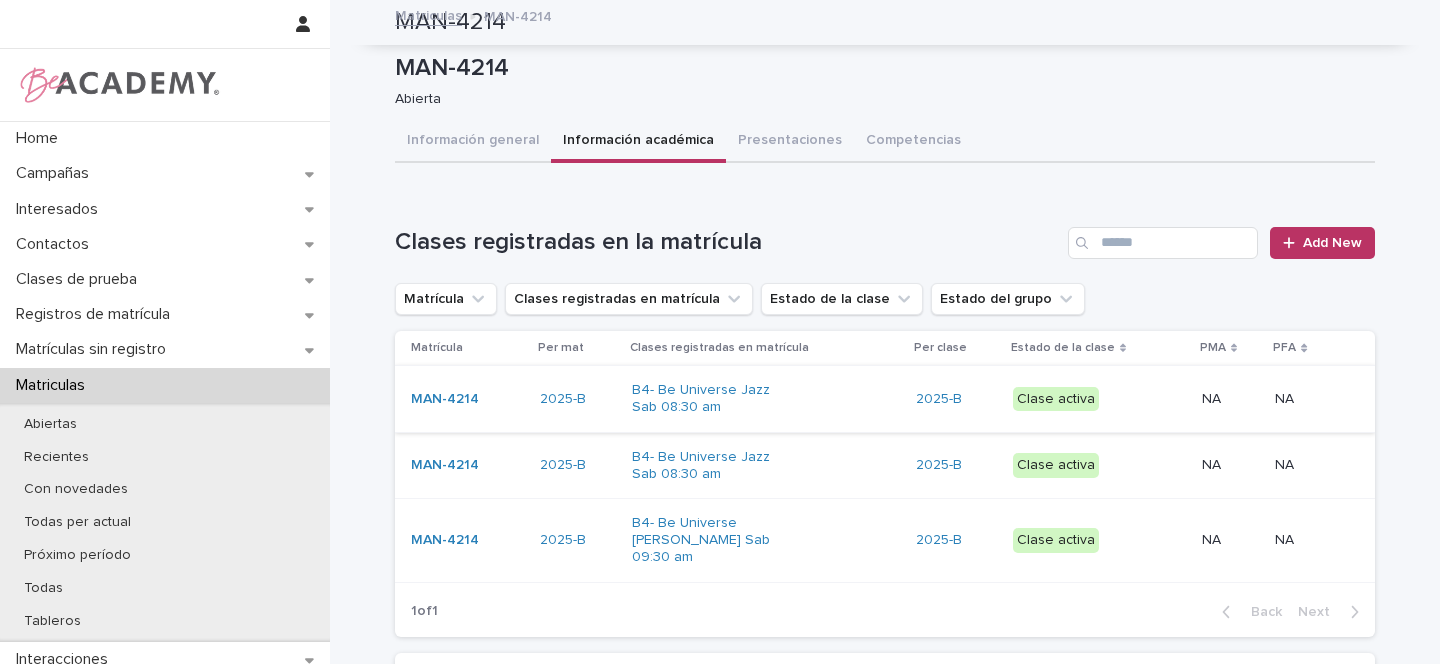 scroll, scrollTop: 0, scrollLeft: 0, axis: both 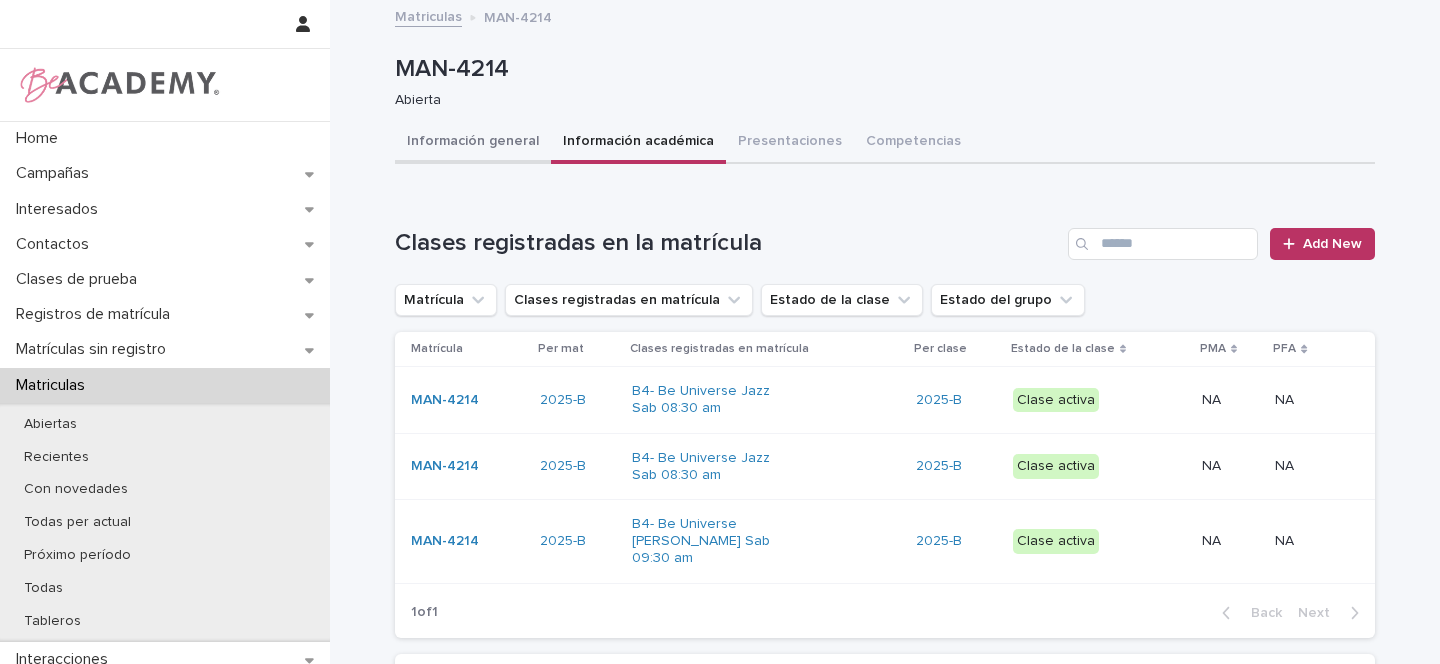click on "Información general" at bounding box center [473, 143] 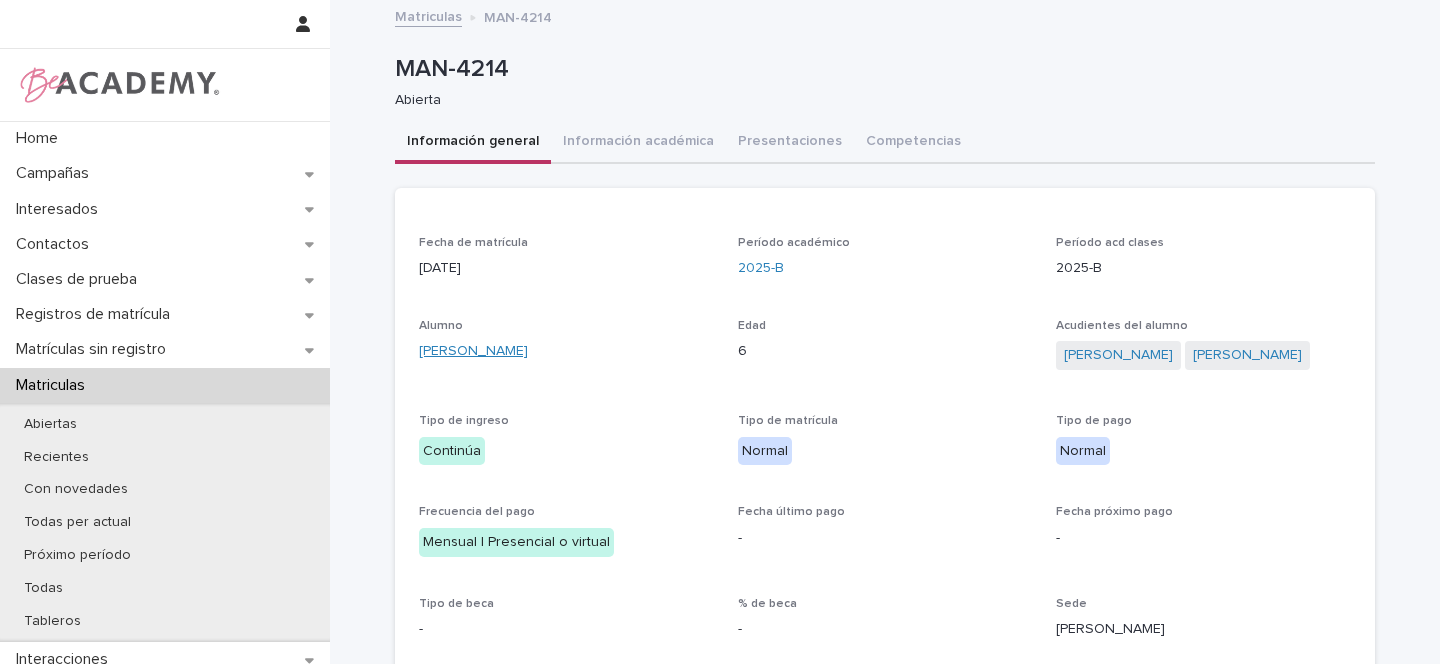 click on "Celeste Gomez Parra" at bounding box center (473, 351) 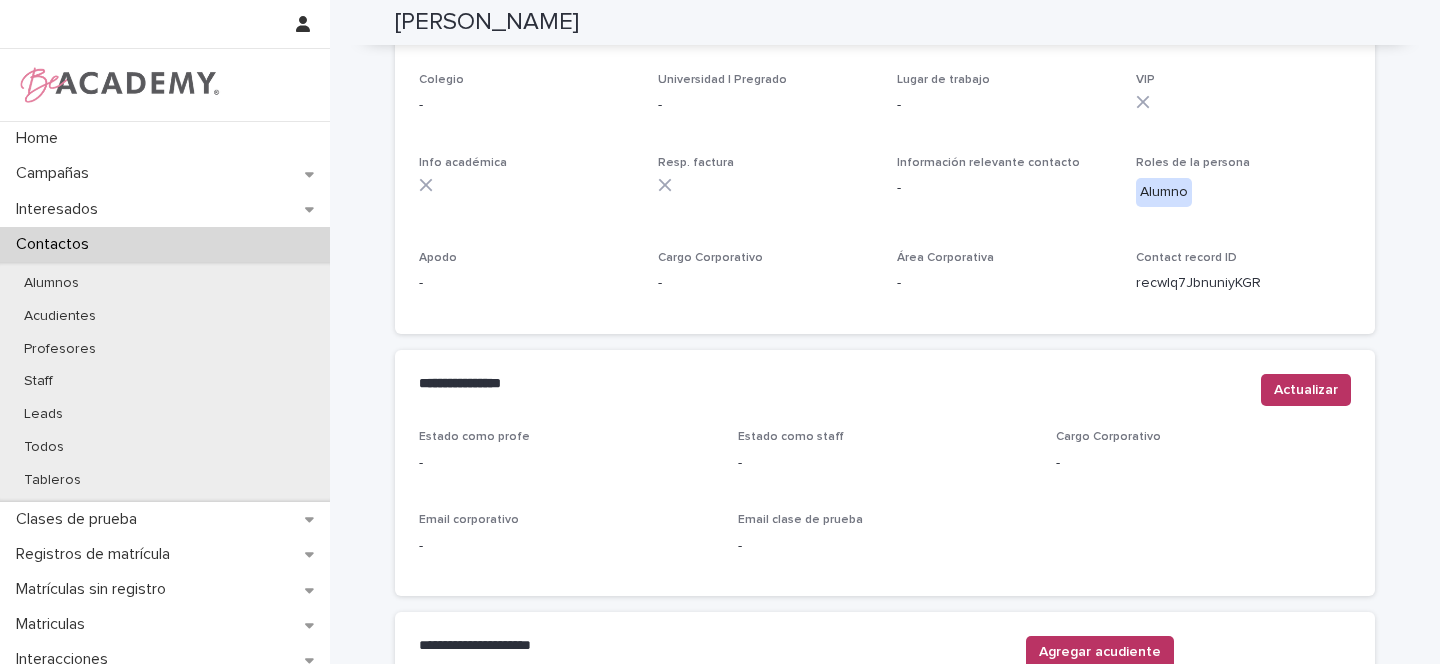 scroll, scrollTop: 857, scrollLeft: 0, axis: vertical 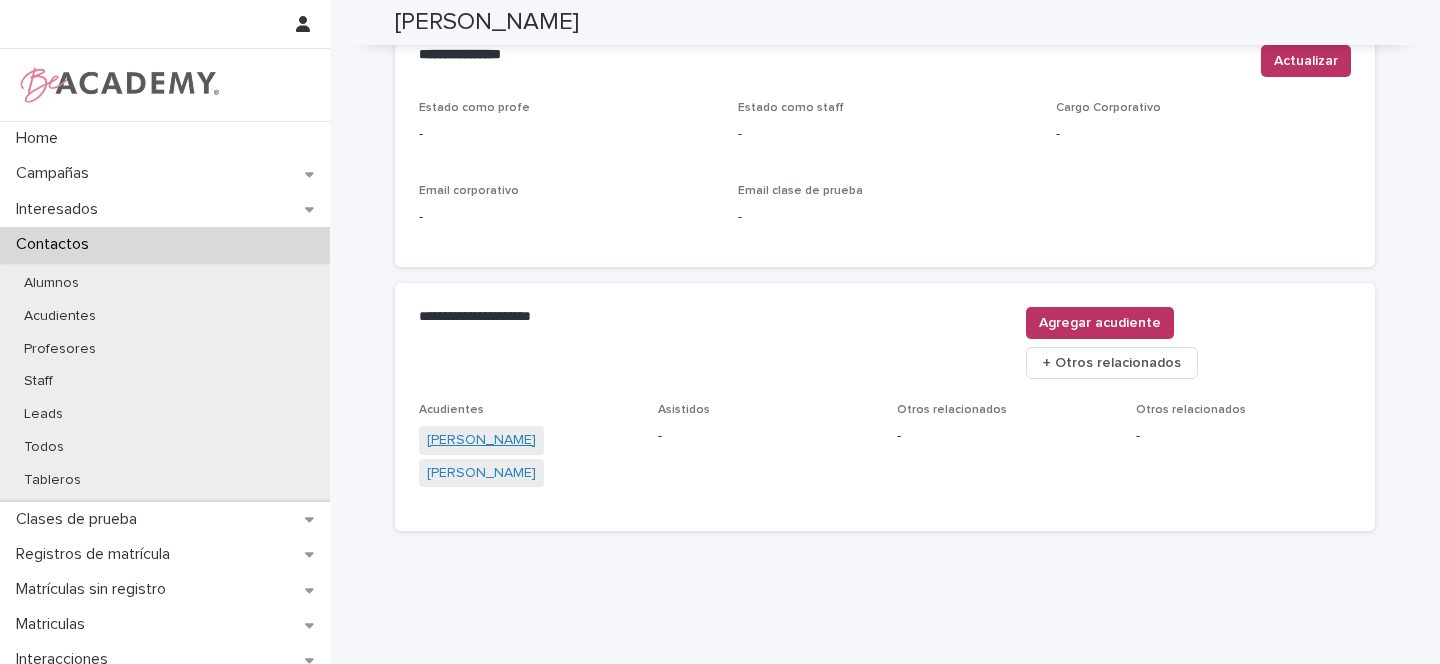 click on "Lissa Parra Alarcon" at bounding box center (481, 440) 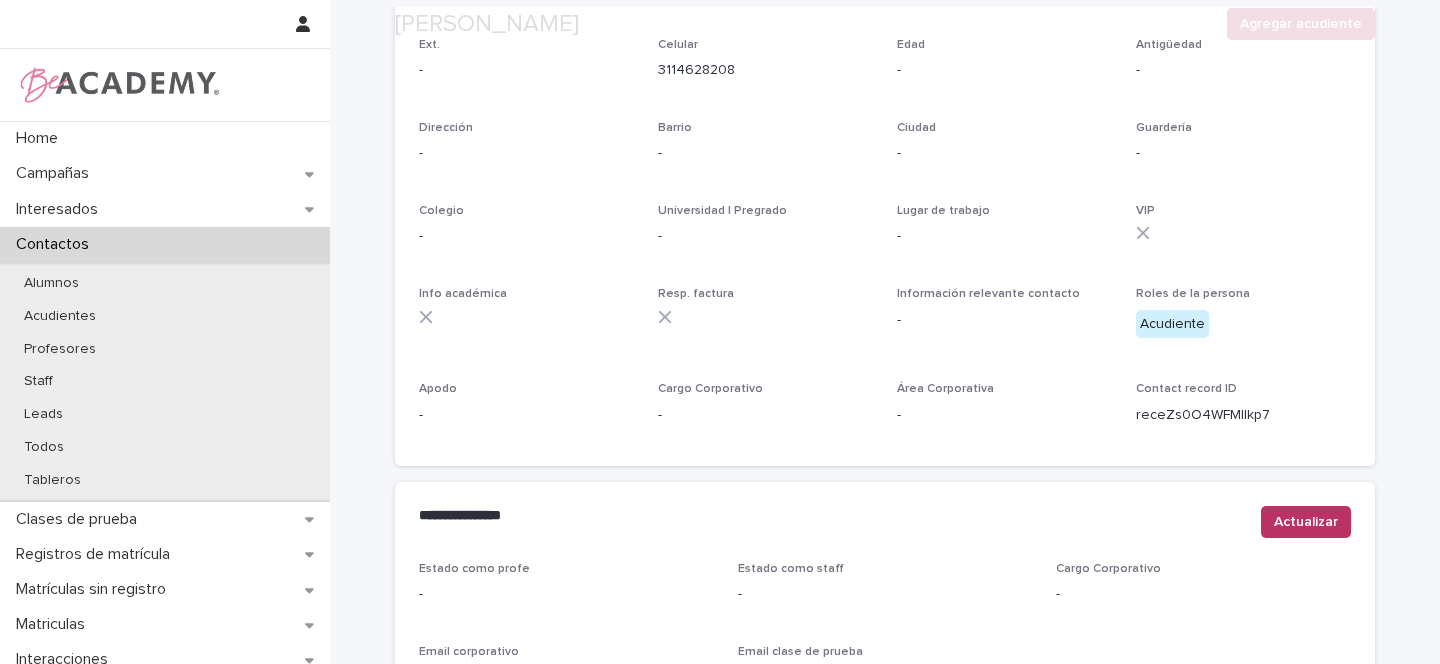 scroll, scrollTop: 776, scrollLeft: 0, axis: vertical 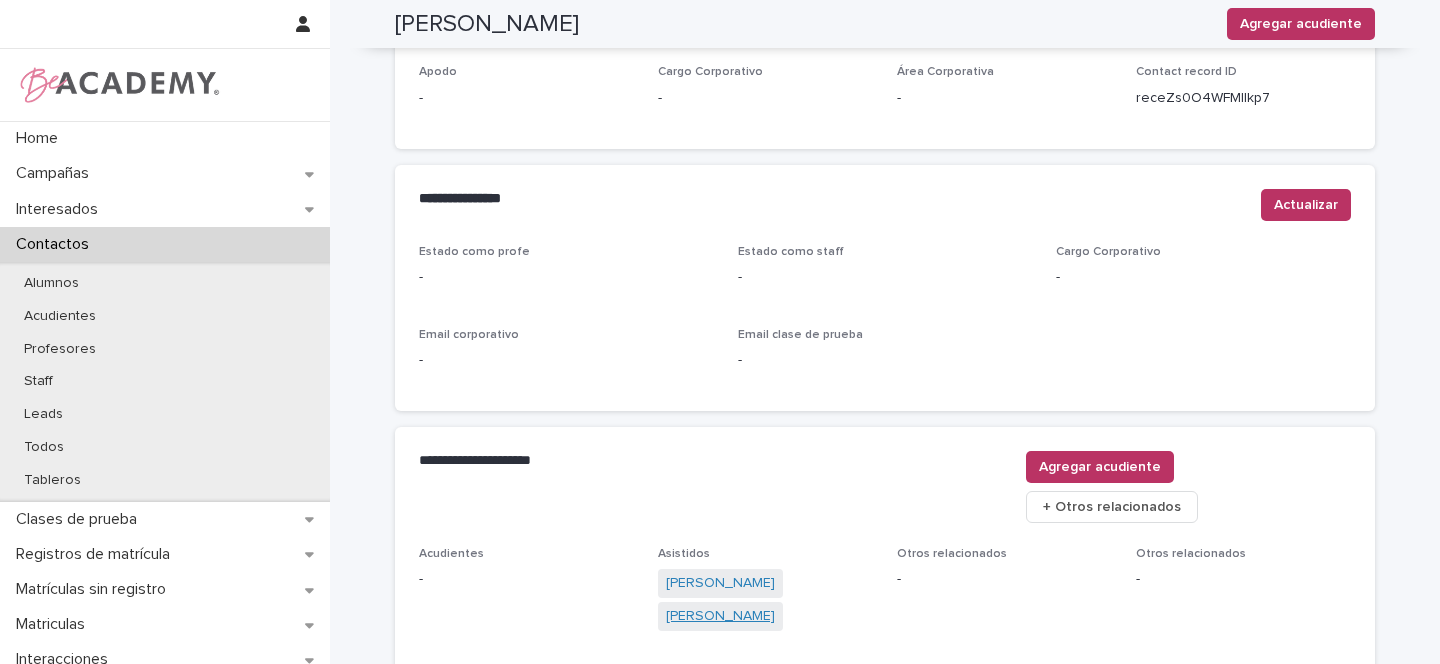 click on "Violeta Gomez Parra" at bounding box center [720, 616] 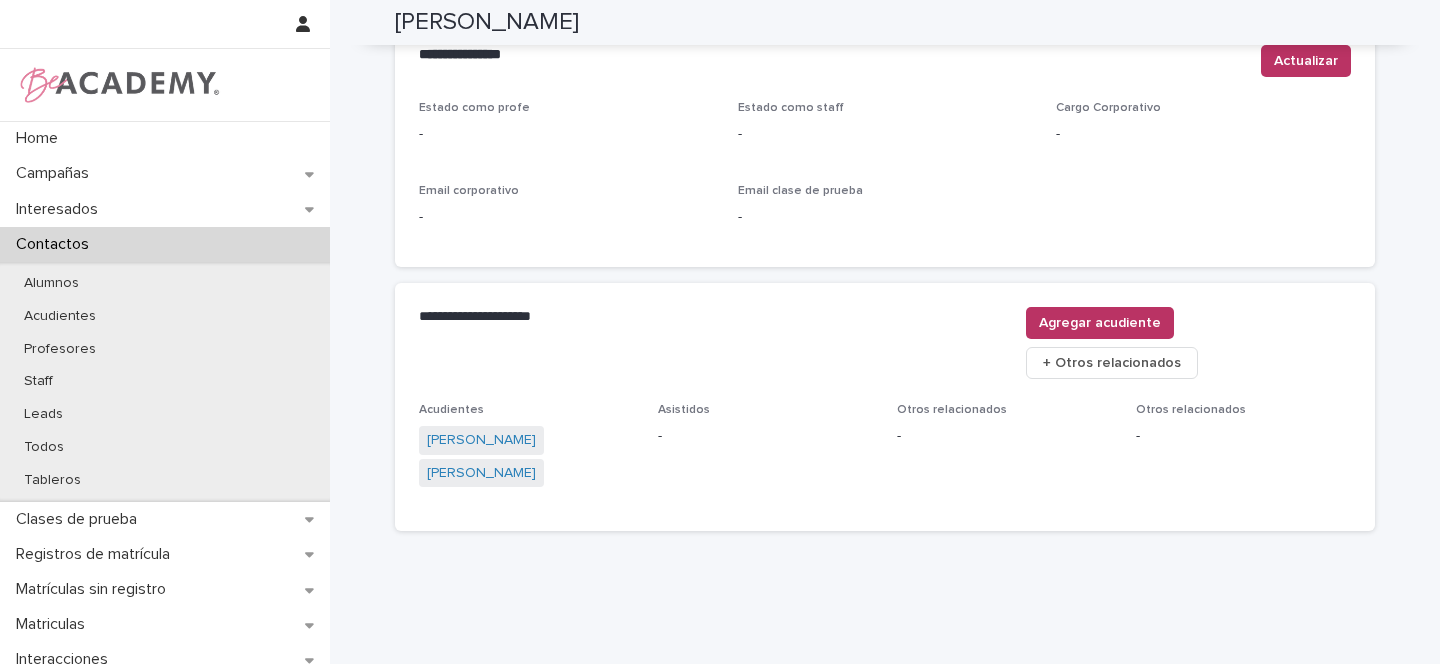 scroll, scrollTop: 0, scrollLeft: 0, axis: both 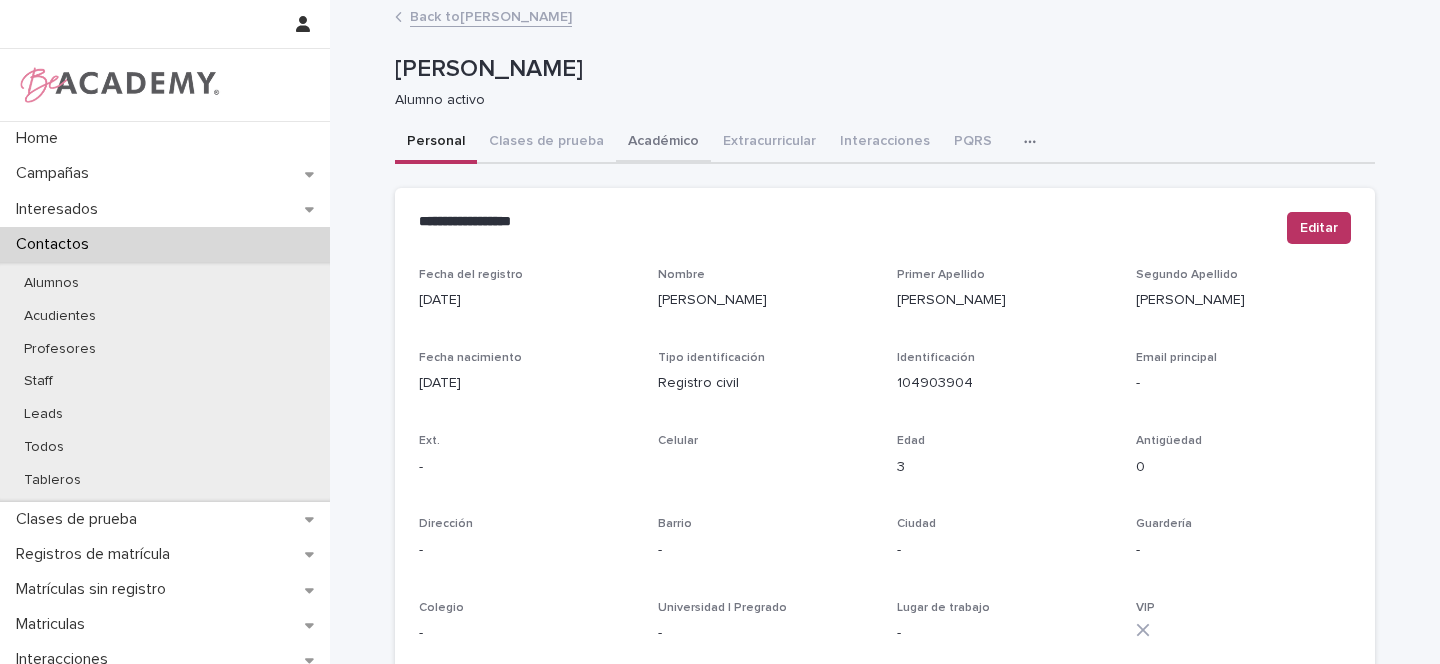 click on "Académico" at bounding box center [663, 143] 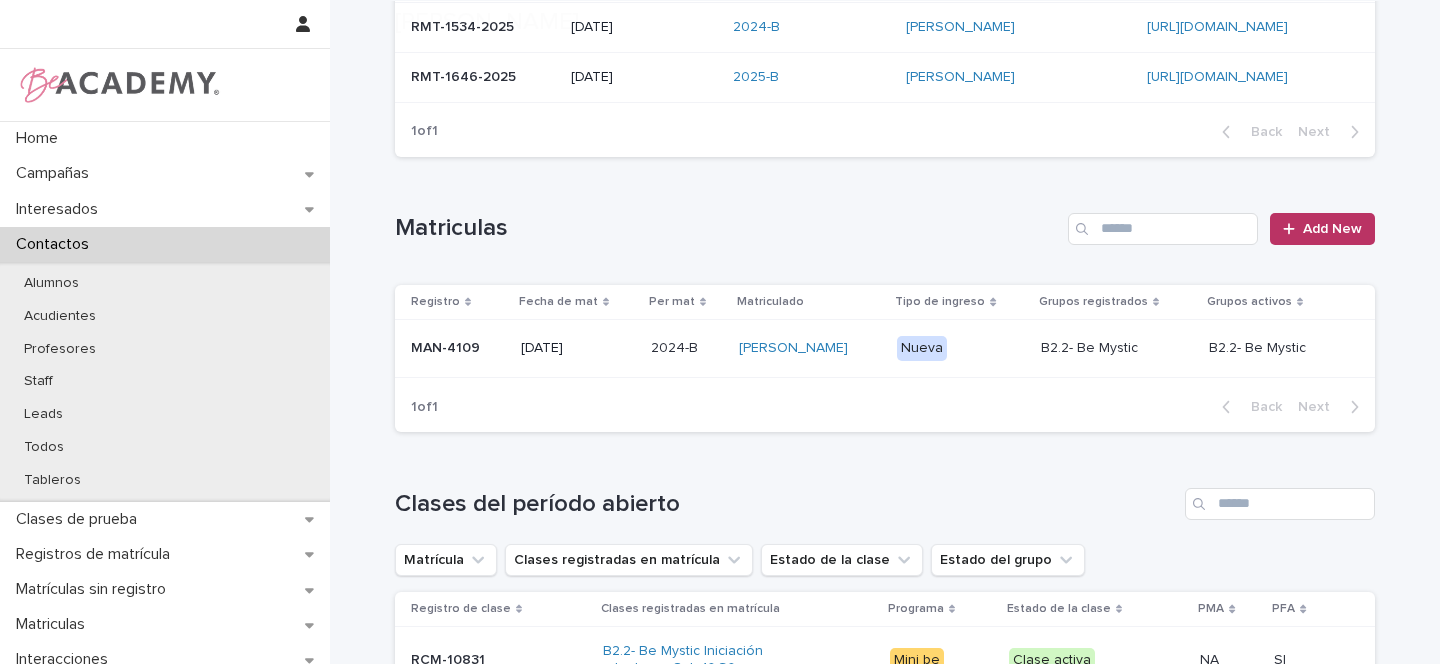 scroll, scrollTop: 441, scrollLeft: 0, axis: vertical 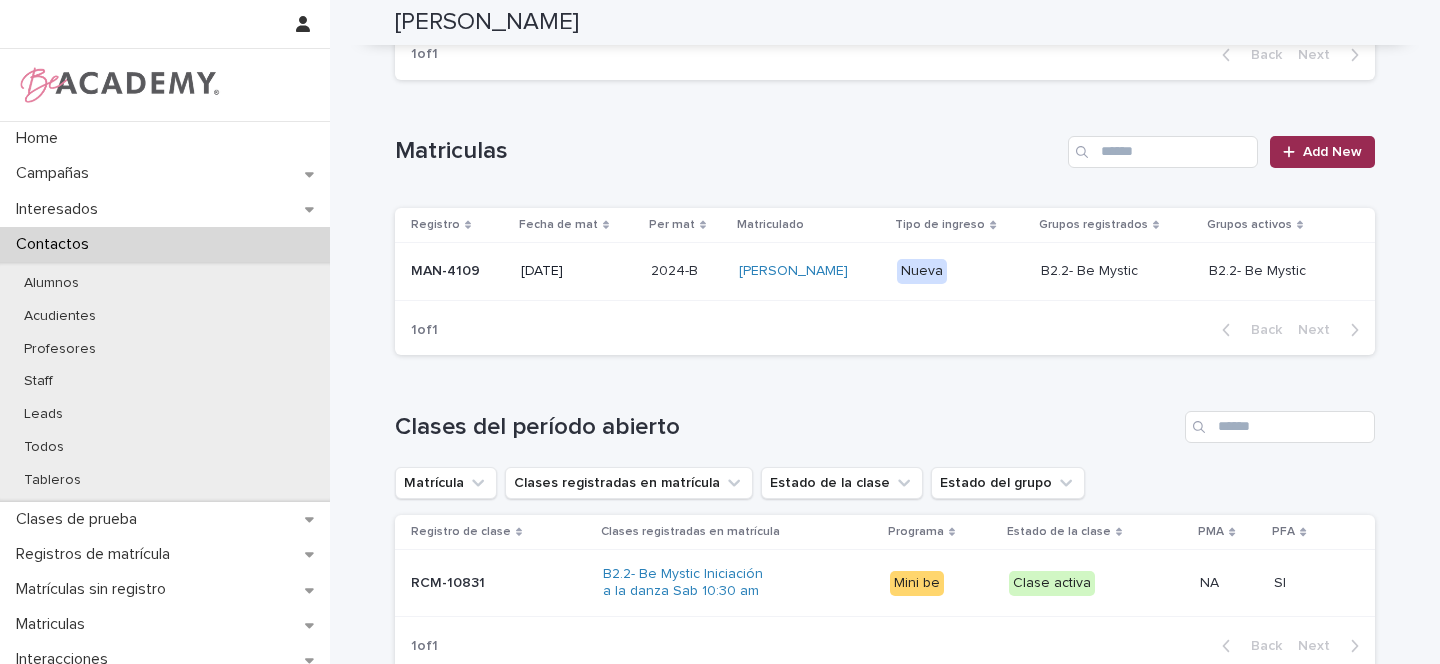 click on "Add New" at bounding box center (1332, 152) 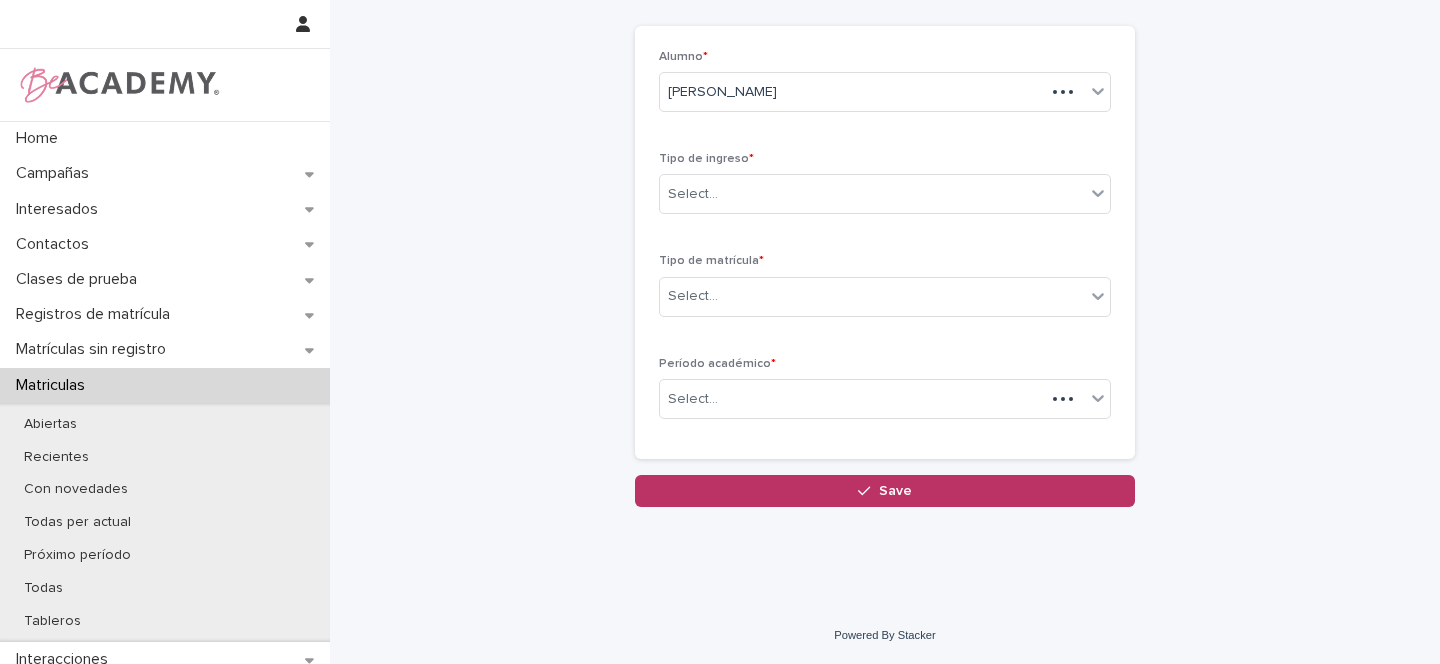 scroll, scrollTop: 89, scrollLeft: 0, axis: vertical 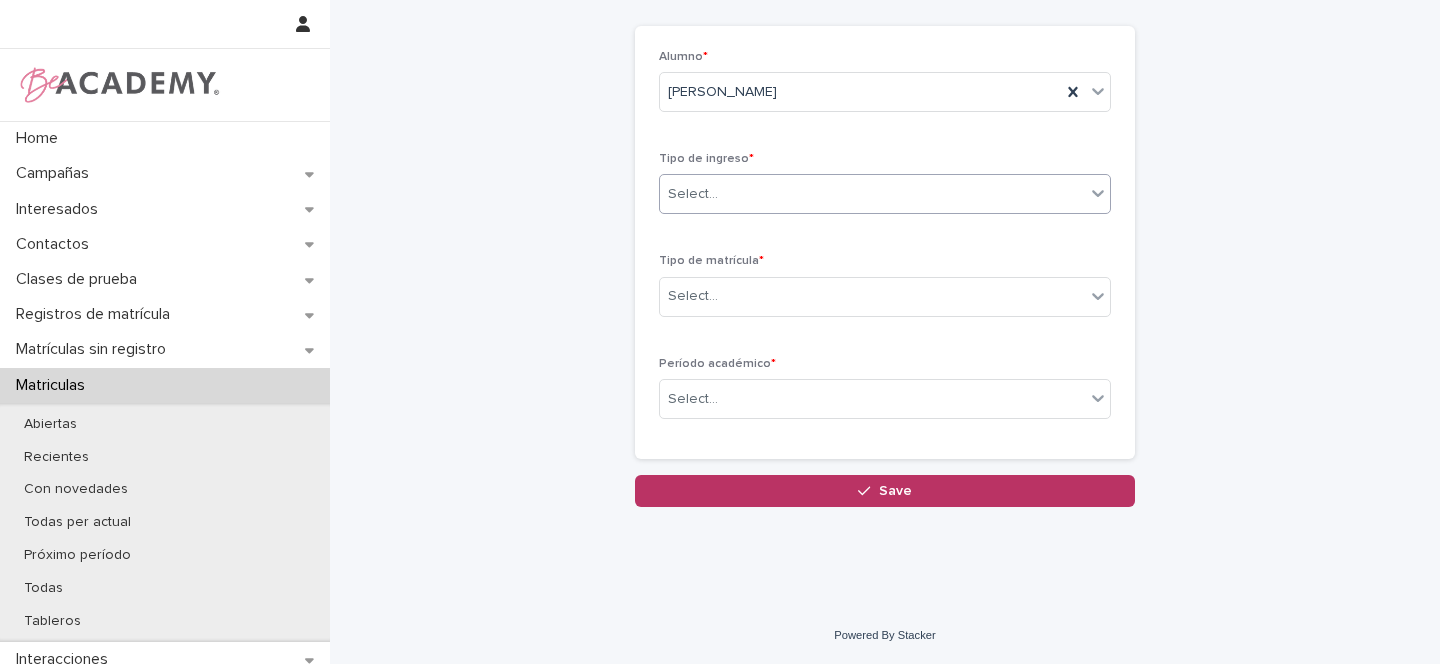 click on "Select..." at bounding box center [693, 194] 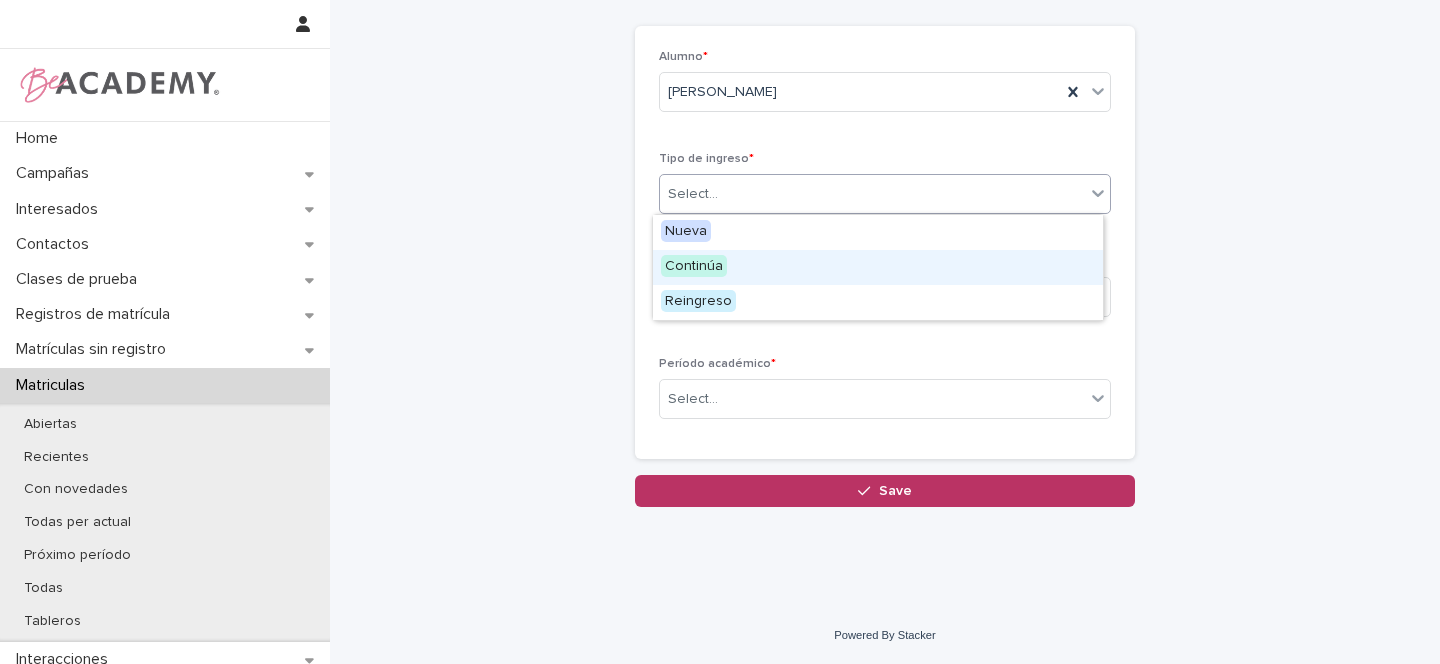 click on "Continúa" at bounding box center (694, 266) 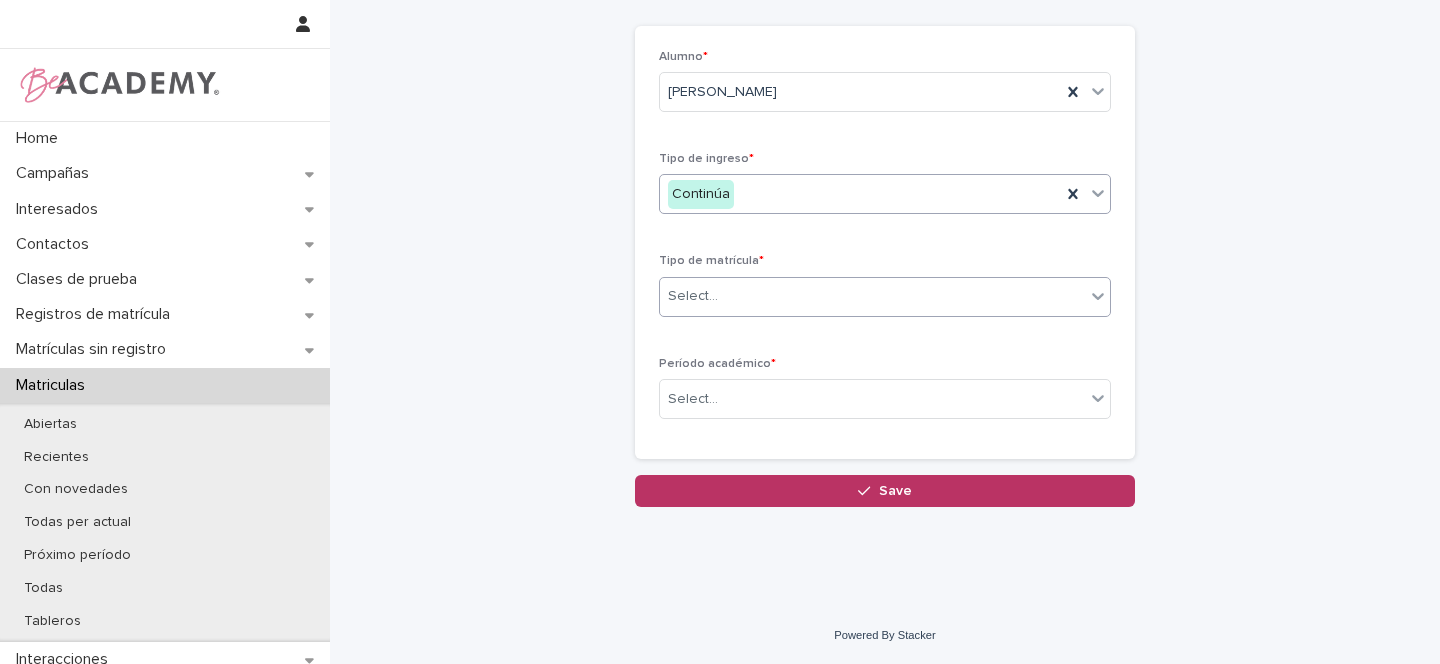click on "Select..." at bounding box center (693, 296) 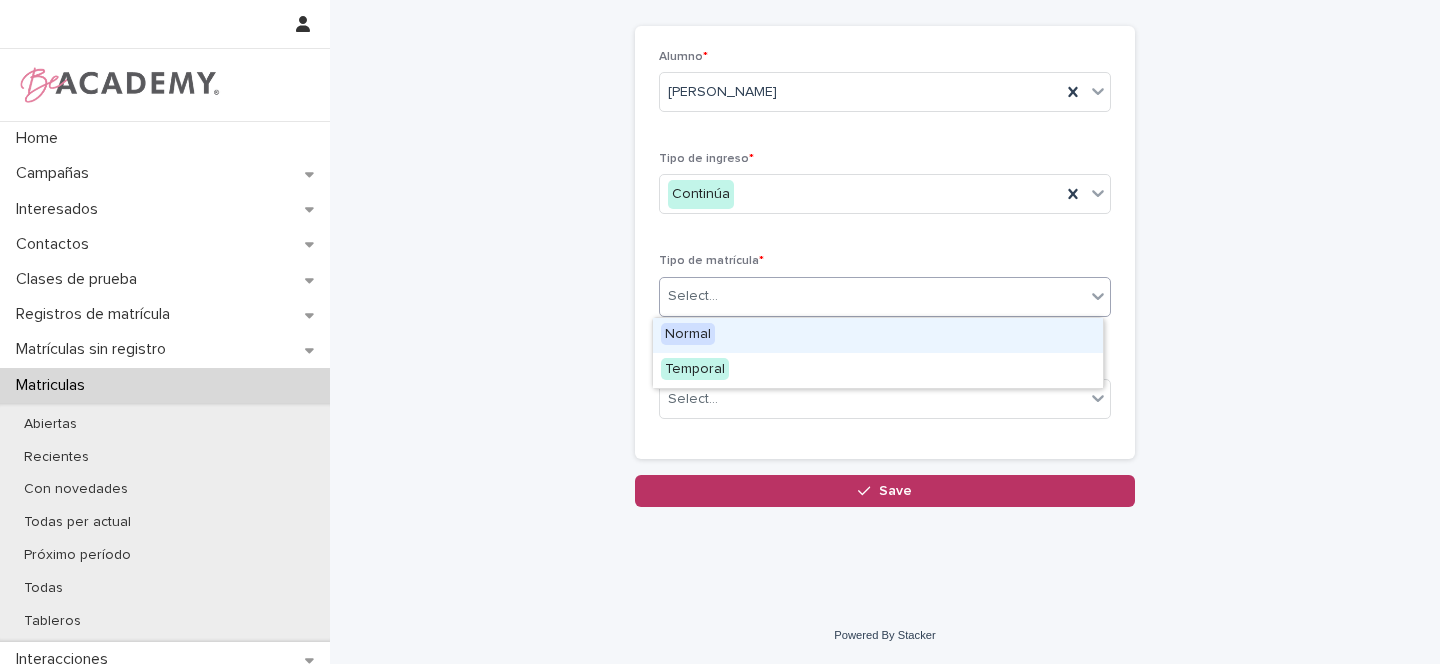 click on "Normal" at bounding box center (688, 334) 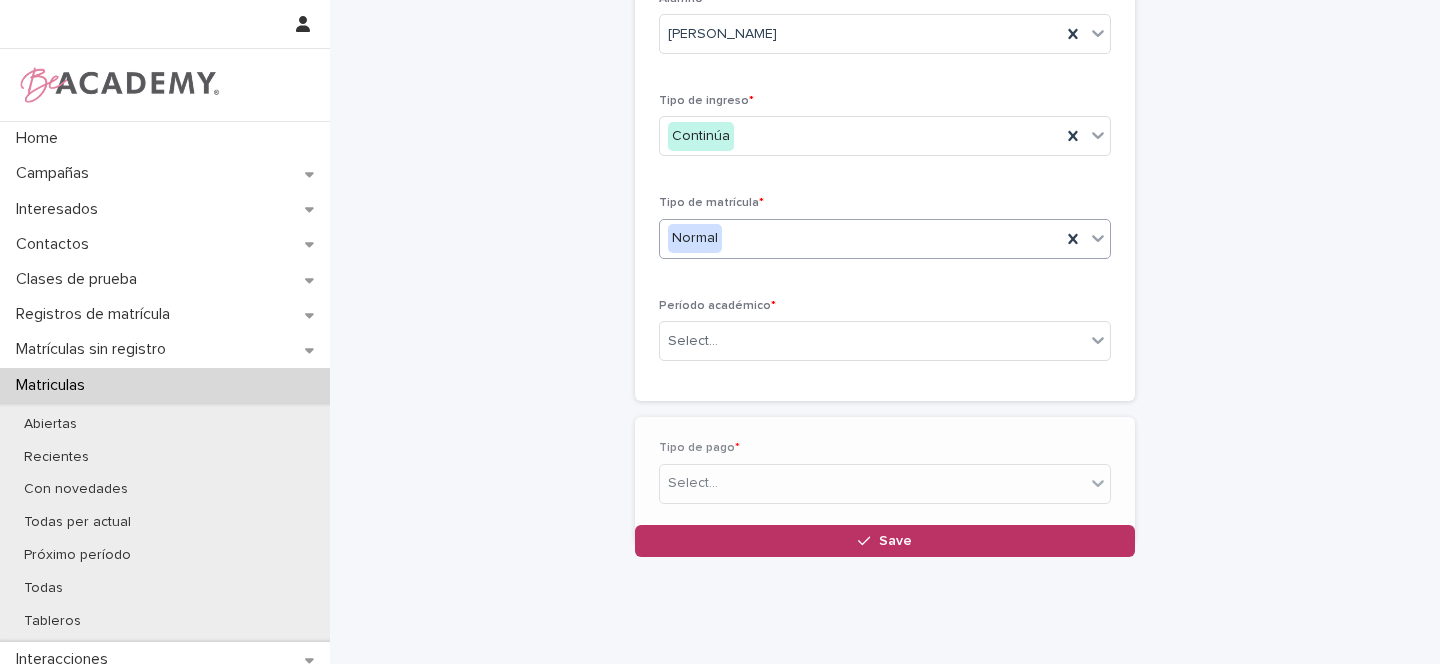 scroll, scrollTop: 160, scrollLeft: 0, axis: vertical 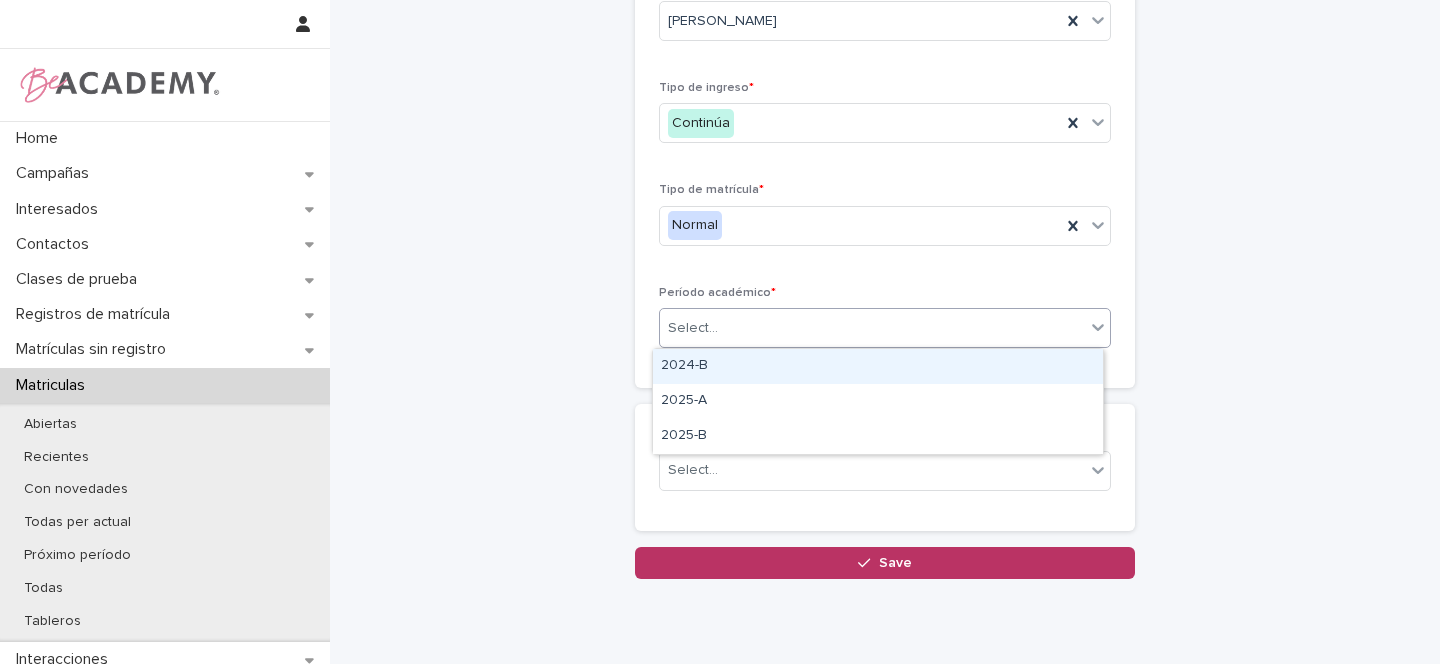 click on "Select..." at bounding box center [872, 328] 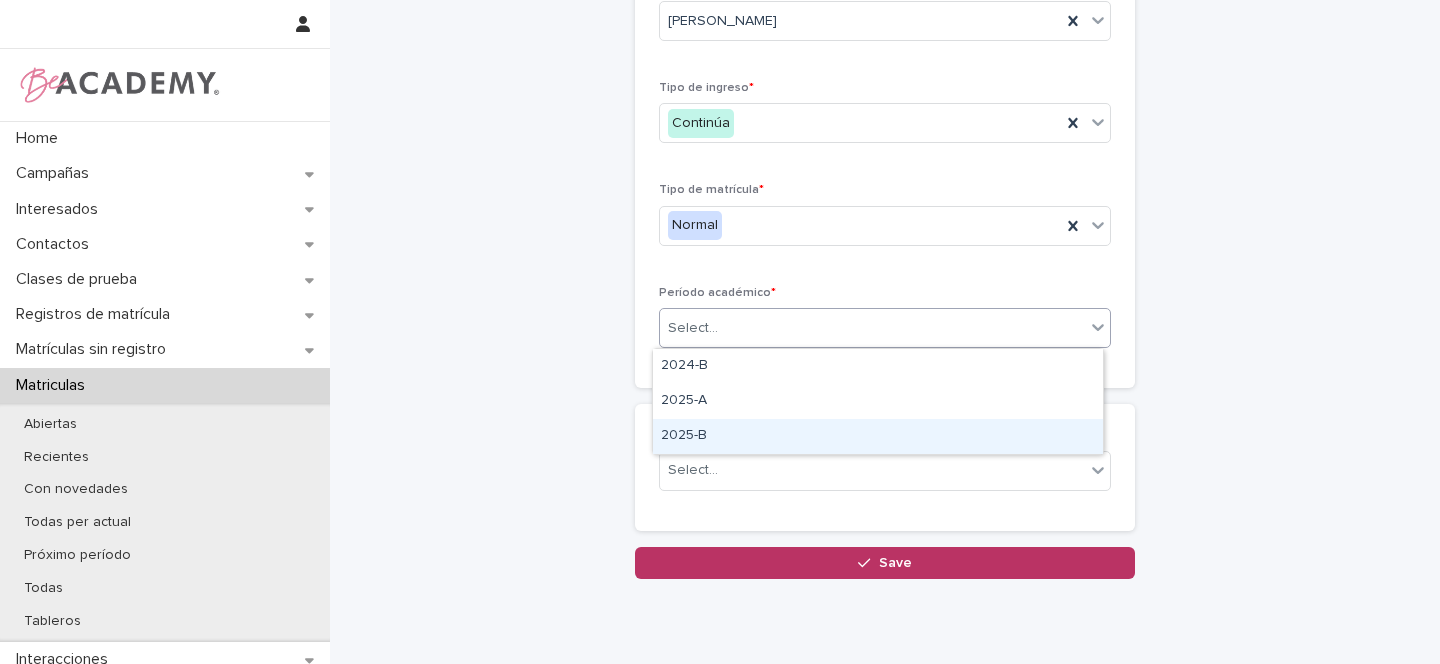 click on "2025-B" at bounding box center [878, 436] 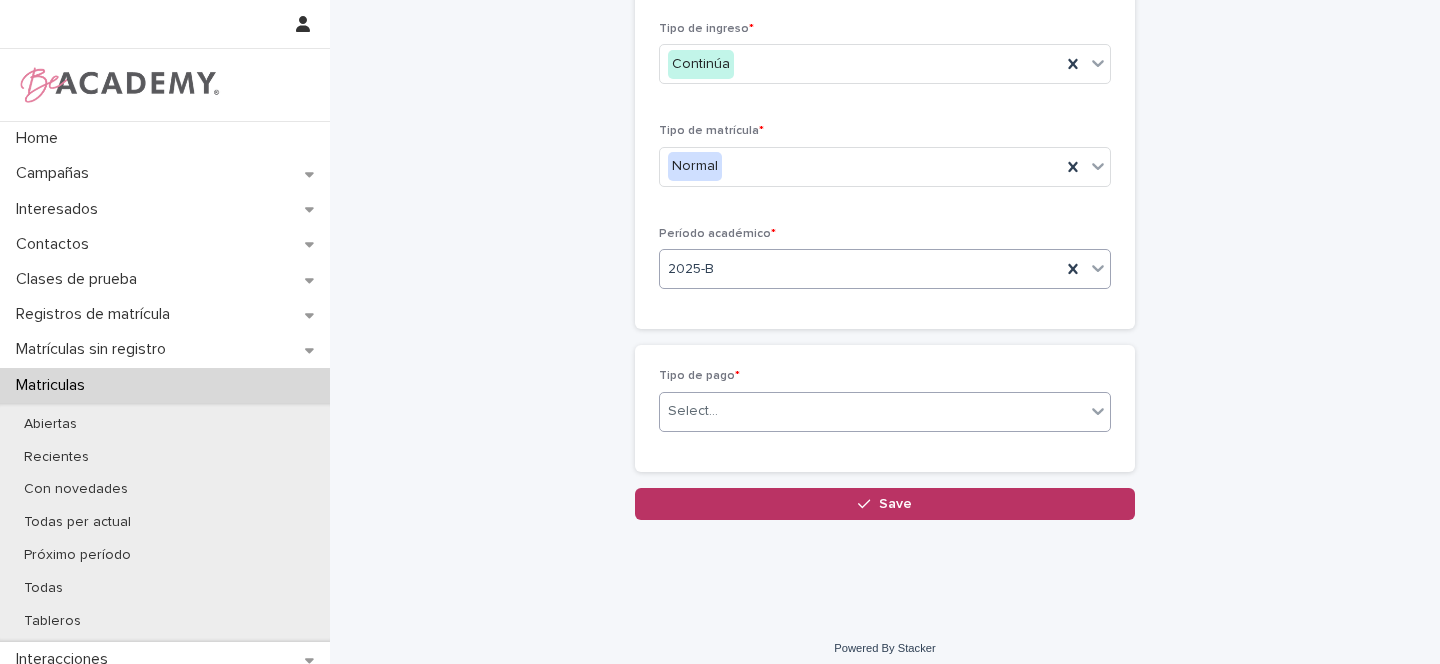 scroll, scrollTop: 231, scrollLeft: 0, axis: vertical 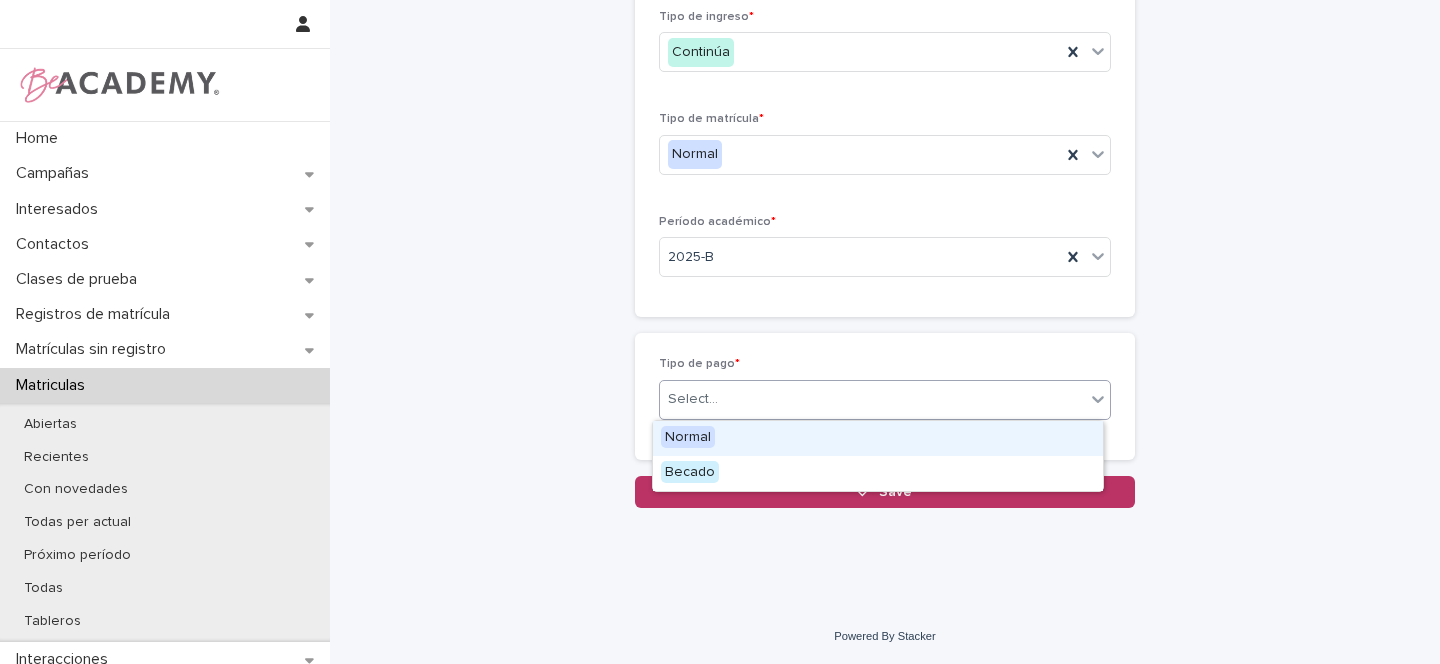 click on "Select..." at bounding box center [693, 399] 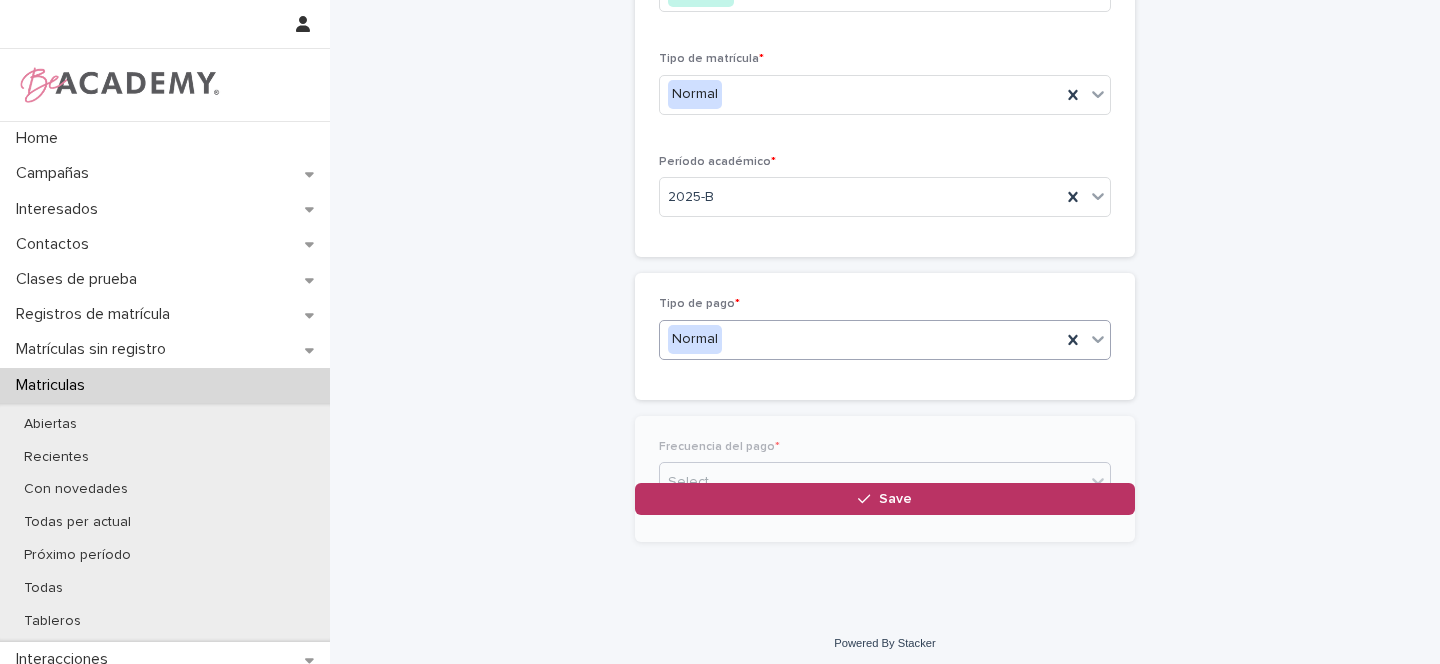 scroll, scrollTop: 302, scrollLeft: 0, axis: vertical 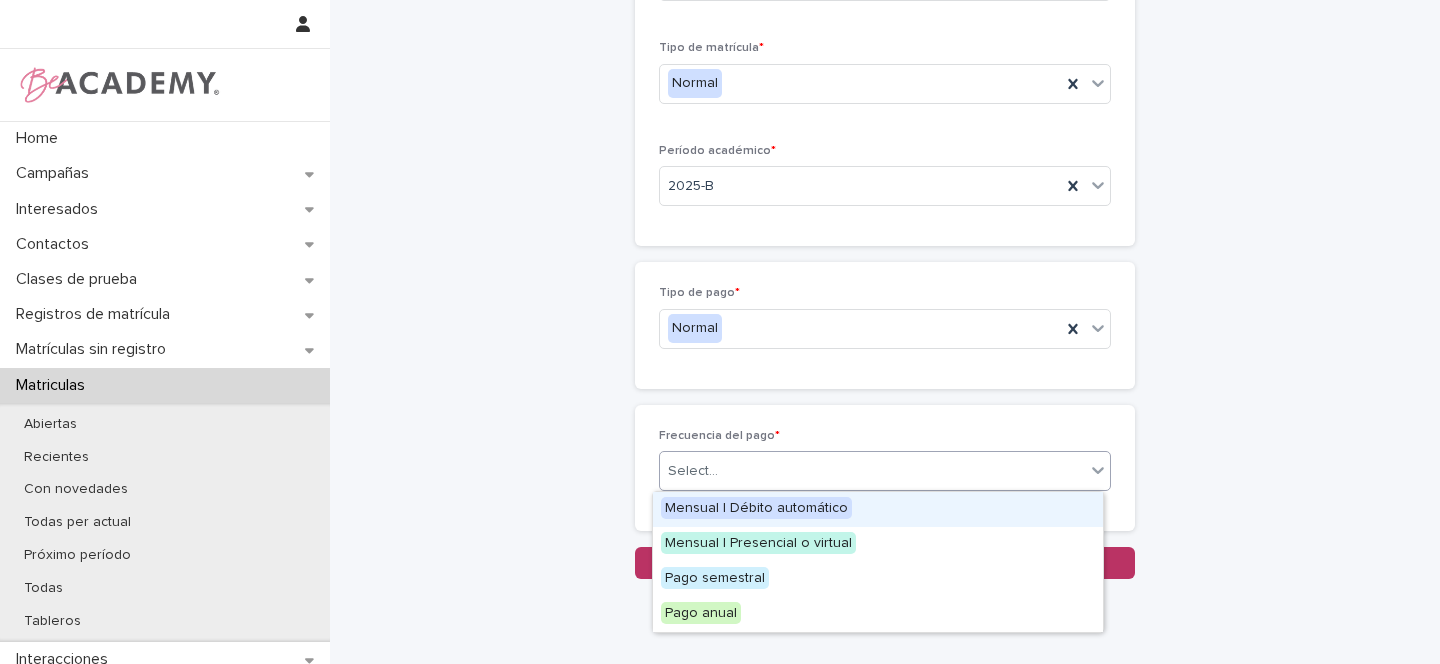 click on "Select..." at bounding box center (872, 471) 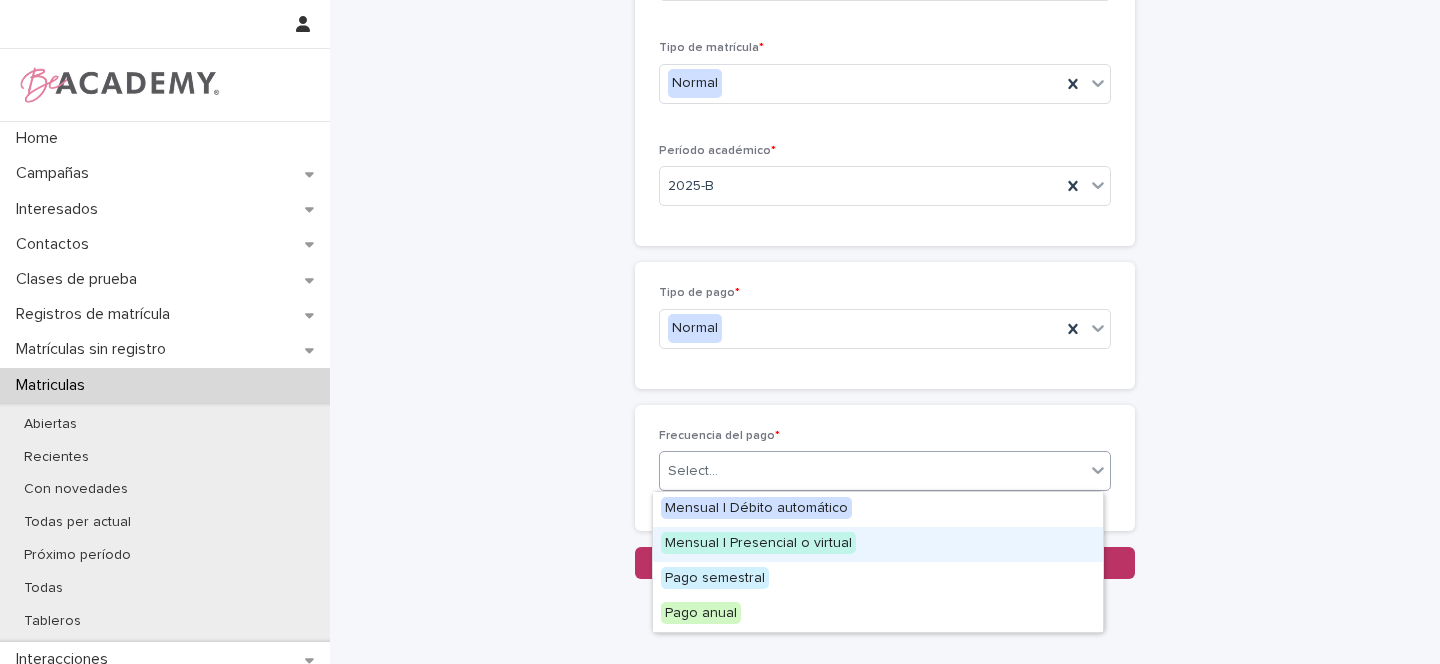 click on "Mensual | Presencial o virtual" at bounding box center (758, 543) 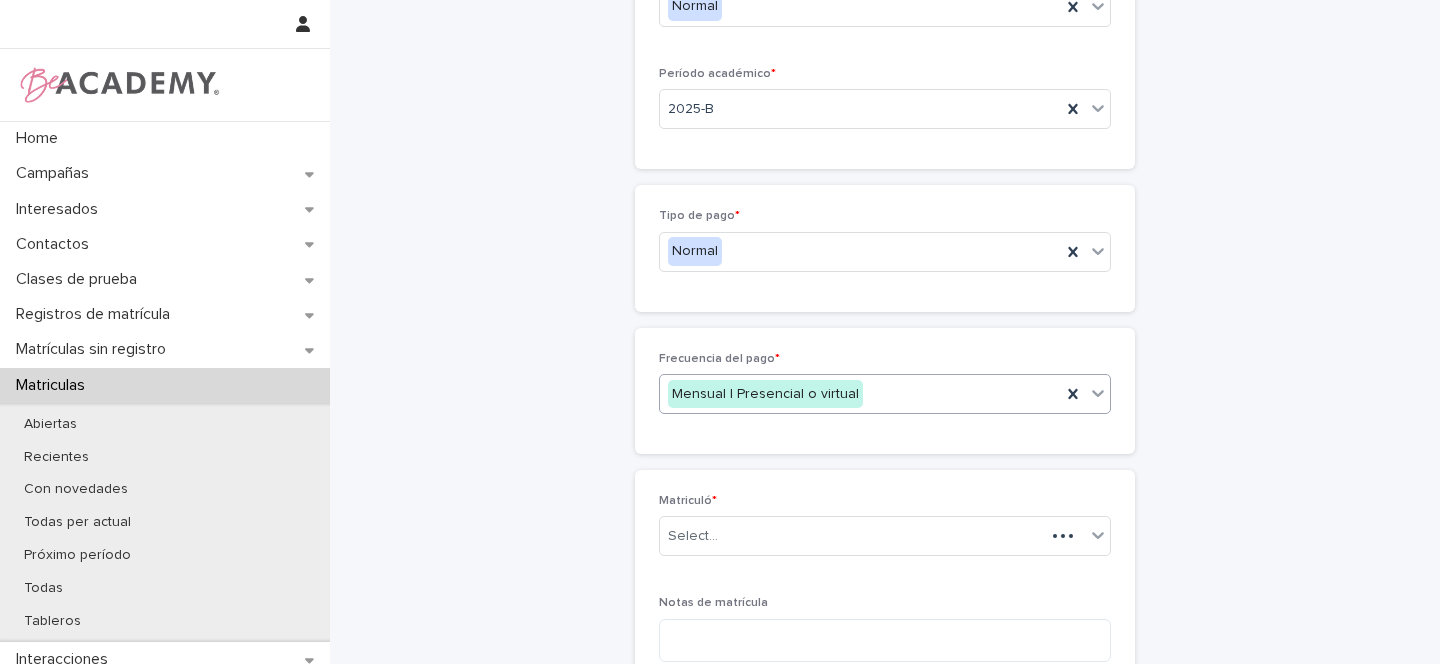 scroll, scrollTop: 426, scrollLeft: 0, axis: vertical 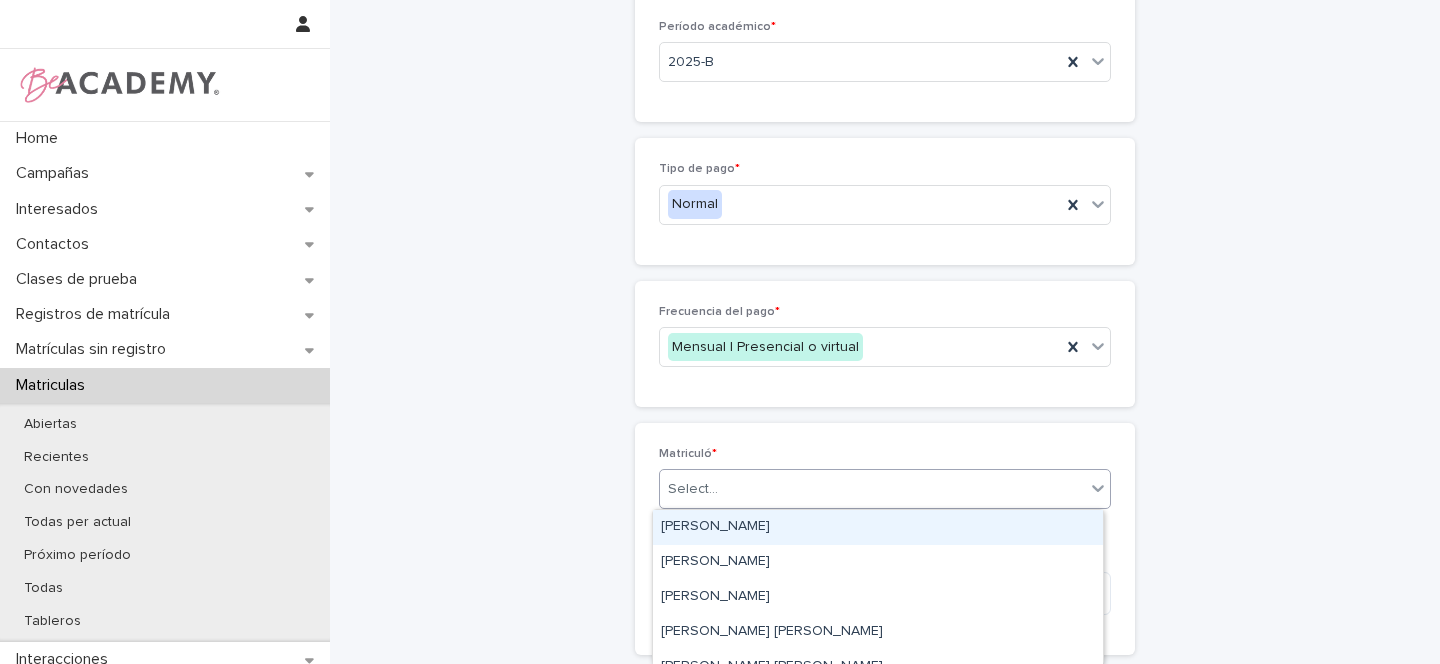 click on "Select..." at bounding box center [872, 489] 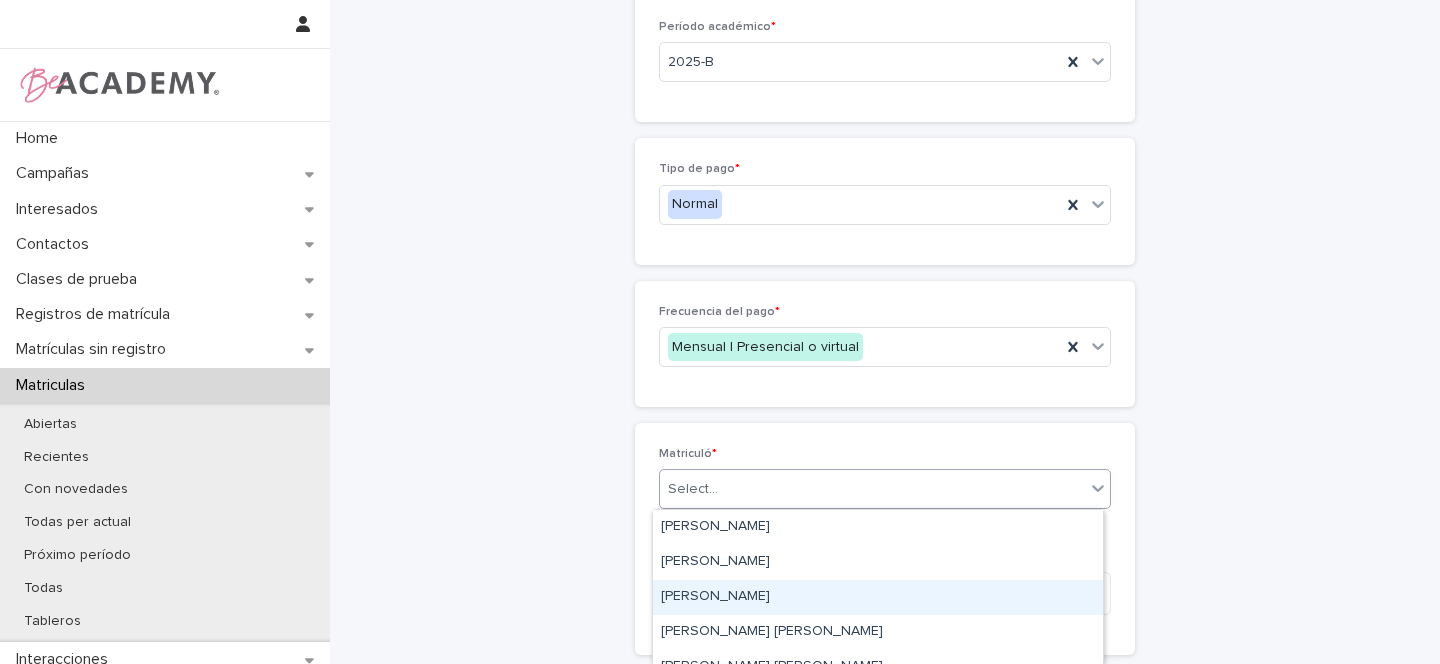 click on "[PERSON_NAME]" at bounding box center [878, 597] 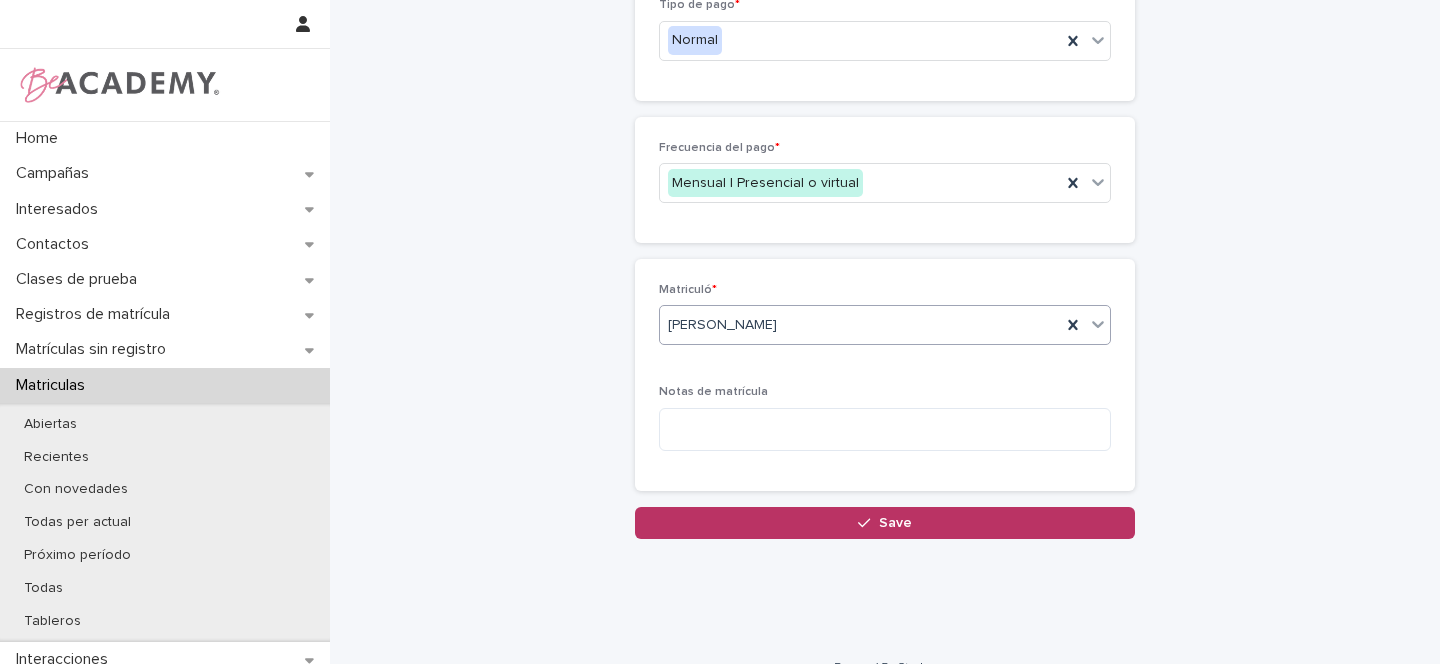 scroll, scrollTop: 622, scrollLeft: 0, axis: vertical 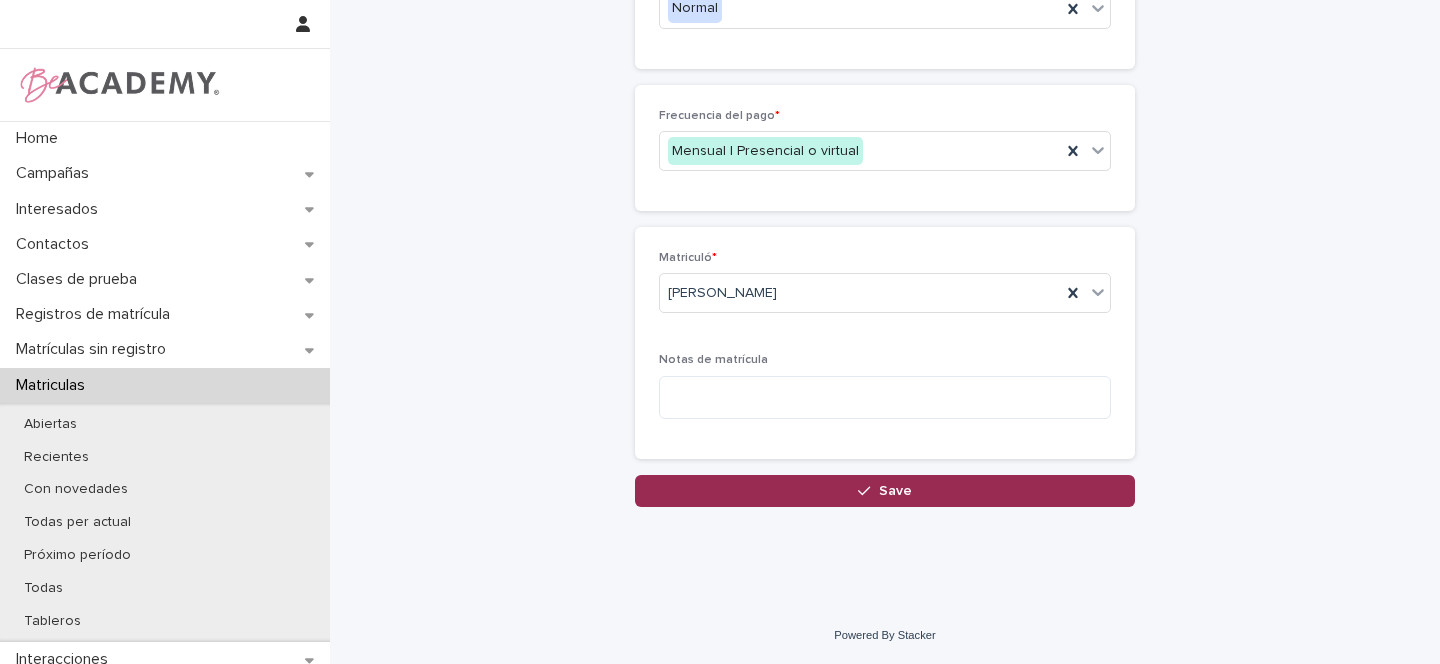 click on "Save" at bounding box center (895, 491) 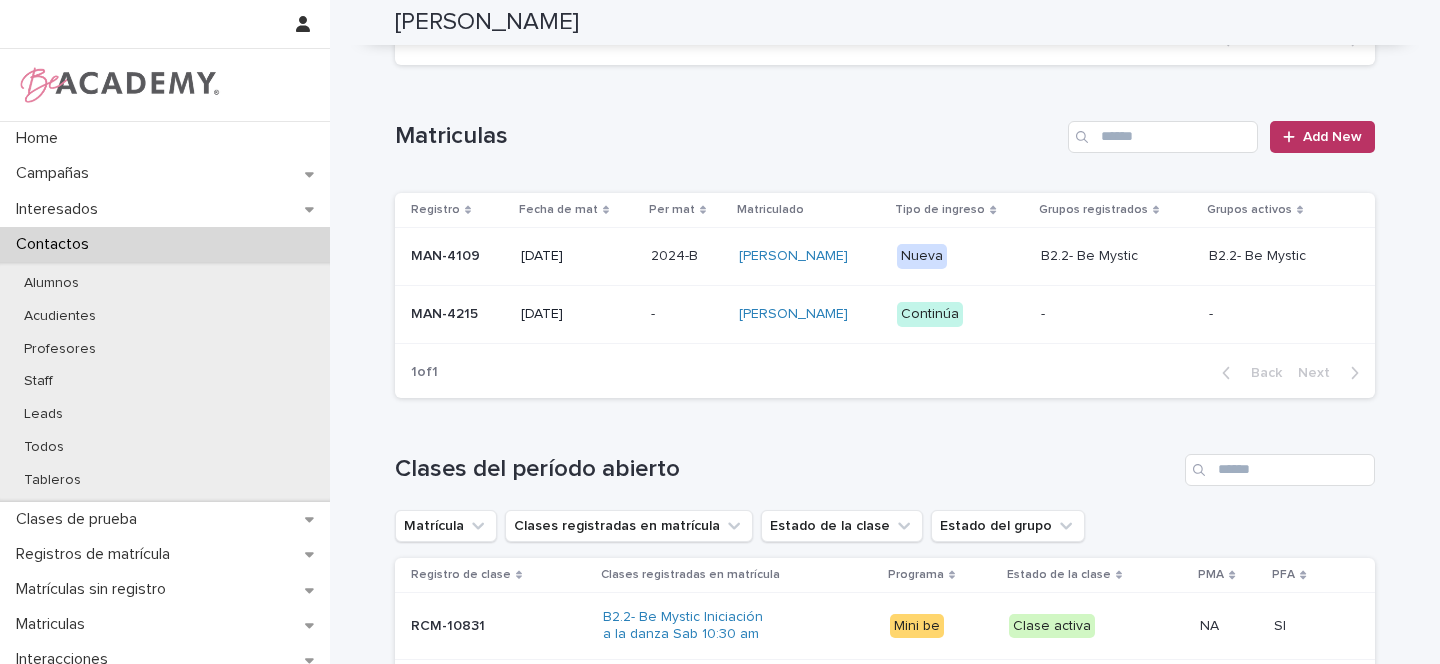 scroll, scrollTop: 425, scrollLeft: 0, axis: vertical 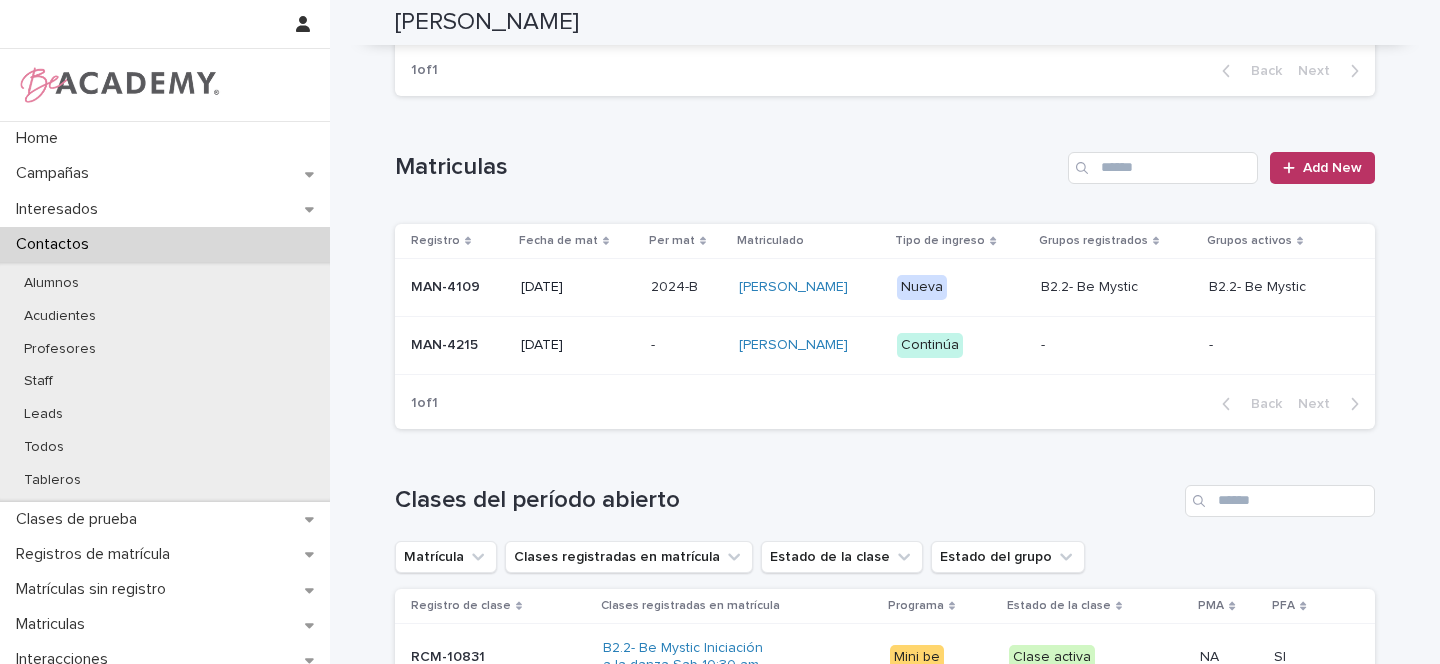 click on "MAN-4215" at bounding box center [458, 345] 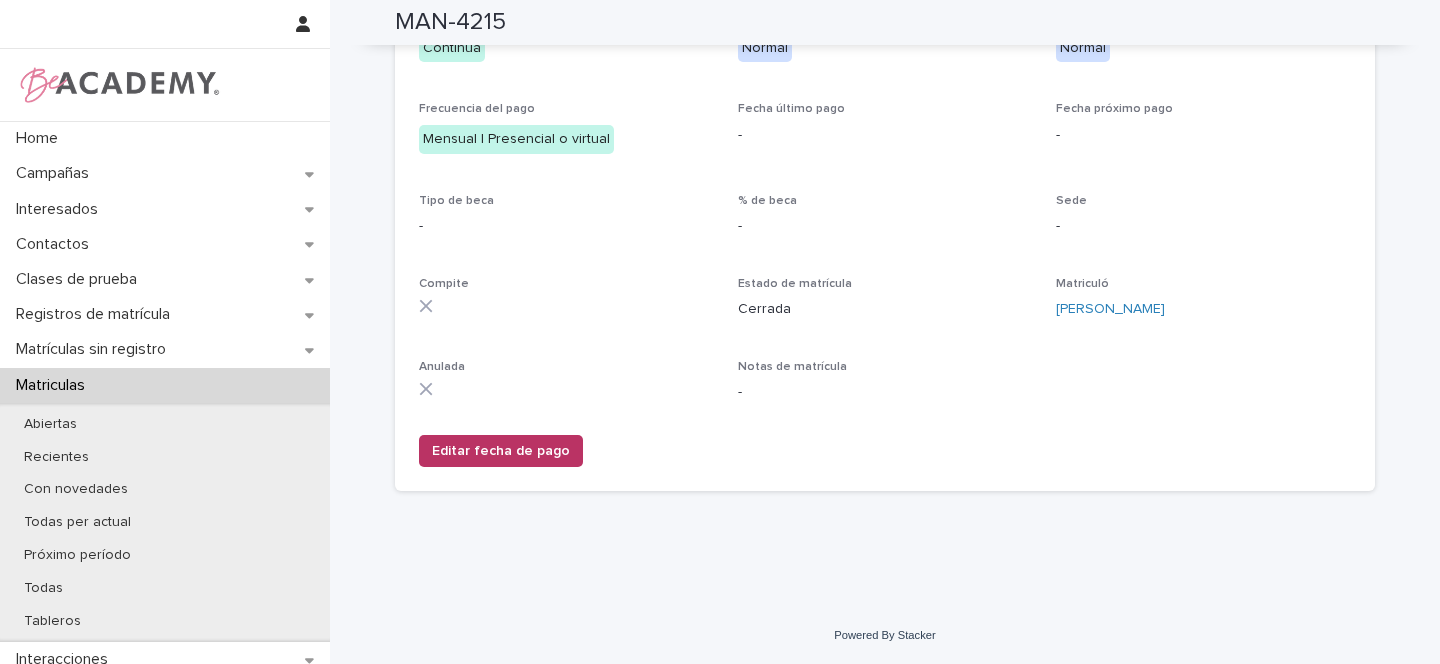 scroll, scrollTop: 0, scrollLeft: 0, axis: both 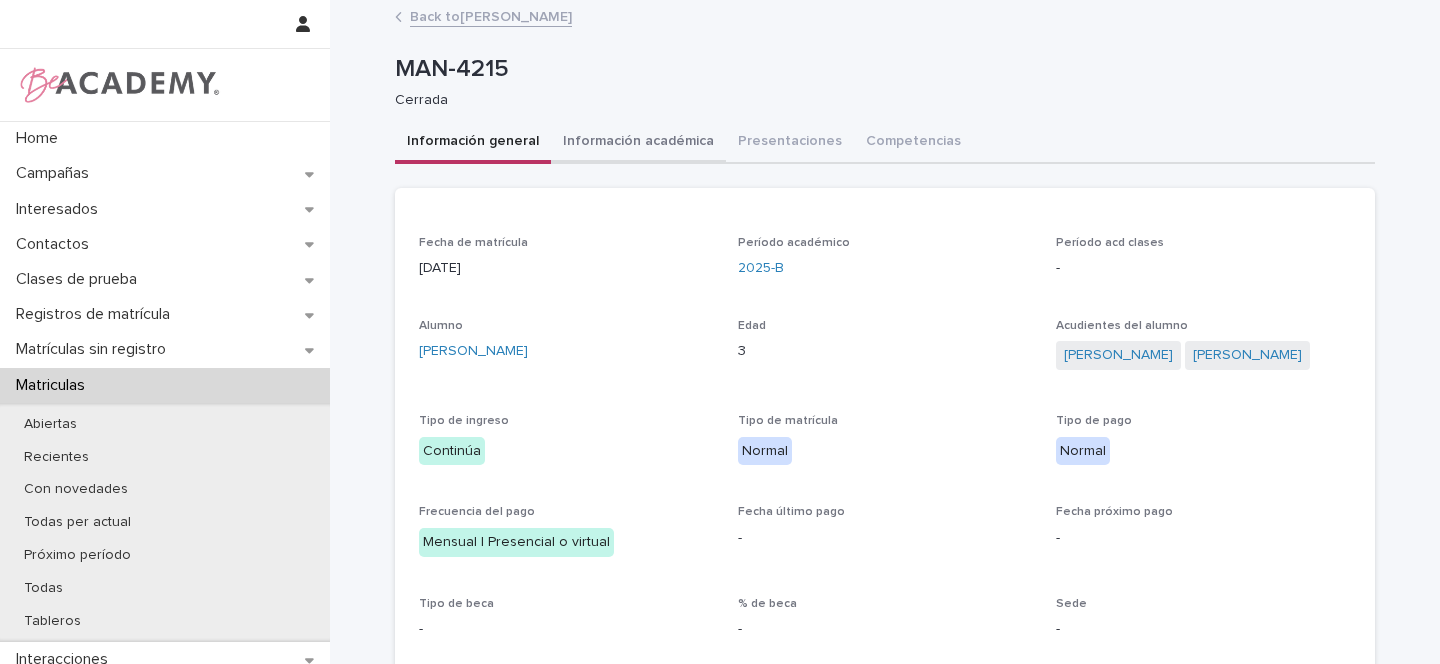 click on "Información académica" at bounding box center [638, 143] 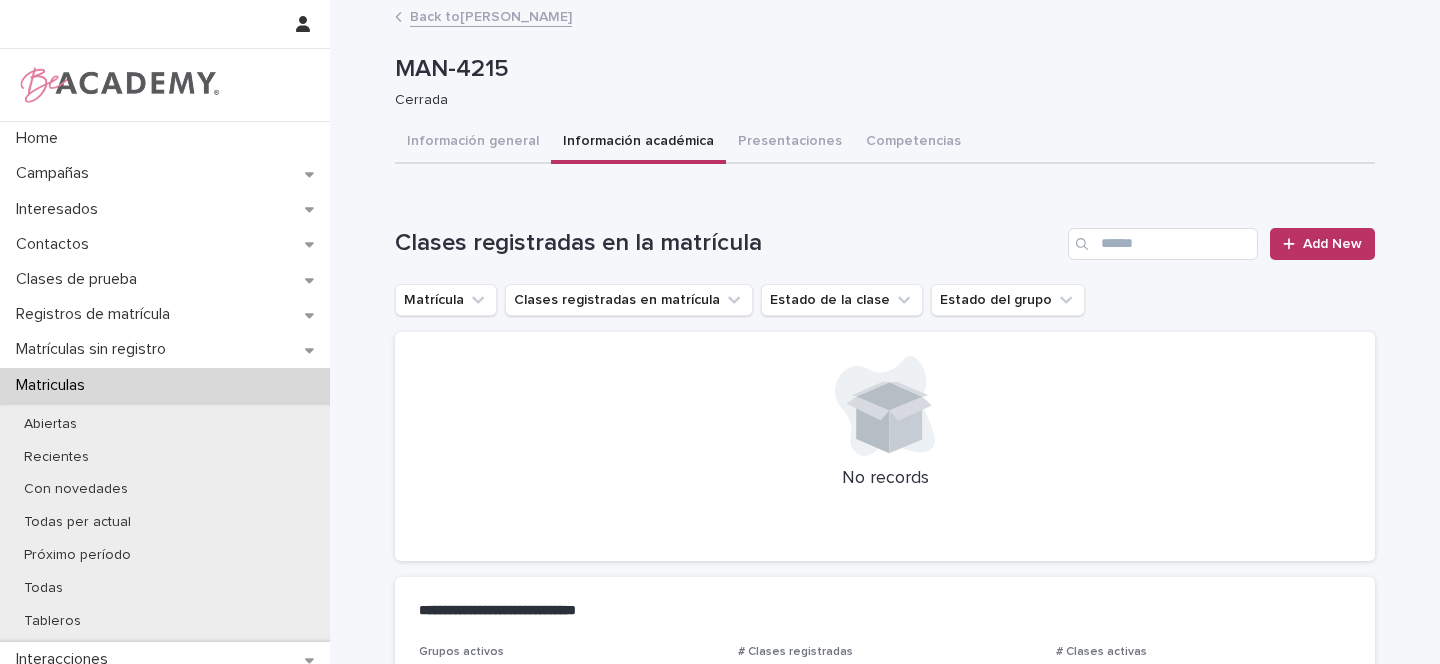 scroll, scrollTop: 4, scrollLeft: 0, axis: vertical 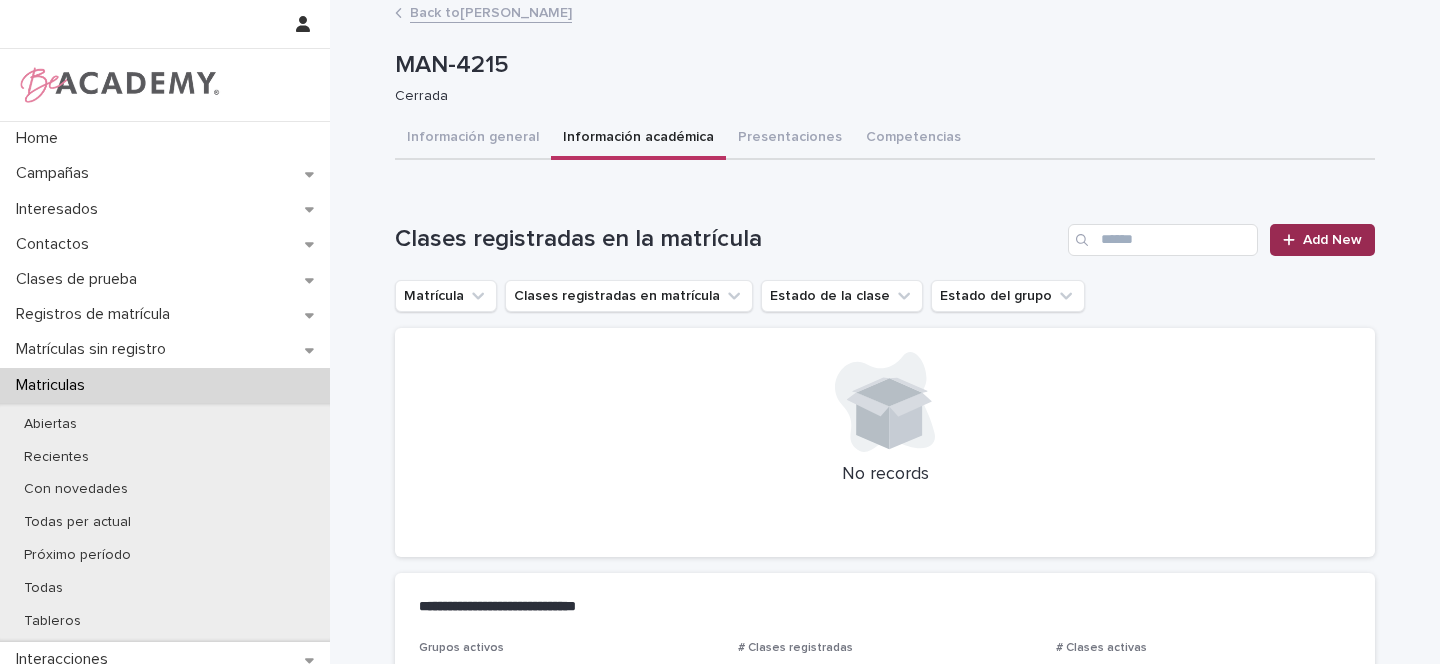 click on "Add New" at bounding box center [1332, 240] 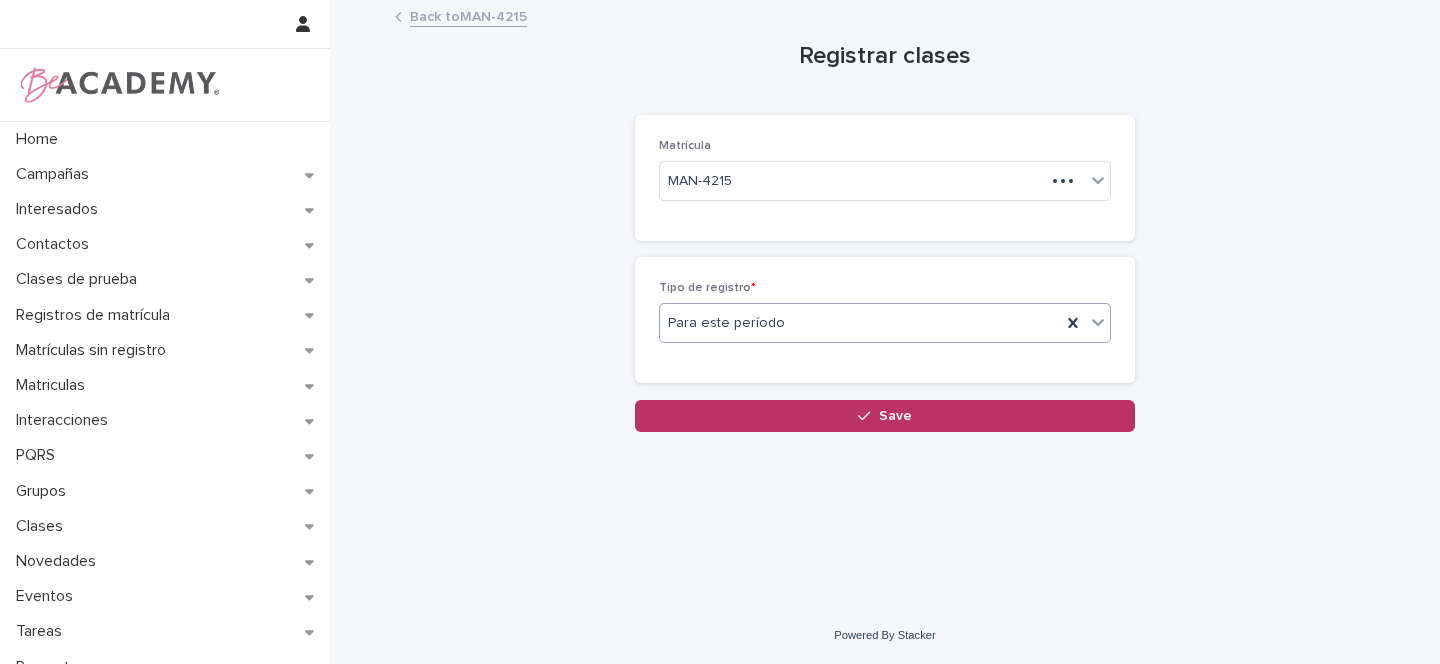 scroll, scrollTop: 0, scrollLeft: 0, axis: both 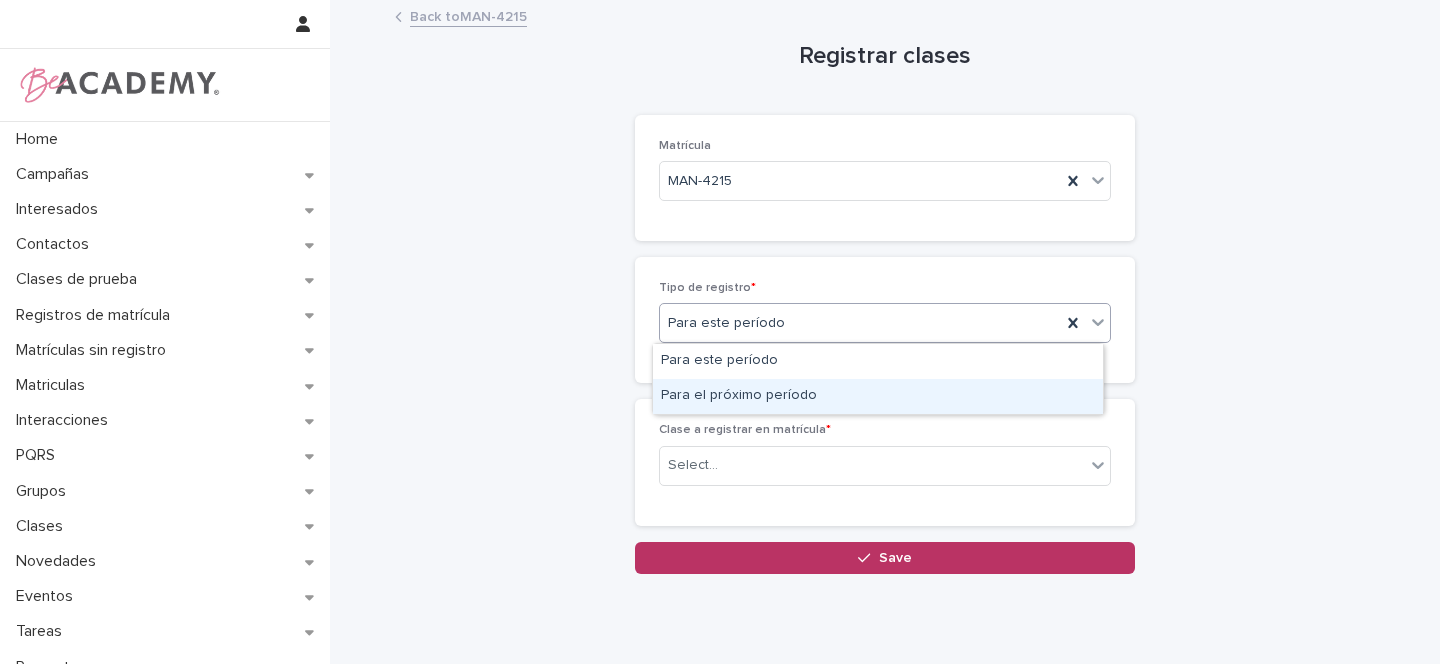 click on "Para el próximo período" at bounding box center (878, 396) 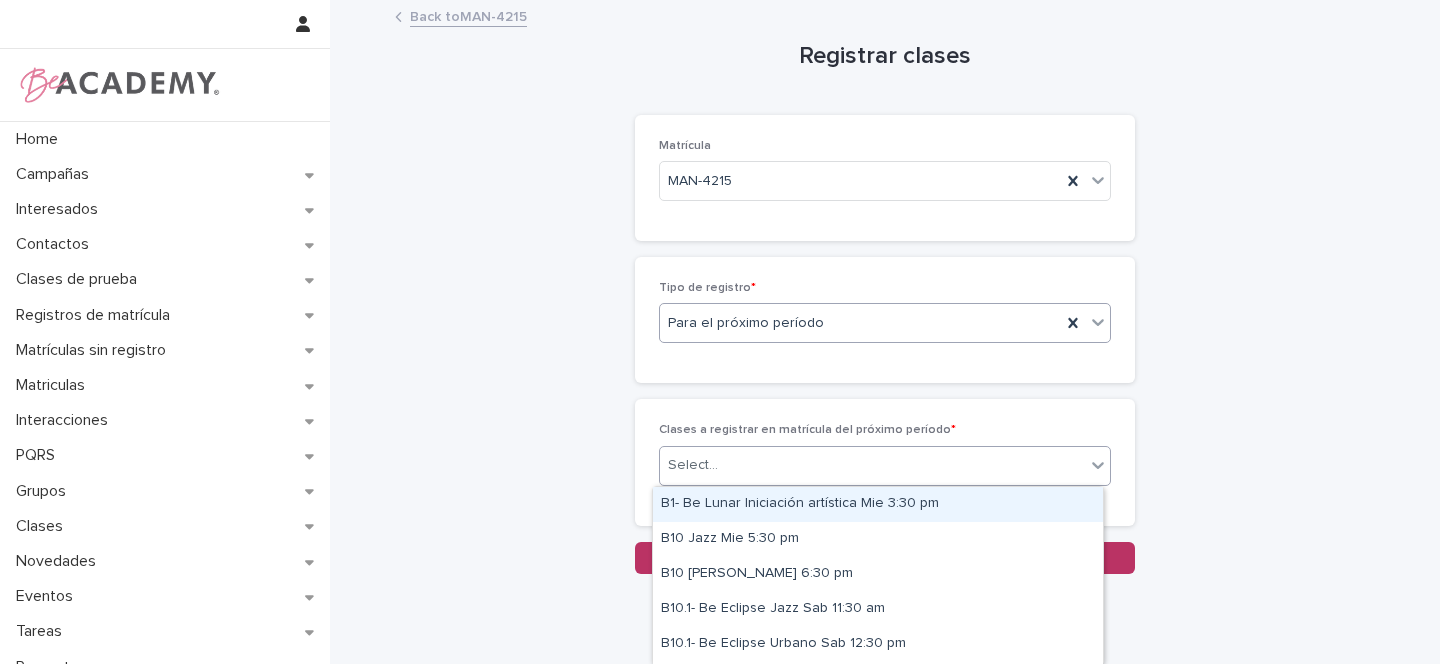 click on "Select..." at bounding box center [872, 465] 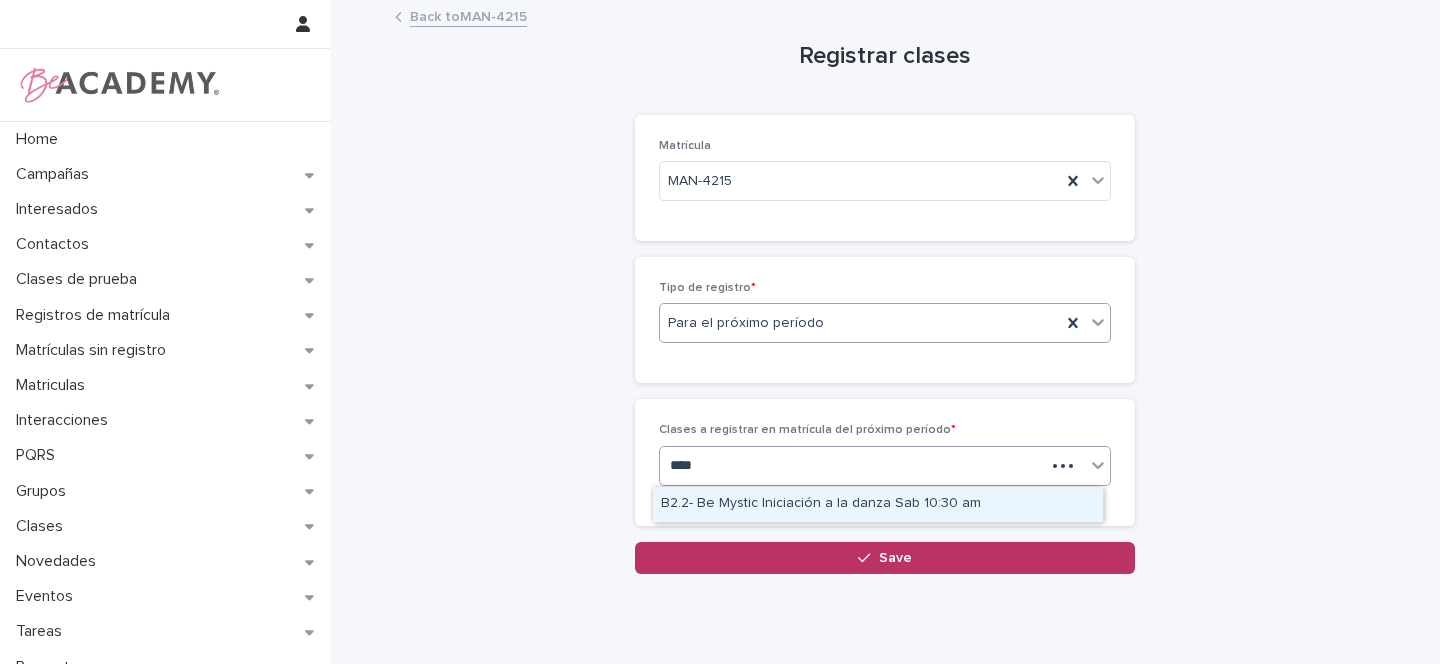 type on "*****" 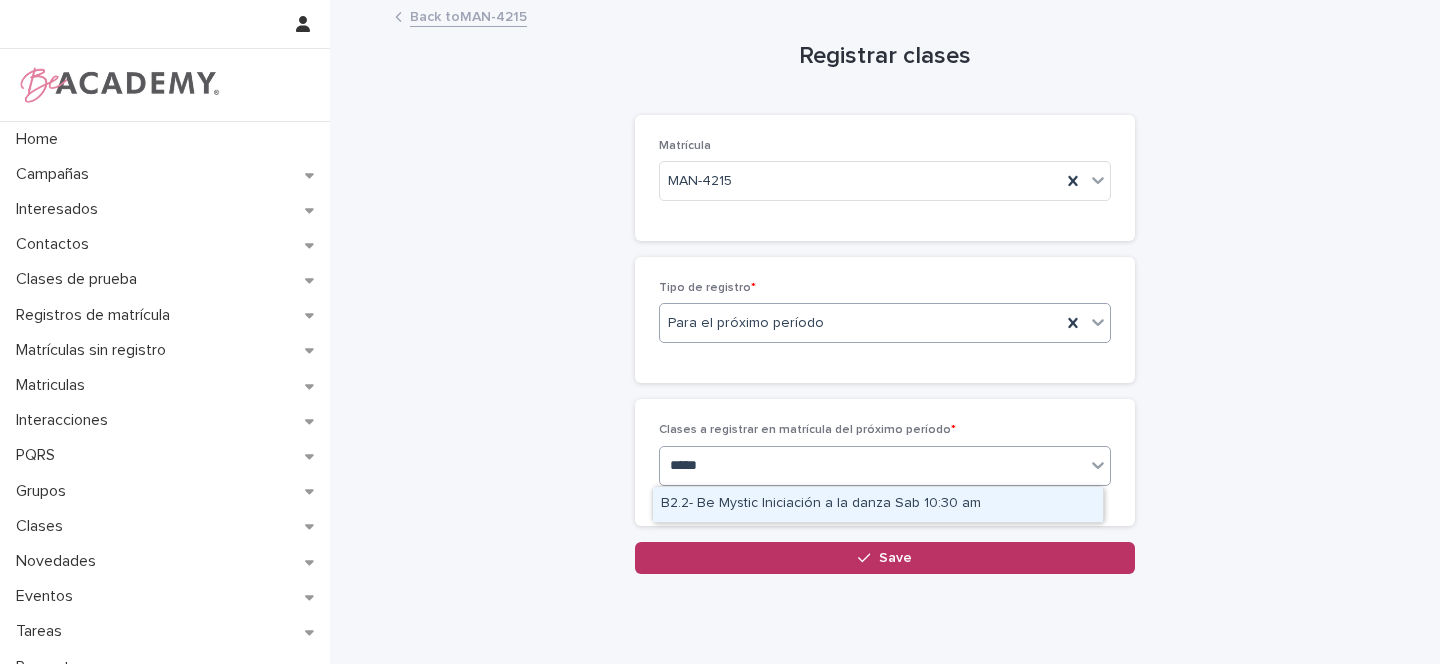 click on "B2.2- Be Mystic Iniciación a la danza Sab 10:30 am" at bounding box center (878, 504) 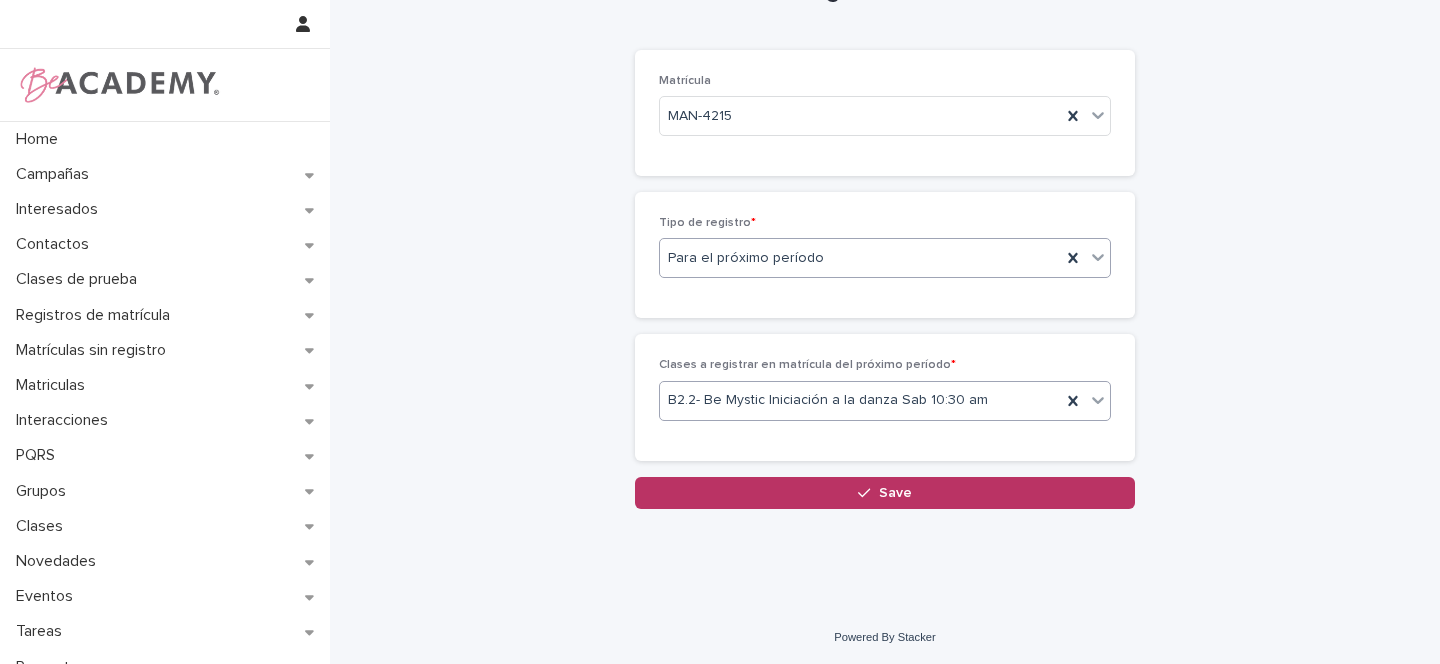 scroll, scrollTop: 67, scrollLeft: 0, axis: vertical 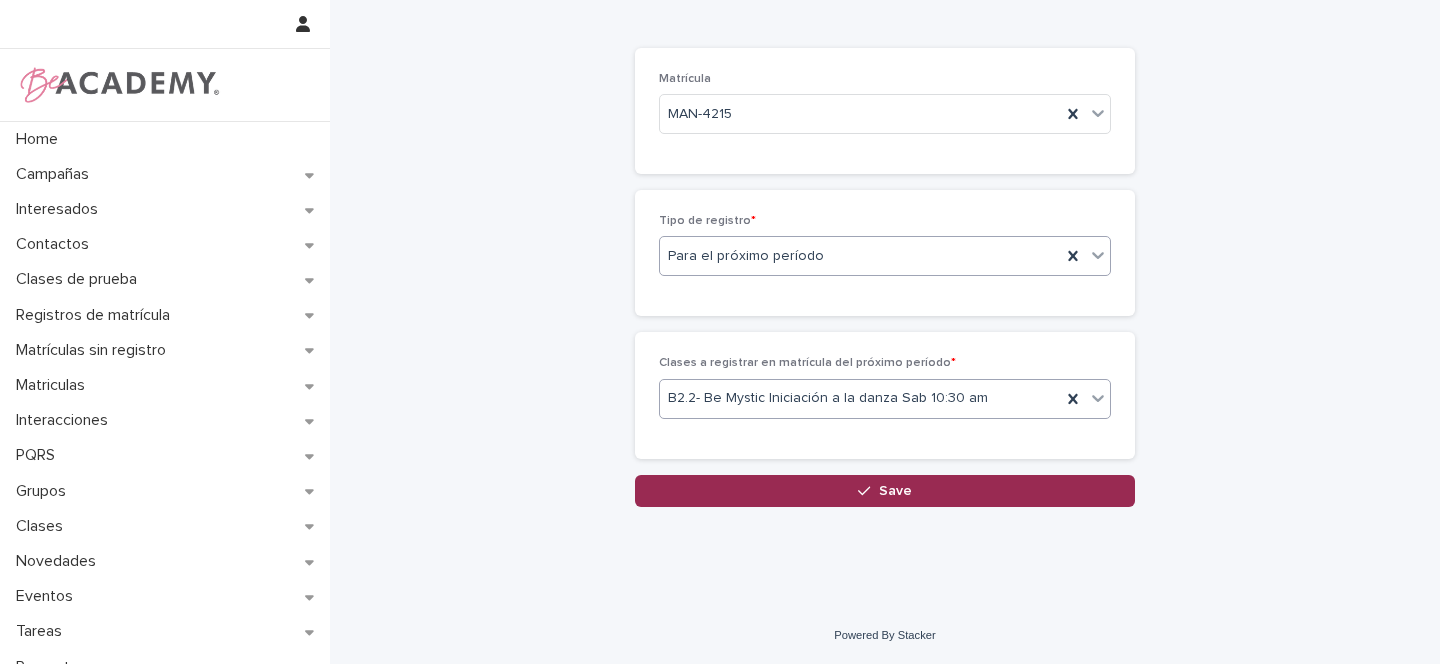 click on "Save" at bounding box center [895, 491] 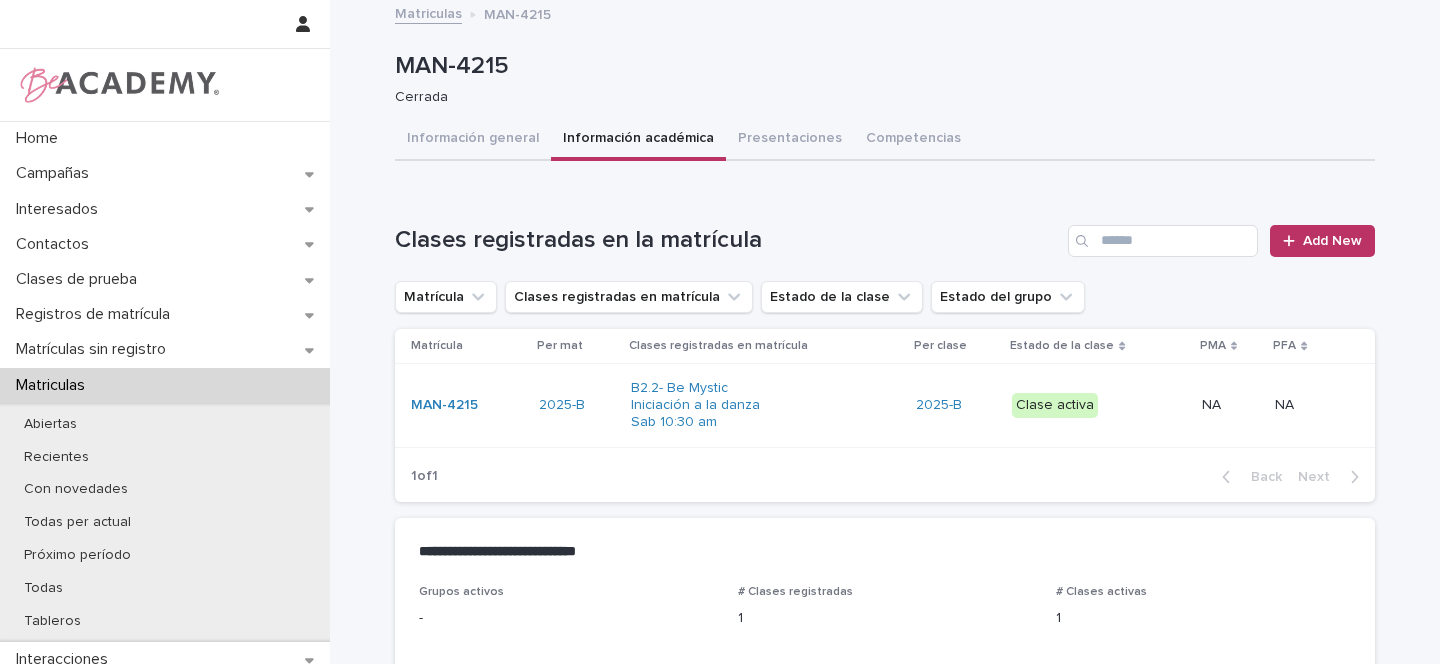 scroll, scrollTop: 0, scrollLeft: 0, axis: both 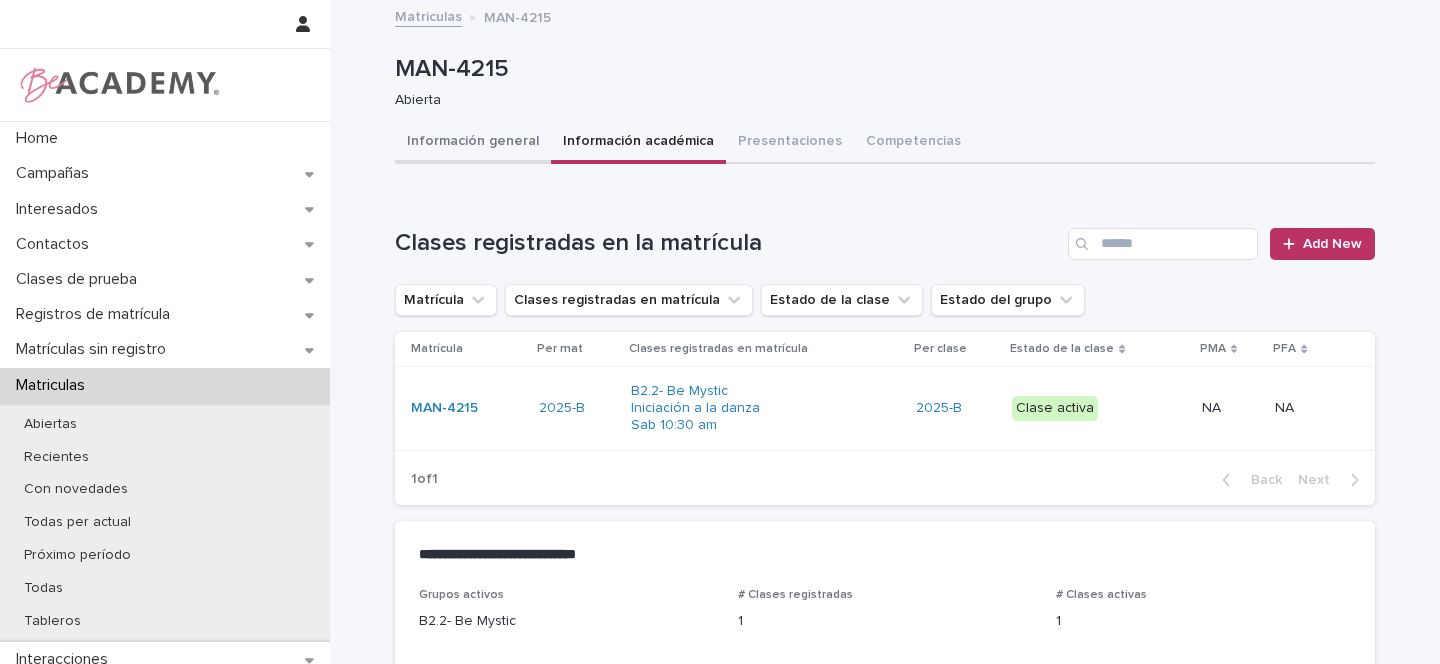click on "Información general" at bounding box center (473, 143) 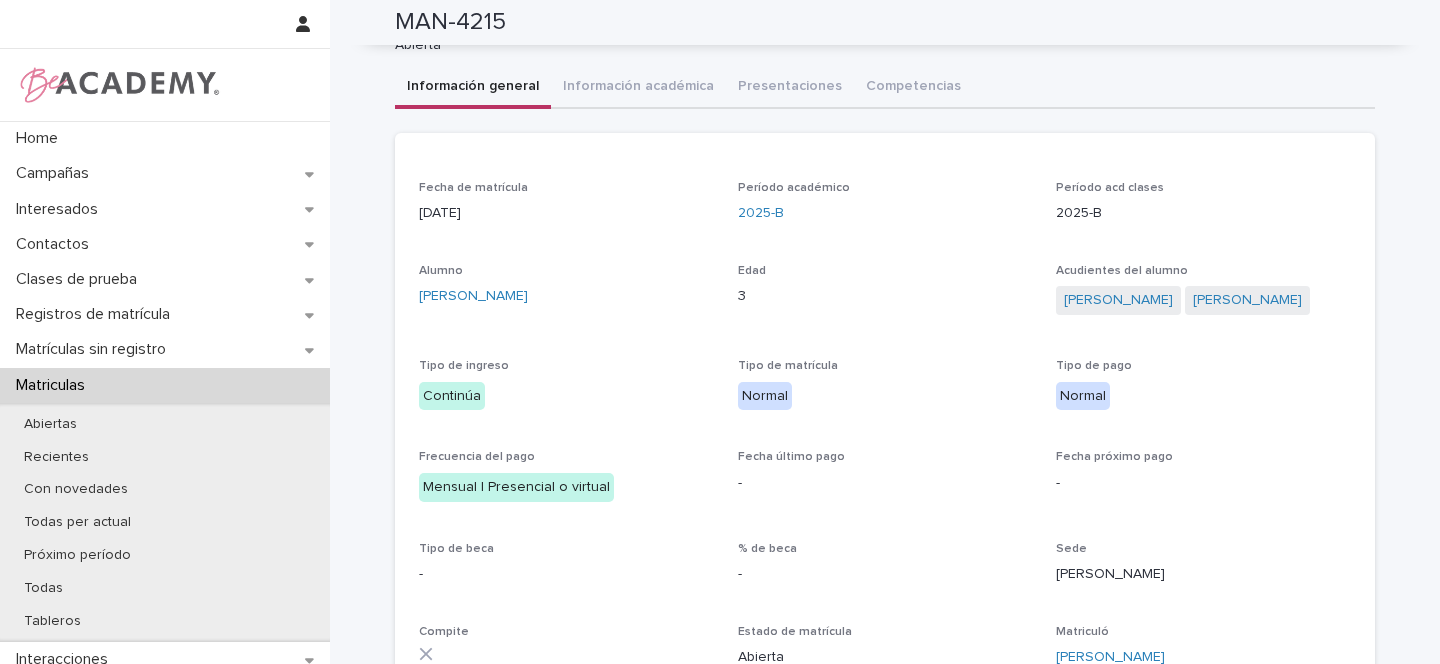 scroll, scrollTop: 0, scrollLeft: 0, axis: both 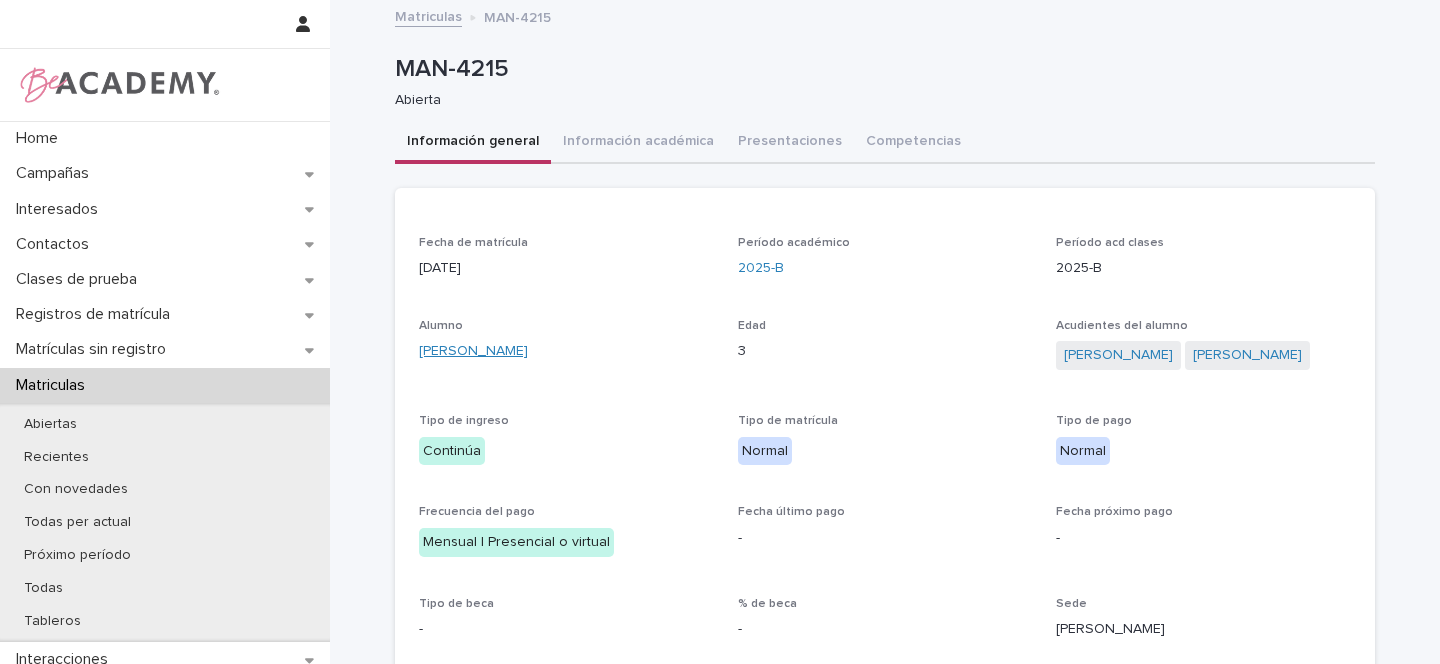 click on "Violeta Gomez Parra" at bounding box center [473, 351] 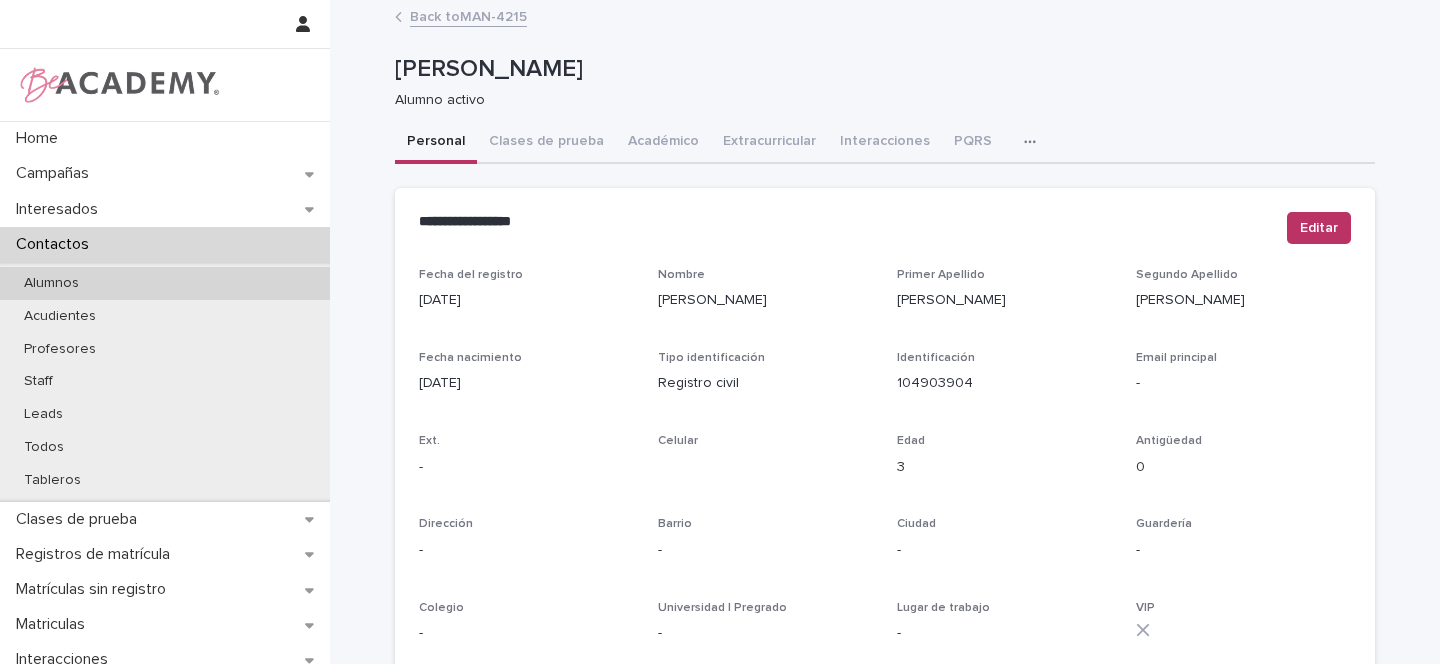 click on "Alumnos" at bounding box center (51, 283) 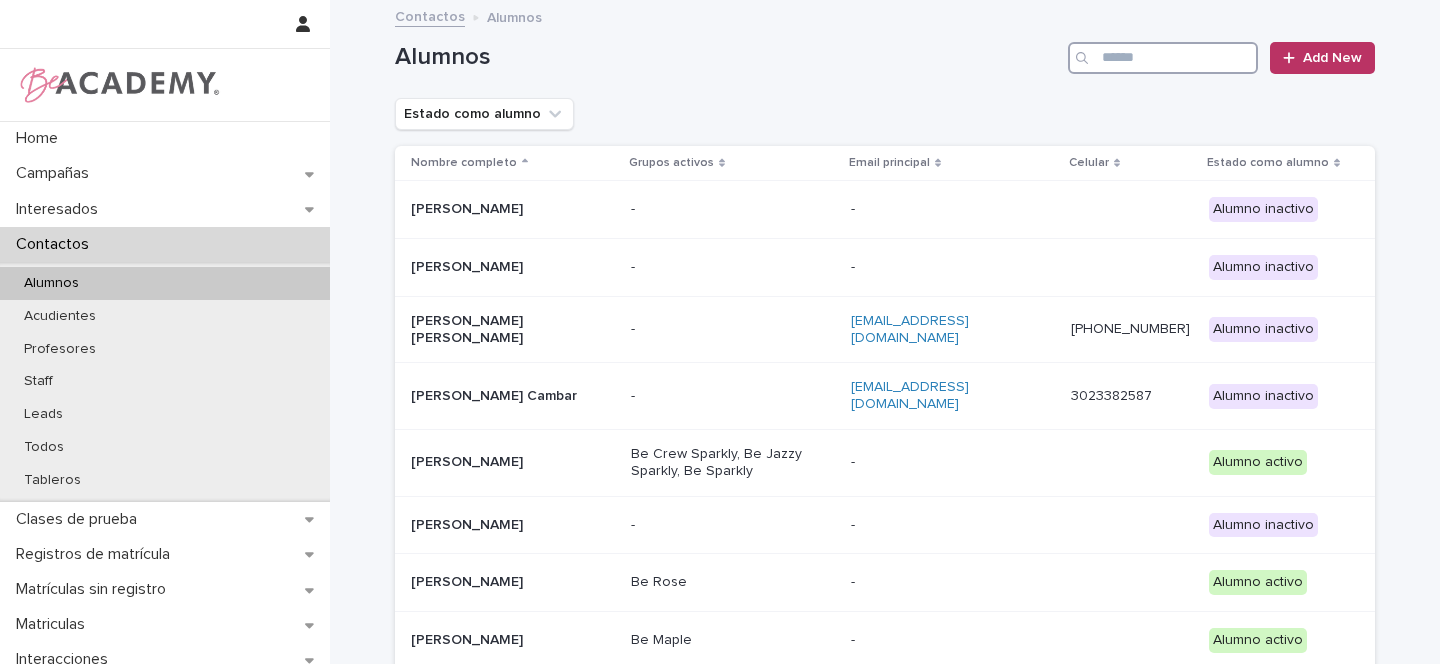 click at bounding box center (1163, 58) 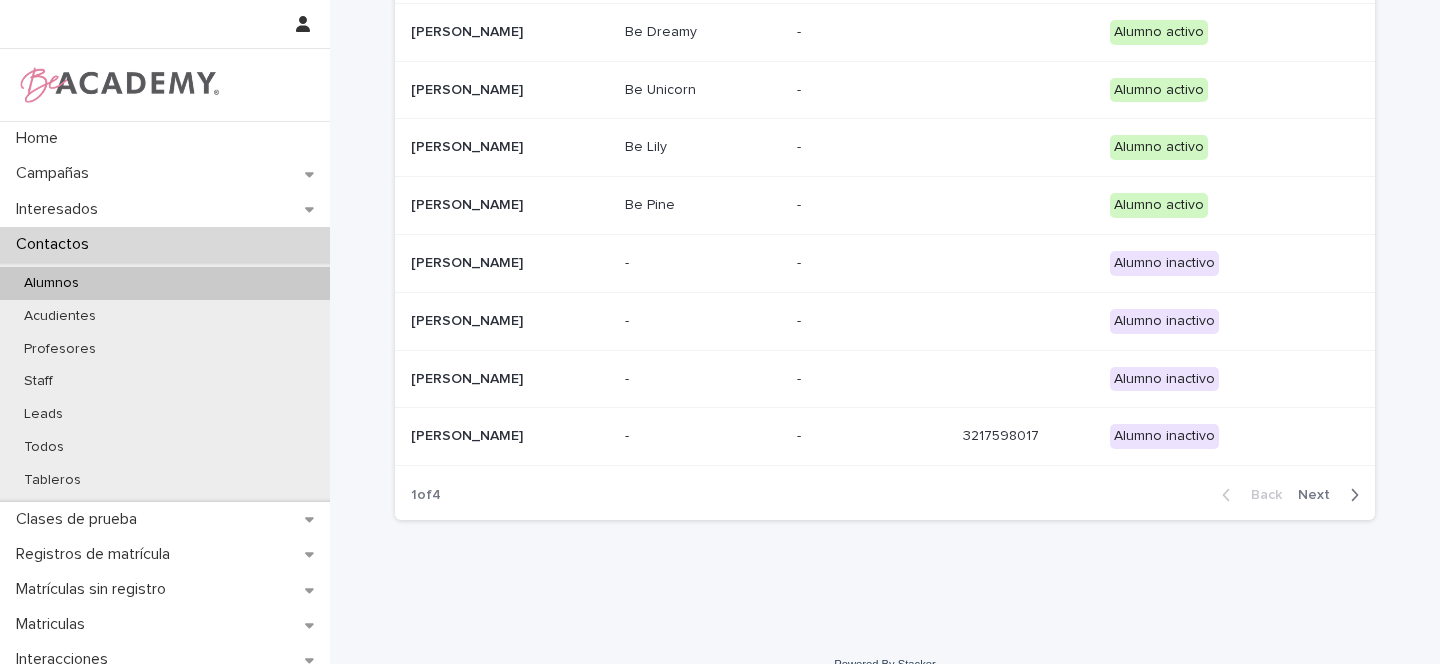 scroll, scrollTop: 322, scrollLeft: 0, axis: vertical 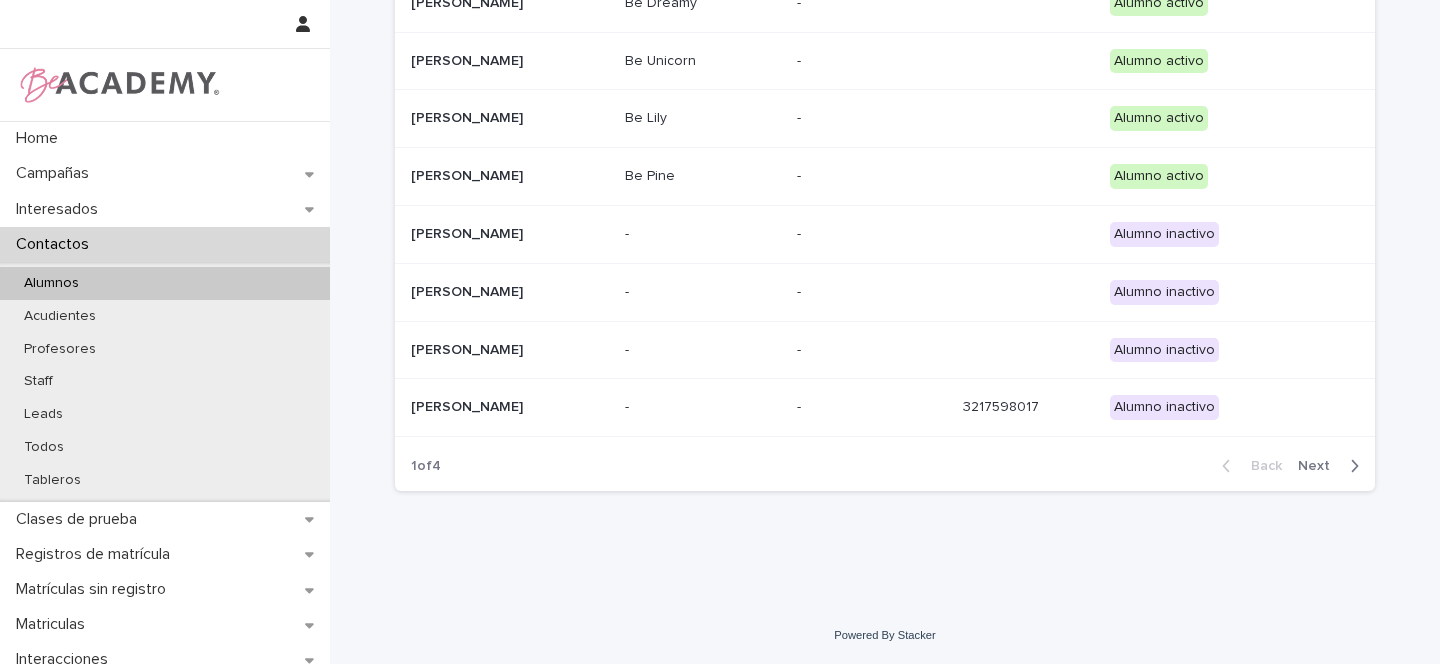 type on "******" 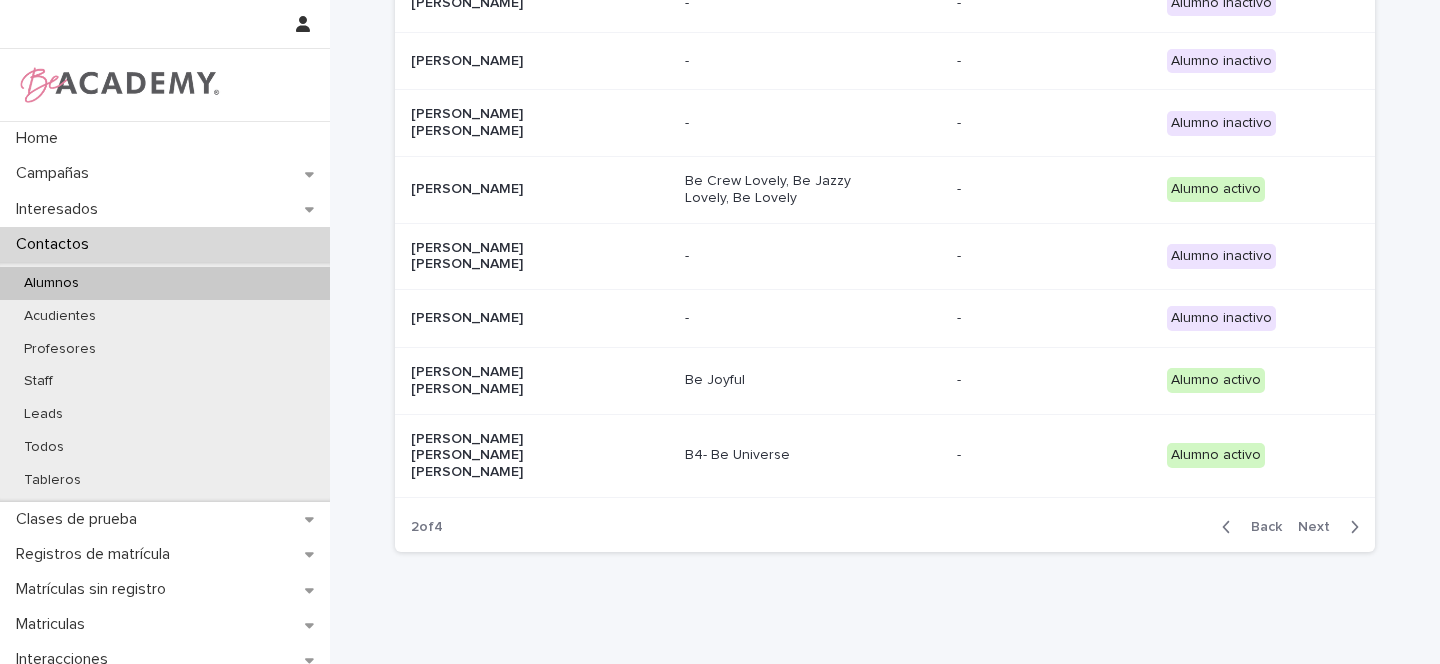 scroll, scrollTop: 326, scrollLeft: 0, axis: vertical 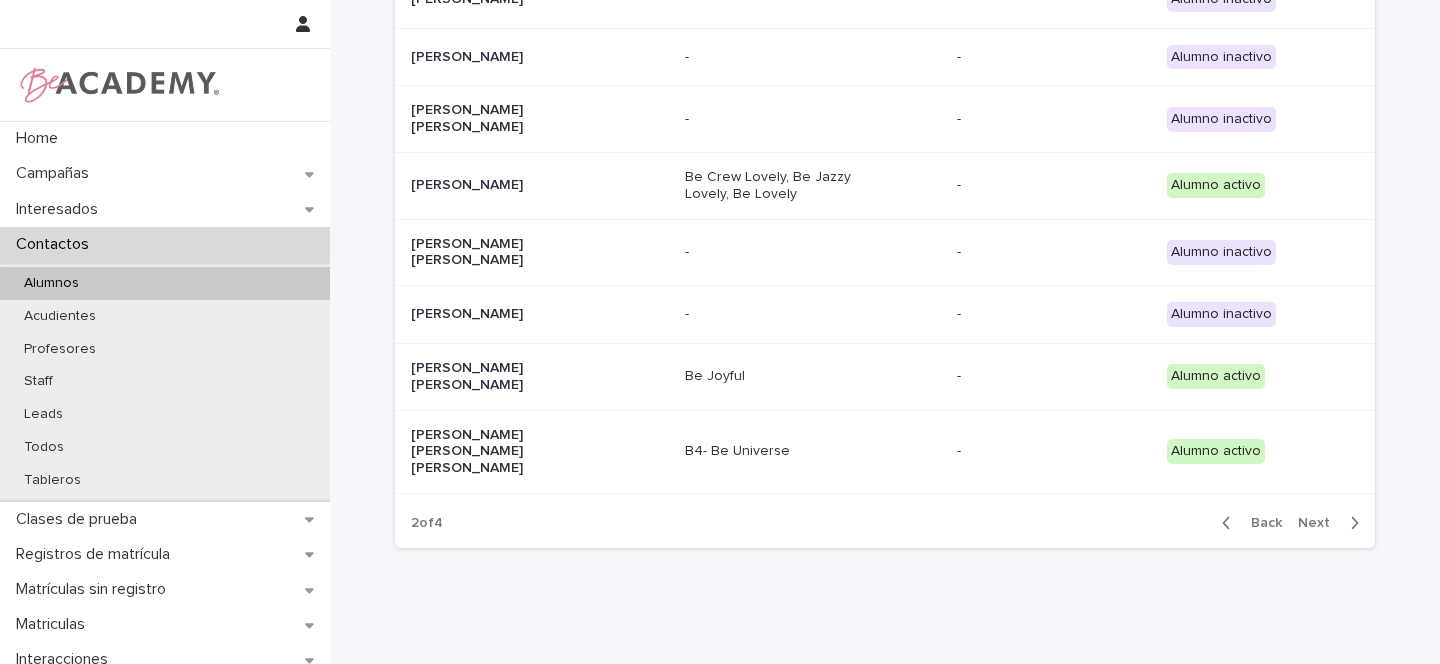 click on "Alicia Maria Castro Uscategui" at bounding box center (540, 452) 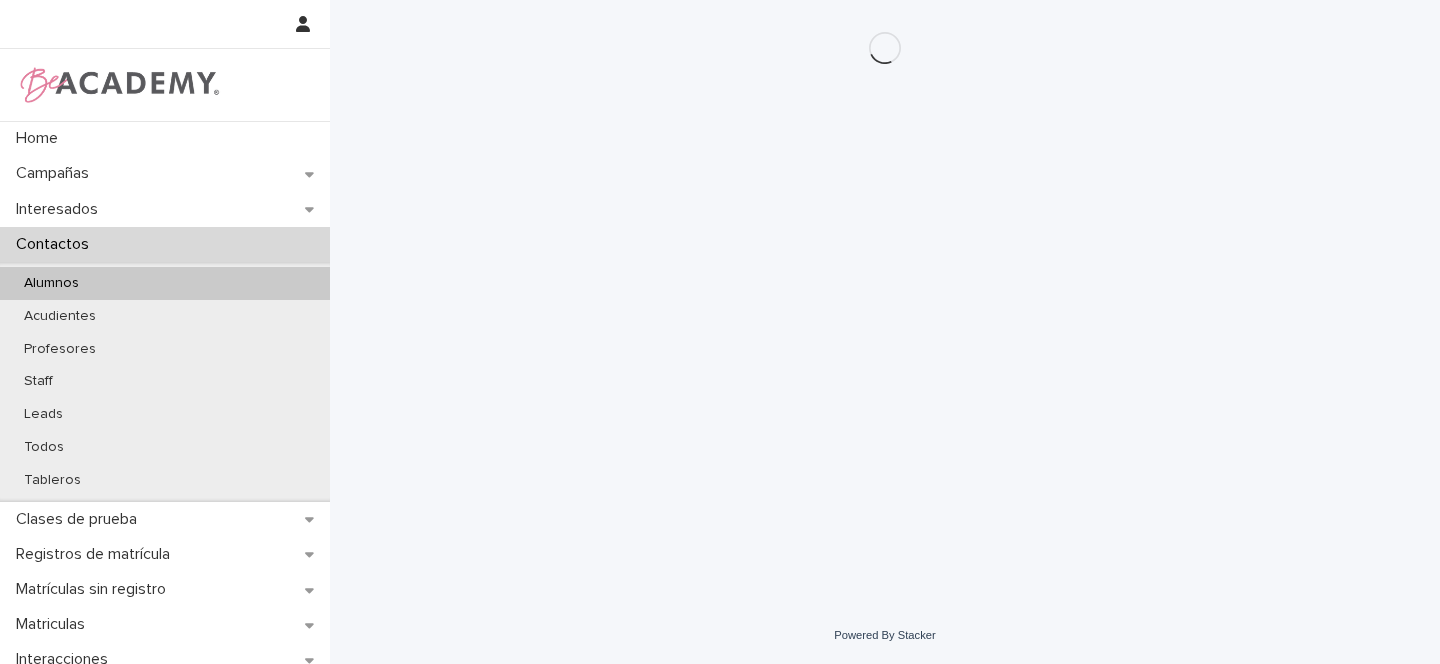 scroll, scrollTop: 0, scrollLeft: 0, axis: both 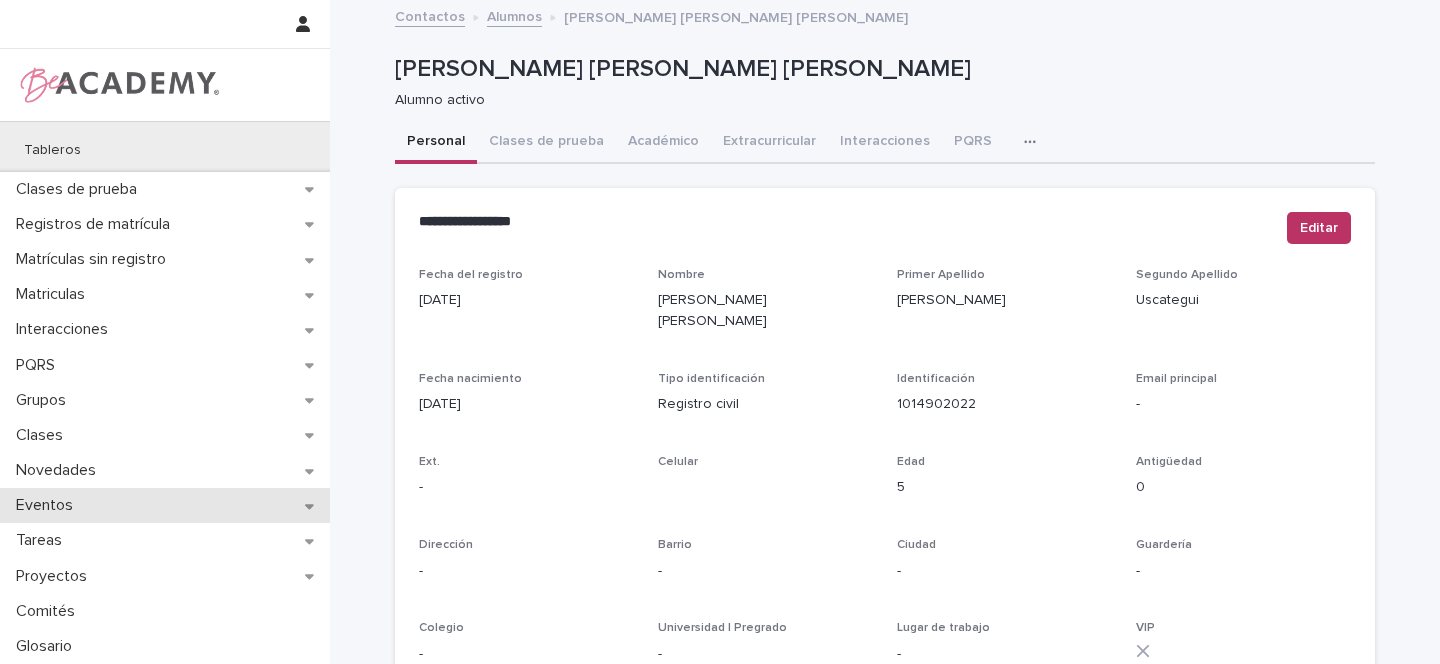 click on "Eventos" at bounding box center [165, 505] 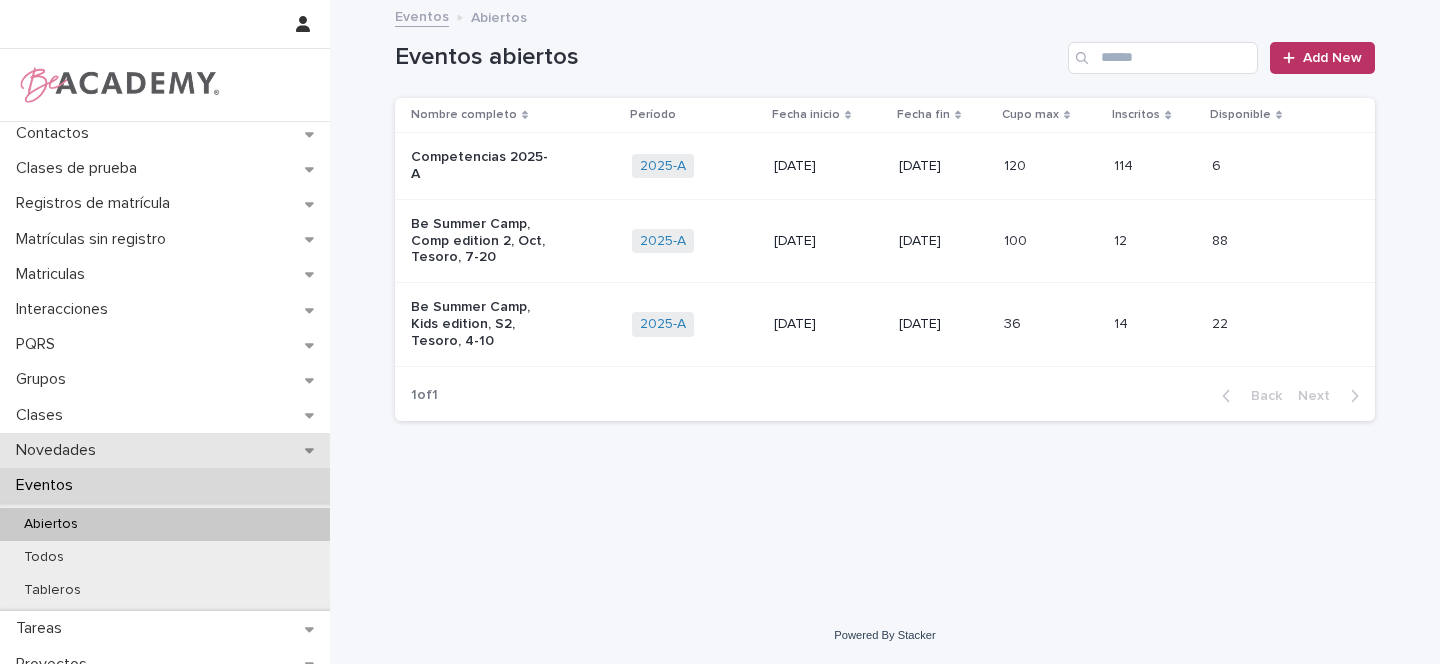 scroll, scrollTop: 125, scrollLeft: 0, axis: vertical 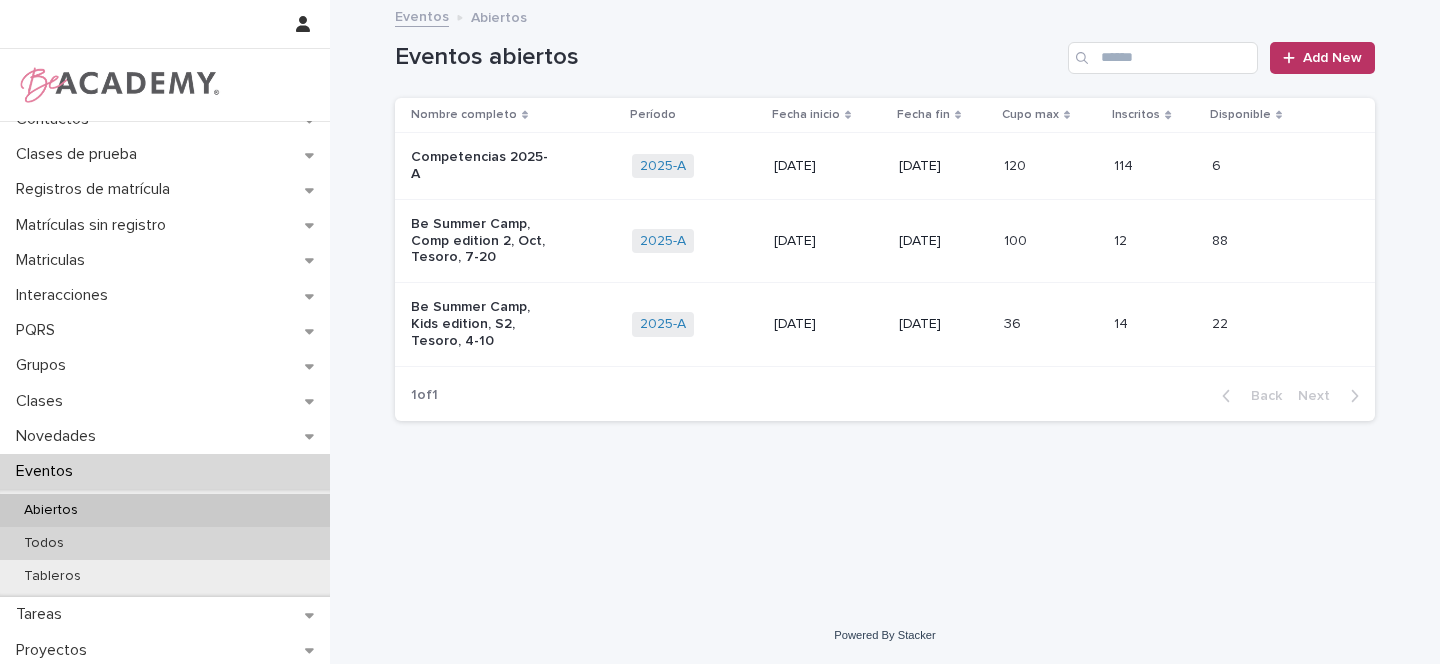 click on "Todos" at bounding box center [44, 543] 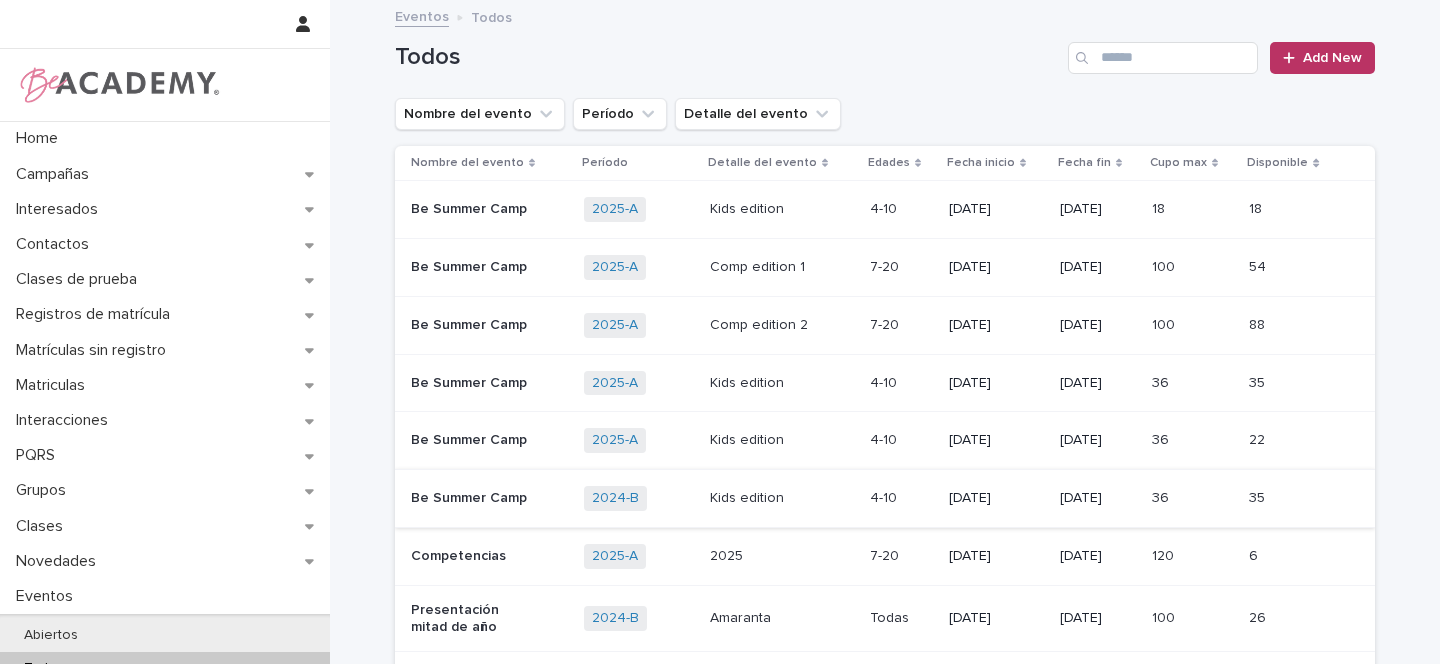 scroll, scrollTop: 340, scrollLeft: 0, axis: vertical 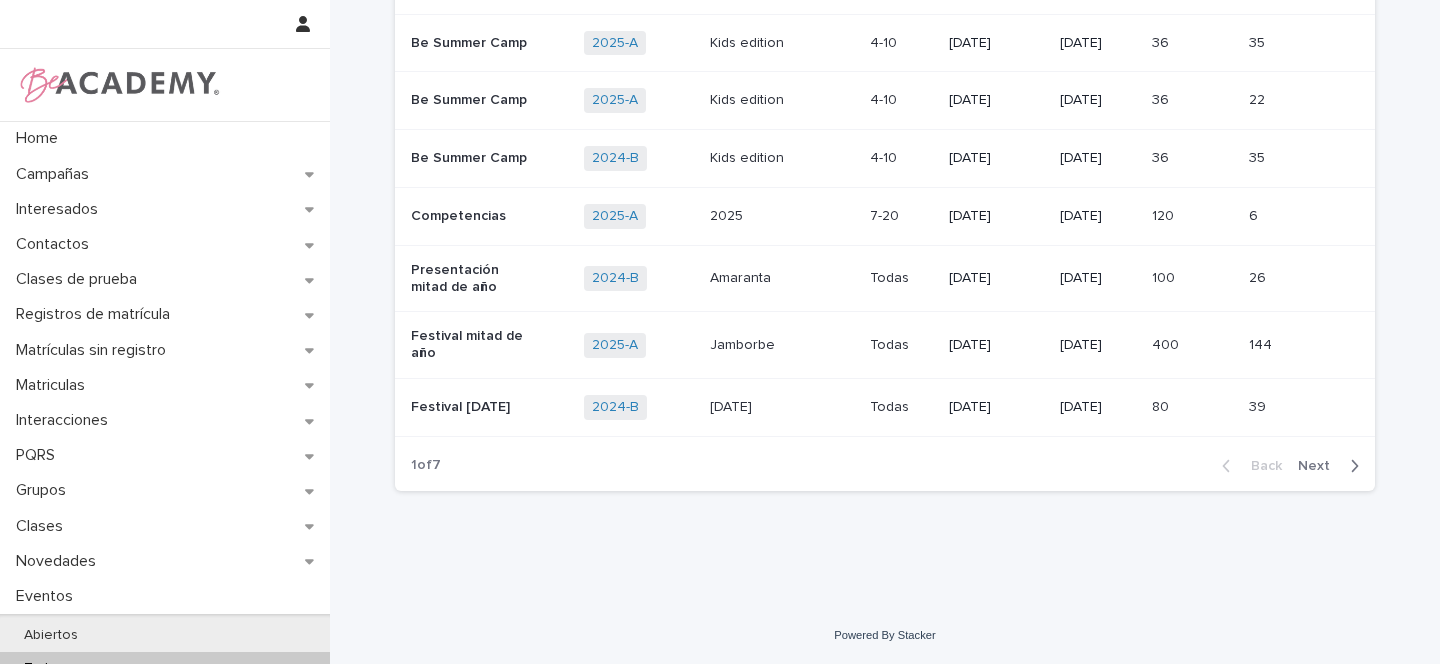 click on "Presentación mitad de año" at bounding box center (489, 279) 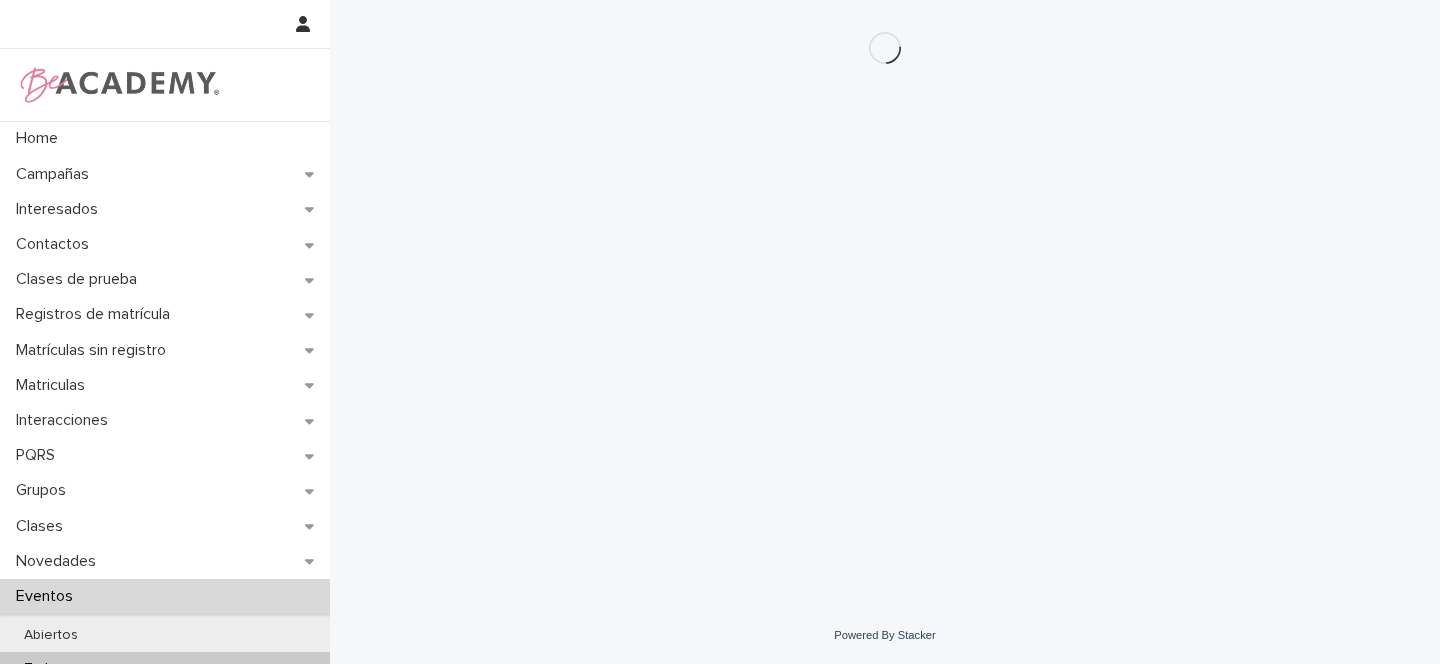 scroll, scrollTop: 0, scrollLeft: 0, axis: both 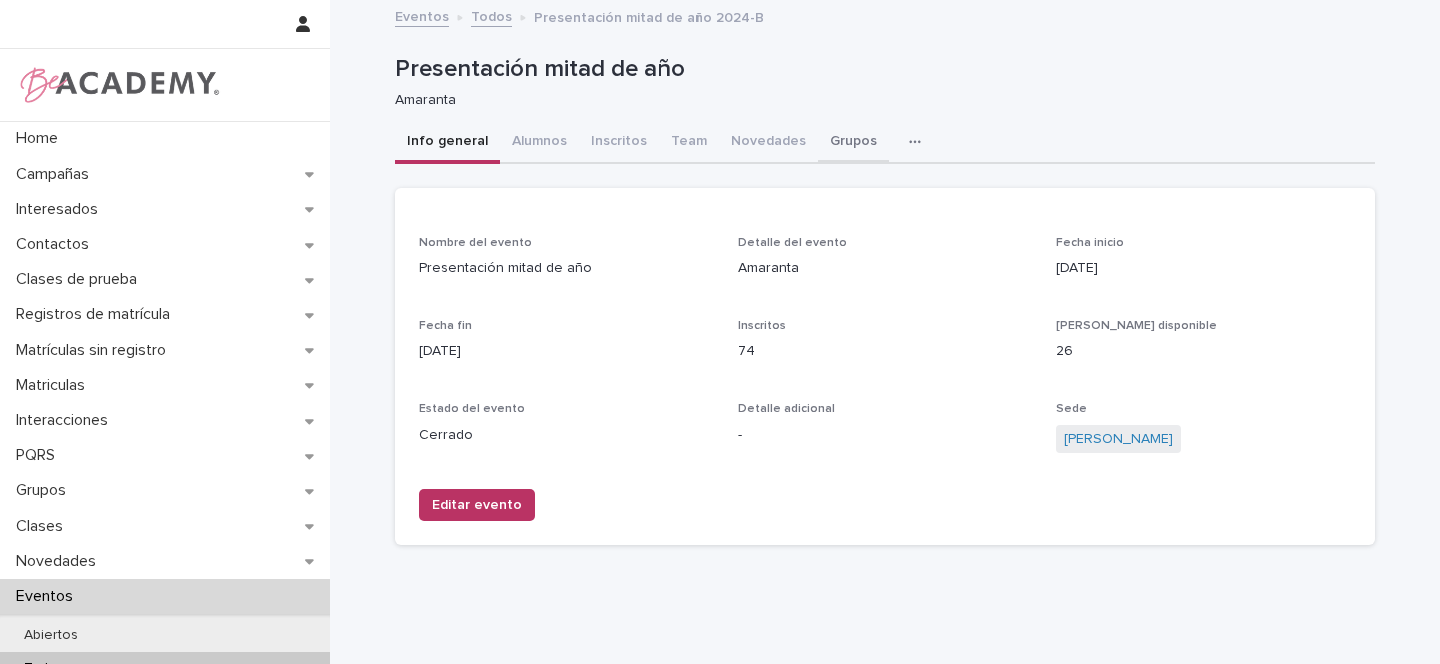 click on "Grupos" at bounding box center (853, 143) 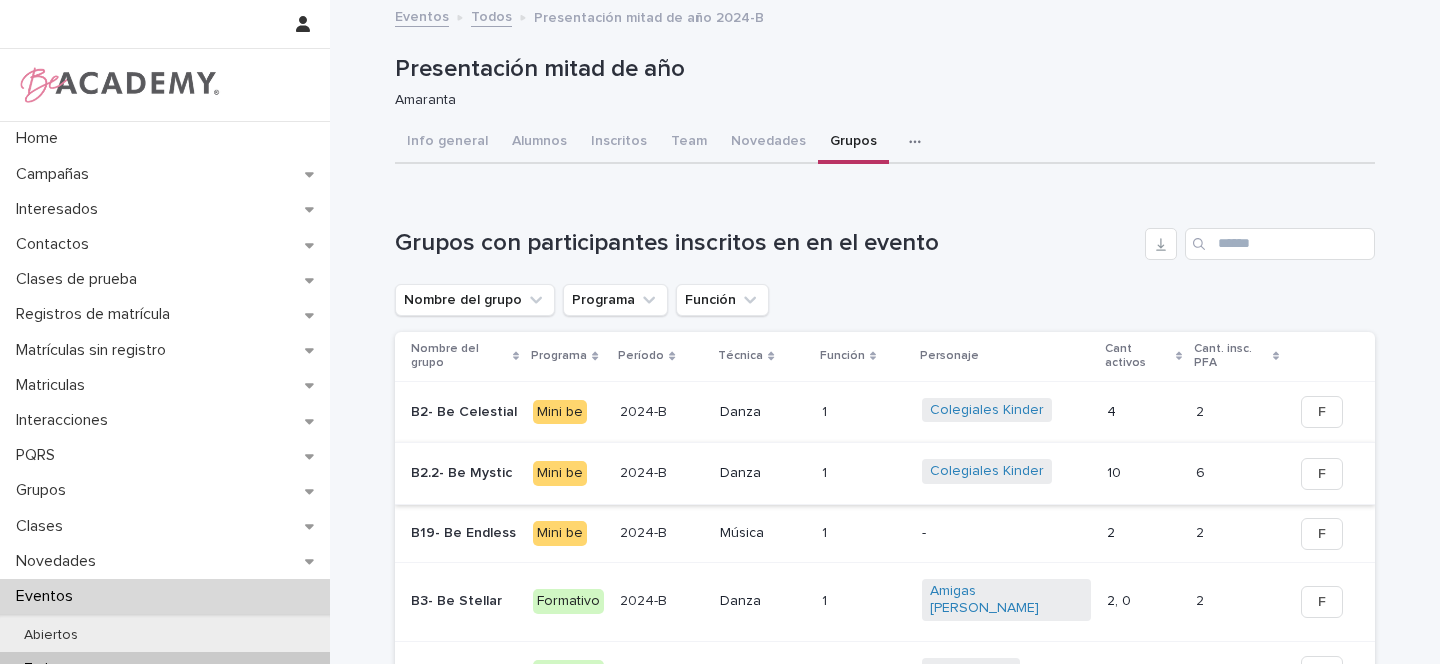 scroll, scrollTop: 4, scrollLeft: 0, axis: vertical 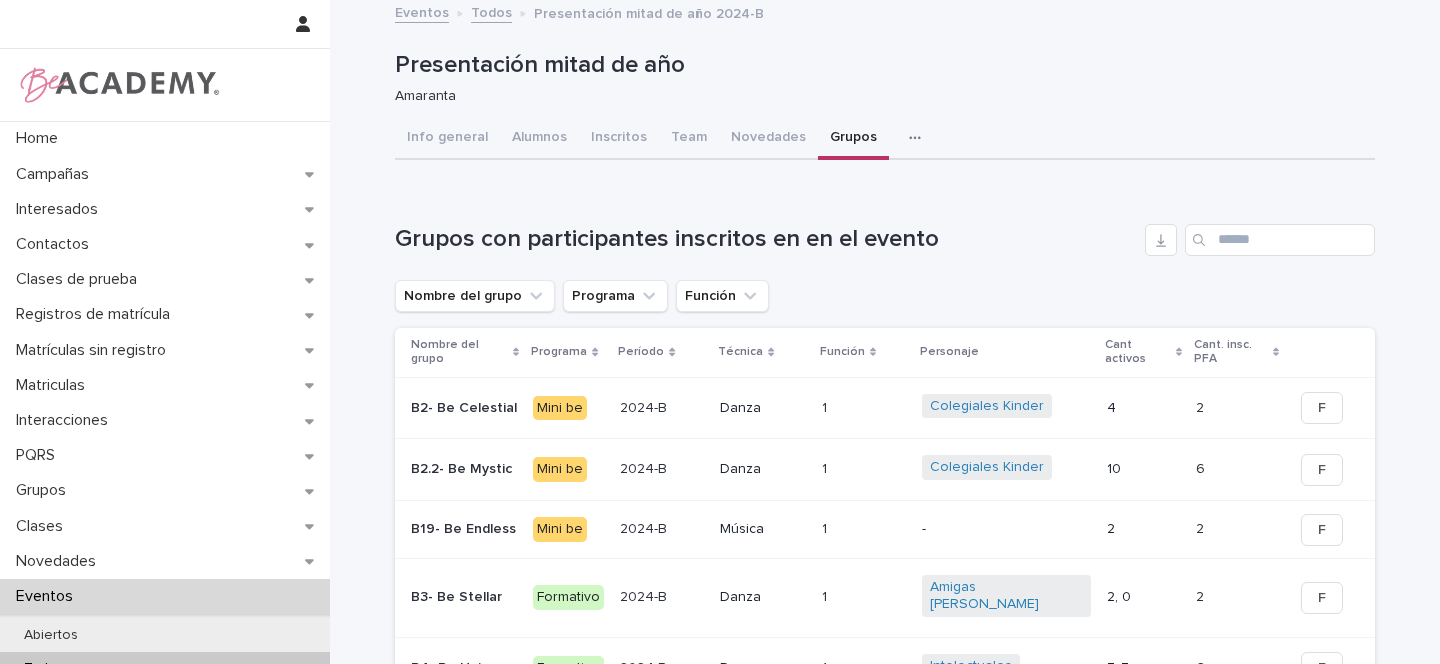 click at bounding box center [464, 469] 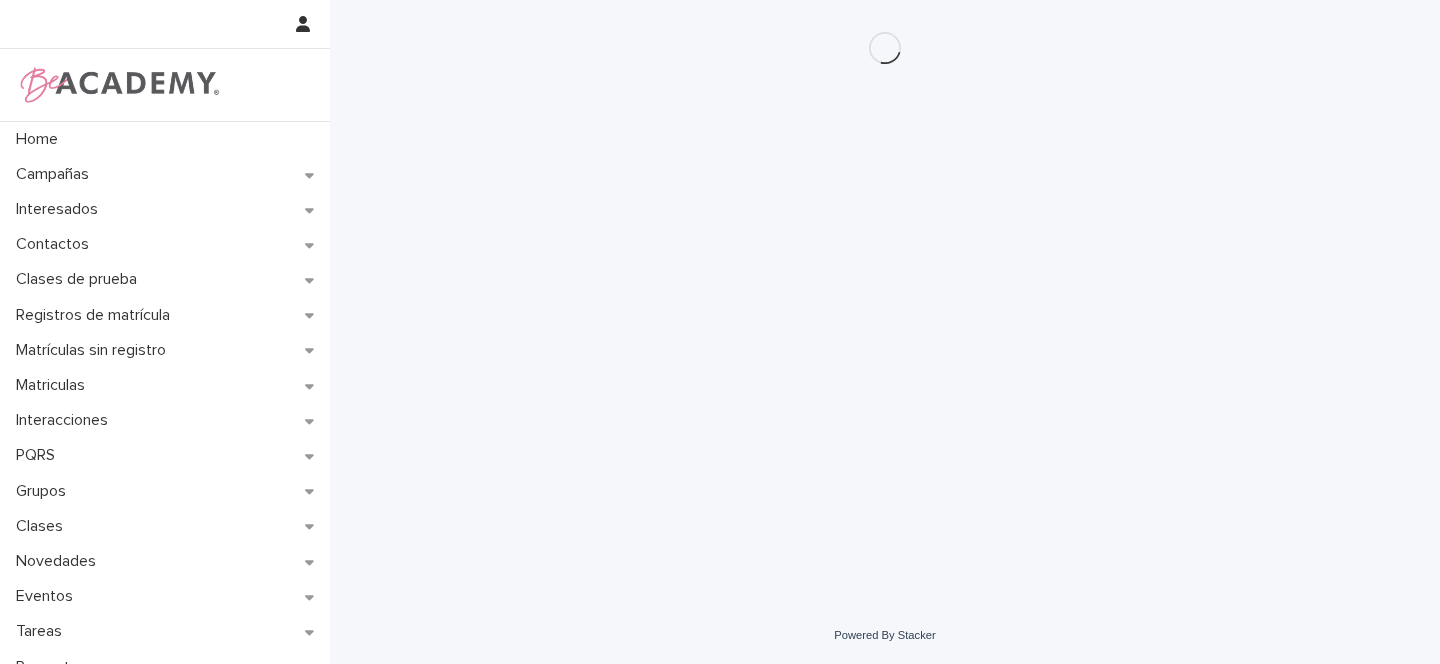 scroll, scrollTop: 0, scrollLeft: 0, axis: both 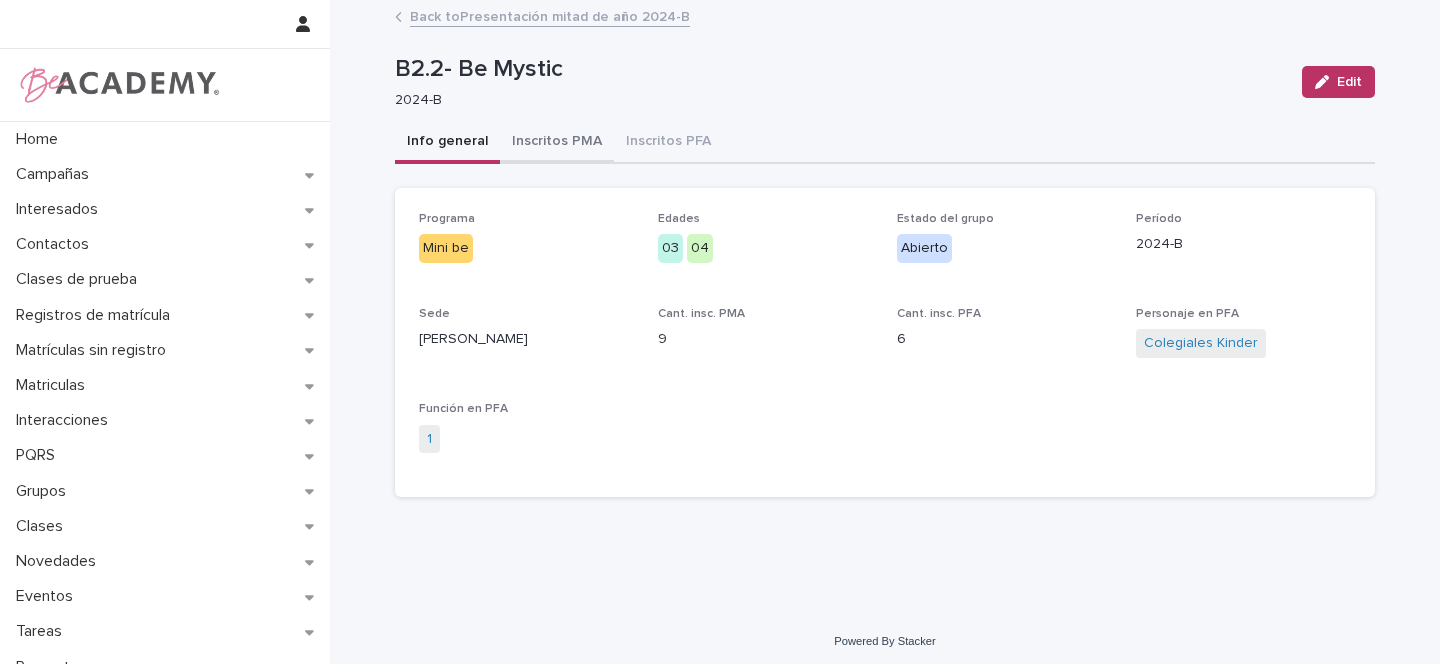 click on "Inscritos PMA" at bounding box center [557, 143] 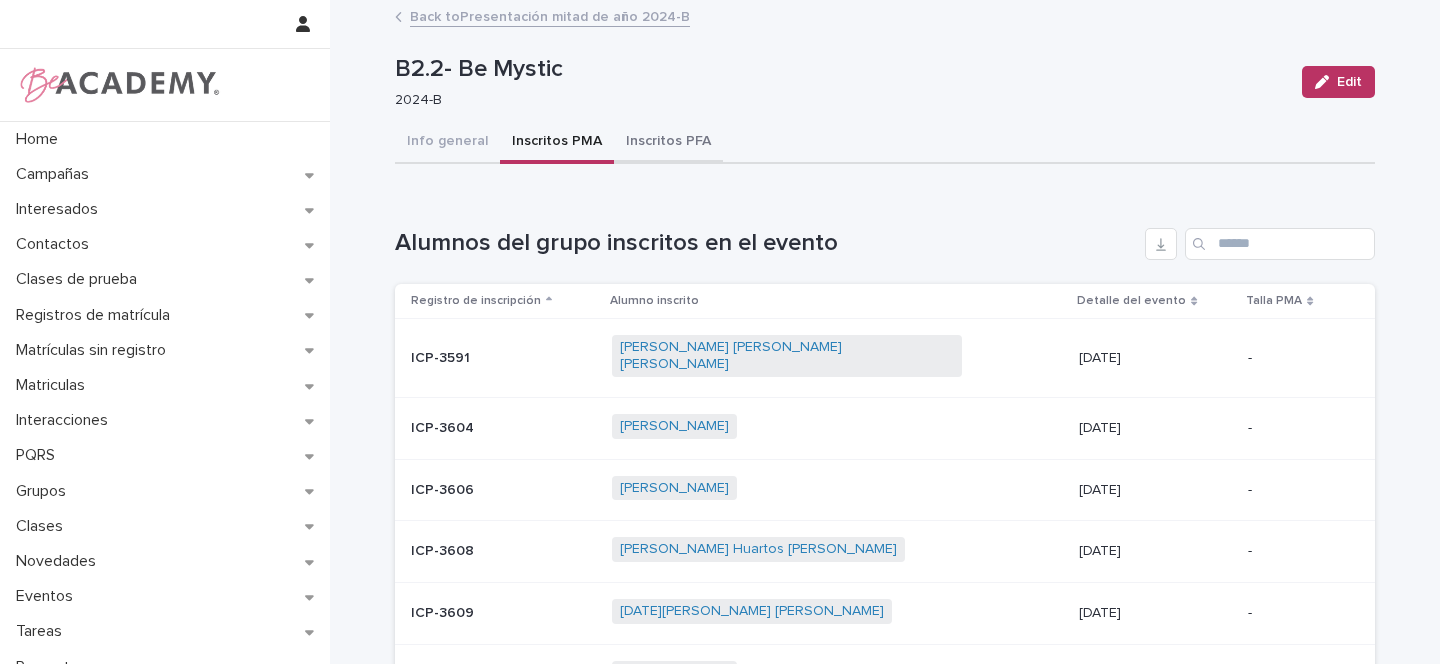 click on "Inscritos PFA" at bounding box center [668, 143] 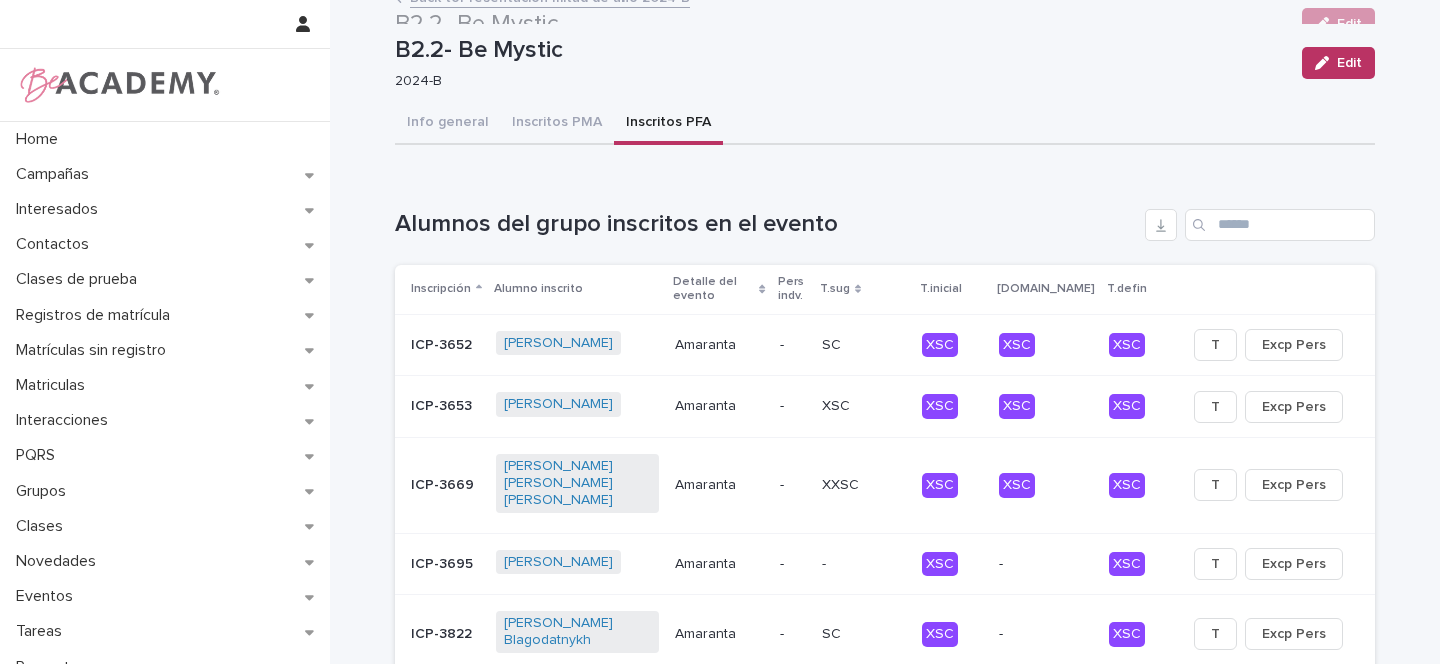 scroll, scrollTop: 10, scrollLeft: 0, axis: vertical 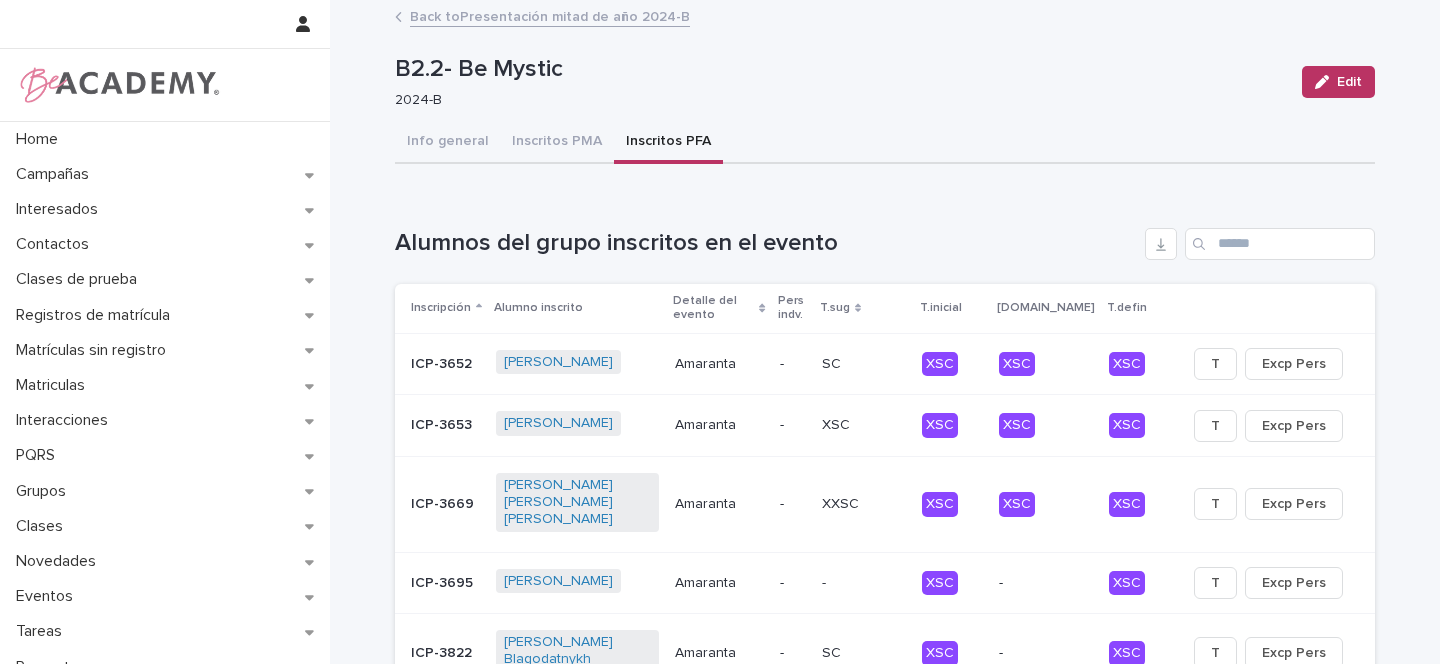 click on "Back to  Presentación mitad de año 2024-B" at bounding box center (550, 15) 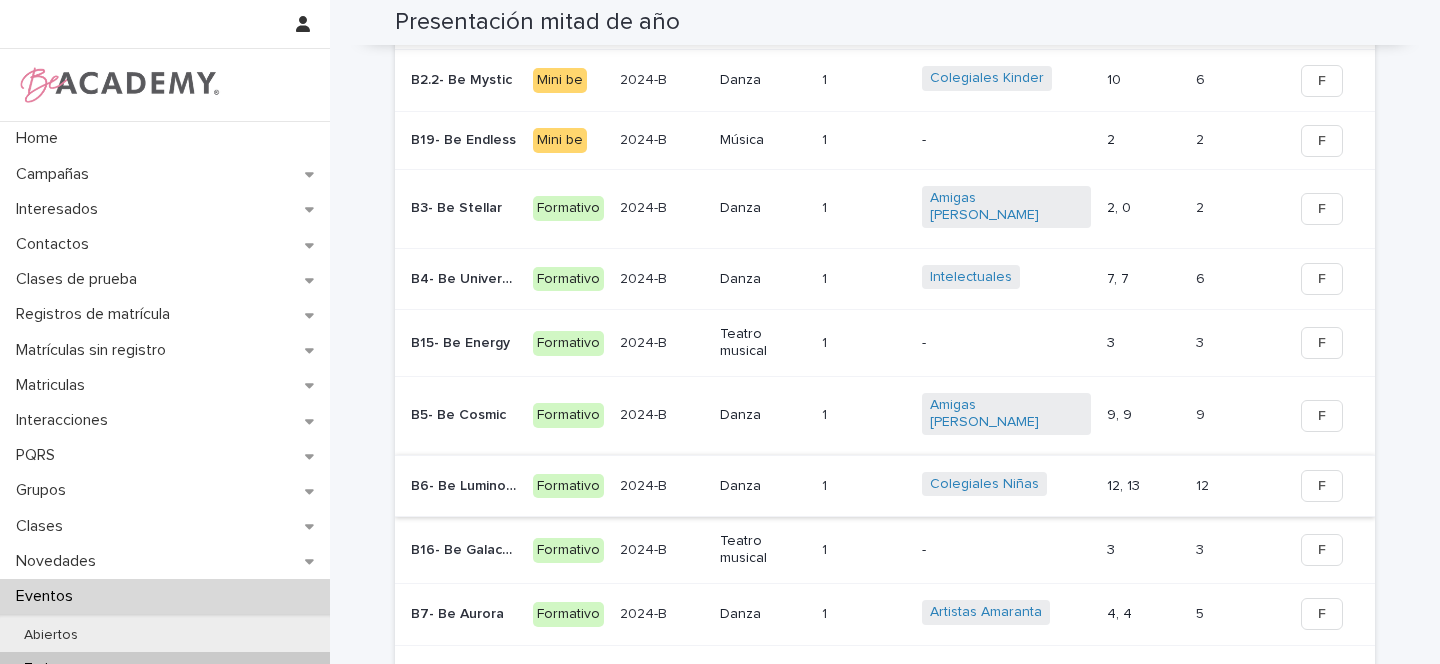scroll, scrollTop: 434, scrollLeft: 0, axis: vertical 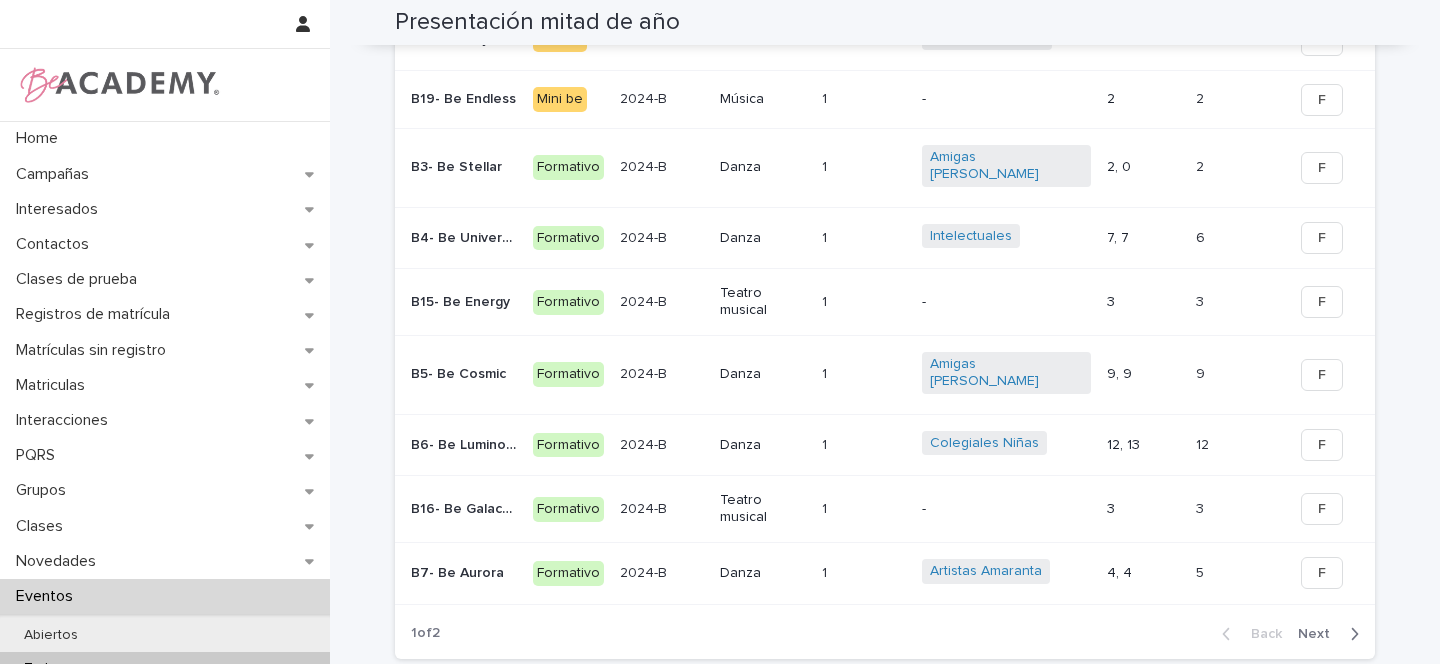 click on "Next" at bounding box center [1320, 634] 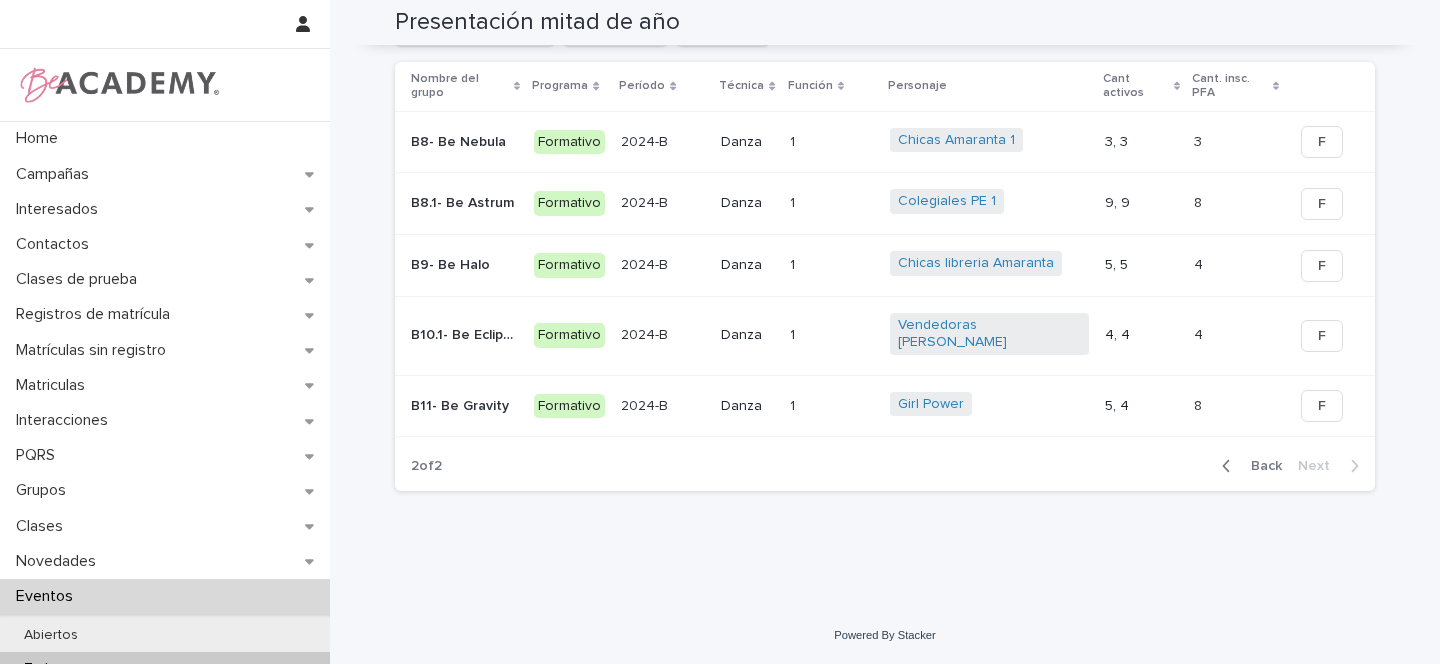 scroll, scrollTop: 239, scrollLeft: 0, axis: vertical 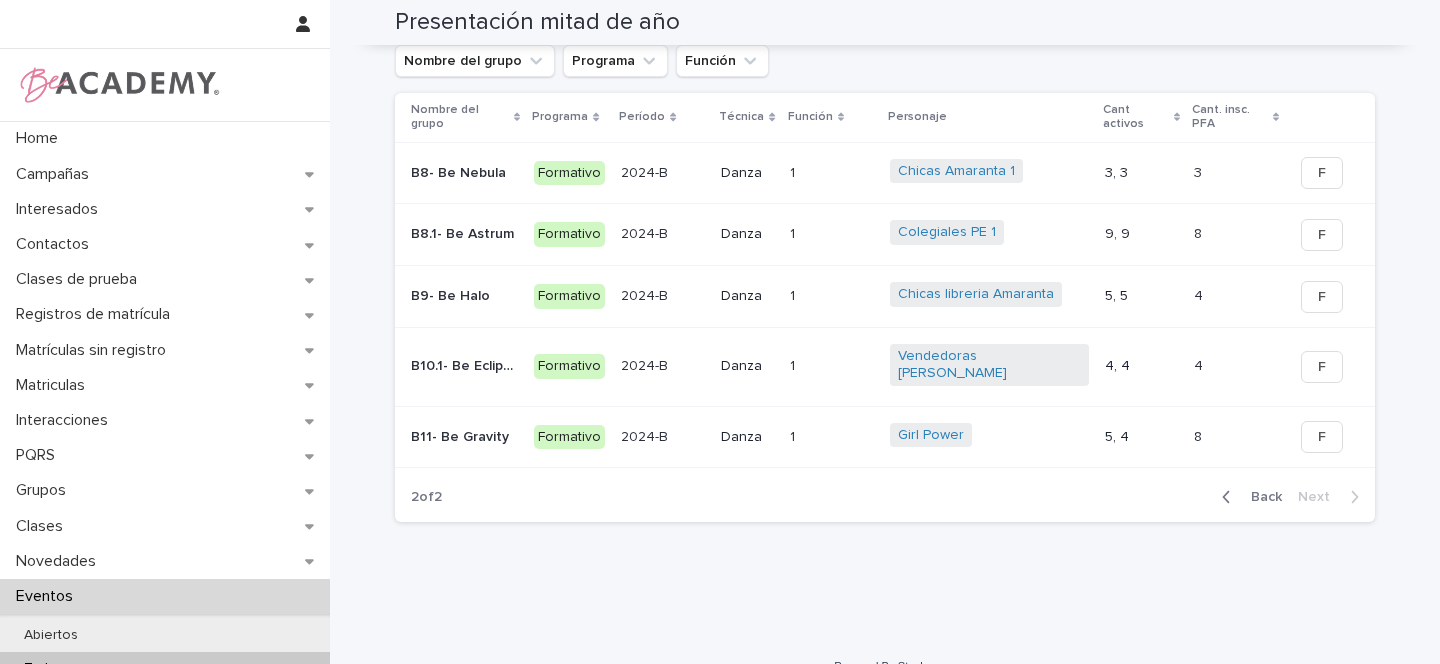 click on "B8.1- Be Astrum" at bounding box center [464, 232] 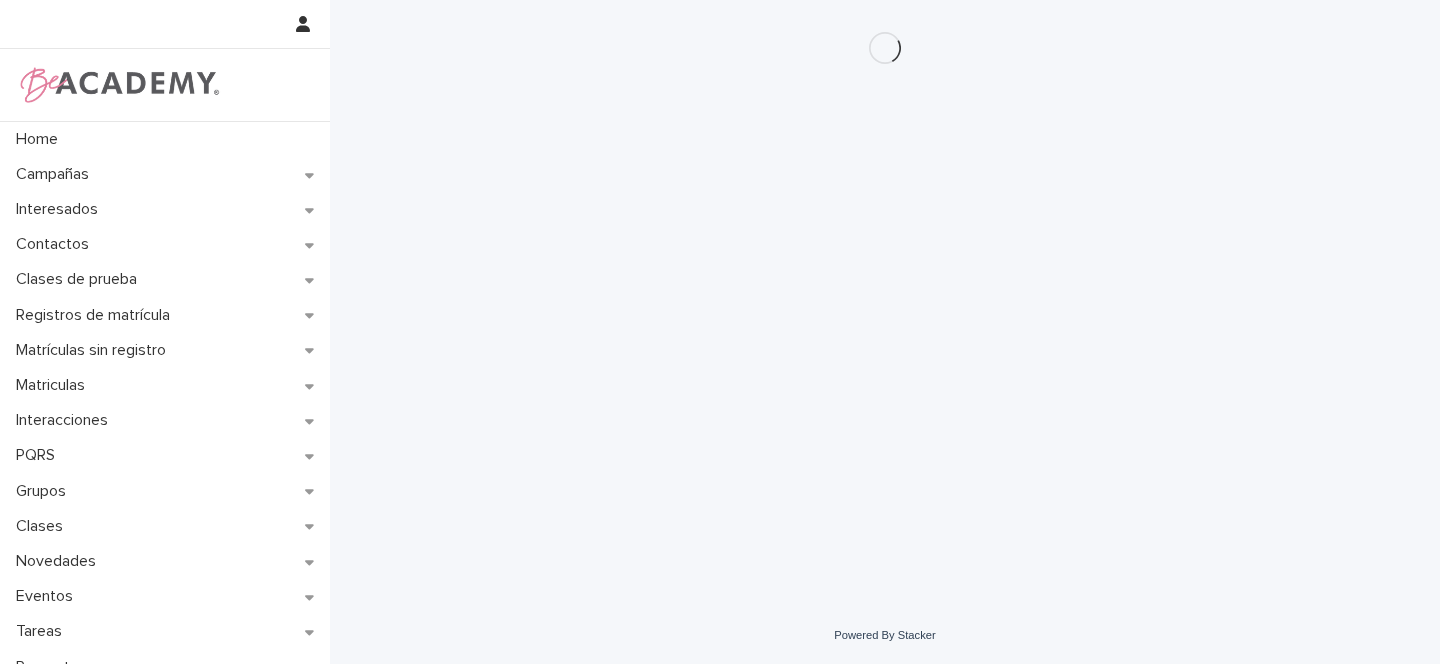 scroll, scrollTop: 0, scrollLeft: 0, axis: both 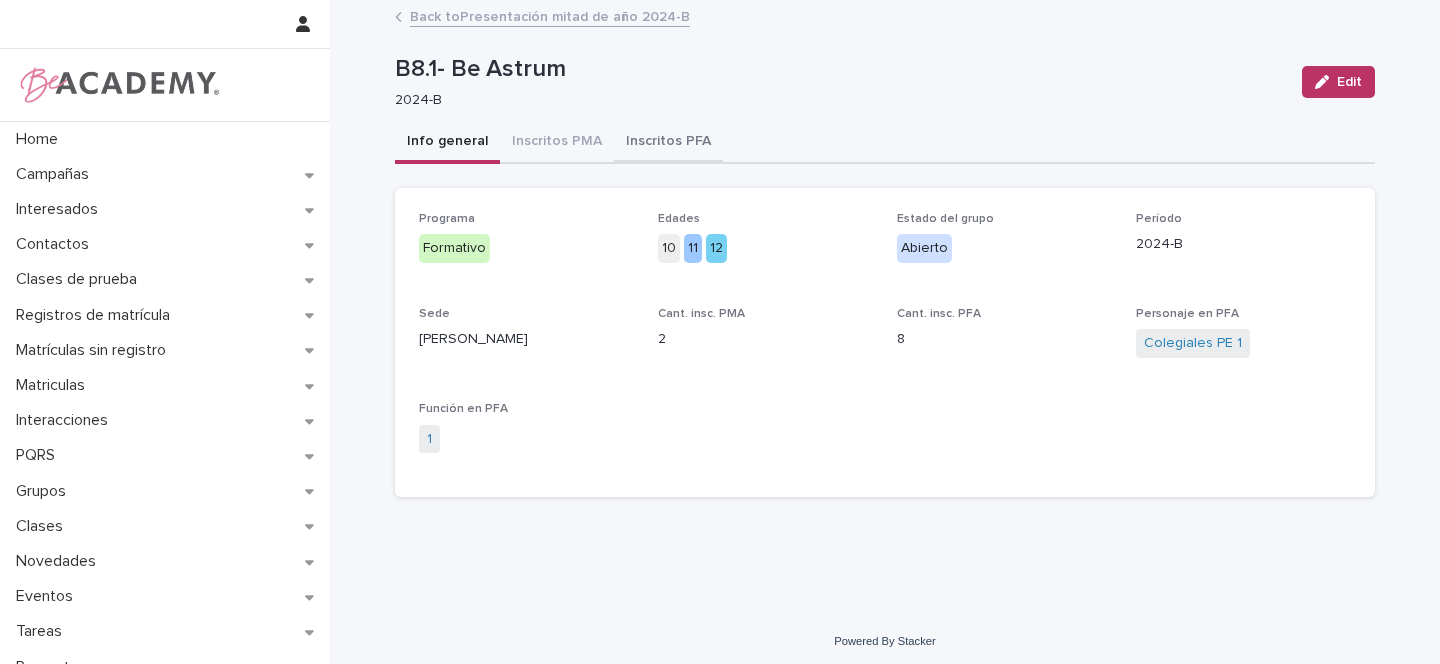 click on "Inscritos PFA" at bounding box center (668, 143) 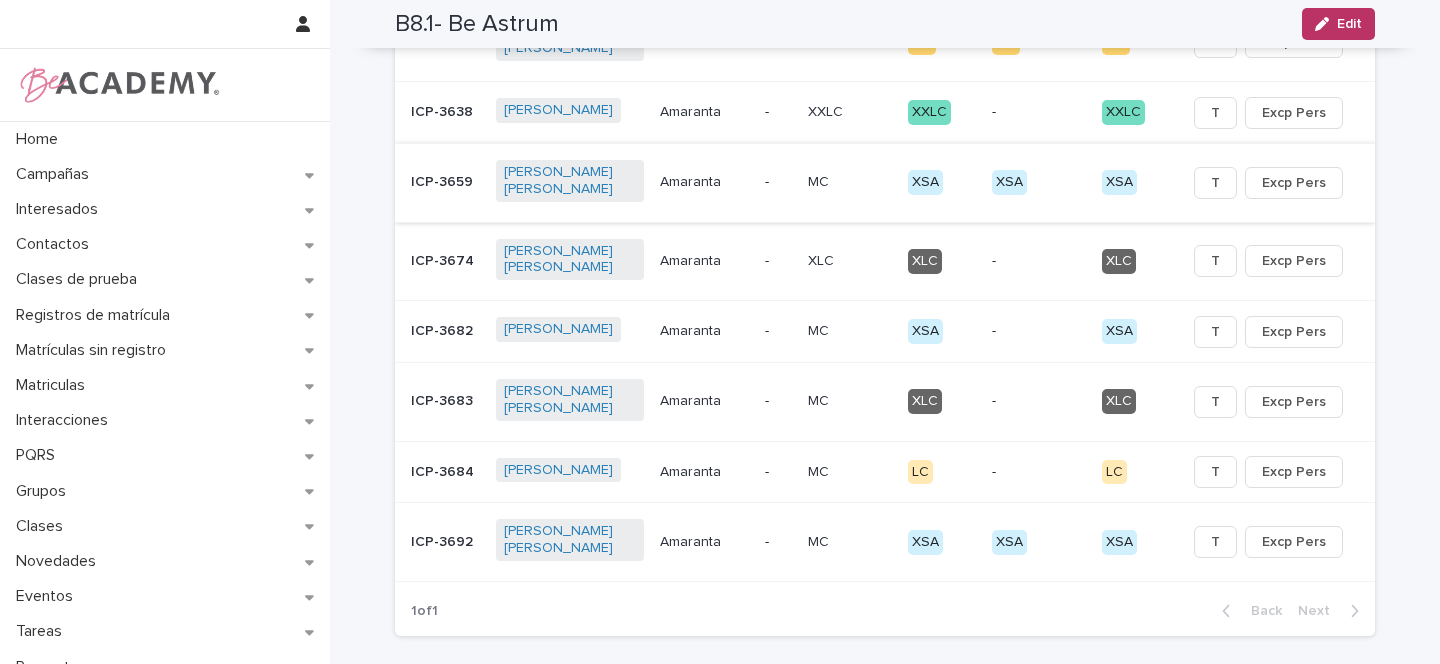 scroll, scrollTop: 332, scrollLeft: 0, axis: vertical 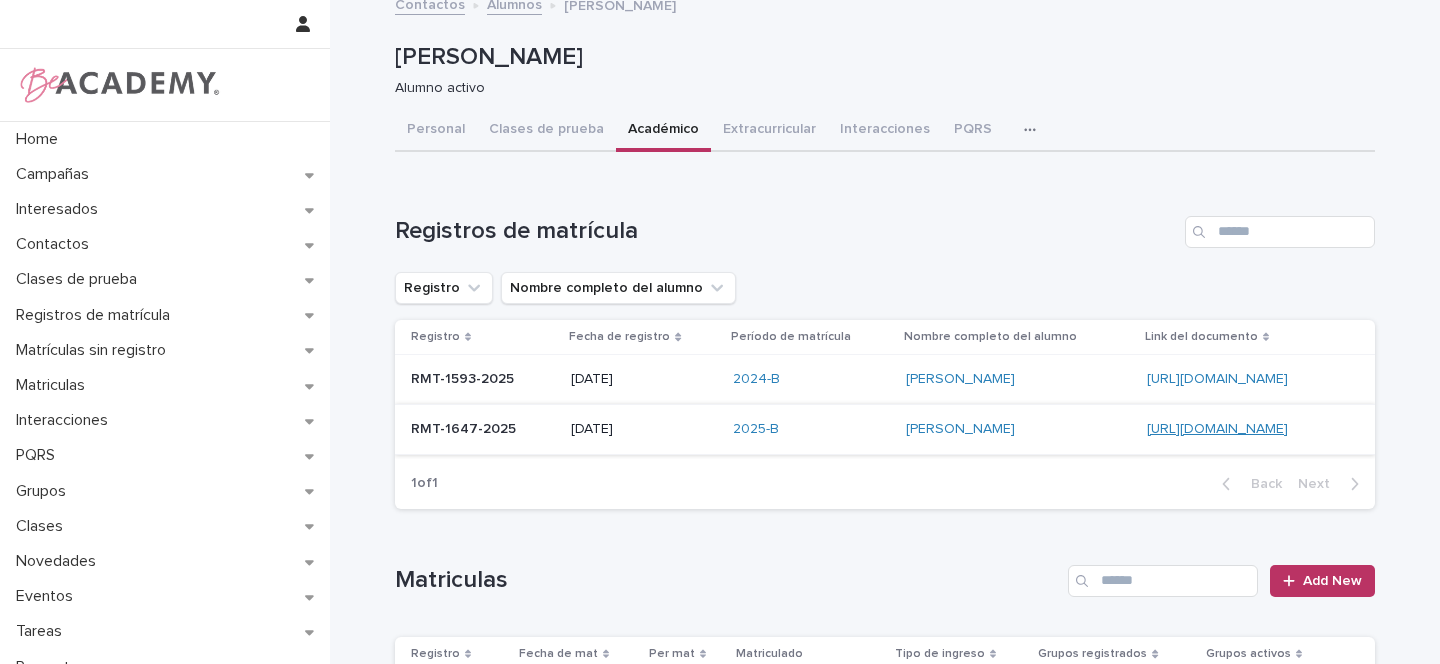 click on "[URL][DOMAIN_NAME]" at bounding box center (1217, 429) 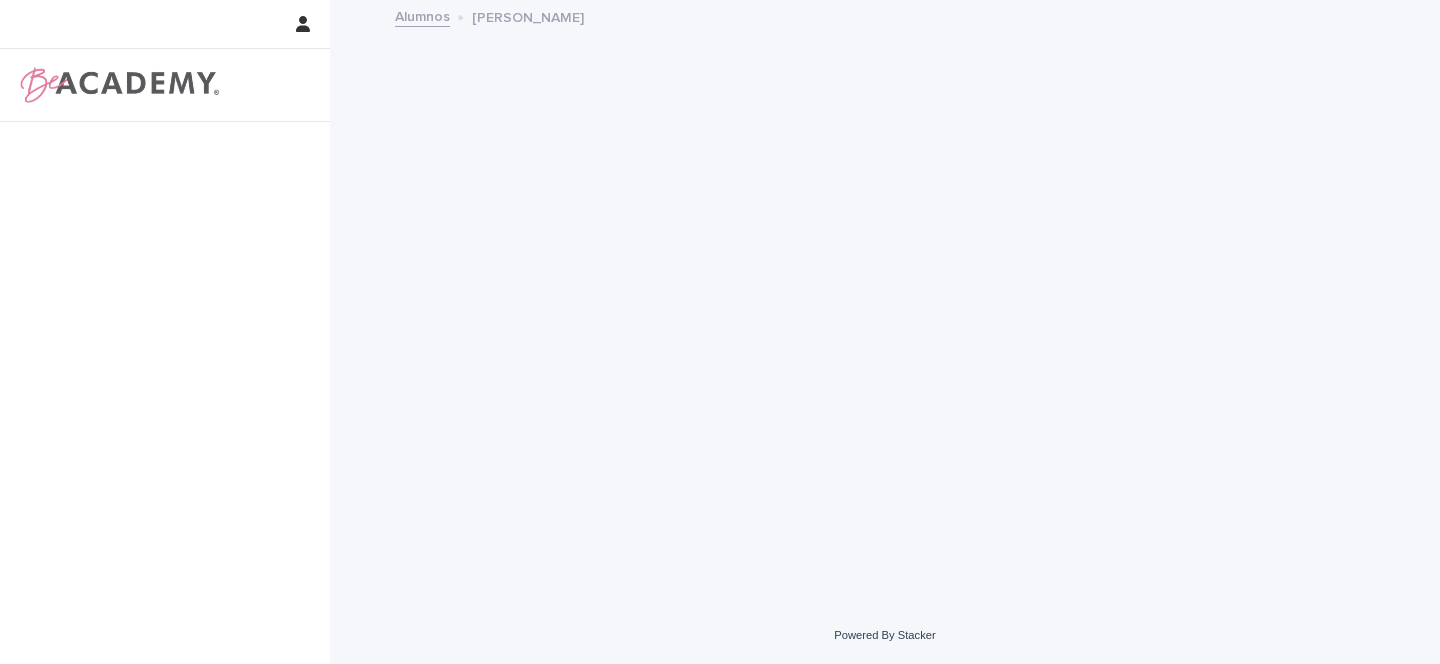 scroll, scrollTop: 0, scrollLeft: 0, axis: both 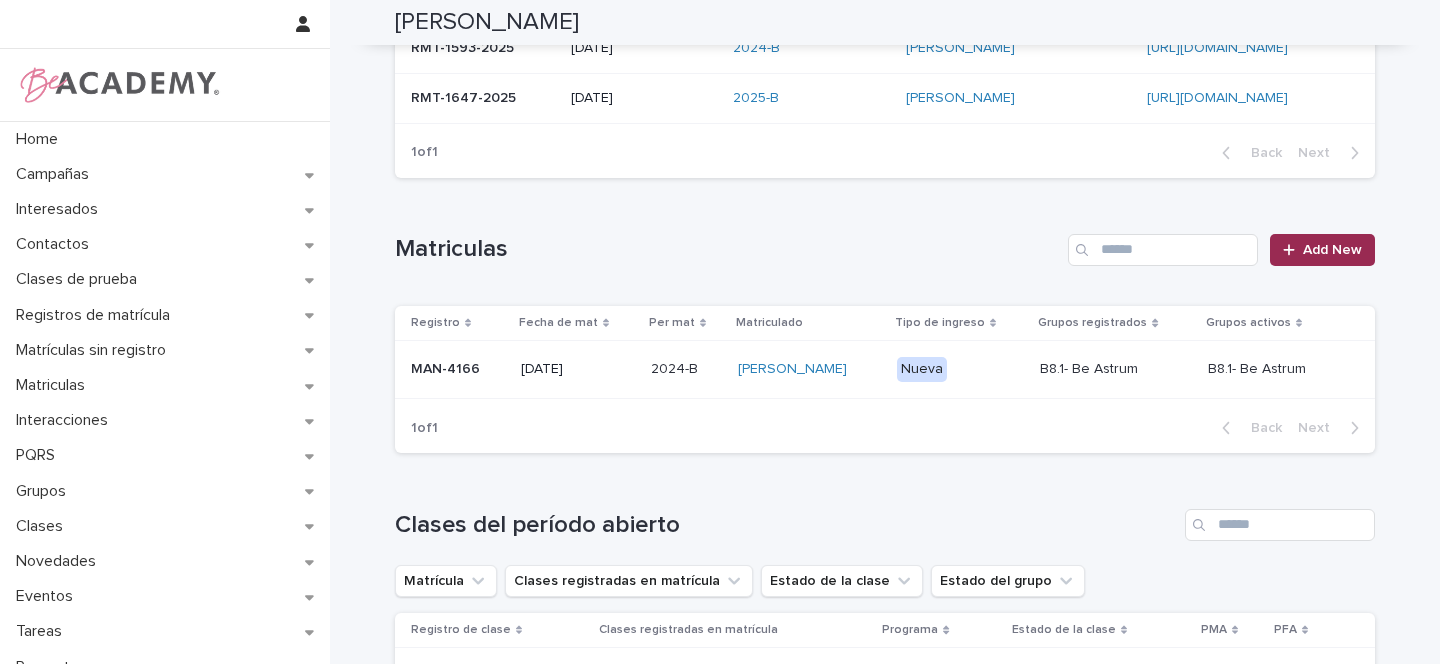 click on "Add New" at bounding box center (1332, 250) 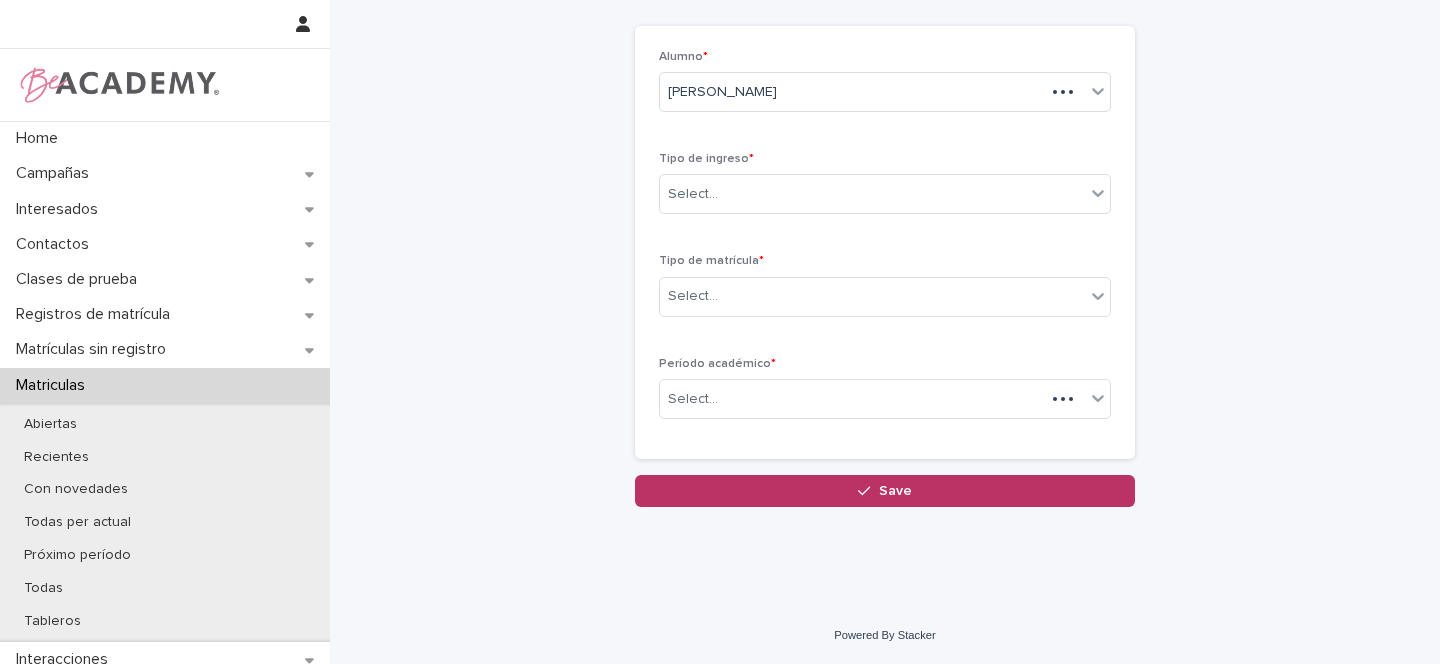scroll, scrollTop: 89, scrollLeft: 0, axis: vertical 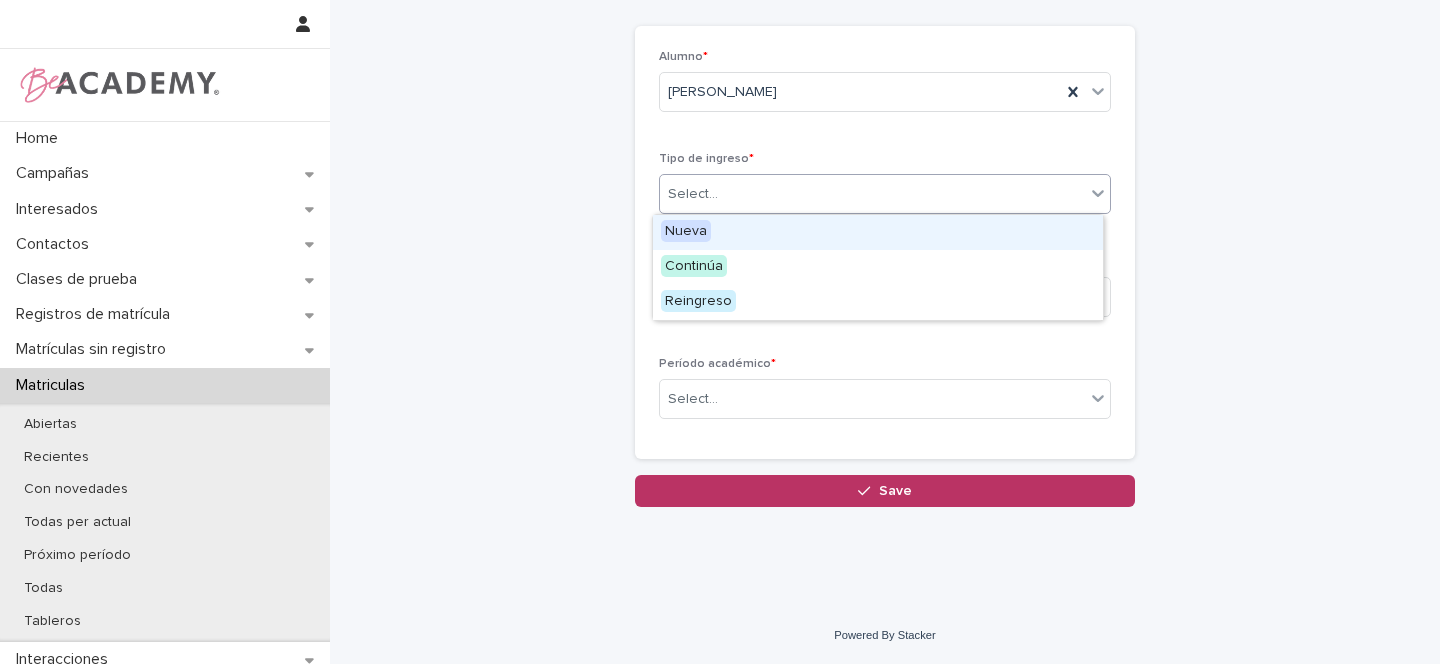 click on "Select..." at bounding box center [693, 194] 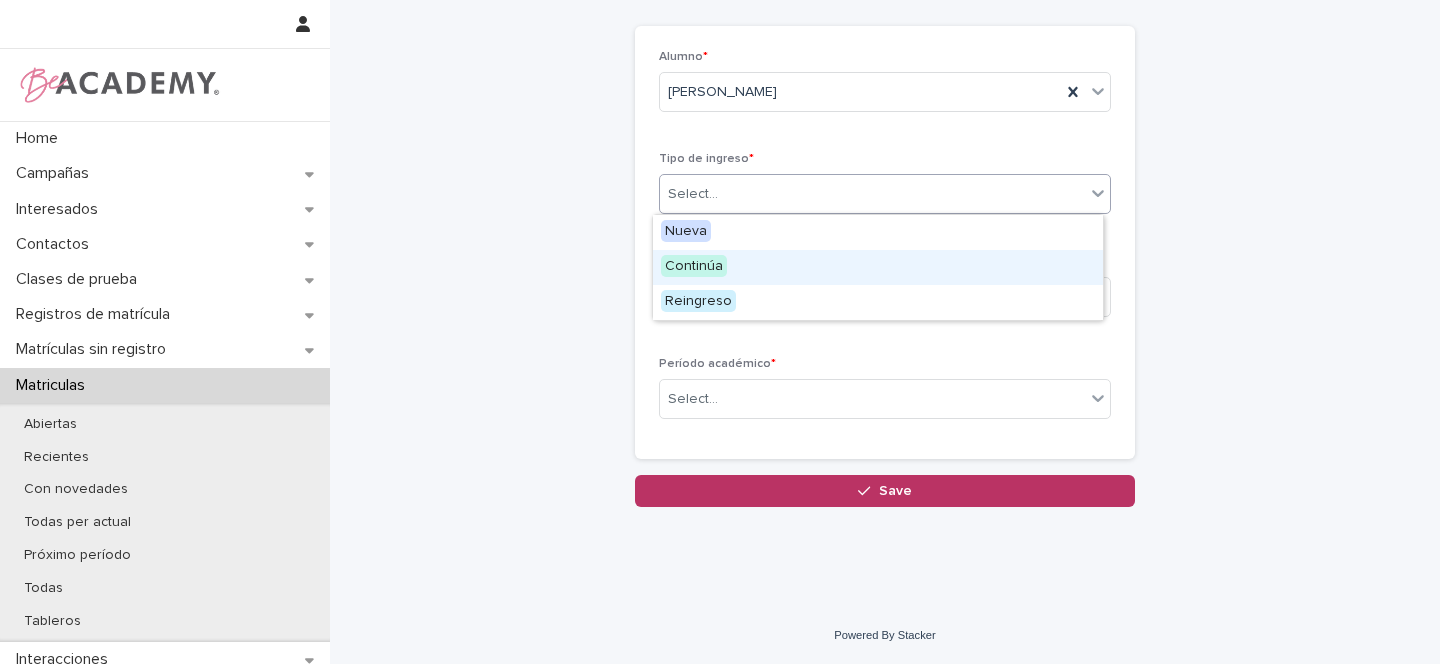click on "Continúa" at bounding box center [694, 266] 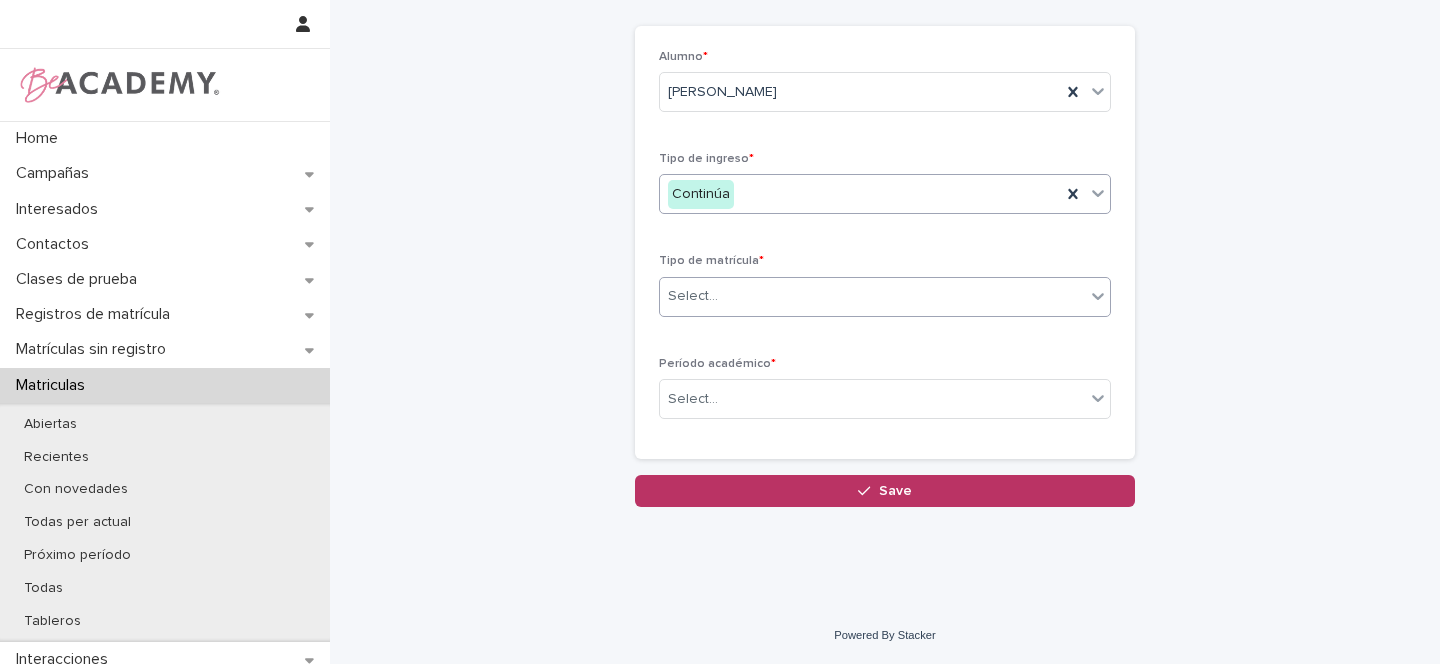 click on "Select..." at bounding box center [693, 296] 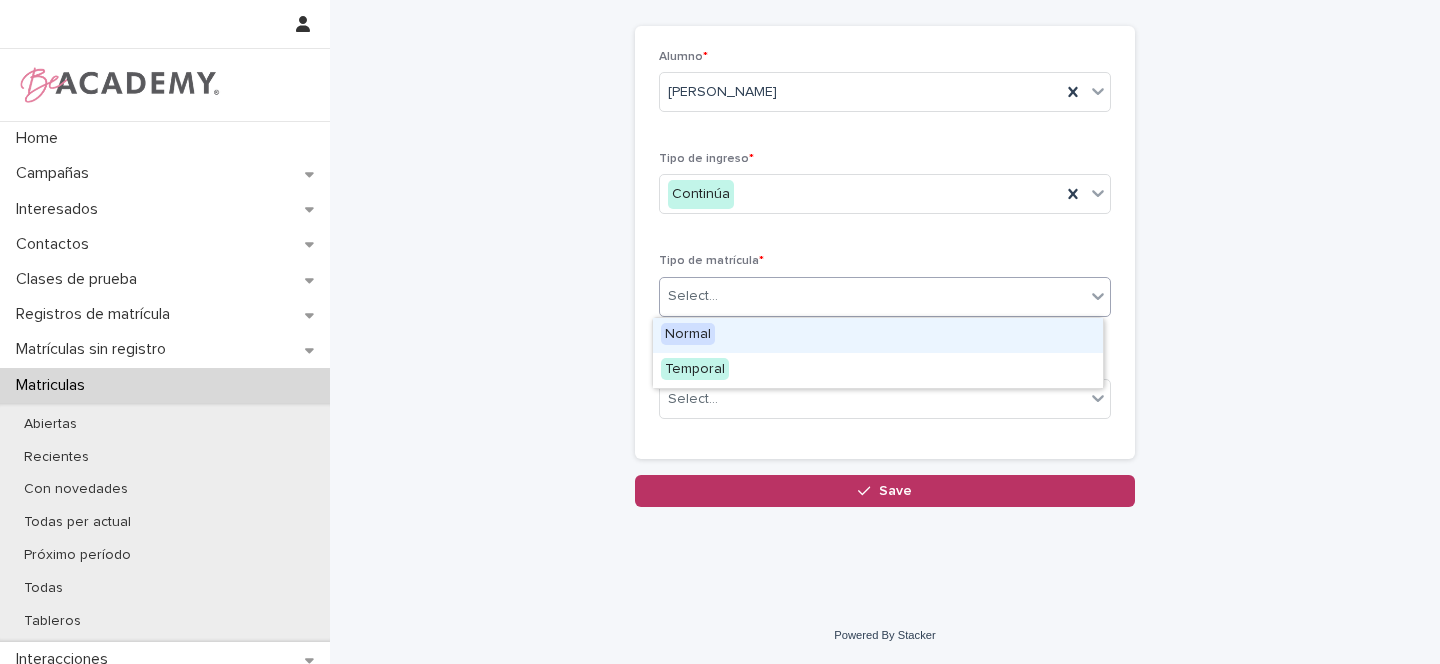 click on "Normal" at bounding box center (688, 334) 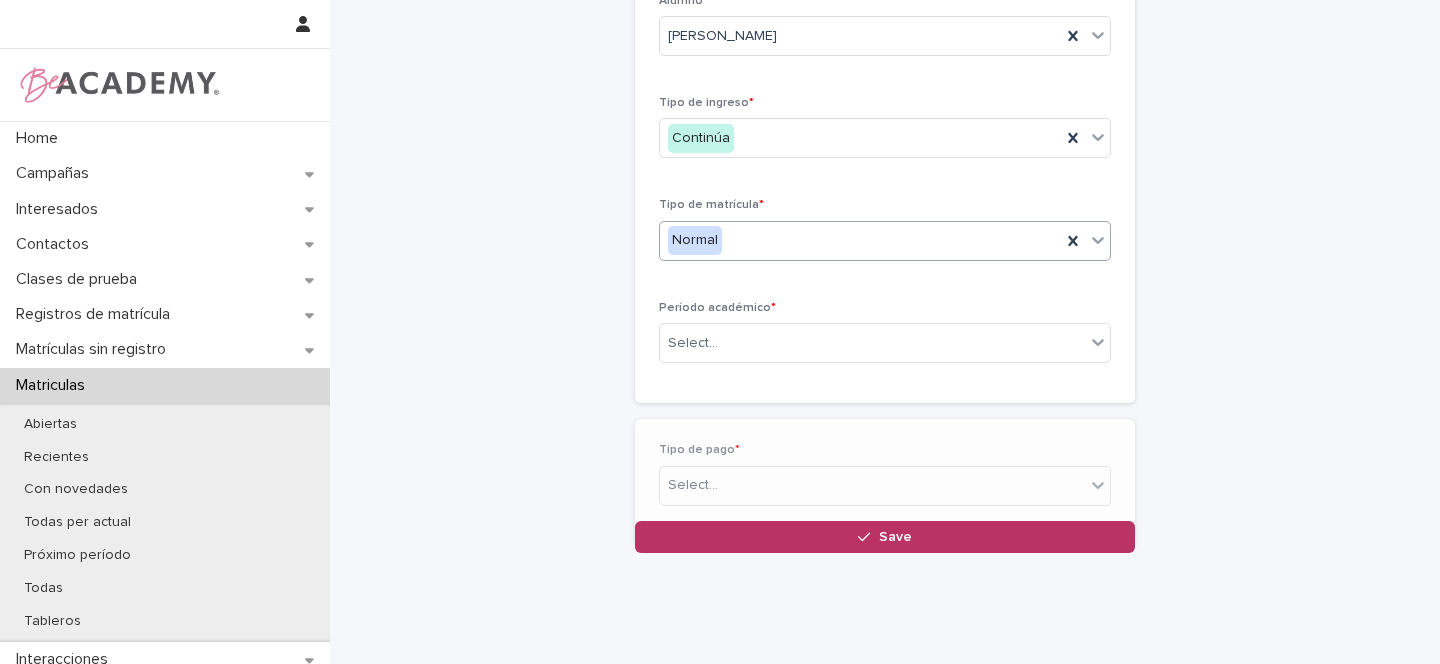 scroll, scrollTop: 160, scrollLeft: 0, axis: vertical 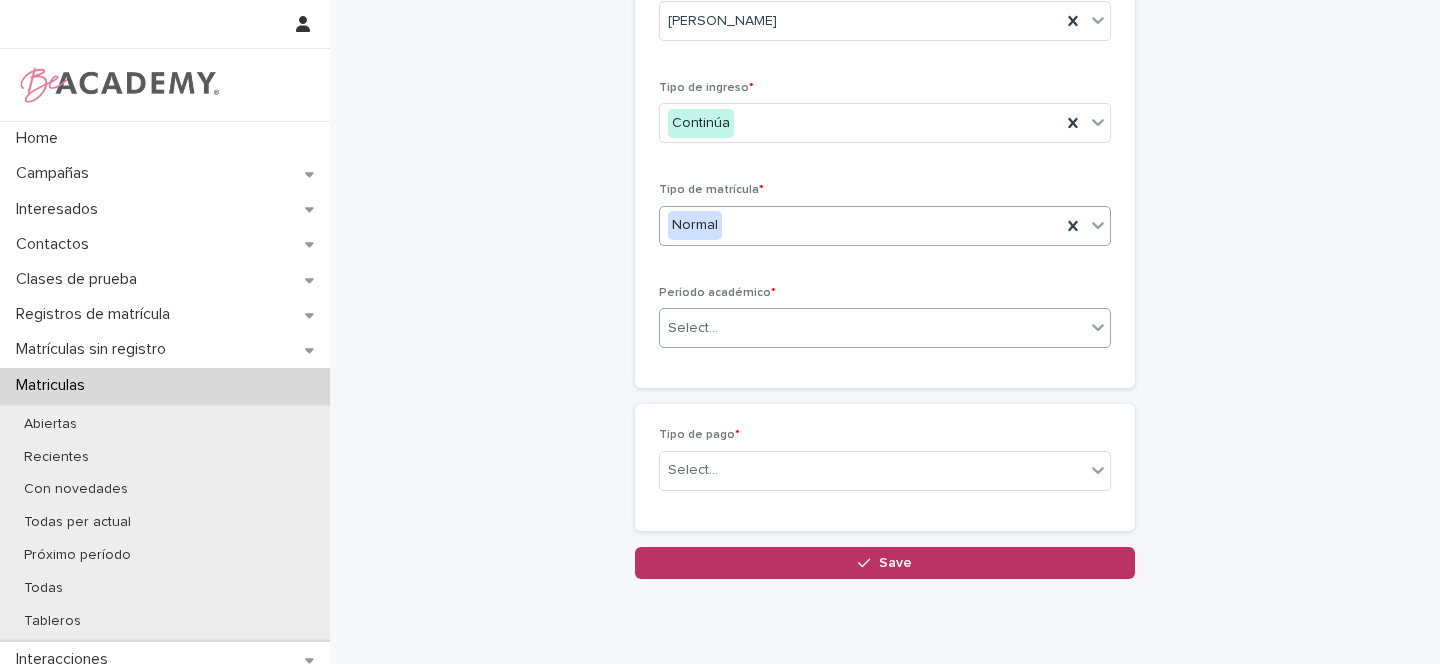 click on "Select..." at bounding box center (693, 328) 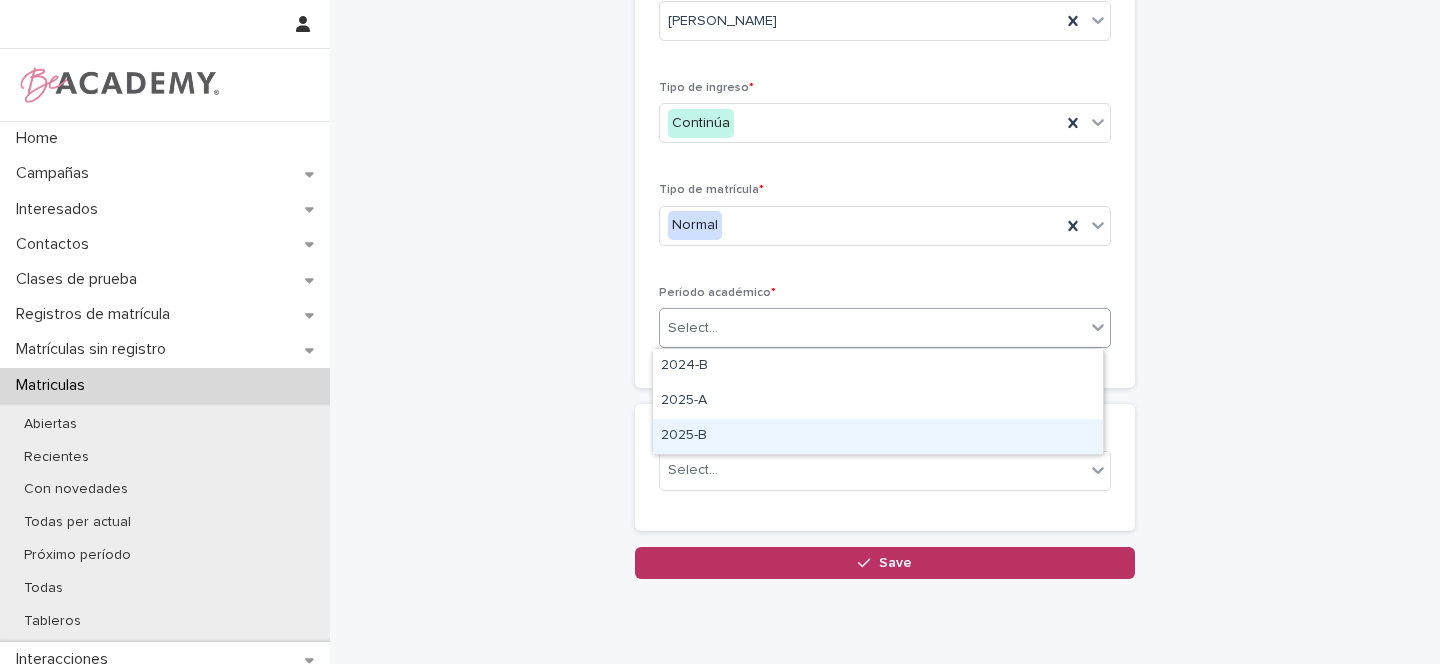 click on "2025-B" at bounding box center [878, 436] 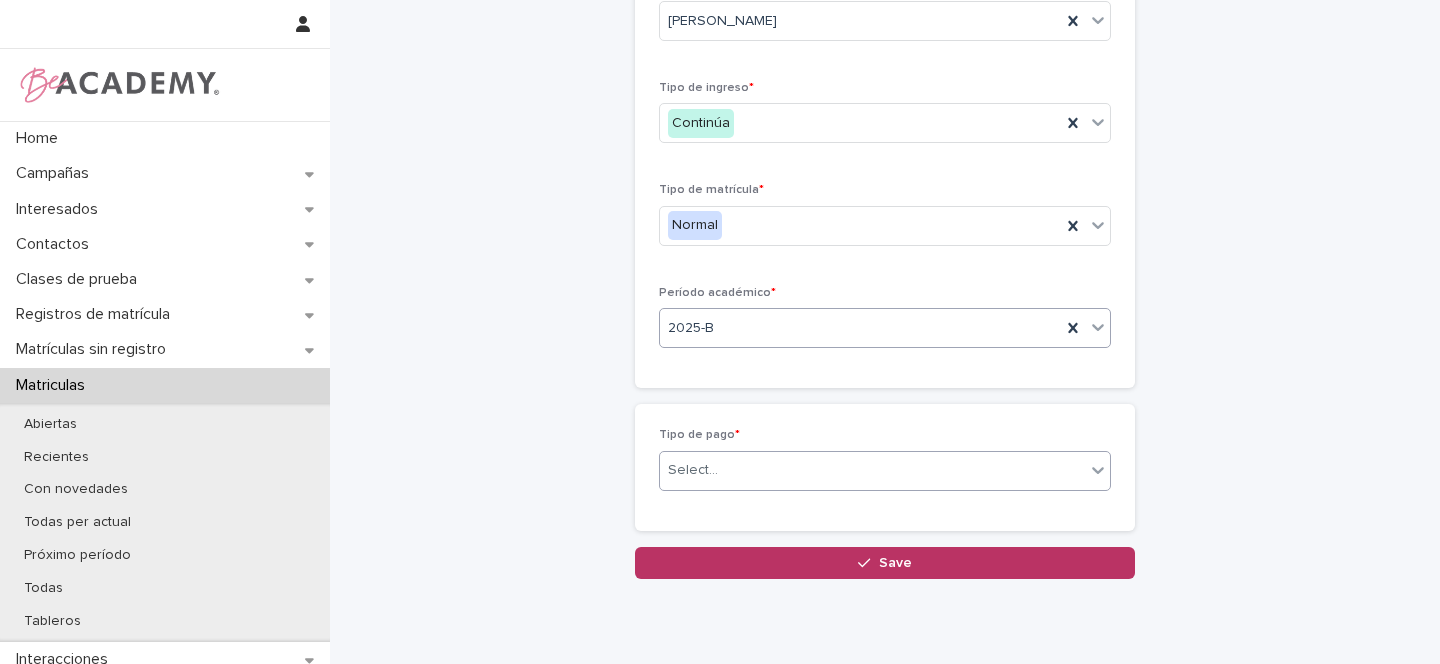 click on "Select..." at bounding box center [693, 470] 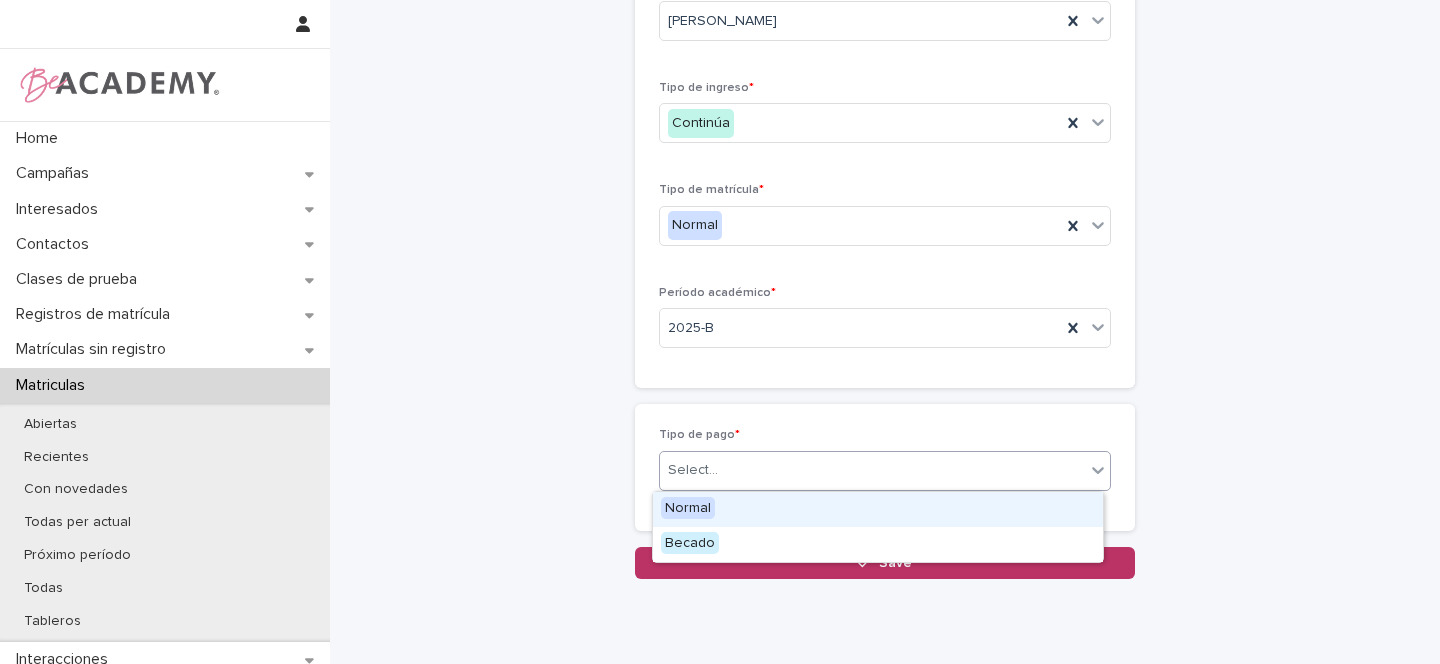 click on "Normal" at bounding box center [688, 508] 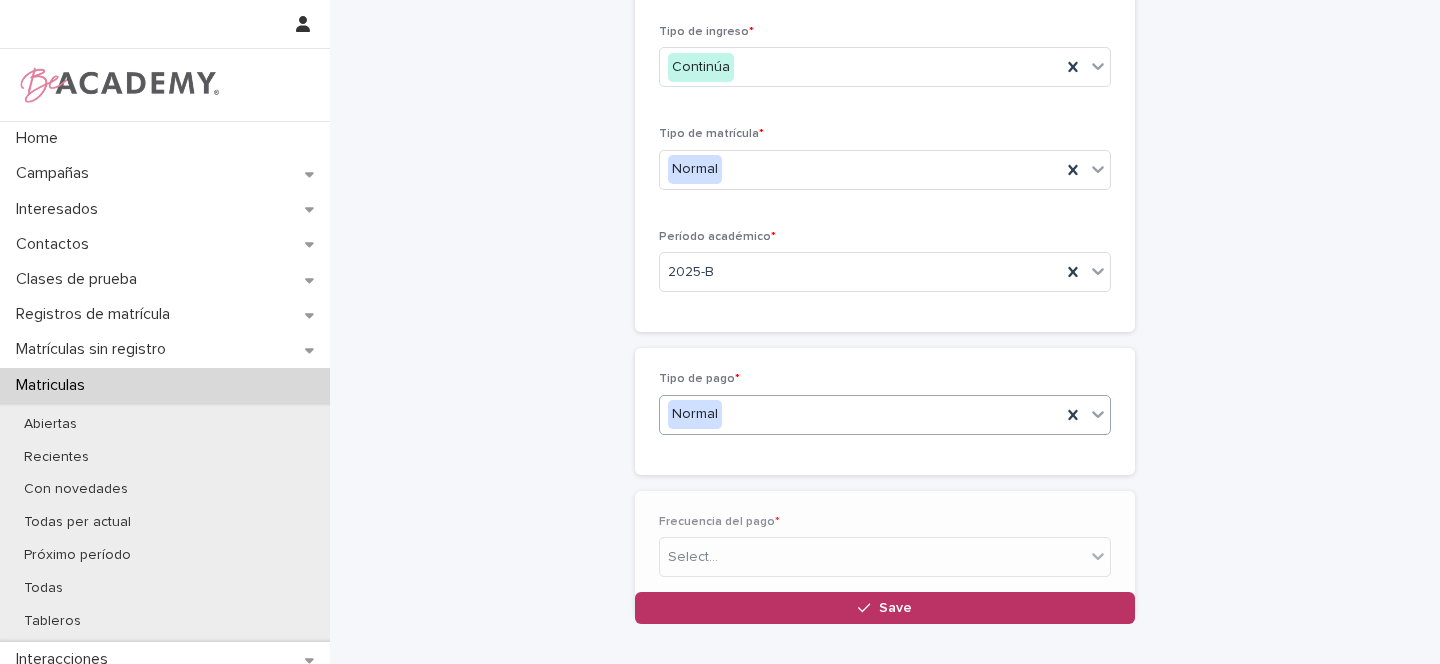 scroll, scrollTop: 231, scrollLeft: 0, axis: vertical 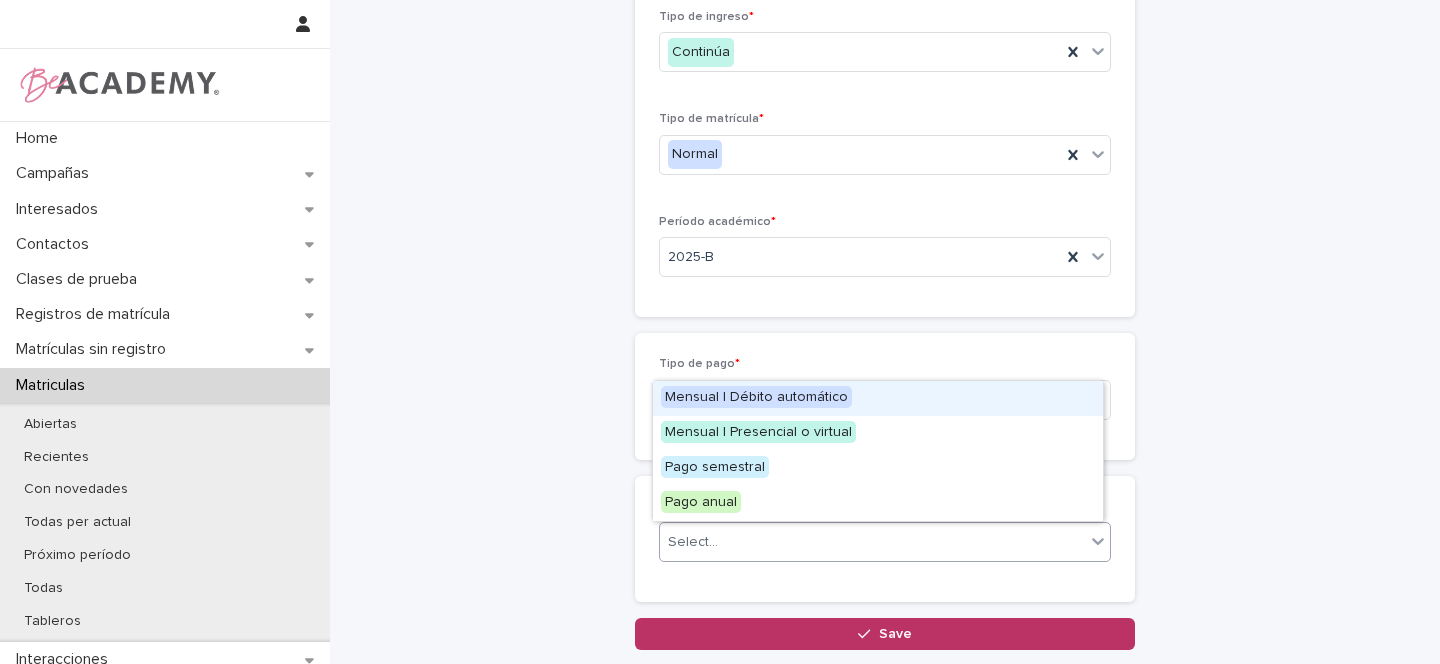 click on "Select..." at bounding box center [693, 542] 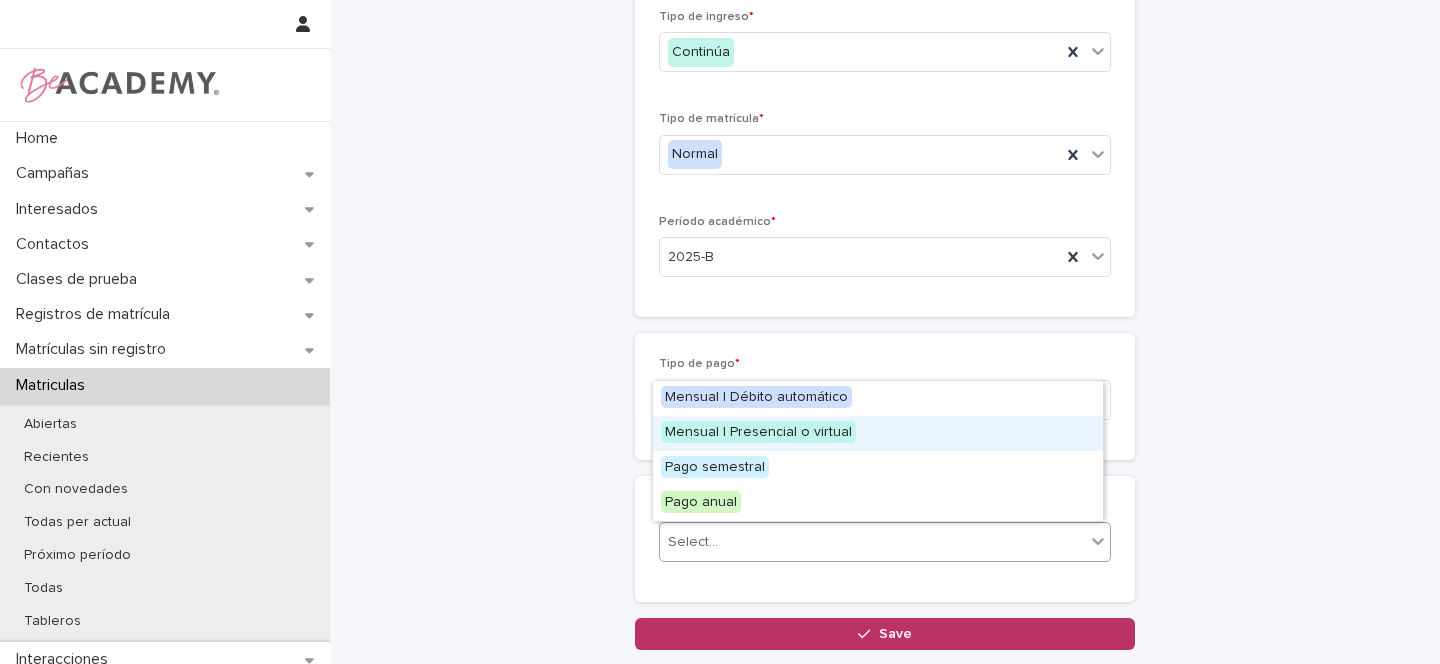 click on "Mensual | Presencial o virtual" at bounding box center [758, 432] 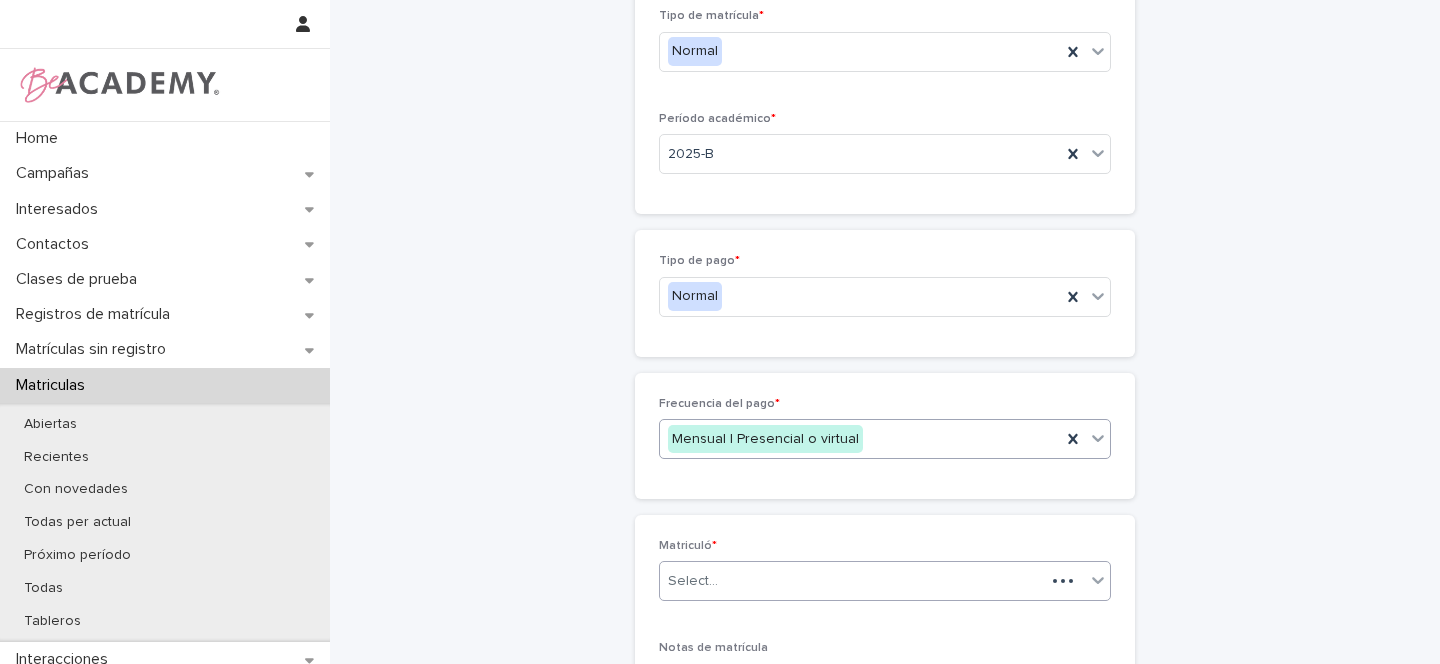 scroll, scrollTop: 355, scrollLeft: 0, axis: vertical 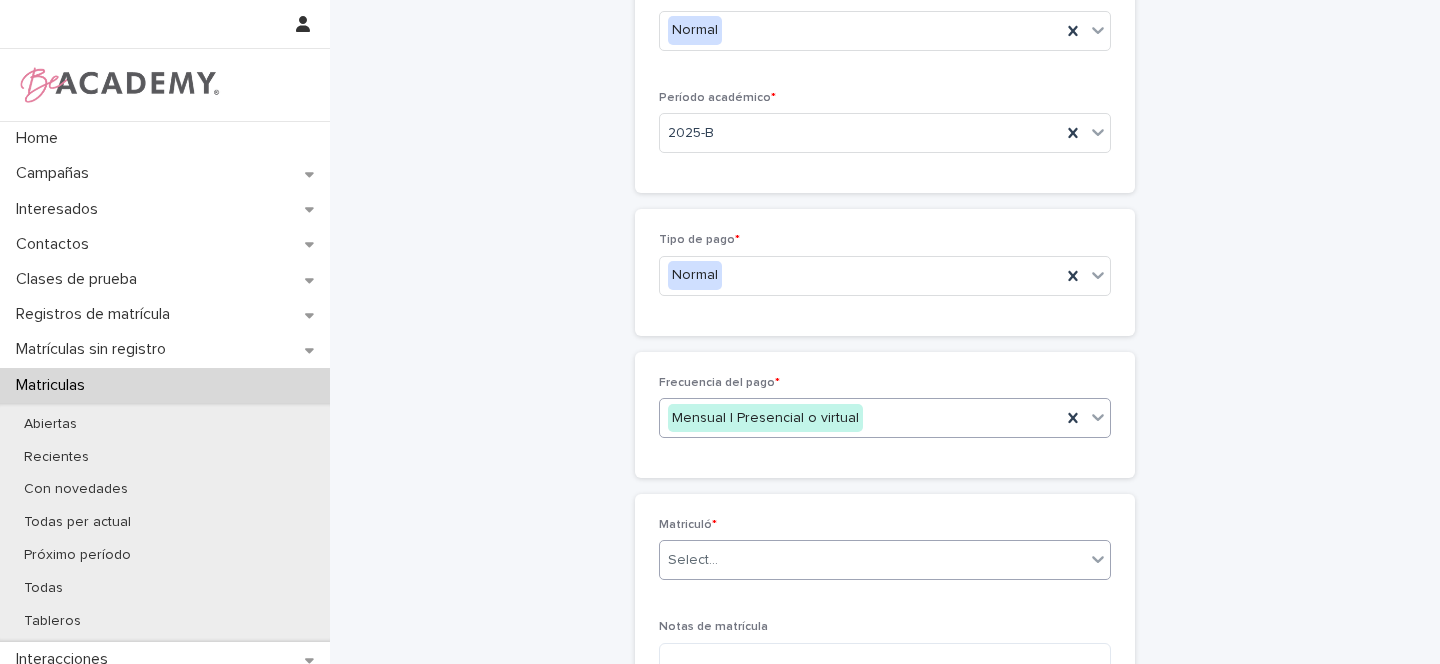 click on "Select..." at bounding box center (872, 560) 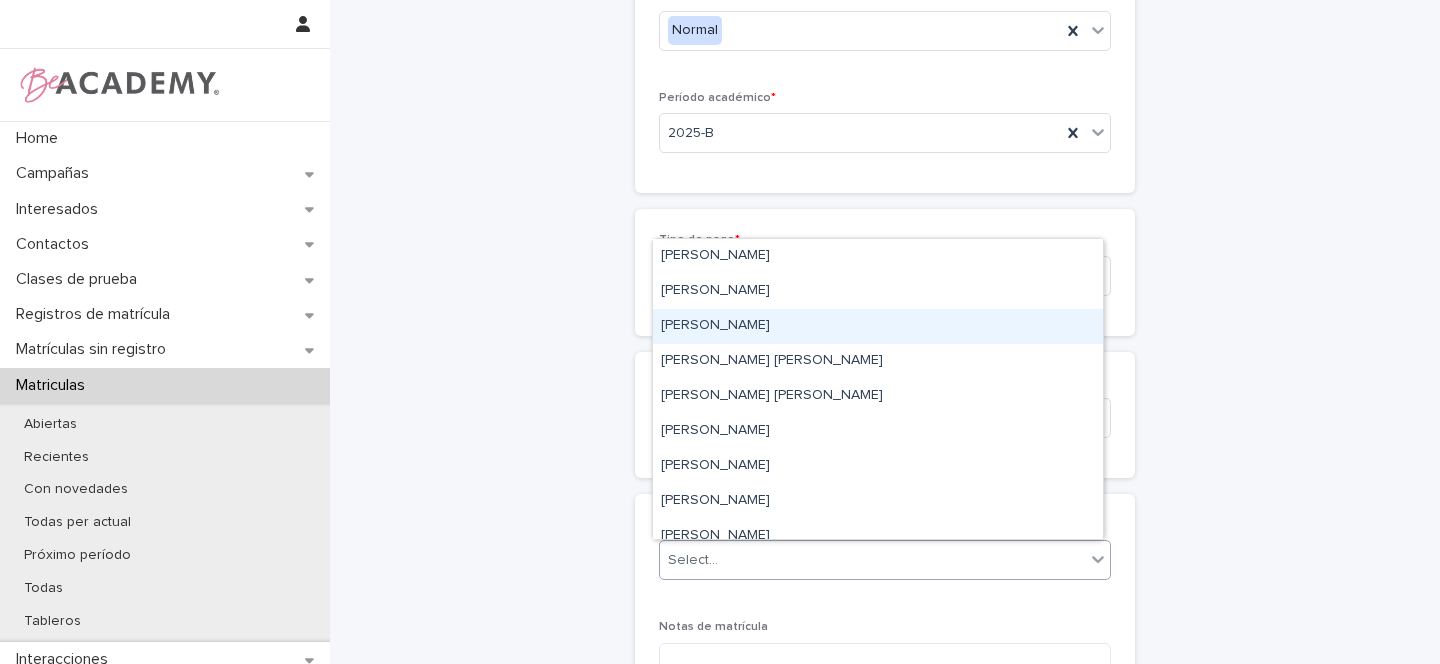 click on "[PERSON_NAME]" at bounding box center (878, 326) 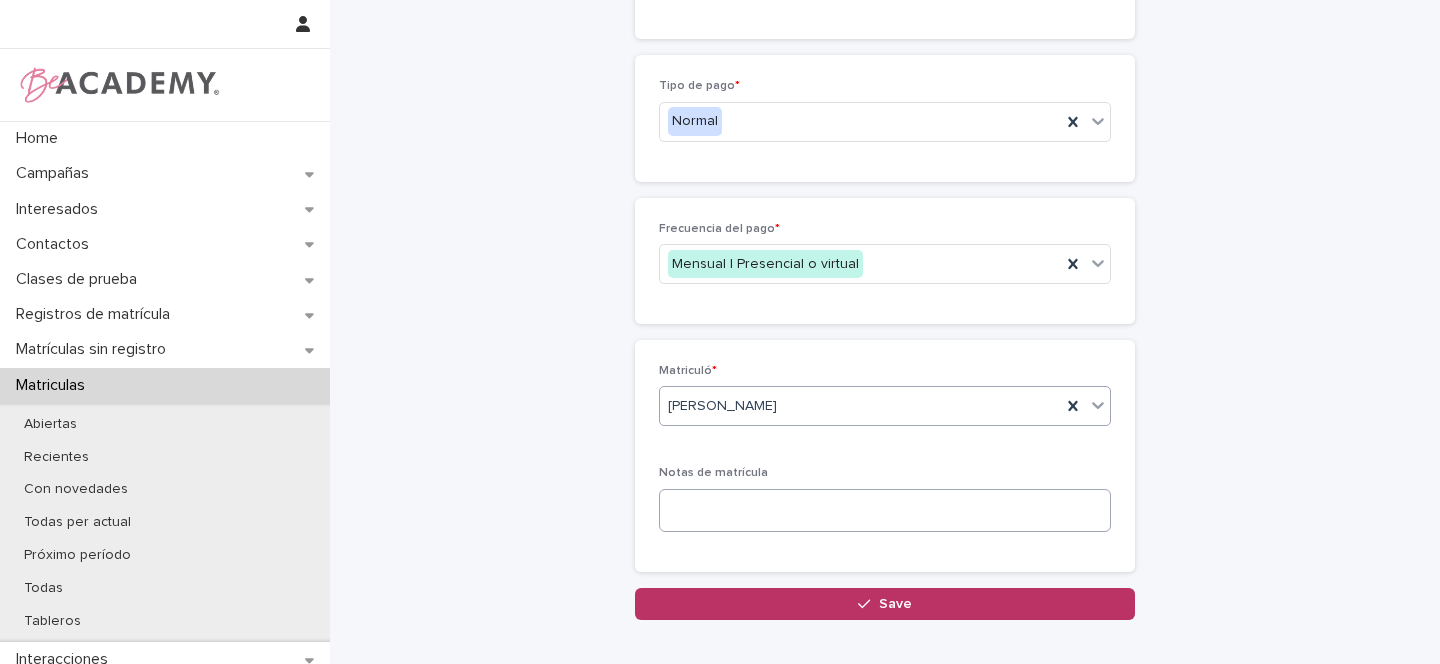 scroll, scrollTop: 537, scrollLeft: 0, axis: vertical 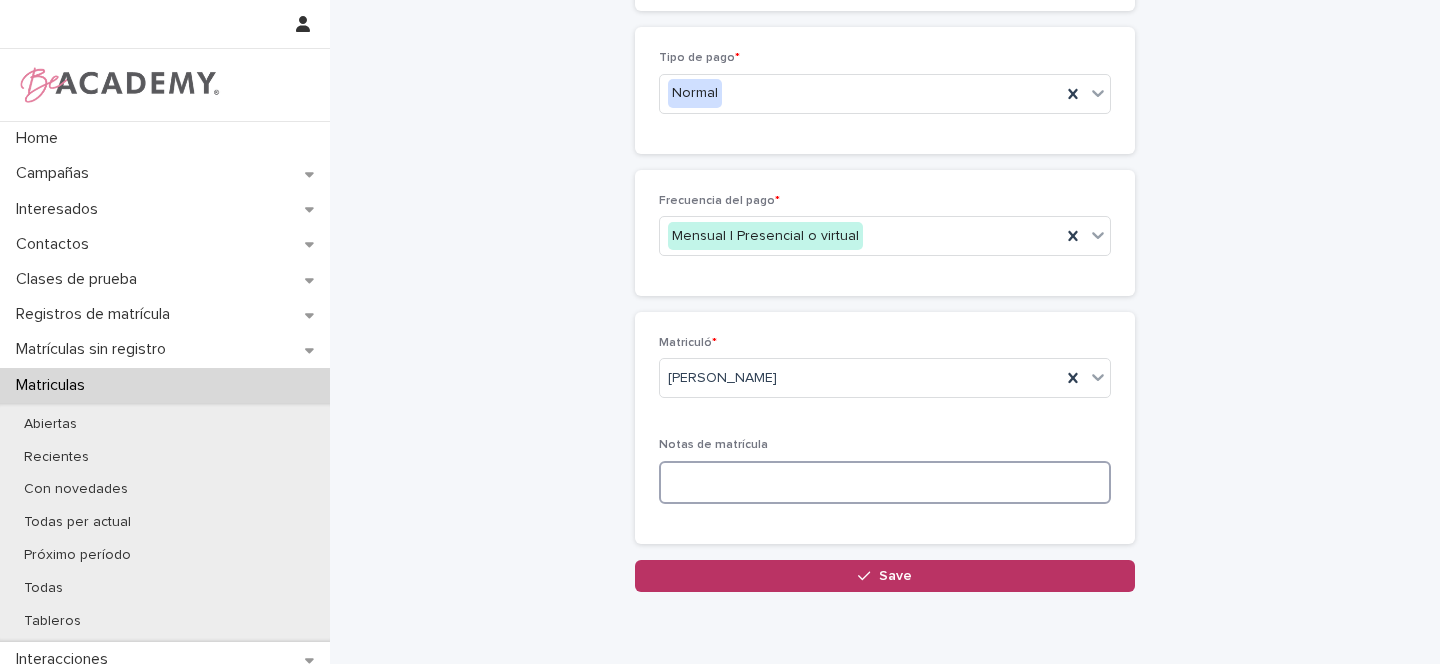 click at bounding box center [885, 482] 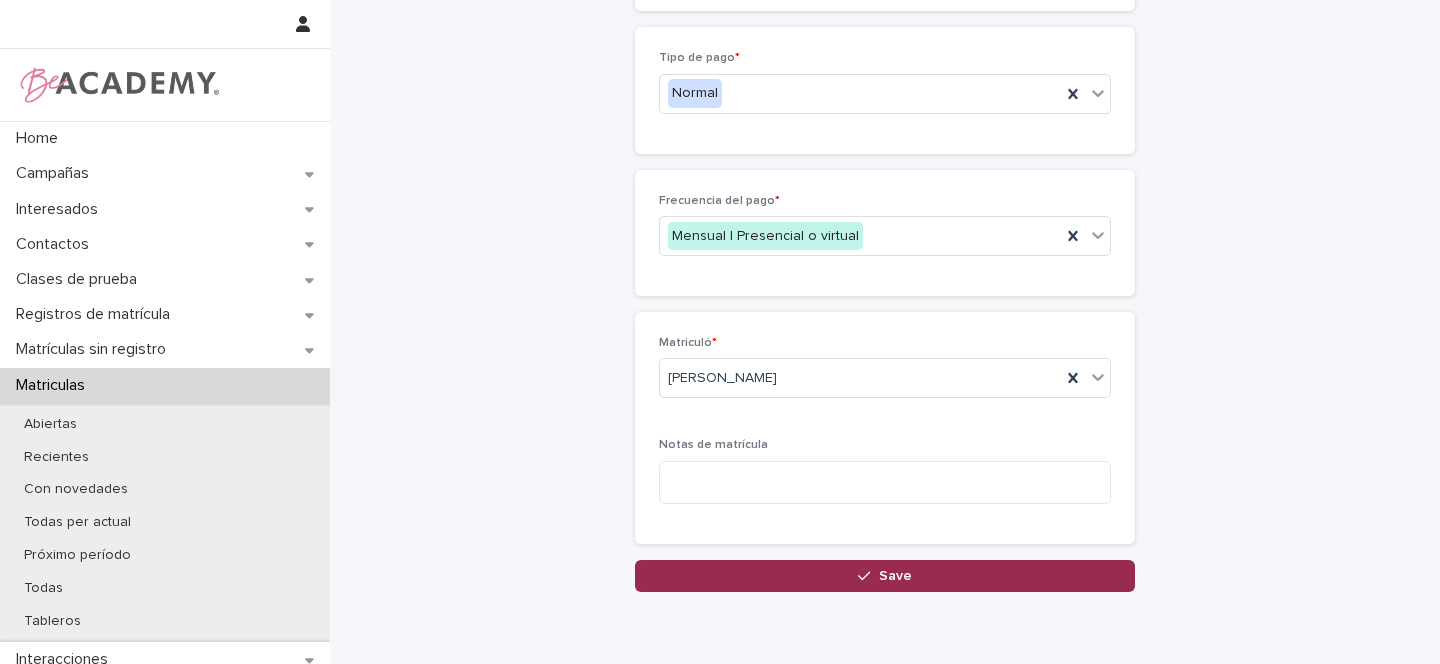 click on "Save" at bounding box center [895, 576] 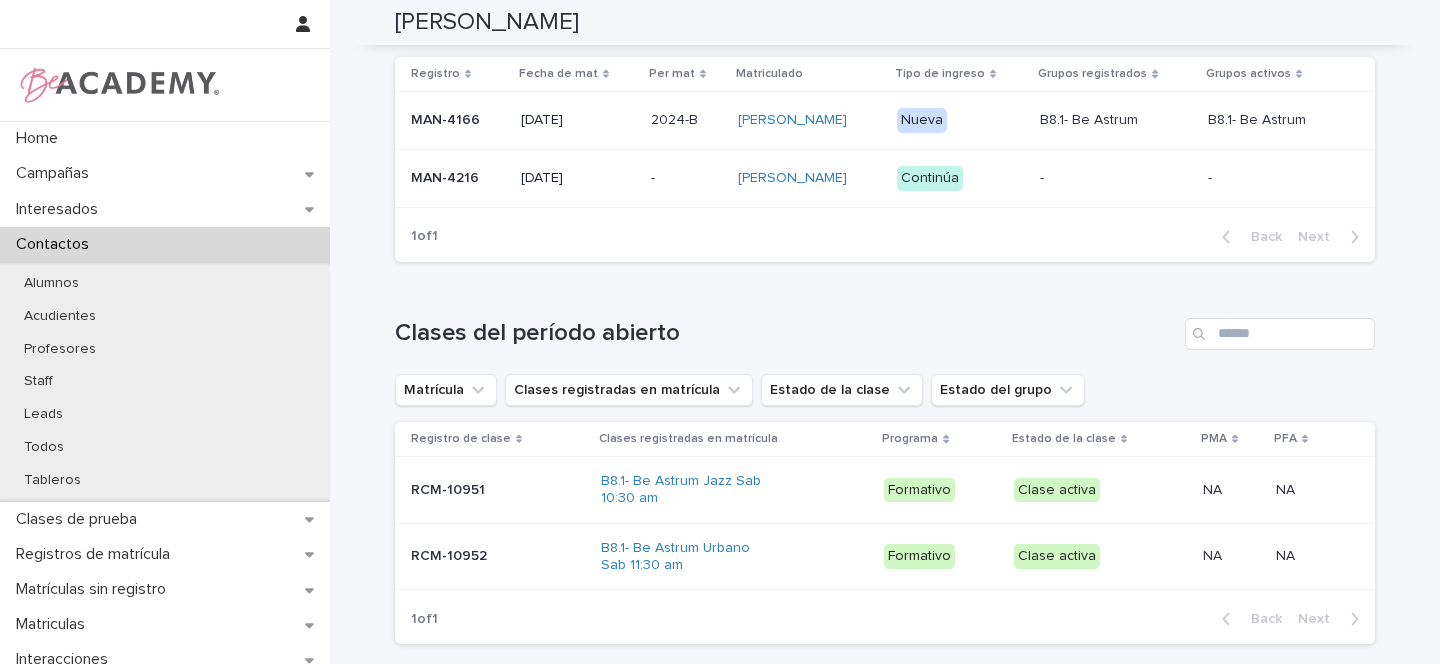 scroll, scrollTop: 505, scrollLeft: 0, axis: vertical 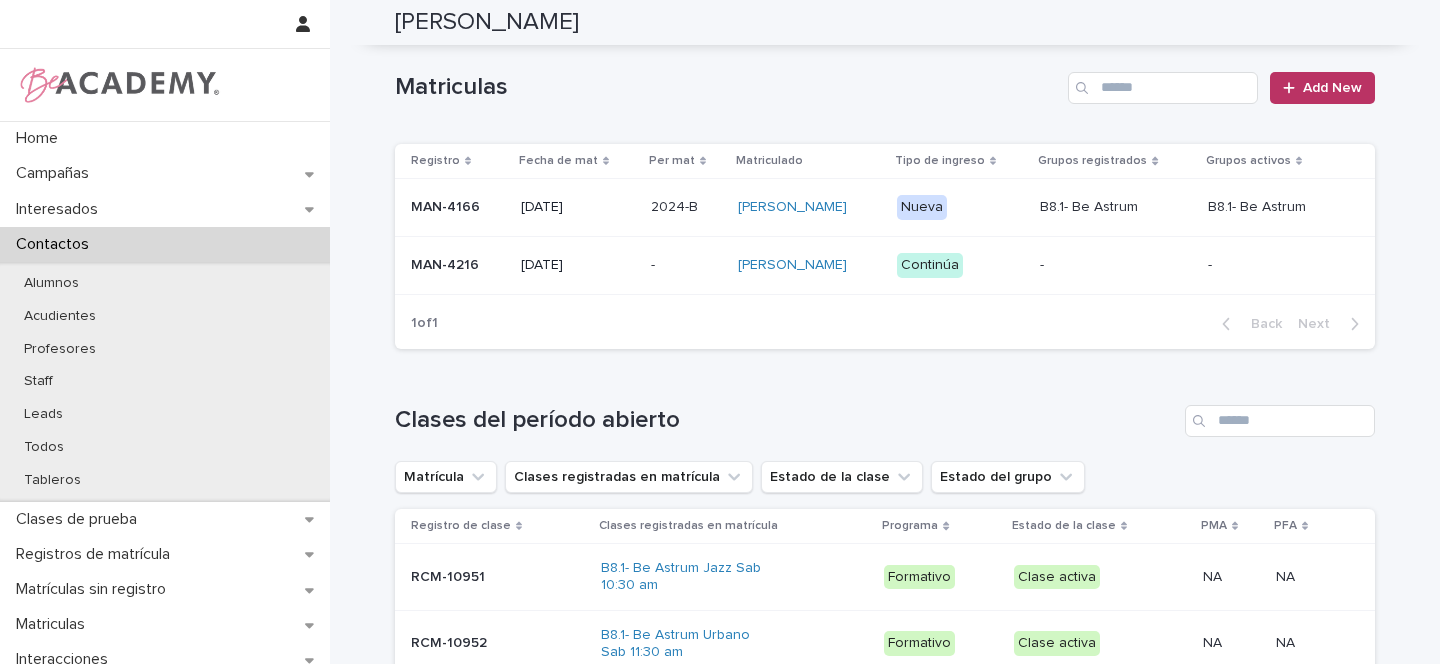 click on "MAN-4216" at bounding box center [454, 265] 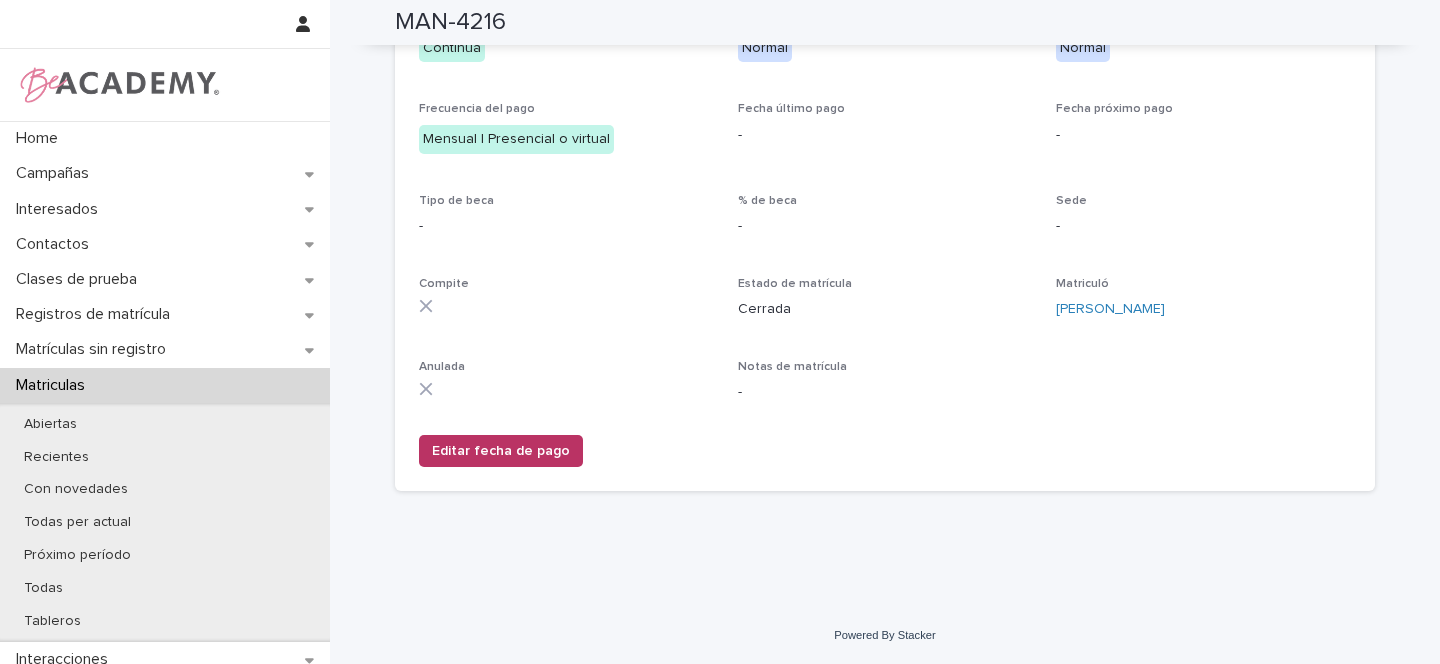 scroll, scrollTop: 0, scrollLeft: 0, axis: both 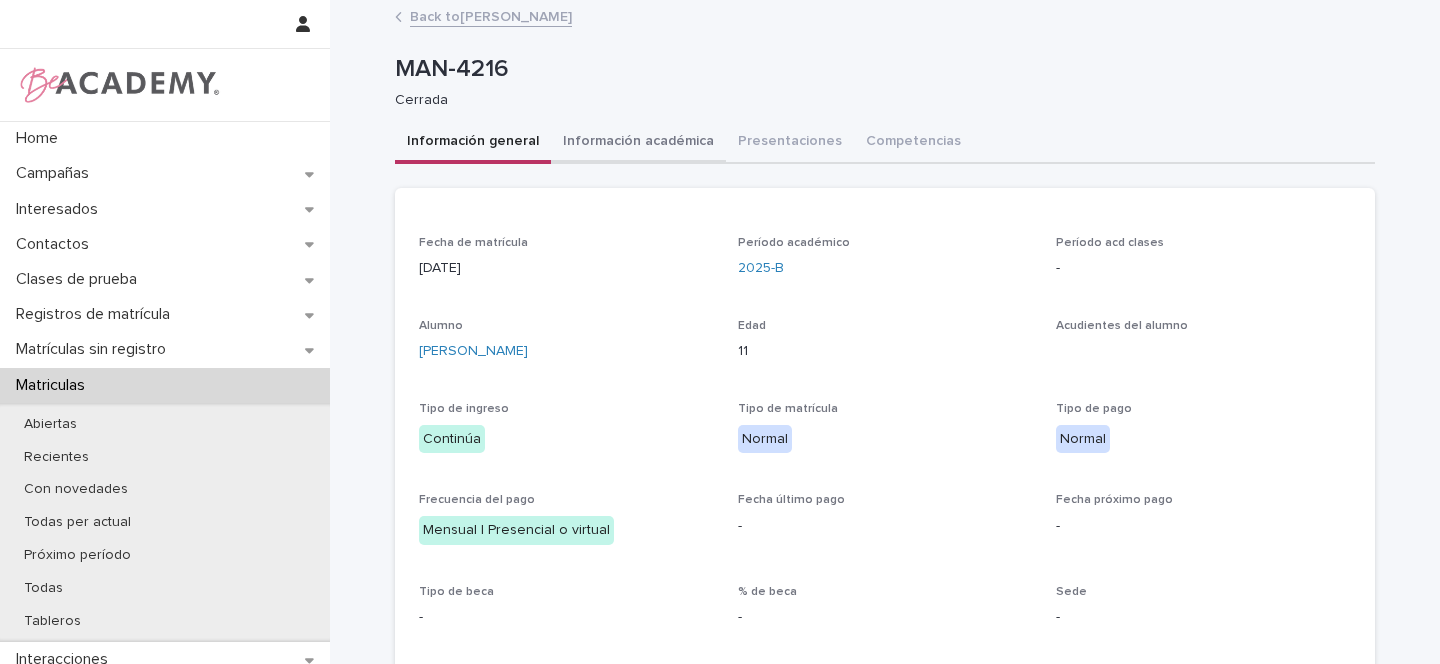 click on "Información académica" at bounding box center (638, 143) 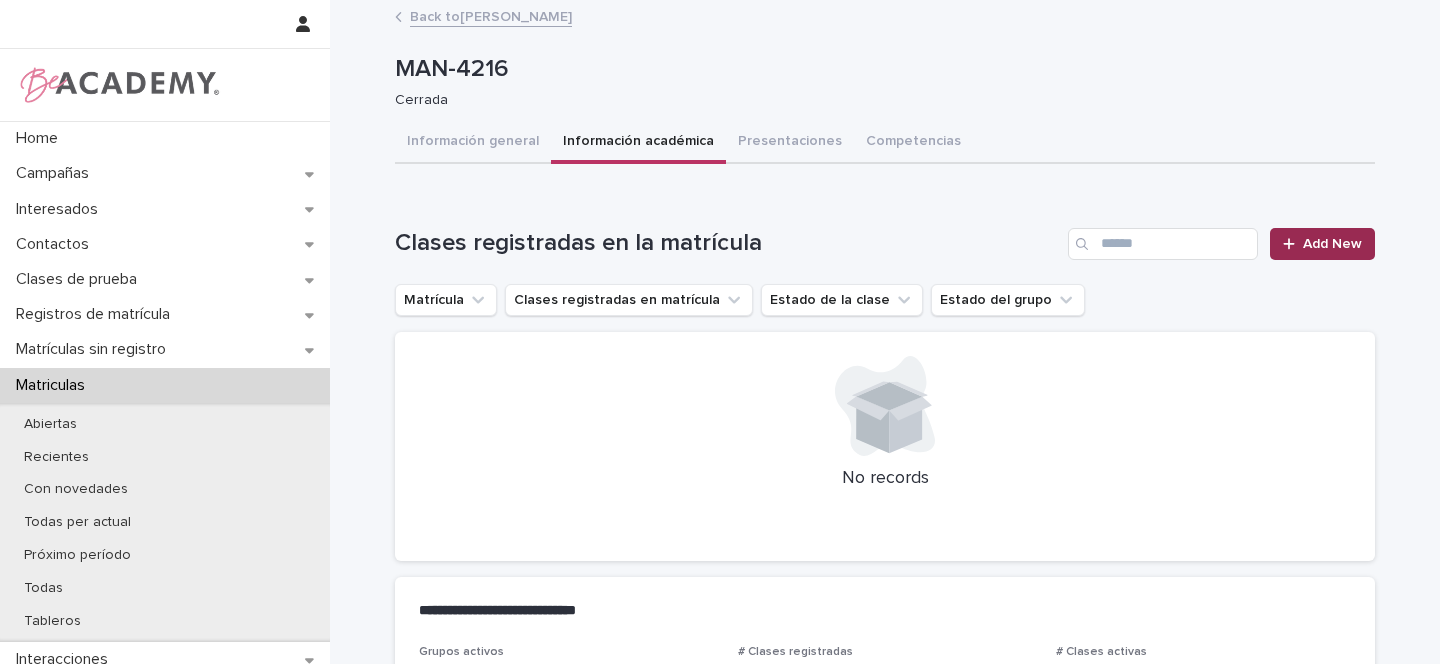 click on "Add New" at bounding box center (1332, 244) 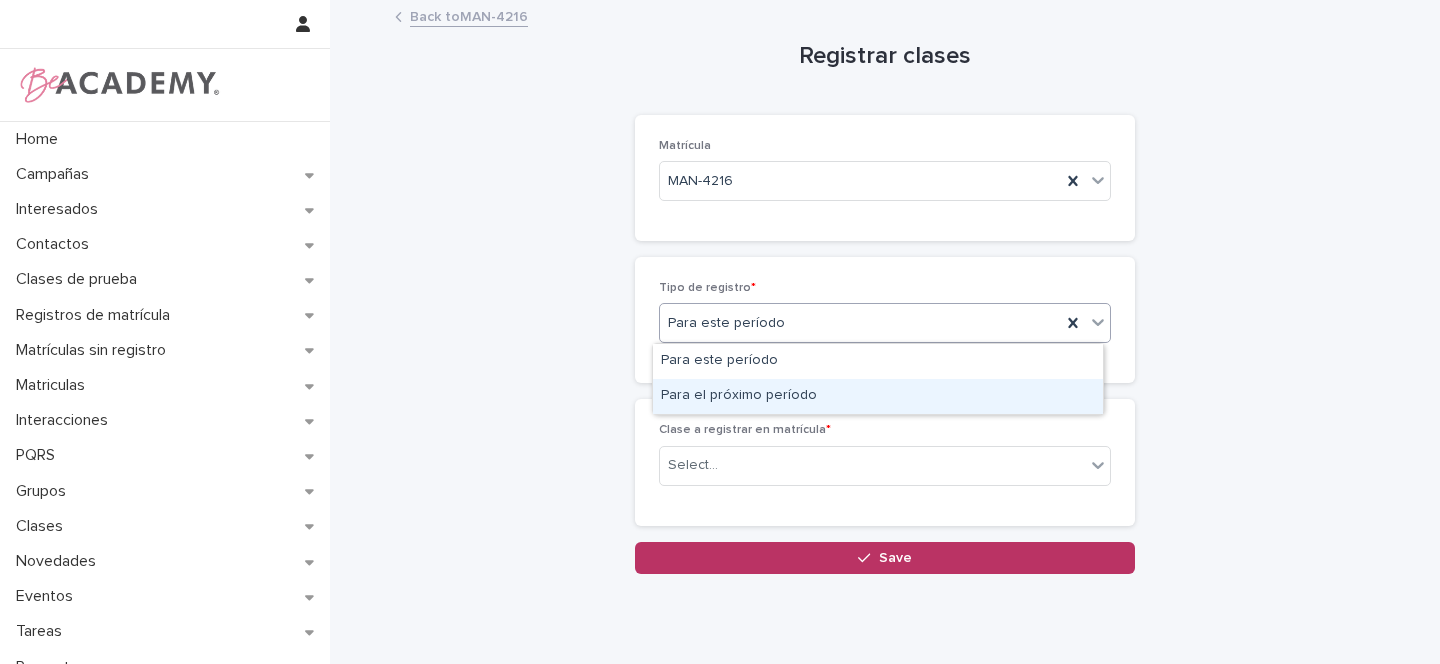 drag, startPoint x: 710, startPoint y: 376, endPoint x: 710, endPoint y: 394, distance: 18 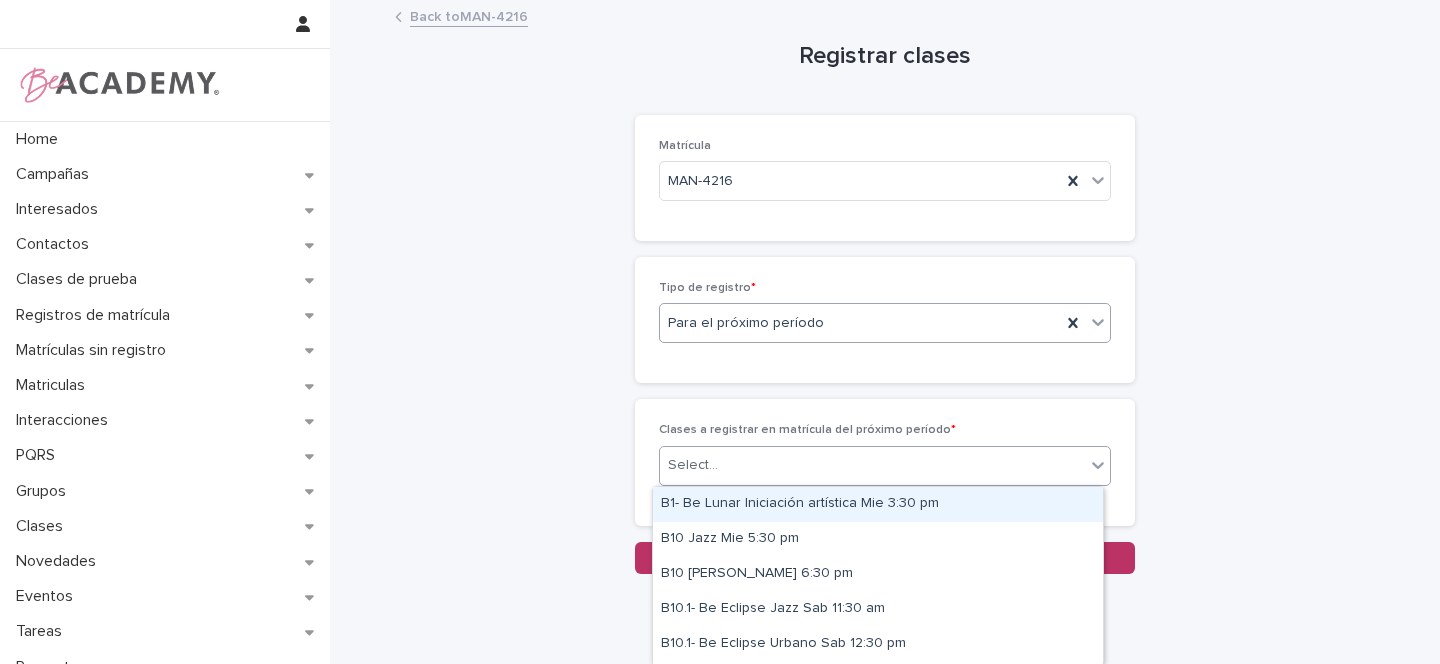 click on "Select..." at bounding box center (693, 465) 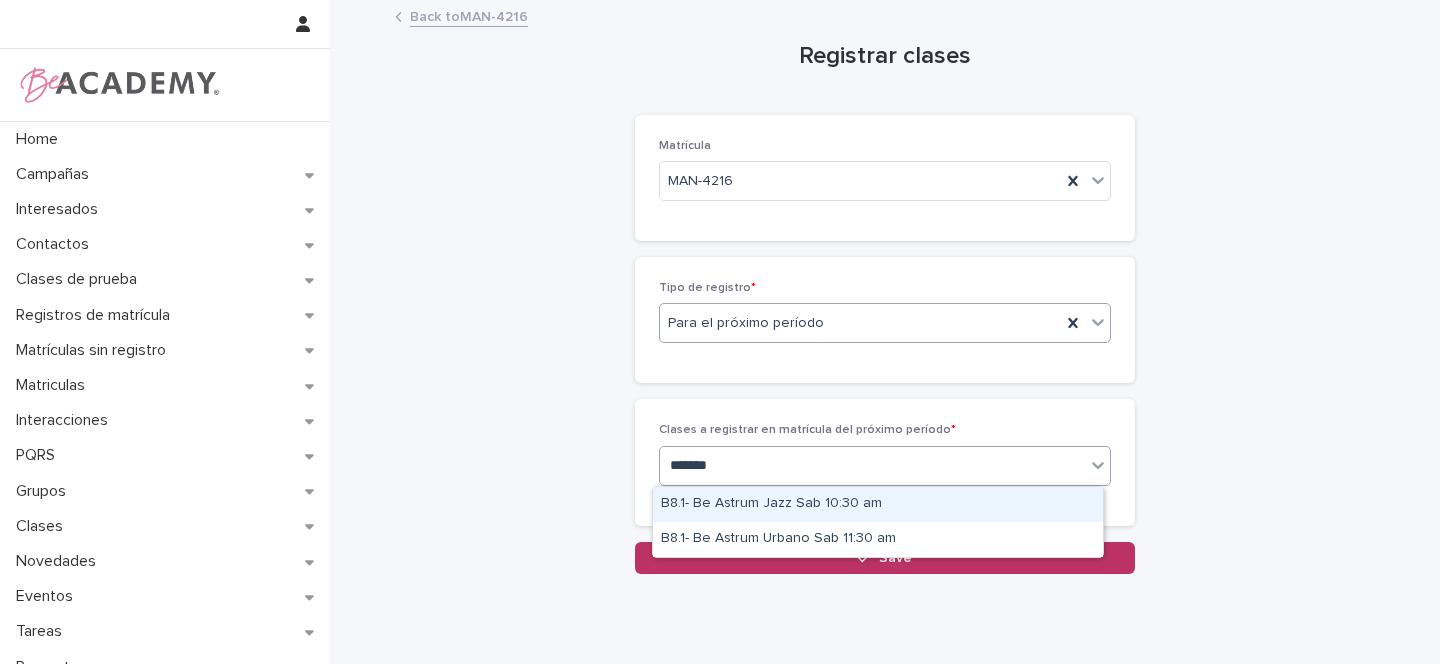 type on "*******" 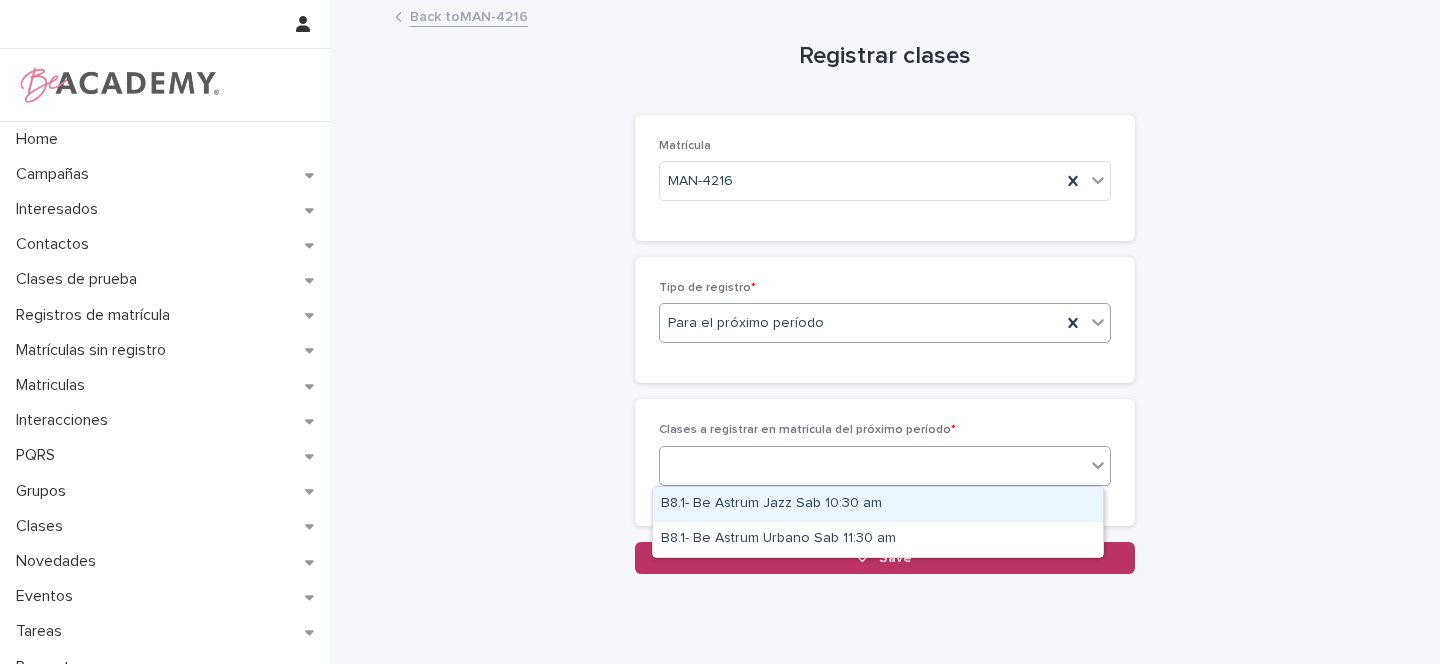 click on "Registrar clases Loading... Saving… Loading... Saving… Loading... Saving… Matrícula MAN-4216 Loading... Saving… Tipo de registro * Para el próximo período Loading... Saving… Loading... Saving… Clases a registrar en matrícula del próximo período *      option B8.1- Be Astrum Jazz Sab 10:30 am focused, 1 of 2. 2 results available for search term be astr. Use Up and Down to choose options, press Enter to select the currently focused option, press Escape to exit the menu, press Tab to select the option and exit the menu. be astr Sorry, there was an error saving your record. Please try again. Please fill out the required fields above. Save" at bounding box center [885, 288] 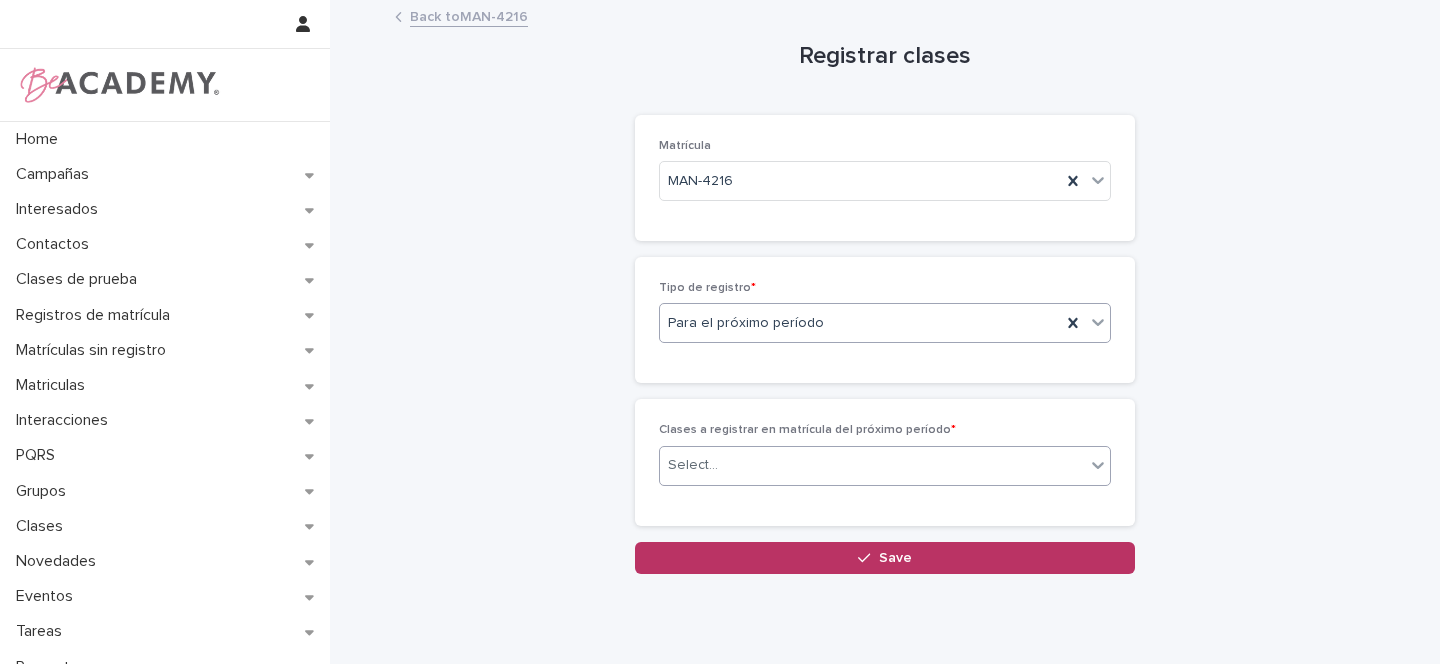 click on "Select..." at bounding box center (693, 465) 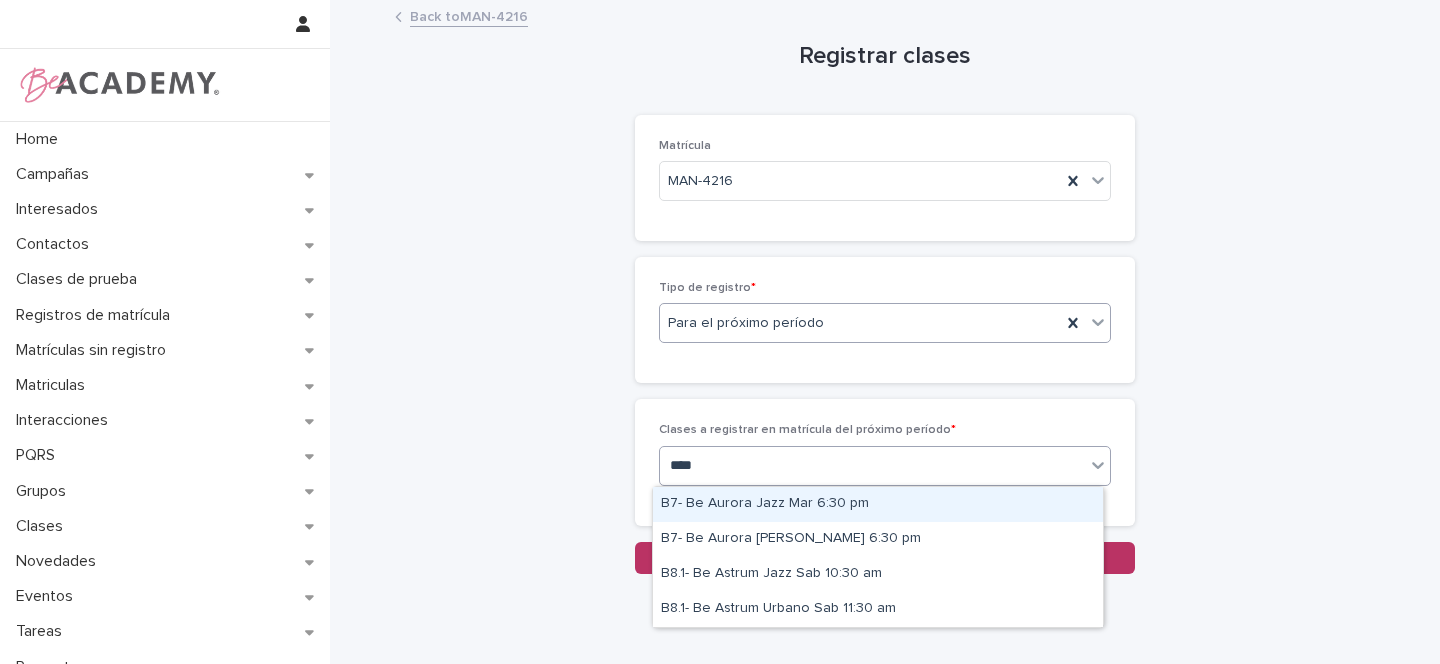 type on "*****" 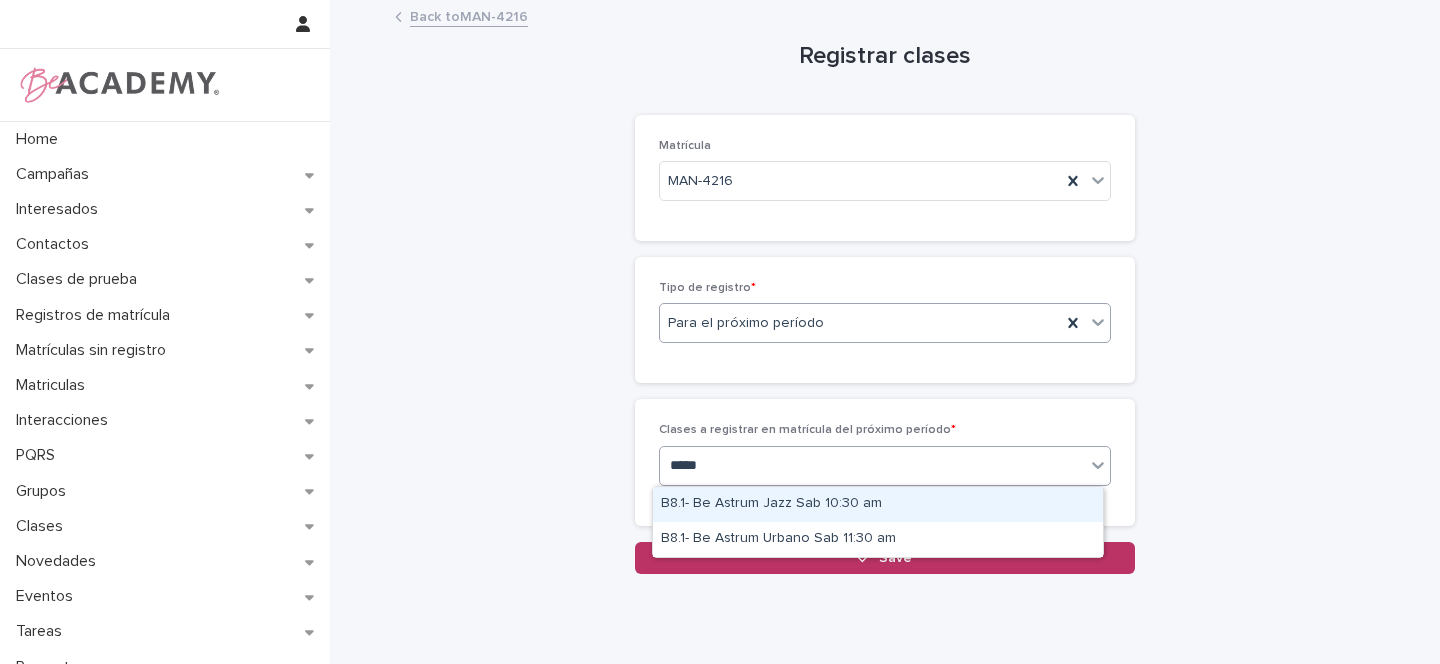 drag, startPoint x: 869, startPoint y: 528, endPoint x: 858, endPoint y: 509, distance: 21.954498 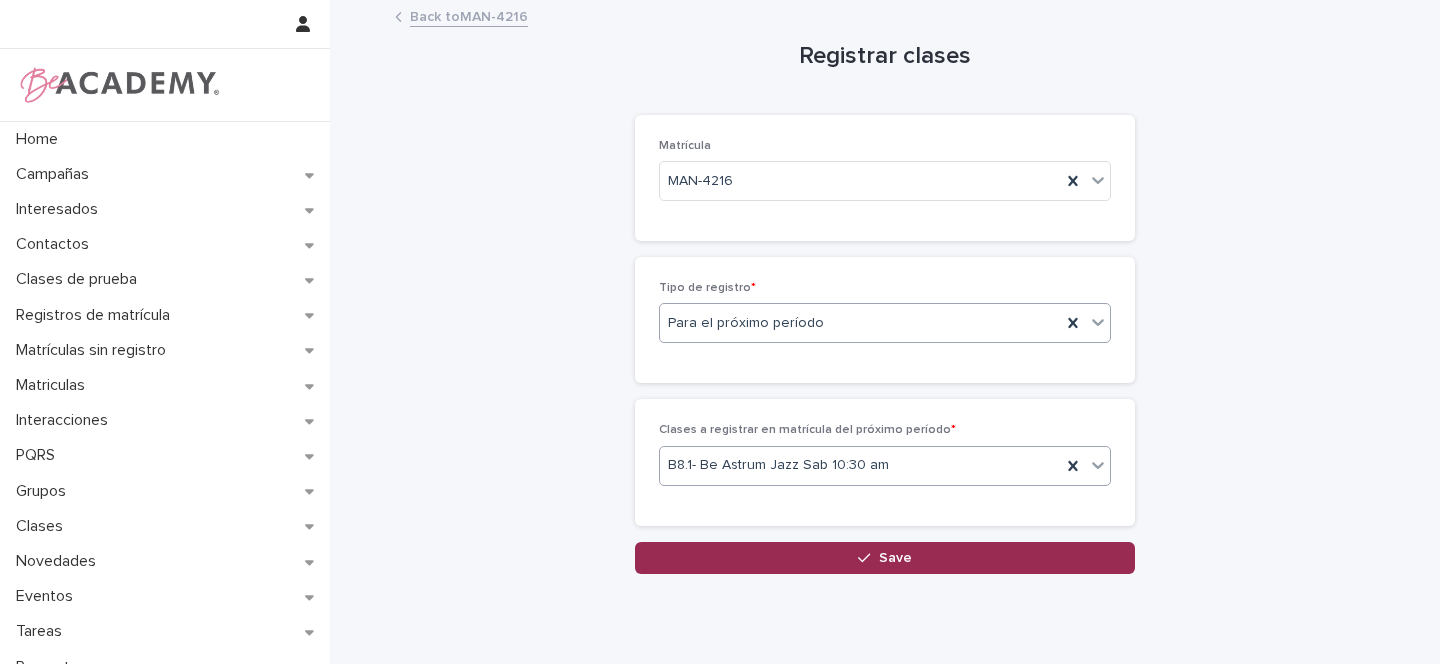 click on "Save" at bounding box center (885, 558) 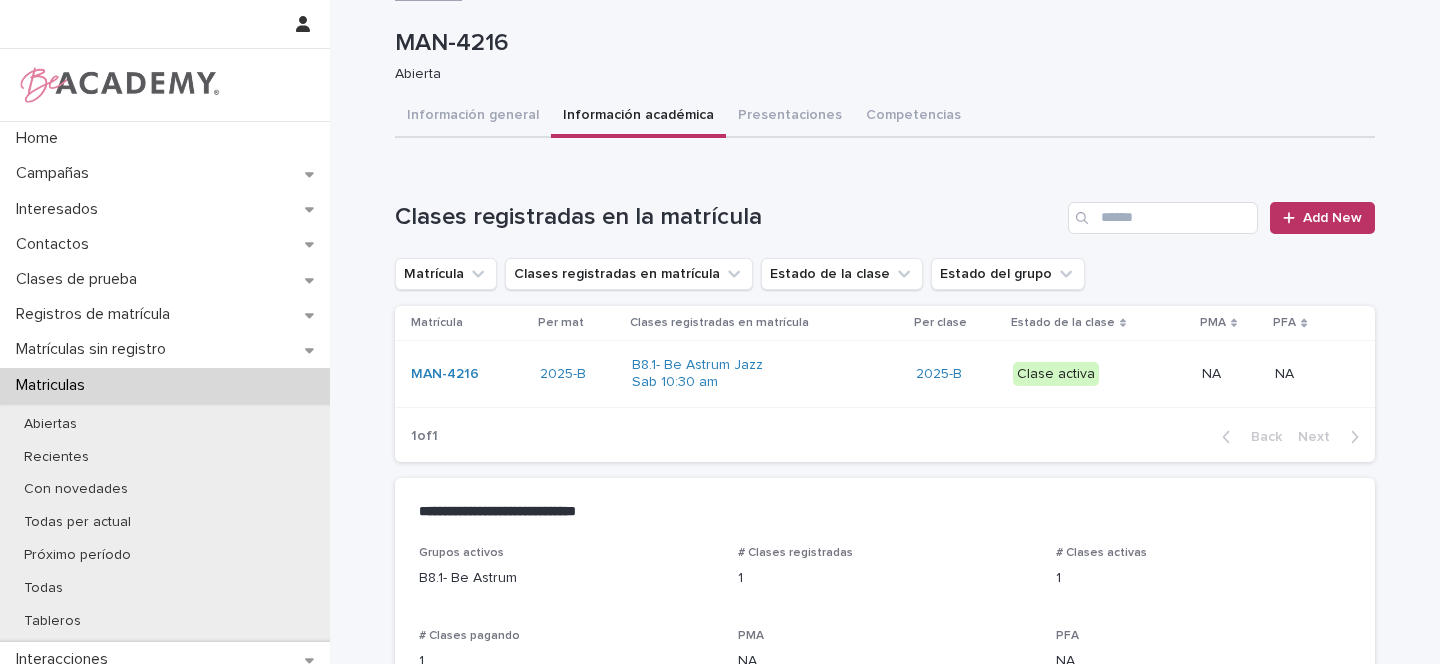 scroll, scrollTop: 54, scrollLeft: 0, axis: vertical 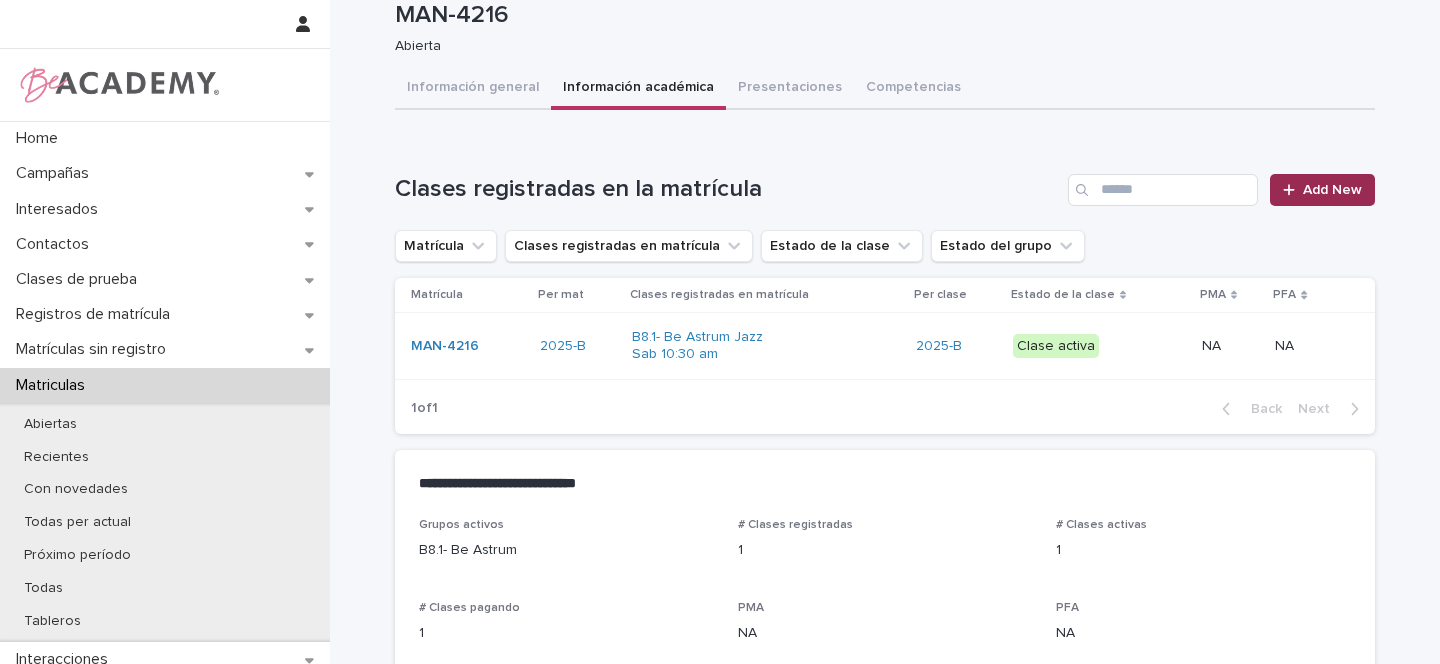click on "Add New" at bounding box center [1322, 190] 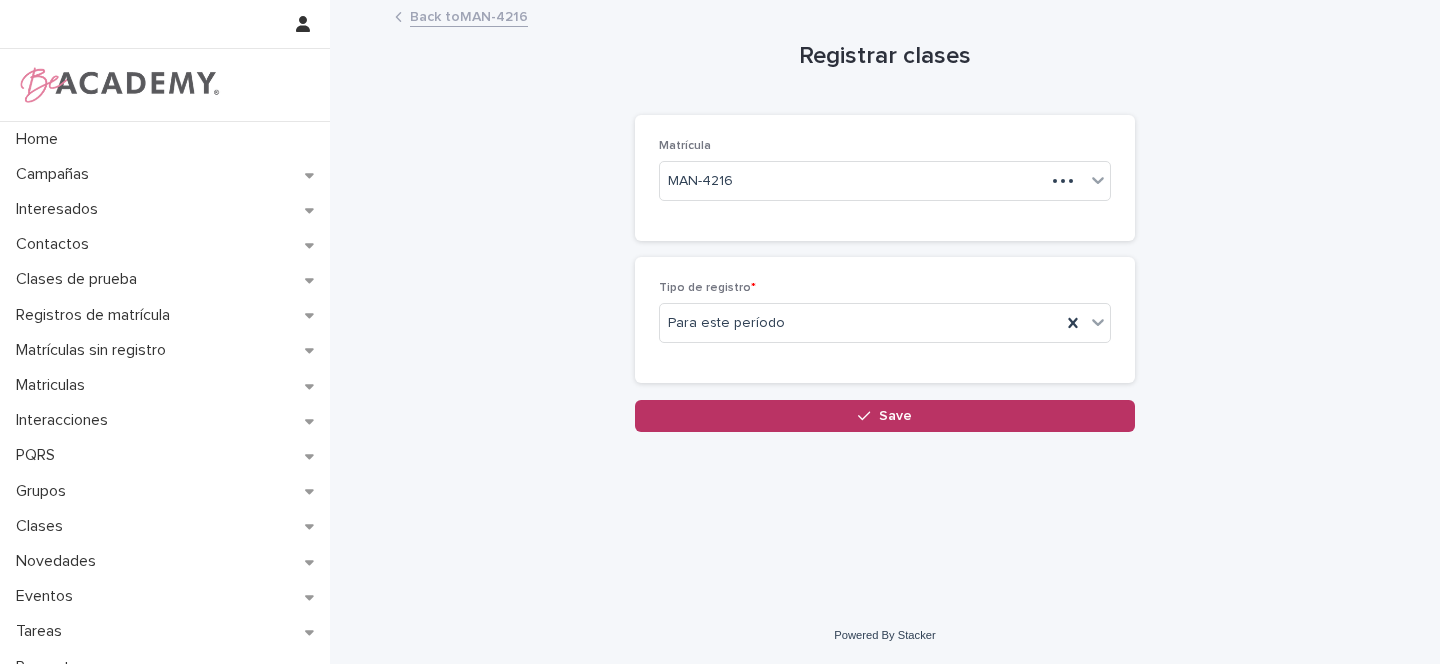 scroll, scrollTop: 0, scrollLeft: 0, axis: both 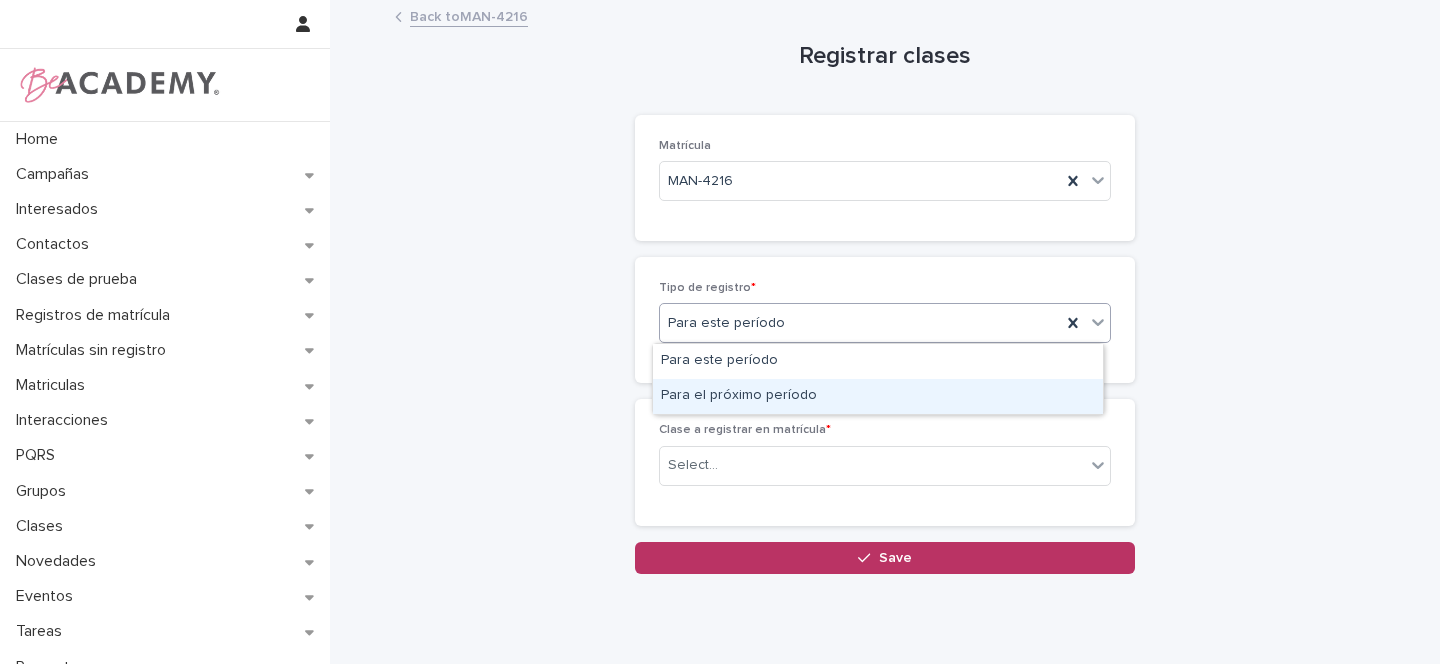 click on "Para el próximo período" at bounding box center (878, 396) 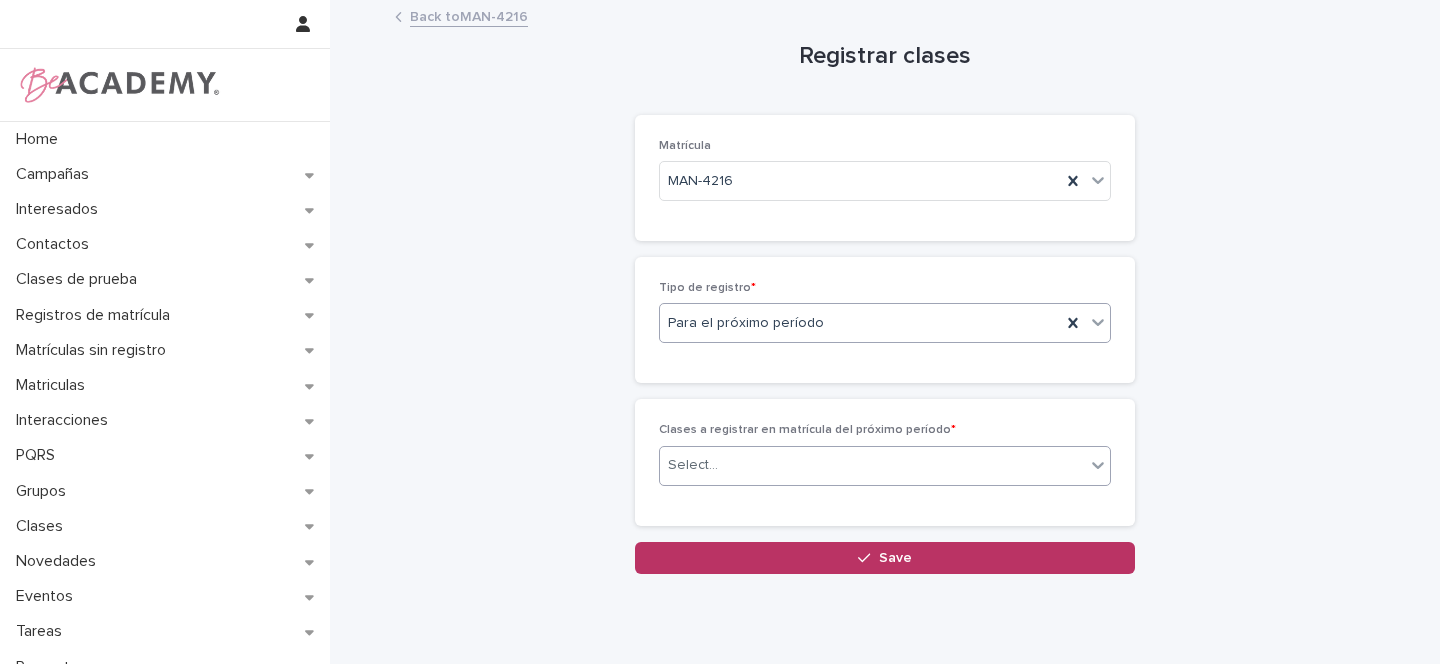 click on "Select..." at bounding box center [693, 465] 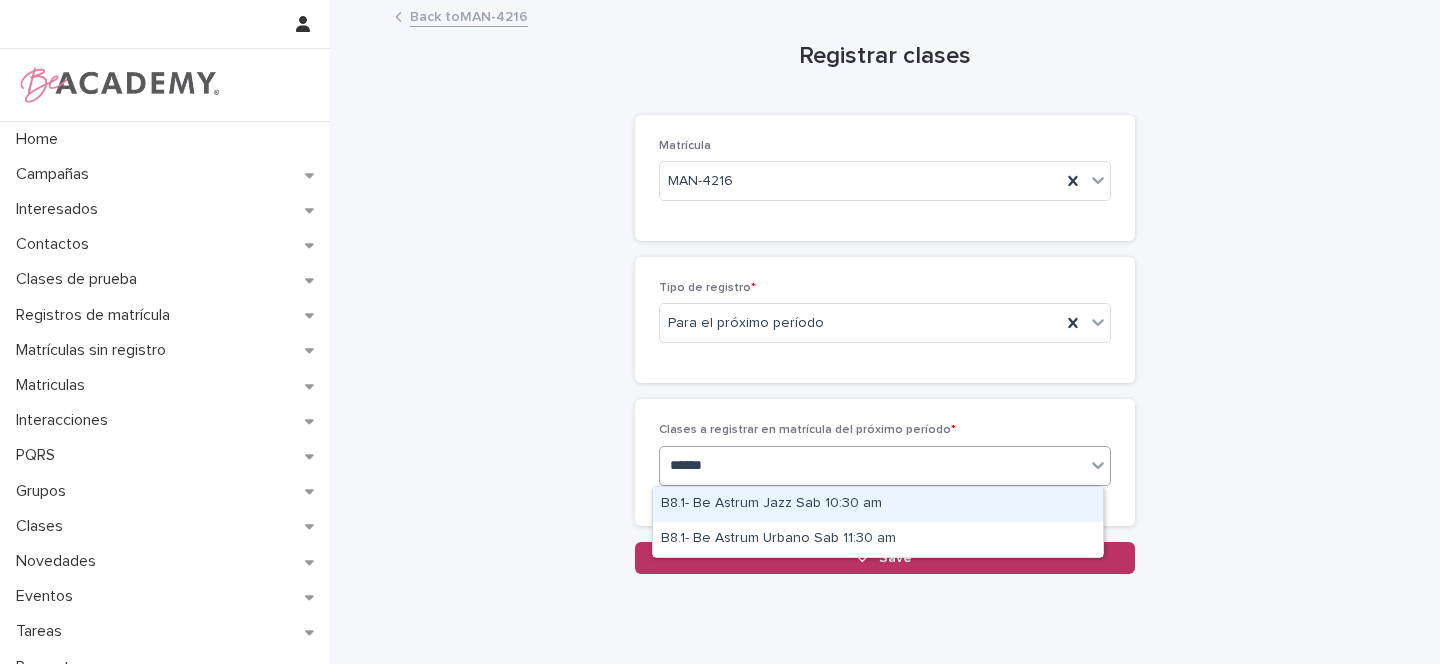type on "*******" 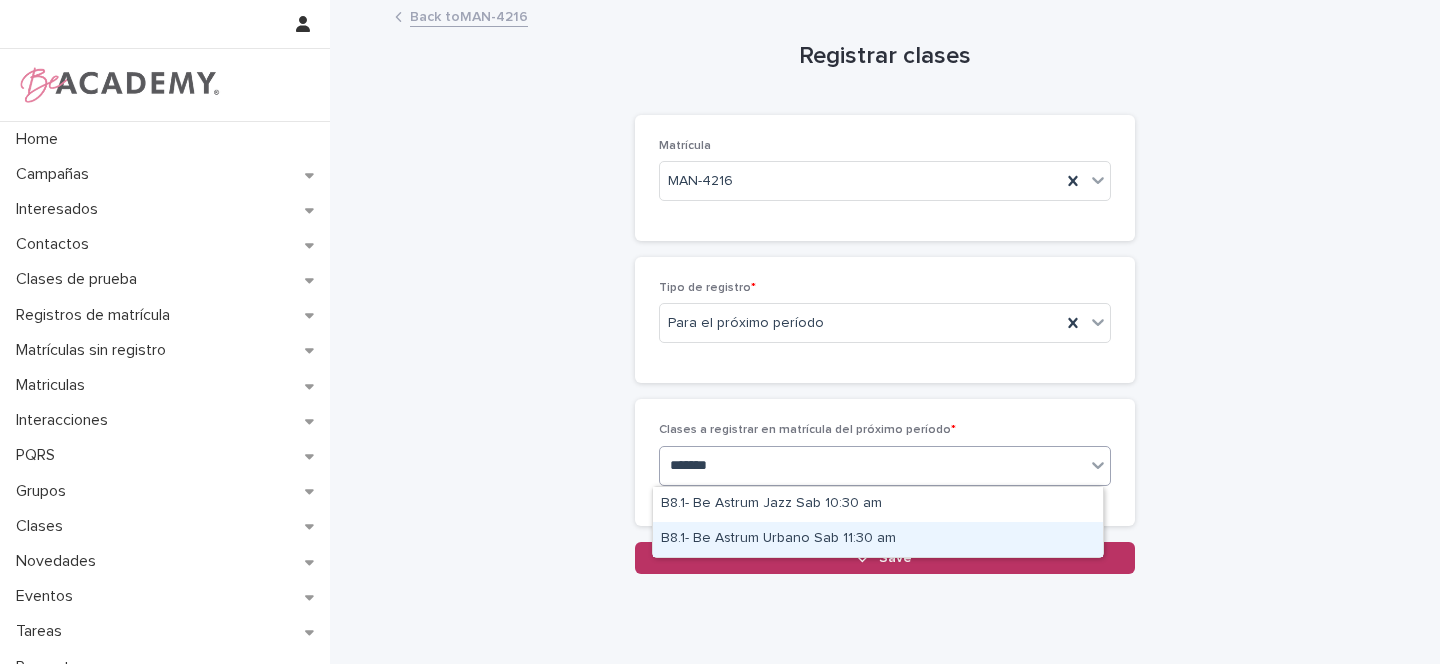 click on "B8.1- Be Astrum Urbano Sab 11:30 am" at bounding box center [878, 539] 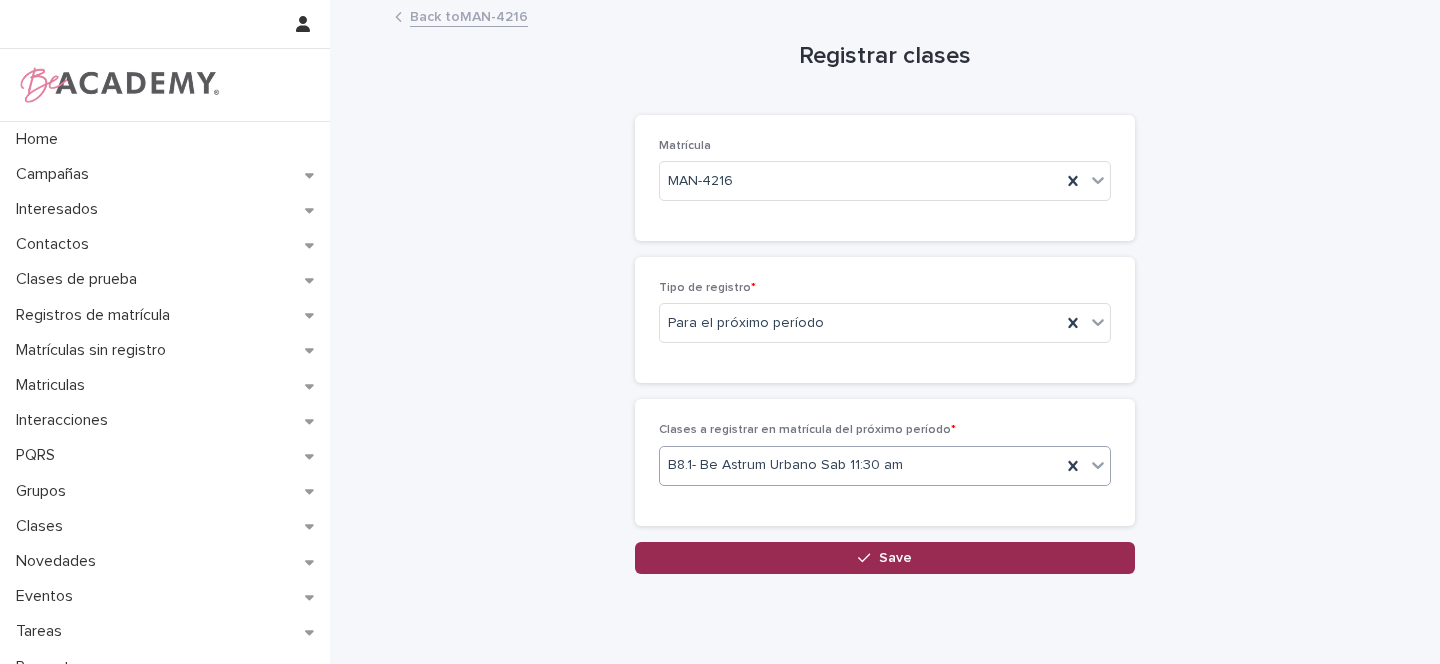click on "Save" at bounding box center [895, 558] 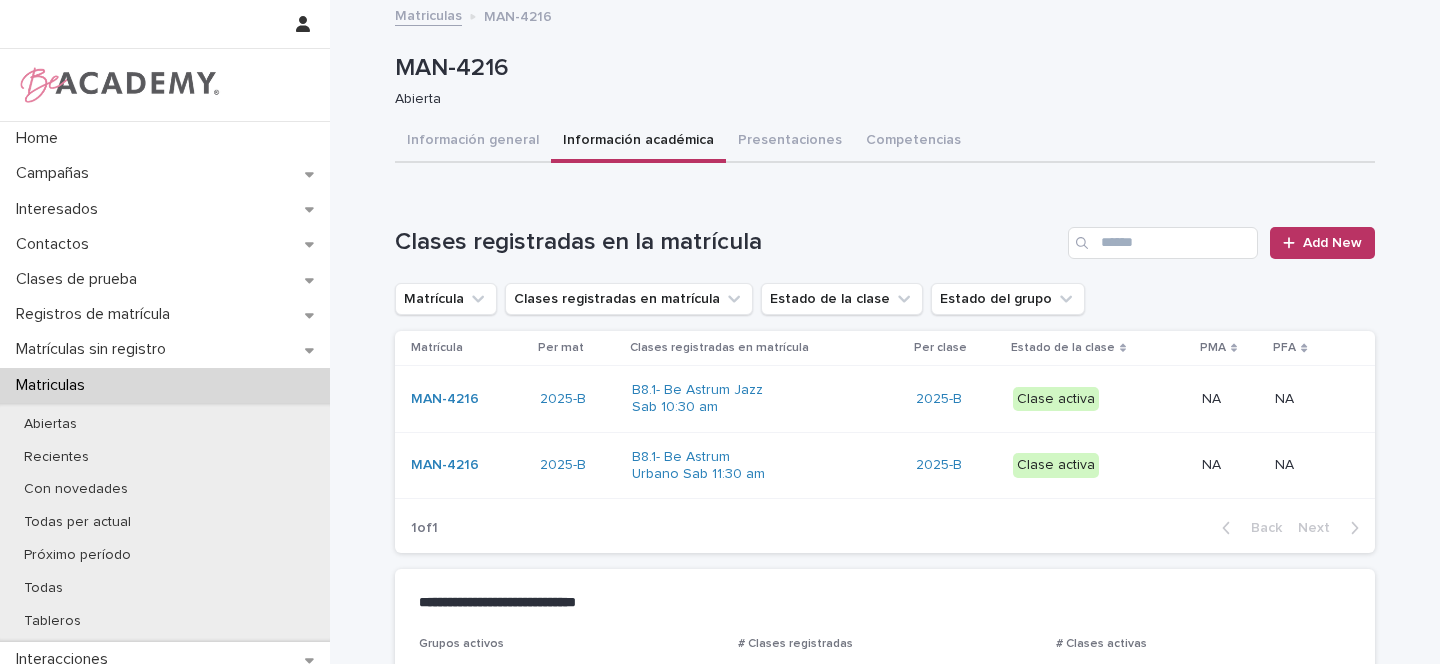 scroll, scrollTop: 0, scrollLeft: 0, axis: both 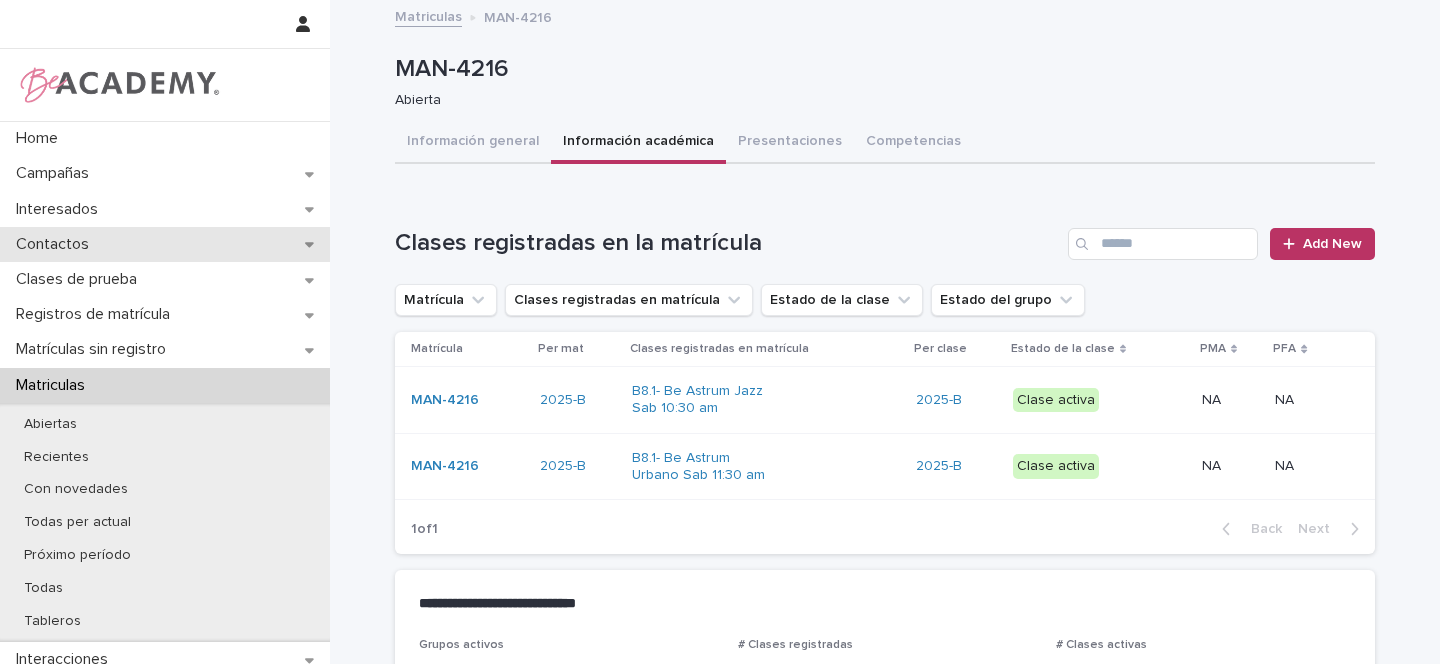 click on "Contactos" at bounding box center (165, 244) 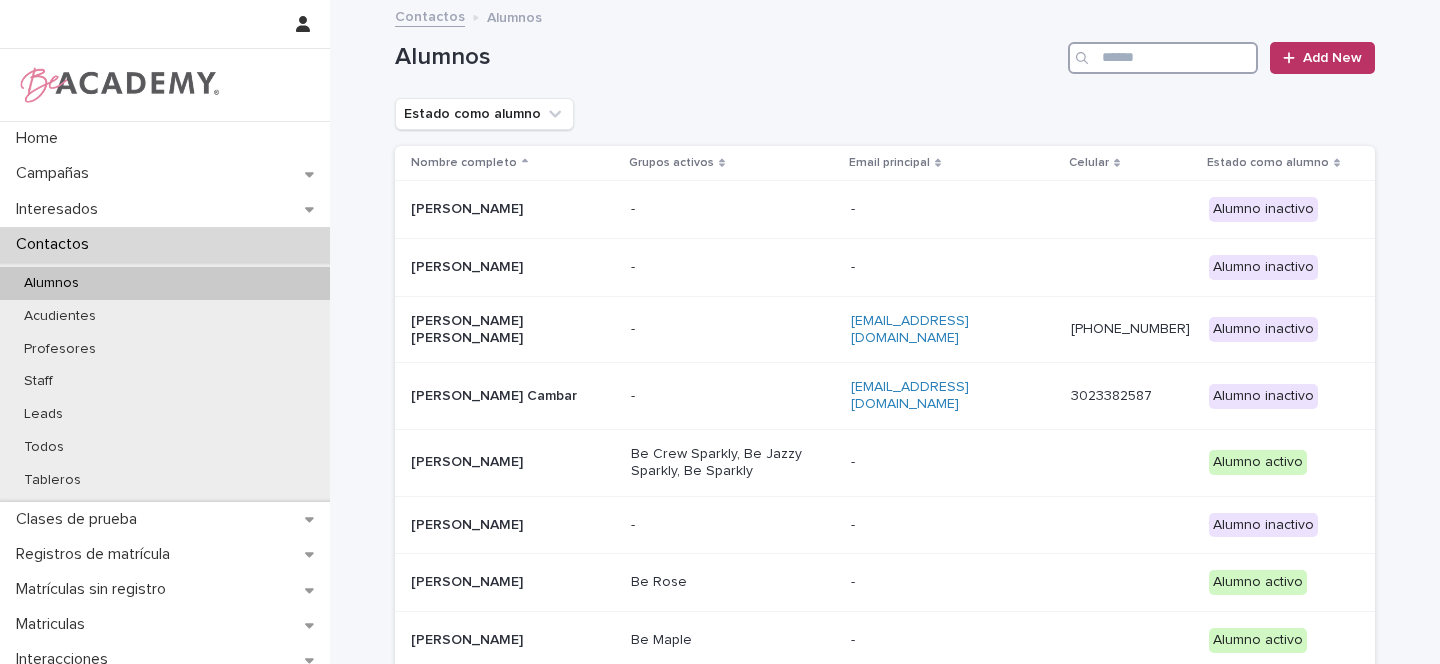 click at bounding box center (1163, 58) 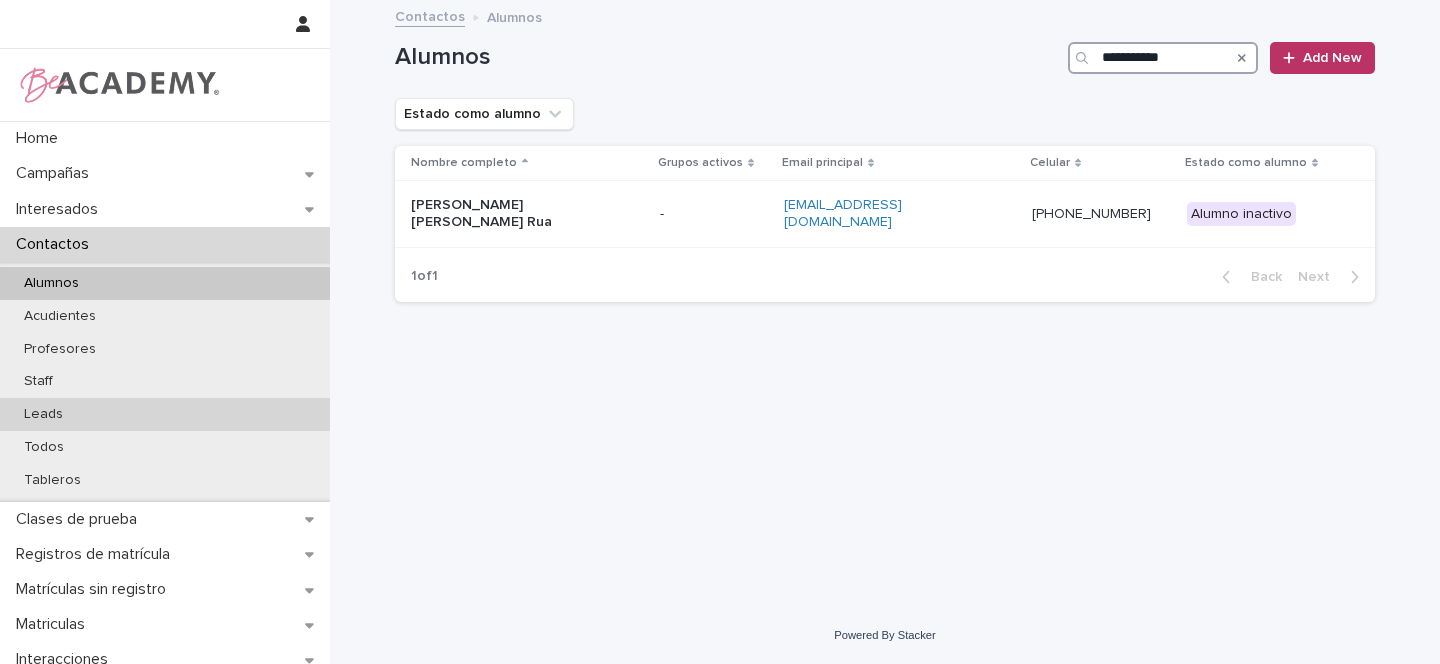 type on "**********" 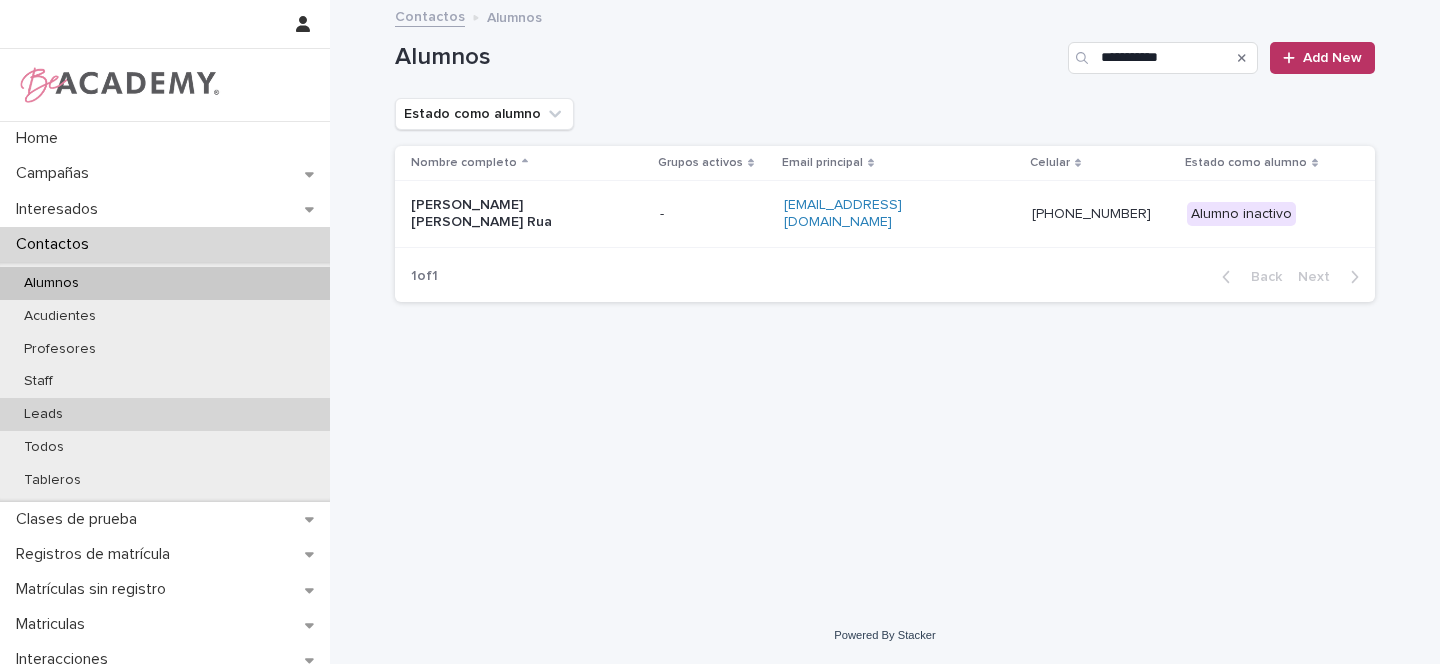 click on "Leads" at bounding box center (43, 414) 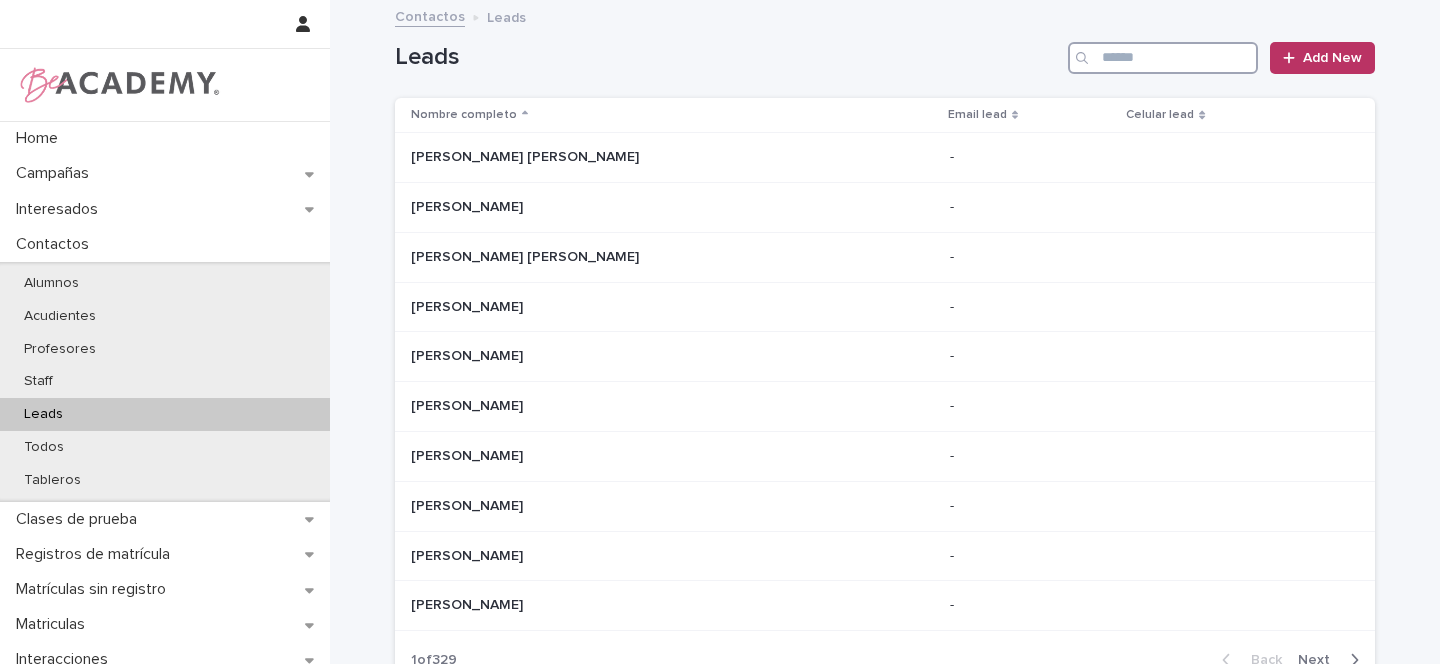 click at bounding box center [1163, 58] 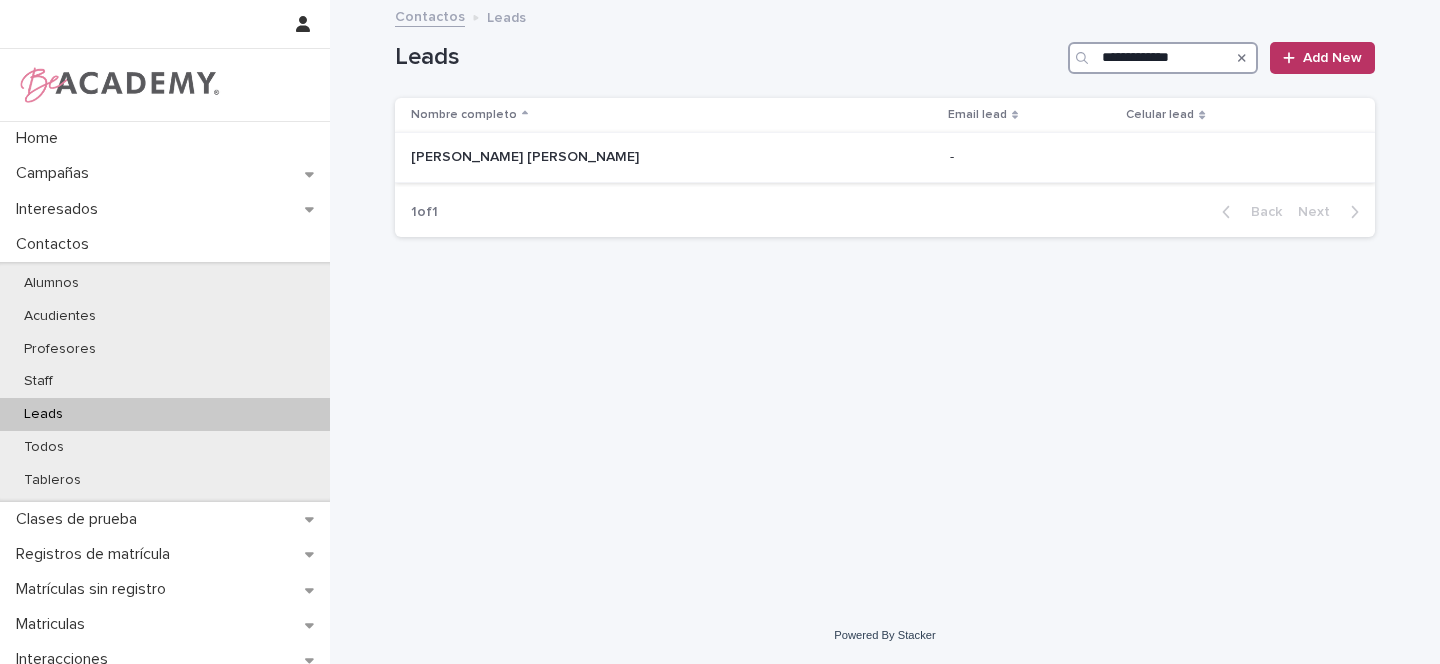 type on "**********" 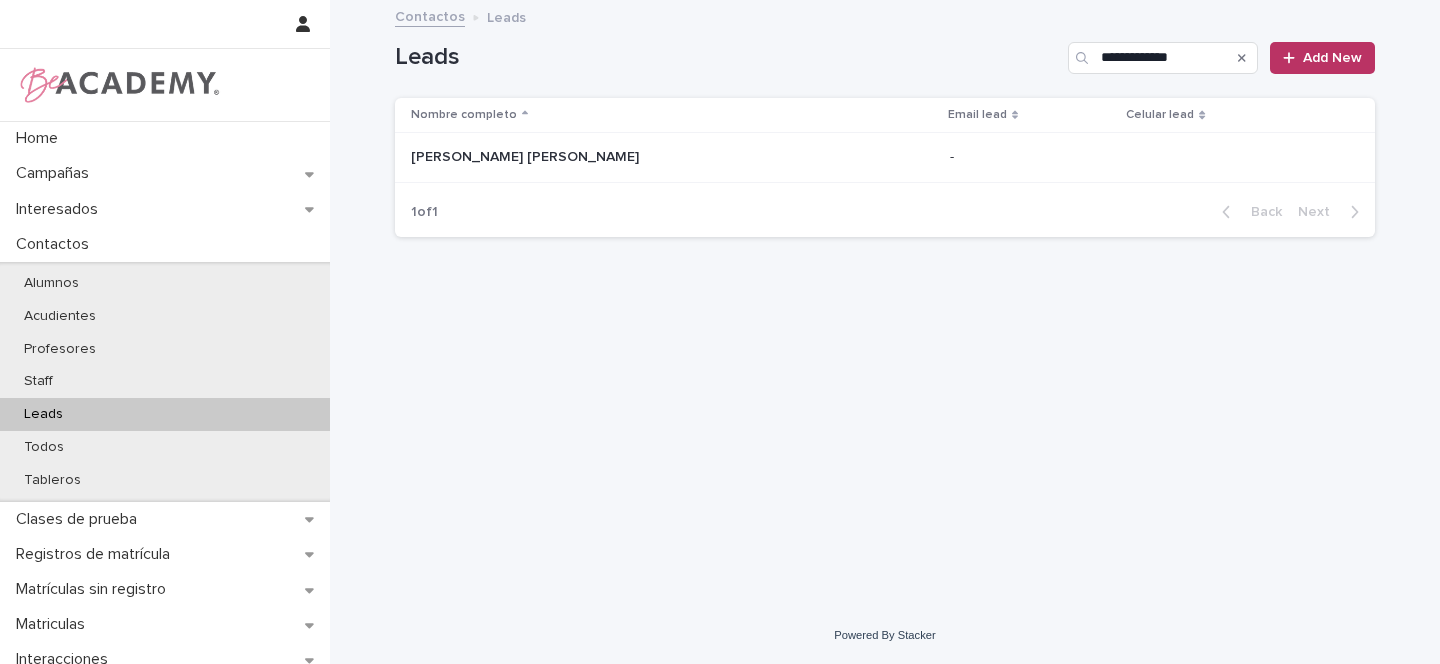 click on "Valentina Egloff Lira" at bounding box center [672, 157] 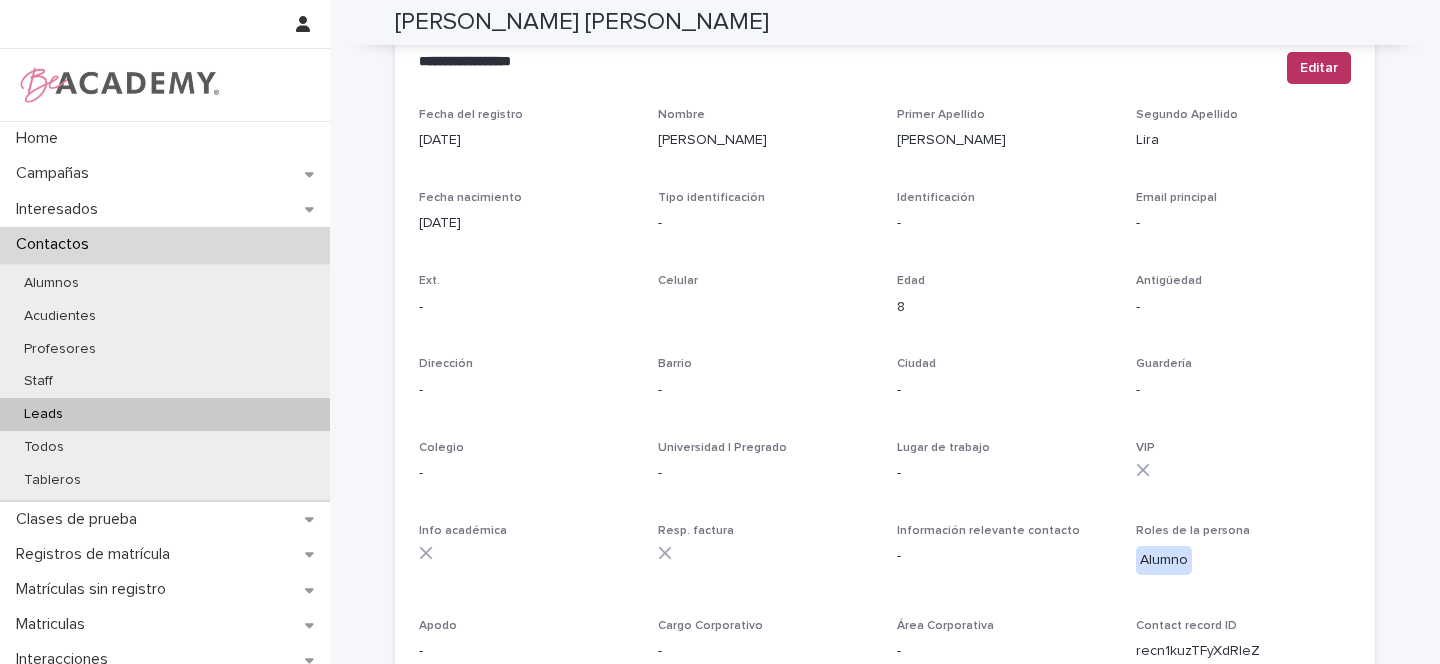 scroll, scrollTop: 0, scrollLeft: 0, axis: both 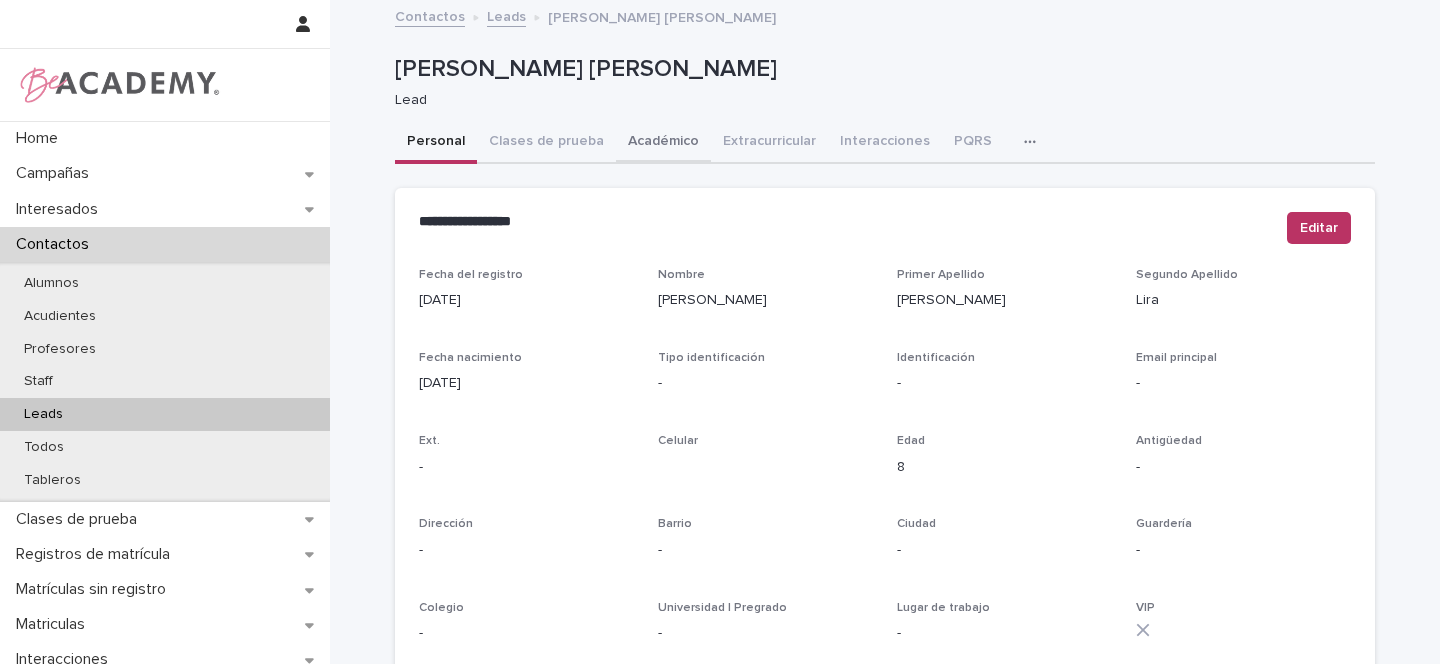 click on "Académico" at bounding box center [663, 143] 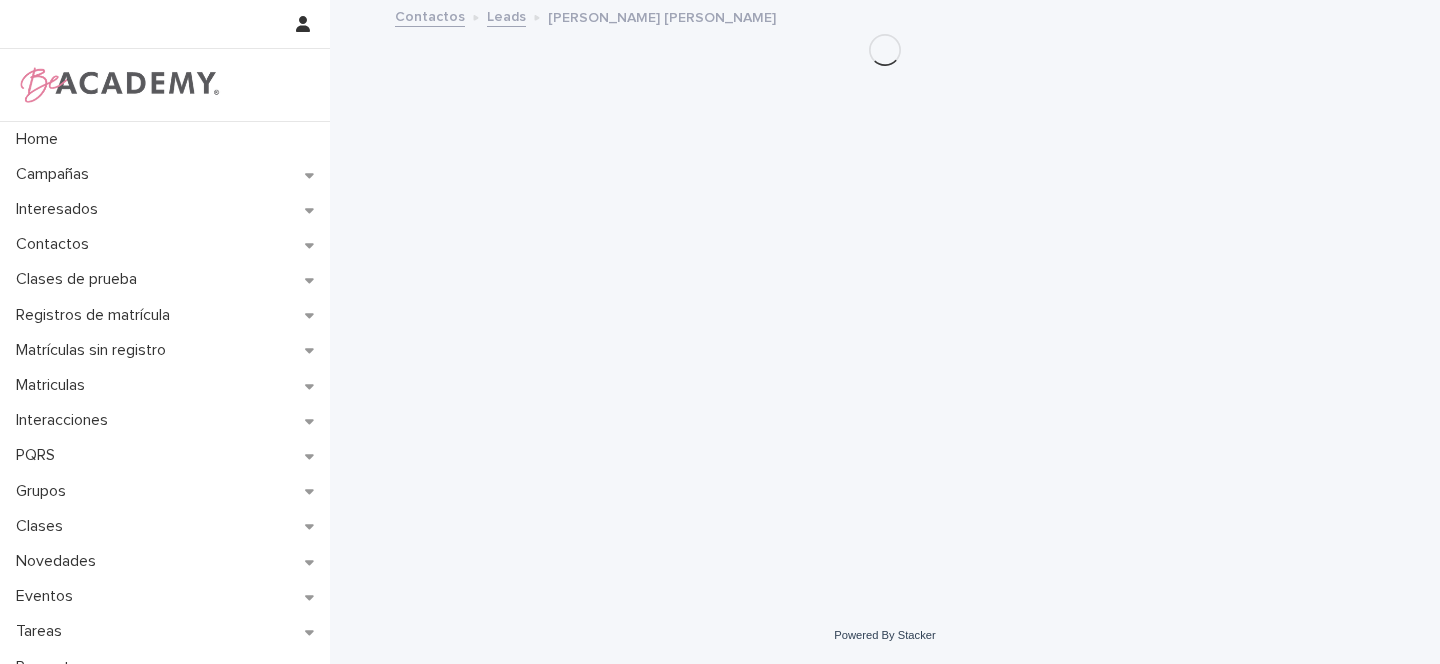 scroll, scrollTop: 0, scrollLeft: 0, axis: both 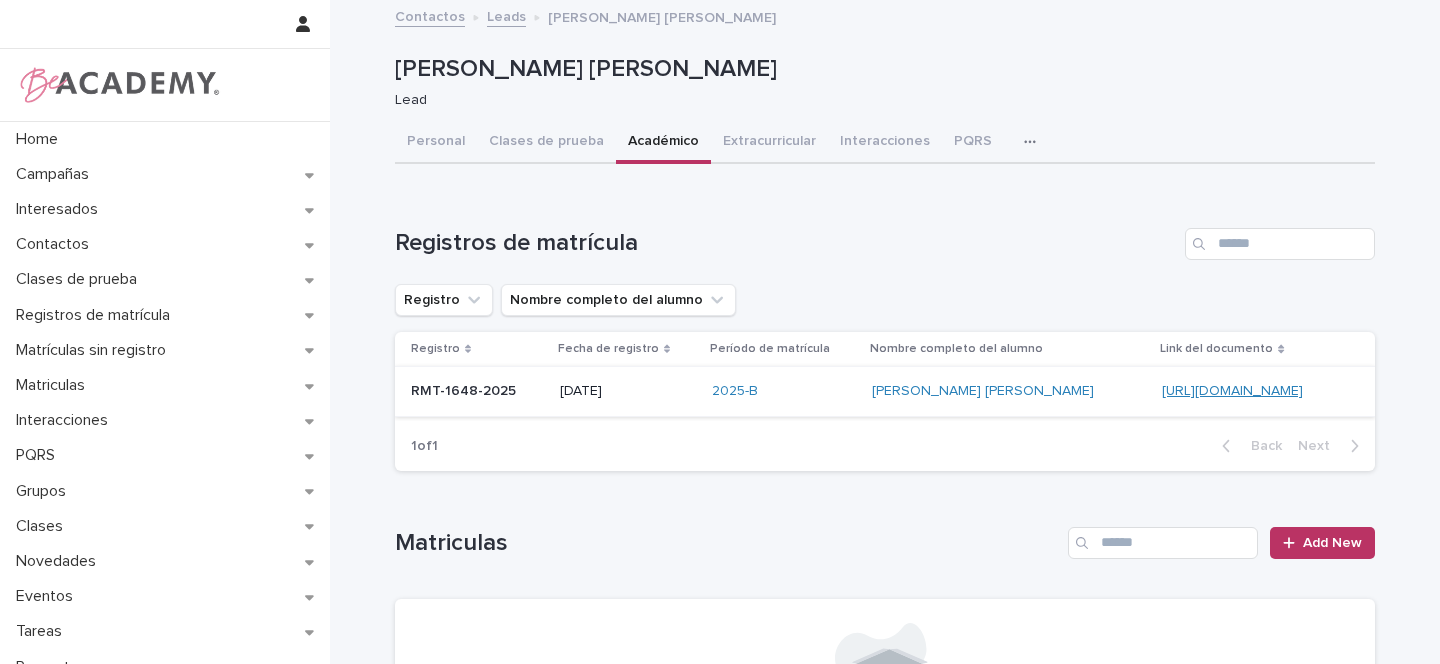 click on "[URL][DOMAIN_NAME]" at bounding box center [1232, 391] 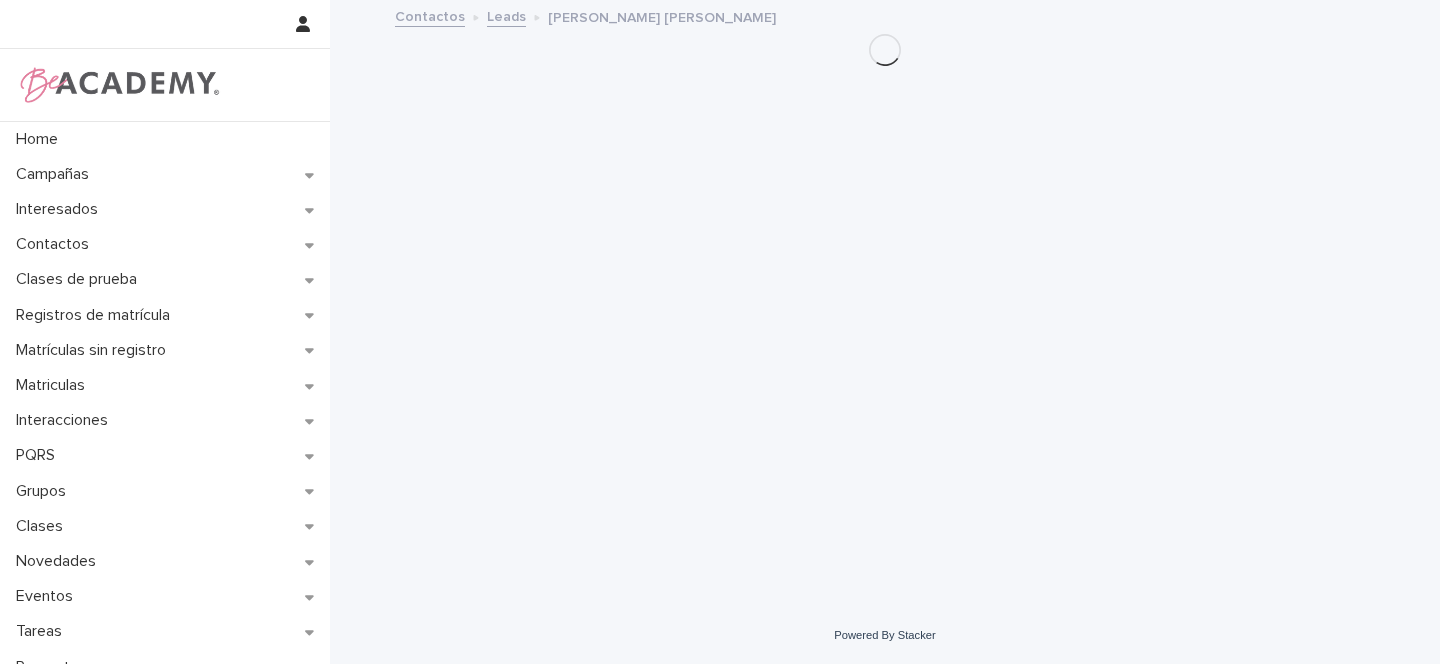 scroll, scrollTop: 0, scrollLeft: 0, axis: both 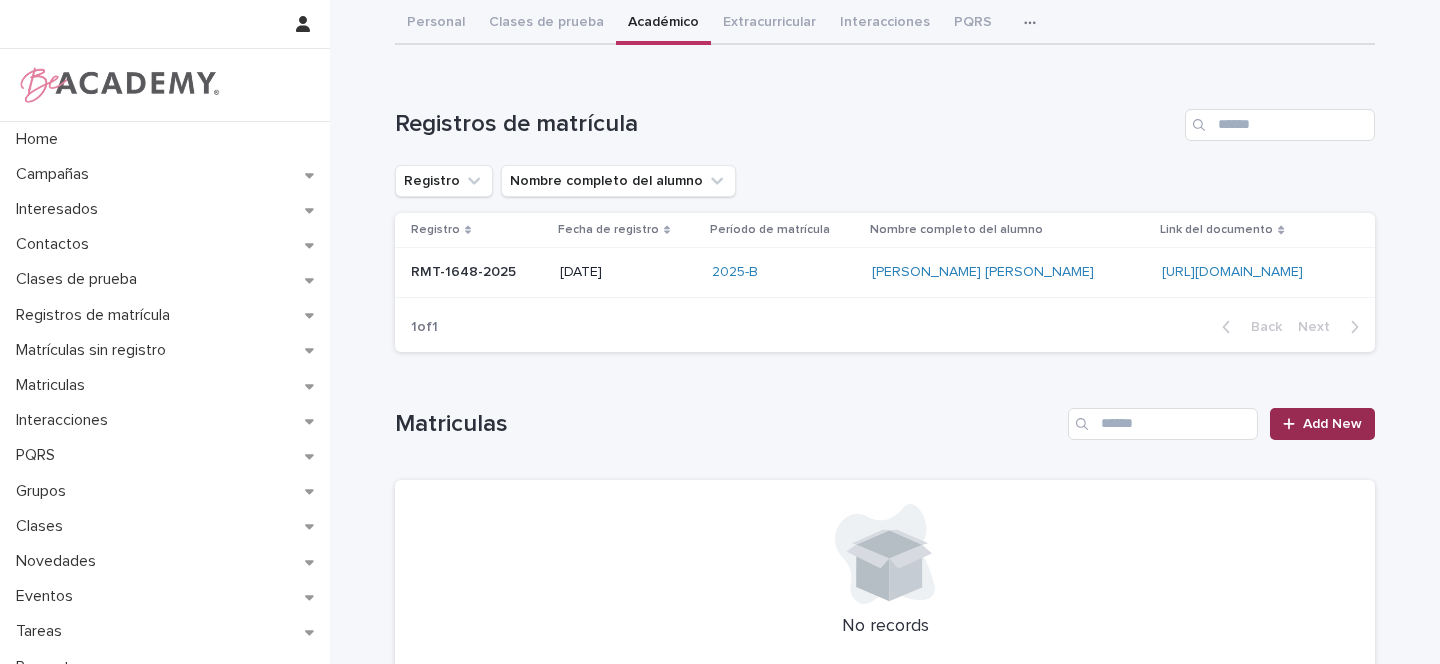 click on "Add New" at bounding box center (1332, 424) 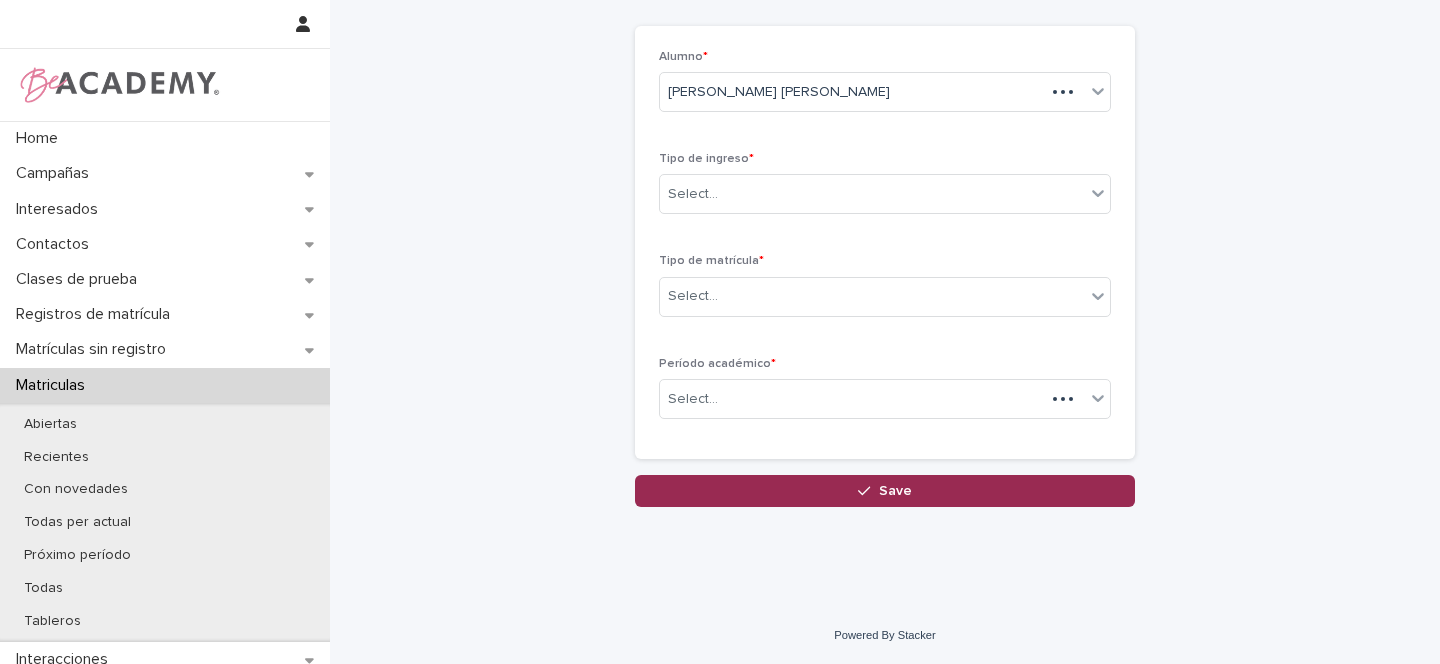 scroll, scrollTop: 89, scrollLeft: 0, axis: vertical 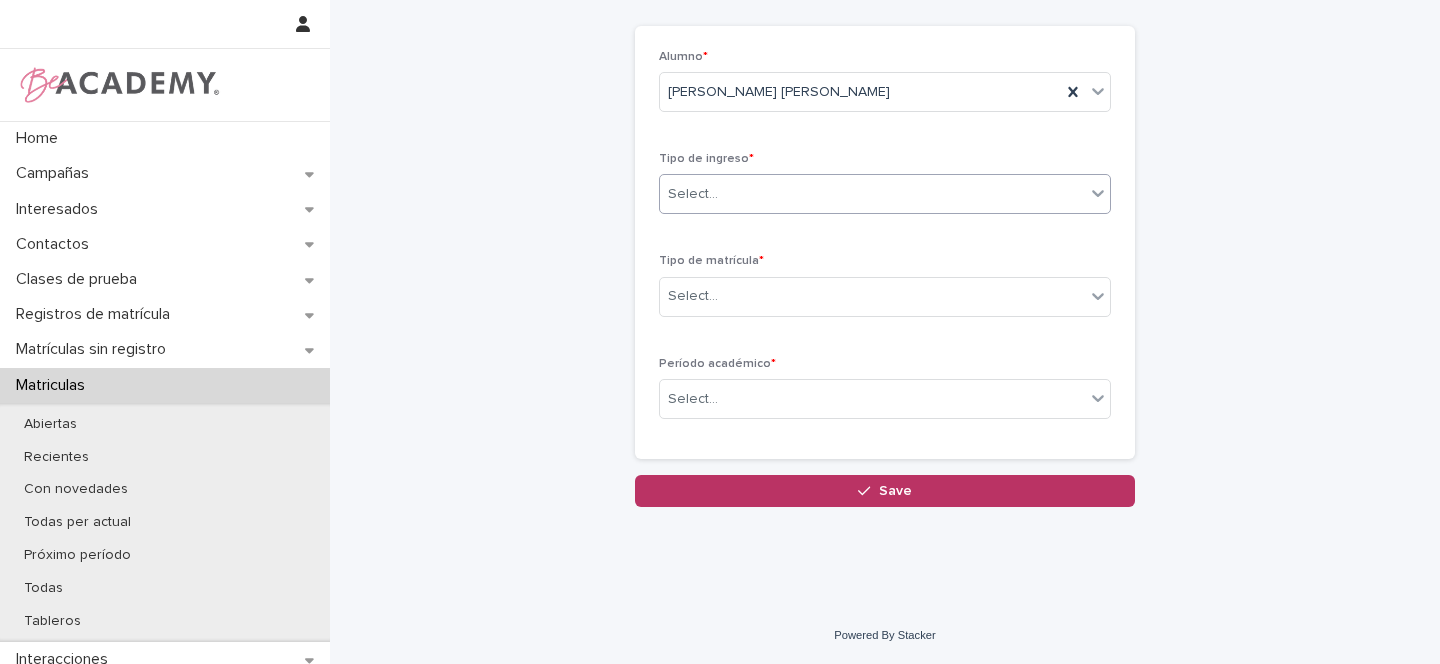 click on "Select..." at bounding box center [693, 194] 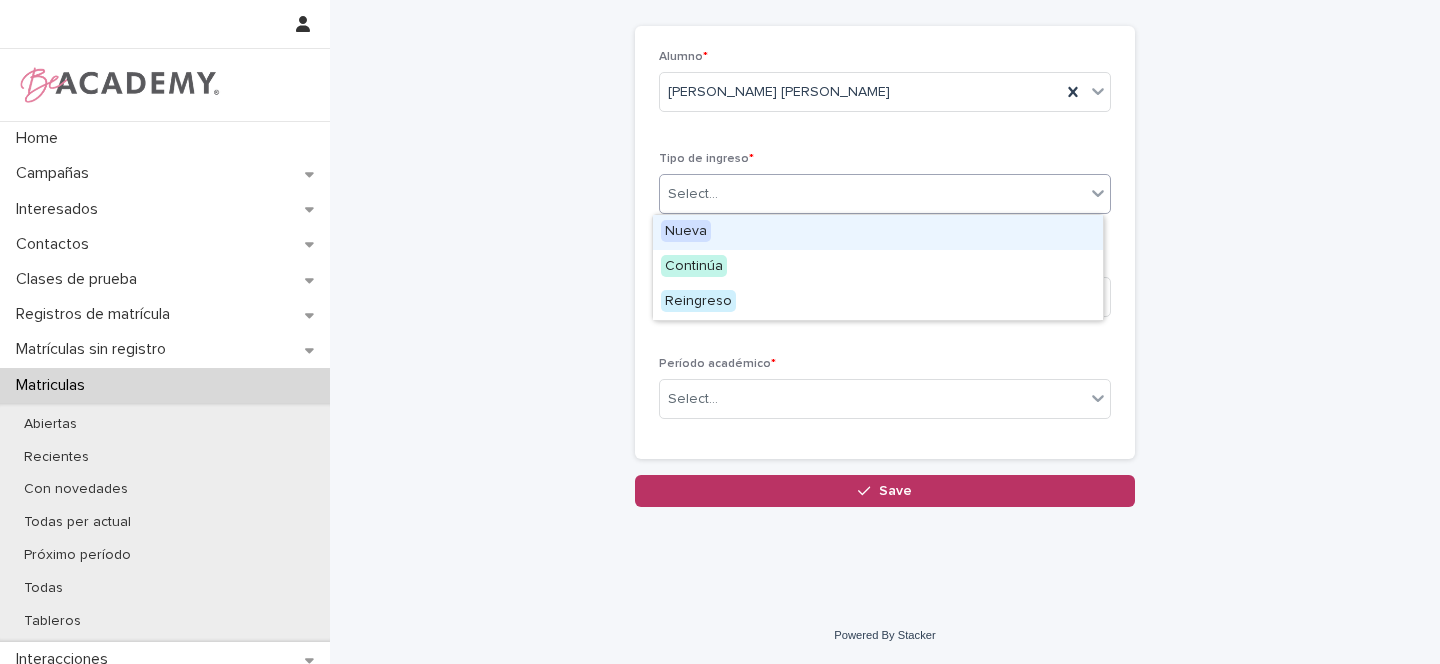 click on "Nueva" at bounding box center [686, 231] 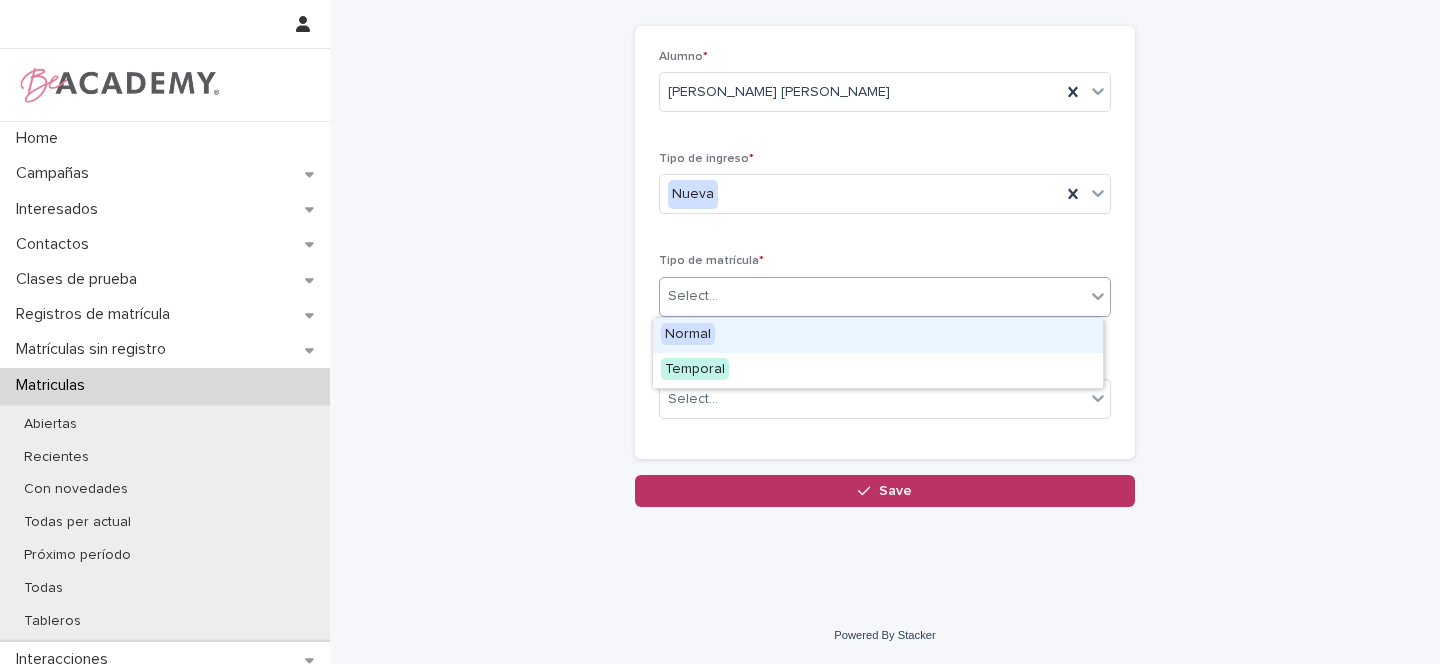 click on "Select..." at bounding box center [872, 296] 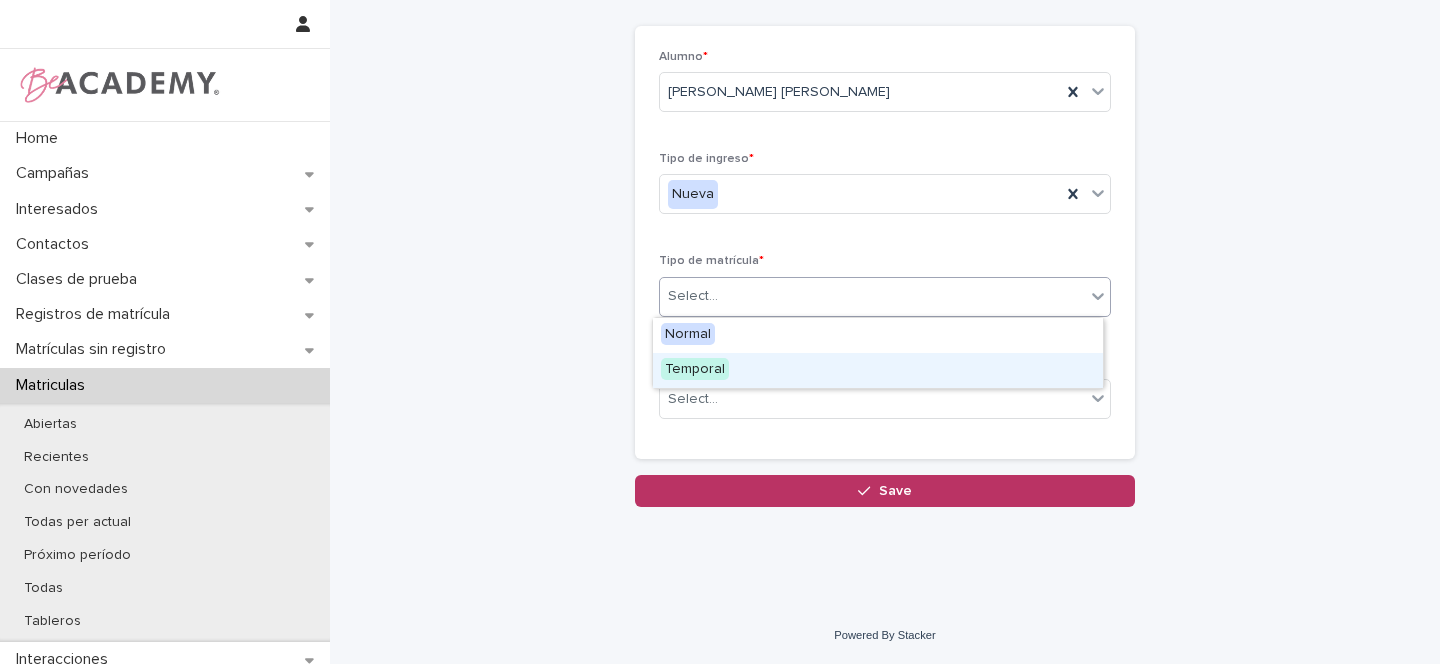 click on "Temporal" at bounding box center [695, 369] 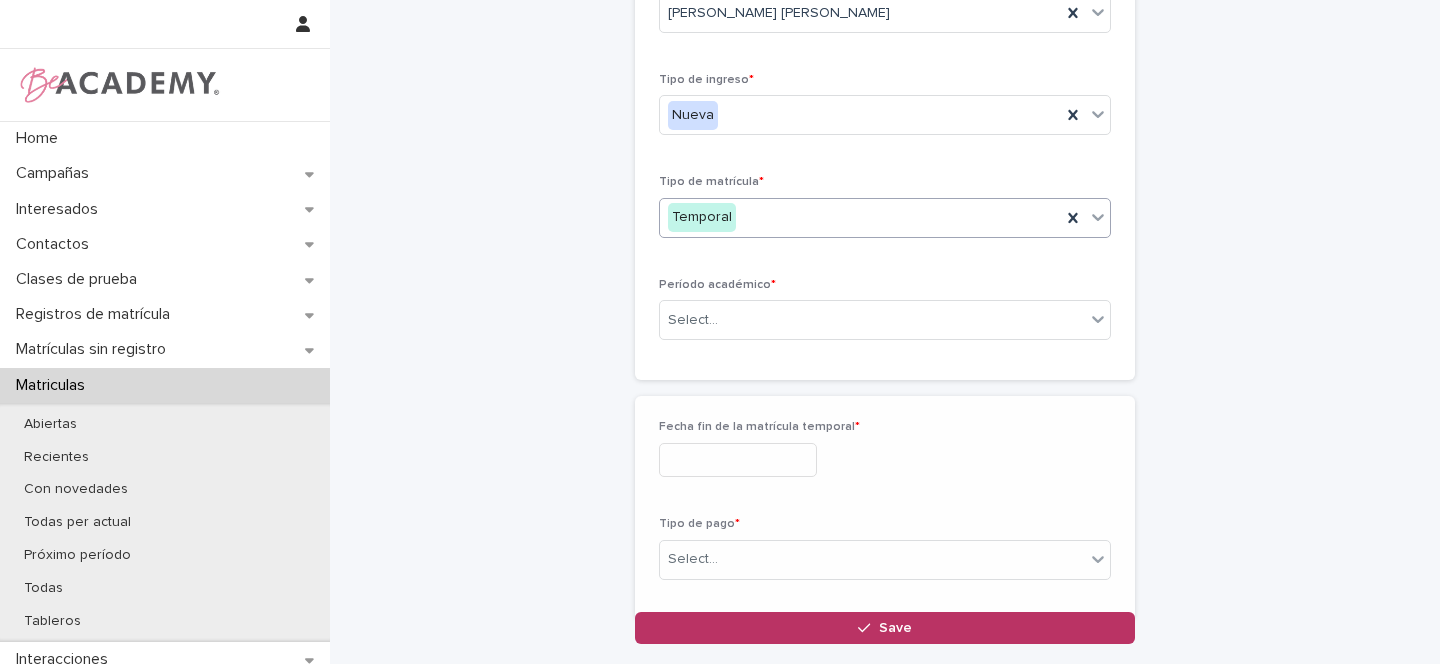 scroll, scrollTop: 208, scrollLeft: 0, axis: vertical 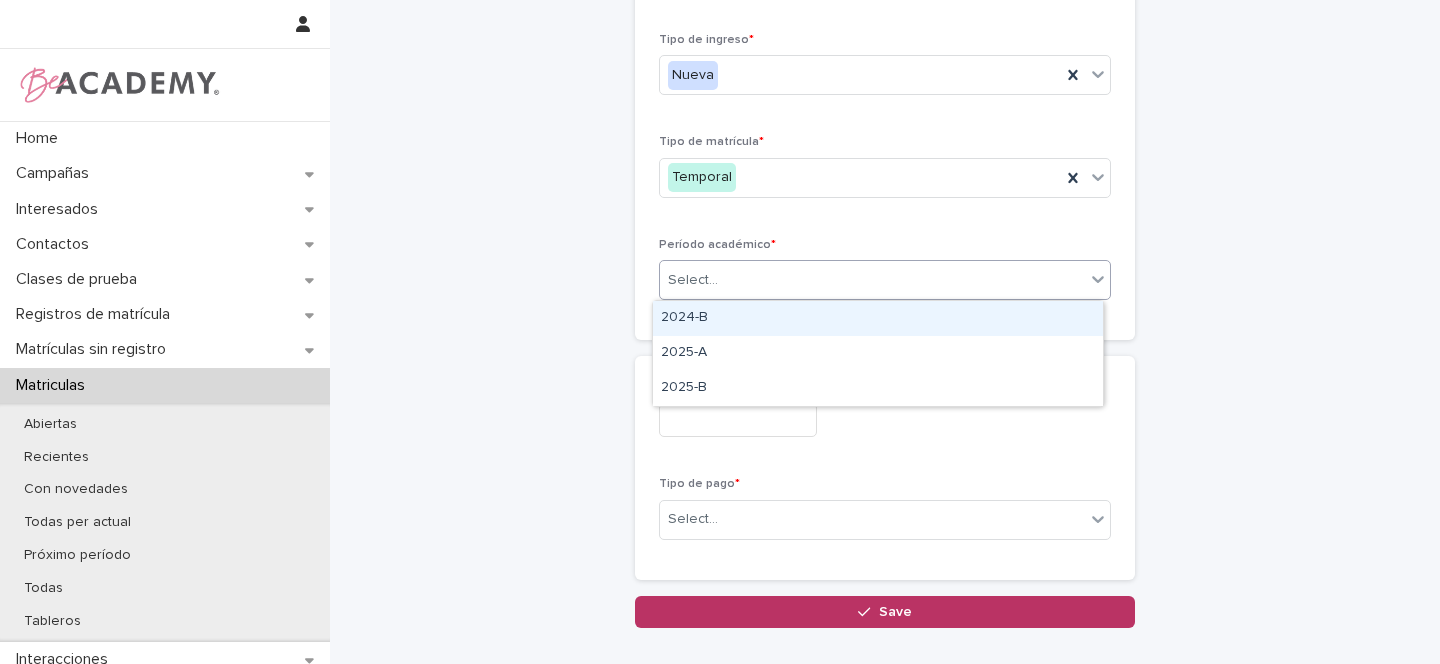 click on "Select..." at bounding box center [872, 280] 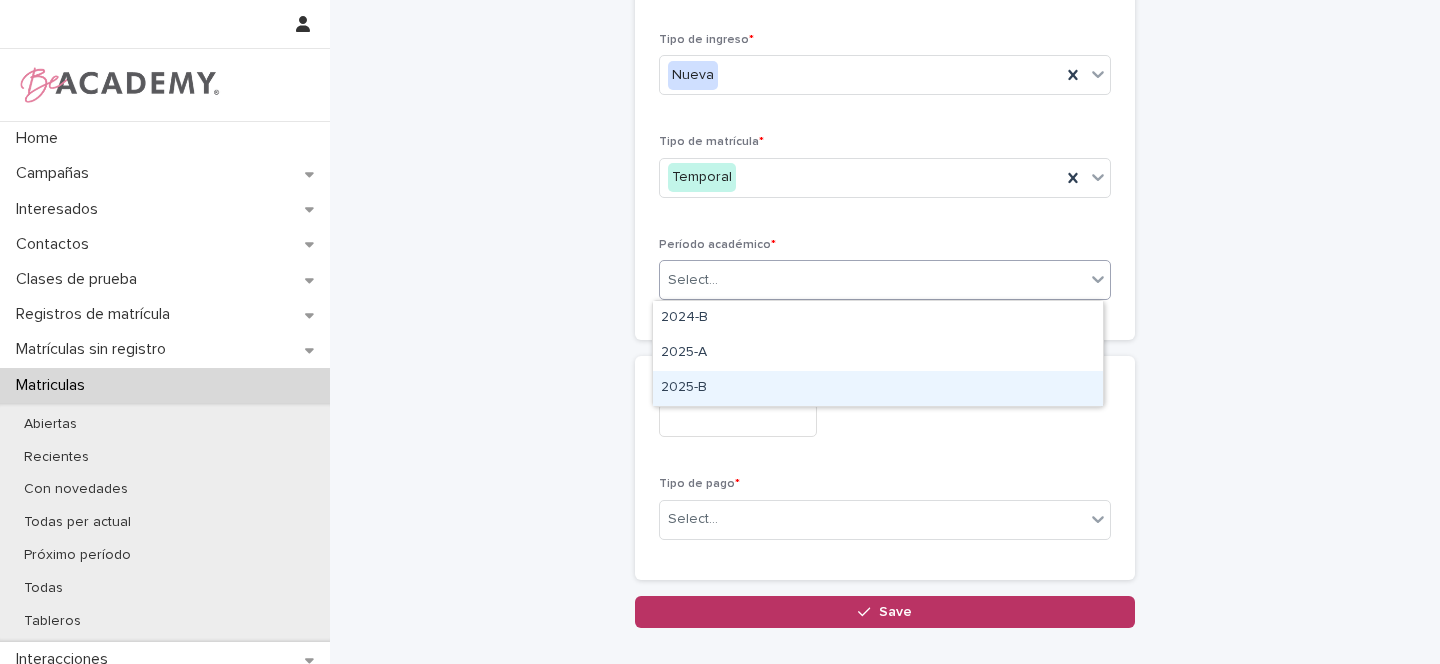 click on "2025-B" at bounding box center (878, 388) 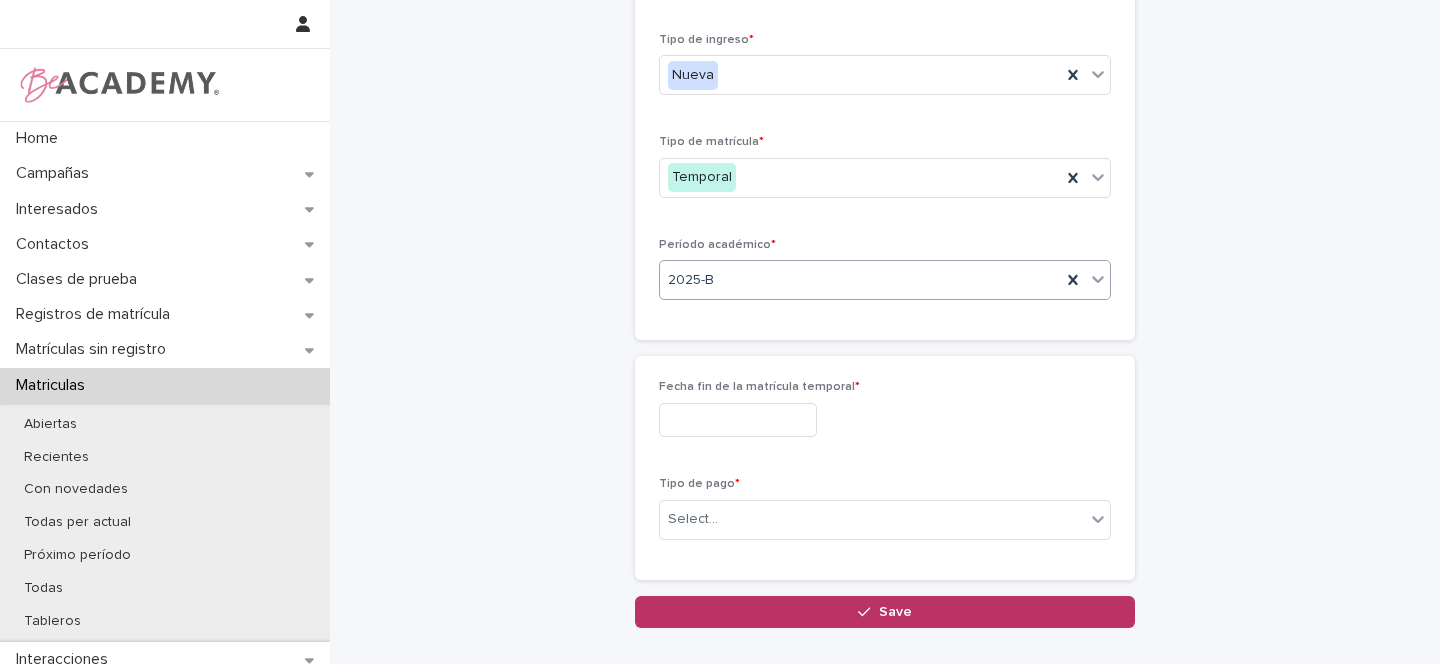 click at bounding box center [738, 420] 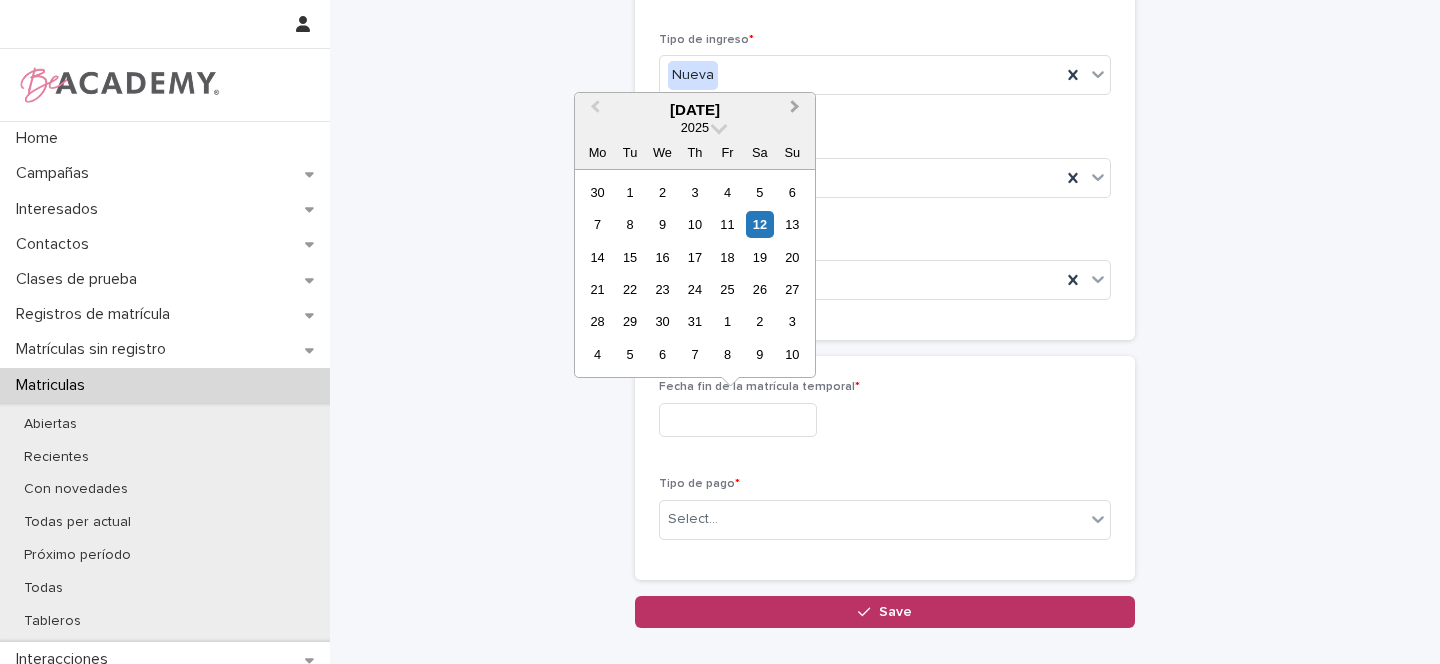 click on "Next Month" at bounding box center [795, 109] 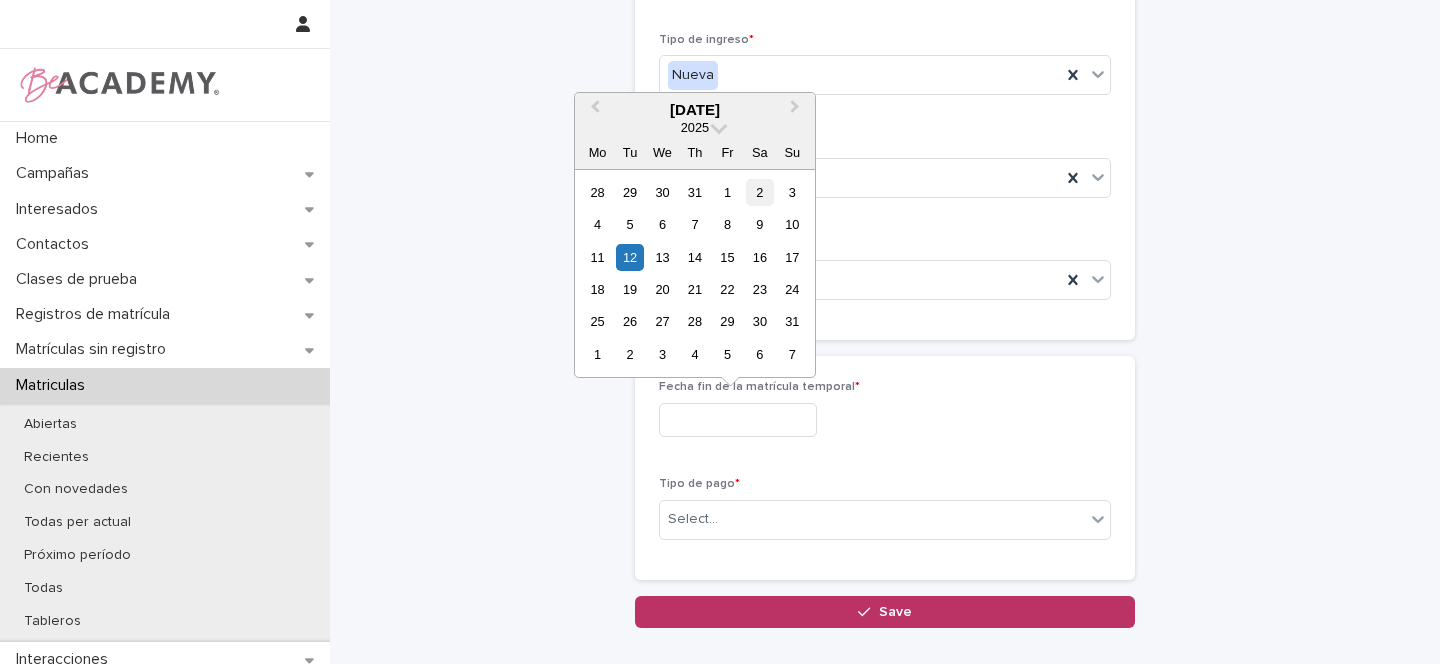 click on "2" at bounding box center [759, 192] 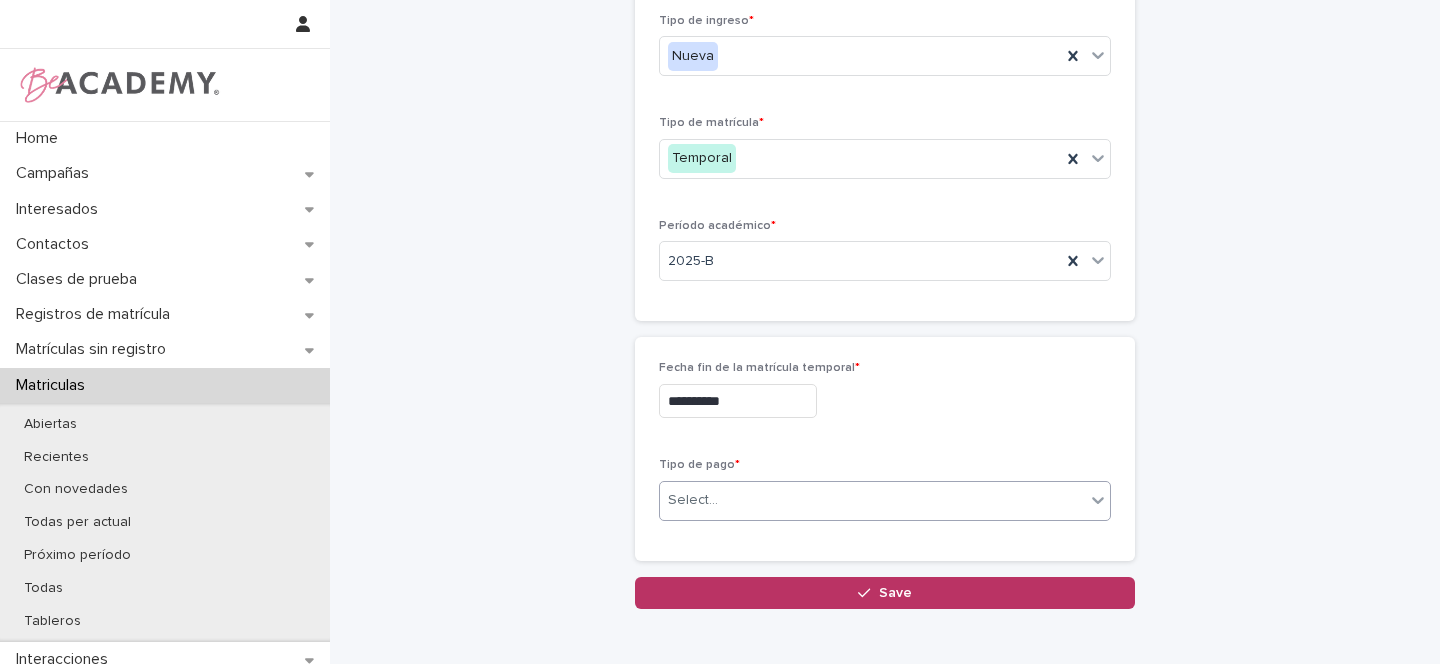 scroll, scrollTop: 245, scrollLeft: 0, axis: vertical 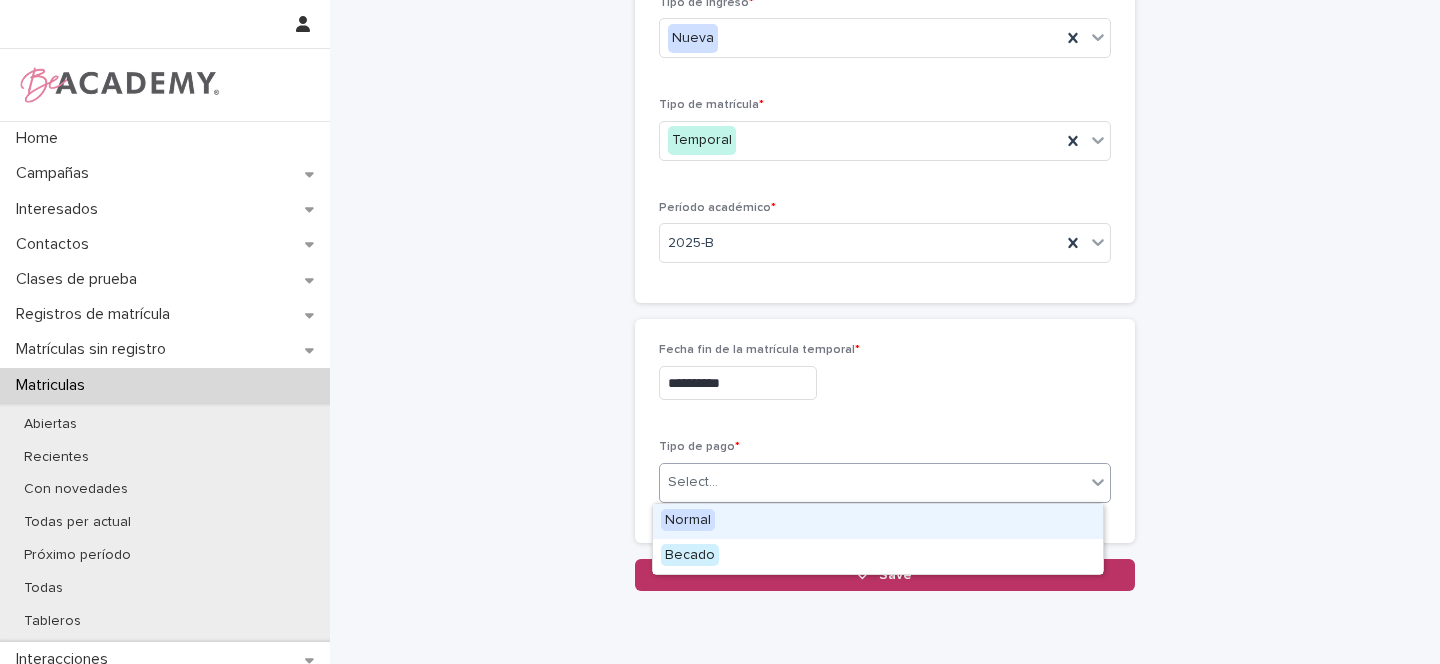 click on "Select..." at bounding box center (693, 482) 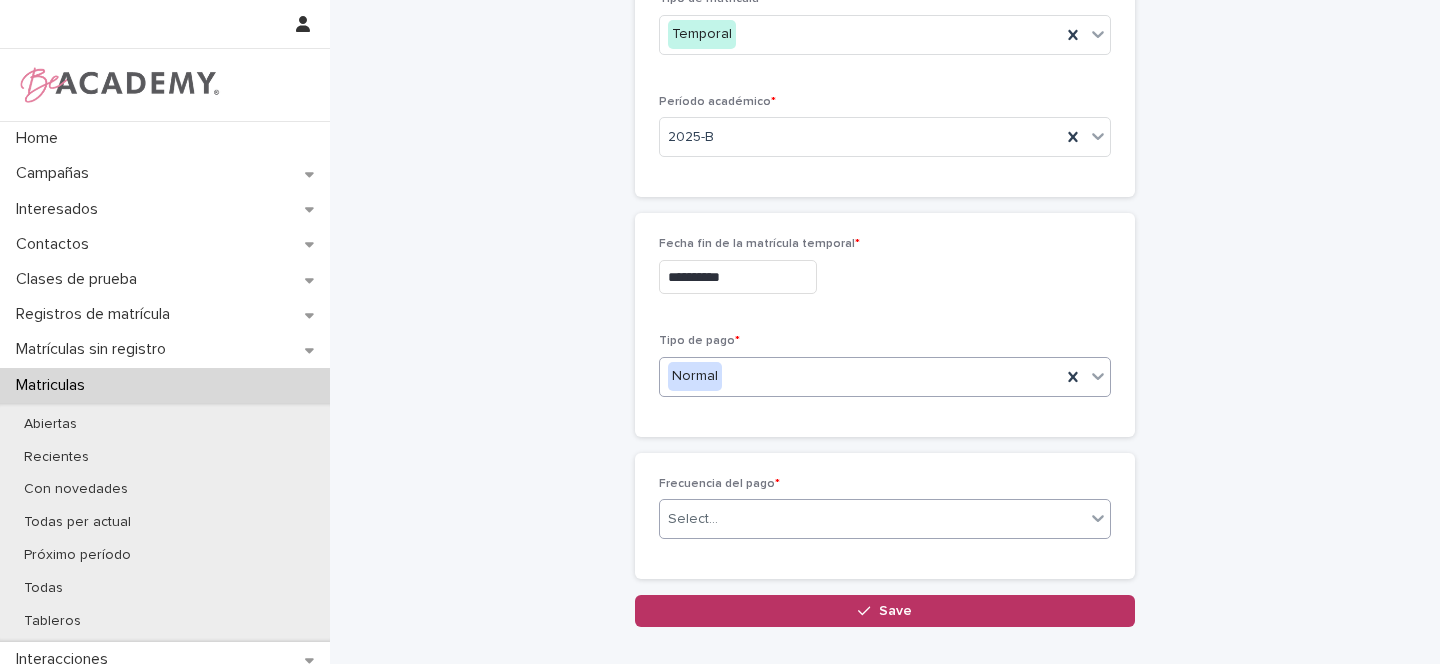 scroll, scrollTop: 354, scrollLeft: 0, axis: vertical 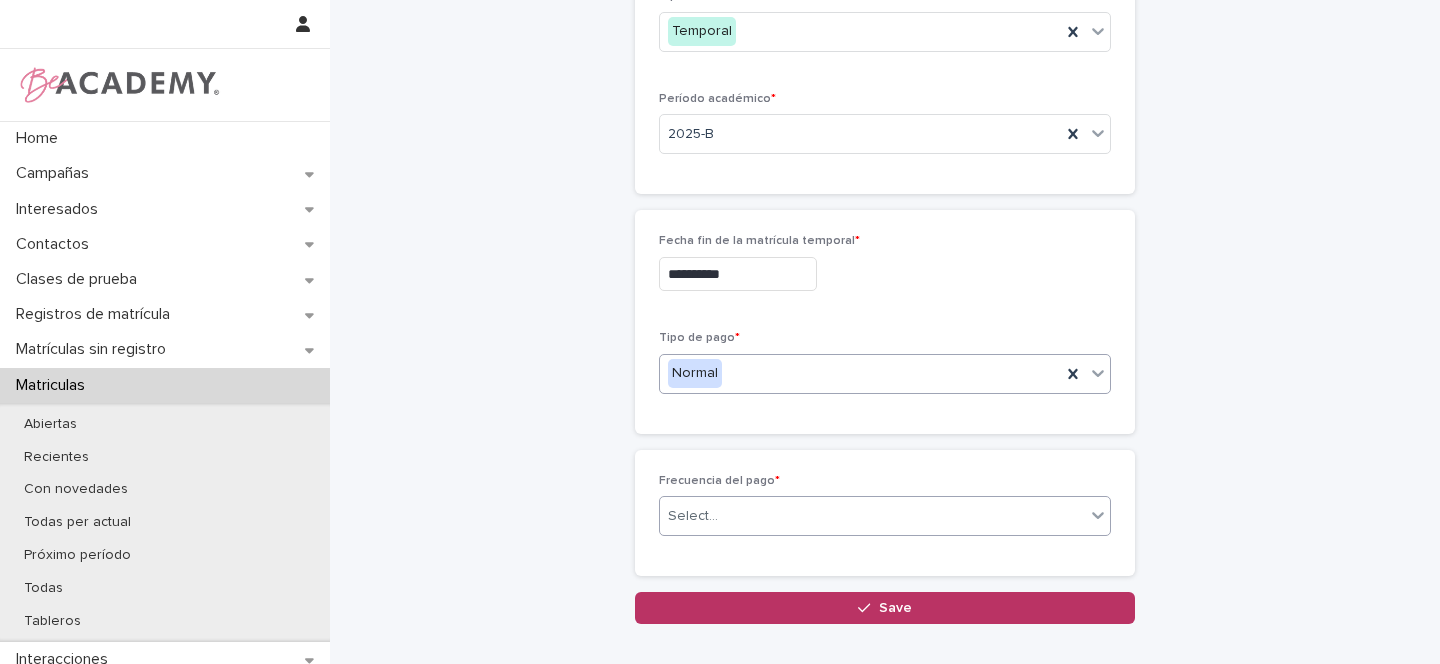 click on "Select..." at bounding box center (872, 516) 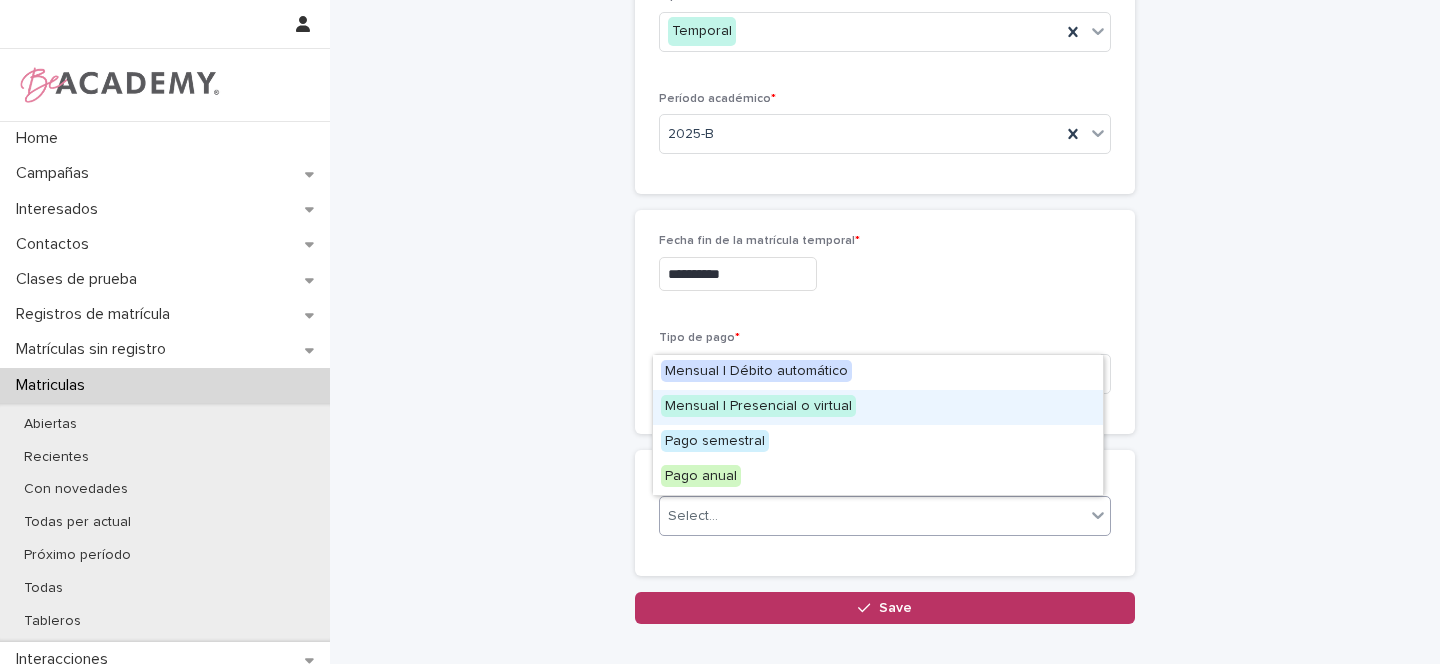 click on "Mensual | Presencial o virtual" at bounding box center (758, 406) 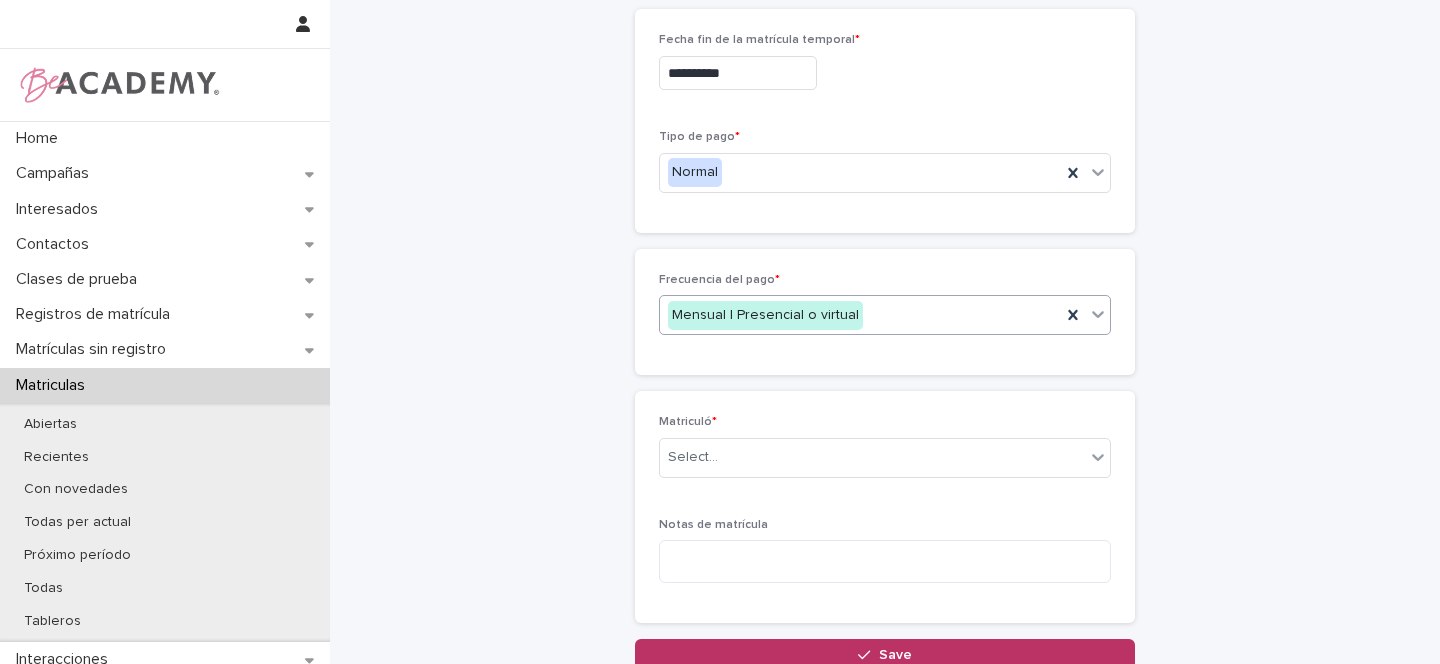 scroll, scrollTop: 587, scrollLeft: 0, axis: vertical 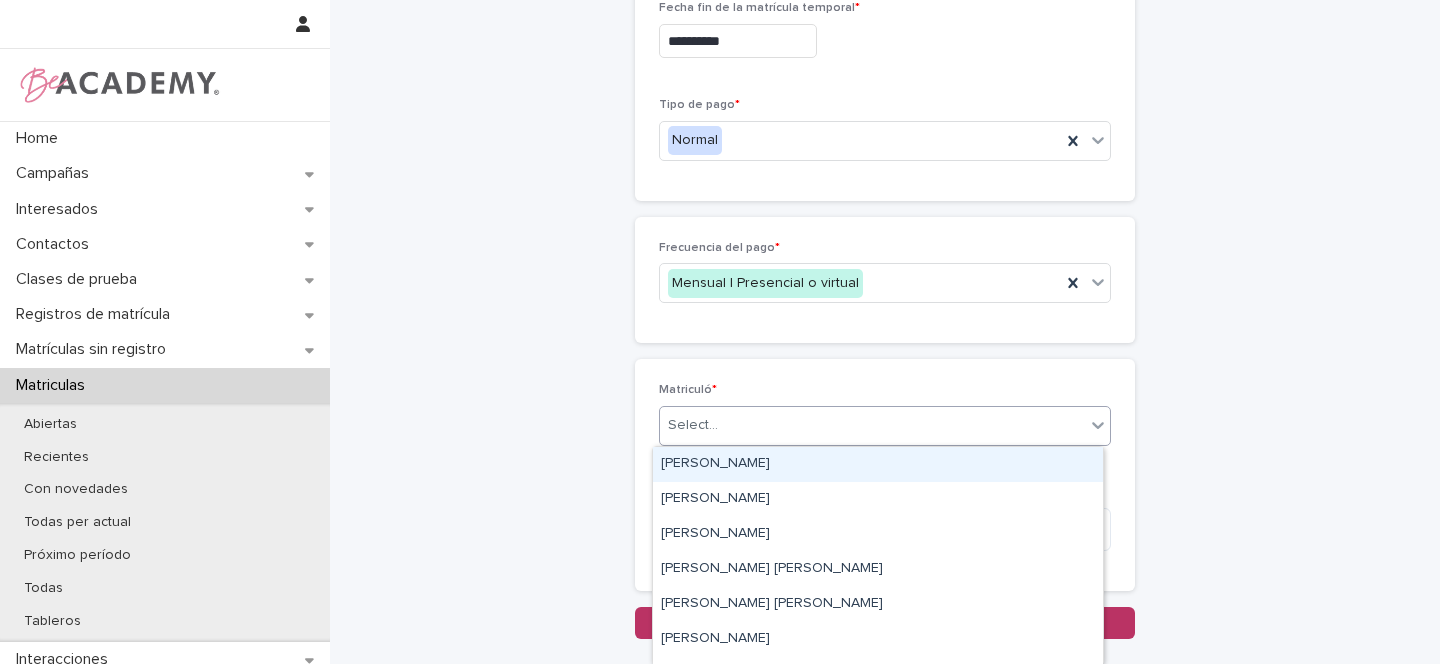 click on "Select..." at bounding box center [872, 425] 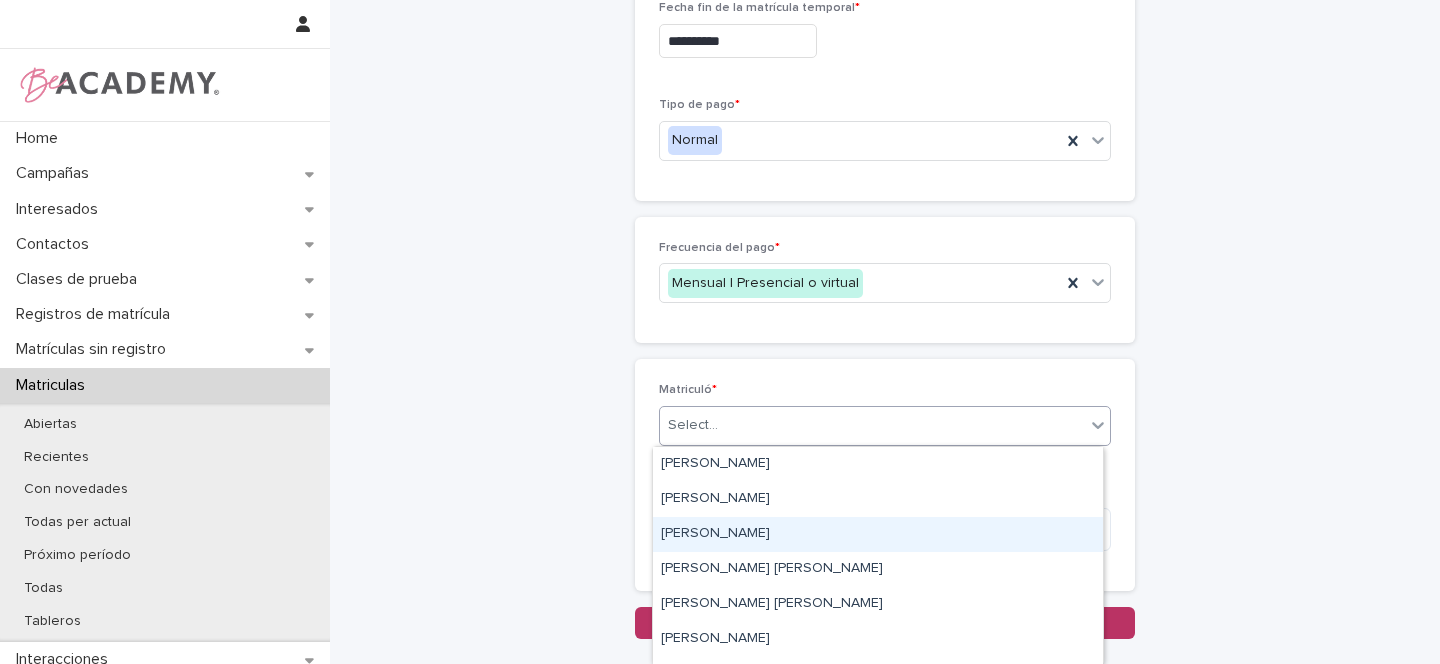 click on "[PERSON_NAME]" at bounding box center [878, 534] 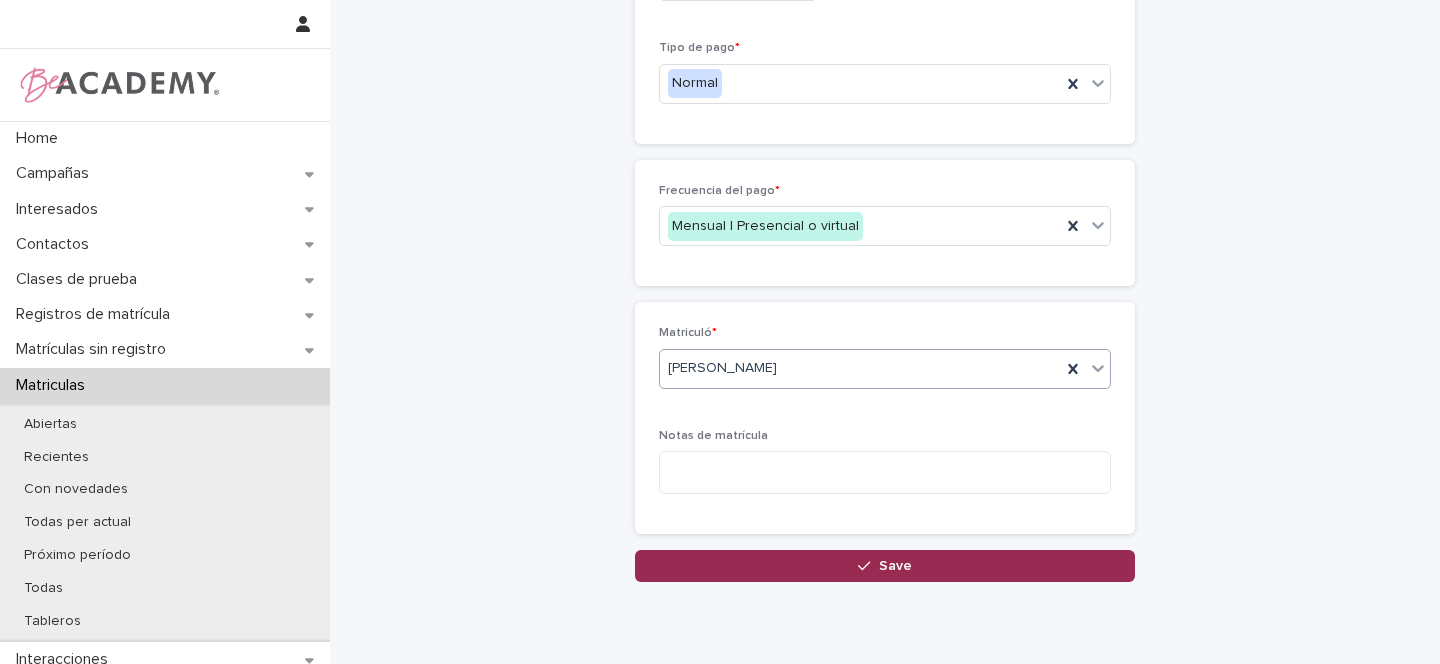 scroll, scrollTop: 656, scrollLeft: 0, axis: vertical 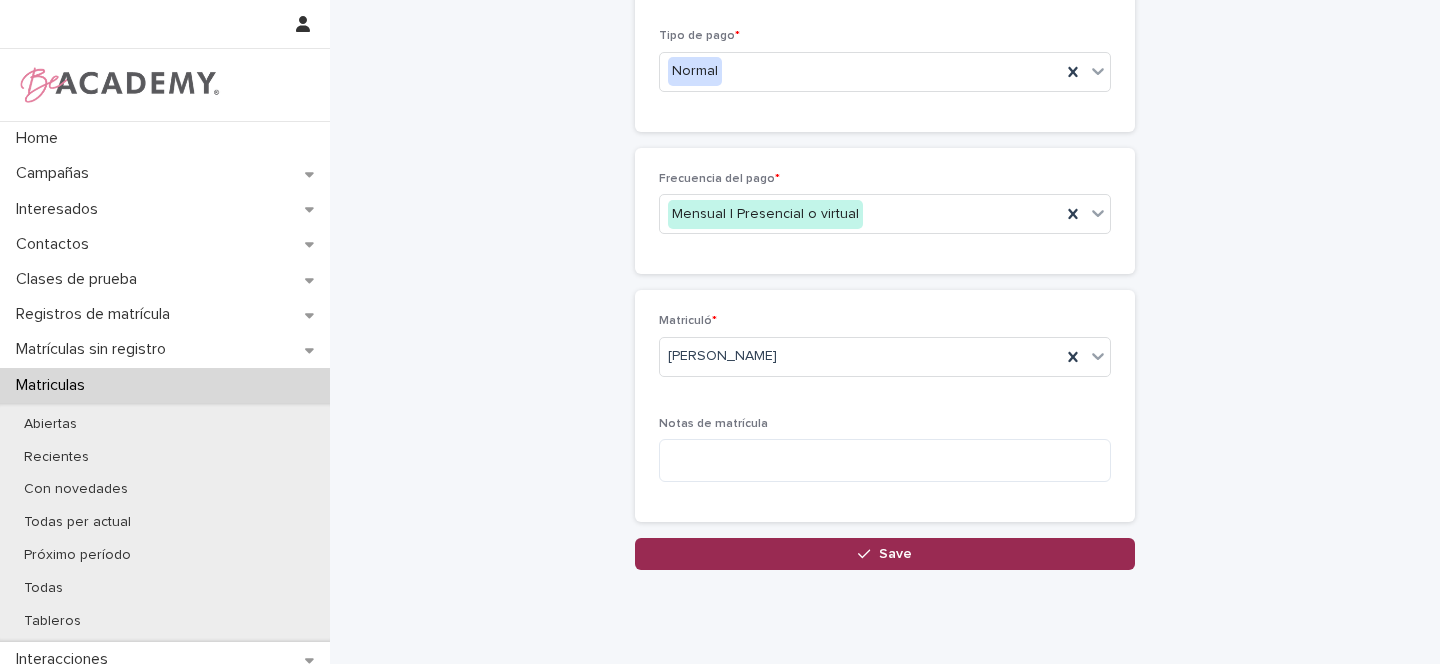 click on "Save" at bounding box center [895, 554] 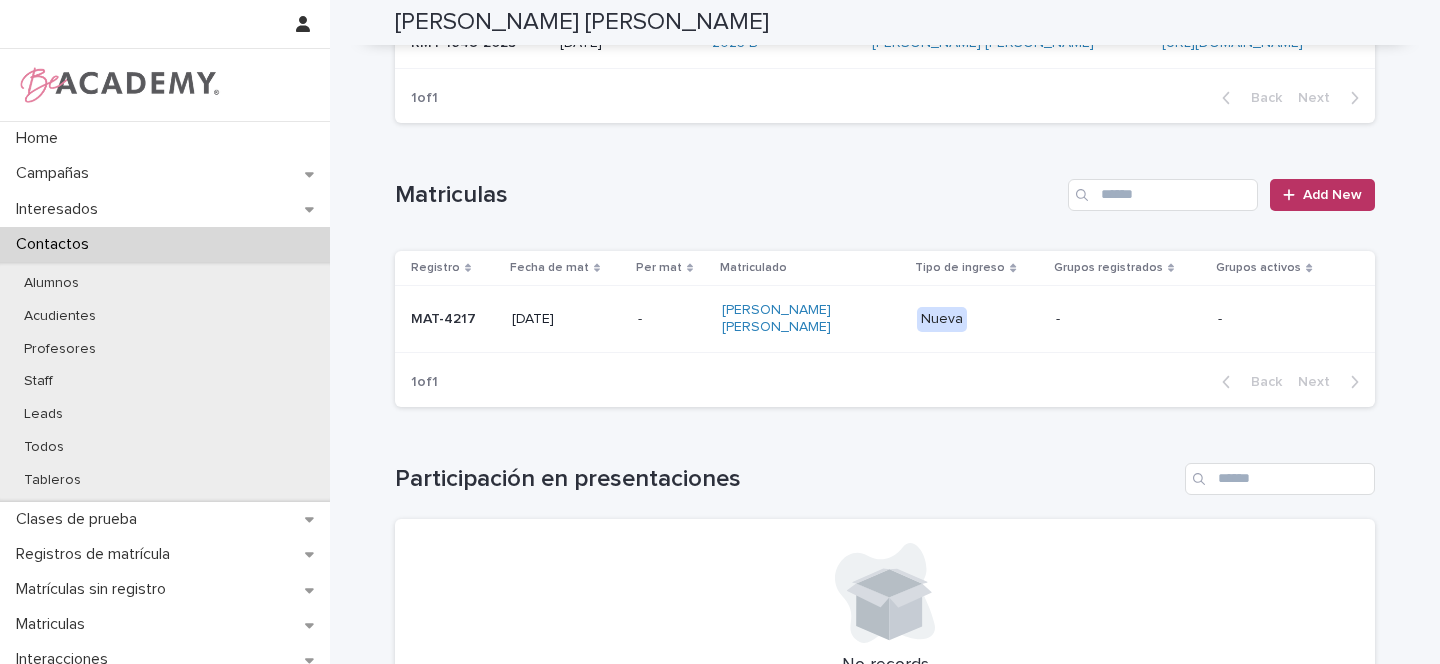 scroll, scrollTop: 487, scrollLeft: 0, axis: vertical 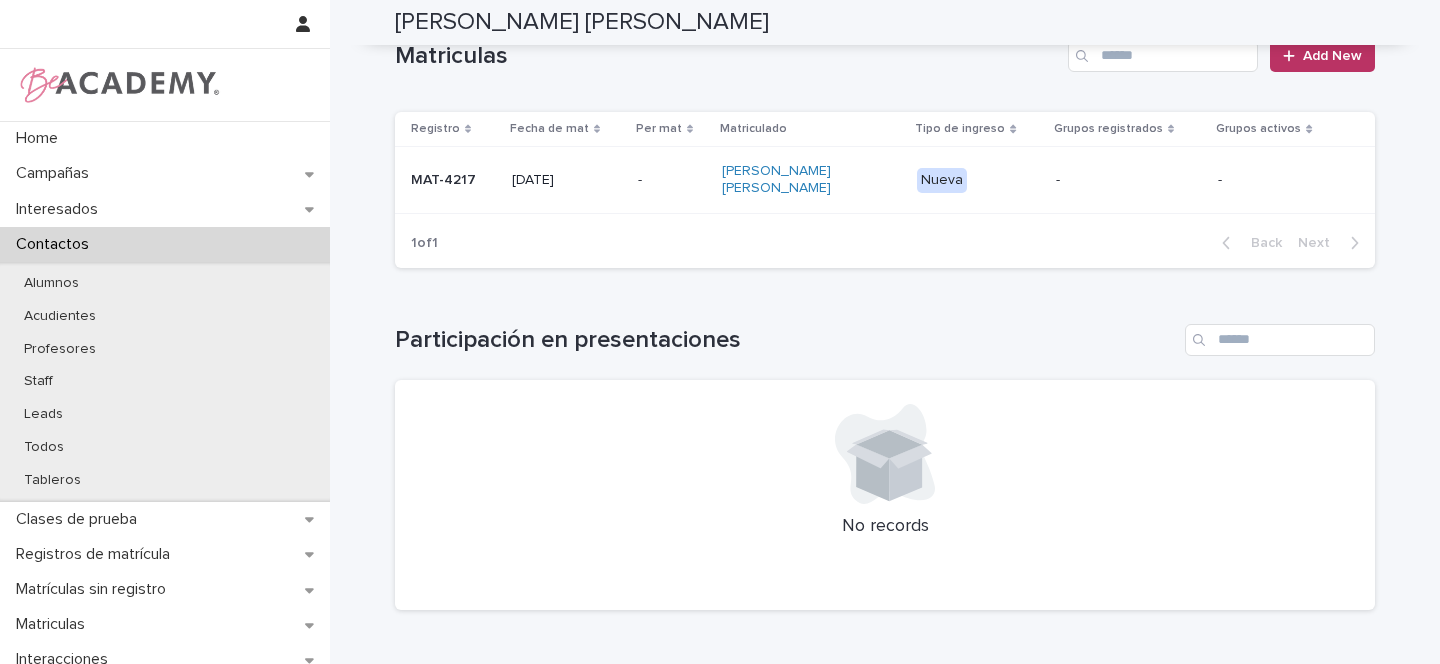 click on "MAT-4217" at bounding box center [453, 180] 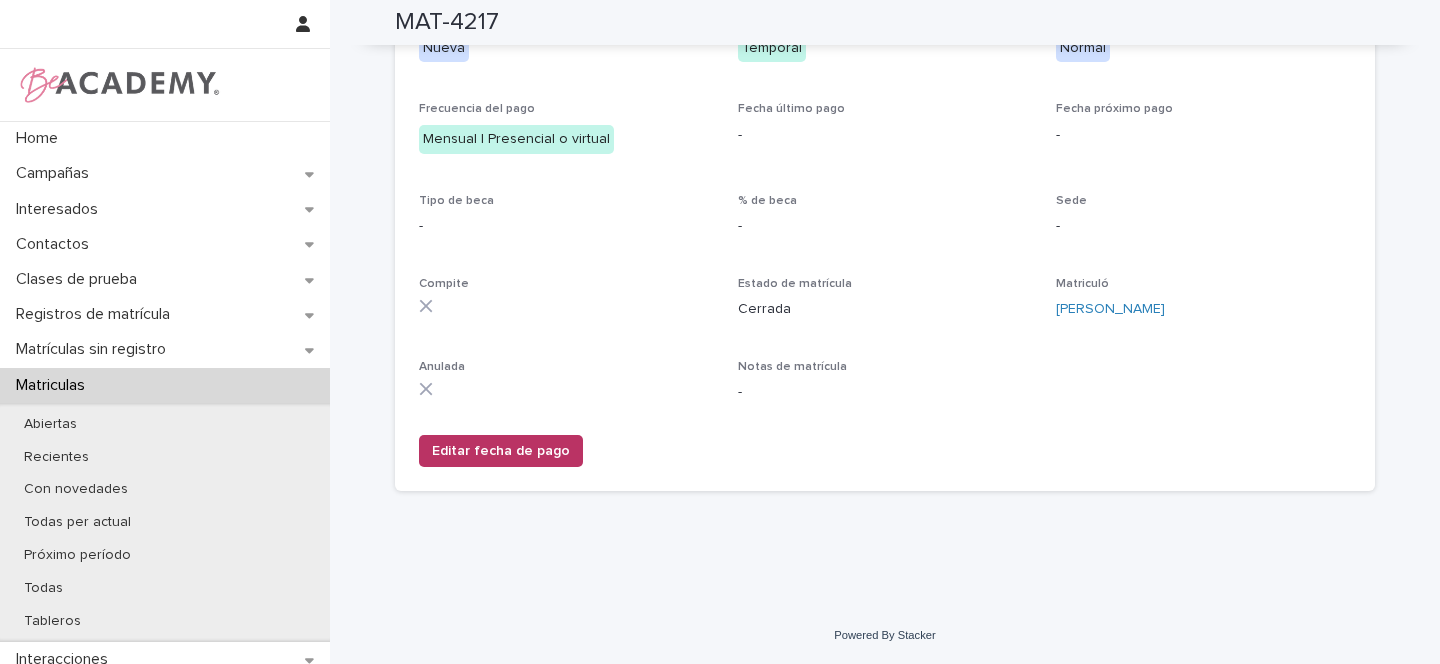 scroll, scrollTop: 0, scrollLeft: 0, axis: both 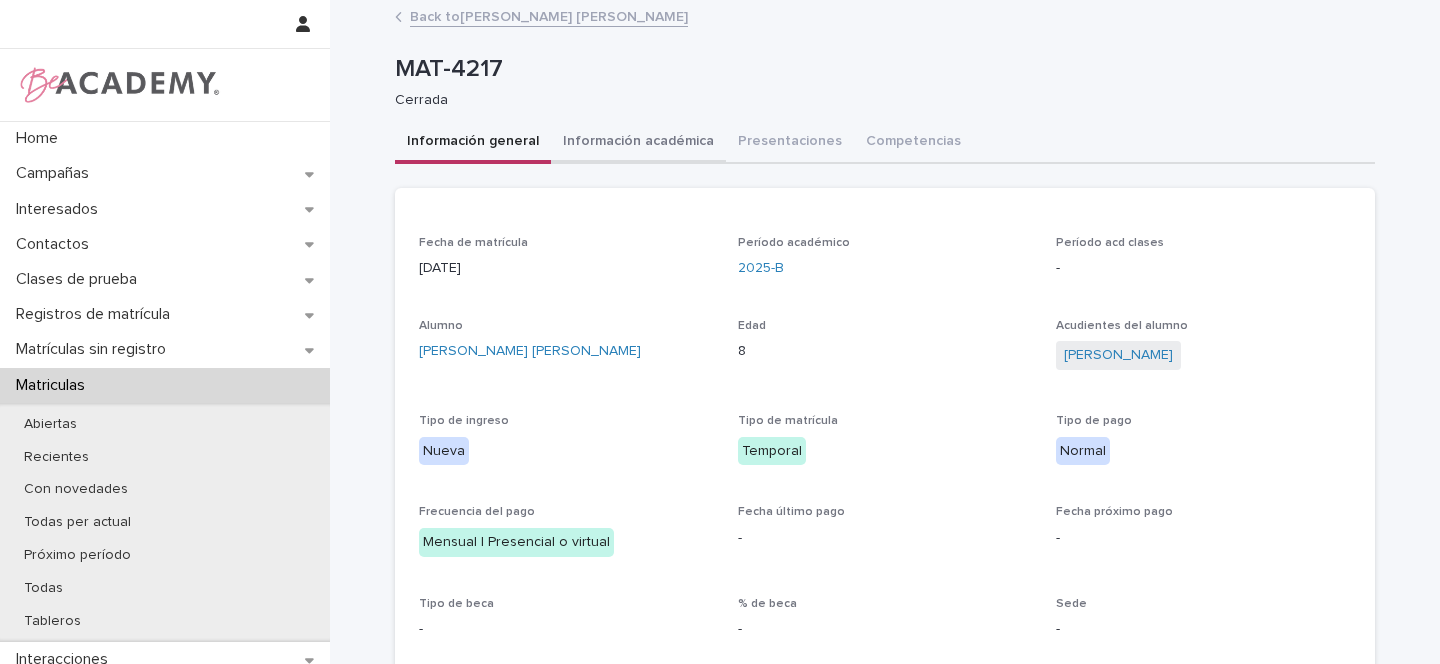 click on "Información académica" at bounding box center [638, 143] 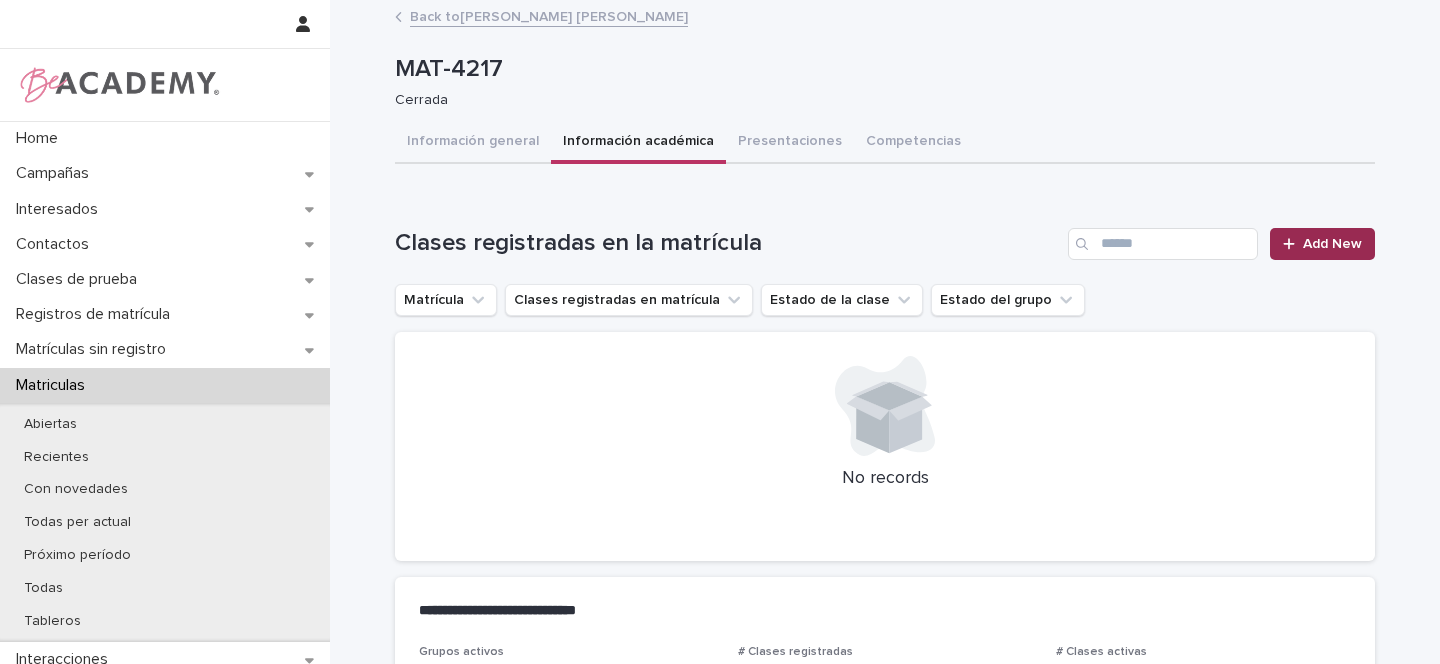 click on "Add New" at bounding box center (1332, 244) 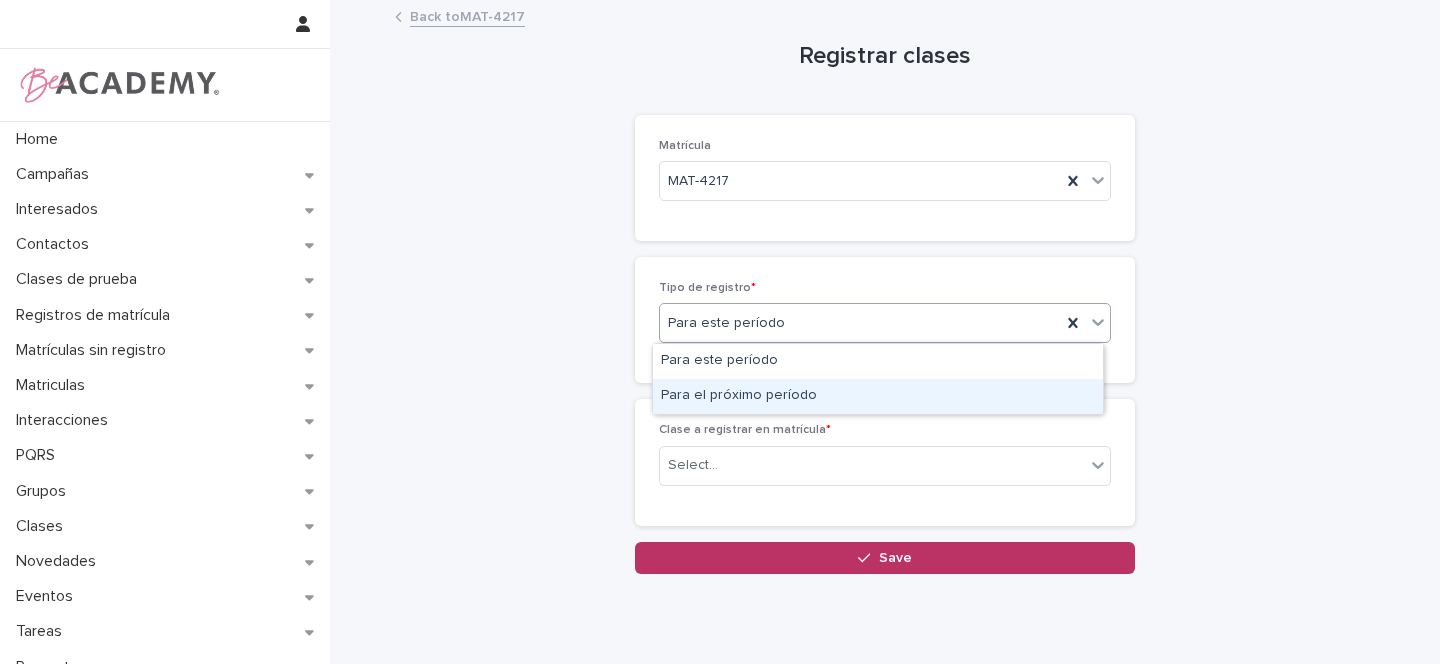 click on "Para el próximo período" at bounding box center [878, 396] 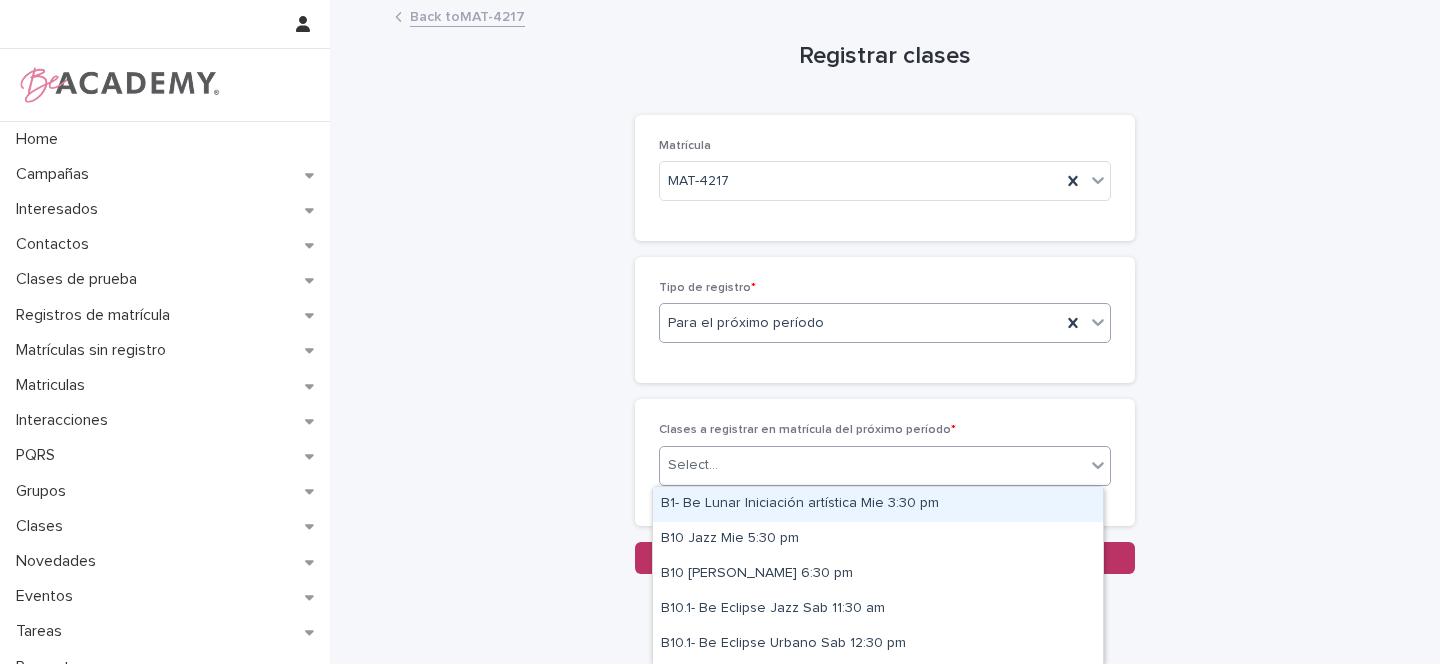 click on "Select..." at bounding box center (872, 465) 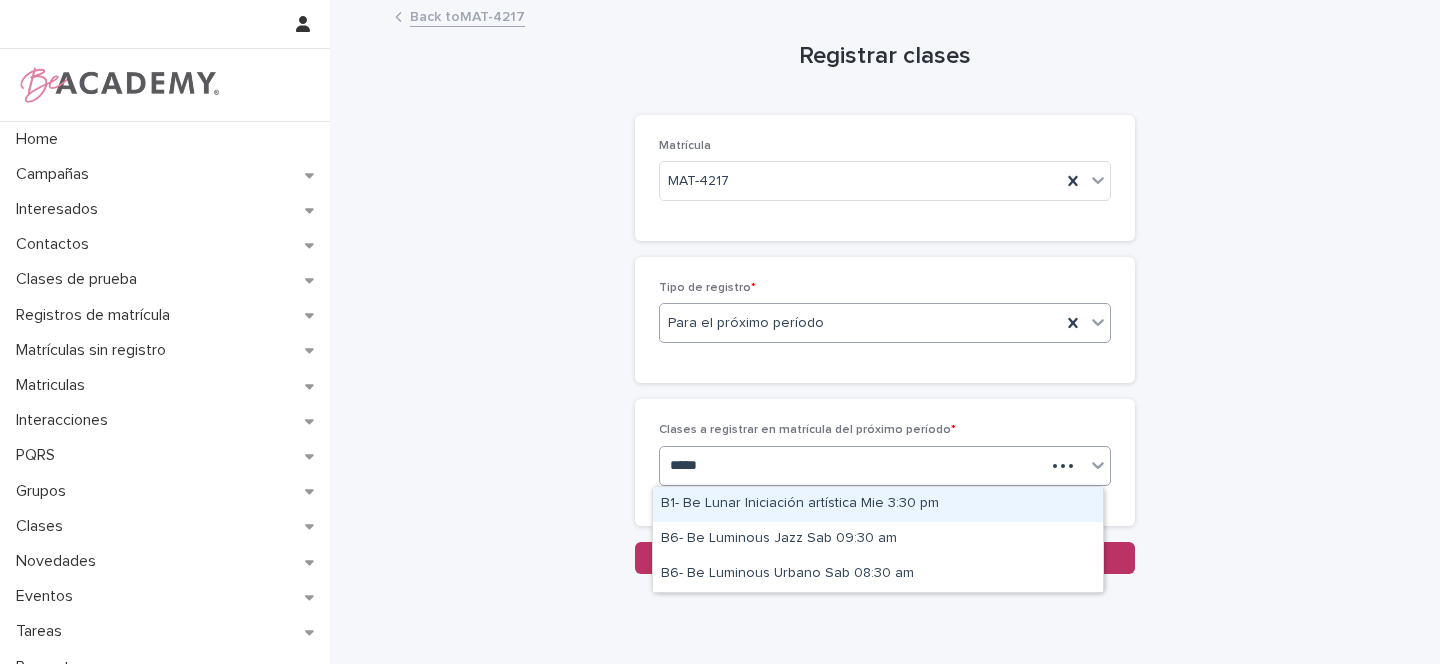 type on "******" 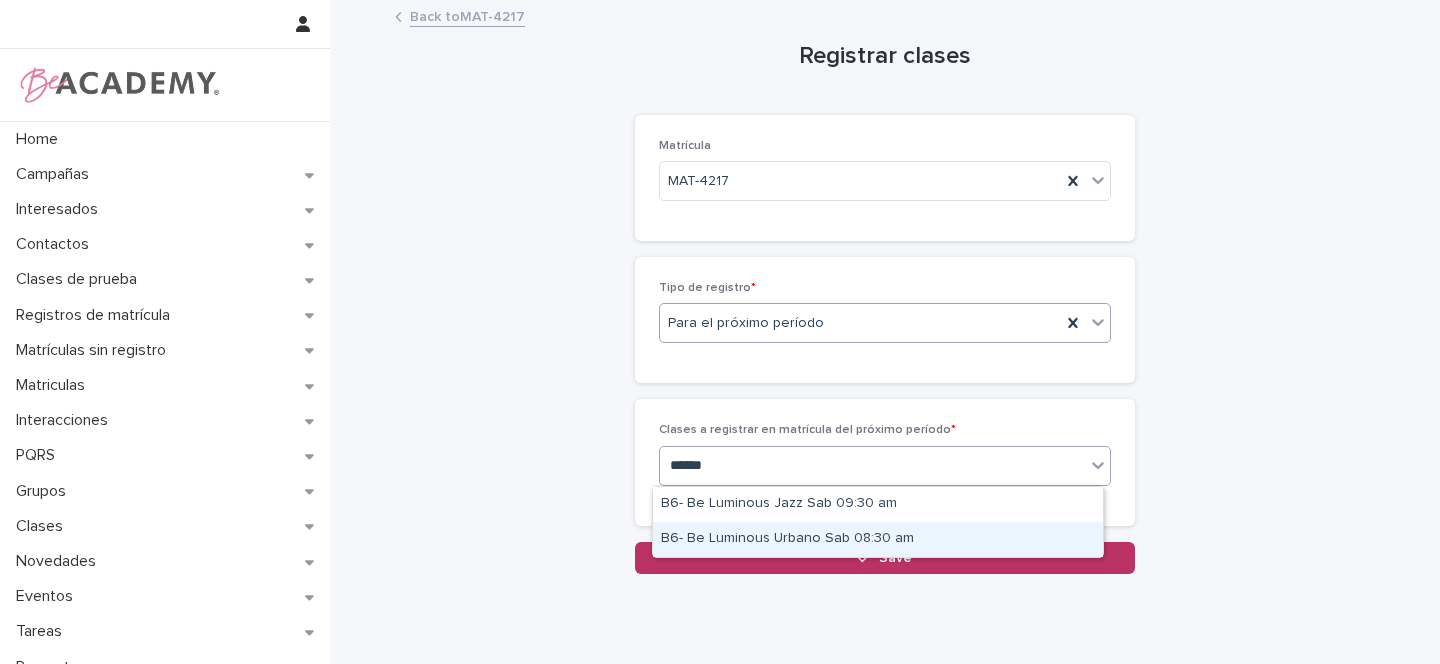 click on "B6- Be Luminous Urbano Sab 08:30 am" at bounding box center (878, 539) 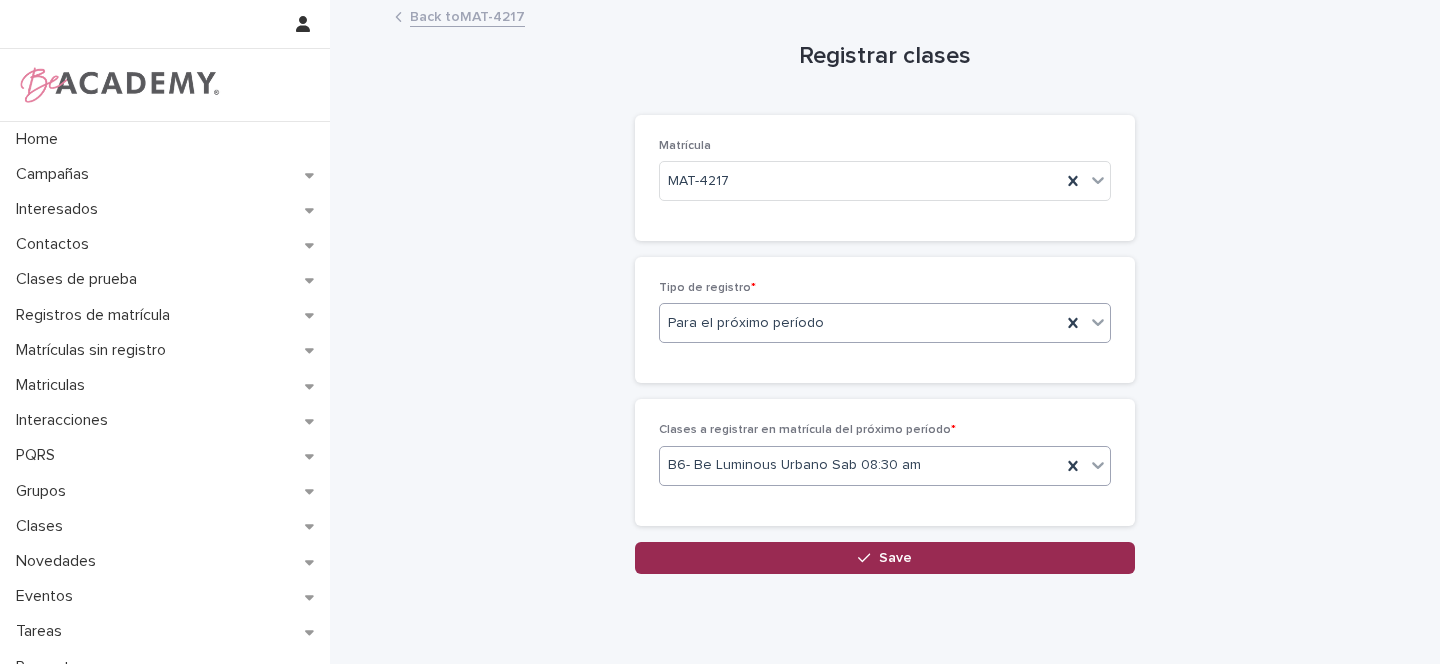 click on "Save" at bounding box center [885, 558] 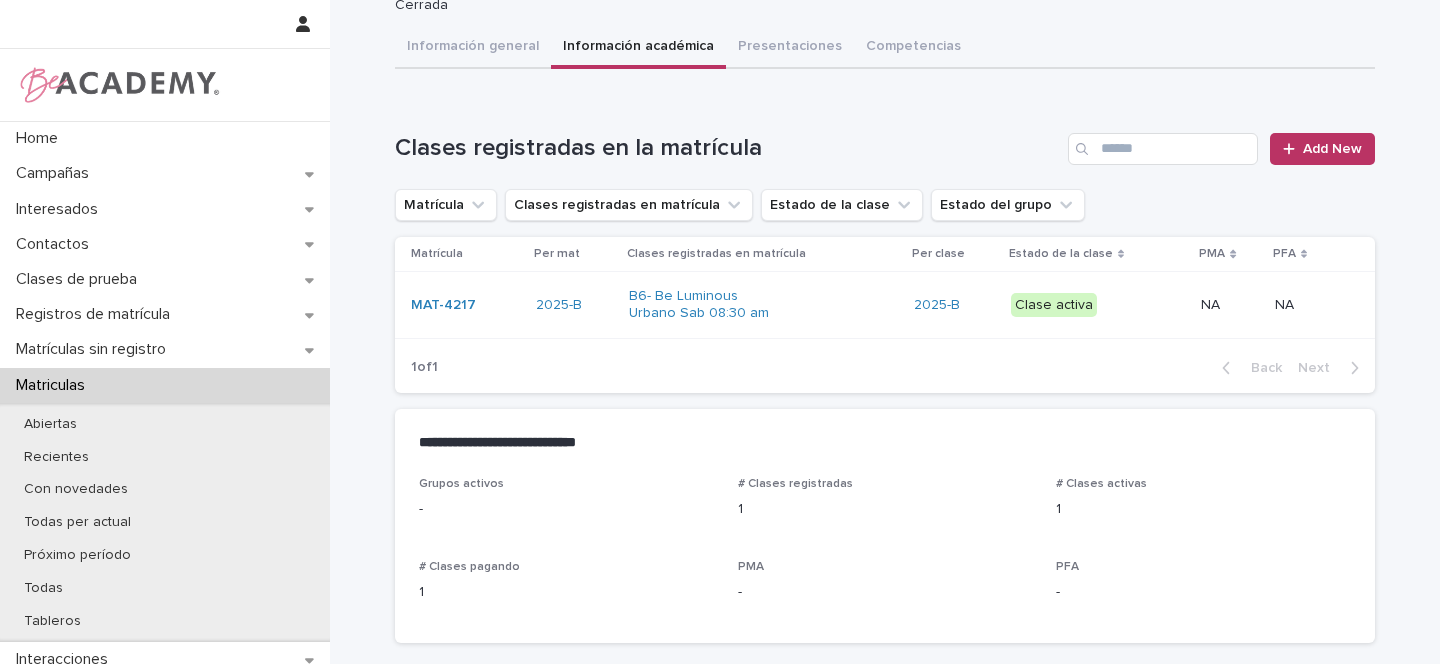scroll, scrollTop: 91, scrollLeft: 0, axis: vertical 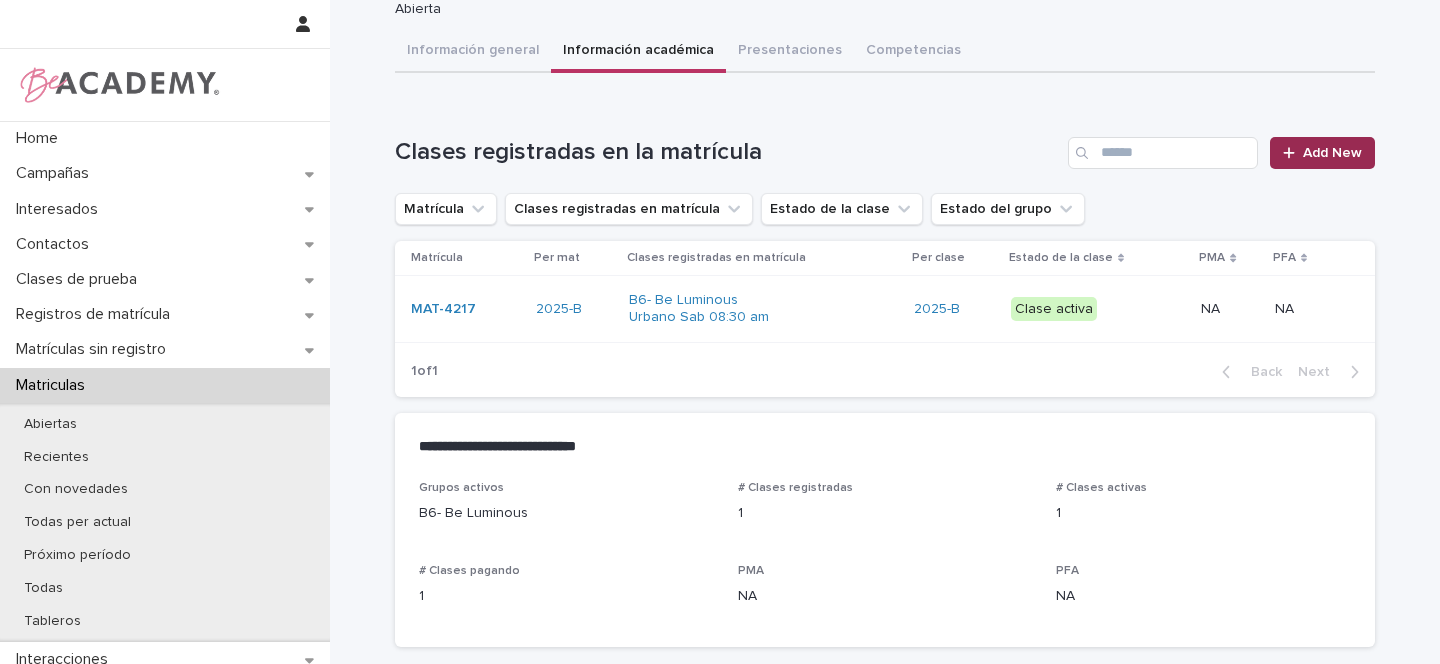 click on "Add New" at bounding box center [1332, 153] 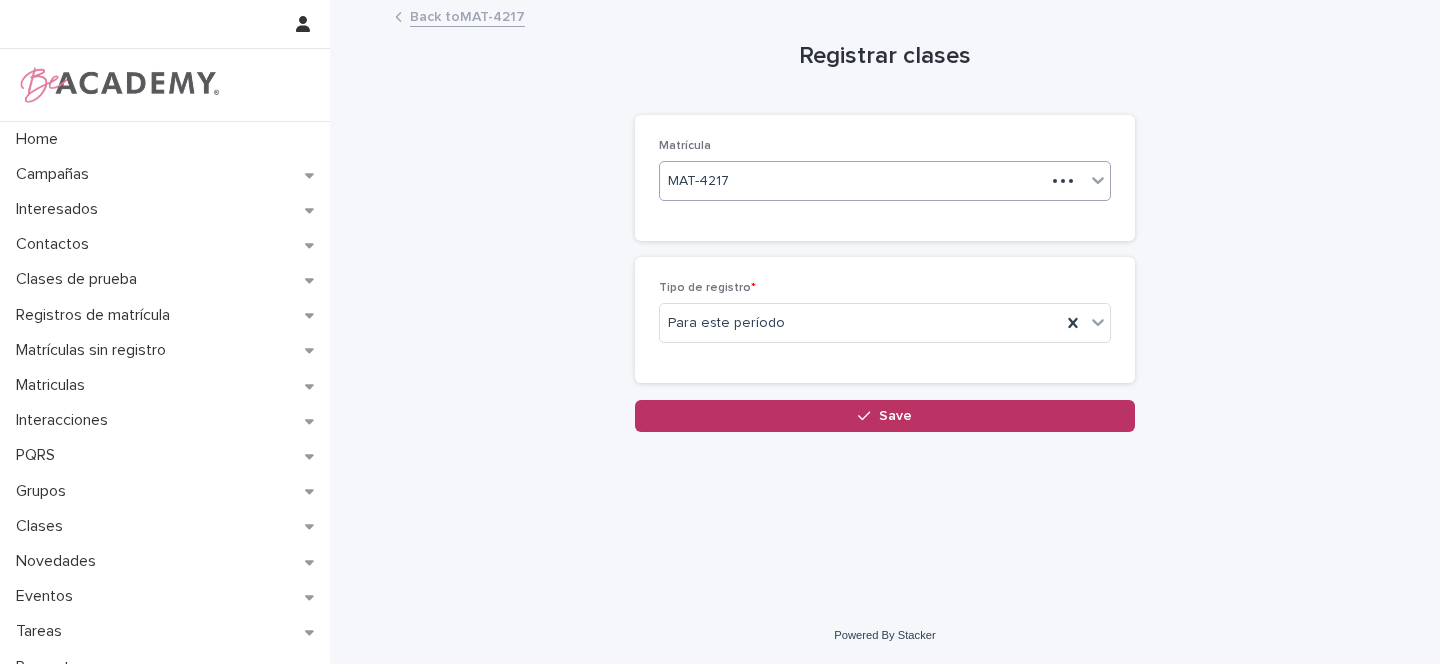 scroll, scrollTop: 0, scrollLeft: 0, axis: both 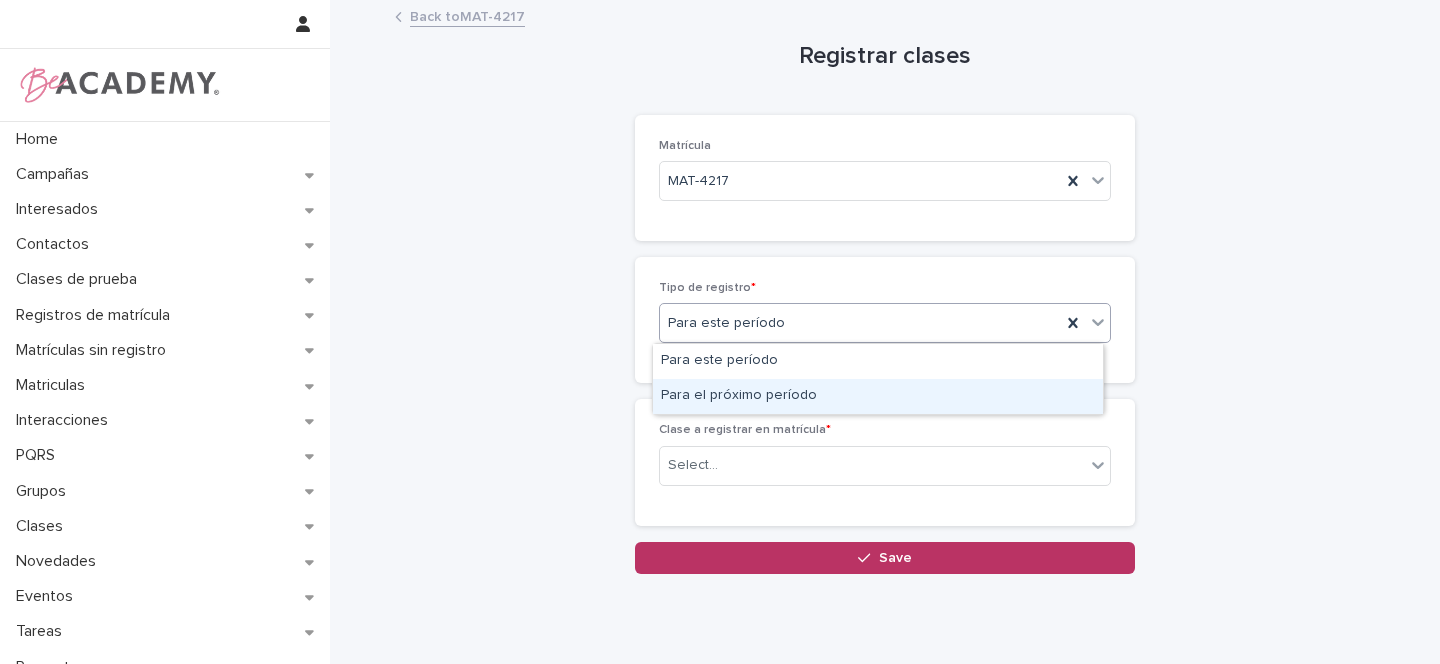 click on "Para el próximo período" at bounding box center [878, 396] 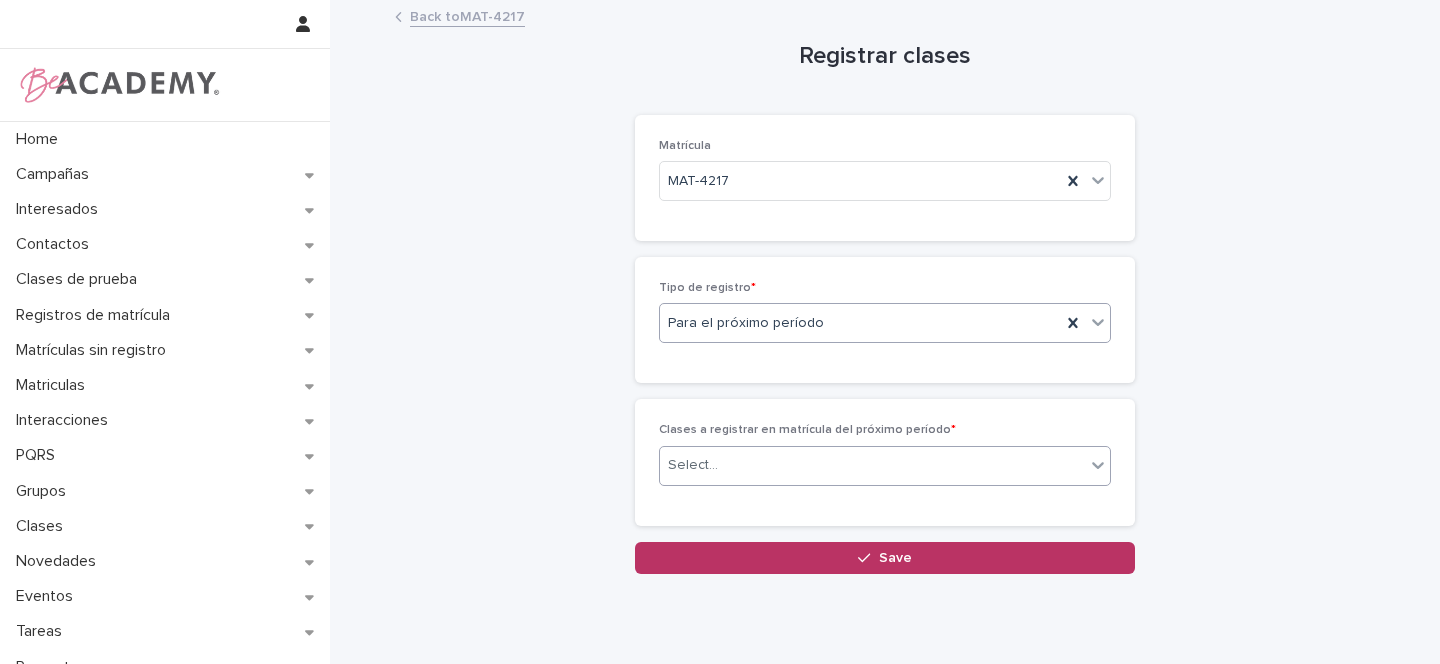 click at bounding box center [721, 465] 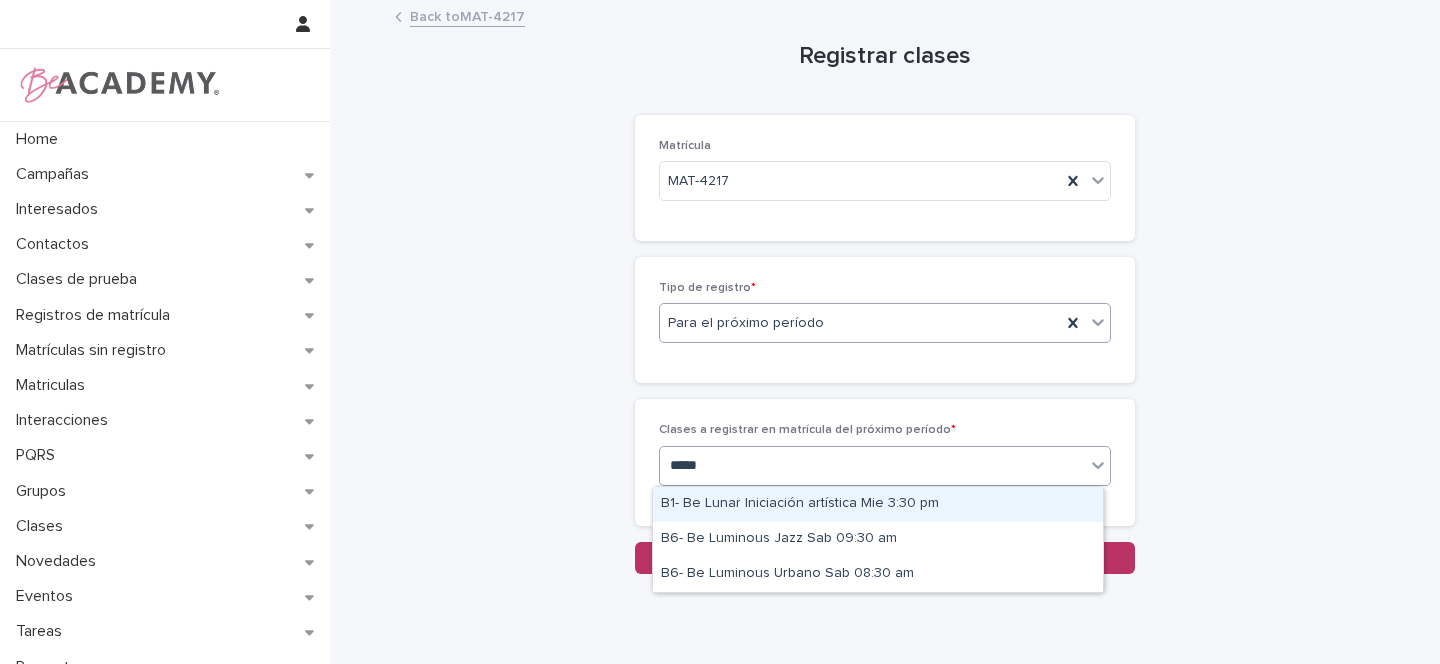 type on "******" 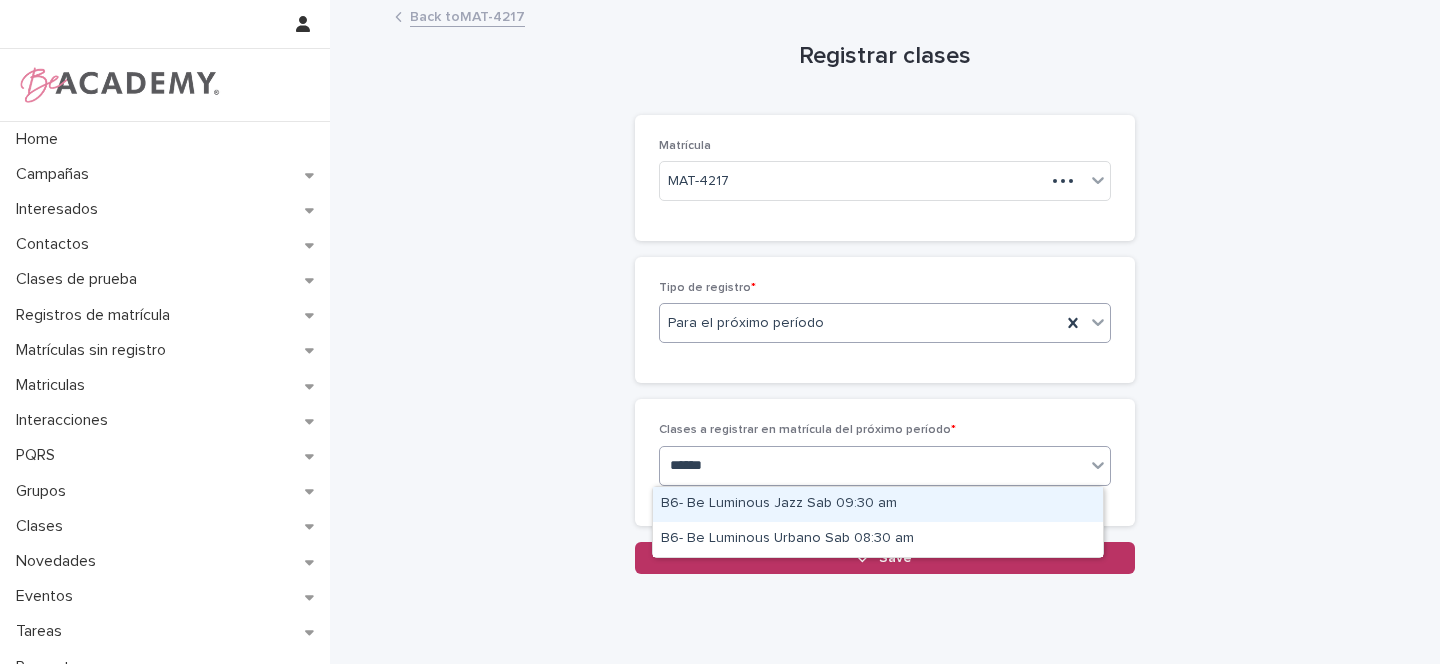 click on "B6- Be Luminous Jazz Sab 09:30 am" at bounding box center (878, 504) 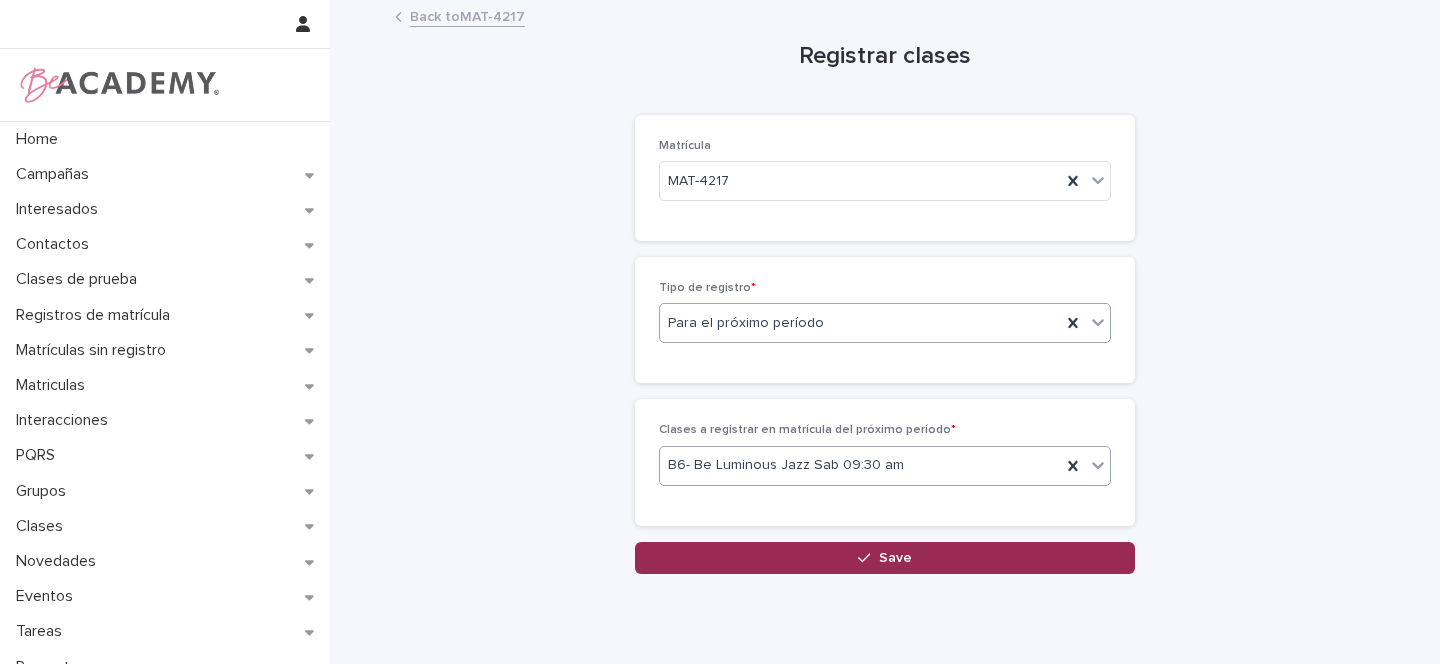 click on "Save" at bounding box center [895, 558] 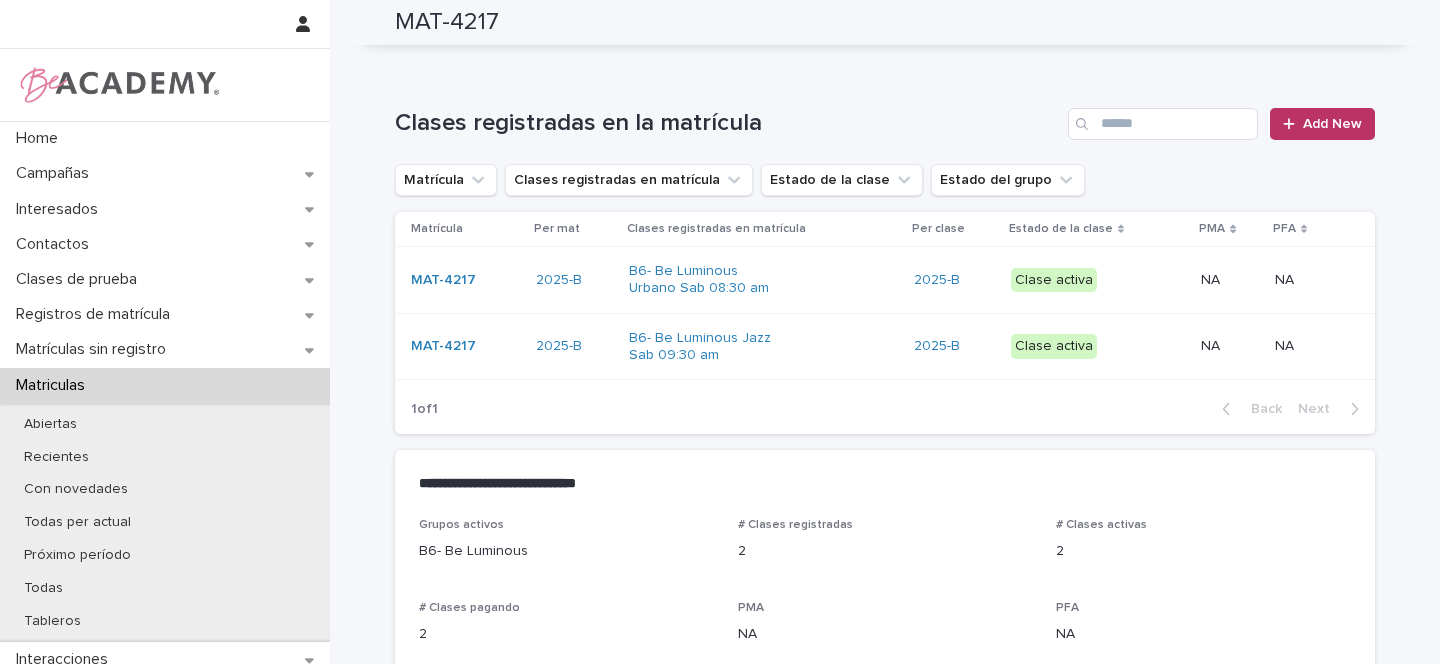 scroll, scrollTop: 0, scrollLeft: 0, axis: both 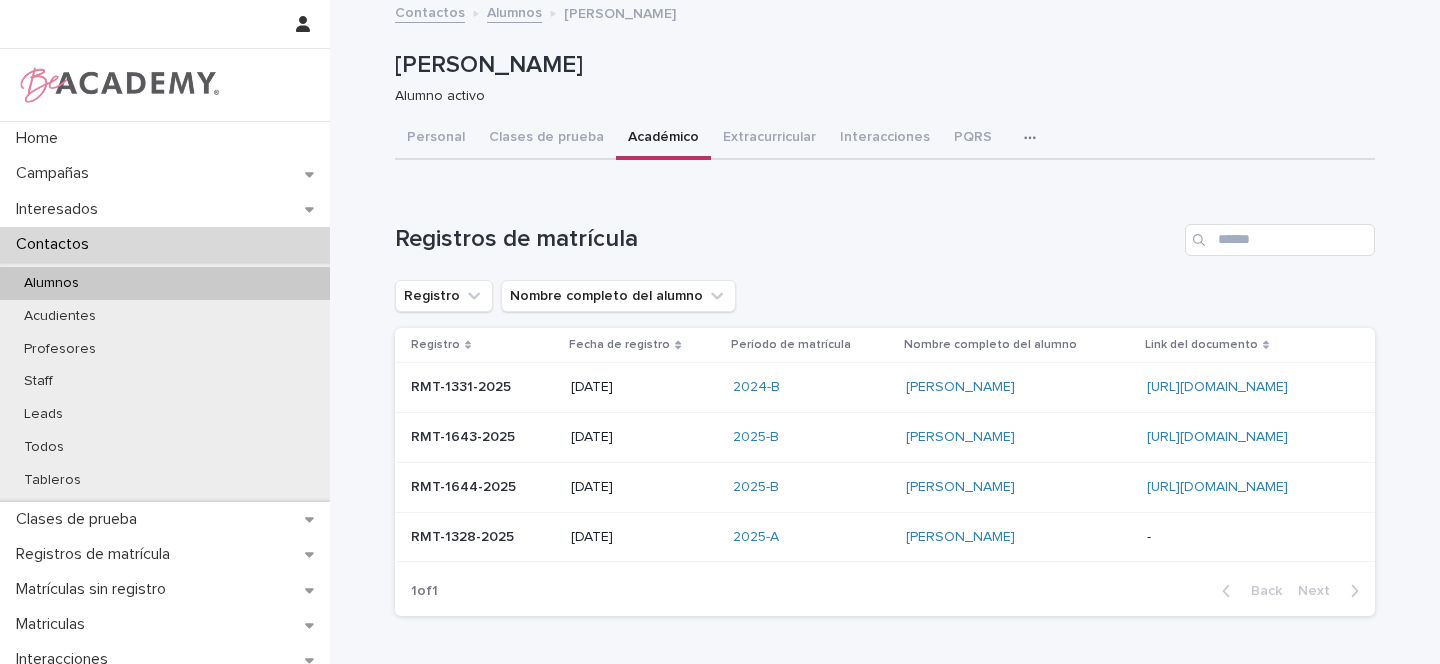 click on "Alumnos" at bounding box center [51, 283] 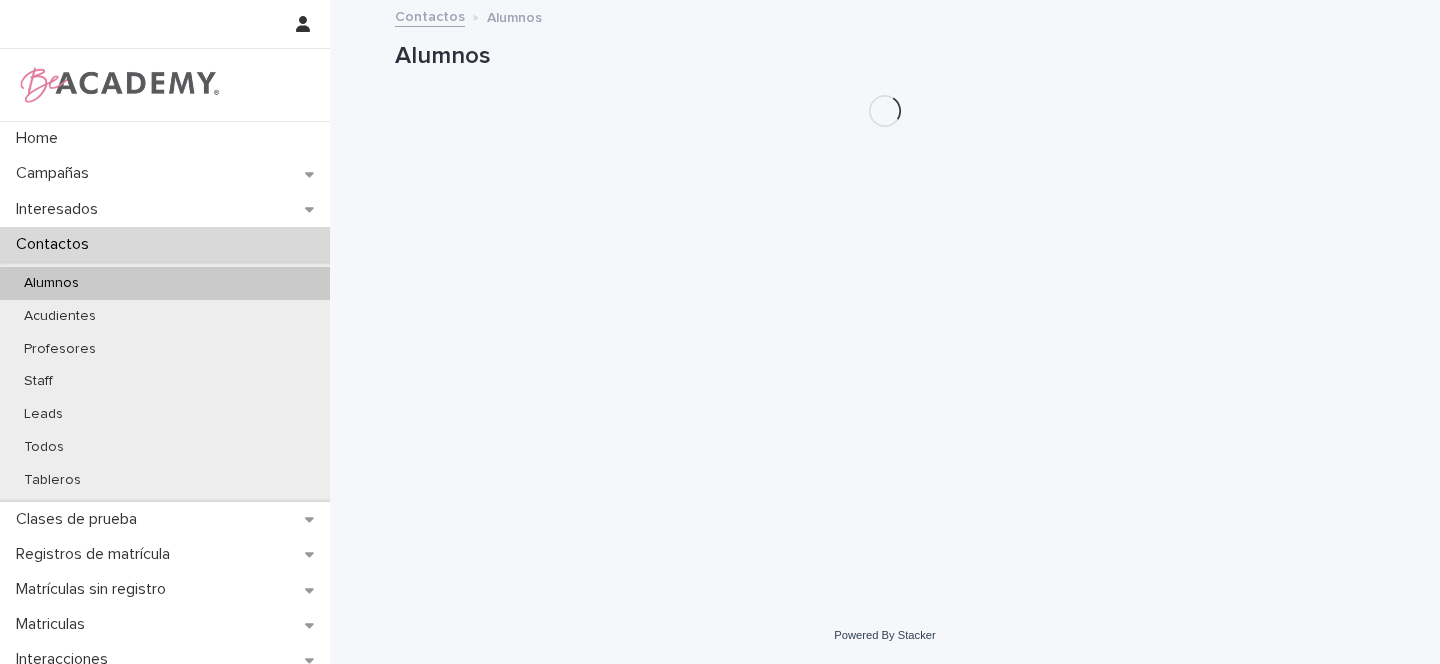 scroll, scrollTop: 0, scrollLeft: 0, axis: both 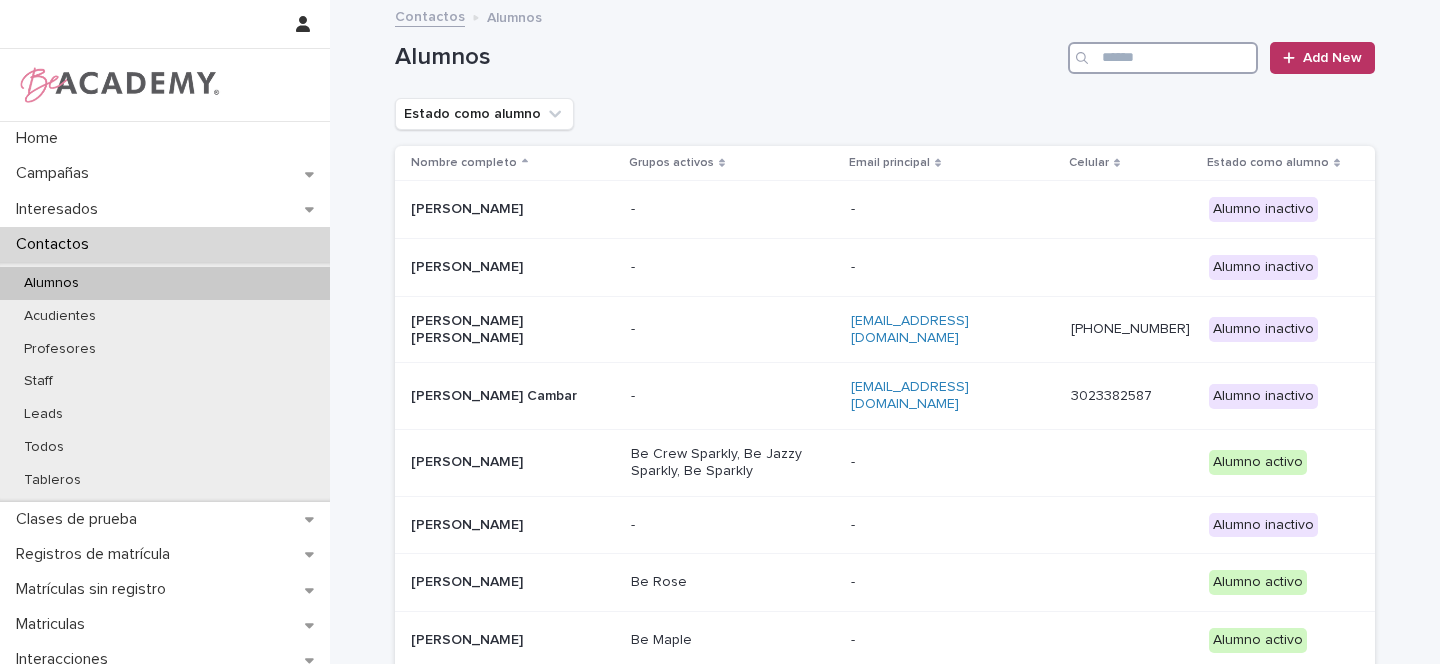 click at bounding box center [1163, 58] 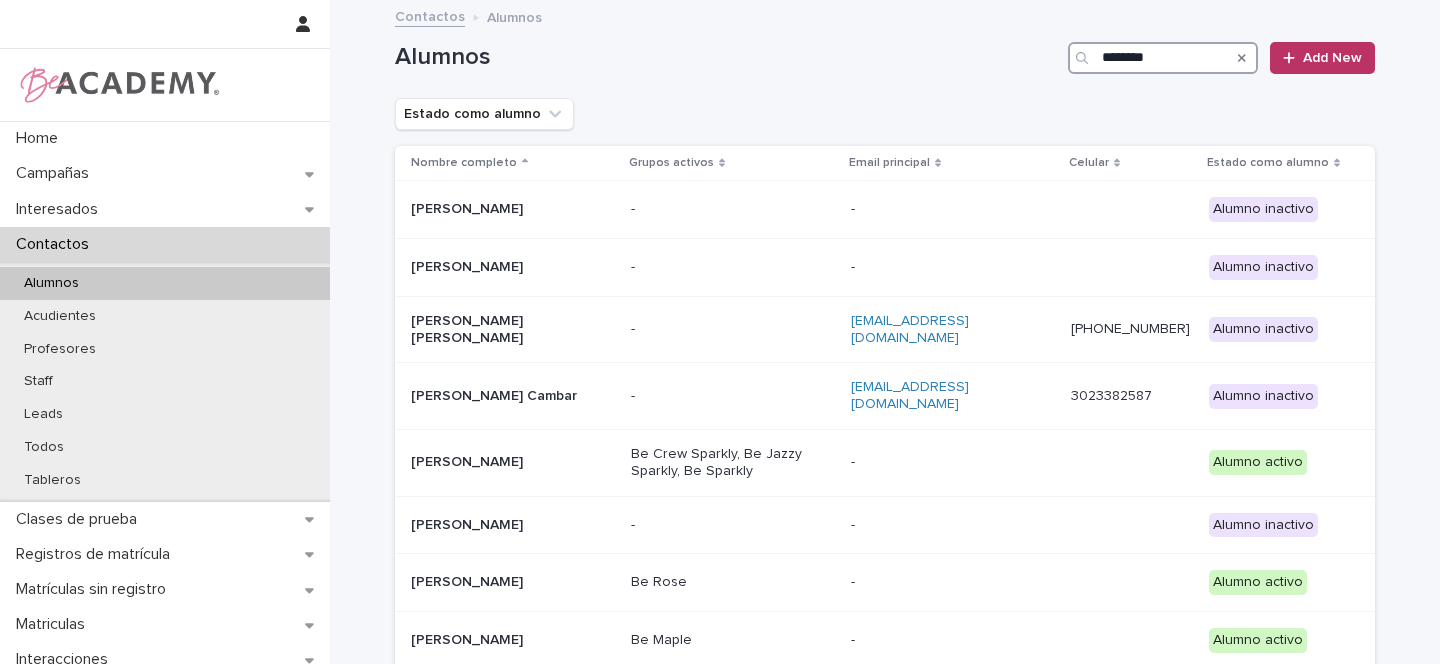 type on "*********" 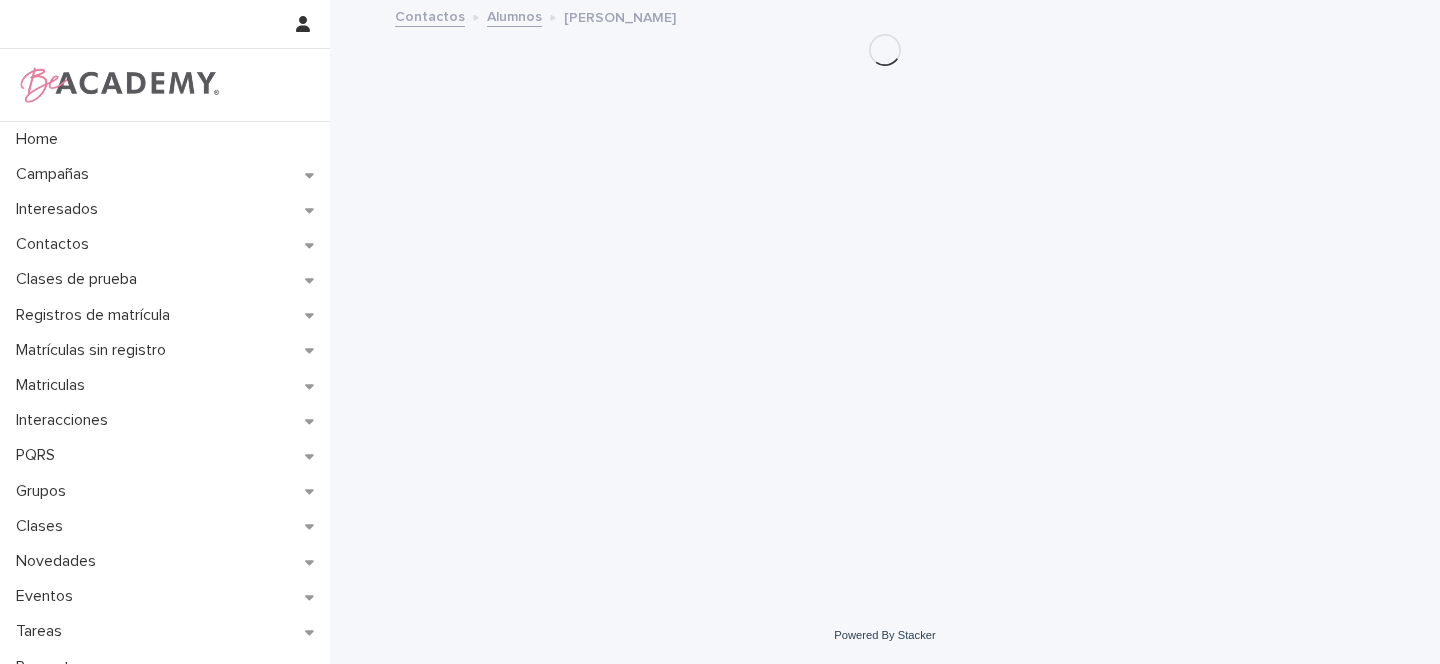 scroll, scrollTop: 0, scrollLeft: 0, axis: both 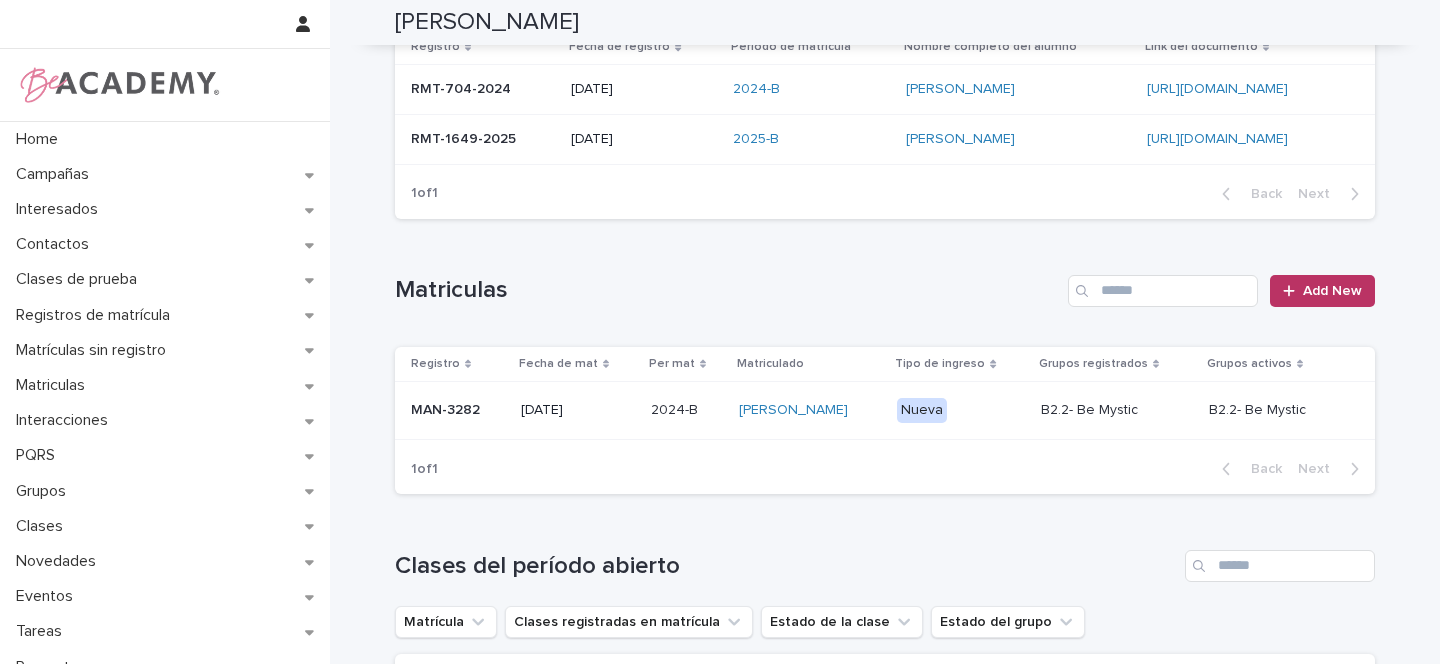 click on "12/07/2025" at bounding box center [644, 139] 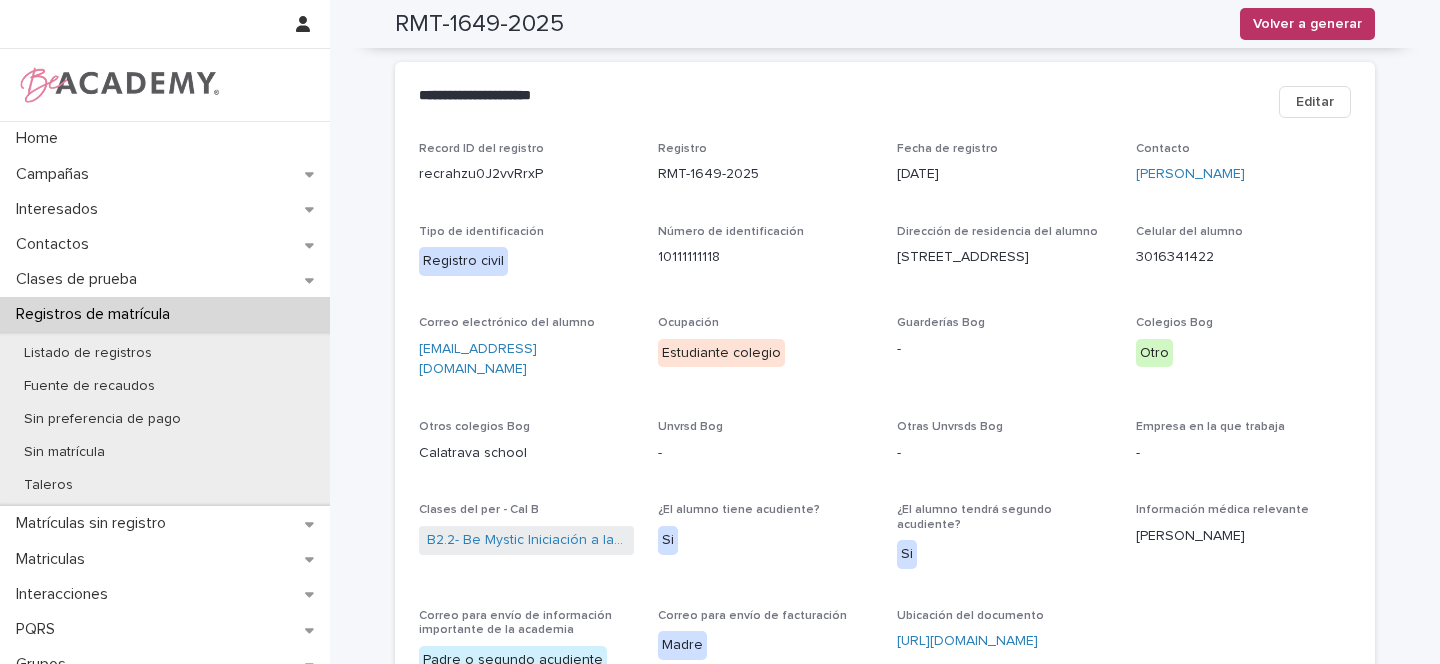 scroll, scrollTop: 0, scrollLeft: 0, axis: both 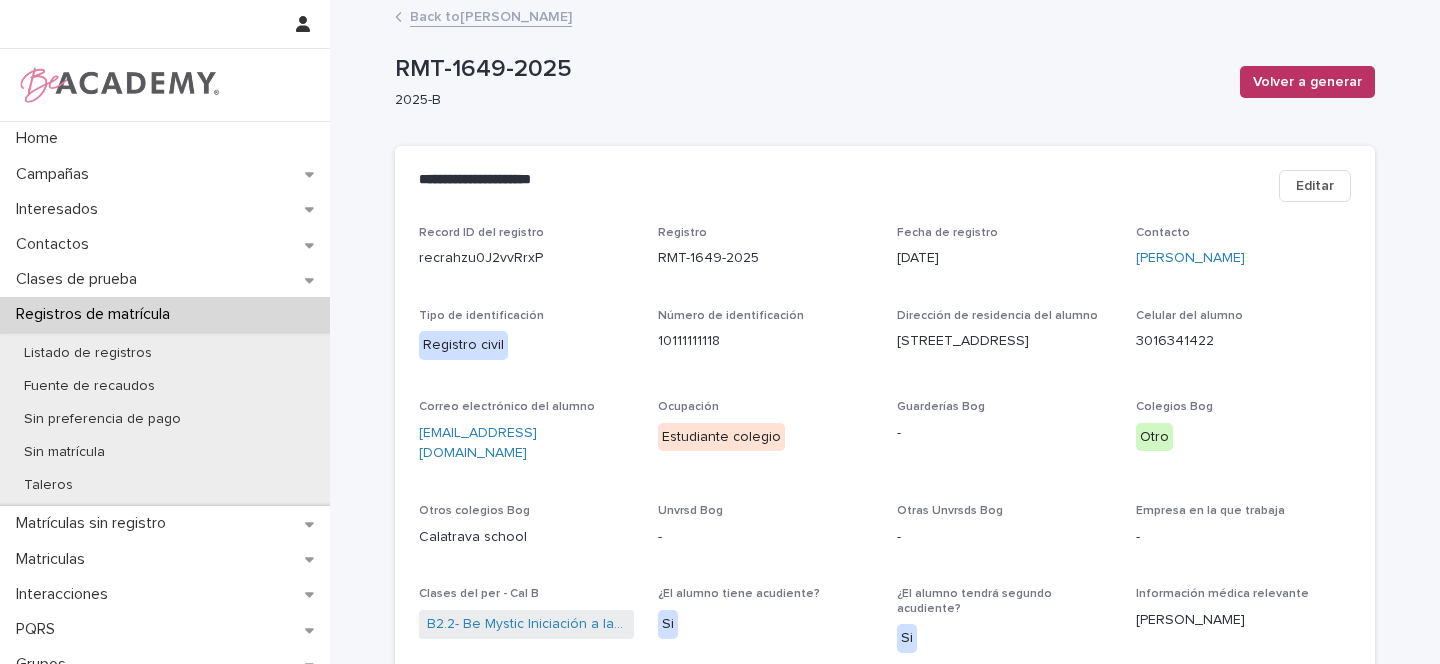 click on "Back to  Mariana Enciso Garces" at bounding box center [491, 15] 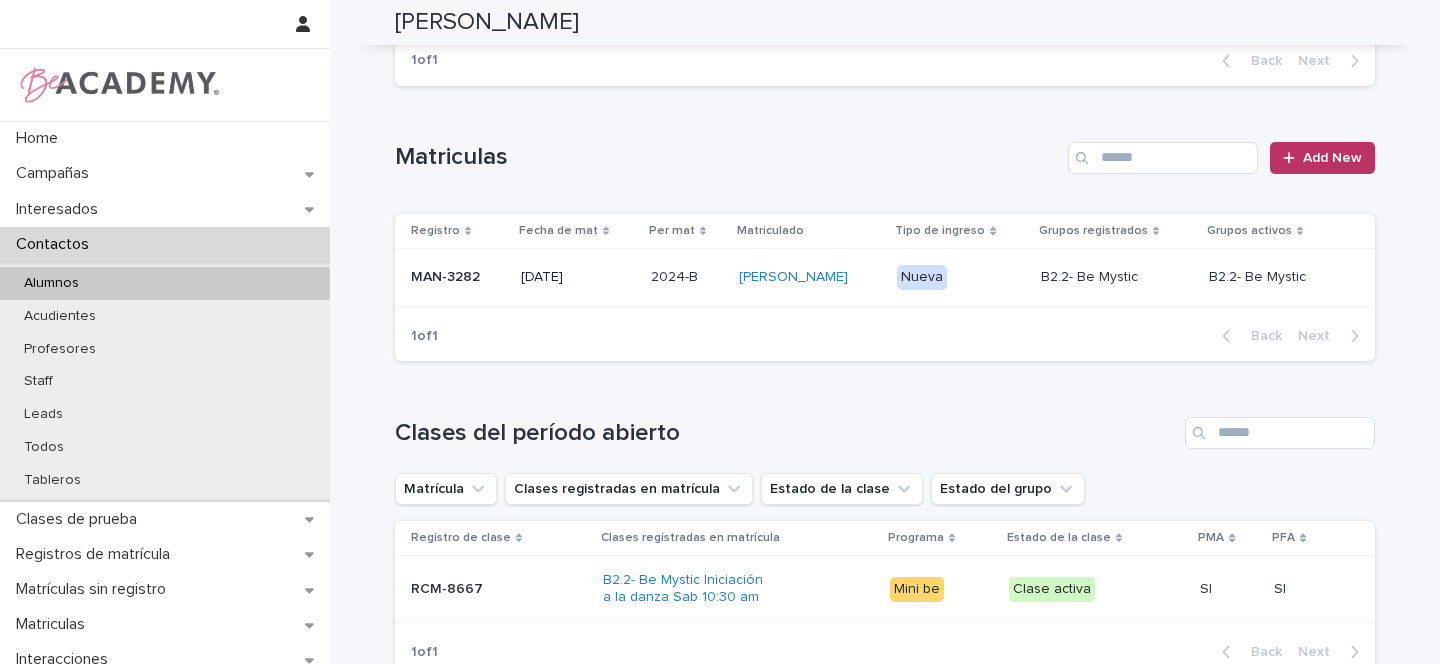 scroll, scrollTop: 411, scrollLeft: 0, axis: vertical 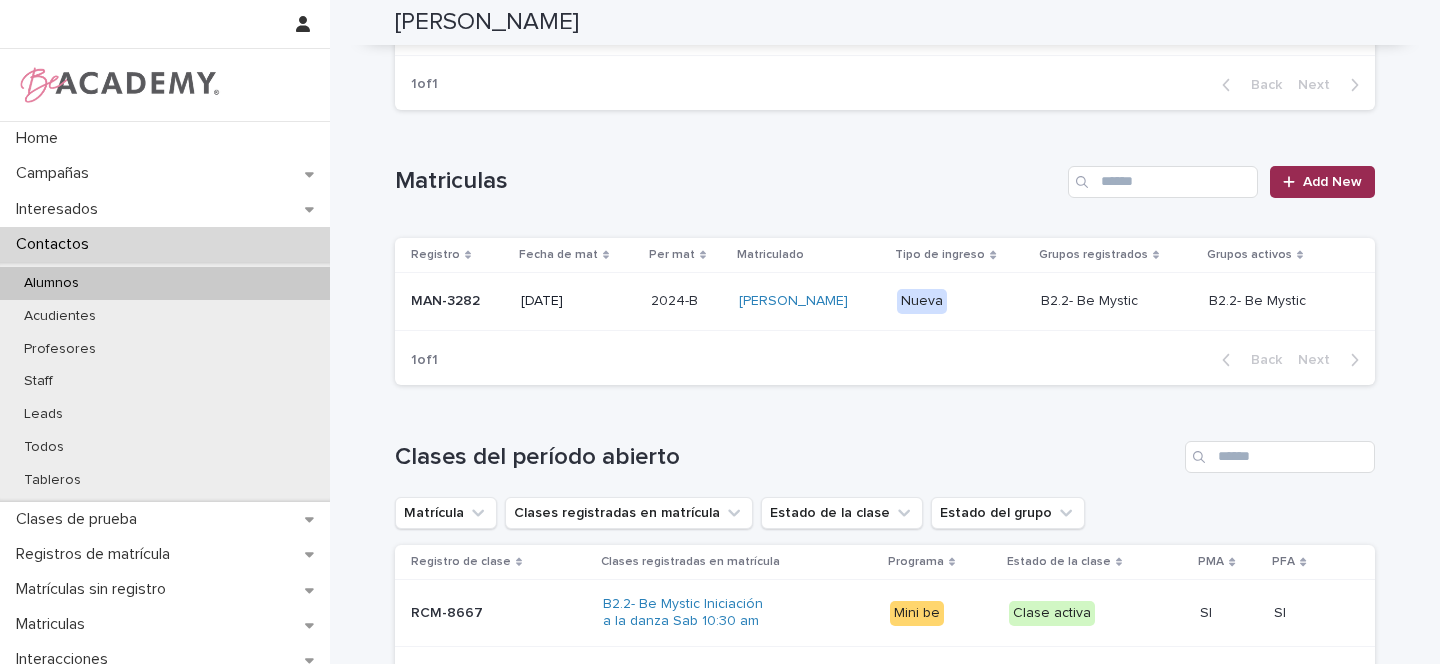 click on "Add New" at bounding box center (1332, 182) 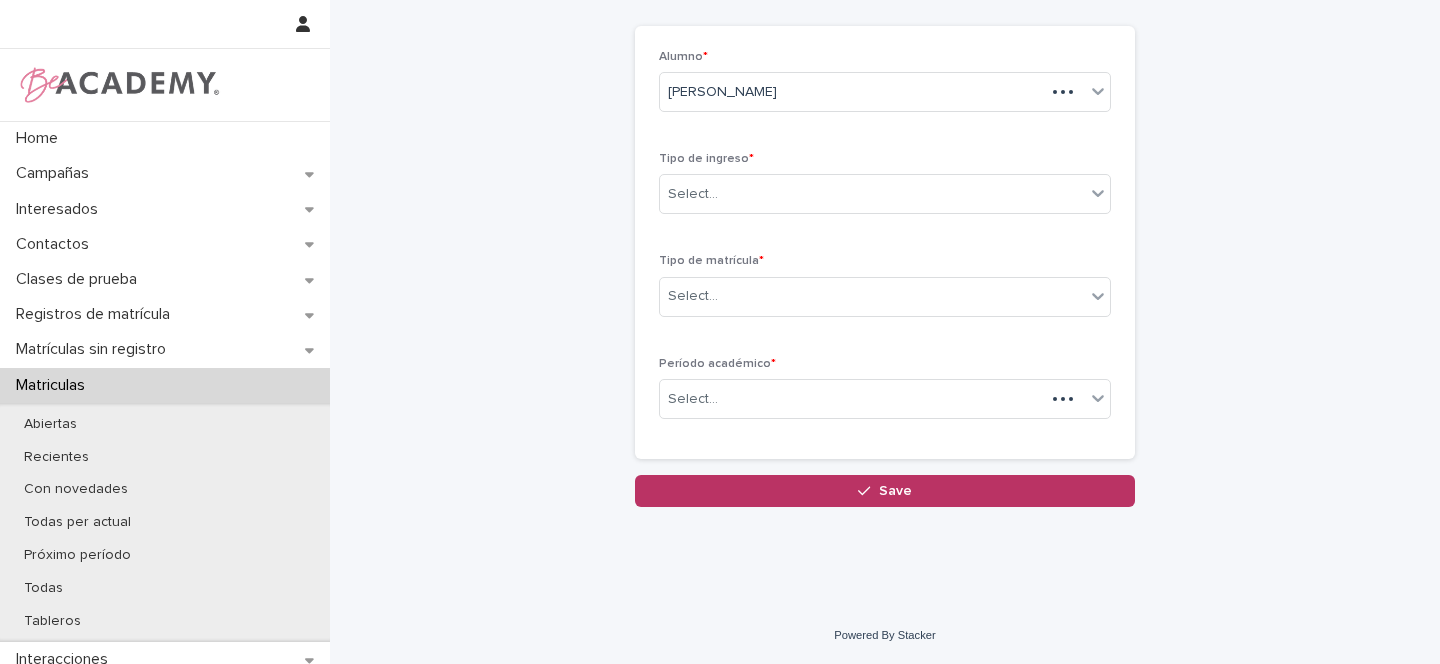 scroll, scrollTop: 89, scrollLeft: 0, axis: vertical 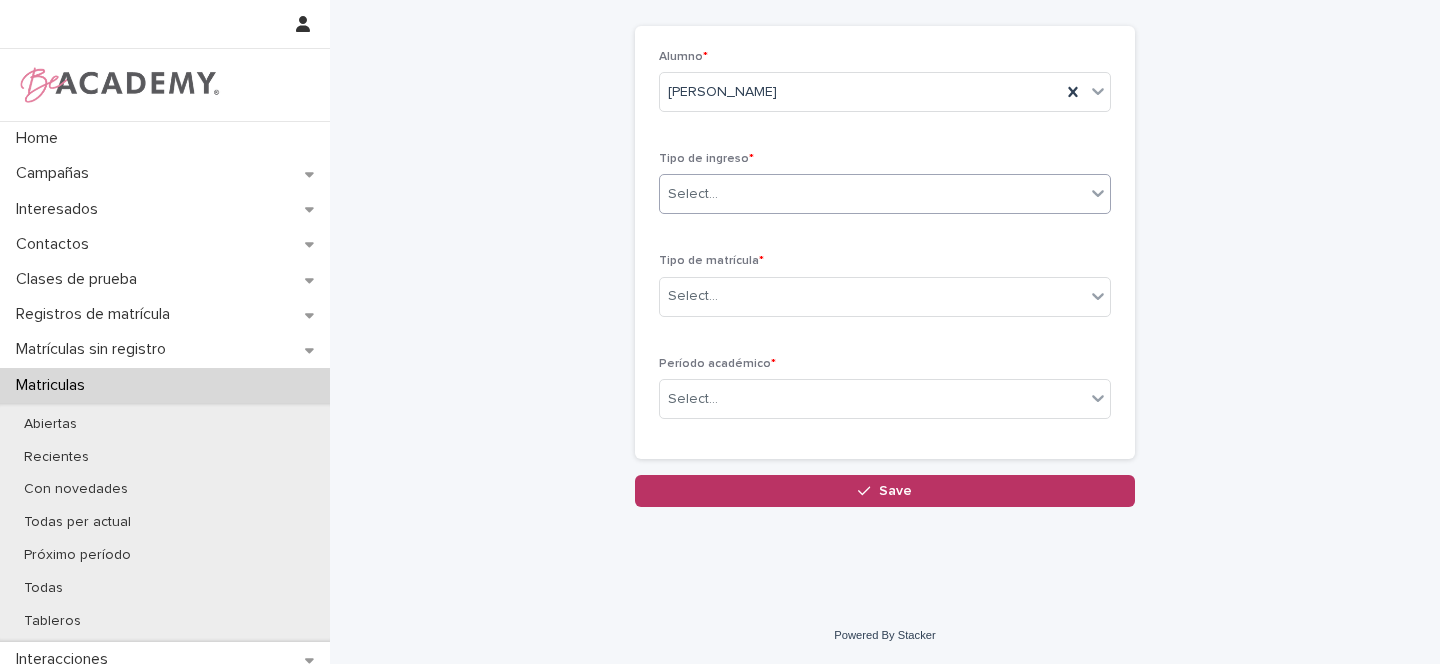 click on "Select..." at bounding box center (693, 194) 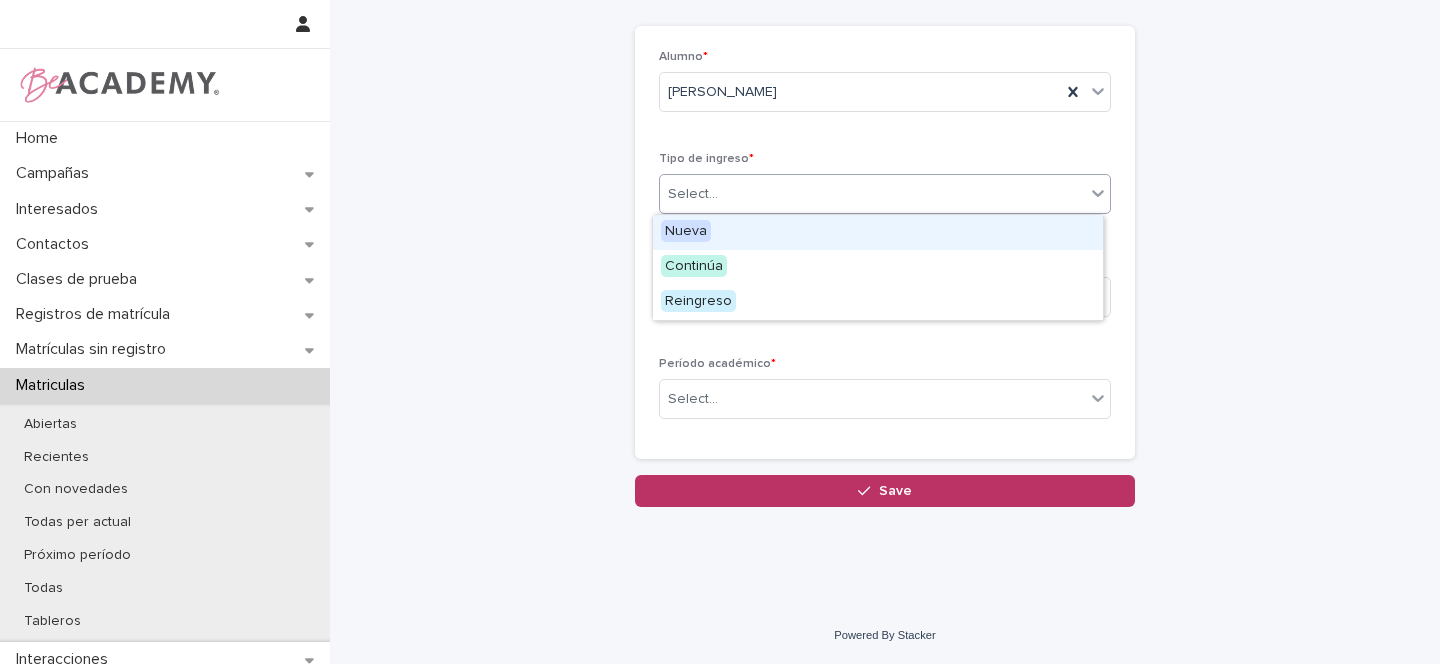 click on "Nueva" at bounding box center (686, 231) 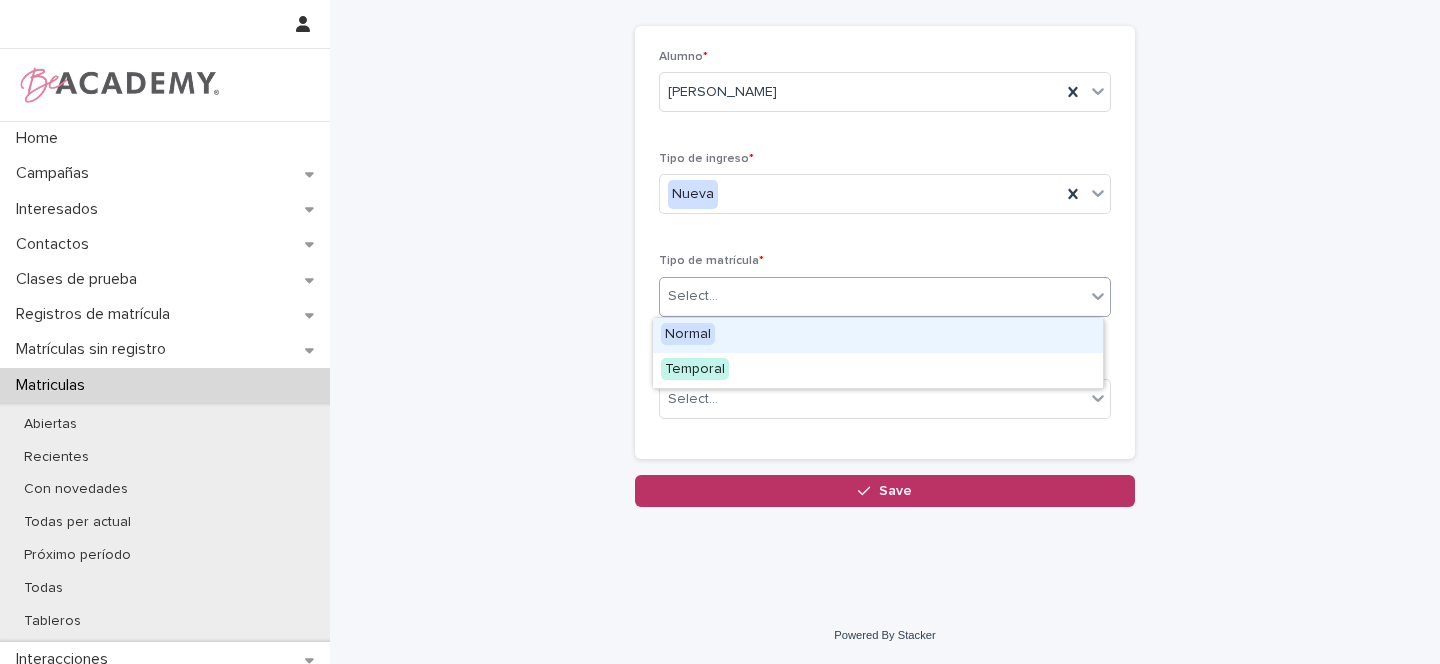 click on "Select..." at bounding box center [693, 296] 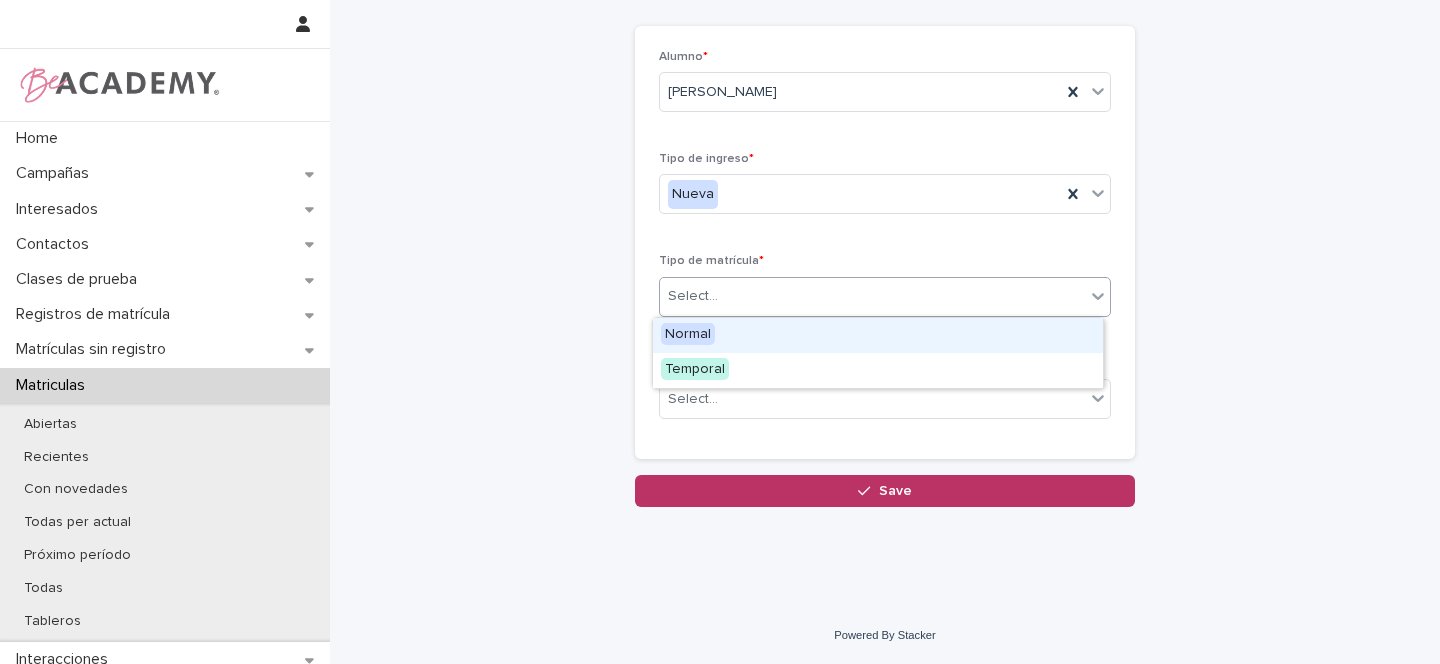 click on "Normal" at bounding box center [688, 334] 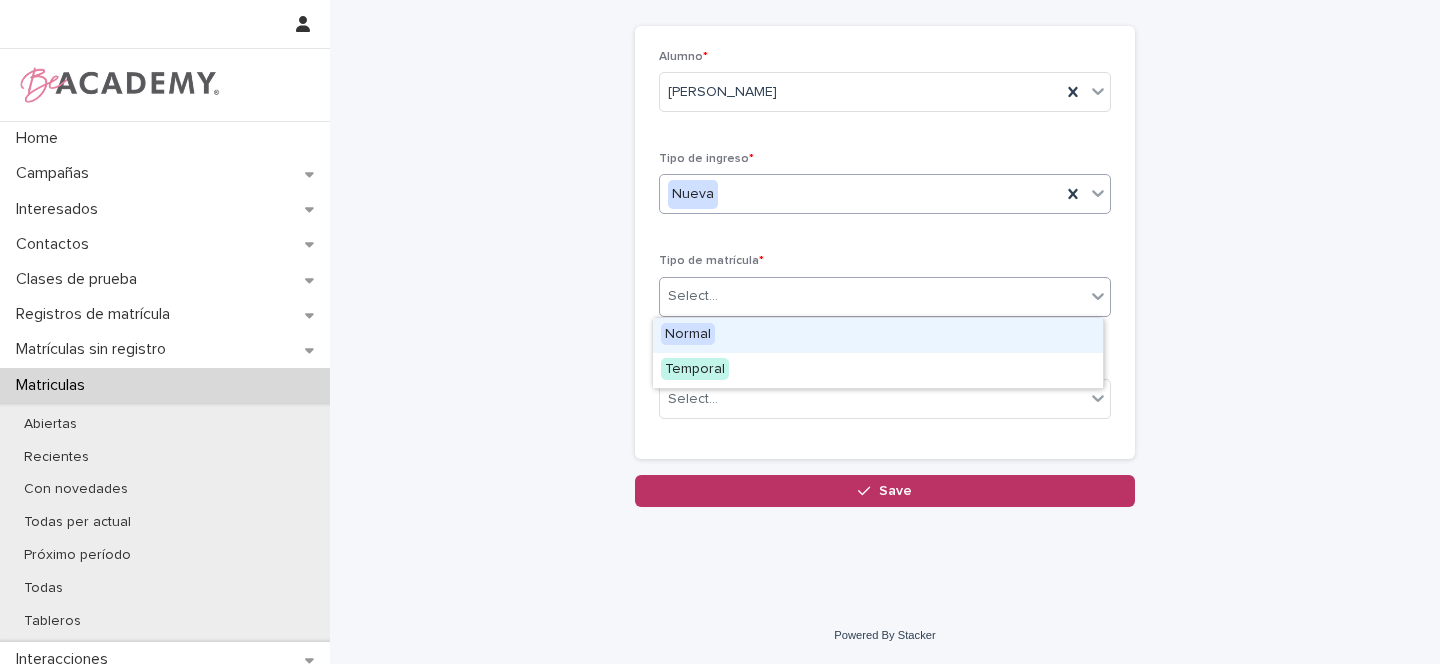 click on "Nueva" at bounding box center (860, 194) 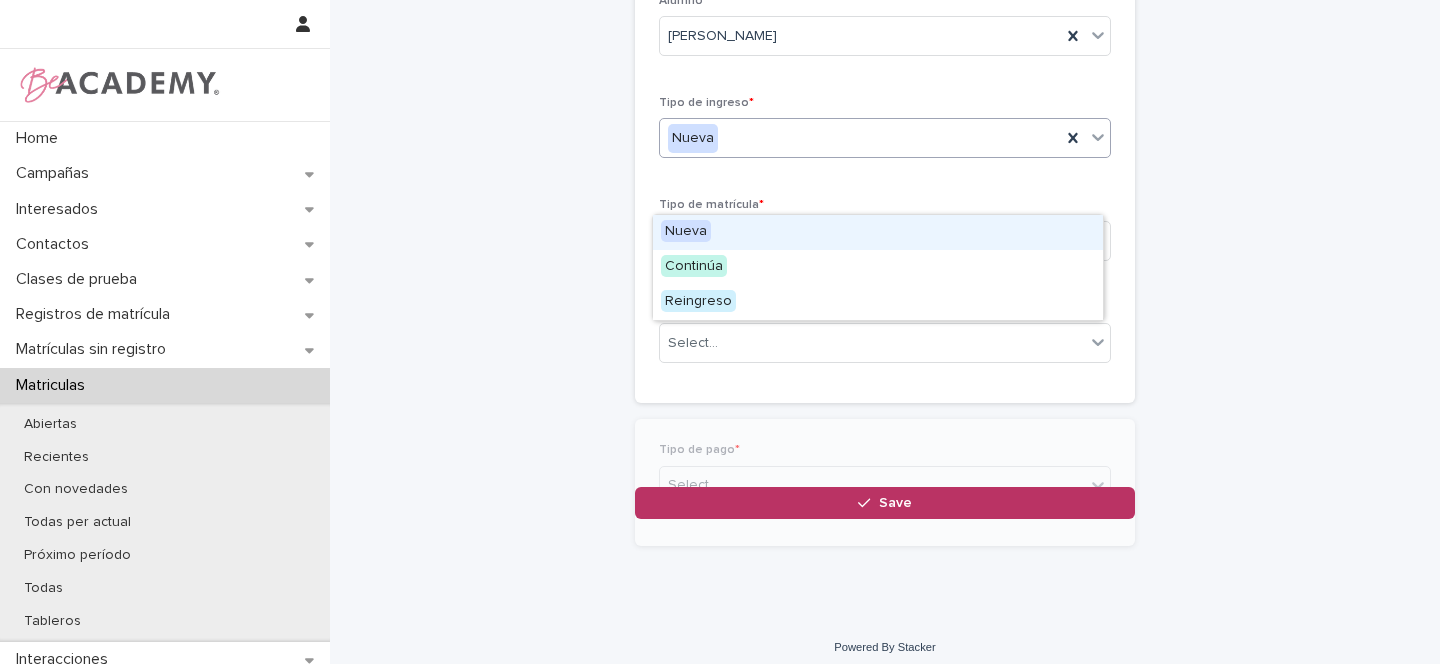 scroll, scrollTop: 160, scrollLeft: 0, axis: vertical 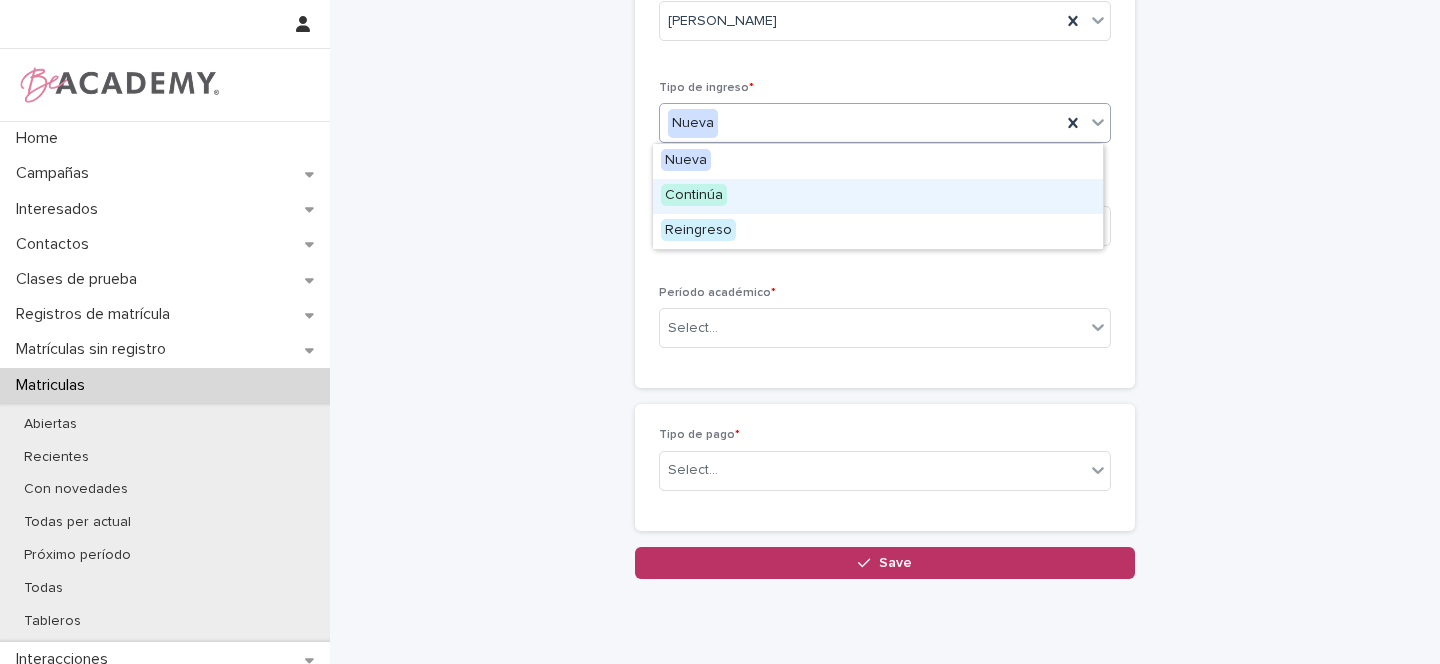 click on "Continúa" at bounding box center [694, 195] 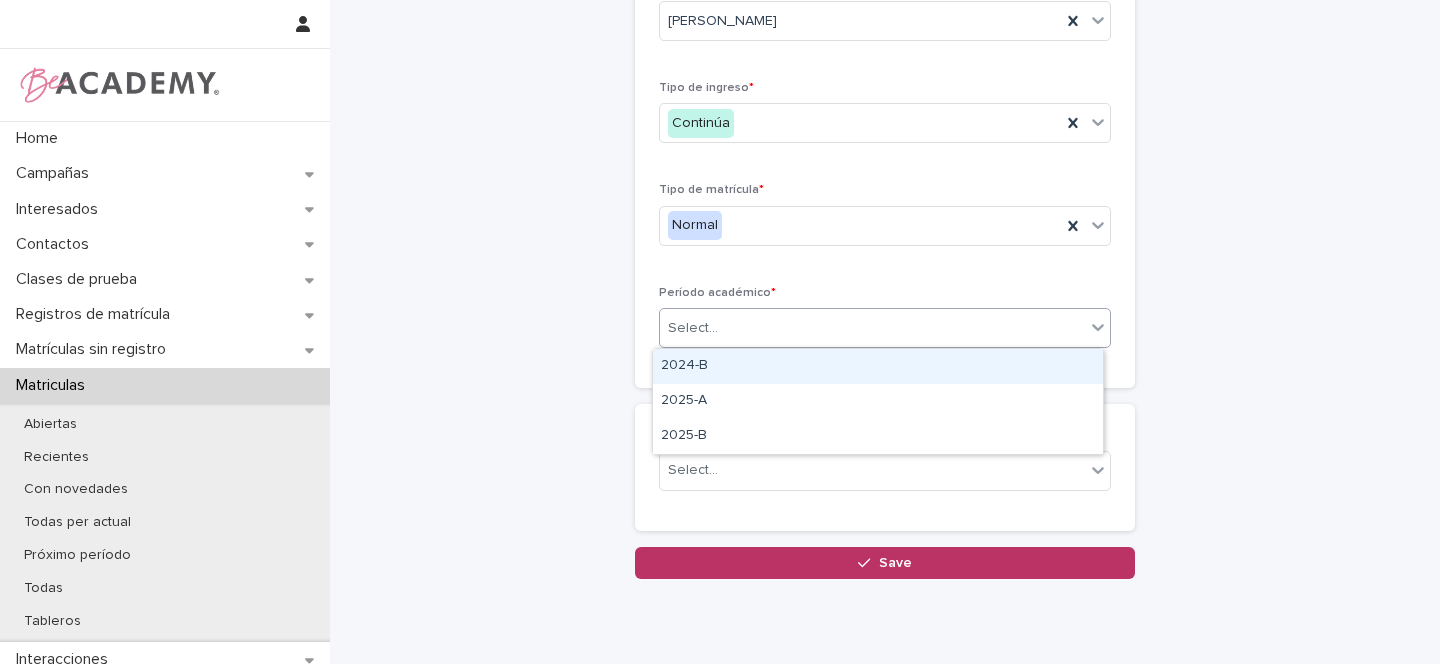 click on "Select..." at bounding box center (693, 328) 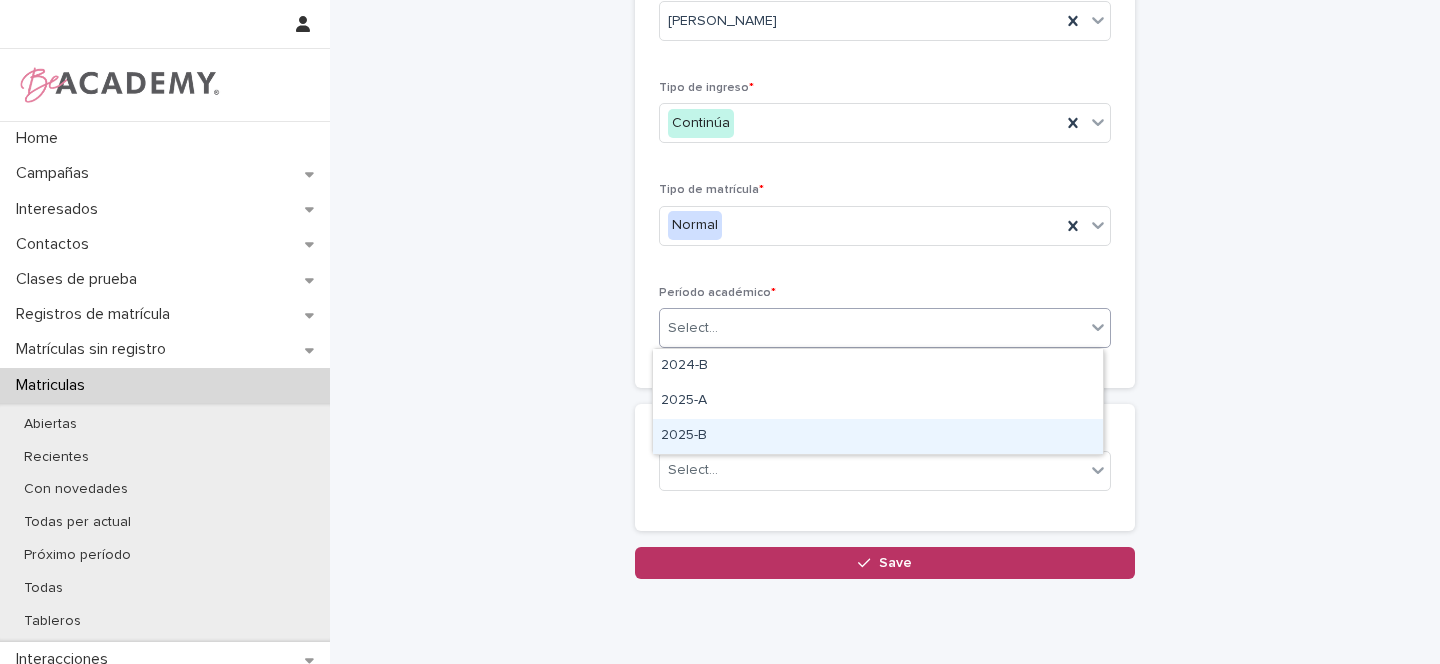 click on "2025-B" at bounding box center [878, 436] 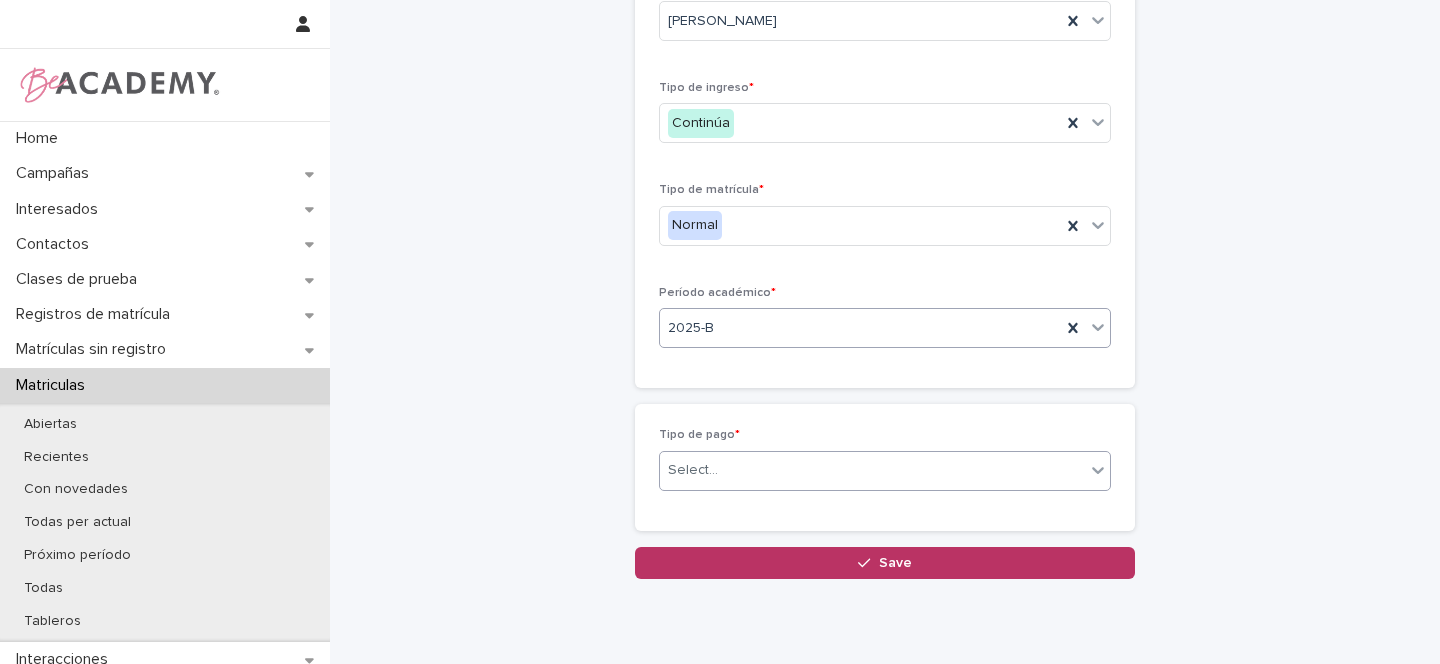 click on "Select..." at bounding box center [872, 470] 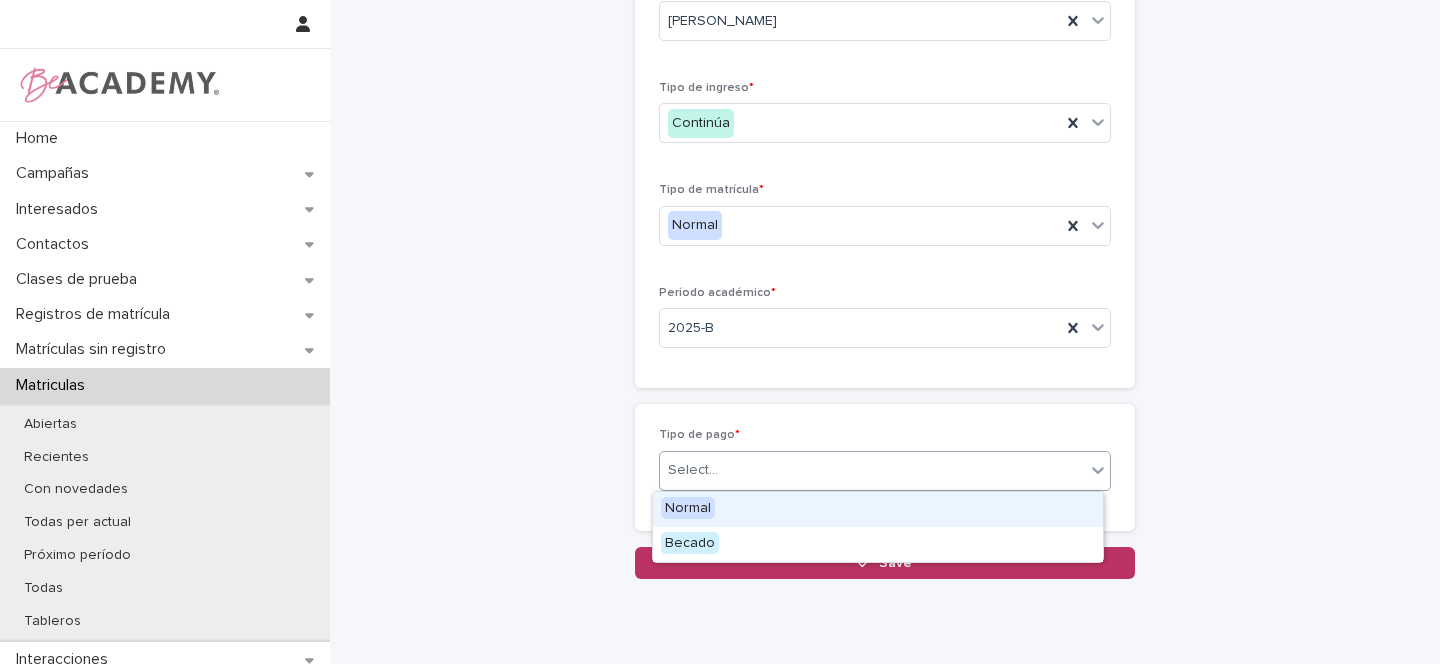 click on "Normal" at bounding box center [688, 508] 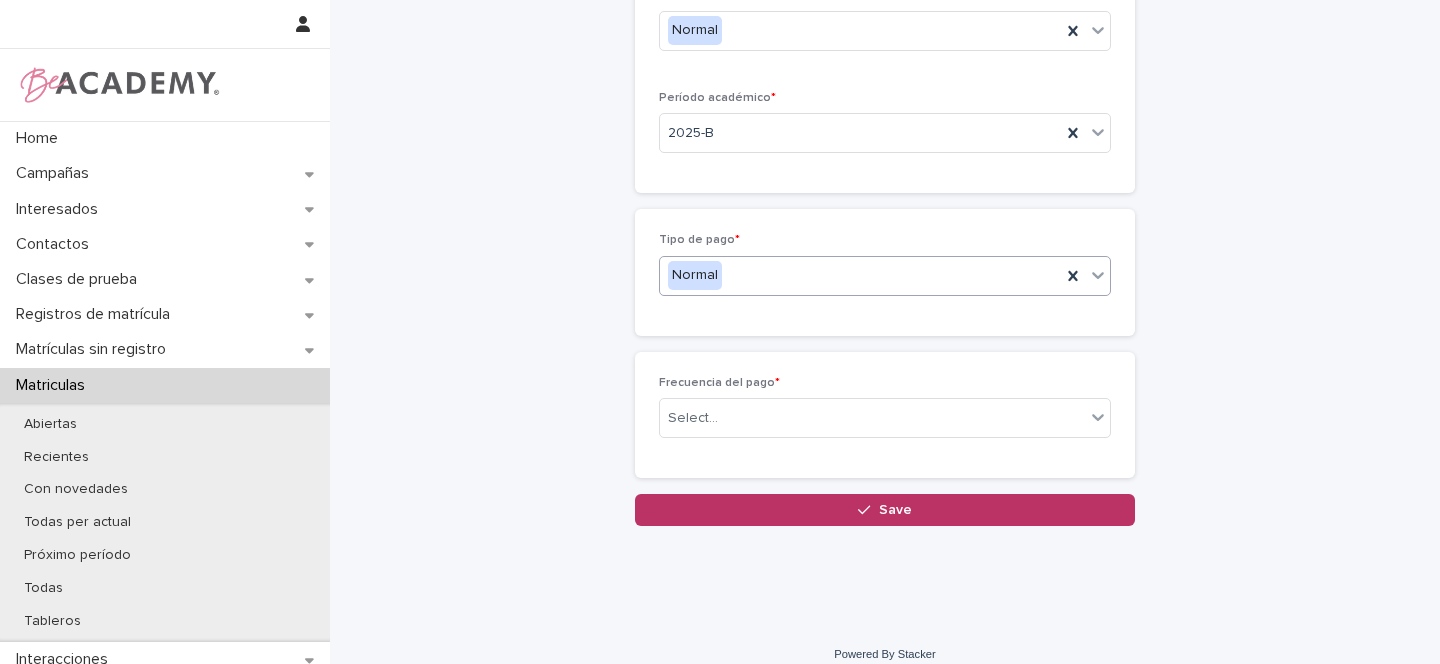 scroll, scrollTop: 374, scrollLeft: 0, axis: vertical 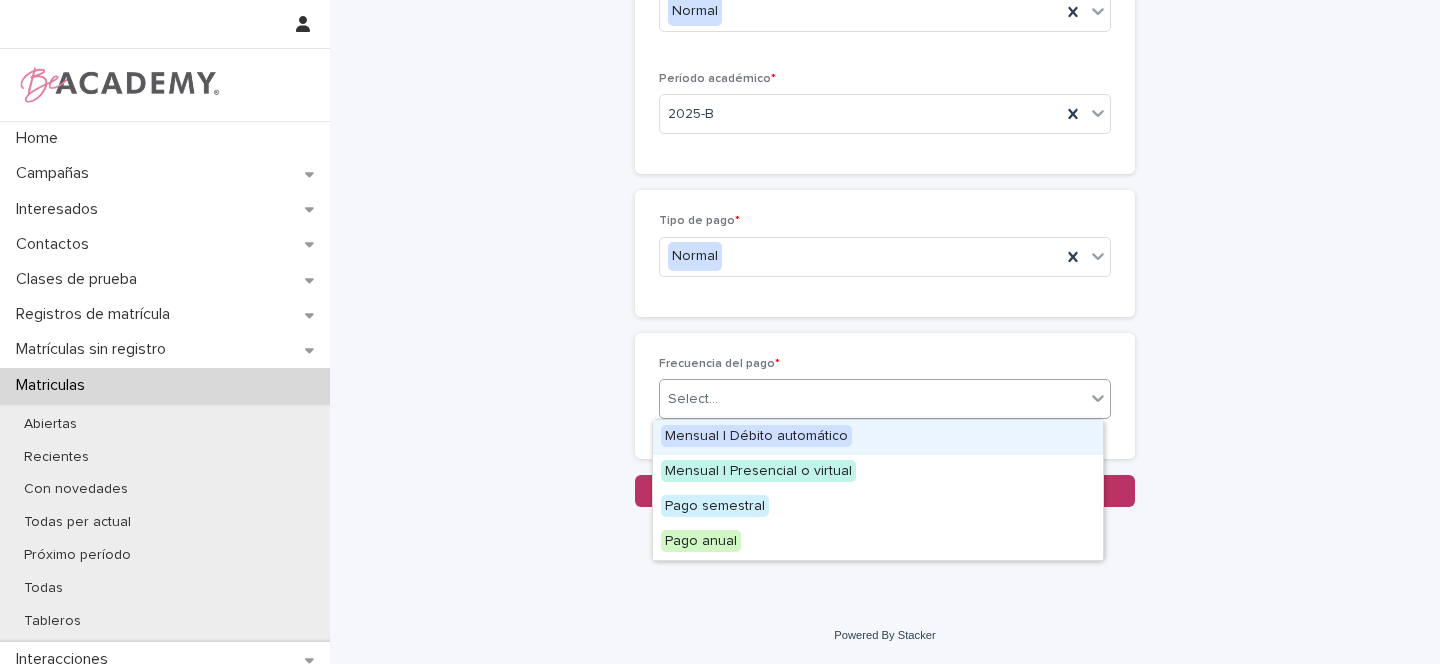 click on "Select..." at bounding box center [693, 399] 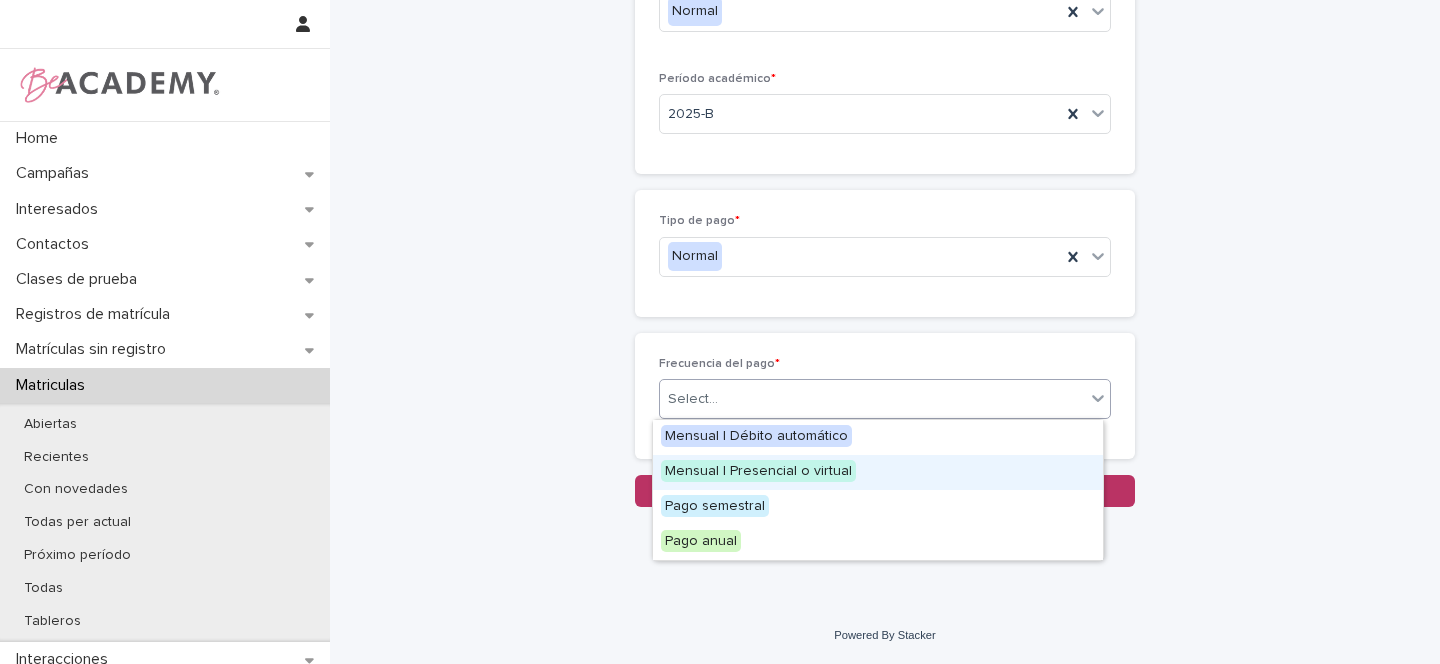 click on "Mensual | Presencial o virtual" at bounding box center [758, 471] 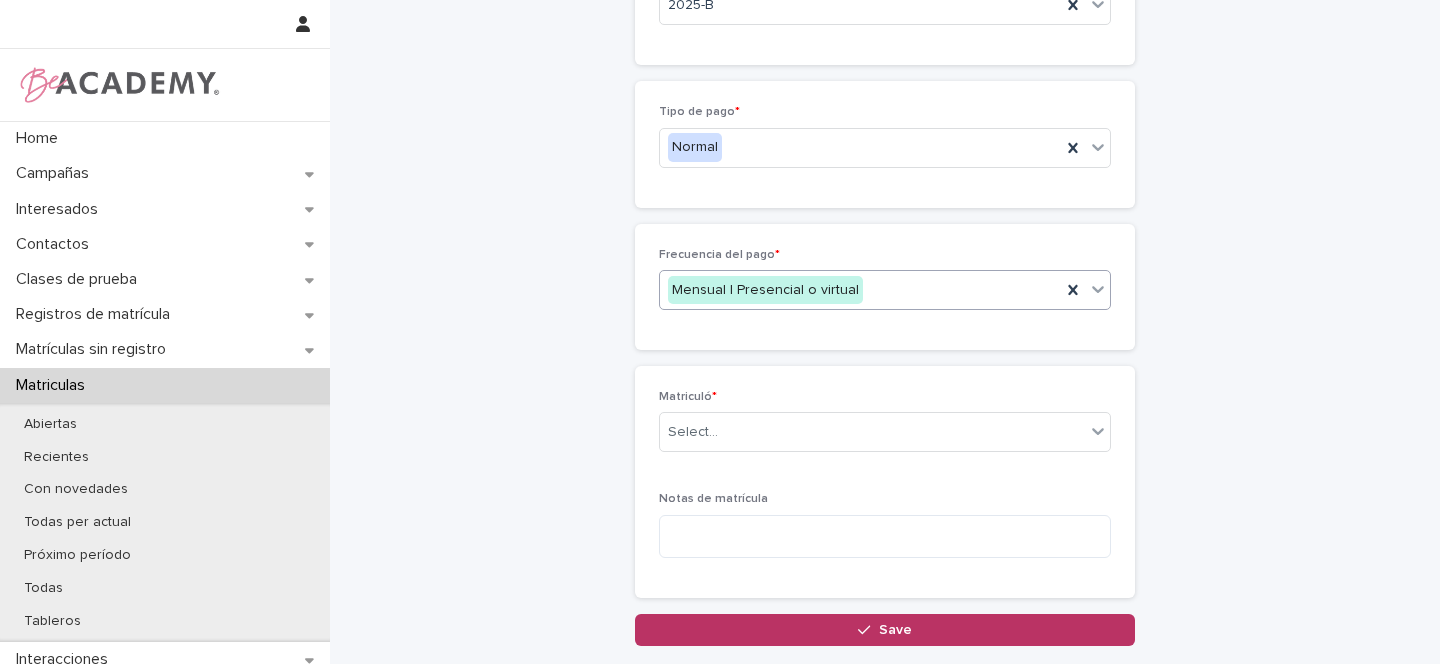 scroll, scrollTop: 502, scrollLeft: 0, axis: vertical 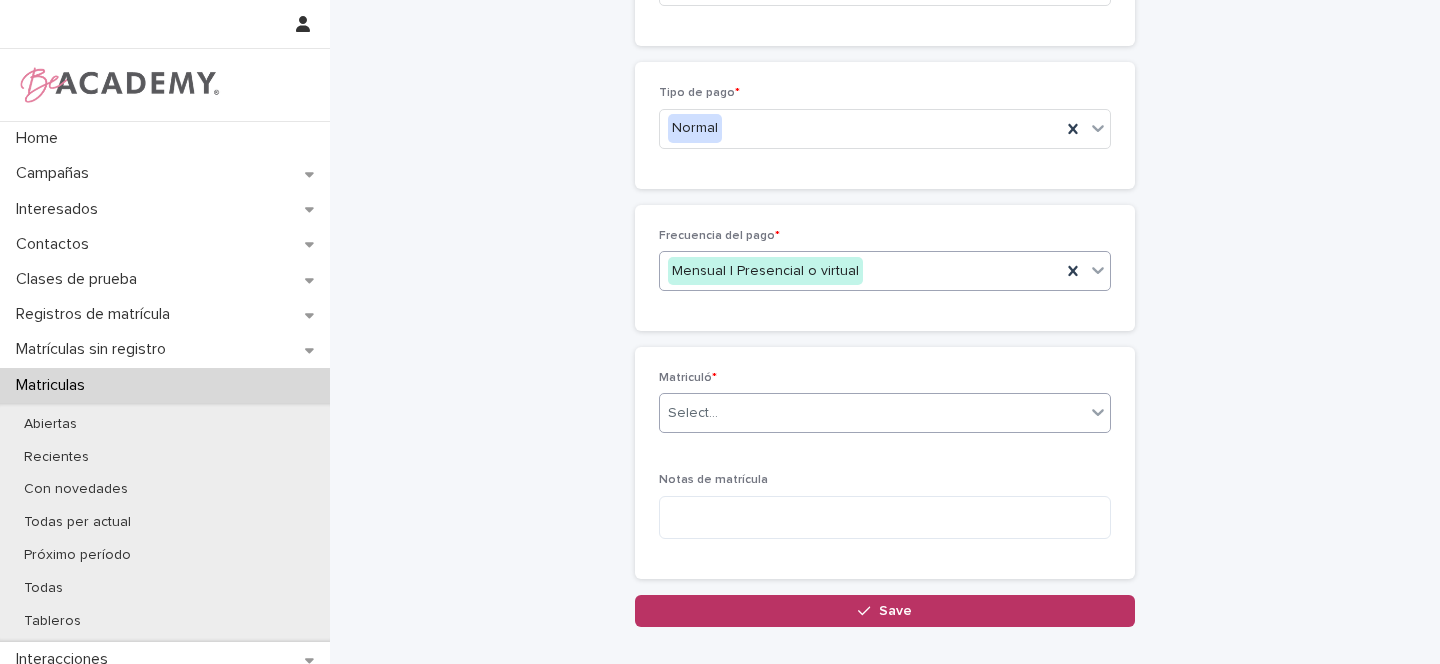 click on "Select..." at bounding box center (872, 413) 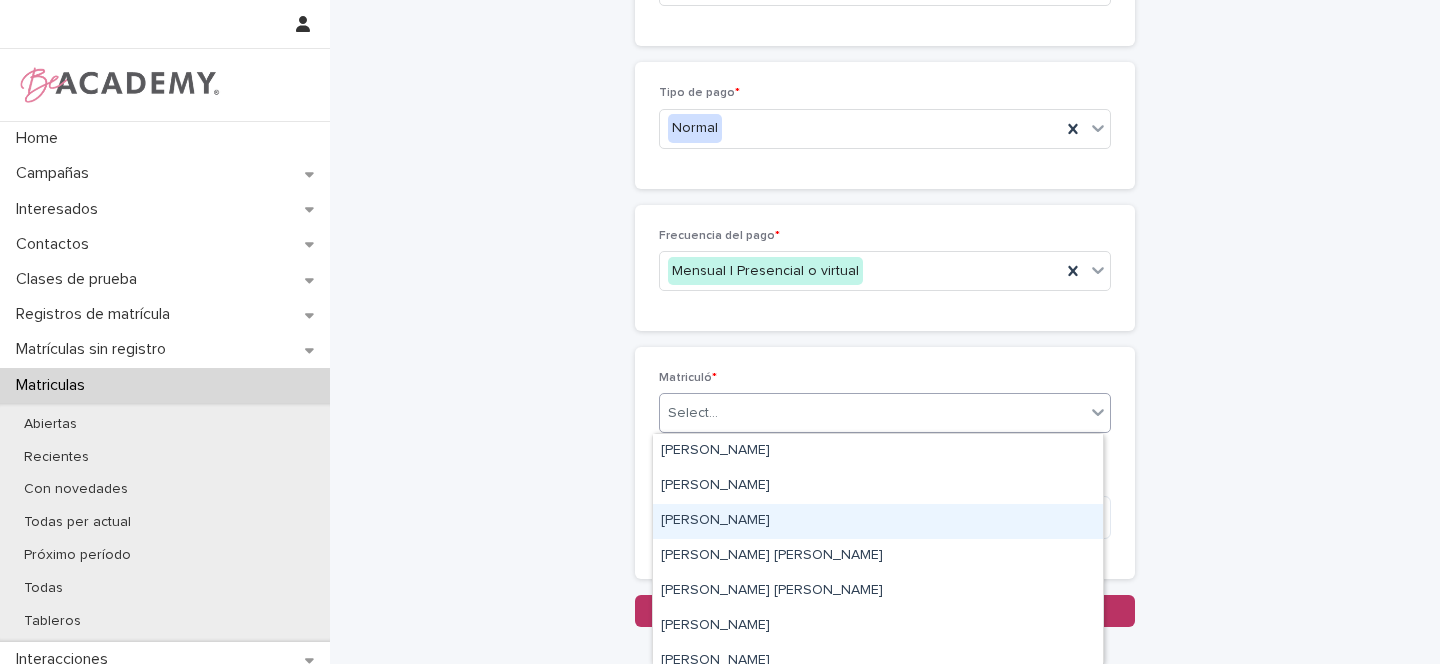 click on "[PERSON_NAME]" at bounding box center (878, 521) 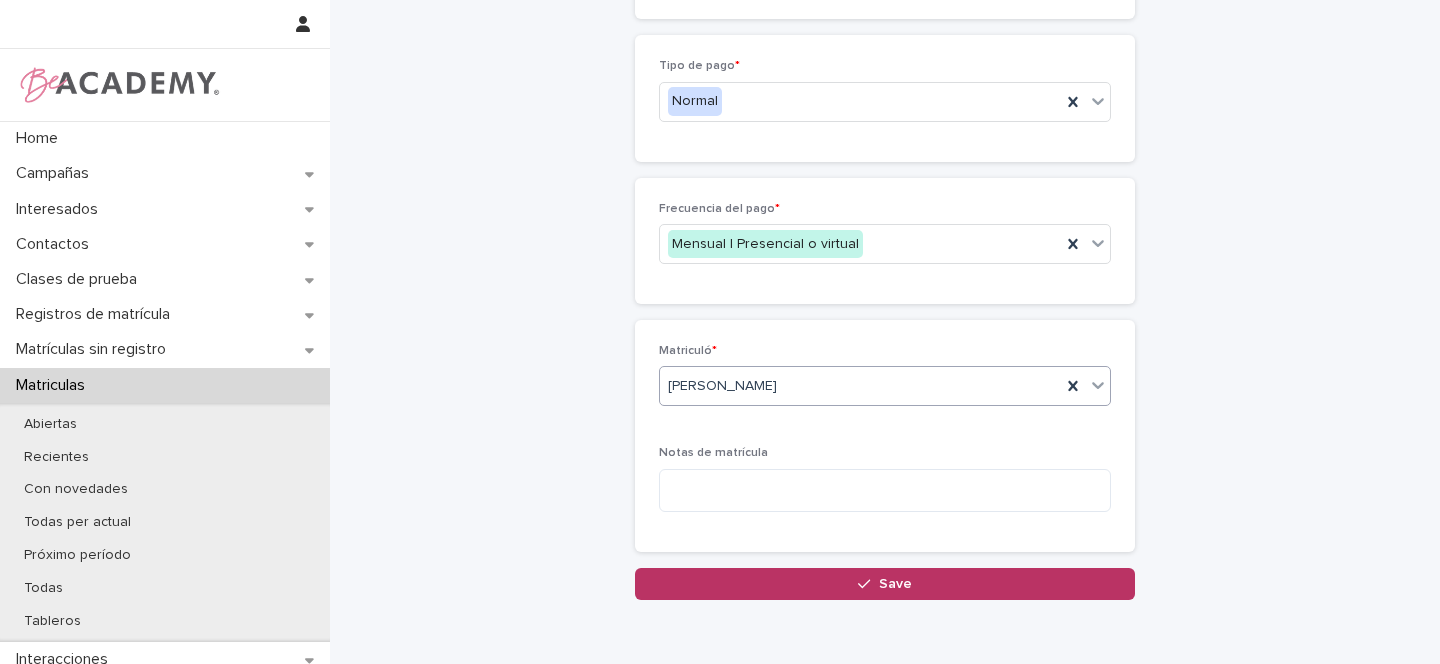 scroll, scrollTop: 555, scrollLeft: 0, axis: vertical 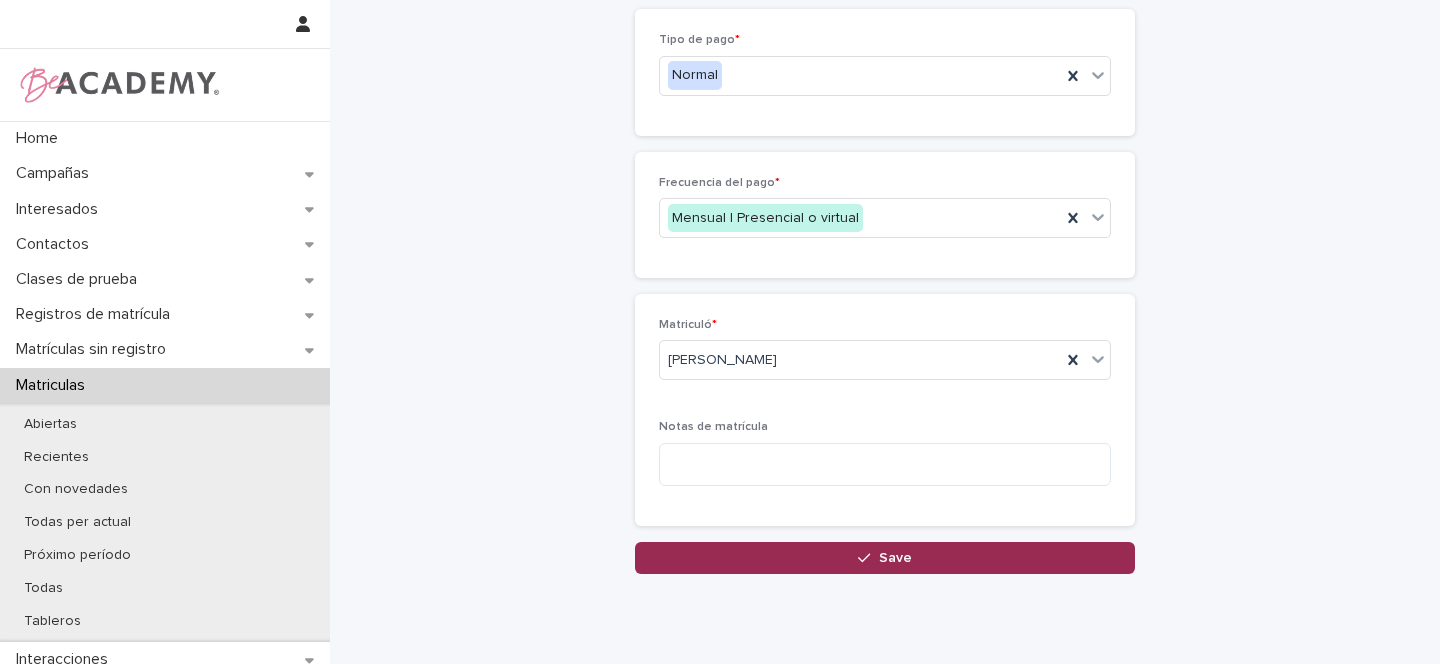 click on "Save" at bounding box center (885, 558) 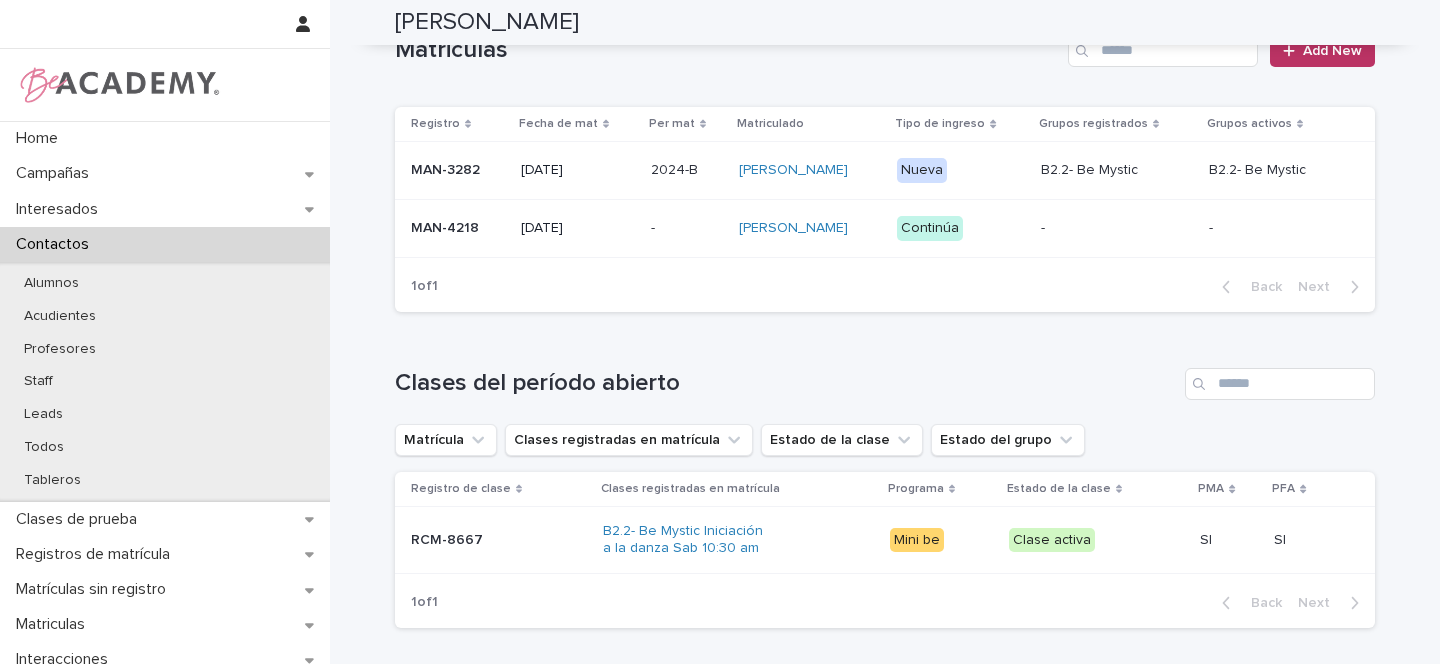 scroll, scrollTop: 513, scrollLeft: 0, axis: vertical 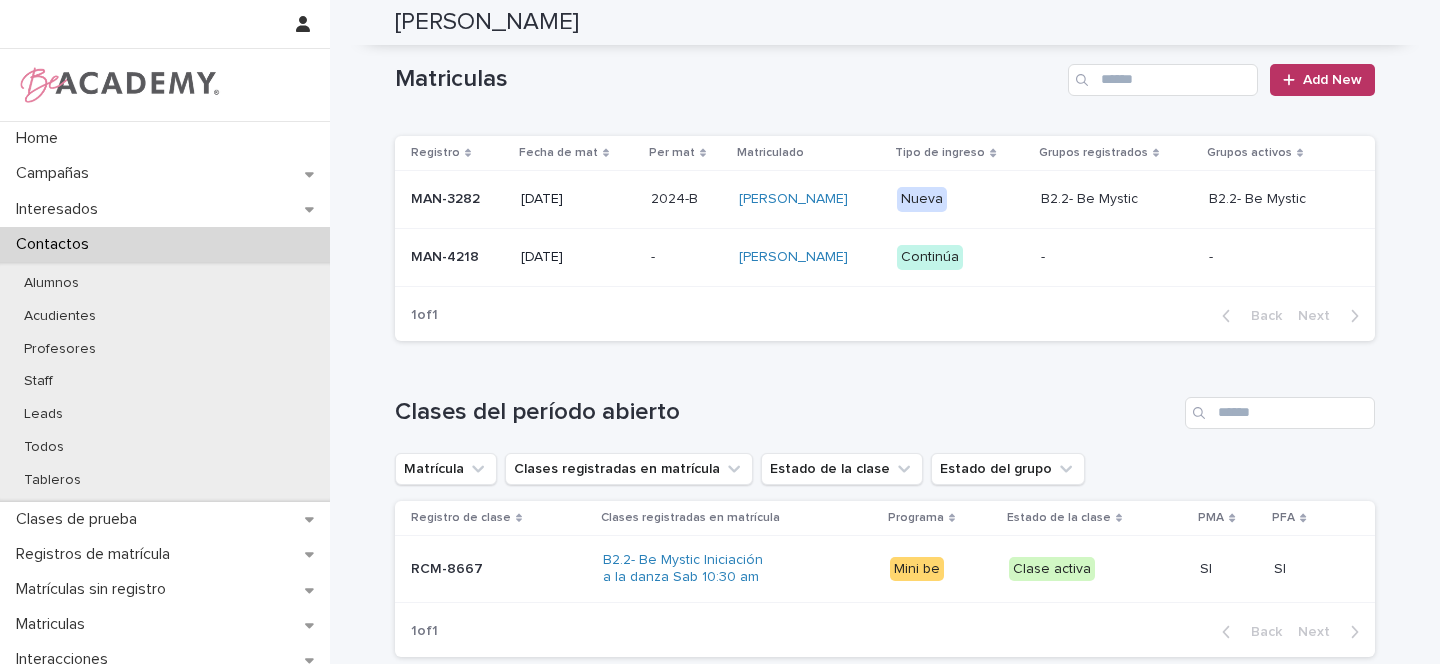 click on "MAN-4218" at bounding box center (458, 257) 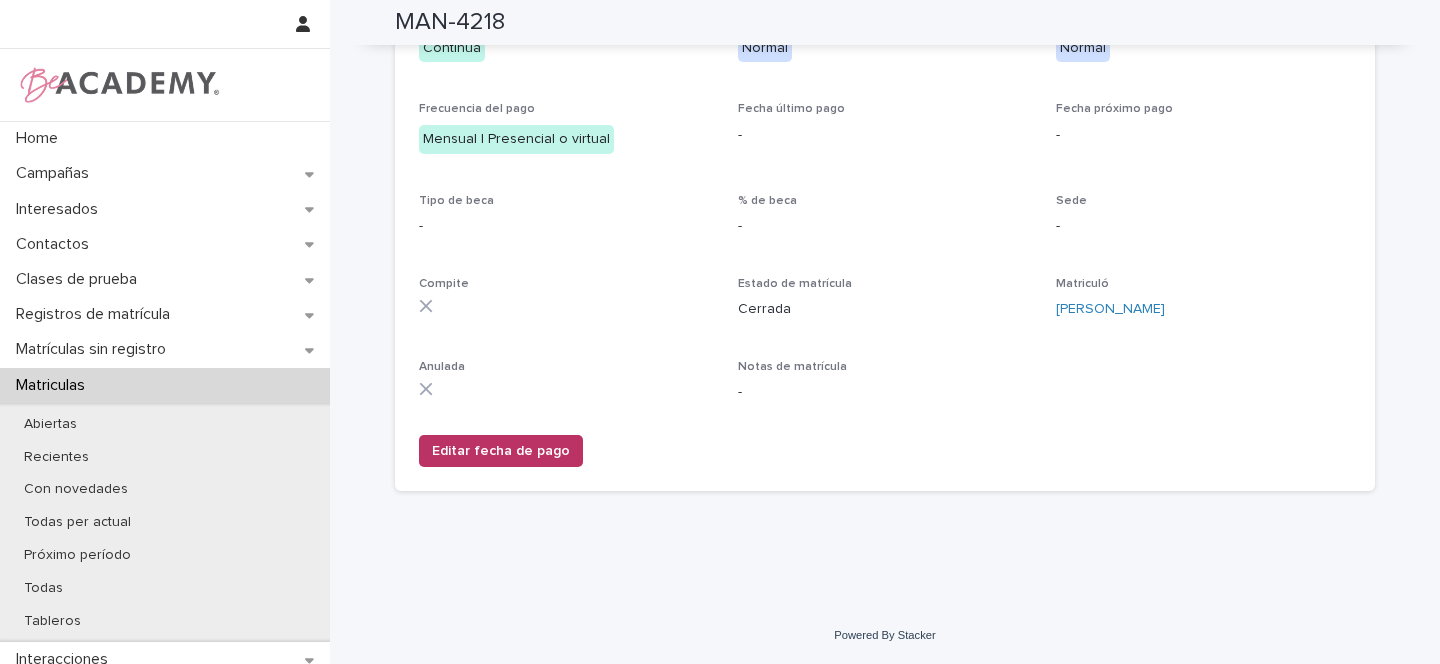 scroll, scrollTop: 0, scrollLeft: 0, axis: both 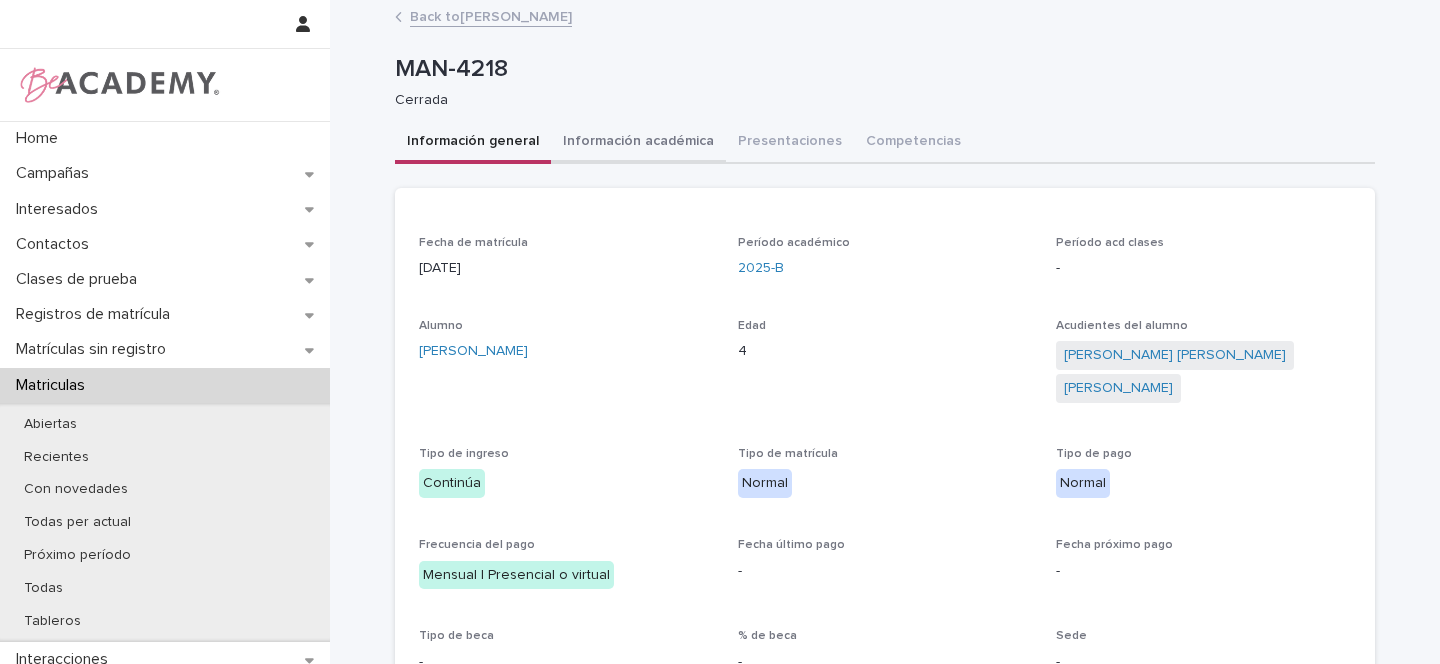 drag, startPoint x: 652, startPoint y: 136, endPoint x: 694, endPoint y: 155, distance: 46.09772 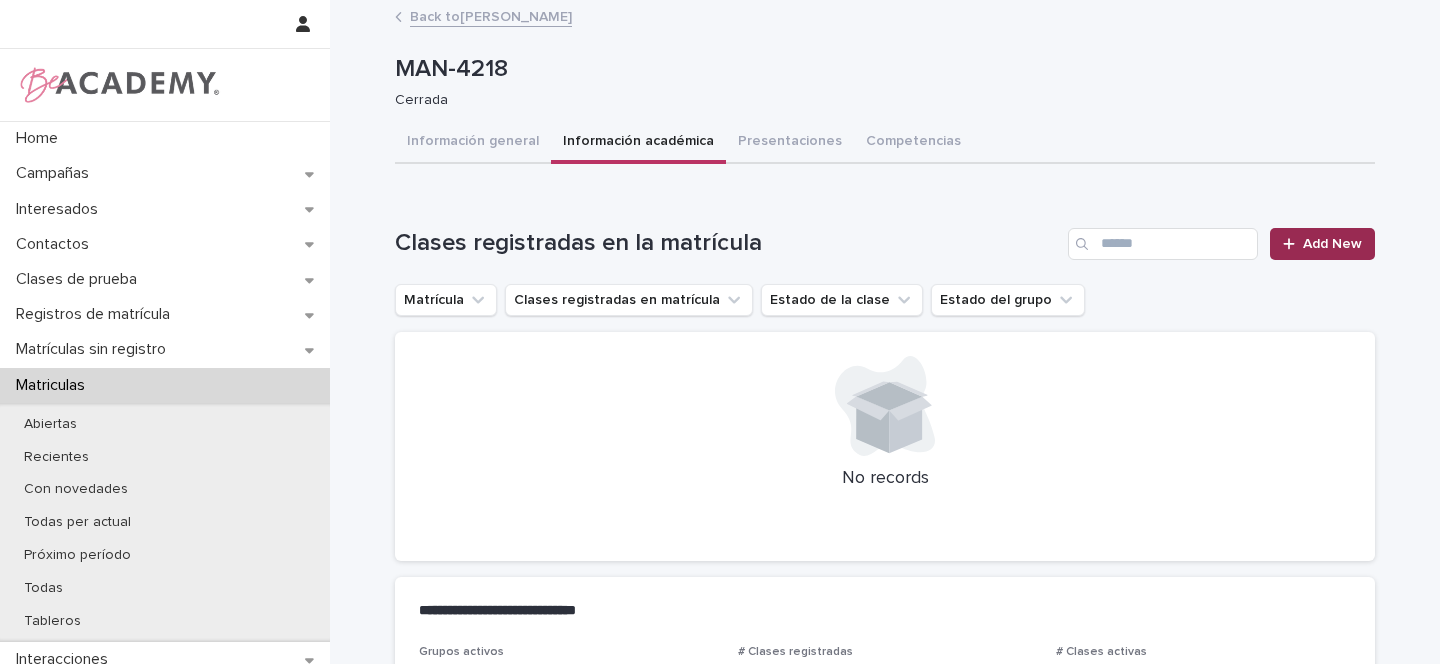 click on "Add New" at bounding box center [1322, 244] 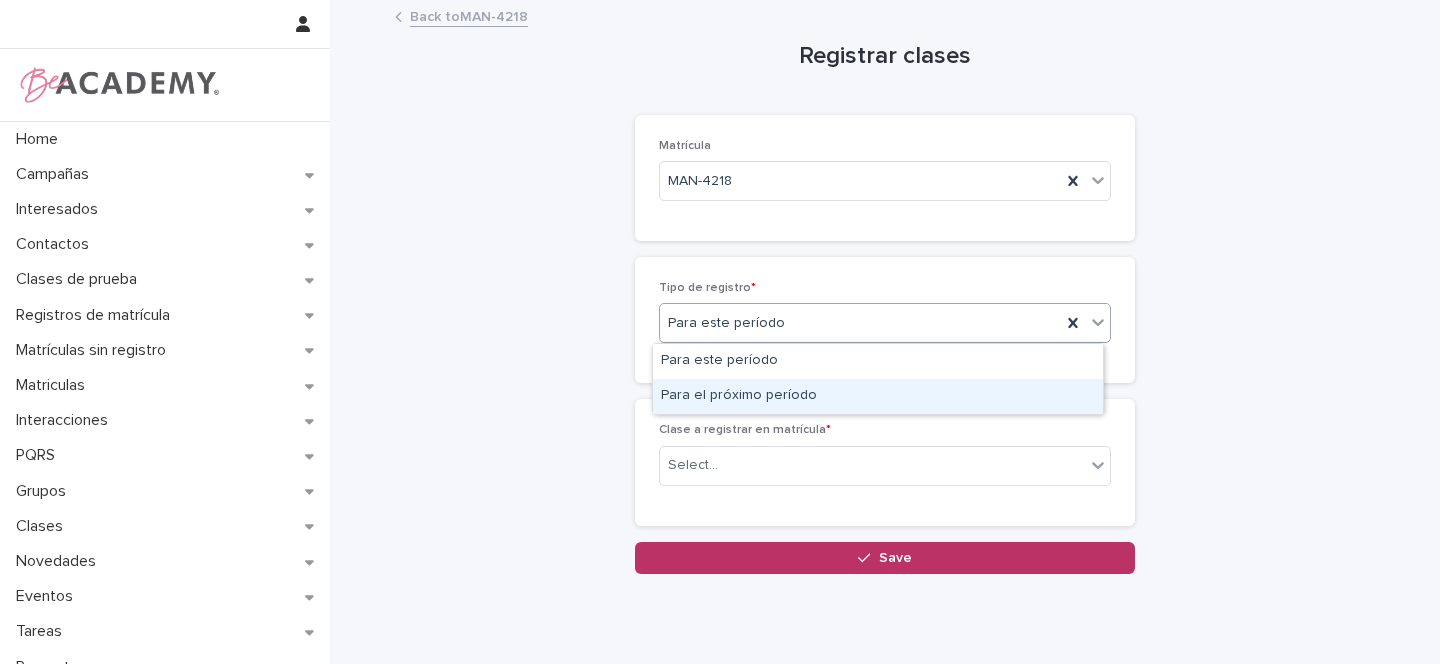 click on "Para el próximo período" at bounding box center (878, 396) 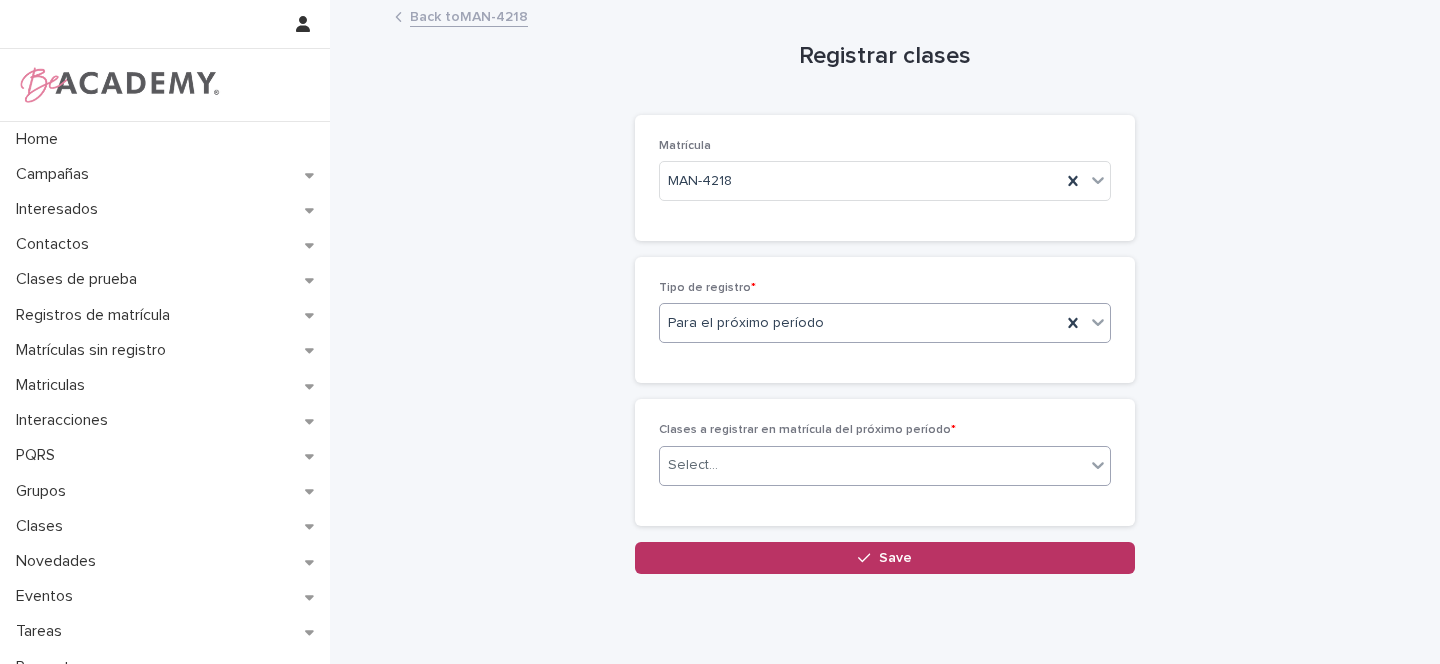 click on "Select..." at bounding box center (693, 465) 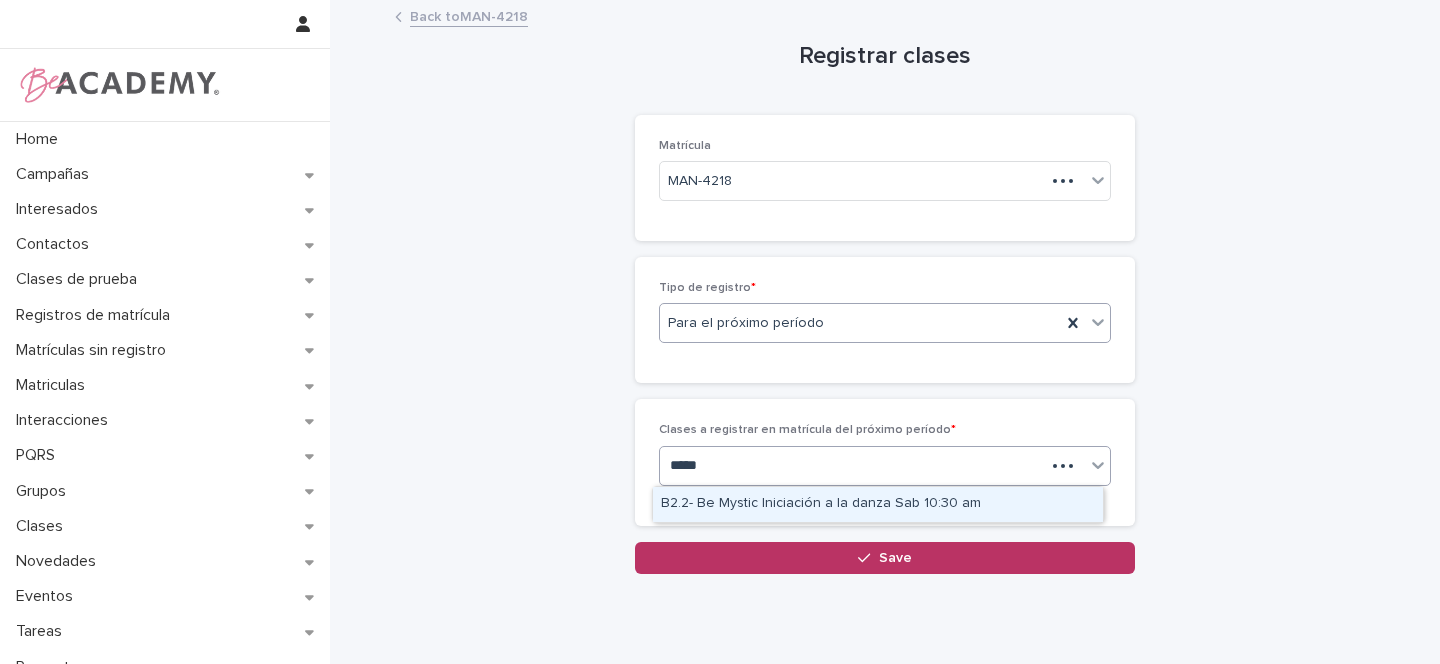 type on "******" 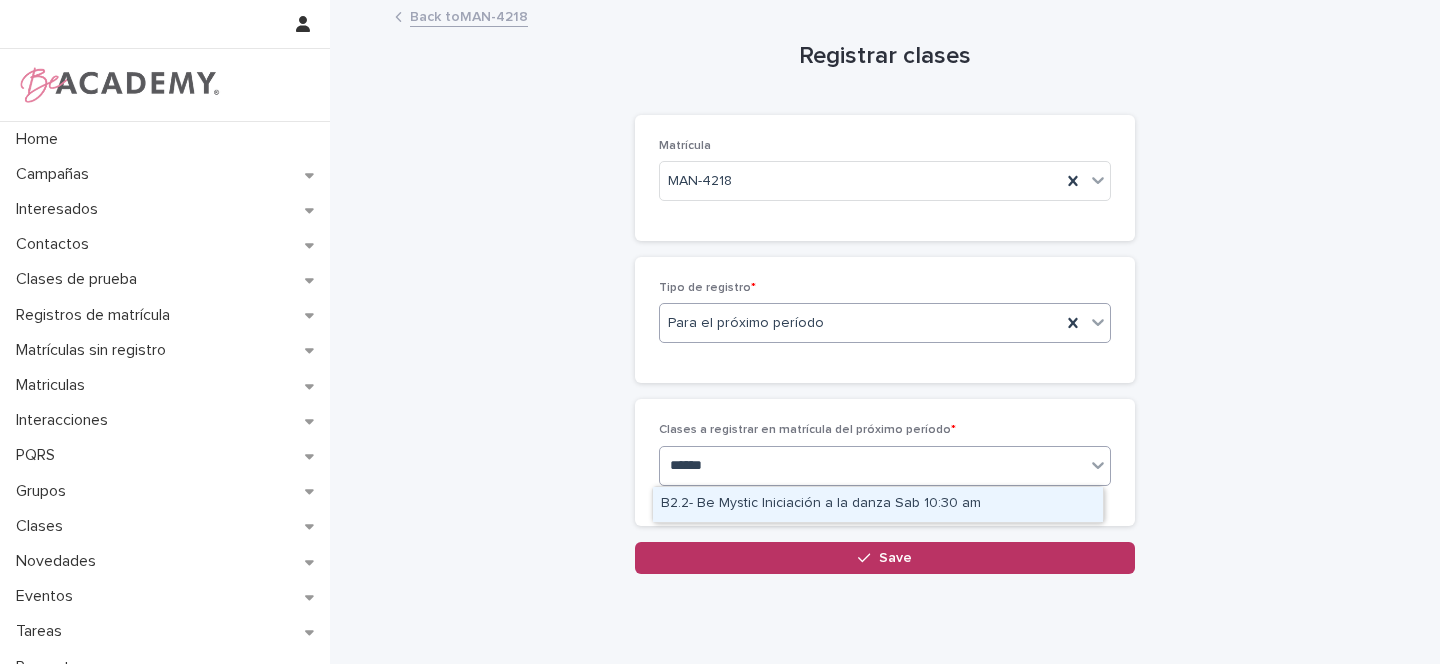 click on "B2.2- Be Mystic Iniciación a la danza Sab 10:30 am" at bounding box center (878, 504) 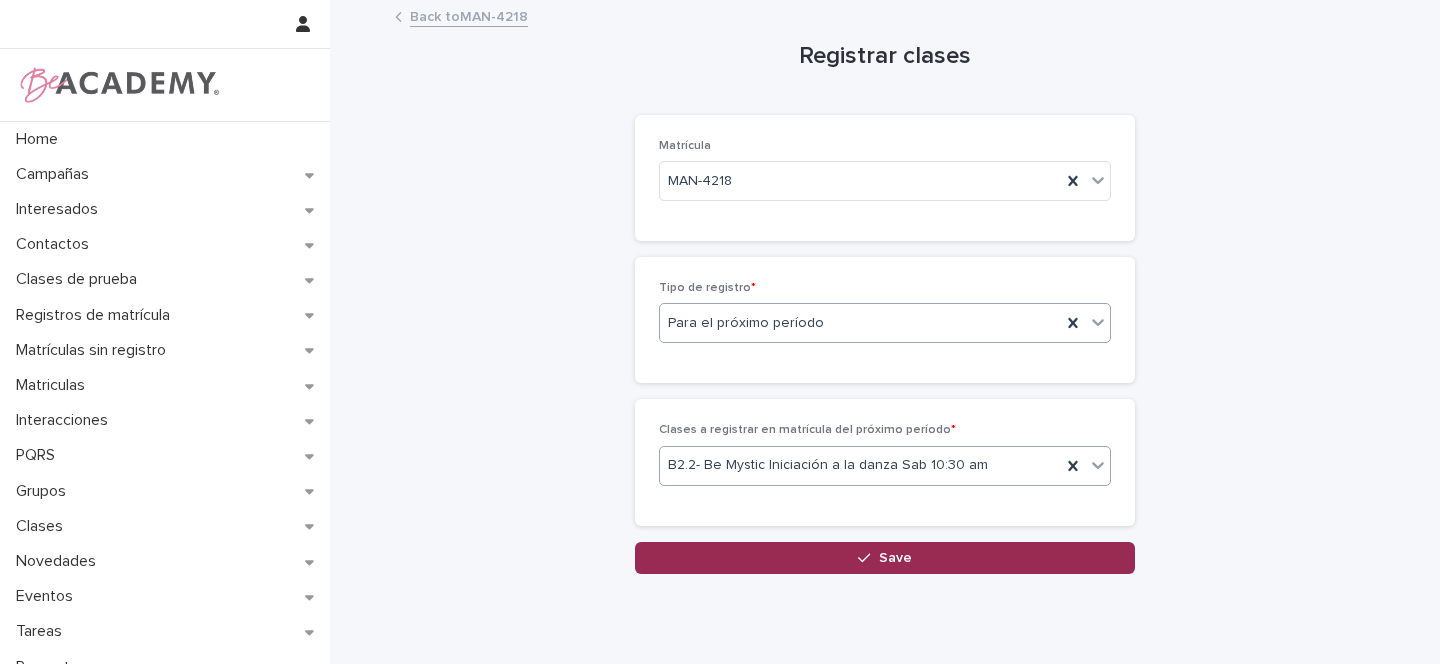 click on "Save" at bounding box center (885, 558) 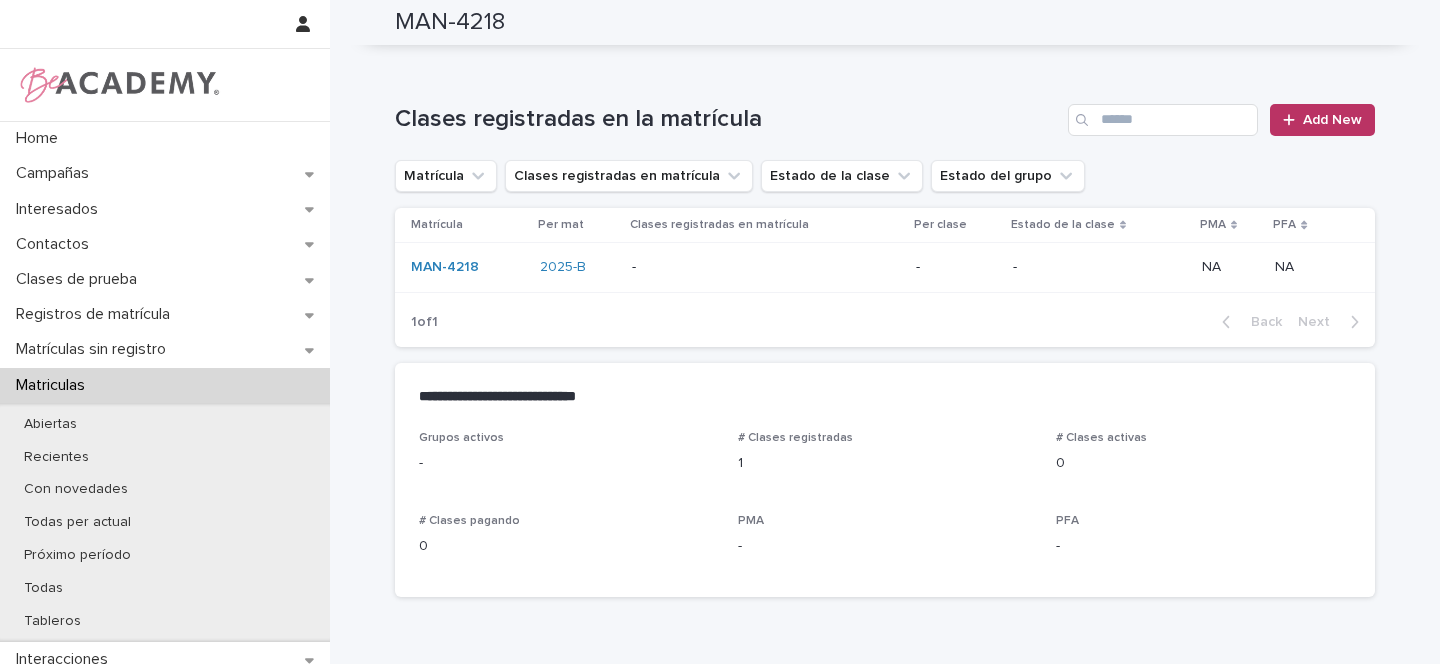 scroll, scrollTop: 0, scrollLeft: 0, axis: both 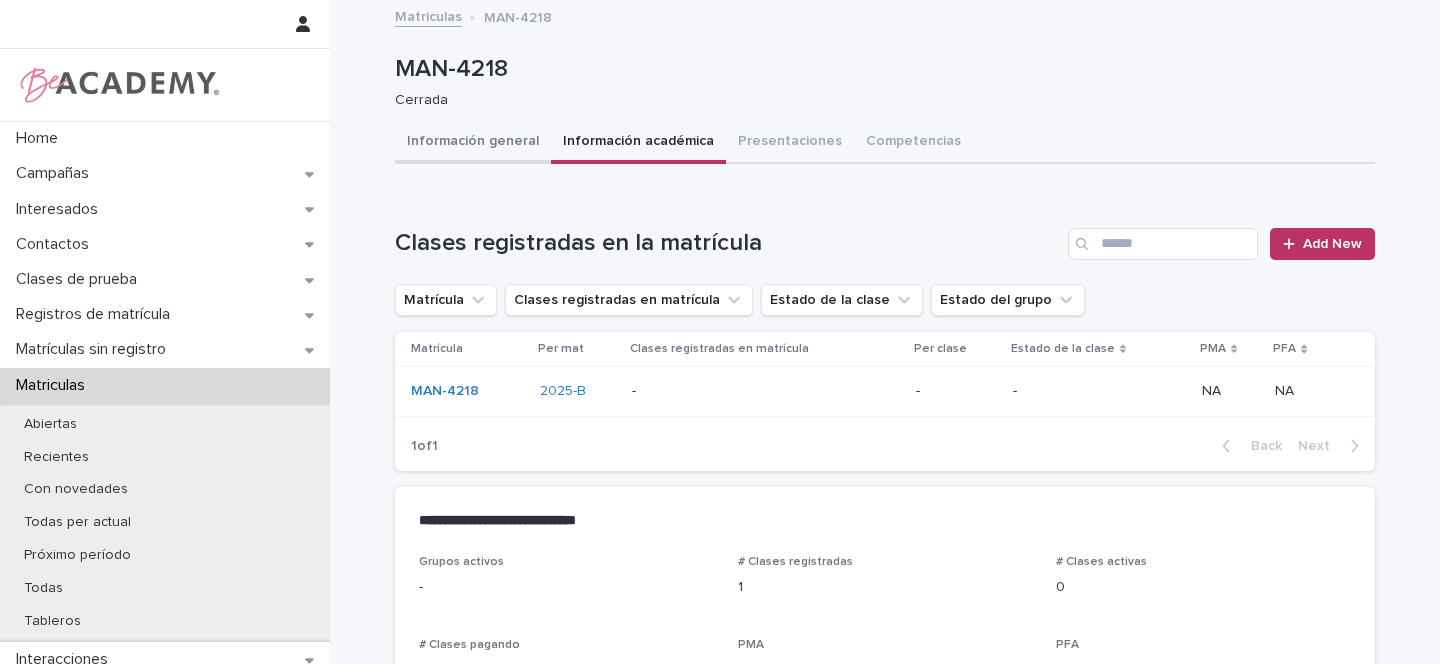 click on "Información general" at bounding box center [473, 143] 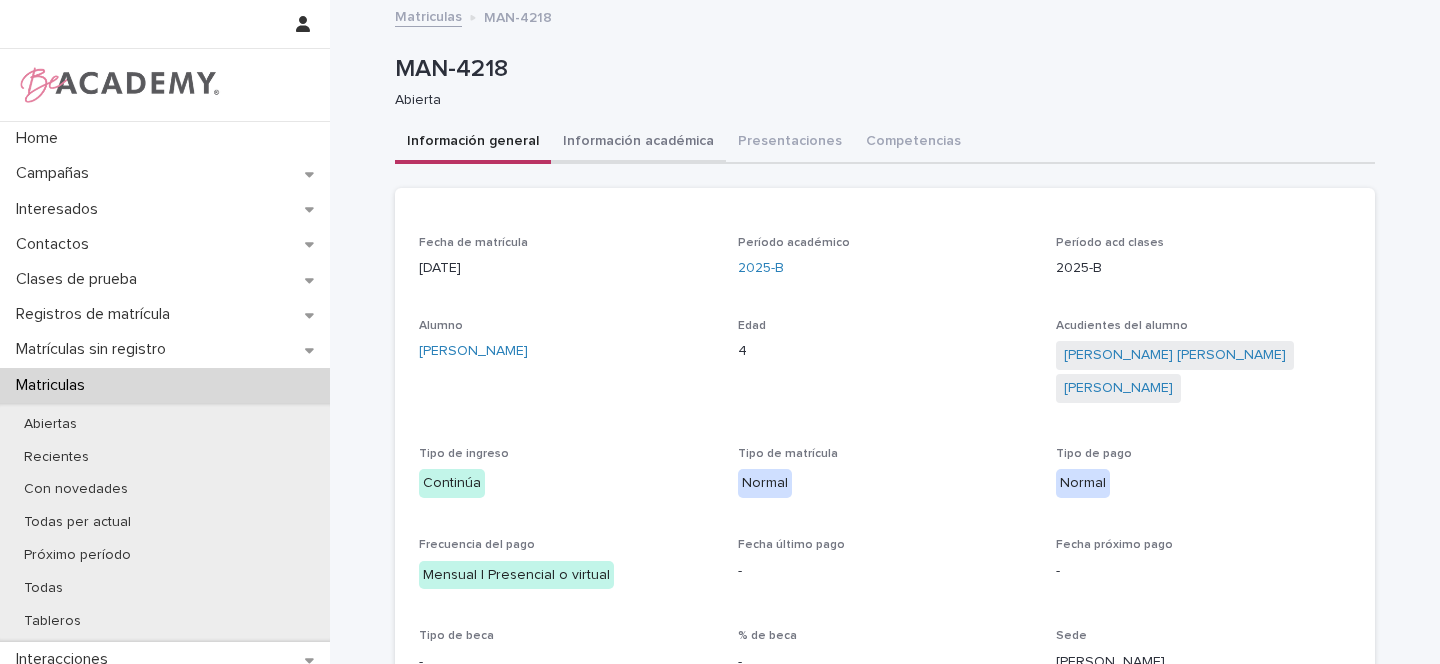 click on "Información académica" at bounding box center [638, 143] 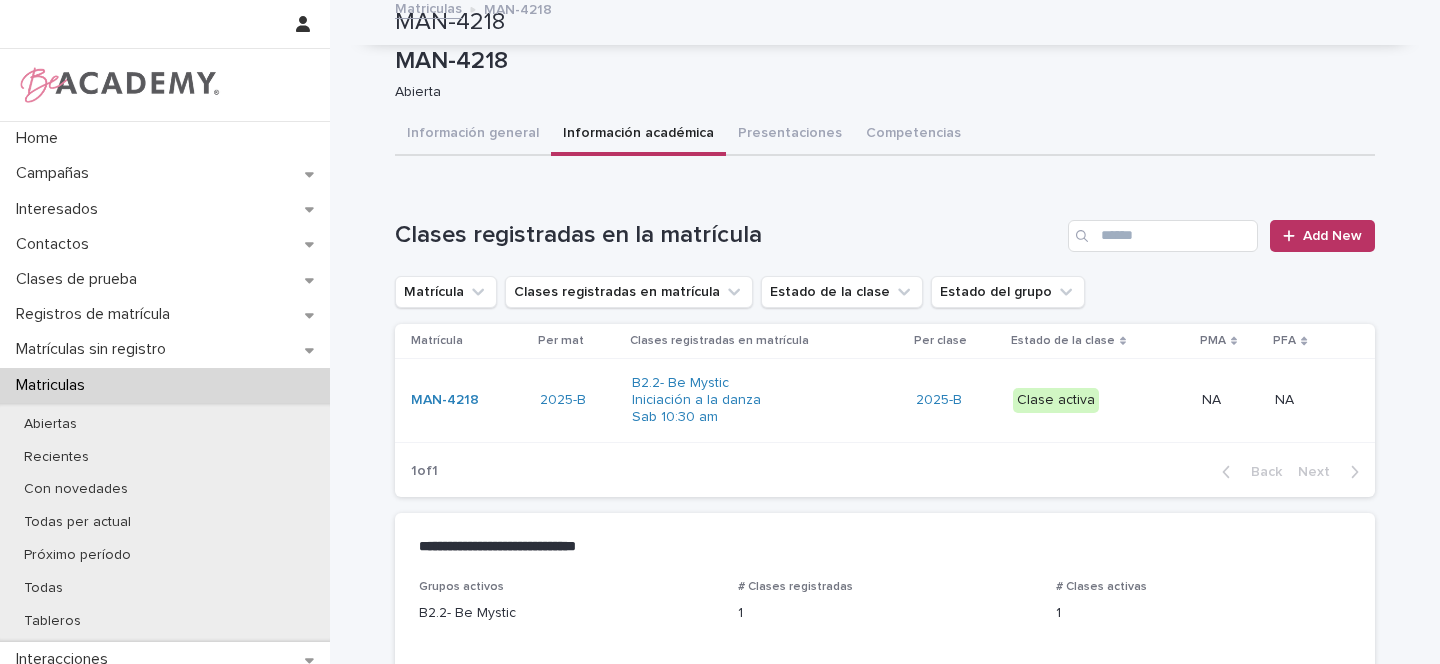 scroll, scrollTop: 0, scrollLeft: 0, axis: both 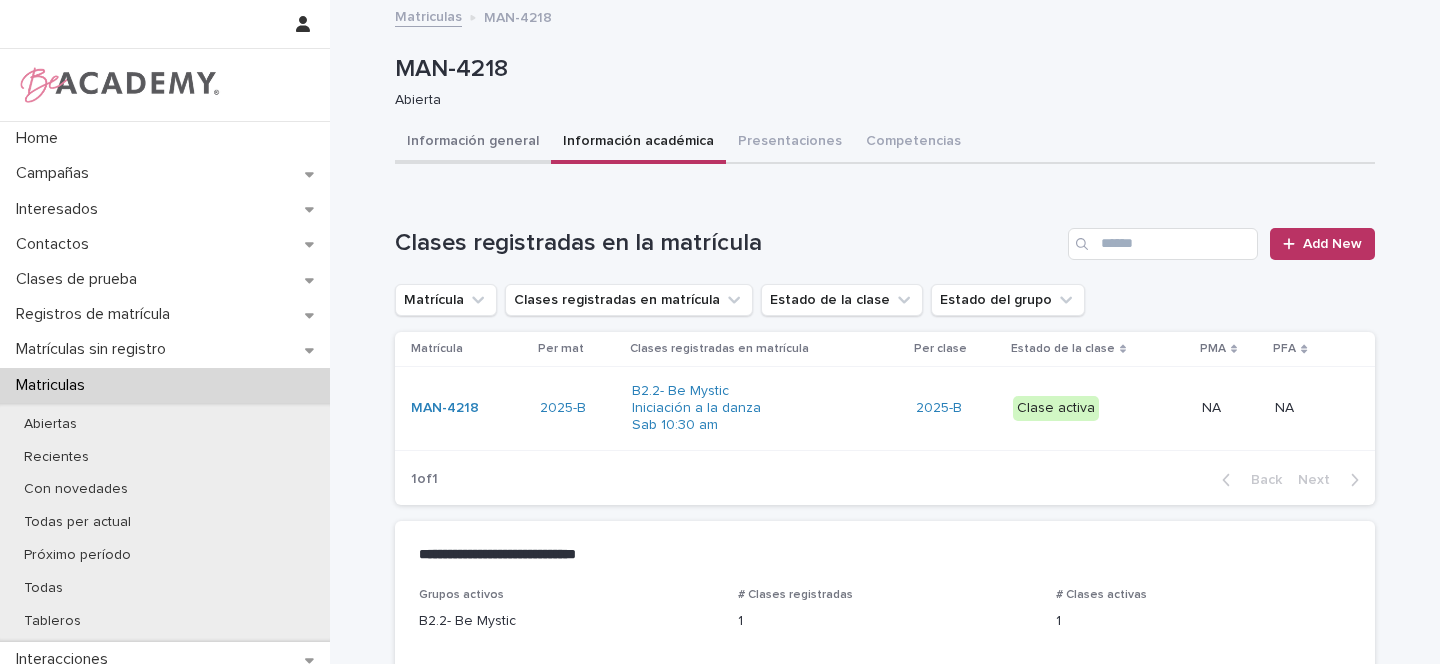 click on "Información general" at bounding box center [473, 143] 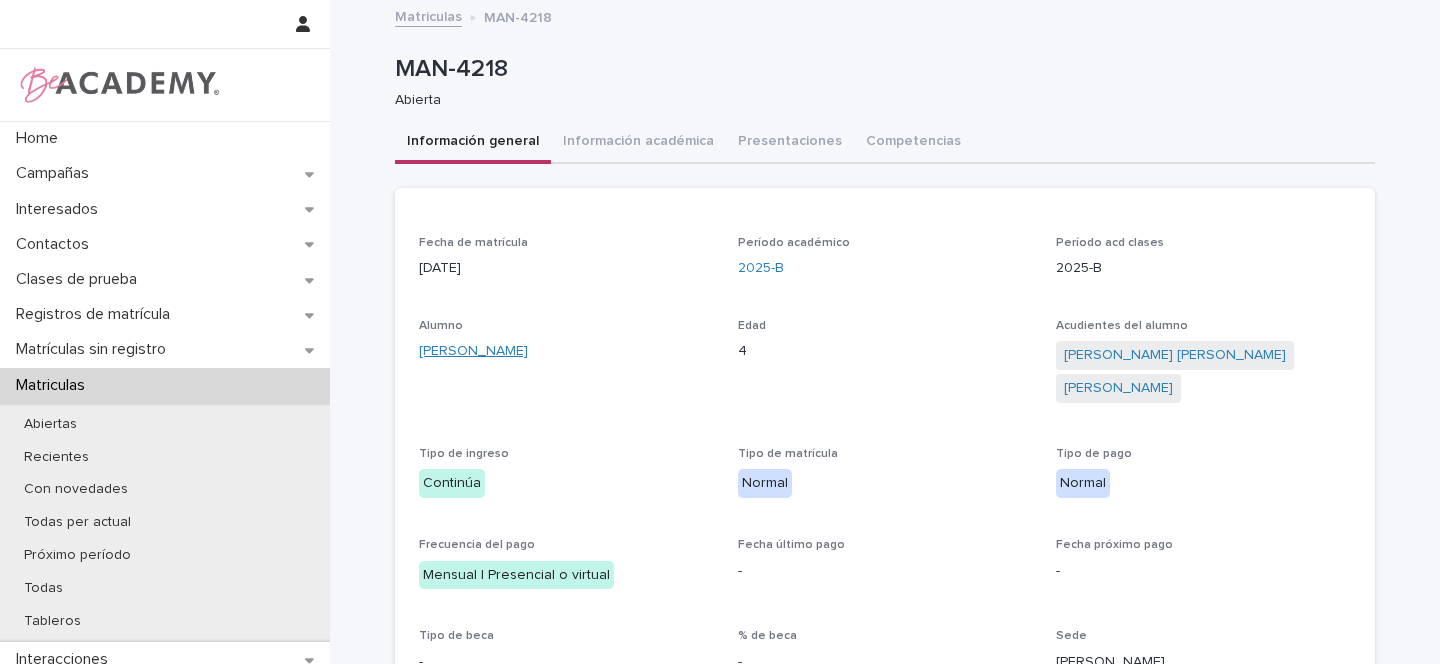 click on "Mariana Enciso Garces" at bounding box center [473, 351] 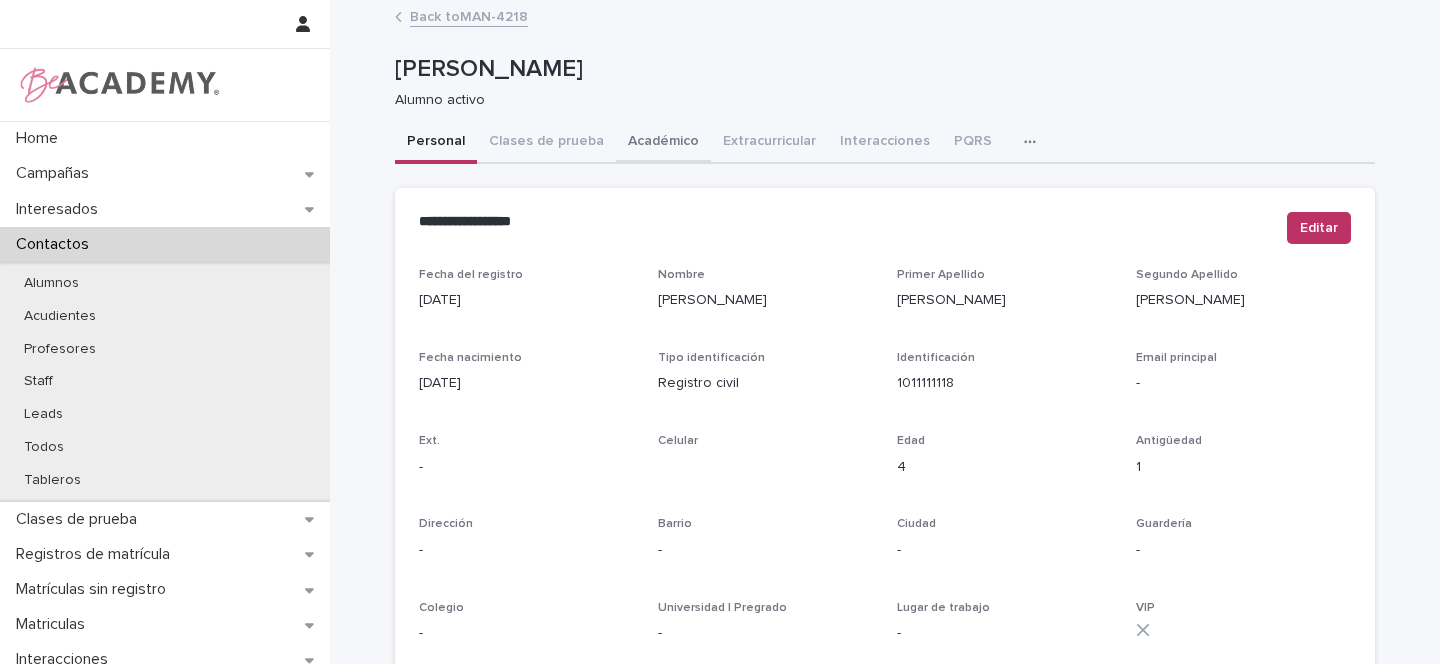 click on "Académico" at bounding box center (663, 143) 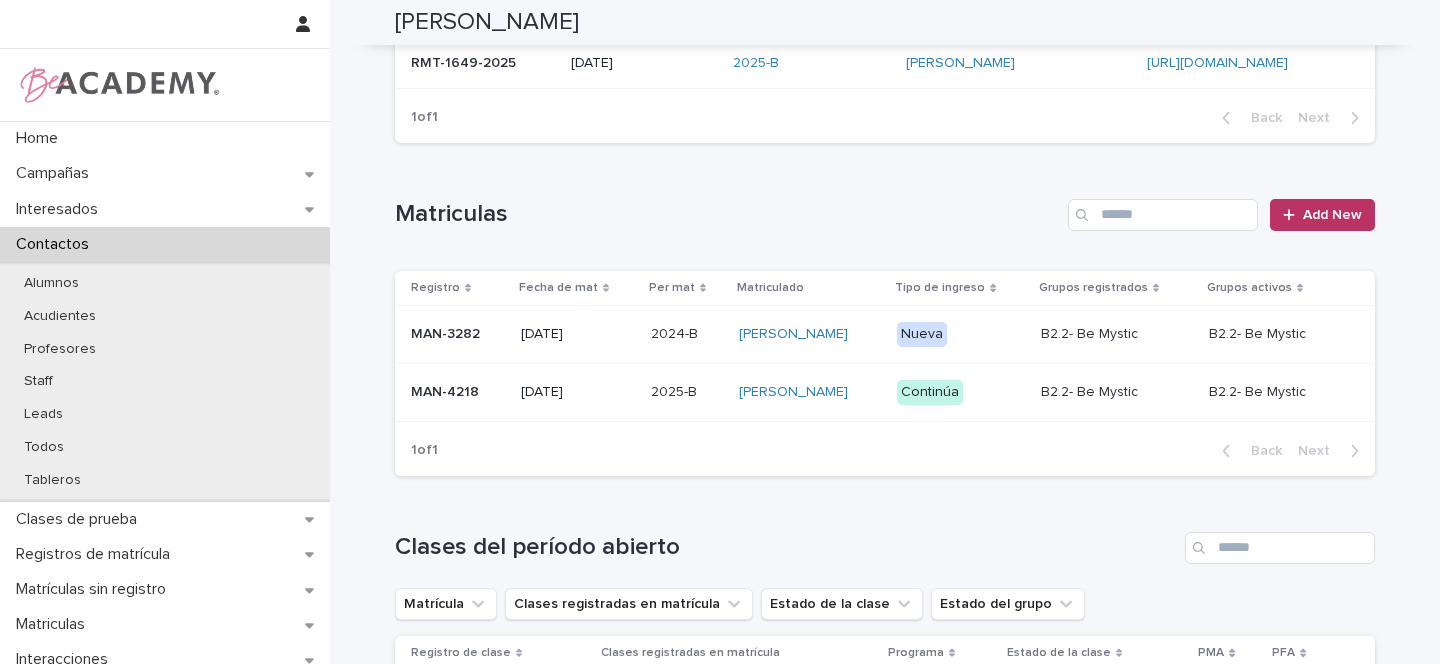 scroll, scrollTop: 0, scrollLeft: 0, axis: both 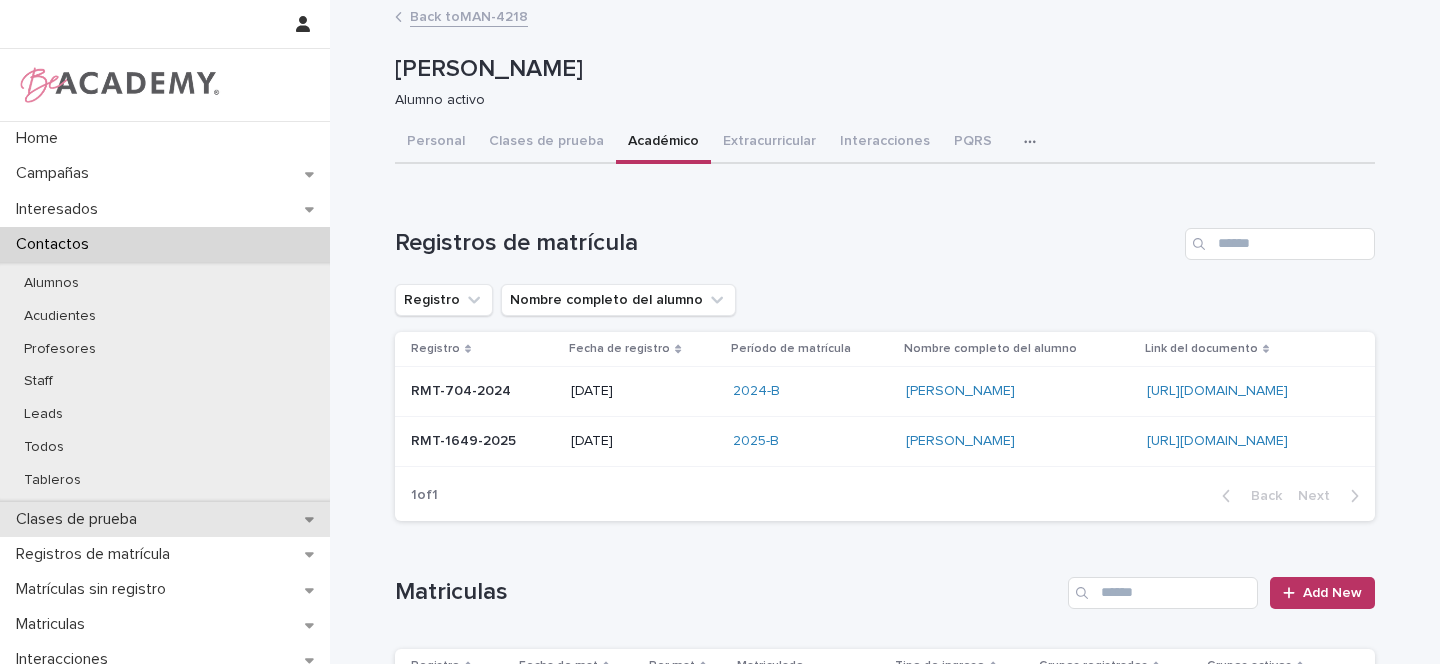 click on "Clases de prueba" at bounding box center [165, 519] 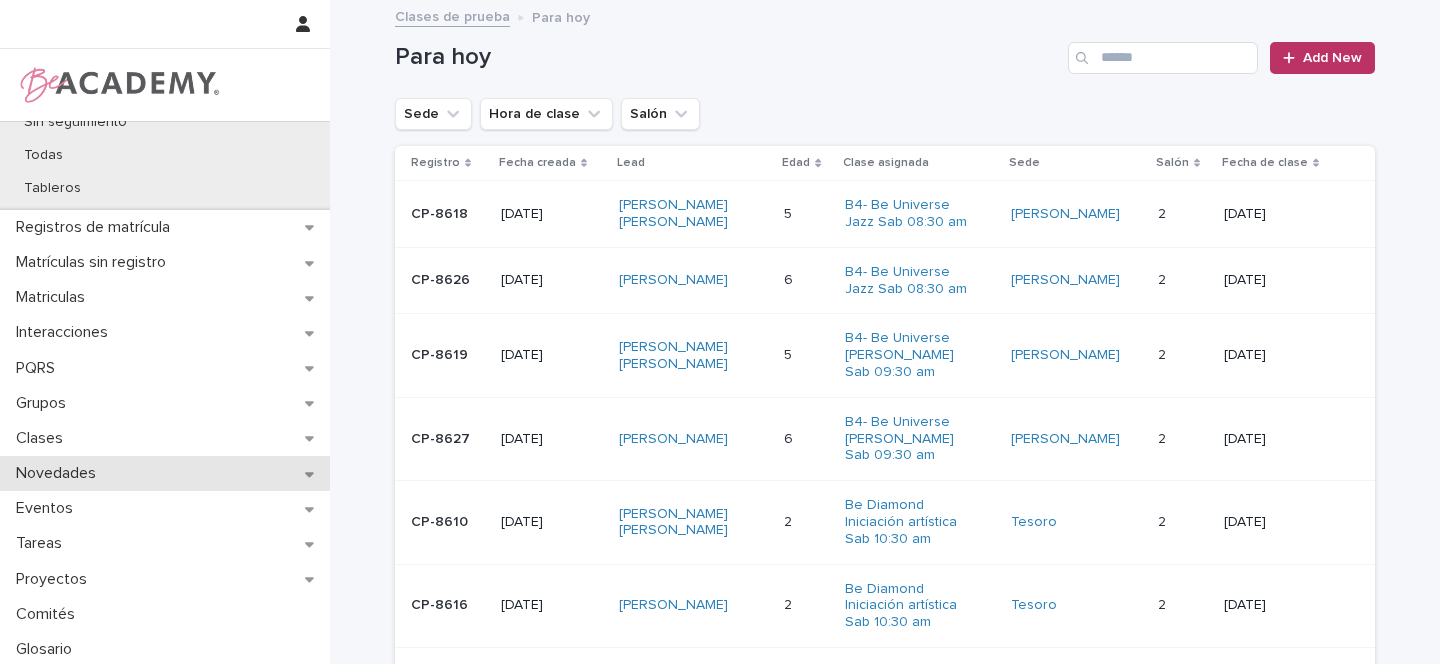 scroll, scrollTop: 330, scrollLeft: 0, axis: vertical 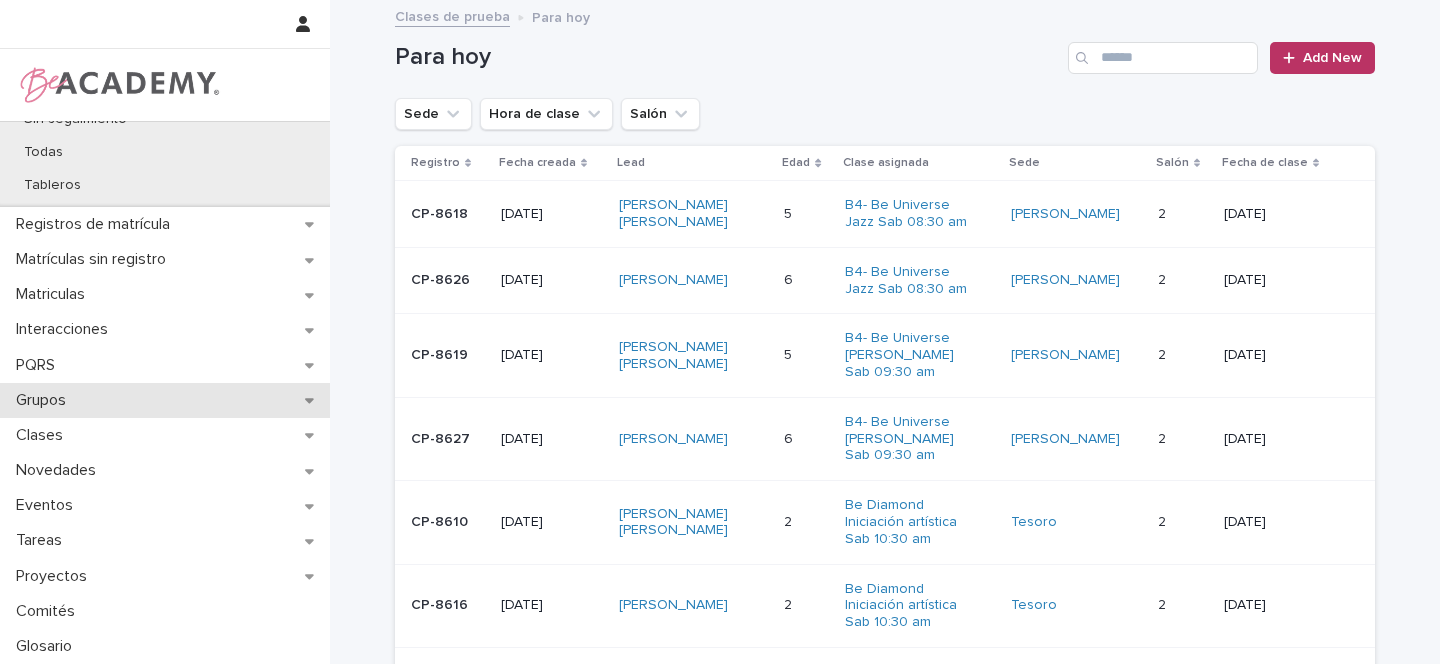 click 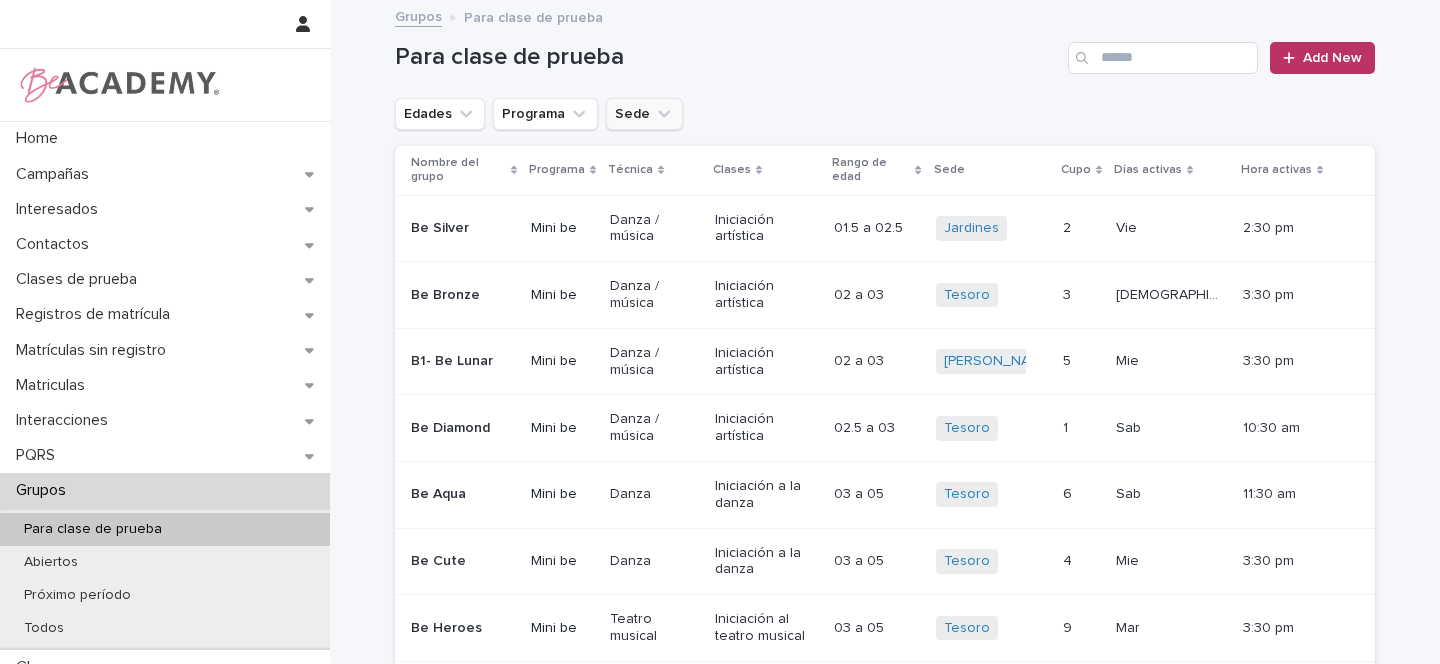 drag, startPoint x: 639, startPoint y: 121, endPoint x: 648, endPoint y: 128, distance: 11.401754 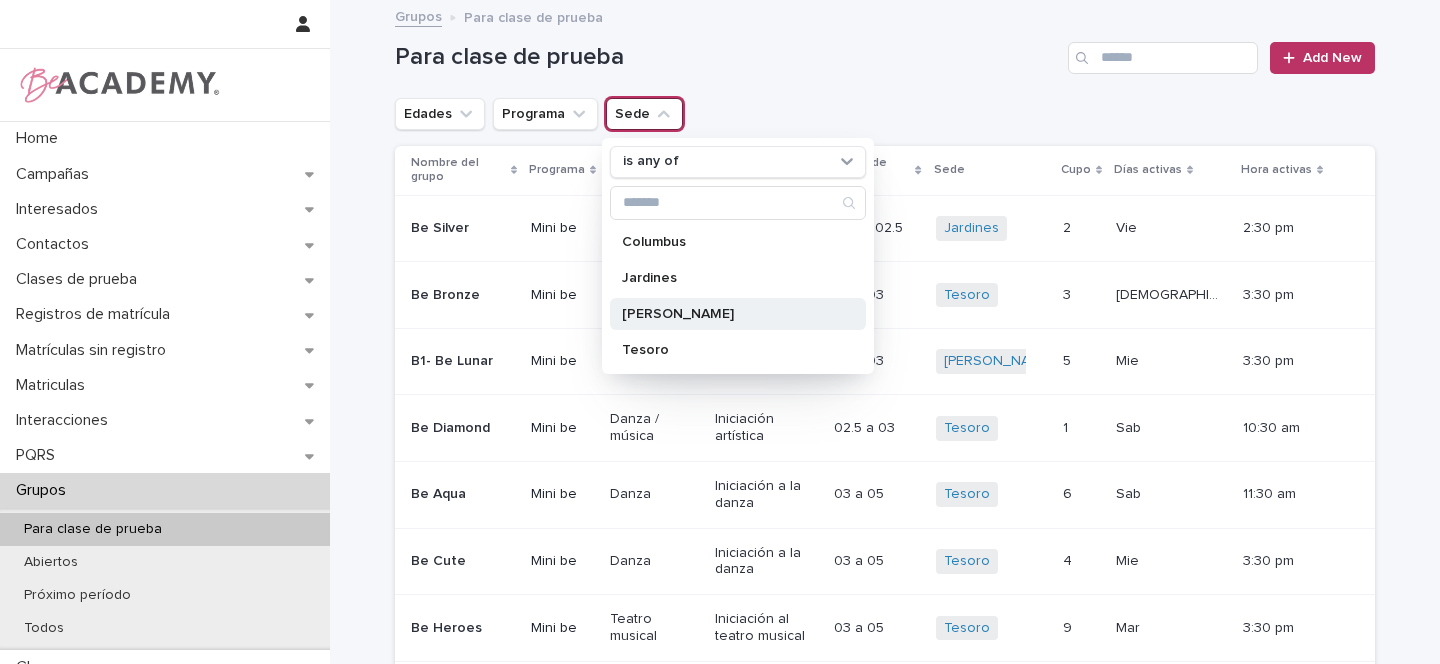 click on "[PERSON_NAME]" at bounding box center [728, 314] 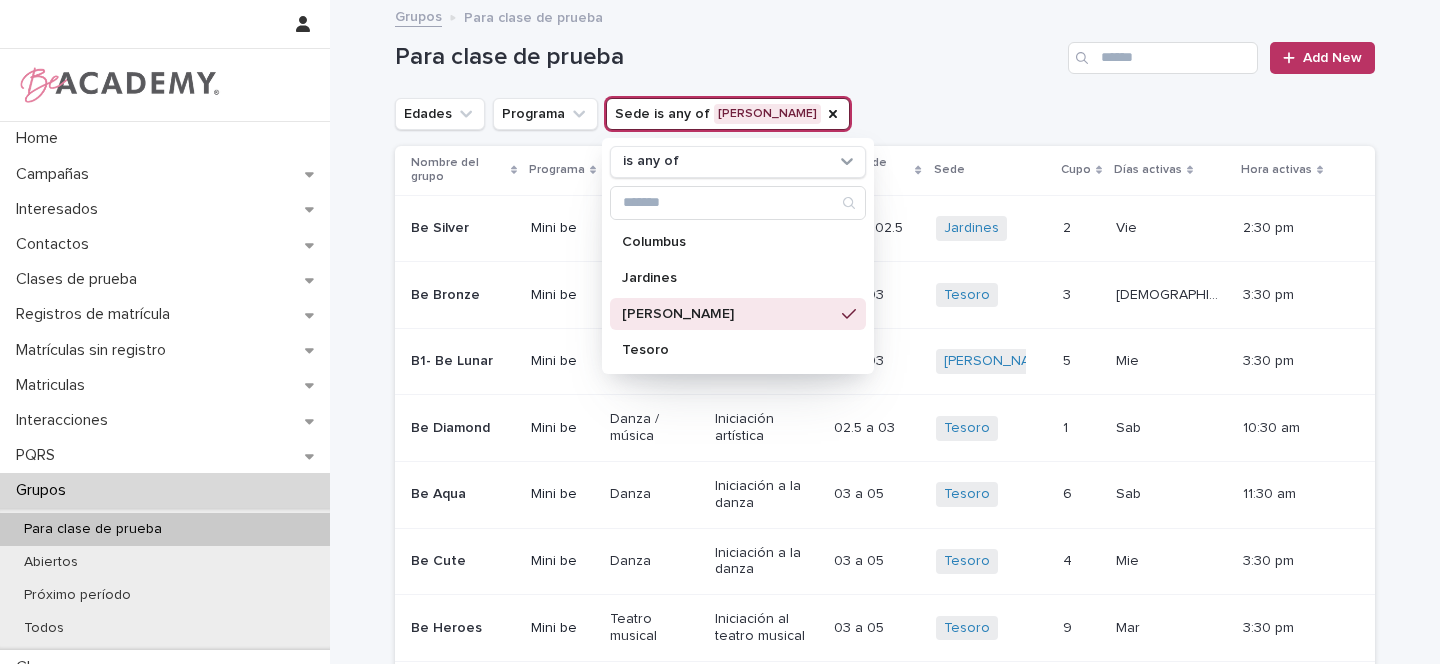 click 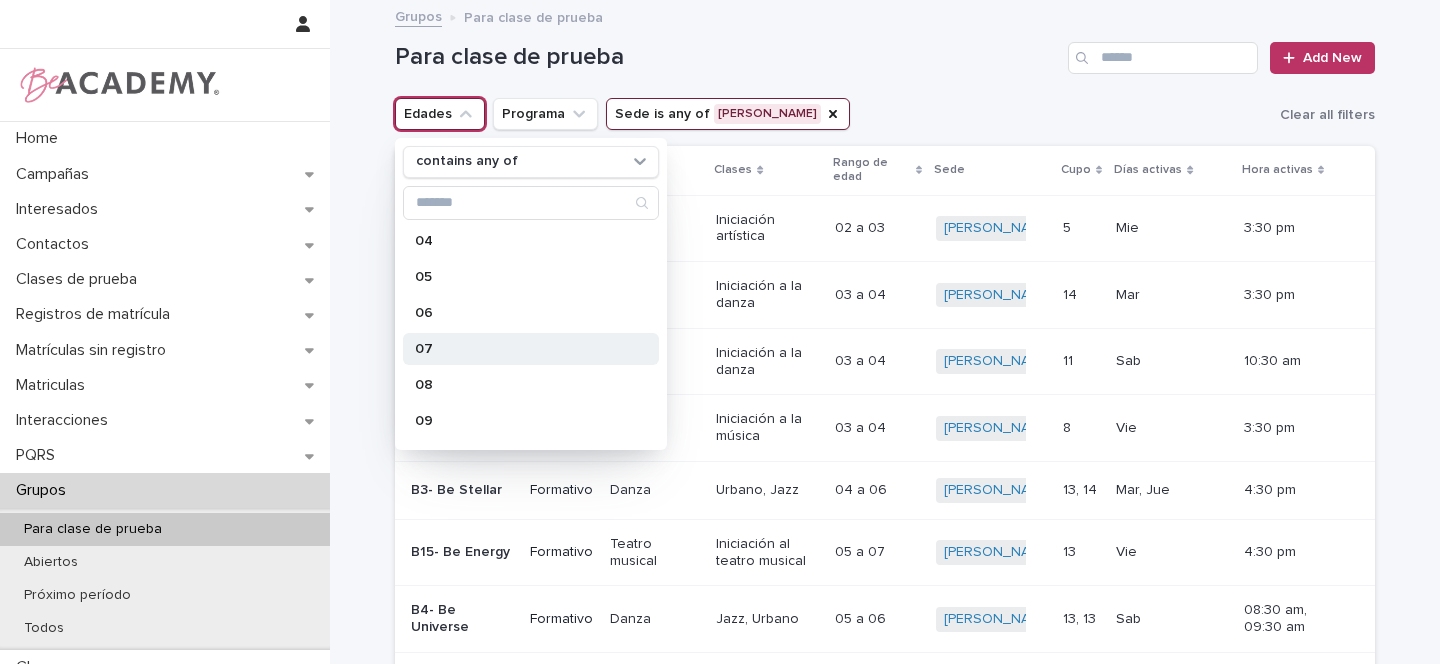 scroll, scrollTop: 188, scrollLeft: 0, axis: vertical 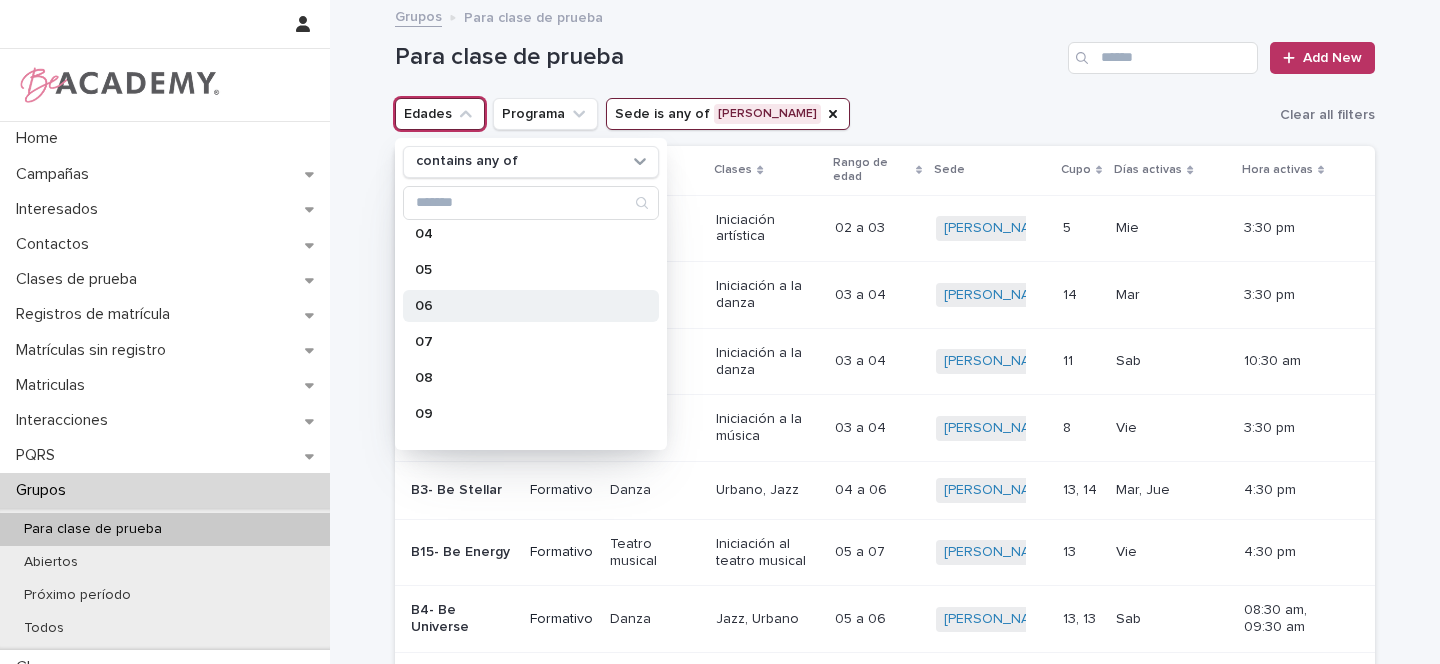 click on "06" at bounding box center (521, 306) 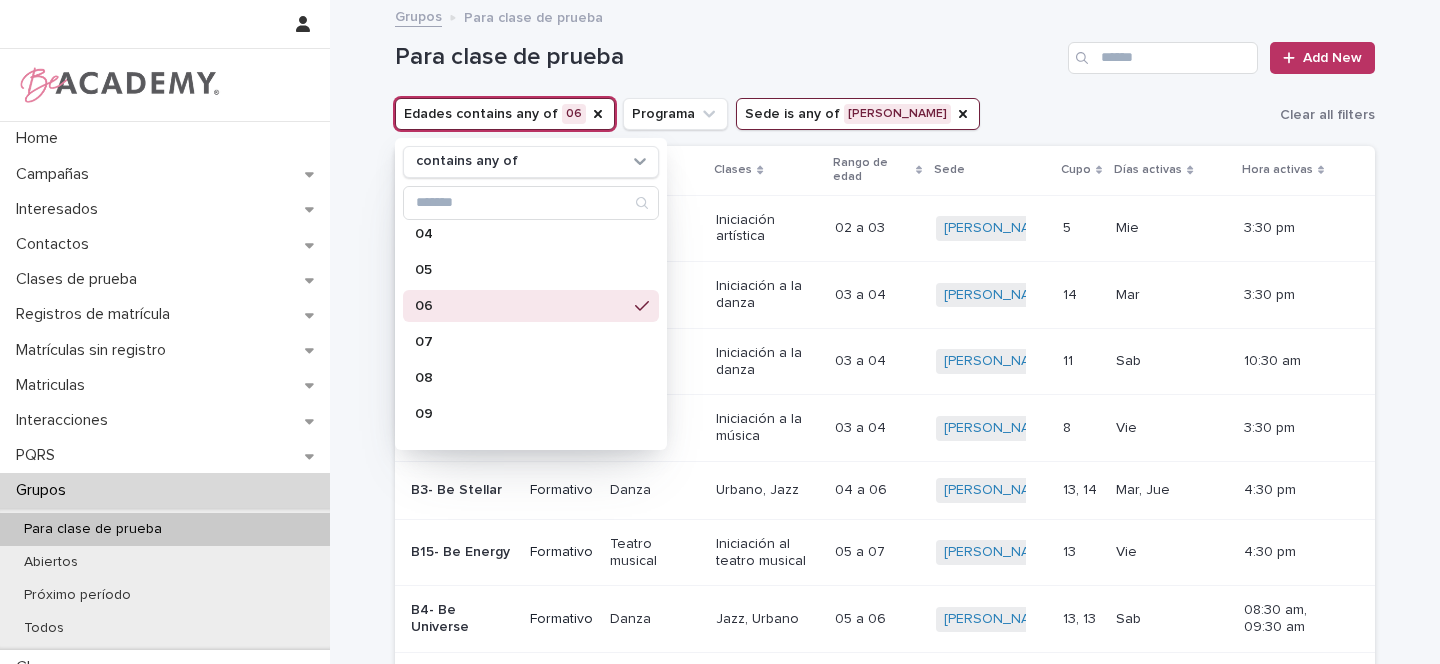 click on "Para clase de prueba Add New" at bounding box center [885, 50] 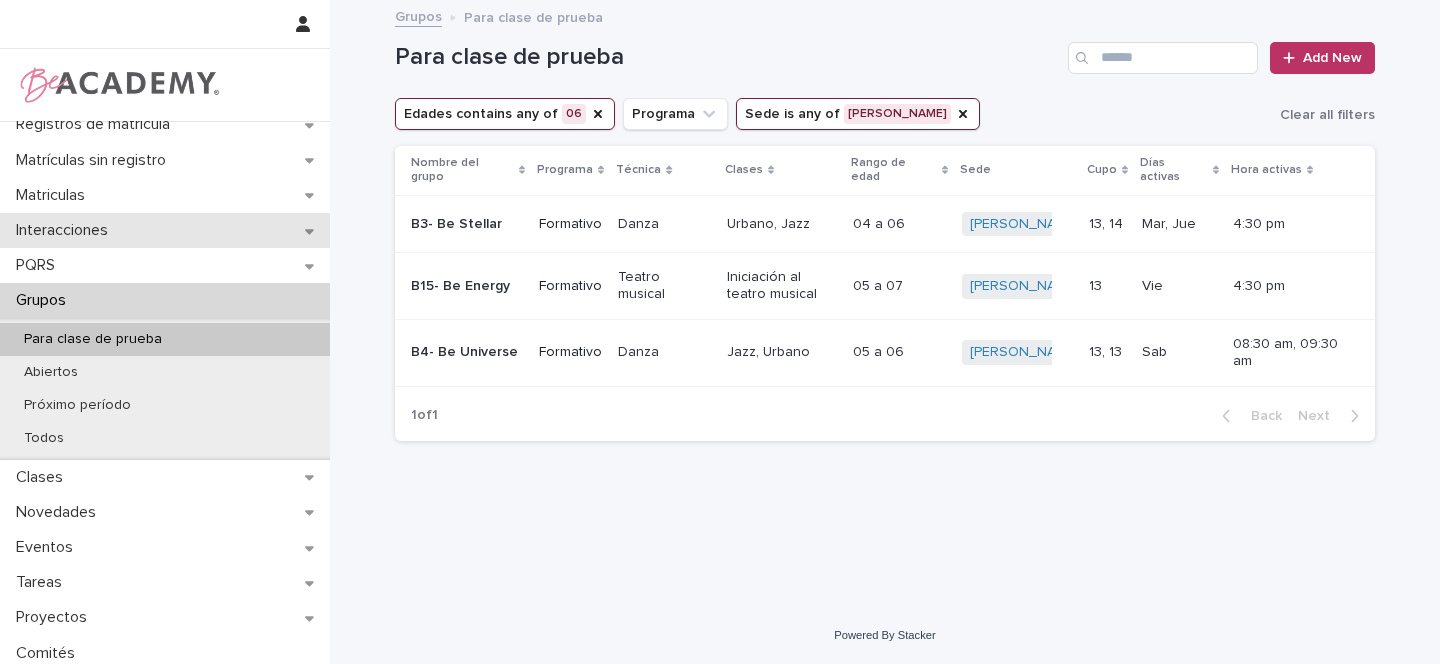 scroll, scrollTop: 232, scrollLeft: 0, axis: vertical 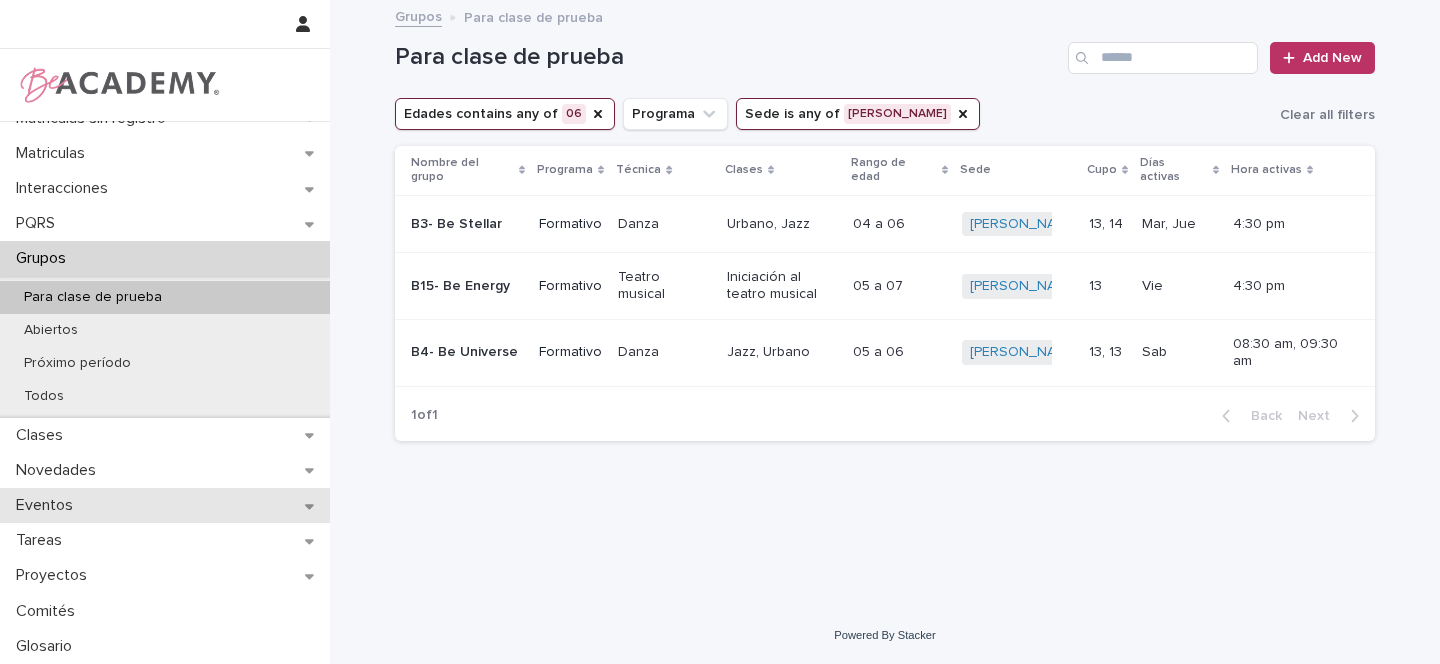 click on "Eventos" at bounding box center (165, 505) 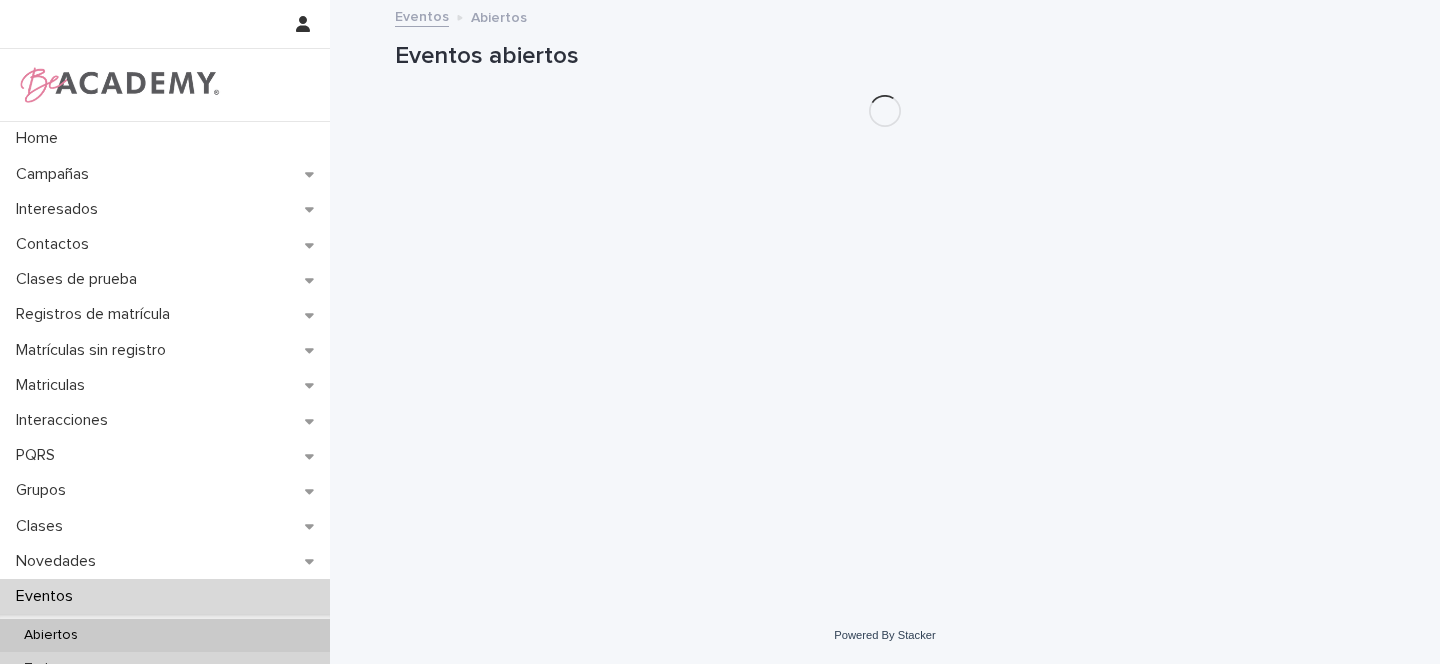 click on "Todos" at bounding box center (44, 668) 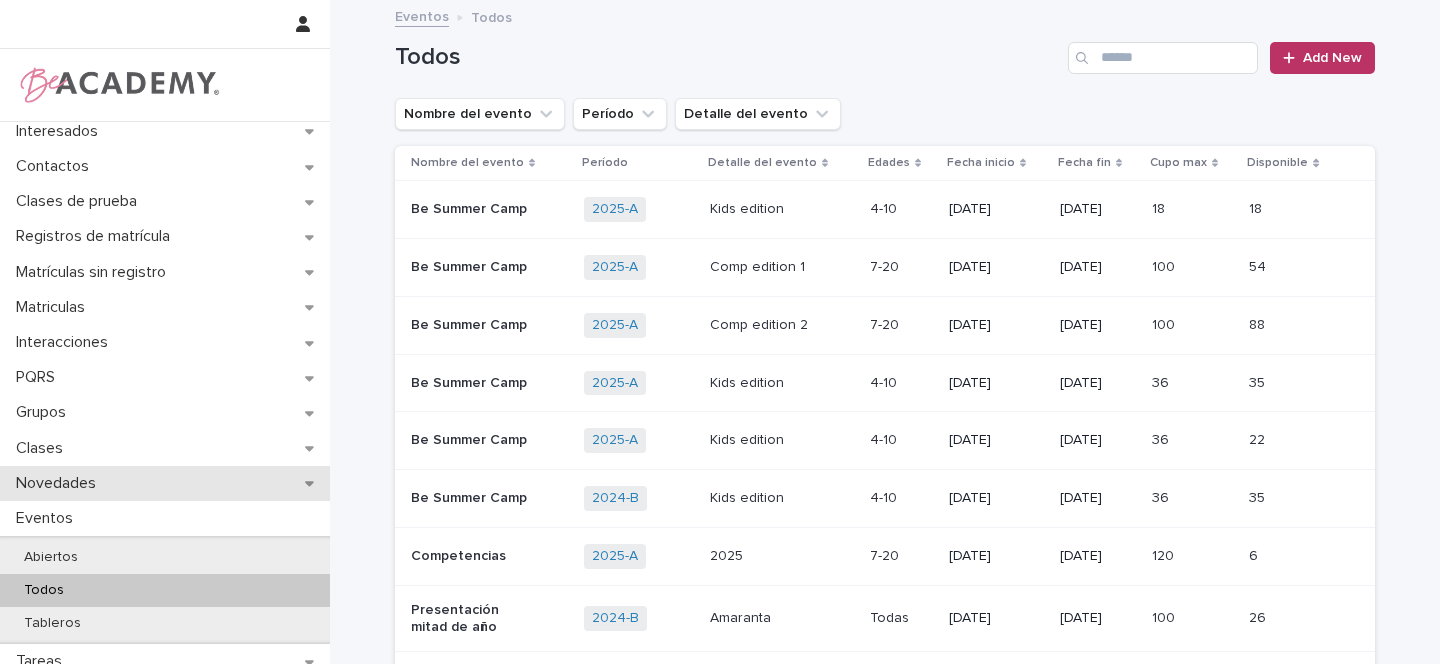 scroll, scrollTop: 81, scrollLeft: 0, axis: vertical 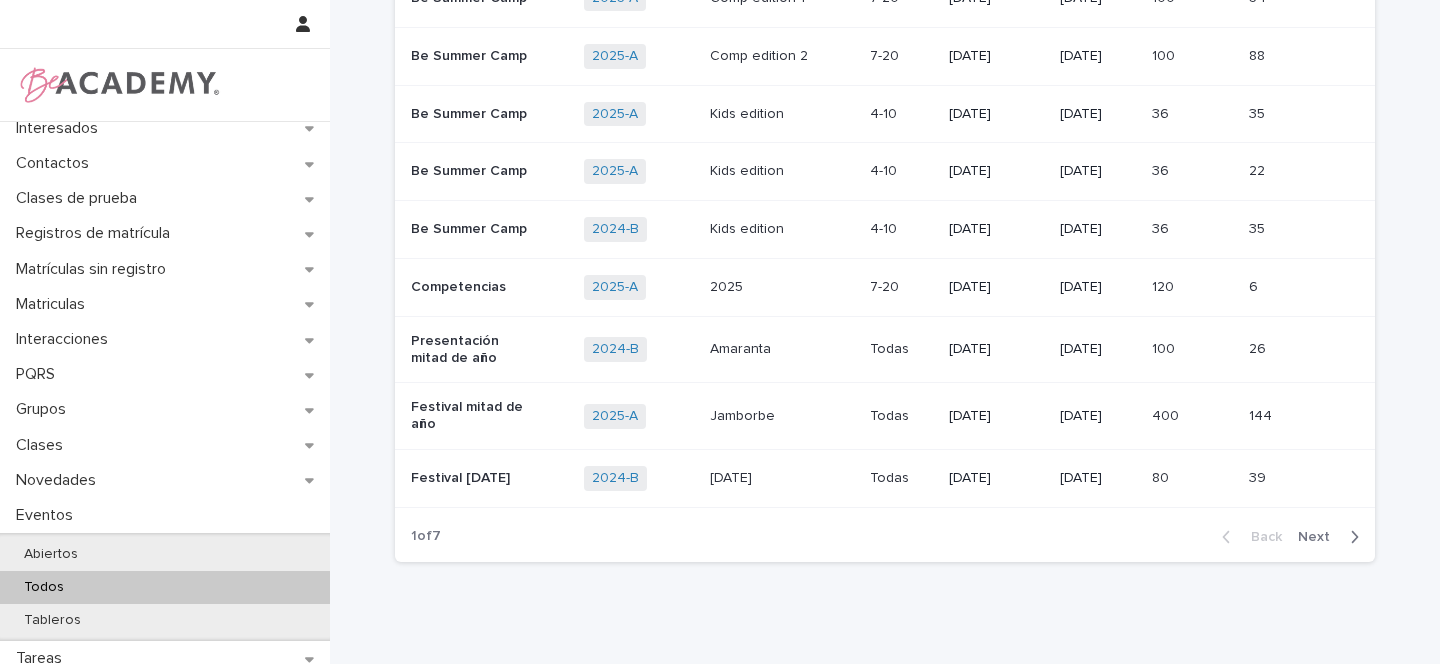 click on "Presentación mitad de año" at bounding box center (489, 350) 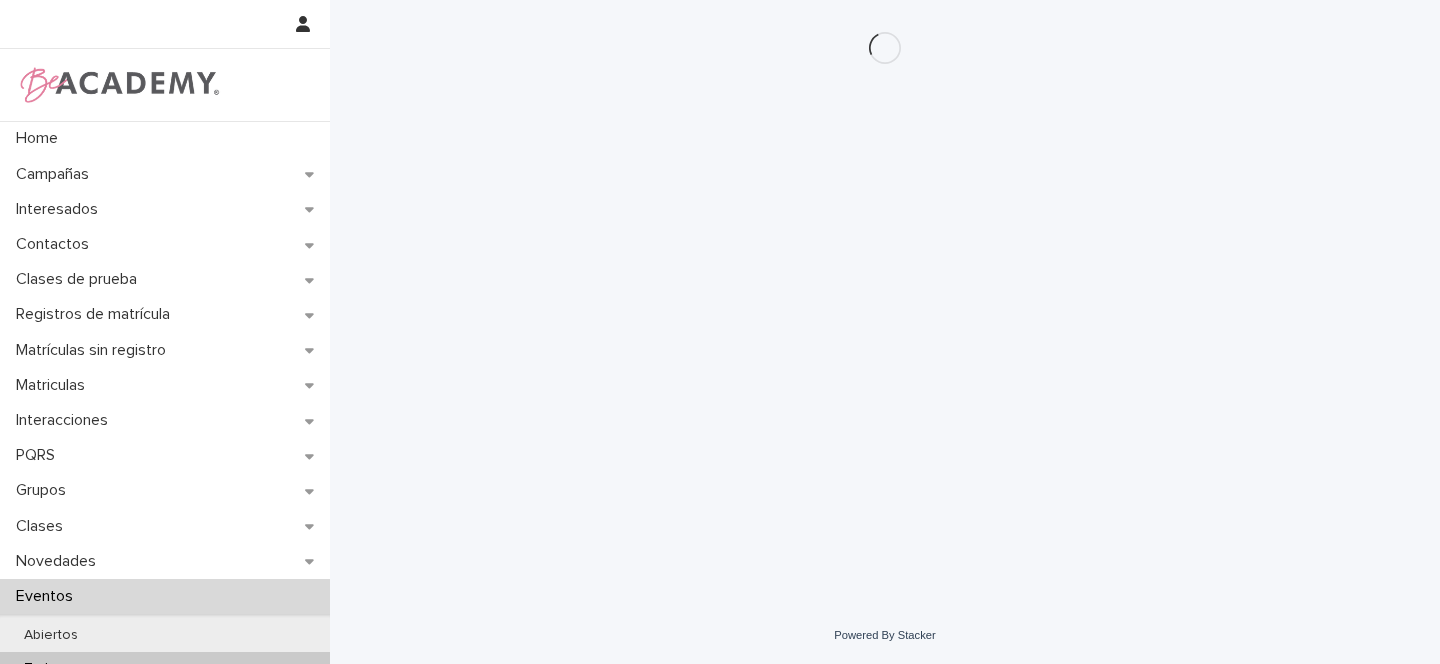scroll, scrollTop: 0, scrollLeft: 0, axis: both 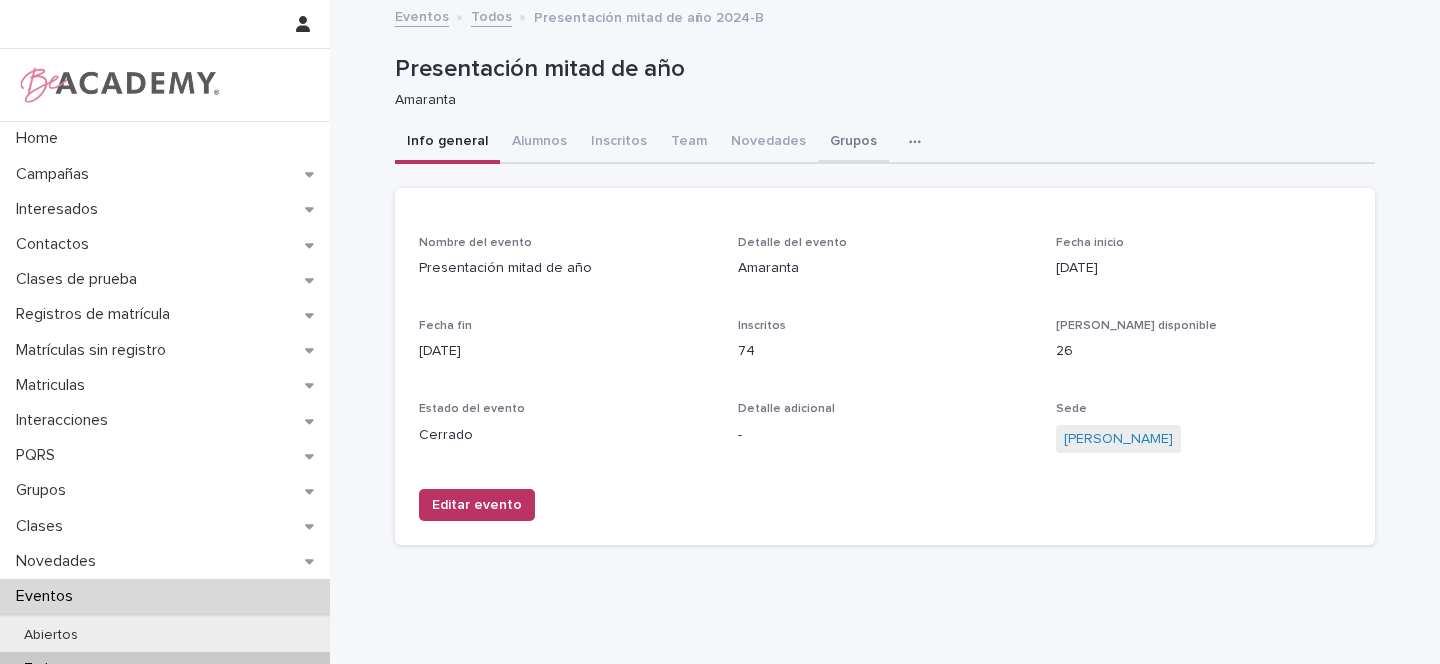 click on "Grupos" at bounding box center (853, 143) 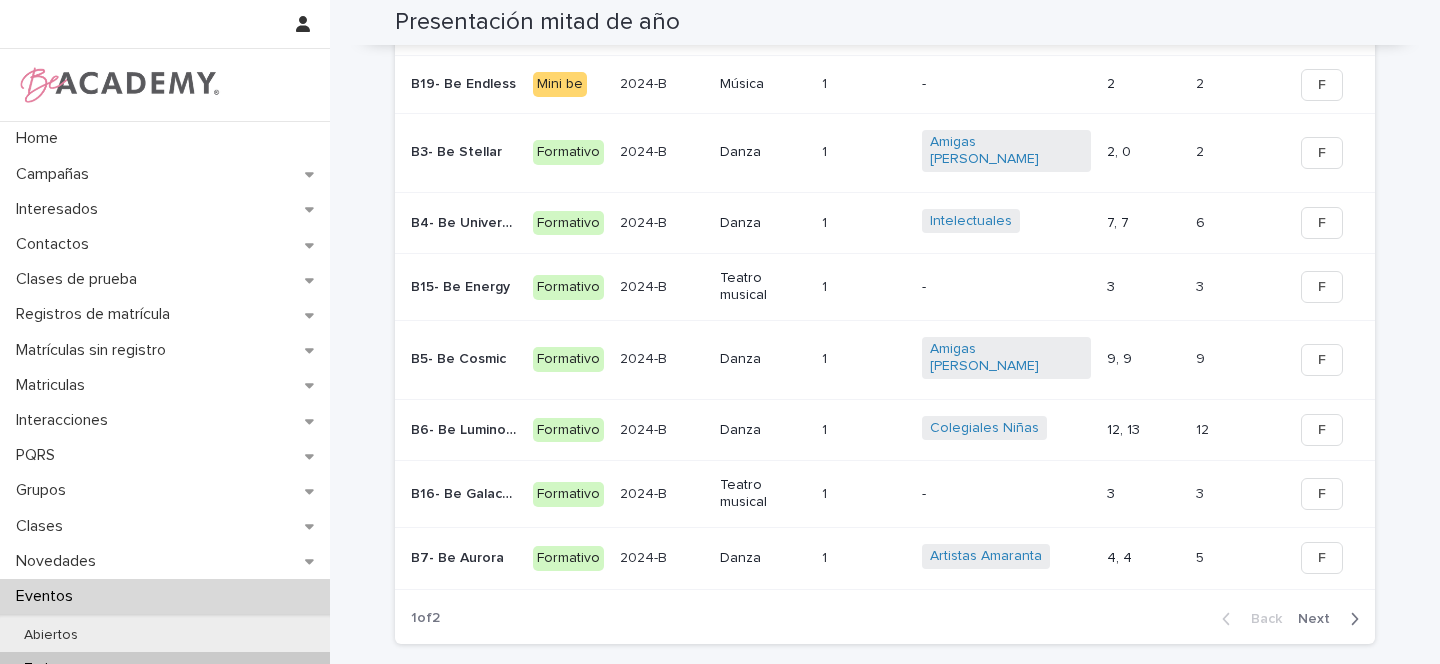 scroll, scrollTop: 453, scrollLeft: 0, axis: vertical 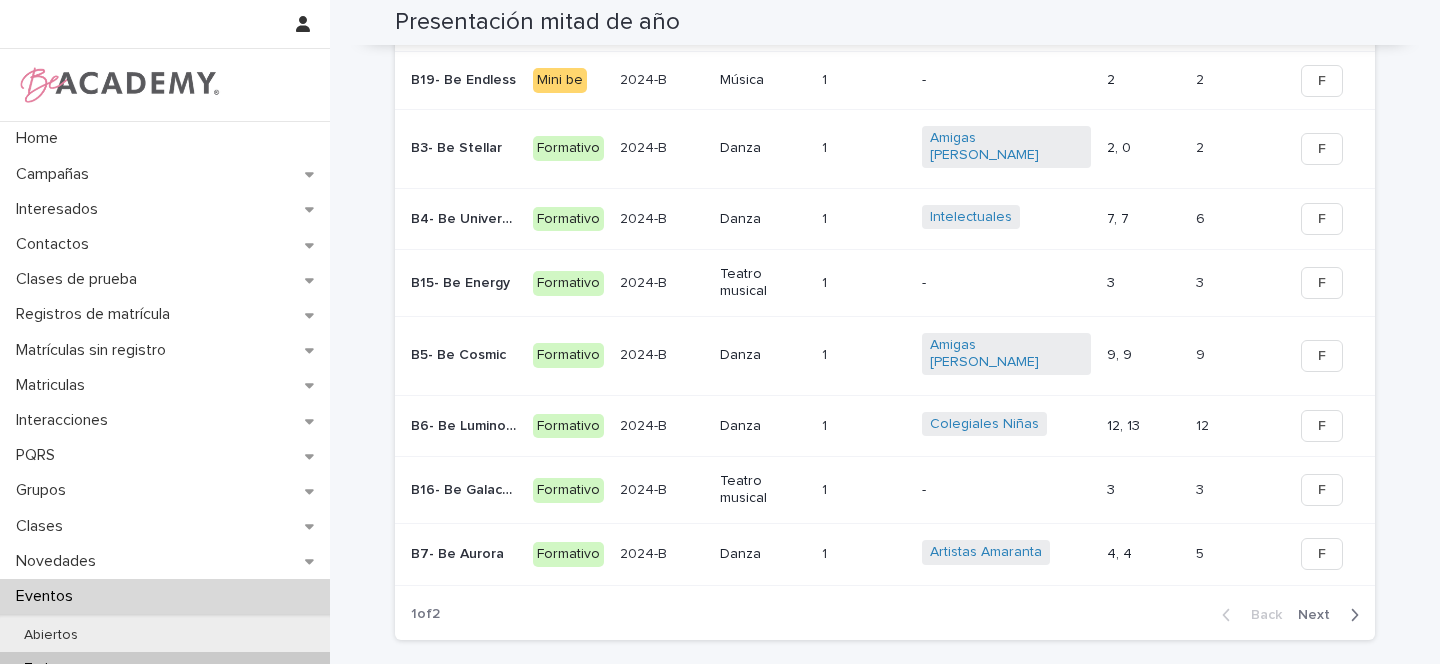 click on "Next" at bounding box center [1320, 615] 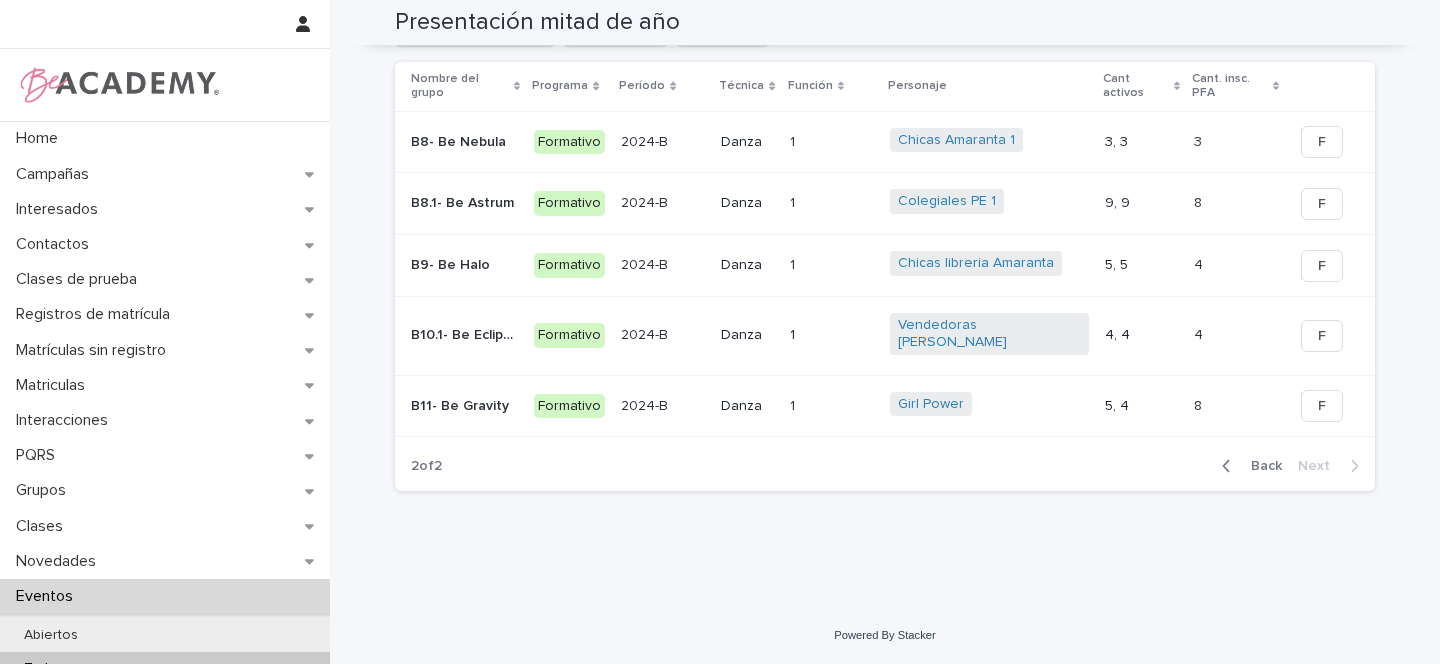 scroll, scrollTop: 239, scrollLeft: 0, axis: vertical 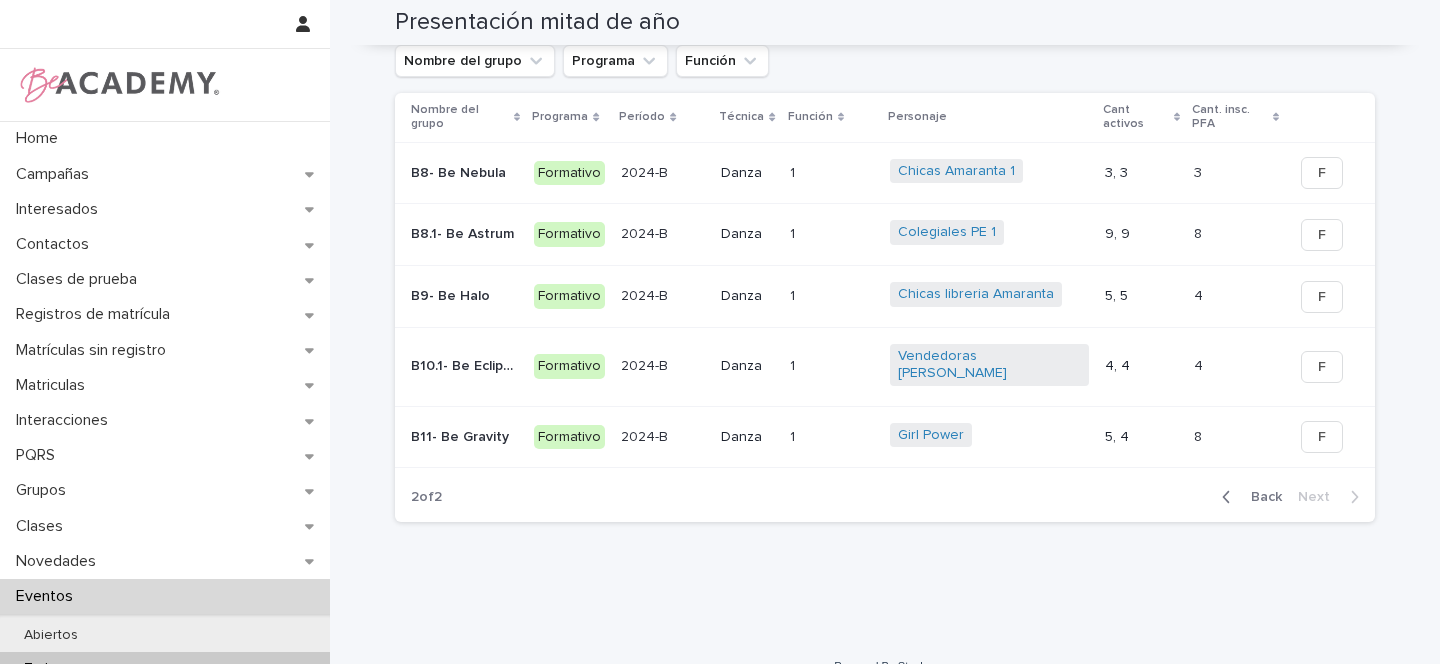 click at bounding box center [464, 234] 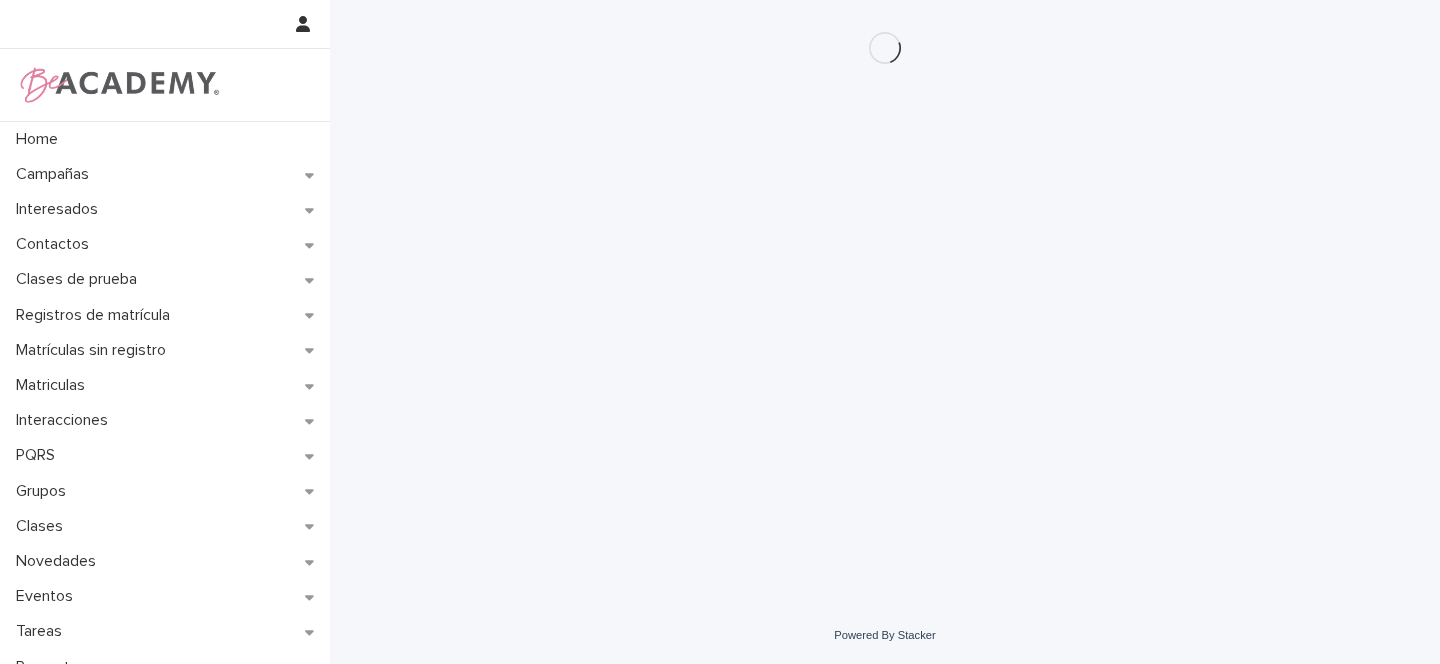 scroll, scrollTop: 0, scrollLeft: 0, axis: both 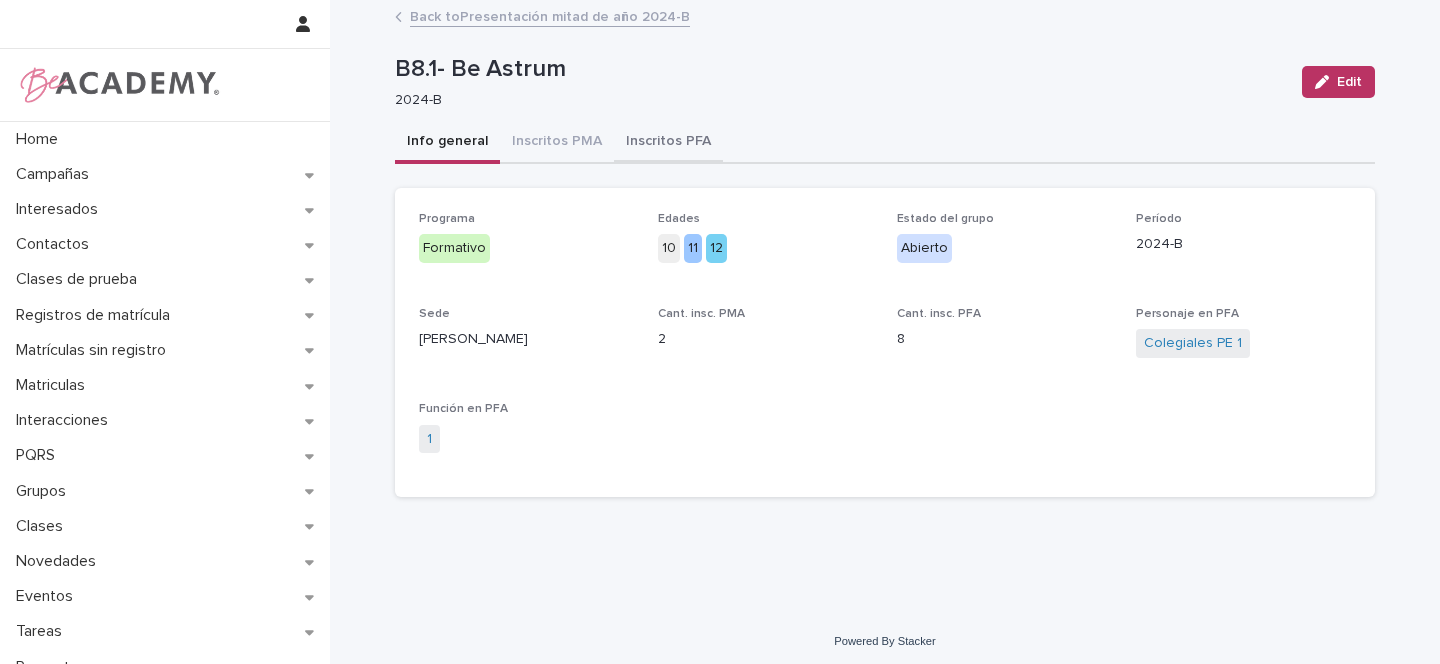 click on "Inscritos PFA" at bounding box center (668, 143) 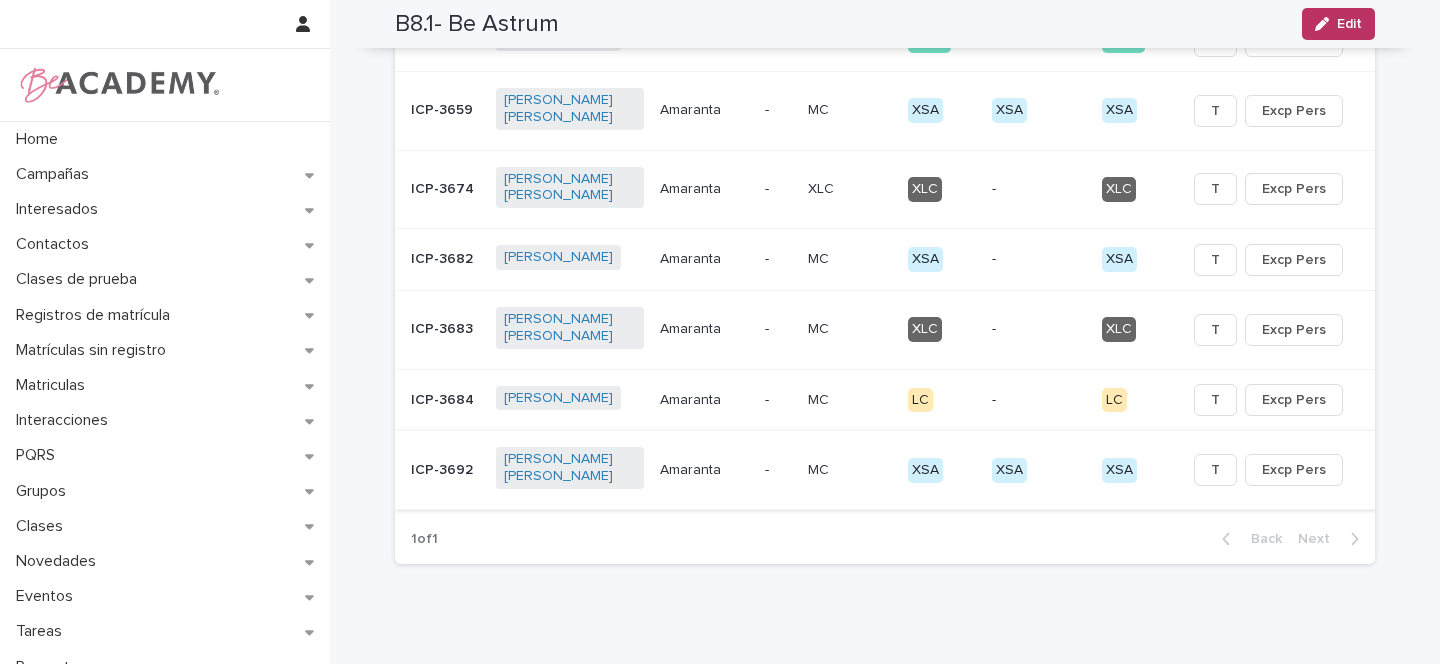 scroll, scrollTop: 406, scrollLeft: 0, axis: vertical 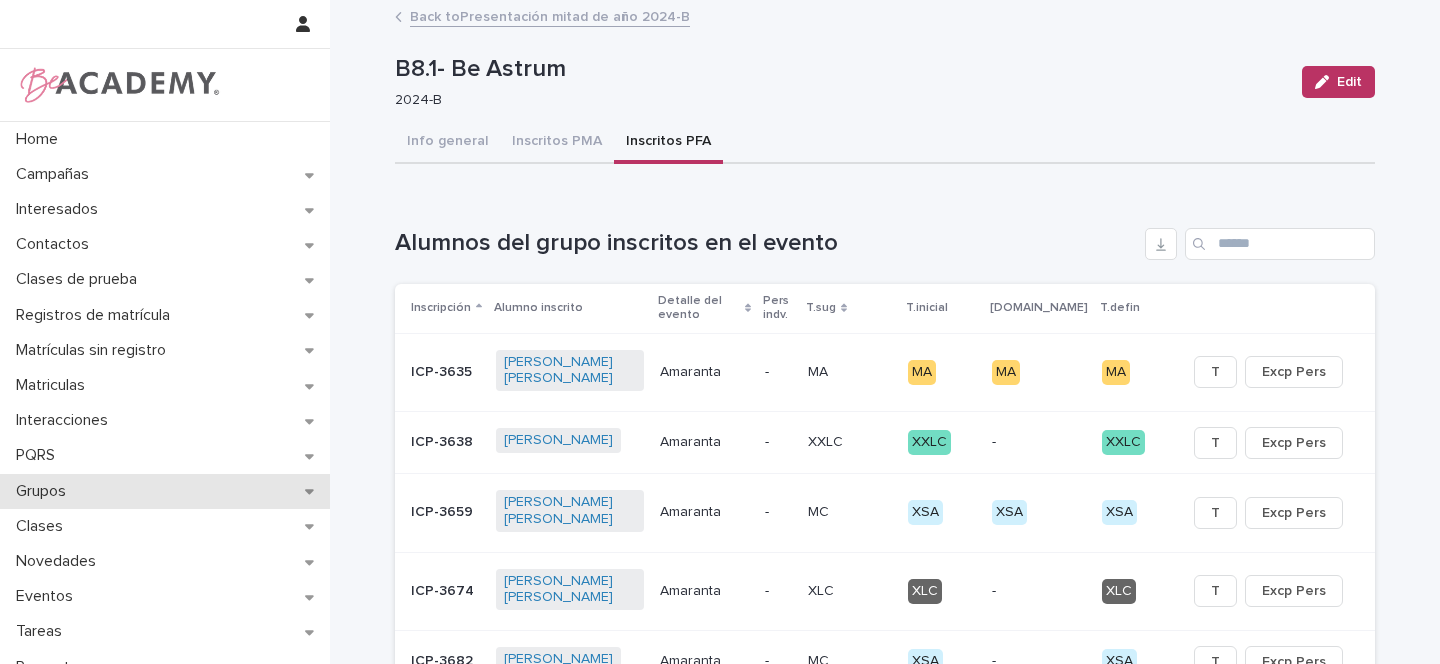 click on "Grupos" at bounding box center [165, 491] 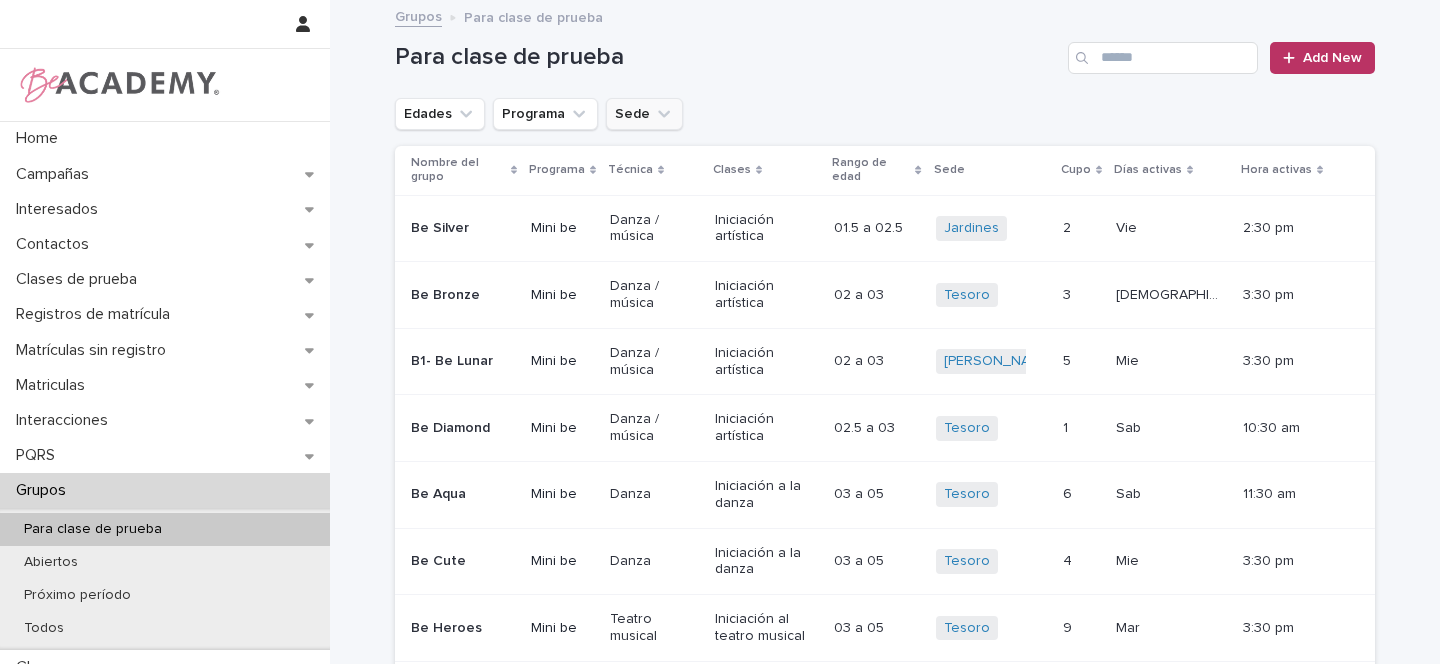 click 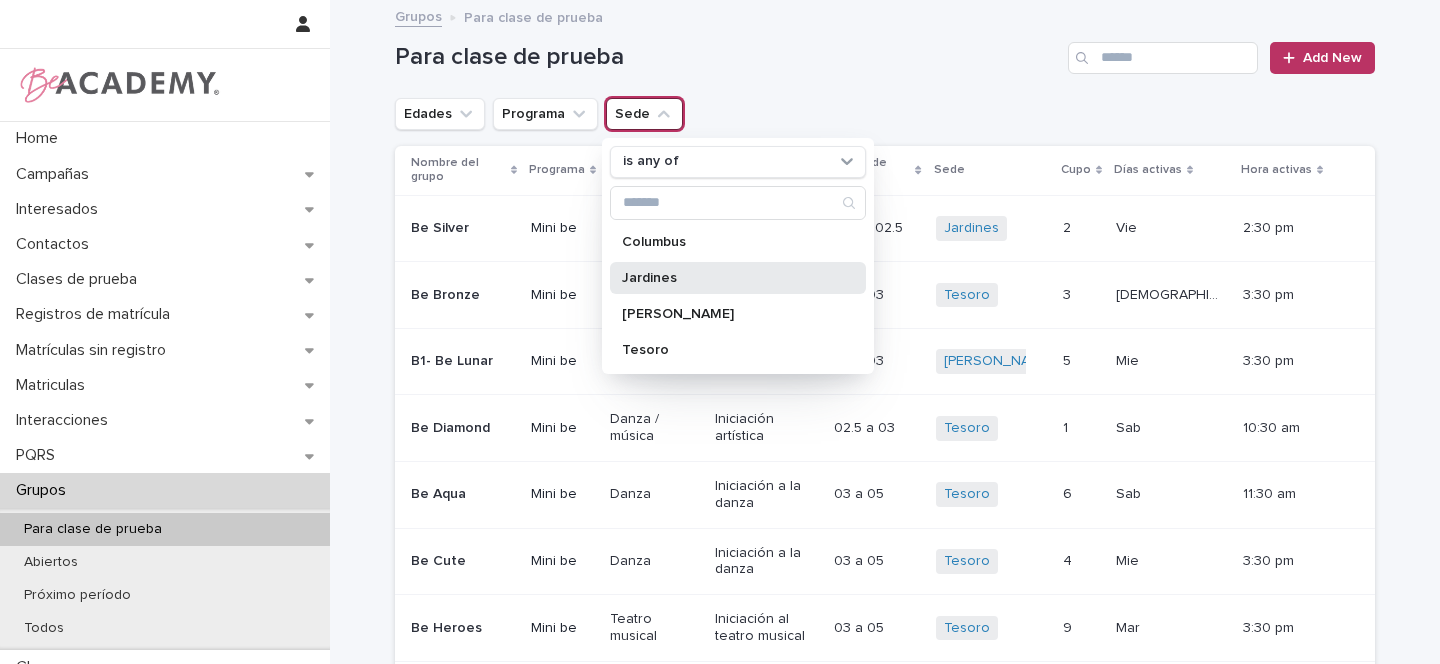 click on "Jardines" at bounding box center (728, 278) 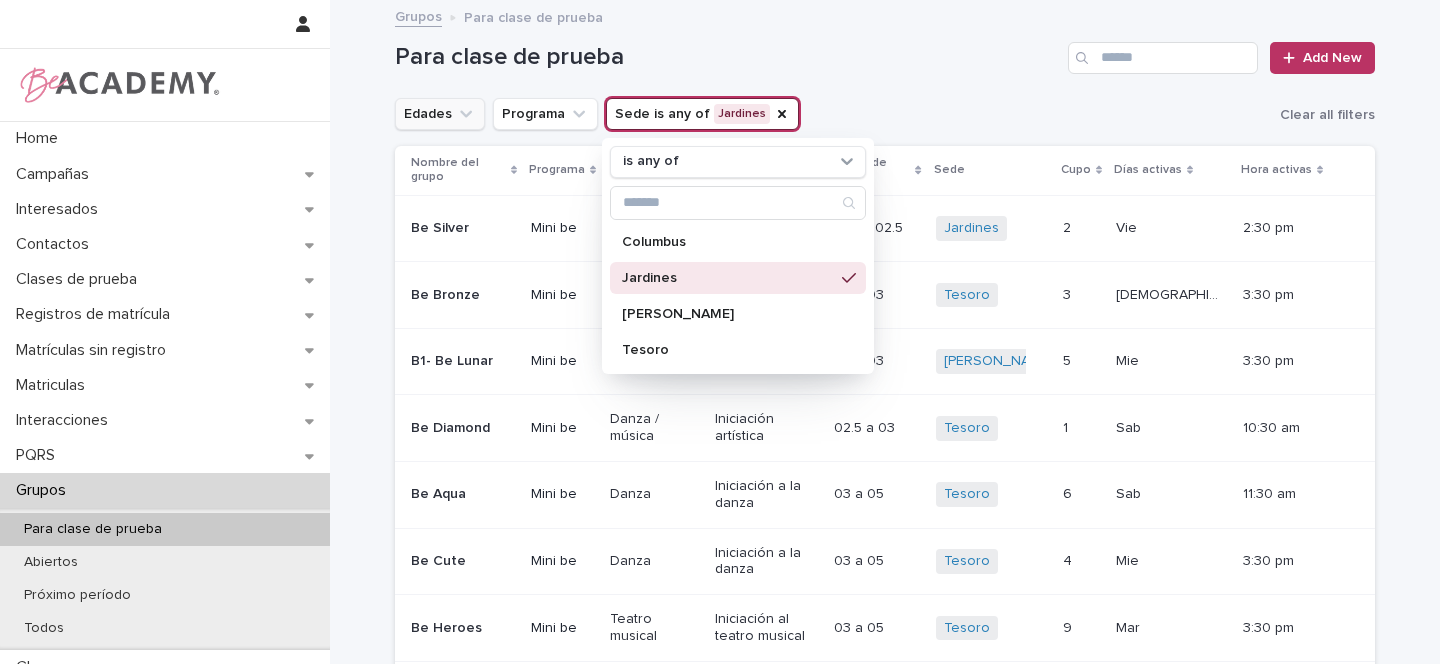 click 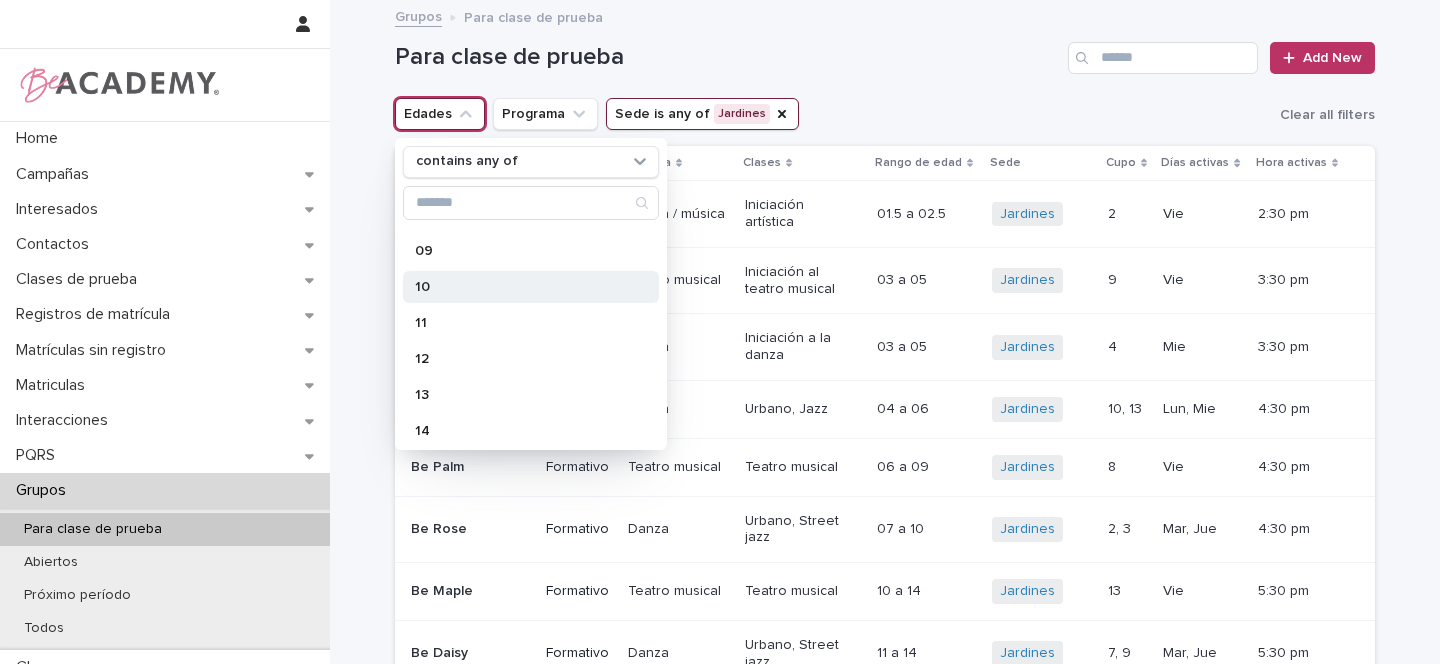 scroll, scrollTop: 350, scrollLeft: 0, axis: vertical 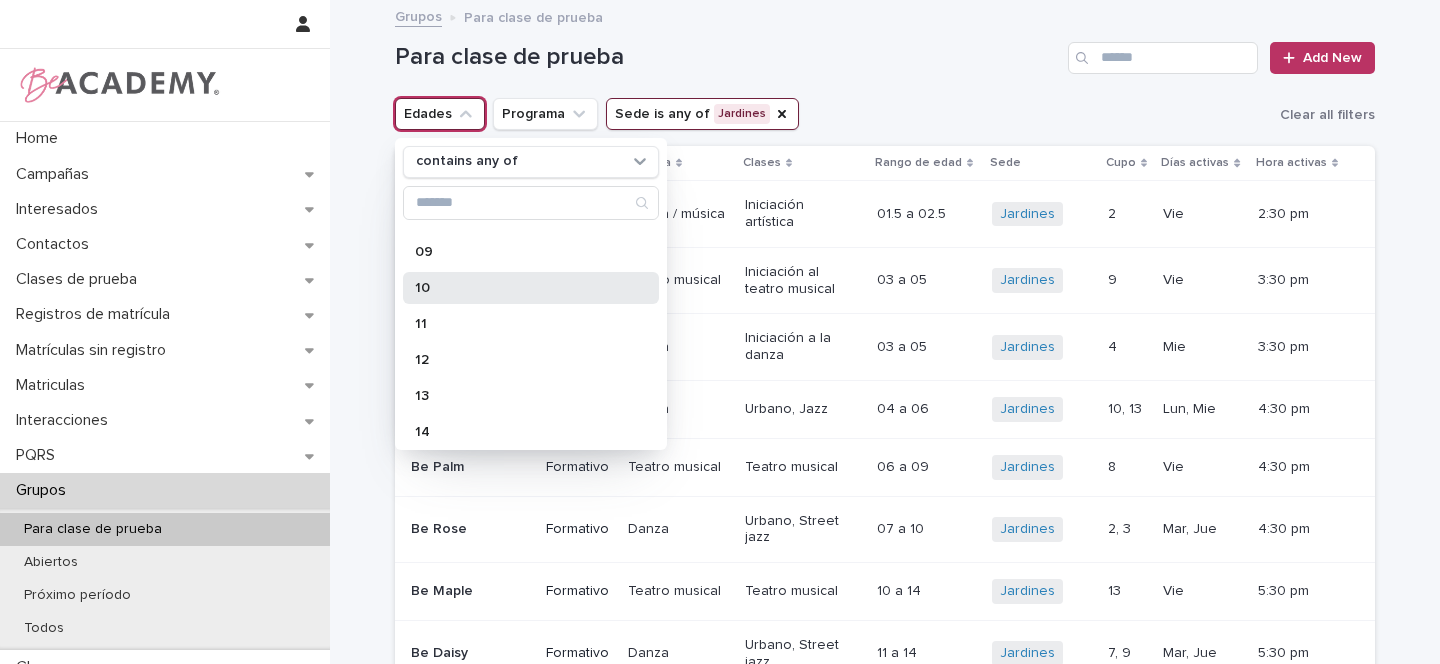 click on "10" at bounding box center (521, 288) 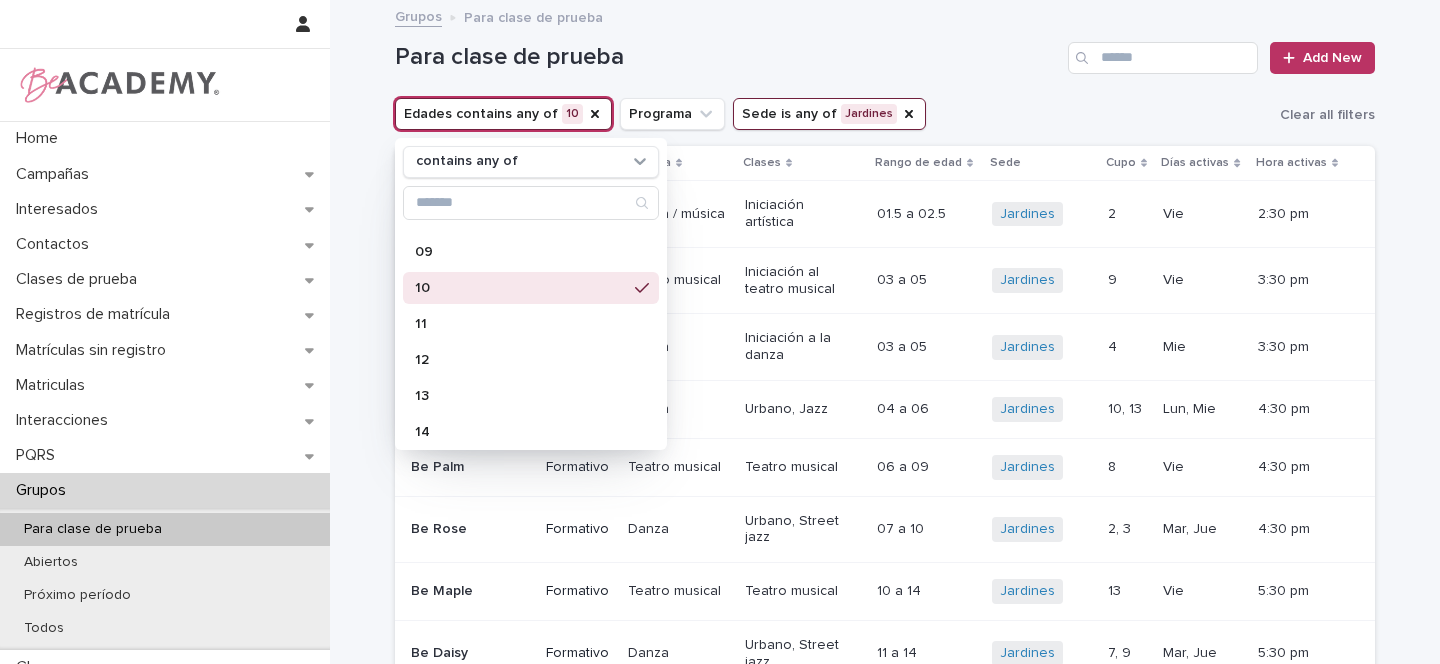 click on "Para clase de prueba Add New" at bounding box center [885, 50] 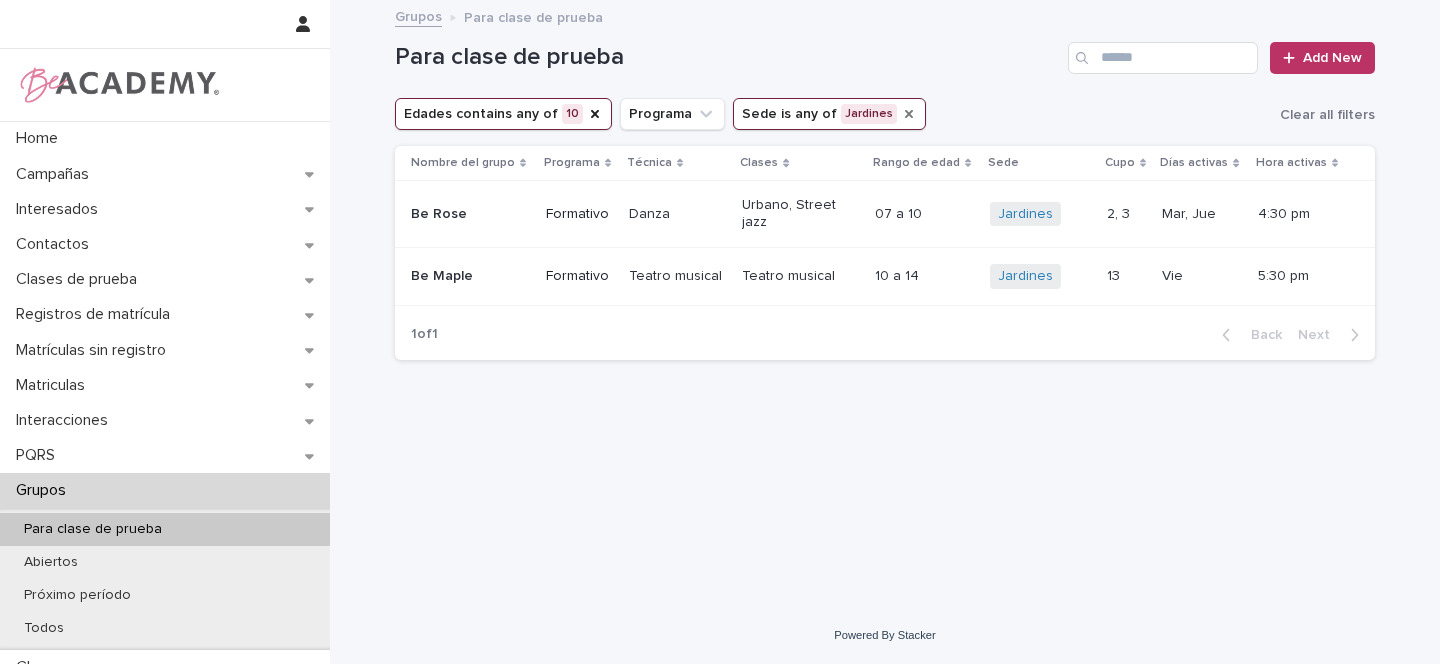 click 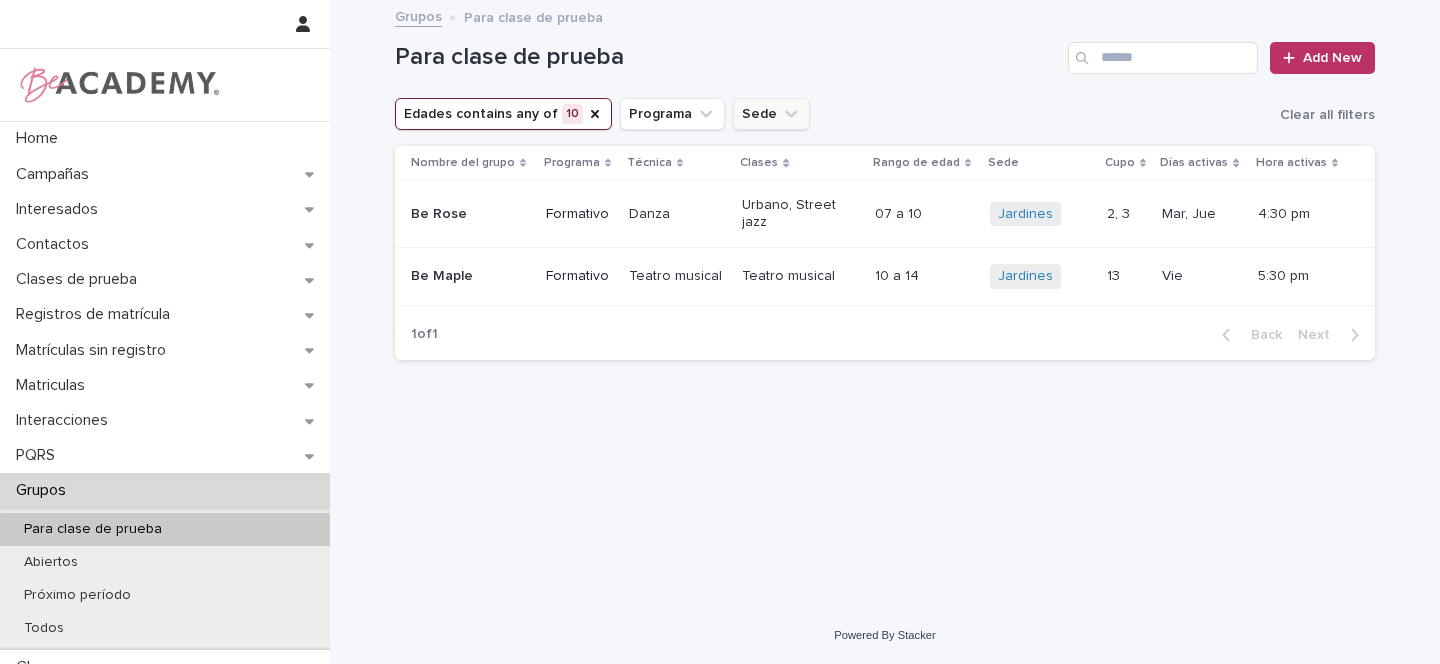 click 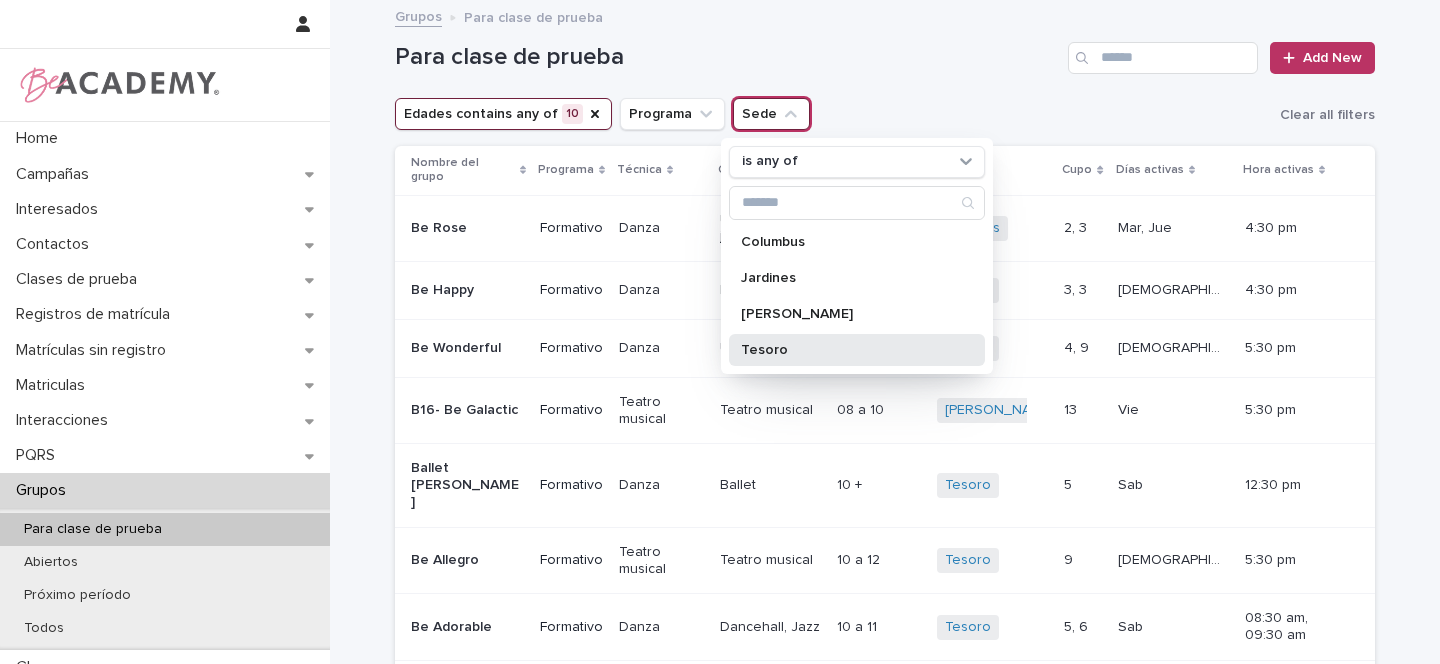 click on "Tesoro" at bounding box center [847, 350] 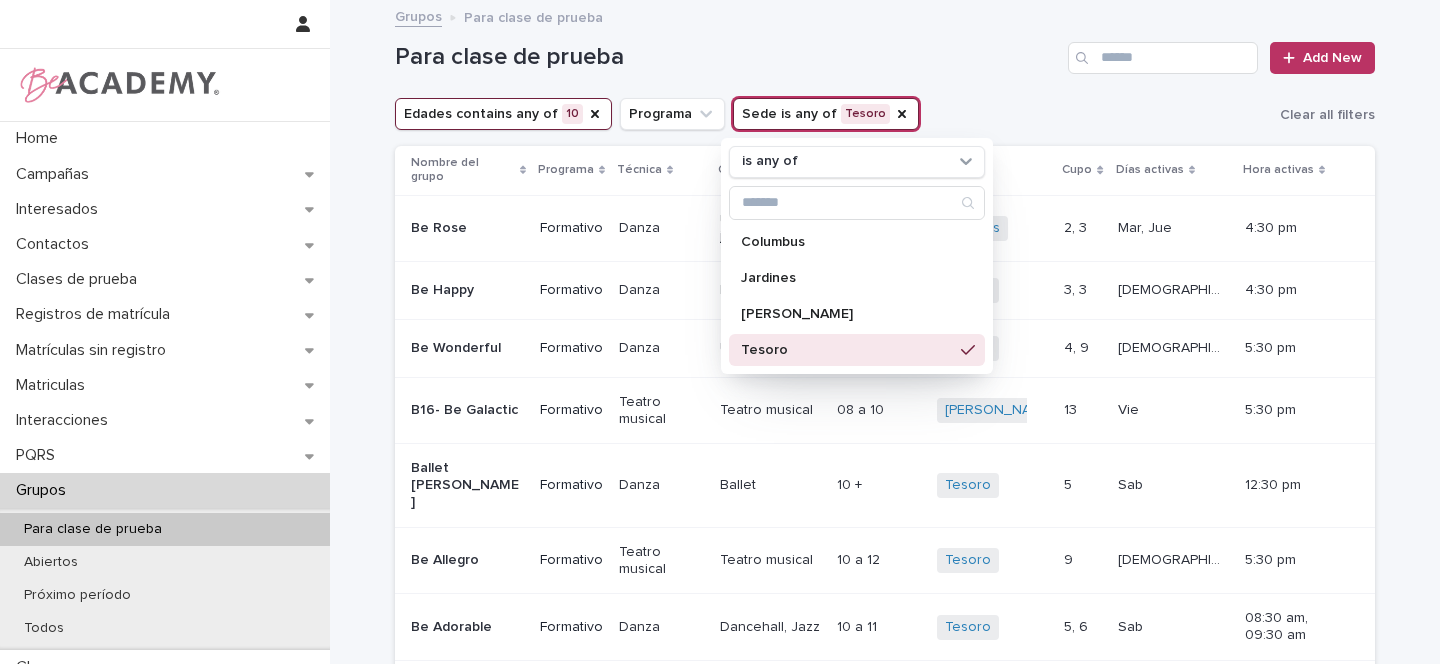 click on "Para clase de prueba Add New" at bounding box center (885, 50) 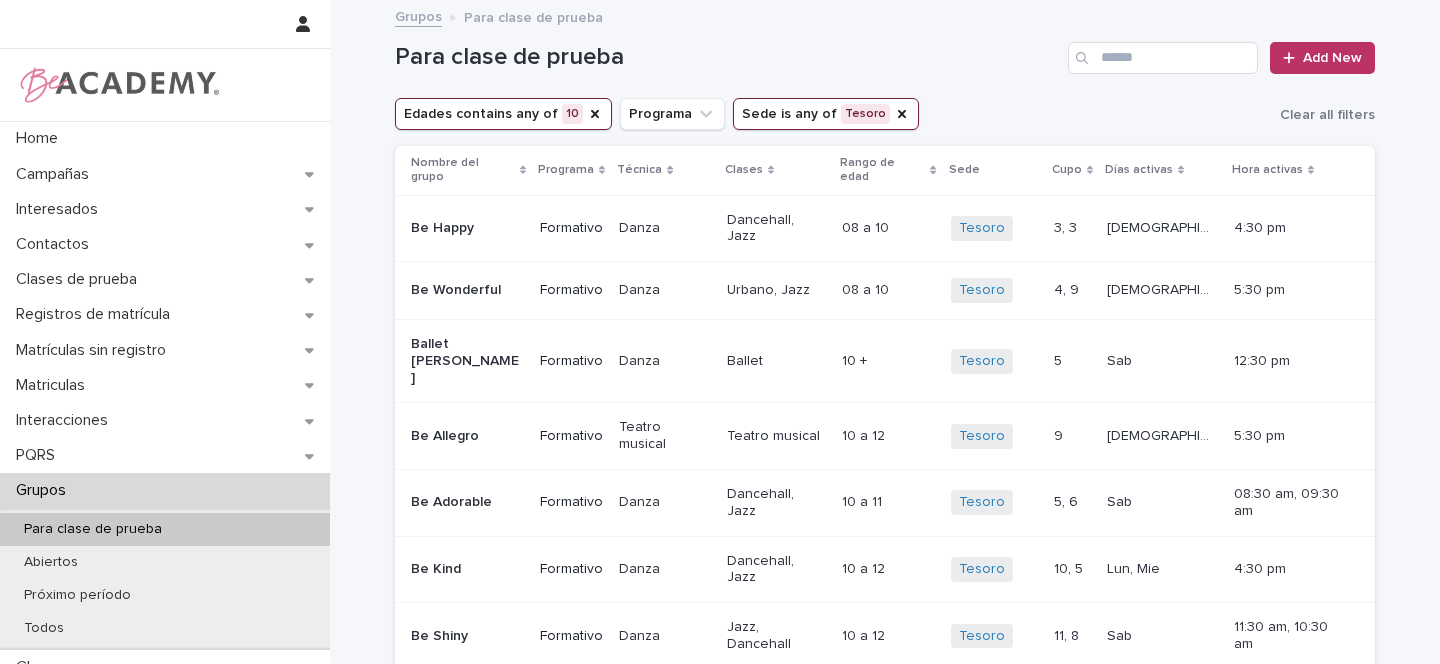 click on "Para clase de prueba Add New" at bounding box center [885, 50] 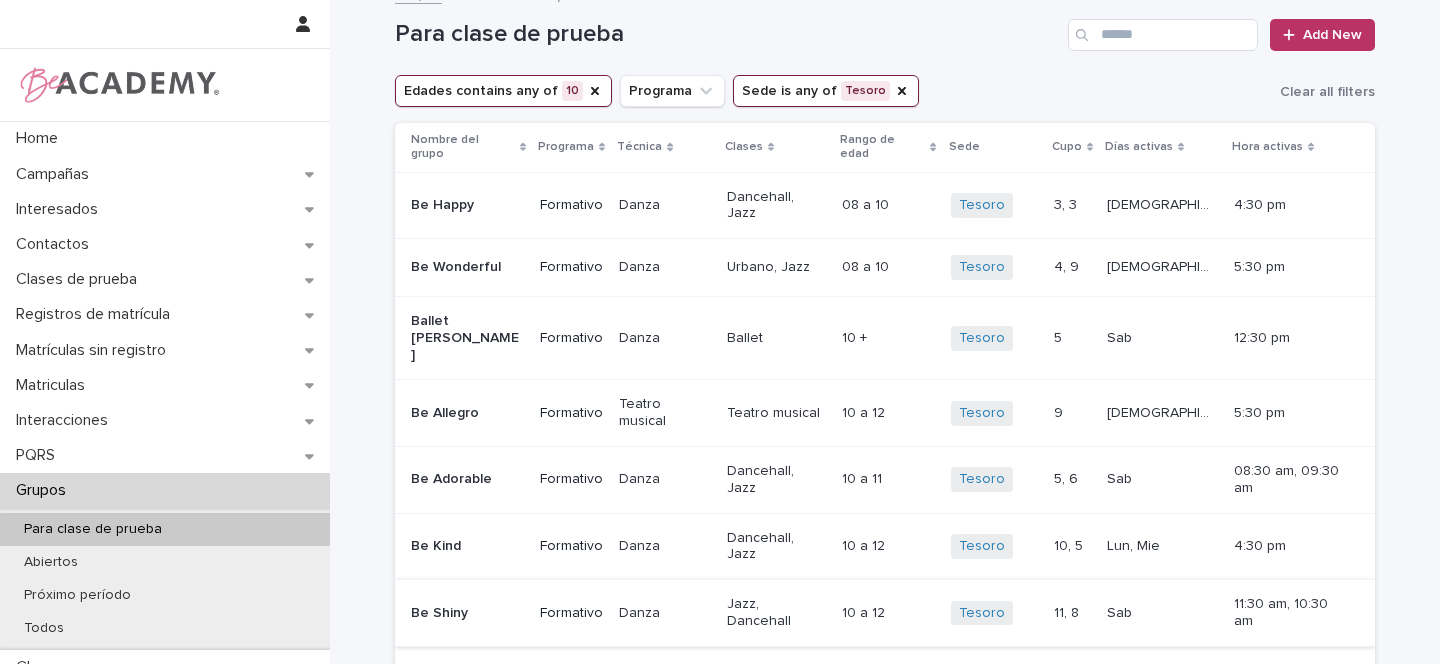 scroll, scrollTop: 0, scrollLeft: 0, axis: both 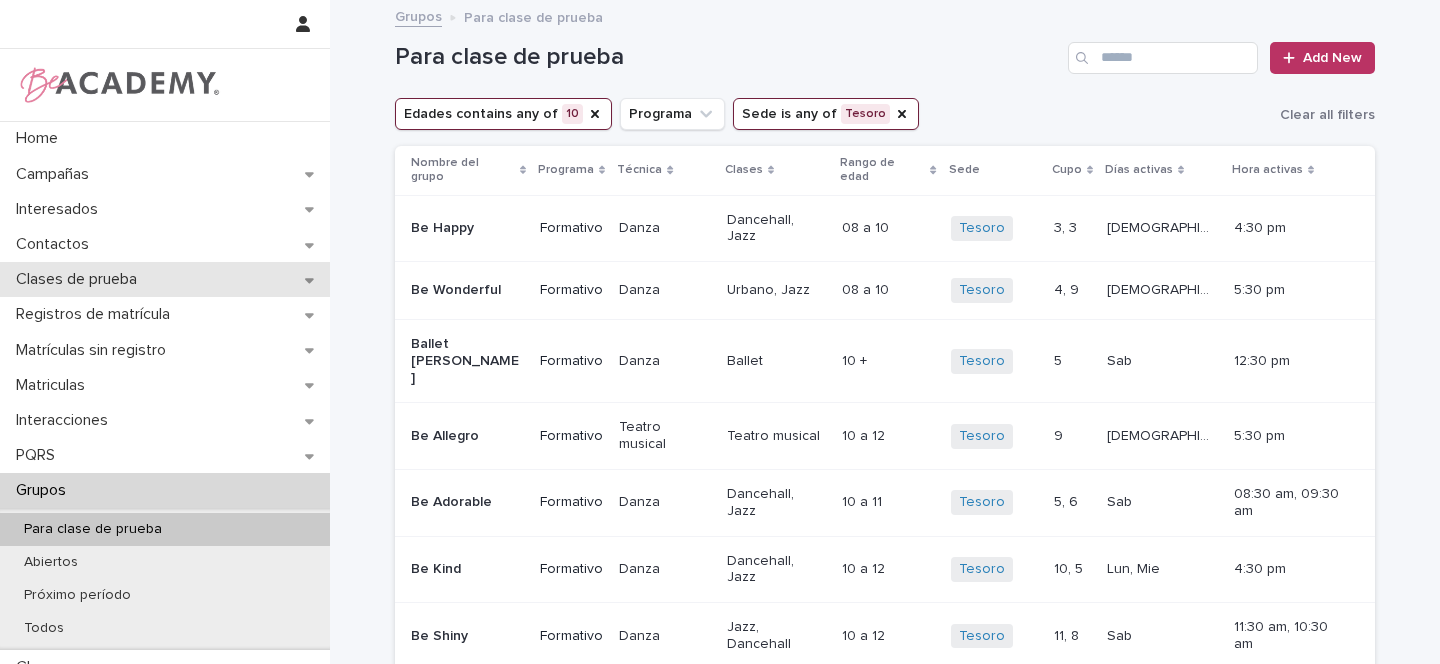 click 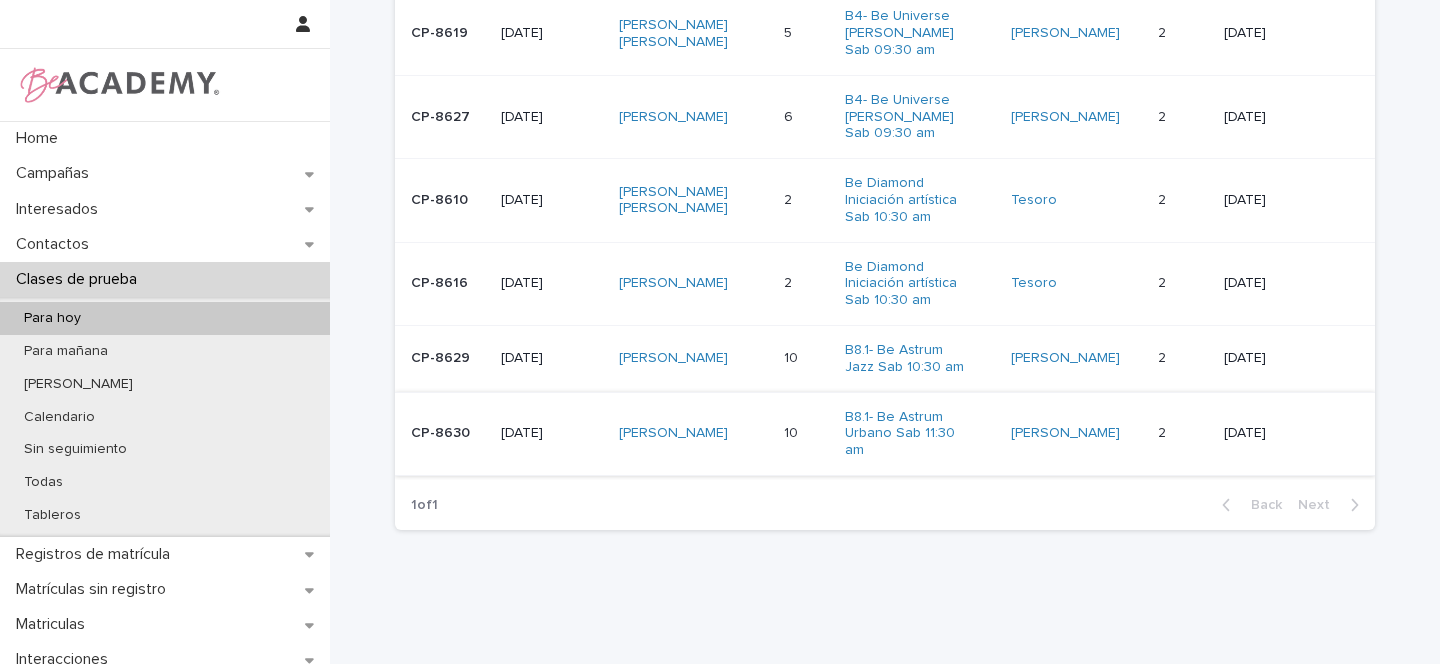 scroll, scrollTop: 323, scrollLeft: 0, axis: vertical 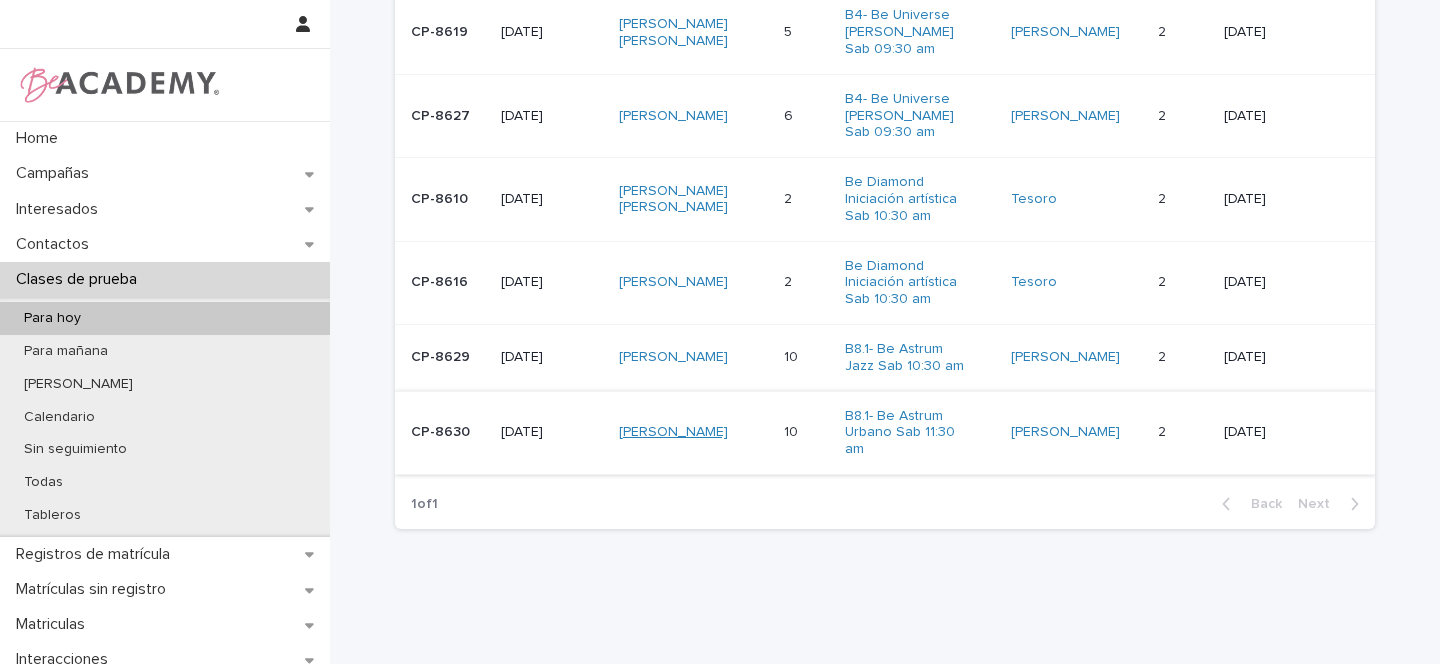 click on "[PERSON_NAME]" at bounding box center (673, 432) 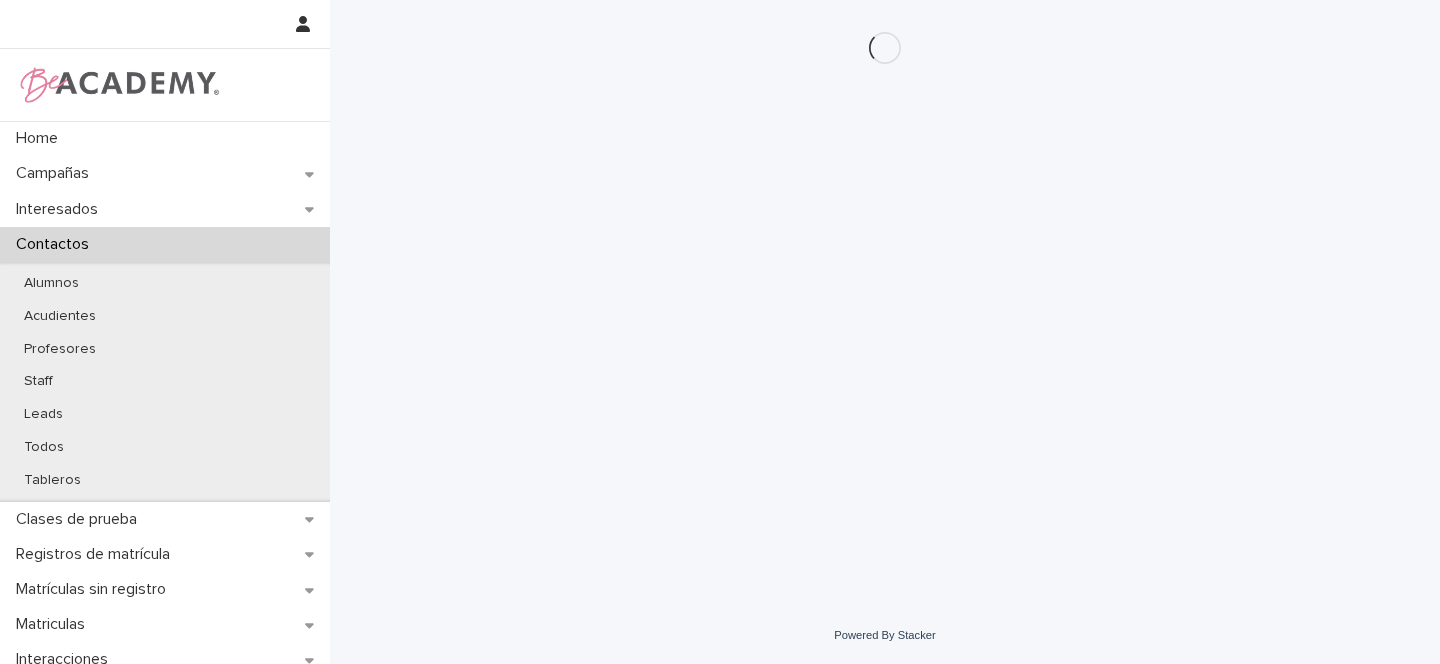 scroll, scrollTop: 0, scrollLeft: 0, axis: both 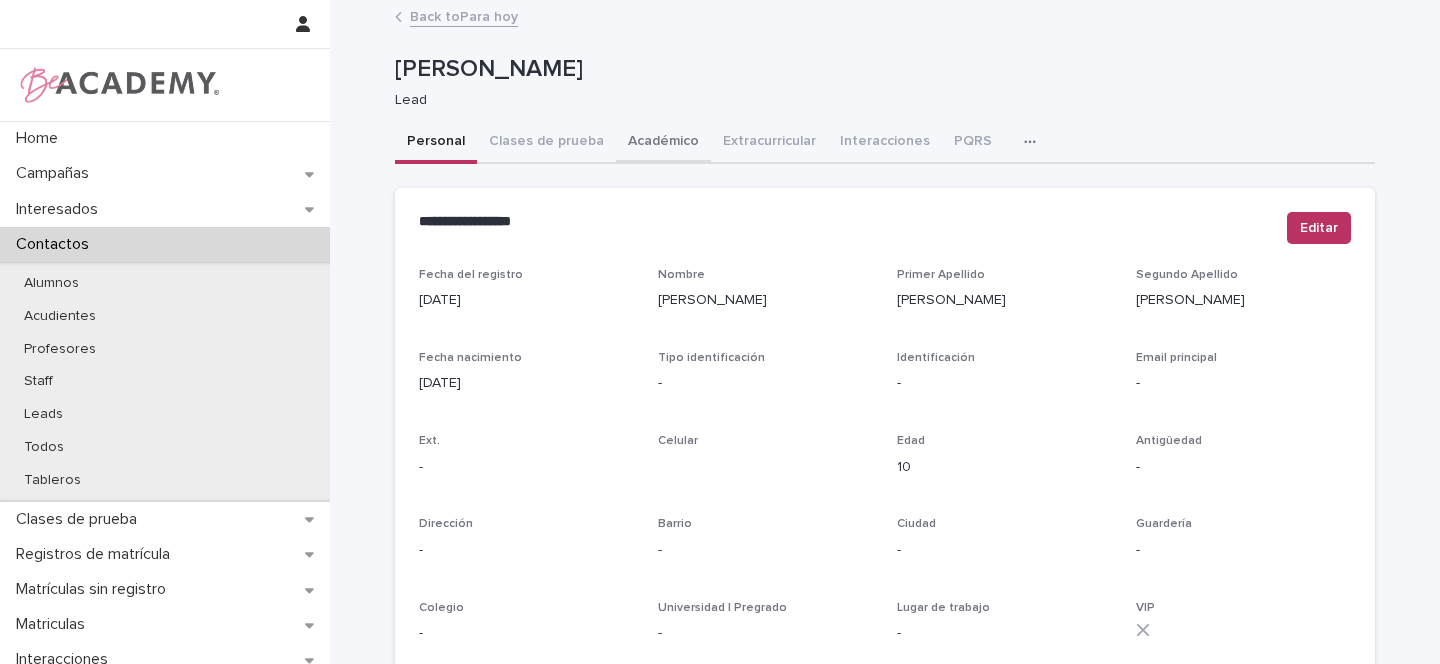 click on "Académico" at bounding box center (663, 143) 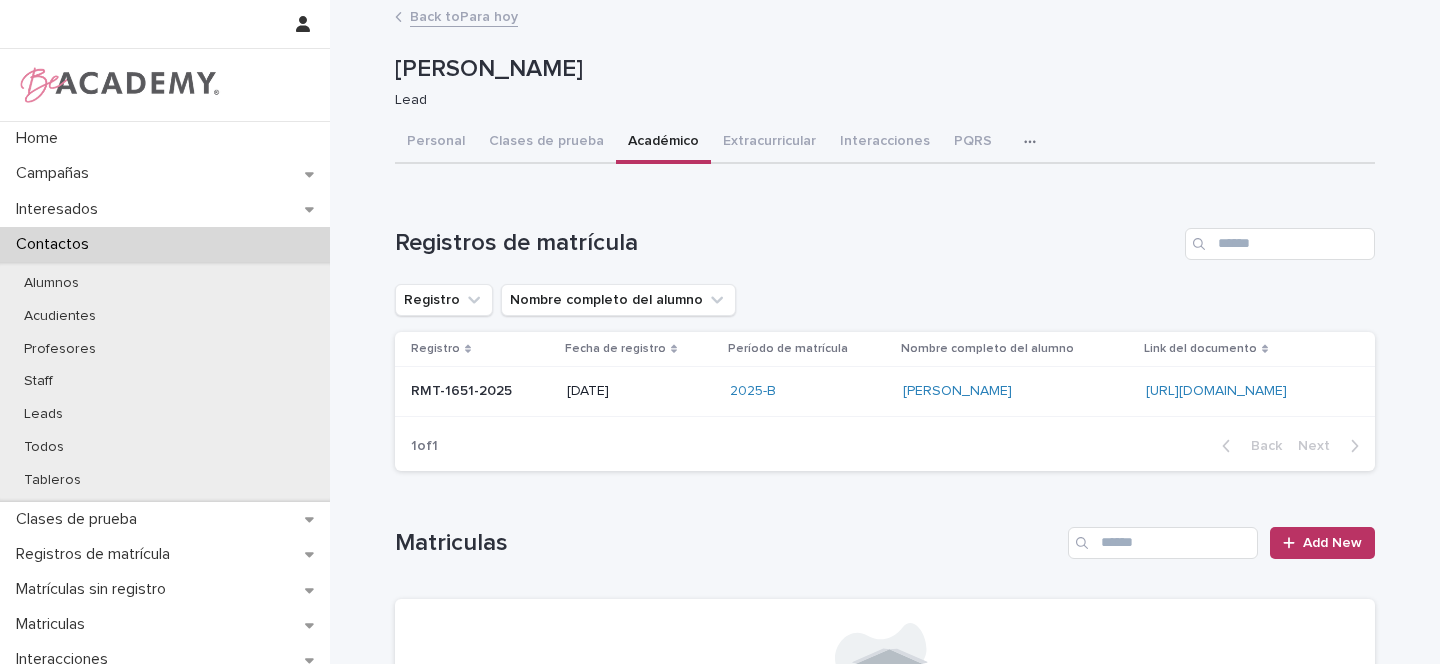 click on "RMT-1651-2025 RMT-1651-2025" at bounding box center [477, 392] 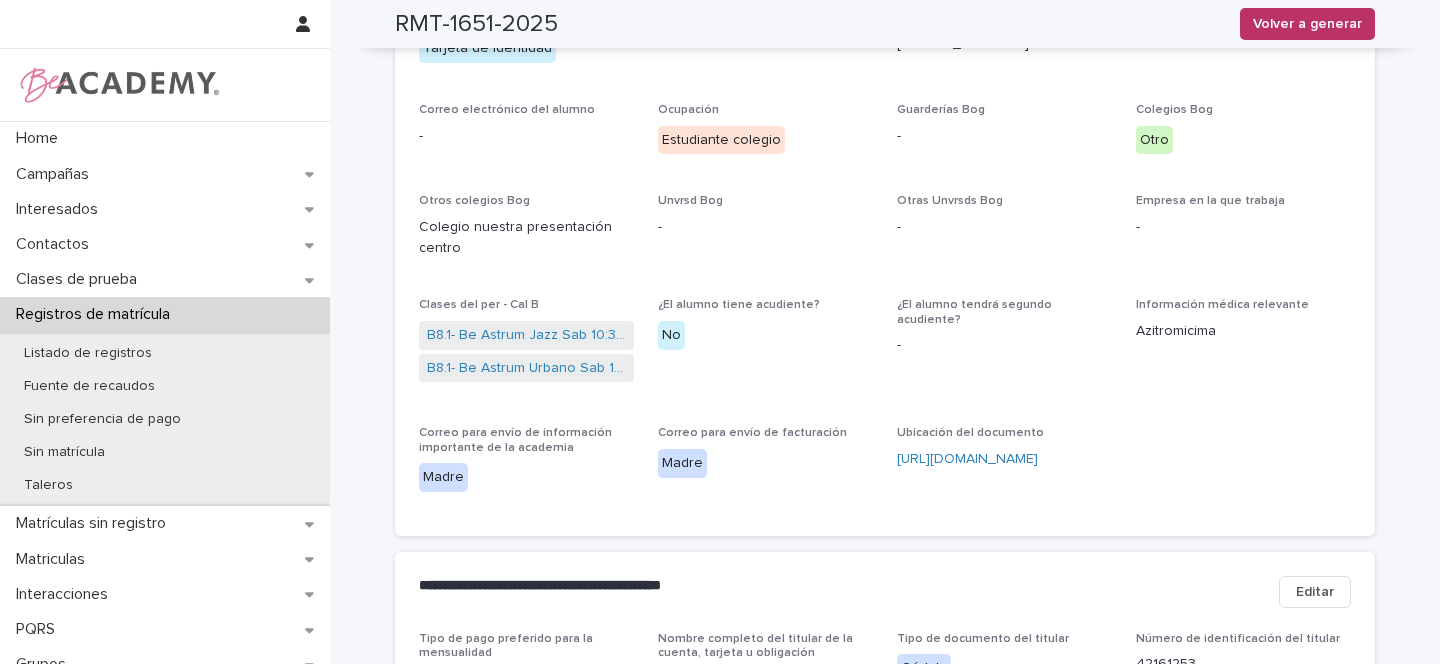 scroll, scrollTop: 287, scrollLeft: 0, axis: vertical 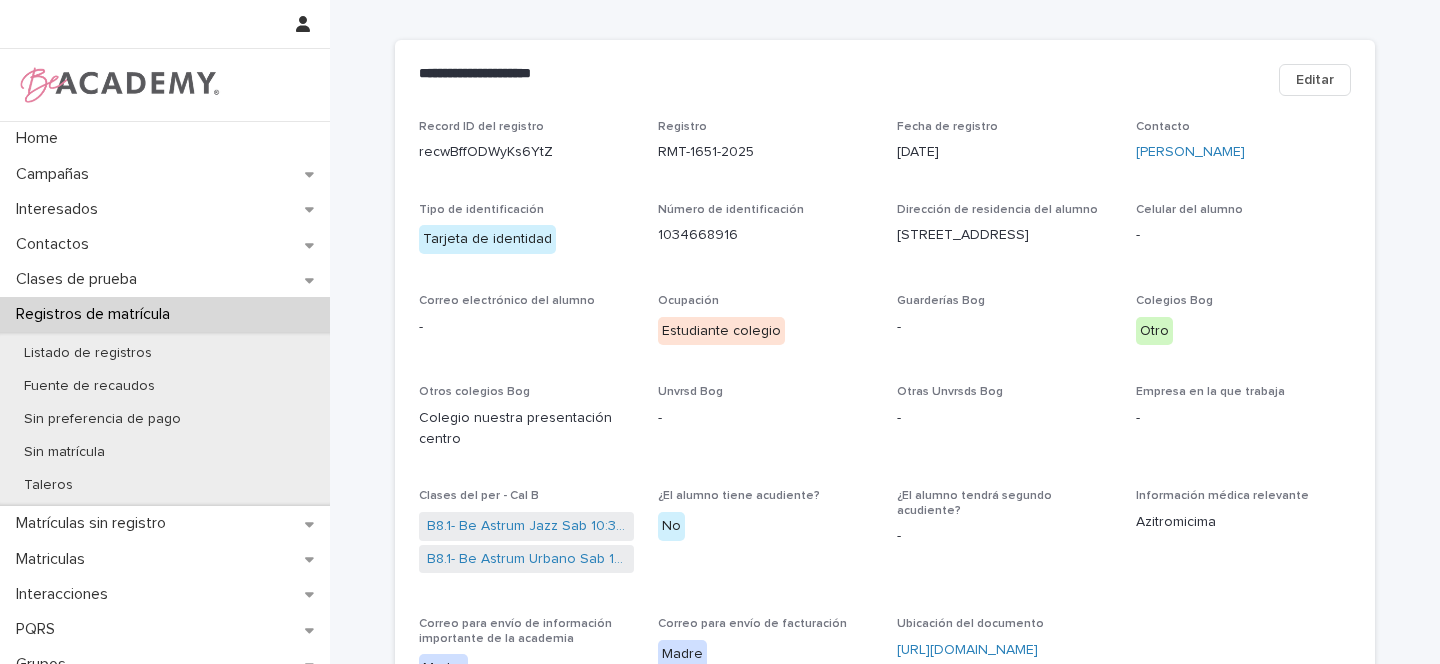 click on "Editar" at bounding box center [1315, 80] 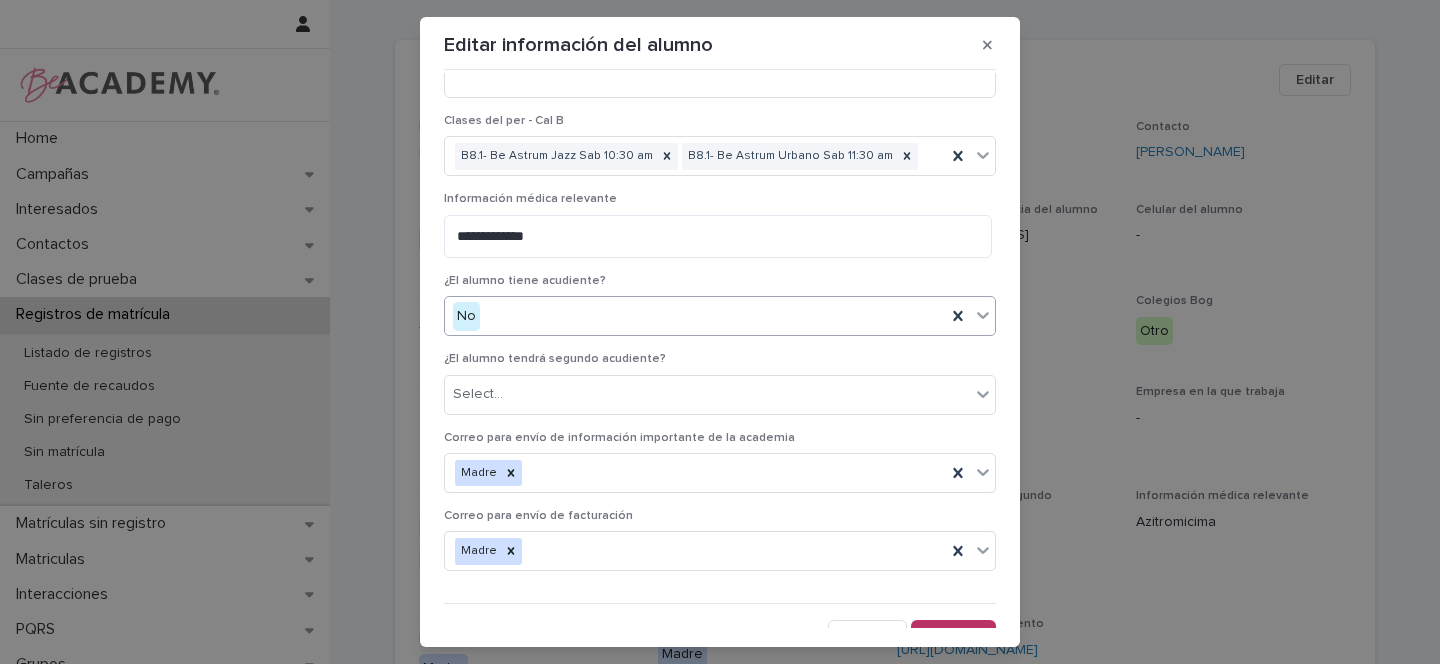 scroll, scrollTop: 1084, scrollLeft: 0, axis: vertical 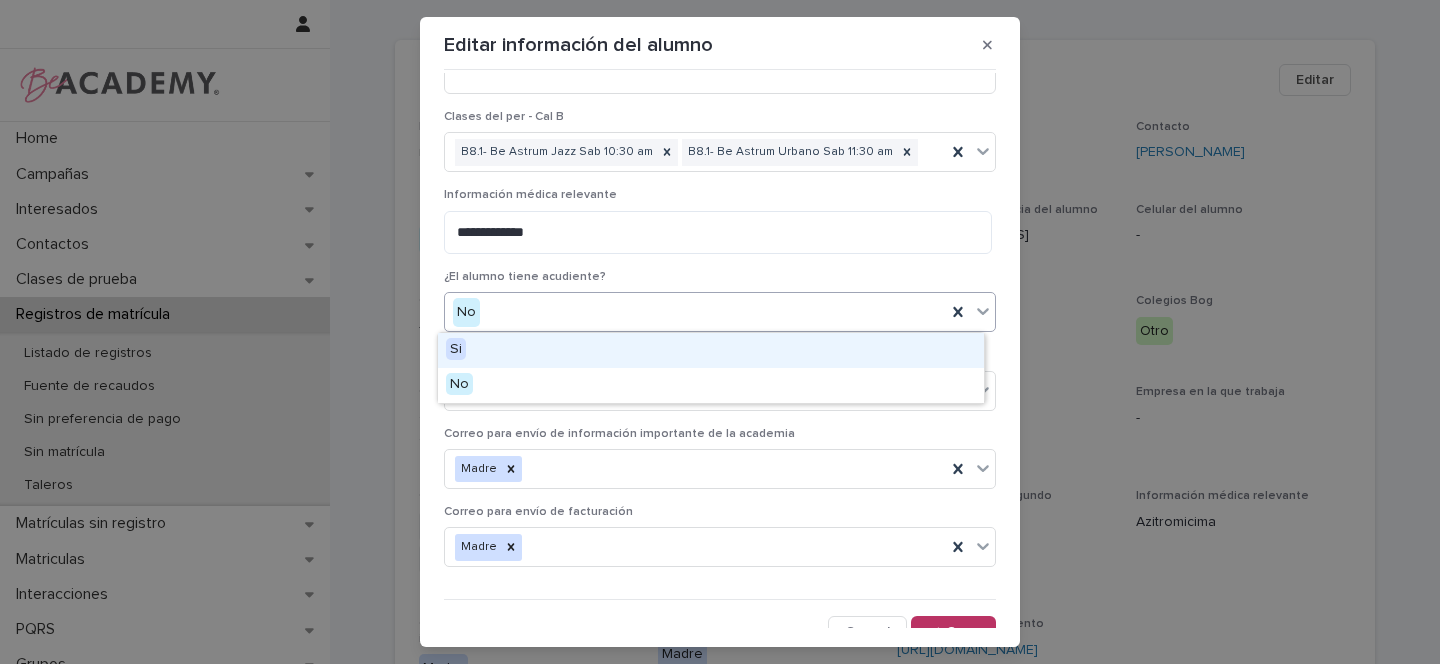 click on "No" at bounding box center [695, 312] 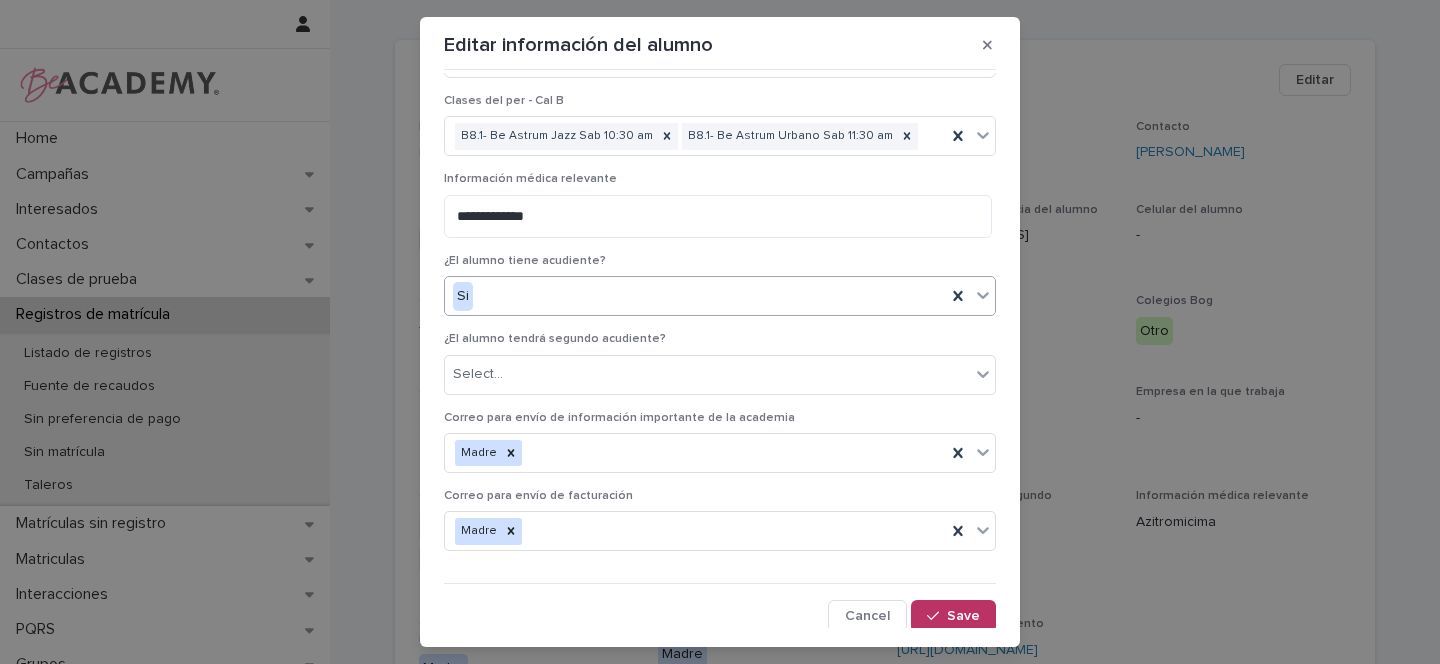 scroll, scrollTop: 1104, scrollLeft: 0, axis: vertical 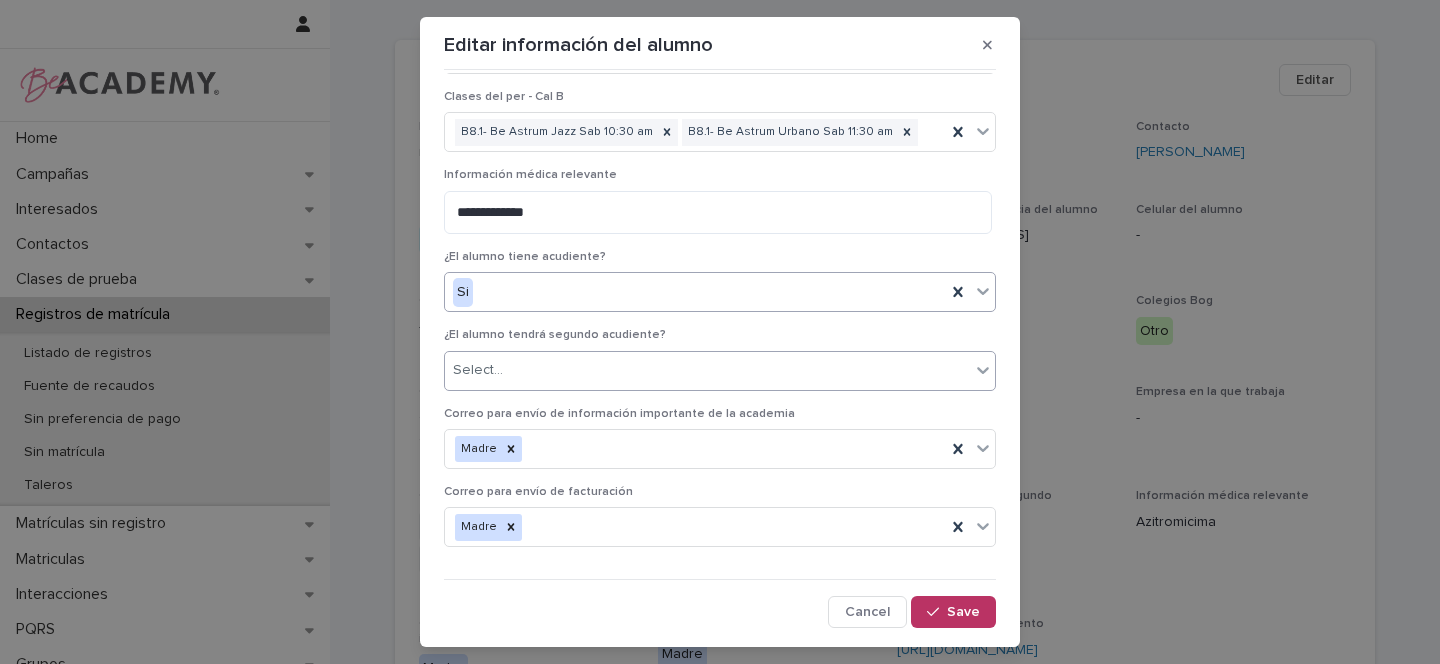 click on "Select..." at bounding box center [707, 370] 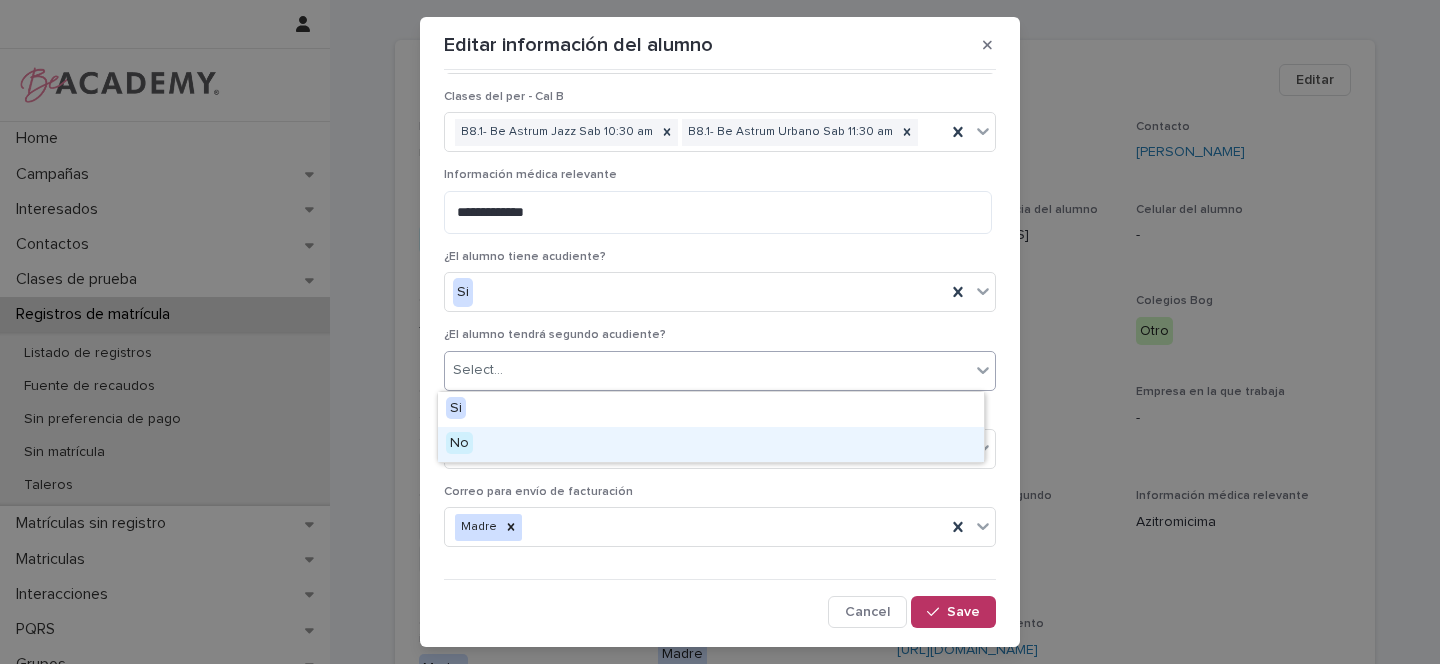 click on "No" at bounding box center [459, 443] 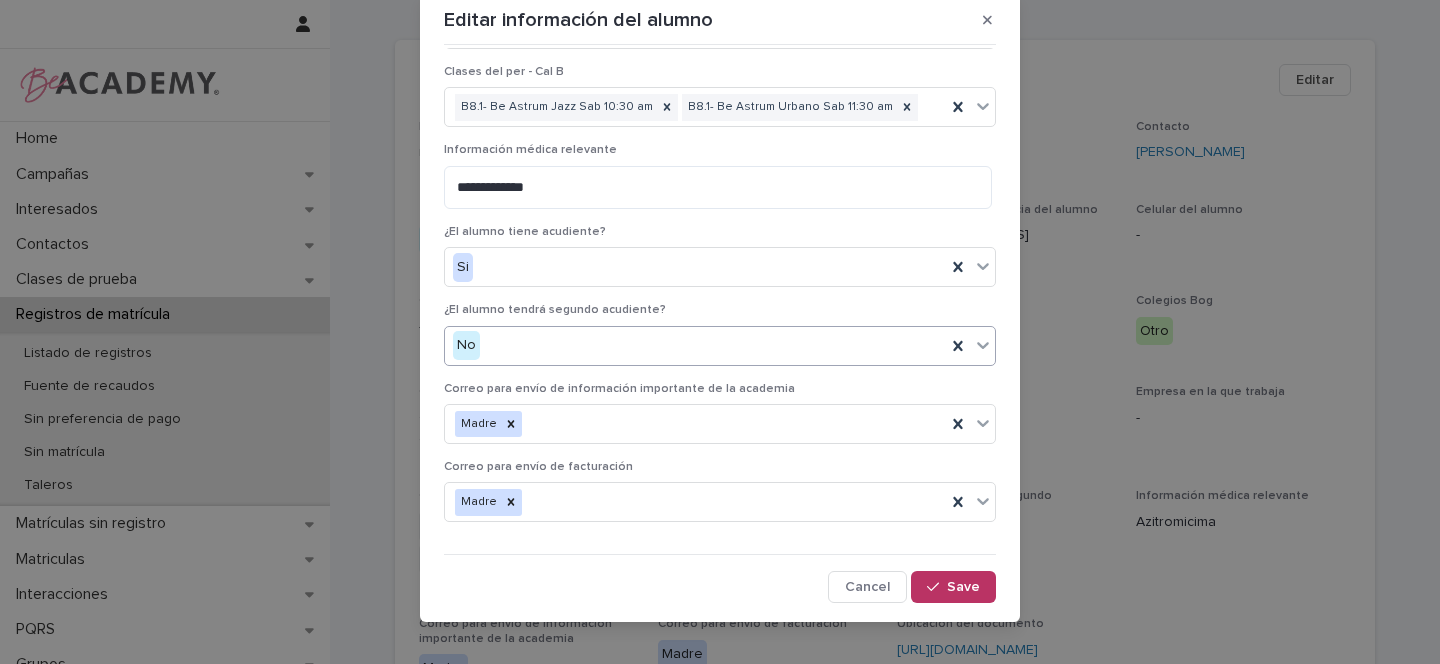 scroll, scrollTop: 43, scrollLeft: 0, axis: vertical 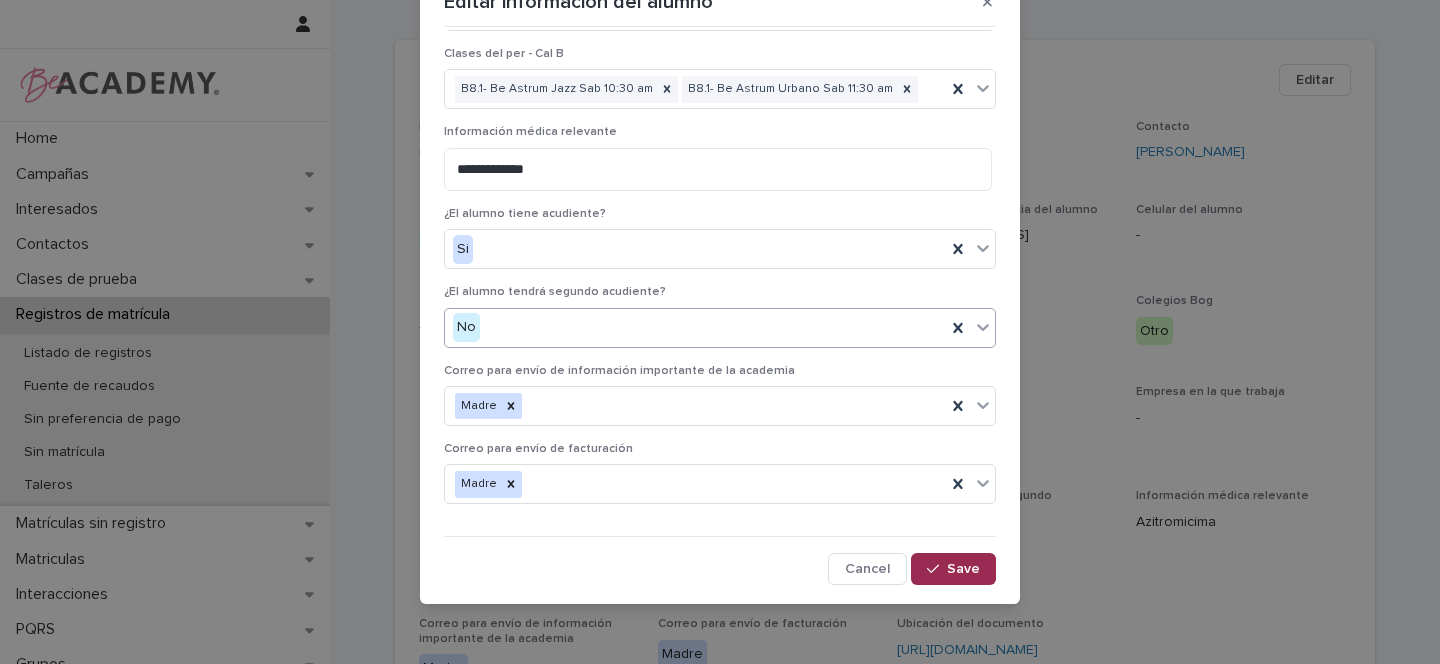 click on "Save" at bounding box center [953, 569] 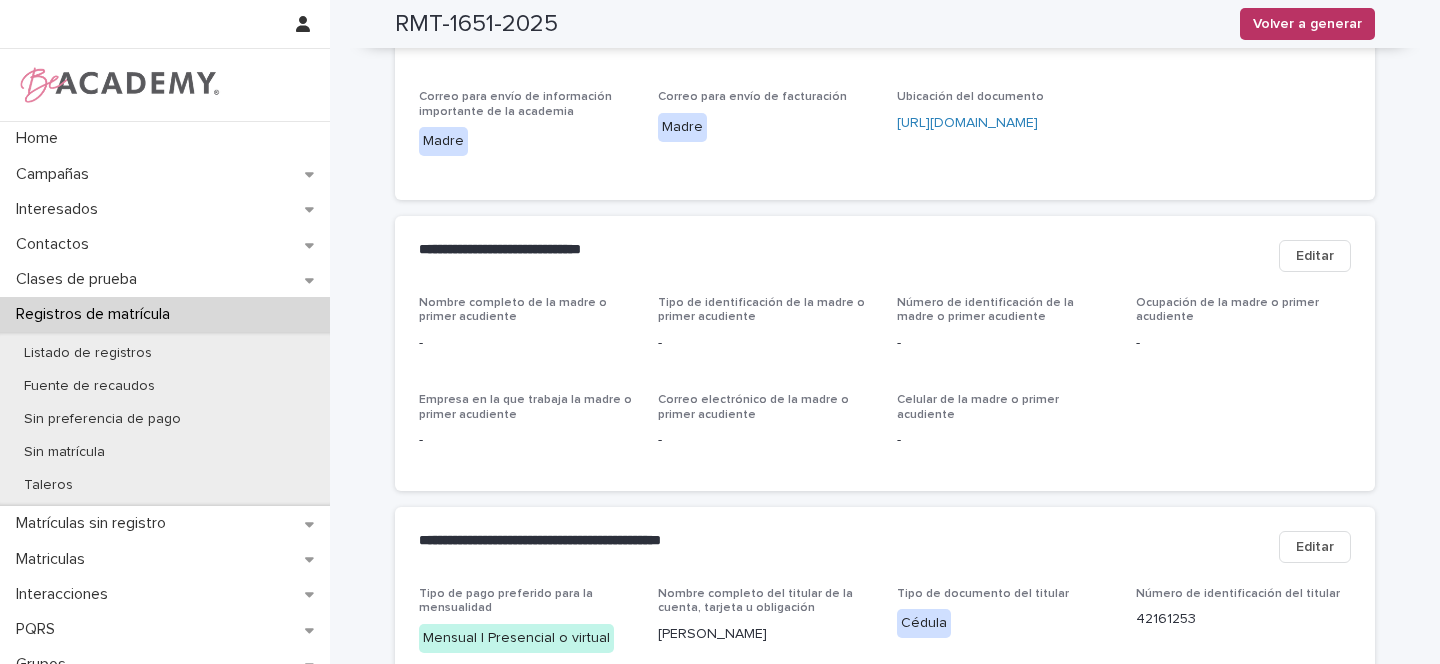 scroll, scrollTop: 671, scrollLeft: 0, axis: vertical 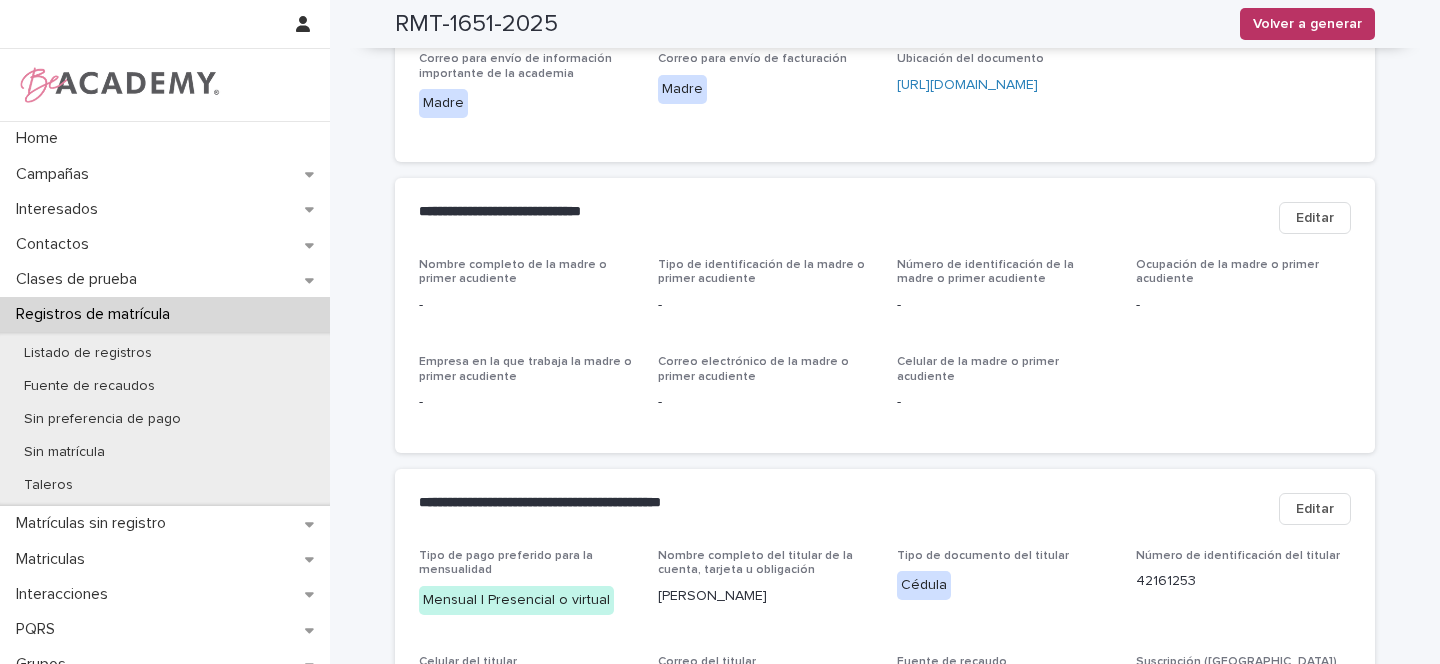 click on "Editar" at bounding box center (1315, 218) 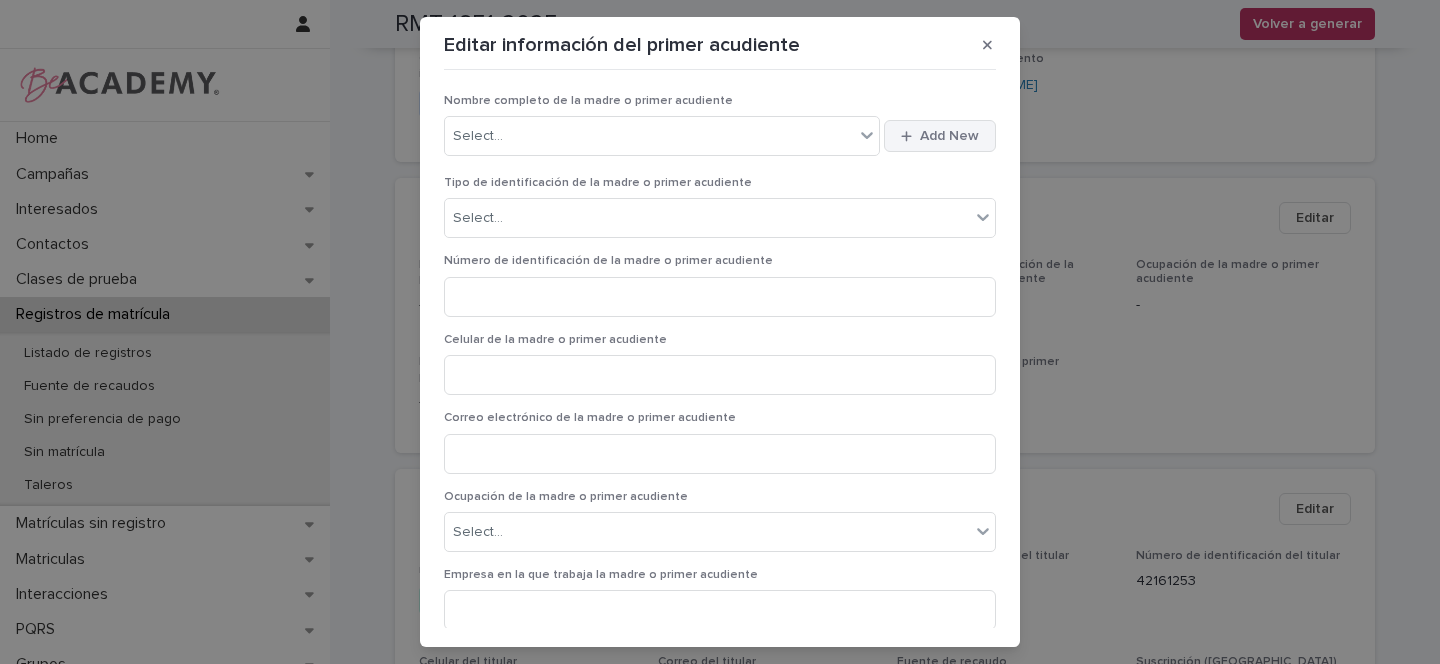 click on "Add New" at bounding box center [949, 136] 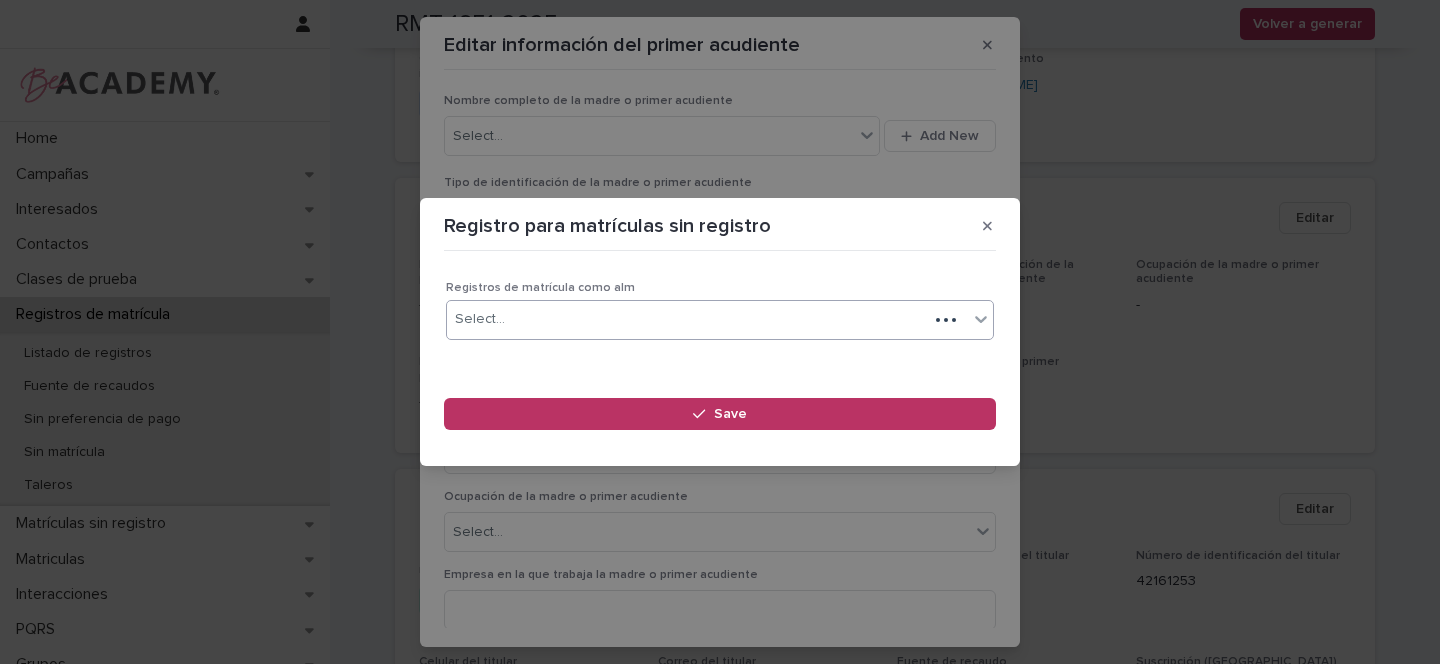 click on "Select..." at bounding box center [687, 319] 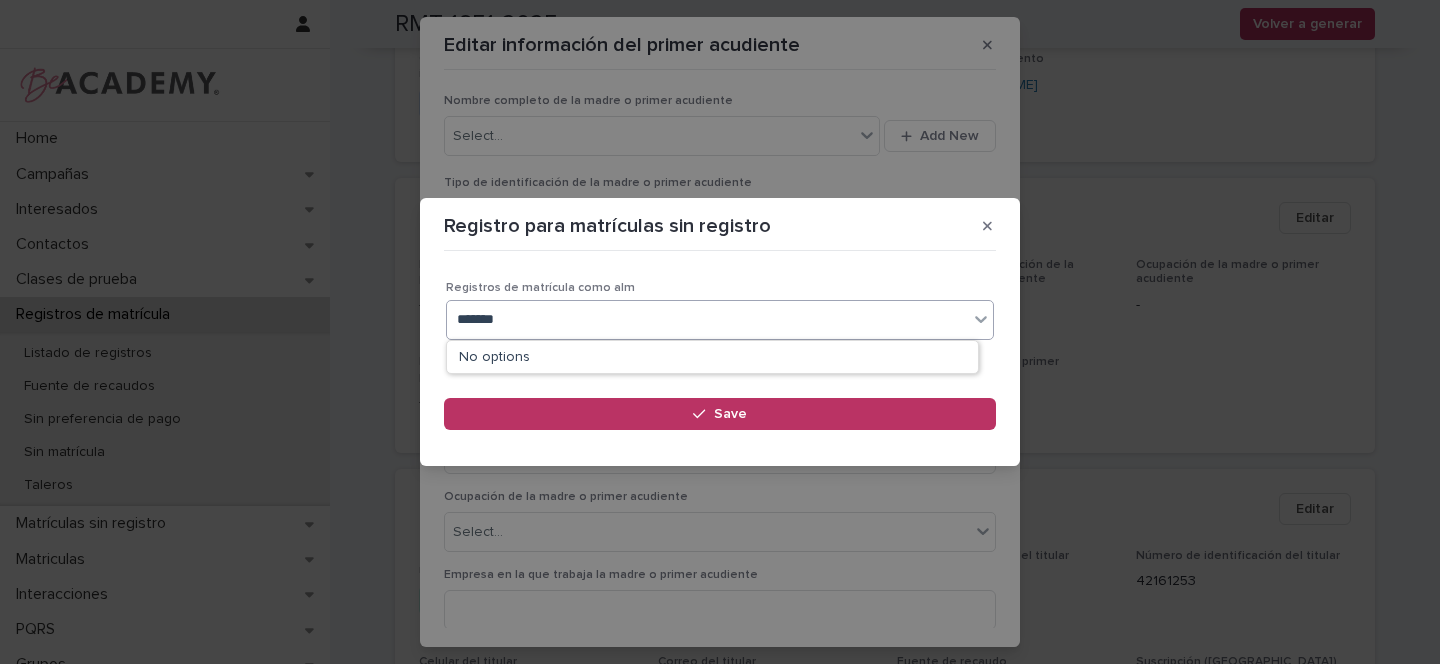 type on "*******" 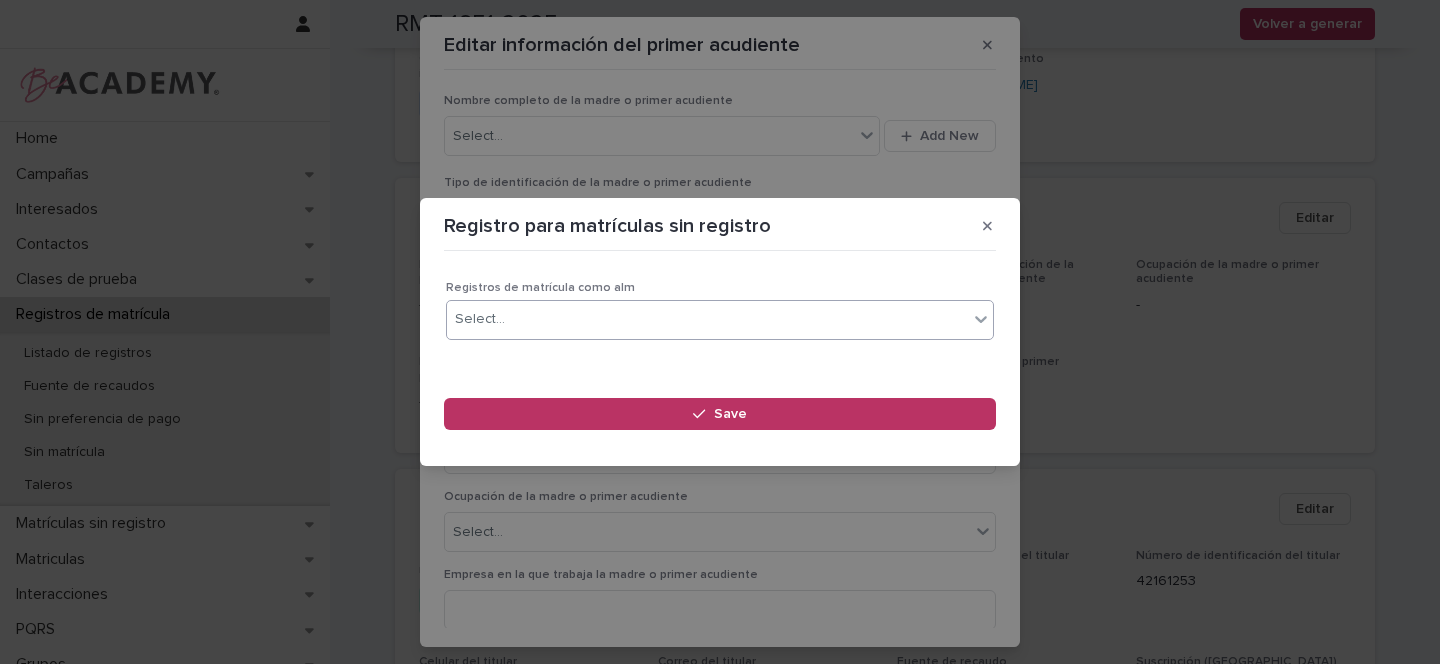 click at bounding box center [508, 319] 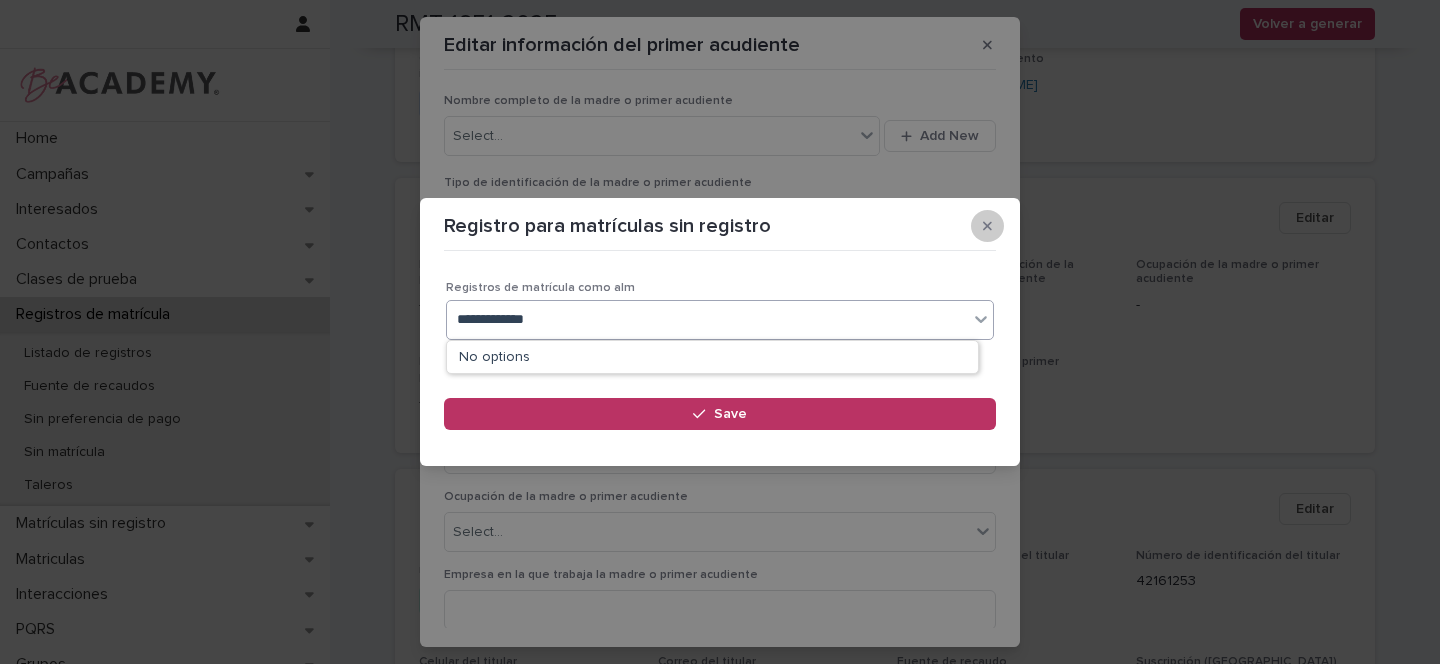 type on "**********" 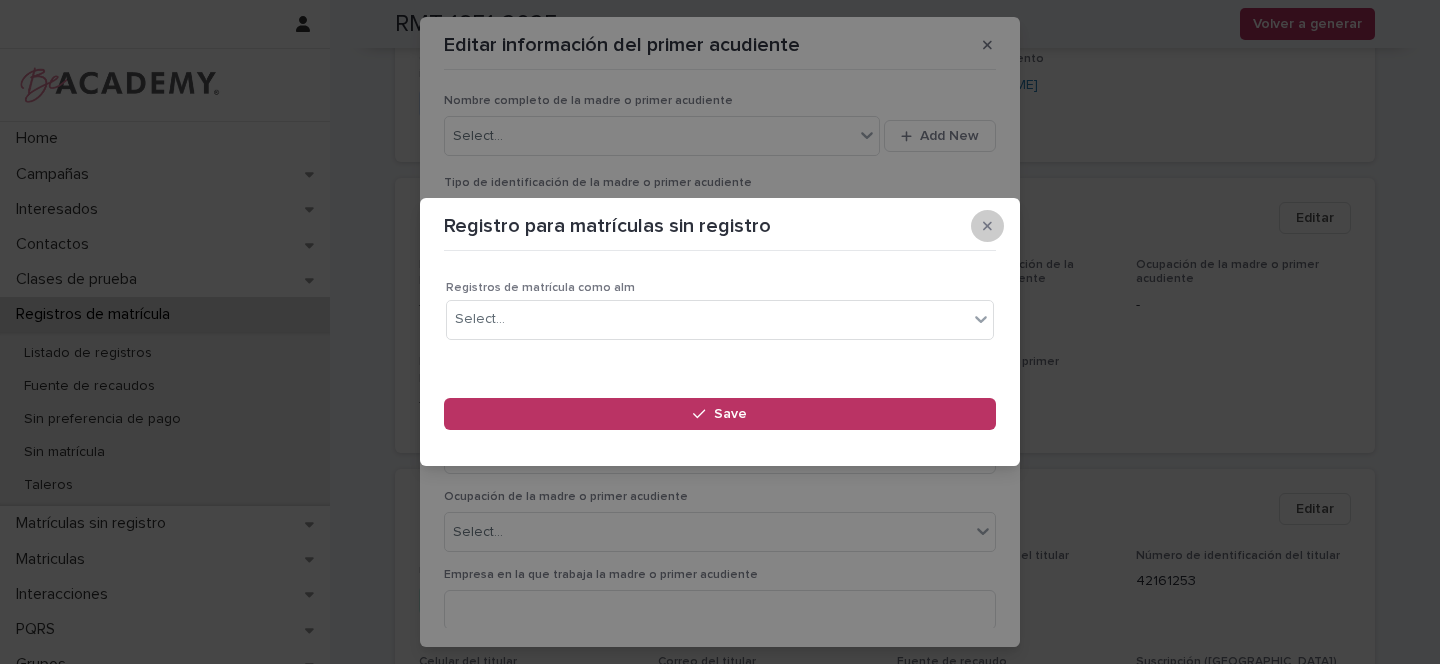 click 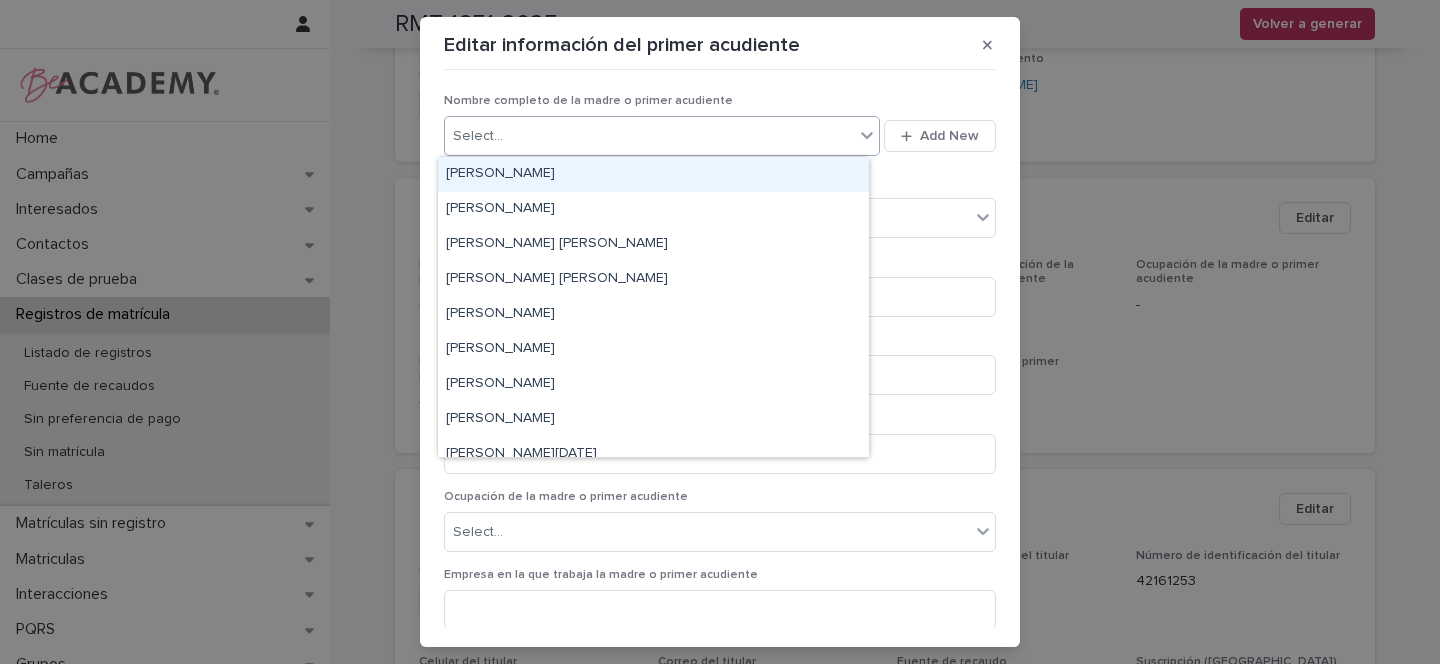 click on "Select..." at bounding box center (649, 136) 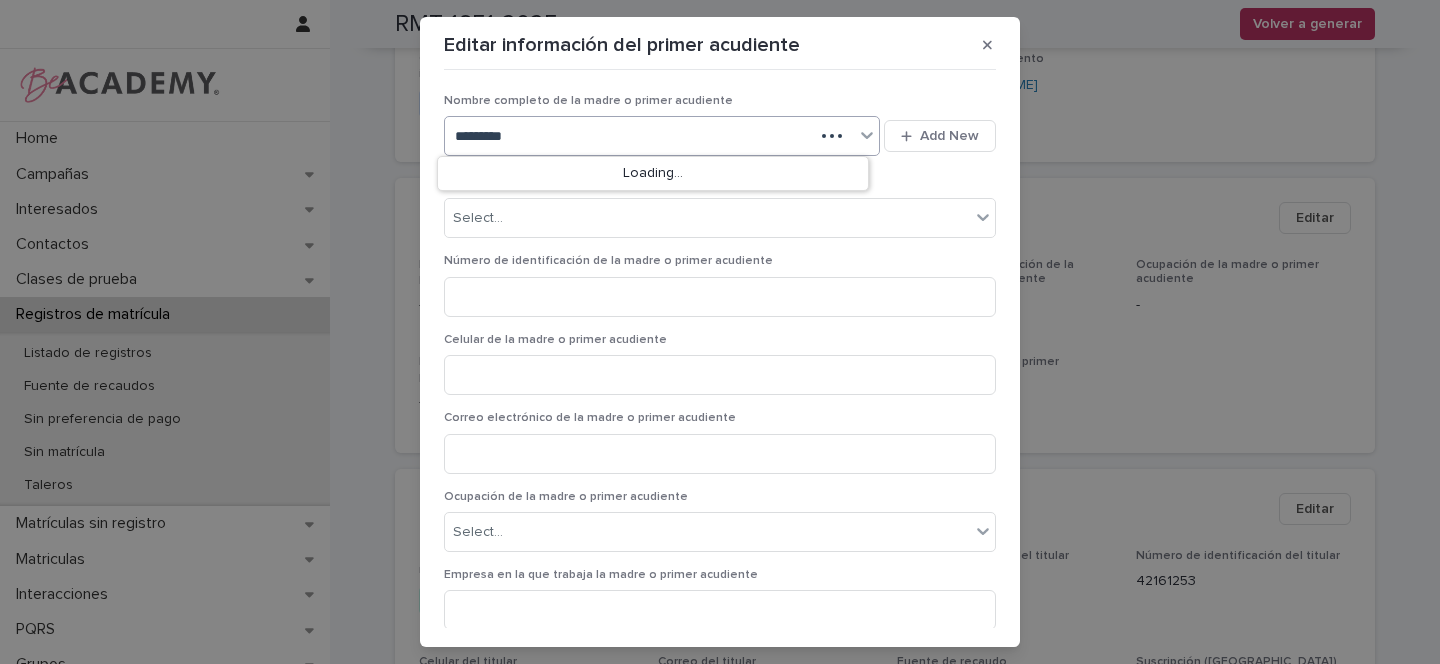 type on "**********" 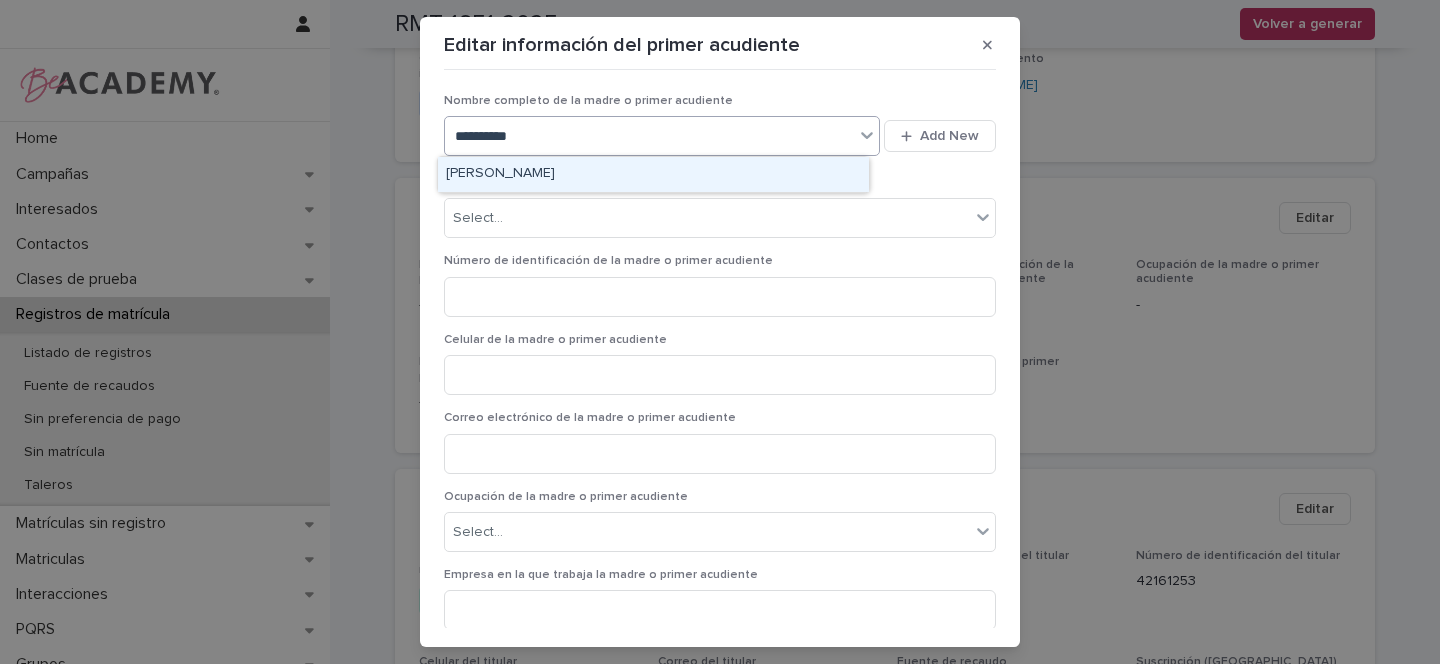 click on "[PERSON_NAME]" at bounding box center (653, 174) 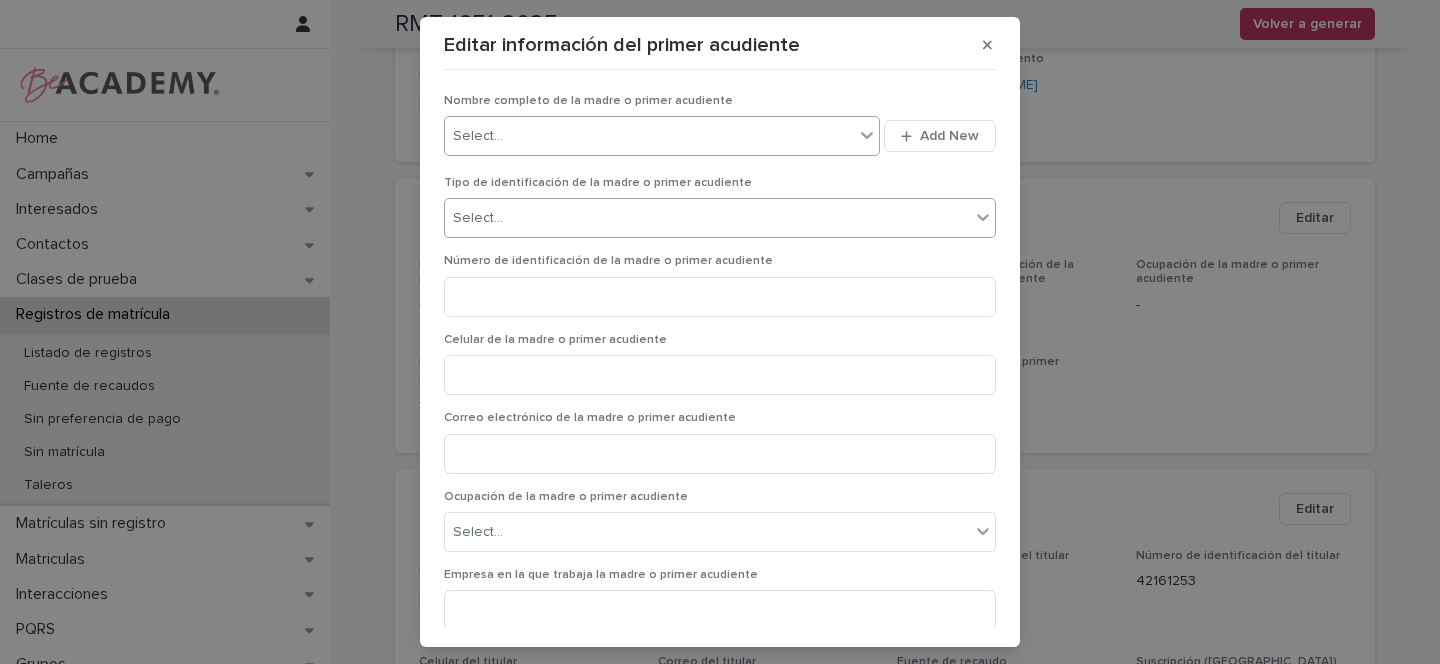 click on "Select..." at bounding box center (707, 218) 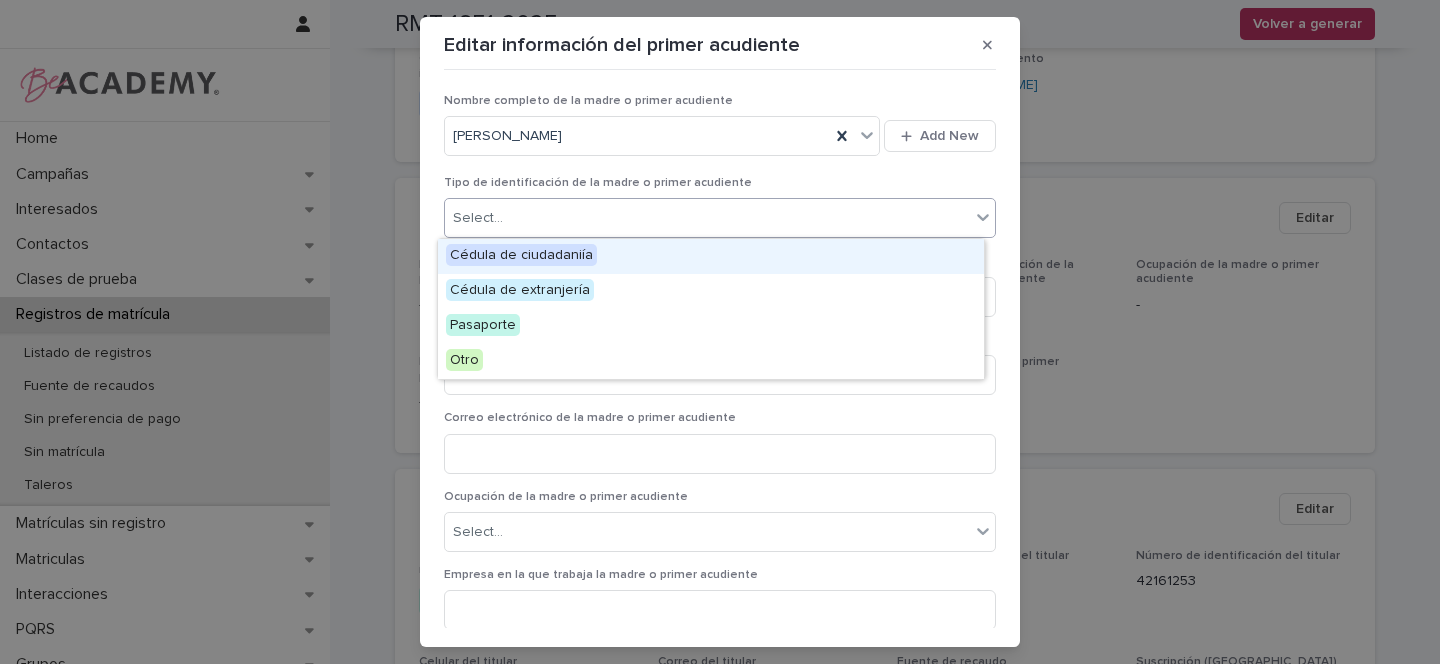 click on "Cédula de ciudadaniía" at bounding box center [521, 255] 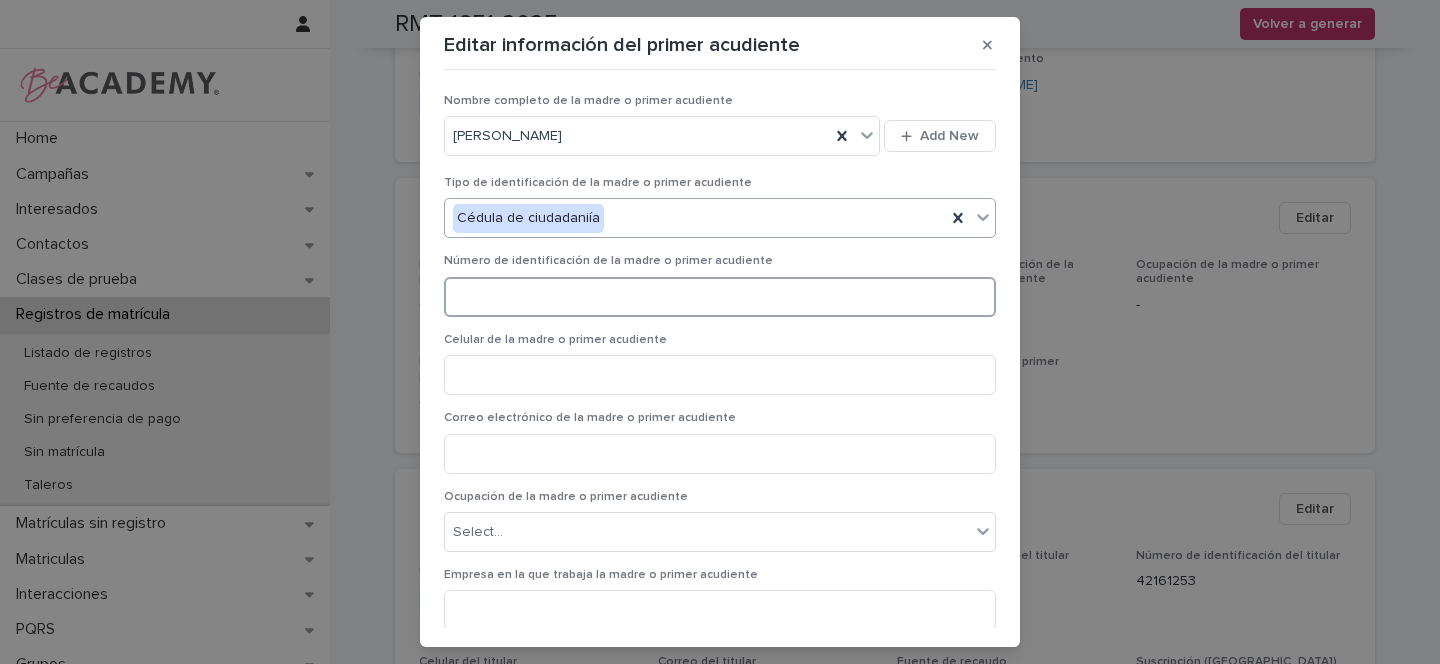 click at bounding box center [720, 297] 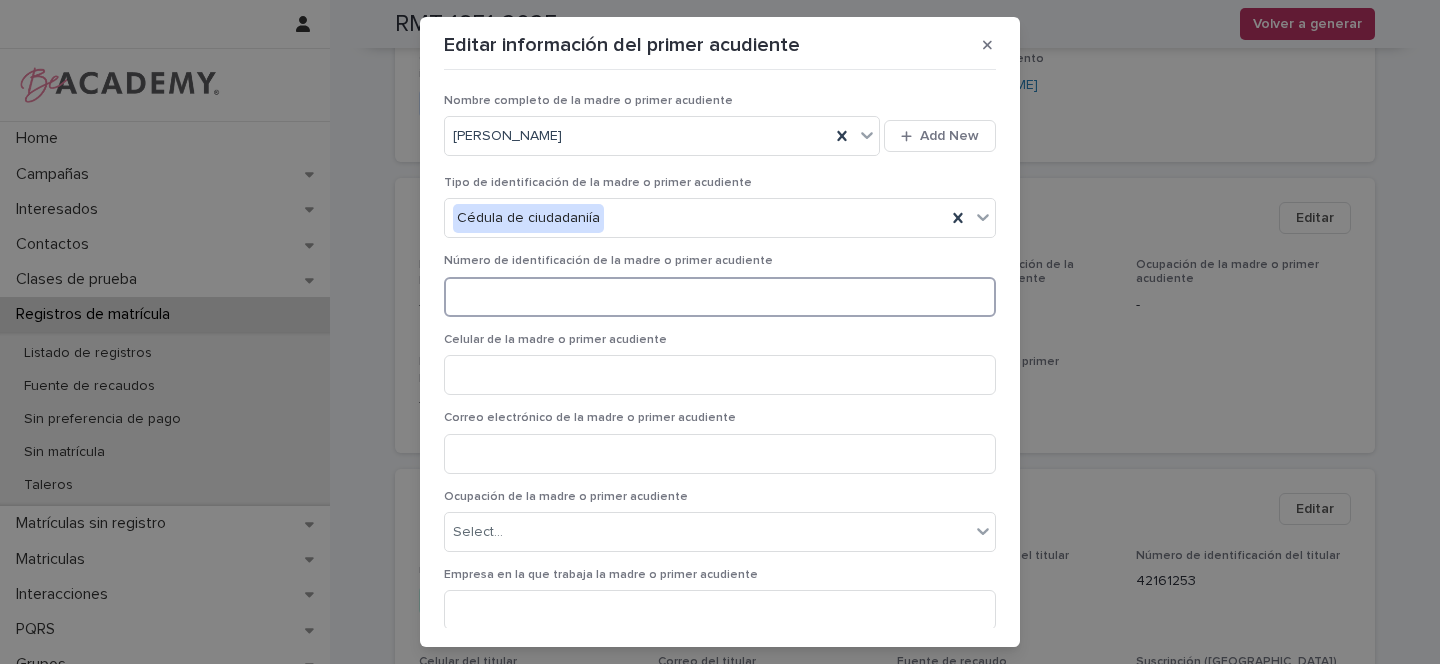 paste on "********" 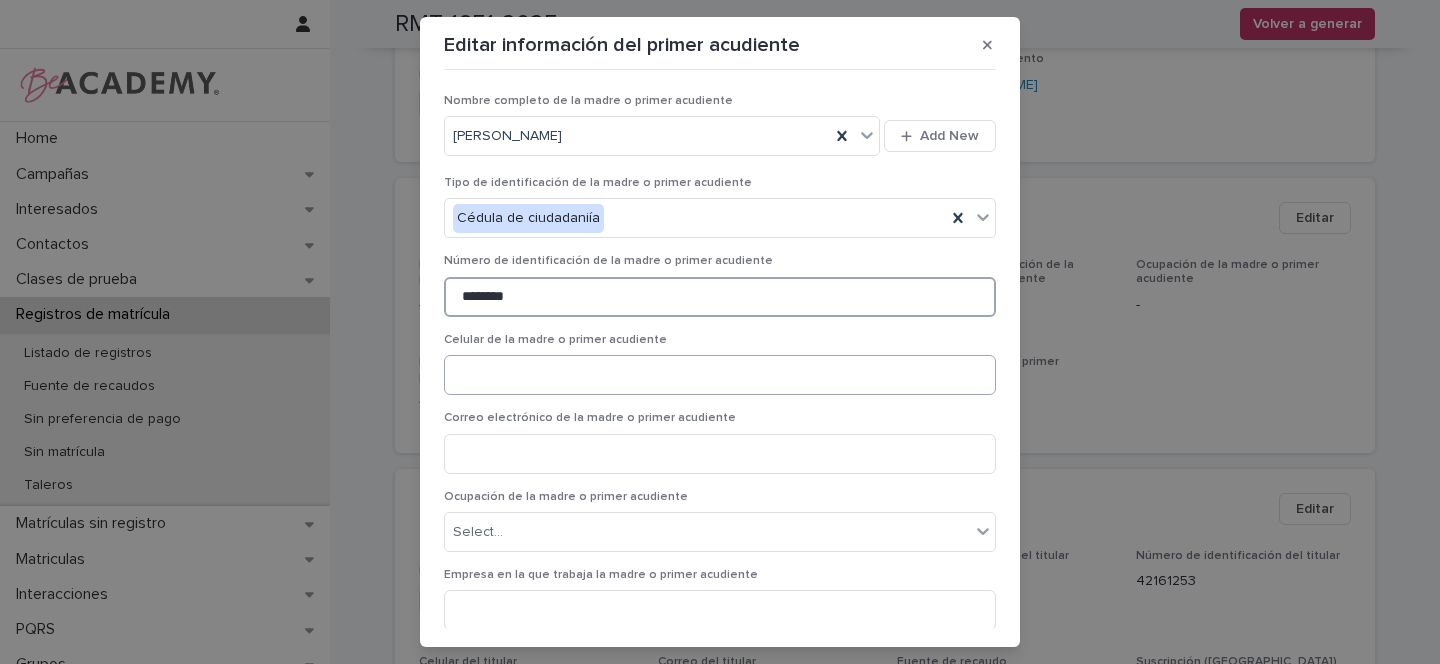 type on "********" 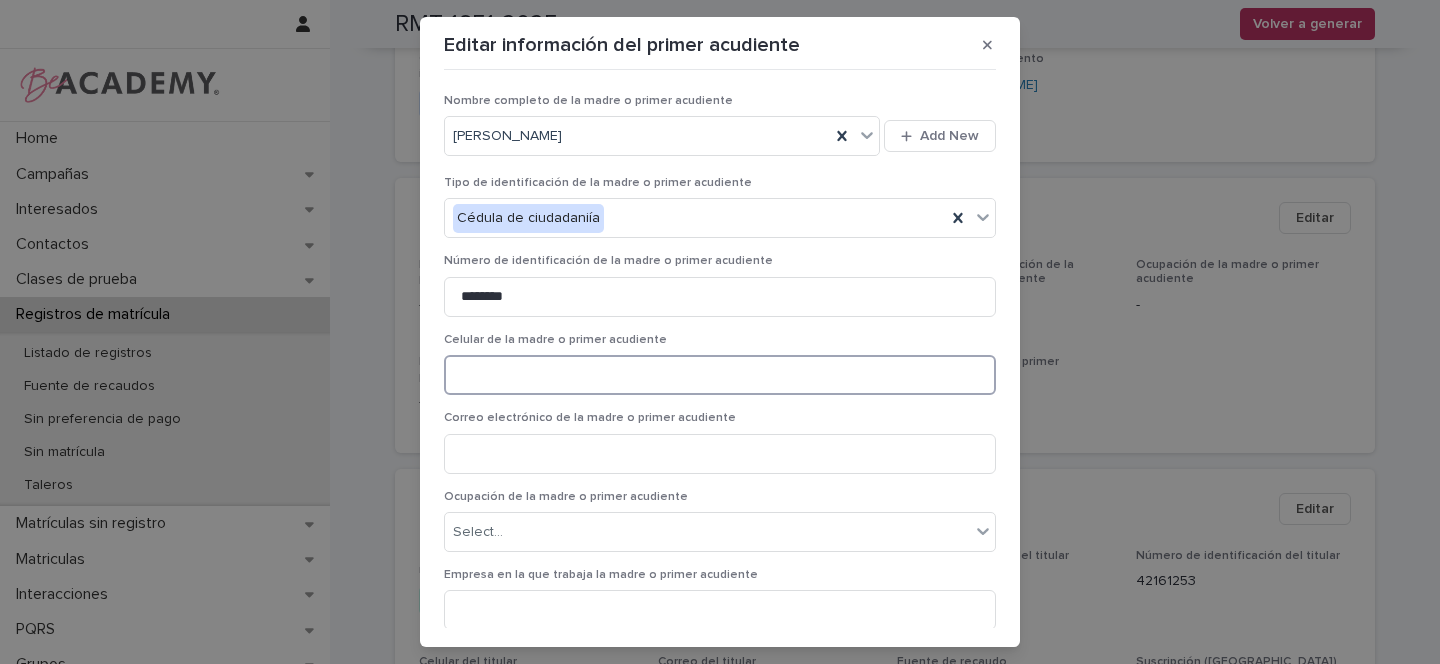 click at bounding box center (720, 375) 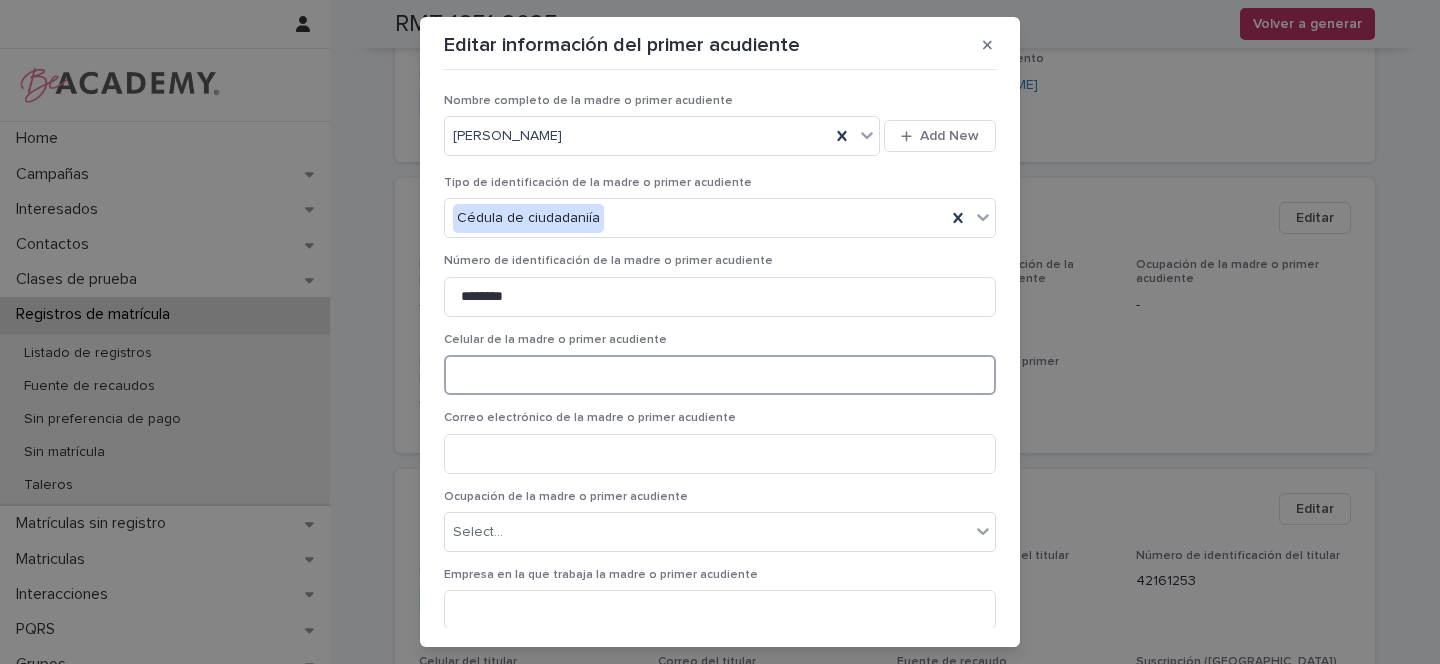 paste on "**********" 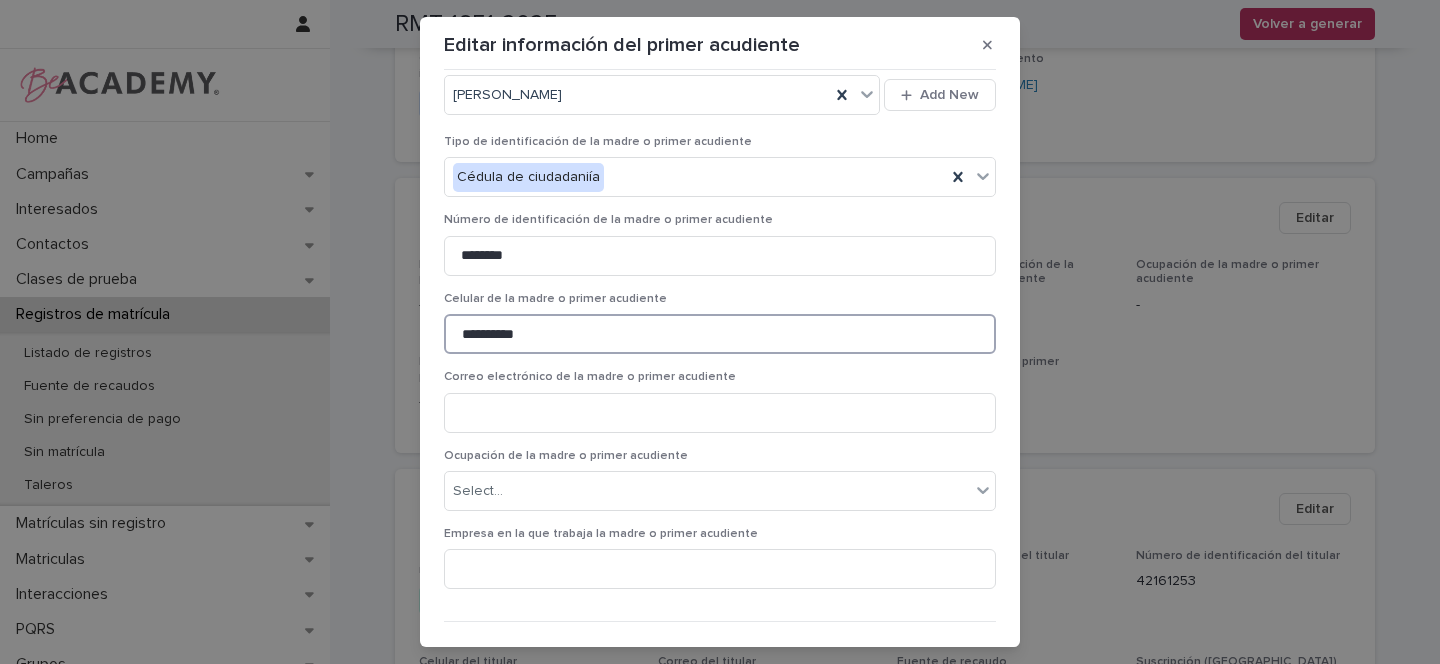 scroll, scrollTop: 67, scrollLeft: 0, axis: vertical 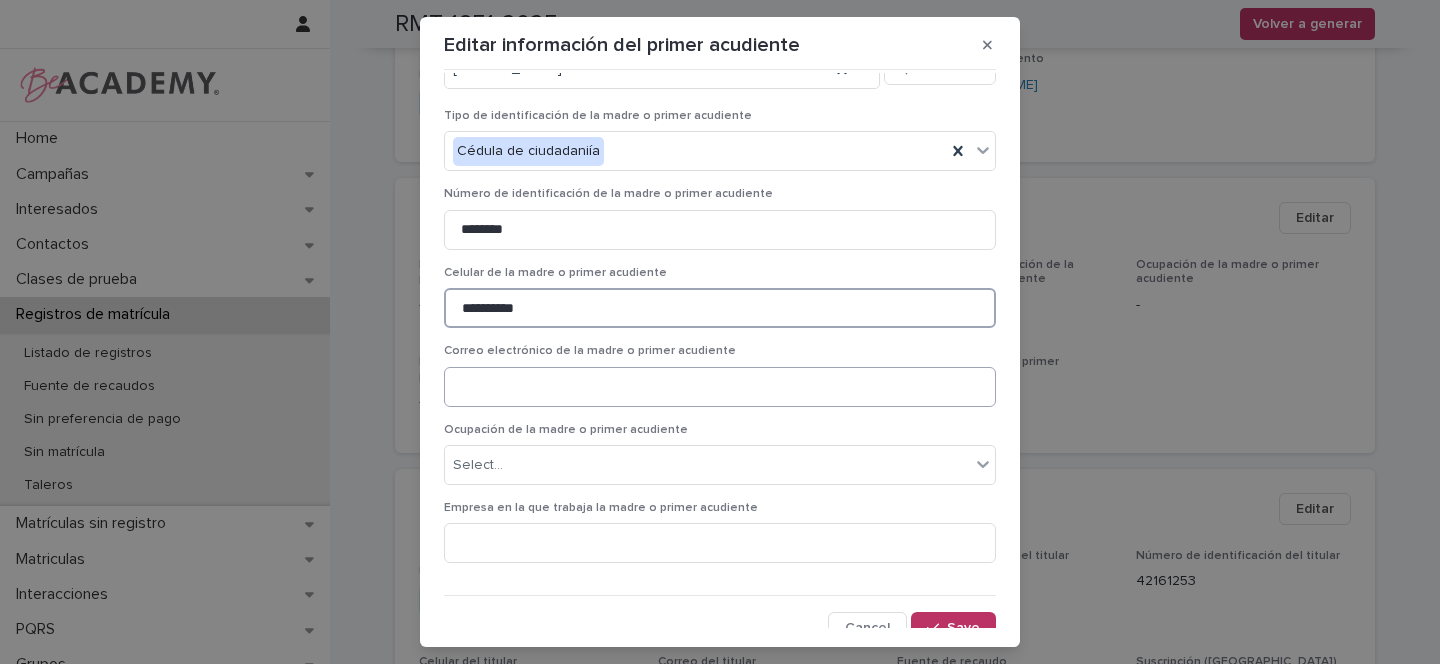 type on "**********" 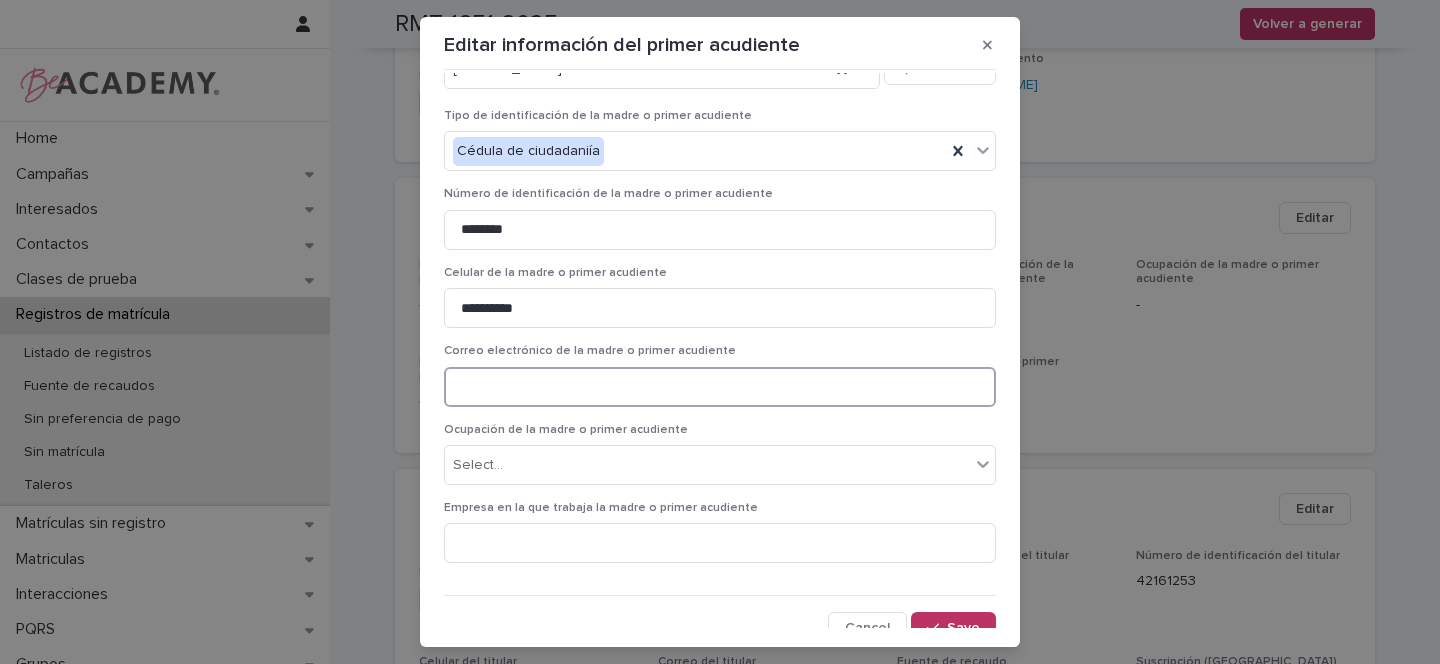 click at bounding box center (720, 387) 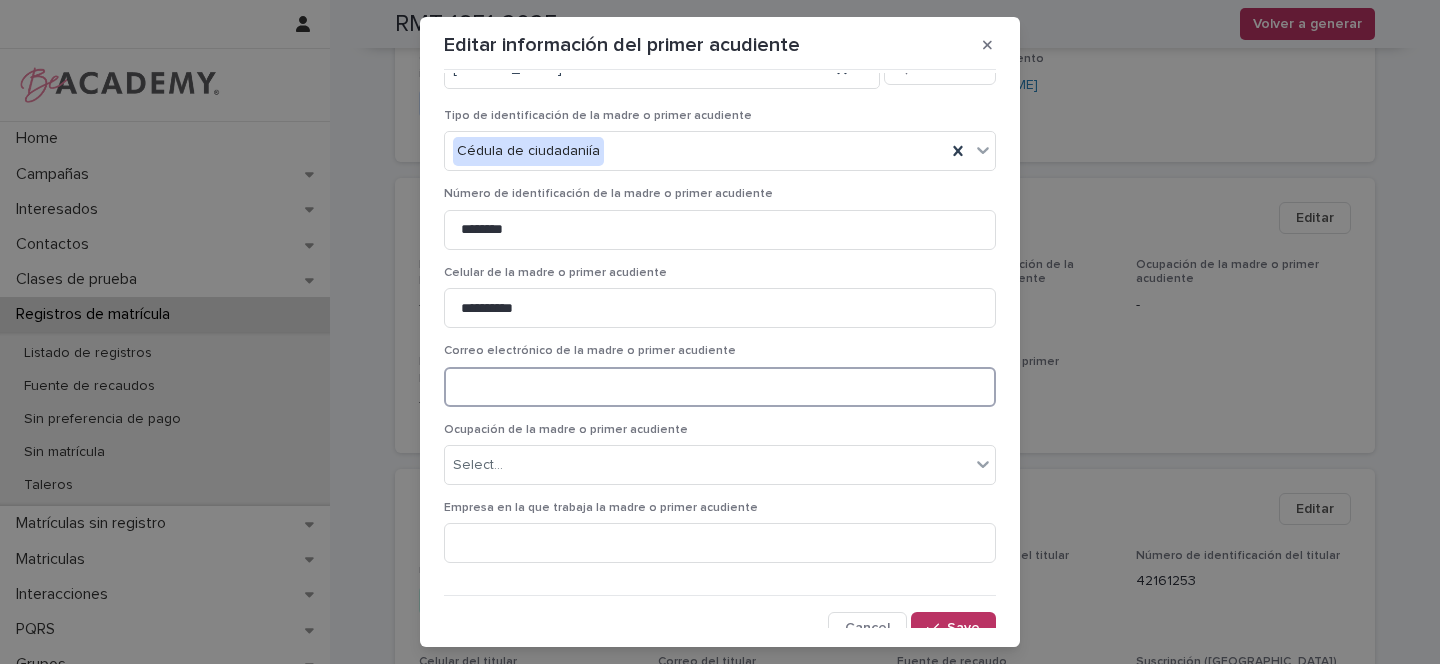 paste on "**********" 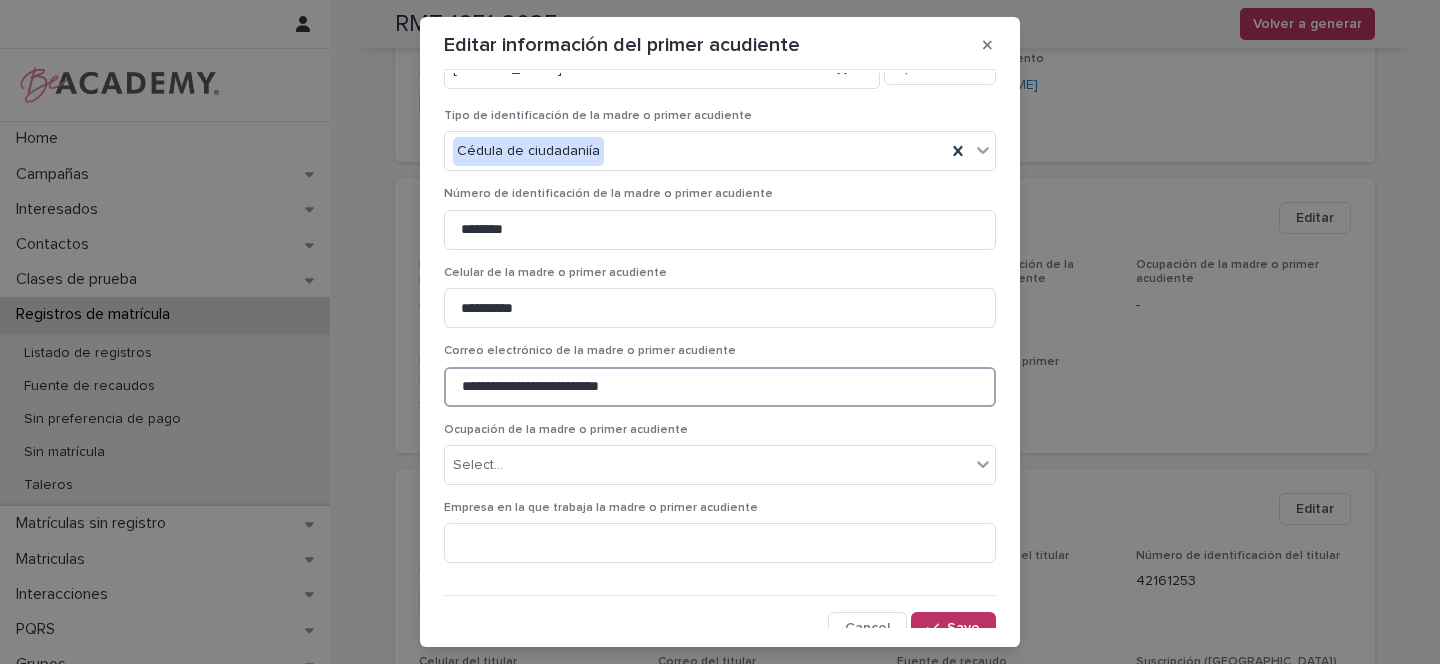 scroll, scrollTop: 83, scrollLeft: 0, axis: vertical 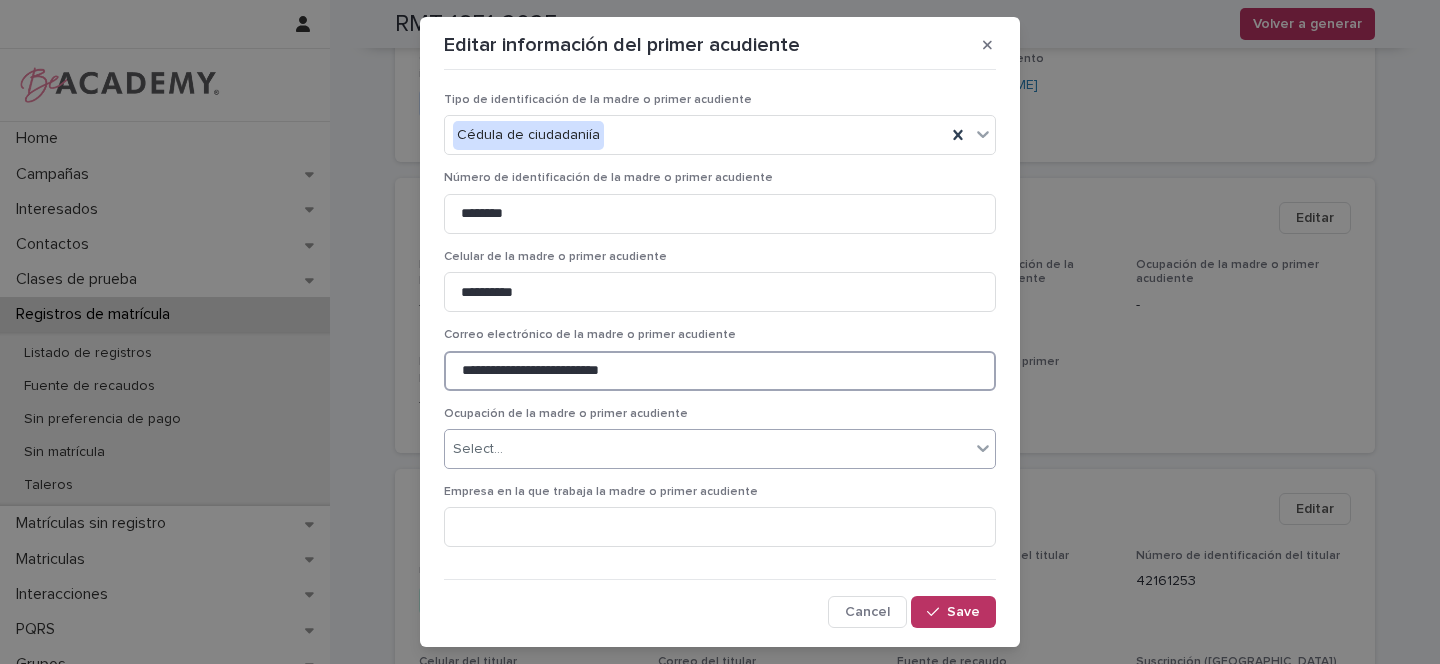 type on "**********" 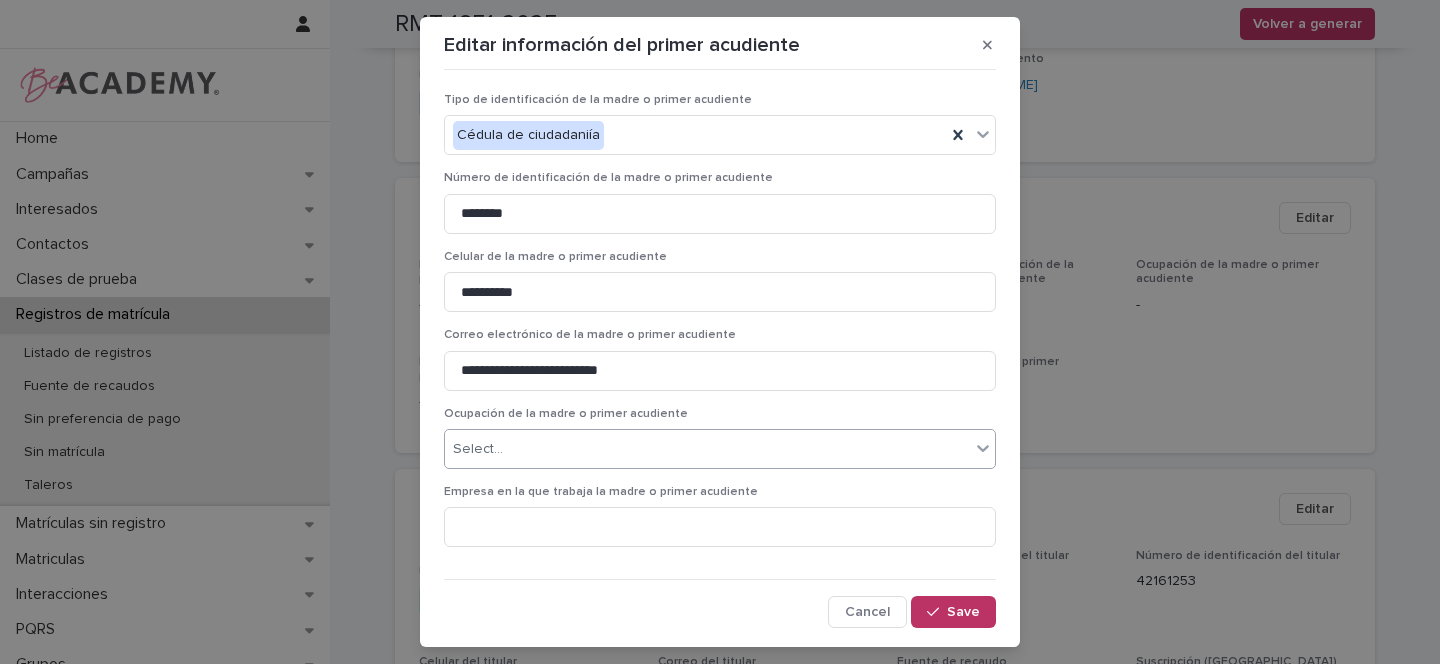 click on "Select..." at bounding box center [707, 449] 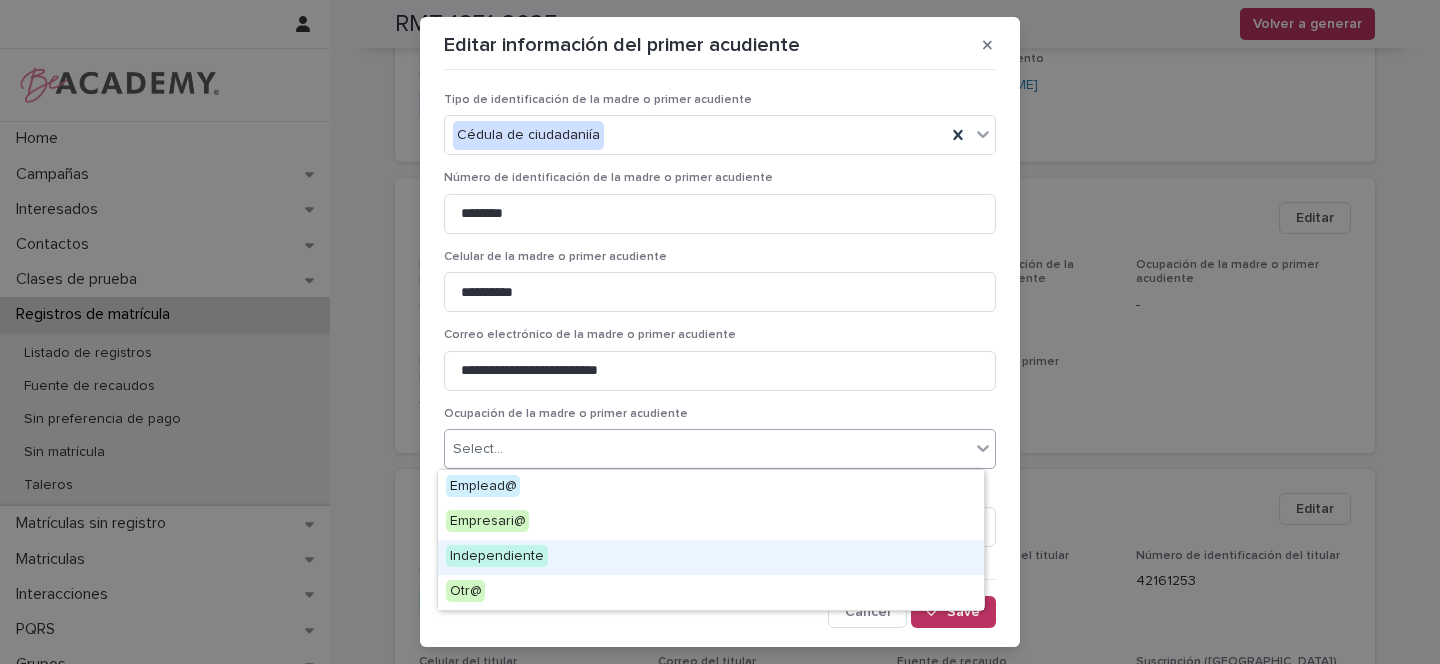 click on "Independiente" at bounding box center (497, 556) 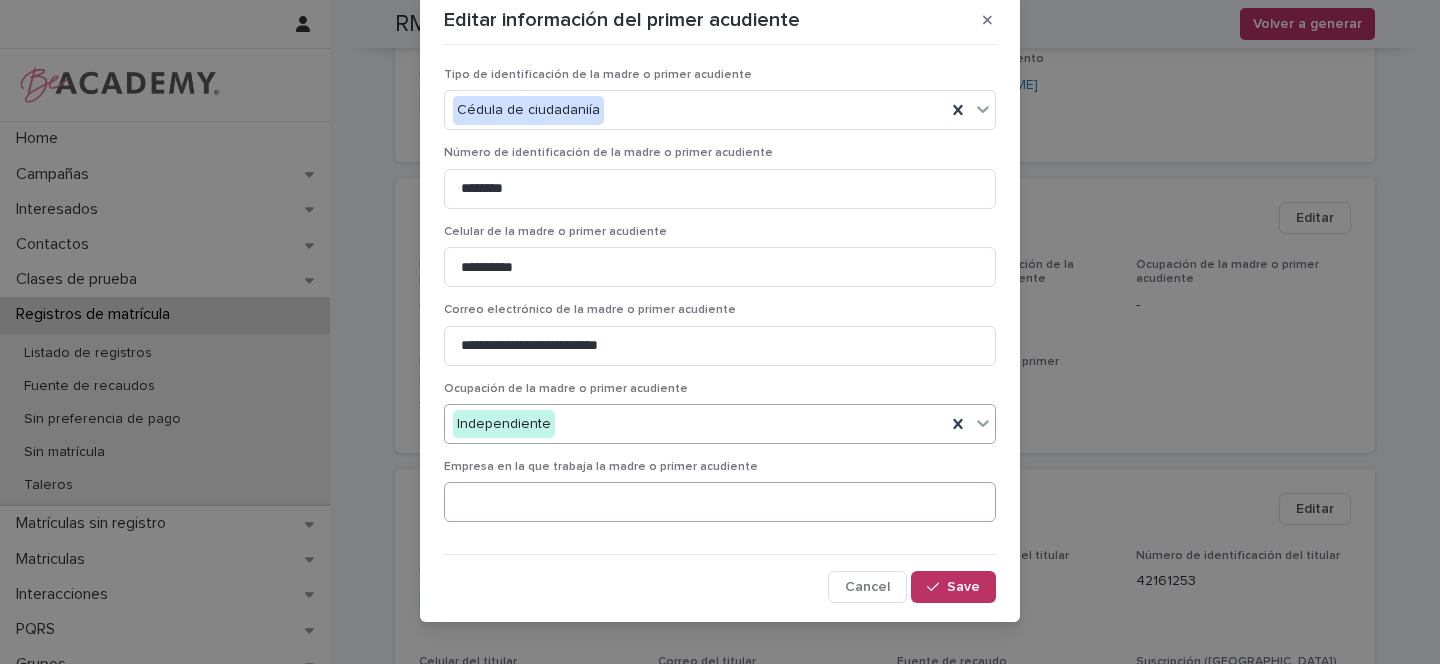 scroll, scrollTop: 43, scrollLeft: 0, axis: vertical 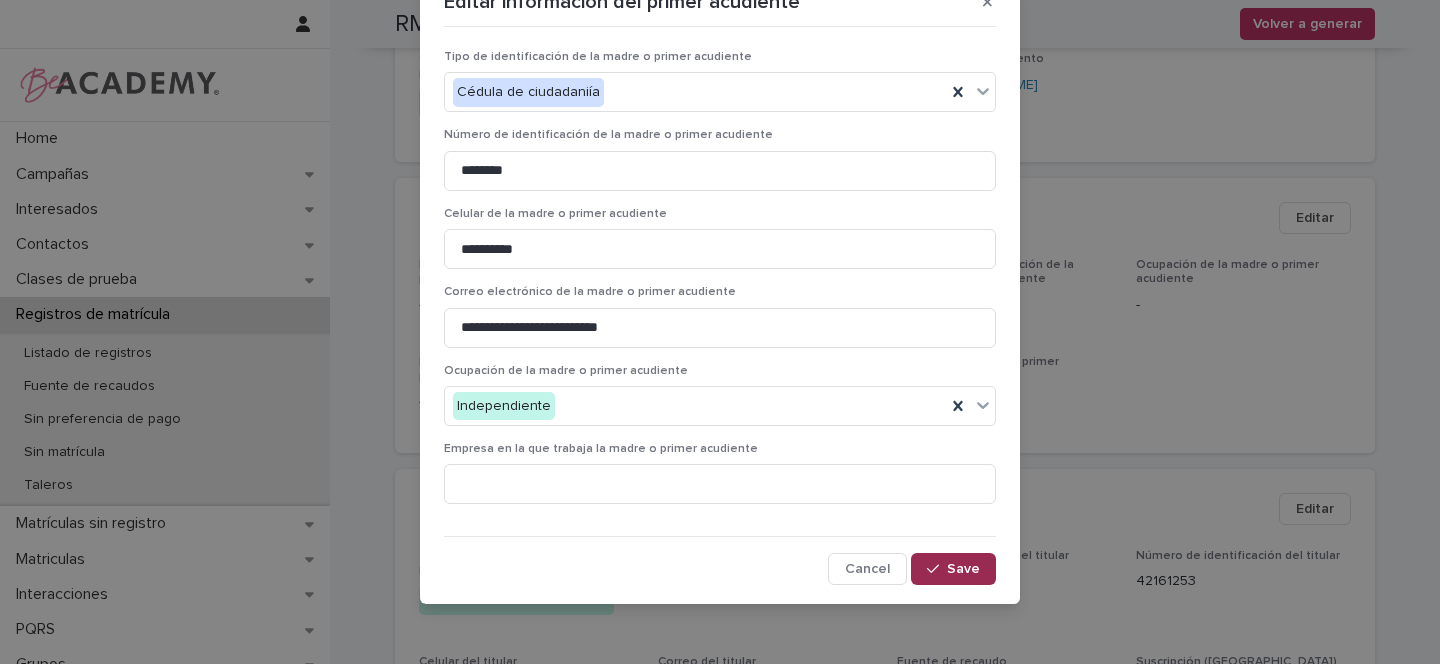 click on "Save" at bounding box center [963, 569] 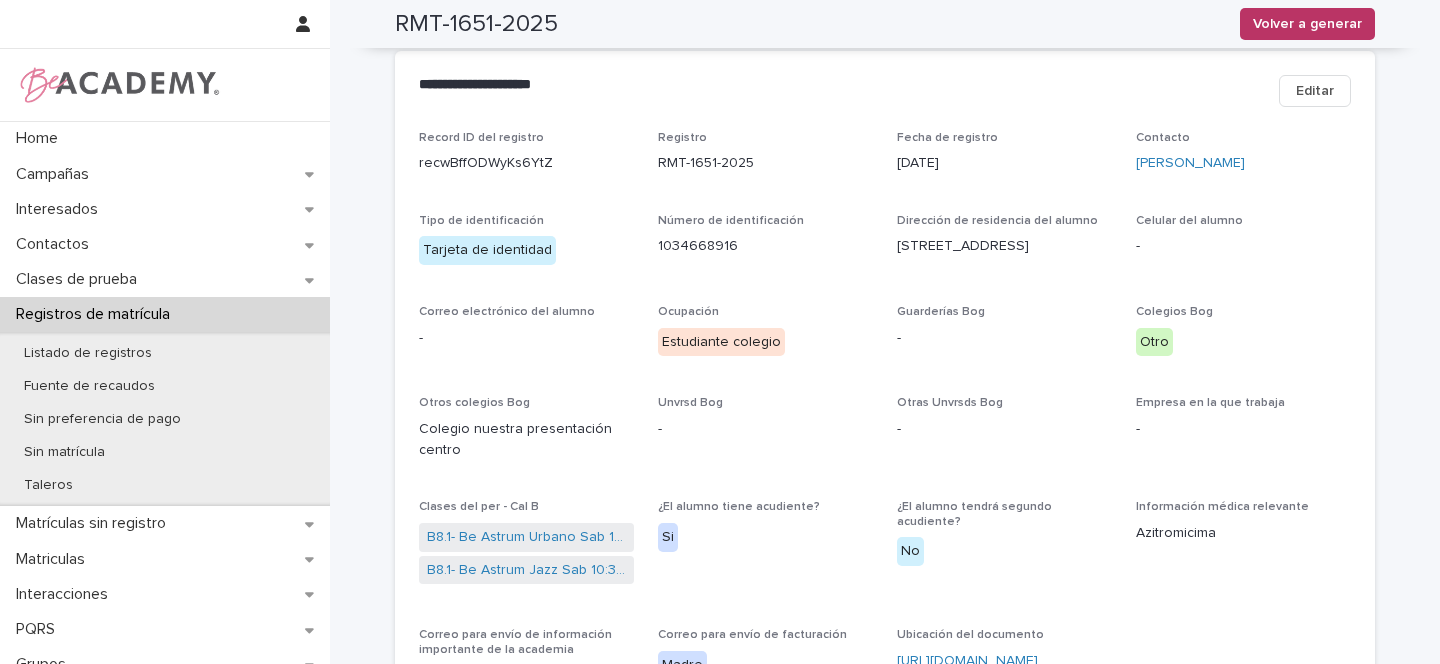 scroll, scrollTop: 0, scrollLeft: 0, axis: both 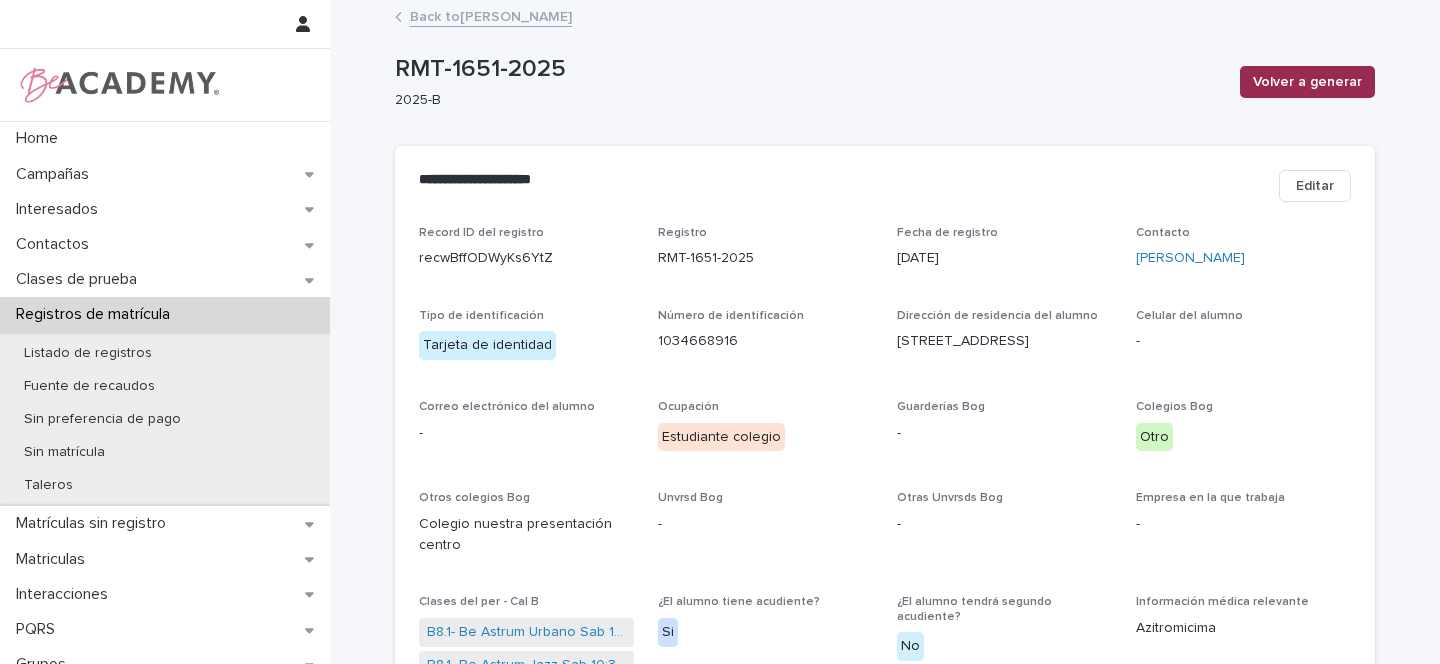 click on "Volver a generar" at bounding box center [1307, 82] 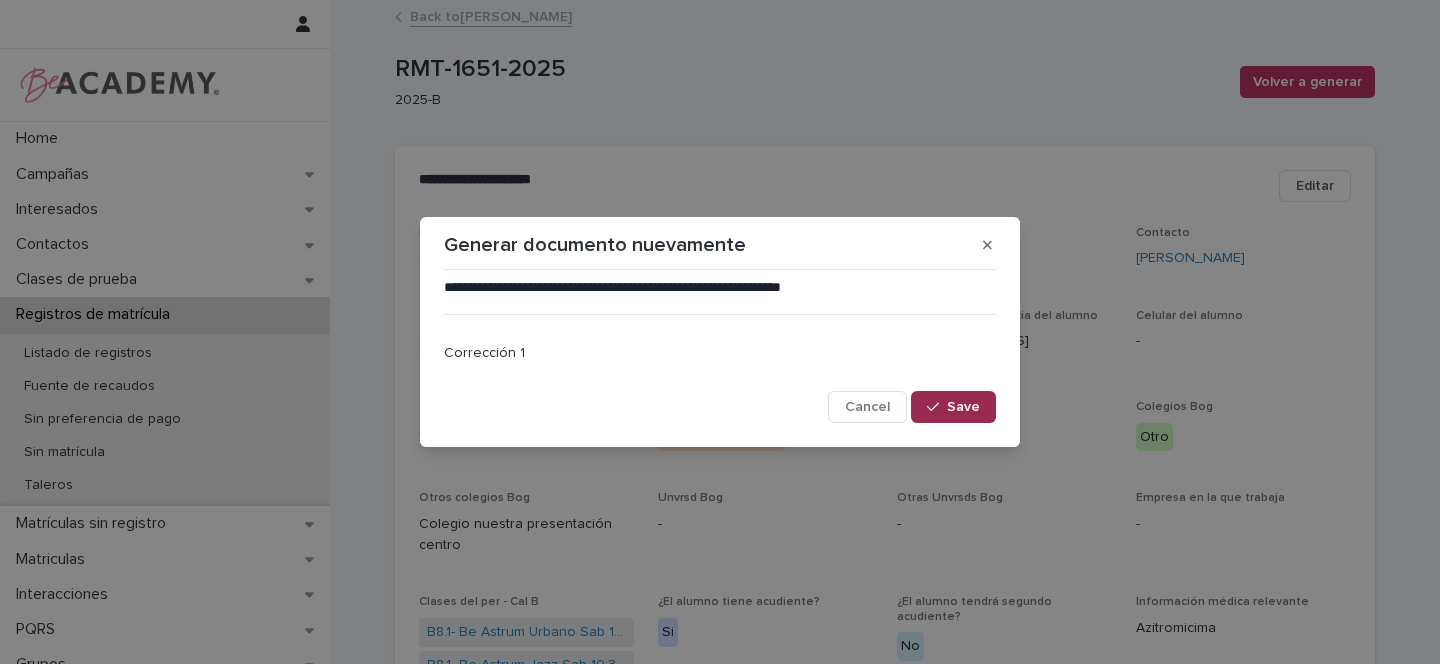 click on "Save" at bounding box center [963, 407] 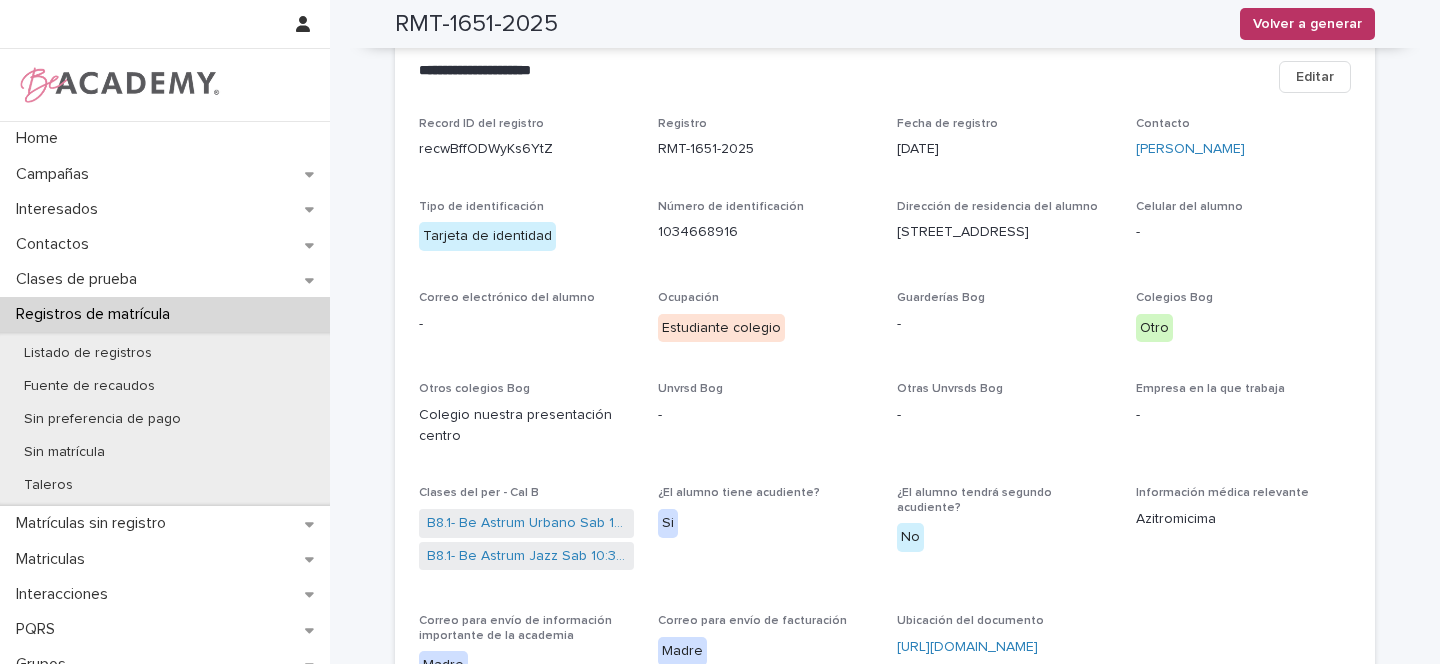 scroll, scrollTop: 0, scrollLeft: 0, axis: both 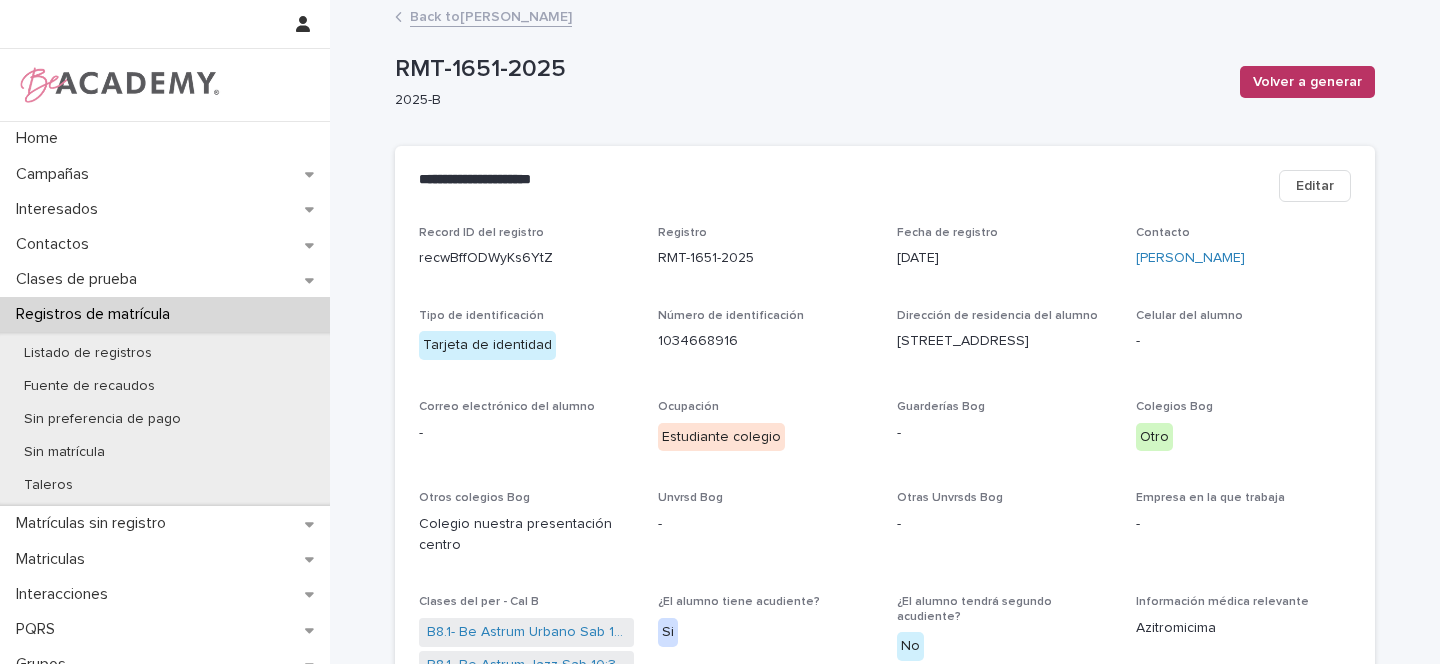 click on "Back to  Luciana Quintero Lopez" at bounding box center [491, 15] 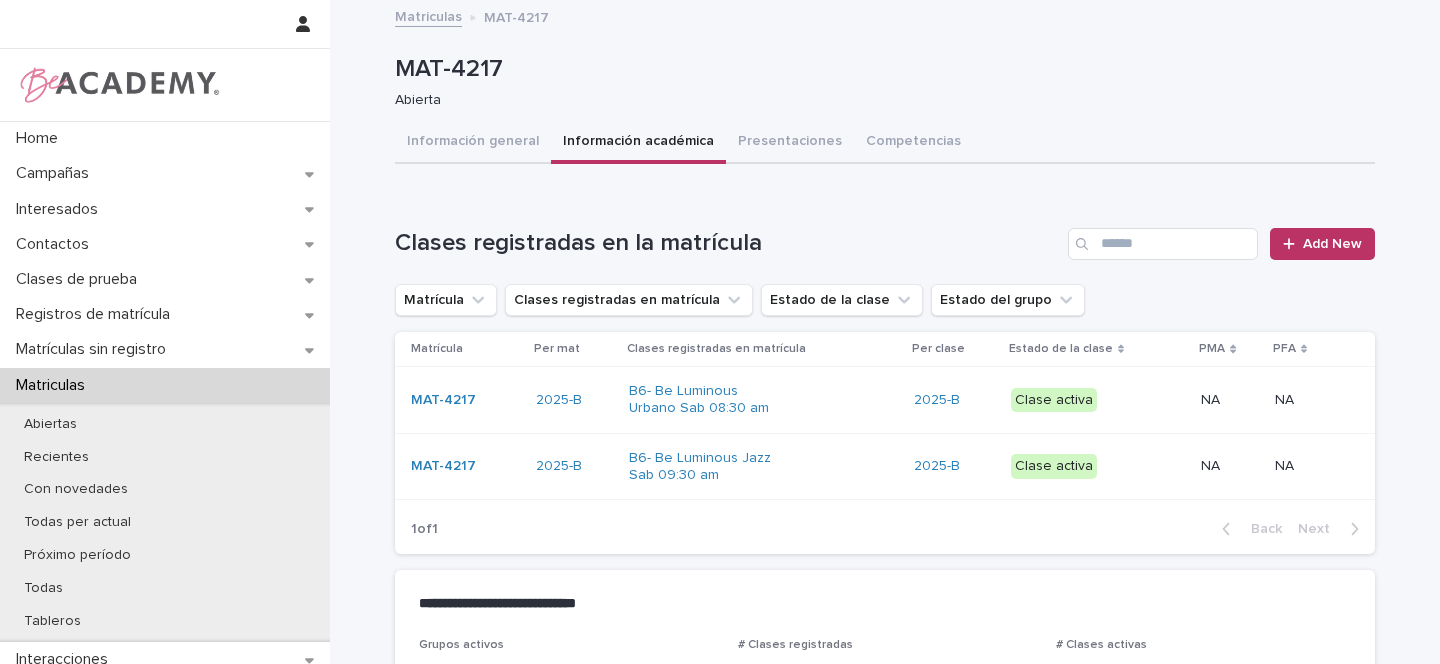 scroll, scrollTop: 0, scrollLeft: 0, axis: both 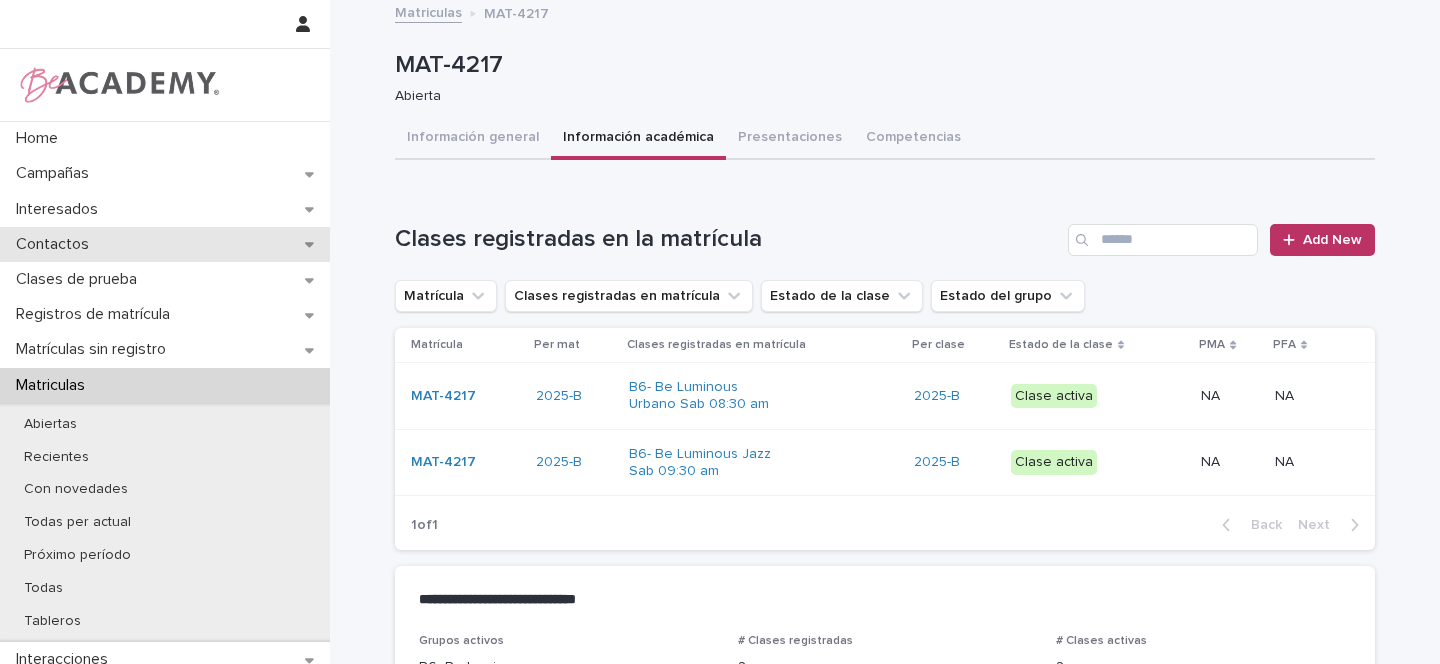 click 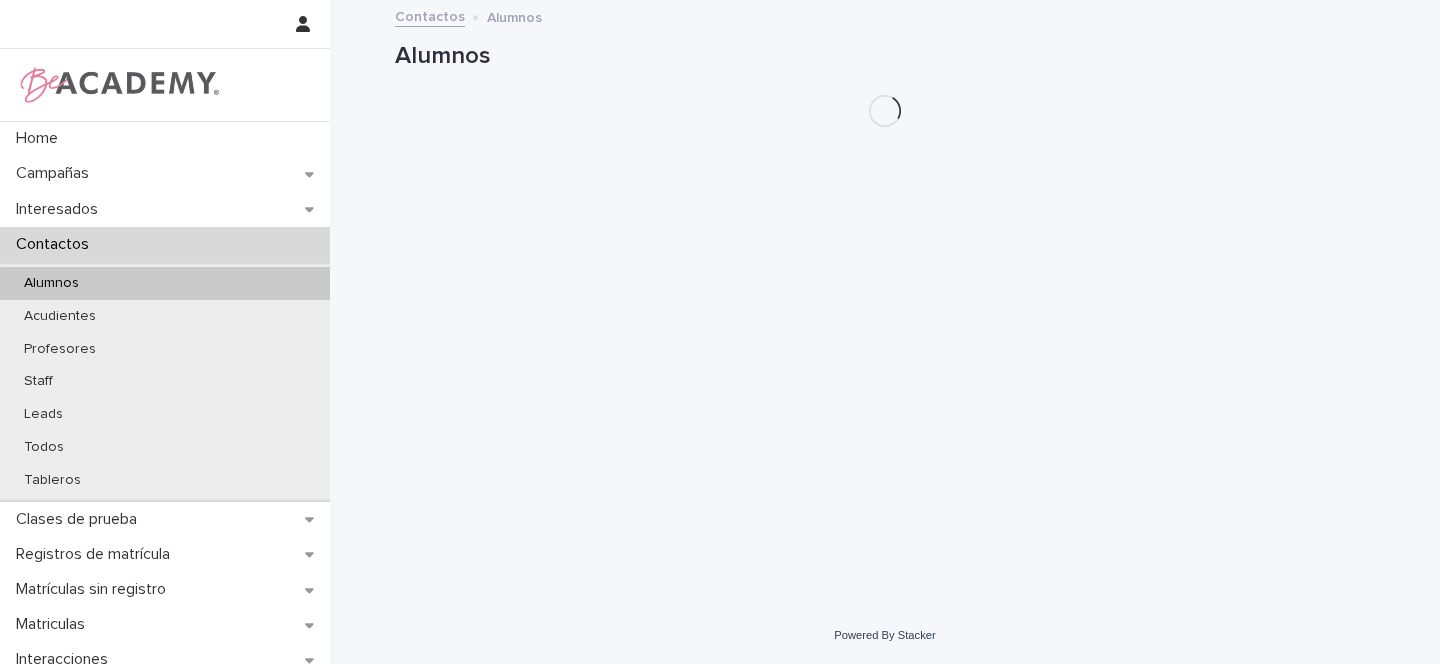 scroll, scrollTop: 0, scrollLeft: 0, axis: both 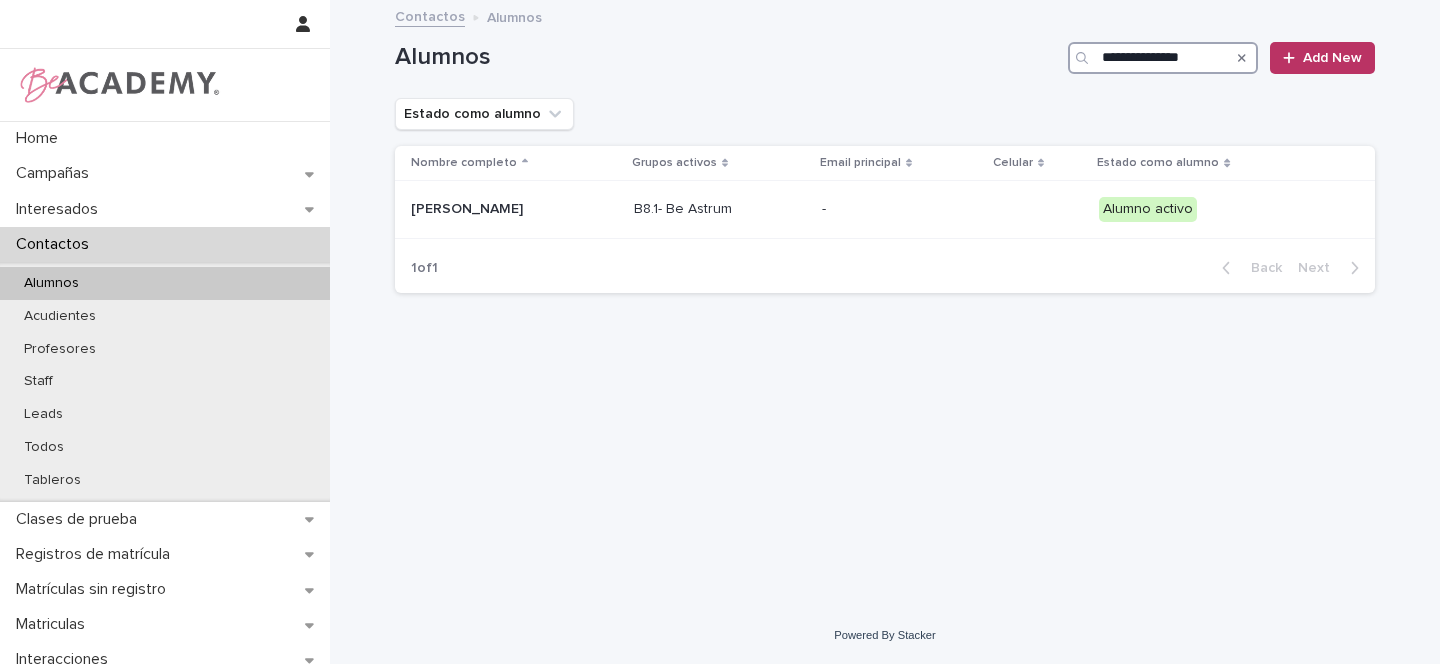 click on "**********" at bounding box center (1163, 58) 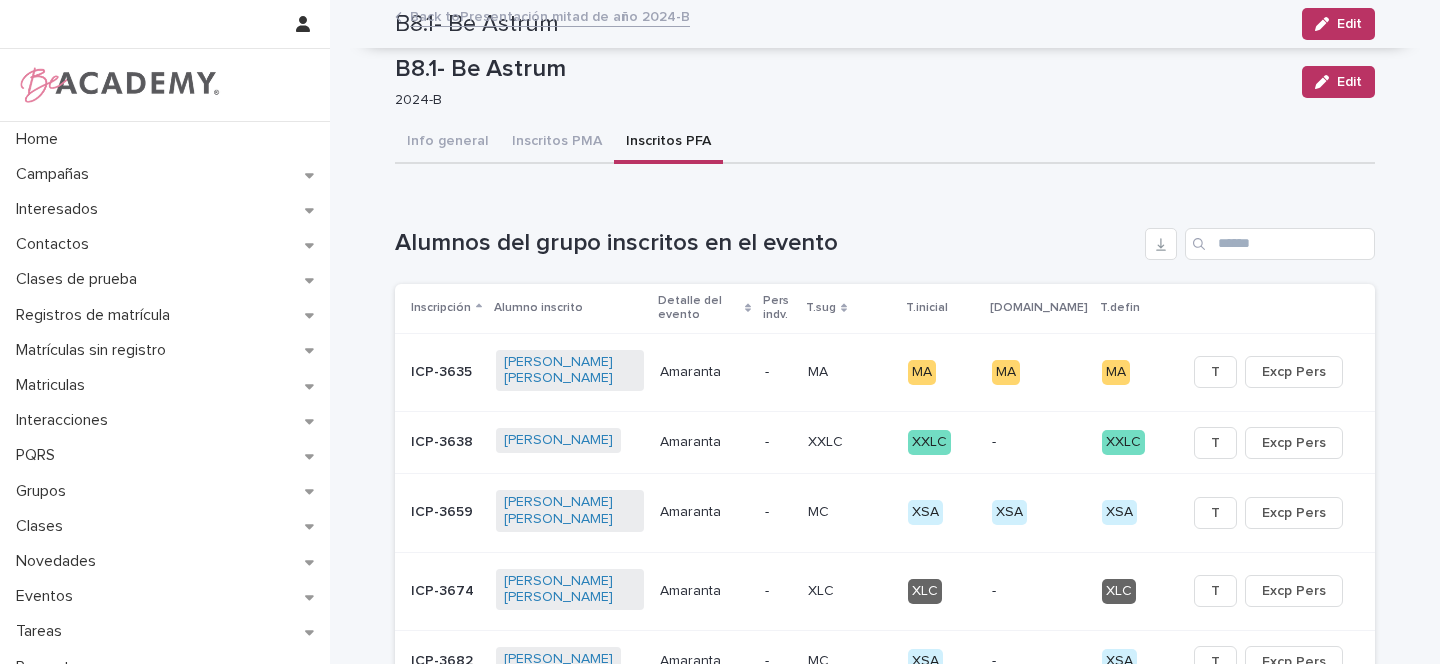 scroll, scrollTop: 0, scrollLeft: 0, axis: both 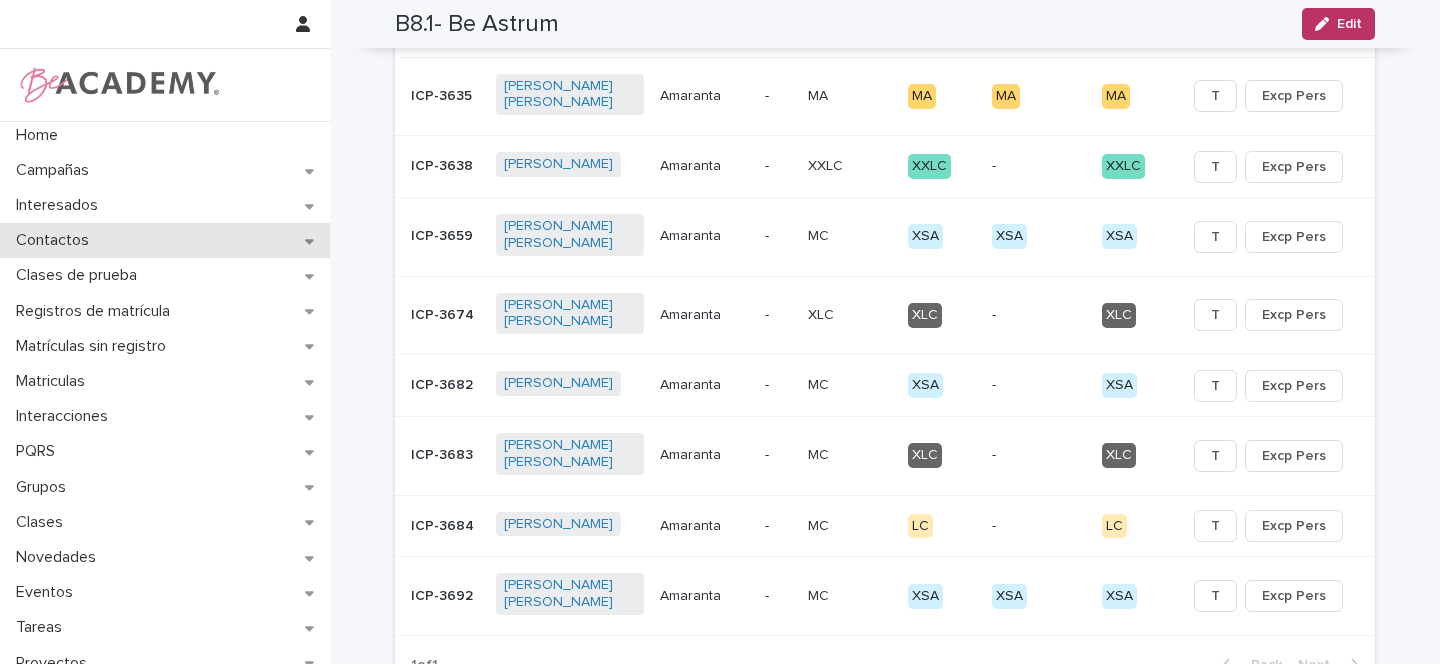 click 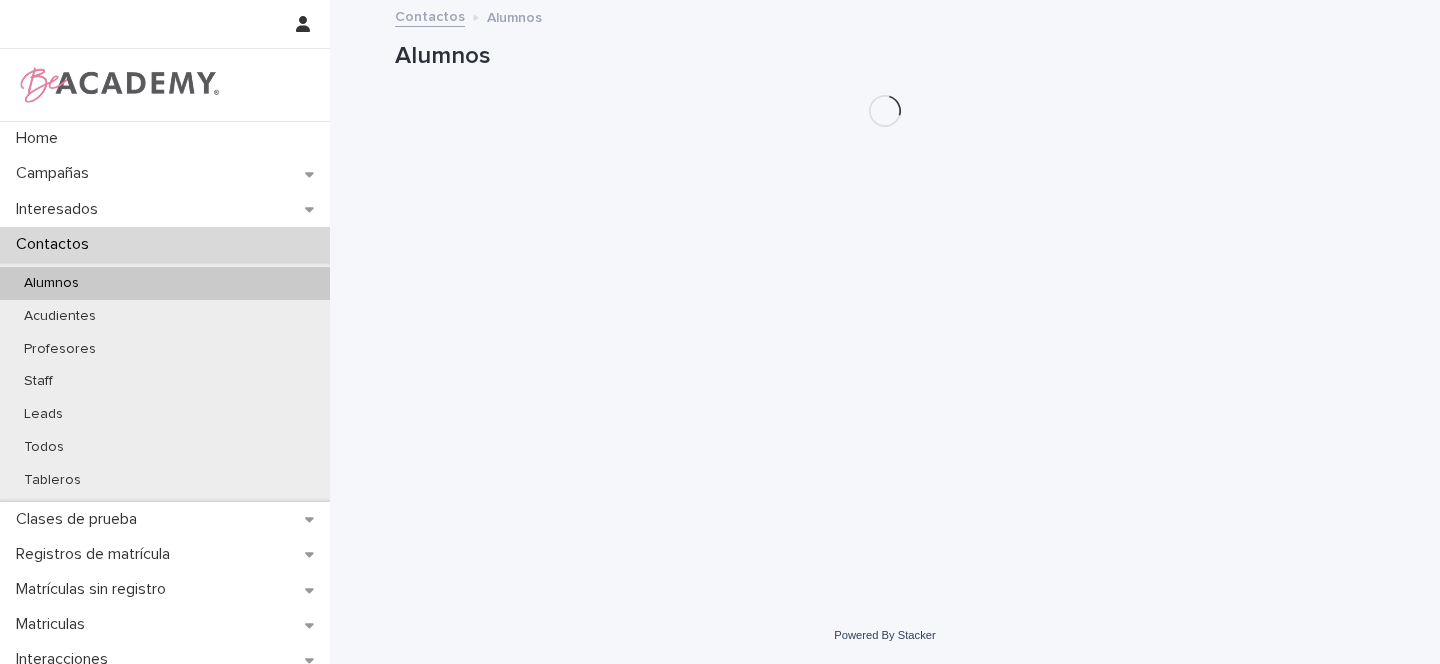 scroll, scrollTop: 0, scrollLeft: 0, axis: both 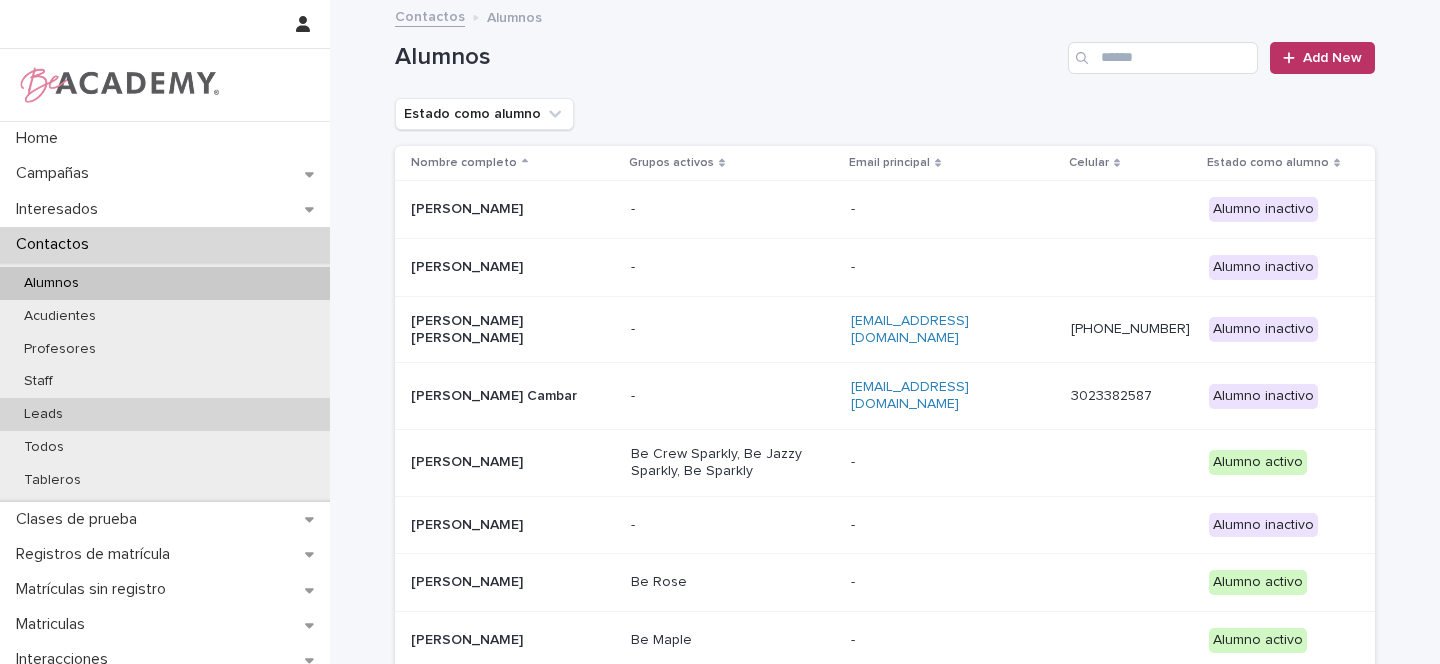 click on "Leads" at bounding box center (165, 414) 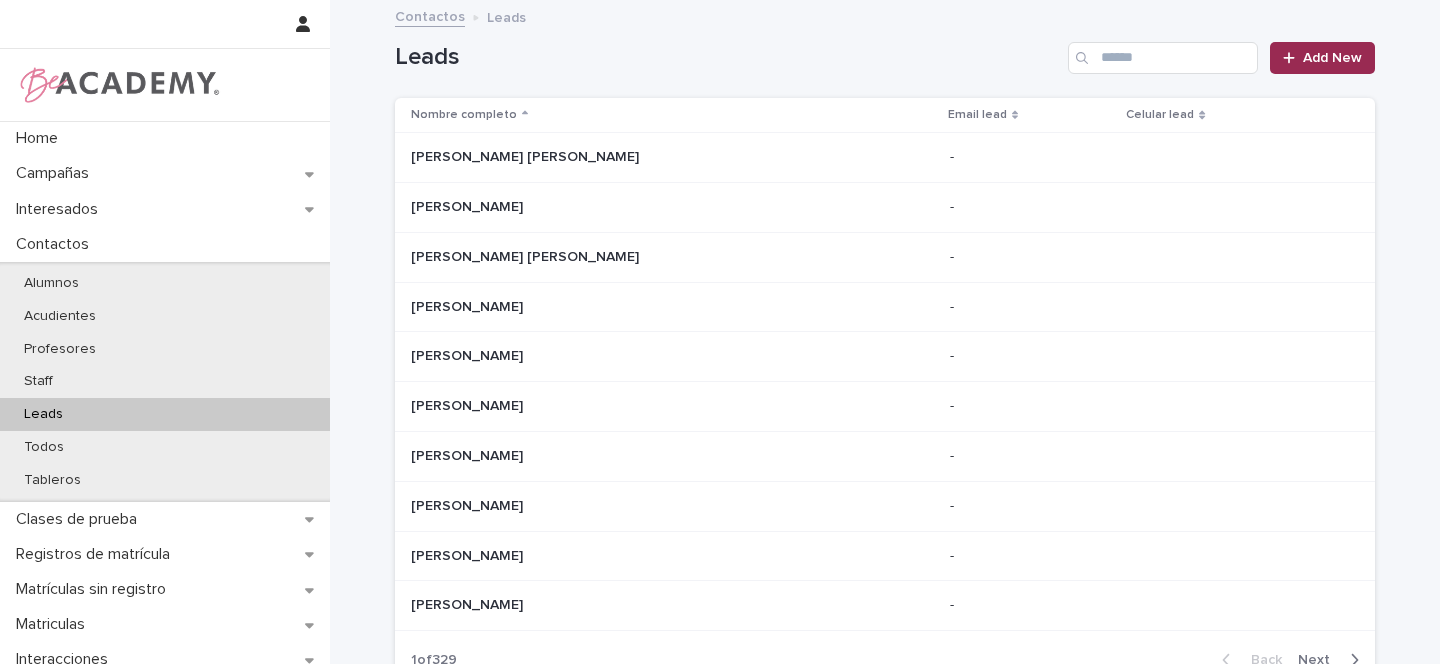click on "Add New" at bounding box center (1332, 58) 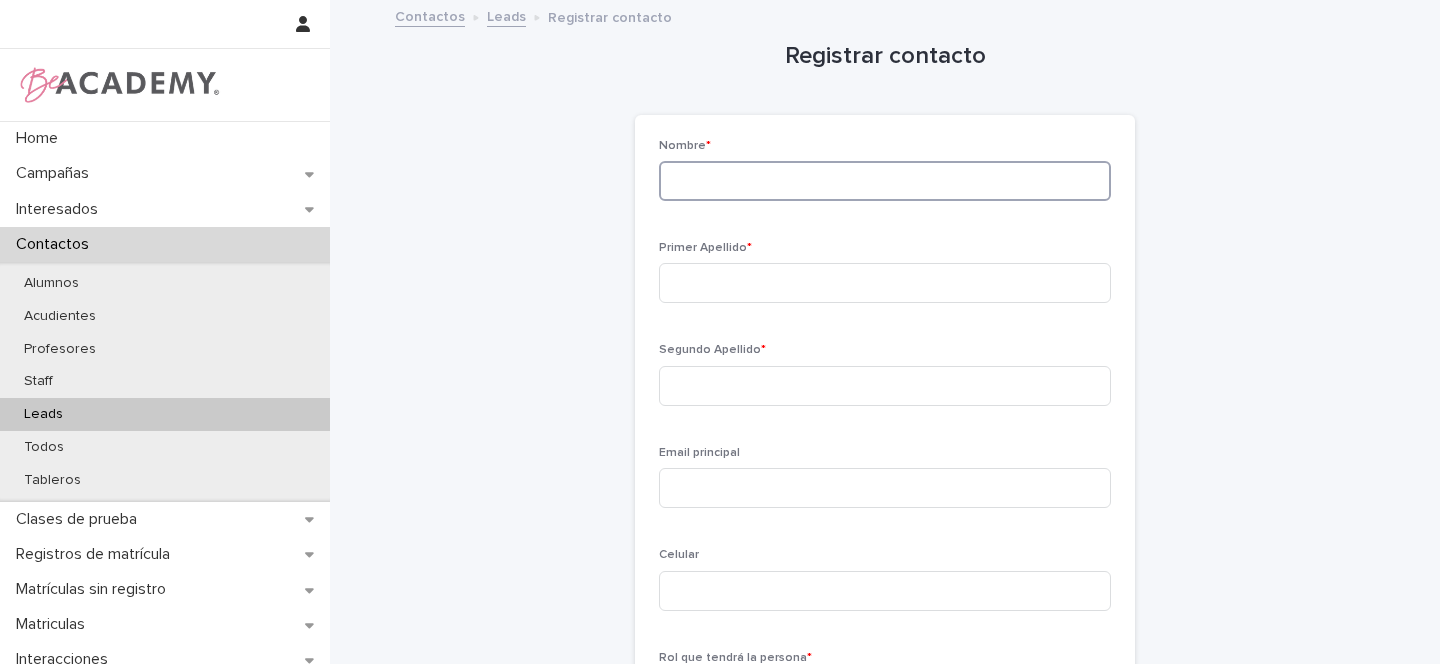 click at bounding box center [885, 181] 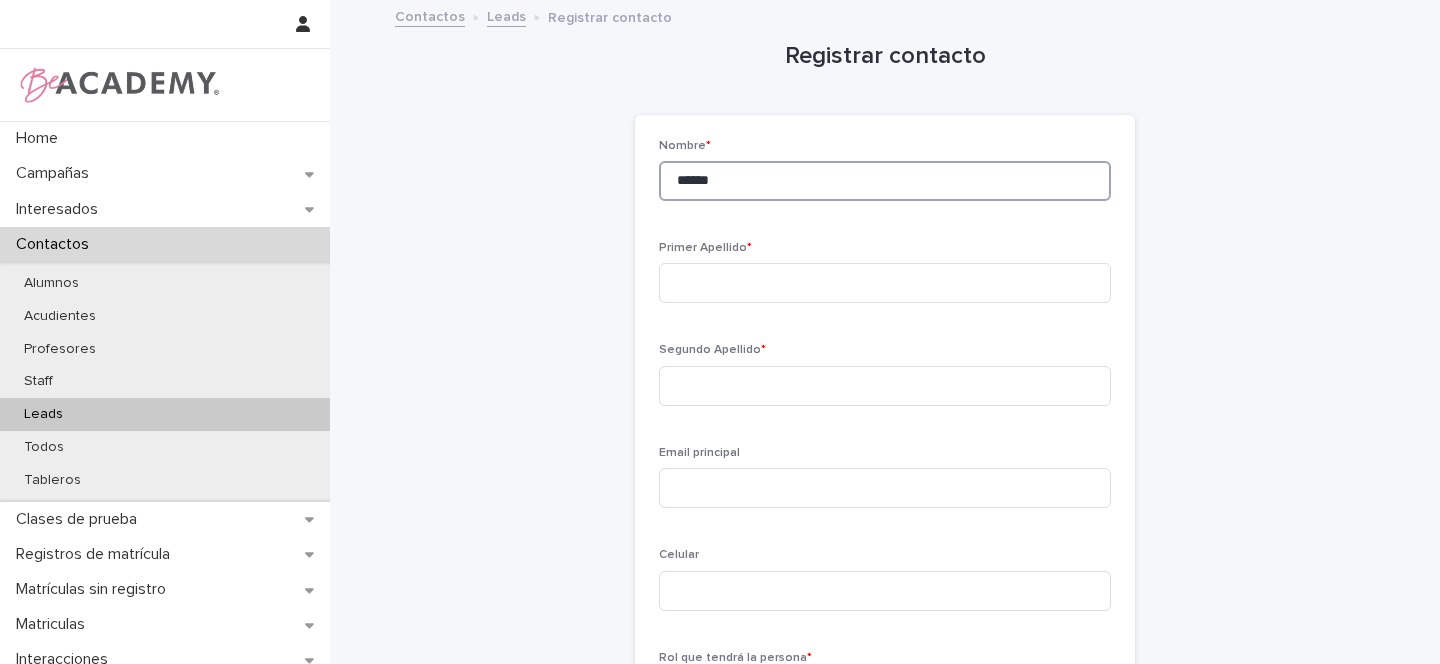 type on "******" 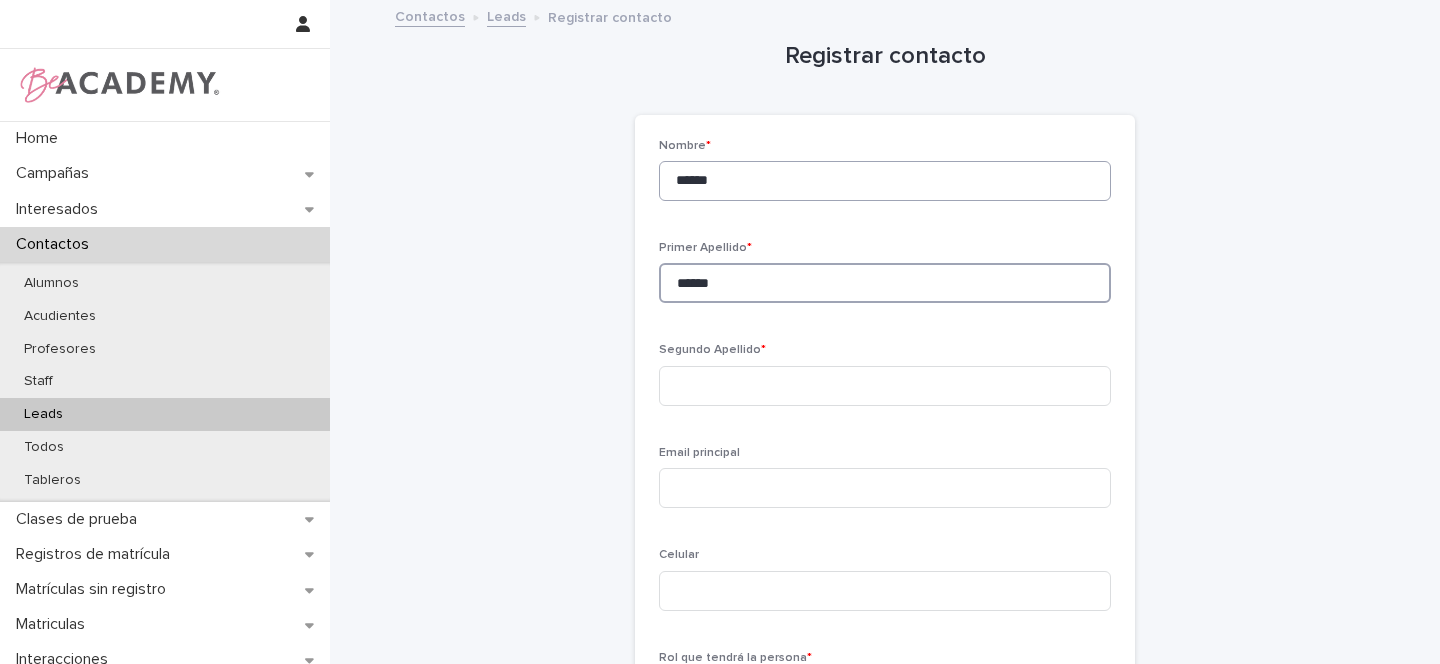 type on "******" 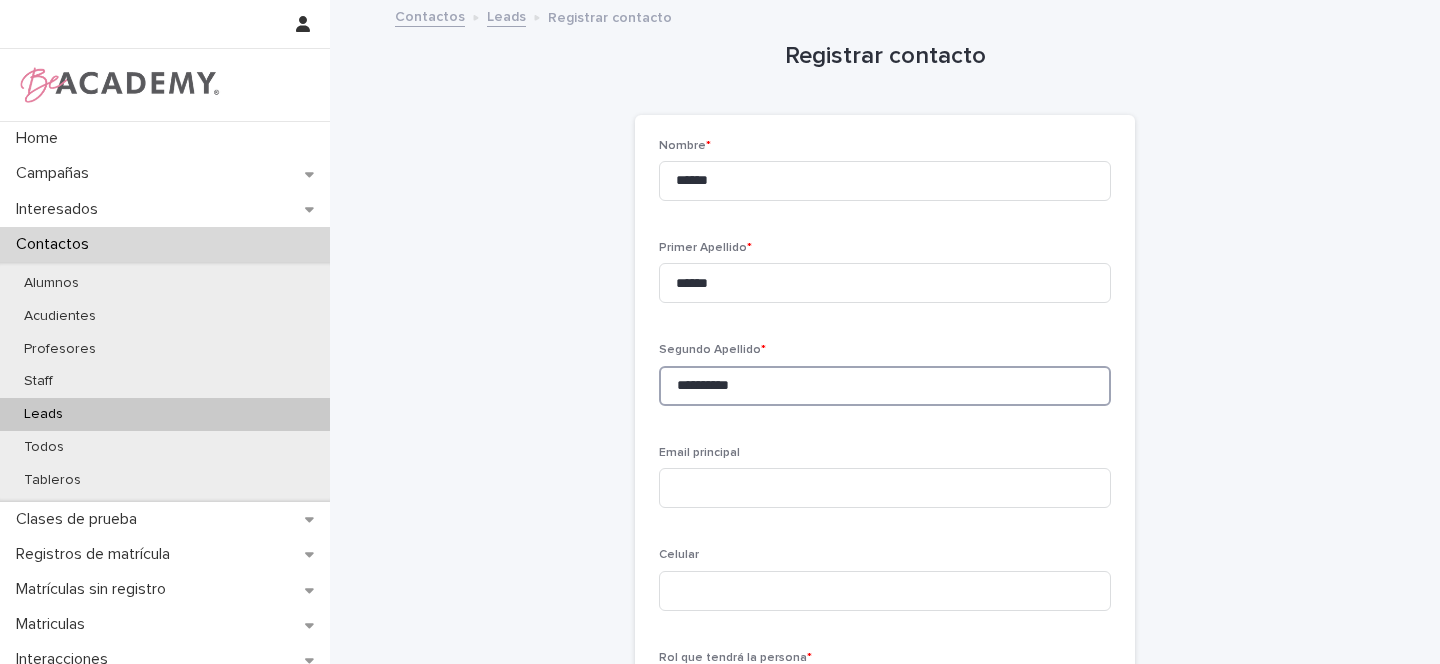 type on "**********" 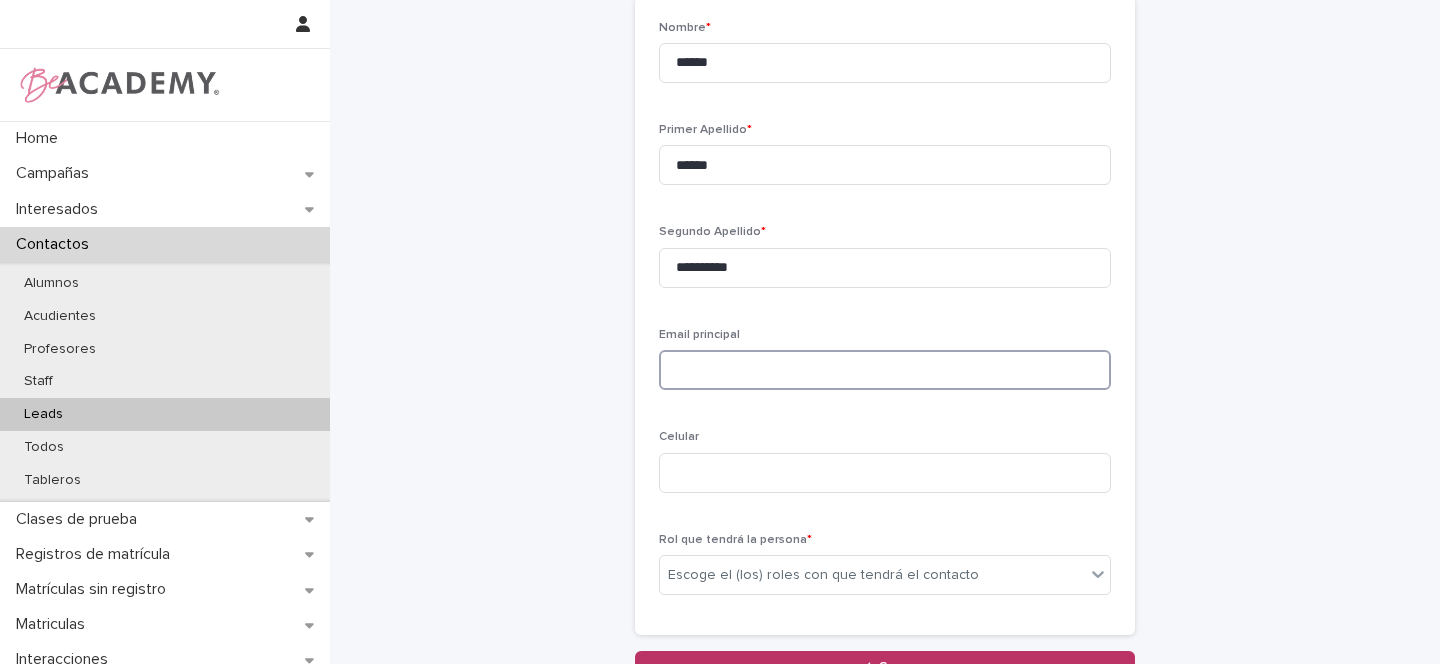 scroll, scrollTop: 294, scrollLeft: 0, axis: vertical 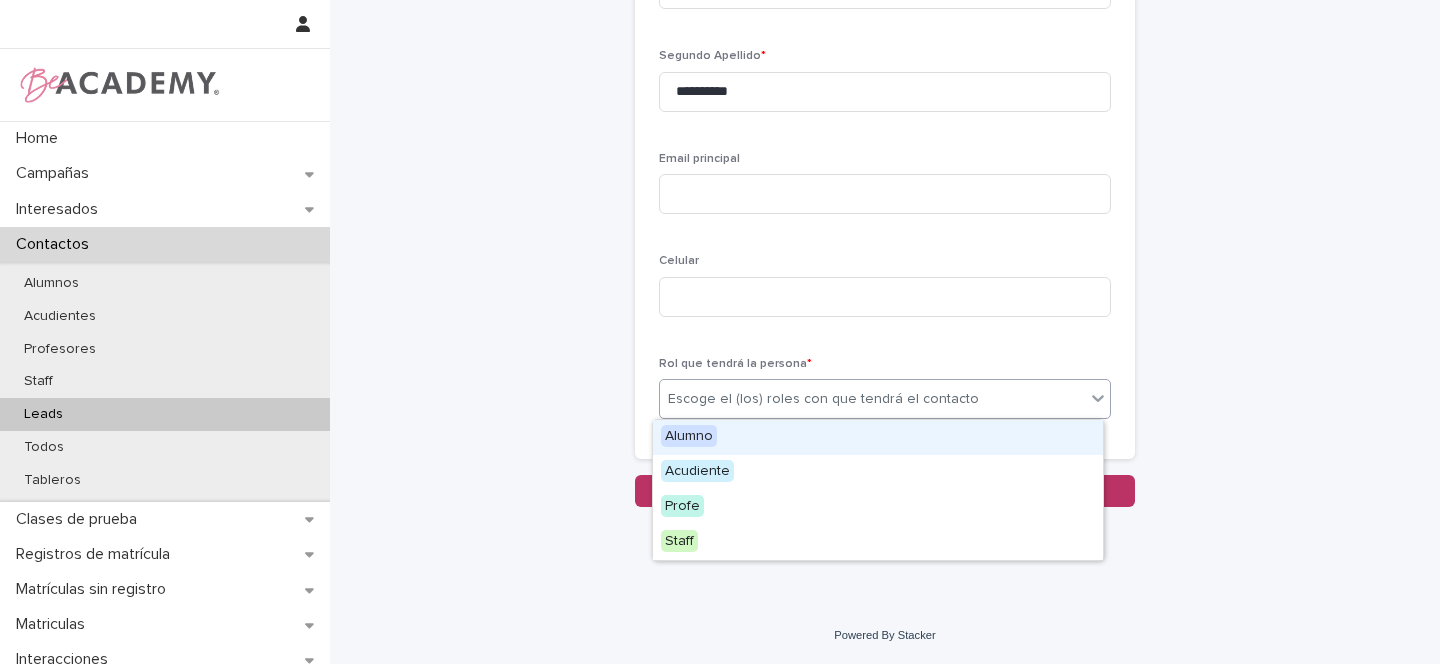 click on "Escoge el (los) roles con que tendrá el contacto" at bounding box center (823, 399) 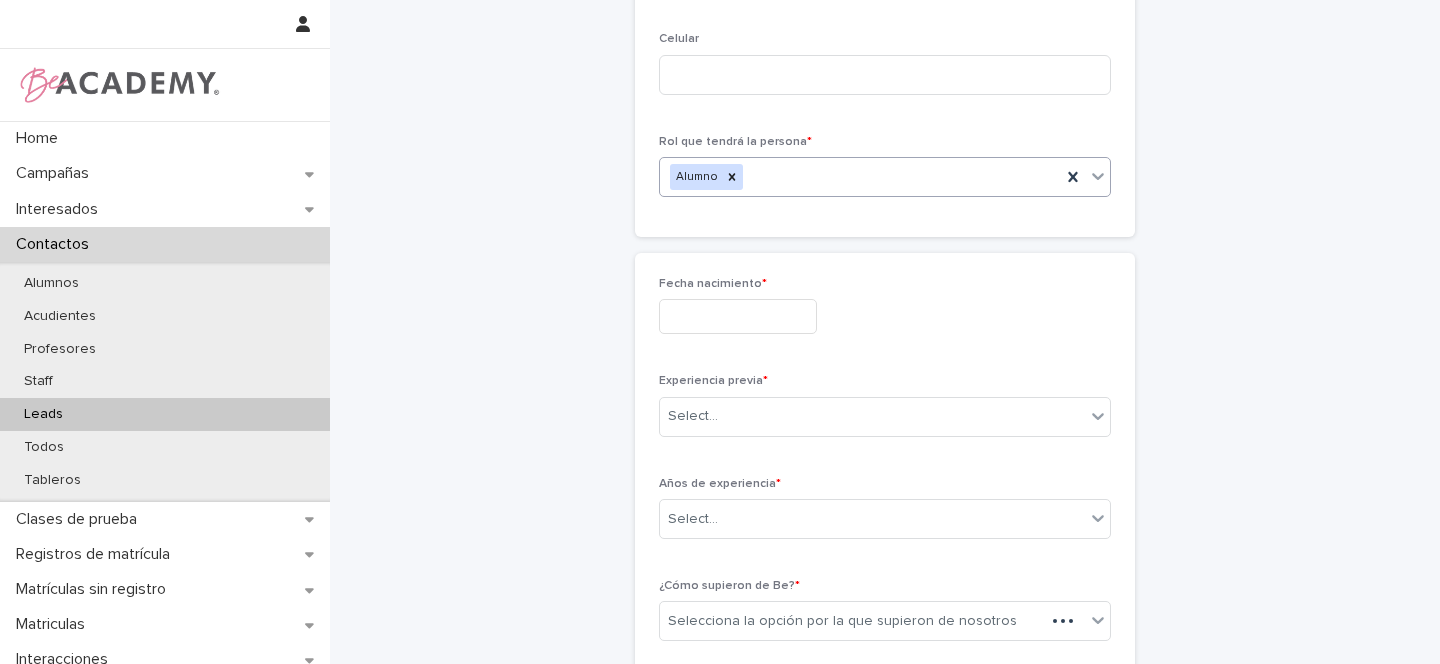 scroll, scrollTop: 516, scrollLeft: 0, axis: vertical 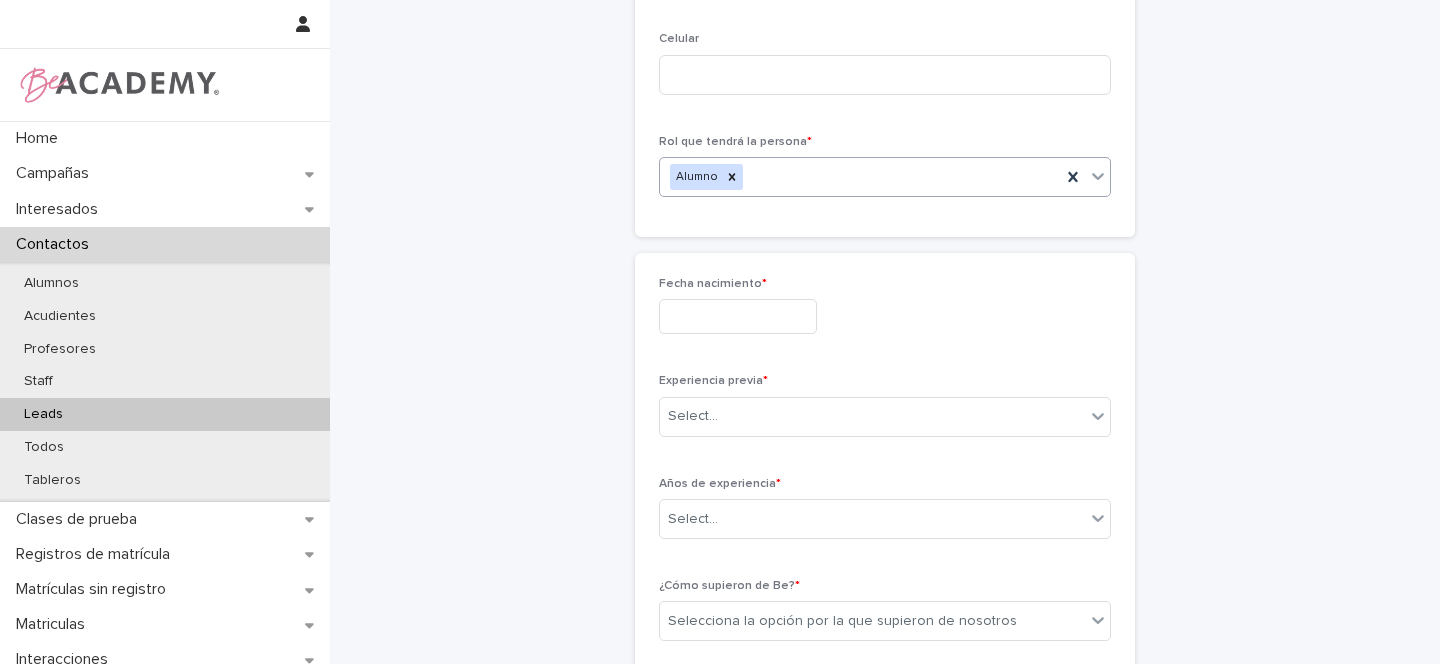 click at bounding box center (738, 316) 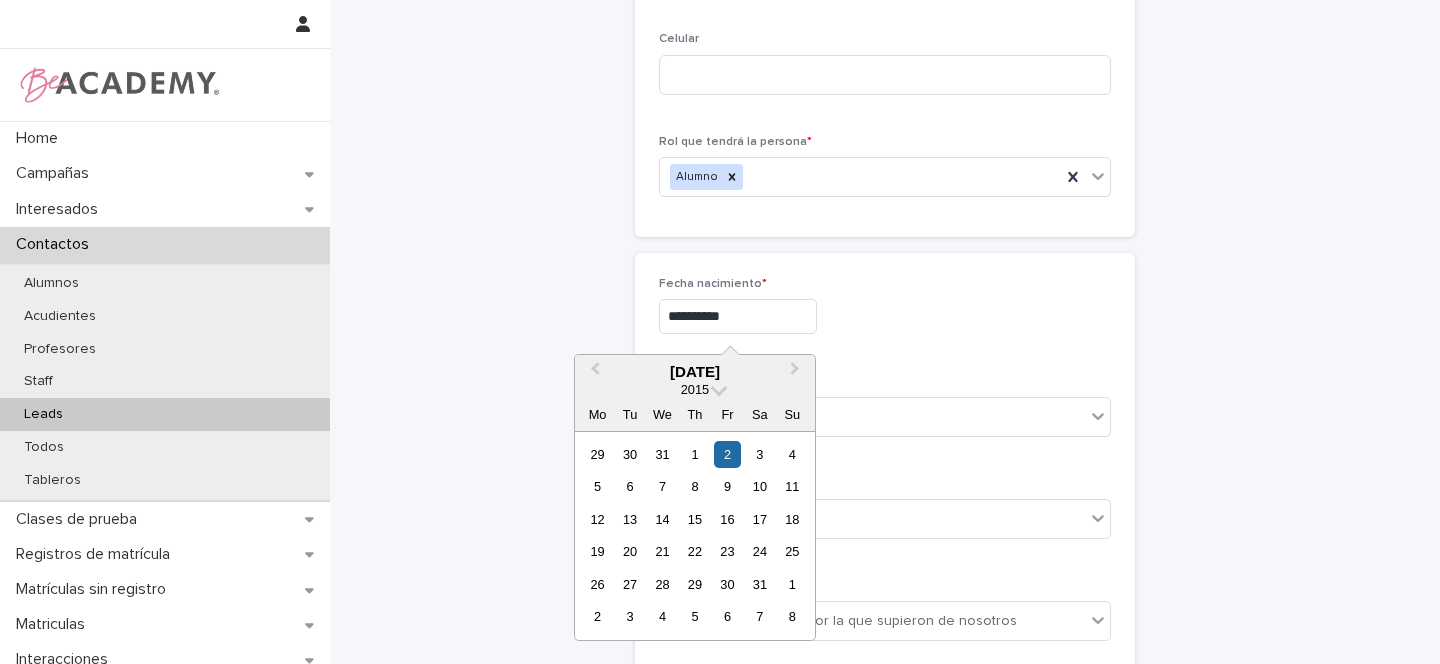 type on "**********" 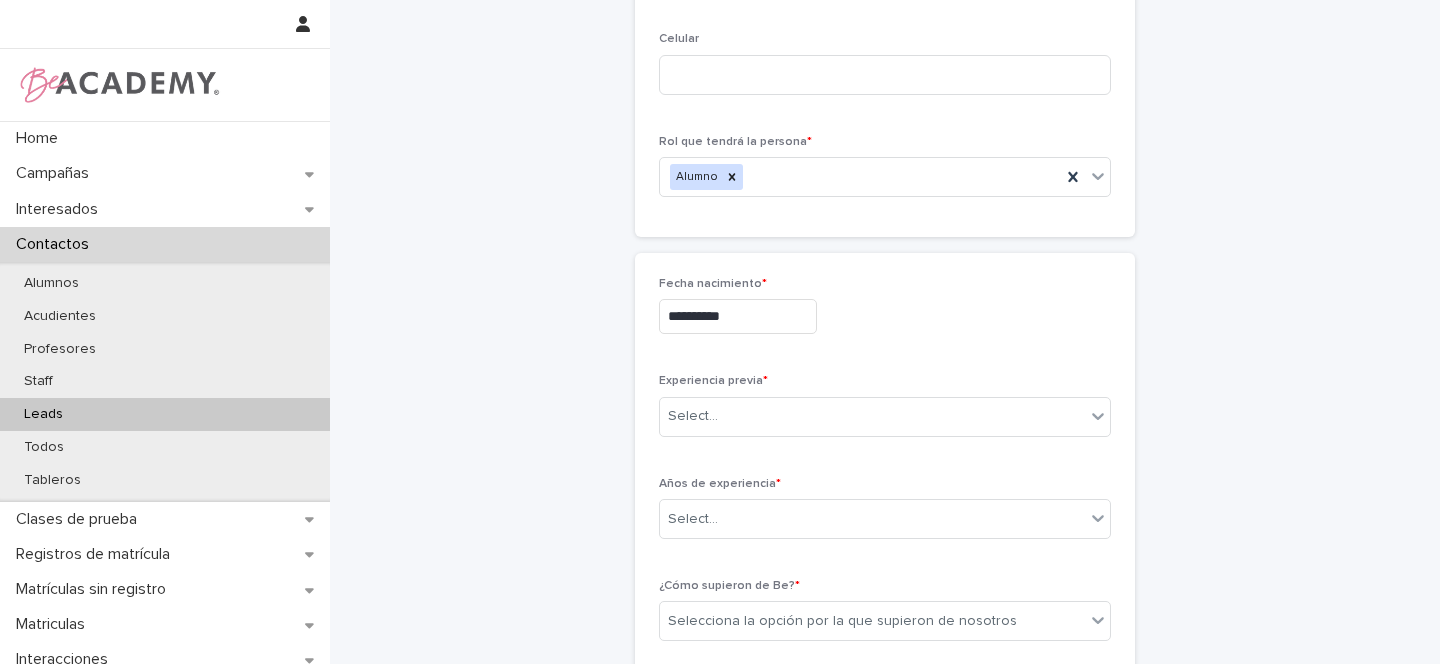 scroll, scrollTop: 659, scrollLeft: 0, axis: vertical 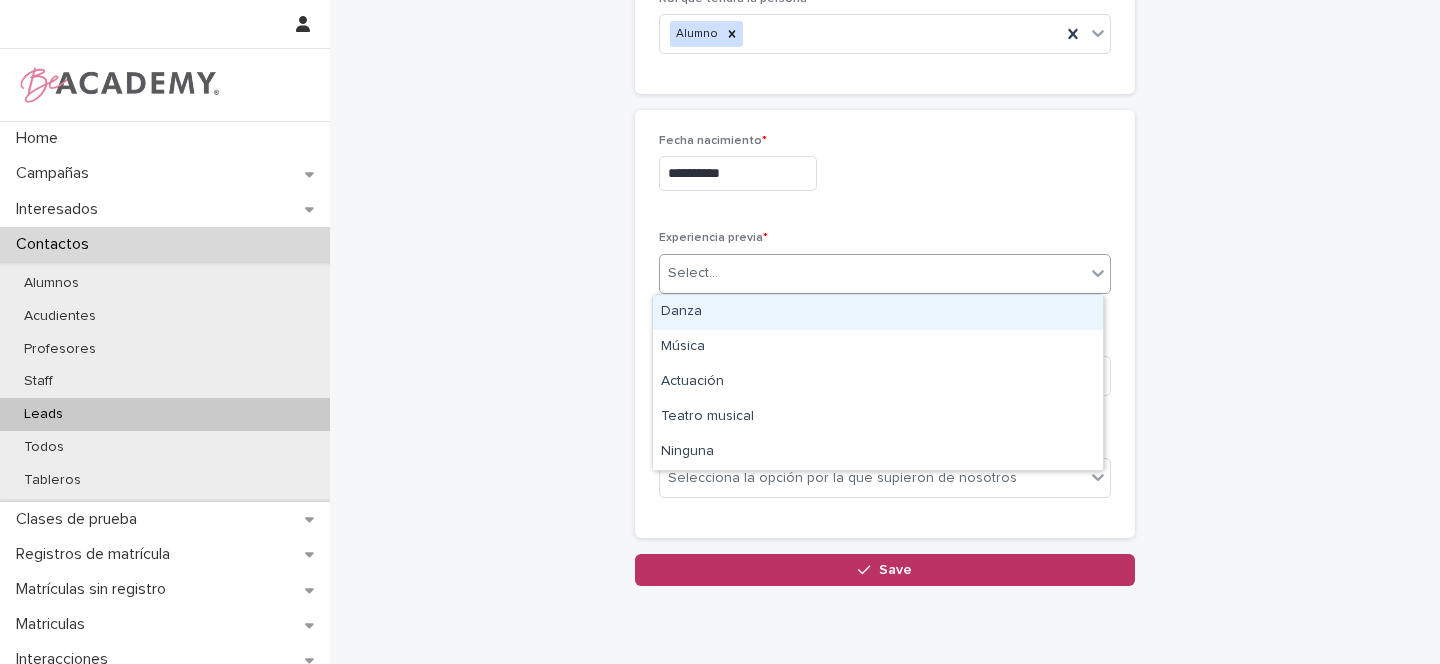 click on "Select..." at bounding box center (693, 273) 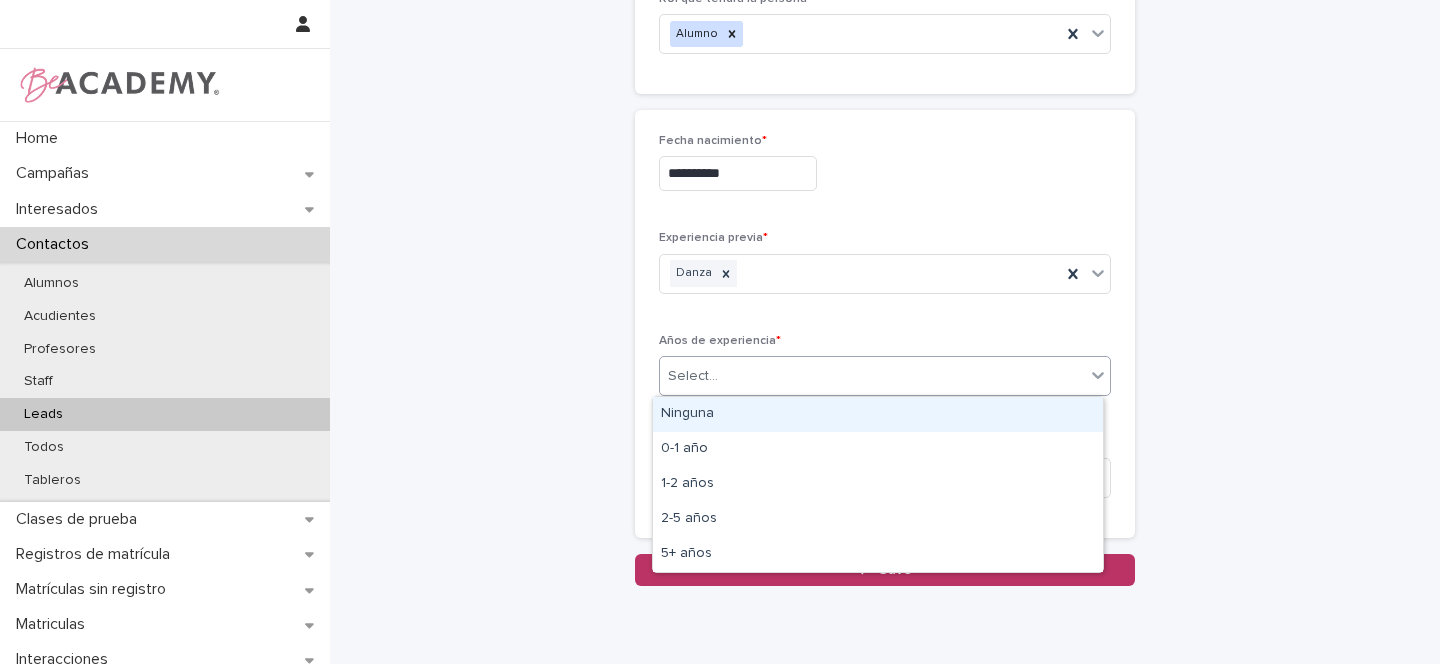 click on "Select..." at bounding box center (693, 376) 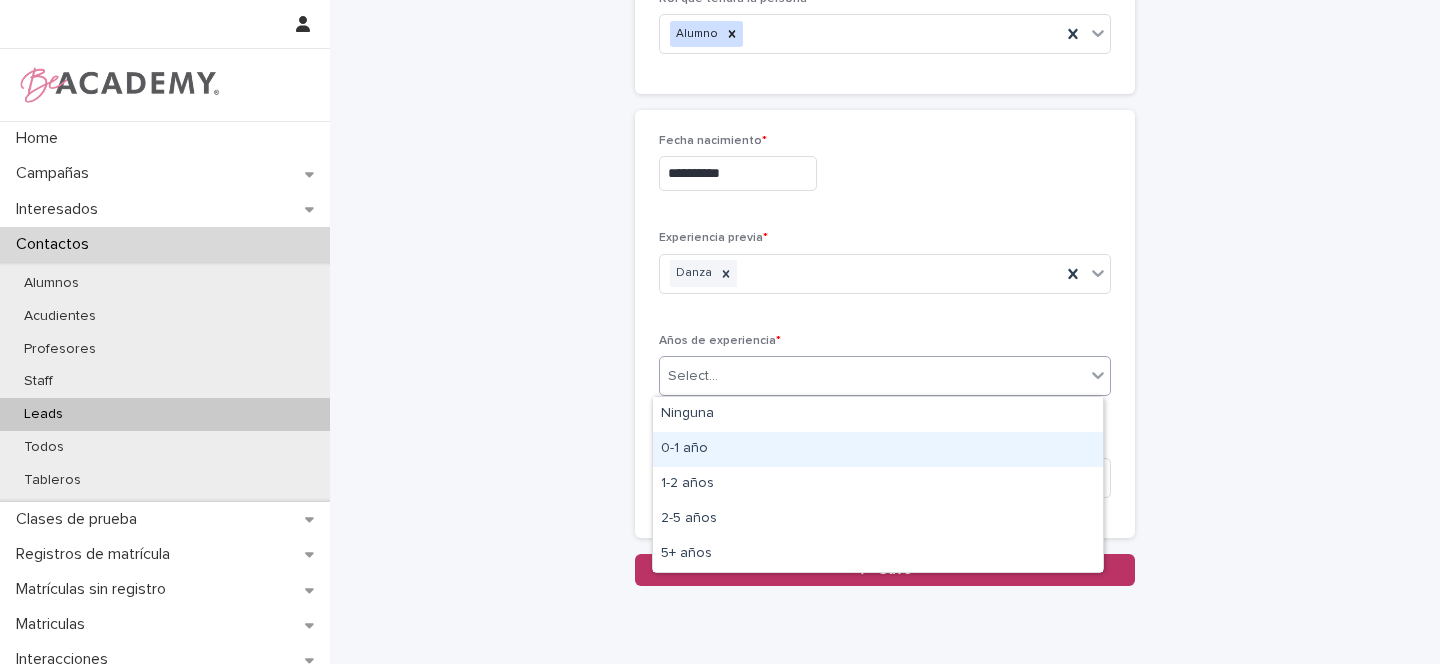 click on "0-1 año" at bounding box center [878, 449] 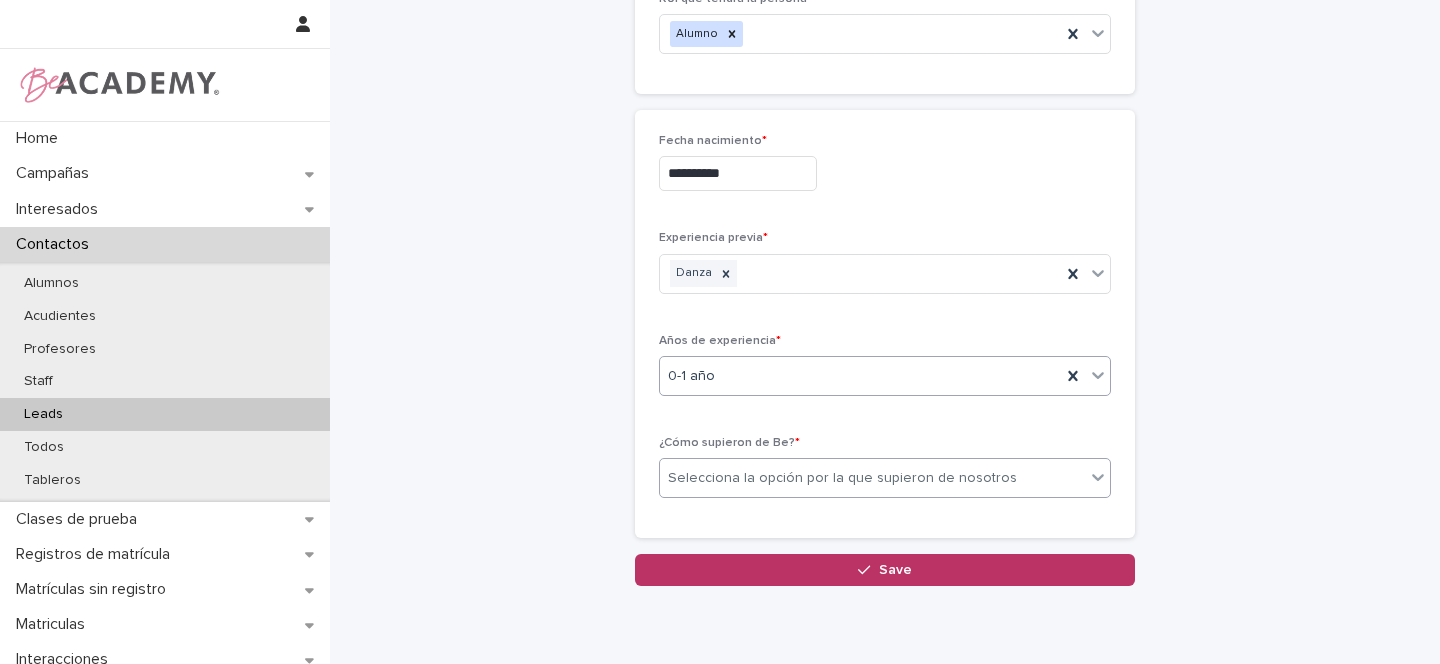 click on "Selecciona la opción por la que supieron de nosotros" at bounding box center [842, 478] 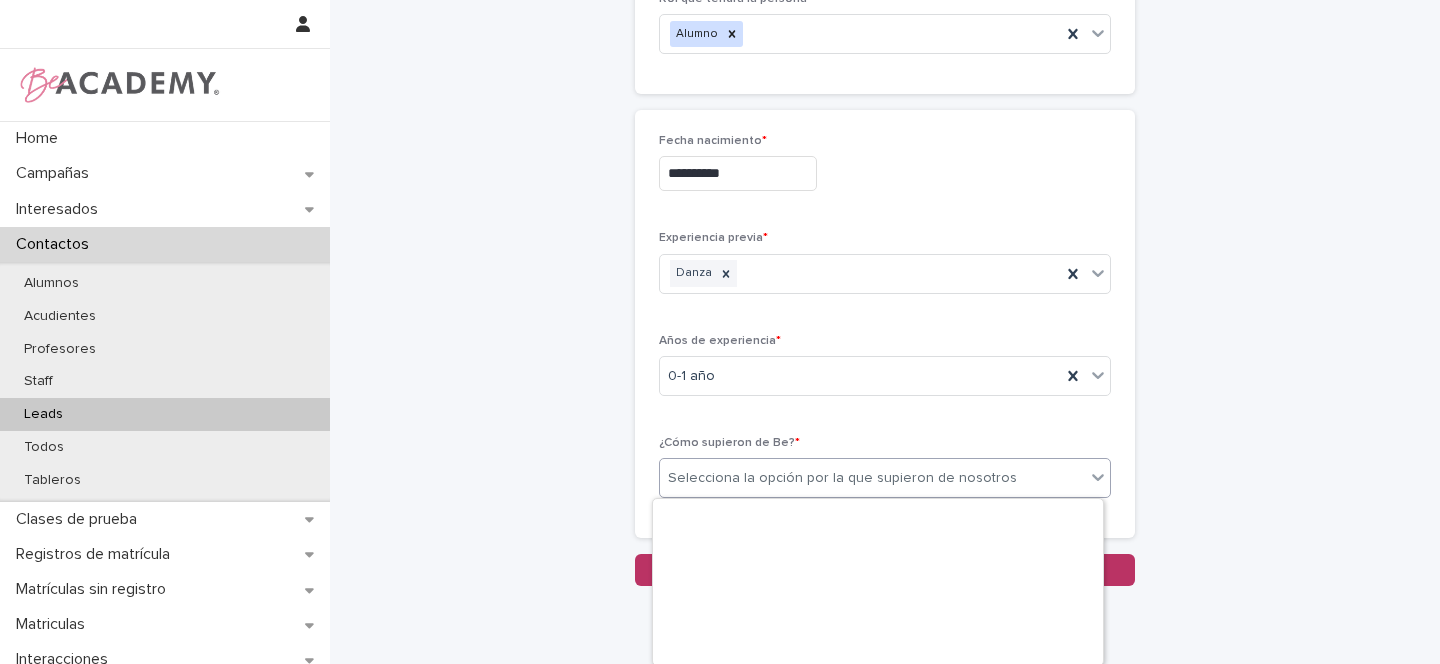 scroll, scrollTop: 0, scrollLeft: 0, axis: both 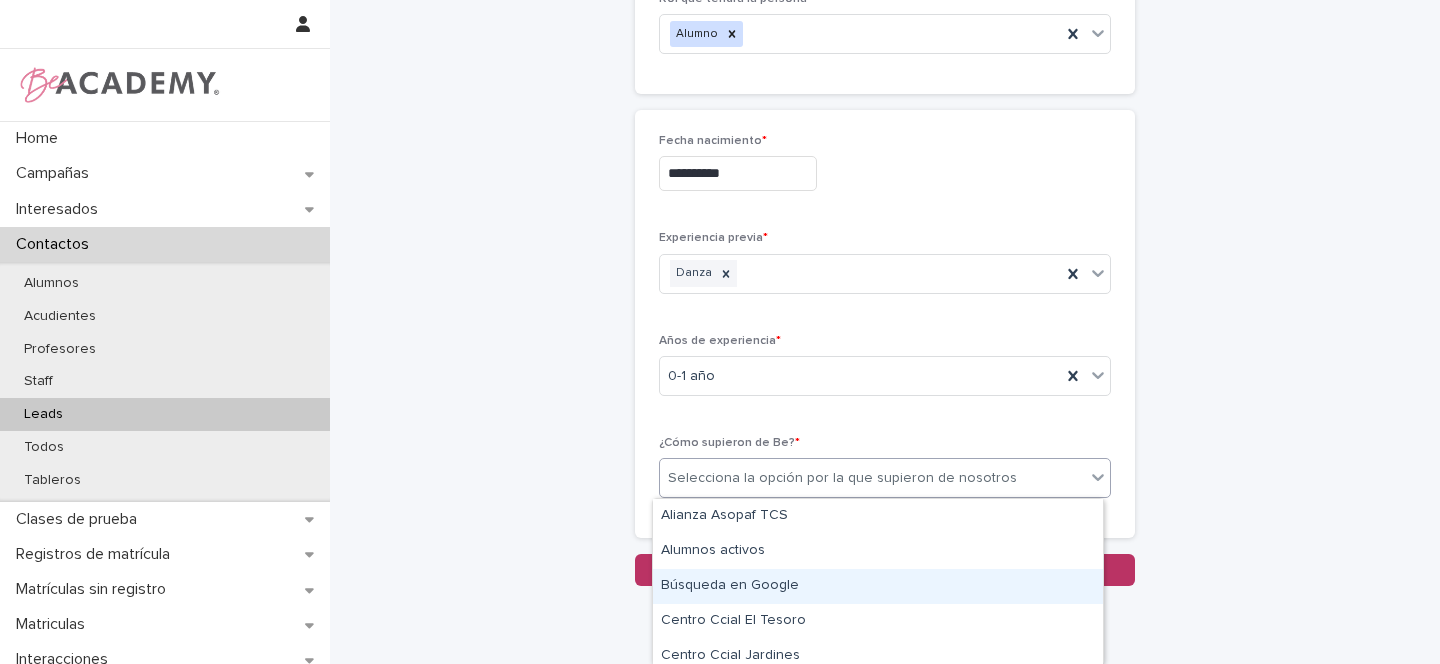 click on "Búsqueda en Google" at bounding box center [878, 586] 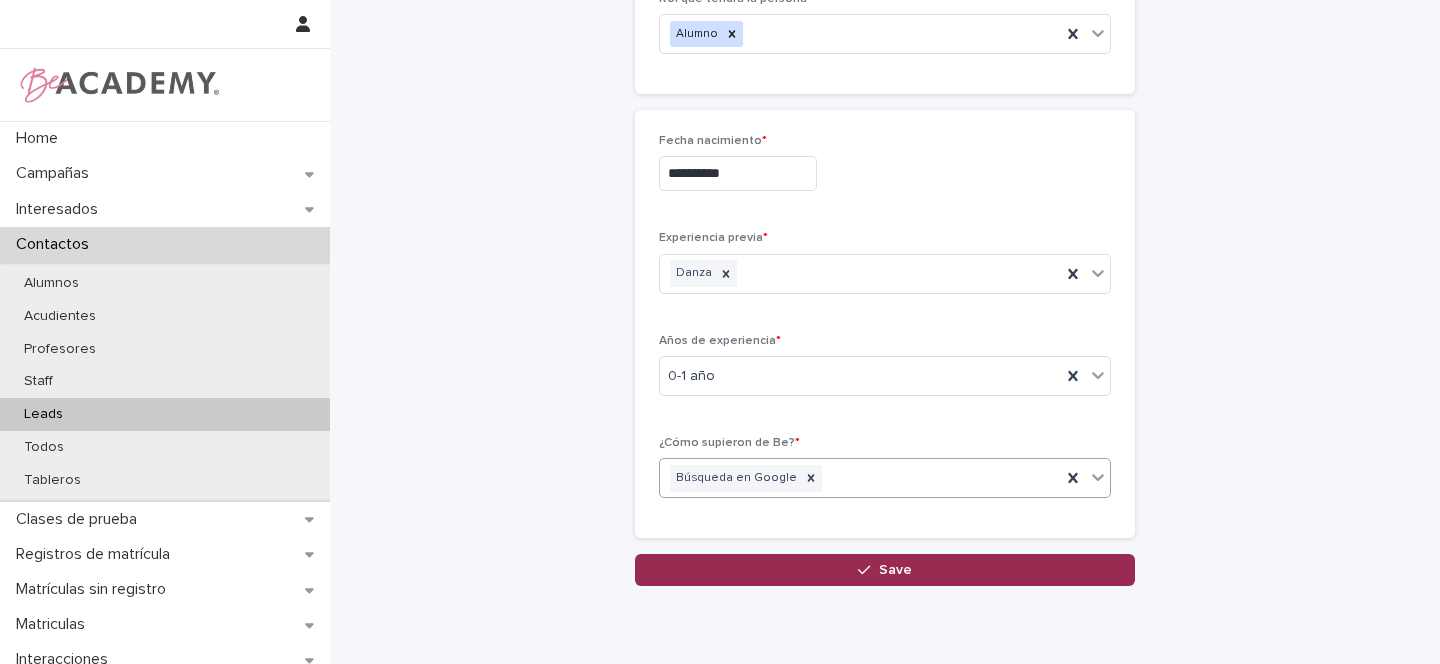 click on "Save" at bounding box center (885, 570) 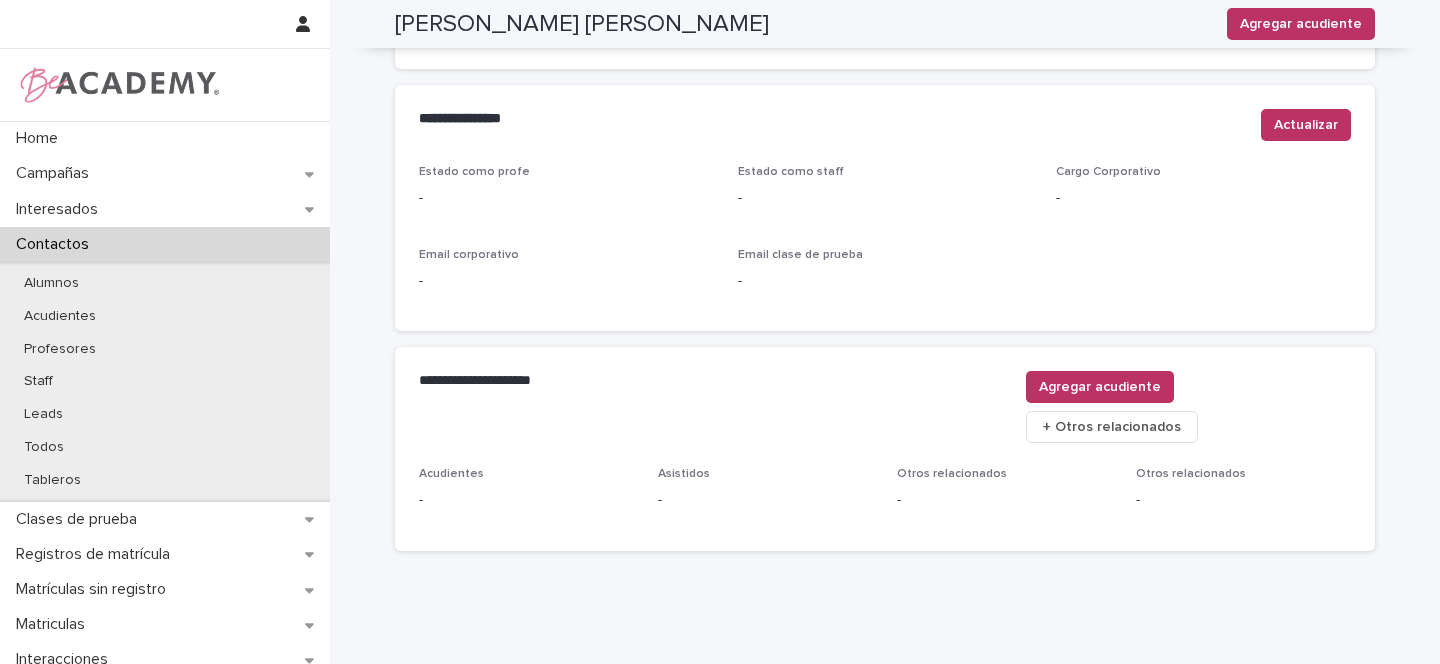 scroll, scrollTop: 812, scrollLeft: 0, axis: vertical 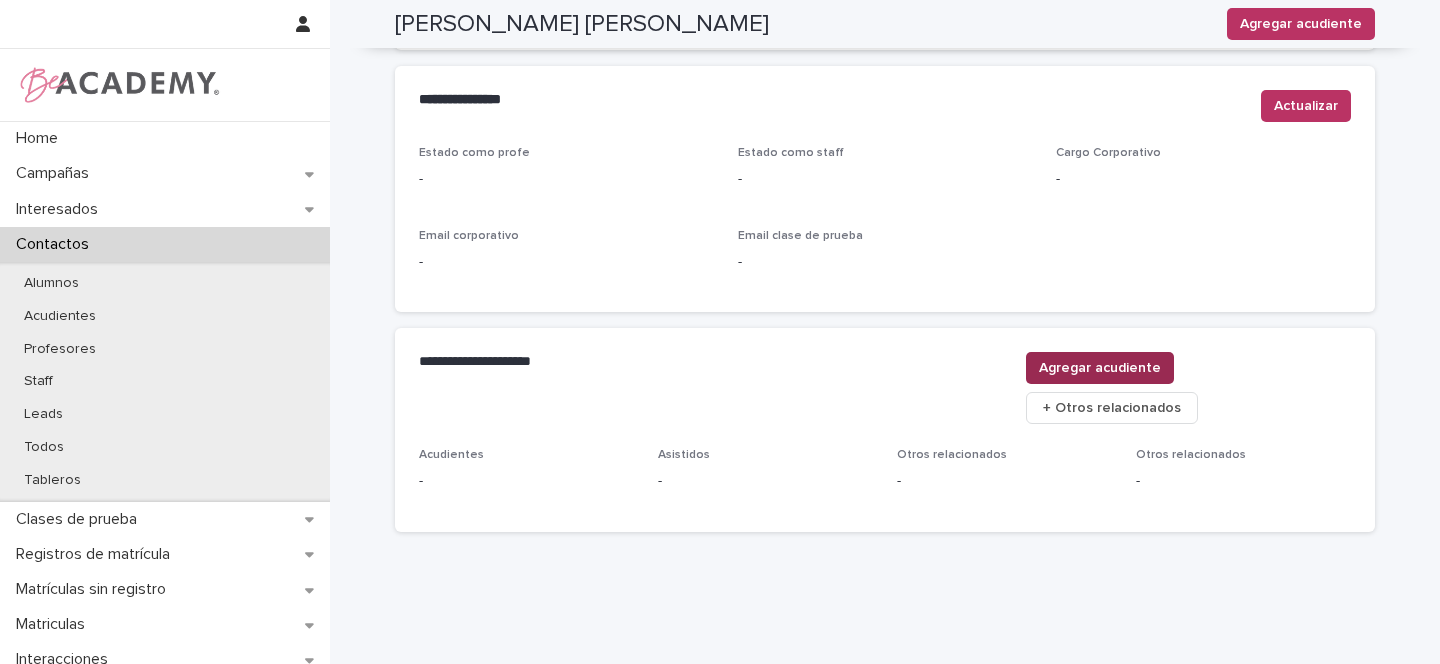 click on "Agregar acudiente" at bounding box center (1100, 368) 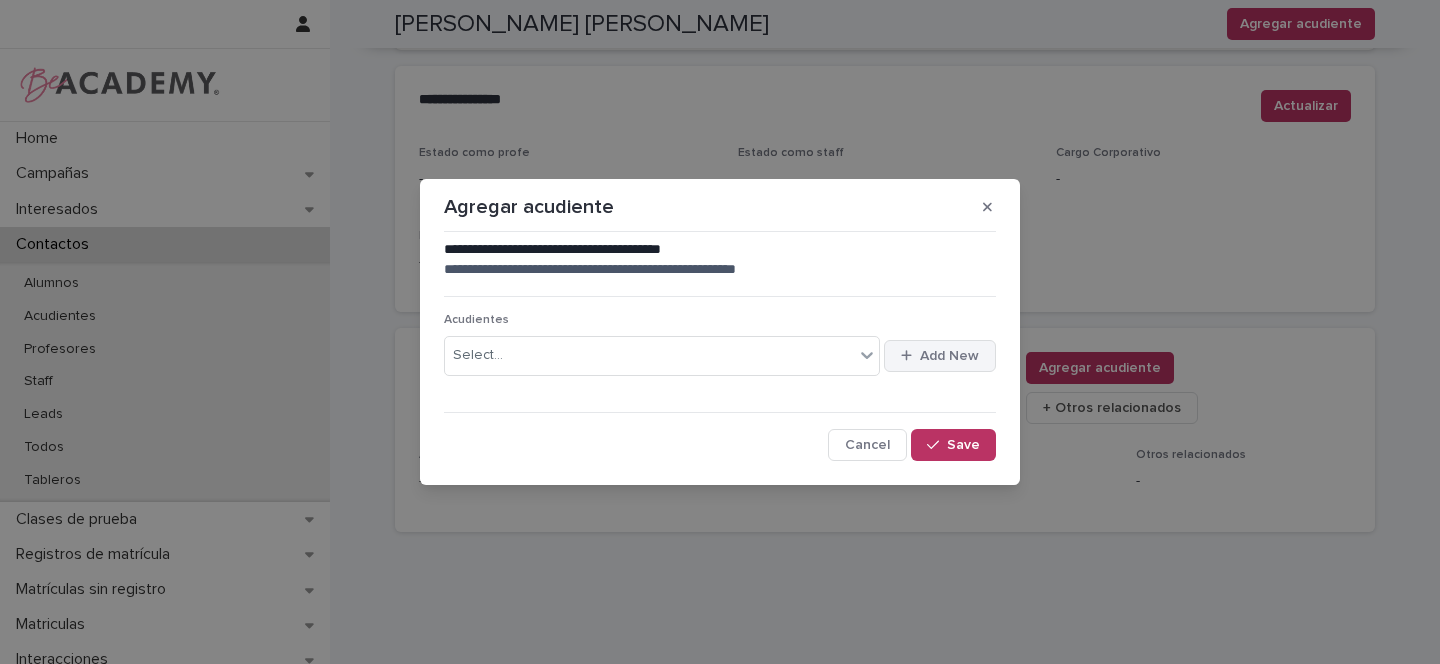 click on "Add New" at bounding box center (949, 356) 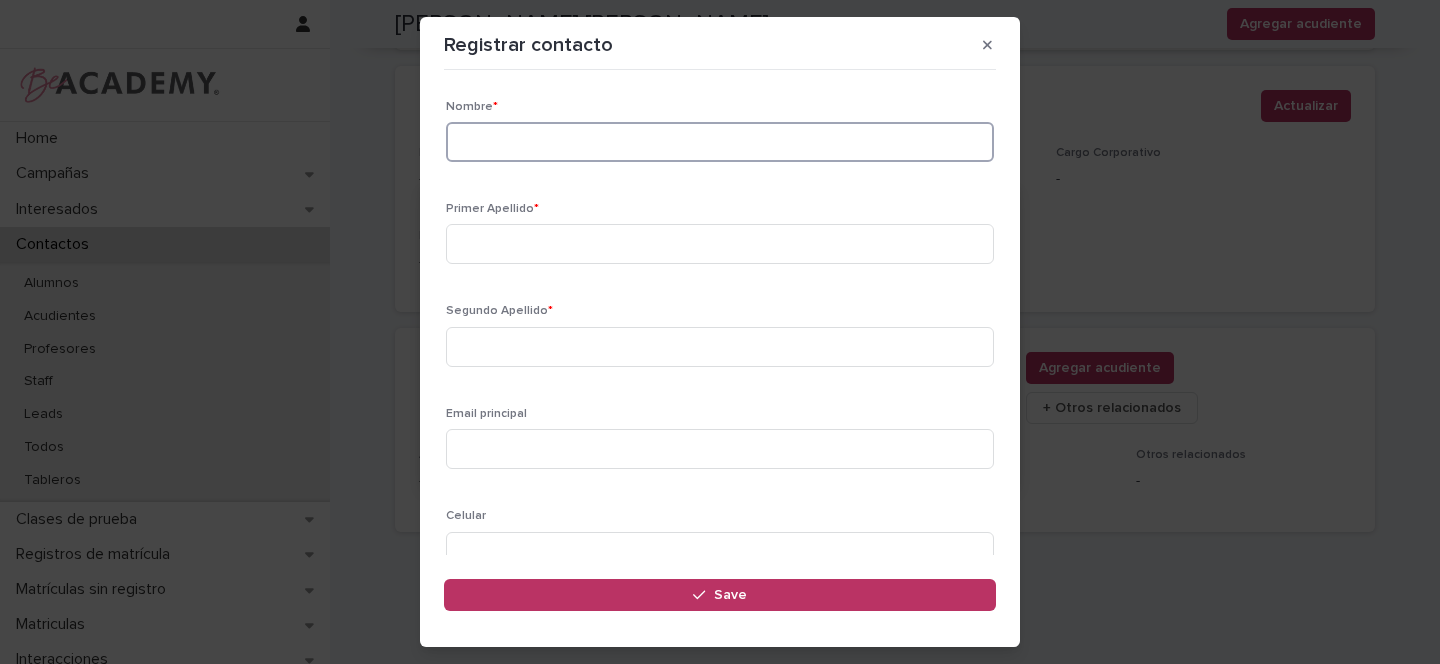 click at bounding box center [720, 142] 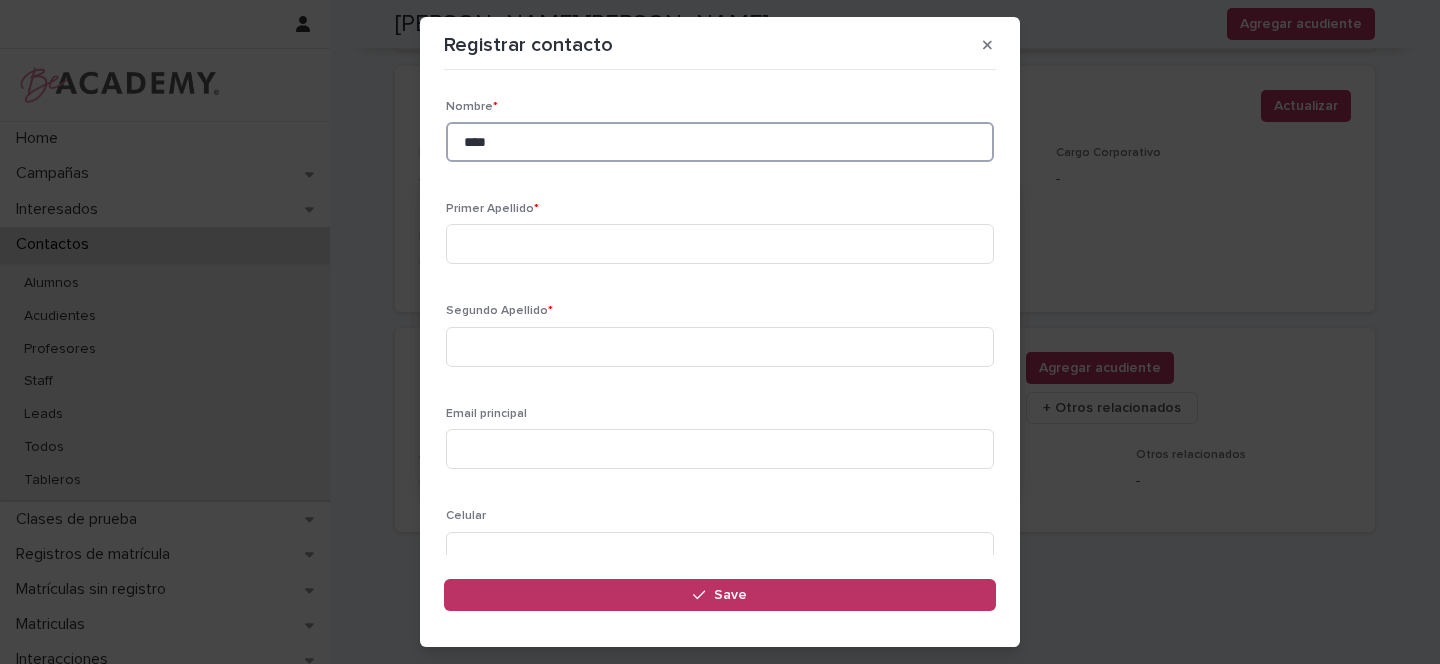type on "****" 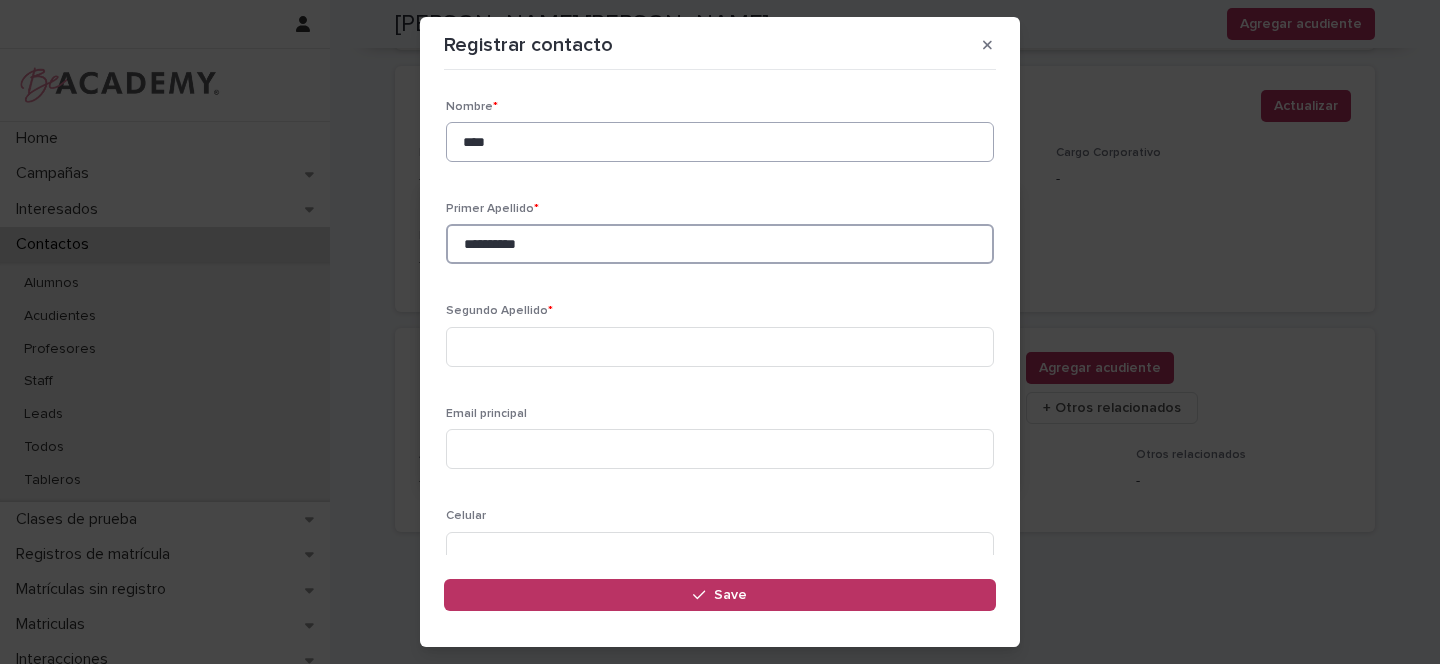 type on "**********" 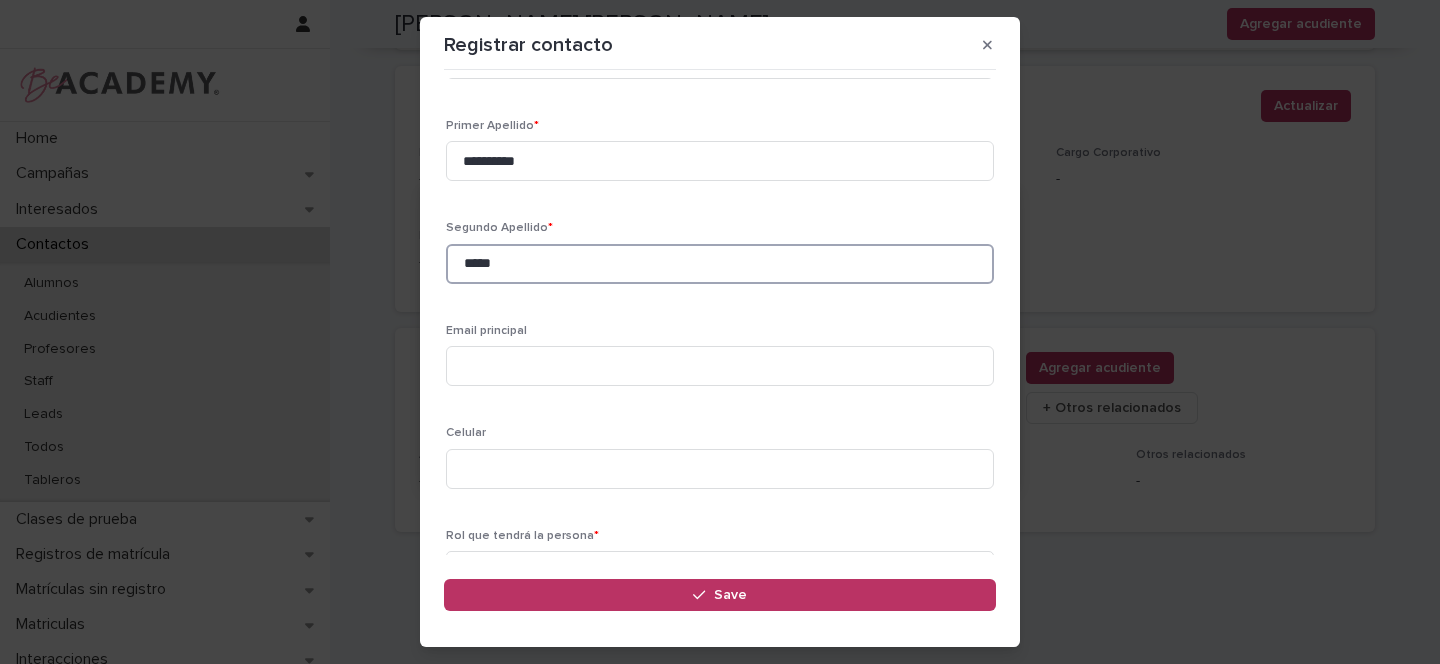 scroll, scrollTop: 98, scrollLeft: 0, axis: vertical 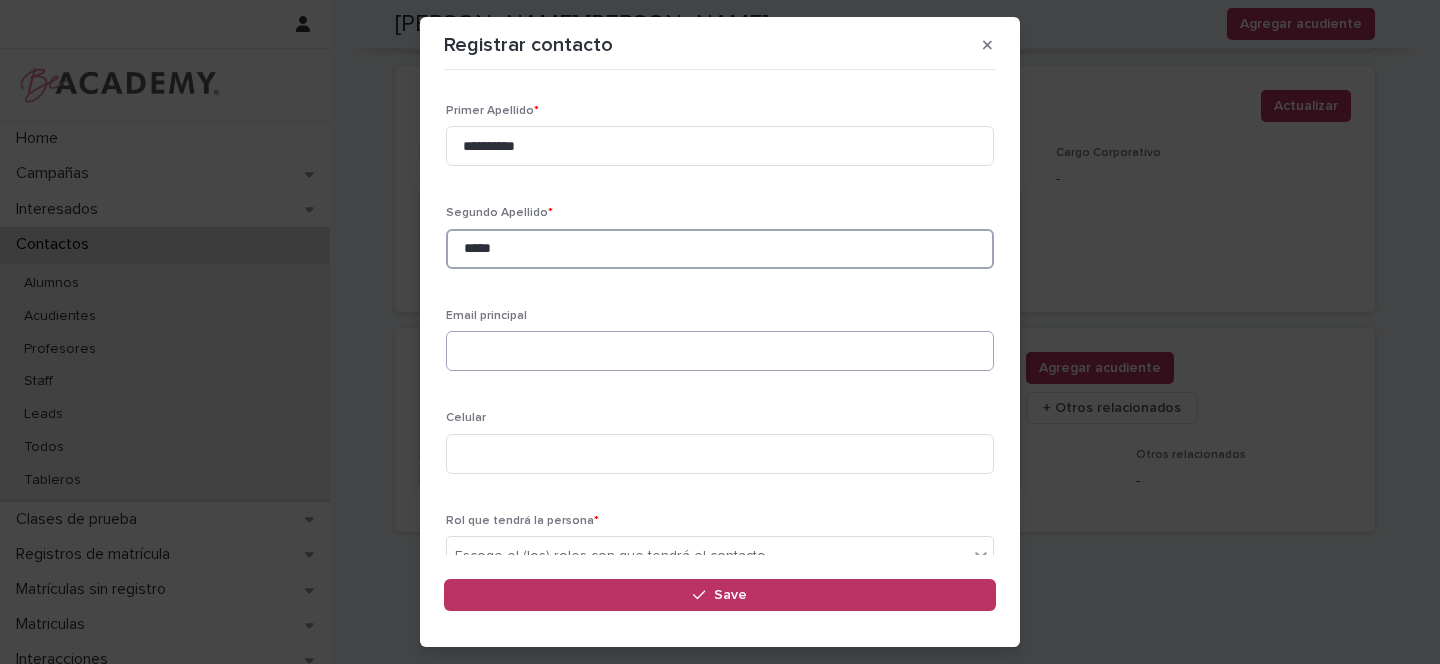 type on "*****" 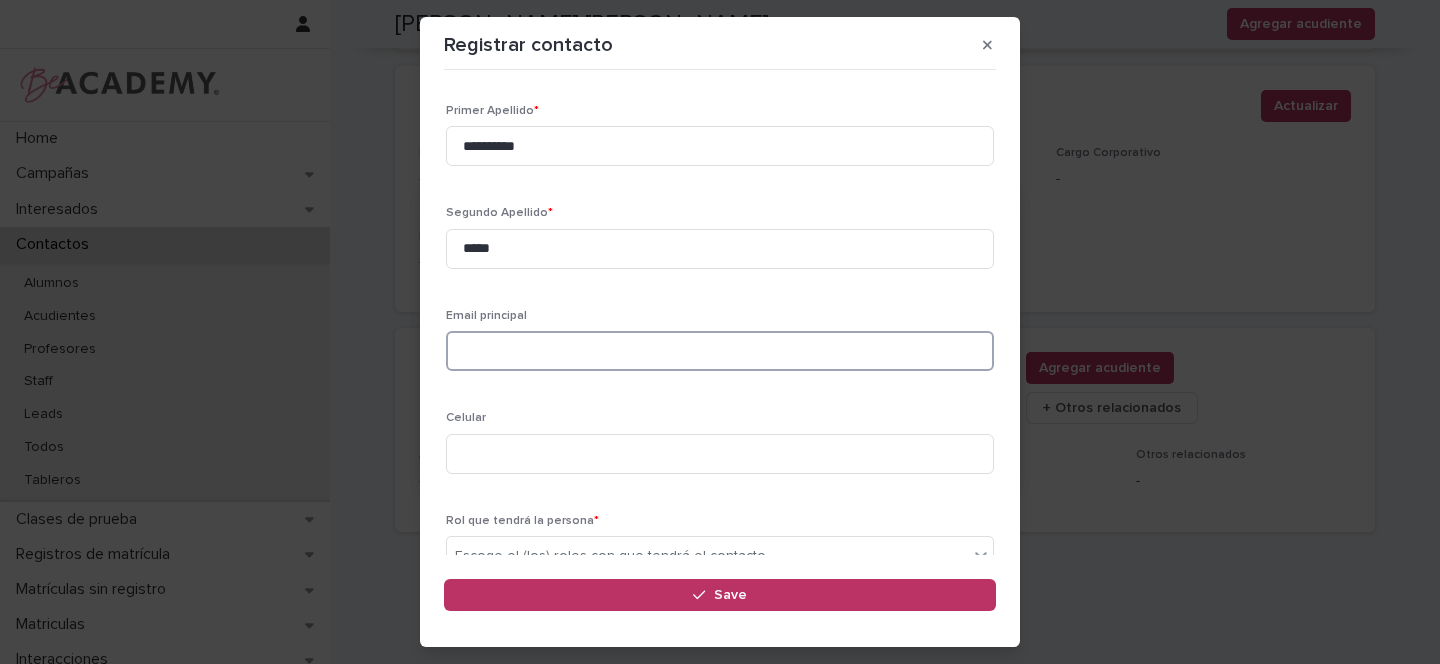 click at bounding box center [720, 351] 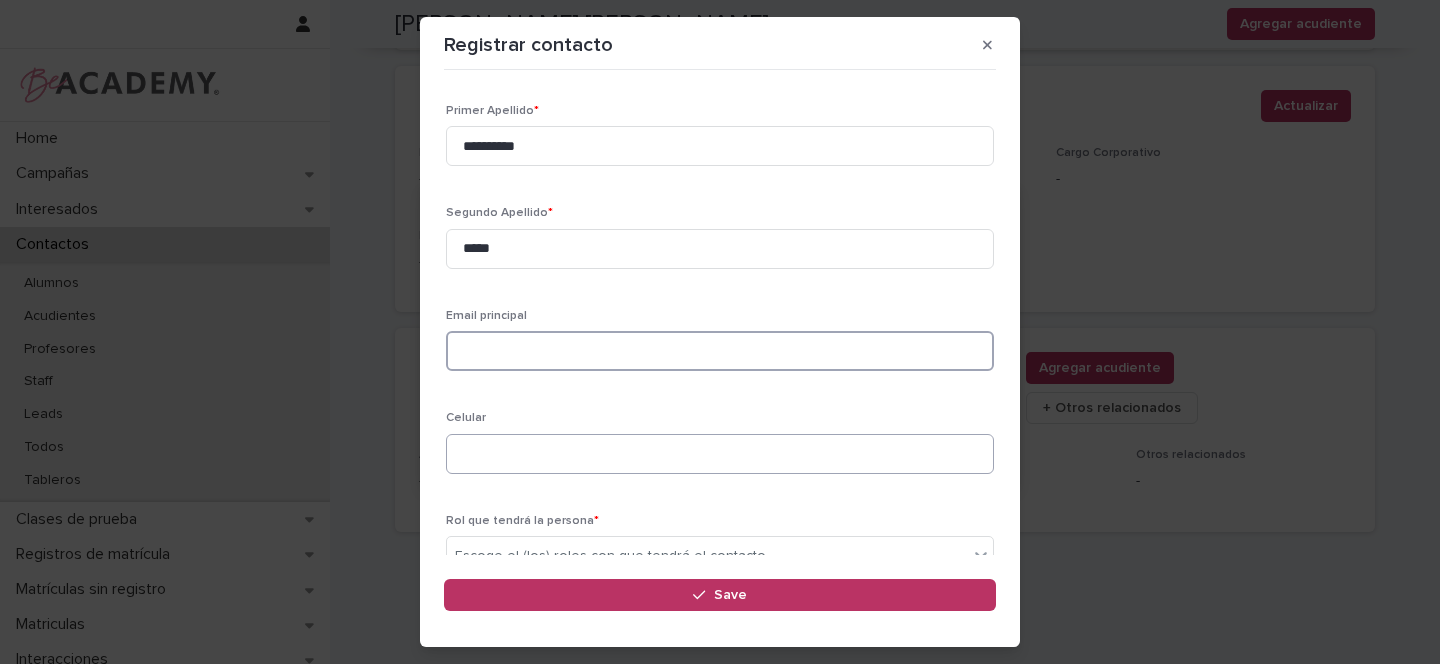 paste on "**********" 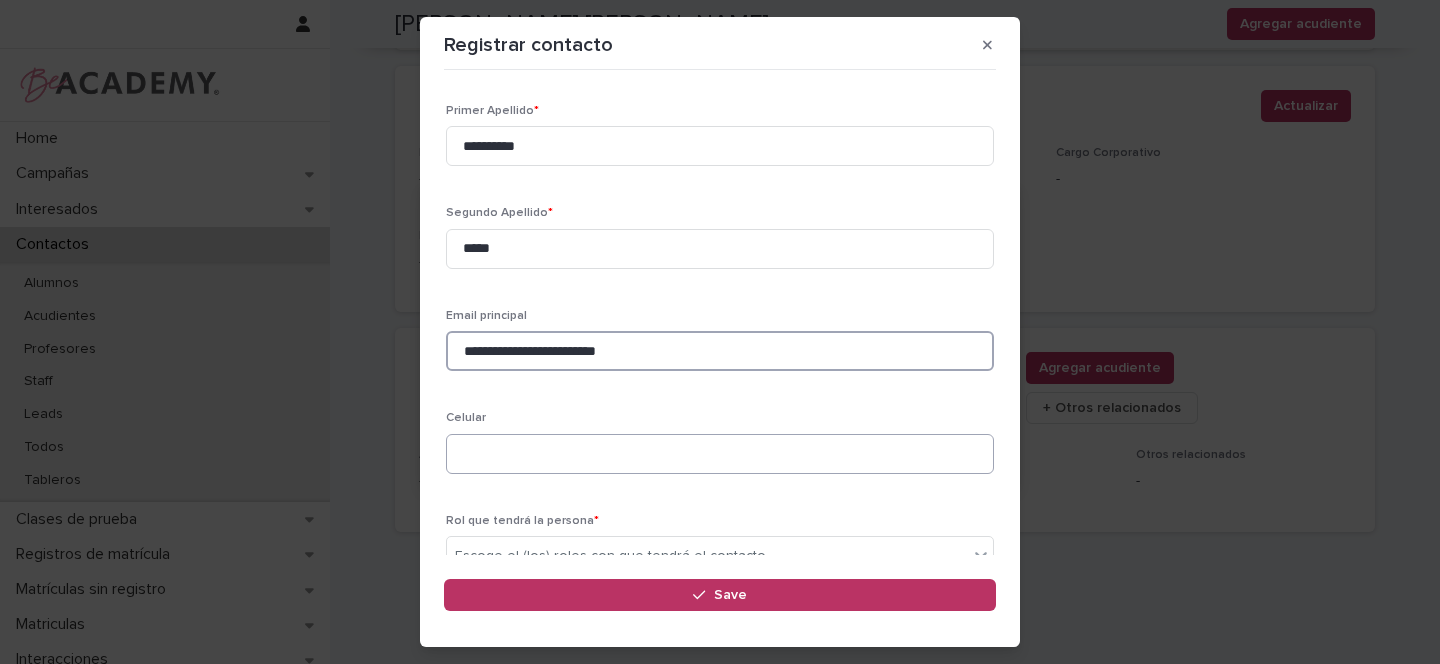 type on "**********" 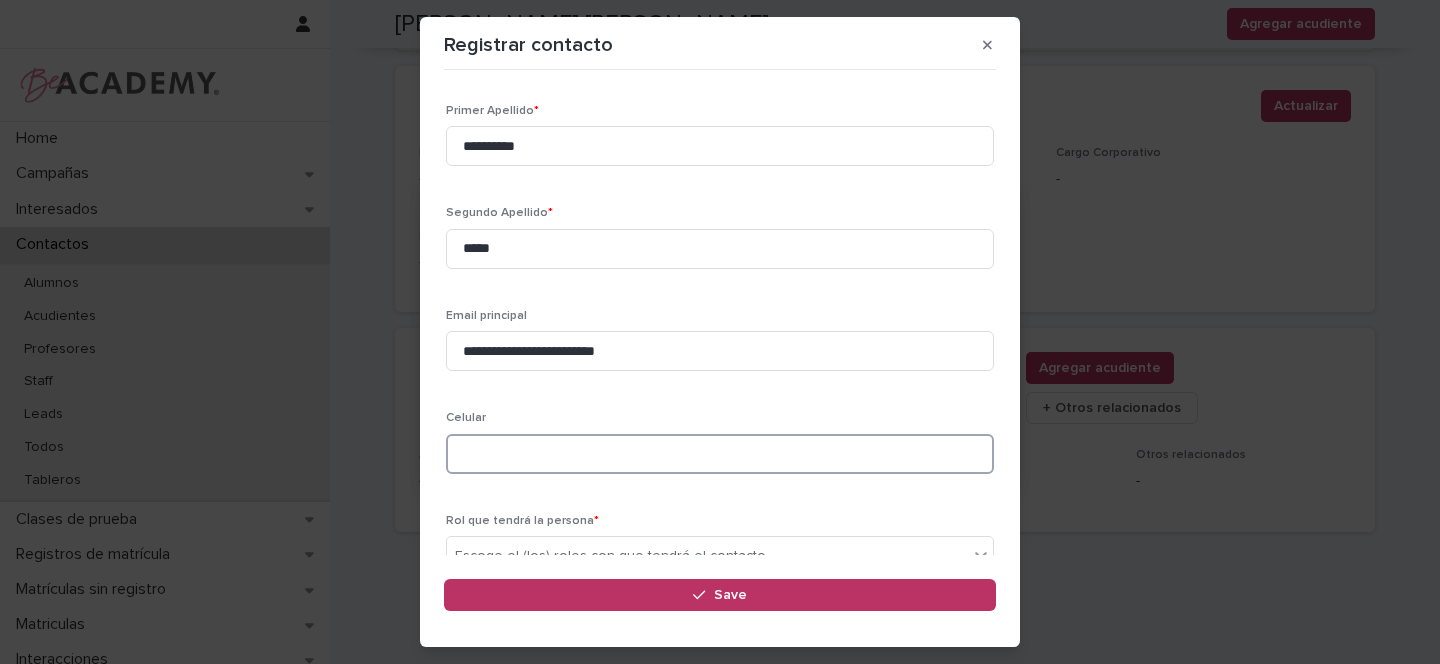 click at bounding box center [720, 454] 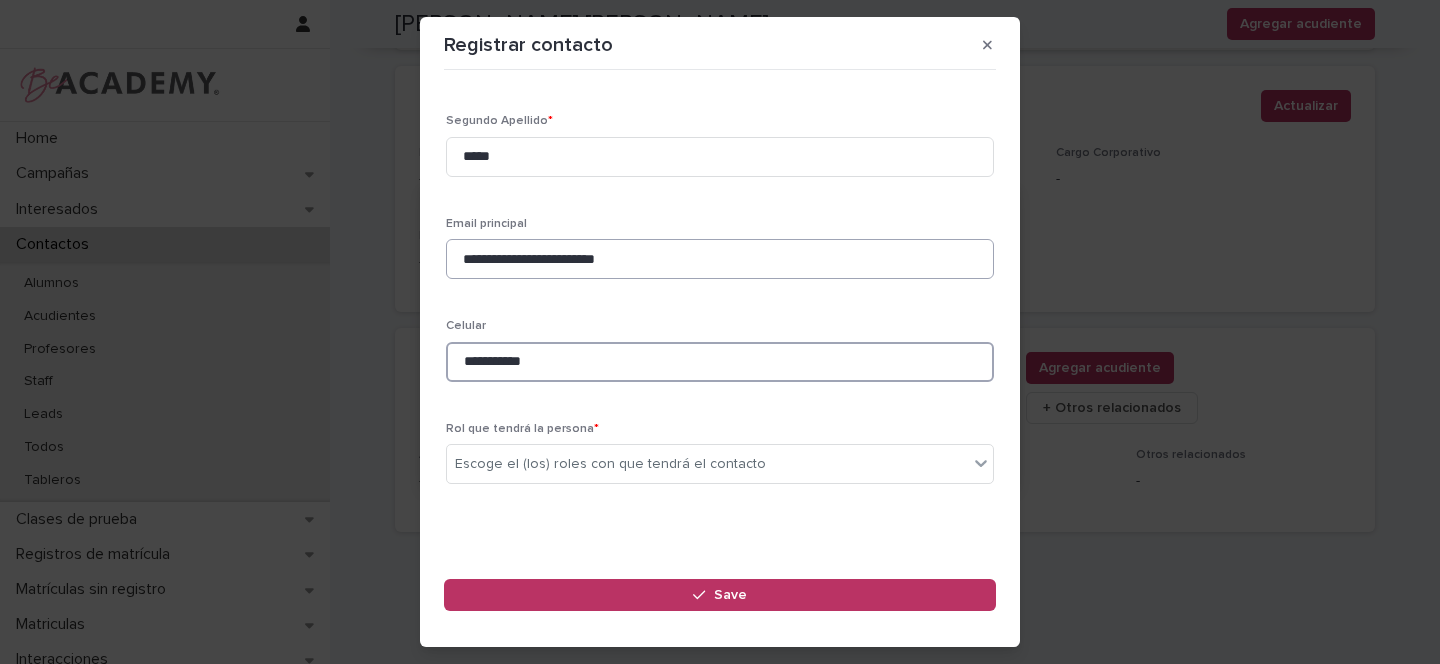 scroll, scrollTop: 207, scrollLeft: 0, axis: vertical 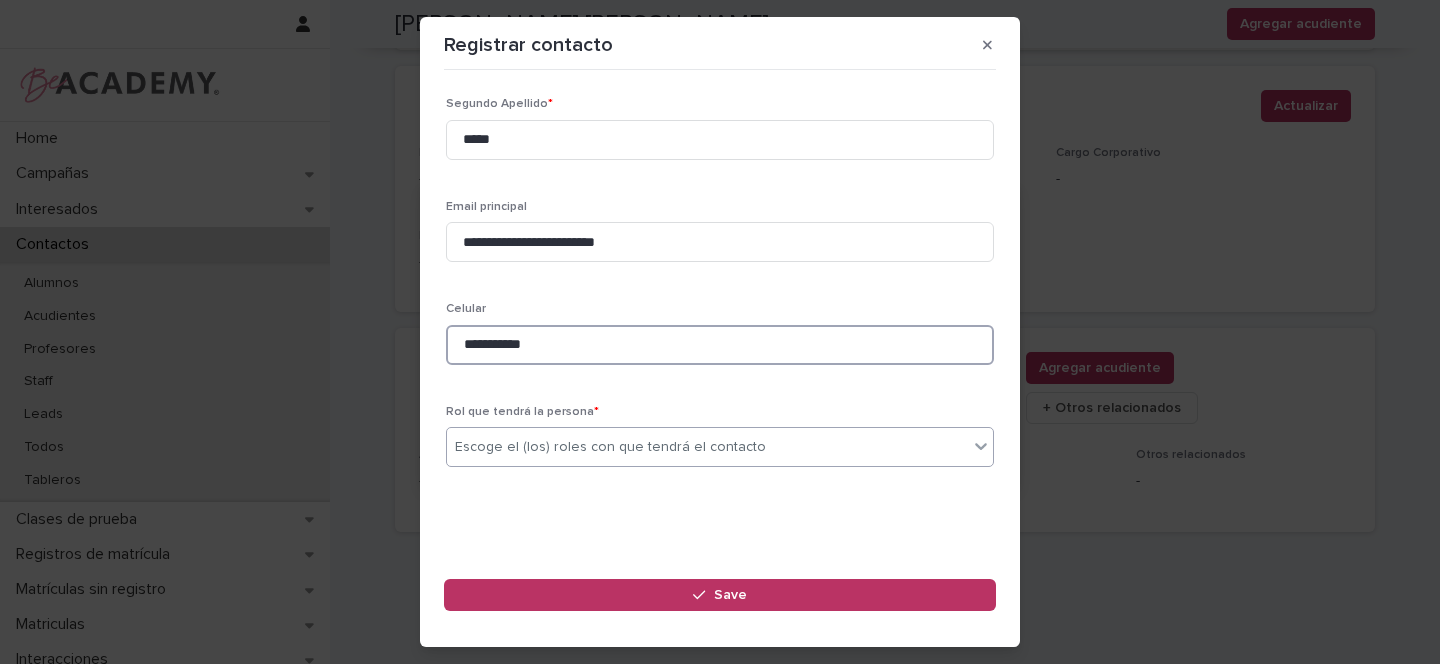type on "**********" 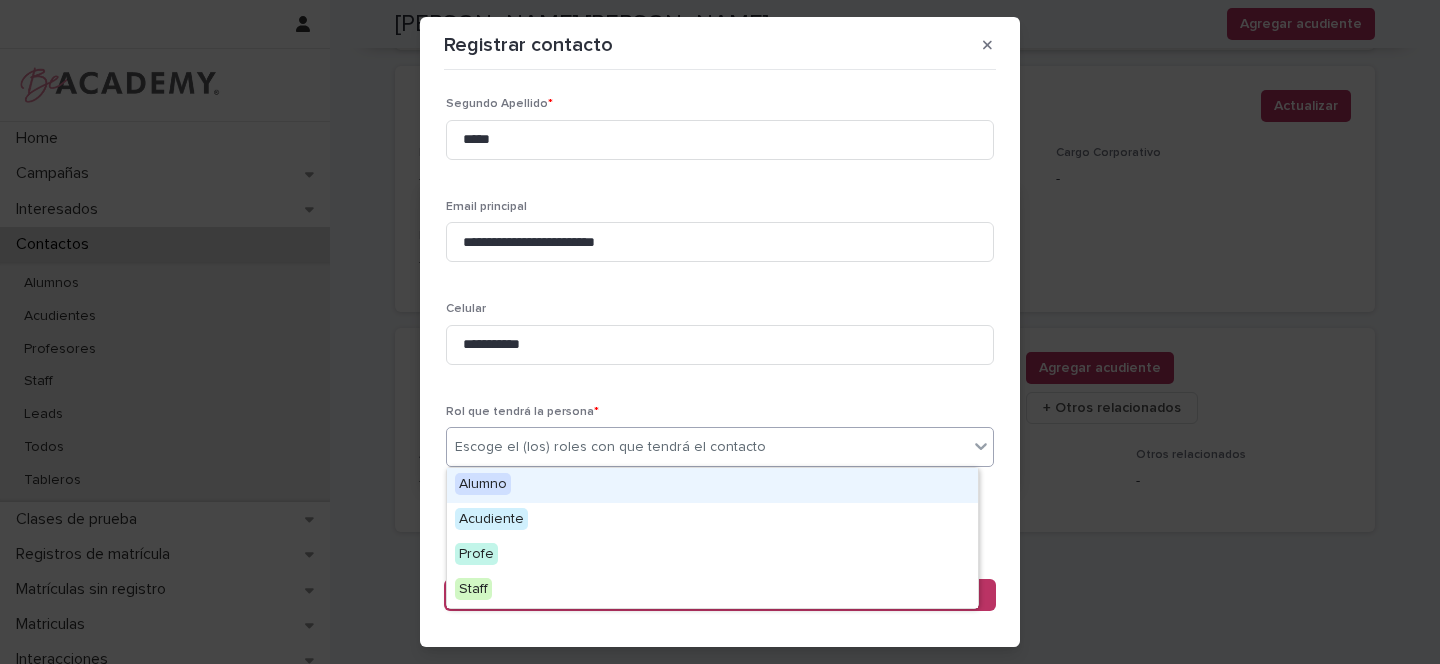 click on "Escoge el (los) roles con que tendrá el contacto" at bounding box center [610, 447] 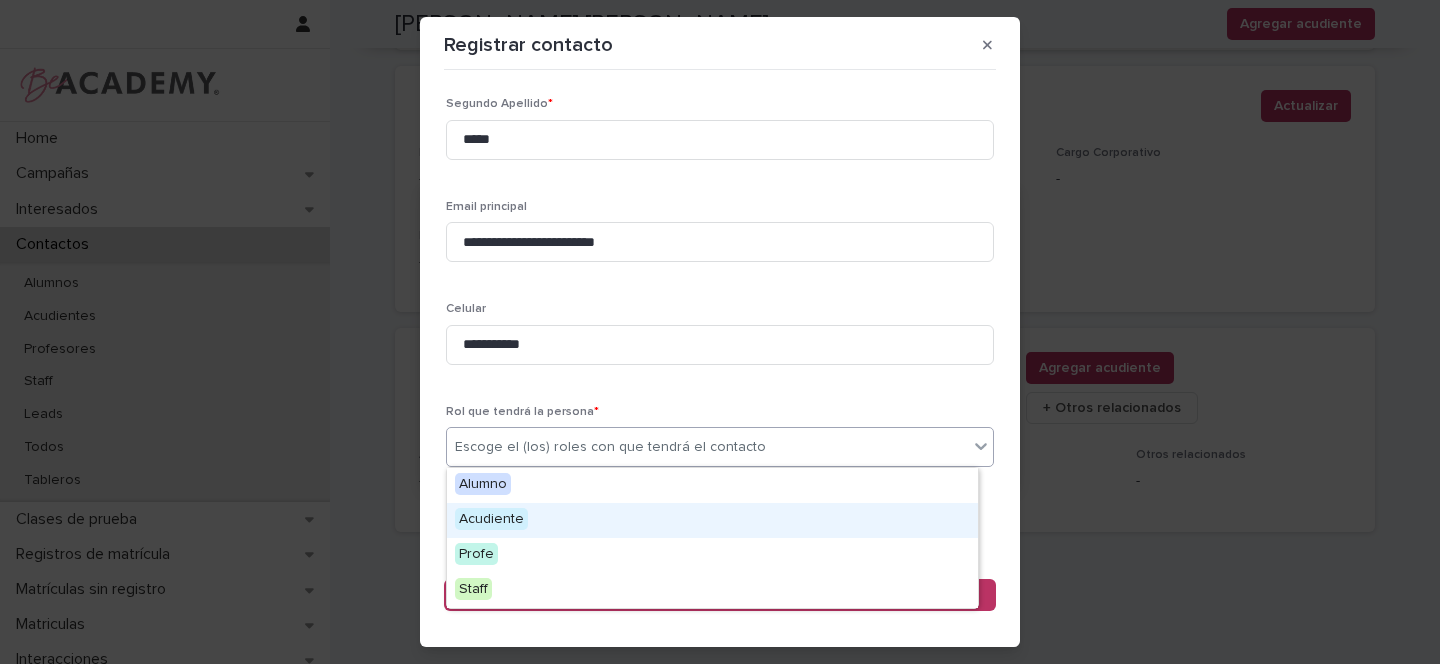 click on "Acudiente" at bounding box center [491, 519] 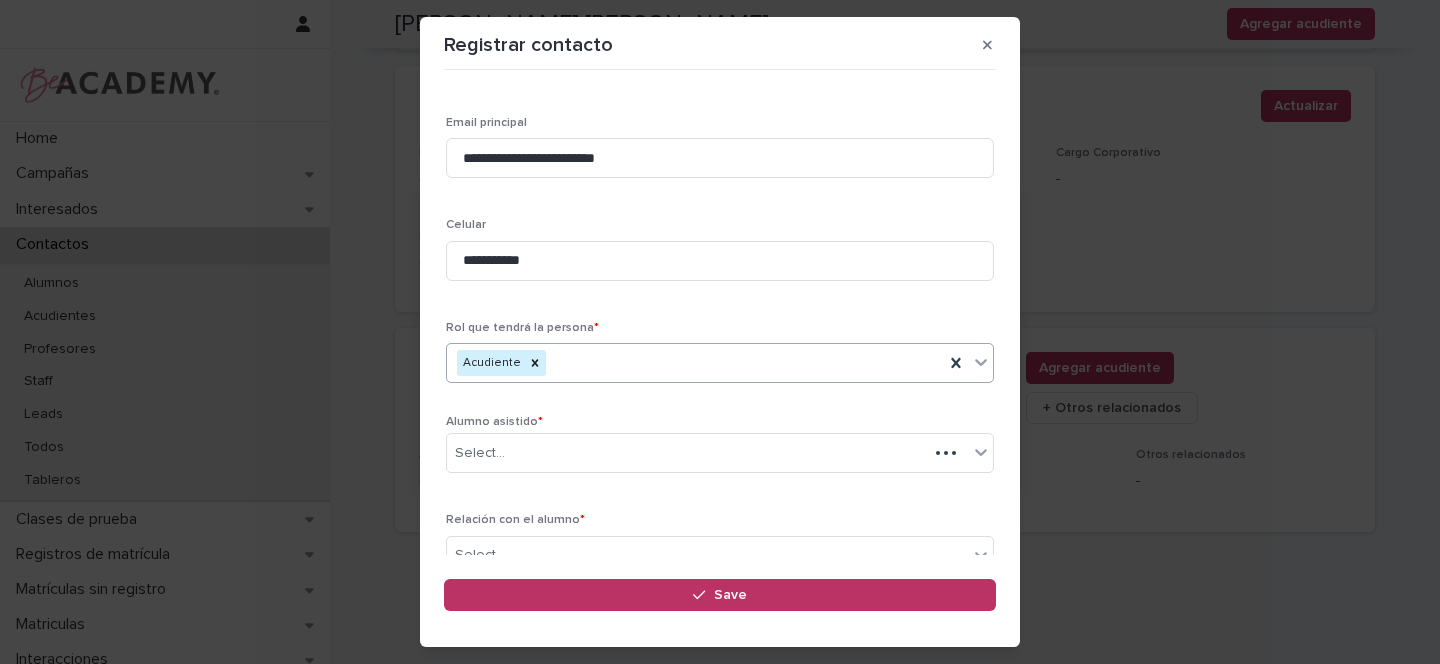 scroll, scrollTop: 303, scrollLeft: 0, axis: vertical 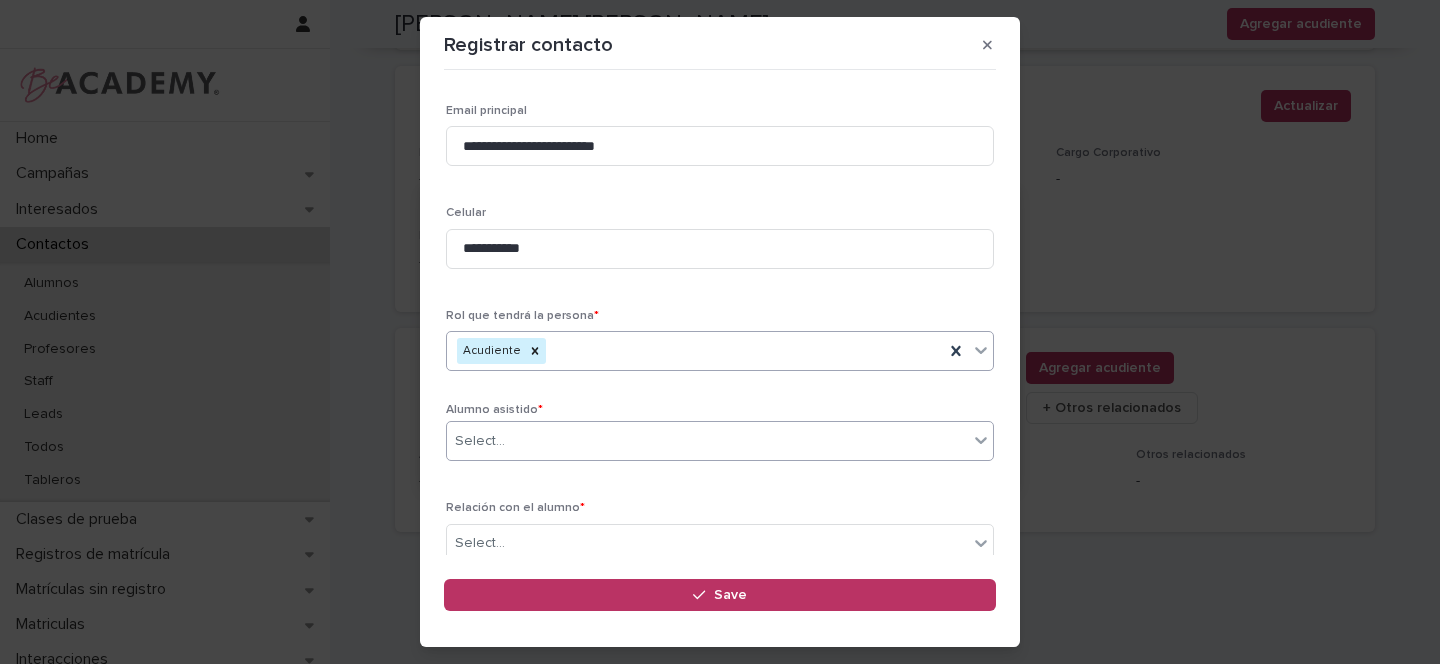 click at bounding box center (508, 441) 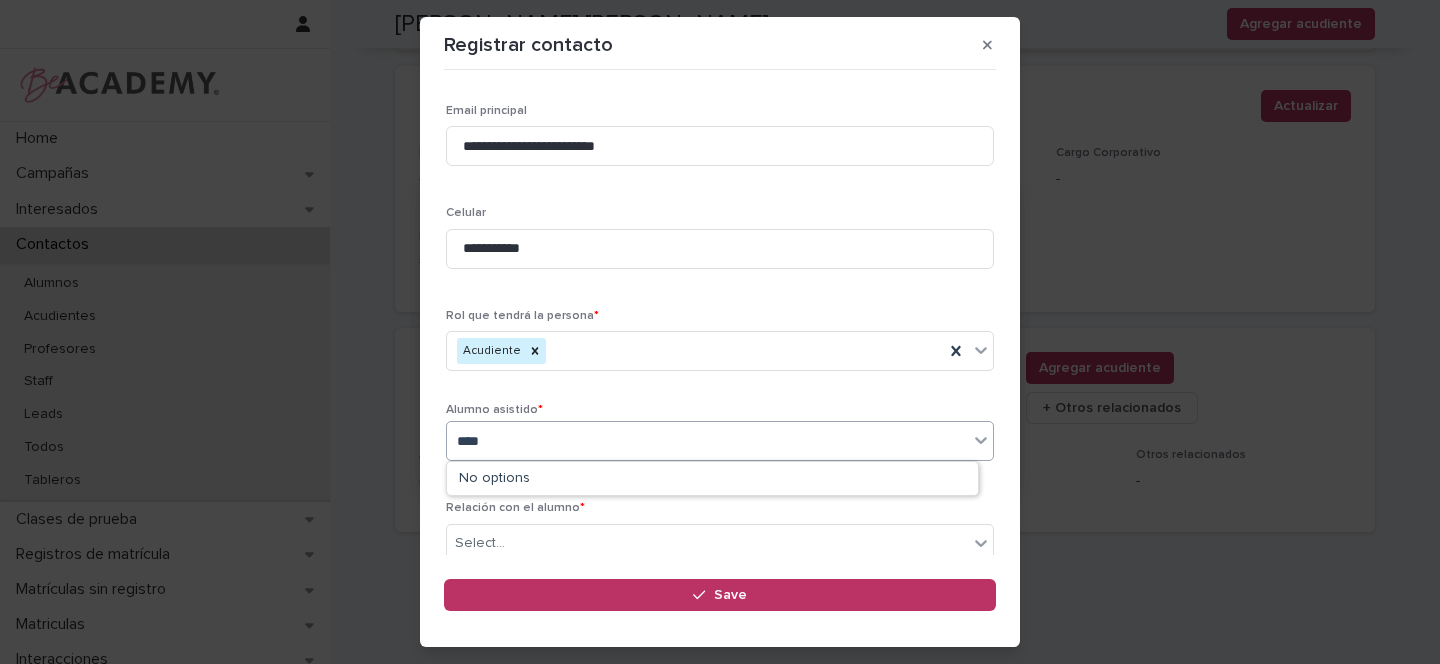 type on "*****" 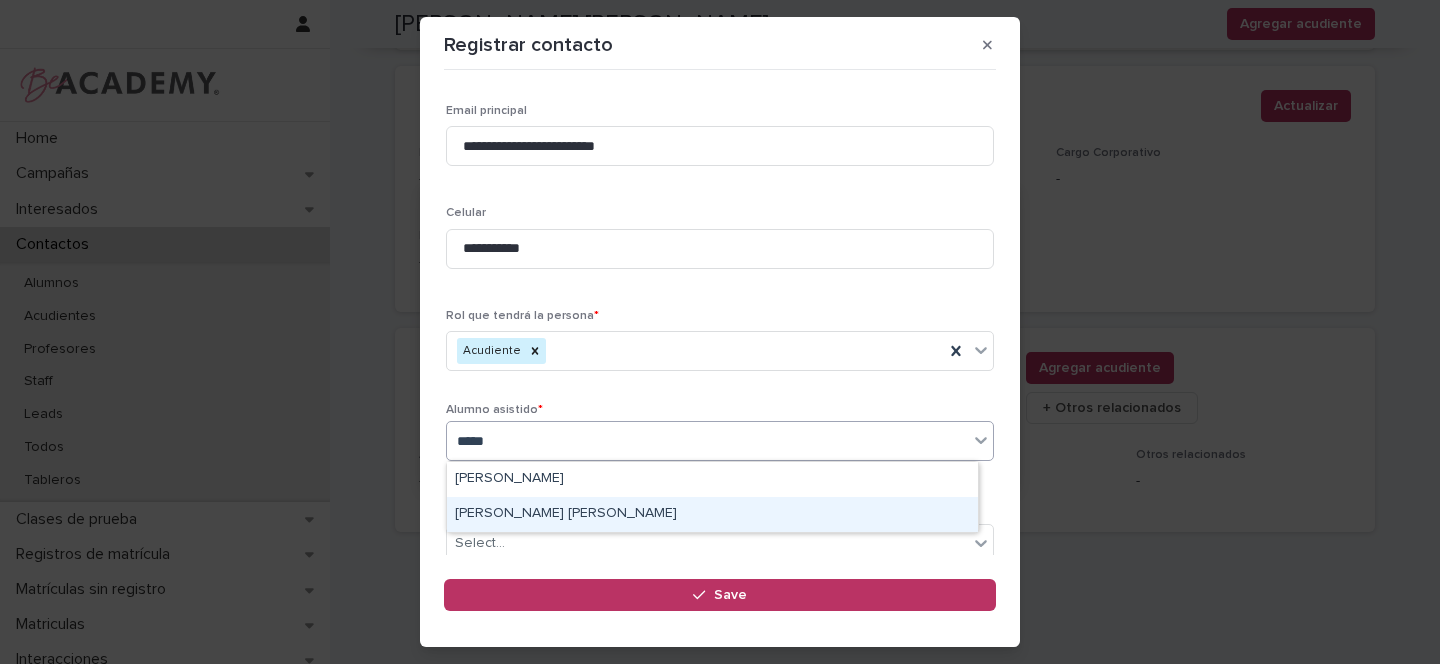 click on "[PERSON_NAME] [PERSON_NAME]" at bounding box center [712, 514] 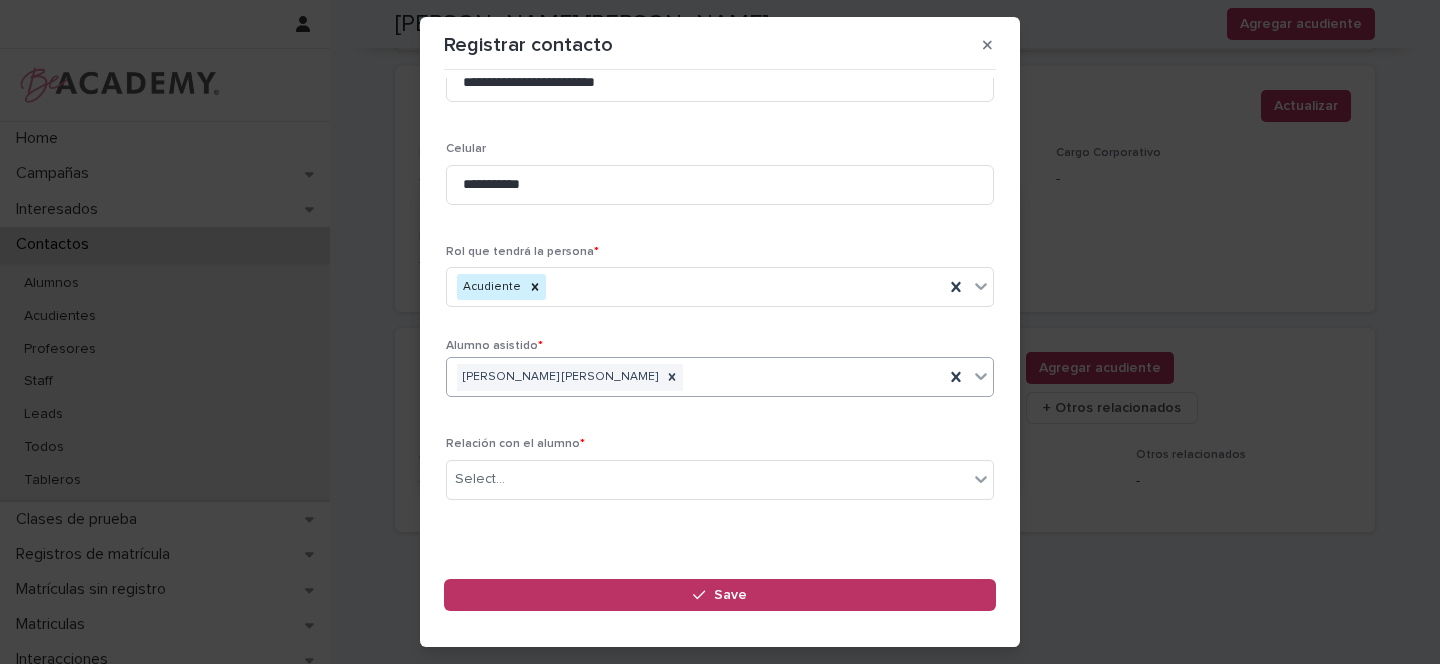 scroll, scrollTop: 400, scrollLeft: 0, axis: vertical 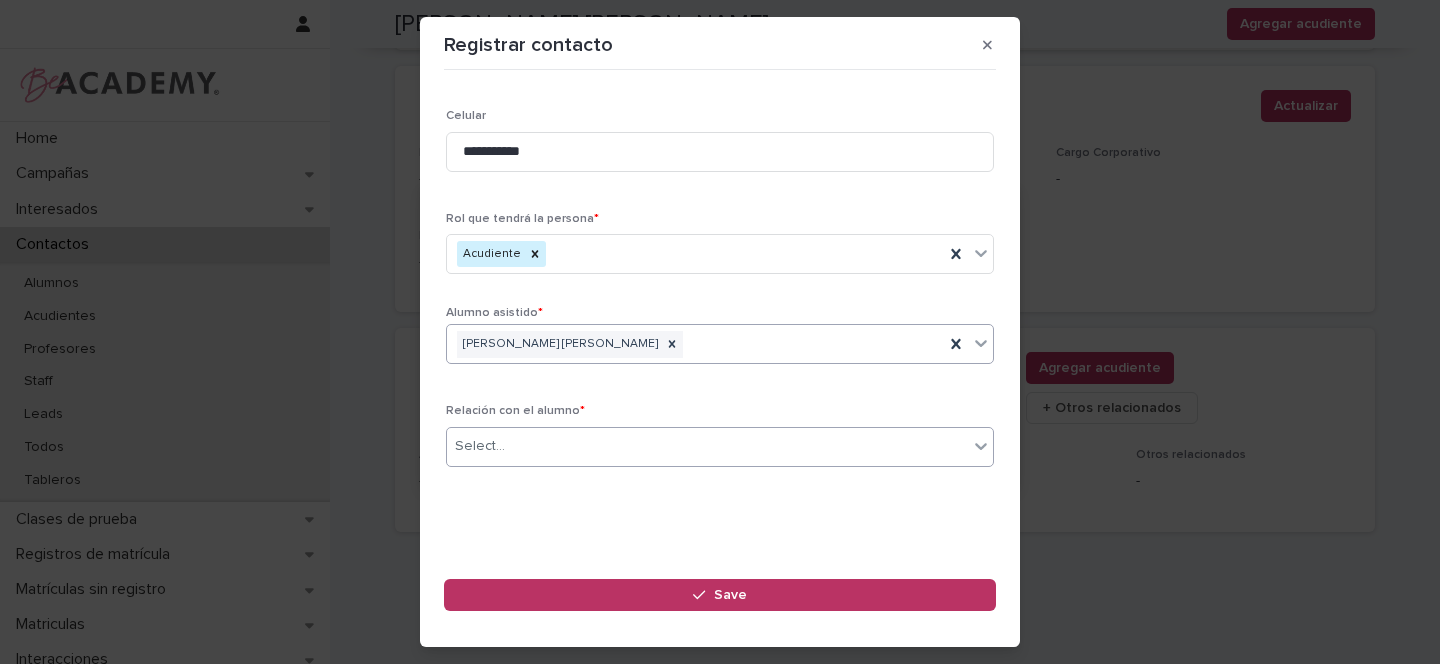 click on "Select..." at bounding box center (707, 446) 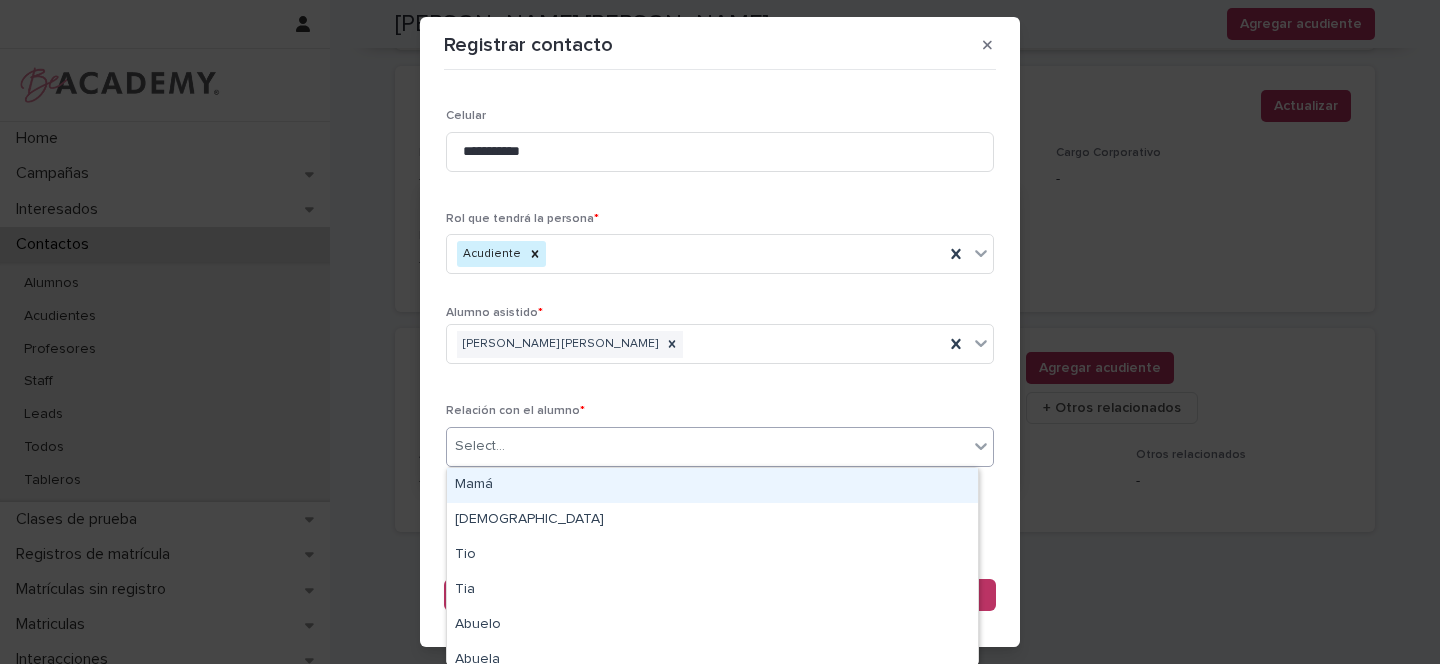 click on "Mamá" at bounding box center (712, 485) 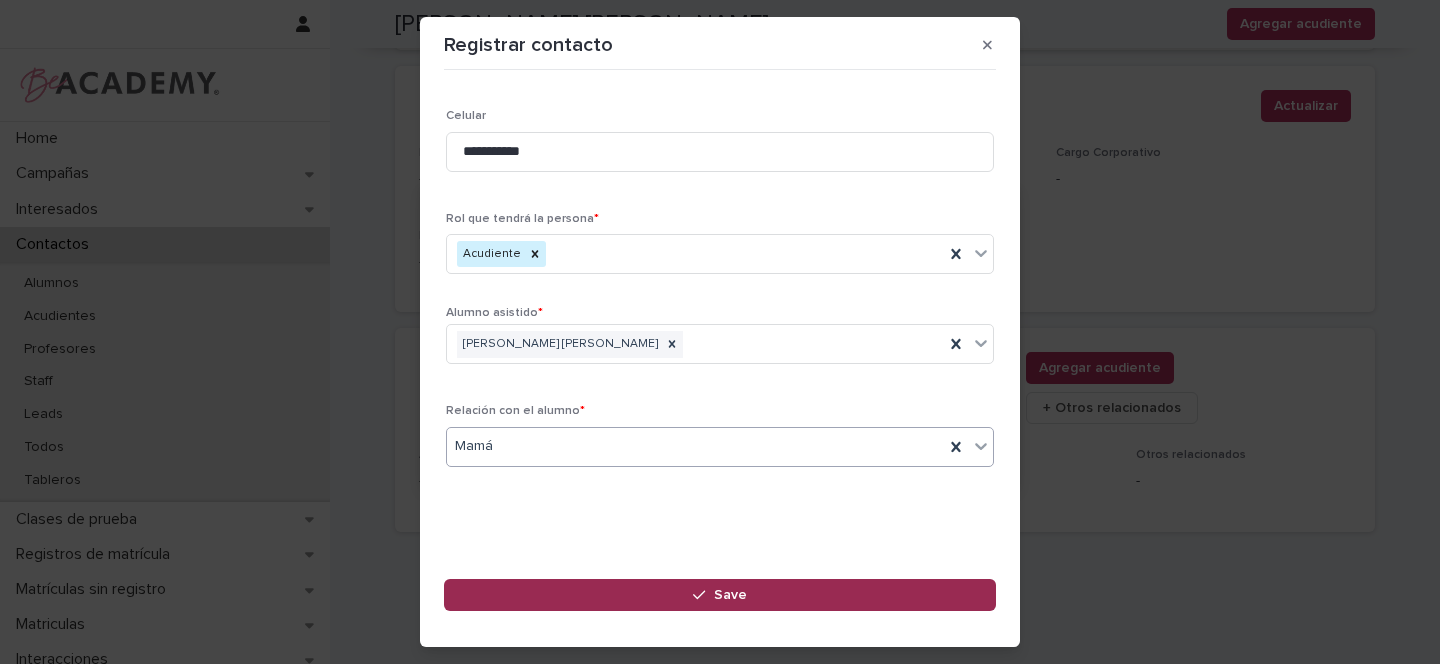click on "Save" at bounding box center [730, 595] 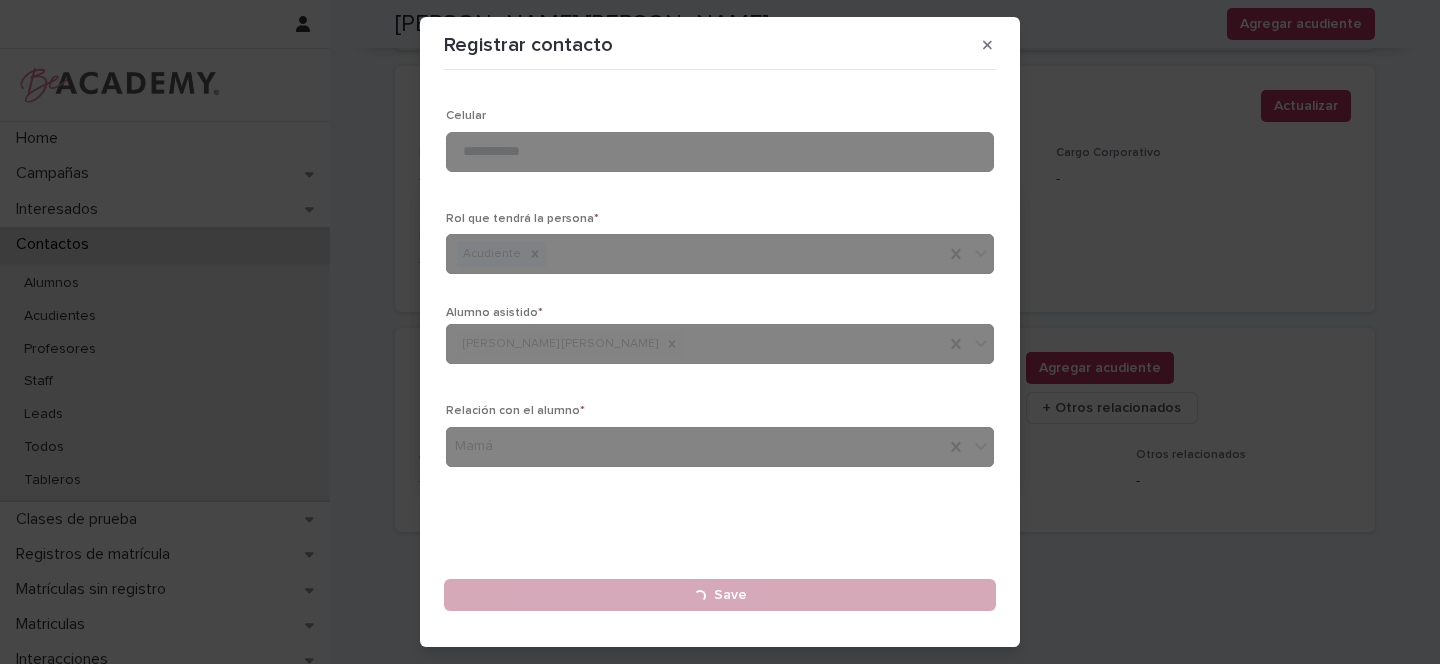 type 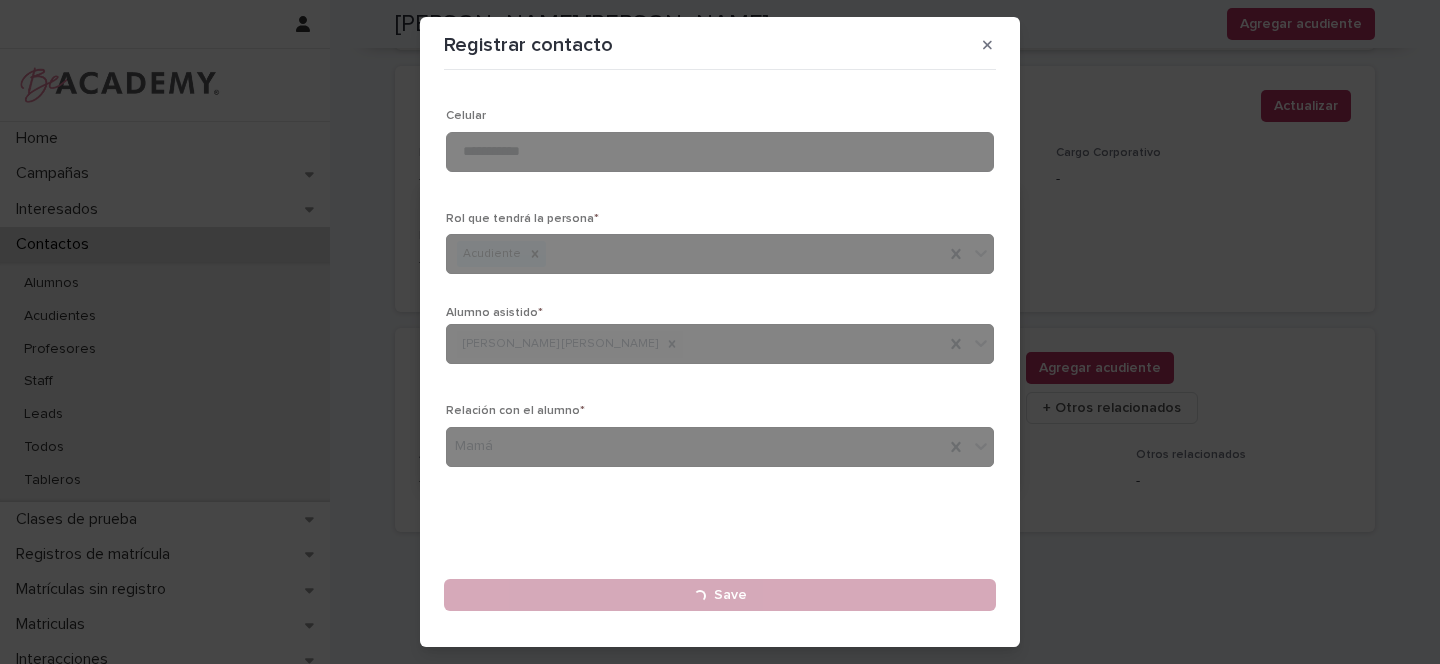 type 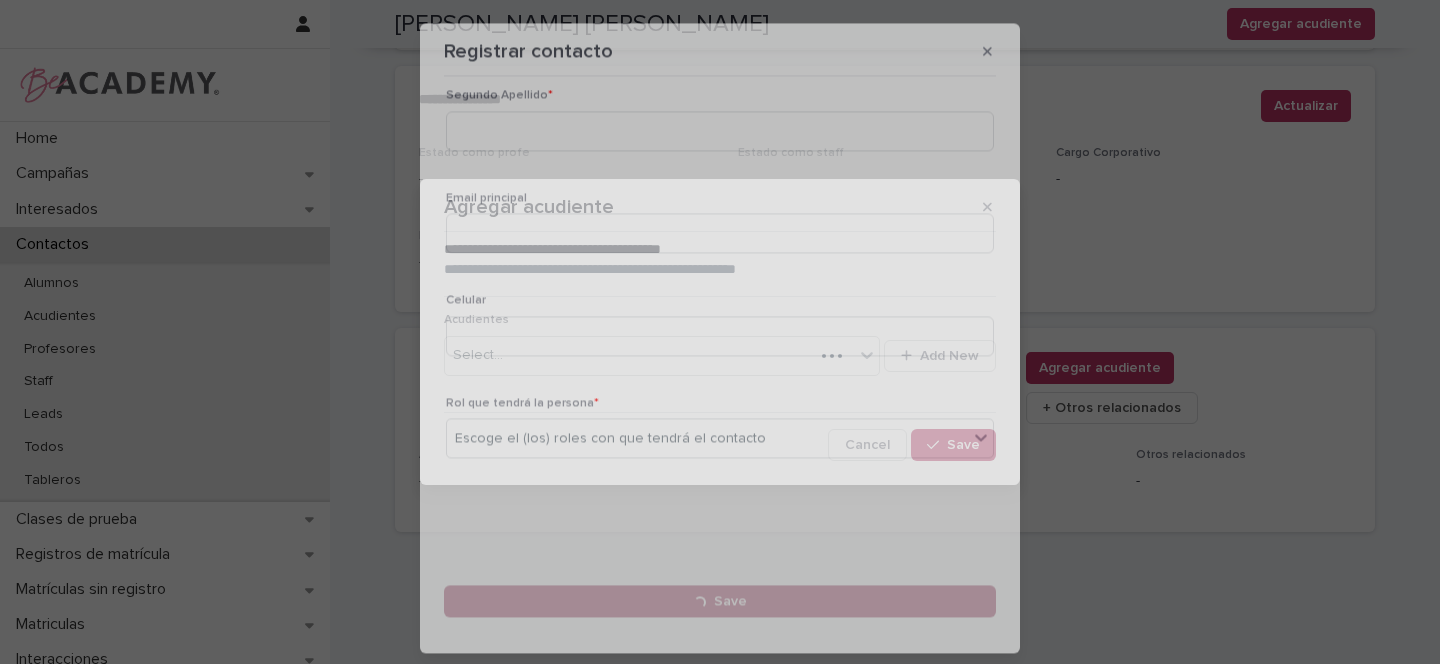 scroll, scrollTop: 221, scrollLeft: 0, axis: vertical 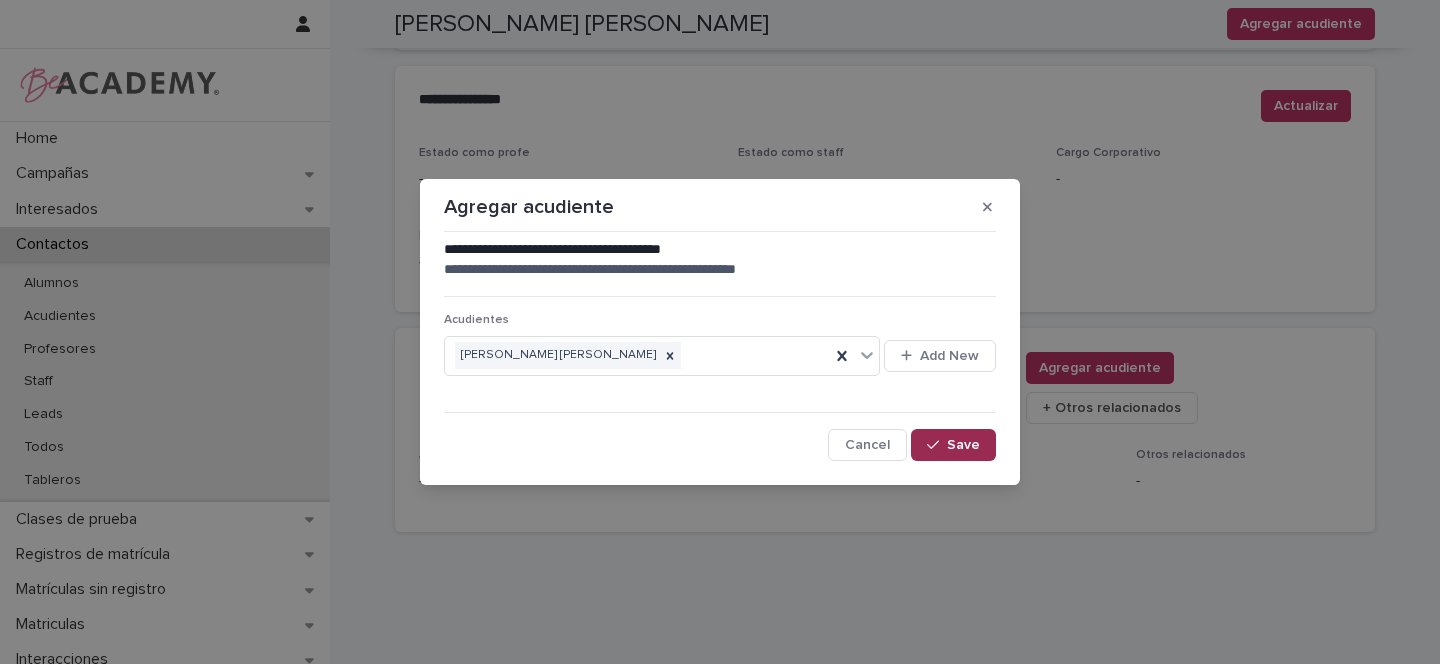 click on "Save" at bounding box center (953, 445) 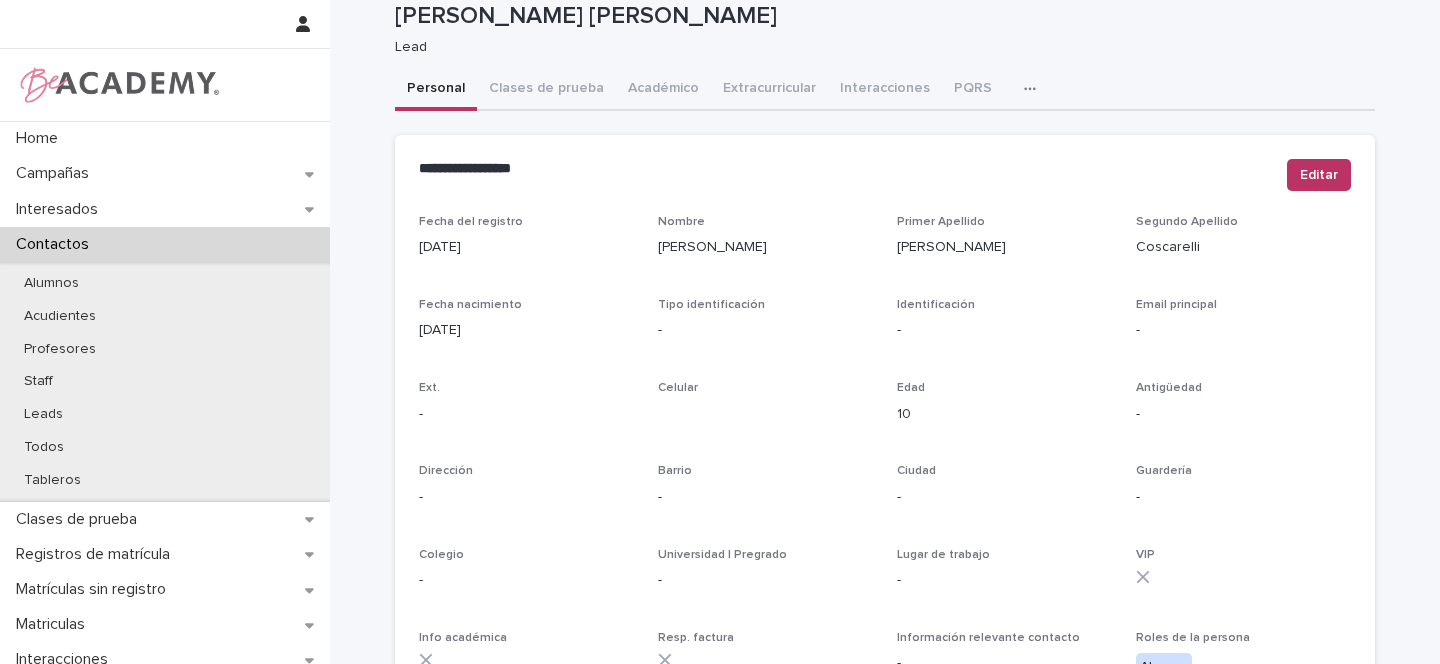 scroll, scrollTop: 0, scrollLeft: 0, axis: both 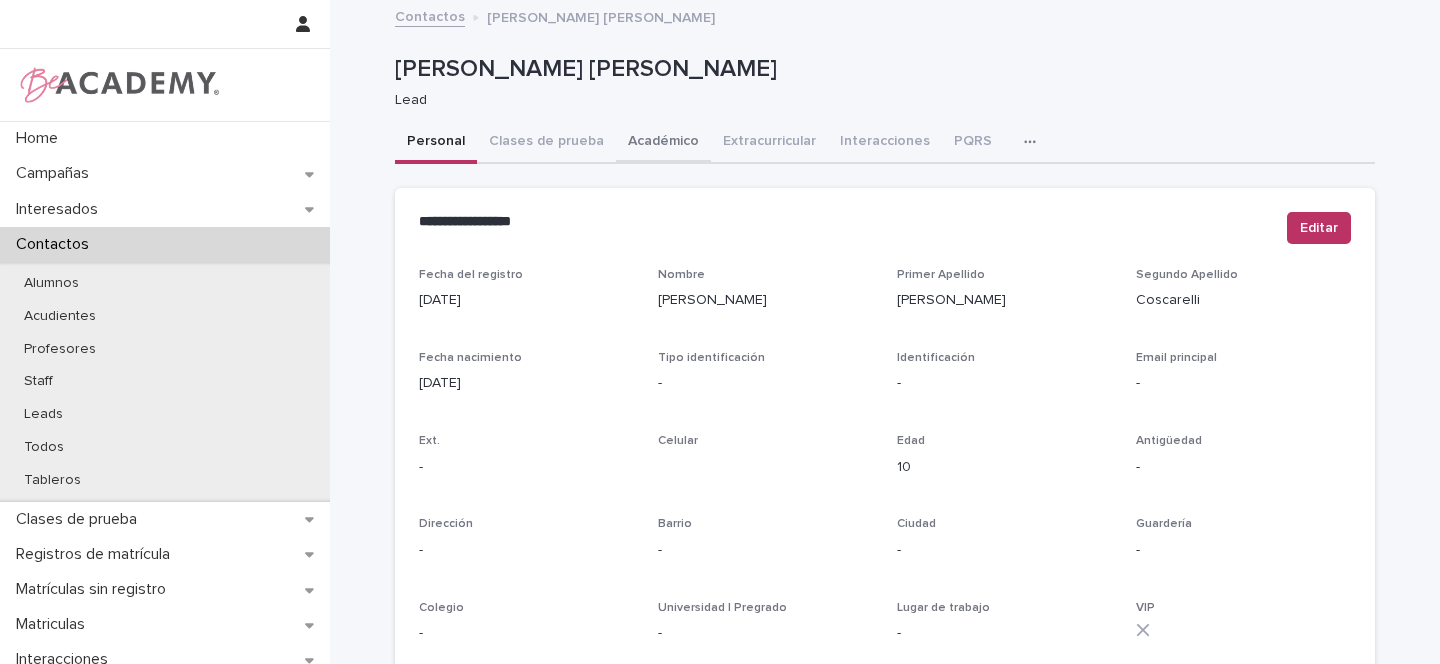 click on "Académico" at bounding box center (663, 143) 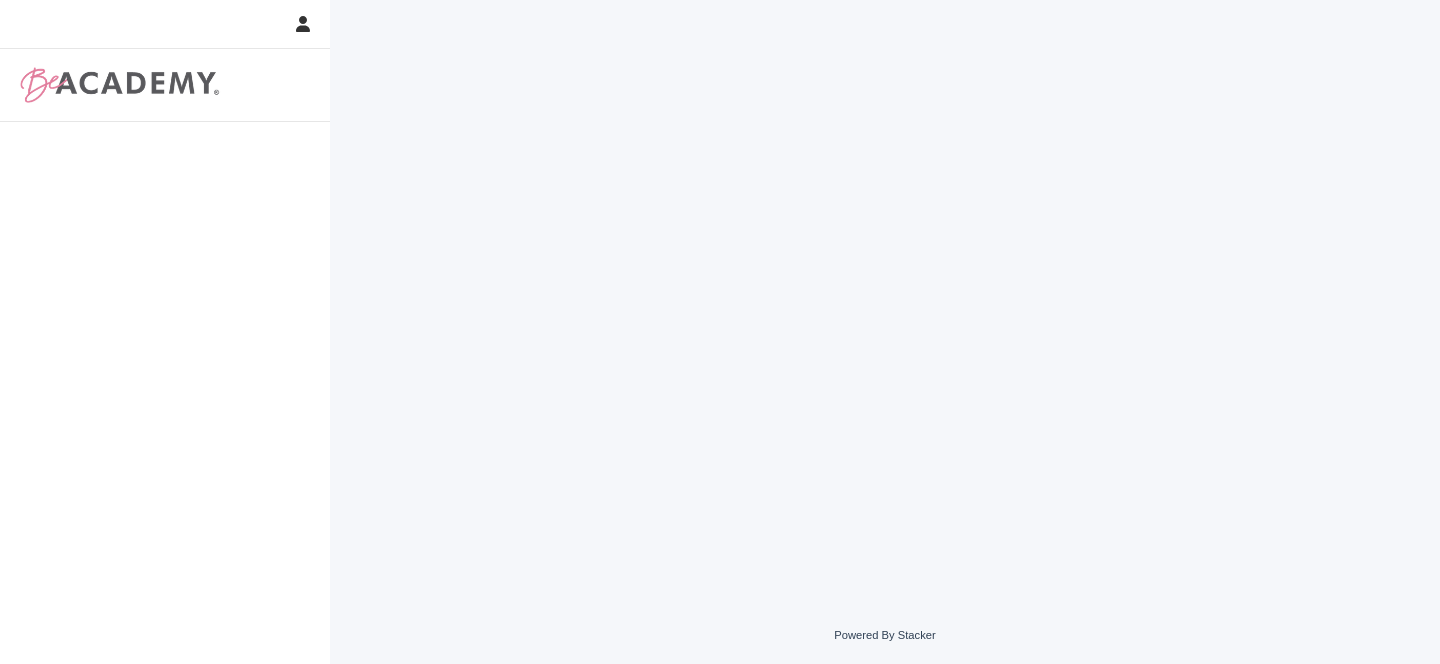 scroll, scrollTop: 0, scrollLeft: 0, axis: both 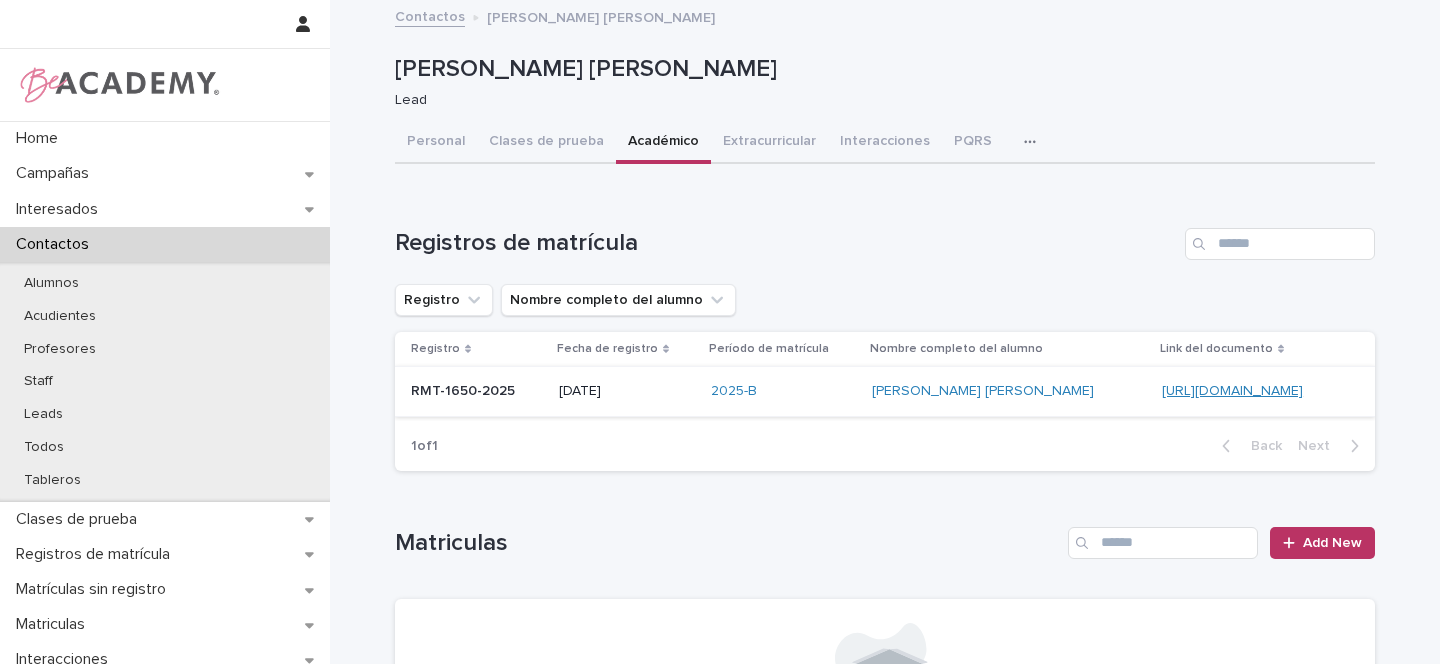 click on "[URL][DOMAIN_NAME]" at bounding box center (1232, 391) 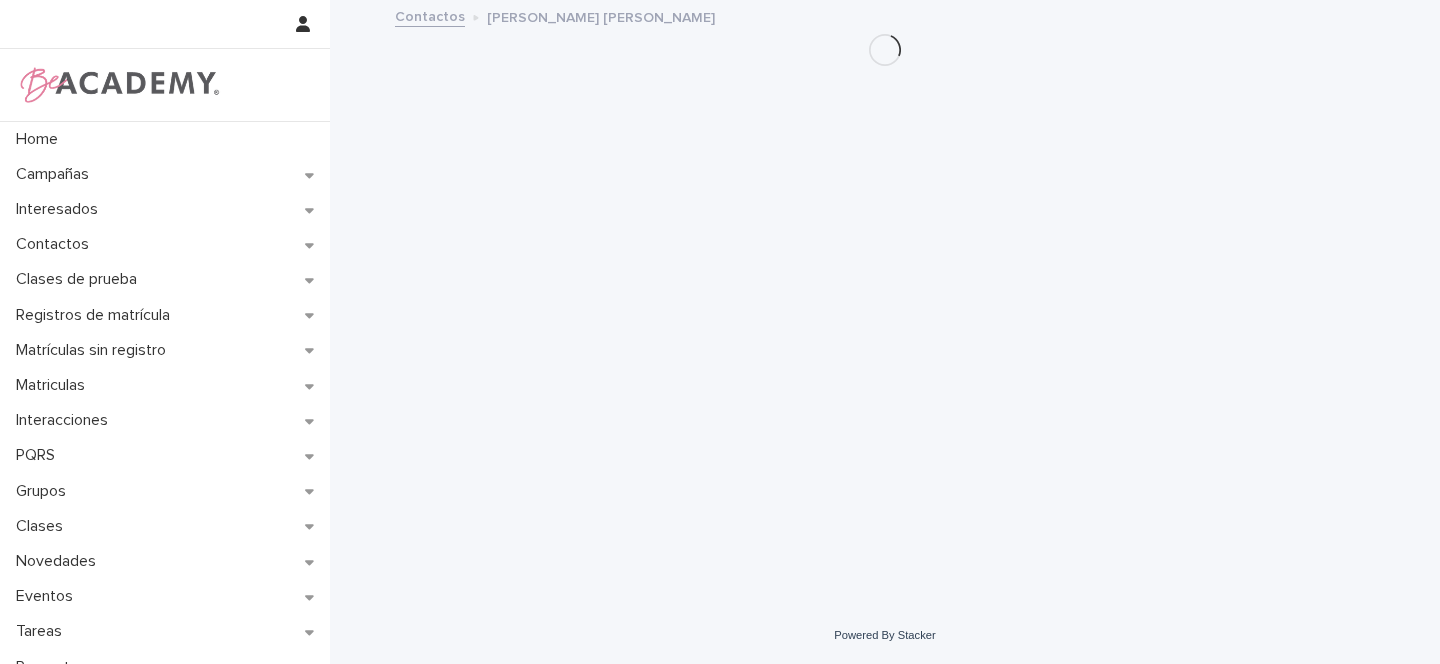 scroll, scrollTop: 0, scrollLeft: 0, axis: both 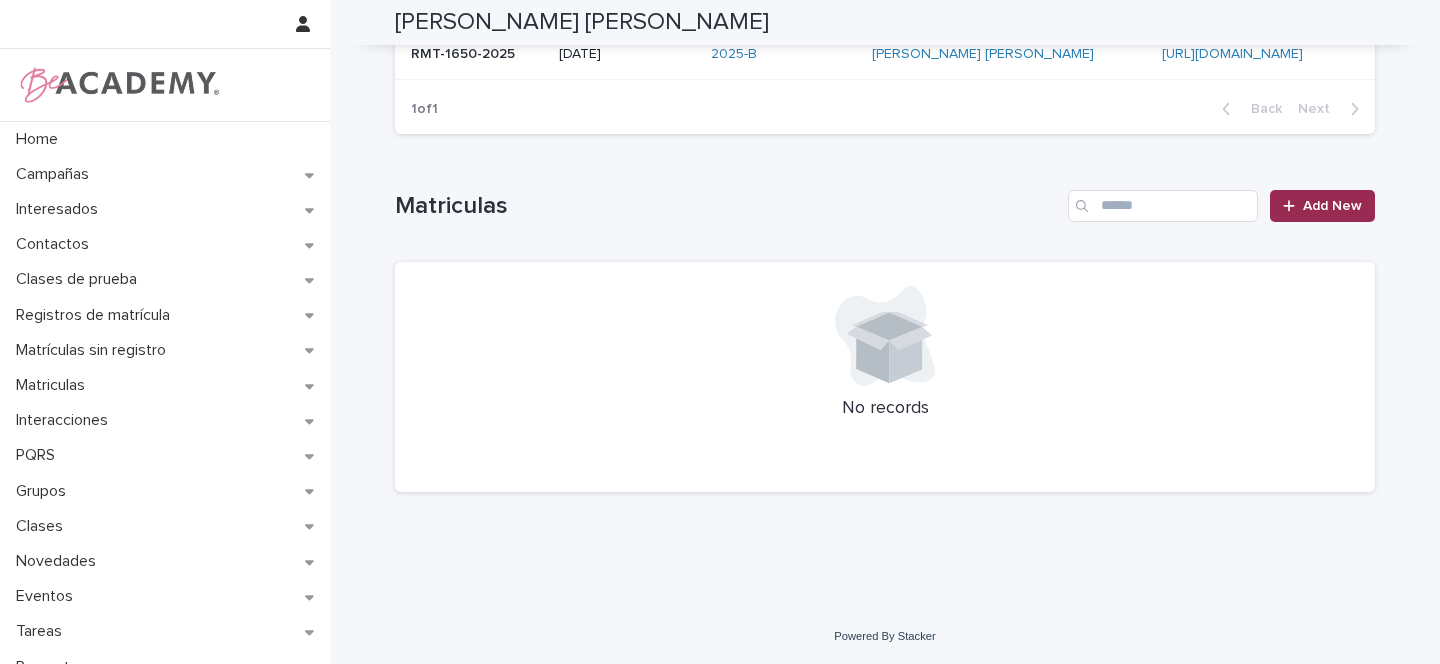 click on "Add New" at bounding box center (1332, 206) 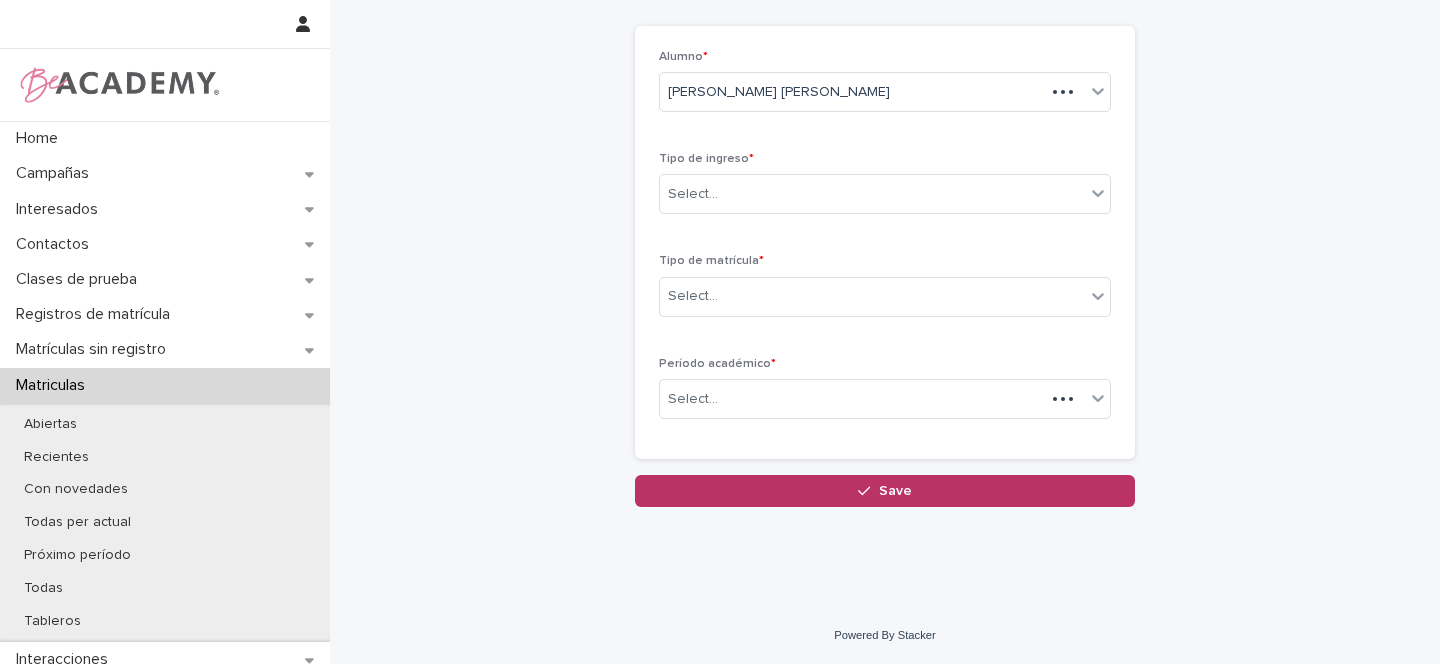 scroll, scrollTop: 89, scrollLeft: 0, axis: vertical 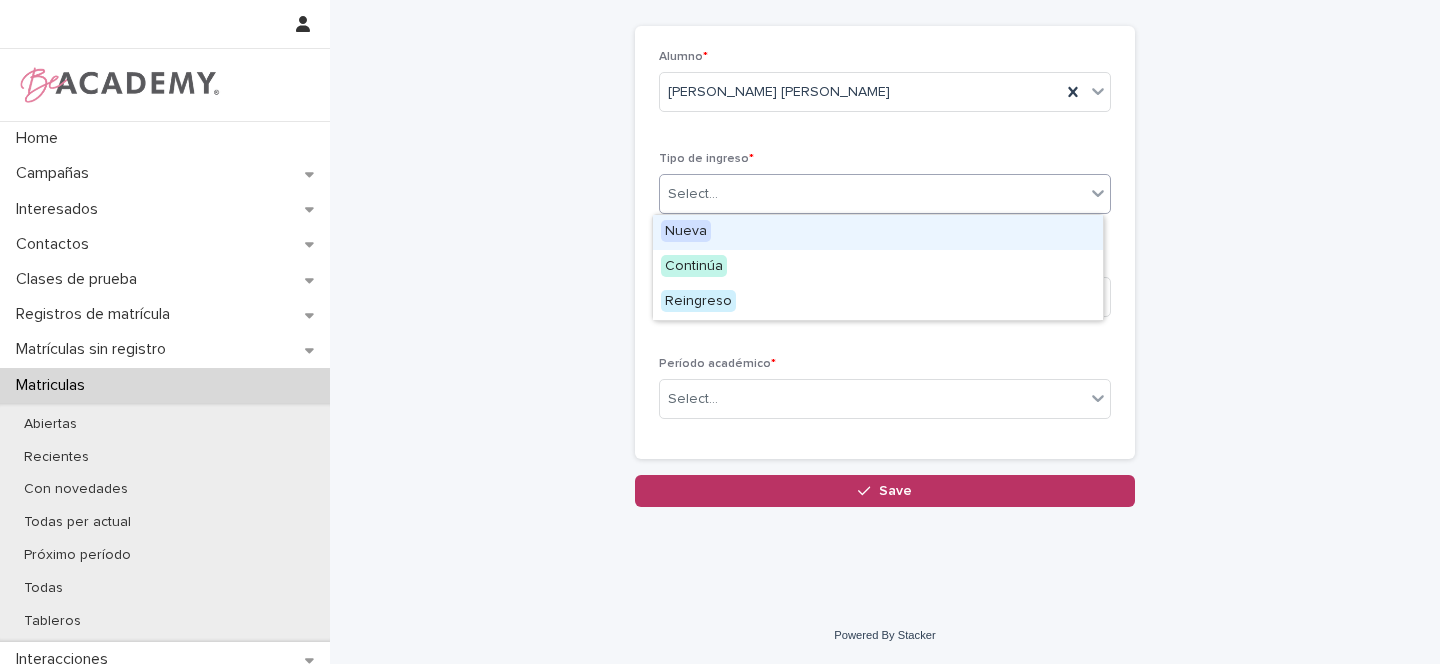 click on "Select..." at bounding box center [693, 194] 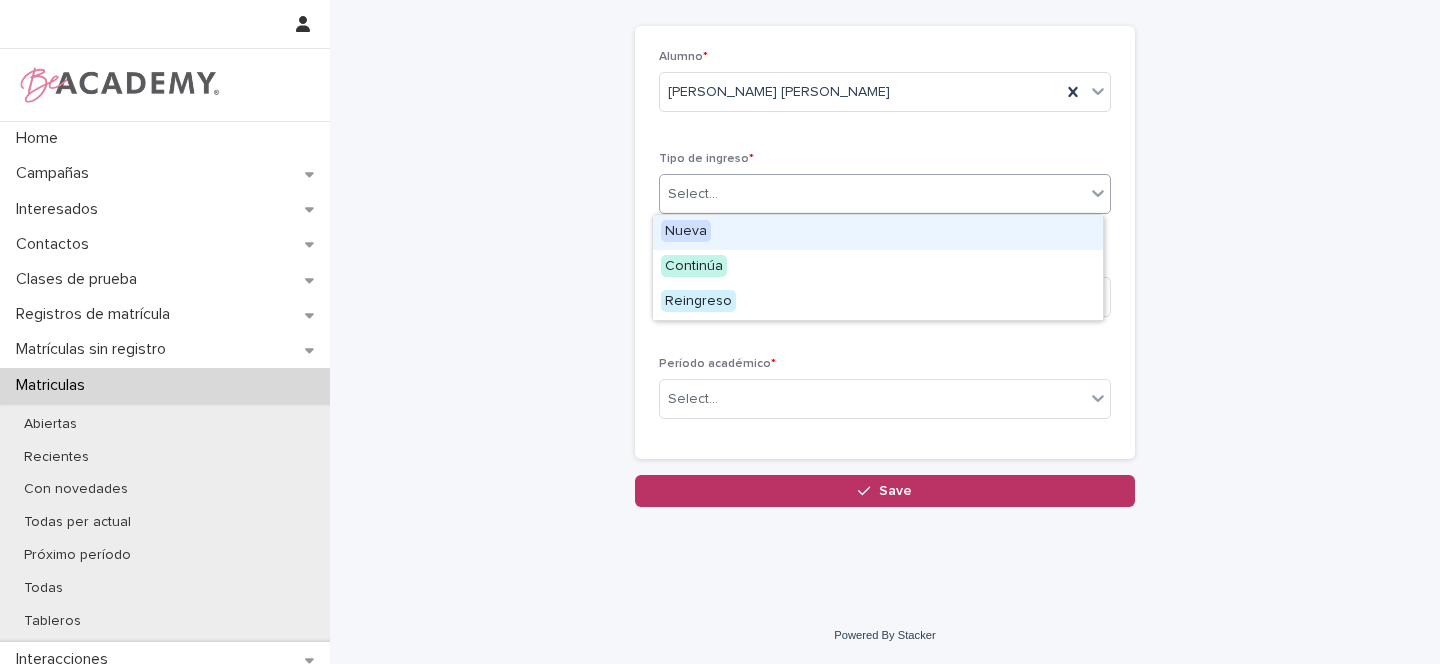 click on "Nueva" at bounding box center [686, 231] 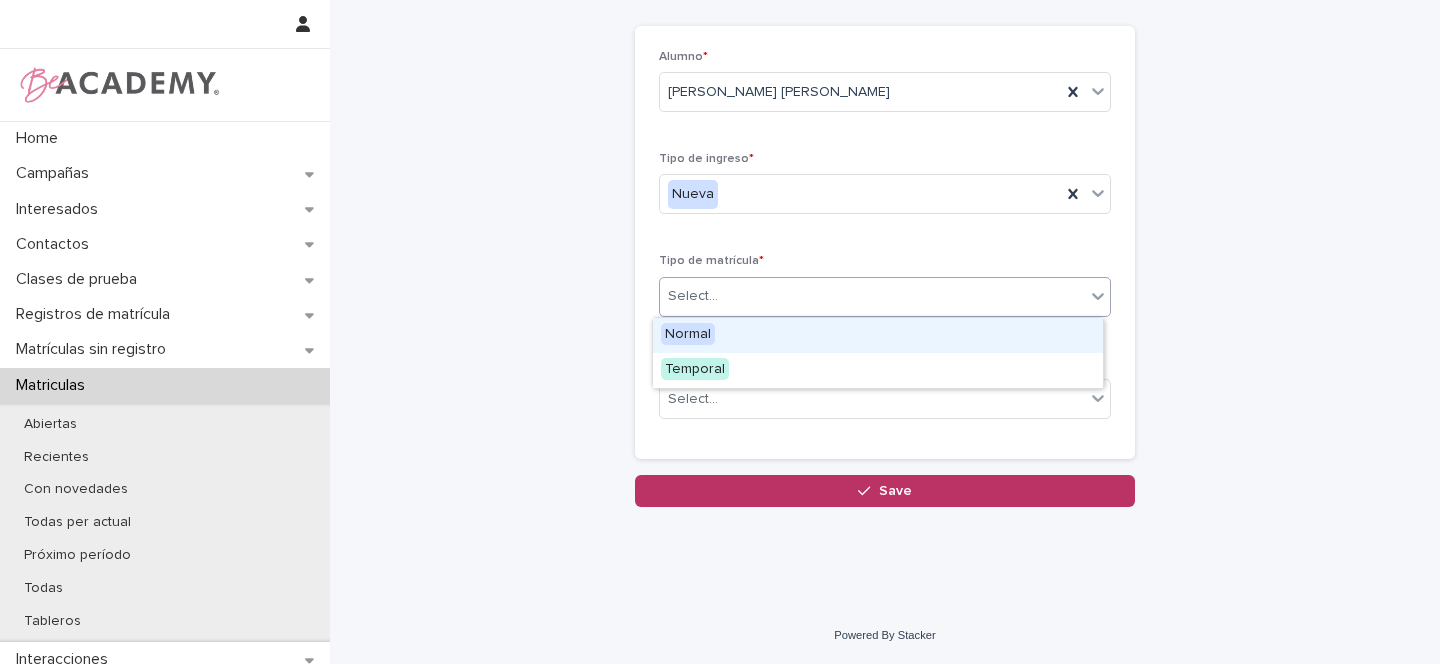 click on "Select..." at bounding box center [693, 296] 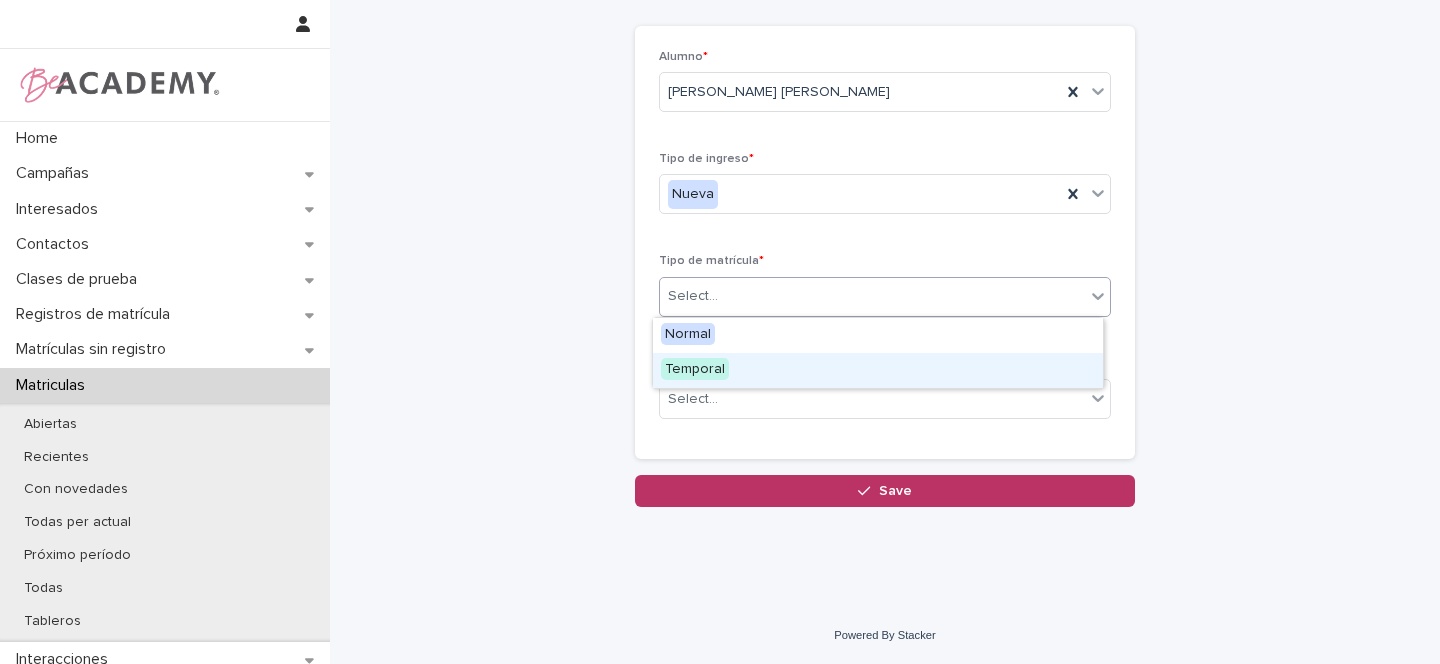 click on "Temporal" at bounding box center (695, 369) 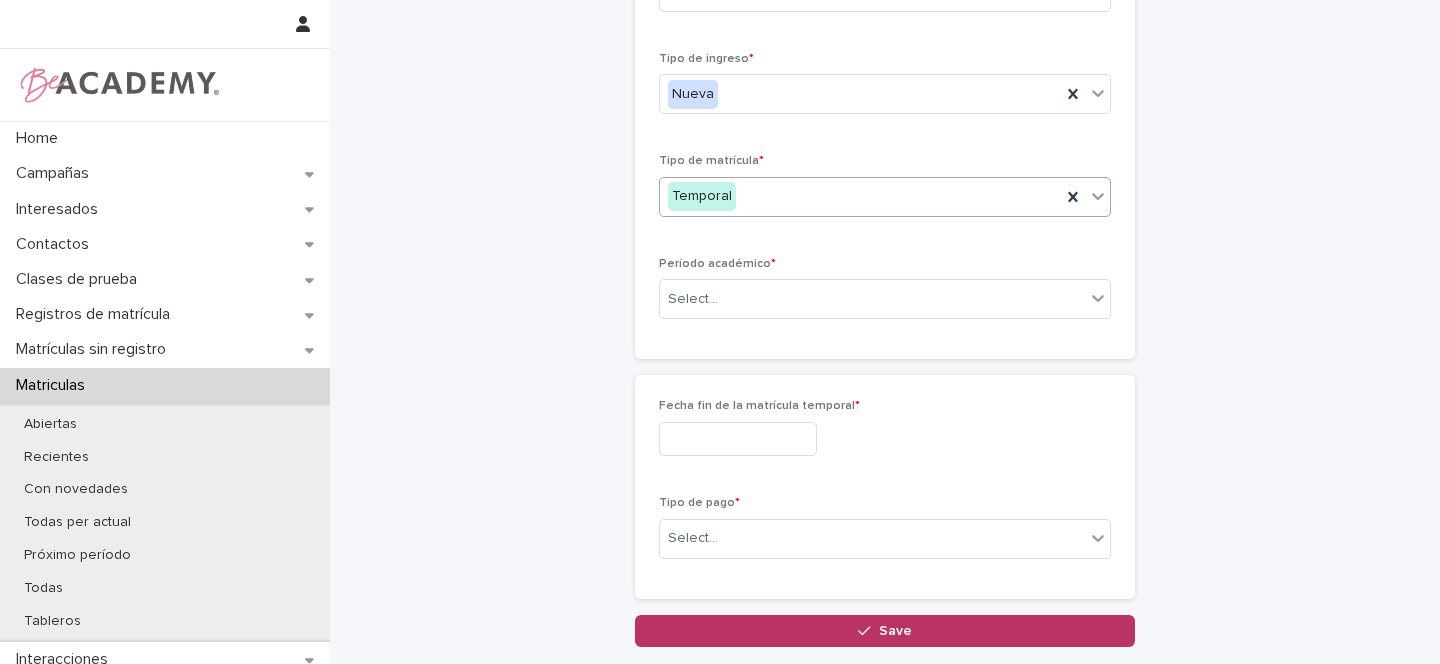 scroll, scrollTop: 208, scrollLeft: 0, axis: vertical 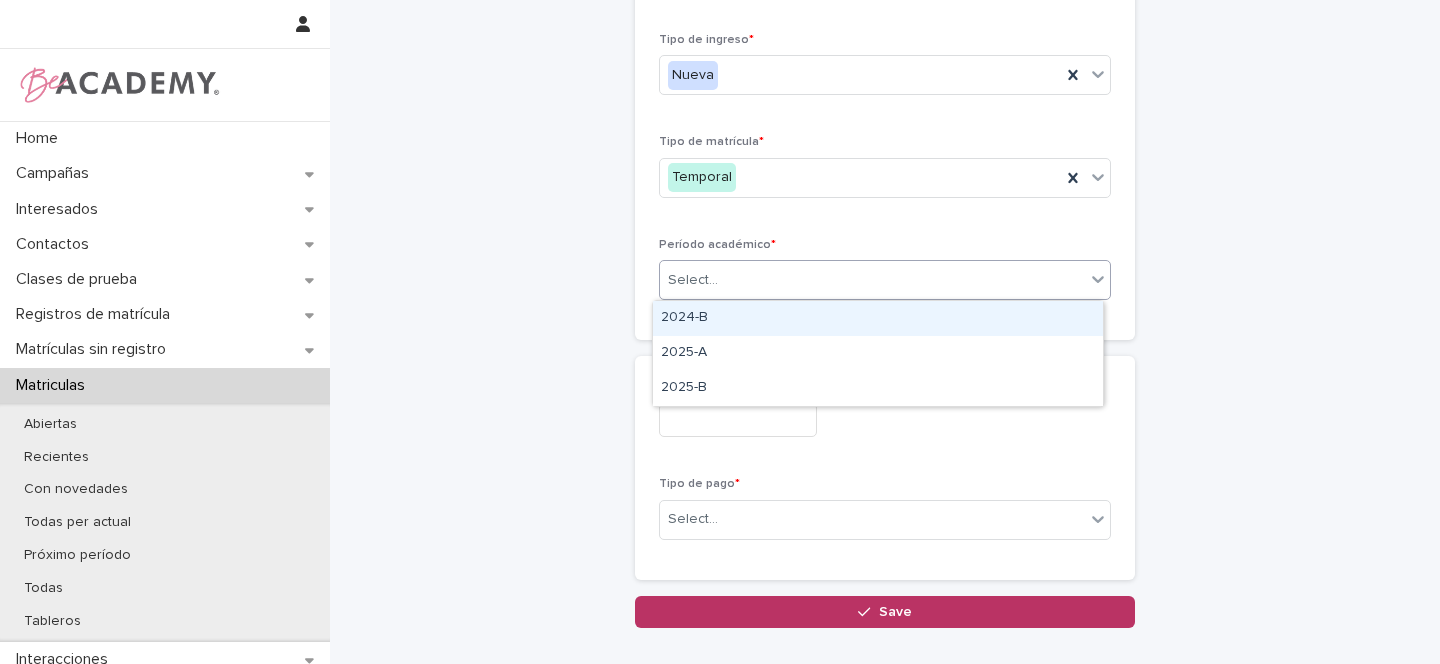 click on "Select..." at bounding box center (693, 280) 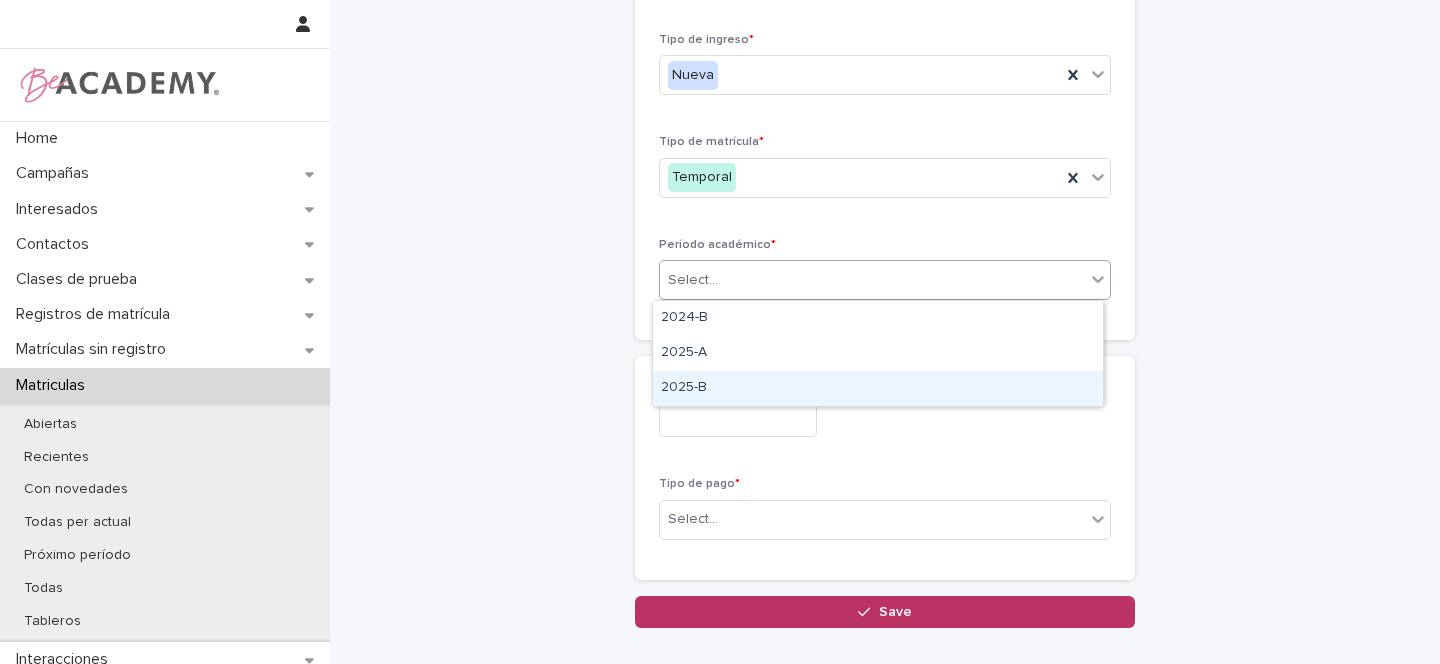 click on "2025-B" at bounding box center [878, 388] 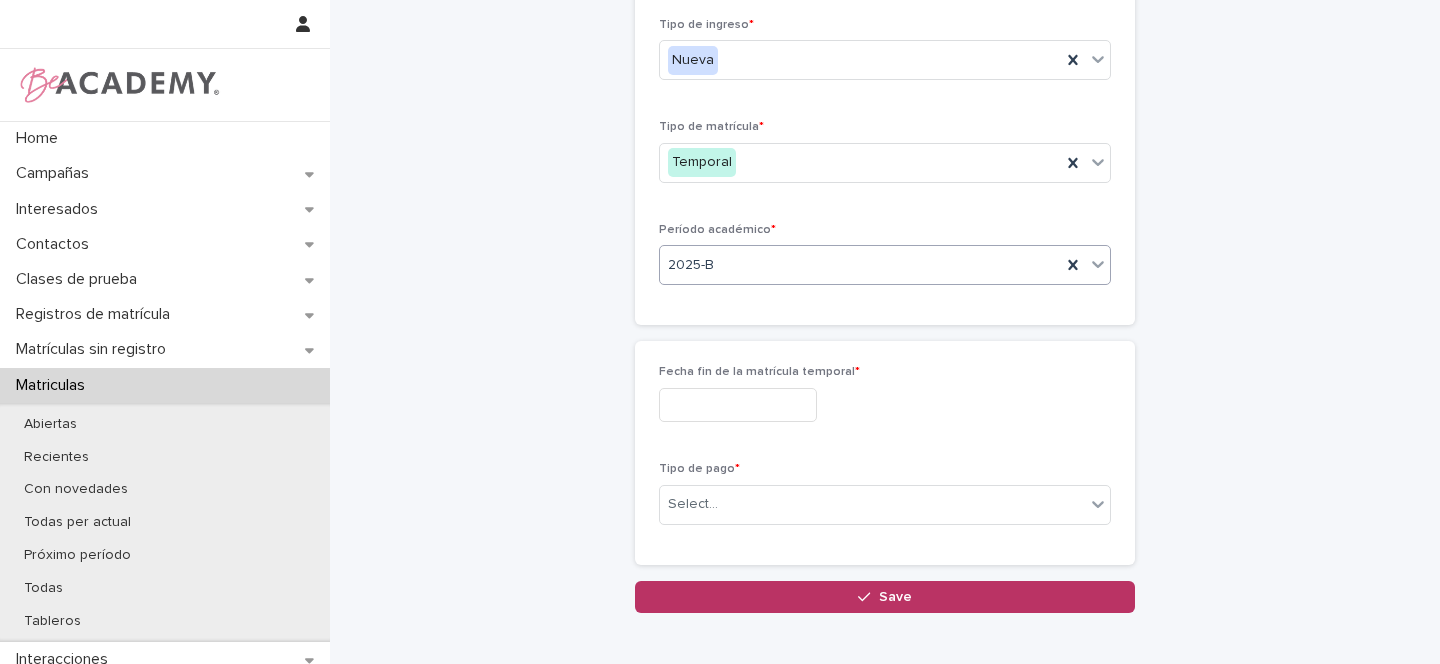 scroll, scrollTop: 309, scrollLeft: 0, axis: vertical 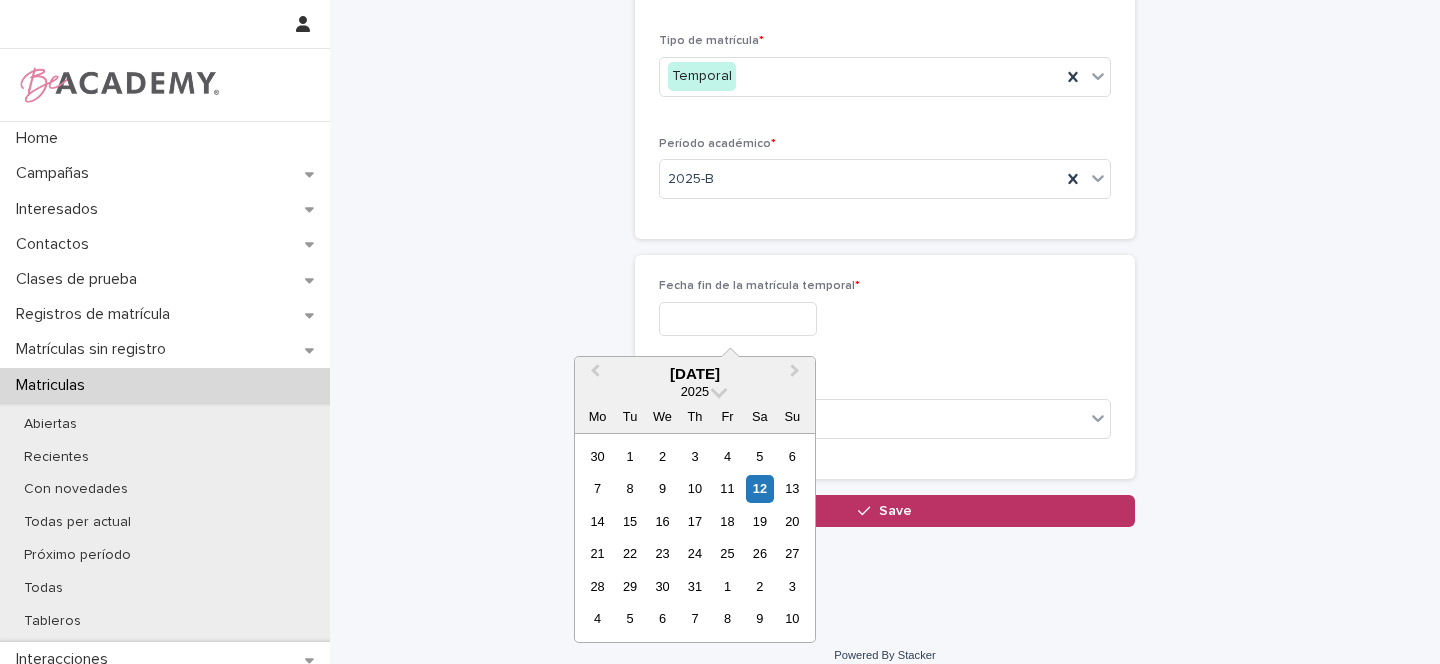 click at bounding box center (738, 319) 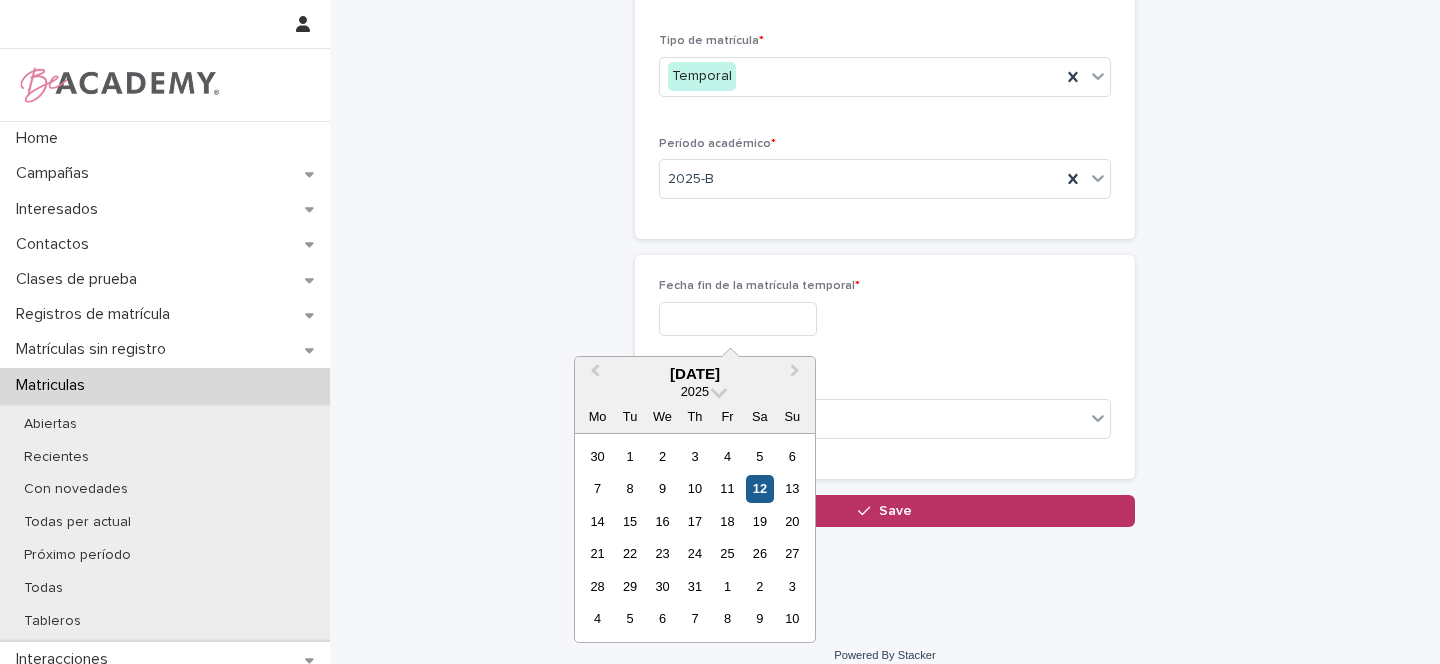 click on "12" at bounding box center [759, 488] 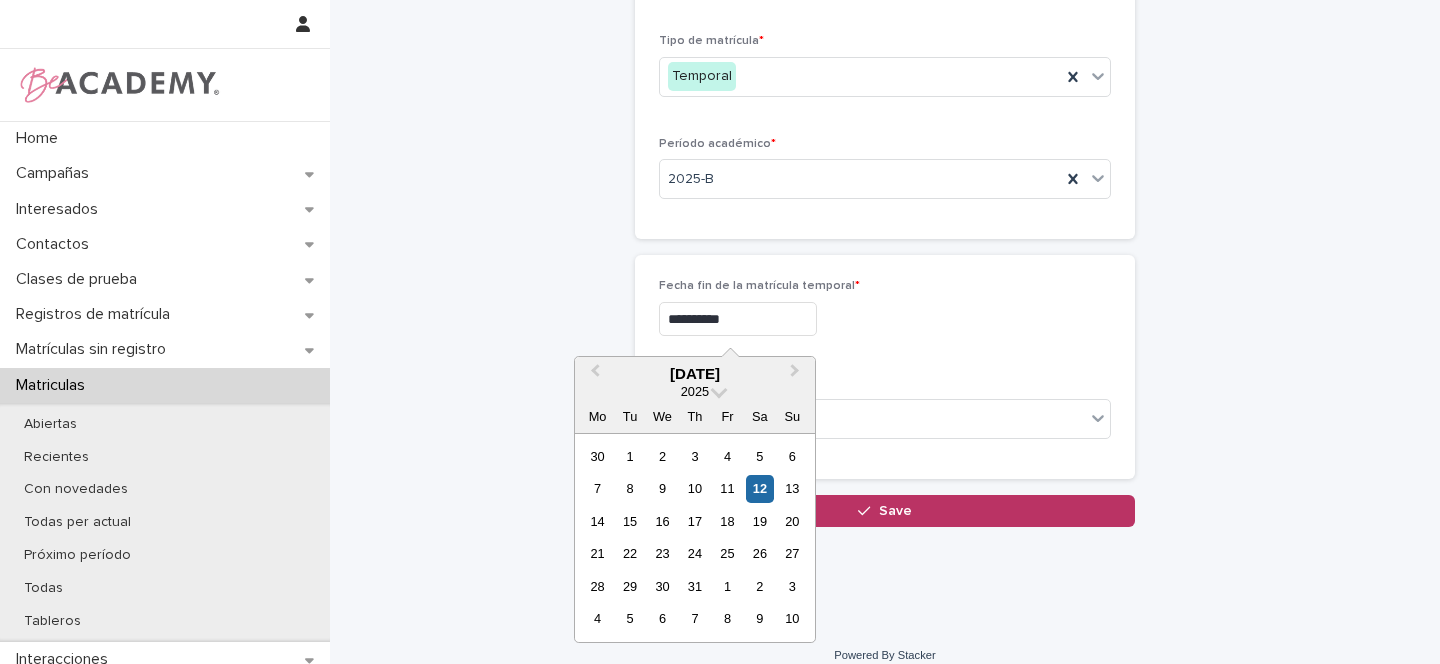 click on "**********" at bounding box center (738, 319) 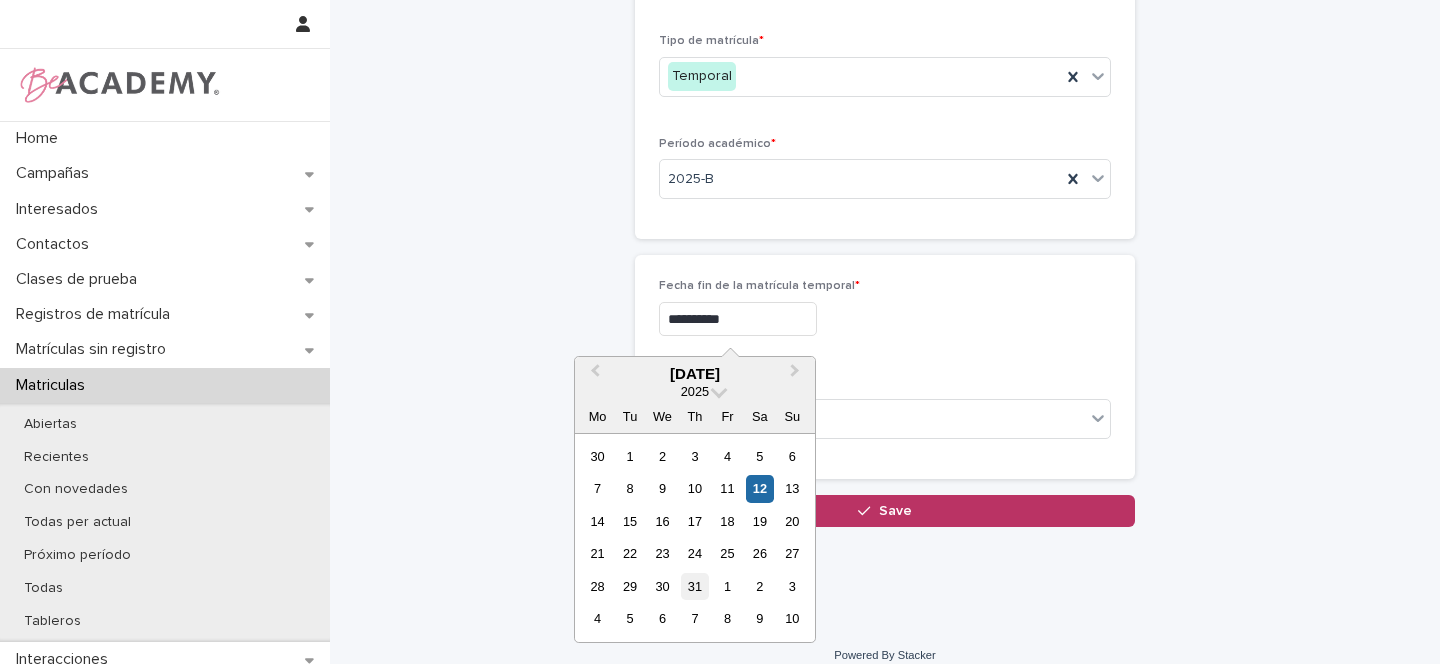click on "31" at bounding box center (694, 586) 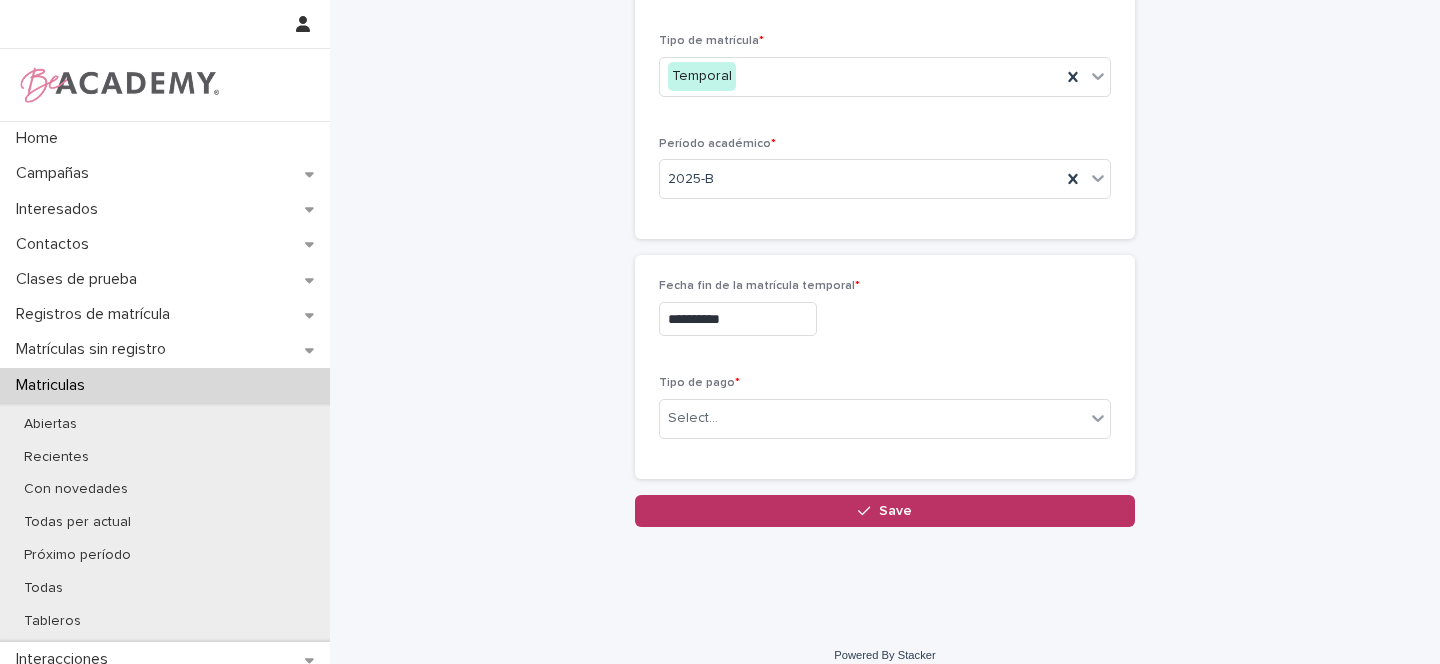 type on "**********" 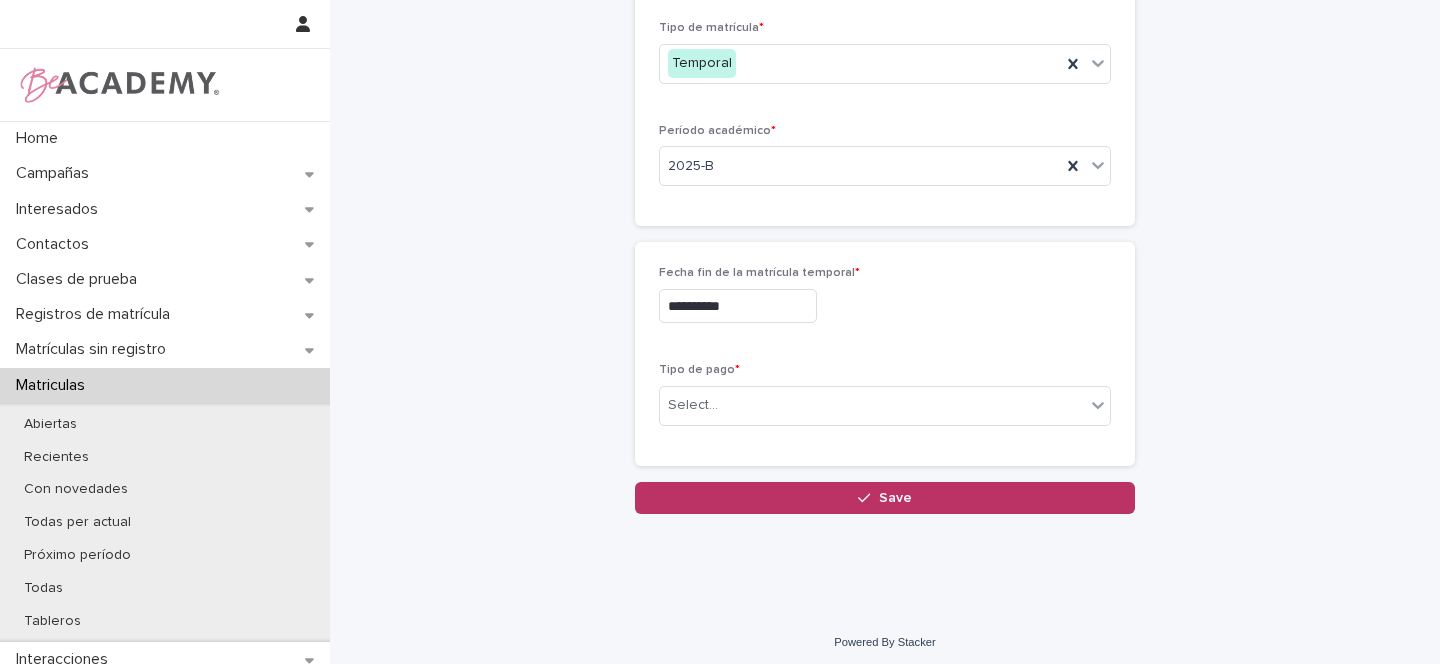 scroll, scrollTop: 329, scrollLeft: 0, axis: vertical 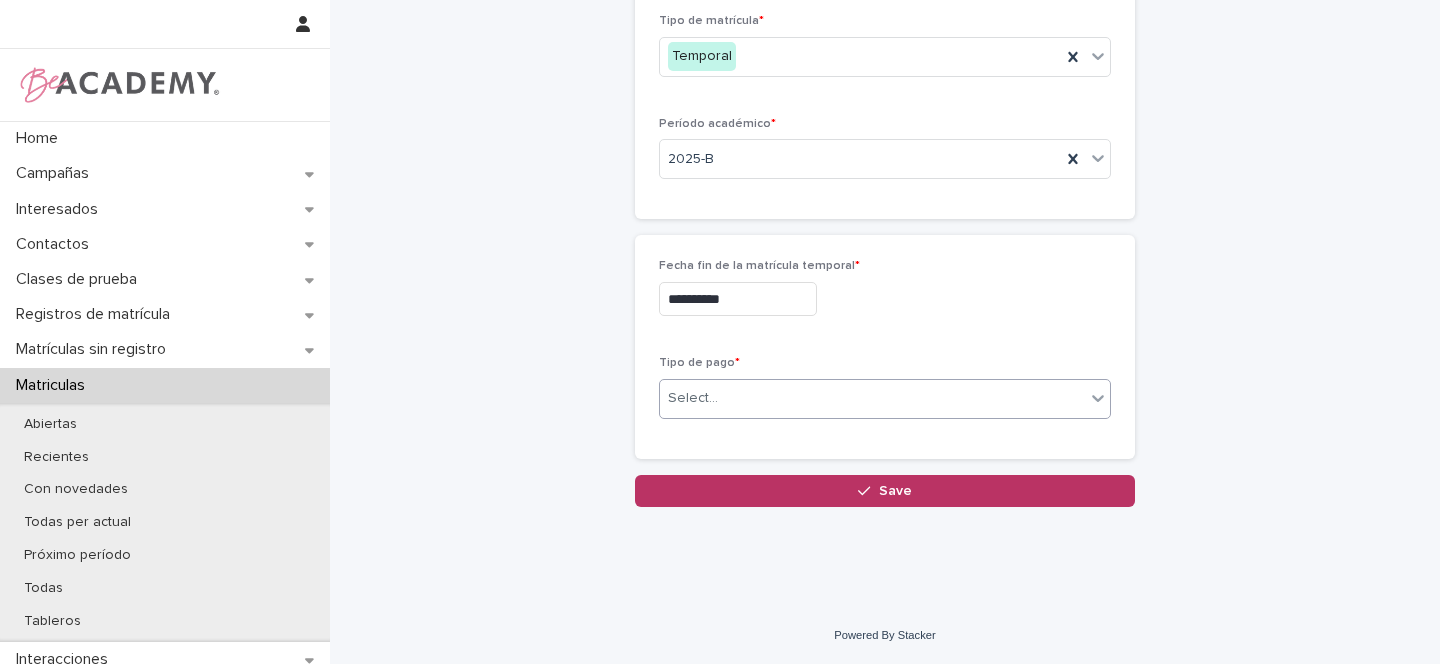 click on "Select..." at bounding box center (872, 398) 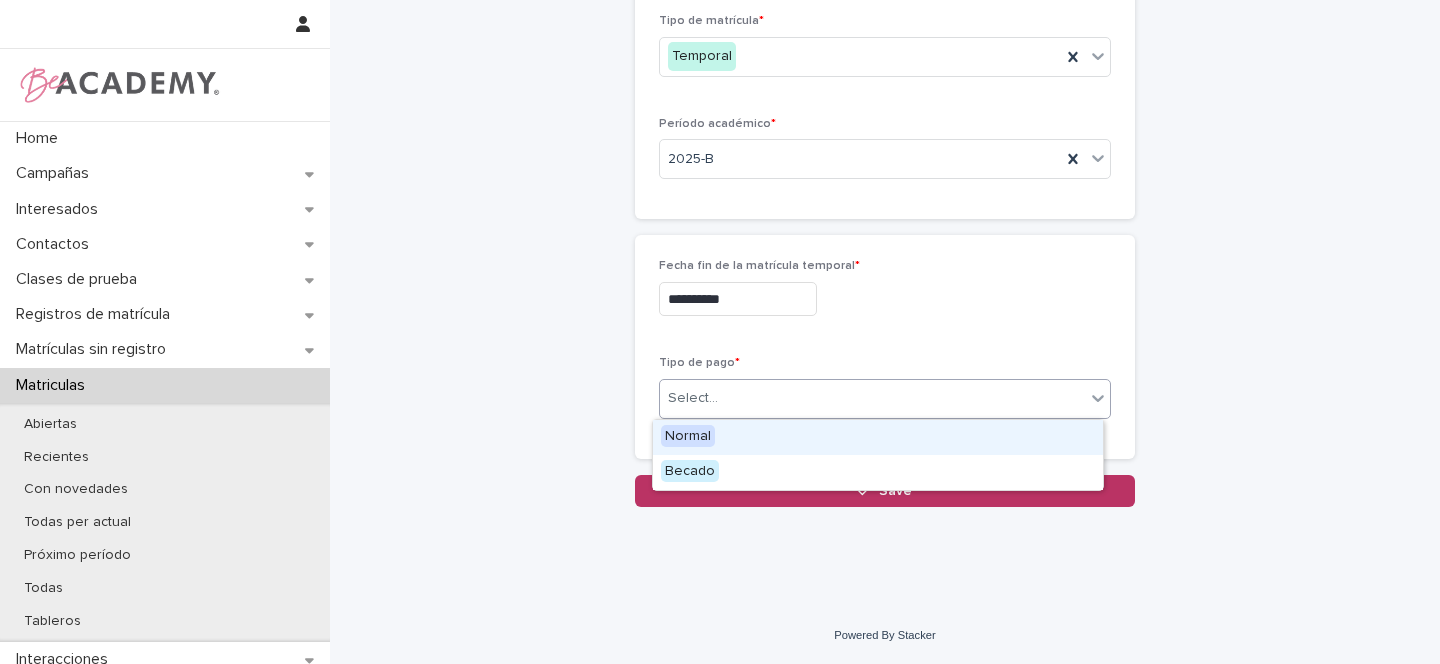 click on "Normal" at bounding box center [688, 436] 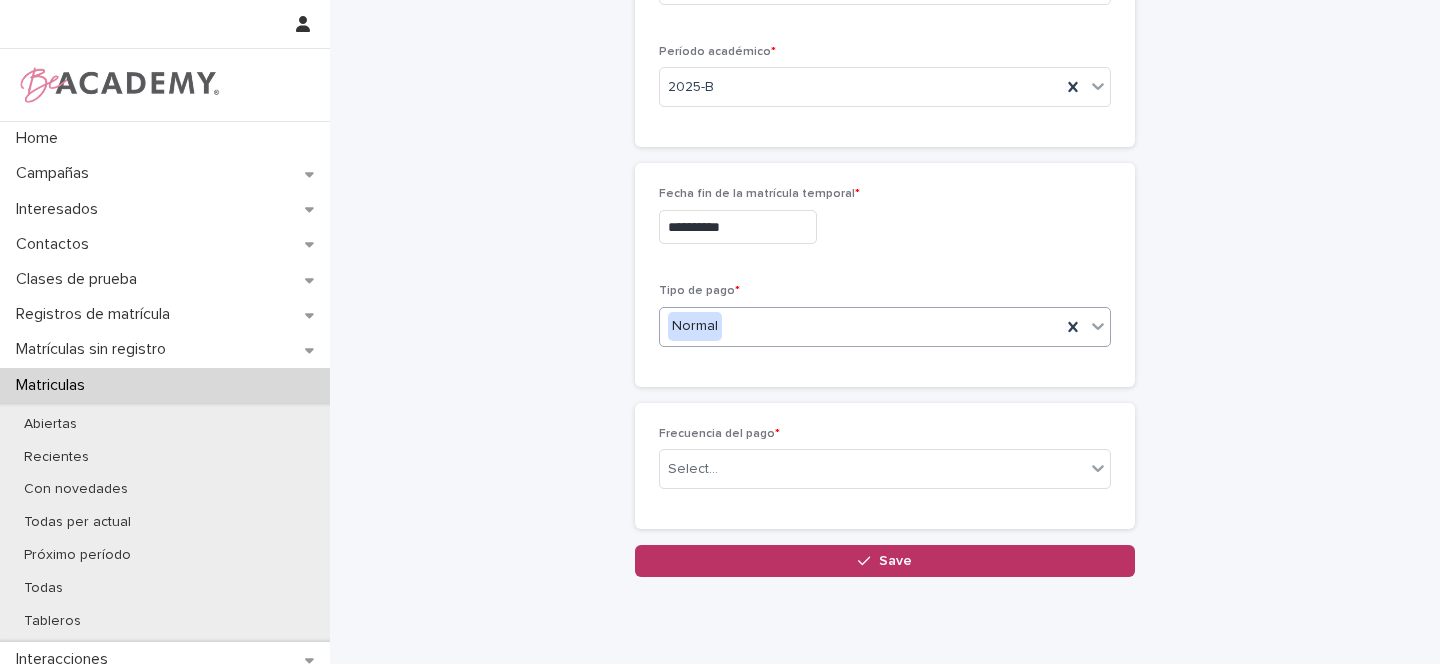 scroll, scrollTop: 401, scrollLeft: 0, axis: vertical 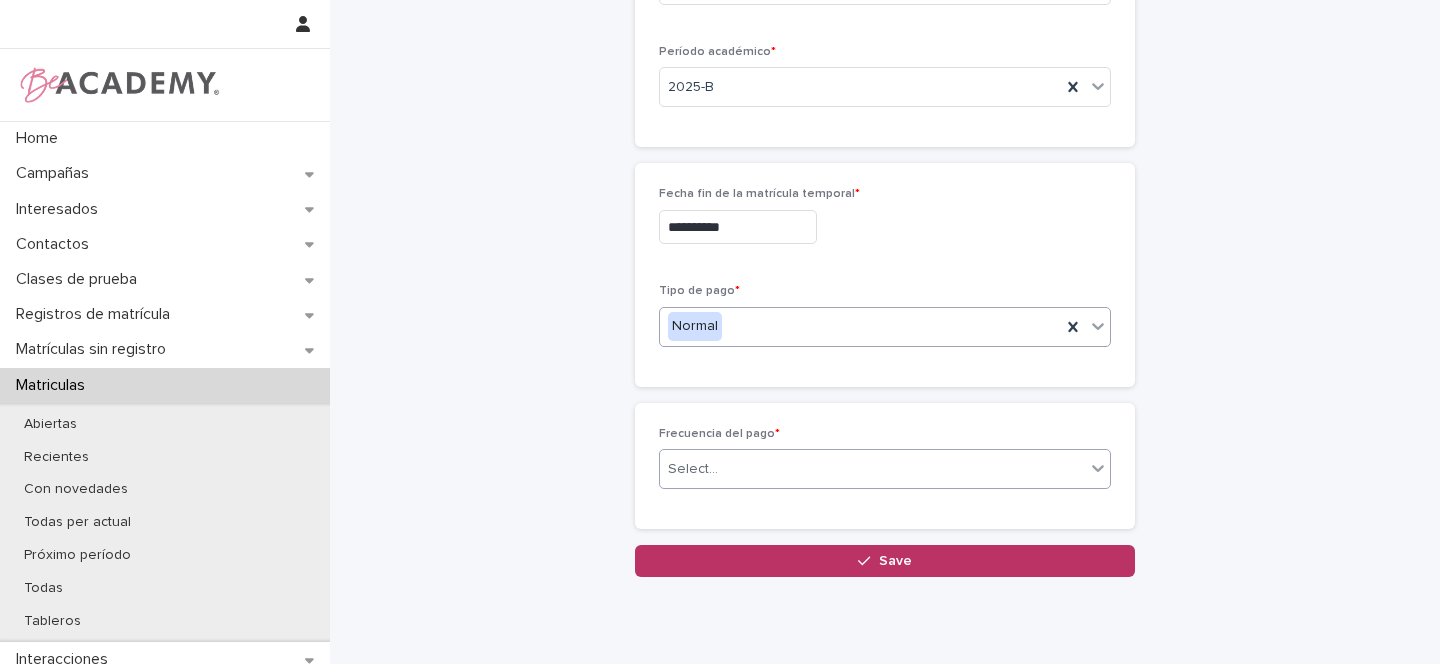 click on "Select..." at bounding box center (872, 469) 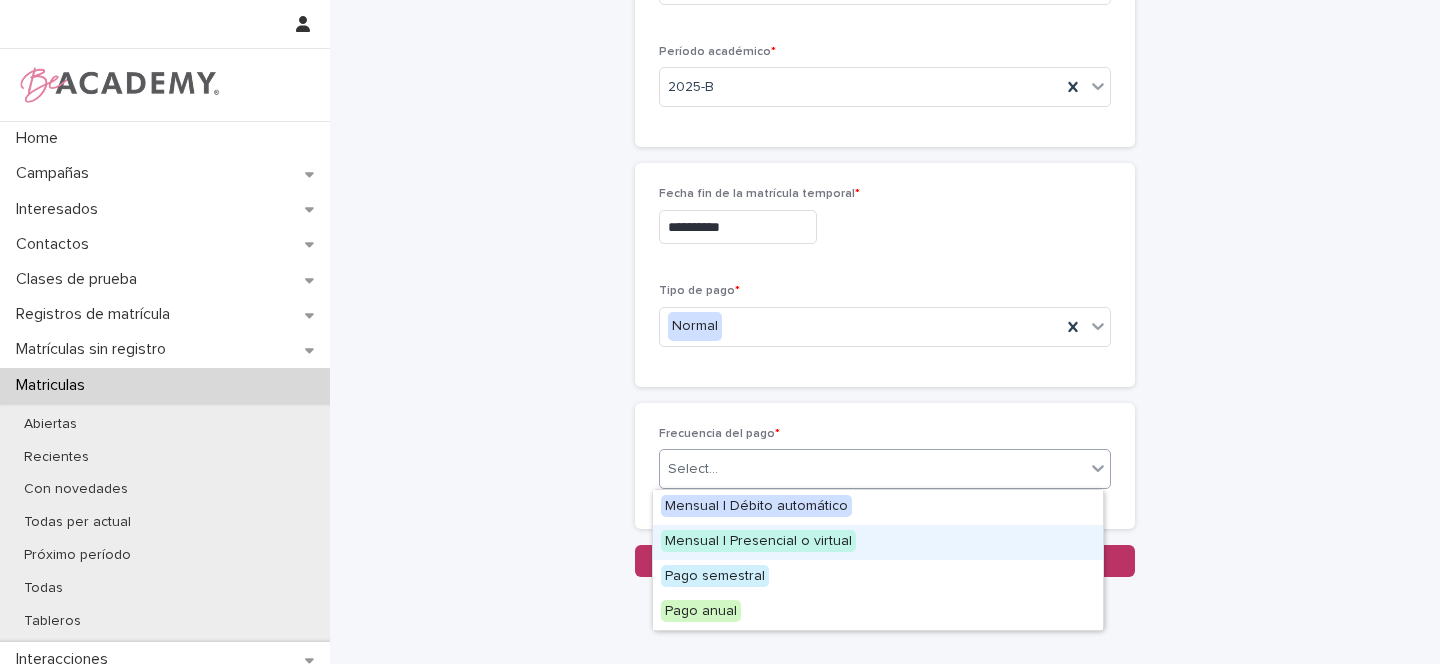 click on "Mensual | Presencial o virtual" at bounding box center [758, 541] 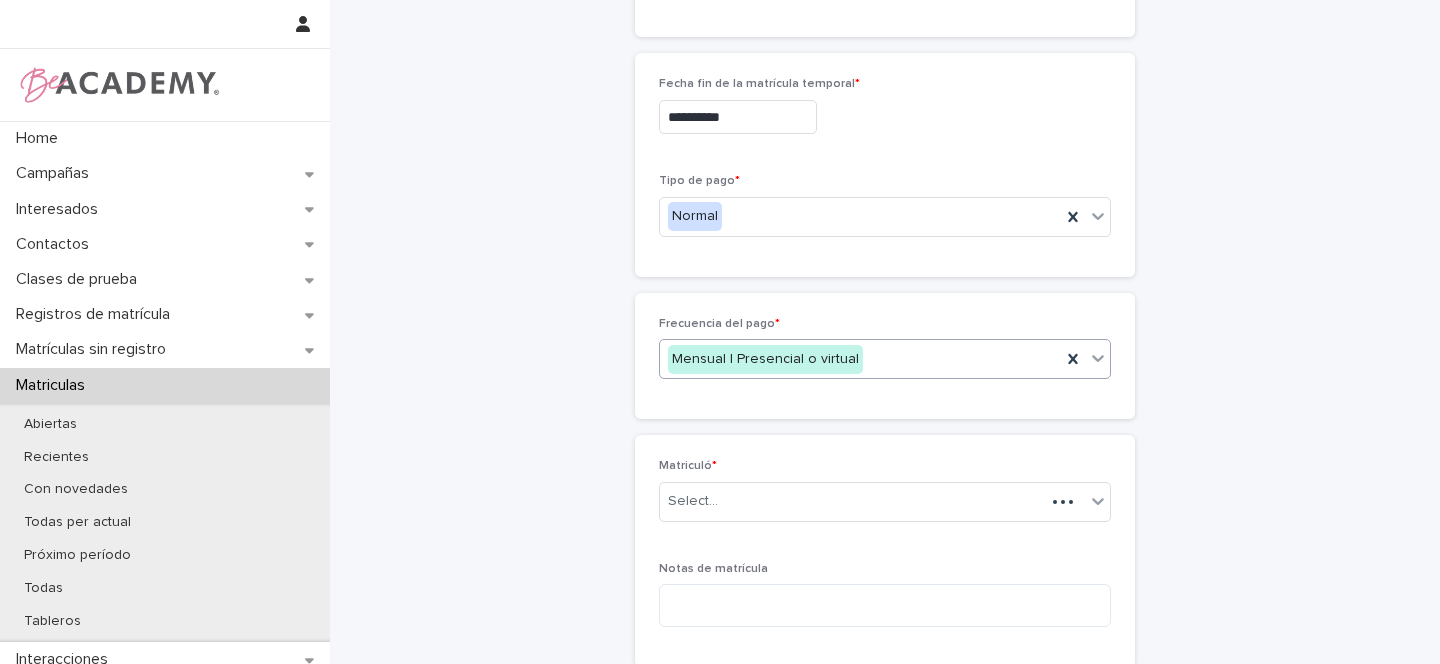 scroll, scrollTop: 524, scrollLeft: 0, axis: vertical 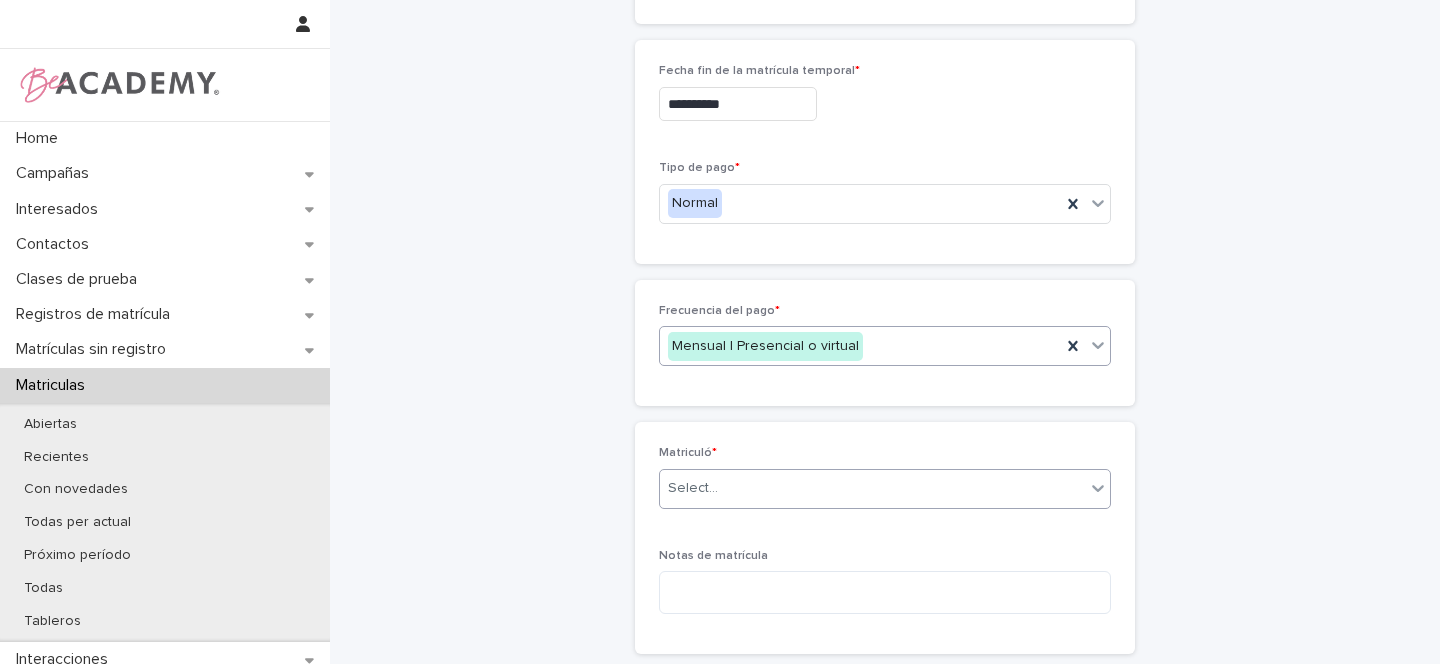 click on "Select..." at bounding box center [872, 488] 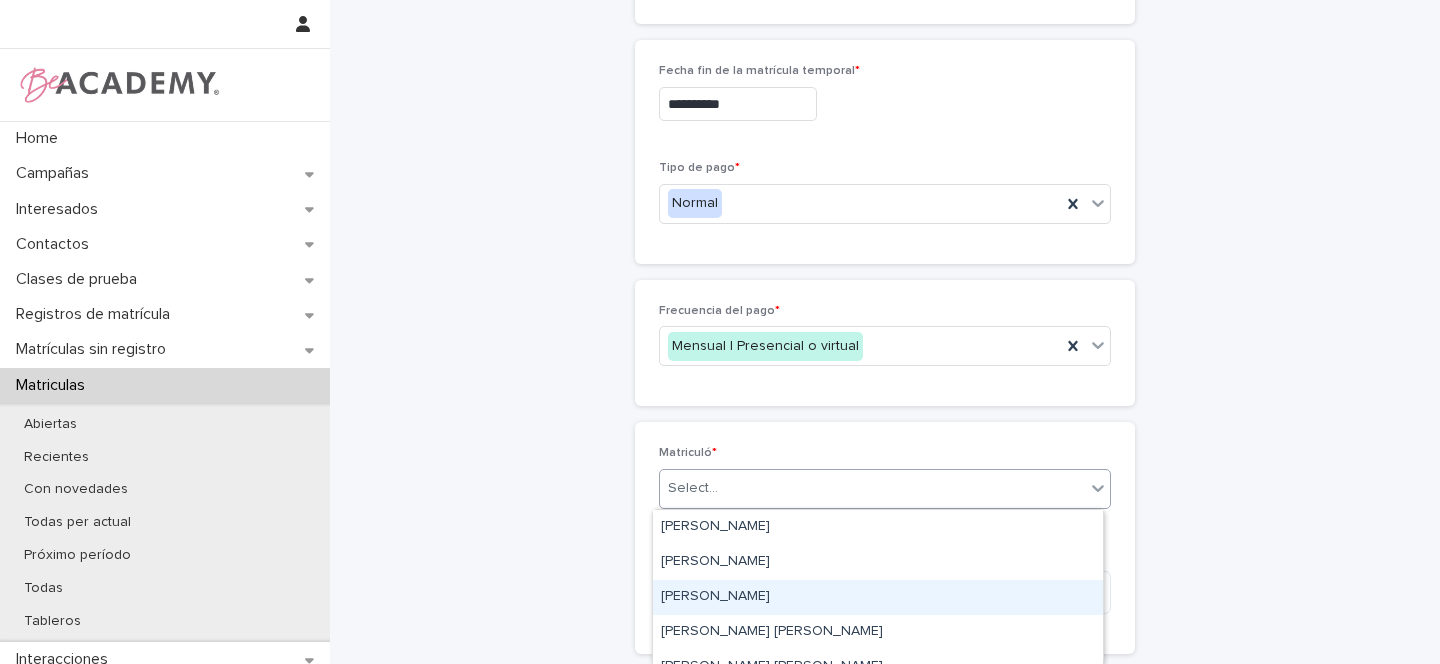 click on "[PERSON_NAME]" at bounding box center [878, 597] 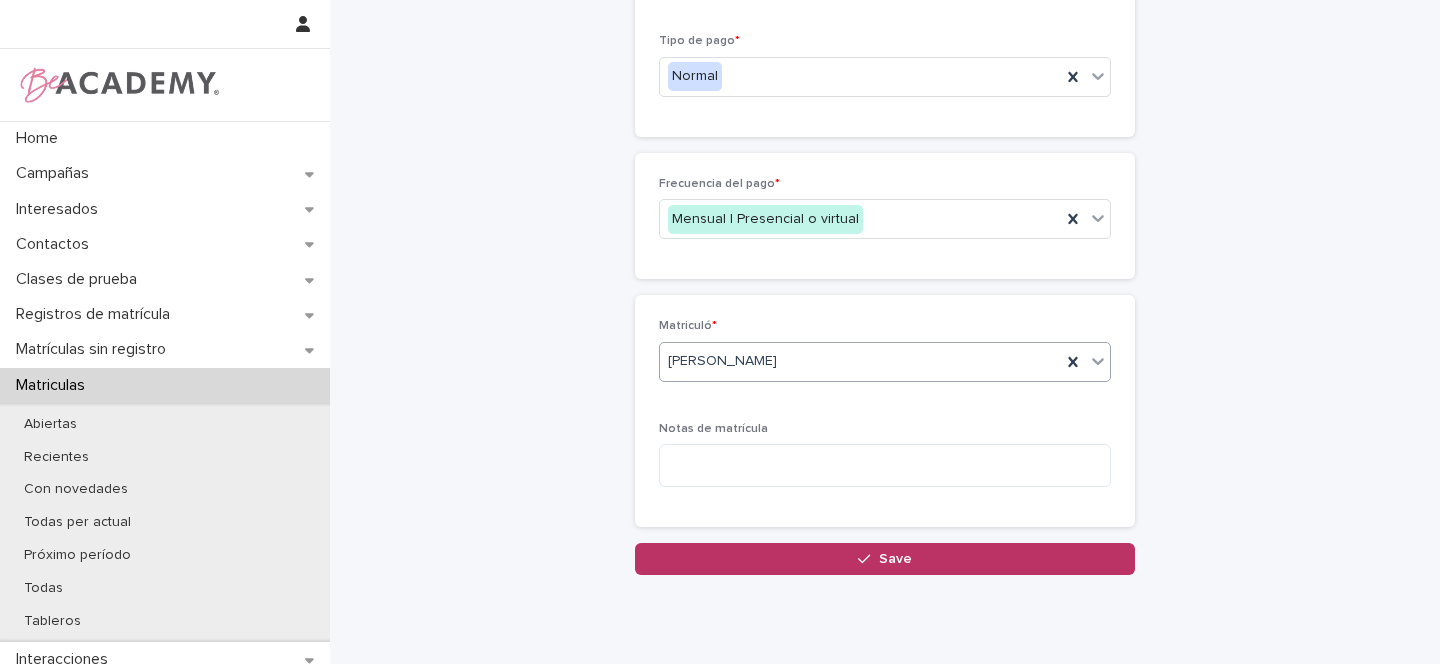 scroll, scrollTop: 719, scrollLeft: 0, axis: vertical 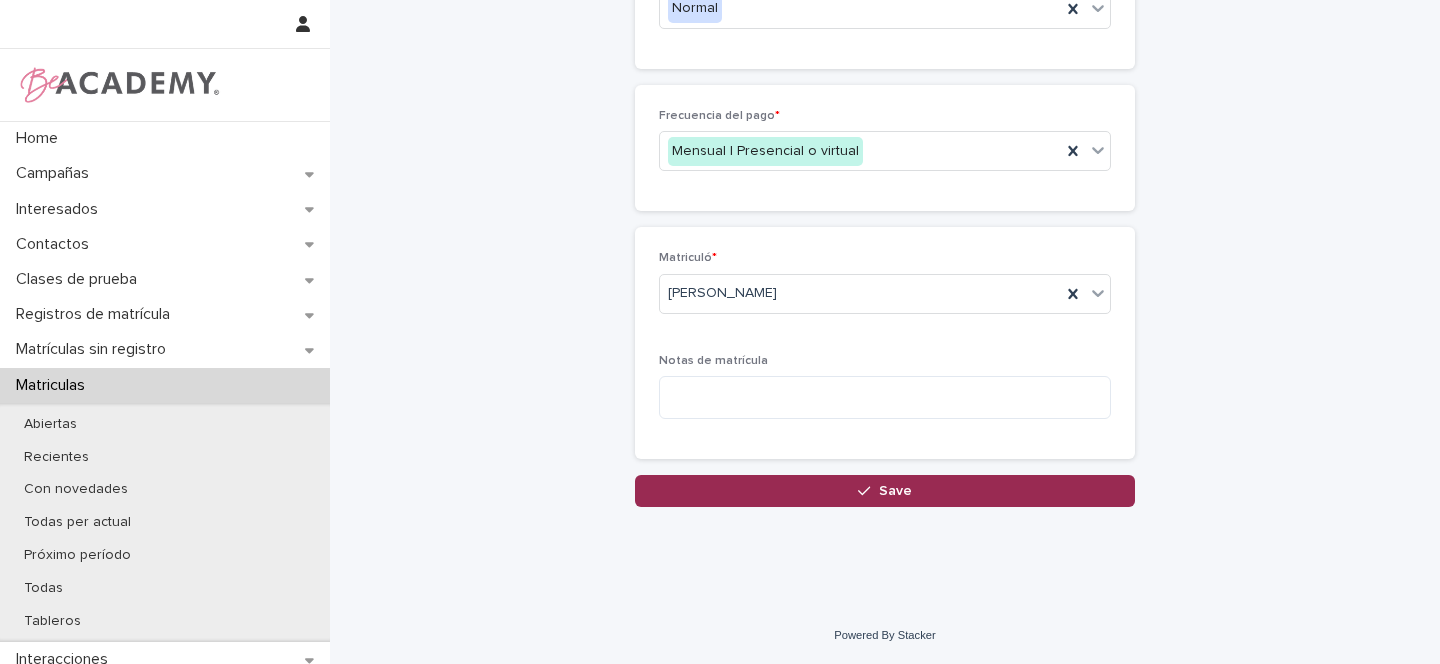 click on "Save" at bounding box center [895, 491] 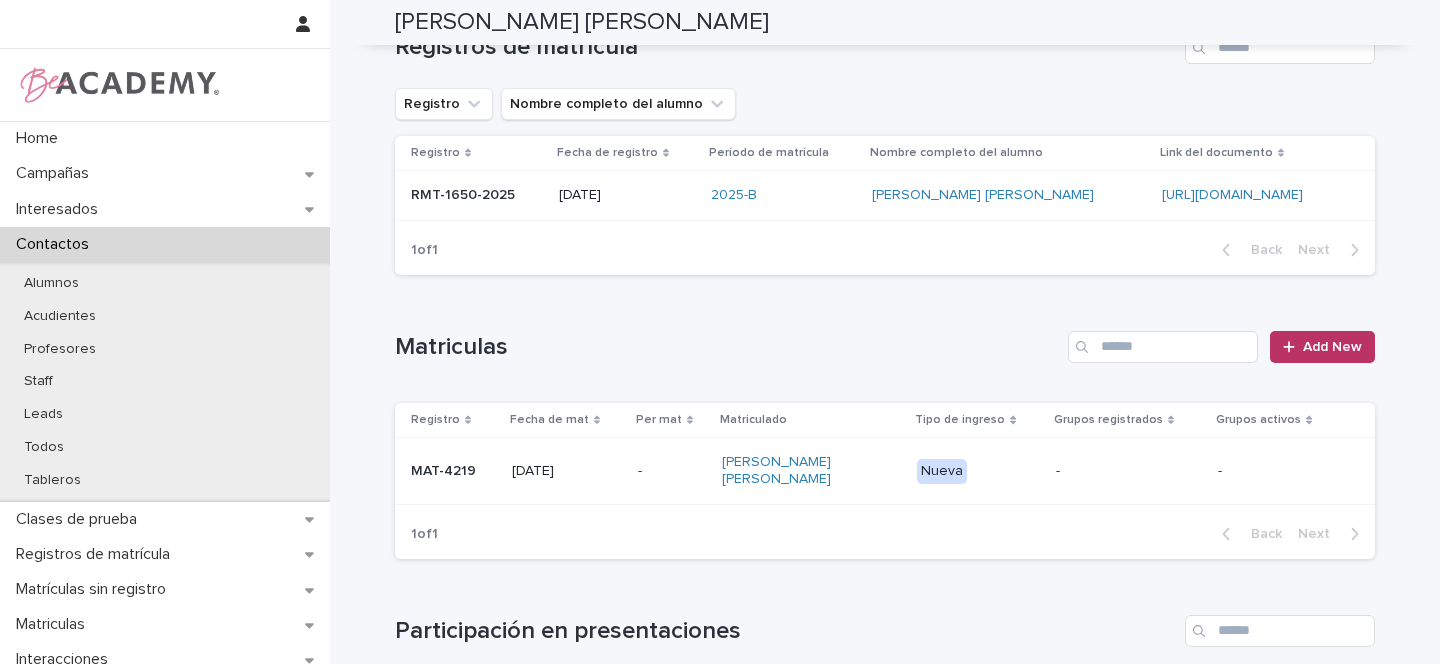 scroll, scrollTop: 0, scrollLeft: 0, axis: both 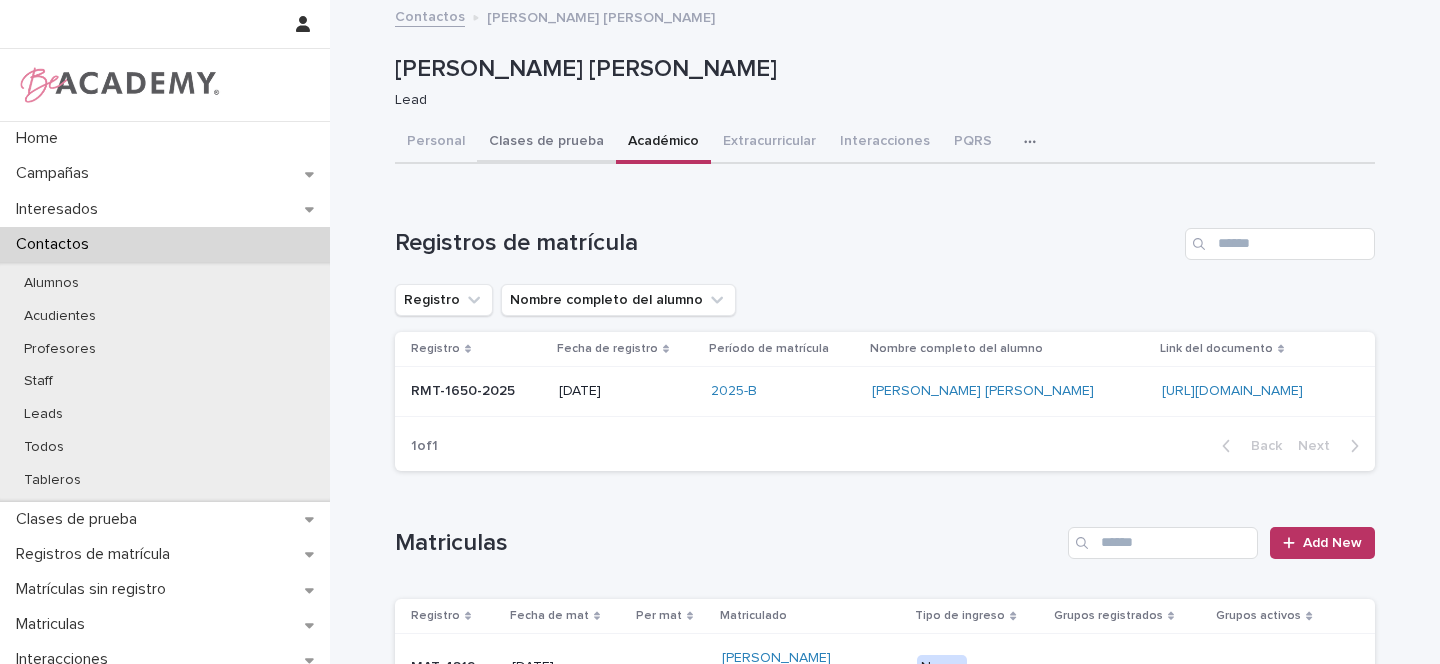click on "Clases de prueba" at bounding box center (546, 143) 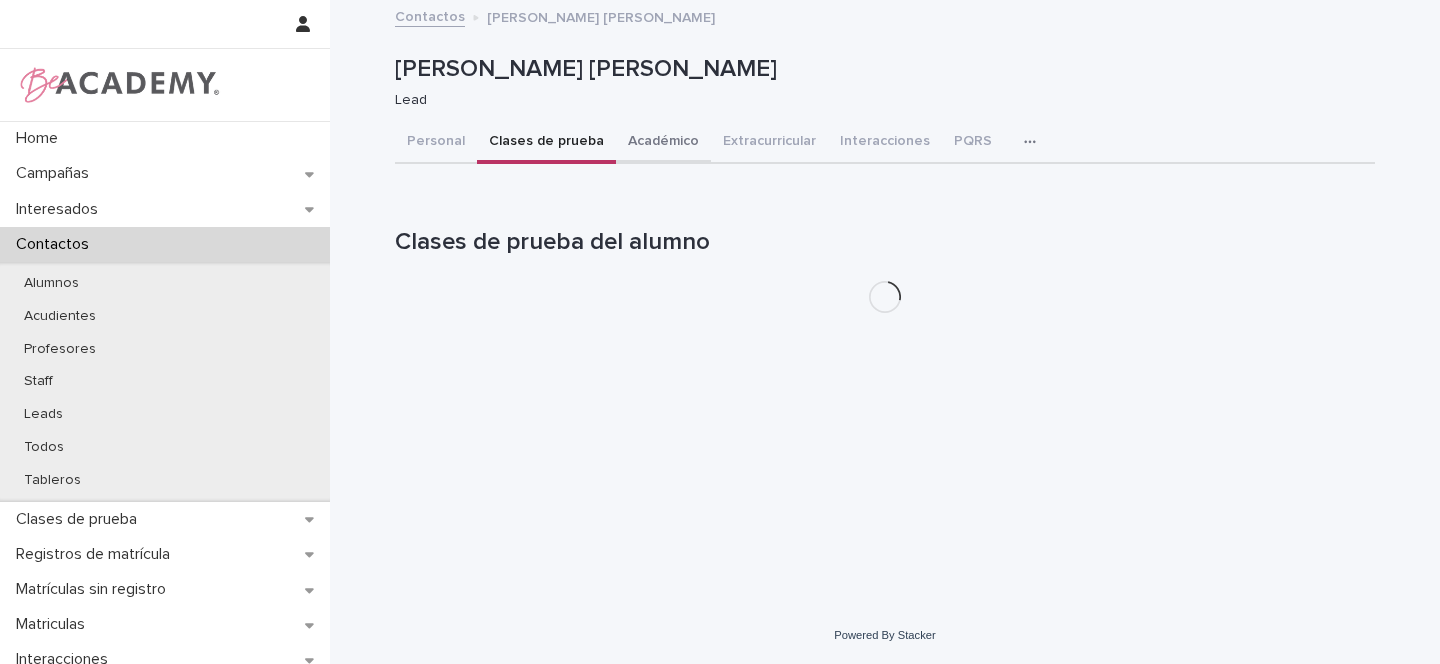 click on "Académico" at bounding box center (663, 143) 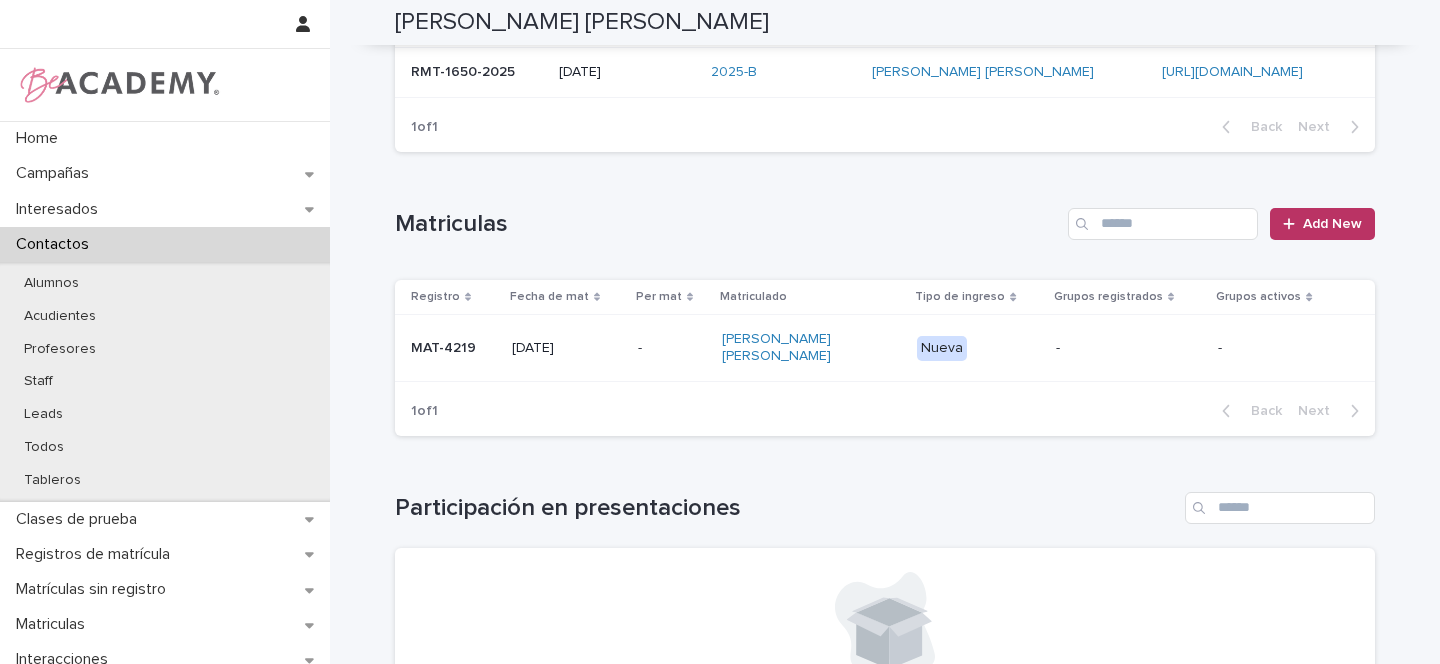 scroll, scrollTop: 340, scrollLeft: 0, axis: vertical 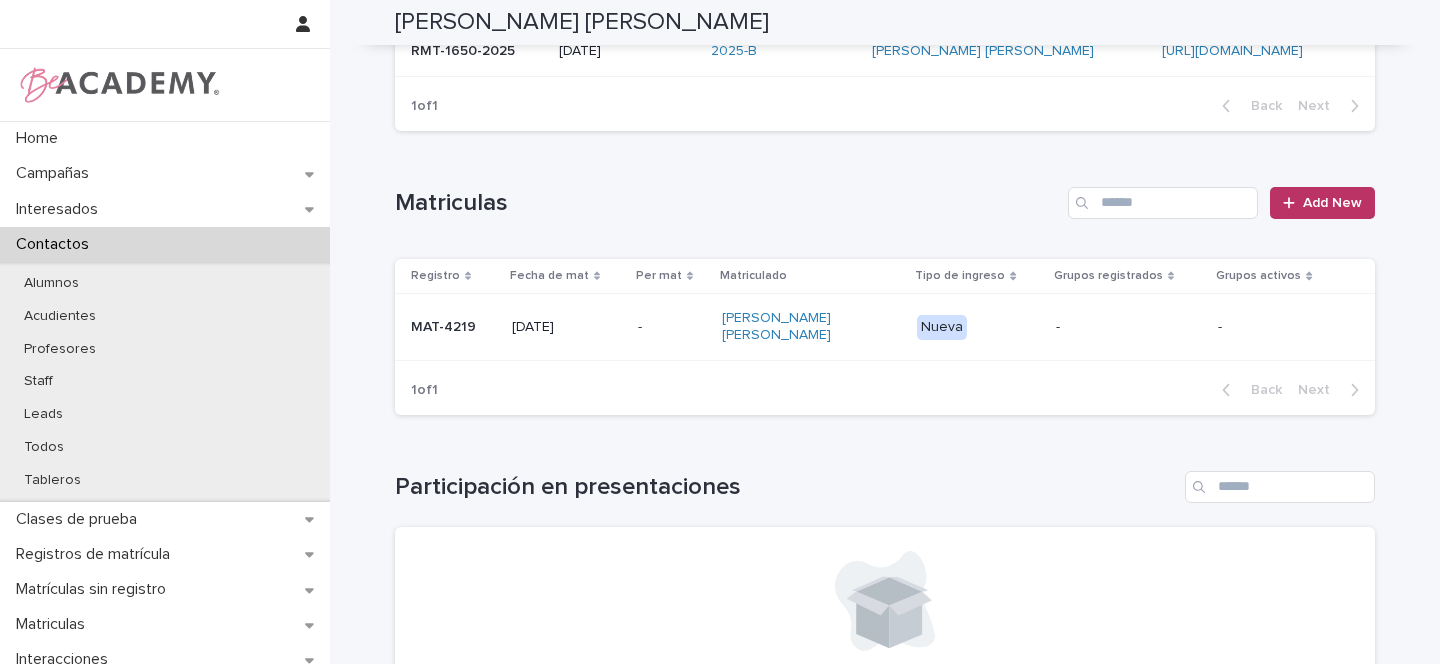 click on "MAT-4219" at bounding box center (453, 327) 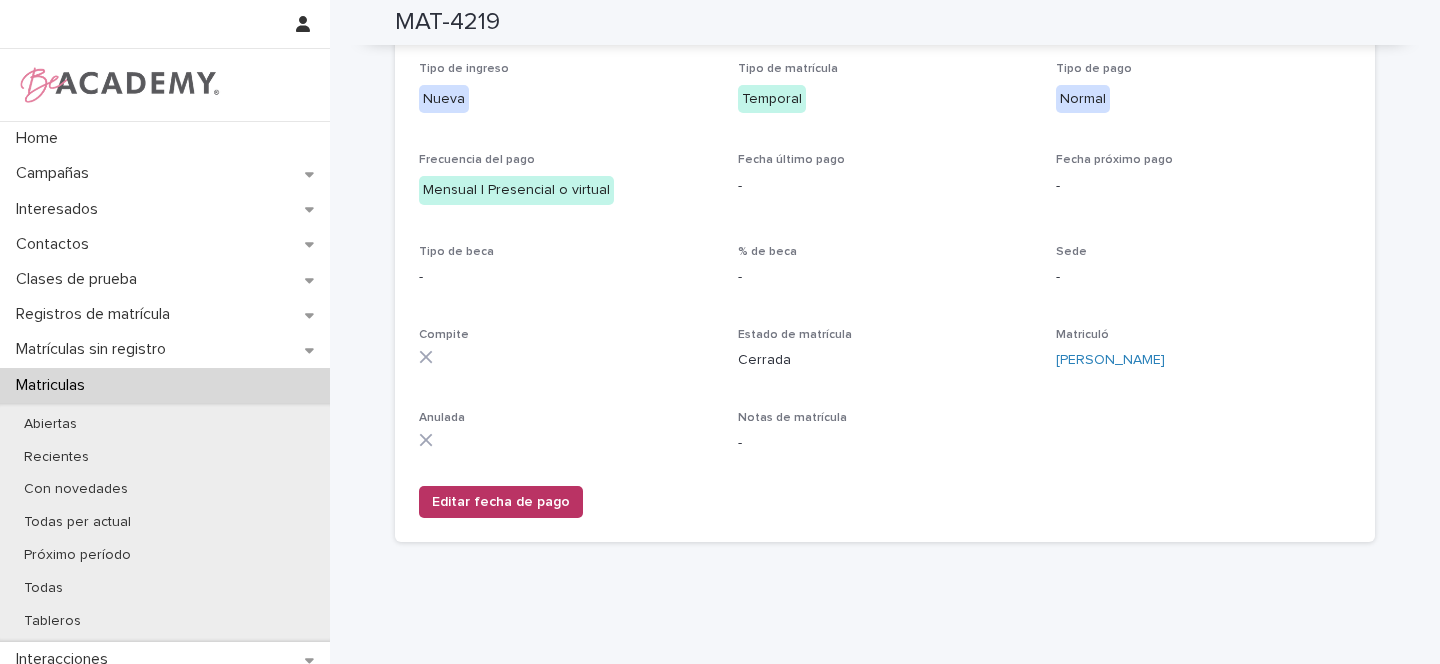scroll, scrollTop: 0, scrollLeft: 0, axis: both 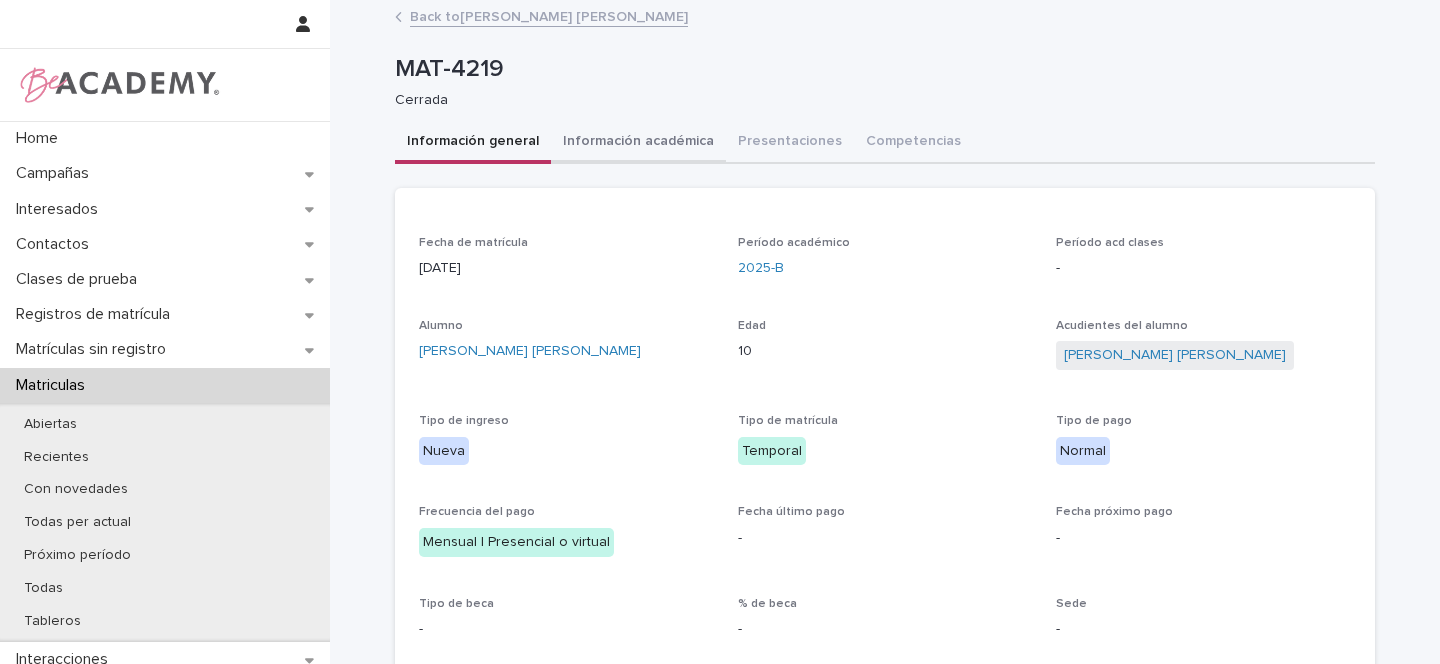 click on "Información académica" at bounding box center [638, 143] 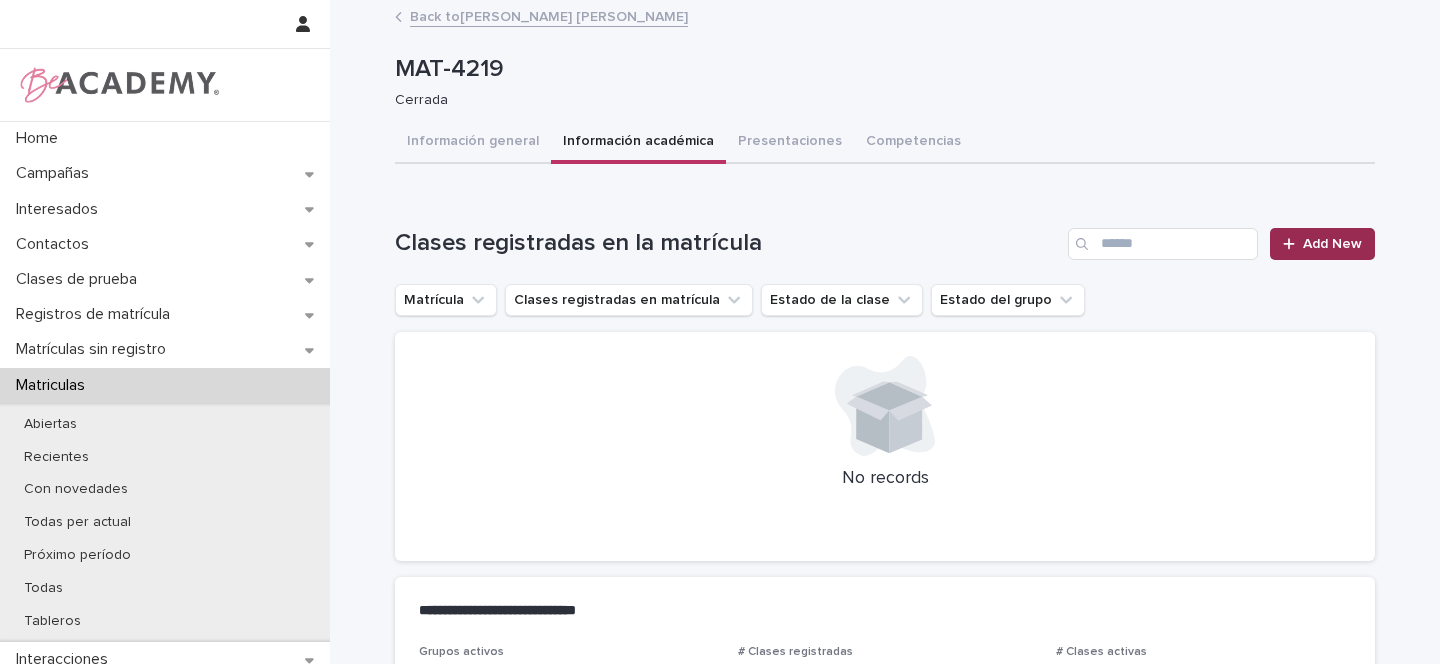 click on "Add New" at bounding box center [1332, 244] 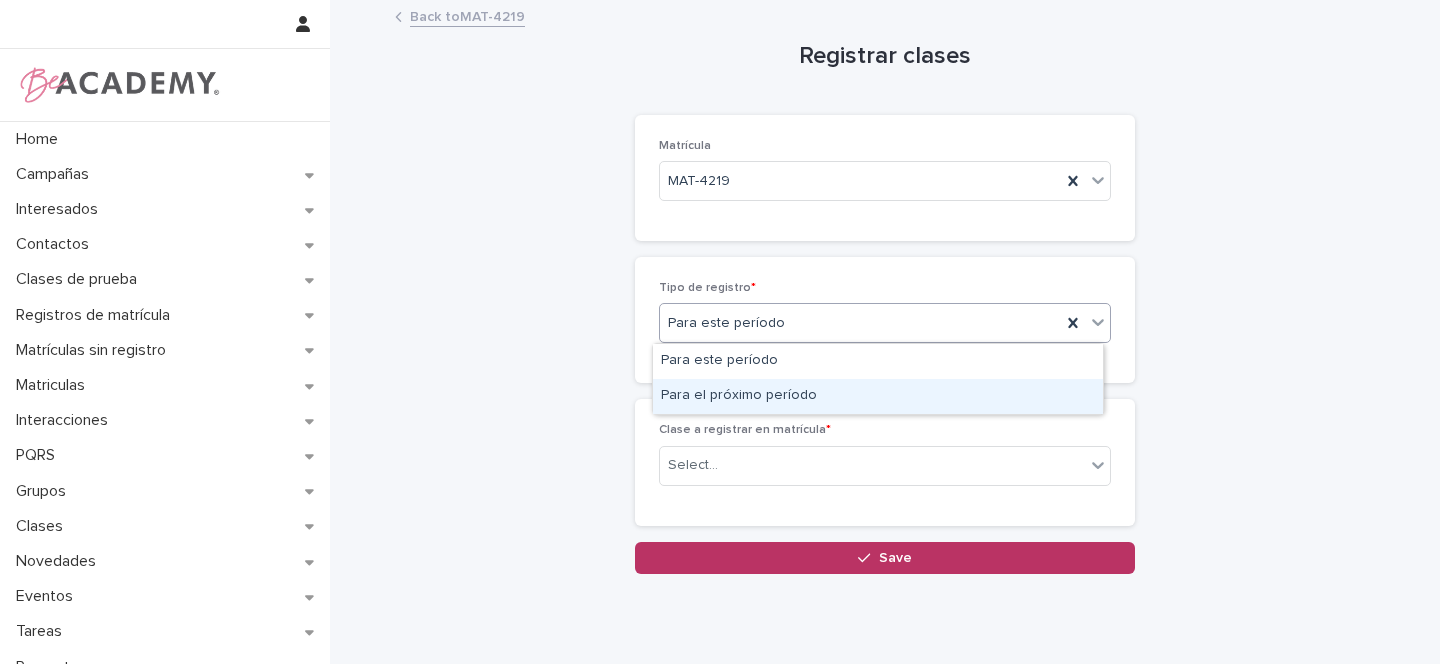 click on "Para el próximo período" at bounding box center (878, 396) 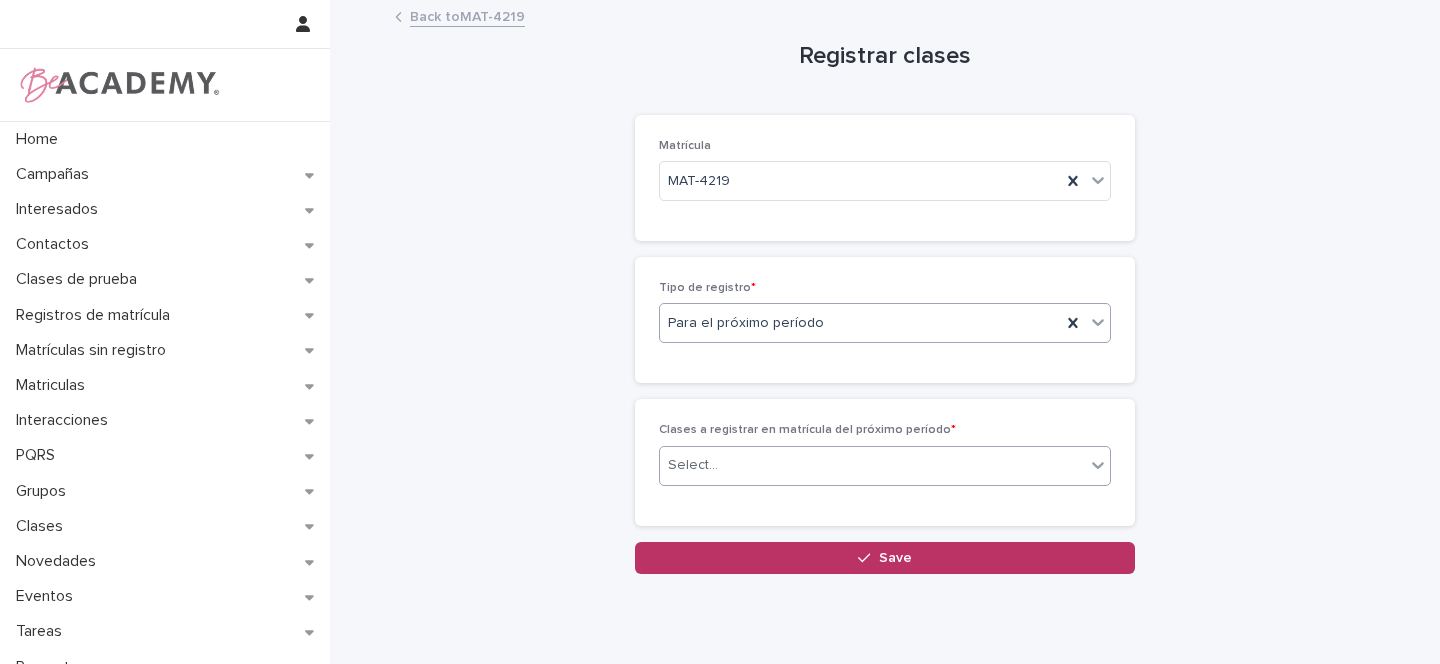 click on "Select..." at bounding box center [885, 466] 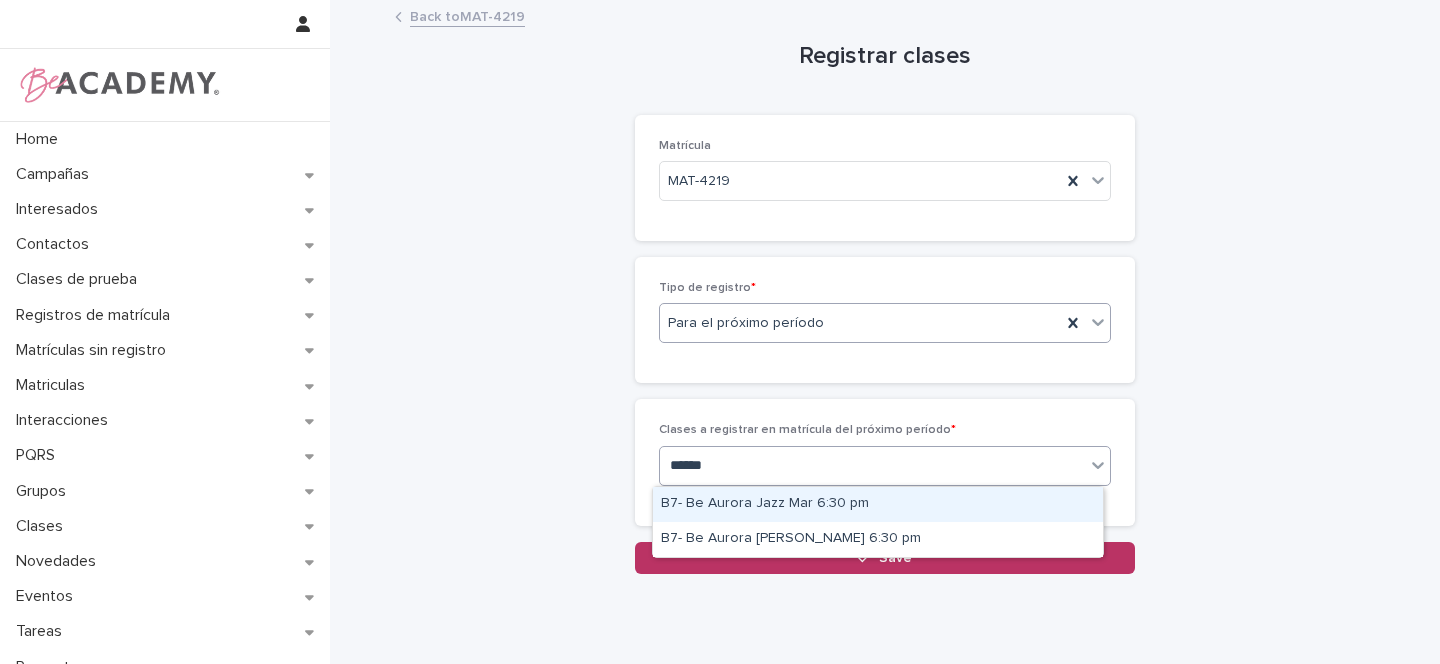 type on "*******" 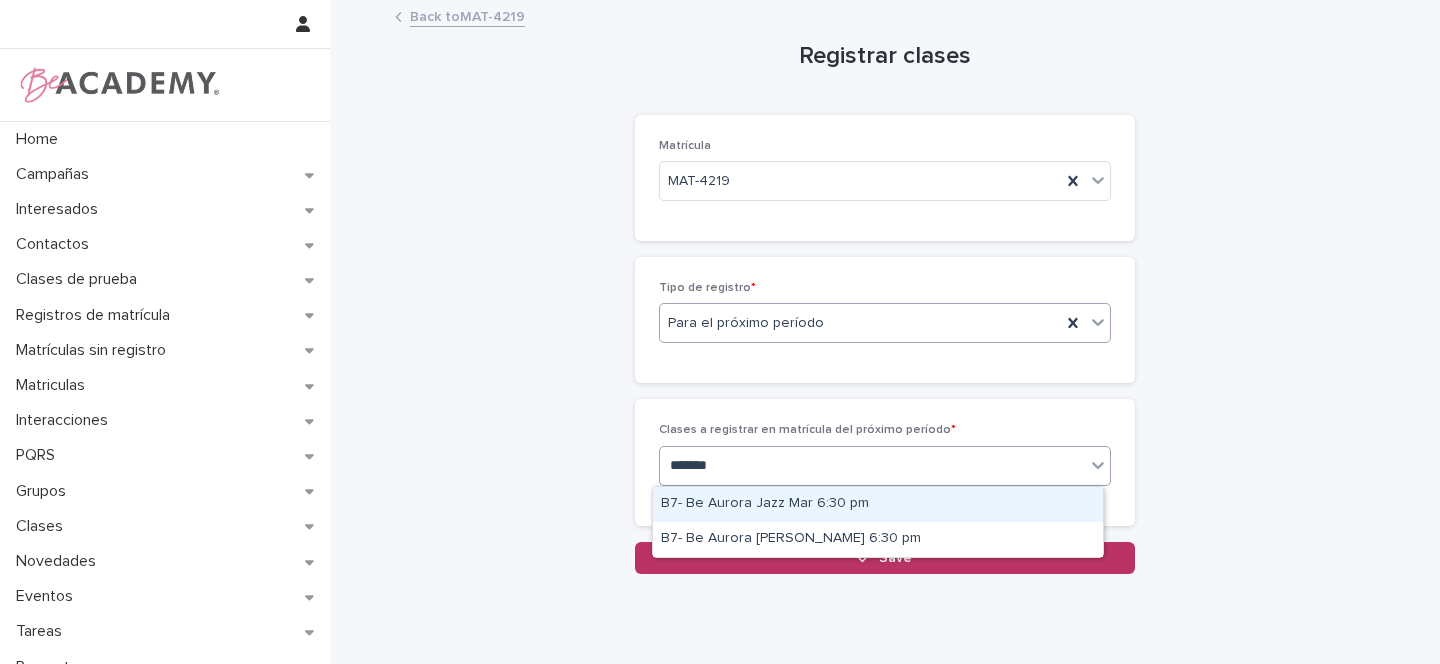 click on "B7- Be Aurora Jazz Mar 6:30 pm" at bounding box center [878, 504] 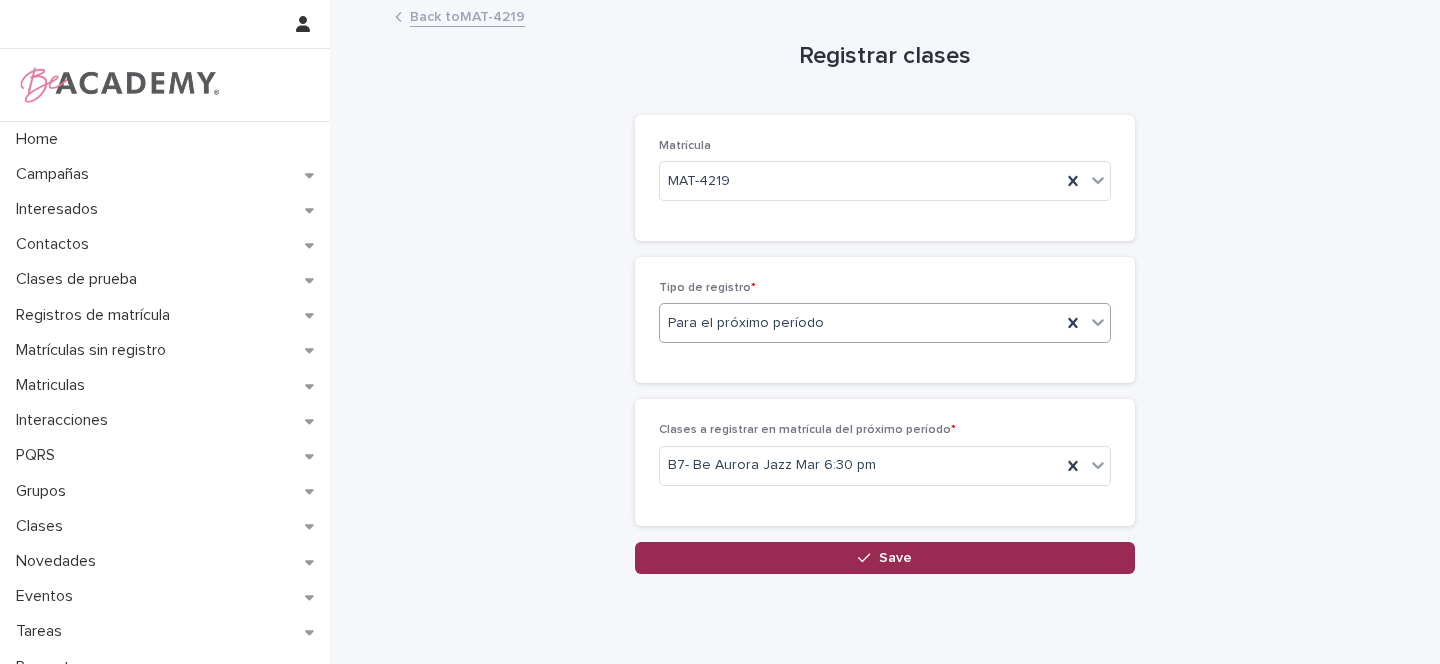 click 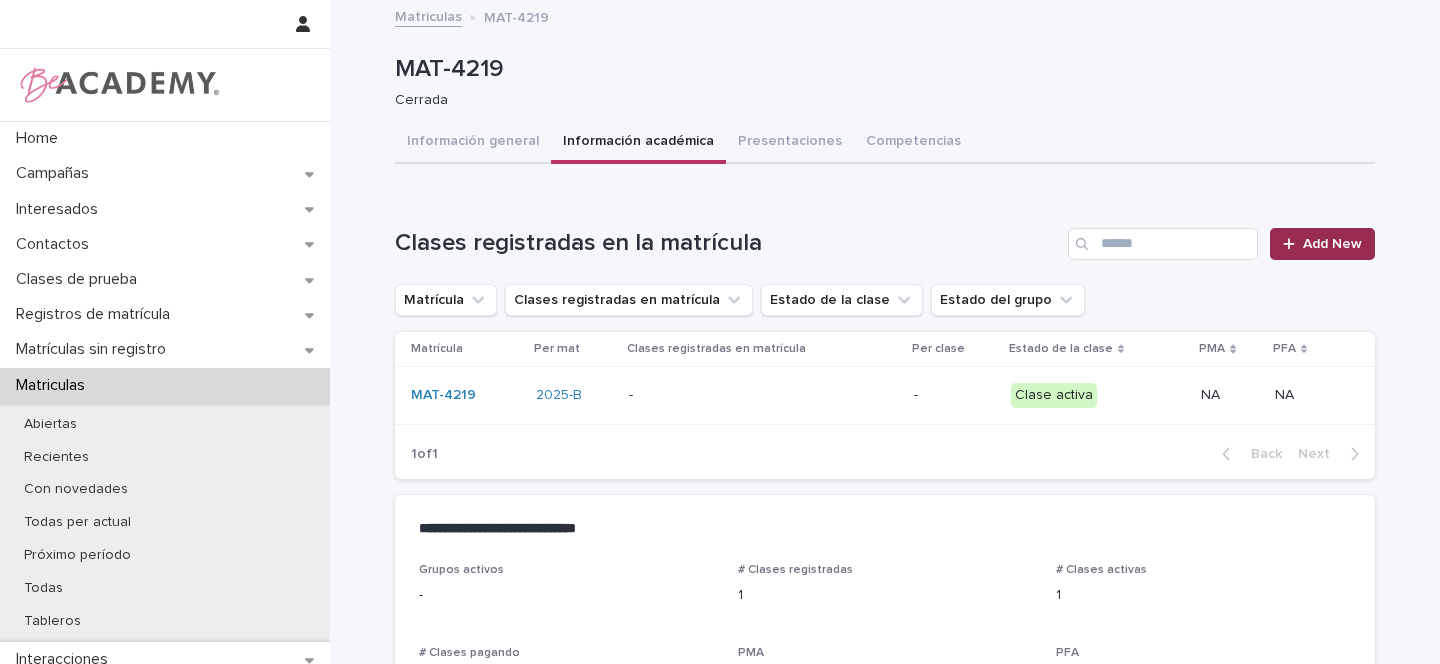 click on "Add New" at bounding box center [1332, 244] 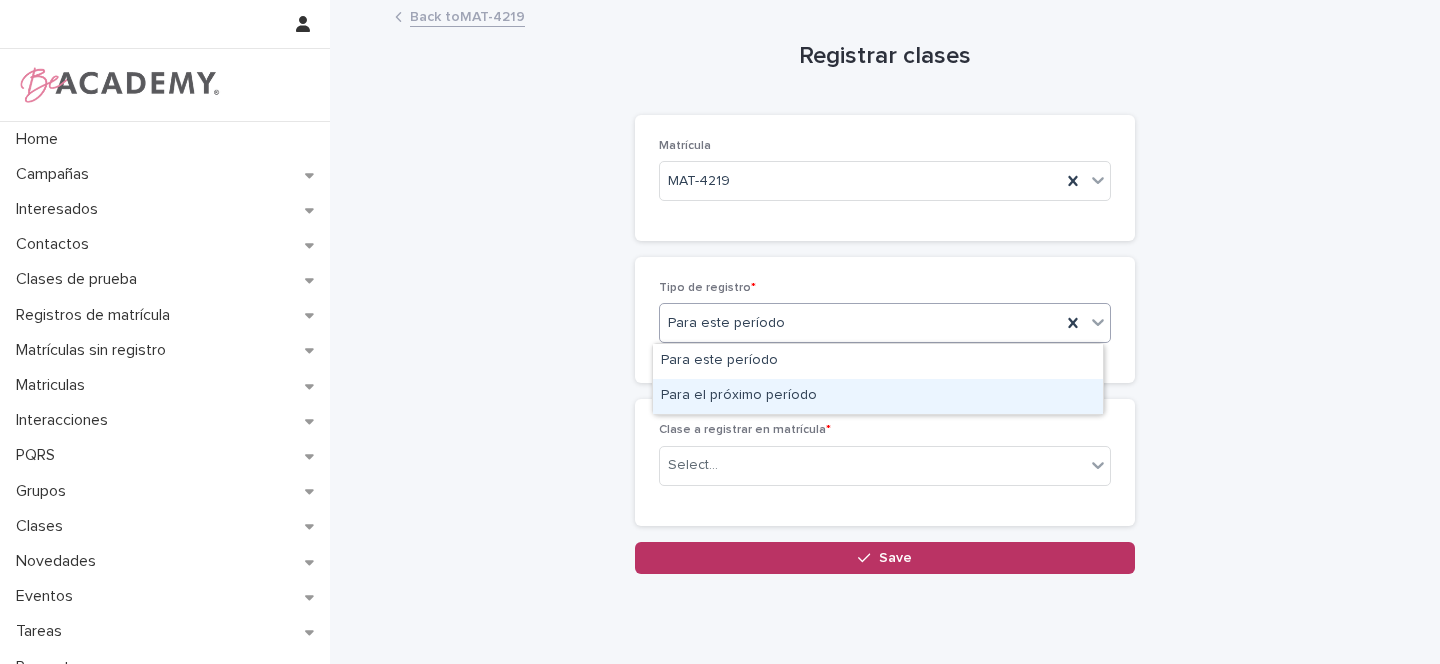 click on "Para el próximo período" at bounding box center [878, 396] 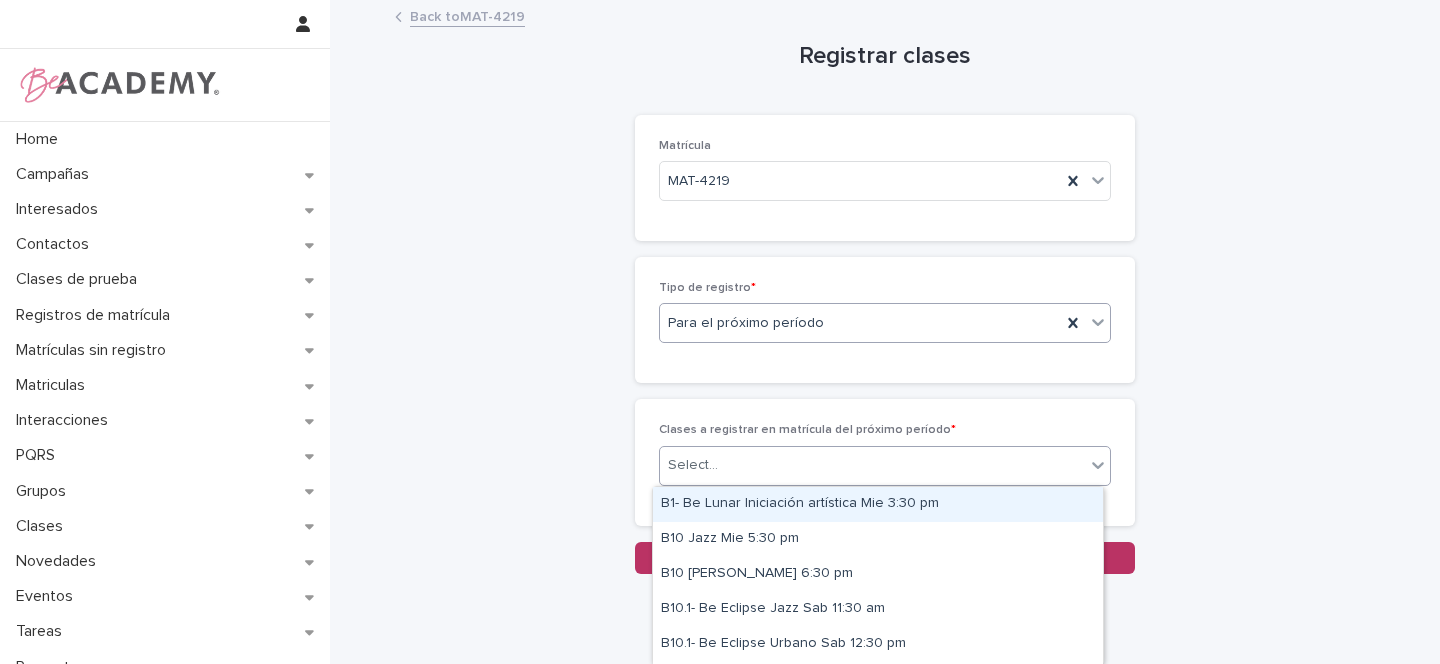 click on "Select..." at bounding box center (693, 465) 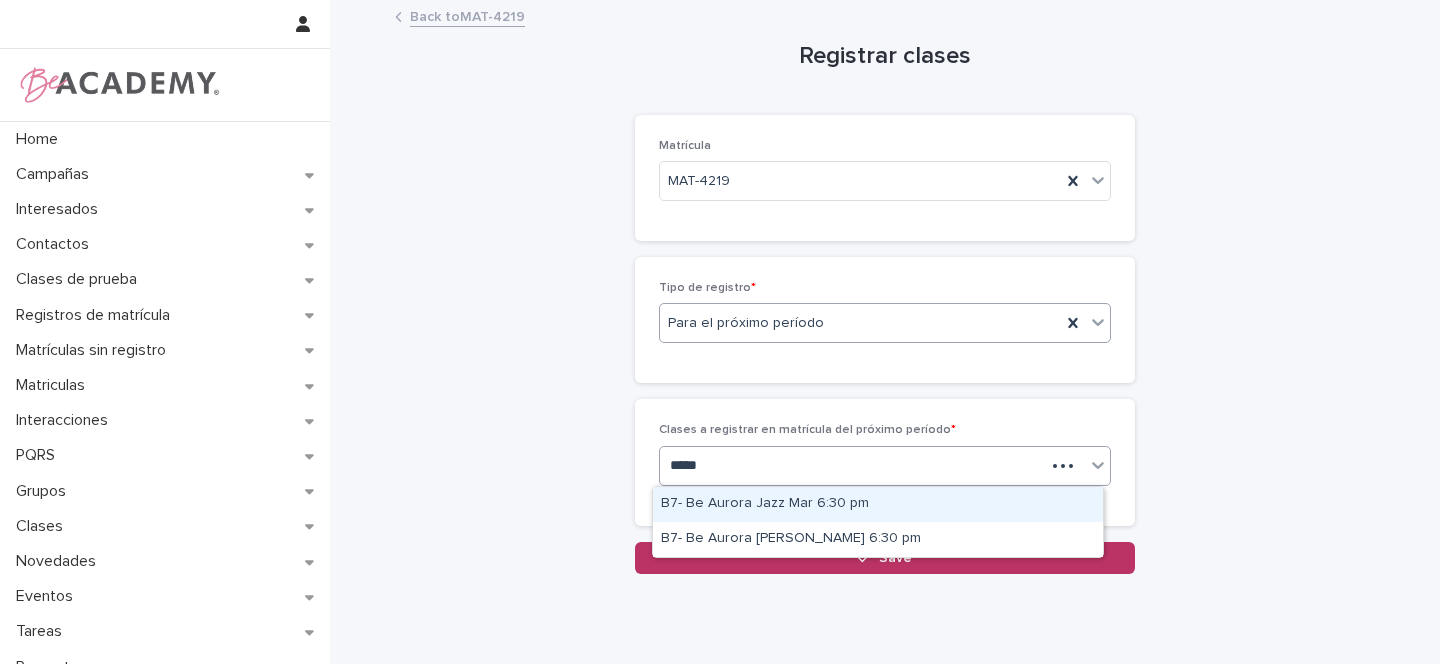 type on "******" 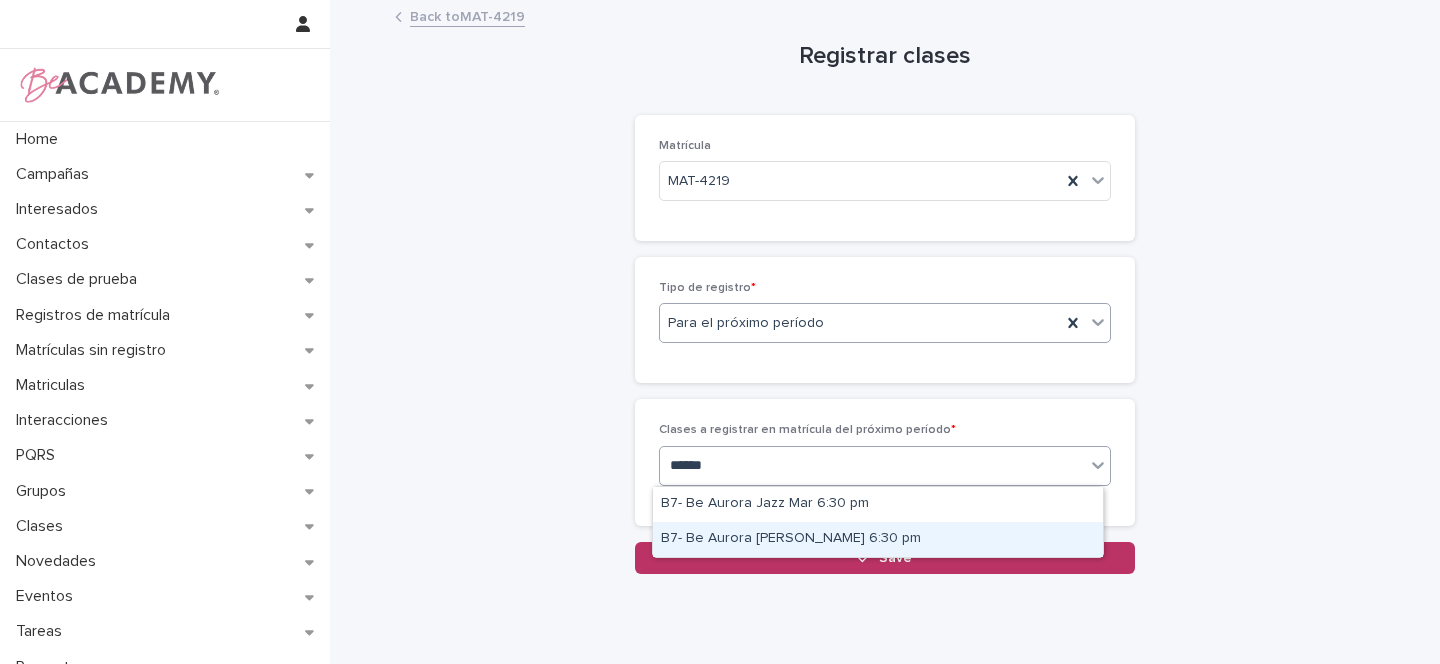 click on "B7- Be Aurora [PERSON_NAME] 6:30 pm" at bounding box center [878, 539] 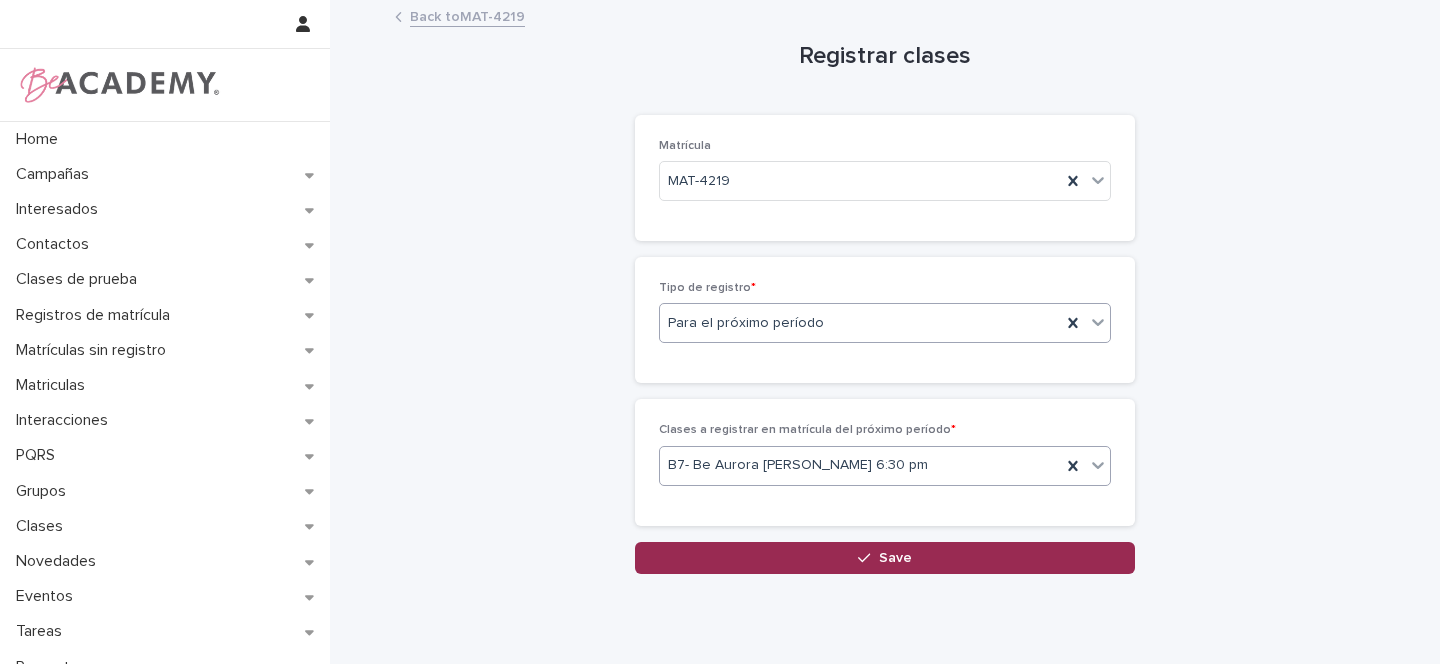 click on "Save" at bounding box center (885, 558) 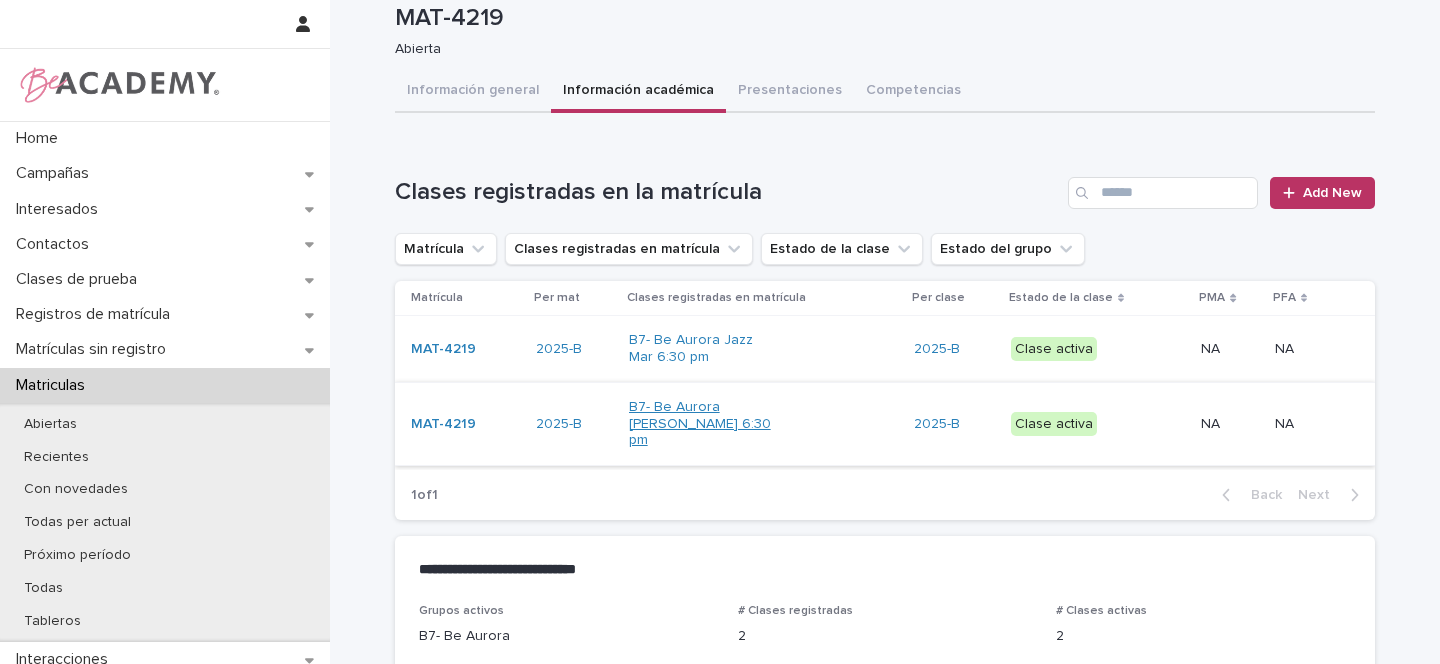 scroll, scrollTop: 0, scrollLeft: 0, axis: both 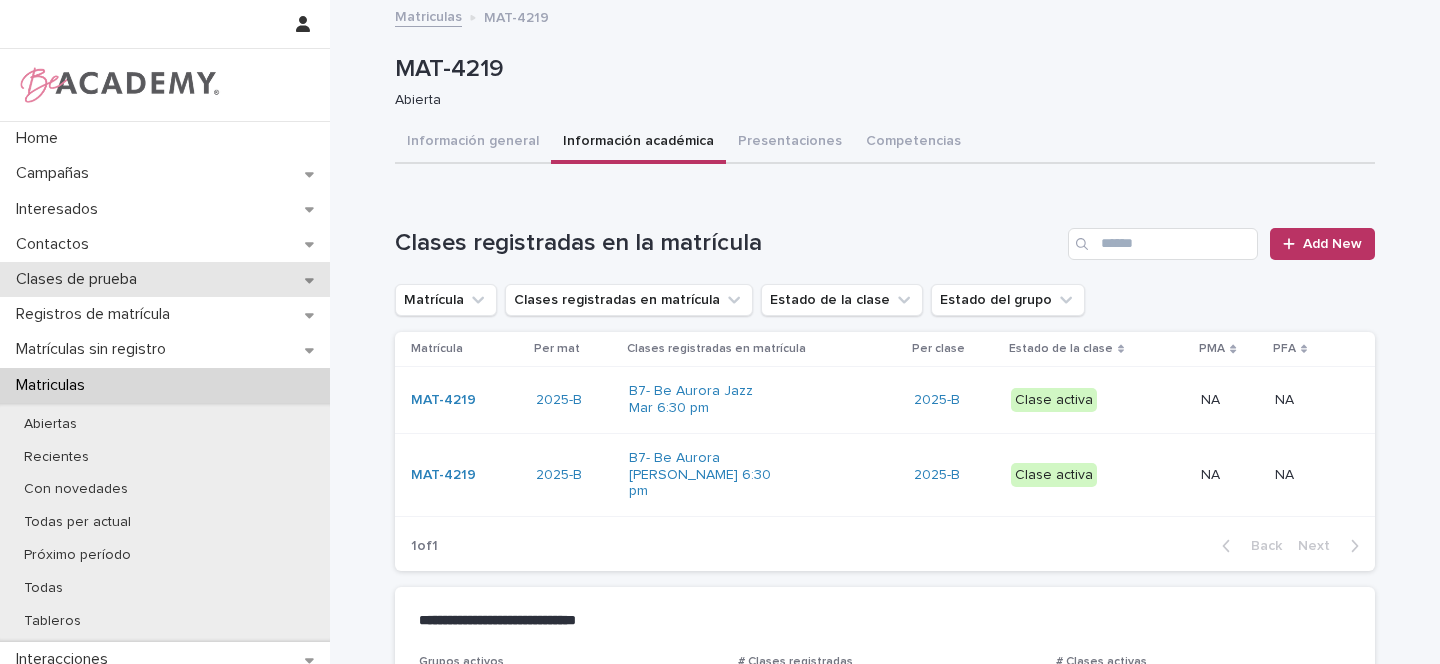 click 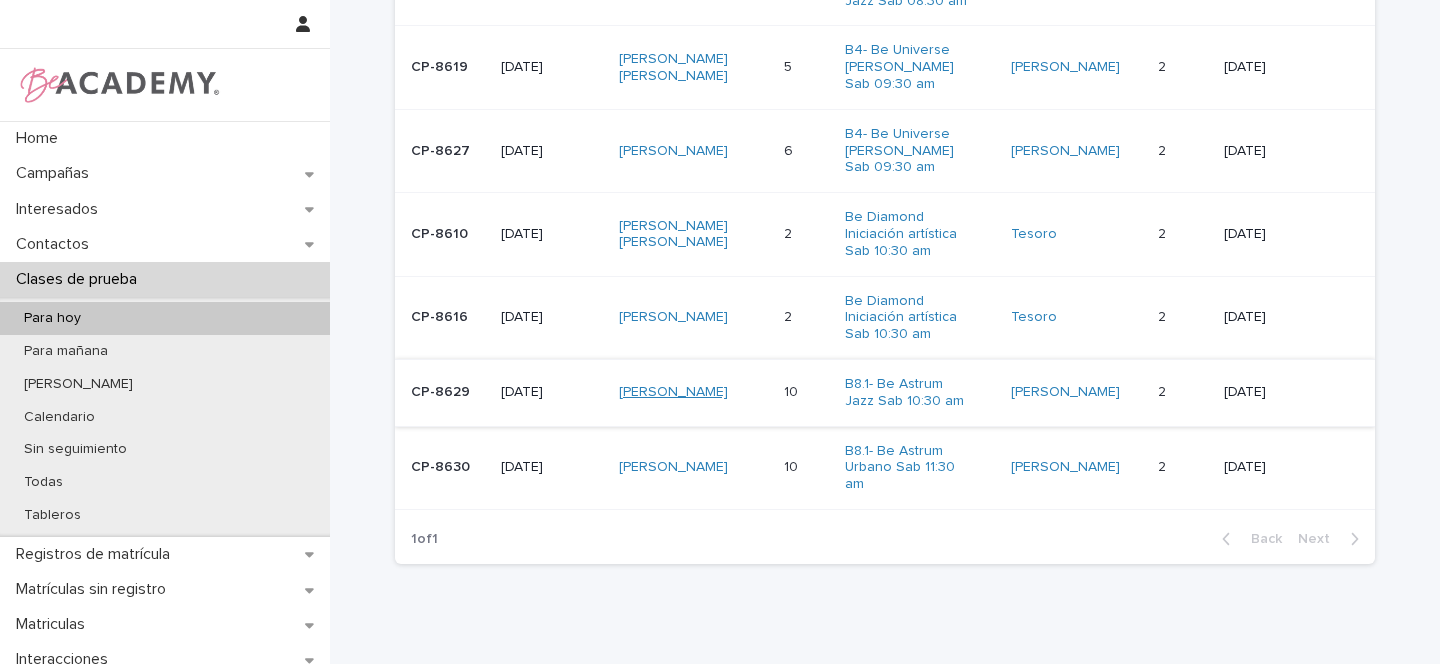 scroll, scrollTop: 304, scrollLeft: 0, axis: vertical 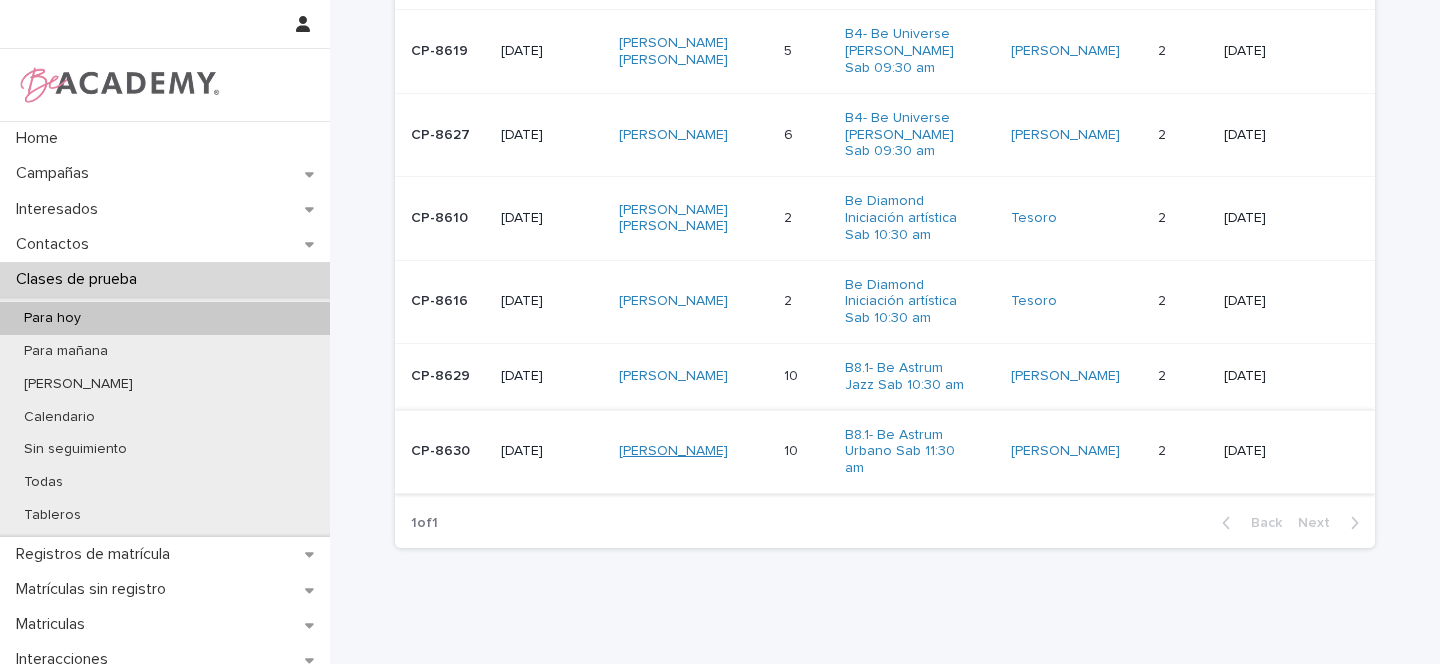 click on "[PERSON_NAME]" at bounding box center (673, 451) 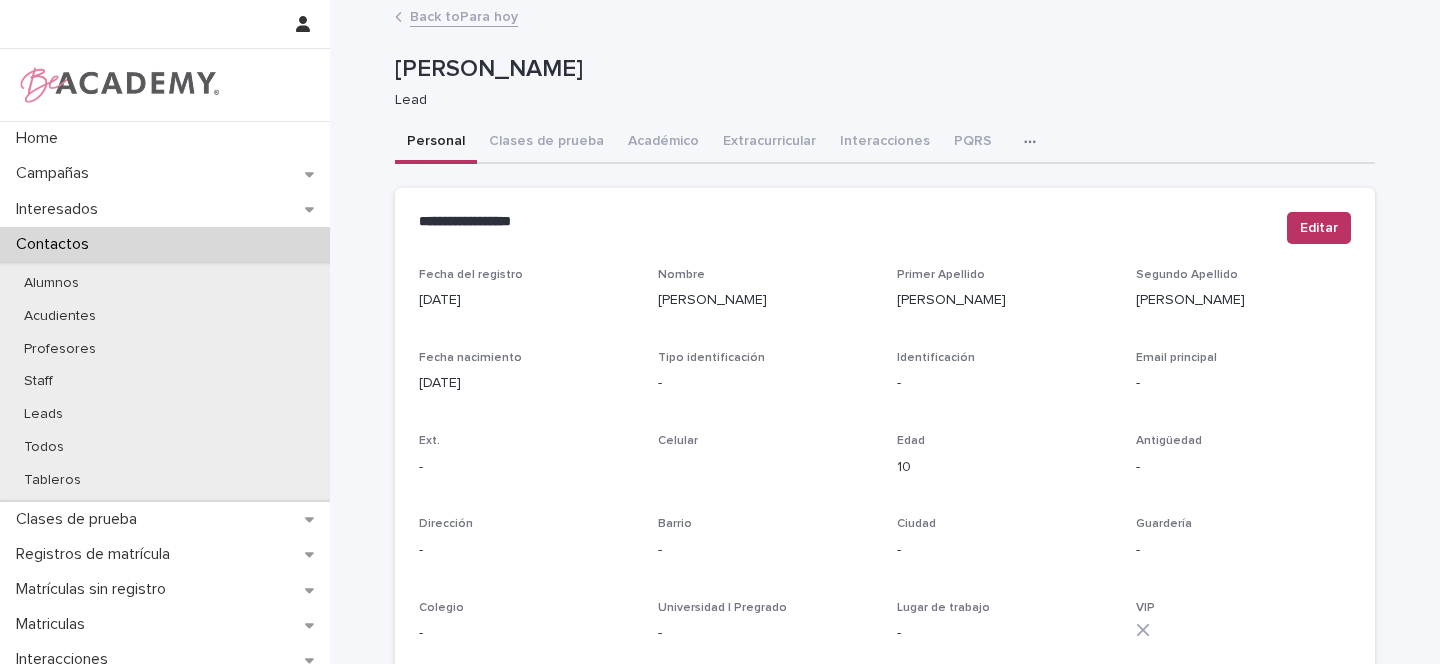 scroll, scrollTop: 824, scrollLeft: 0, axis: vertical 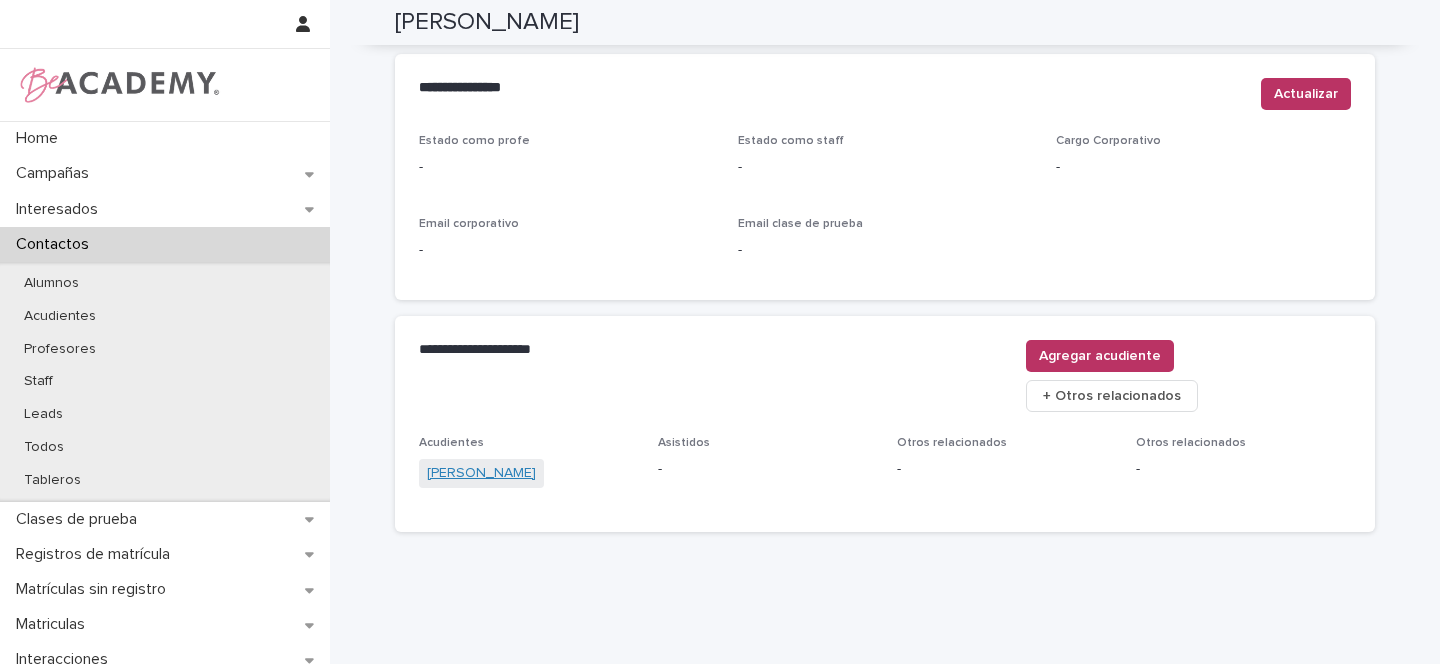 click on "[PERSON_NAME]" at bounding box center (481, 473) 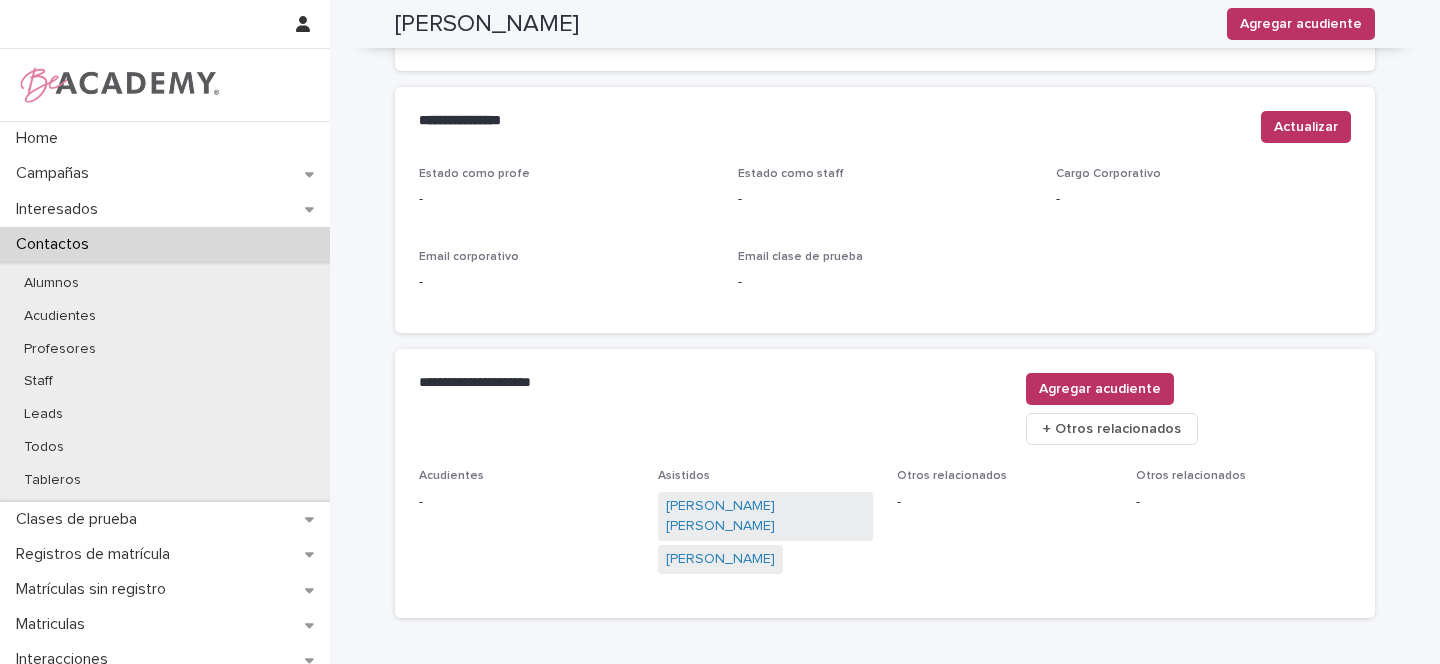 scroll, scrollTop: 0, scrollLeft: 0, axis: both 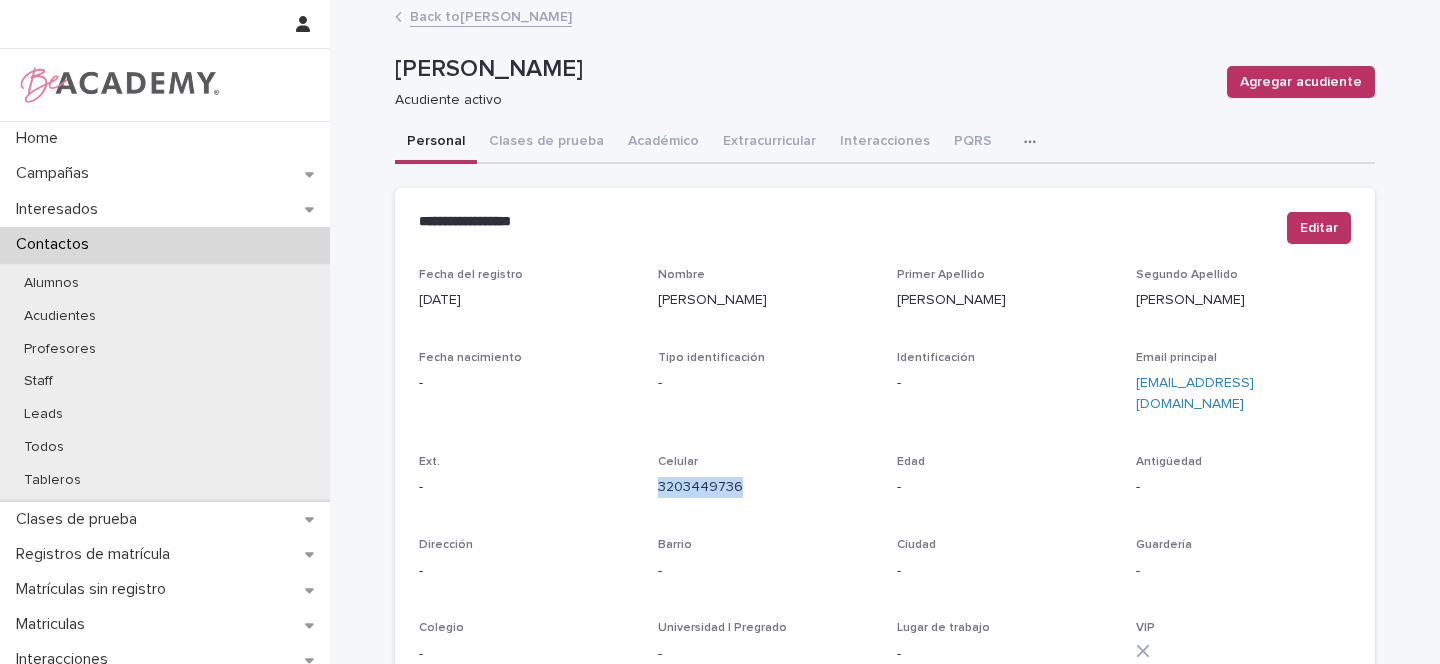click on "Back to  [PERSON_NAME]" at bounding box center [491, 15] 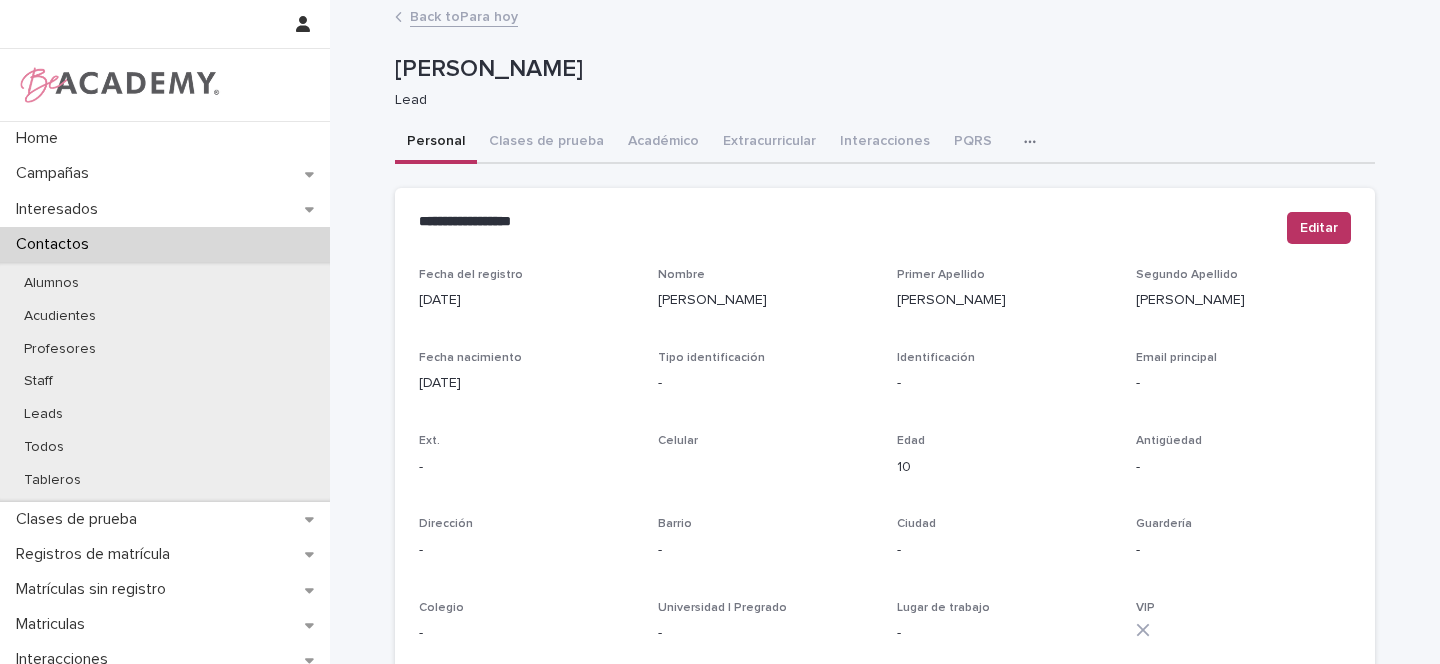 scroll, scrollTop: 4, scrollLeft: 0, axis: vertical 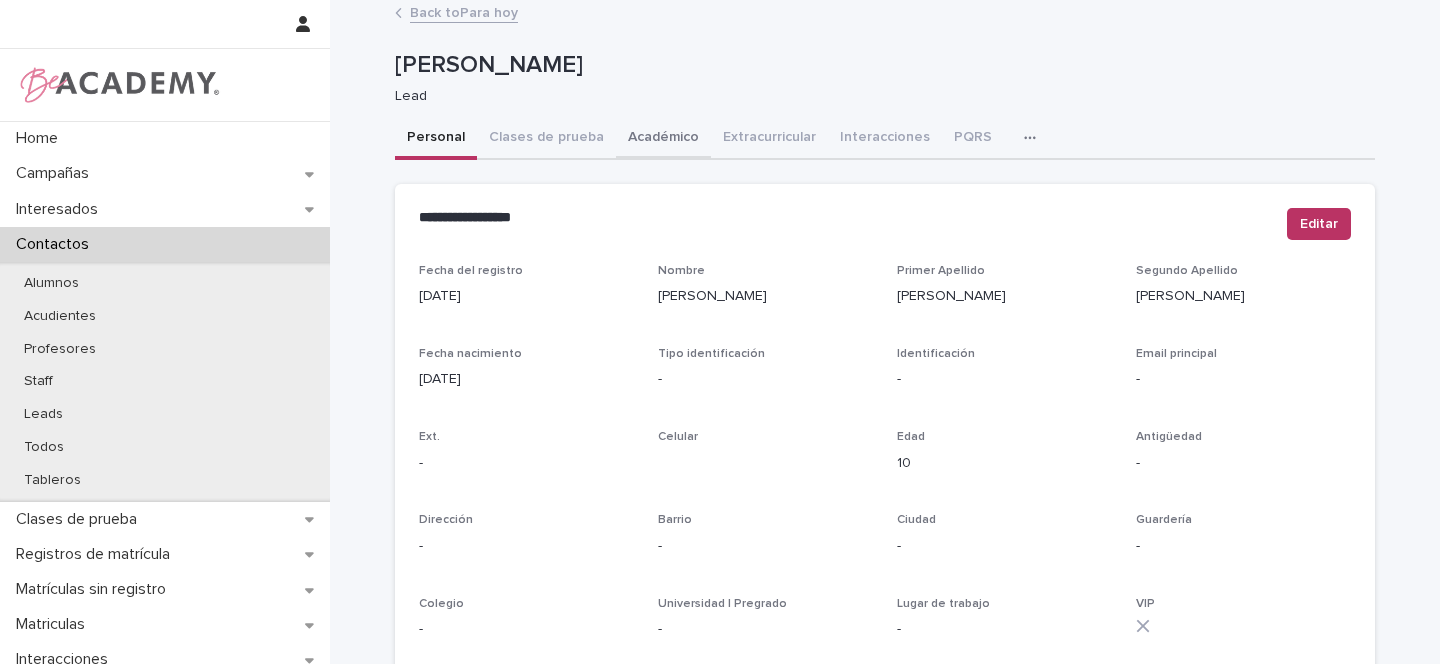click on "Académico" at bounding box center (663, 139) 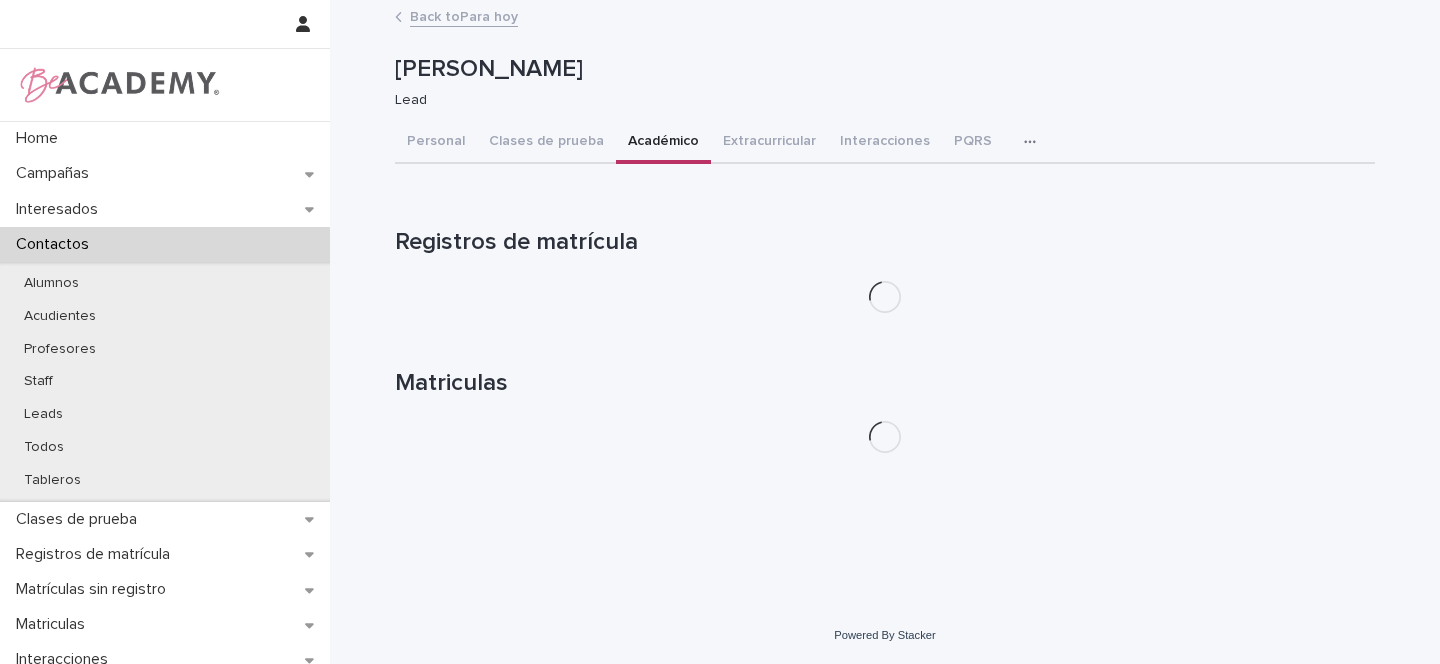scroll, scrollTop: 0, scrollLeft: 0, axis: both 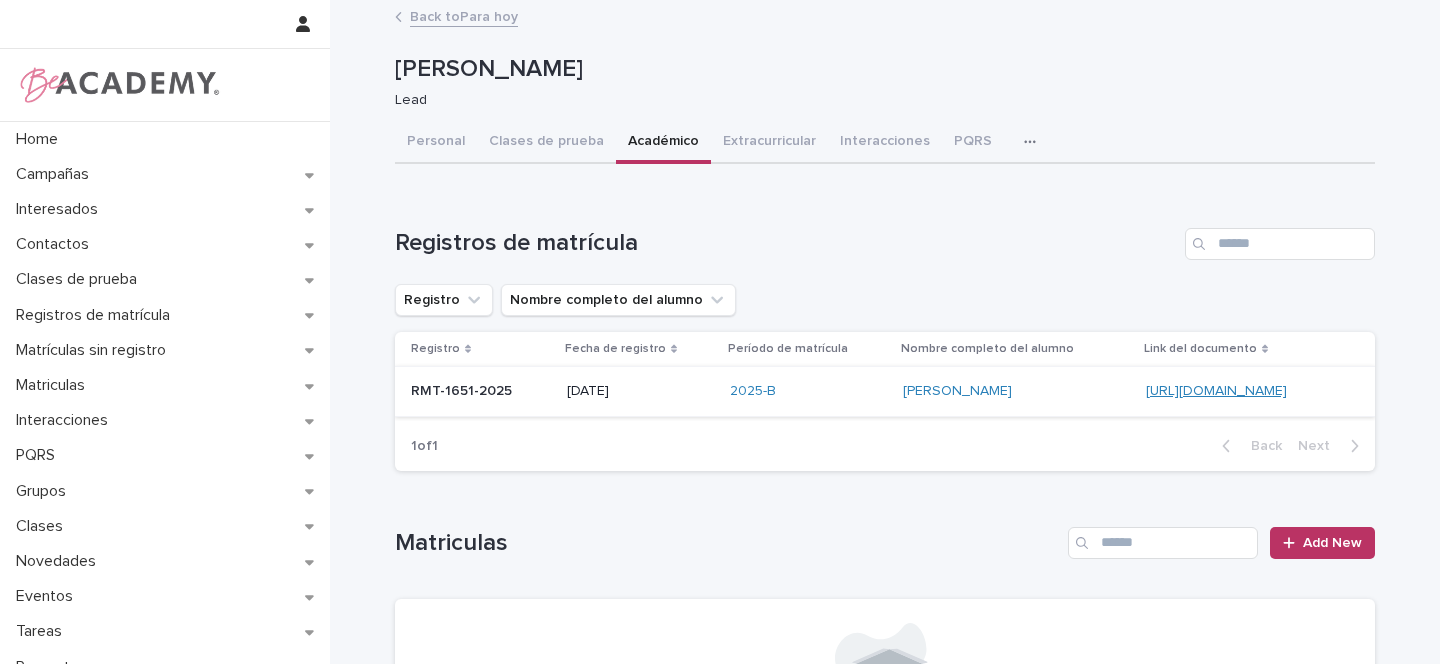click on "[URL][DOMAIN_NAME]" at bounding box center [1216, 391] 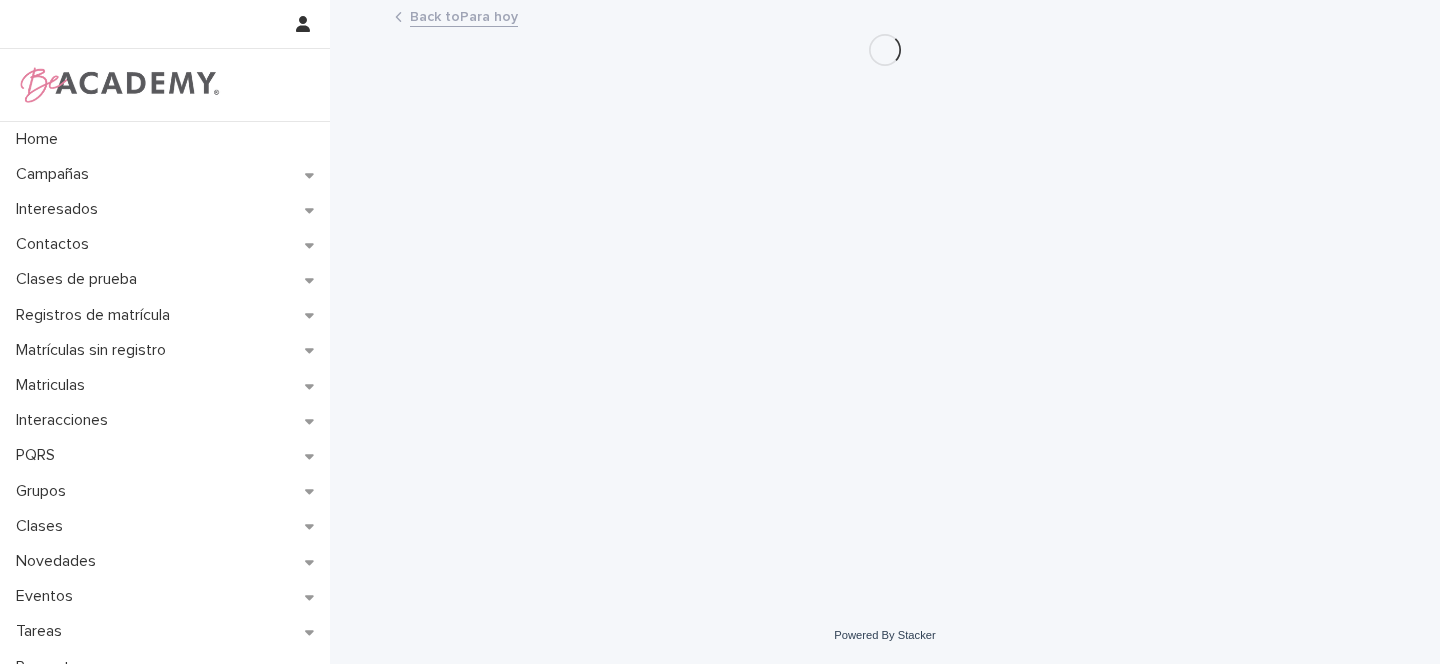 scroll, scrollTop: 0, scrollLeft: 0, axis: both 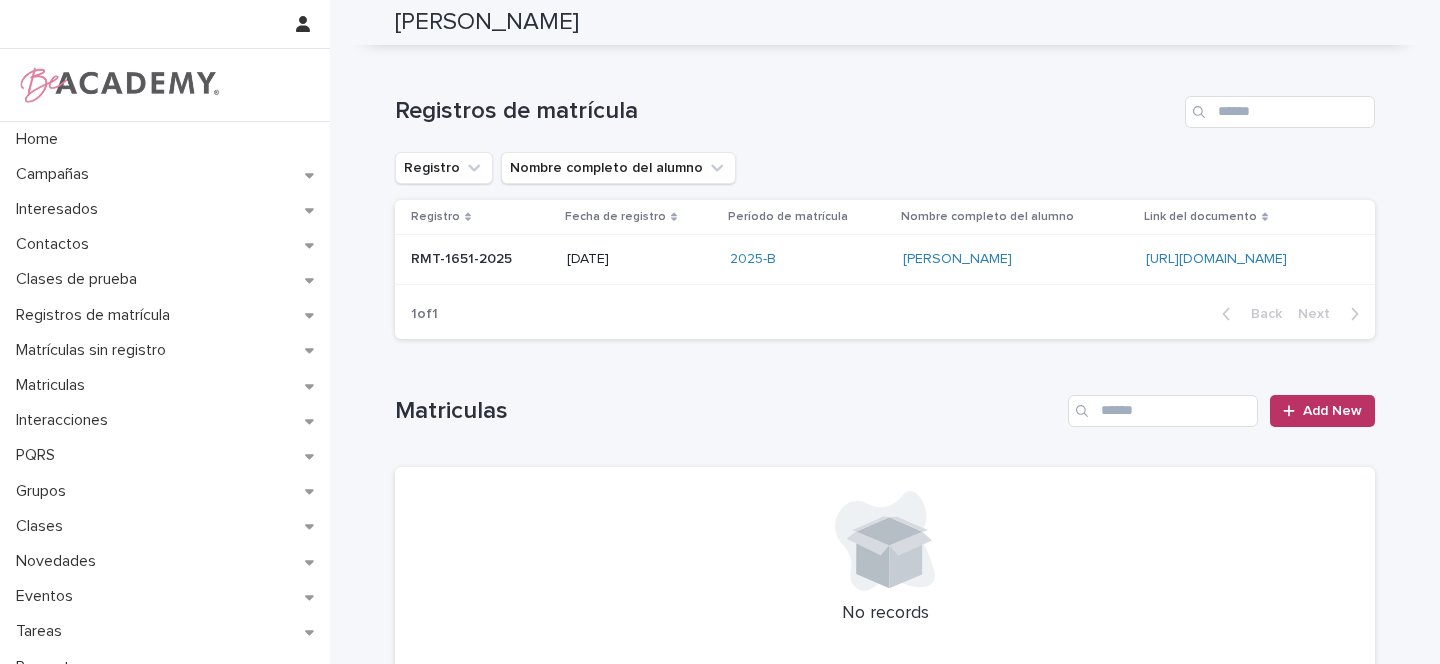 click on "[DATE]" at bounding box center (640, 260) 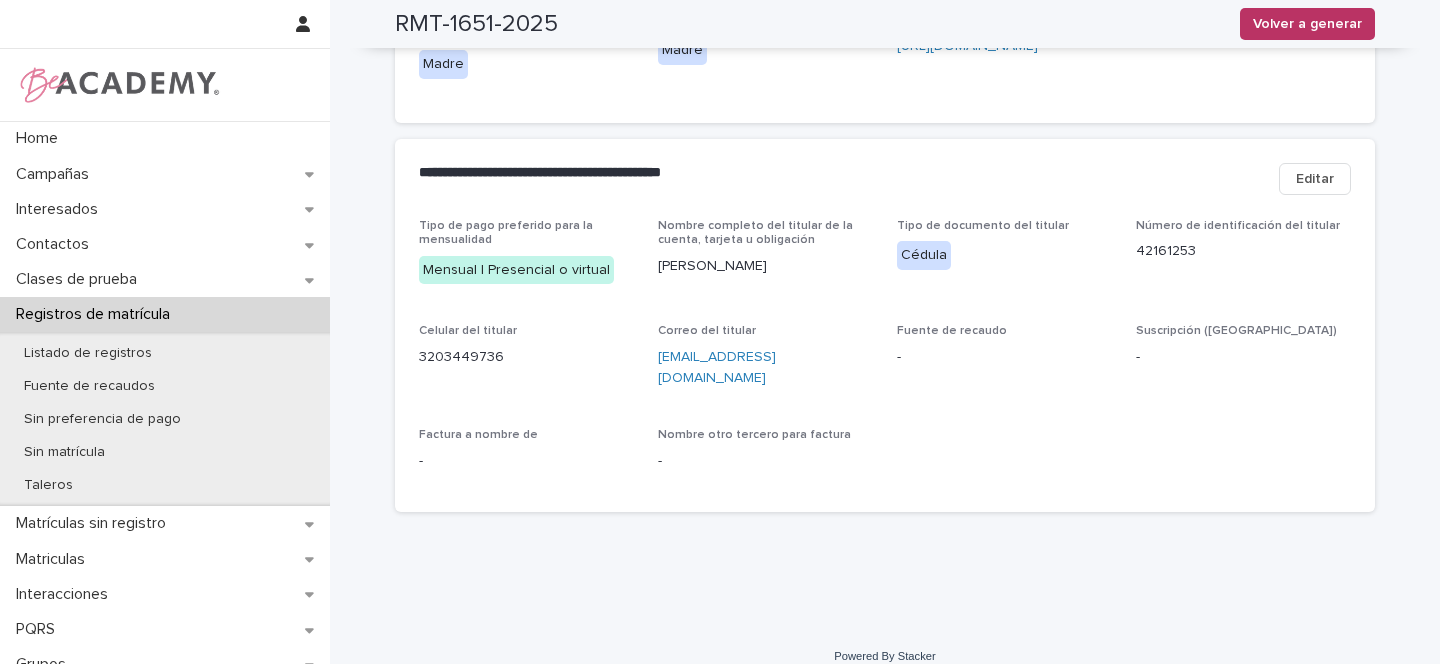 scroll, scrollTop: 0, scrollLeft: 0, axis: both 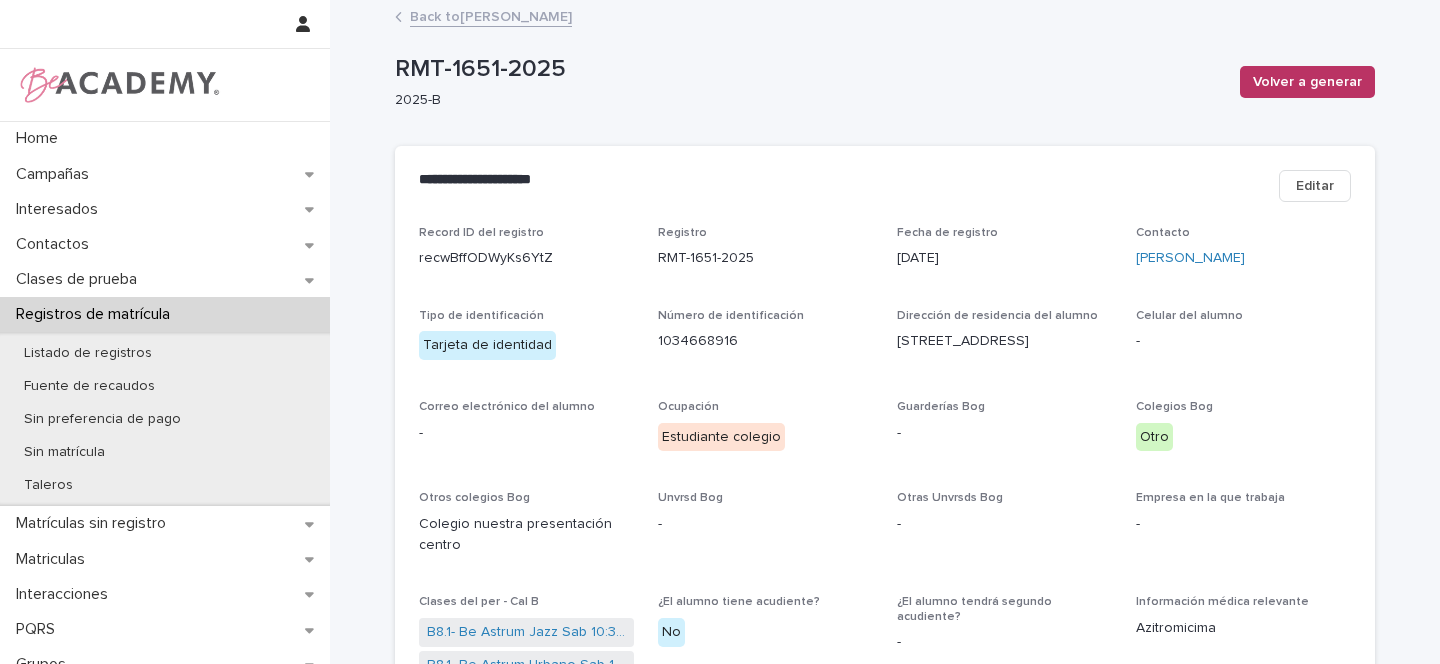 click on "Back to  Luciana Quintero Lopez" at bounding box center [491, 15] 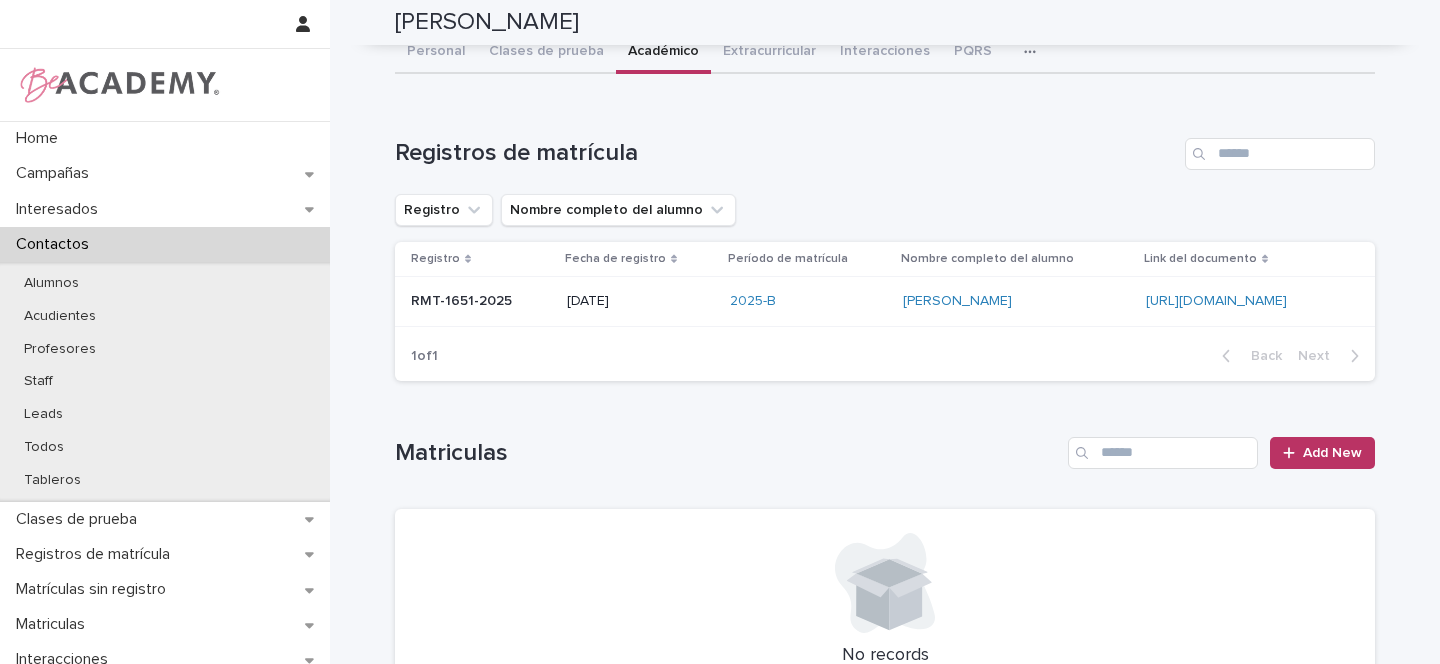 scroll, scrollTop: 0, scrollLeft: 0, axis: both 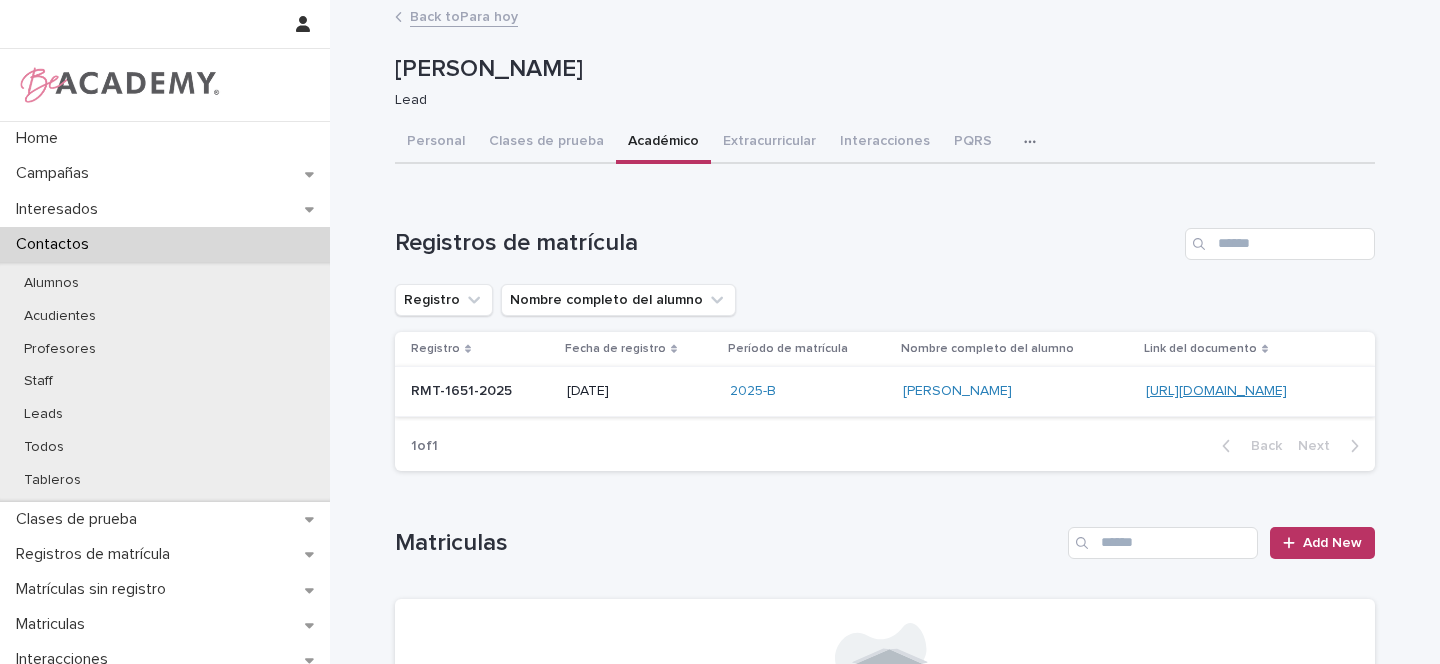 click on "[URL][DOMAIN_NAME]" at bounding box center [1216, 391] 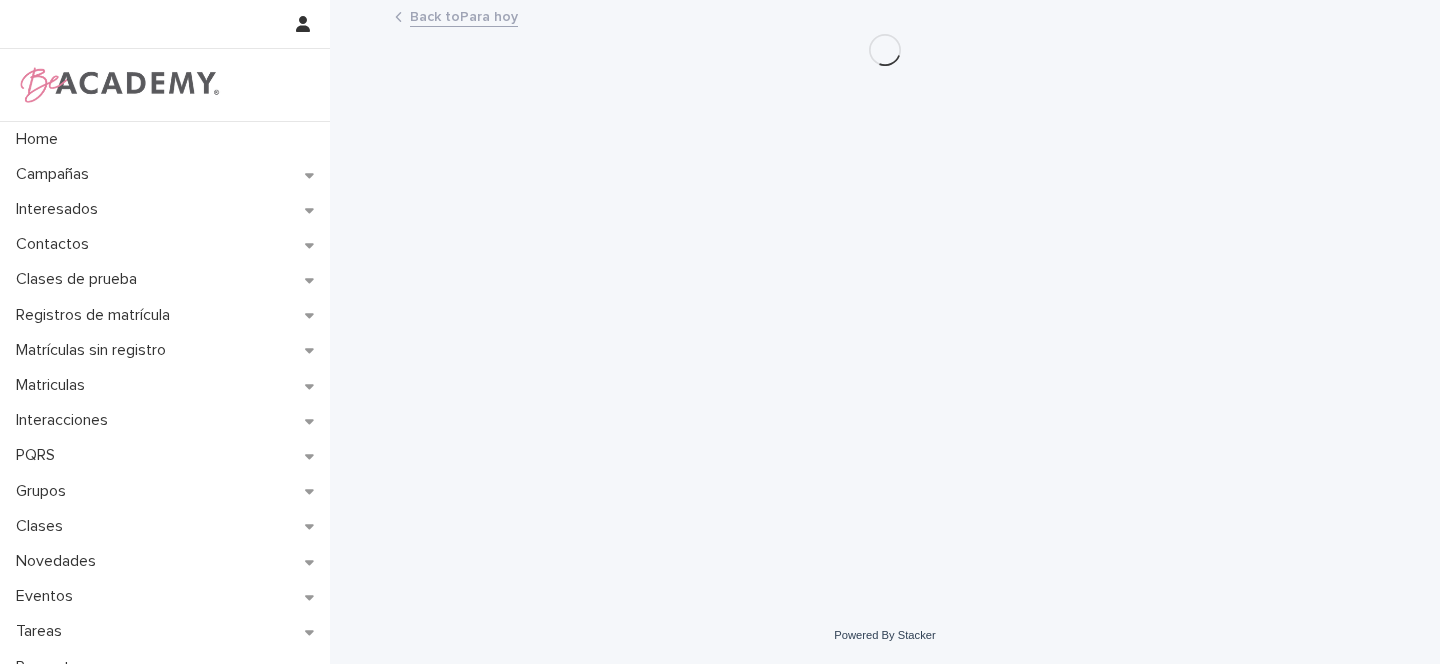 scroll, scrollTop: 0, scrollLeft: 0, axis: both 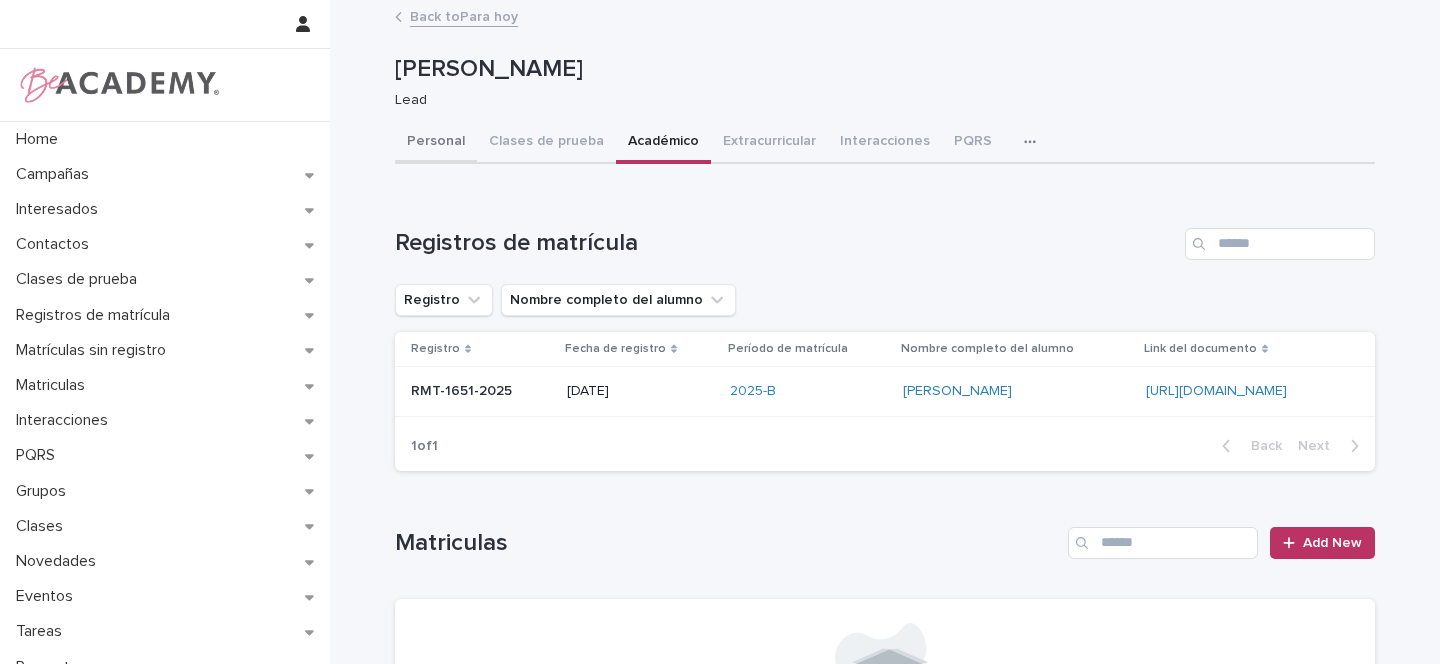 click on "Personal" at bounding box center [436, 143] 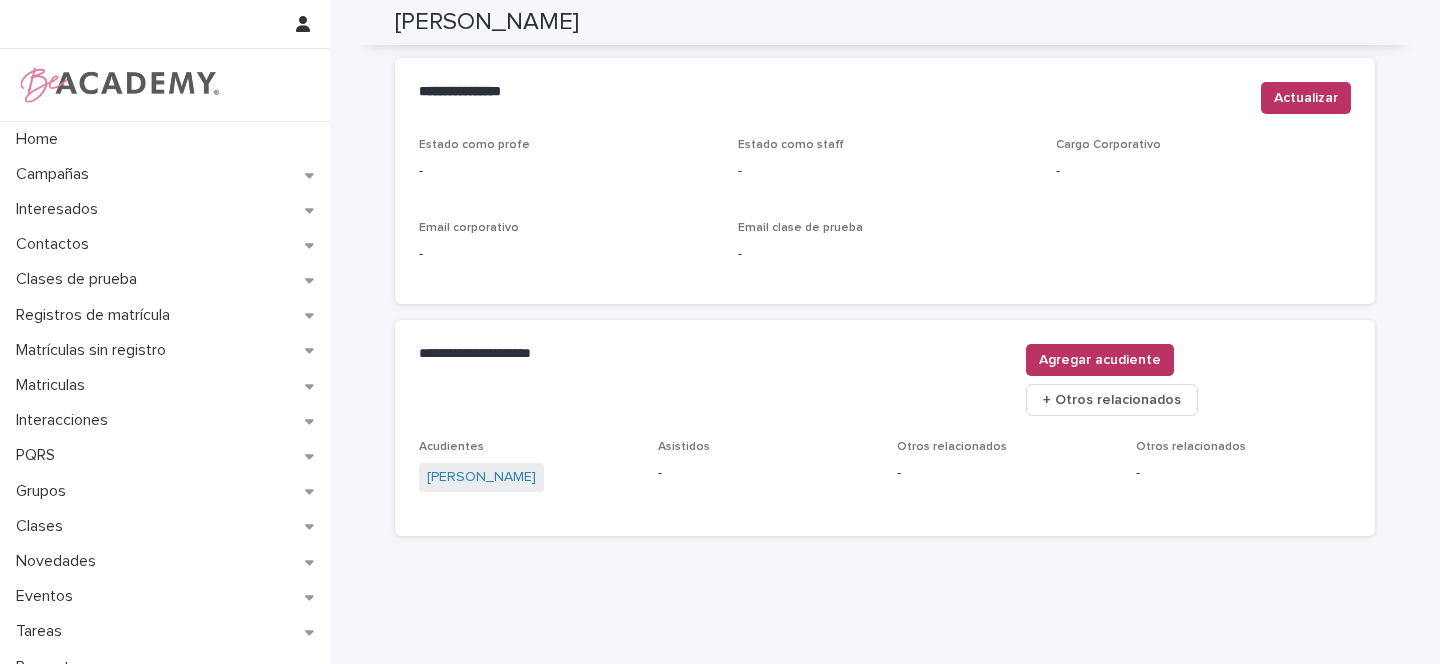 scroll, scrollTop: 824, scrollLeft: 0, axis: vertical 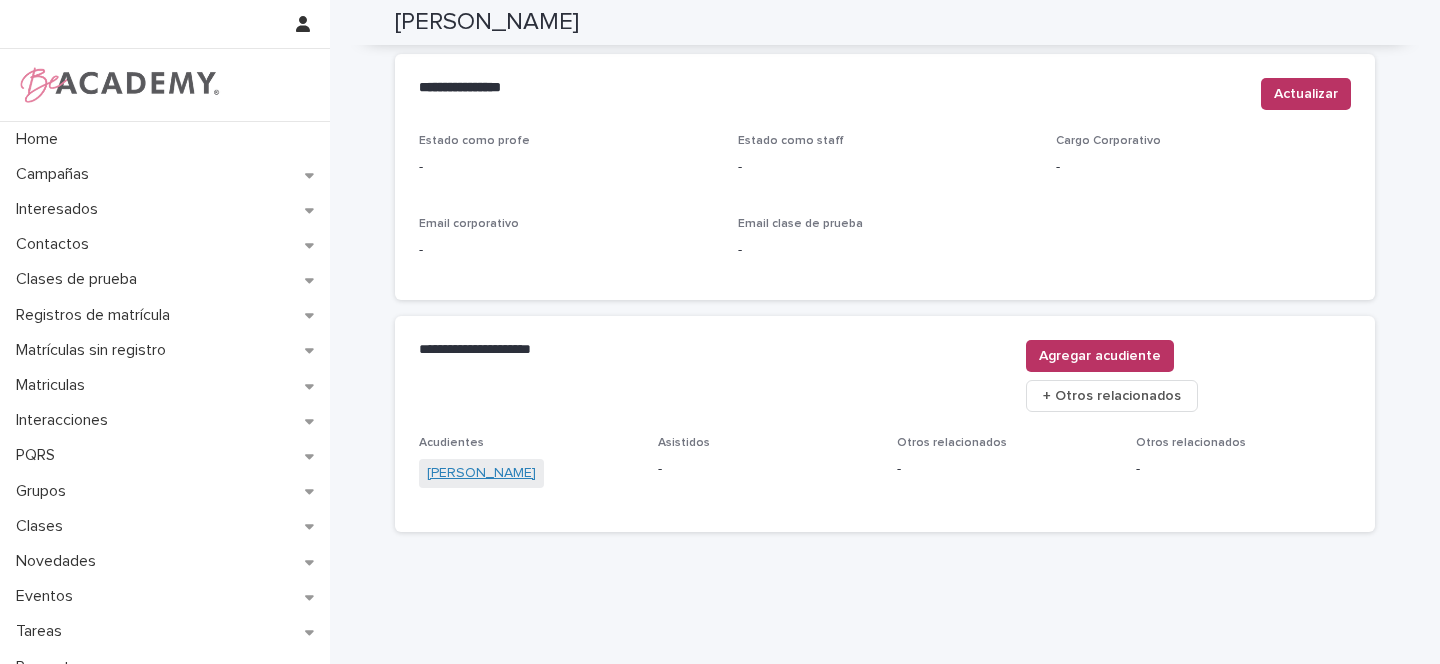 click on "[PERSON_NAME]" at bounding box center [481, 473] 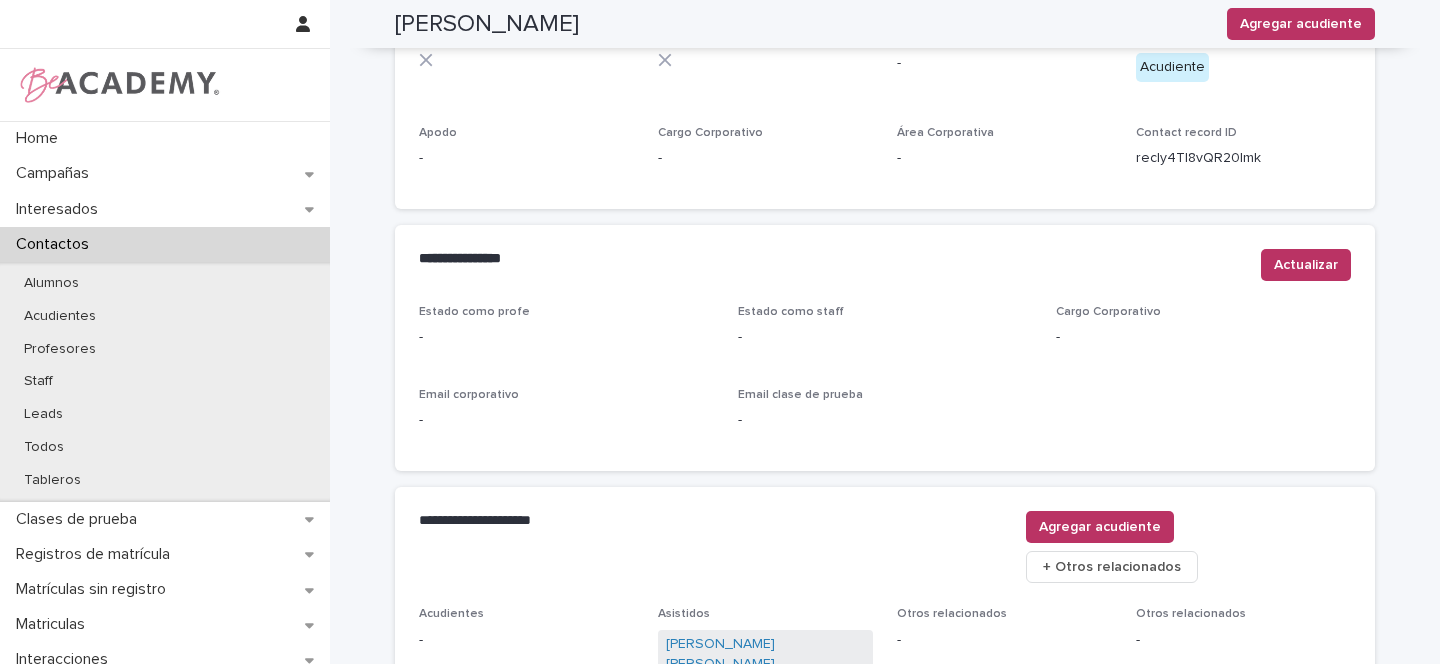 scroll, scrollTop: 857, scrollLeft: 0, axis: vertical 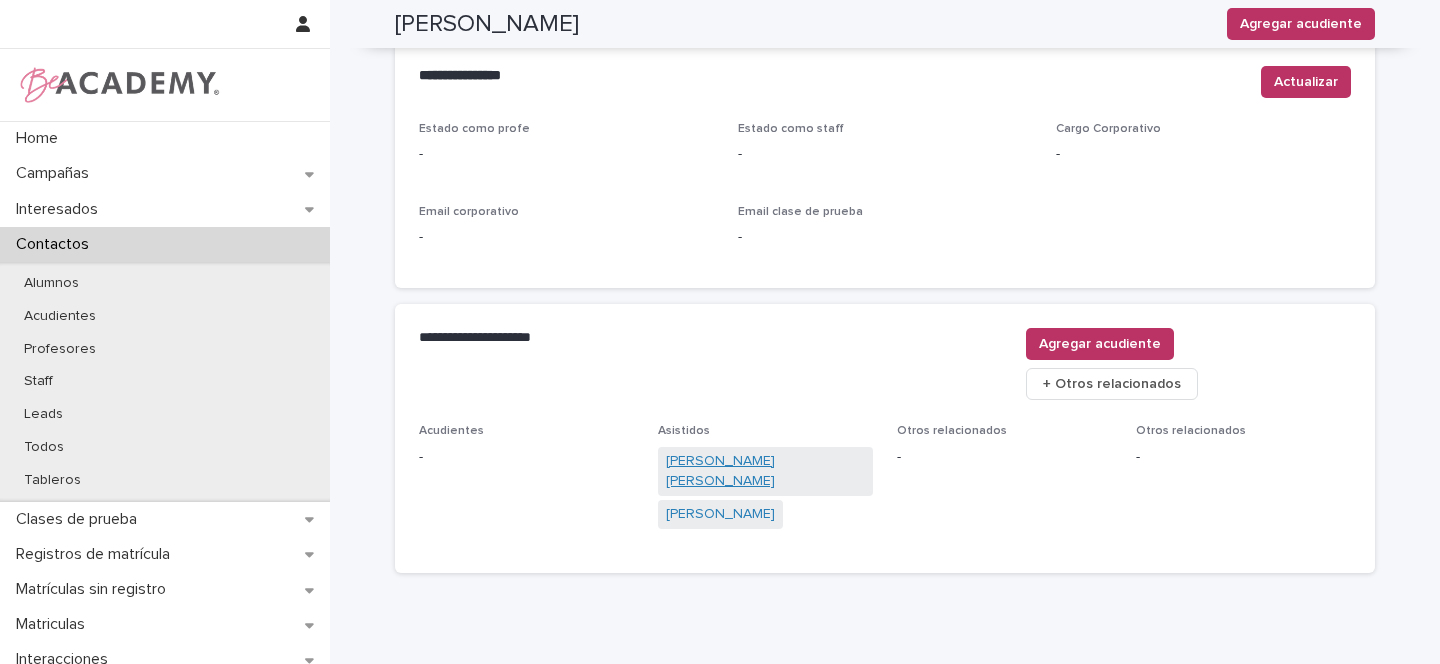 click on "[PERSON_NAME] [PERSON_NAME]" at bounding box center (765, 472) 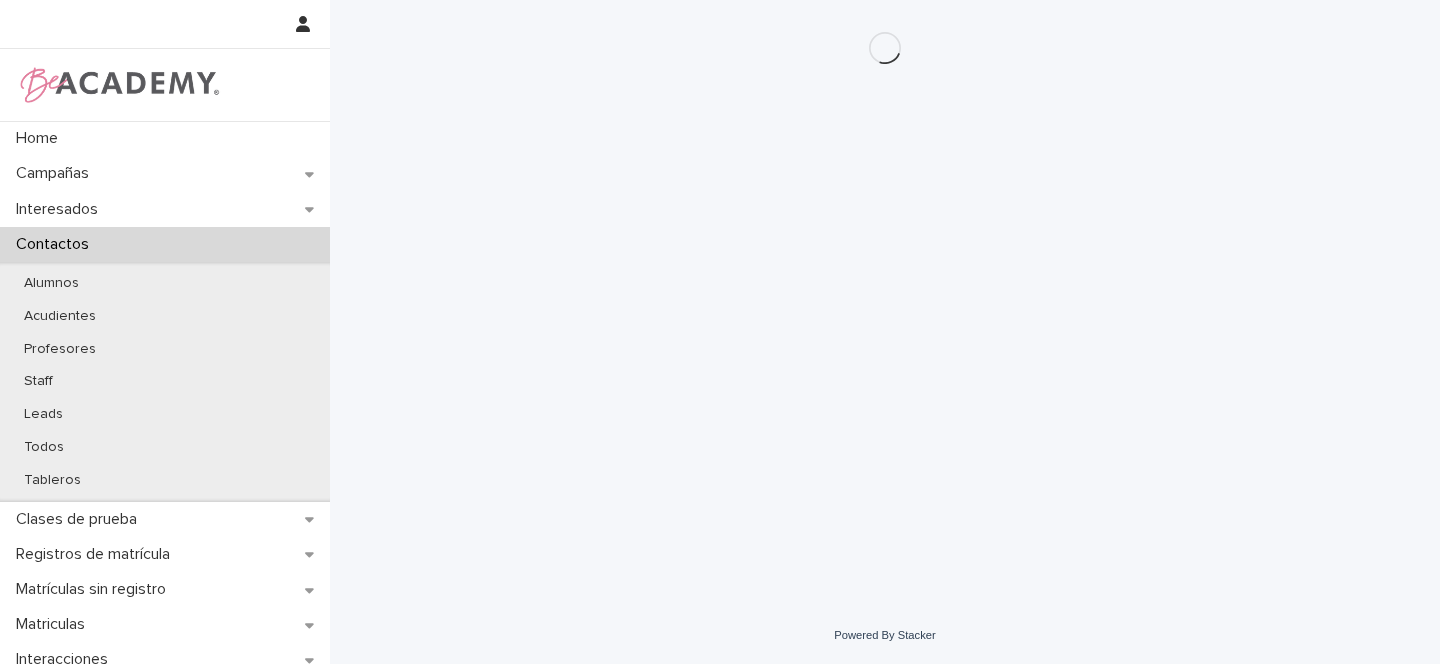scroll, scrollTop: 0, scrollLeft: 0, axis: both 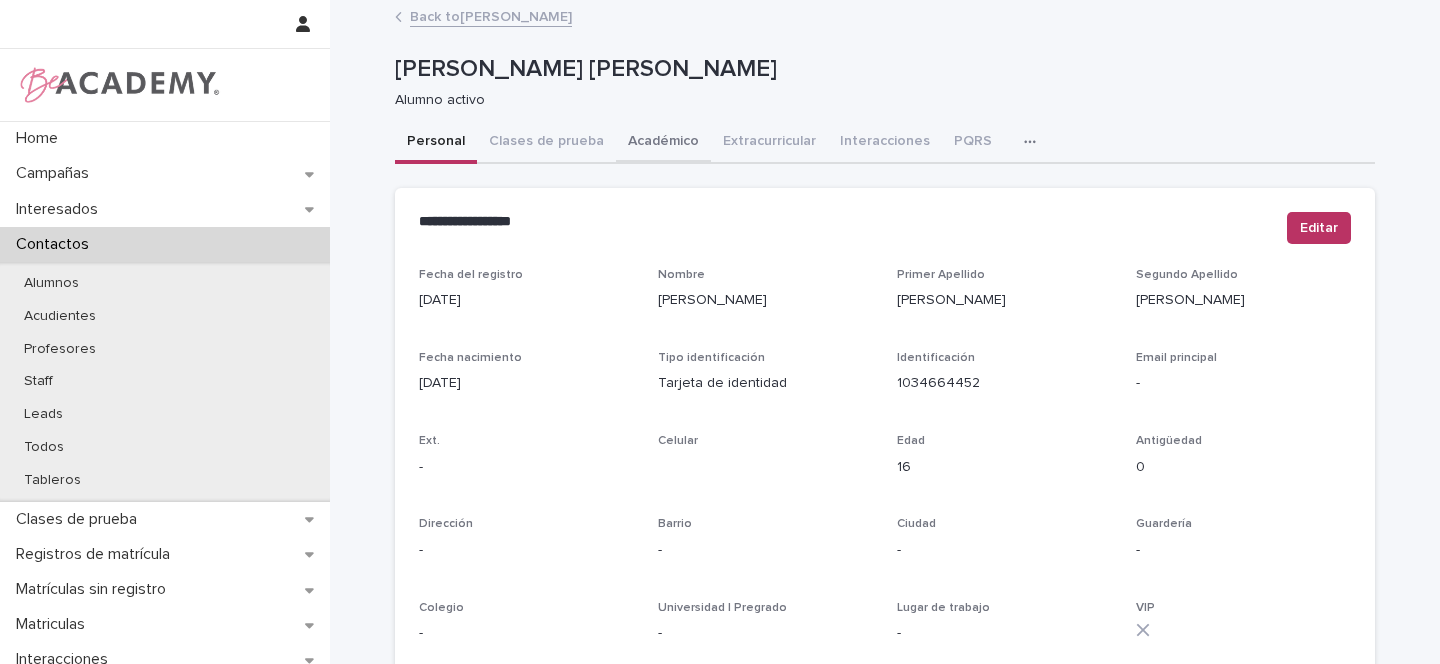 click on "Académico" at bounding box center [663, 143] 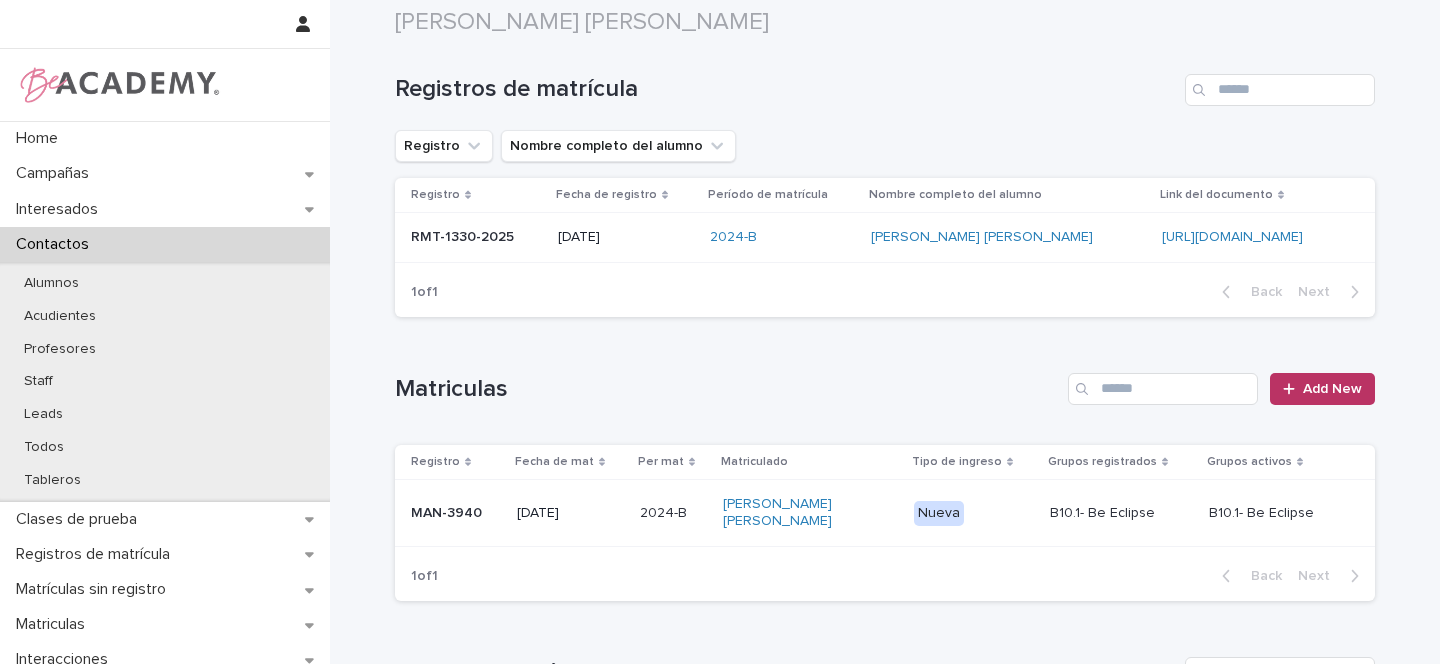 scroll, scrollTop: 178, scrollLeft: 0, axis: vertical 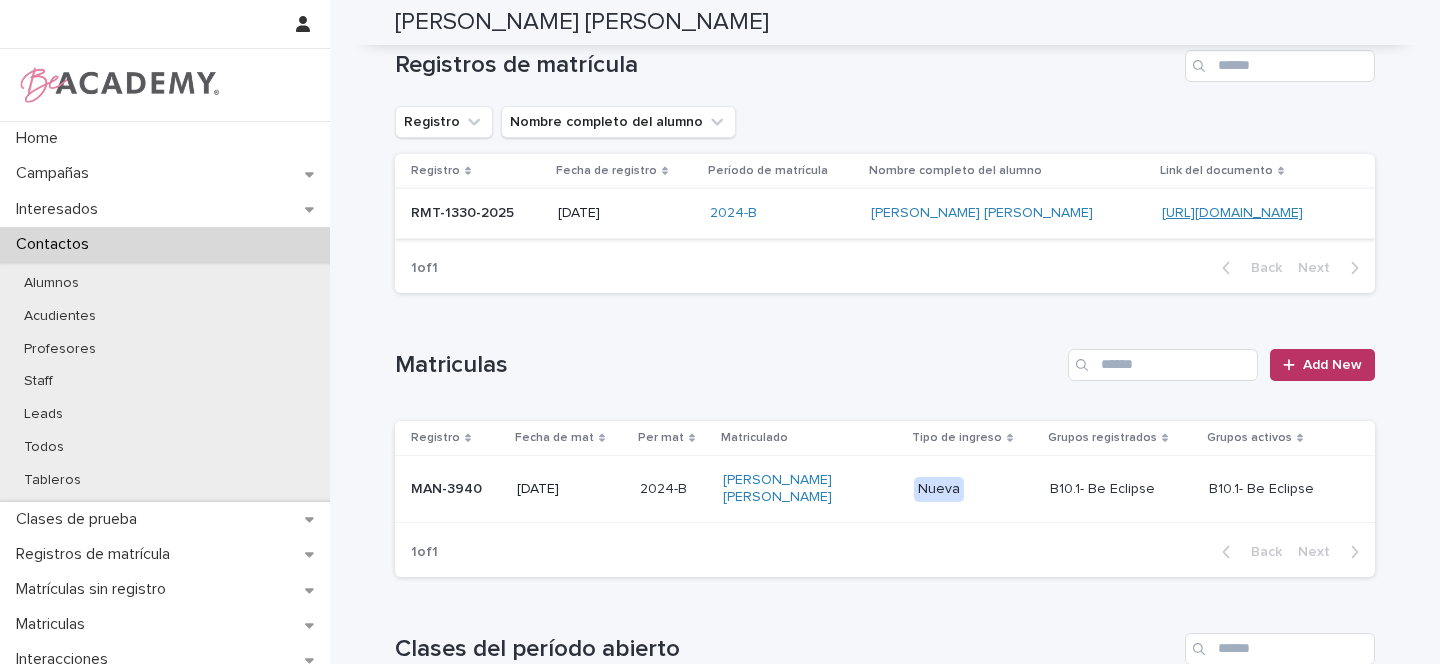 click on "https://docs.google.com/document/d/1kTBsfDxSsagxqWpwSudJJG2yNFTgVyQGPg8OfdwEf2Q" at bounding box center [1232, 213] 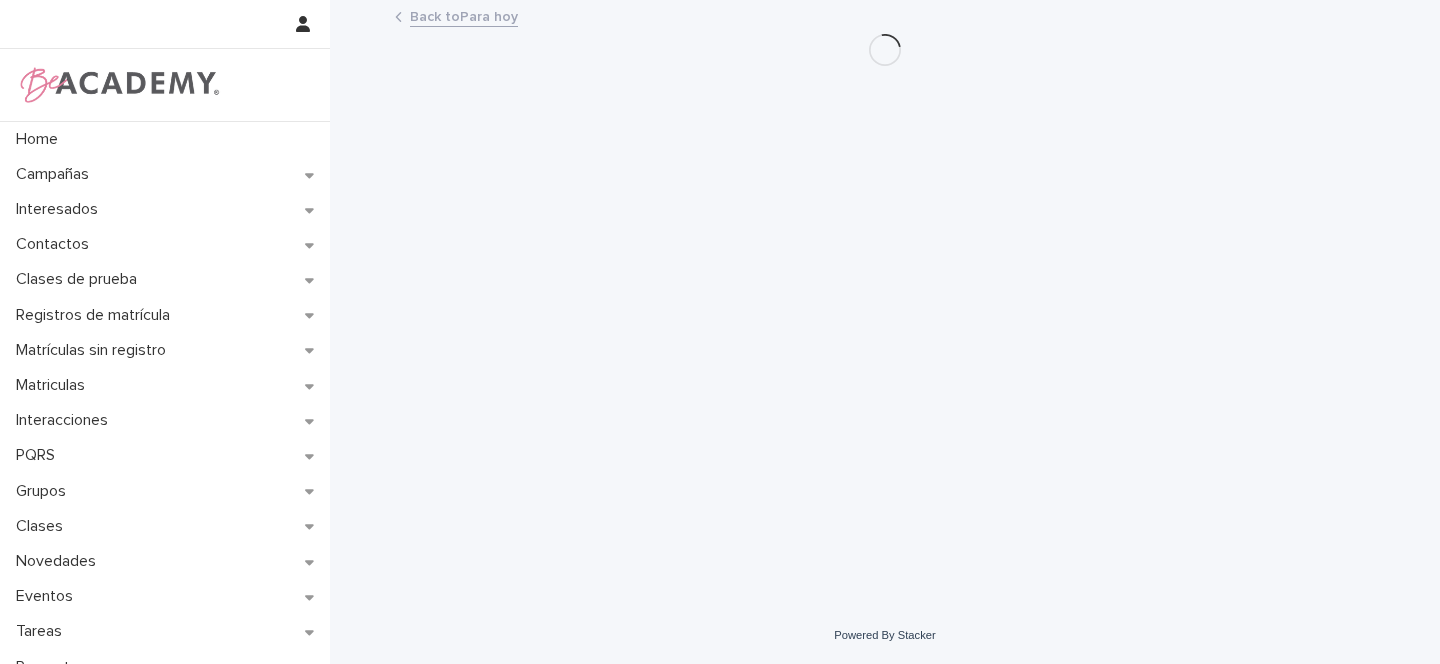 scroll, scrollTop: 0, scrollLeft: 0, axis: both 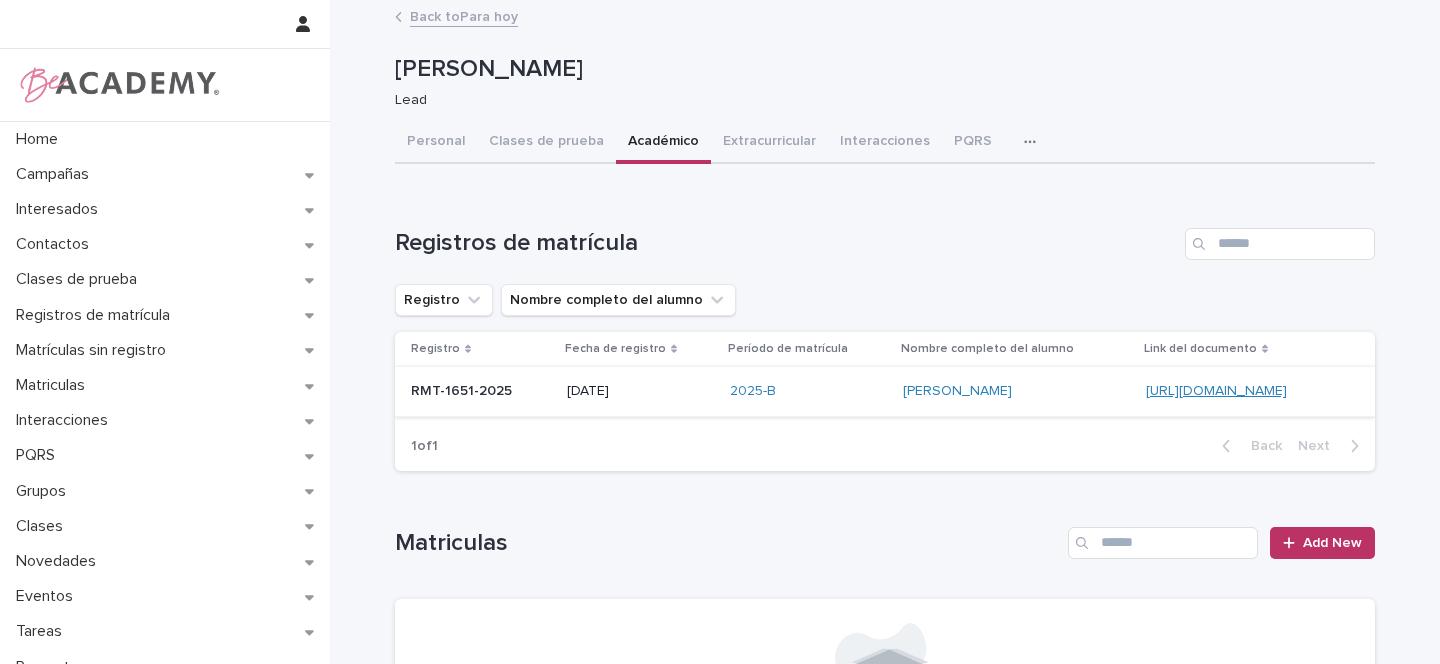 click on "[URL][DOMAIN_NAME]" at bounding box center (1216, 391) 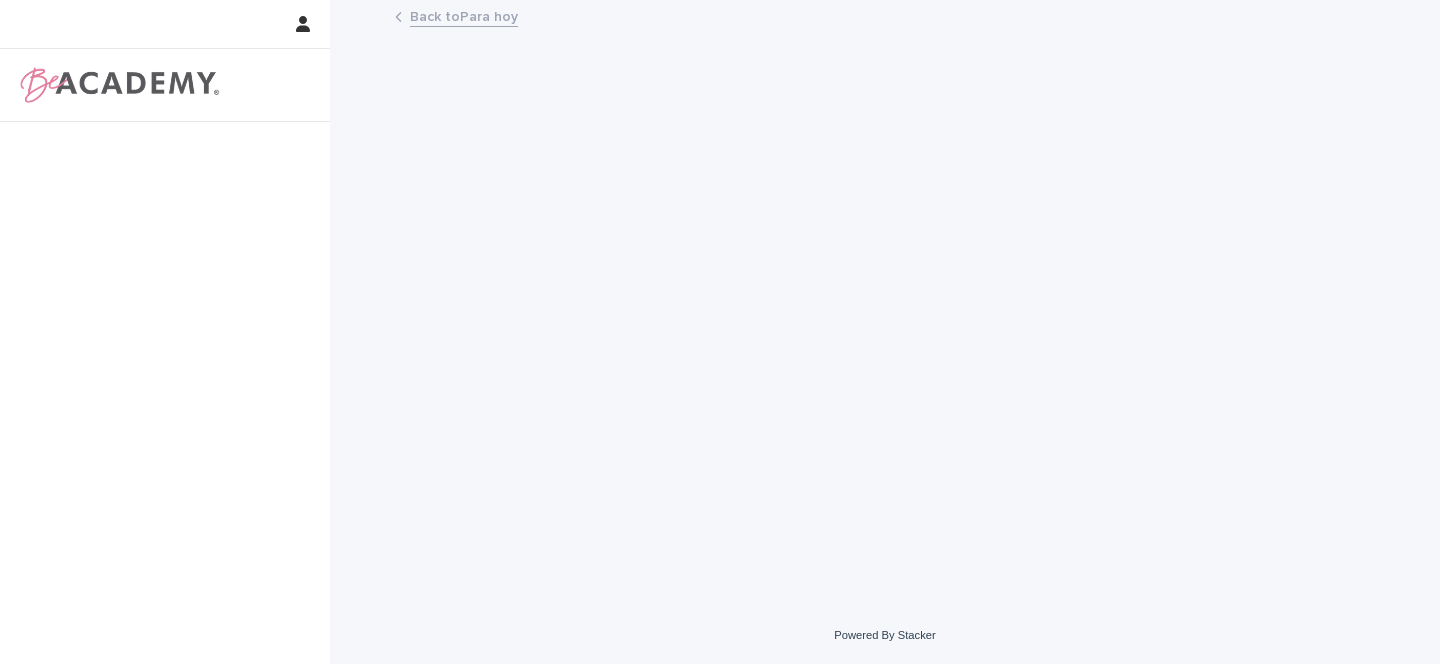 scroll, scrollTop: 0, scrollLeft: 0, axis: both 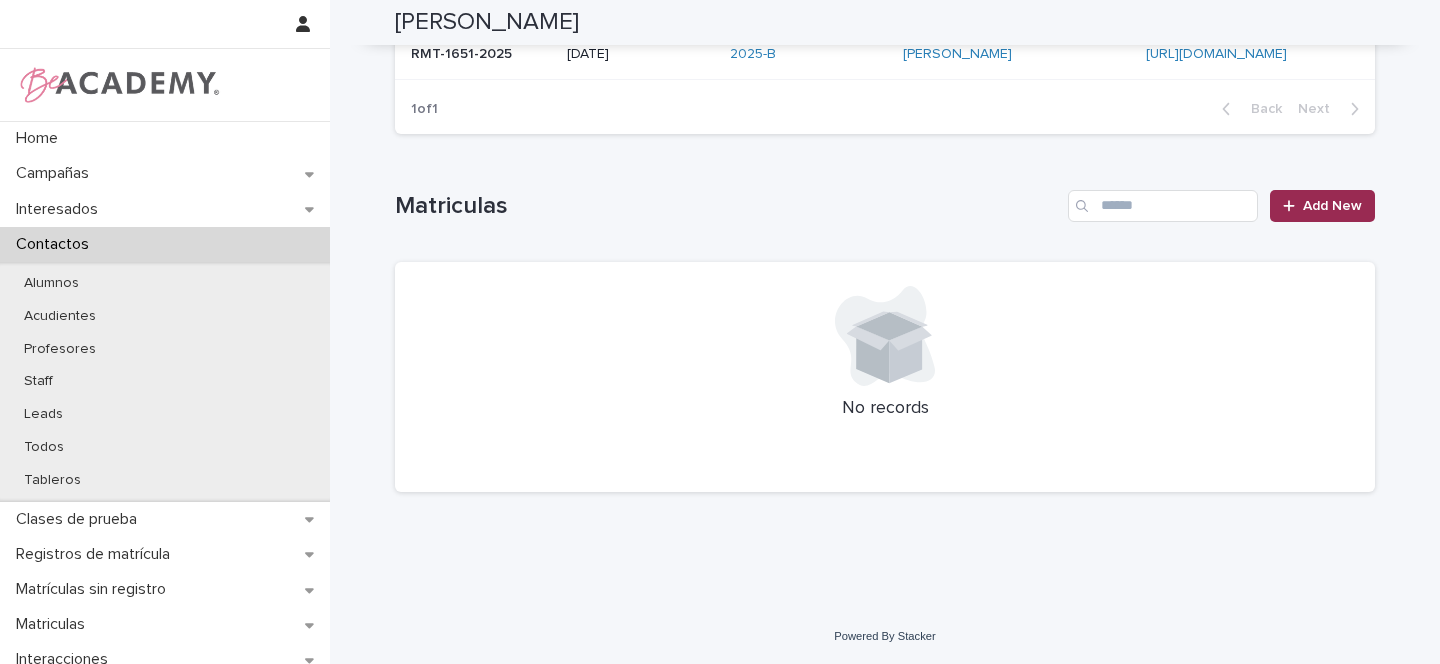 click on "Add New" at bounding box center (1332, 206) 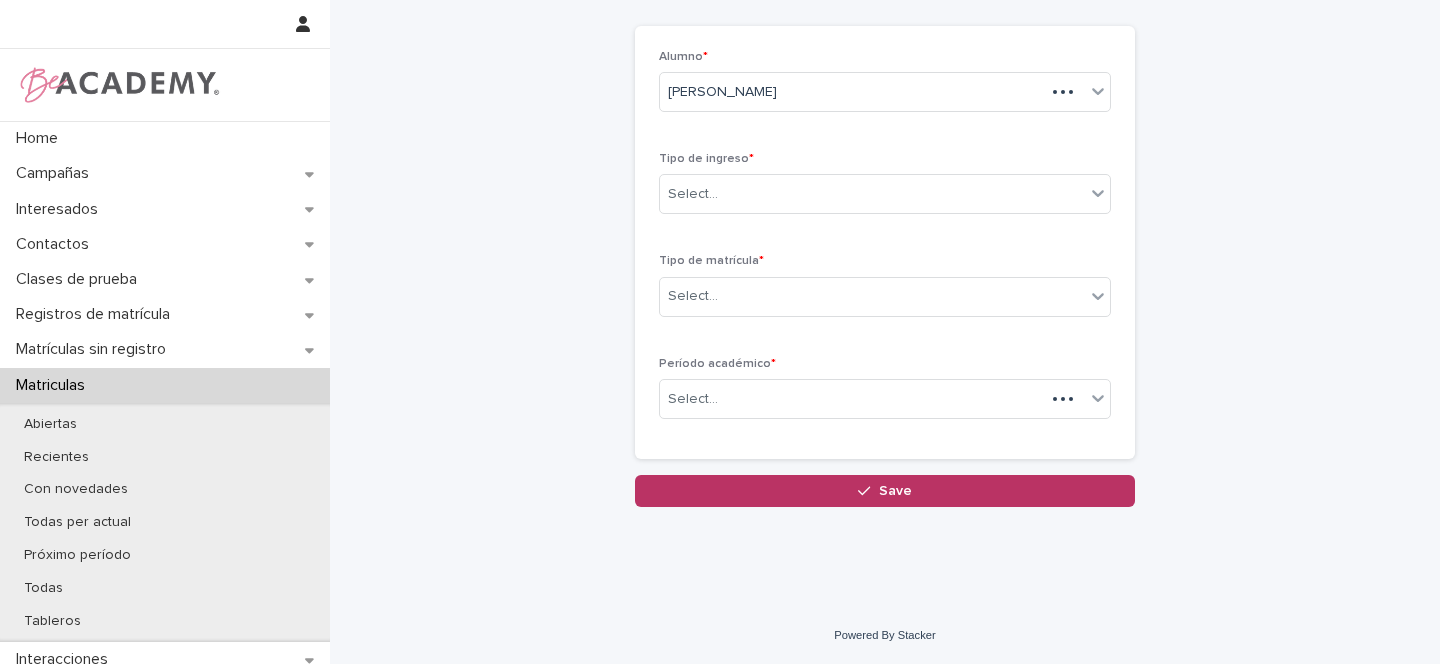 scroll, scrollTop: 89, scrollLeft: 0, axis: vertical 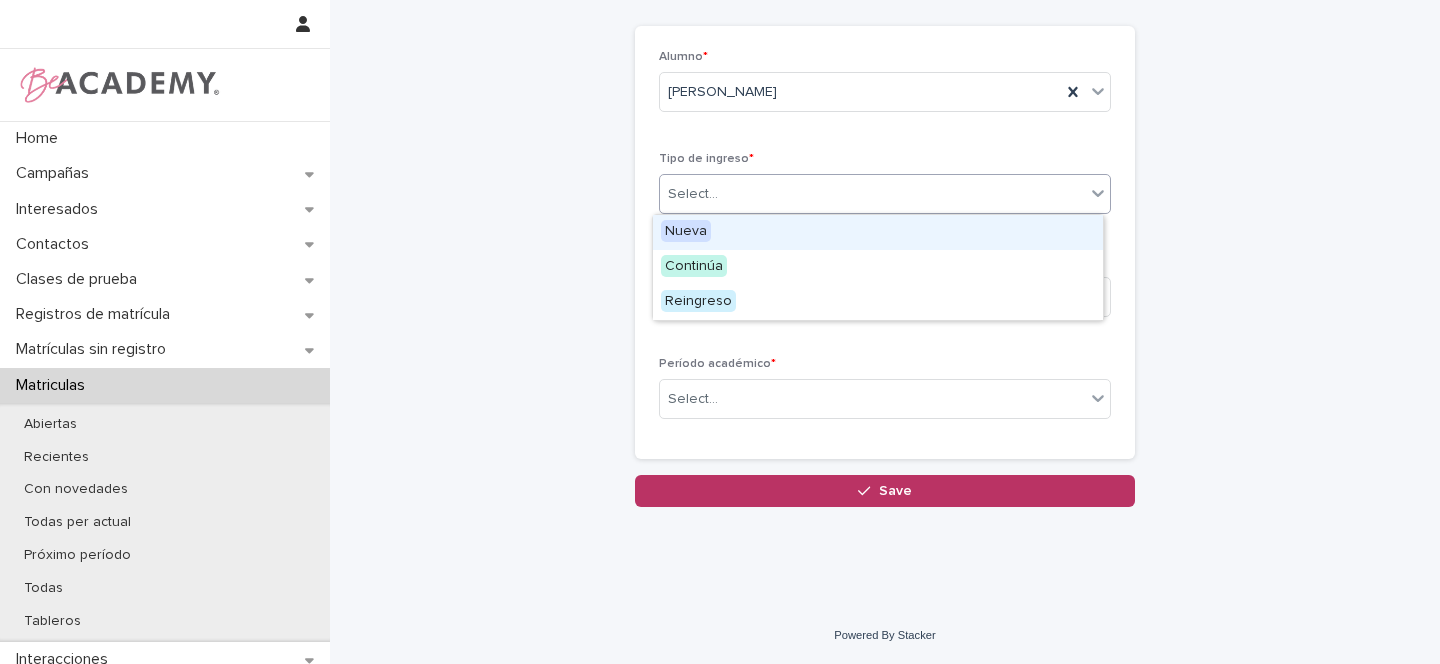 click on "Select..." at bounding box center [872, 194] 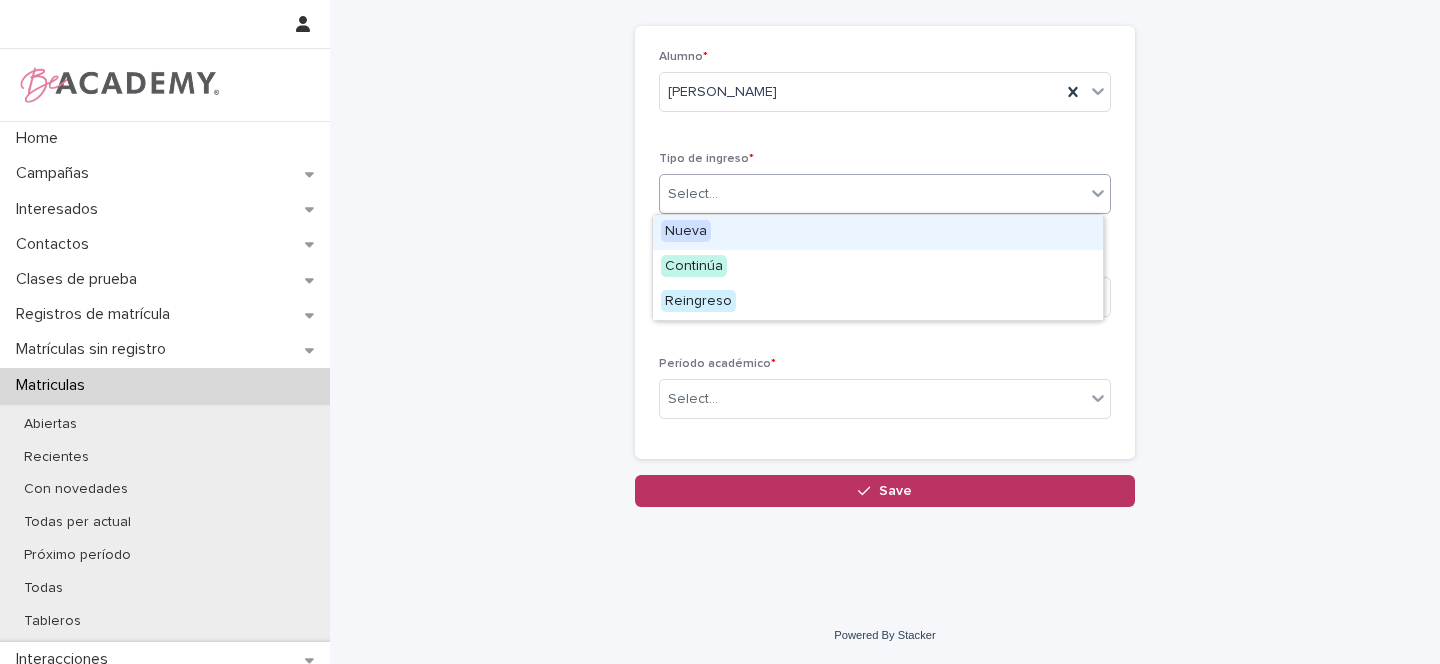 click on "Nueva" at bounding box center (686, 231) 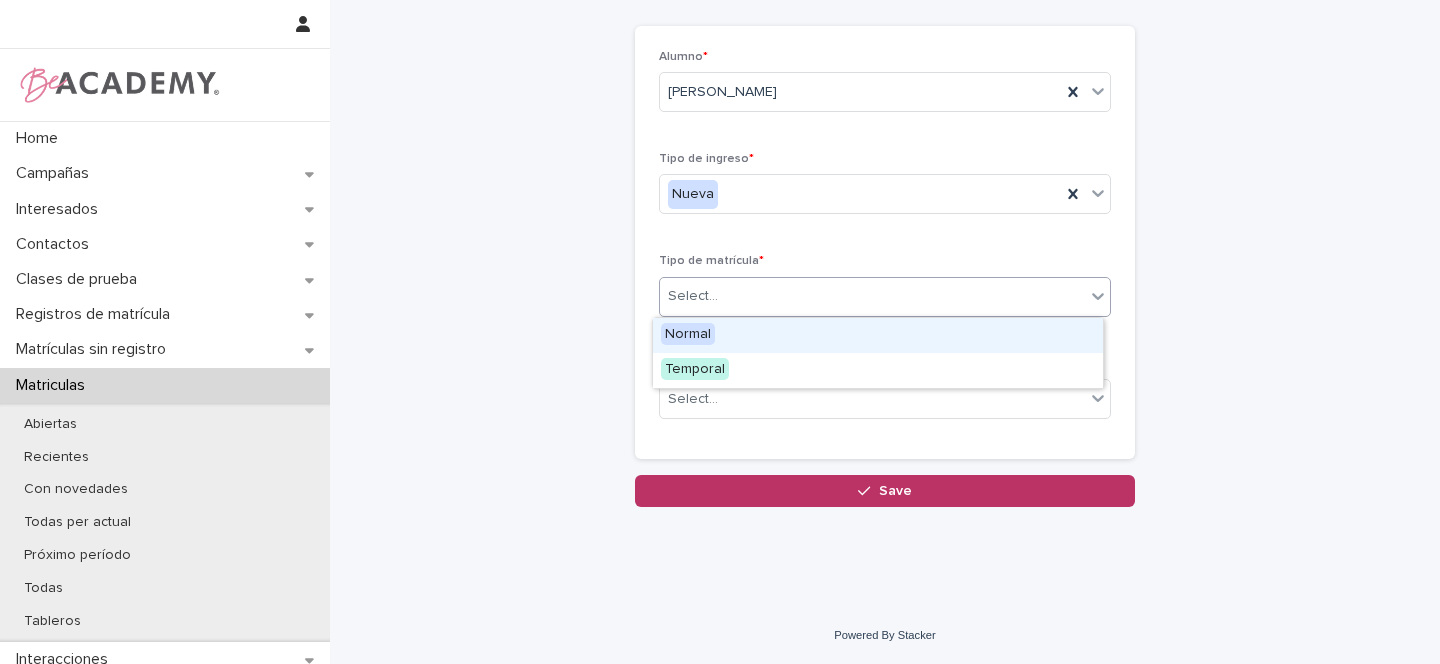 click on "Select..." at bounding box center (693, 296) 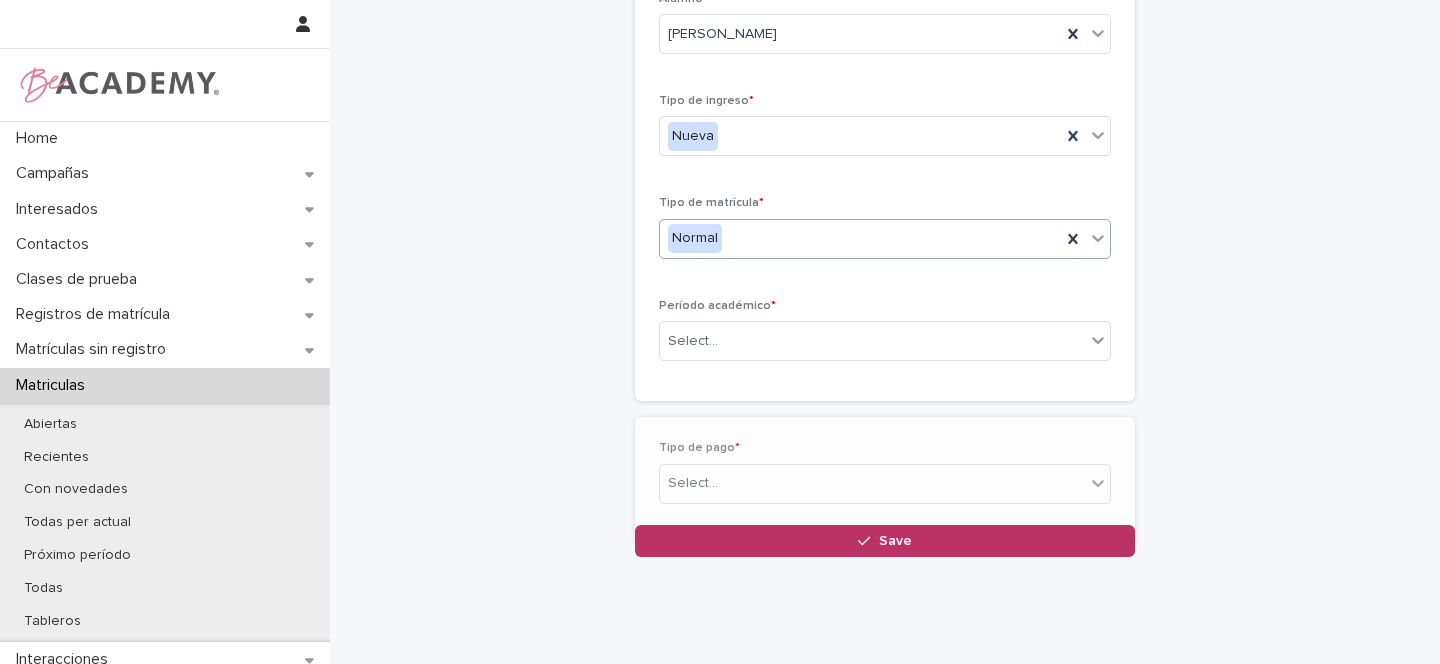 scroll, scrollTop: 160, scrollLeft: 0, axis: vertical 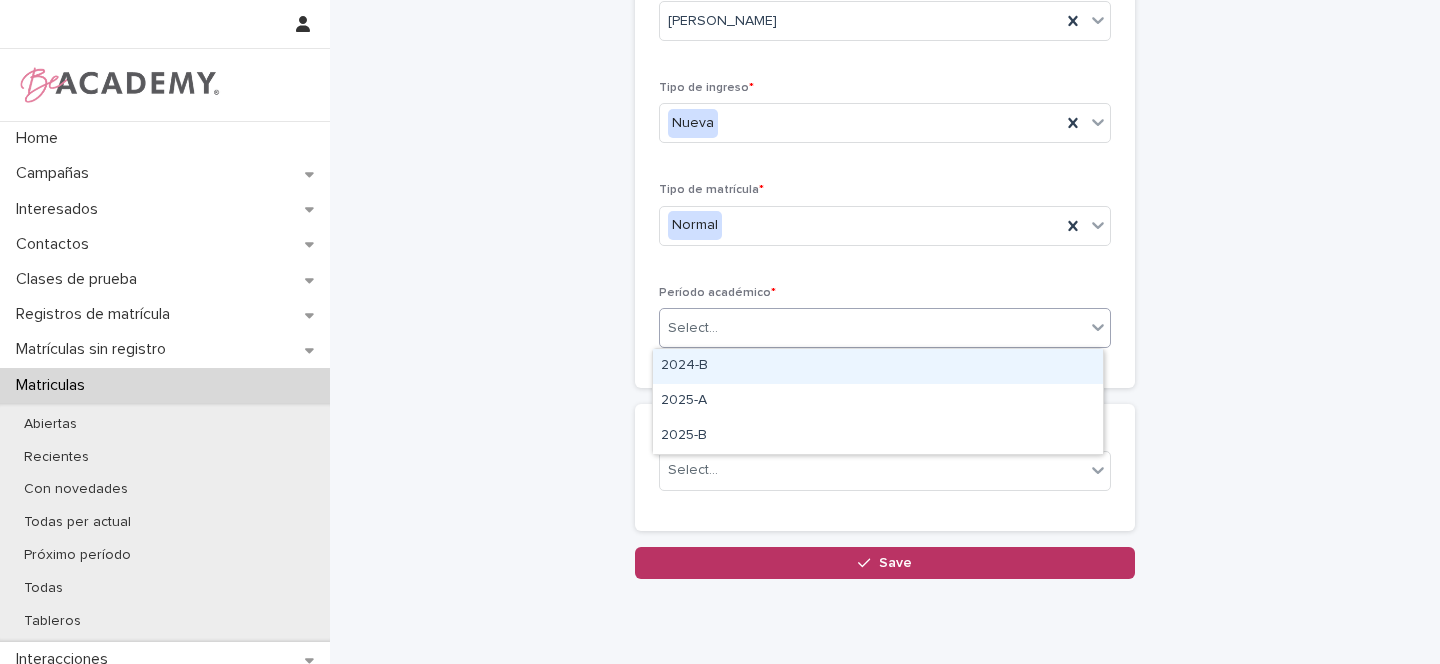 click on "Select..." at bounding box center [693, 328] 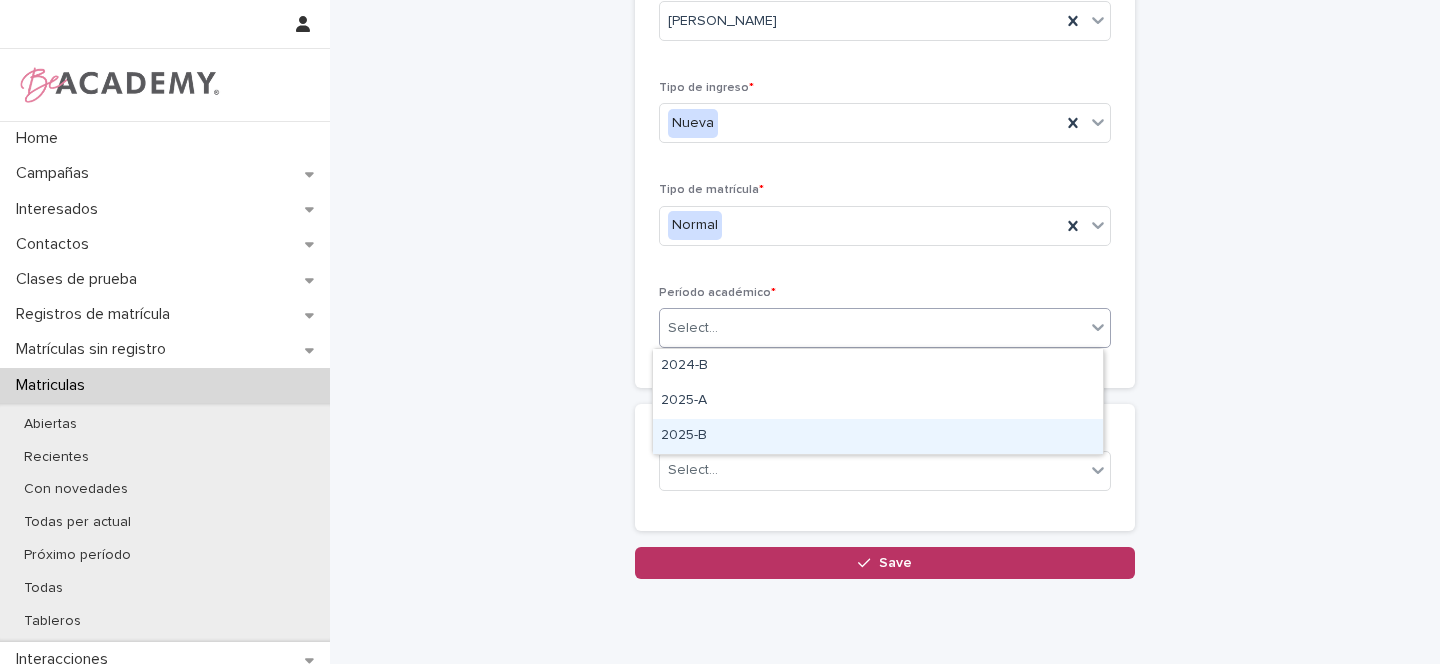 click on "2025-B" at bounding box center (878, 436) 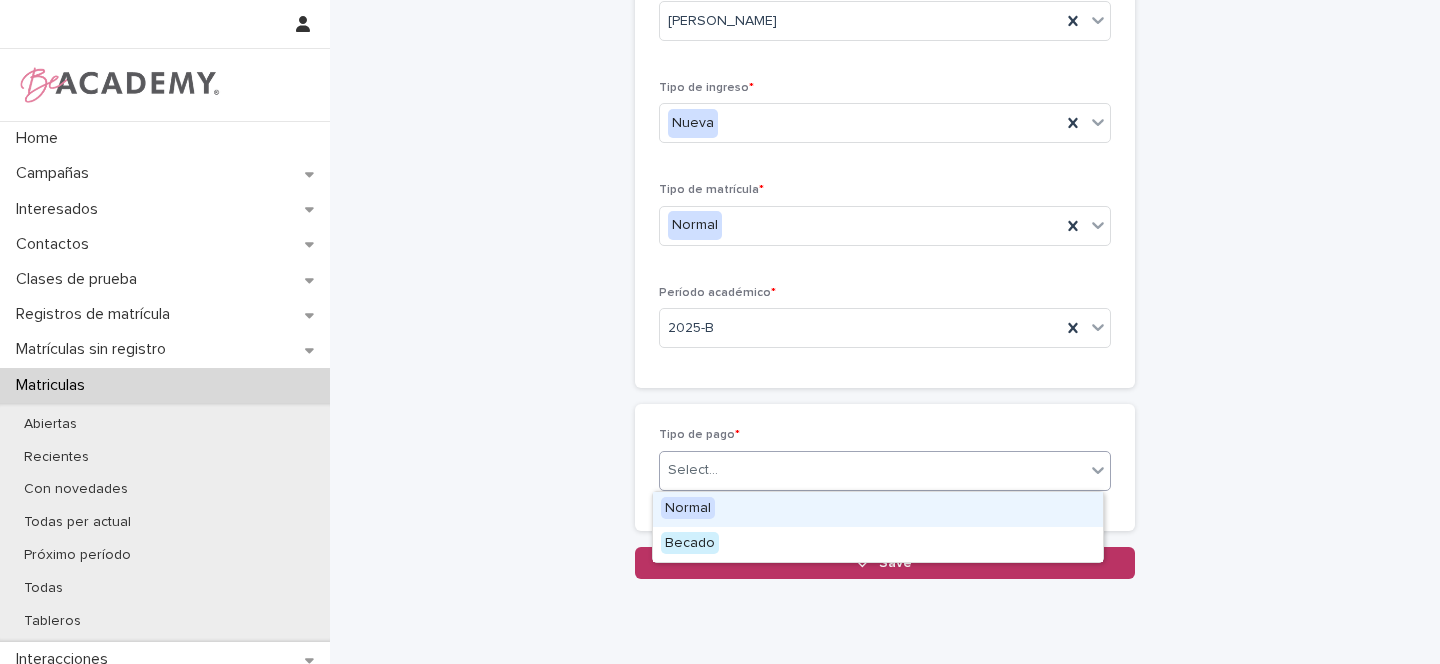 click on "Select..." at bounding box center (872, 470) 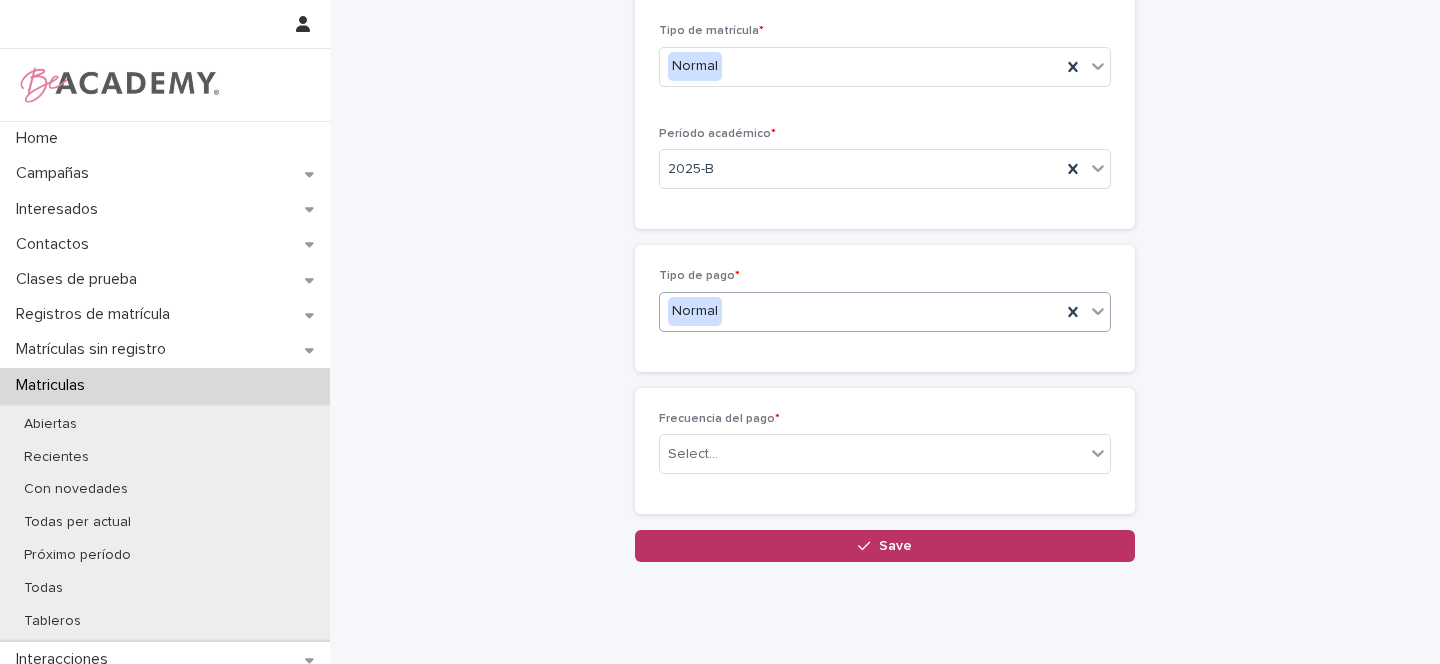 scroll, scrollTop: 342, scrollLeft: 0, axis: vertical 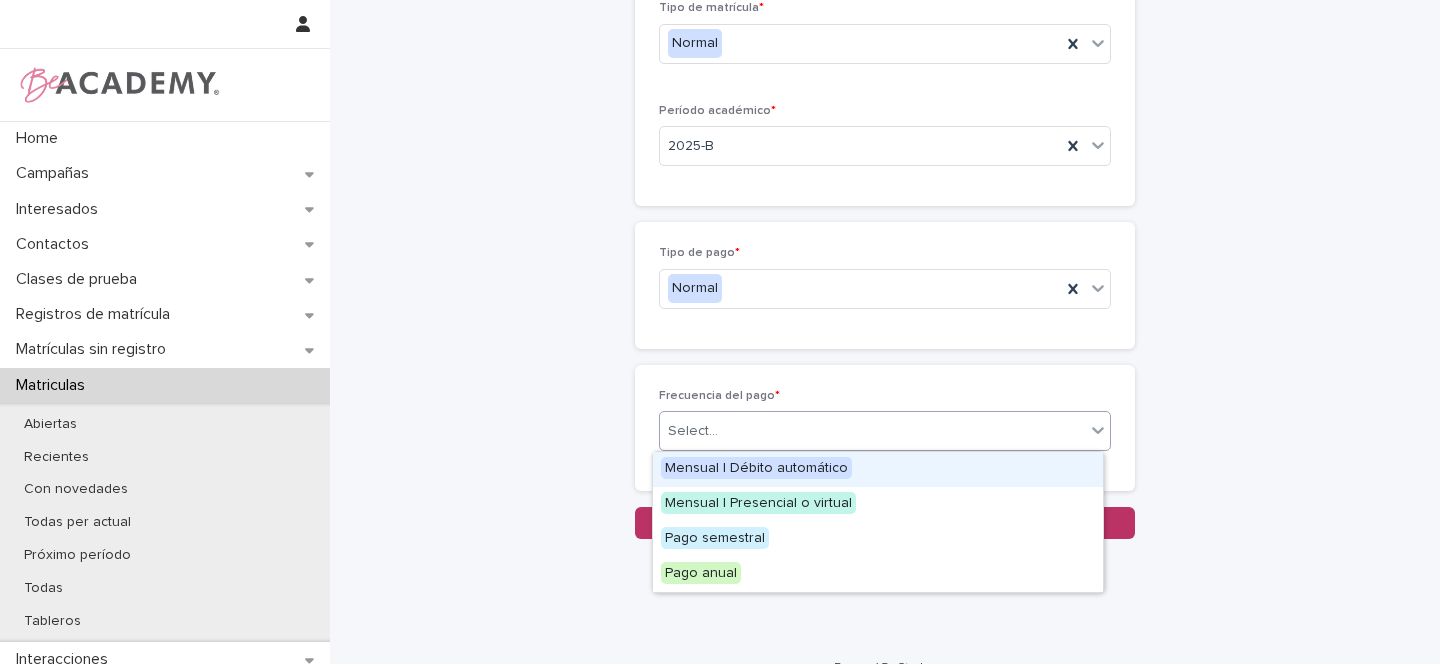click on "Select..." at bounding box center (872, 431) 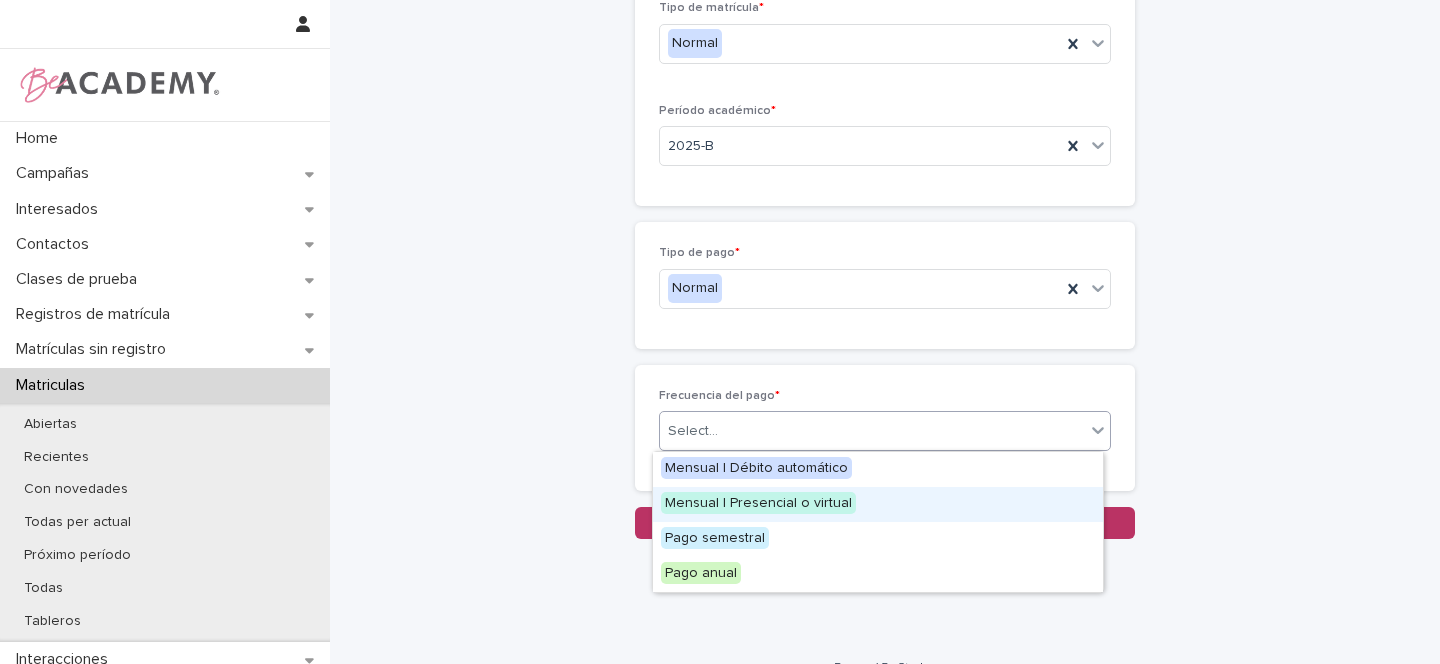 click on "Mensual | Presencial o virtual" at bounding box center [758, 503] 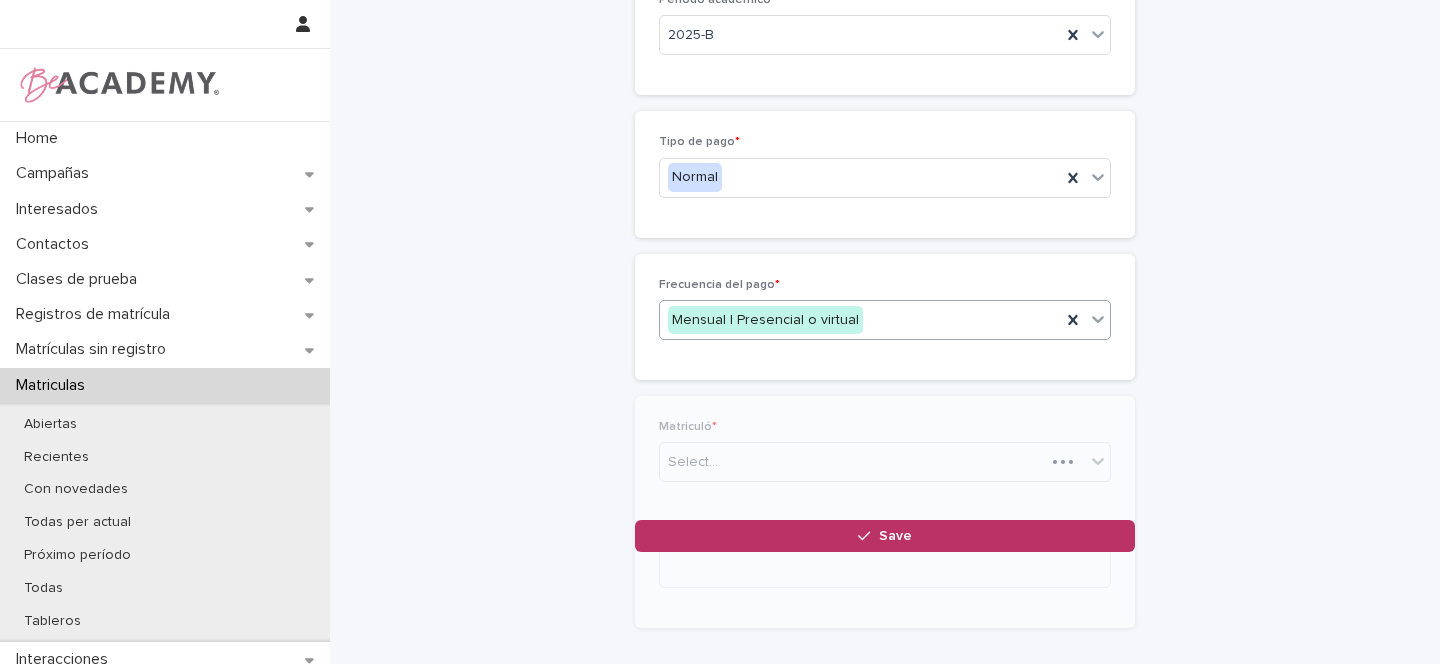 scroll, scrollTop: 466, scrollLeft: 0, axis: vertical 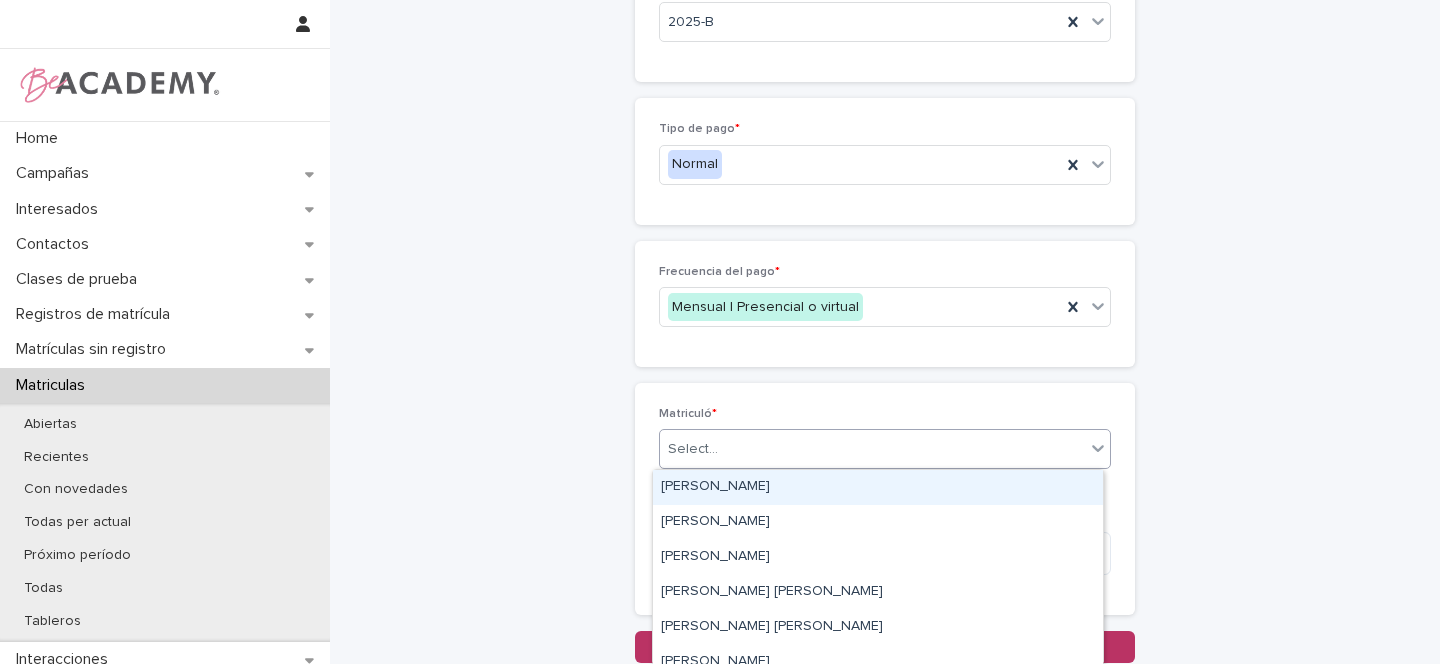 click on "Select..." at bounding box center [872, 449] 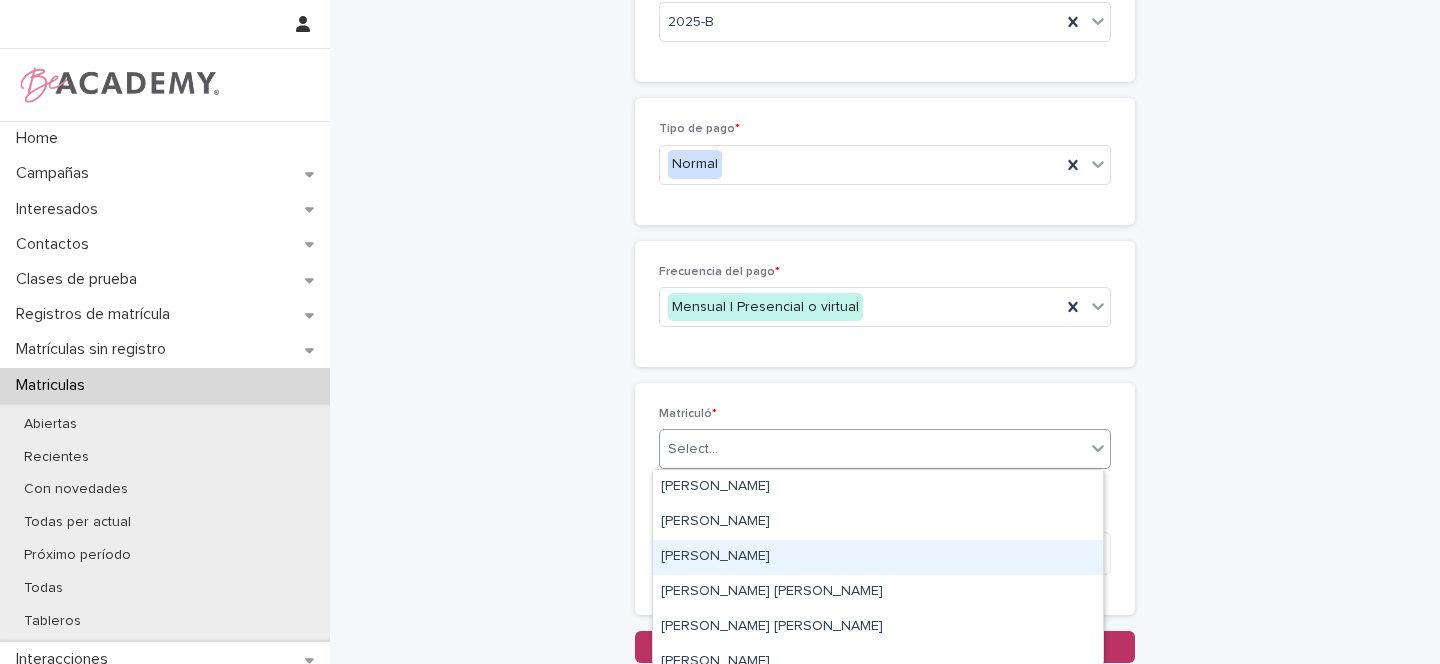 click on "[PERSON_NAME]" at bounding box center (878, 557) 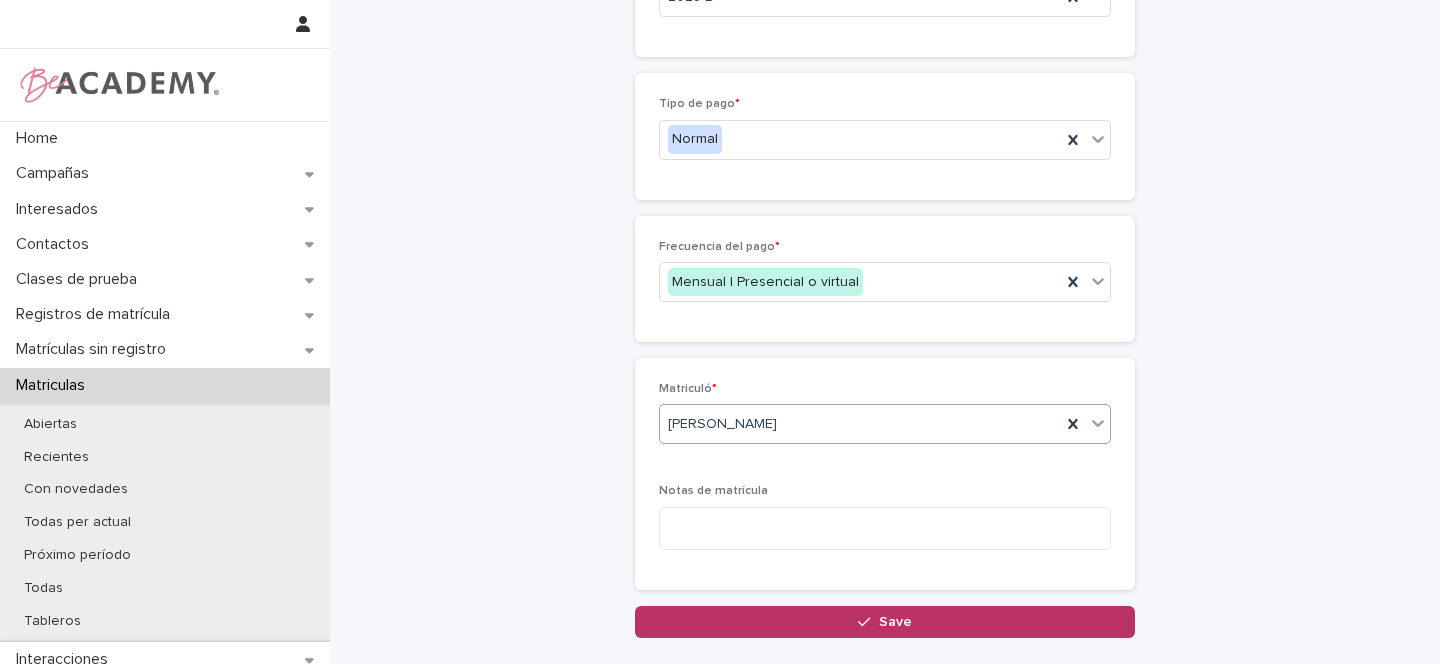 scroll, scrollTop: 492, scrollLeft: 0, axis: vertical 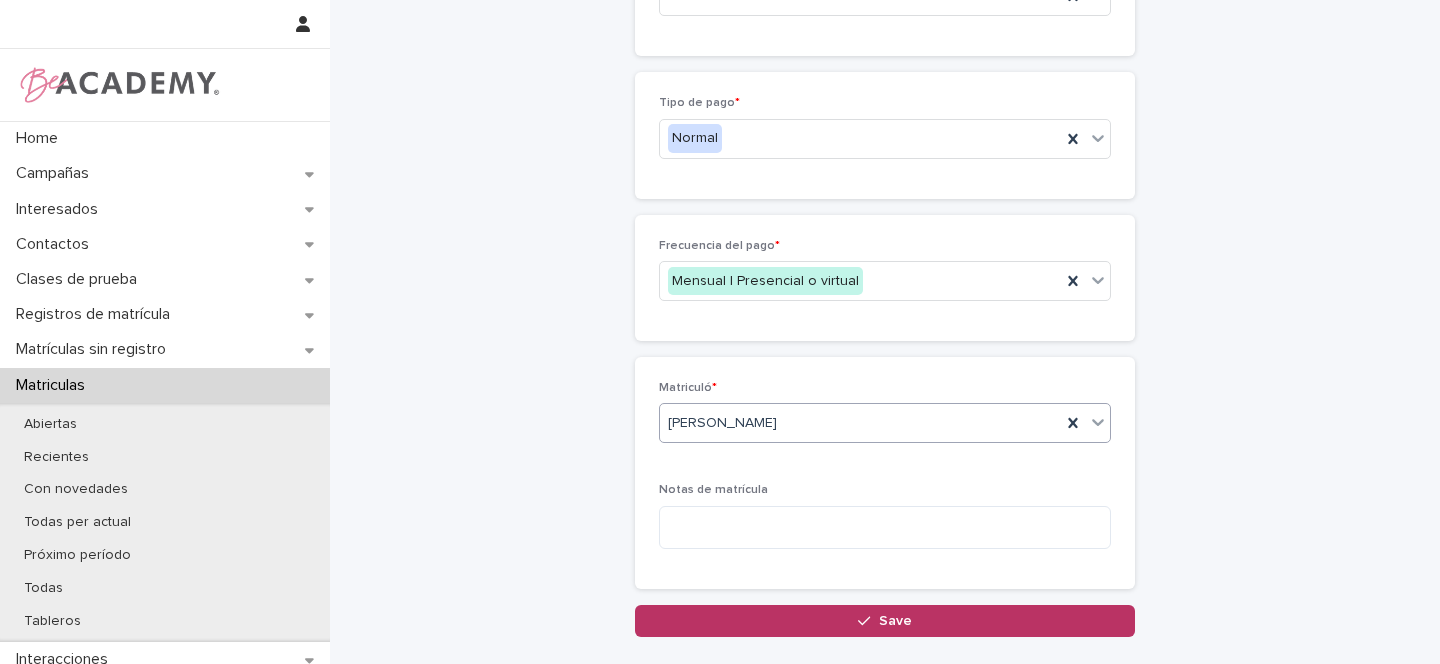 click on "Save" at bounding box center [885, 621] 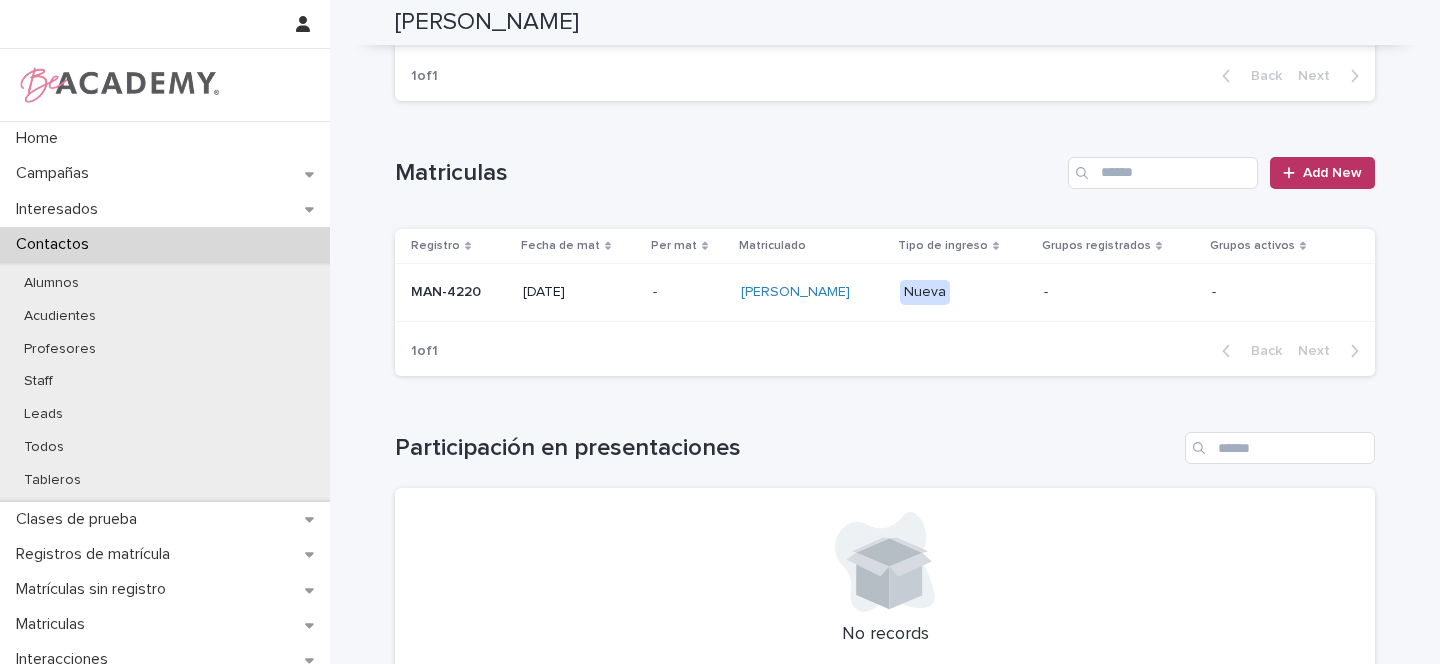 scroll, scrollTop: 368, scrollLeft: 0, axis: vertical 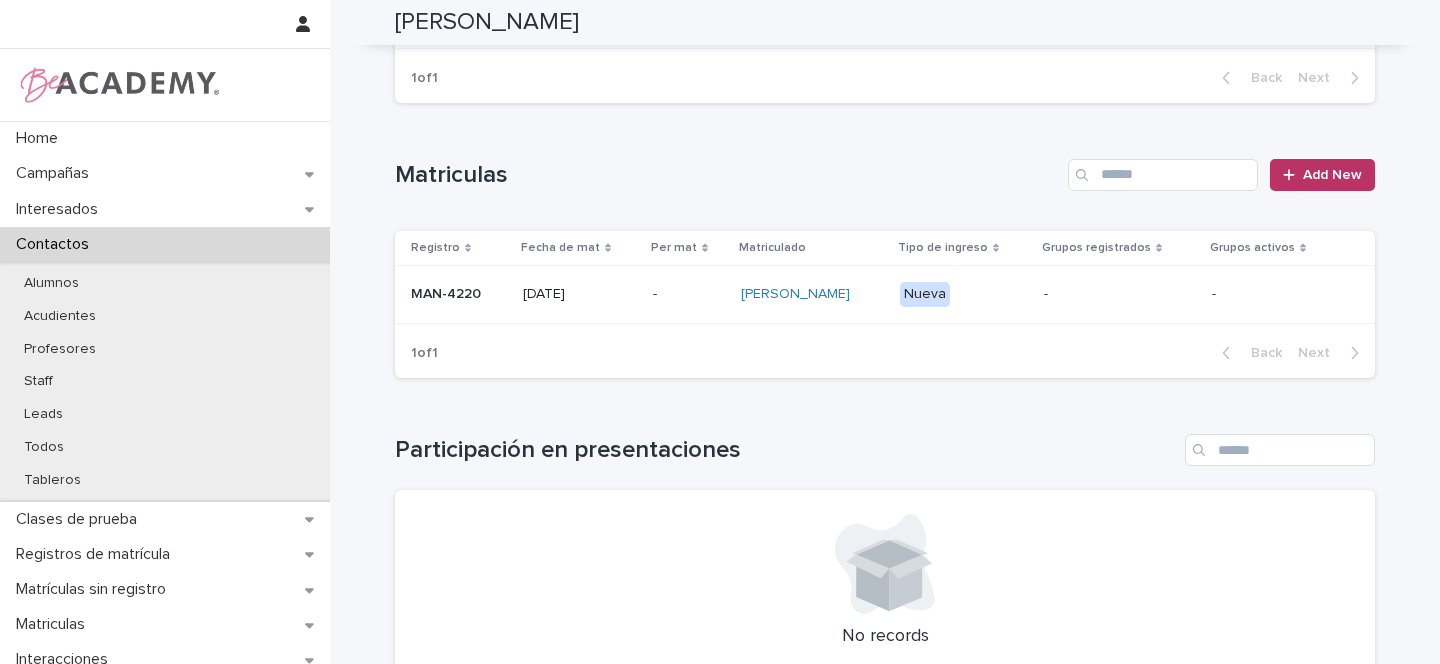 click on "MAN-4220" at bounding box center [459, 294] 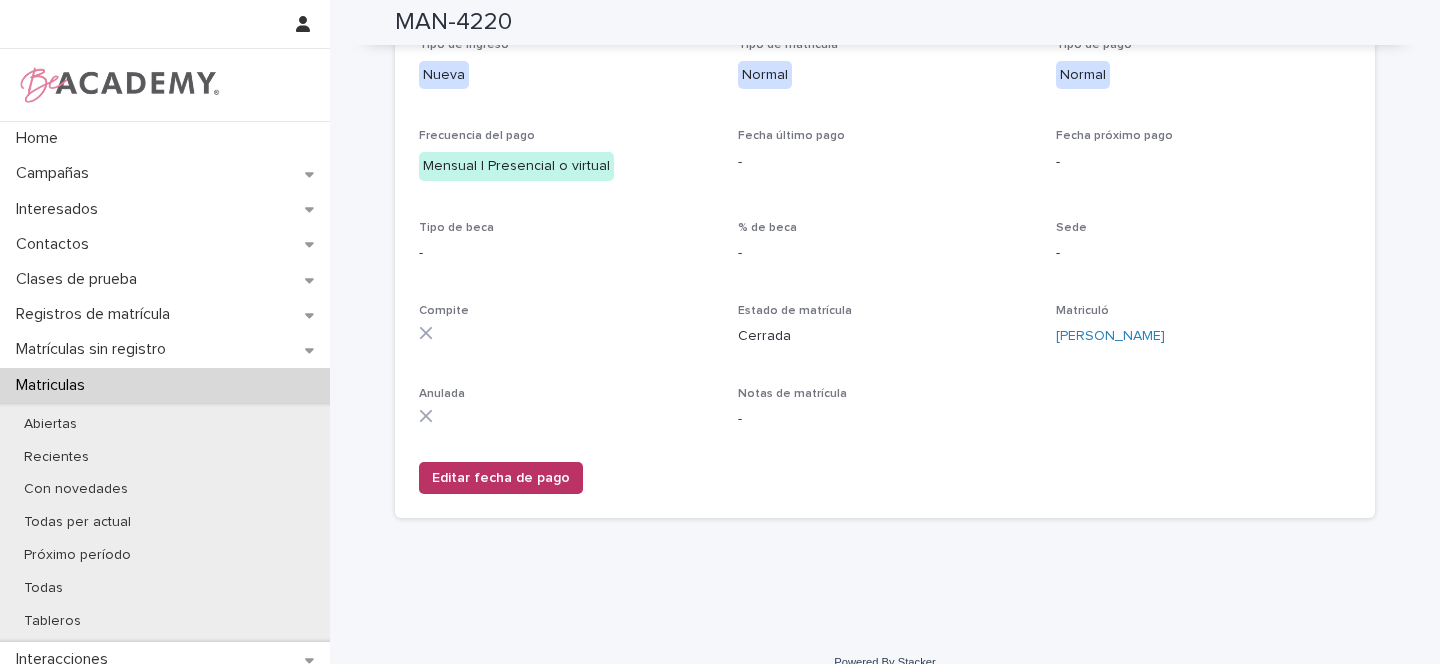 scroll, scrollTop: 0, scrollLeft: 0, axis: both 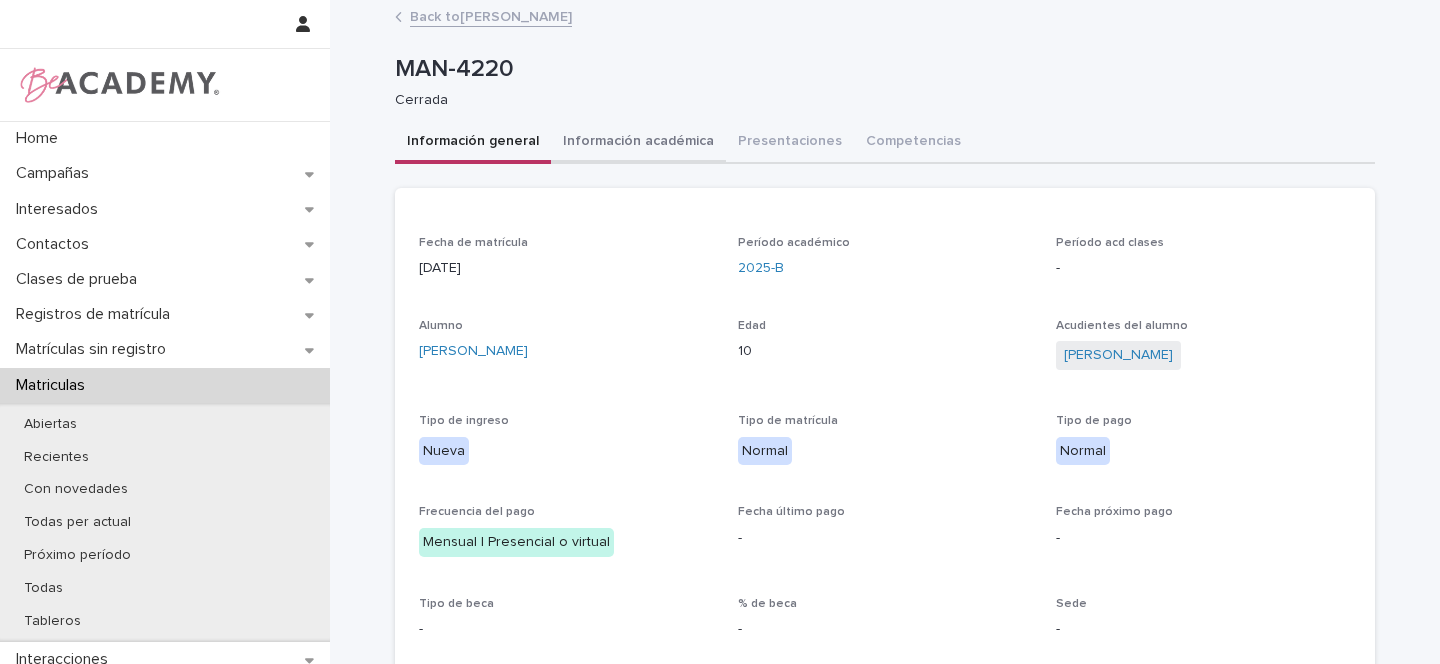 click on "Información académica" at bounding box center [638, 143] 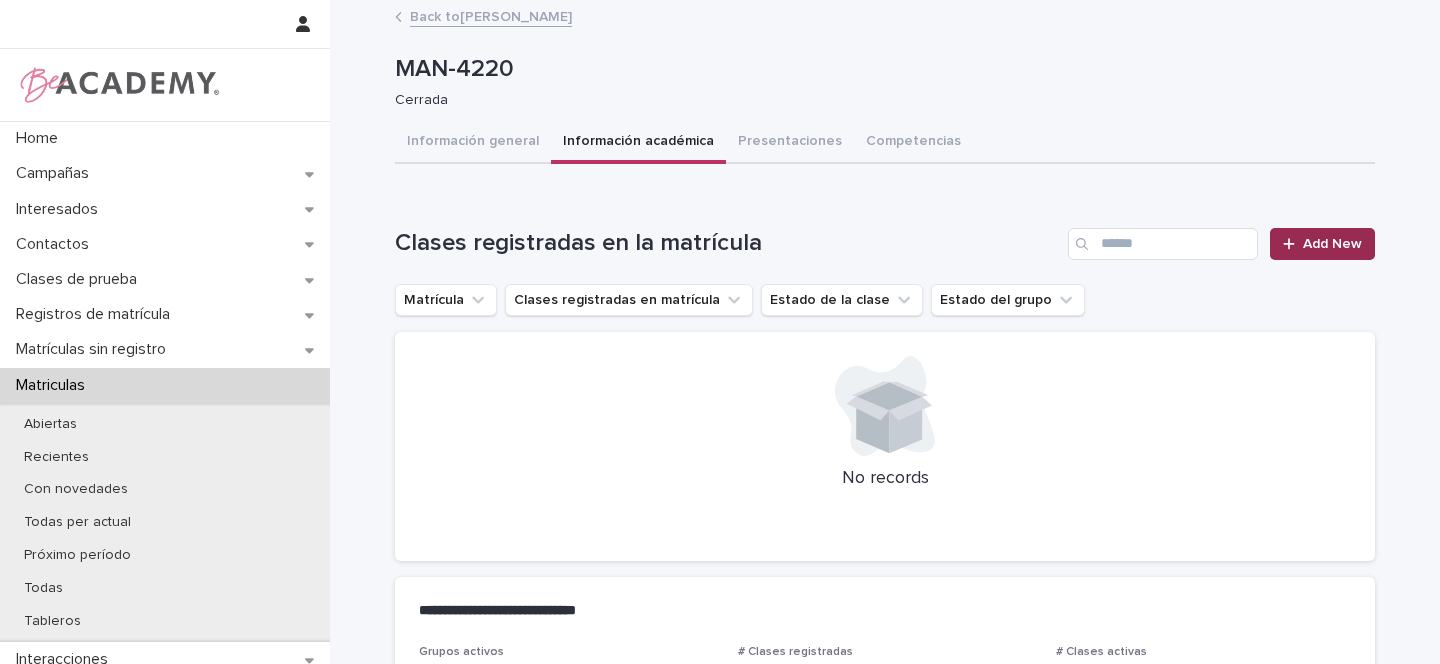 click on "Add New" at bounding box center [1332, 244] 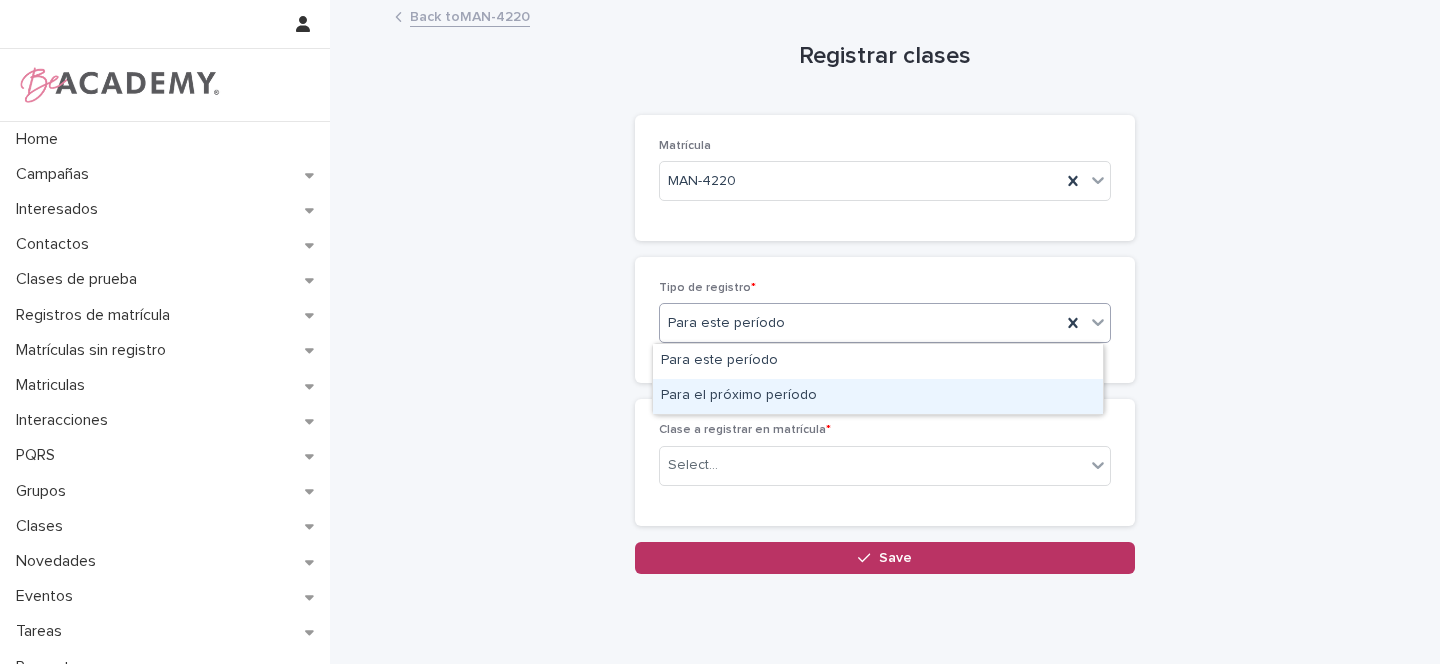 click on "Para el próximo período" at bounding box center [878, 396] 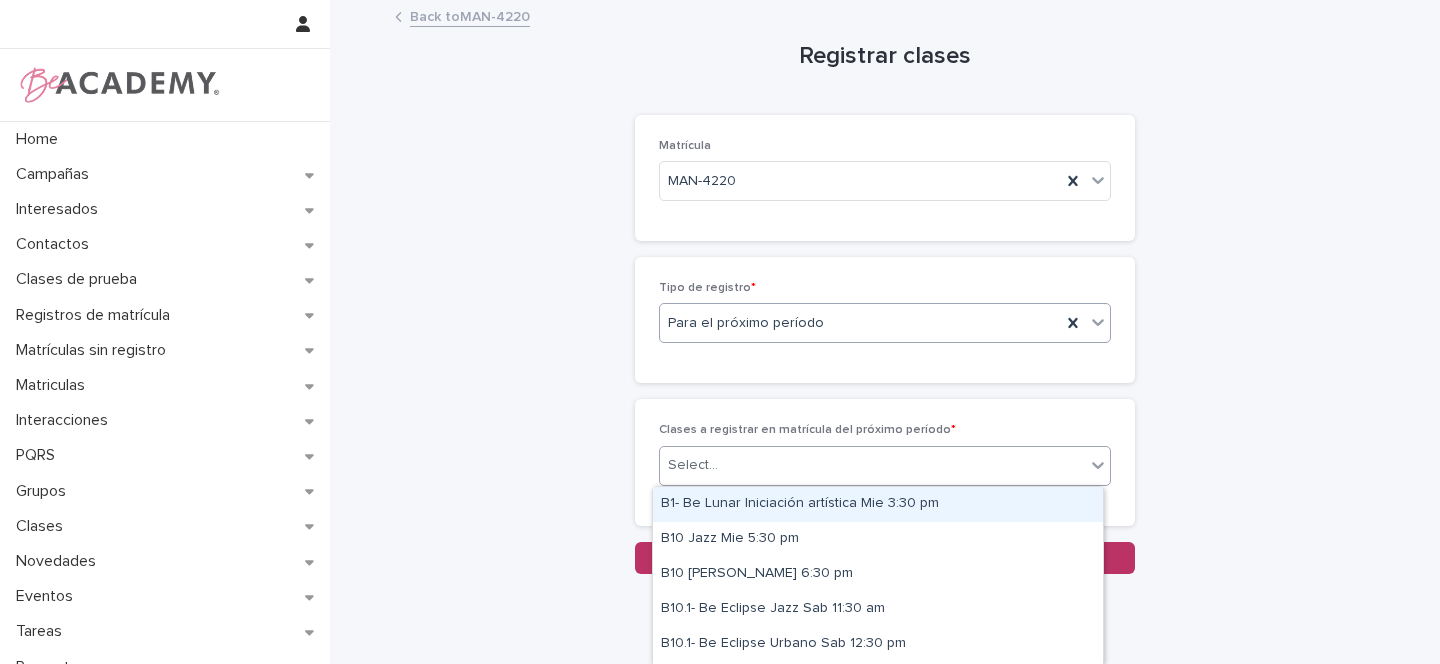 click on "Select..." at bounding box center [872, 465] 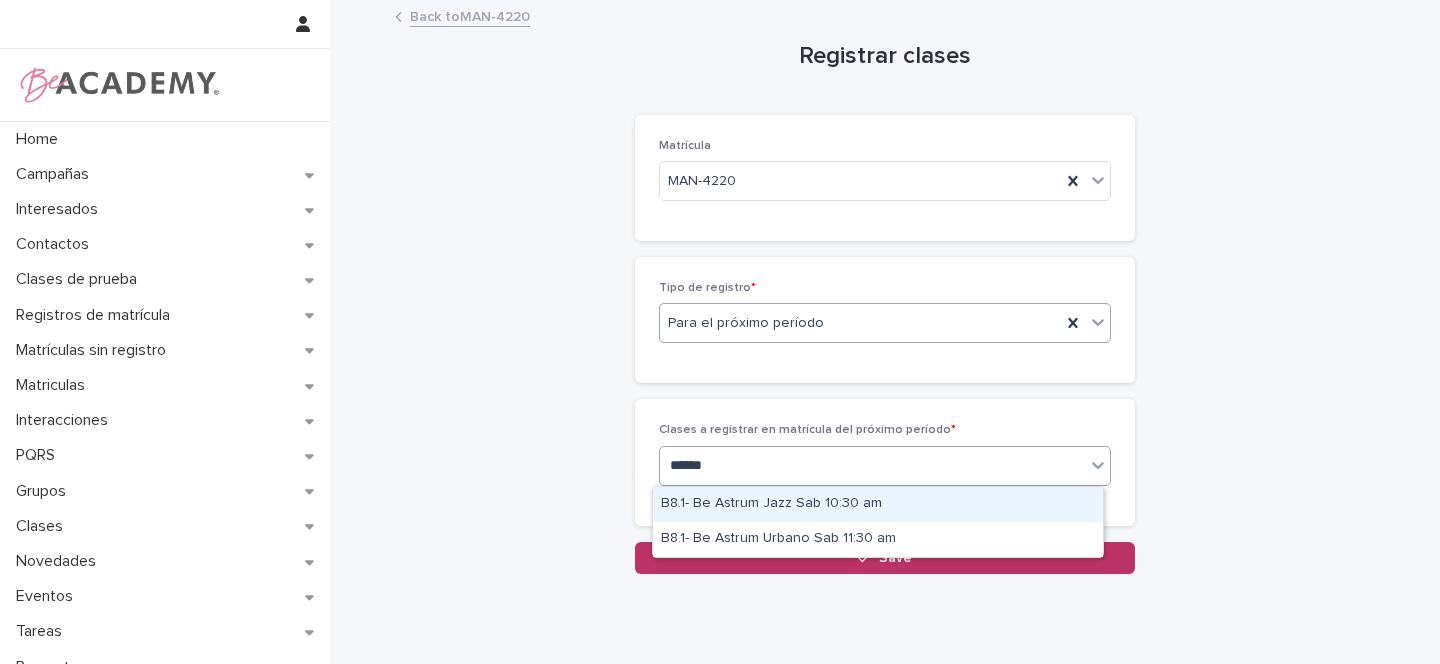 type on "*******" 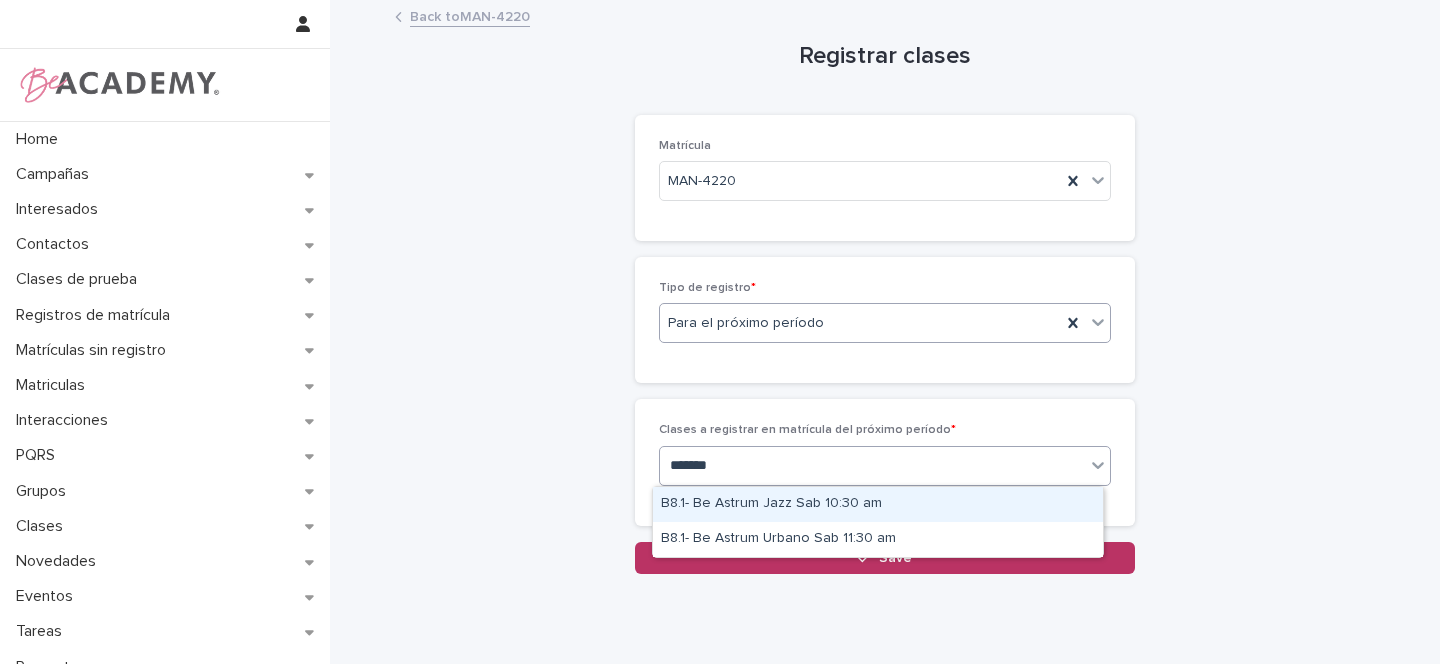 click on "B8.1- Be Astrum Jazz Sab 10:30 am" at bounding box center (878, 504) 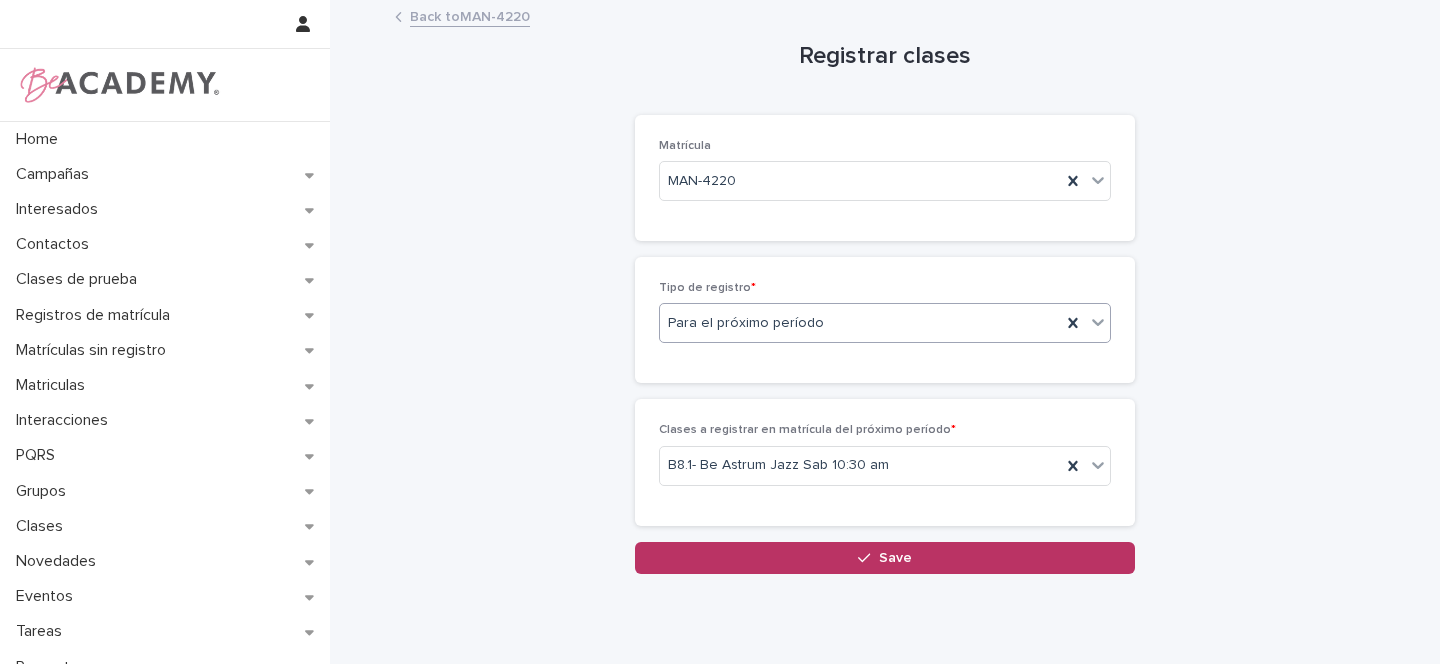 click on "Save" at bounding box center (895, 558) 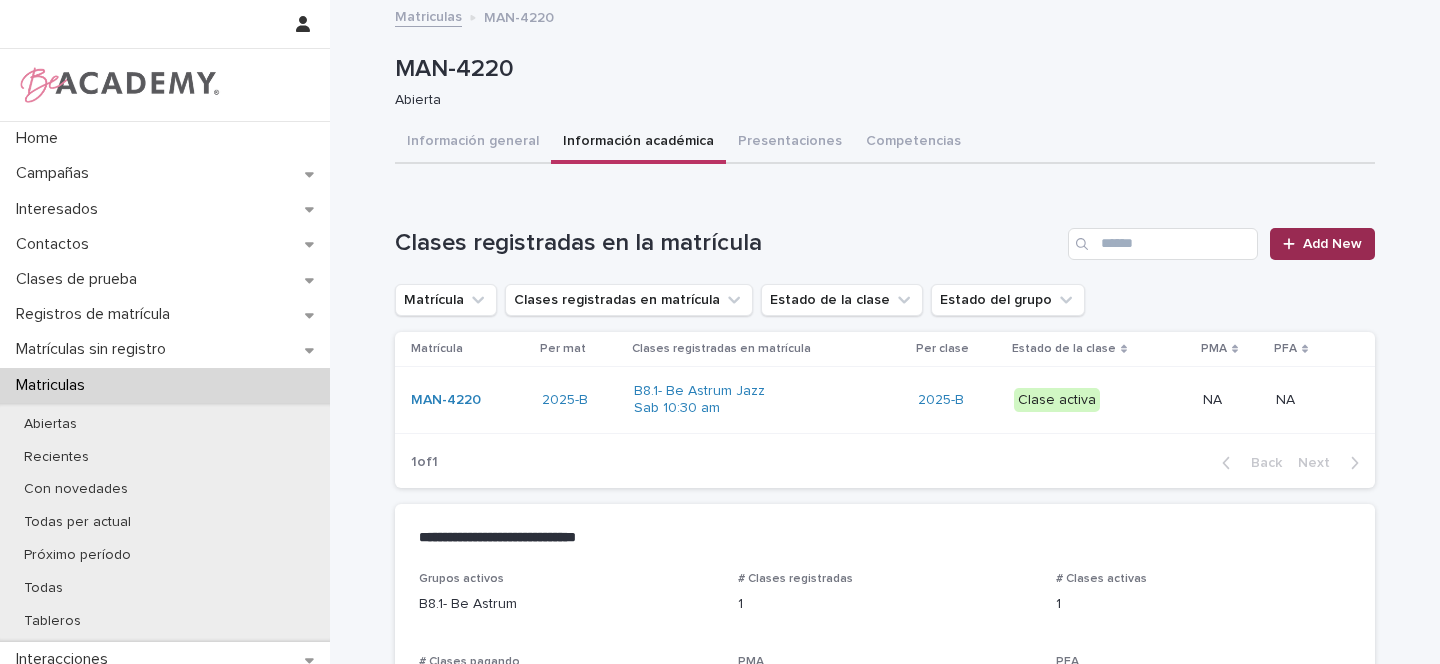 click on "Add New" at bounding box center [1332, 244] 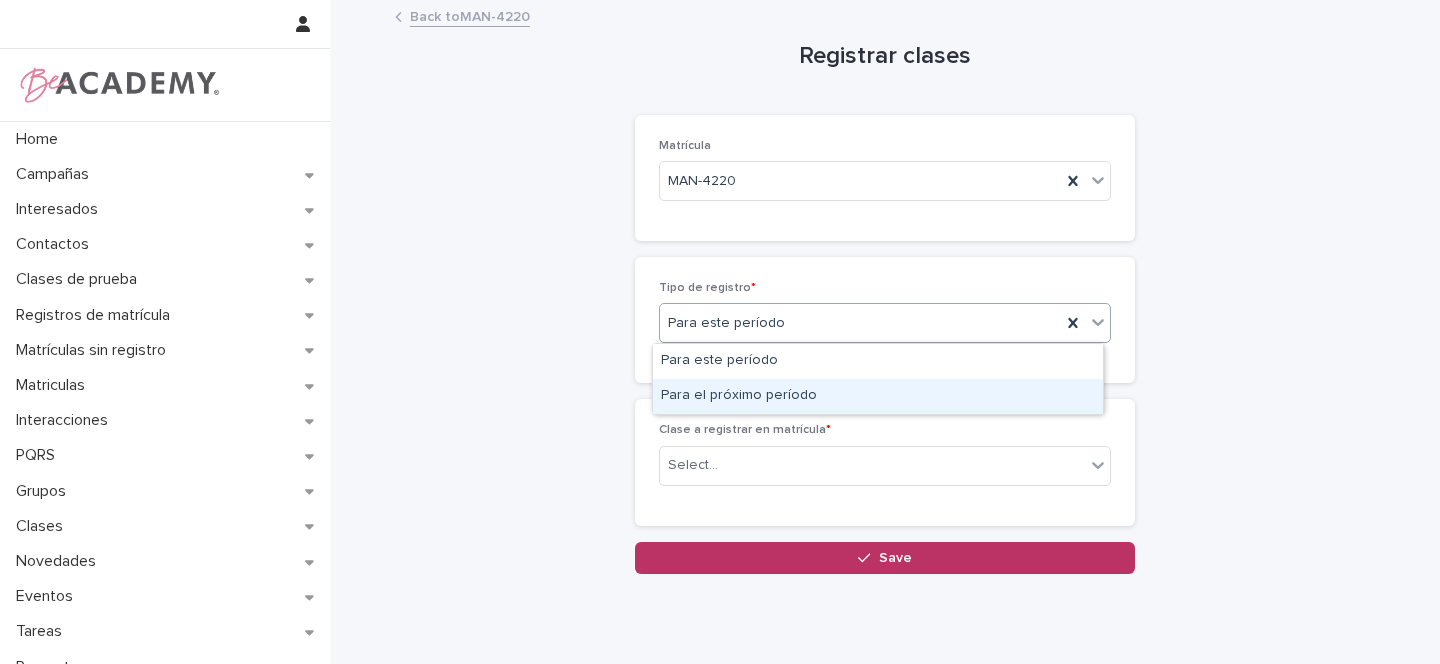 click on "Para el próximo período" at bounding box center (878, 396) 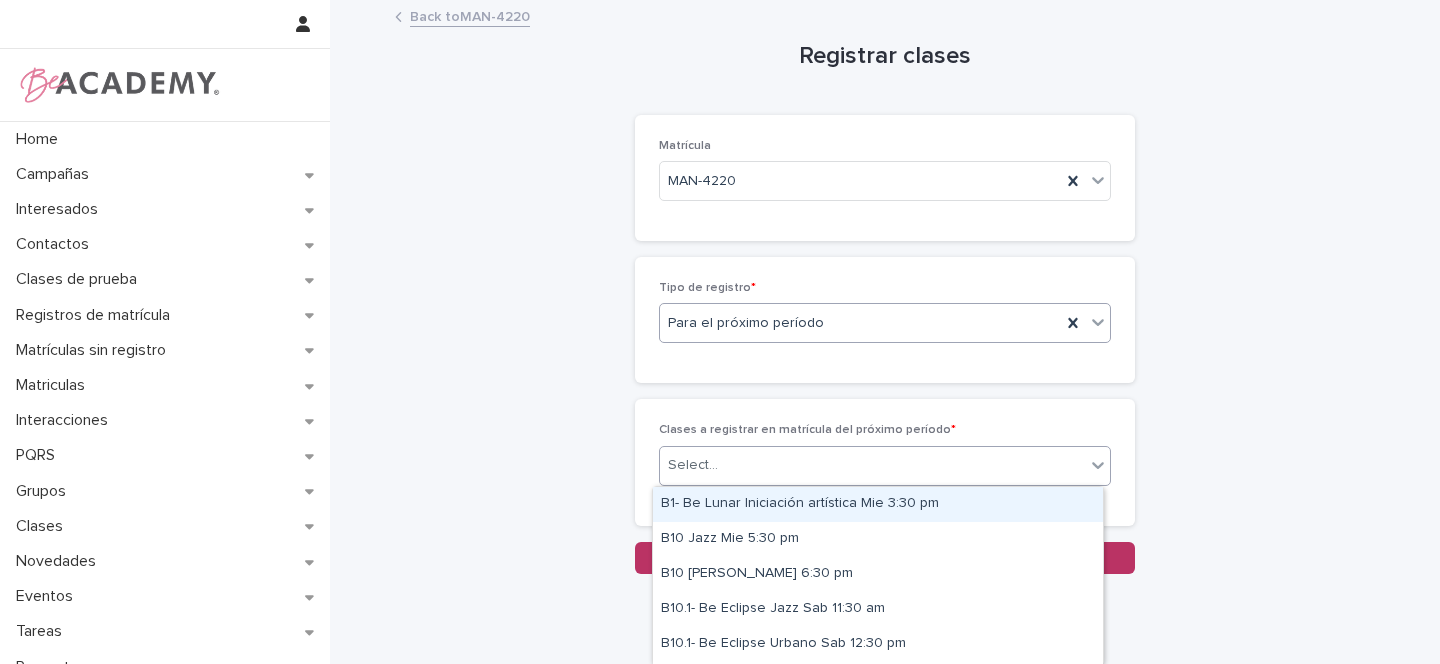 click on "Select..." at bounding box center (693, 465) 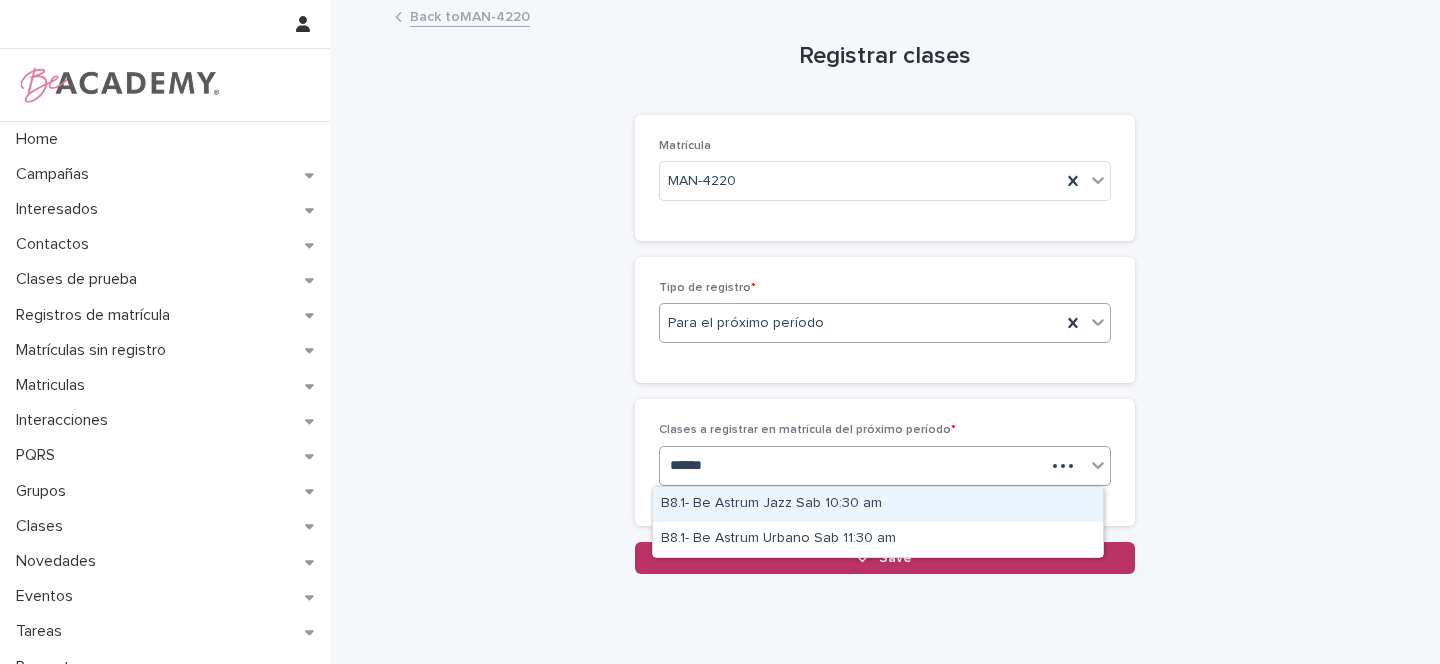 type on "*******" 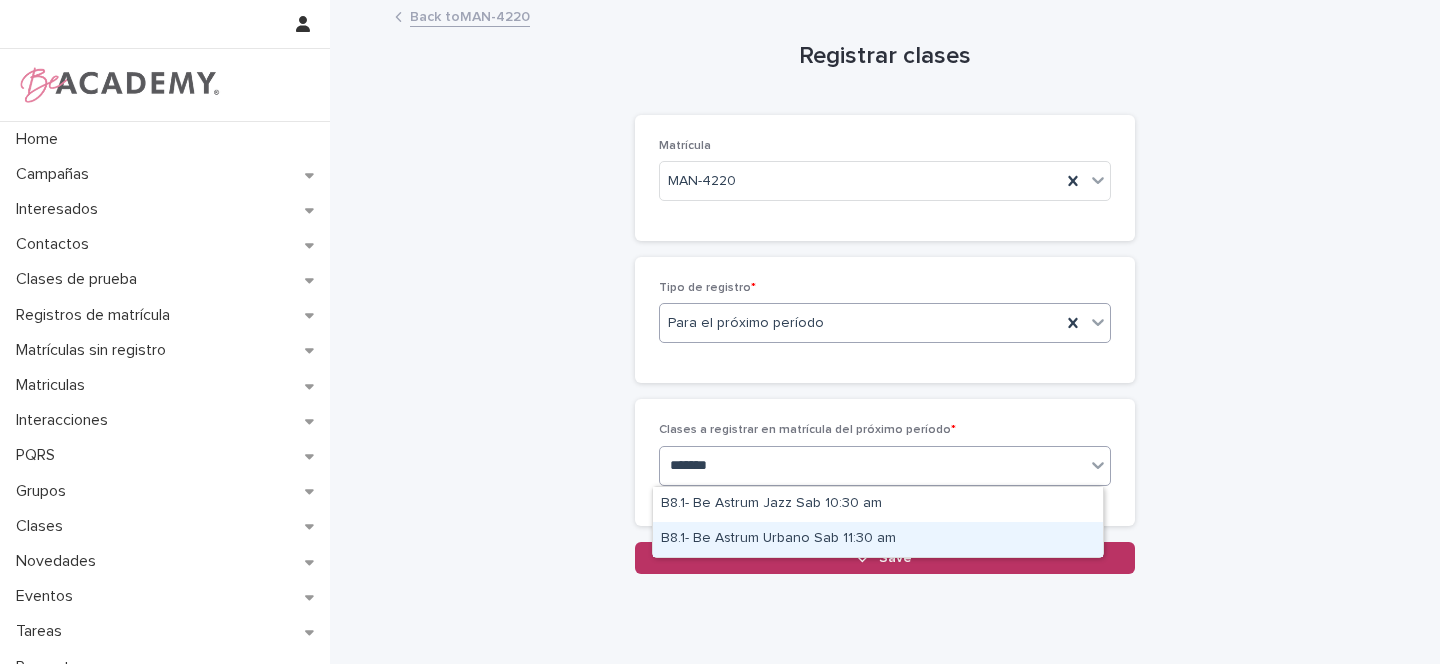 click on "B8.1- Be Astrum Urbano Sab 11:30 am" at bounding box center [878, 539] 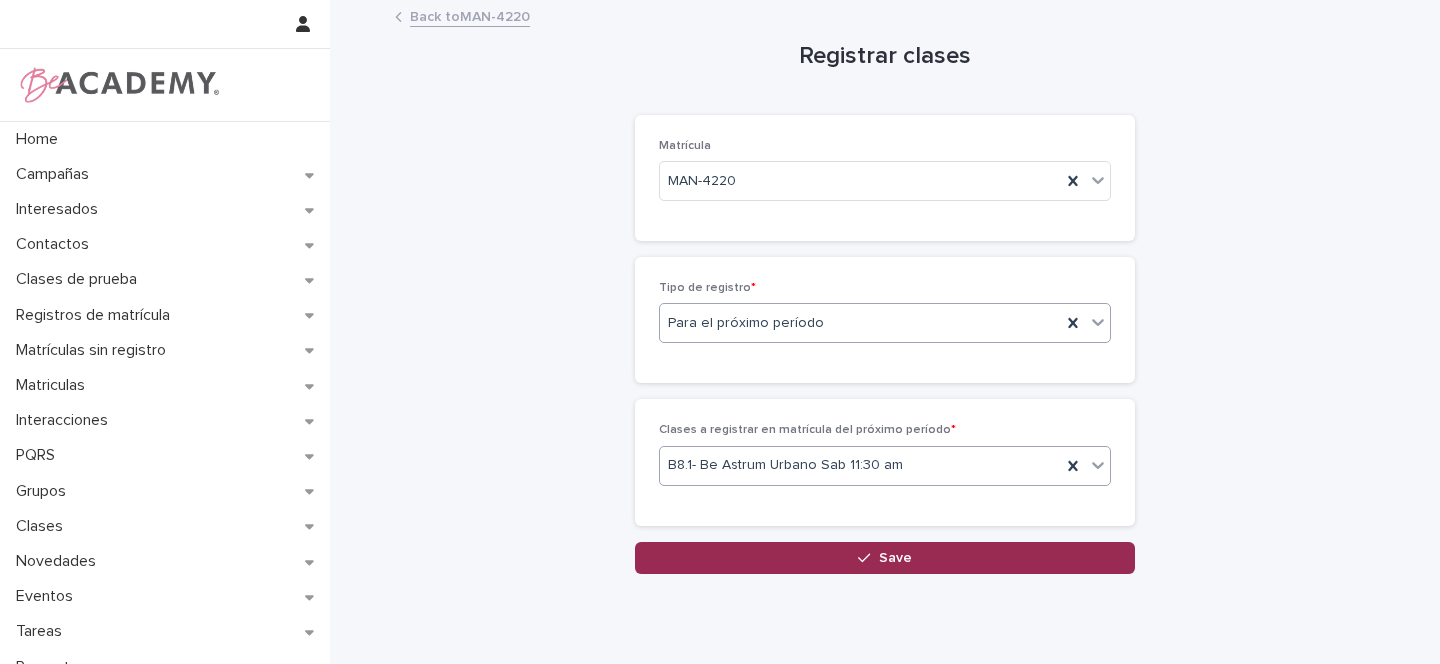 click on "Save" at bounding box center (895, 558) 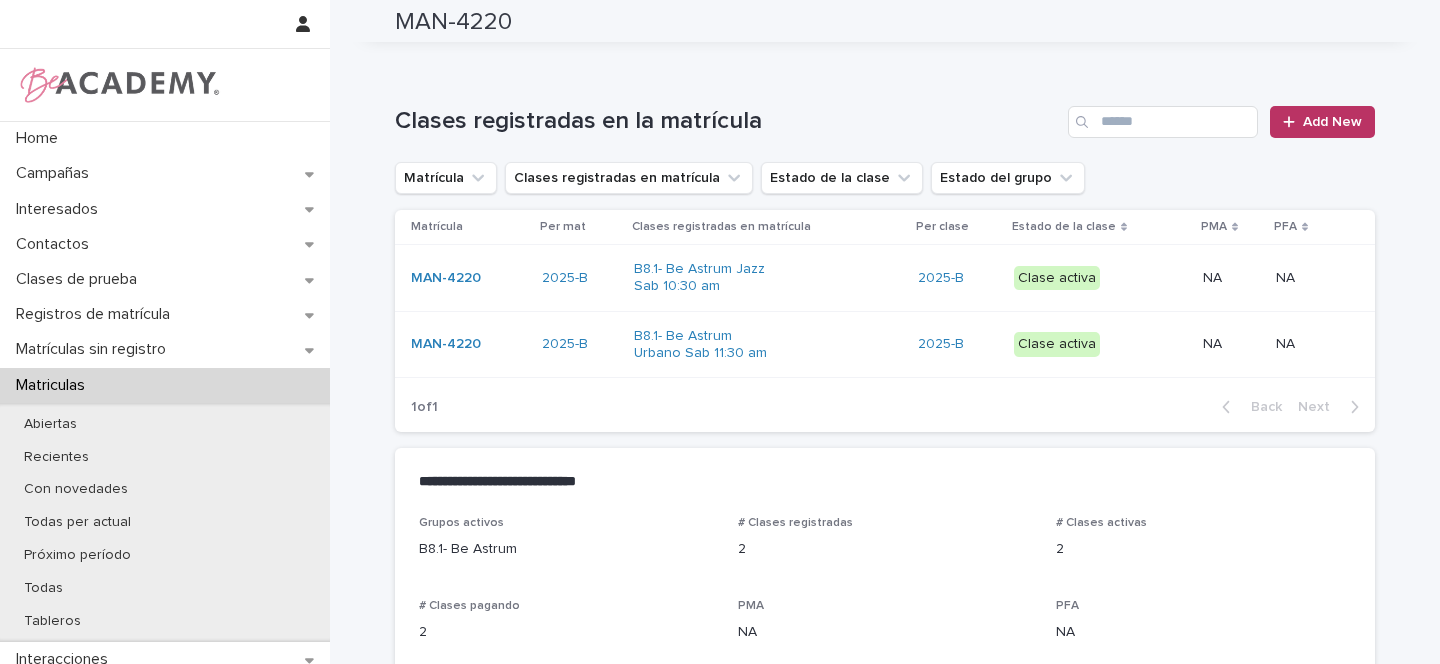 scroll, scrollTop: 0, scrollLeft: 0, axis: both 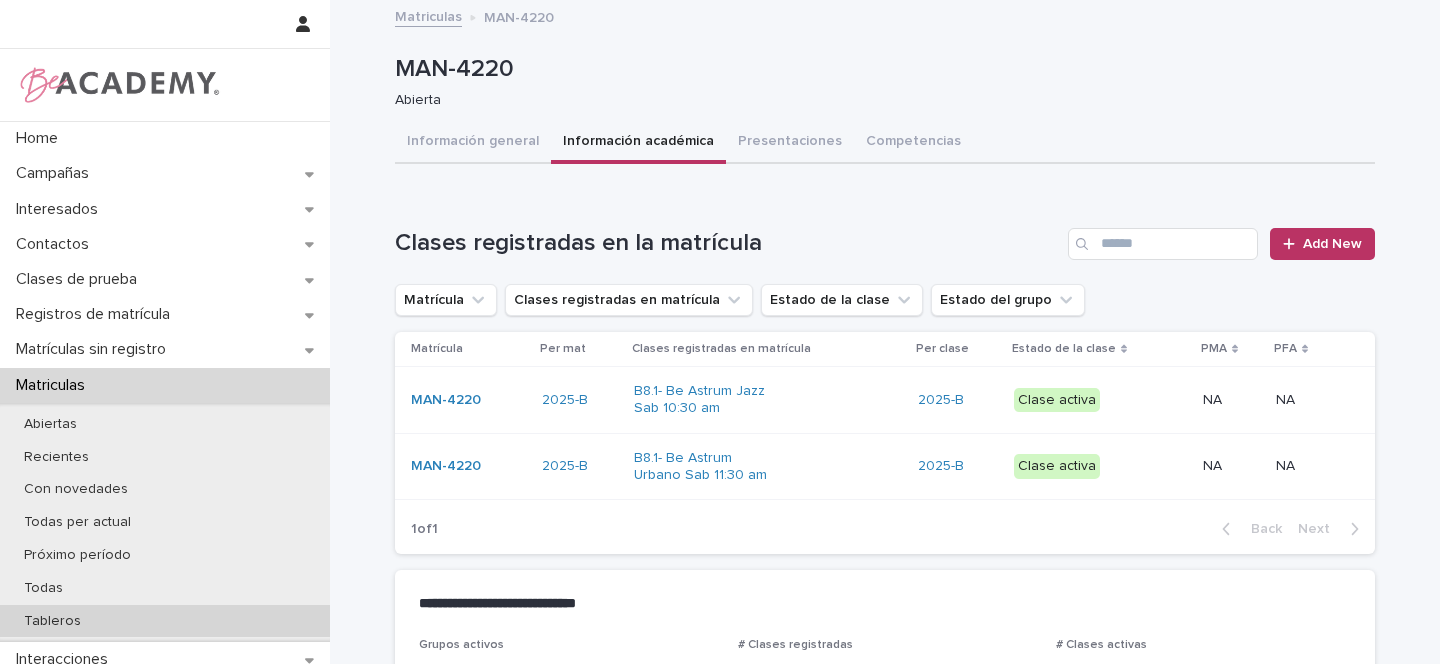 click on "Tableros" at bounding box center (52, 621) 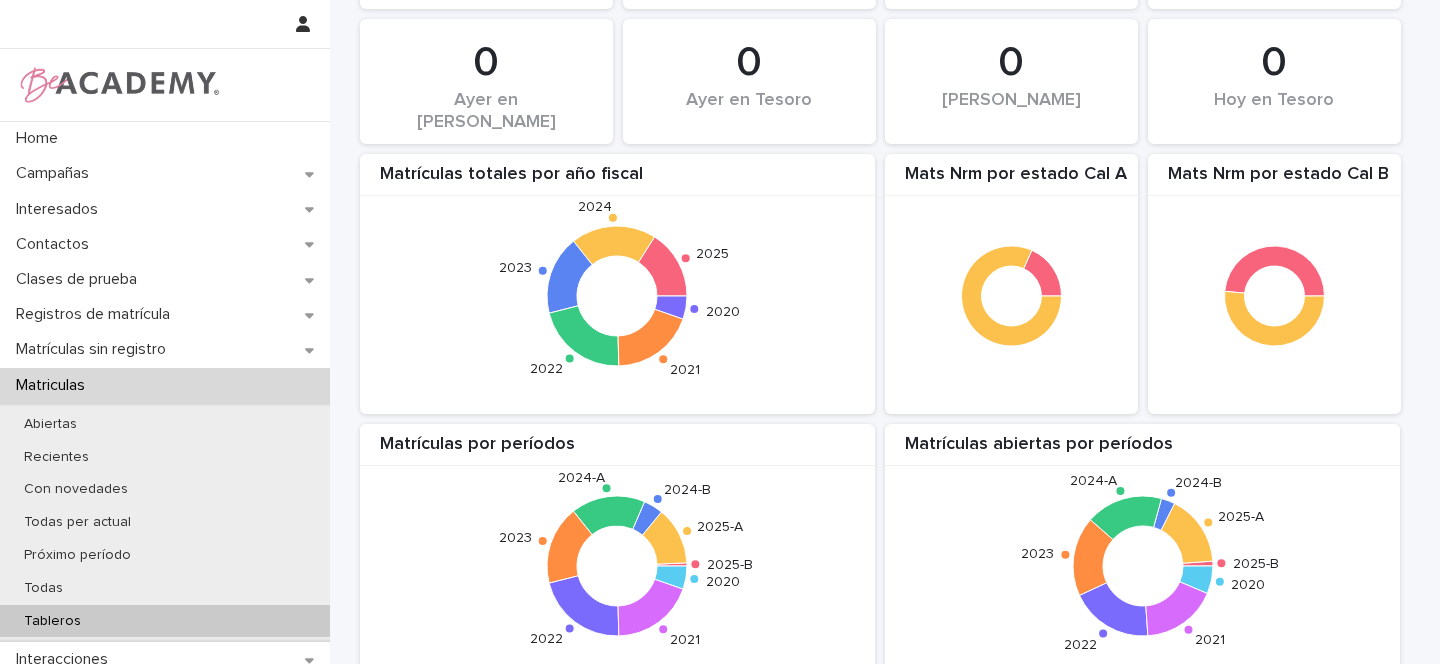 scroll, scrollTop: 0, scrollLeft: 0, axis: both 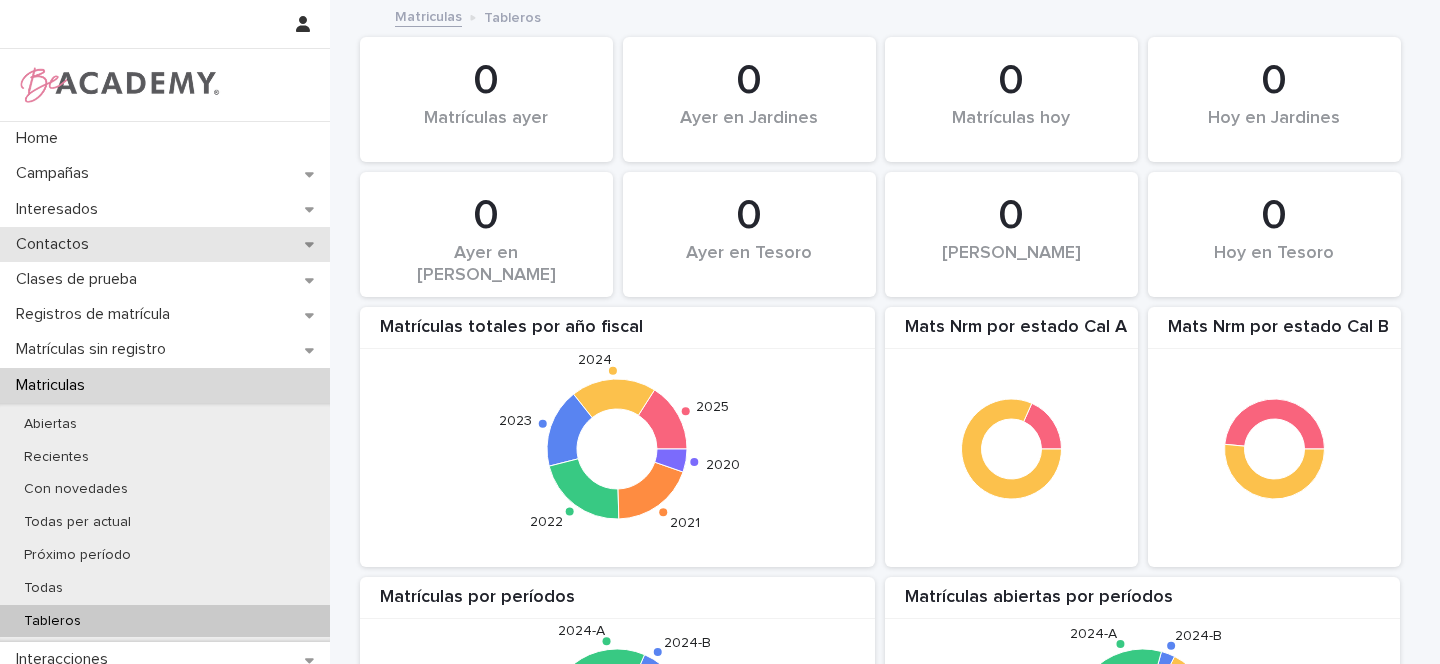 click 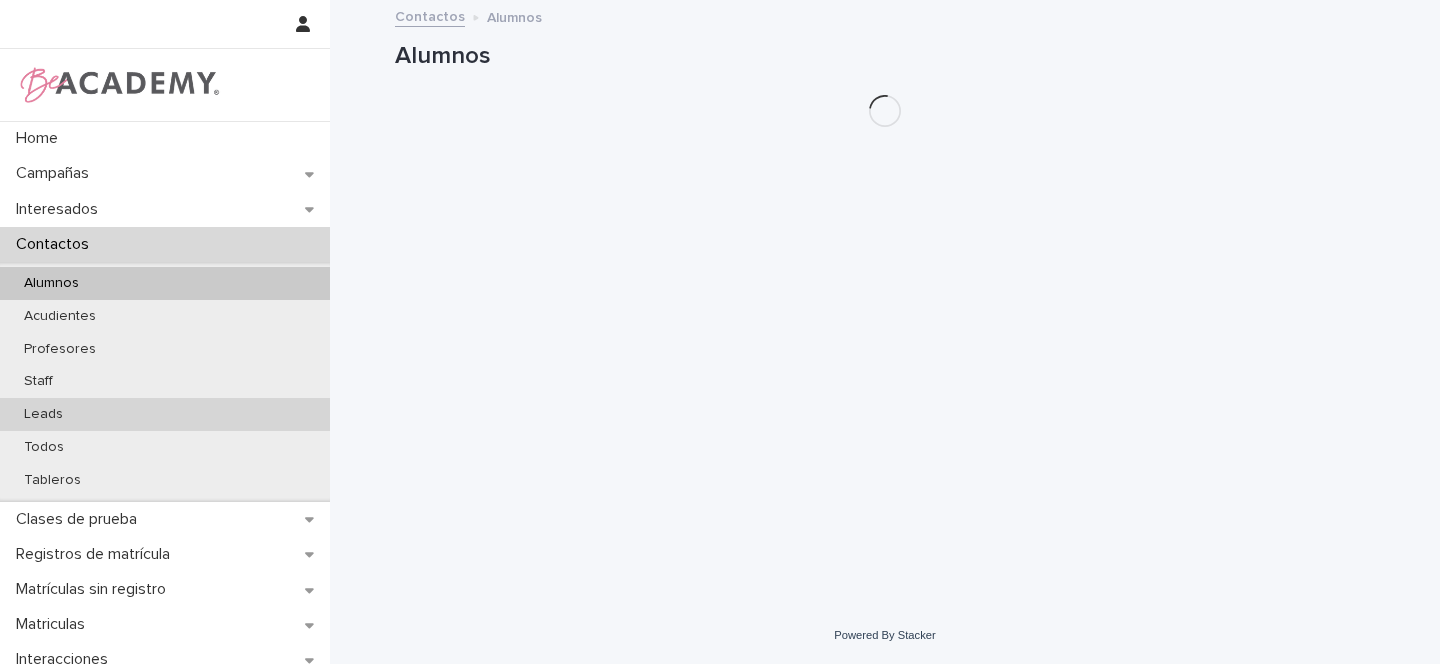 click on "Leads" at bounding box center (43, 414) 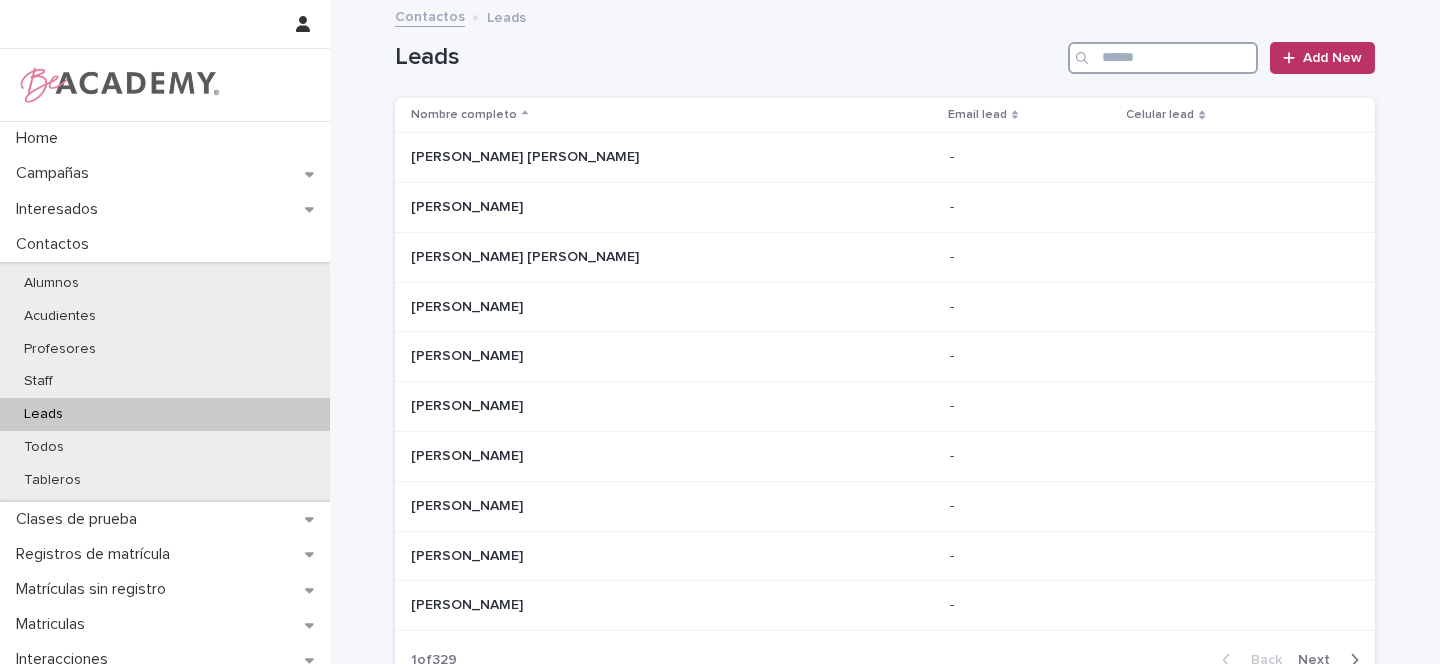 click at bounding box center (1163, 58) 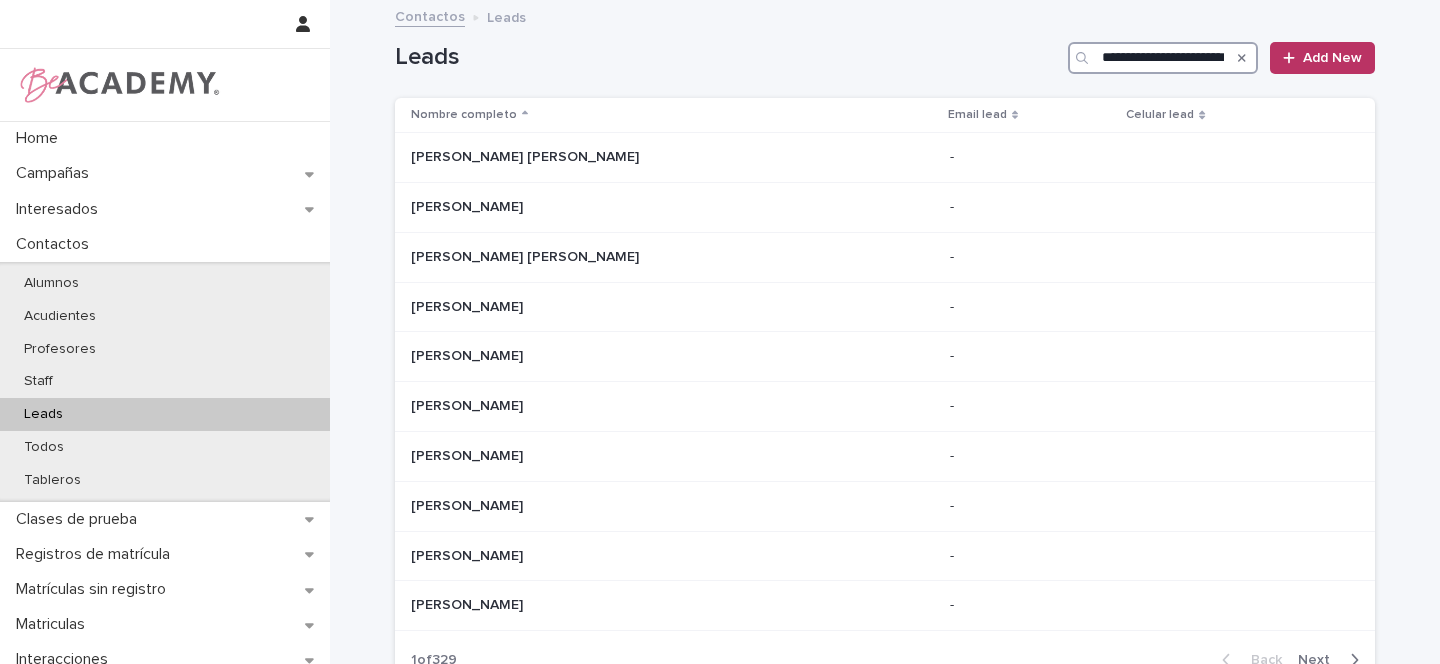 scroll, scrollTop: 0, scrollLeft: 44, axis: horizontal 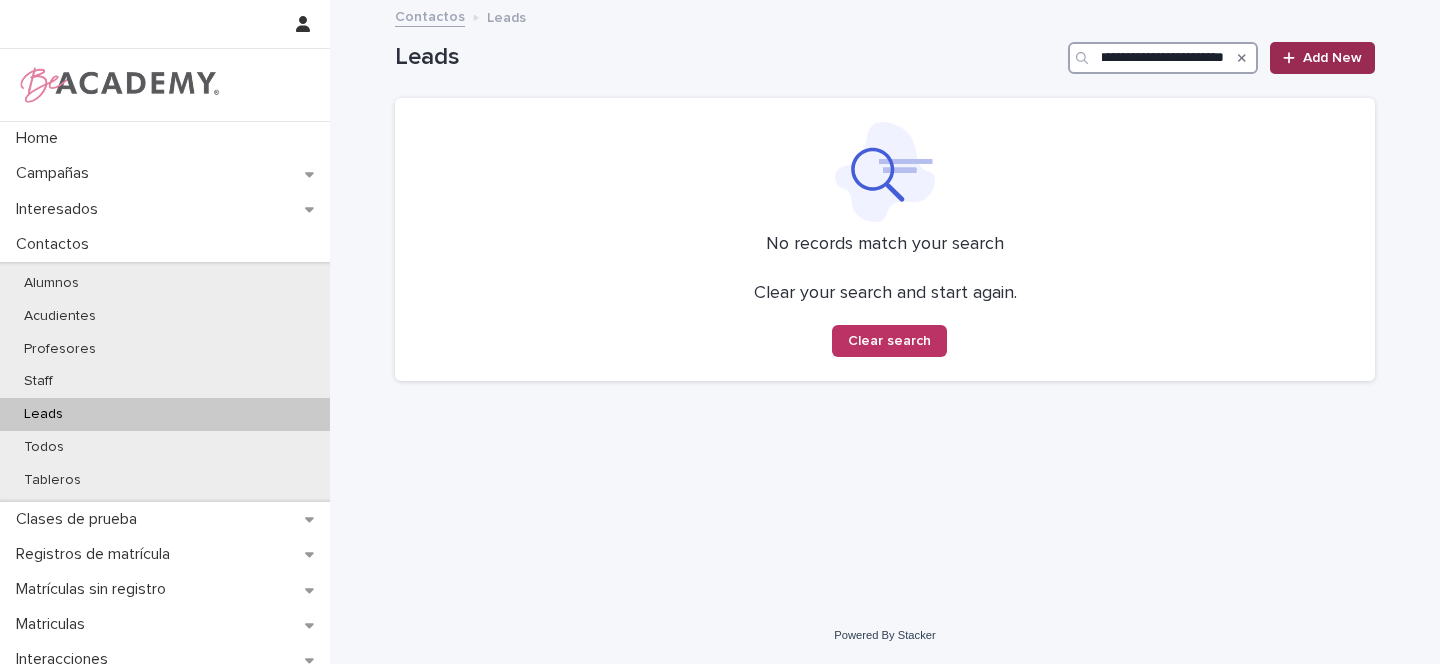 type on "**********" 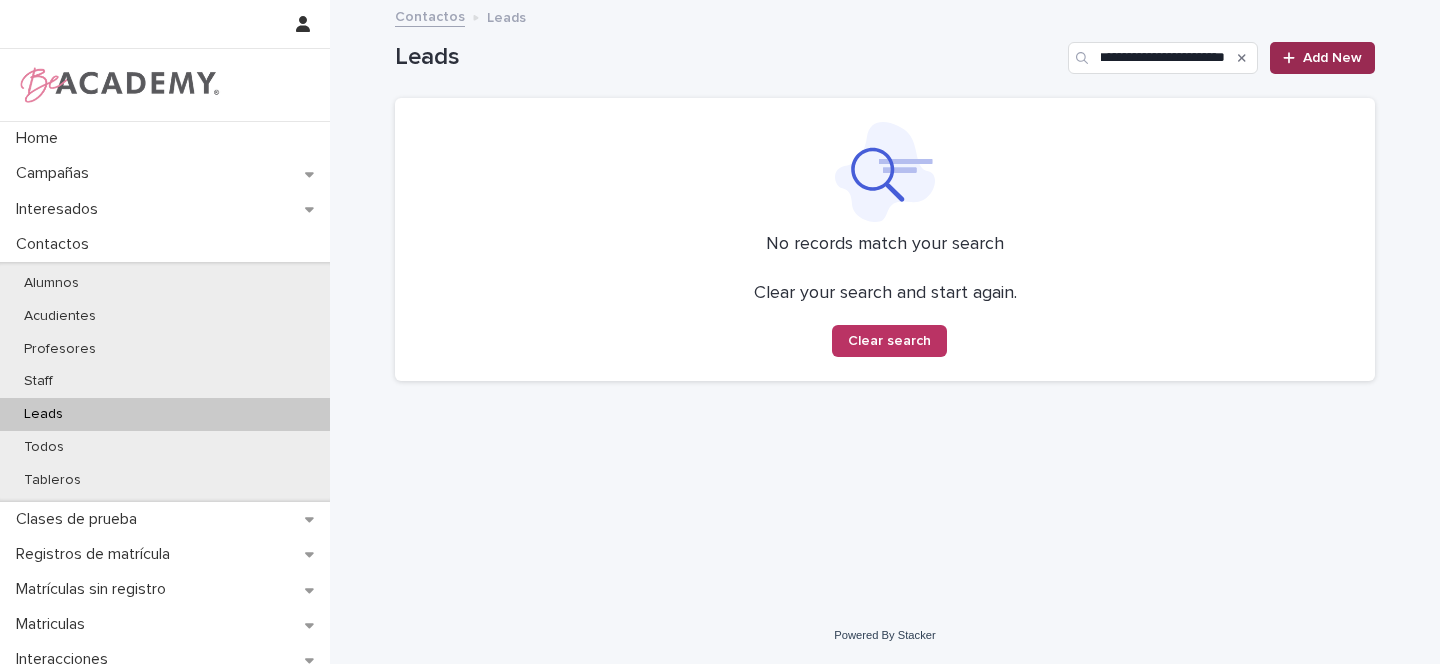 scroll, scrollTop: 0, scrollLeft: 0, axis: both 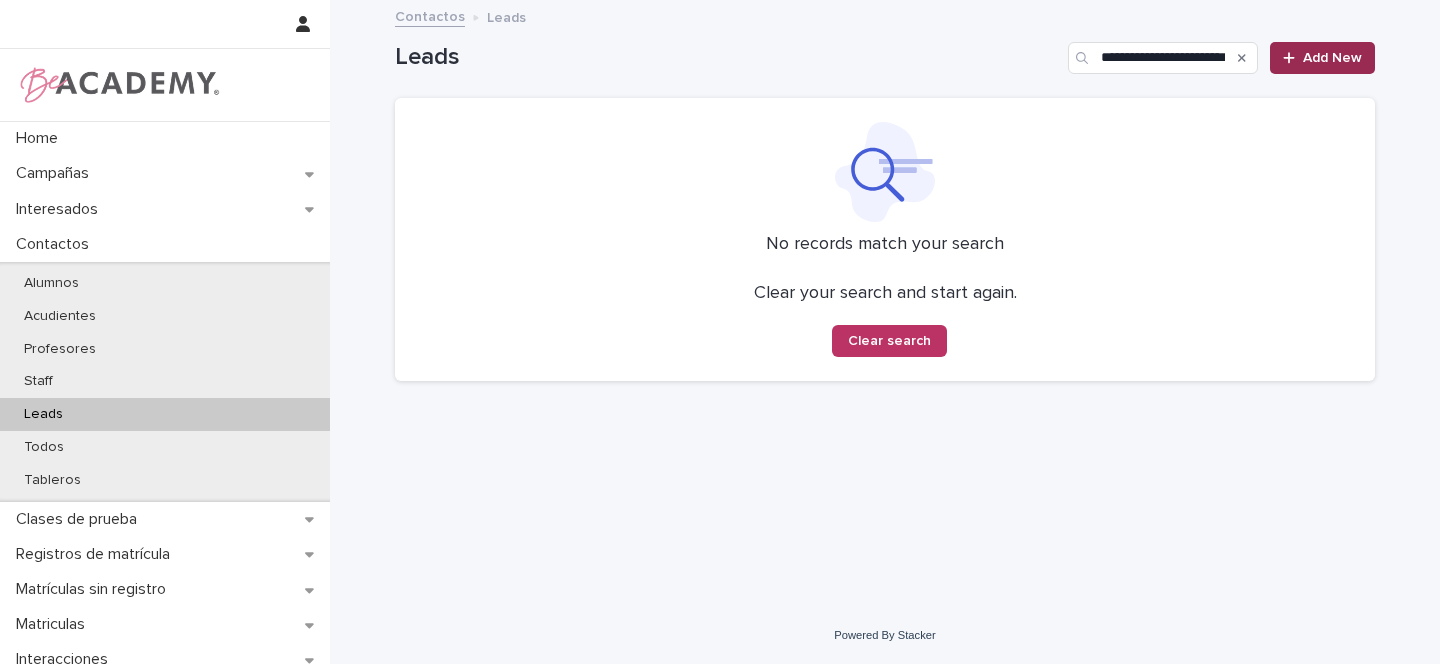 click on "Add New" at bounding box center [1332, 58] 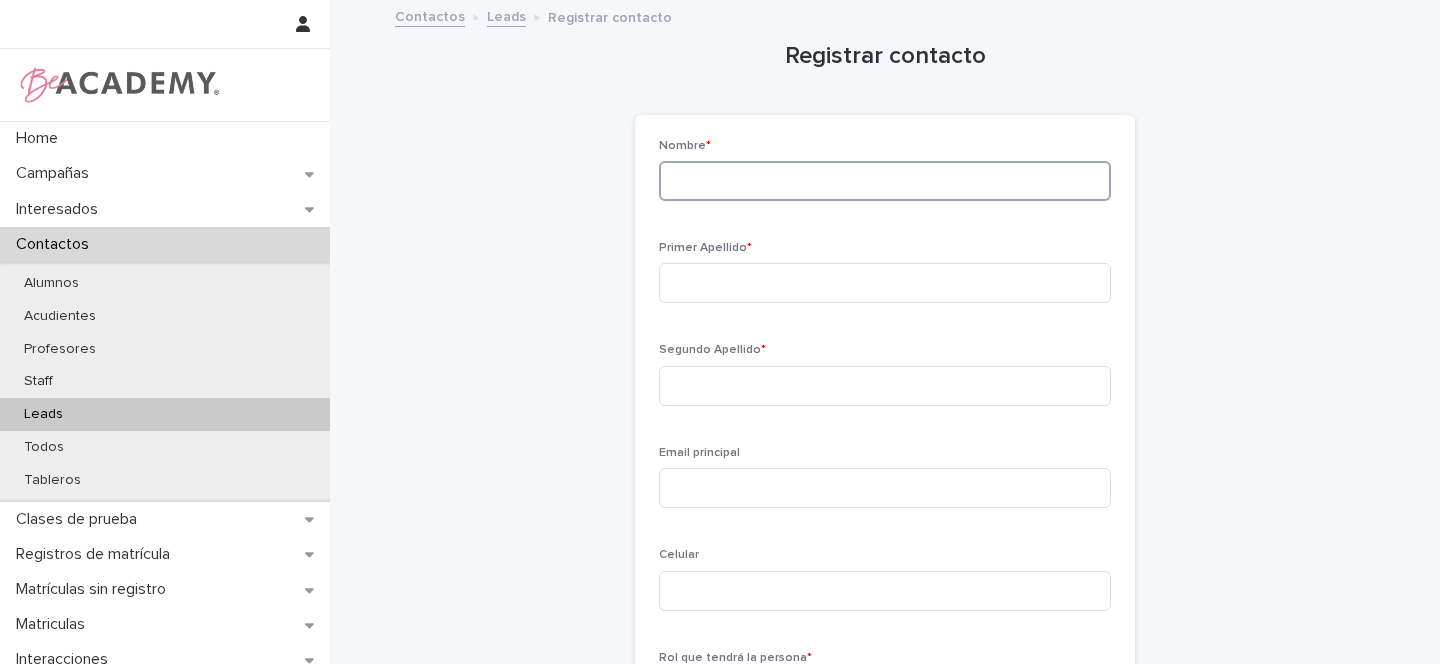 click at bounding box center (885, 181) 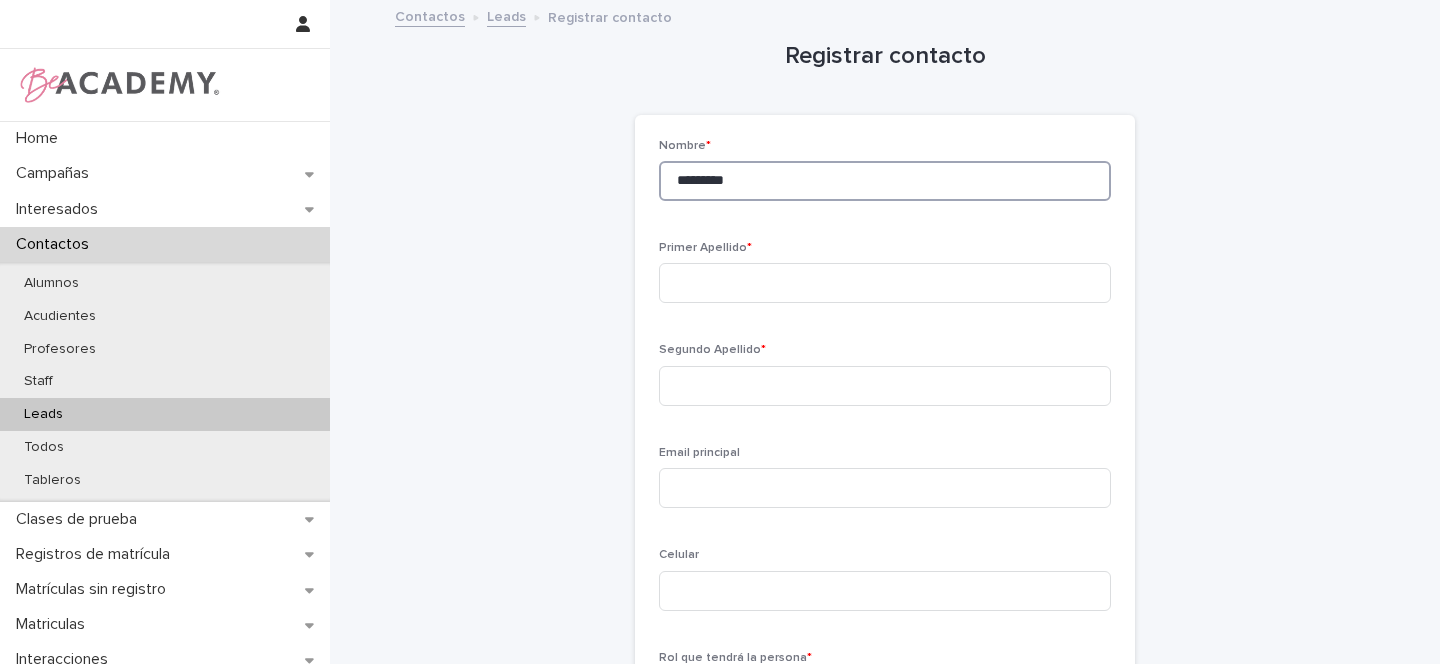type on "*********" 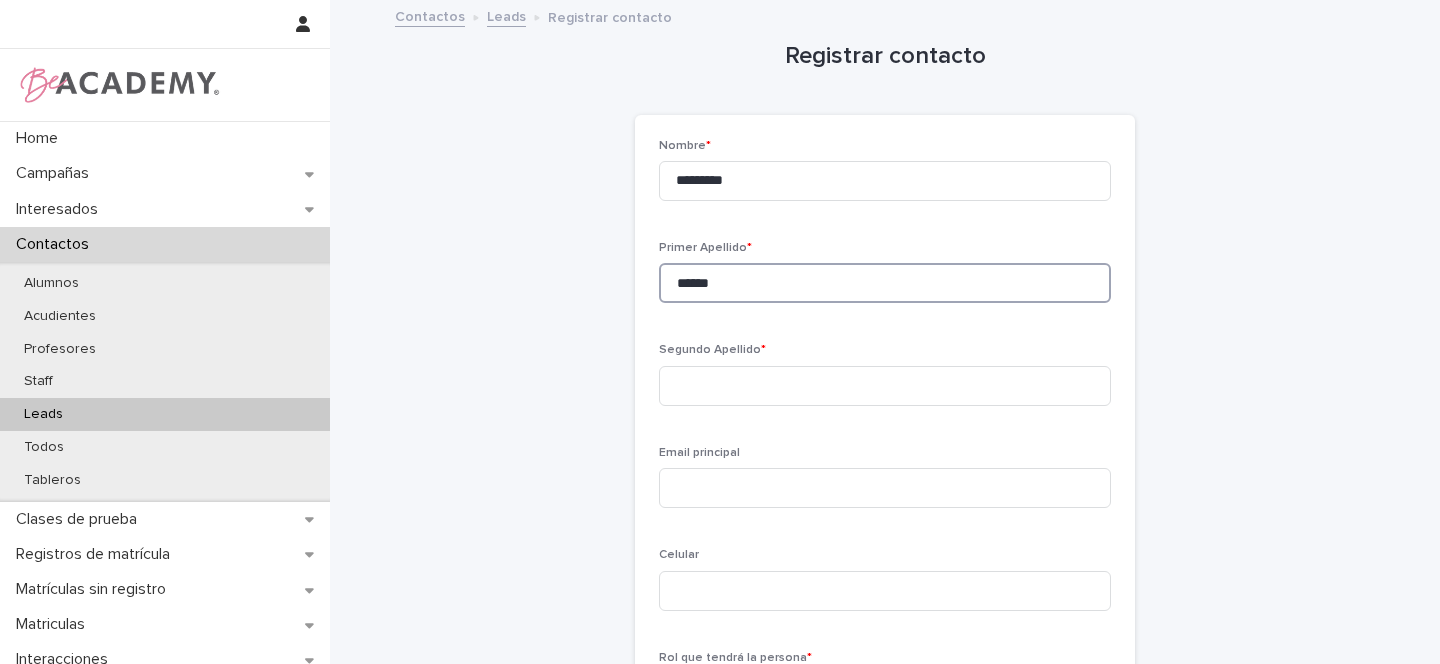 type on "******" 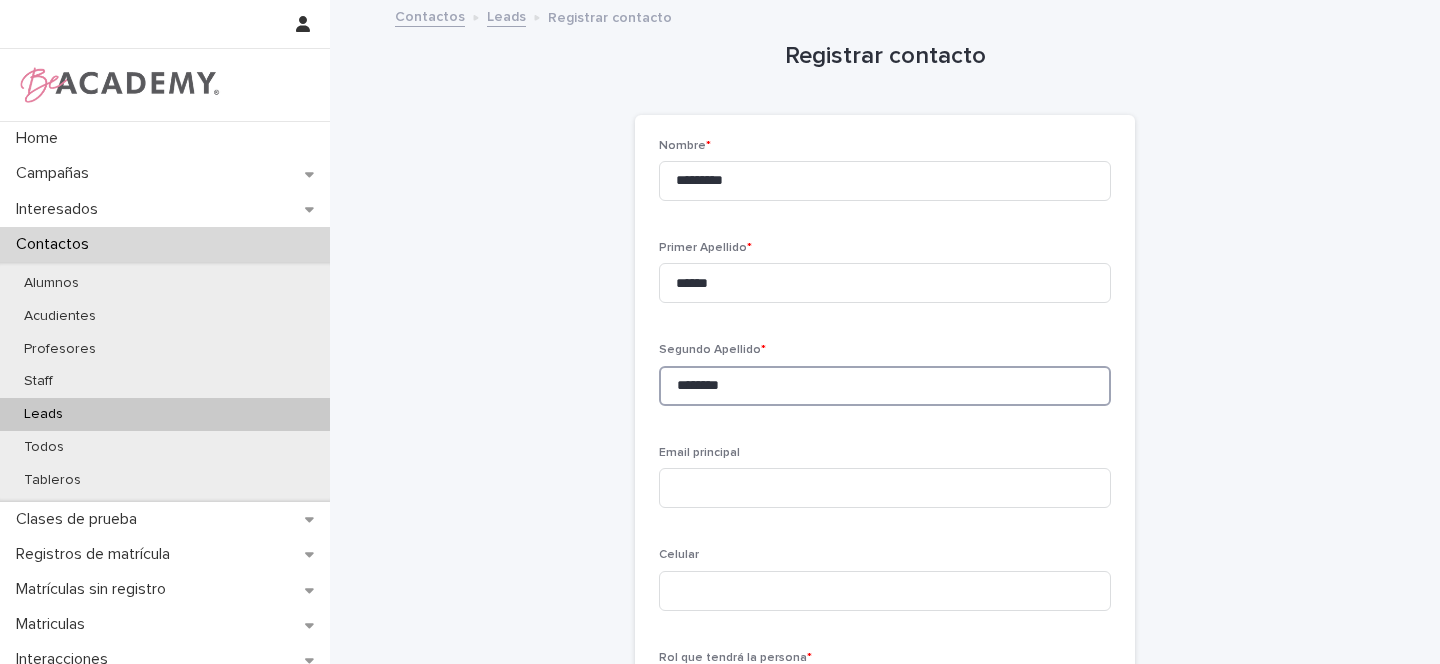 type on "********" 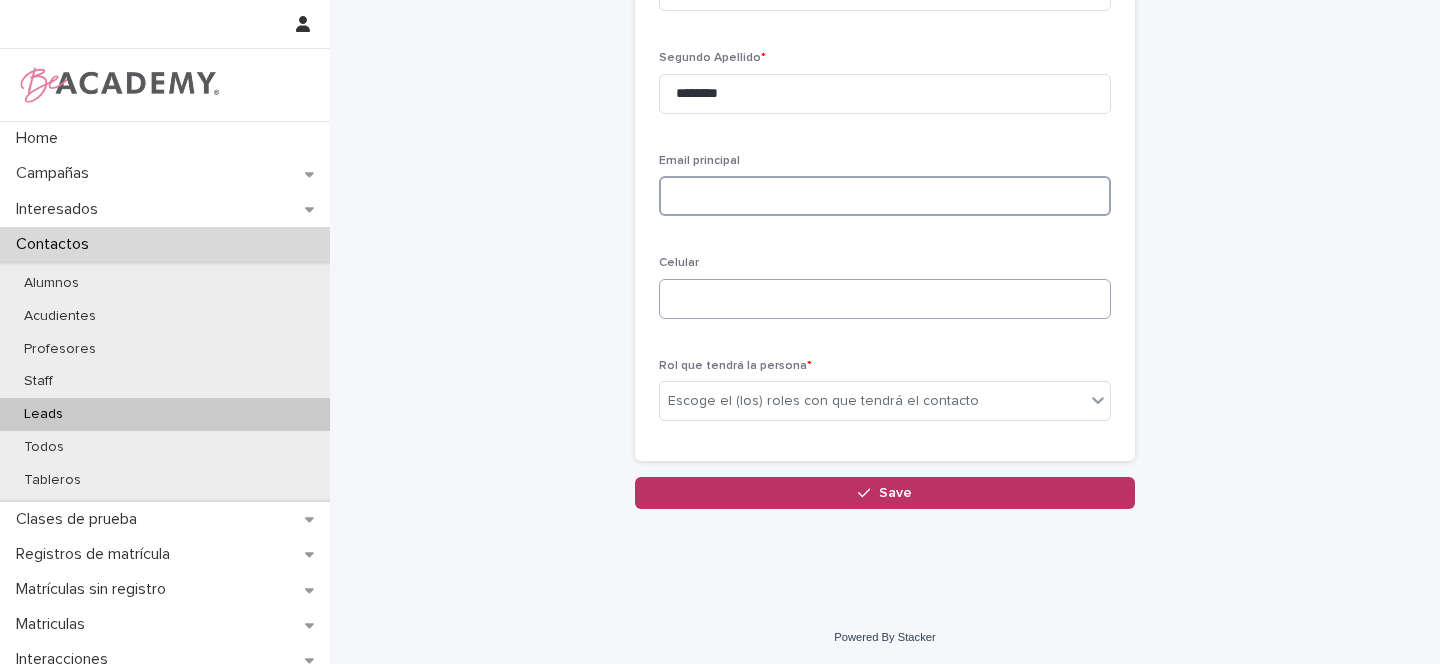 scroll, scrollTop: 294, scrollLeft: 0, axis: vertical 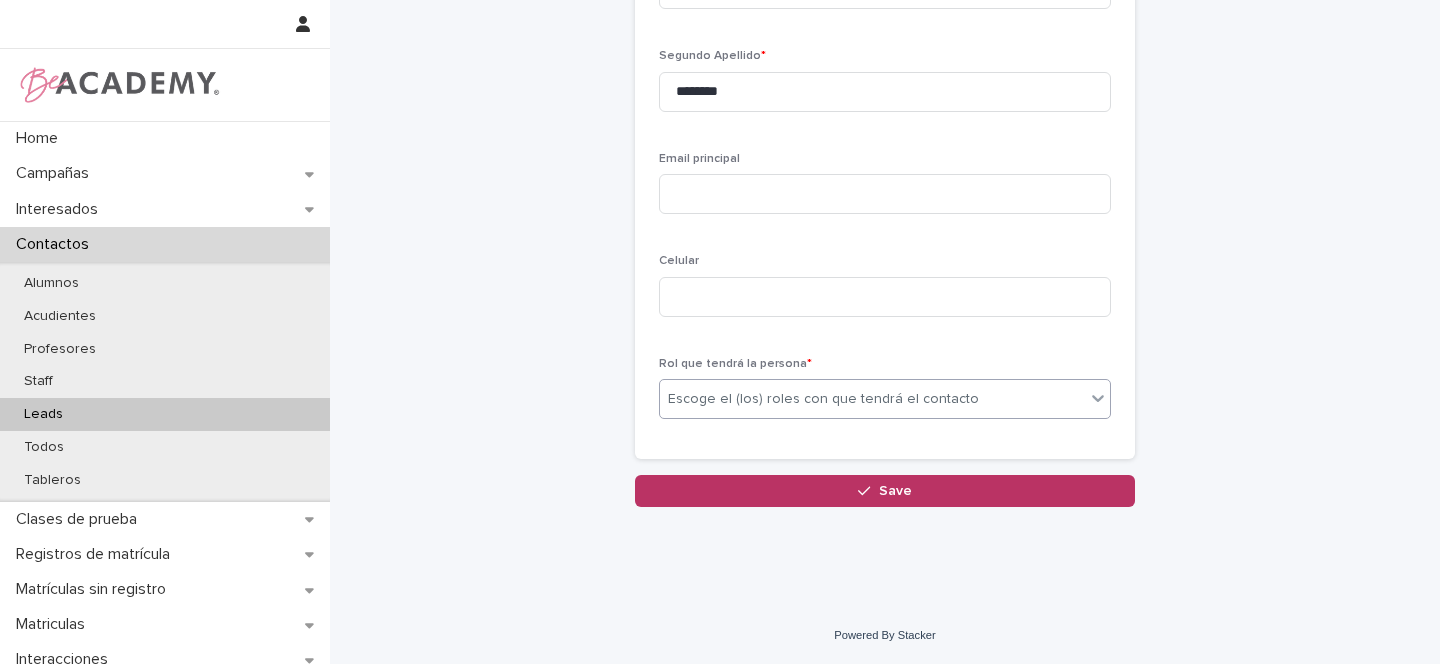 click on "Escoge el (los) roles con que tendrá el contacto" at bounding box center [823, 399] 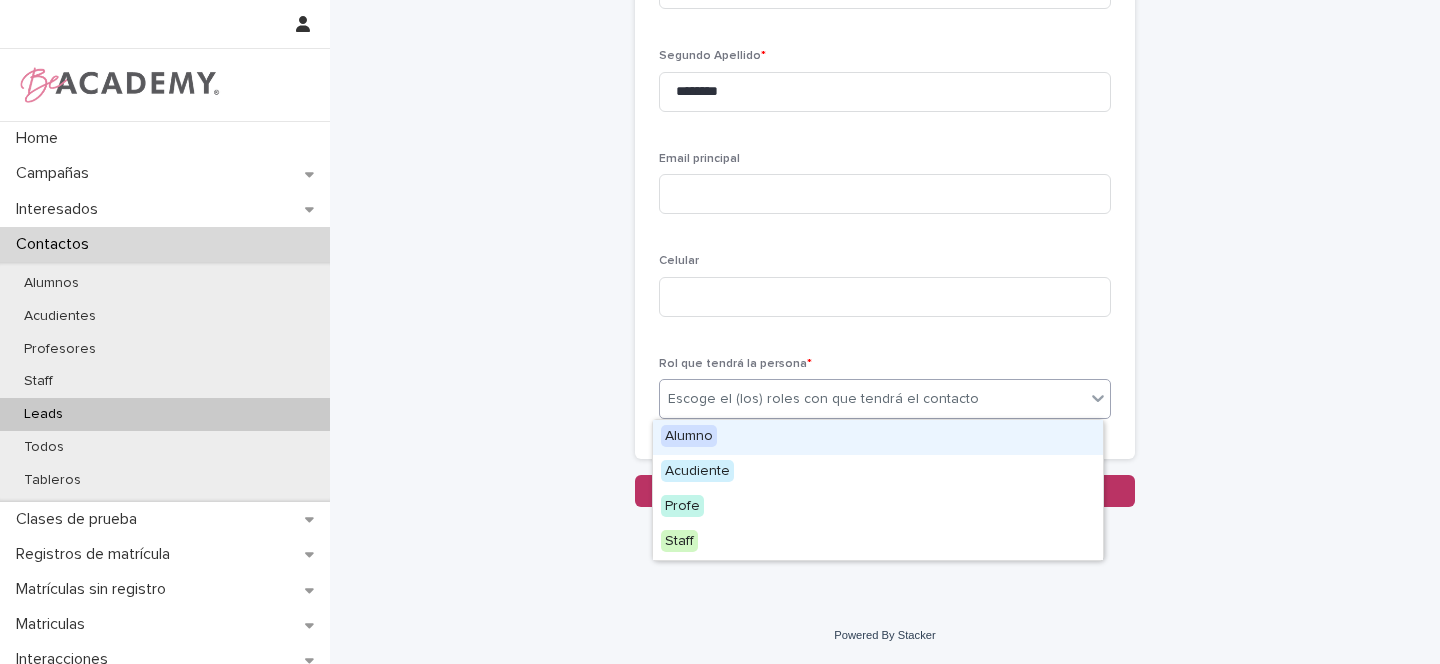 click on "Alumno" at bounding box center [689, 436] 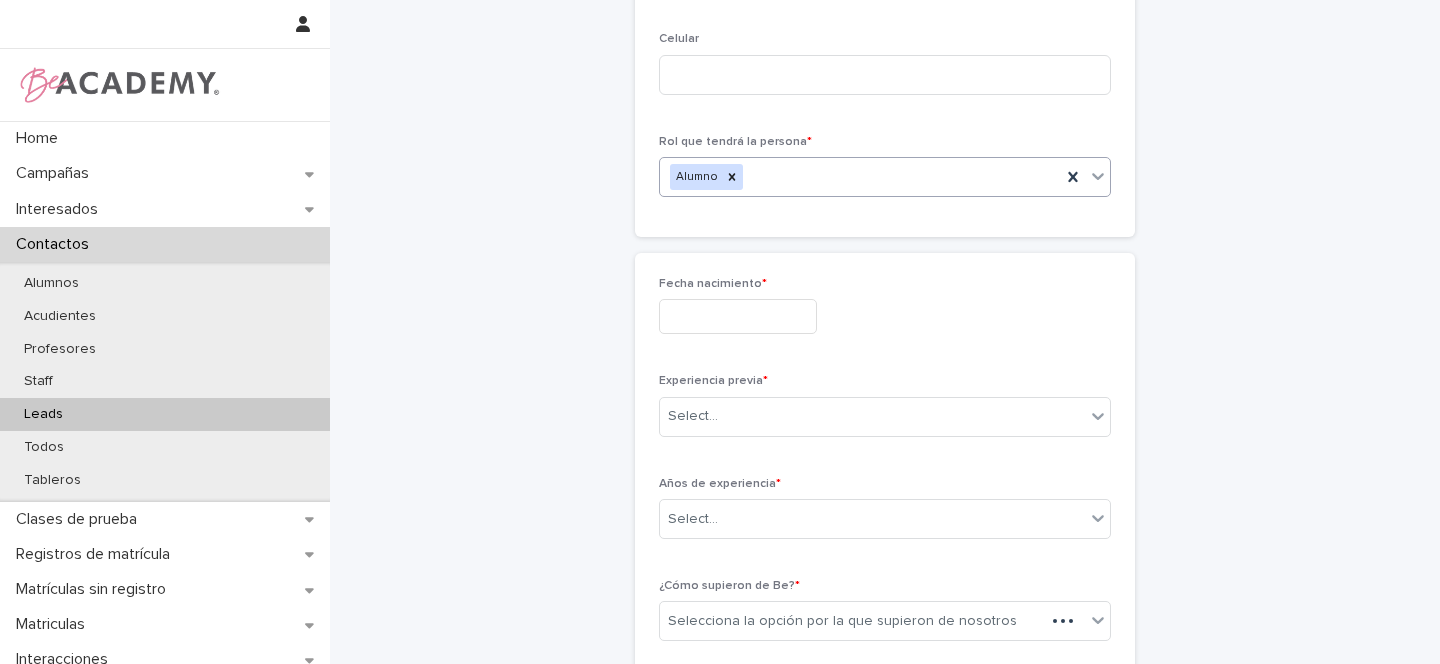 scroll, scrollTop: 516, scrollLeft: 0, axis: vertical 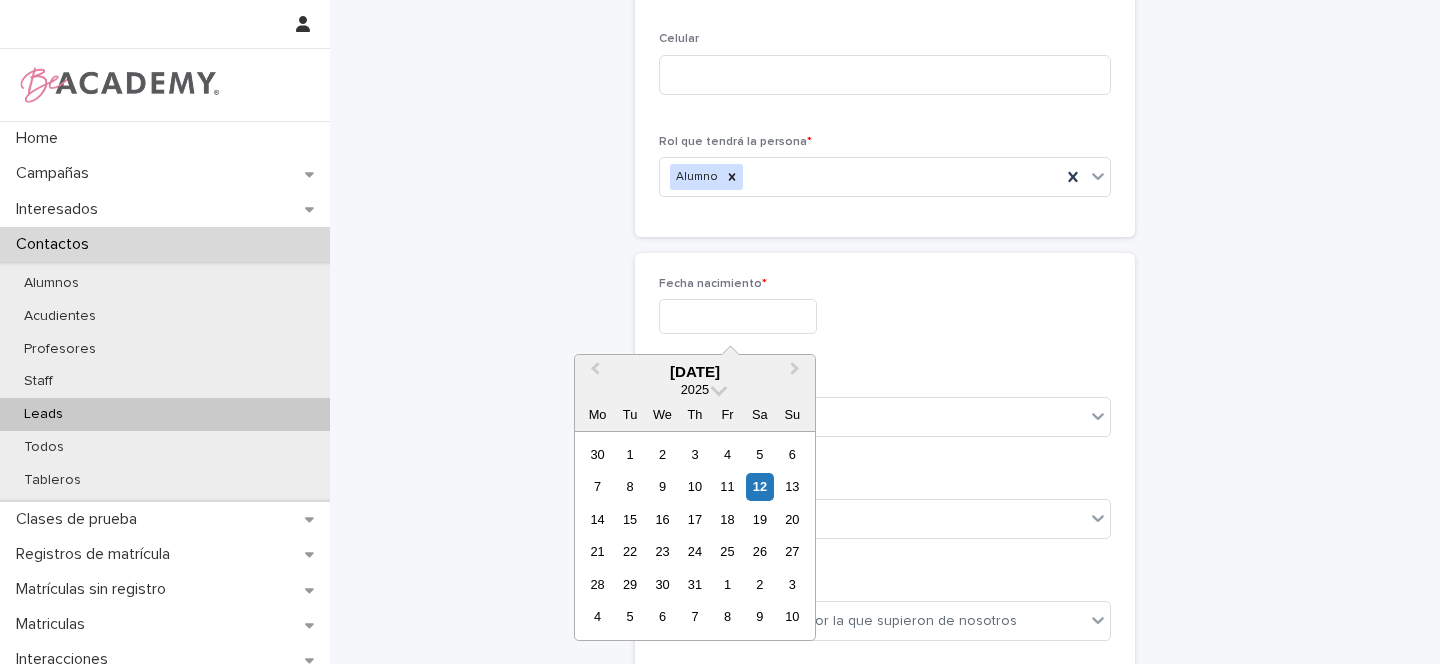 click at bounding box center [738, 316] 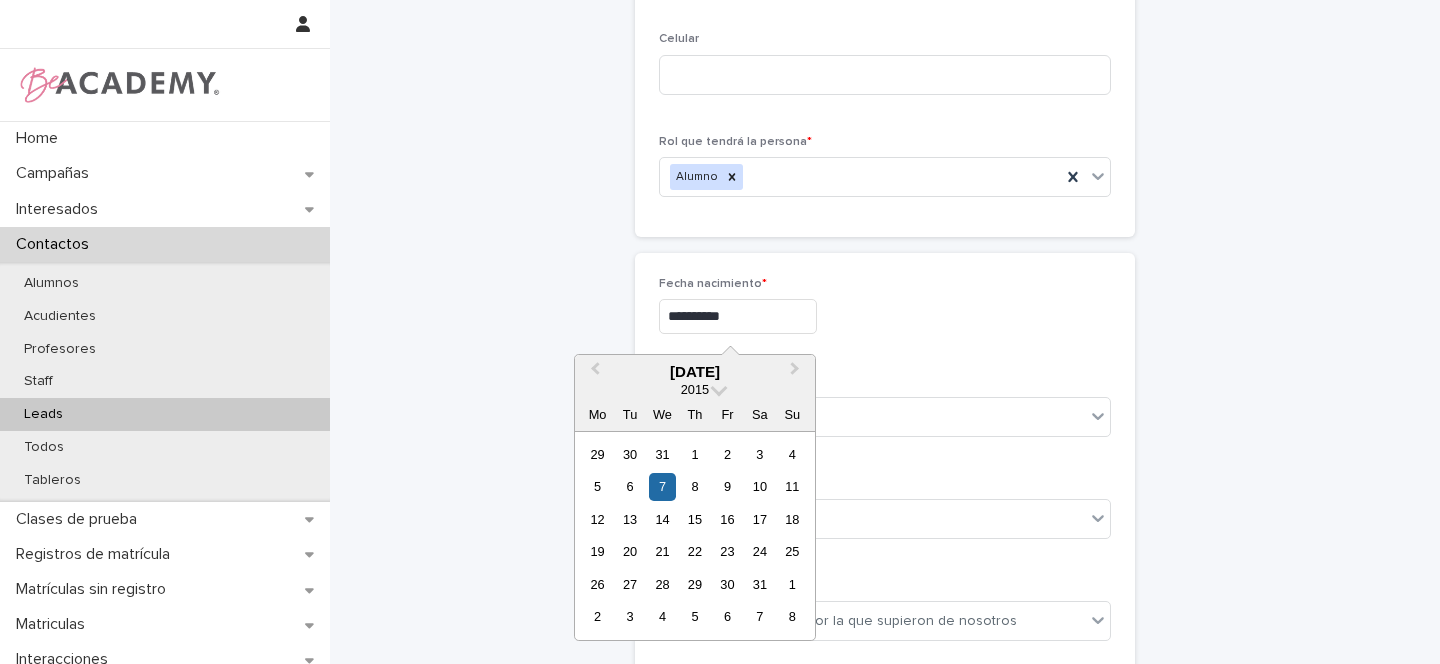 type on "**********" 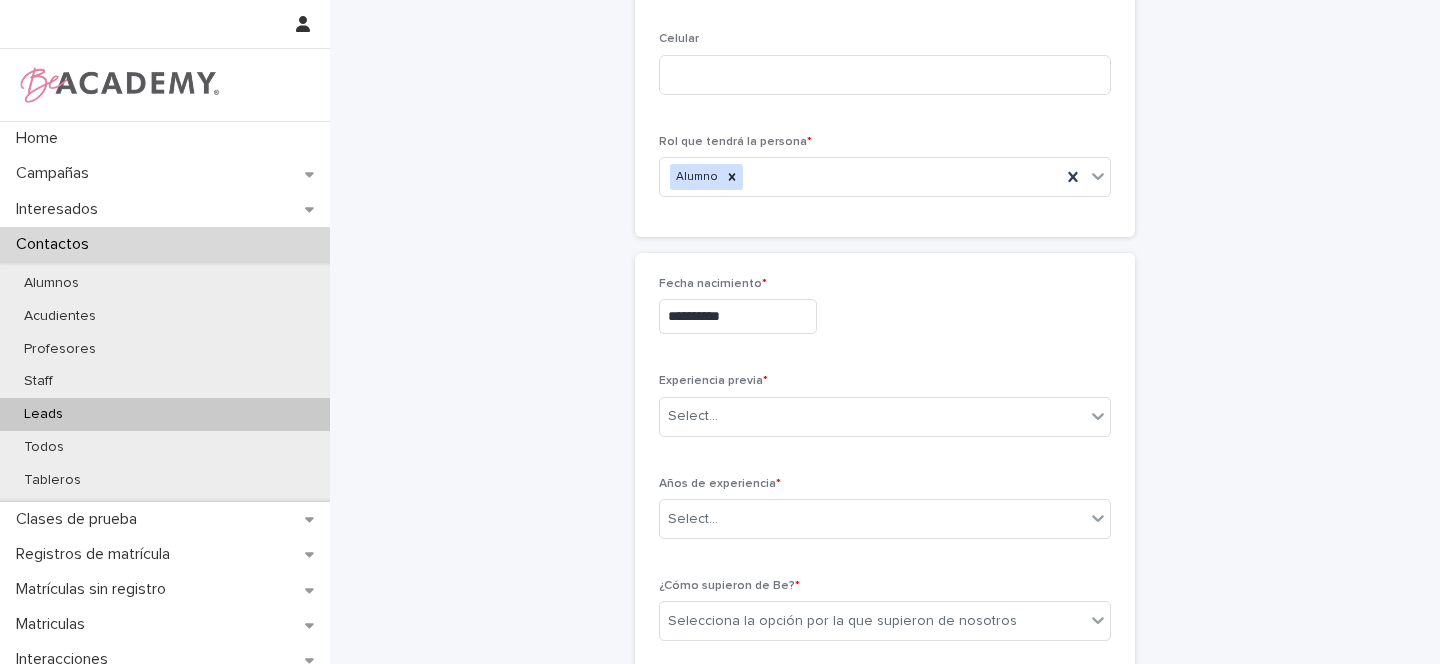 click on "**********" at bounding box center (885, 316) 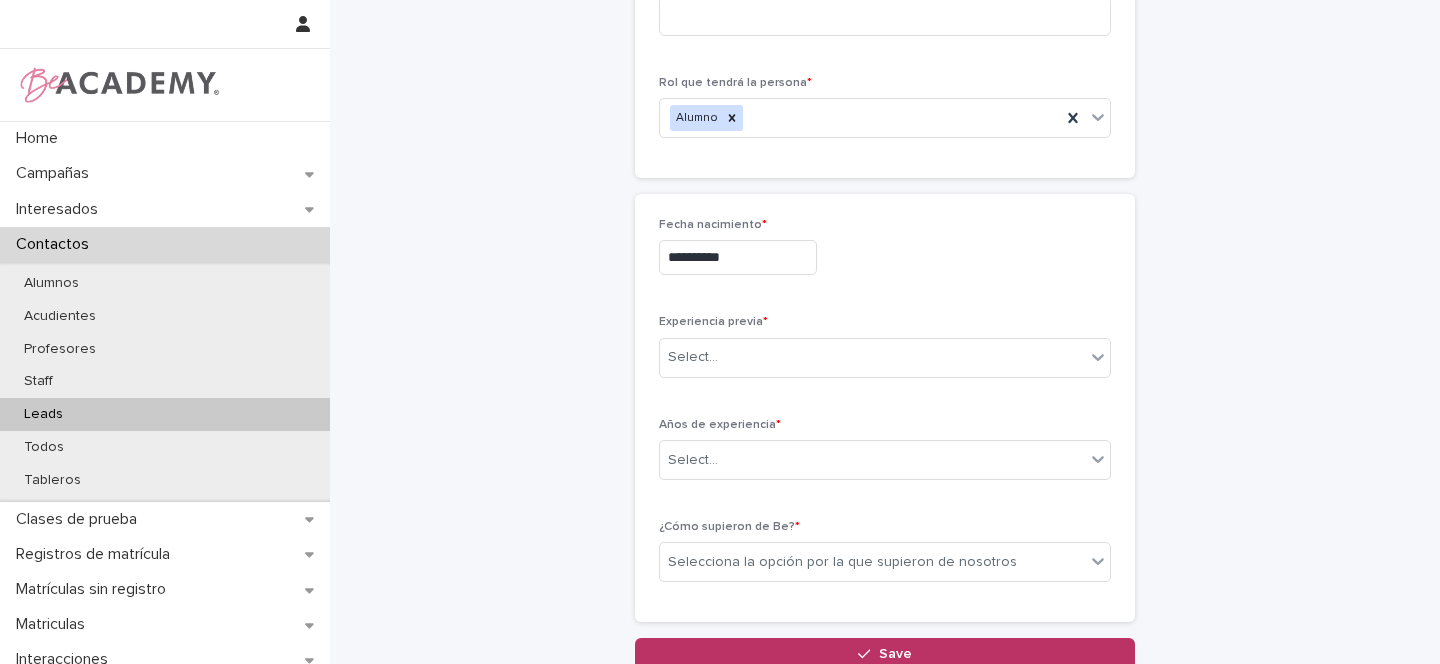 scroll, scrollTop: 594, scrollLeft: 0, axis: vertical 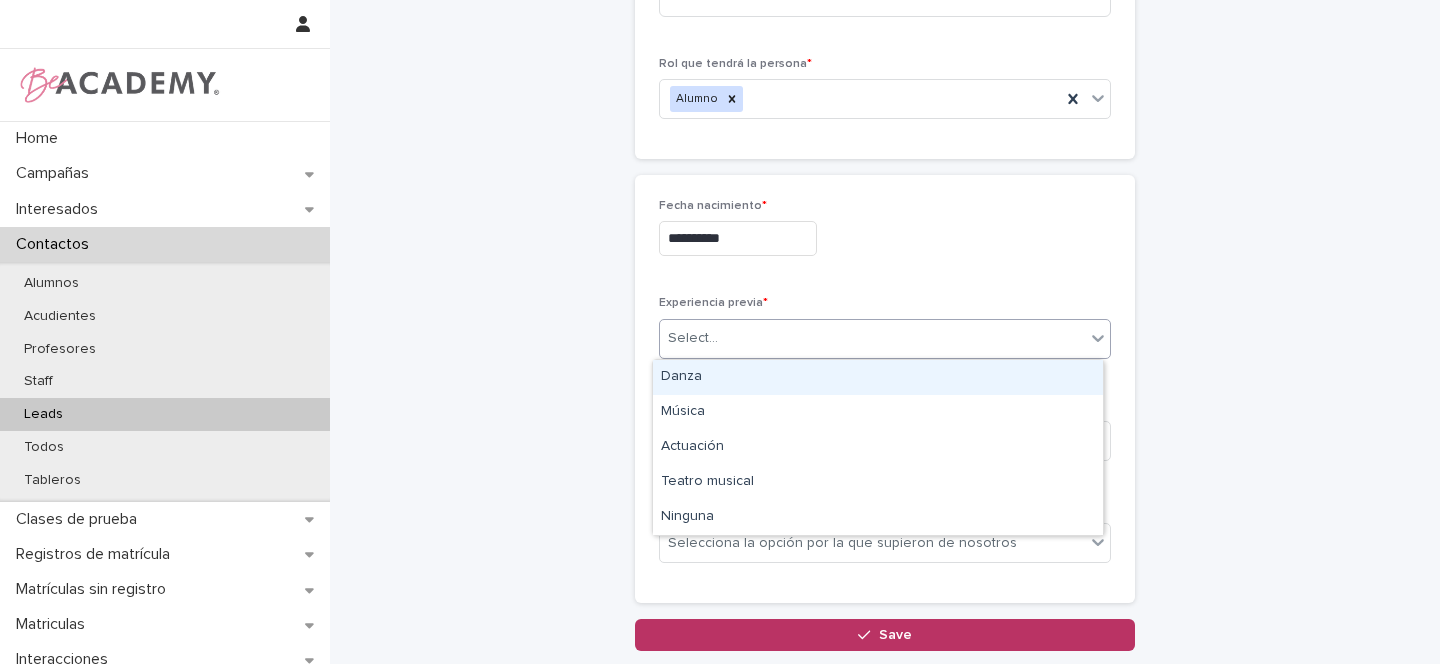 click at bounding box center (721, 338) 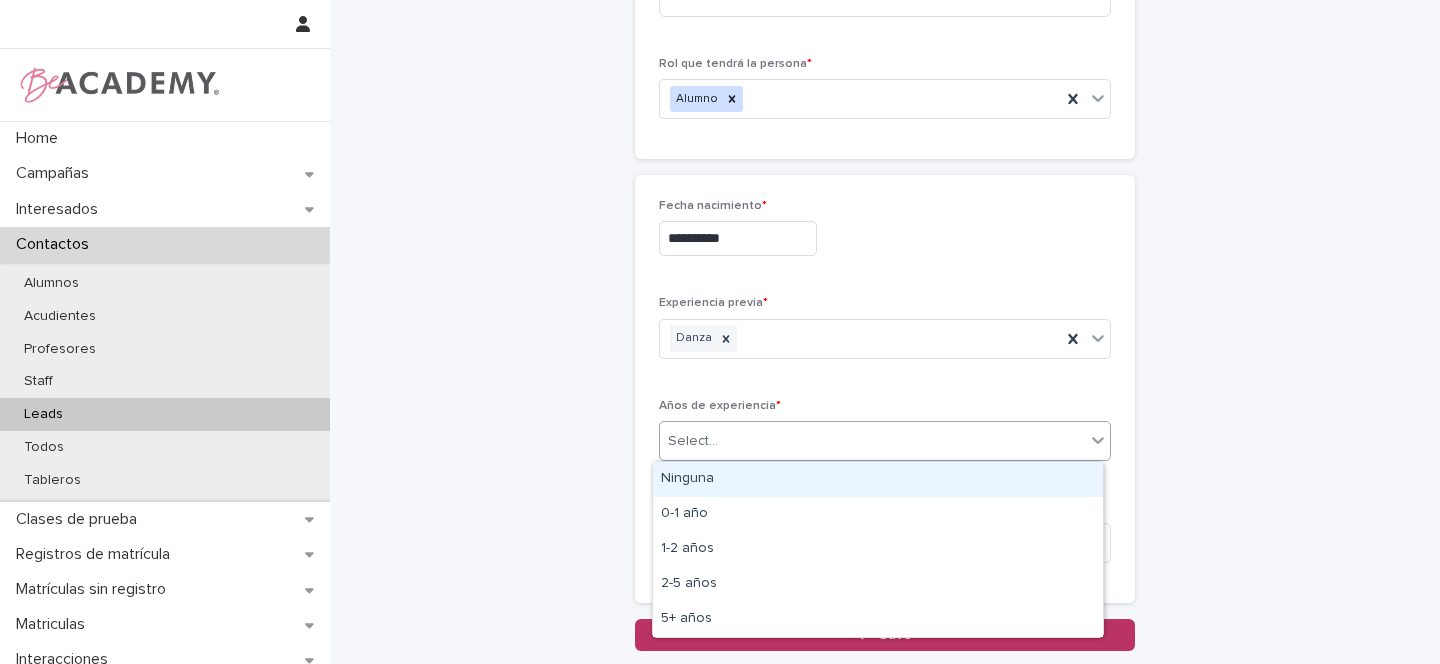 click on "Select..." at bounding box center [693, 441] 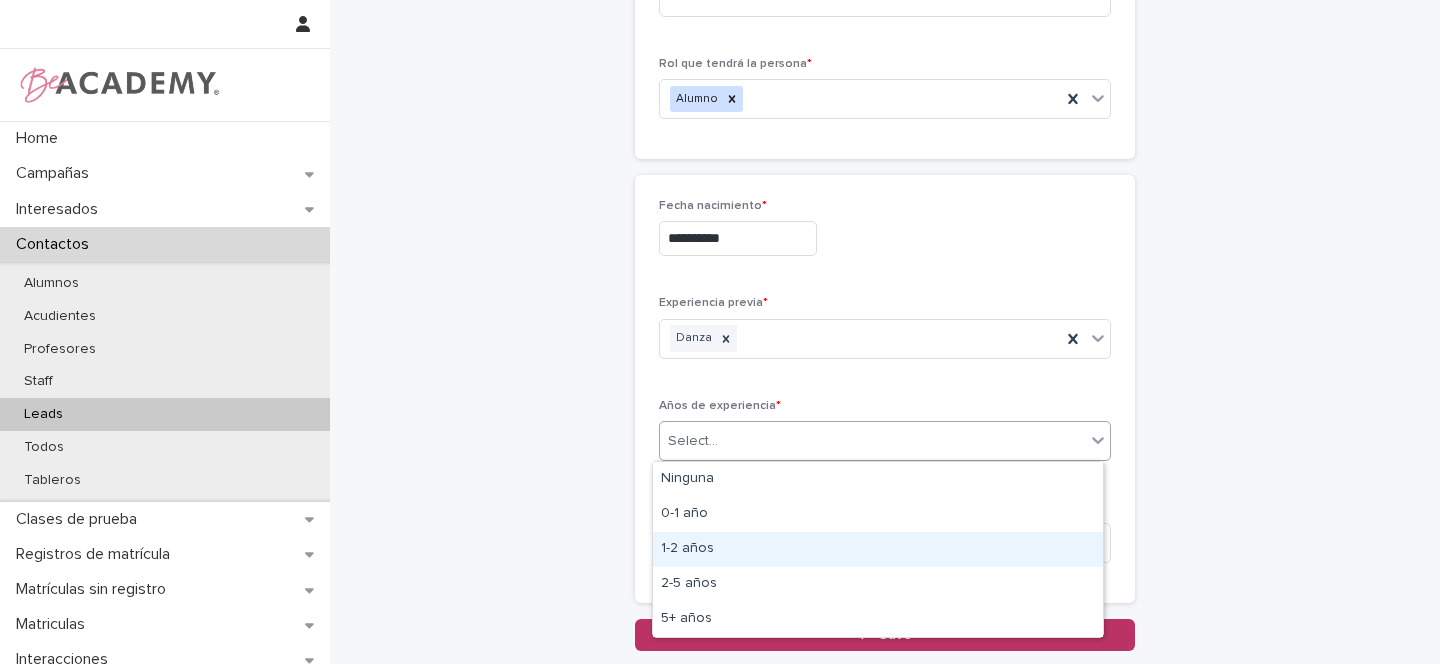 click on "1-2 años" at bounding box center (878, 549) 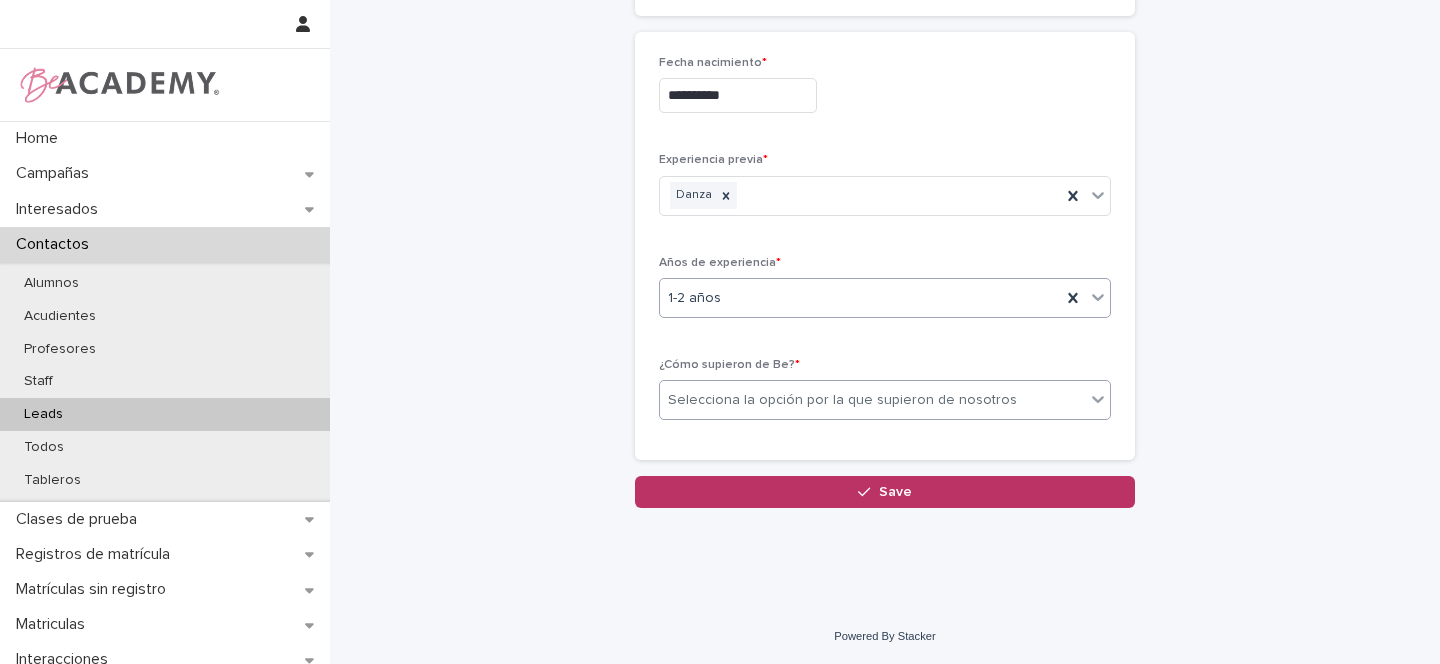 scroll, scrollTop: 738, scrollLeft: 0, axis: vertical 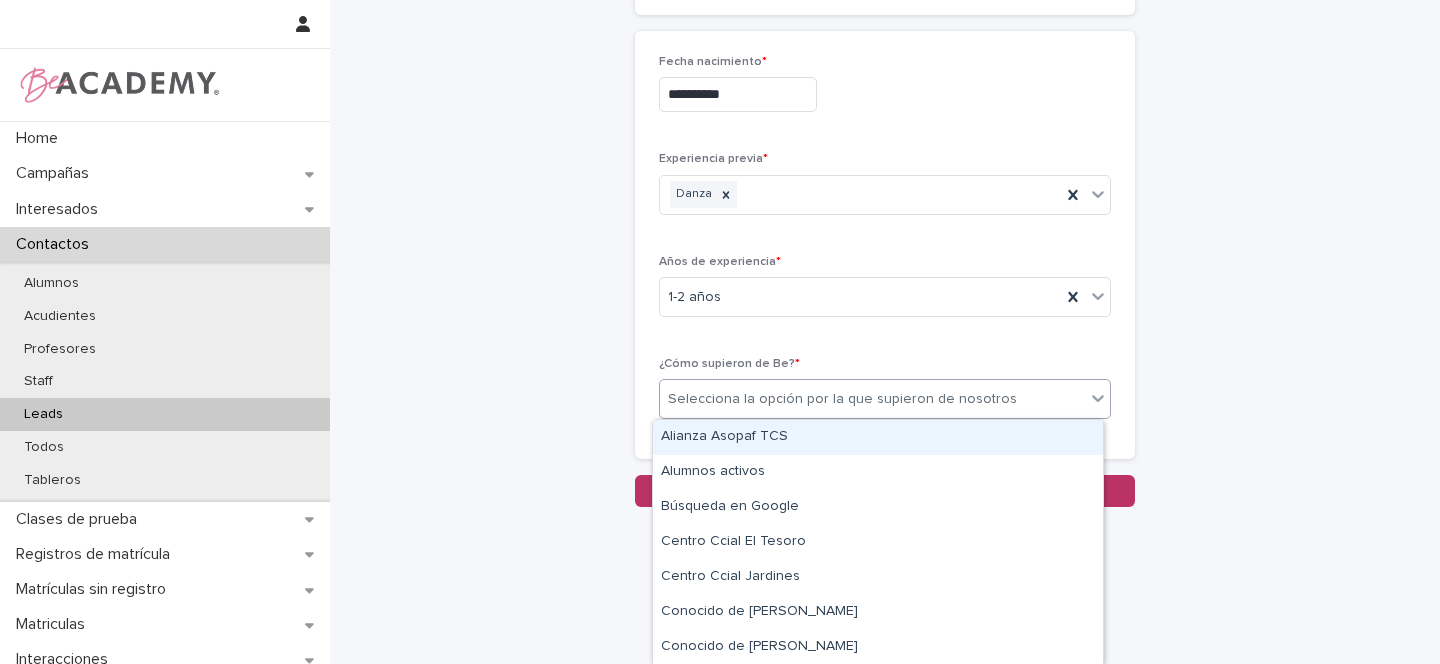 click on "Selecciona la opción por la que supieron de nosotros" at bounding box center (842, 399) 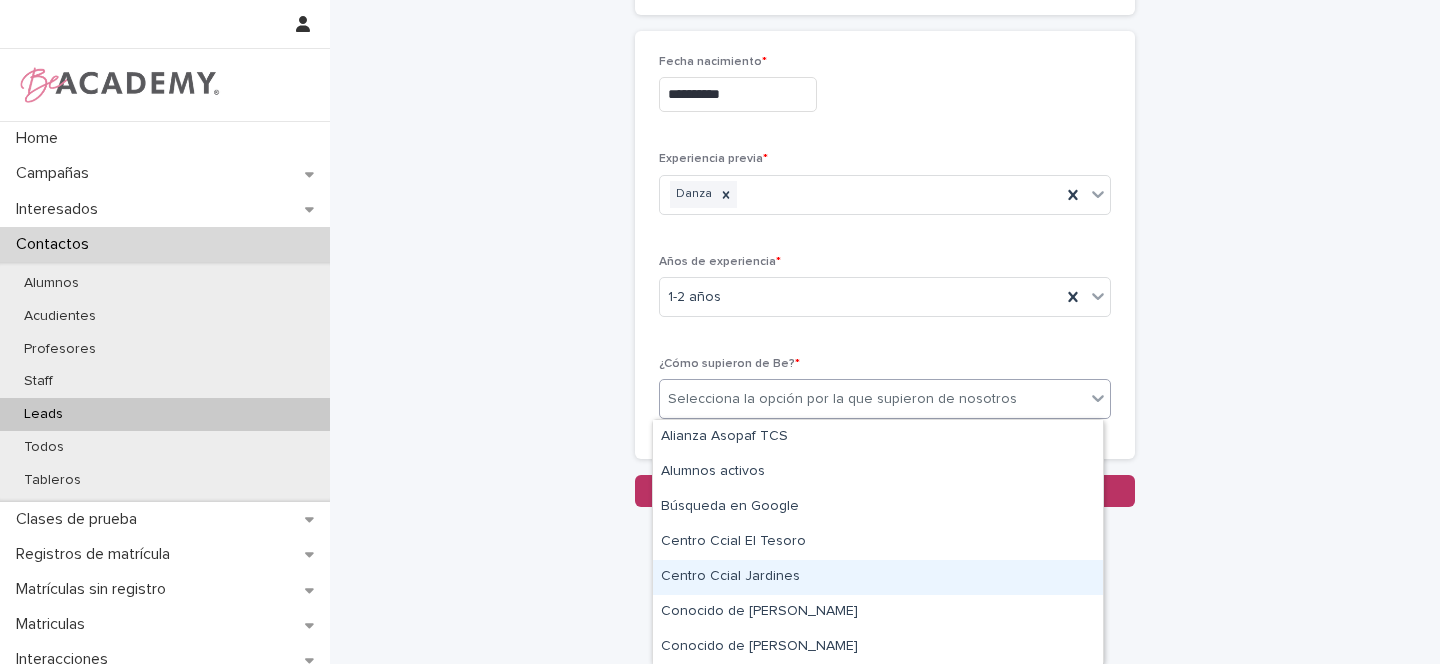click on "Centro Ccial Jardines" at bounding box center [878, 577] 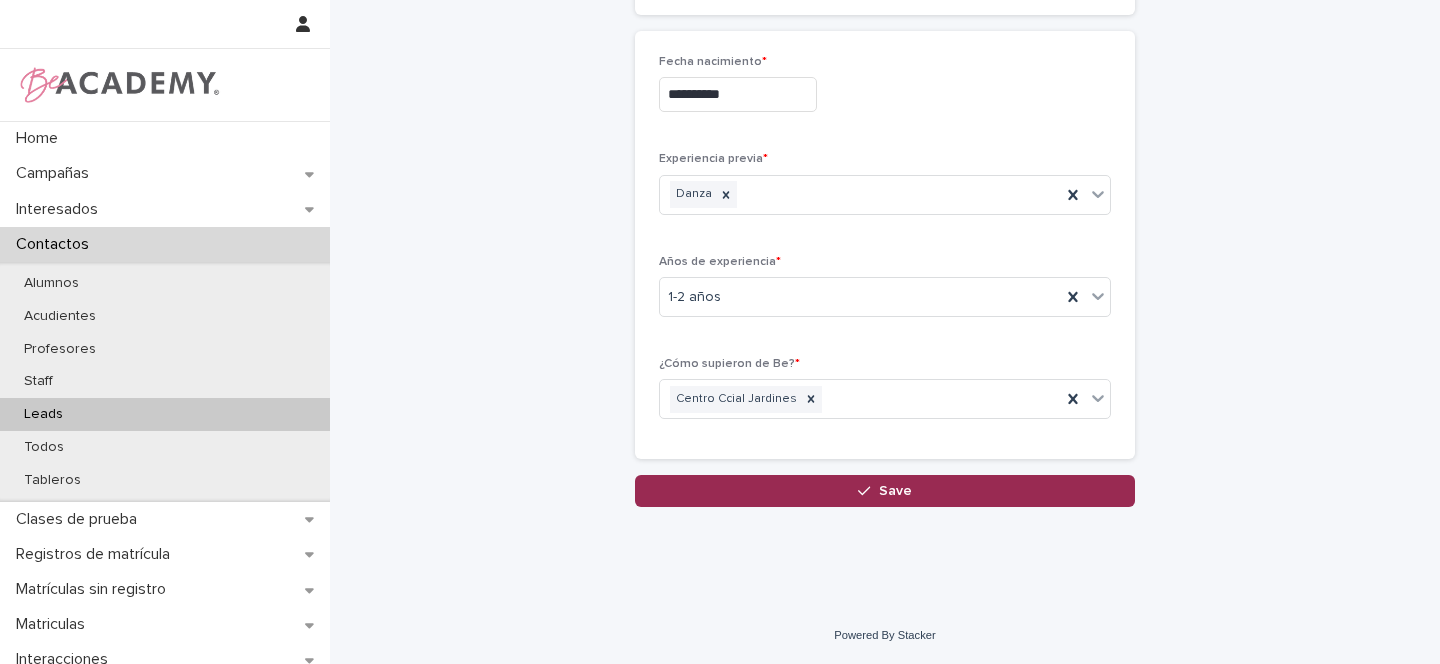 click on "Save" at bounding box center [895, 491] 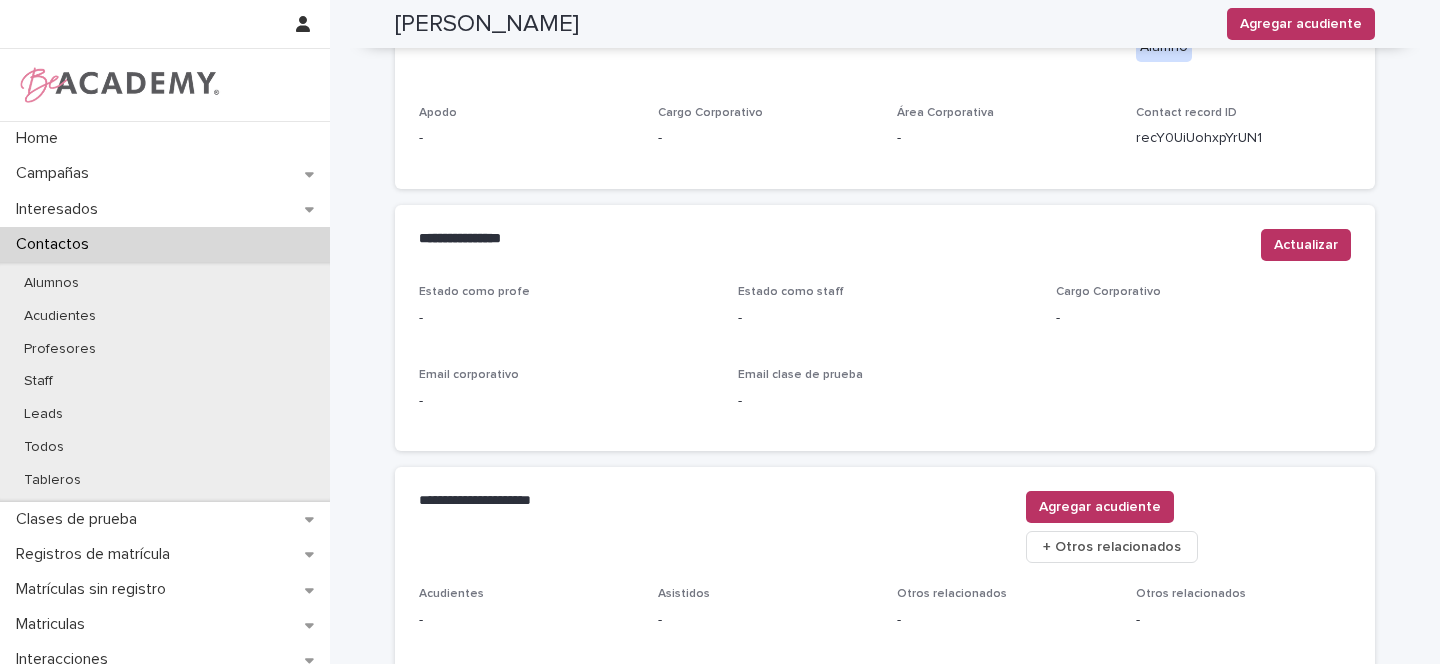 scroll, scrollTop: 812, scrollLeft: 0, axis: vertical 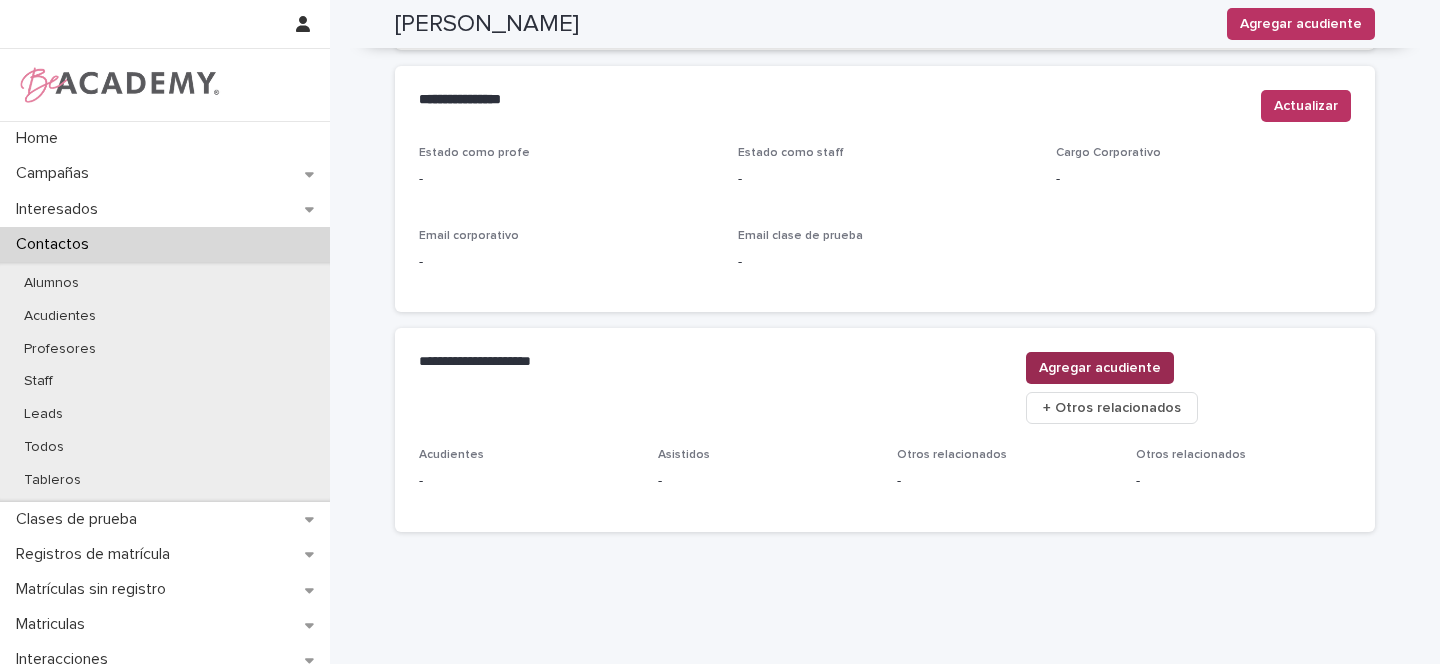 click on "Agregar acudiente" at bounding box center (1100, 368) 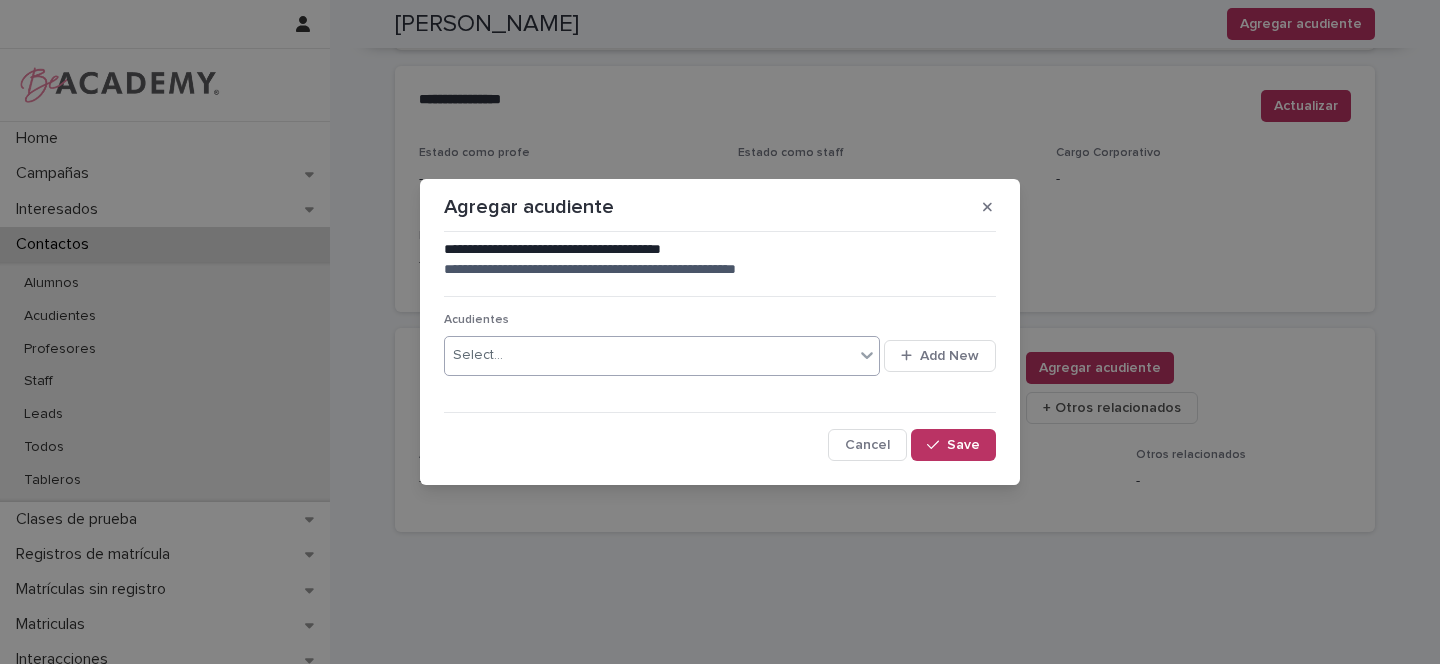 click on "Select..." at bounding box center [649, 355] 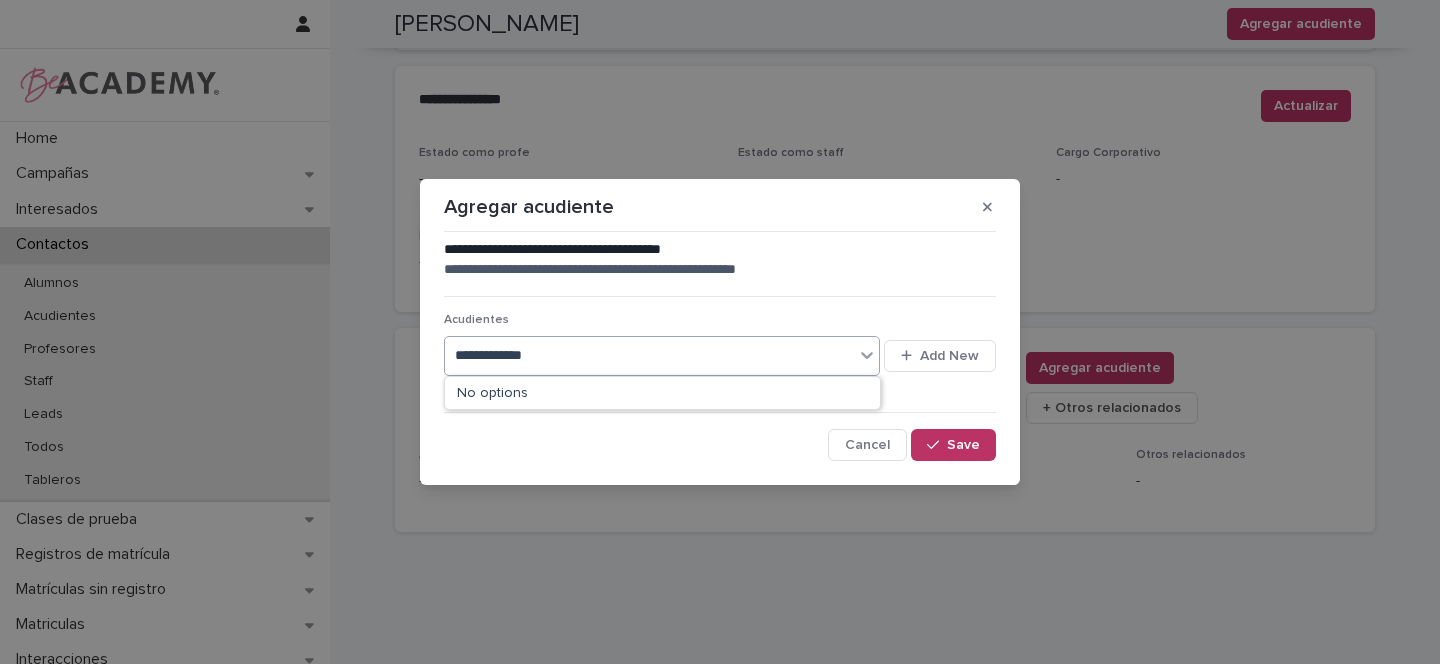 type on "**********" 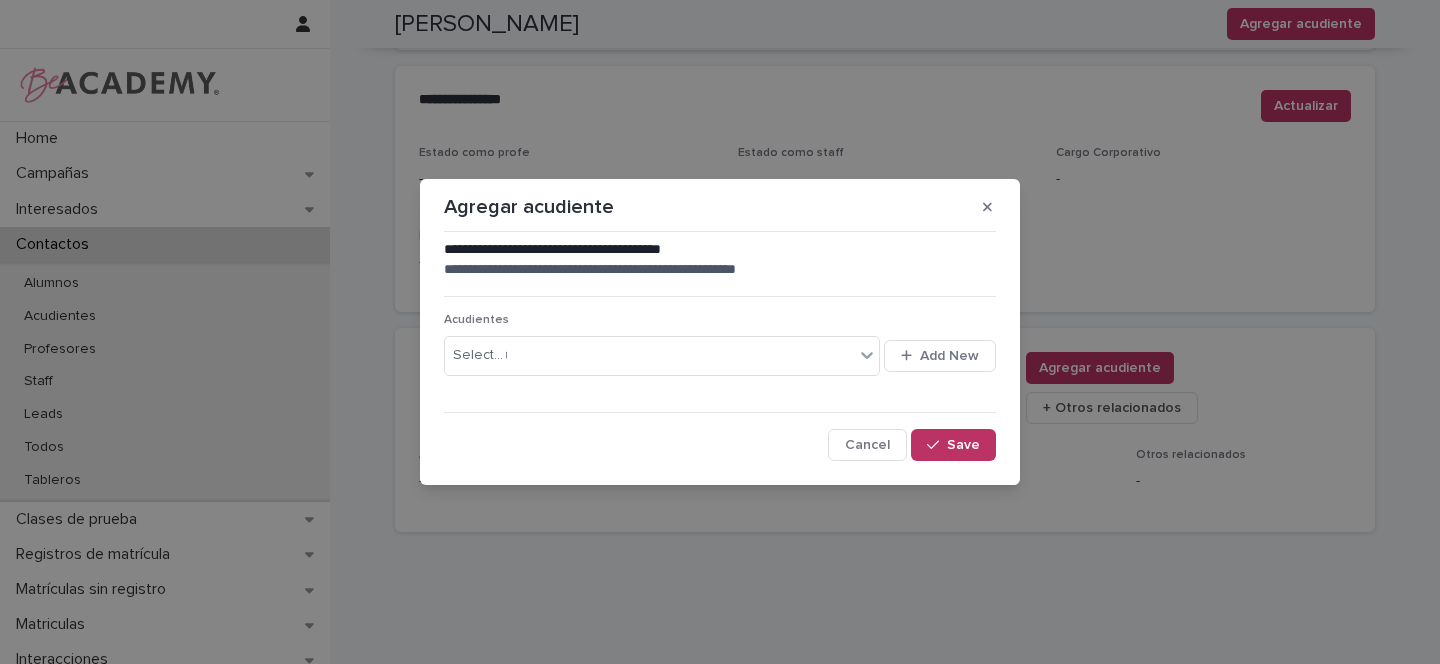 type 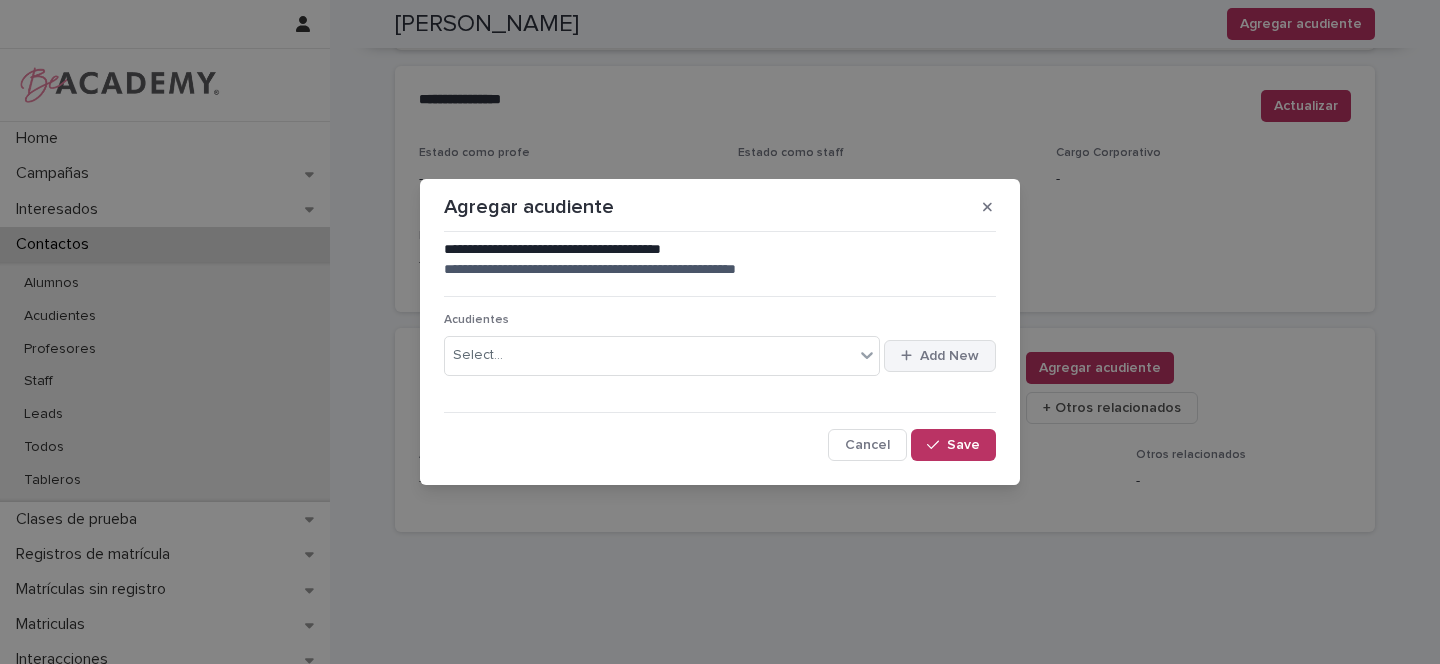 click on "Add New" at bounding box center [940, 356] 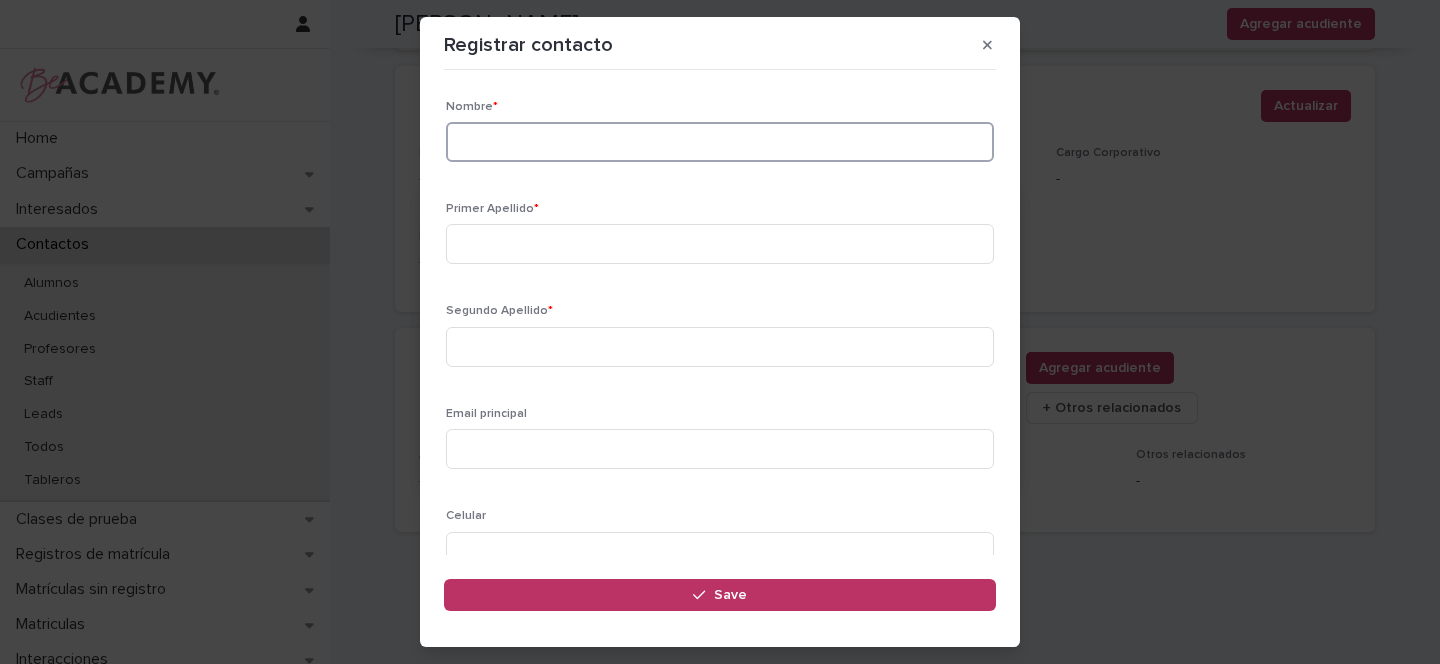 click at bounding box center [720, 142] 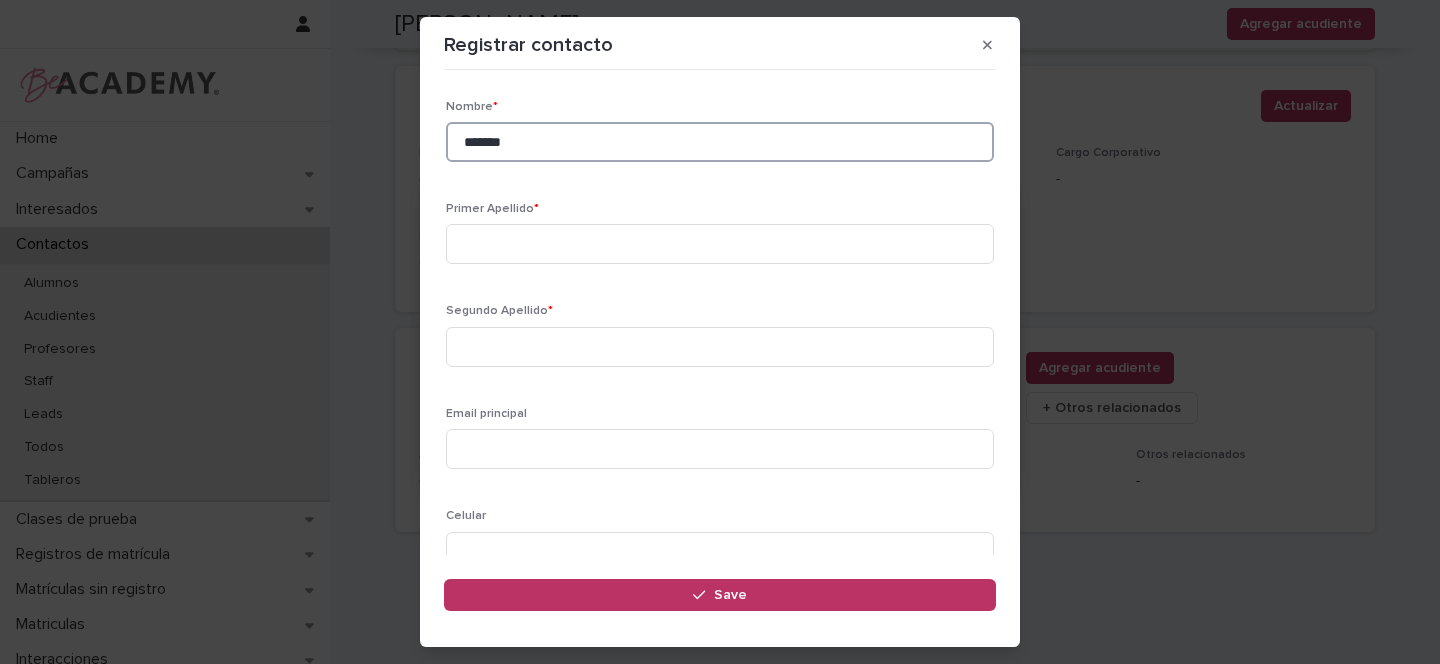 type on "*******" 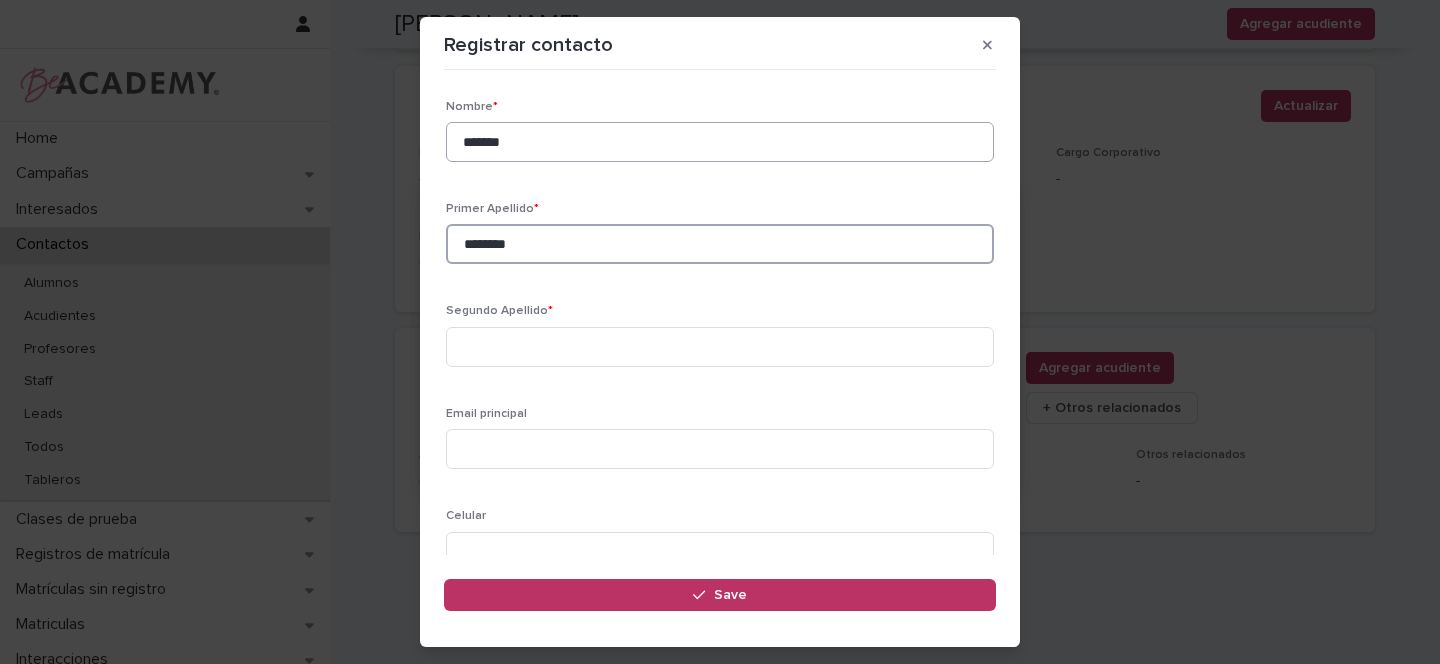 type on "********" 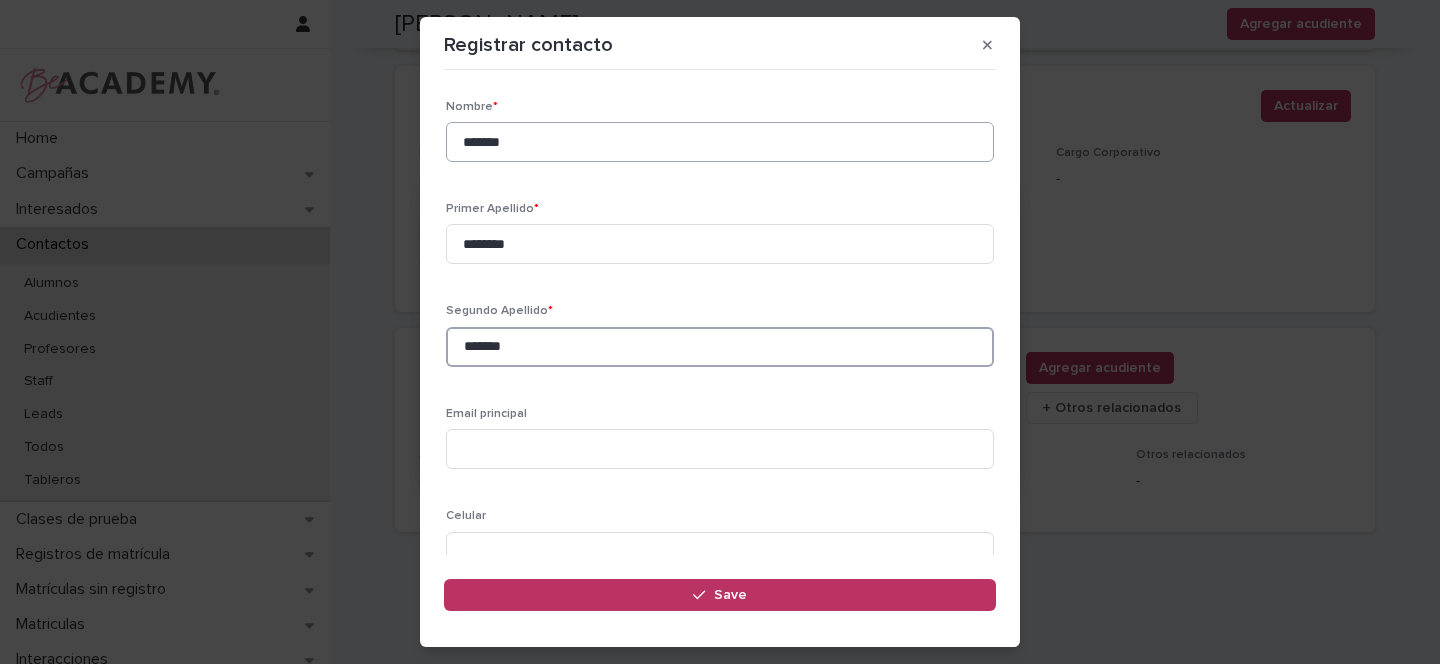 type on "*******" 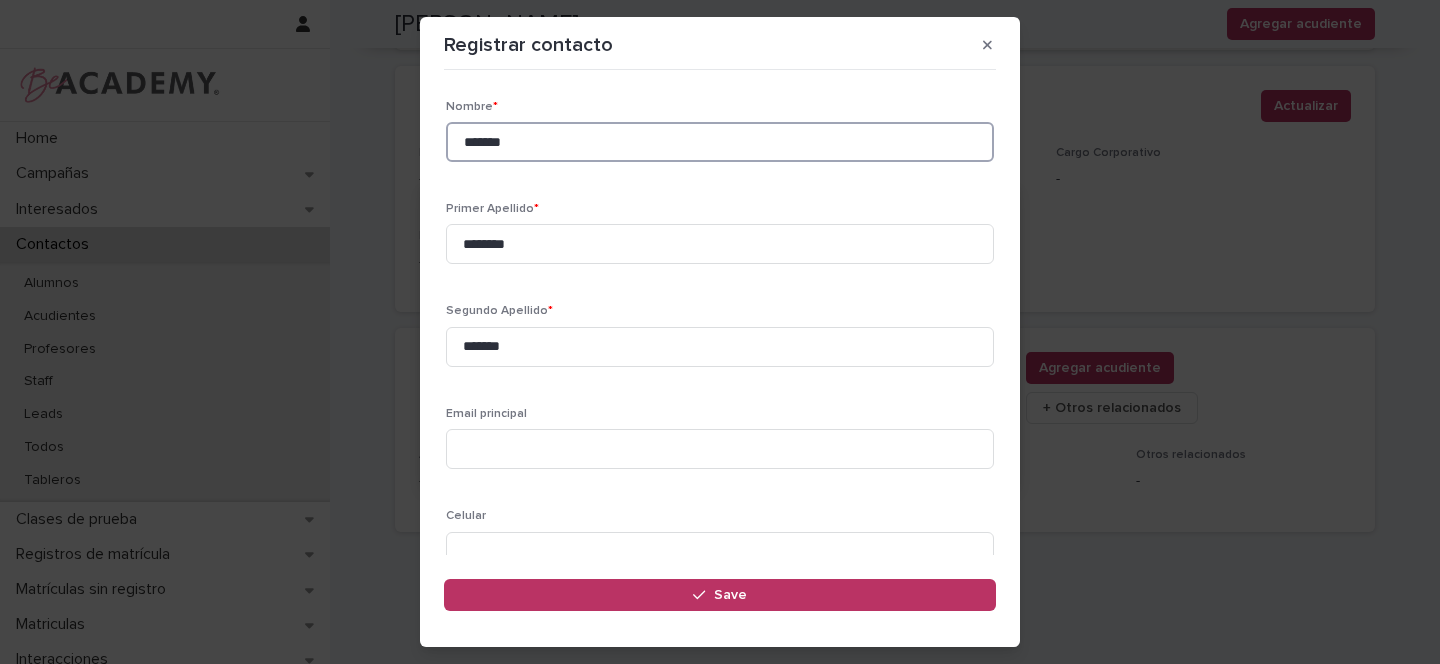 drag, startPoint x: 508, startPoint y: 145, endPoint x: 524, endPoint y: 197, distance: 54.405884 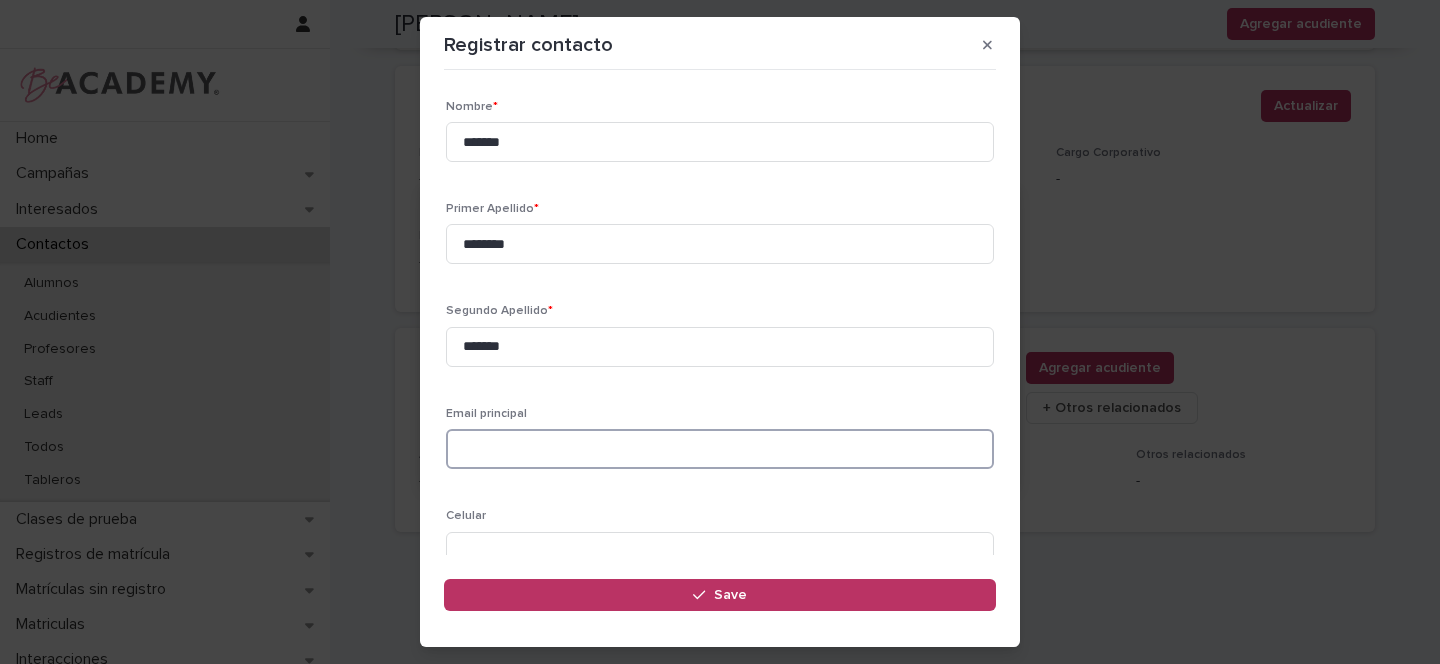 paste on "**********" 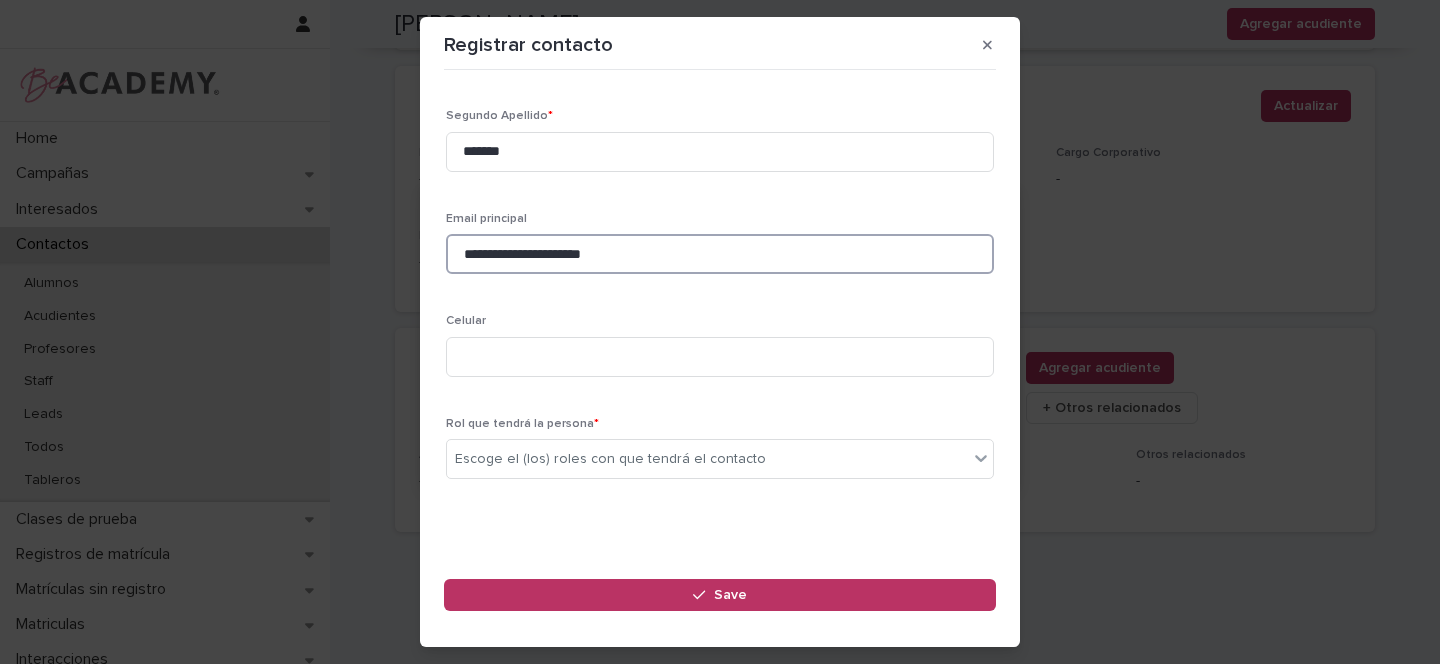 scroll, scrollTop: 207, scrollLeft: 0, axis: vertical 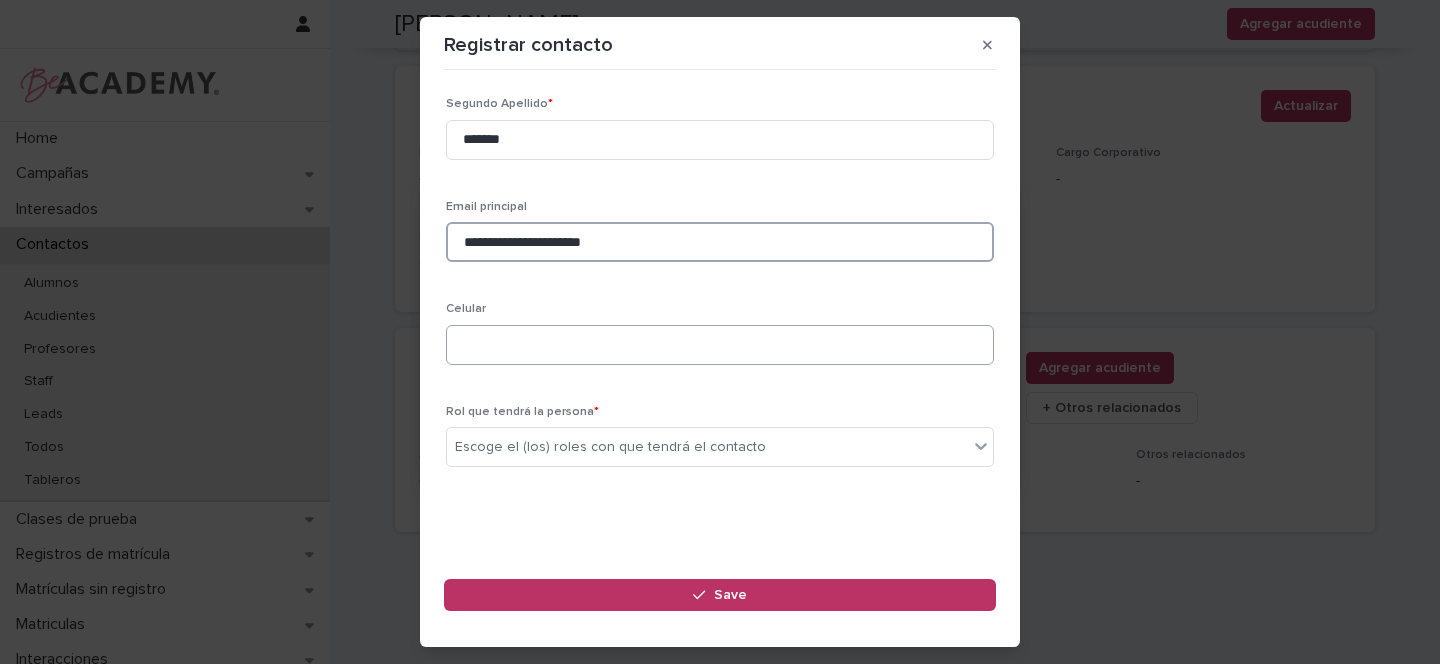 type on "**********" 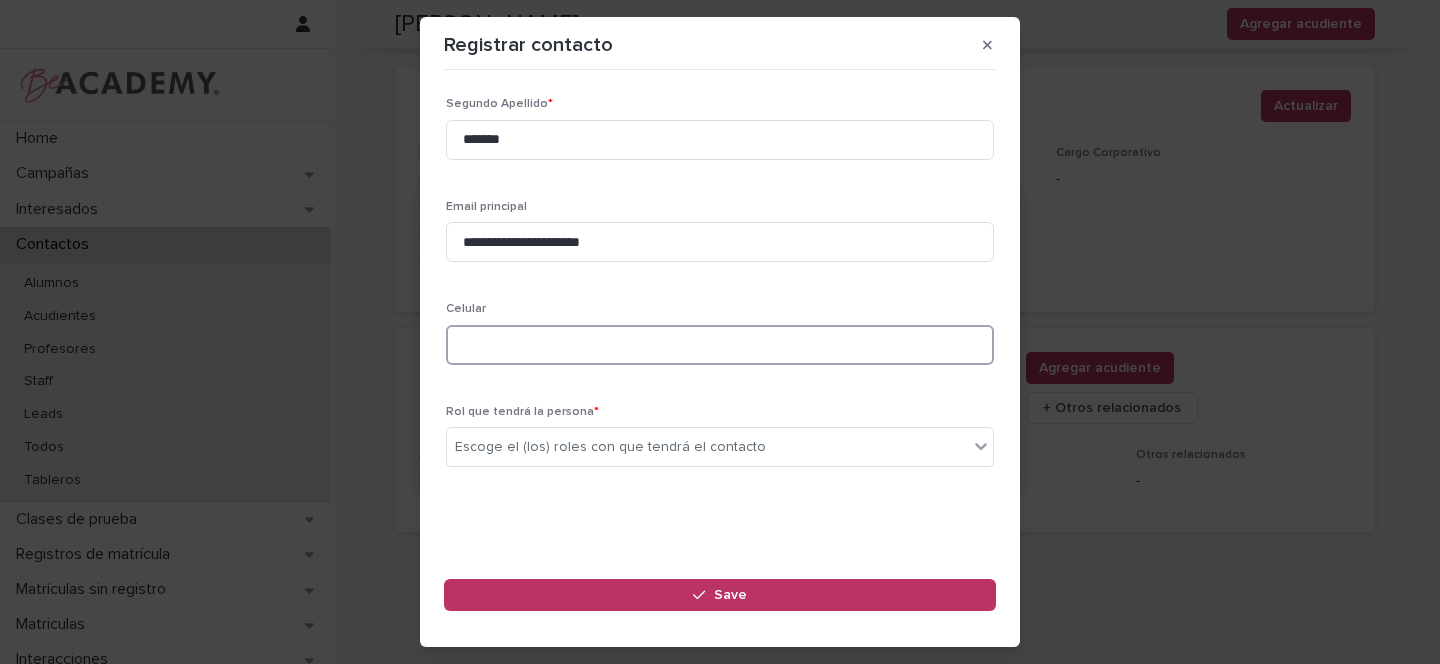 click at bounding box center [720, 345] 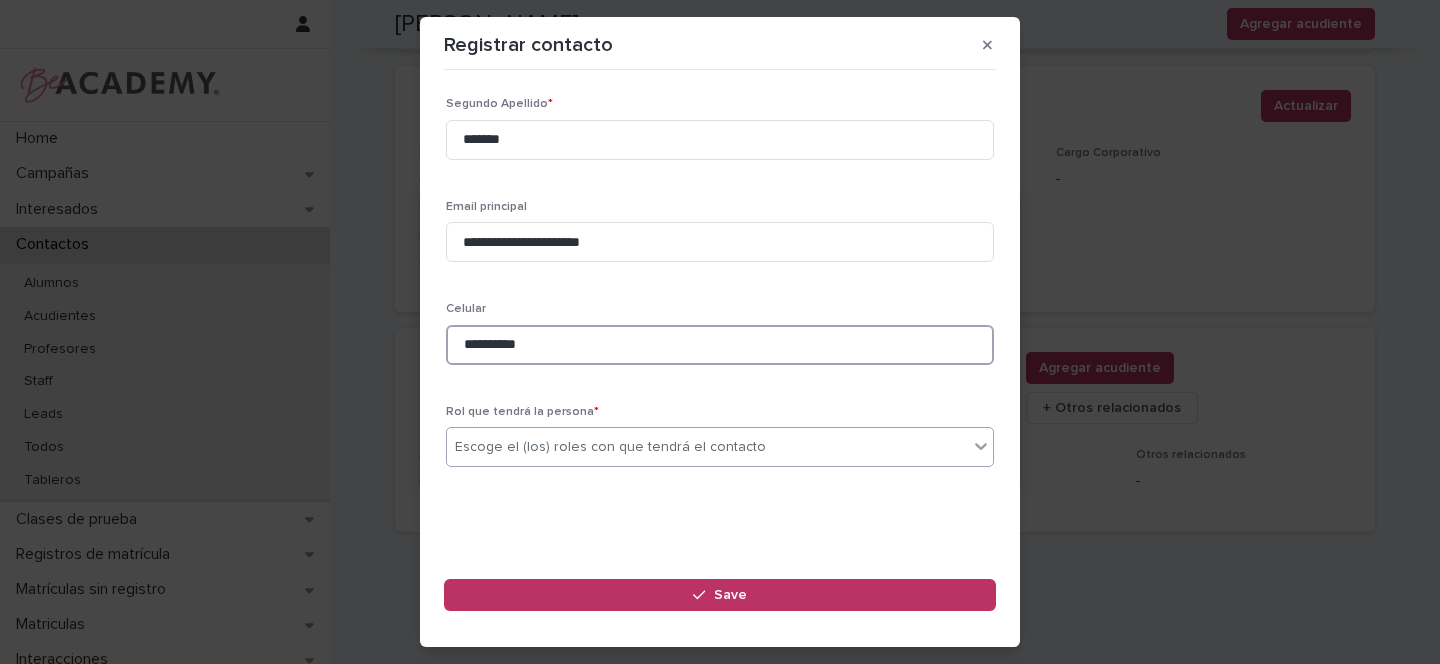 type on "**********" 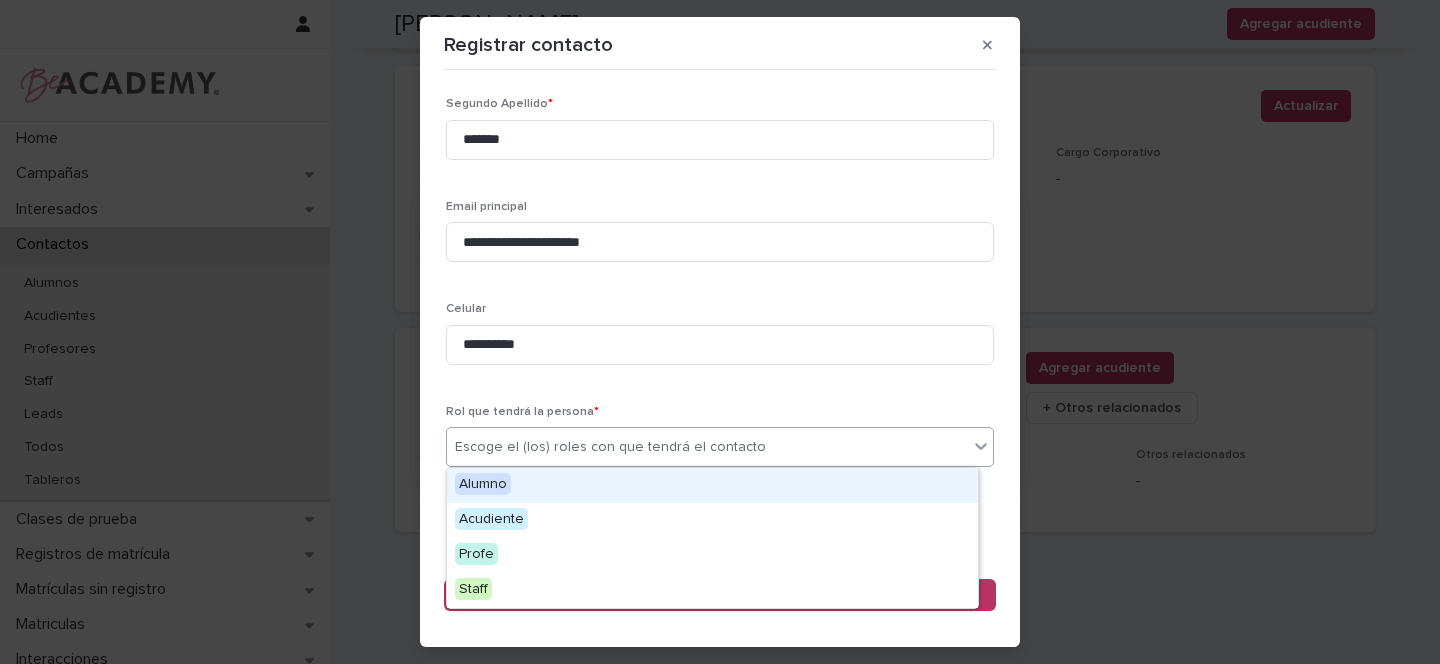 click on "Escoge el (los) roles con que tendrá el contacto" at bounding box center [610, 447] 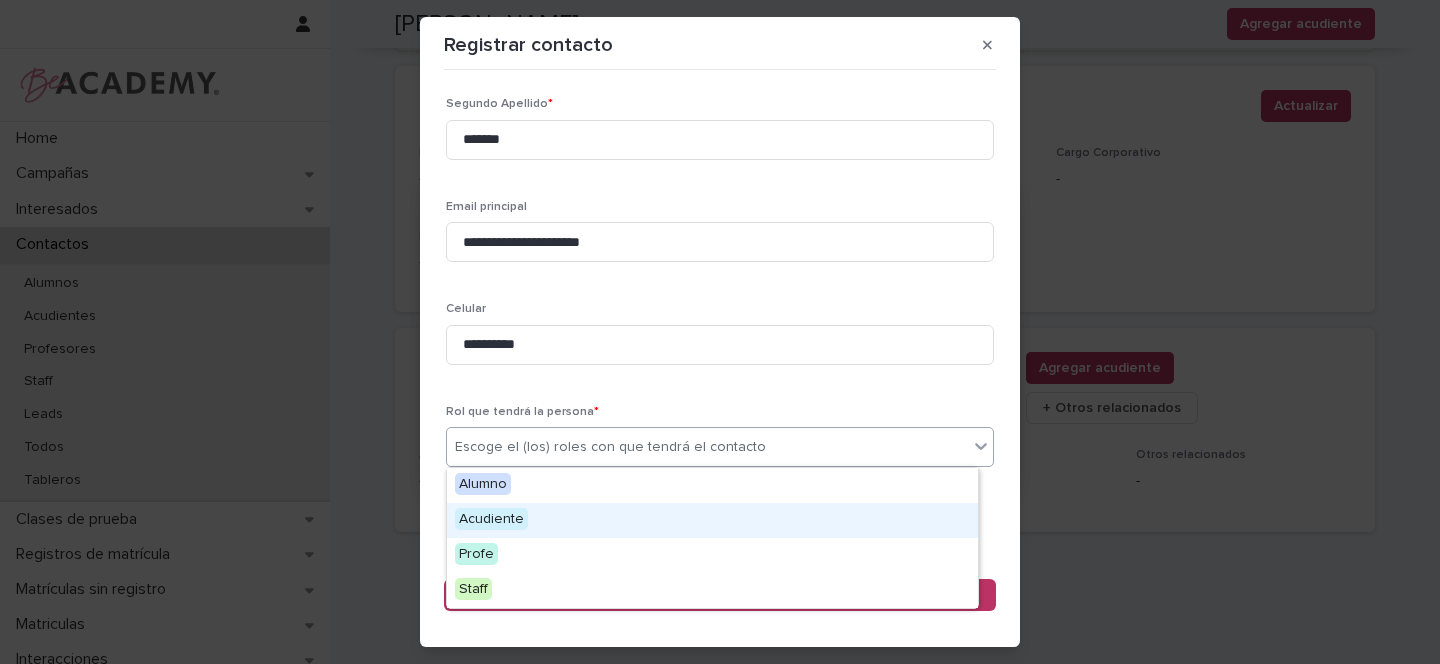 click on "Acudiente" at bounding box center [491, 519] 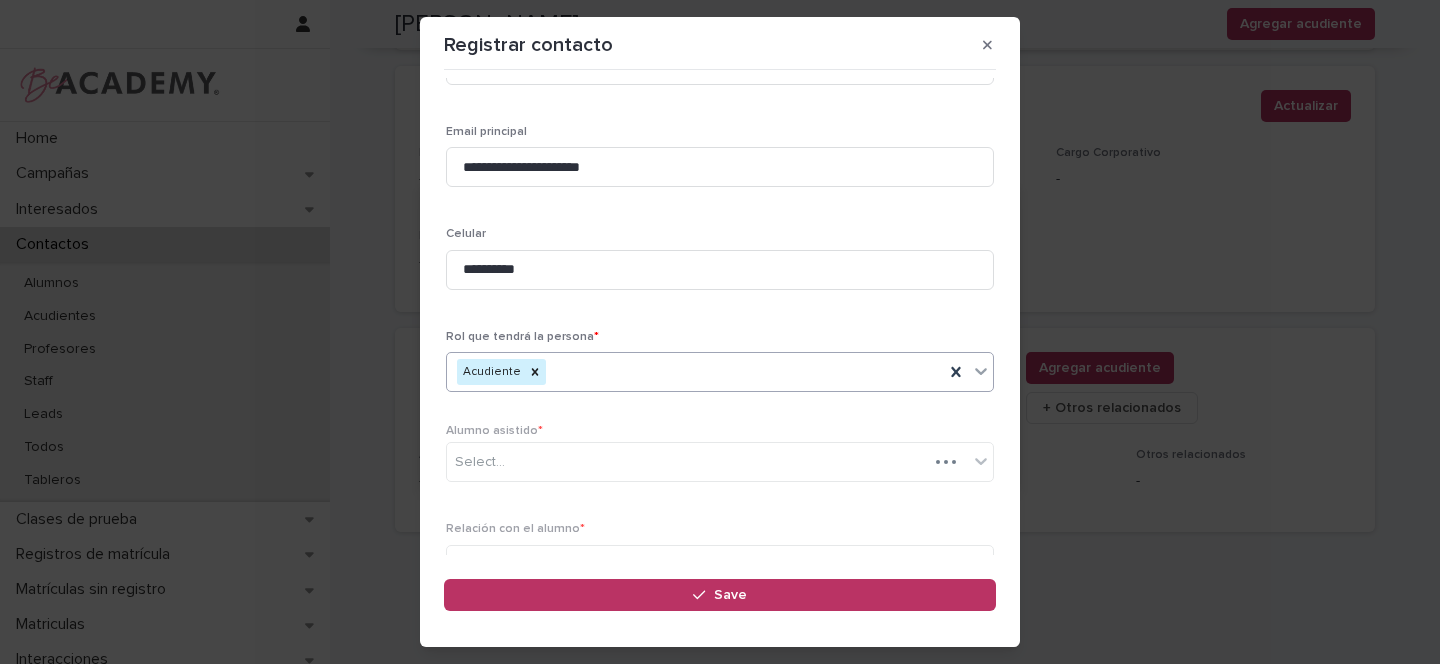 scroll, scrollTop: 303, scrollLeft: 0, axis: vertical 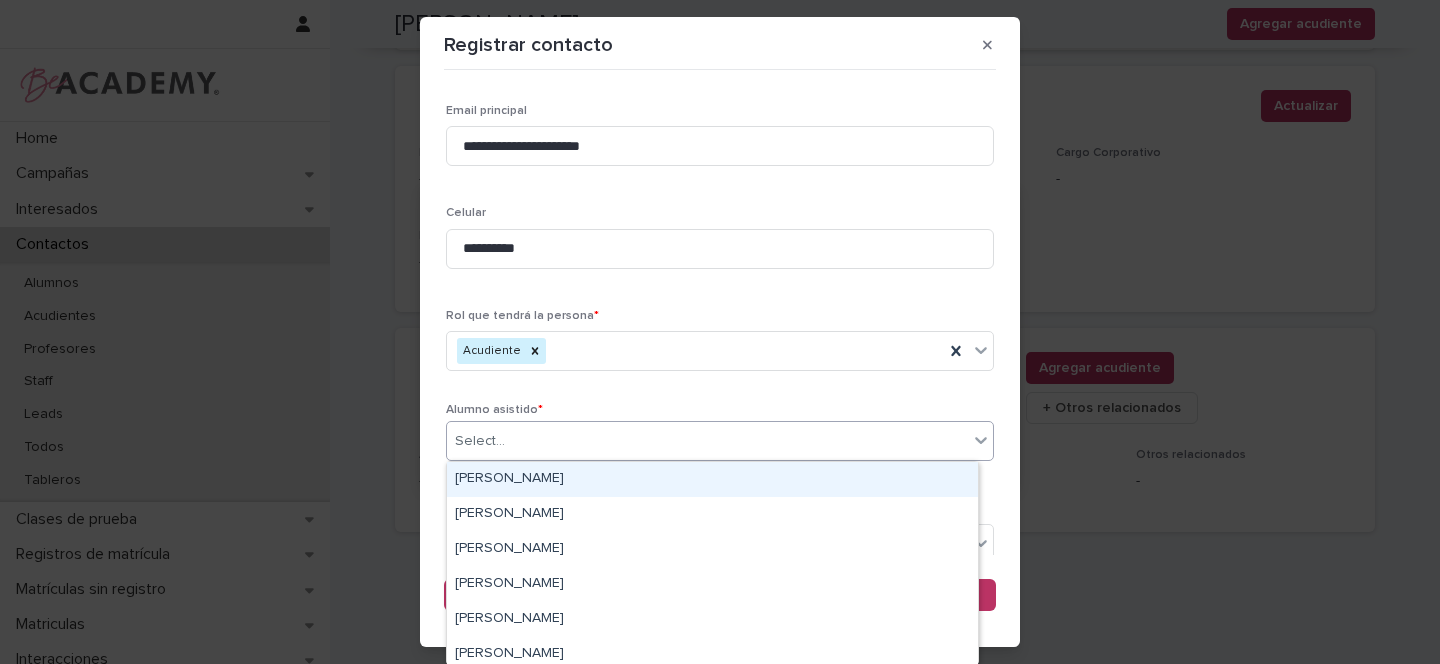 click on "Select..." at bounding box center [480, 441] 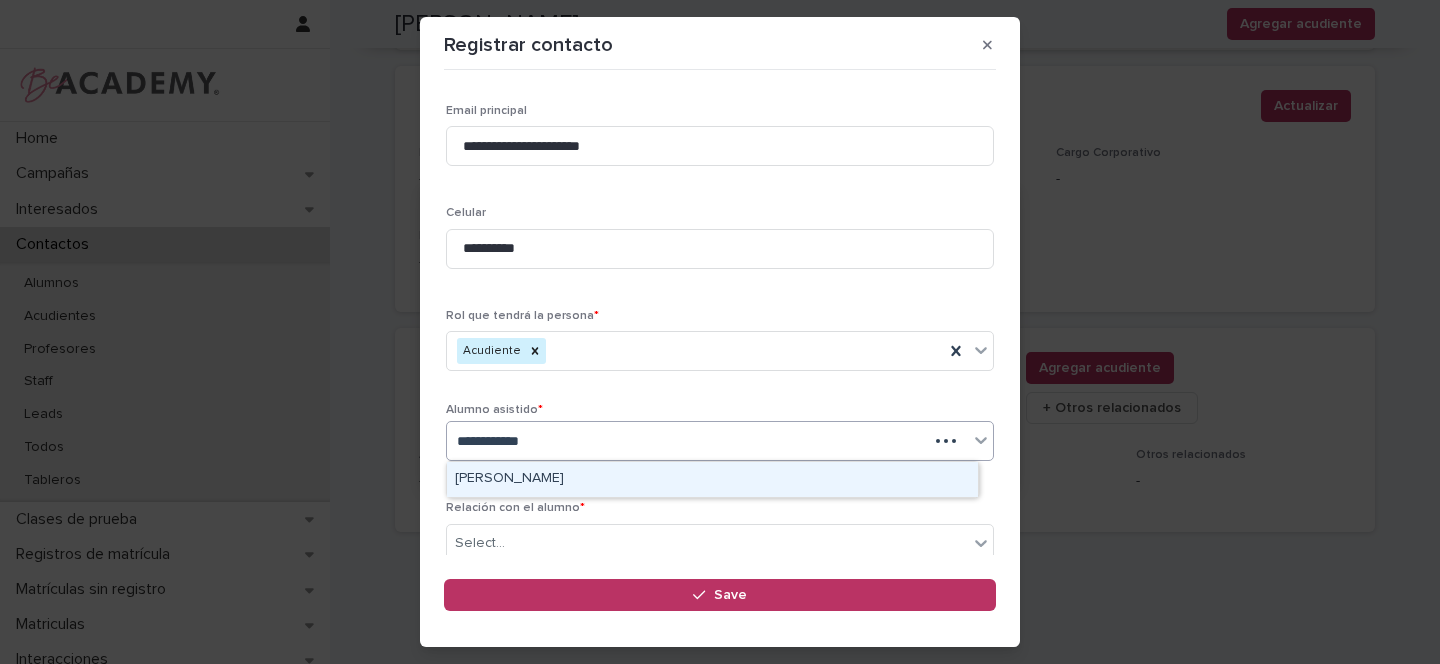 type on "**********" 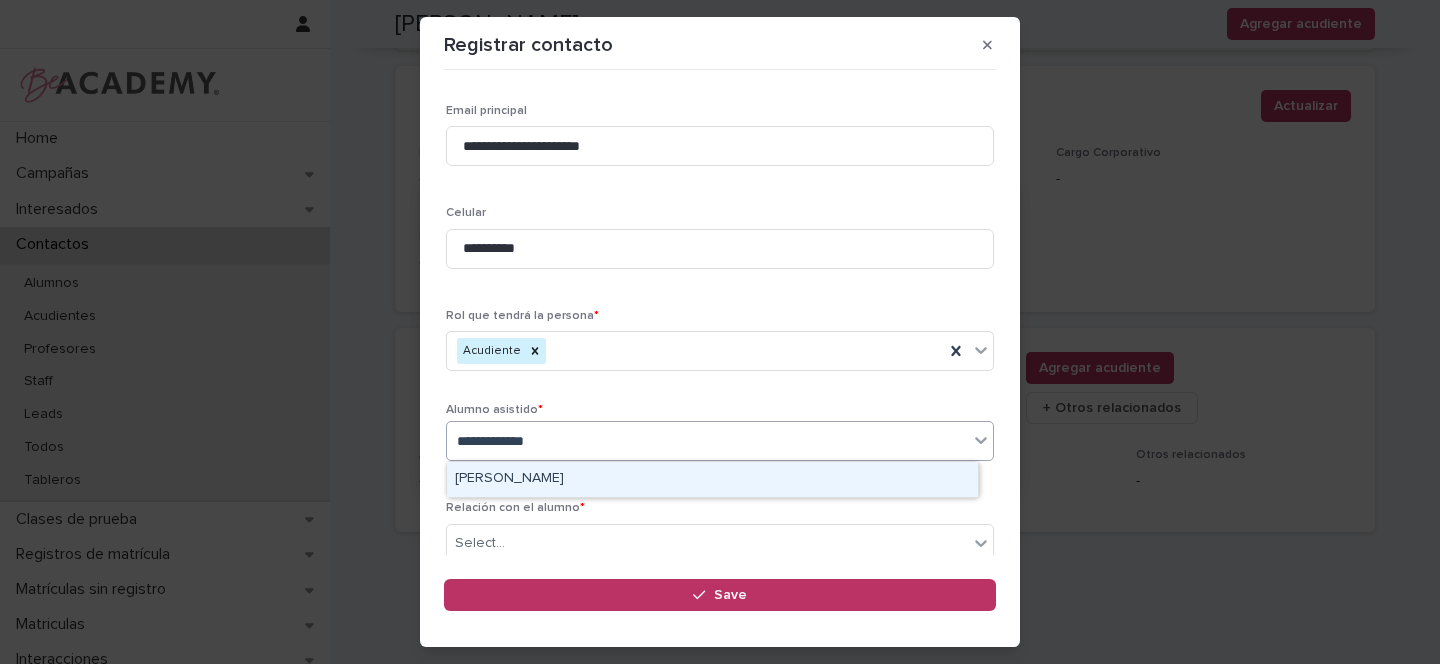 click on "Elizabeth Orozco Gonzalez" at bounding box center [712, 479] 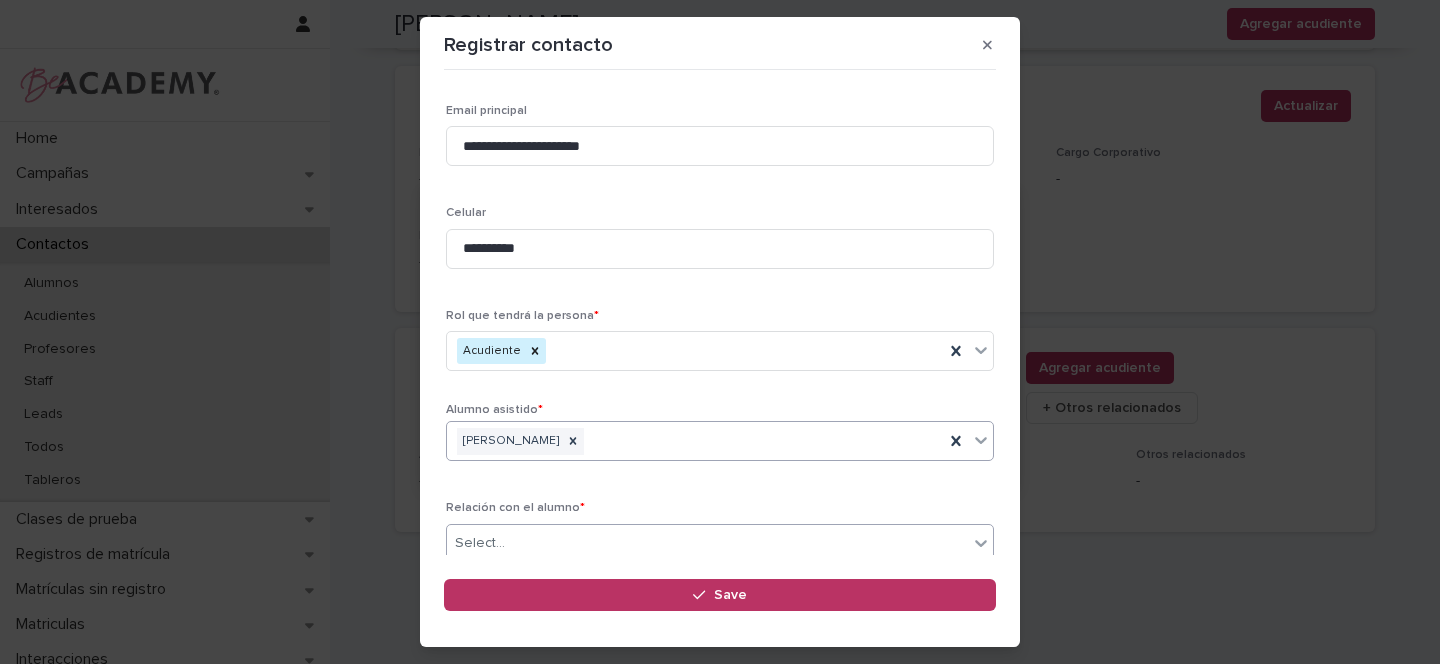 scroll, scrollTop: 400, scrollLeft: 0, axis: vertical 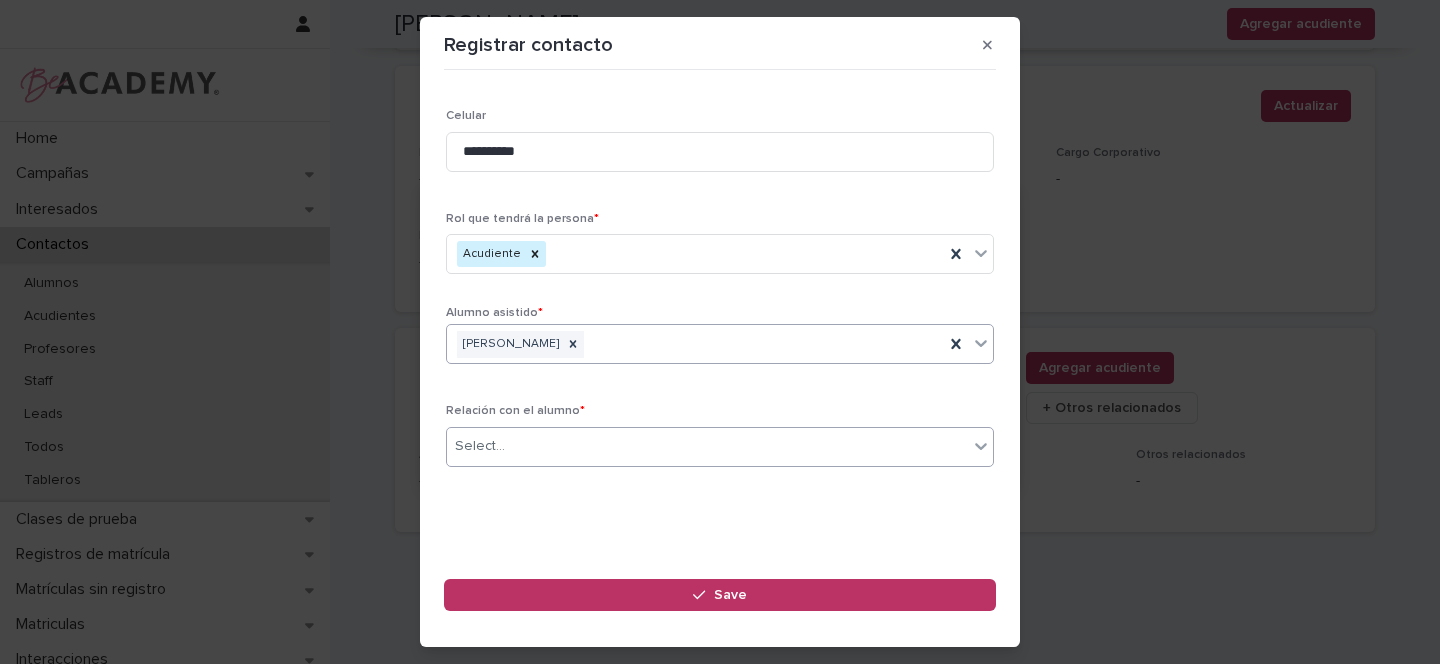 click on "Select..." at bounding box center [707, 446] 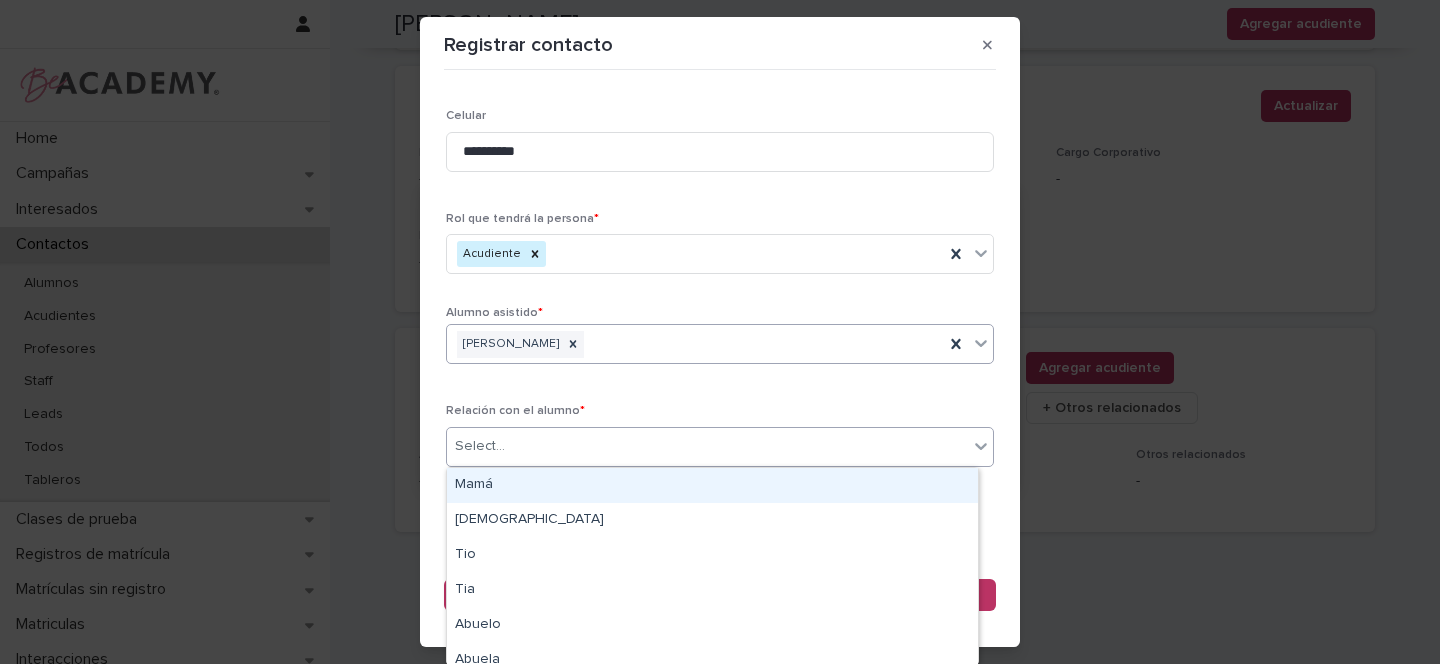 click on "Mamá" at bounding box center [712, 485] 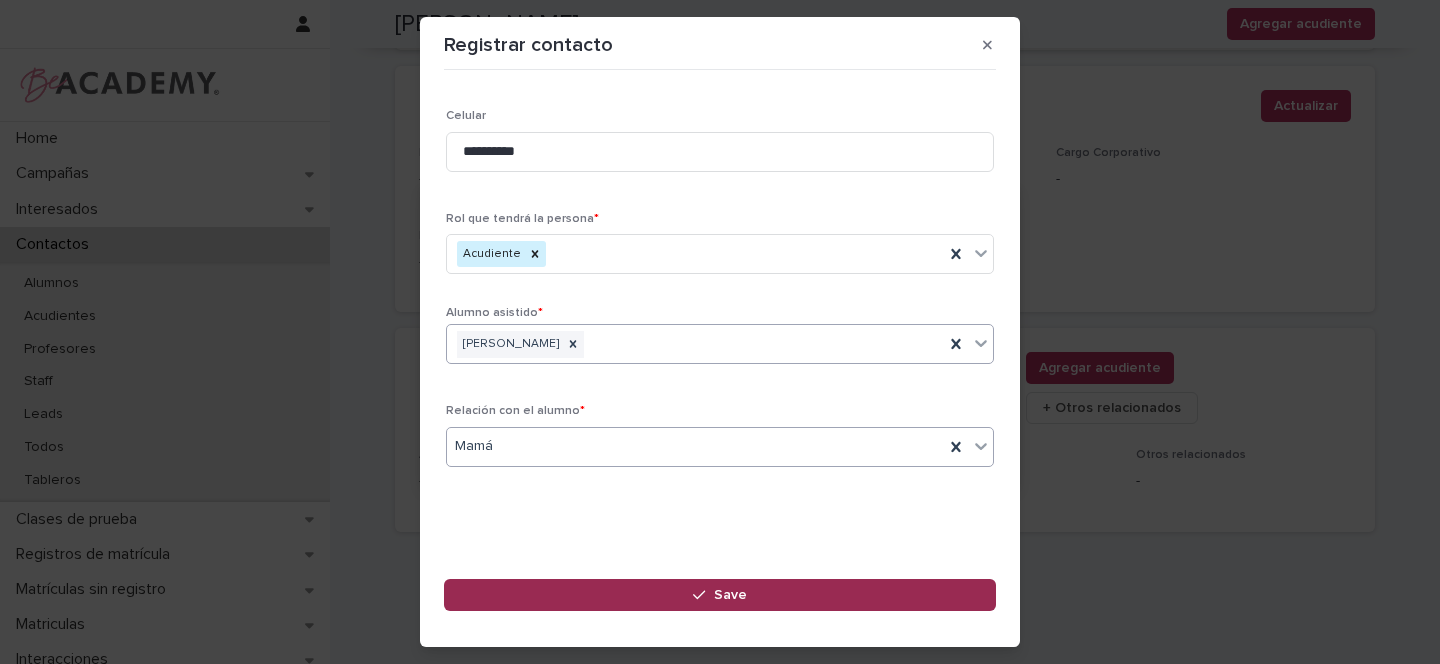 click on "Save" at bounding box center (730, 595) 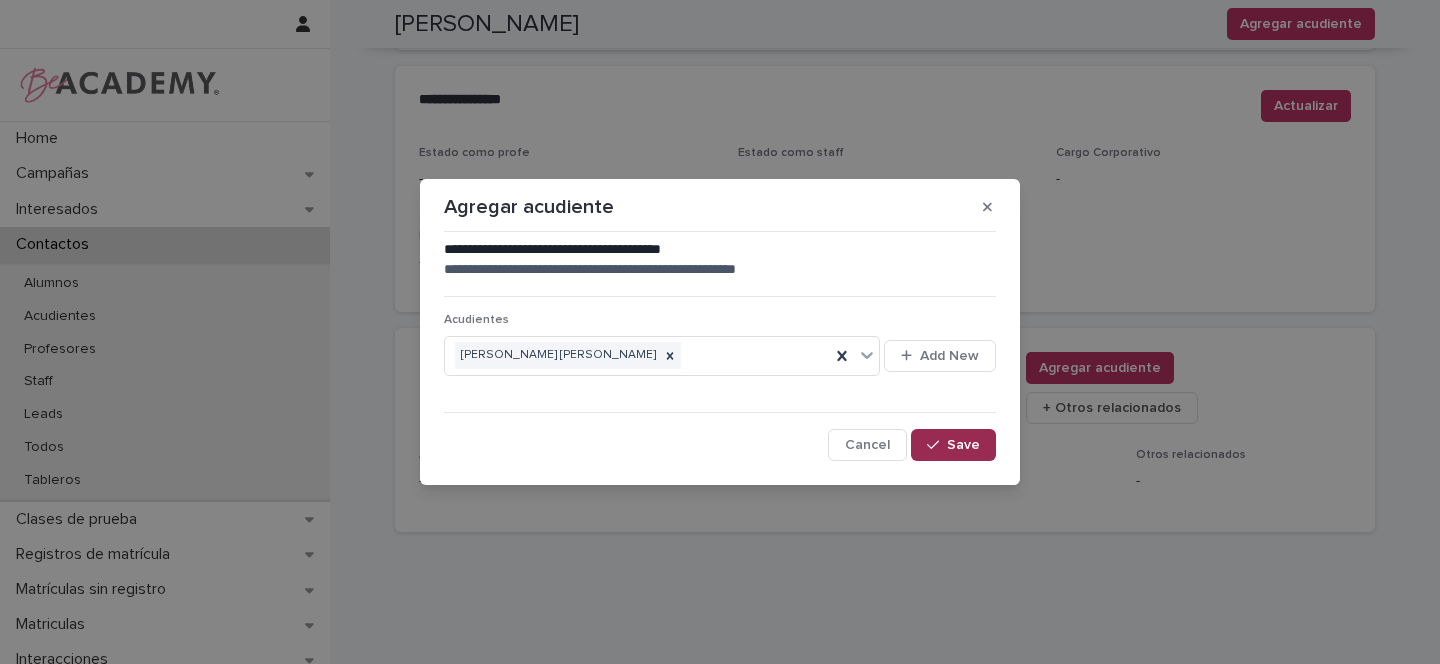 click on "Save" at bounding box center [963, 445] 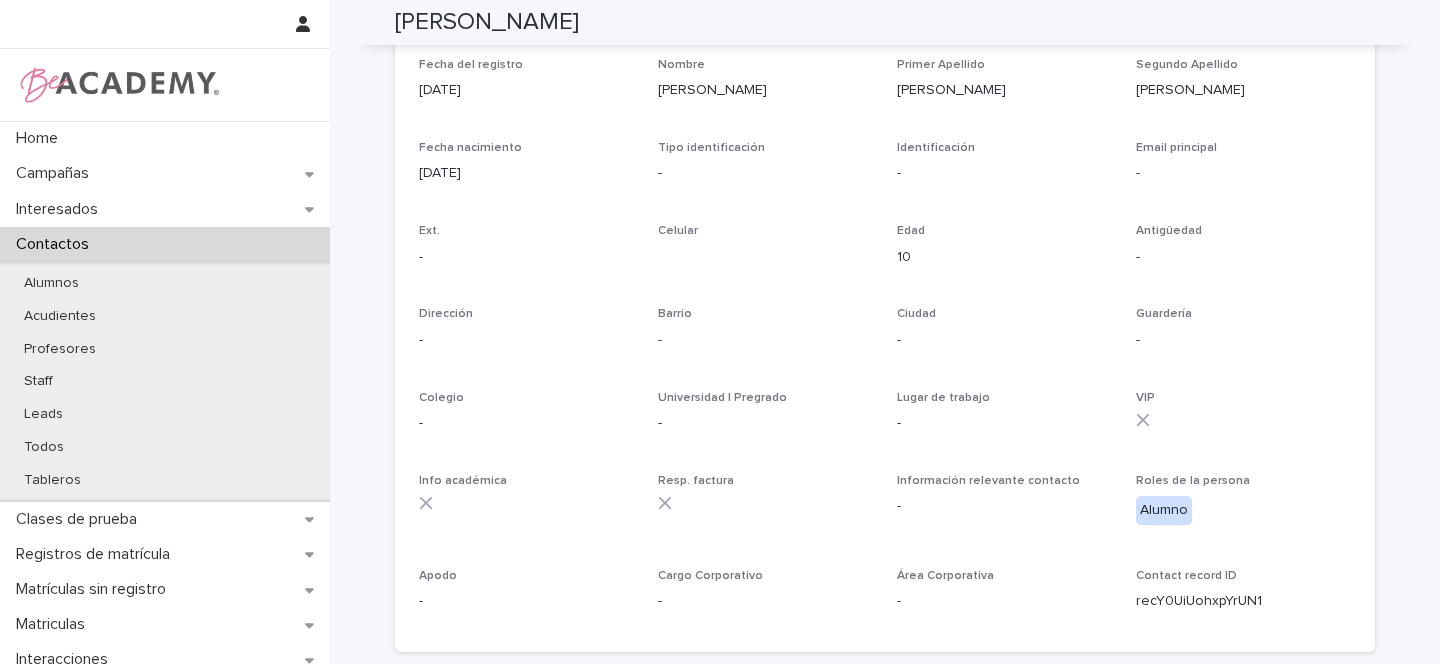 scroll, scrollTop: 0, scrollLeft: 0, axis: both 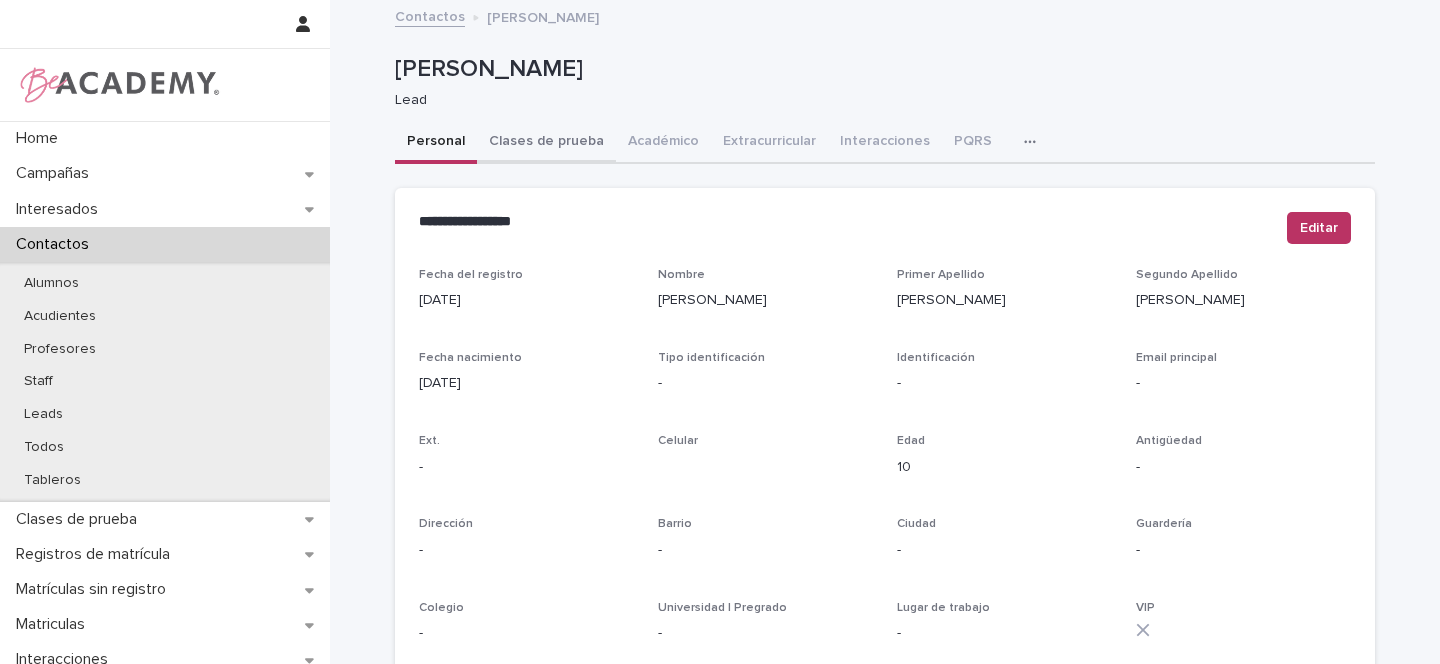click on "Clases de prueba" at bounding box center (546, 143) 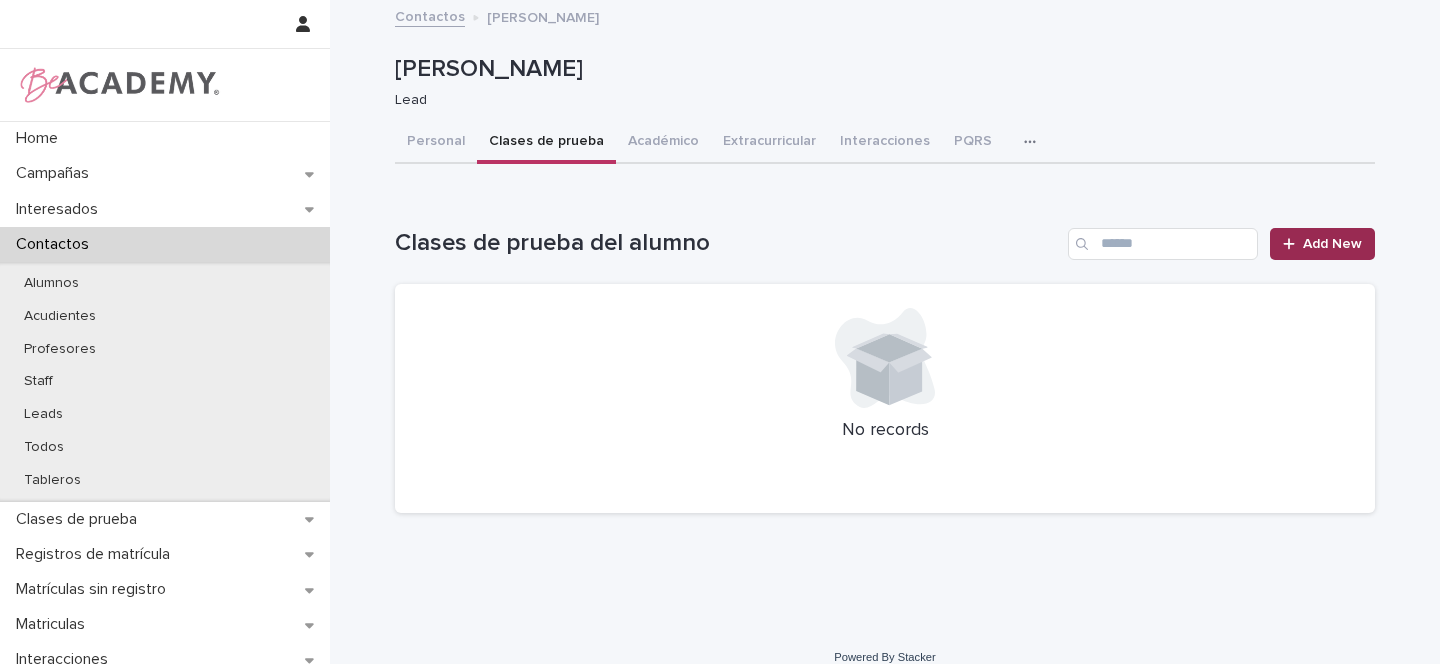 click on "Add New" at bounding box center (1332, 244) 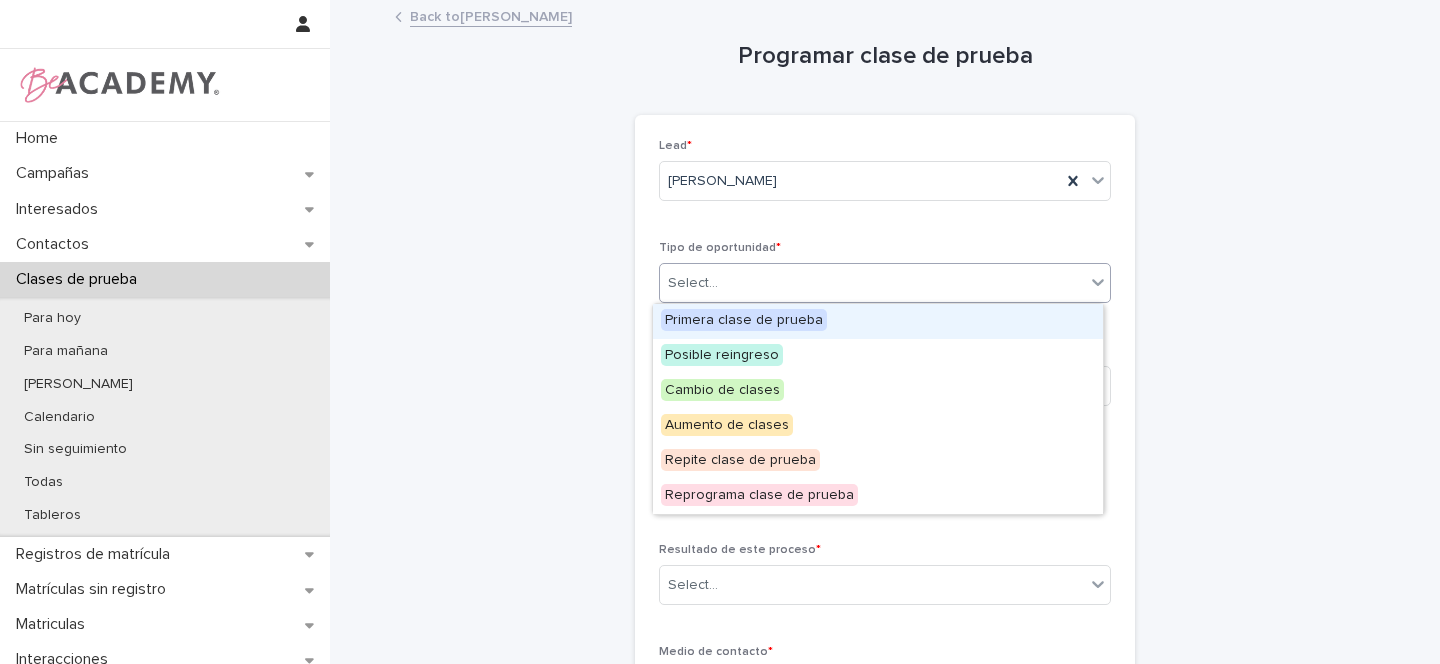 click on "Select..." at bounding box center (872, 283) 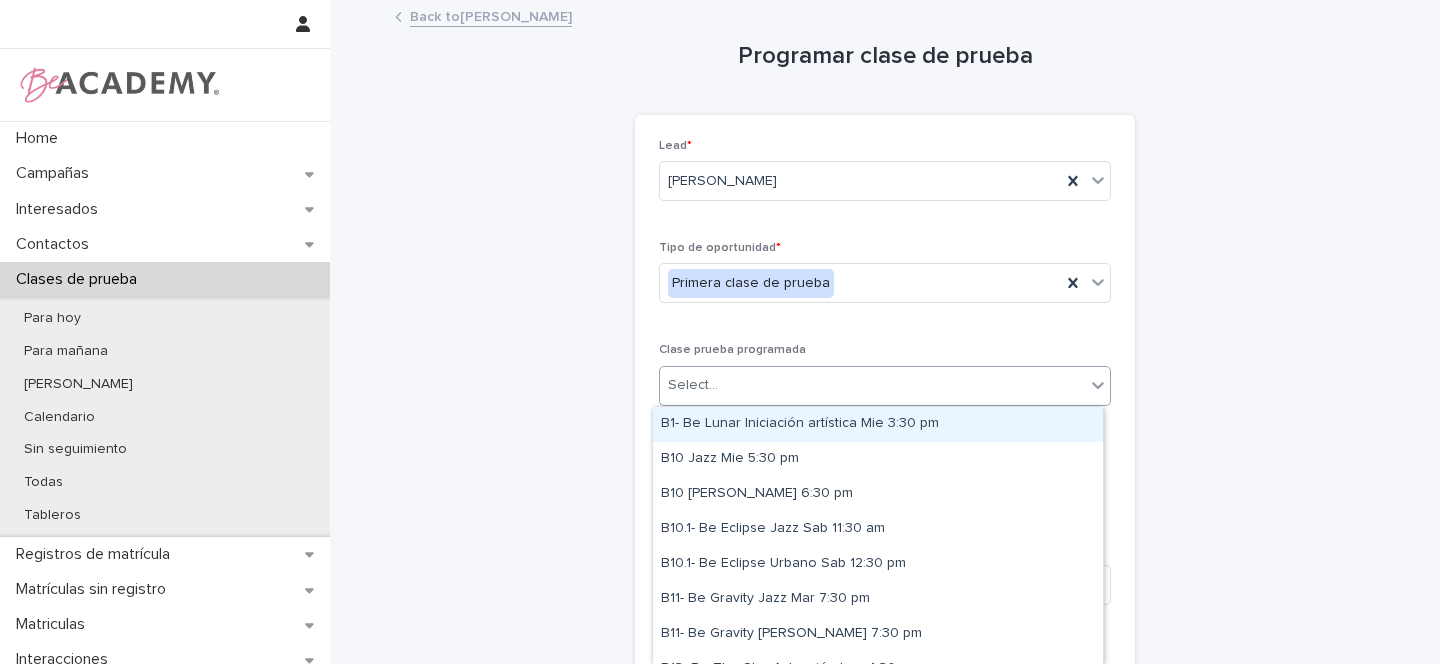 click on "Select..." at bounding box center (693, 385) 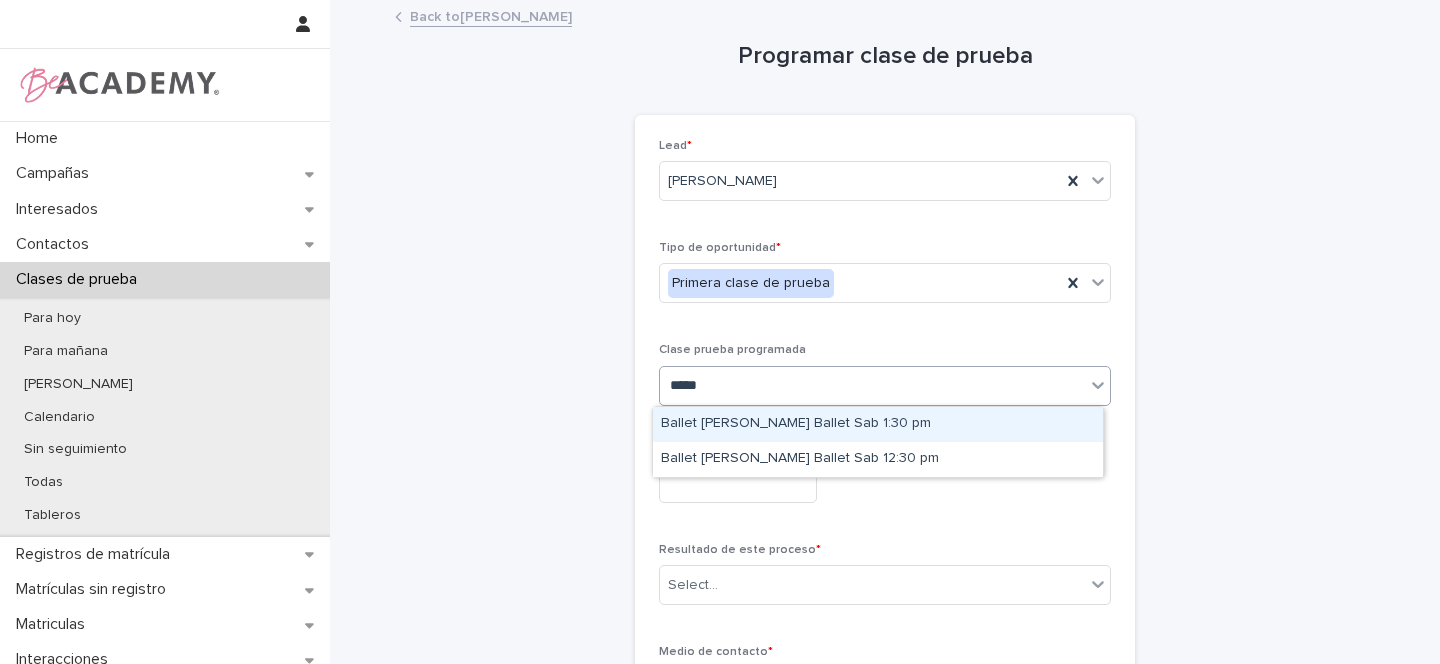 type on "******" 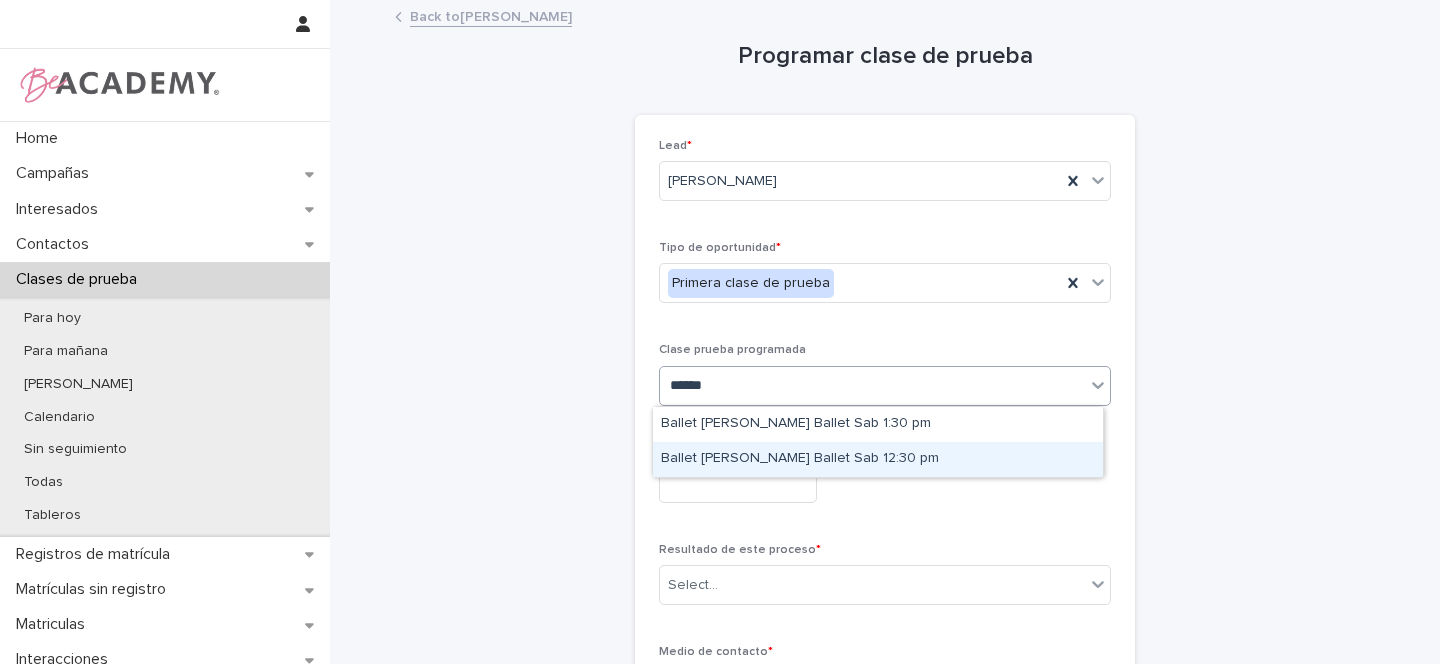 click on "Ballet Rosa Ballet Sab 12:30 pm" at bounding box center (878, 459) 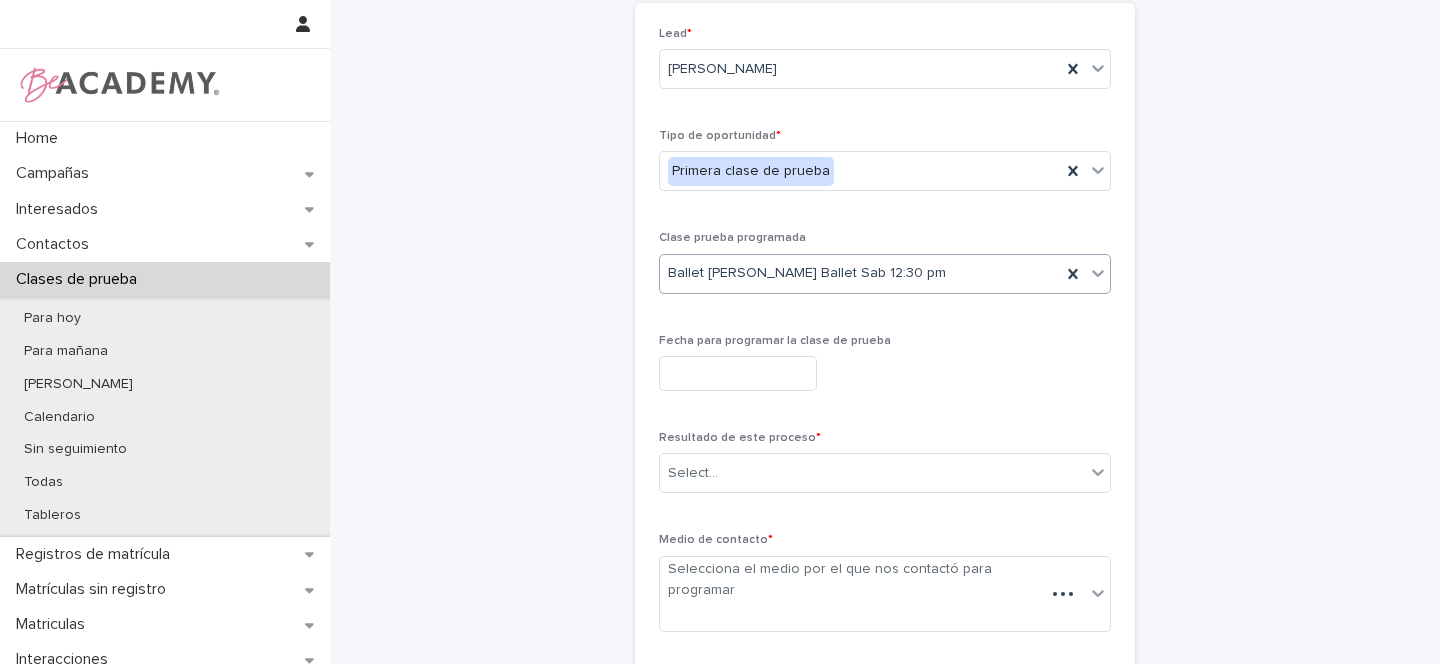 scroll, scrollTop: 94, scrollLeft: 0, axis: vertical 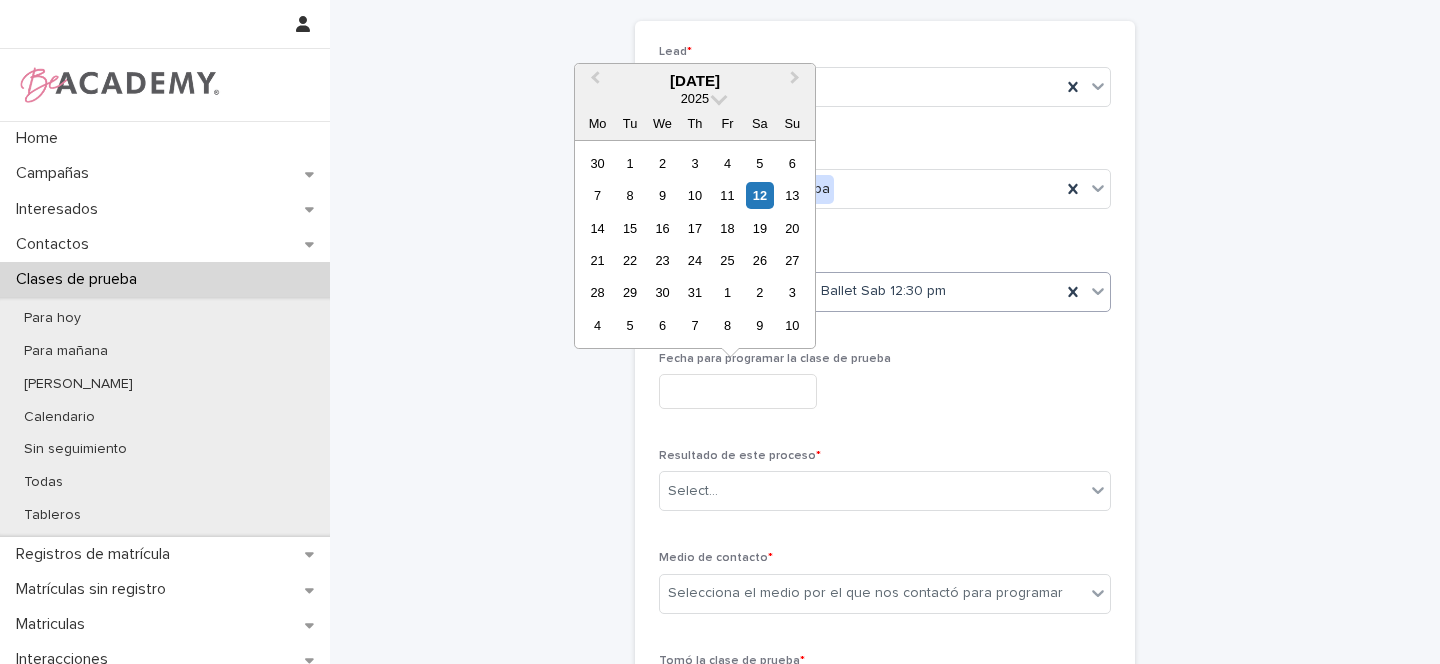 click at bounding box center [738, 391] 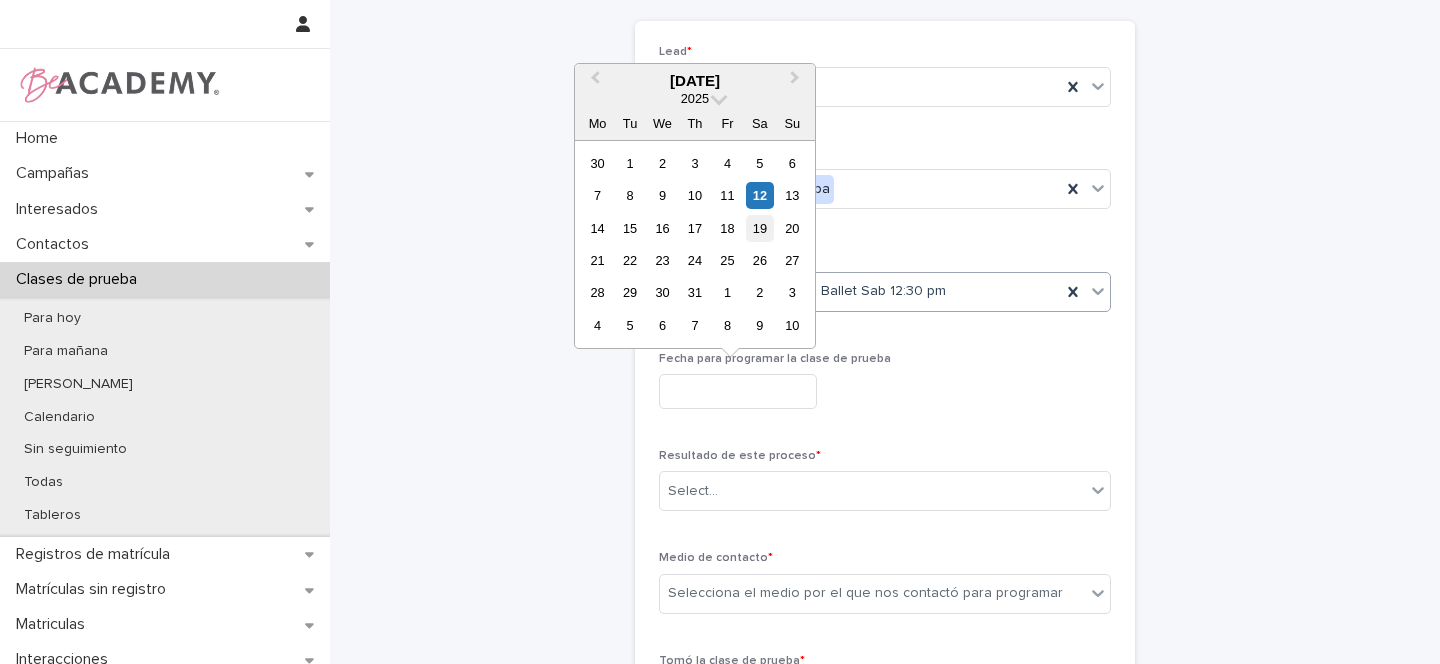 click on "19" at bounding box center [759, 228] 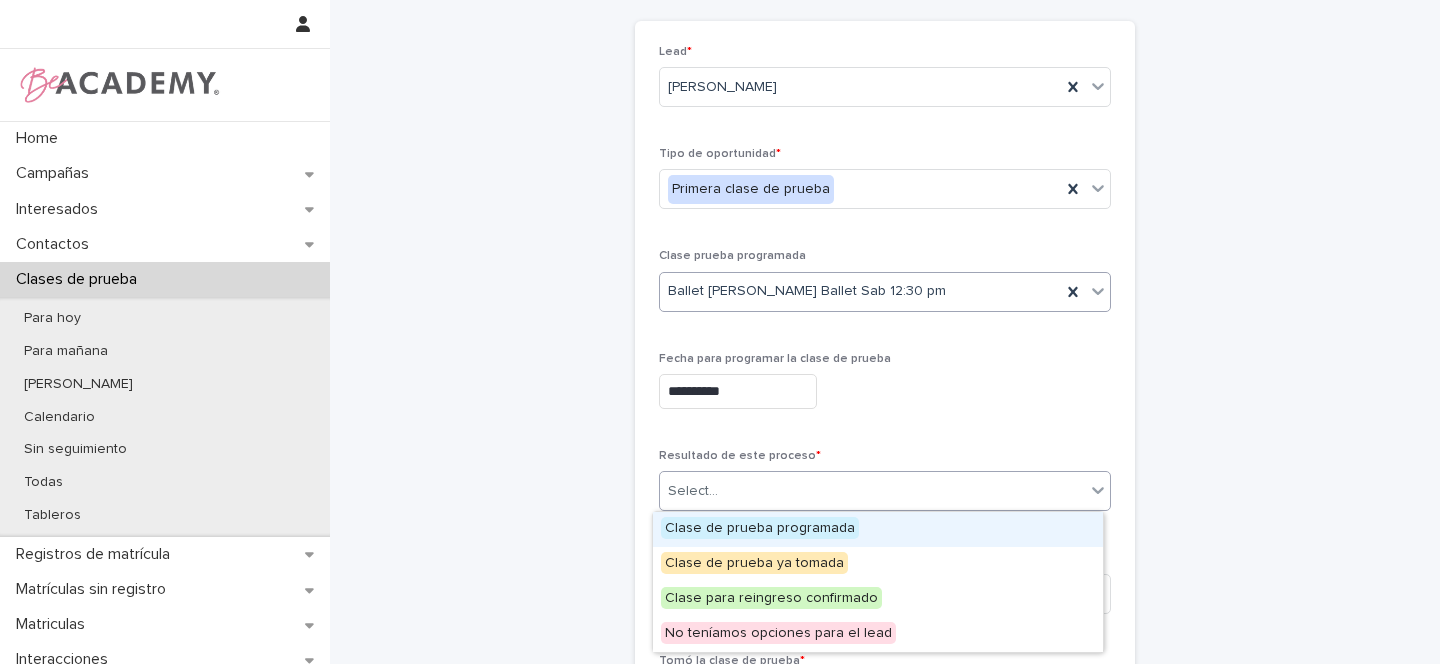 click on "Select..." at bounding box center [872, 491] 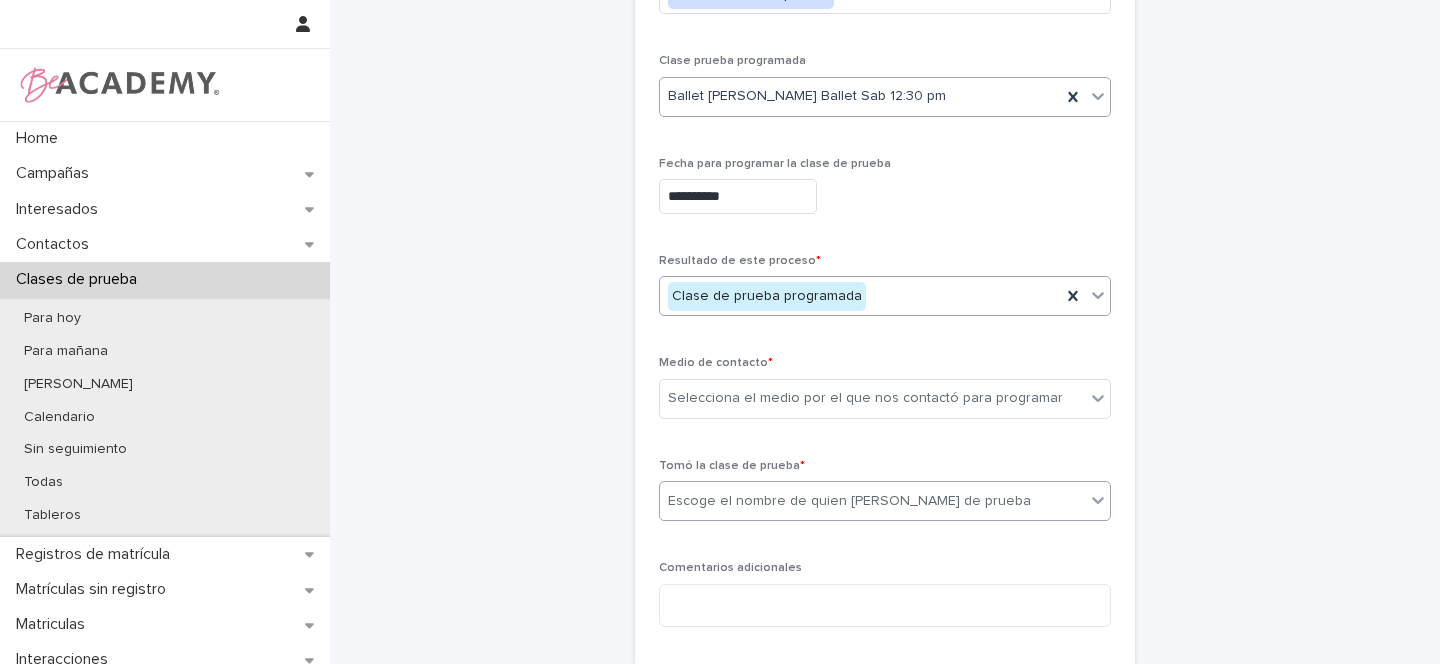scroll, scrollTop: 358, scrollLeft: 0, axis: vertical 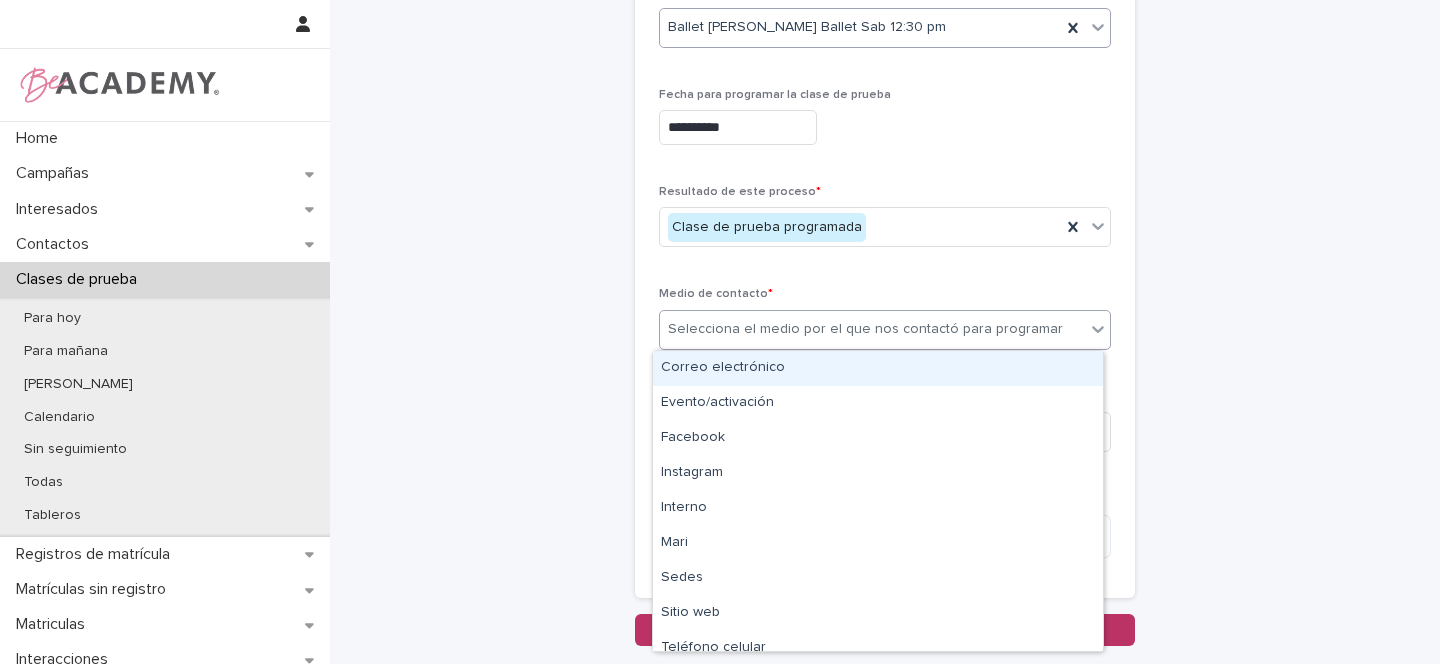 click on "Selecciona el medio por el que nos contactó para programar" at bounding box center [865, 329] 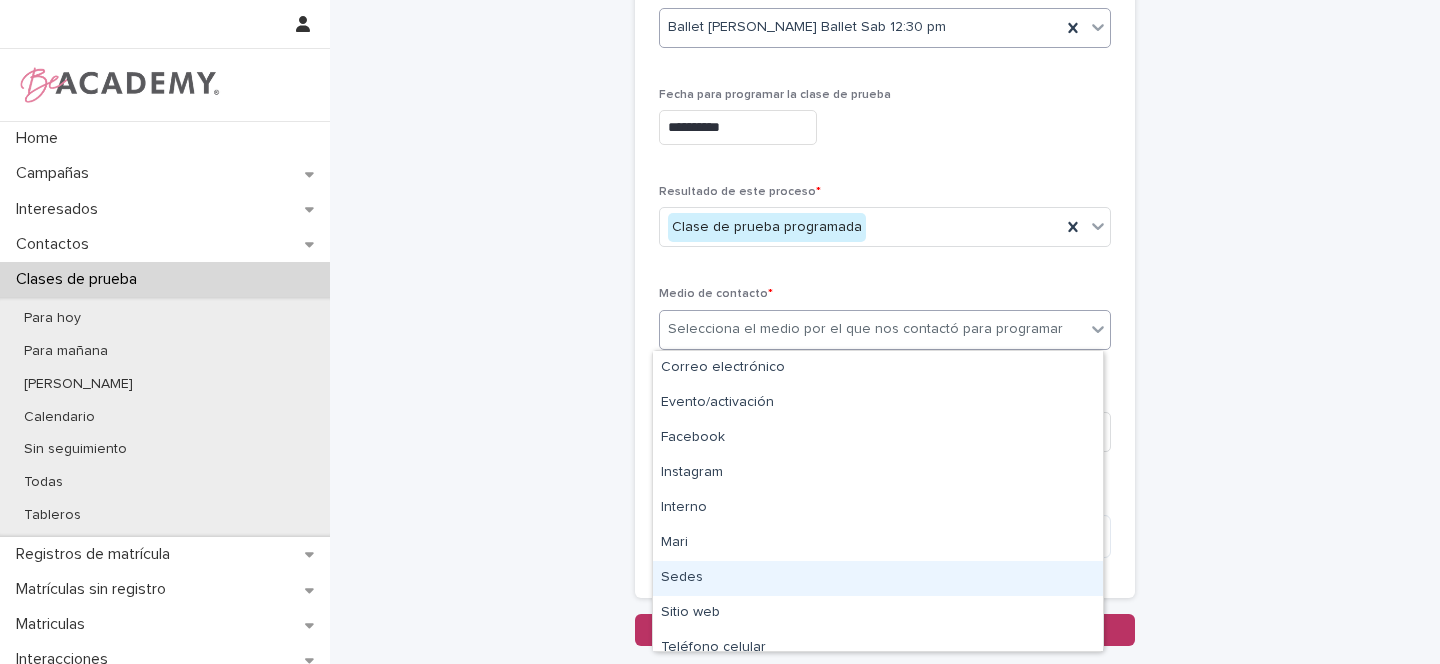 scroll, scrollTop: 85, scrollLeft: 0, axis: vertical 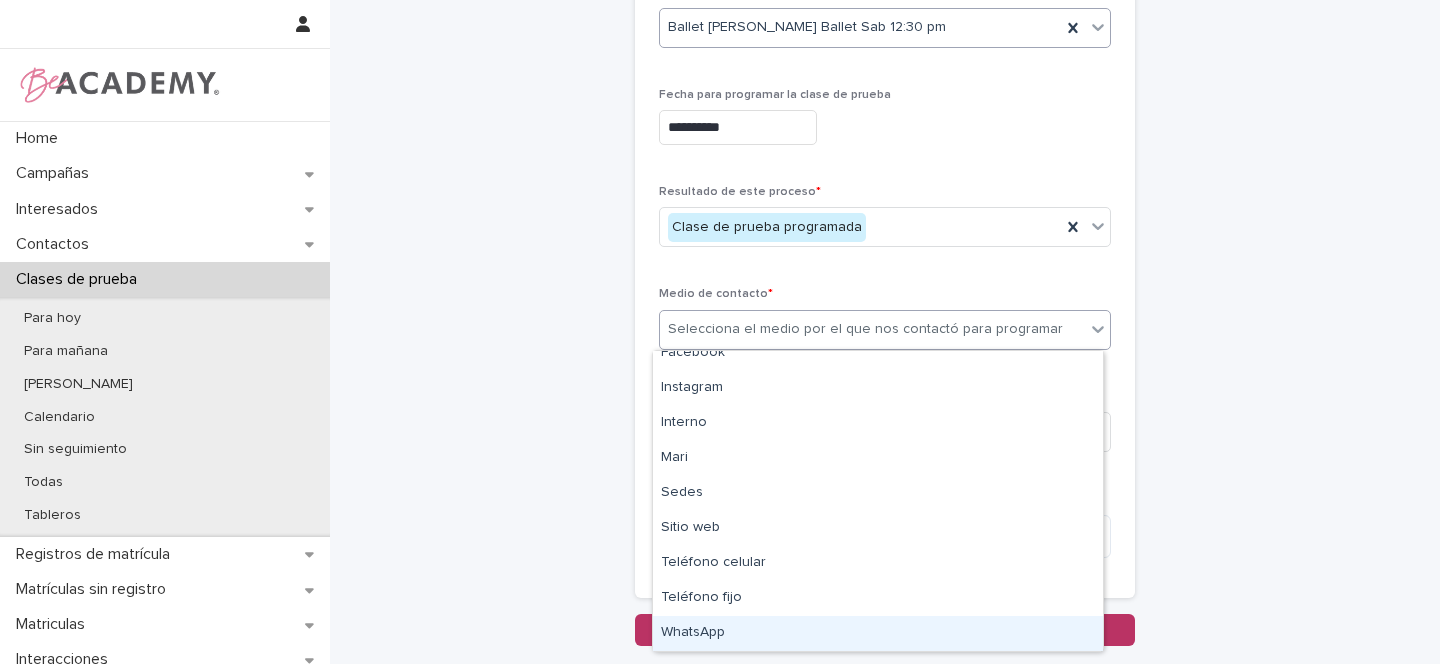 click on "WhatsApp" at bounding box center (878, 633) 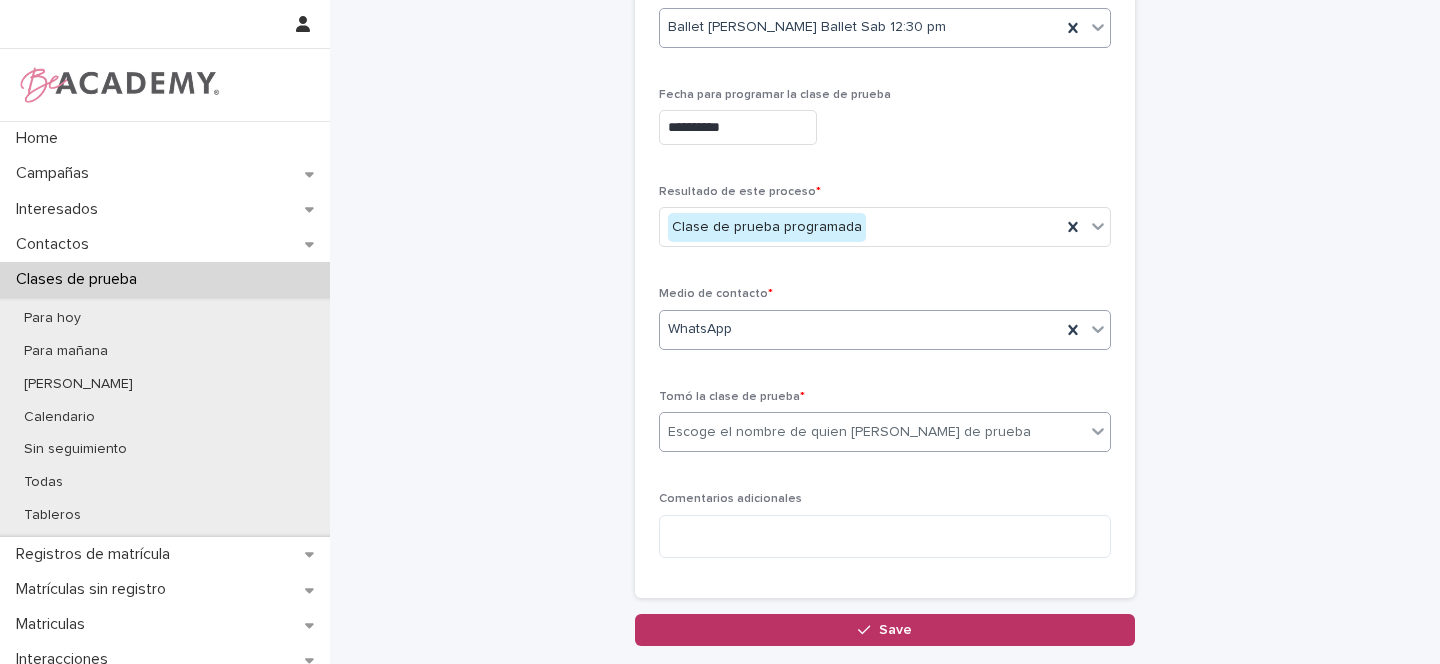 click on "Escoge el nombre de quien toma la clase de prueba" at bounding box center (849, 432) 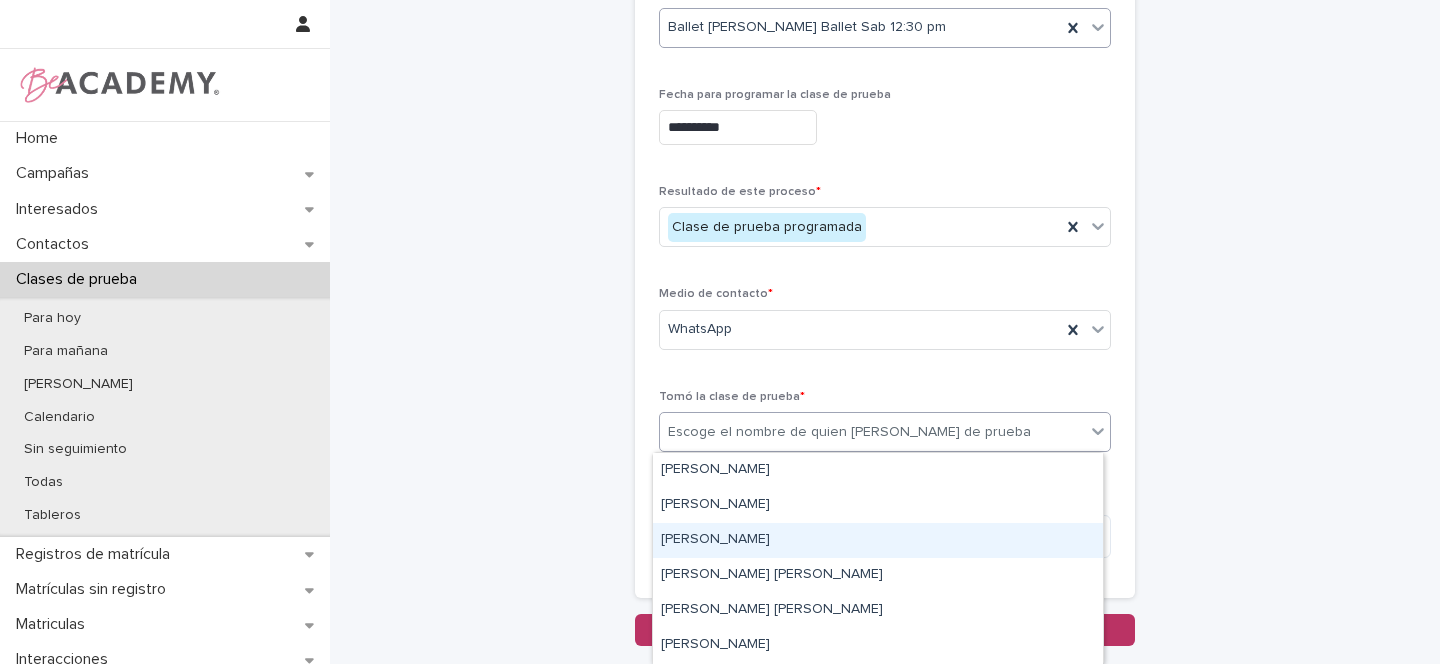 click on "[PERSON_NAME]" at bounding box center (878, 540) 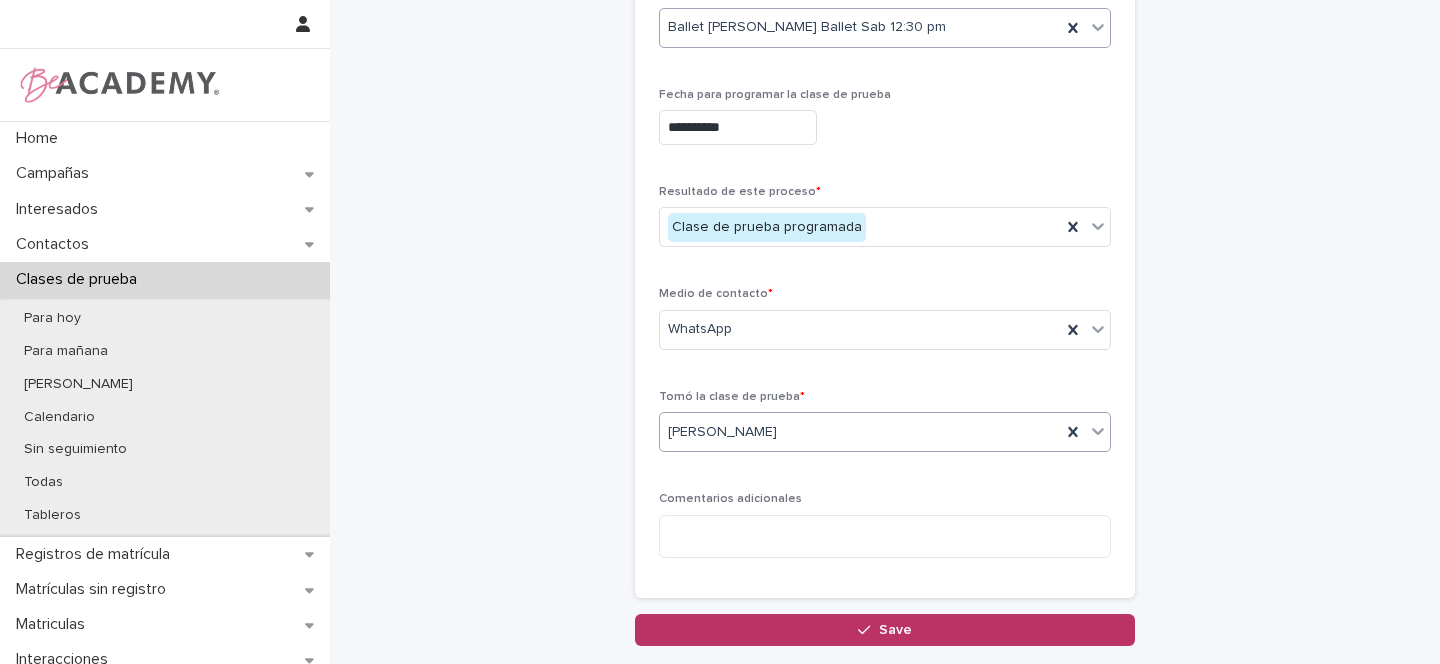 click on "Save" at bounding box center (895, 630) 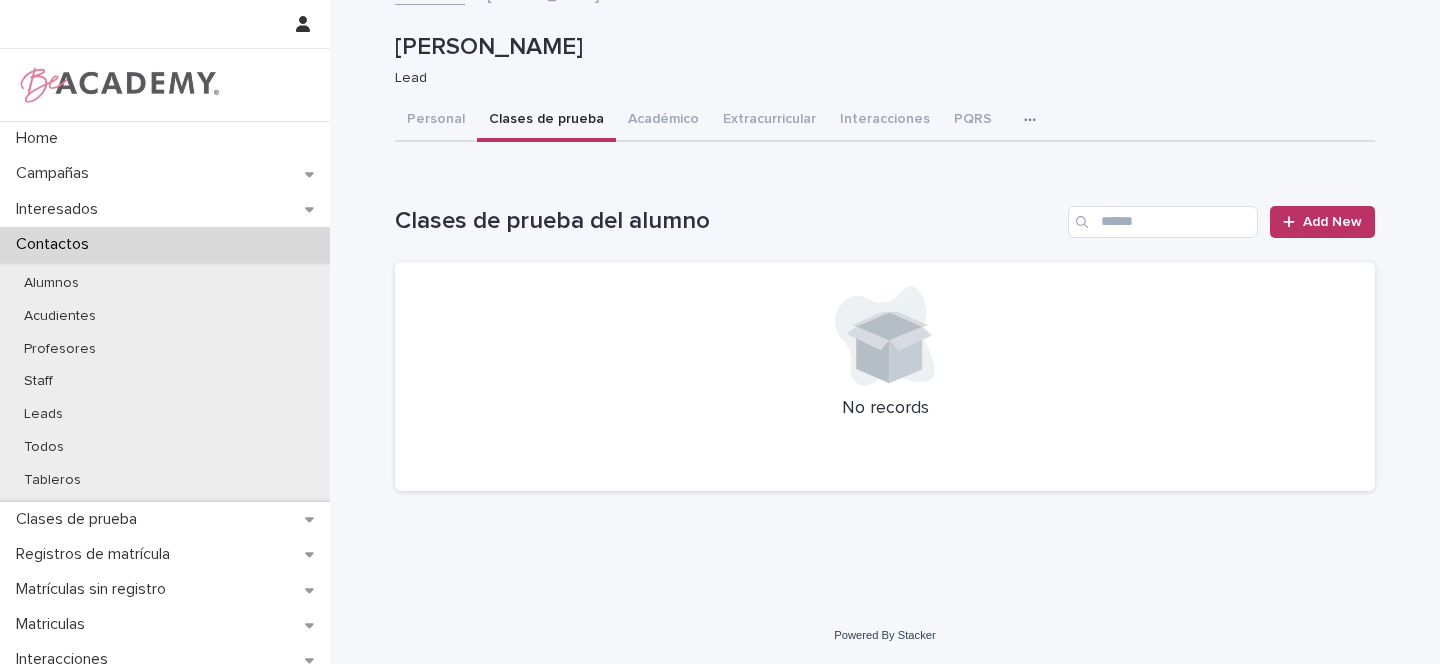 scroll, scrollTop: 0, scrollLeft: 0, axis: both 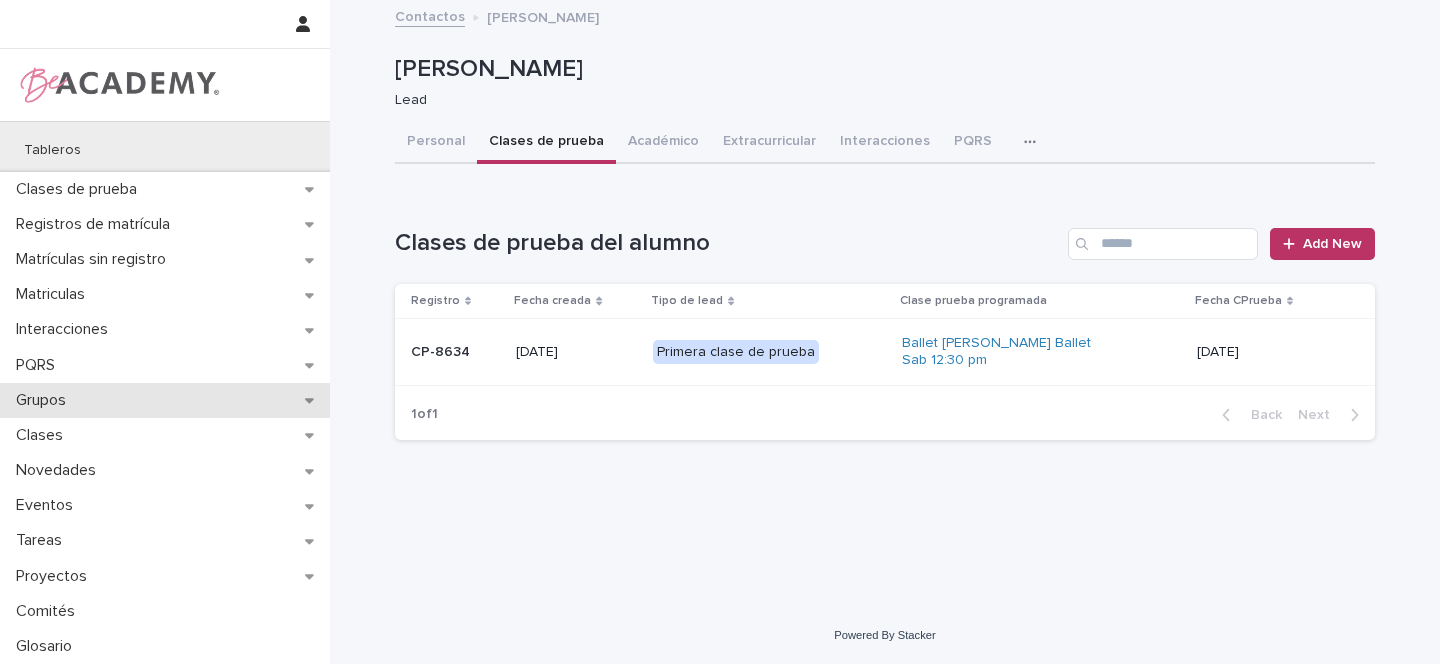 click on "Grupos" at bounding box center (165, 400) 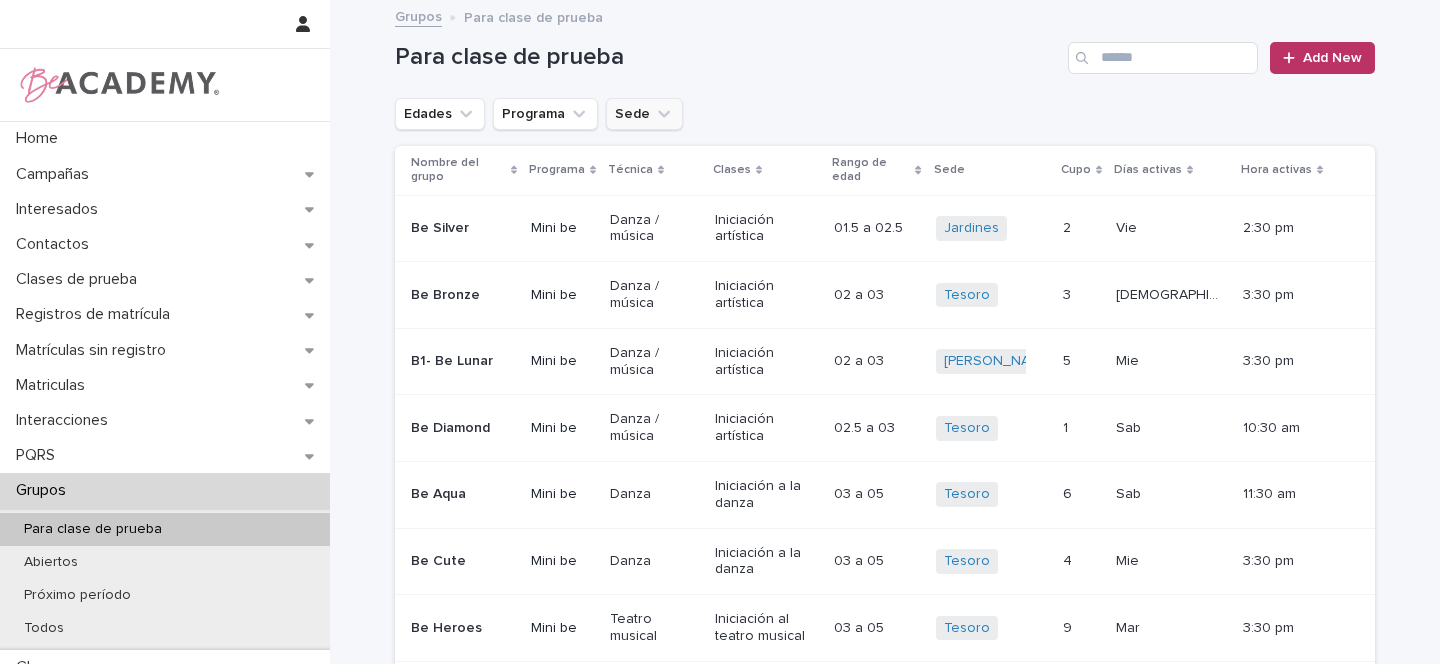 click on "Sede" at bounding box center (644, 114) 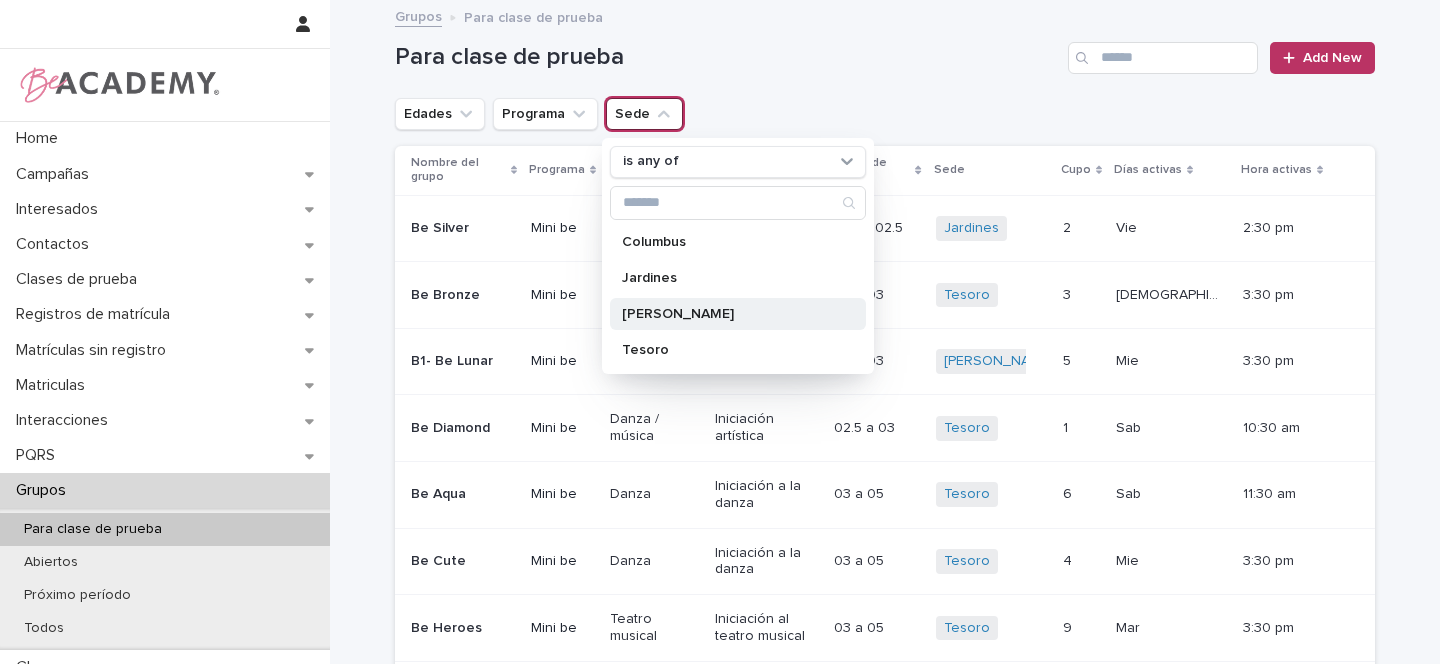 click on "Rosales" at bounding box center (728, 314) 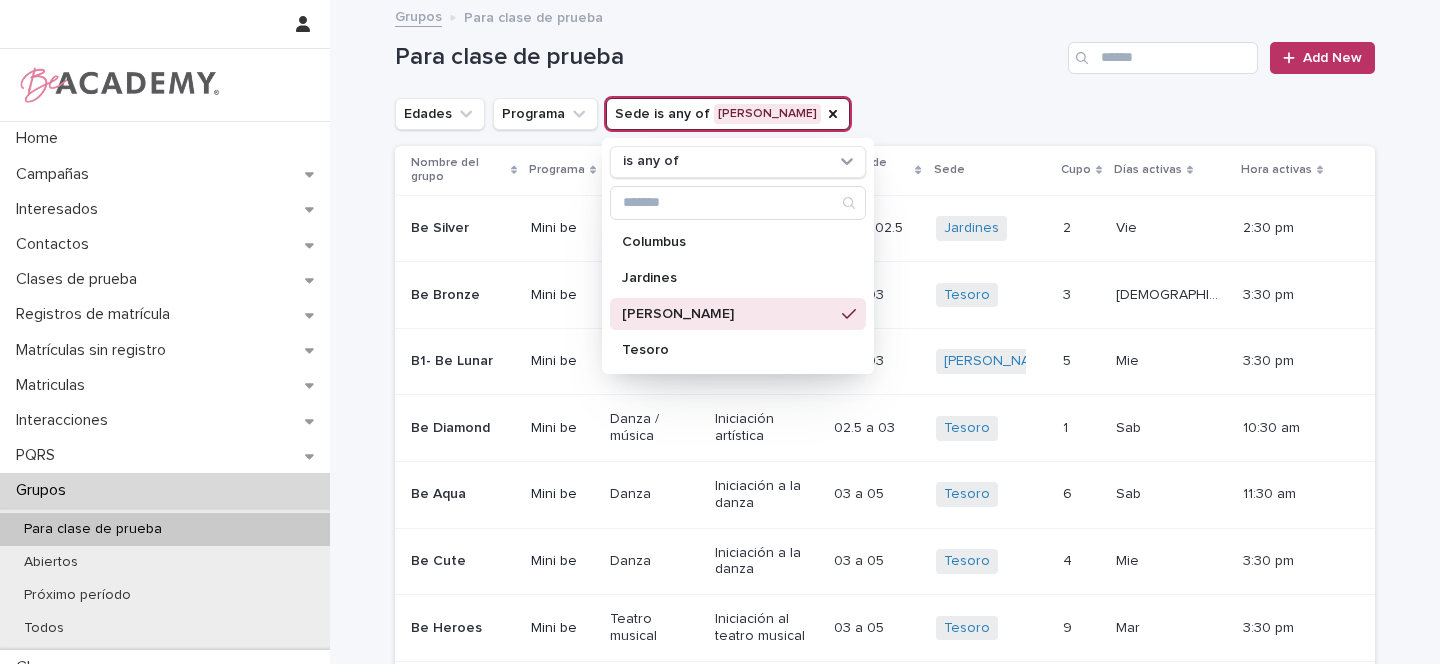 click 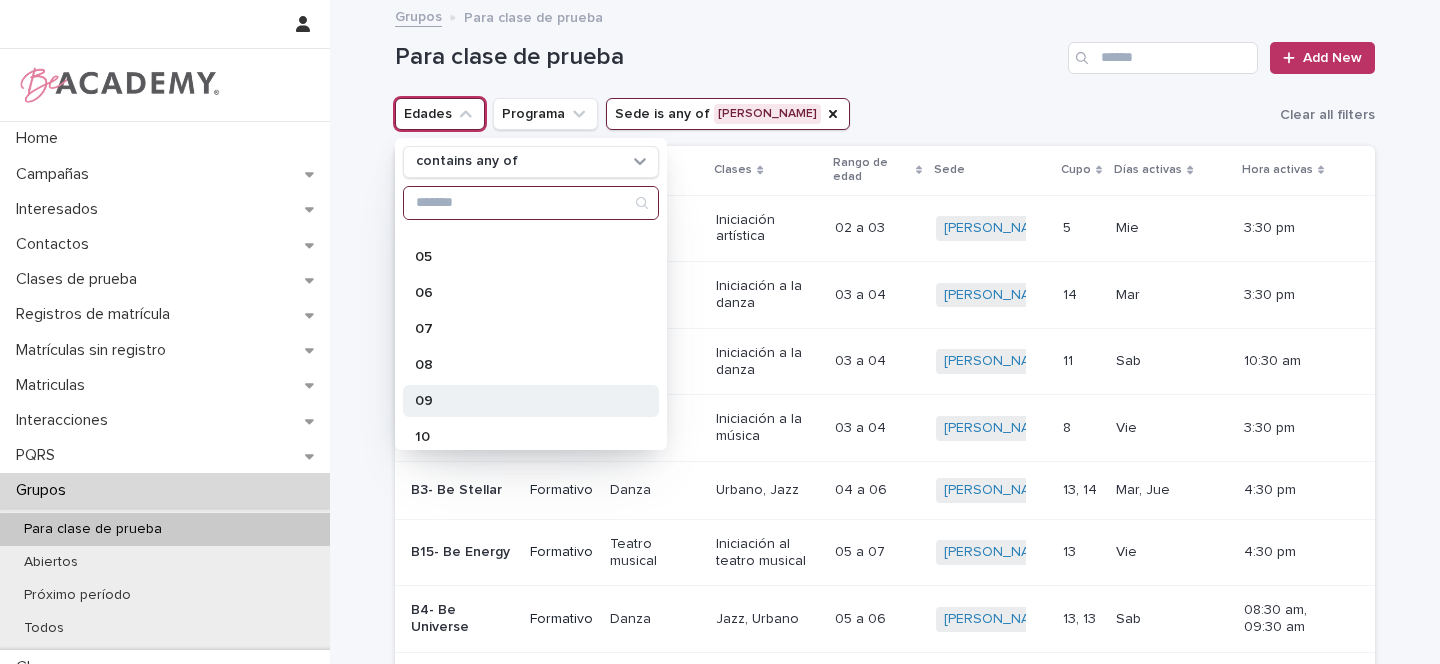 scroll, scrollTop: 204, scrollLeft: 0, axis: vertical 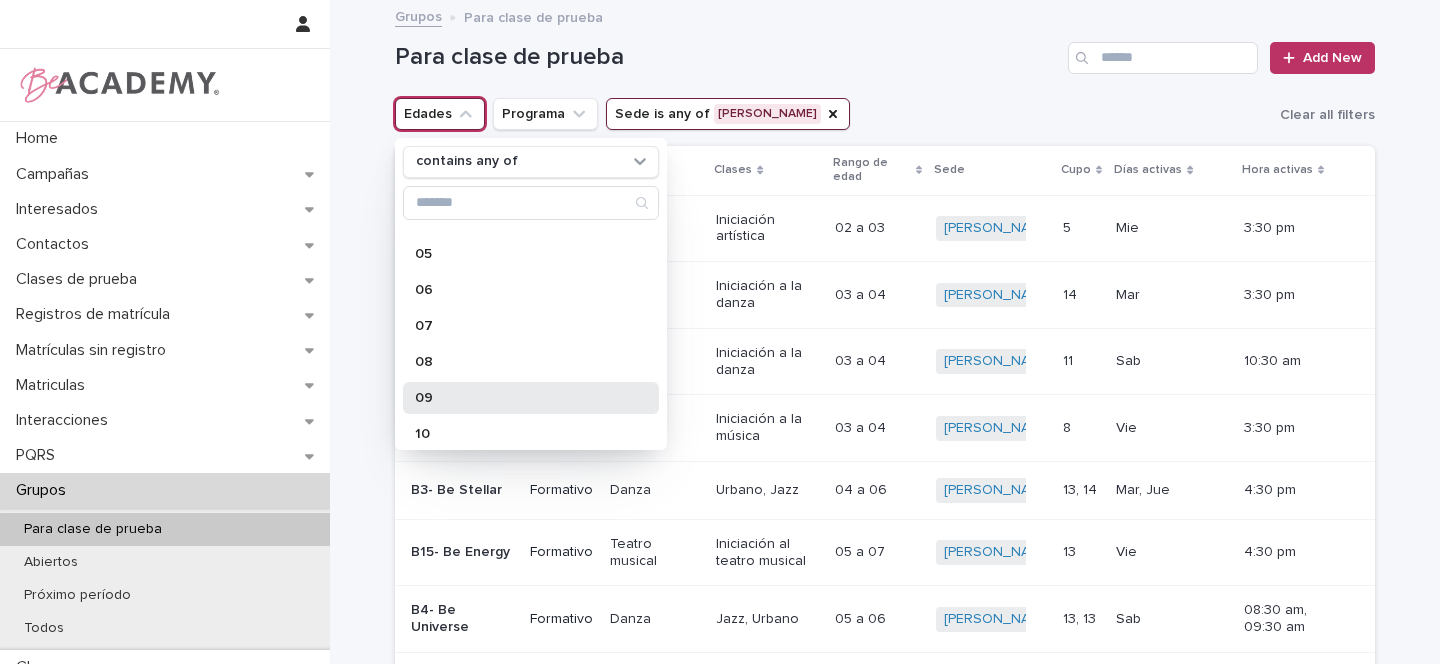 click on "09" at bounding box center [521, 398] 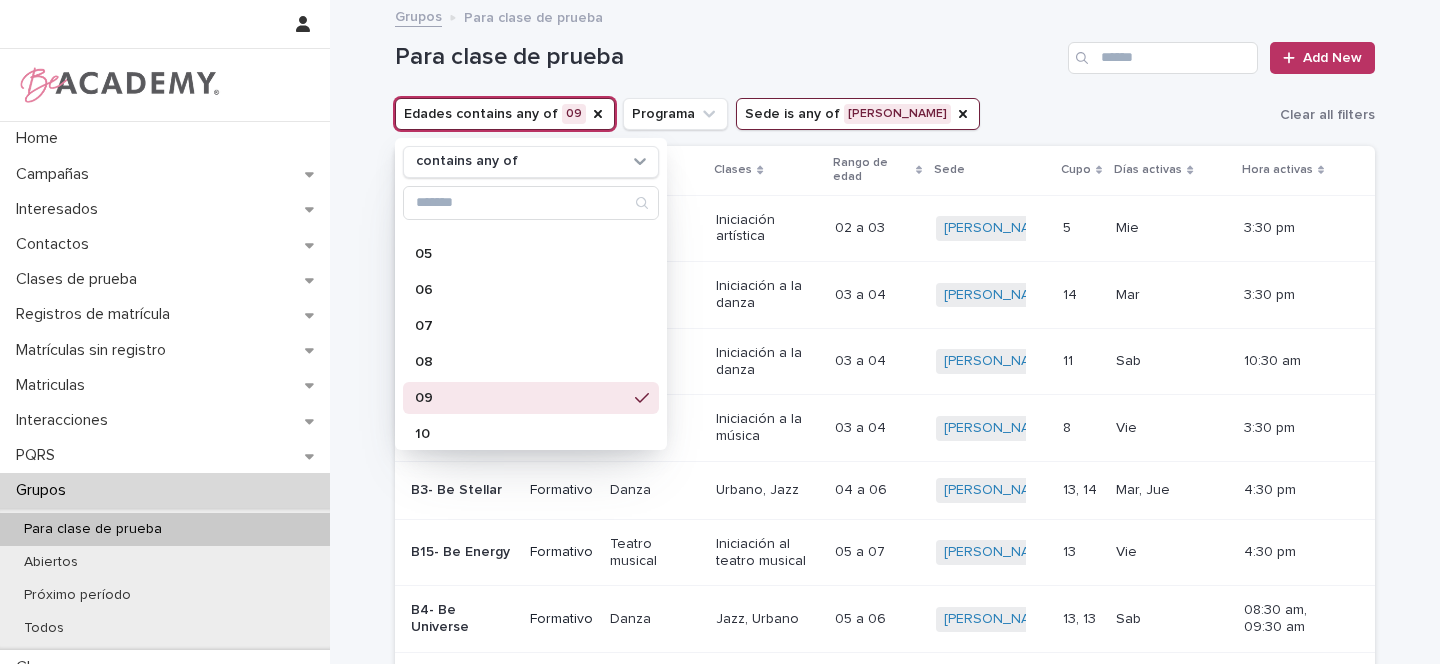 click on "Para clase de prueba Add New" at bounding box center [885, 50] 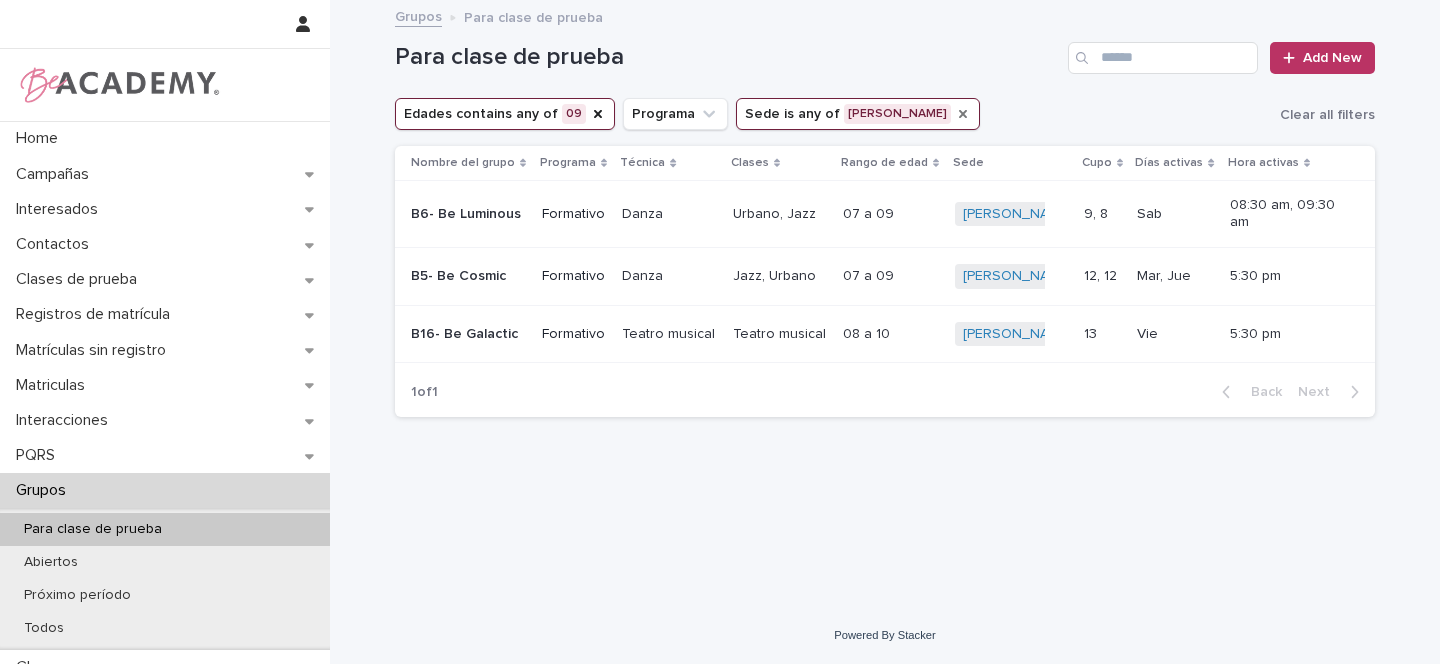 click 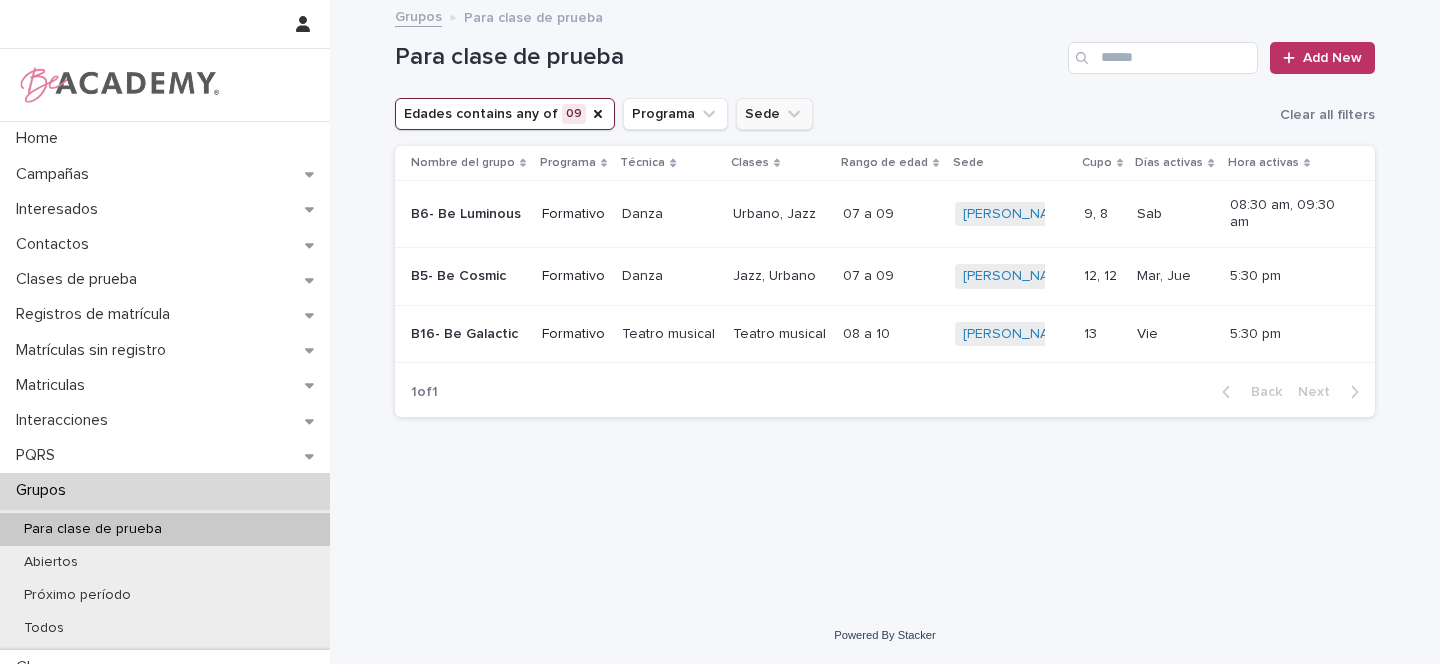 click 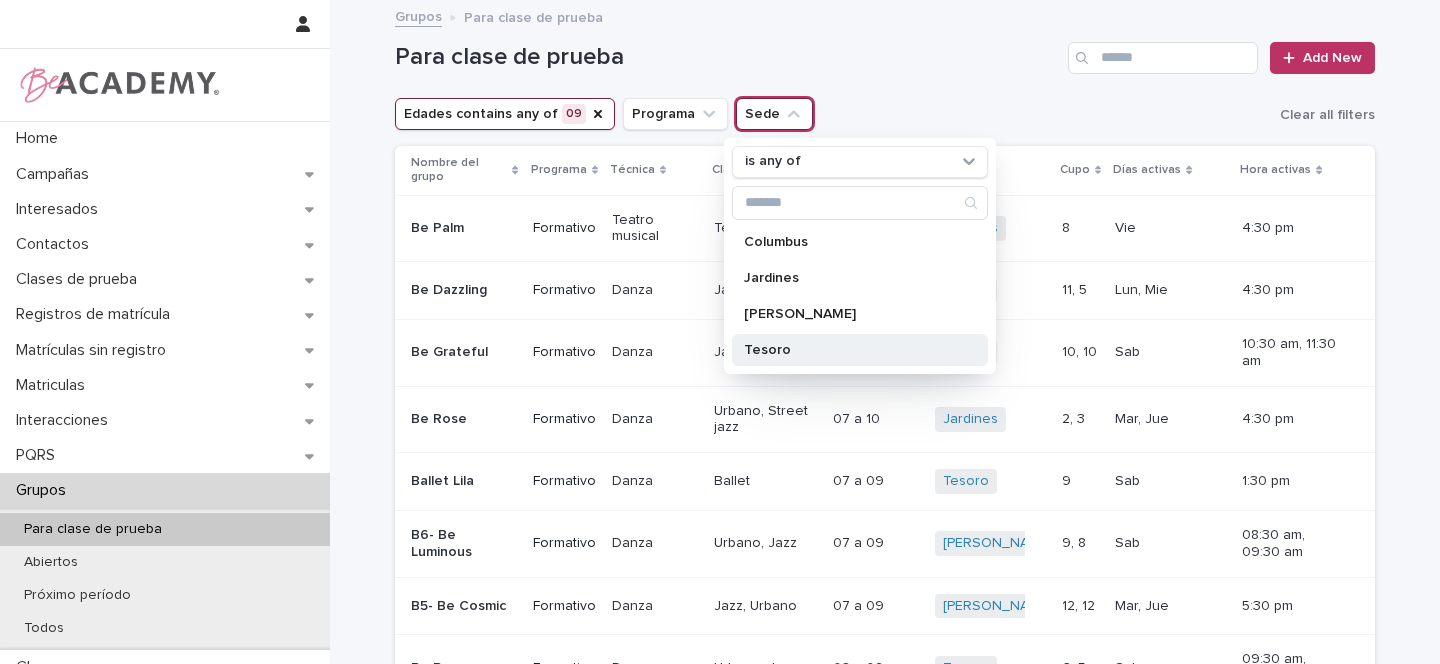 click on "Tesoro" at bounding box center [850, 350] 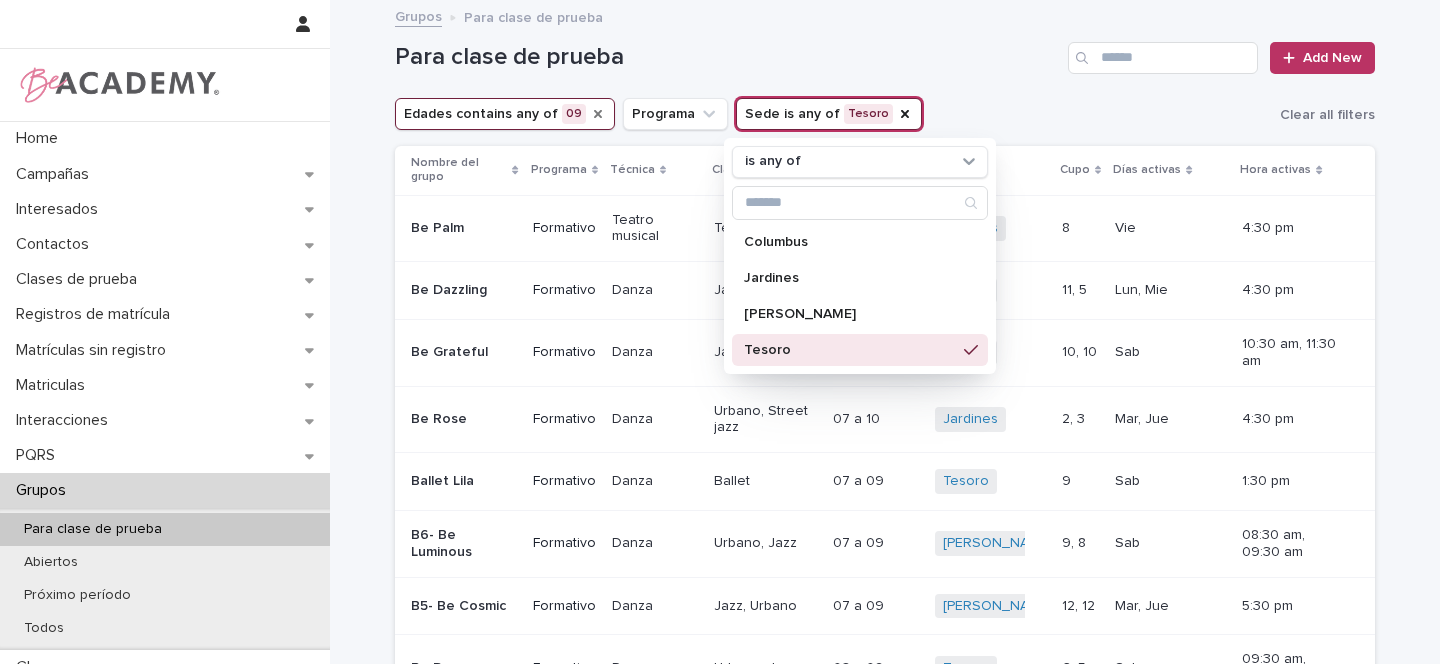 click 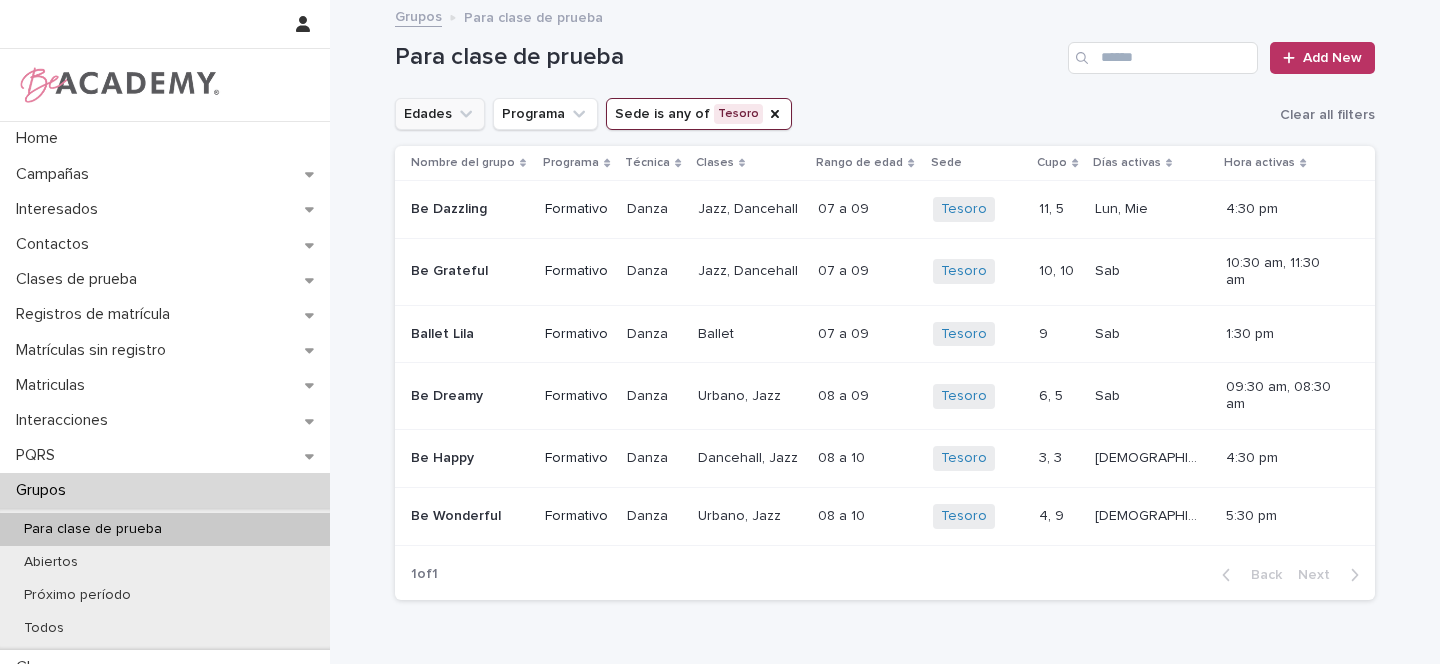 click 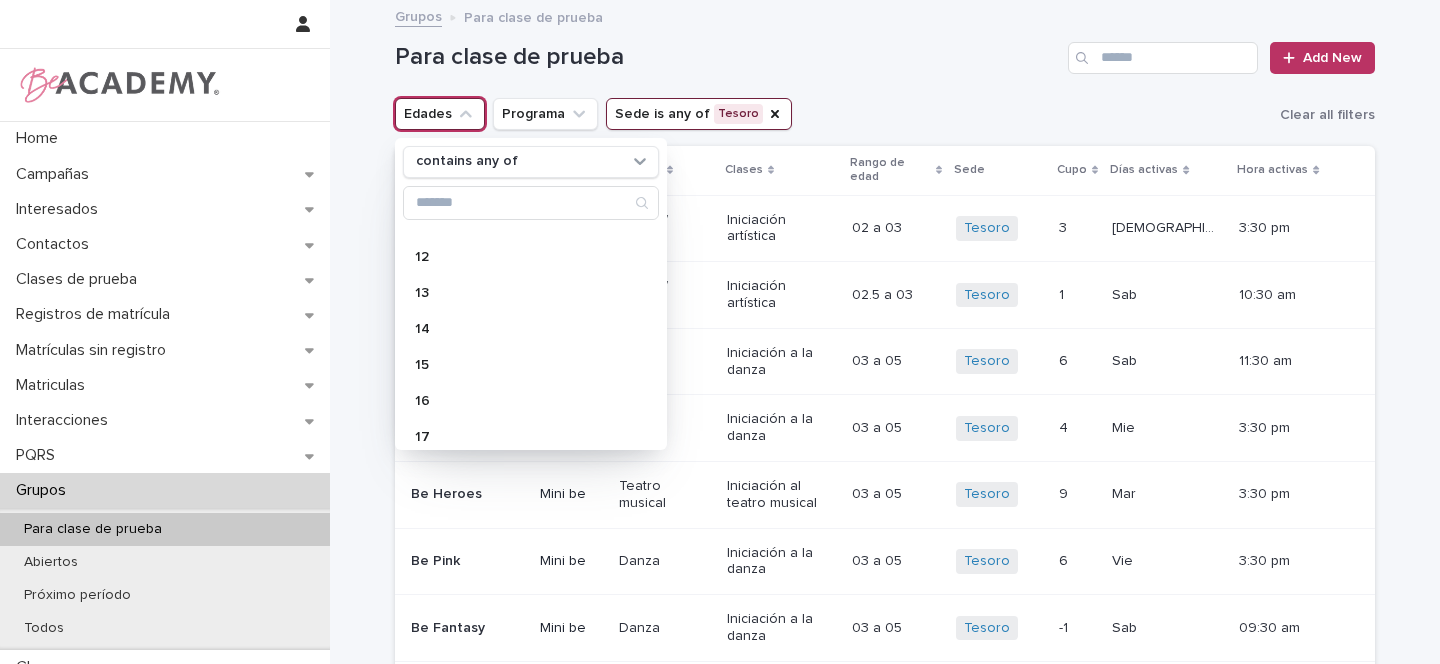 scroll, scrollTop: 486, scrollLeft: 0, axis: vertical 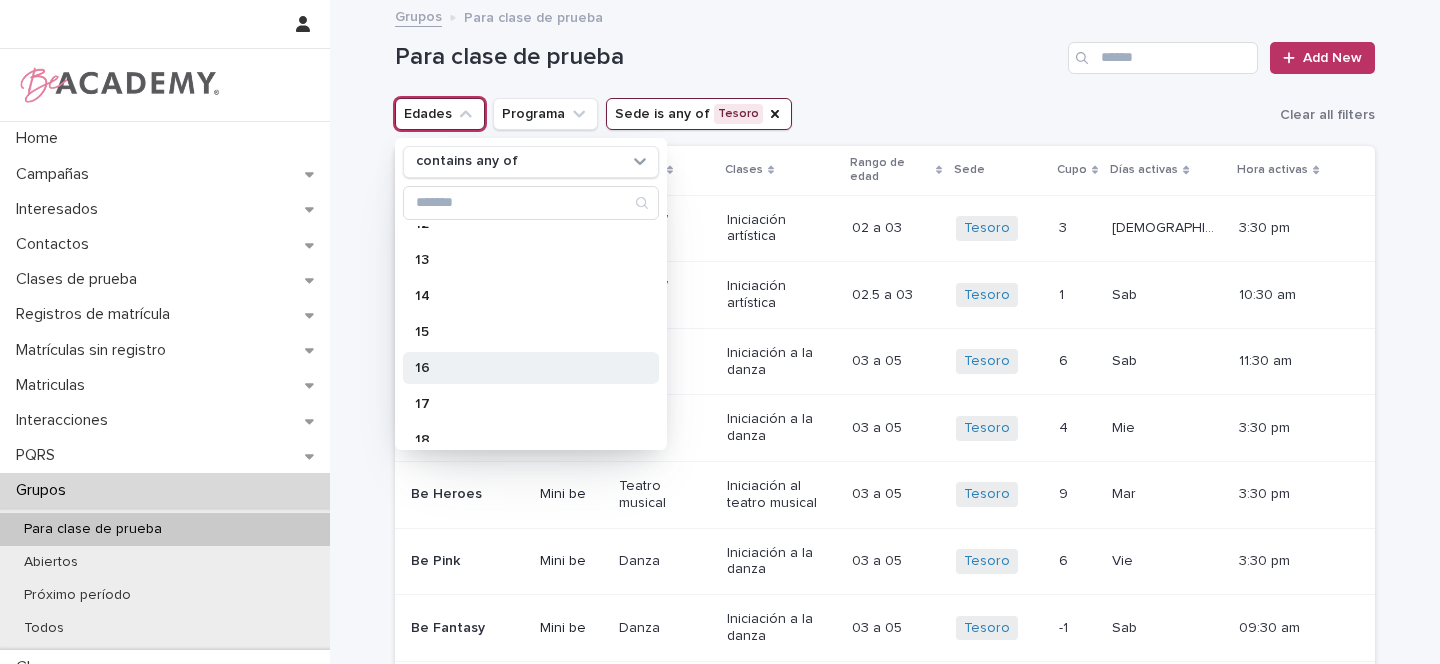 click on "16" at bounding box center (521, 368) 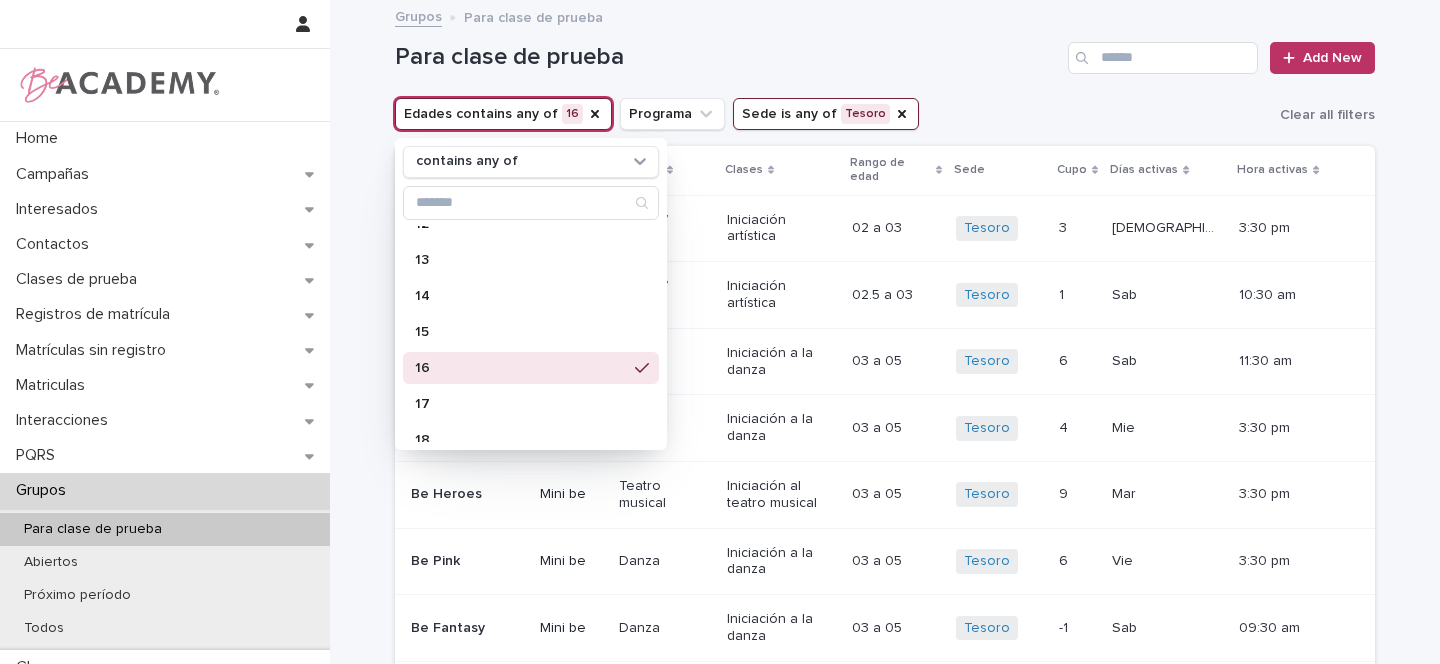 click on "Para clase de prueba Add New" at bounding box center (885, 50) 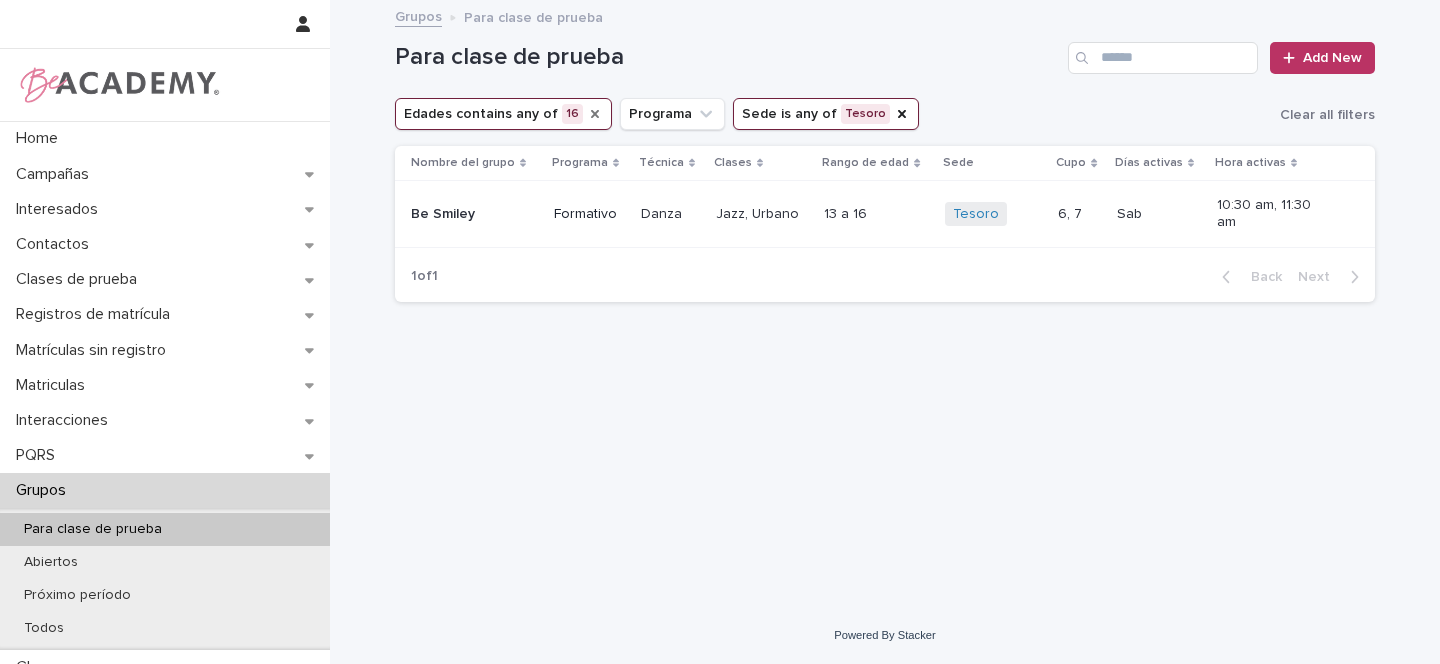 click 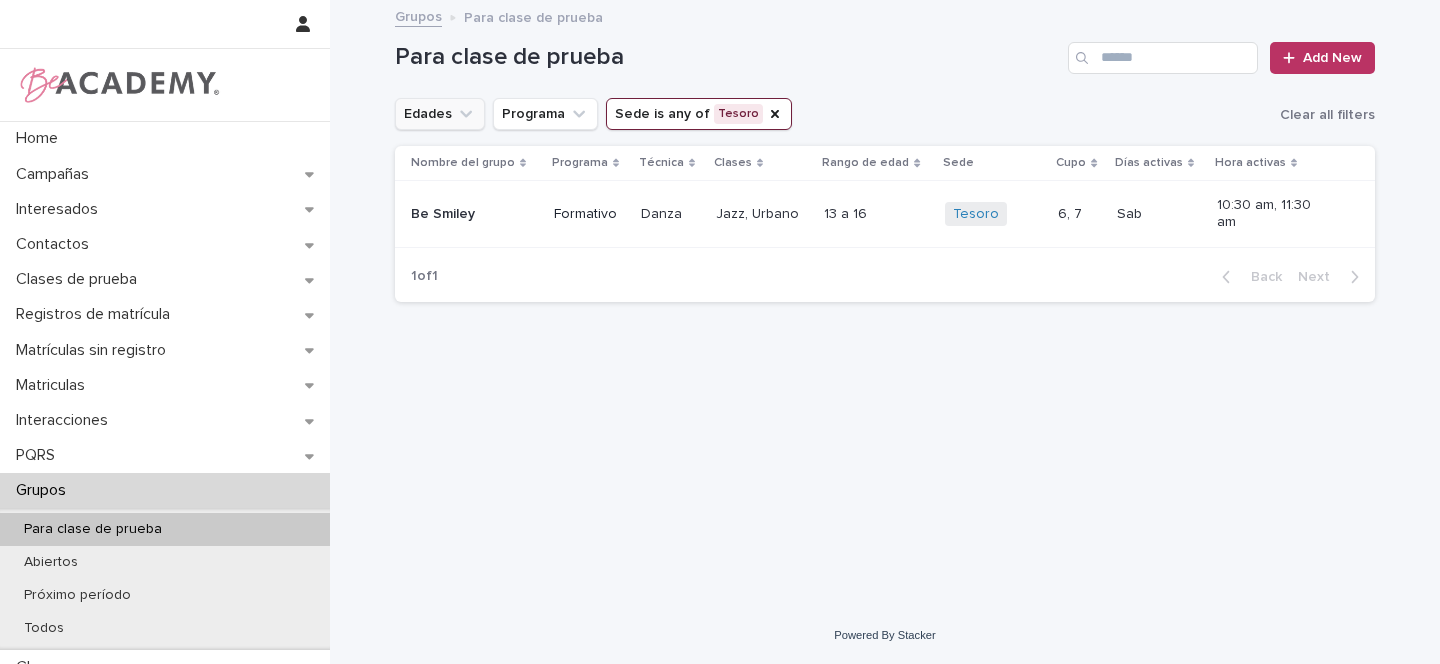 click 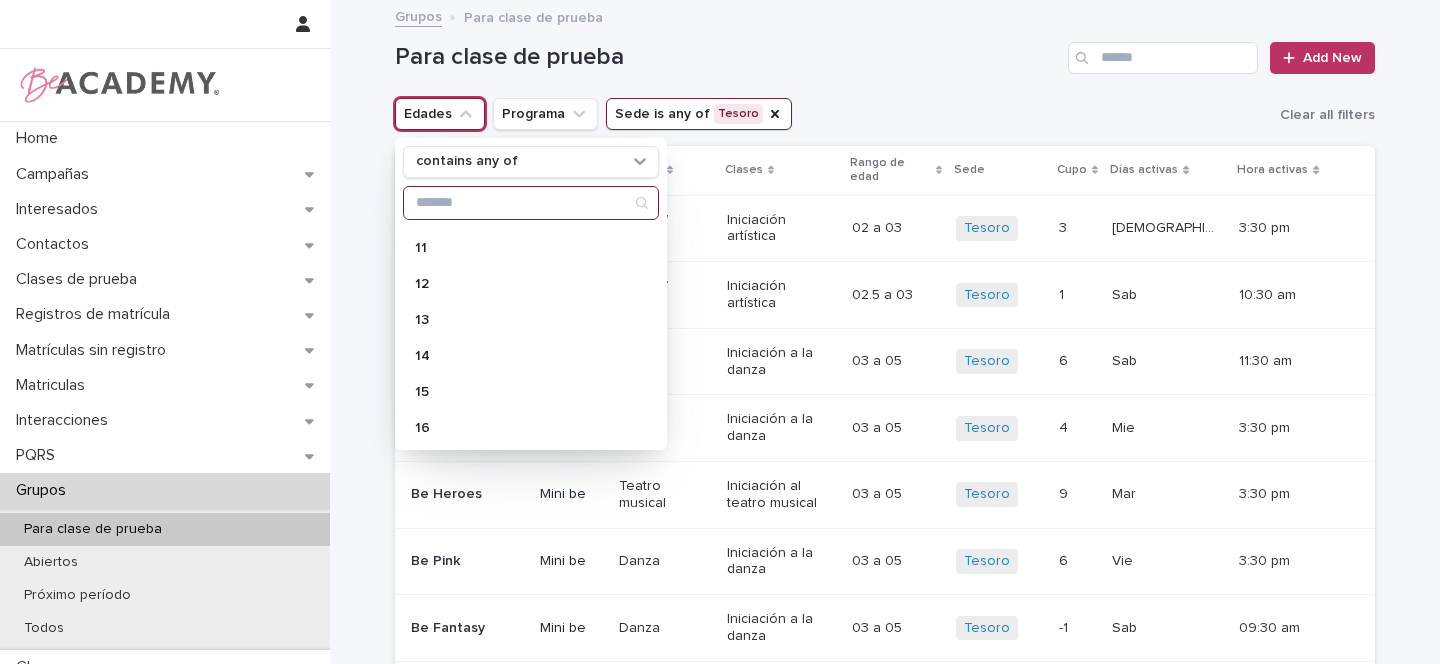 scroll, scrollTop: 427, scrollLeft: 0, axis: vertical 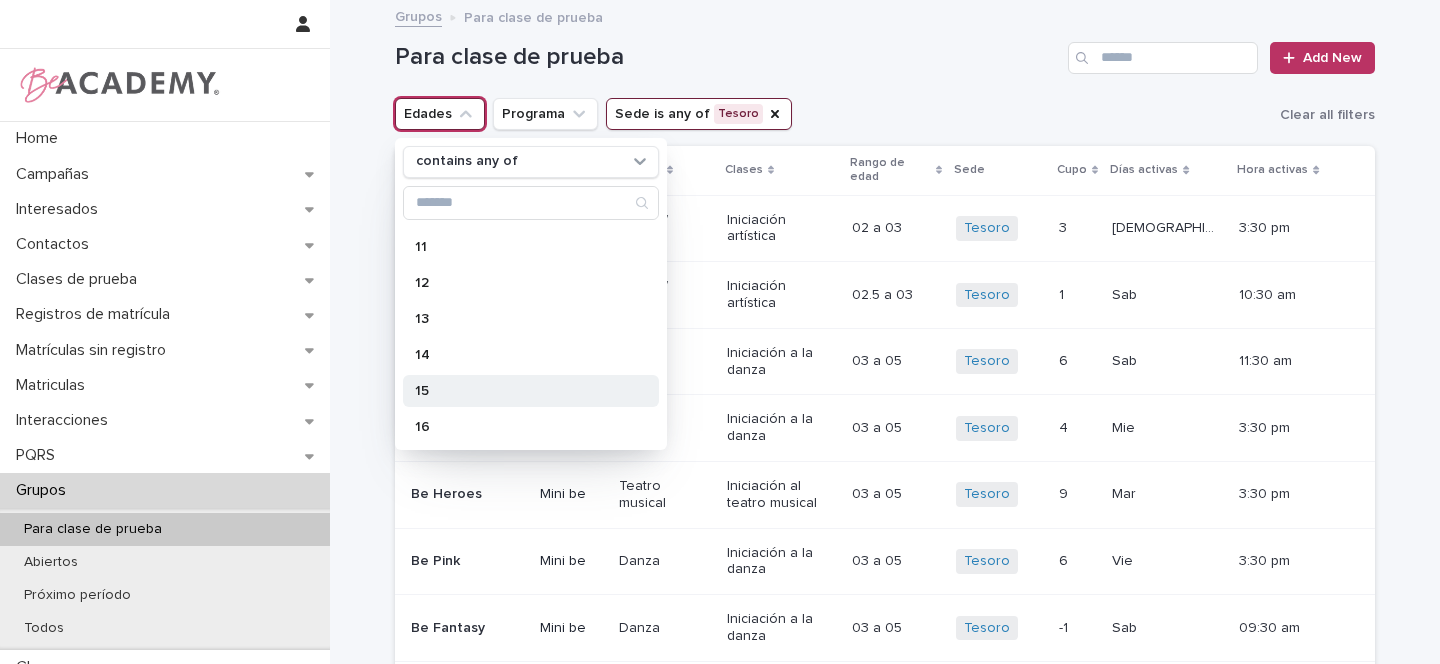 click on "15" at bounding box center (521, 391) 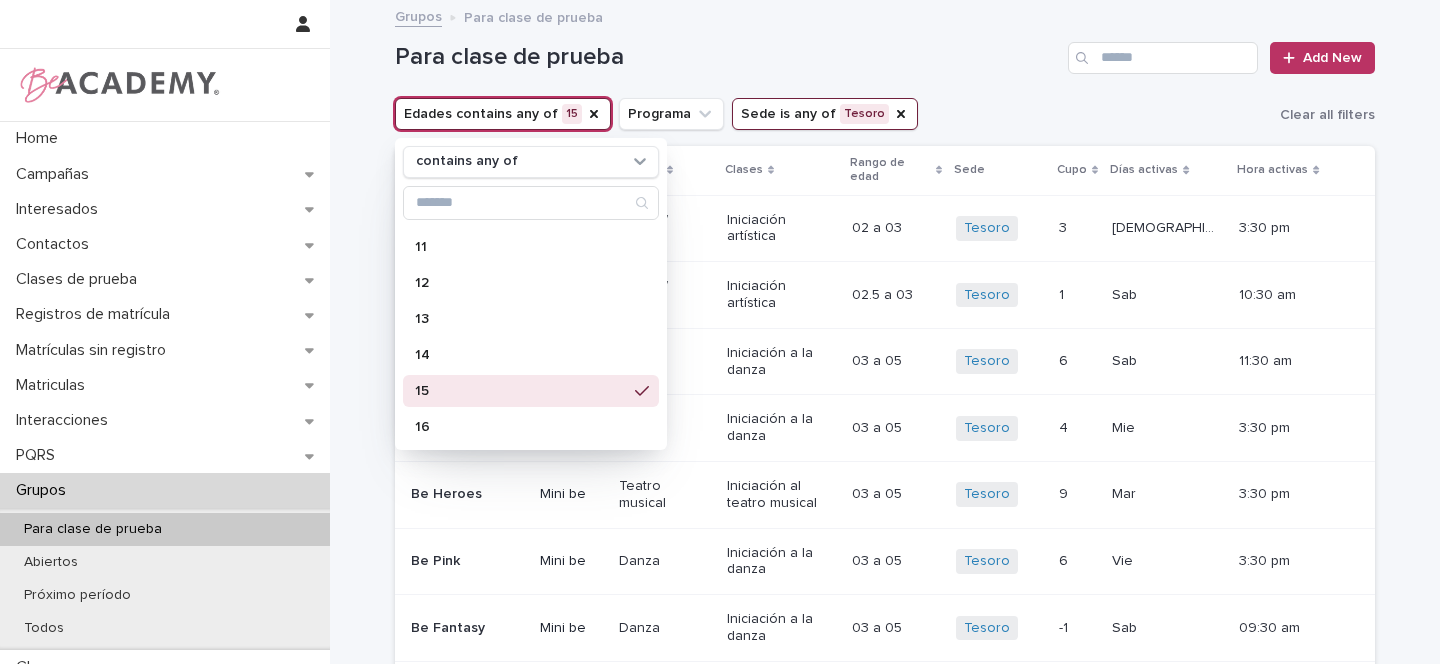 click on "Edades contains any of 15 contains any of 01   01.5 02   02.5 03   04   05   06   07   08   09   10   11   12   13   14   15   16   17   18   Programa Sede is any of Tesoro Clear all filters" at bounding box center [885, 114] 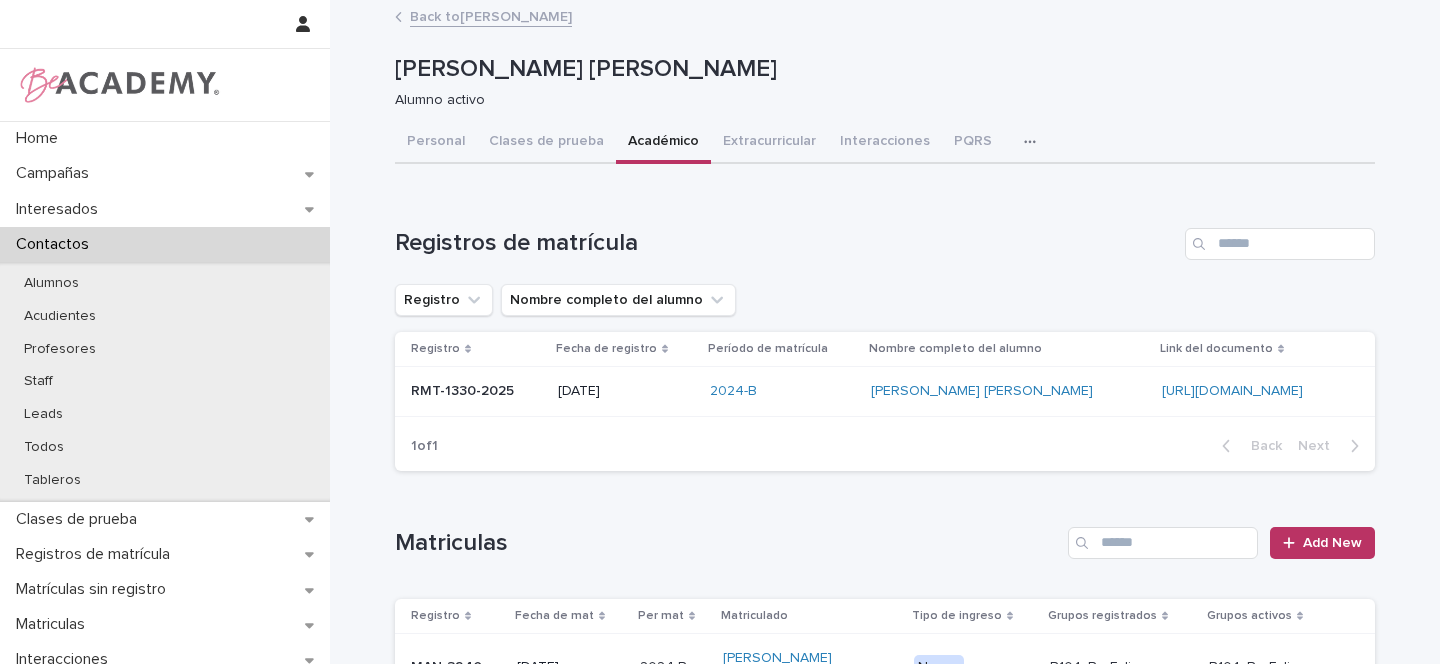 scroll, scrollTop: 0, scrollLeft: 0, axis: both 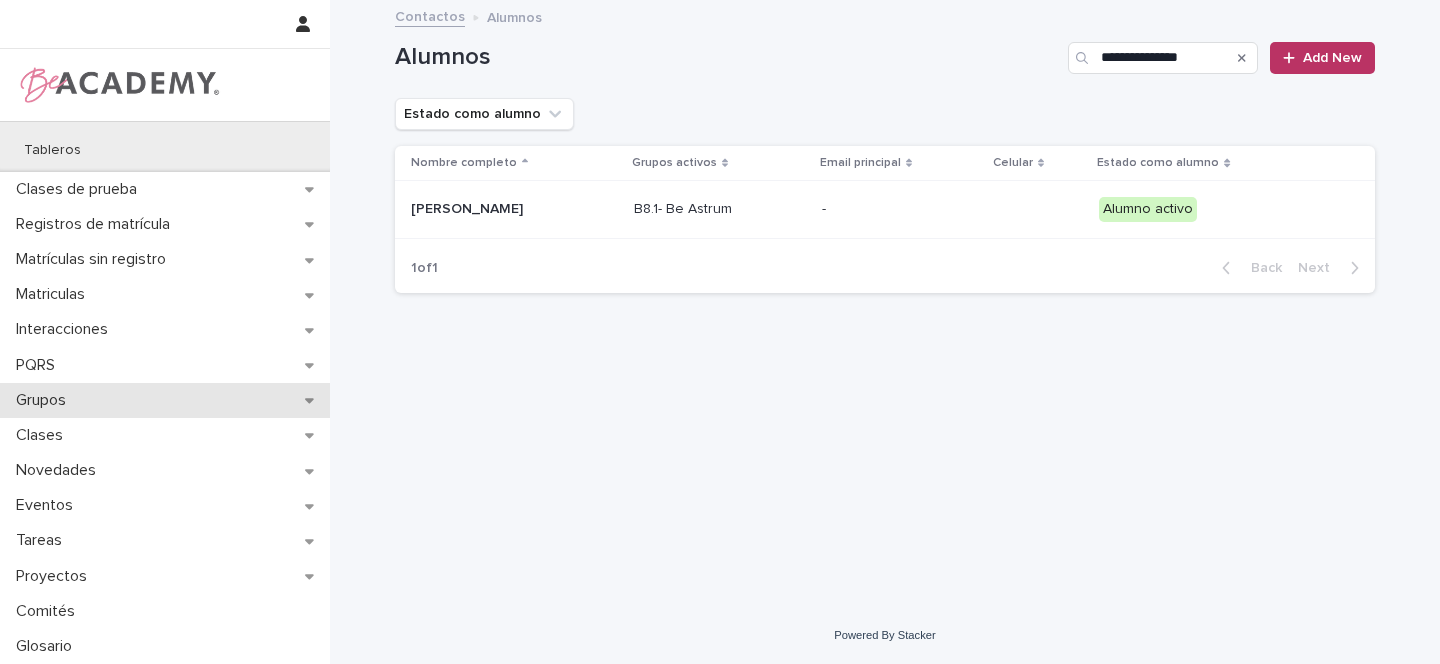 click 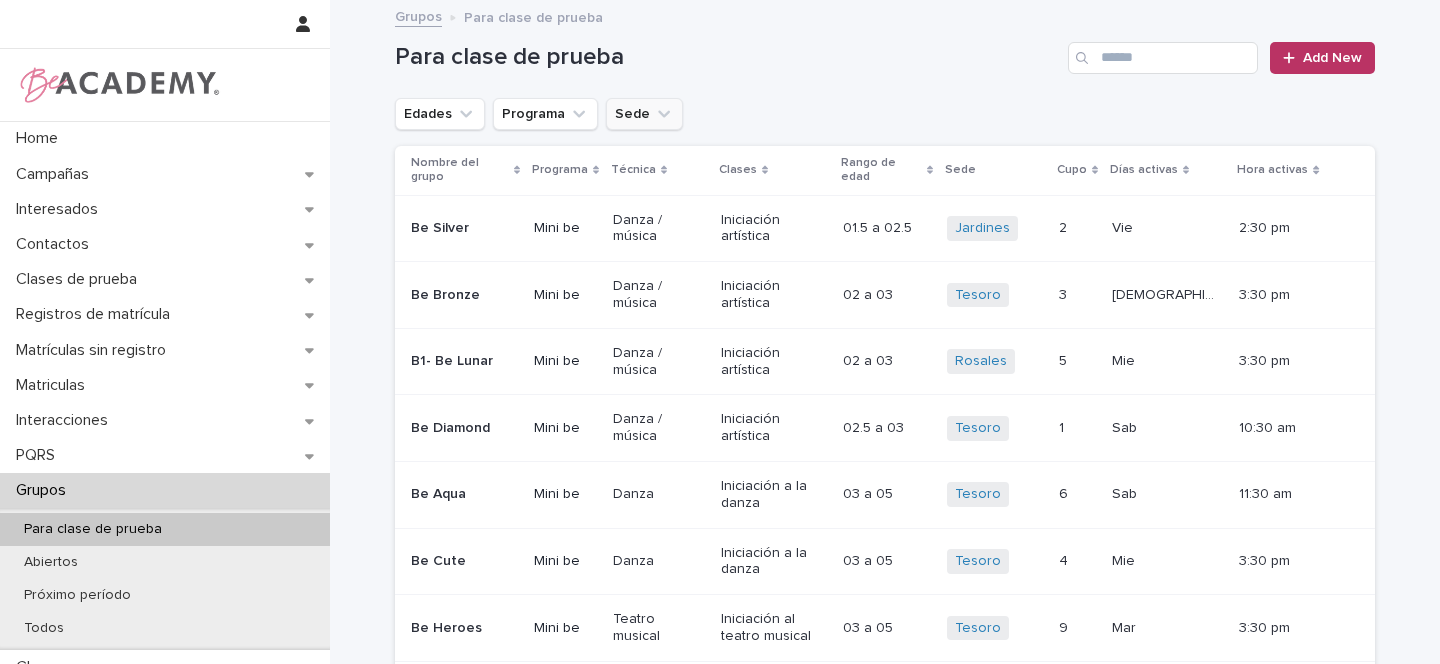 click 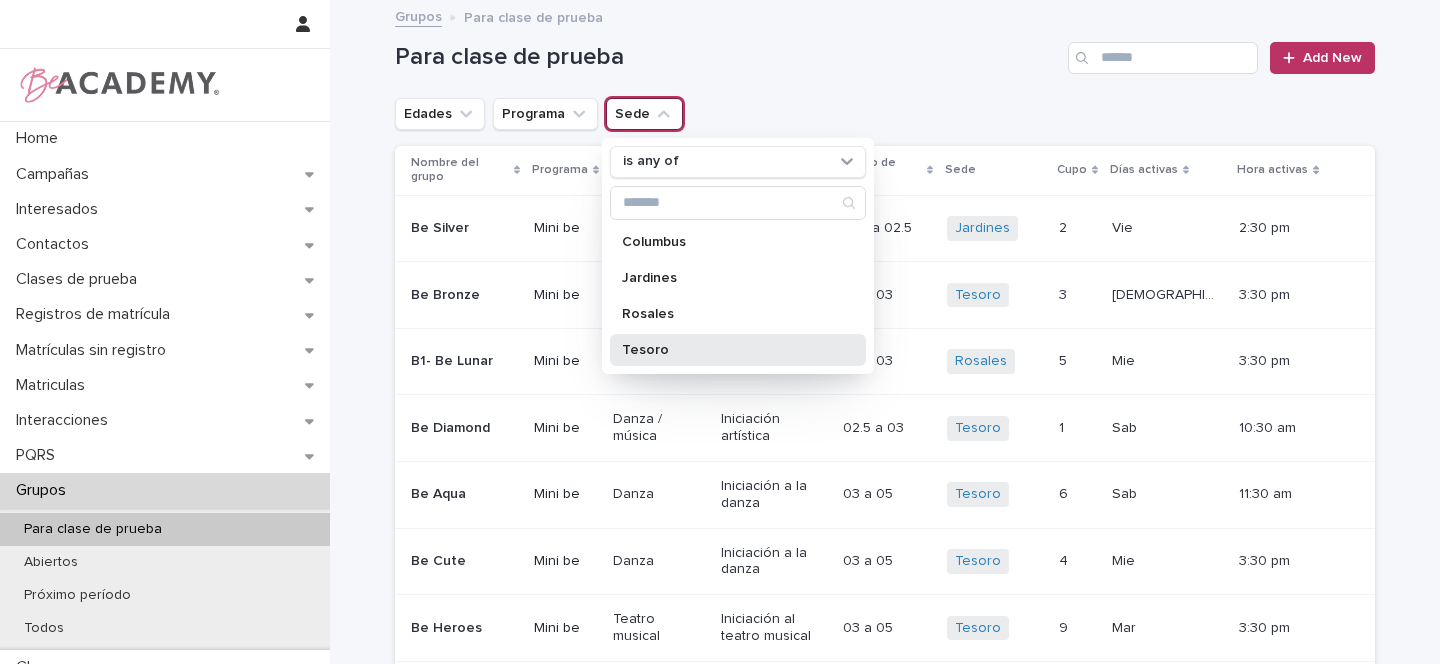 click on "Tesoro" at bounding box center [728, 350] 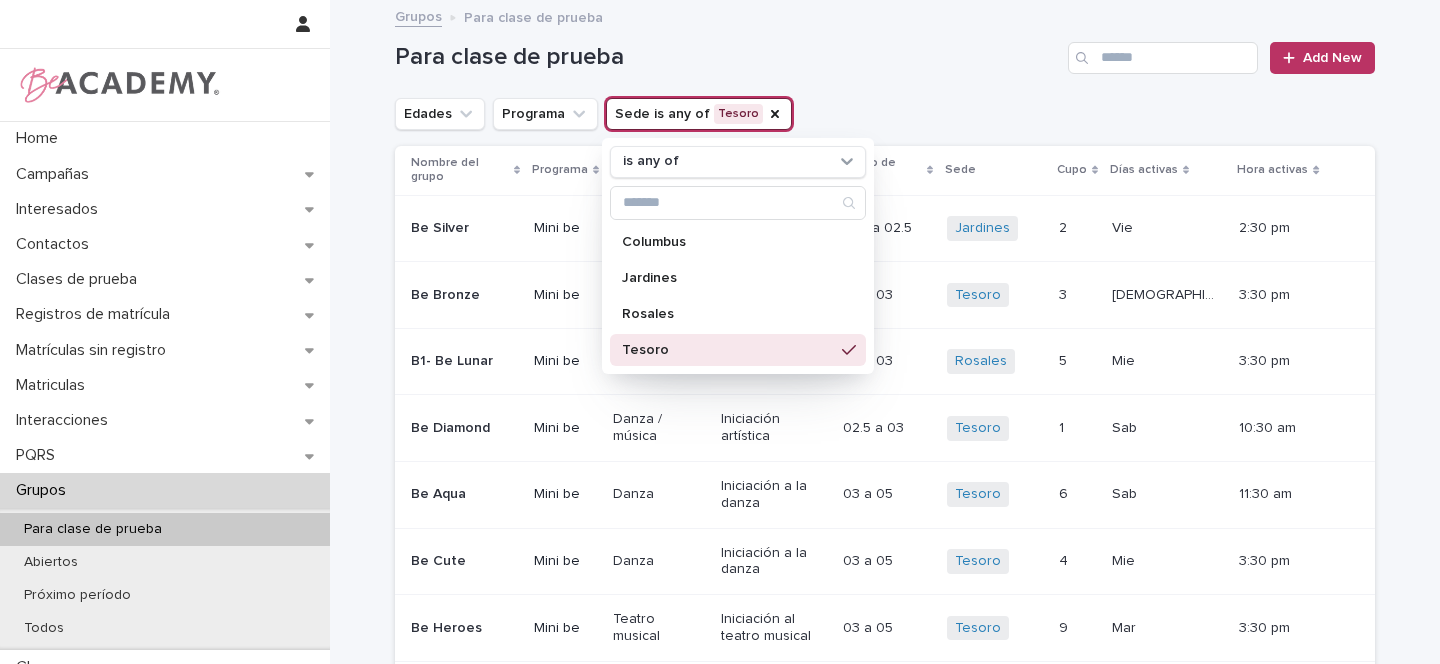 click 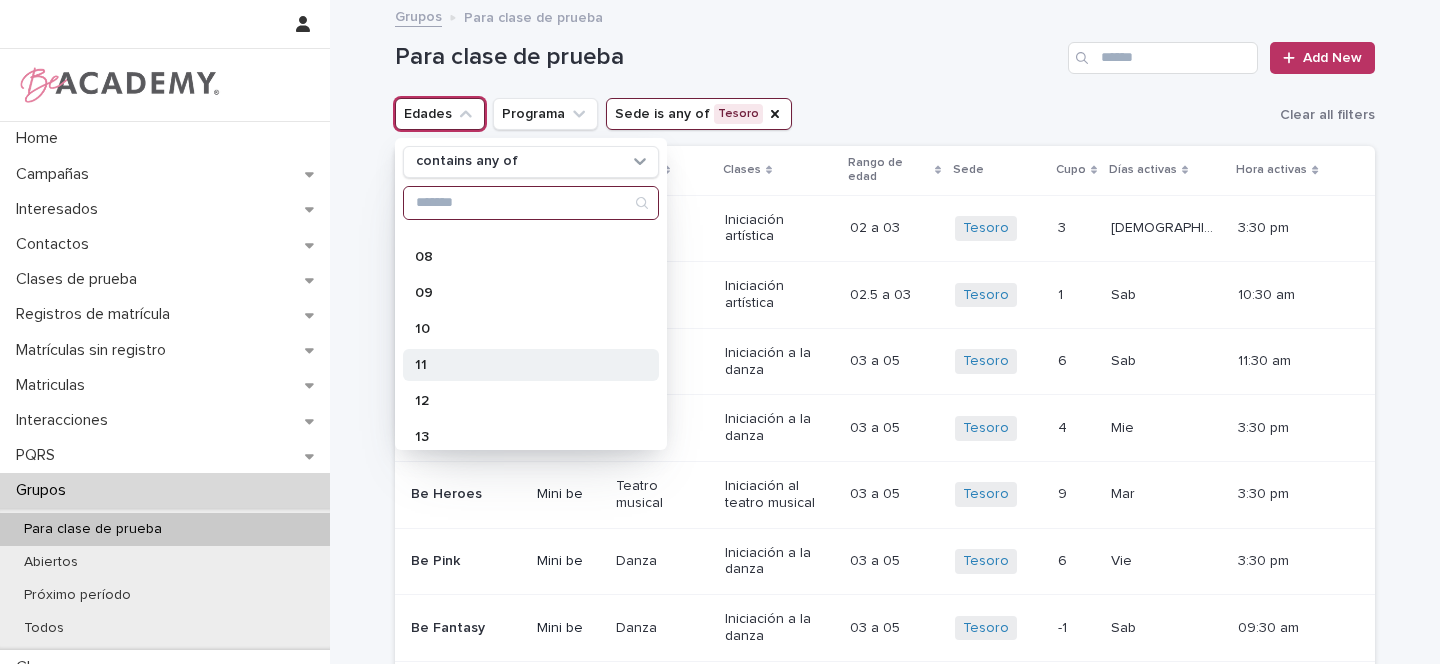scroll, scrollTop: 319, scrollLeft: 0, axis: vertical 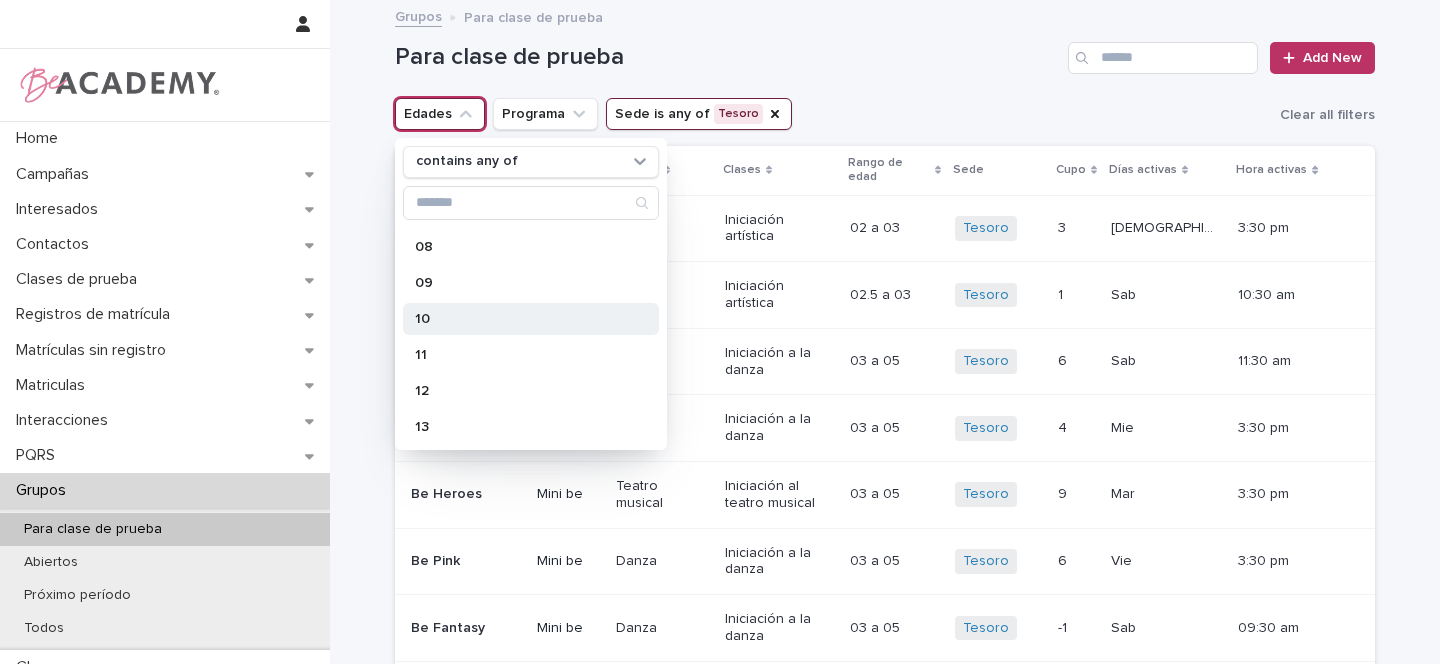 click on "10" at bounding box center (521, 319) 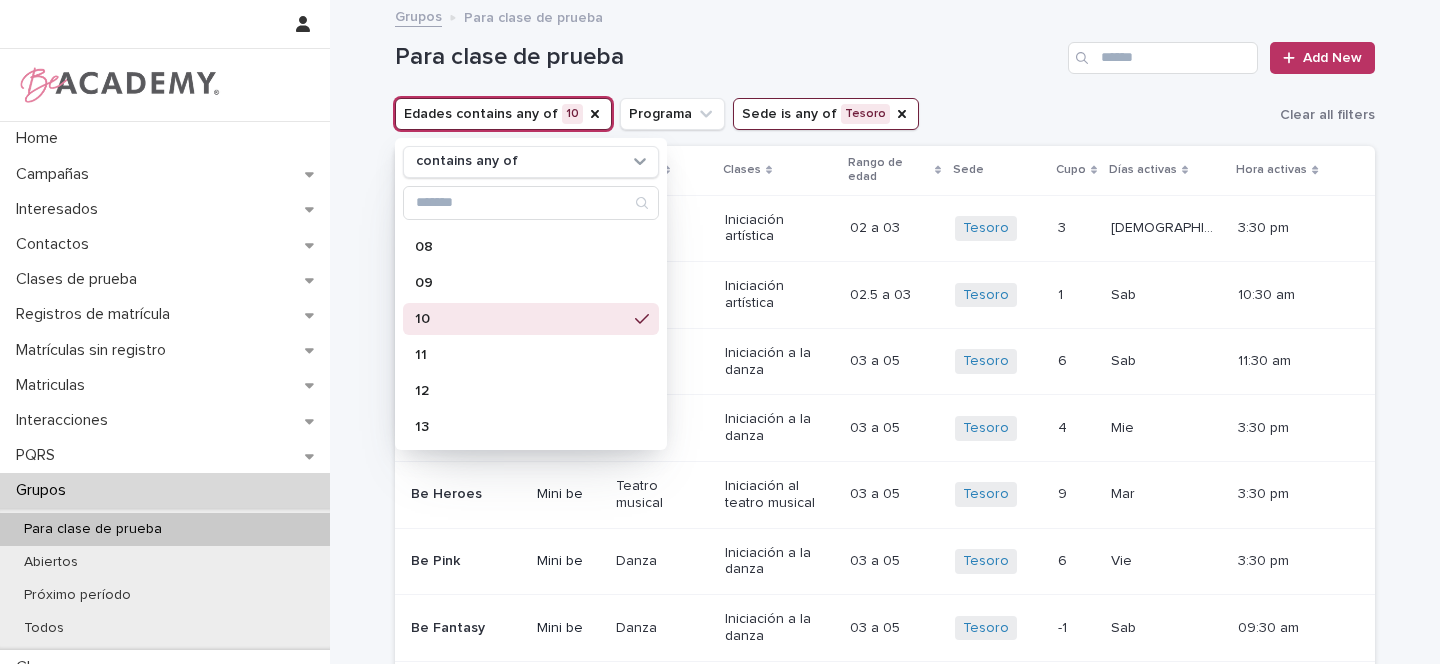 click on "Para clase de prueba Add New" at bounding box center [885, 50] 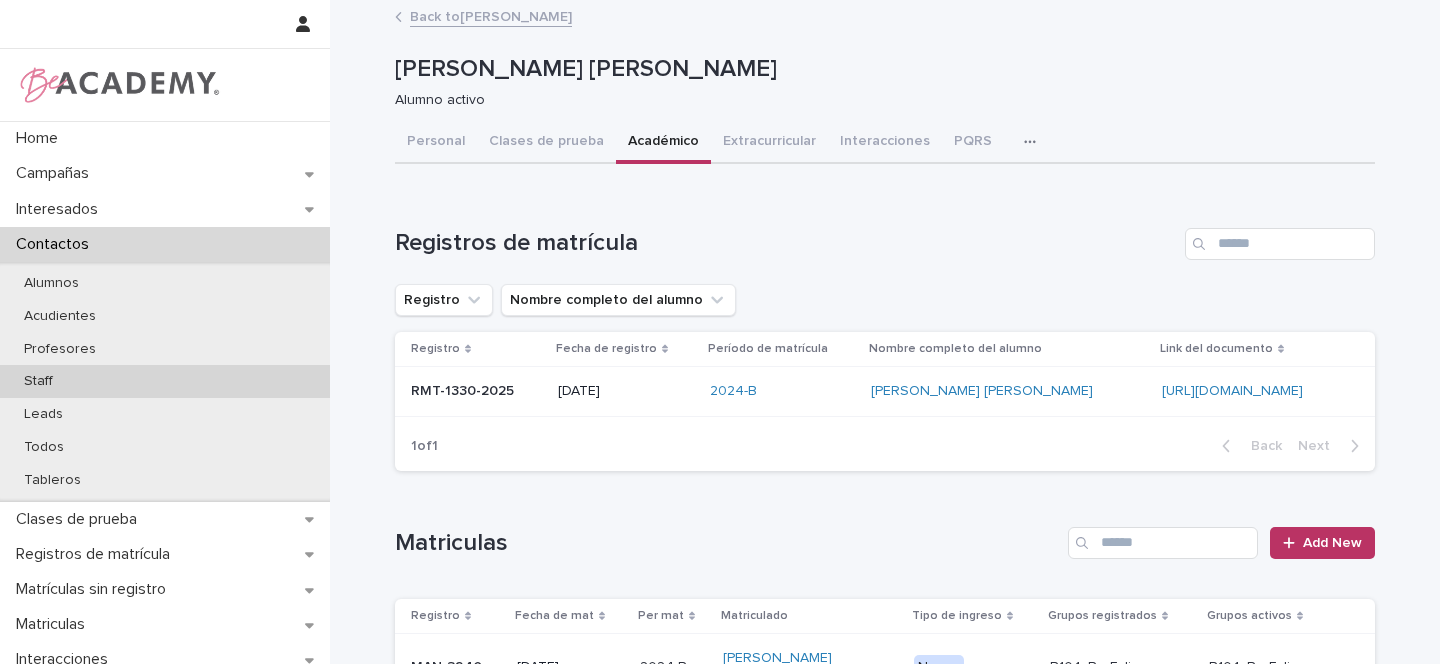 scroll, scrollTop: 0, scrollLeft: 0, axis: both 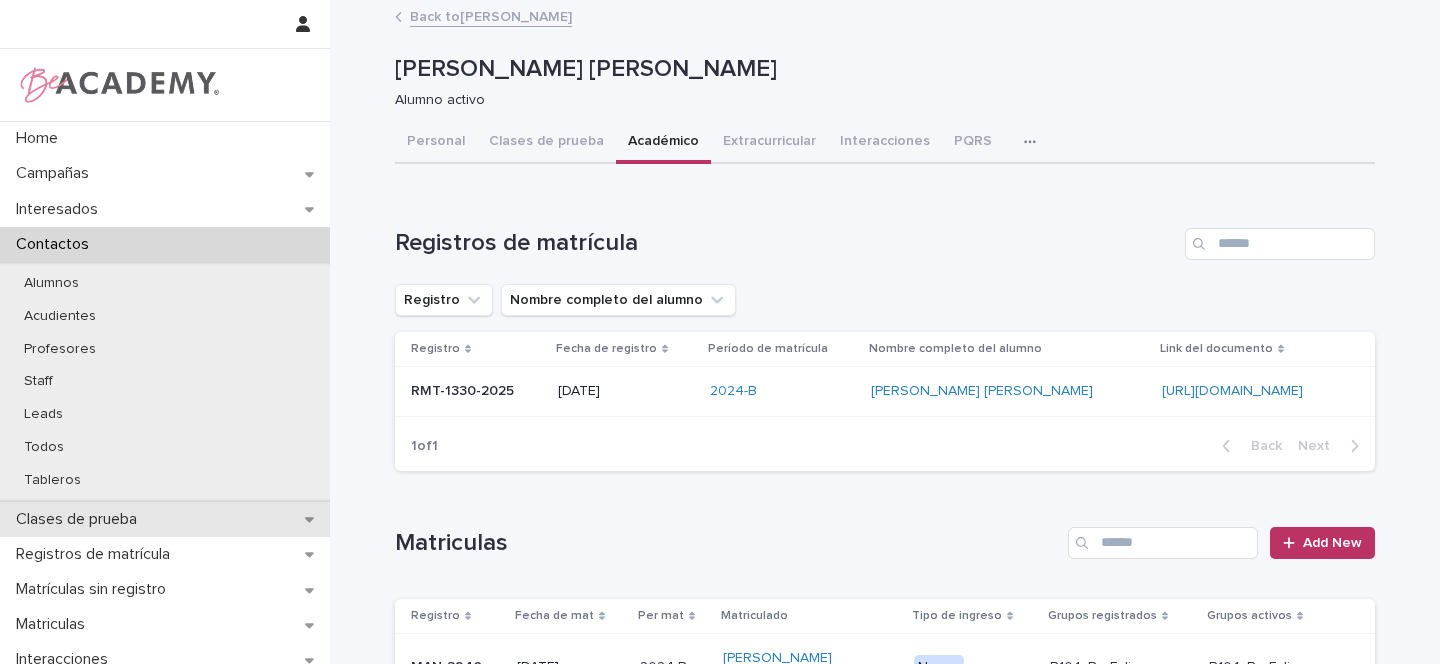 click 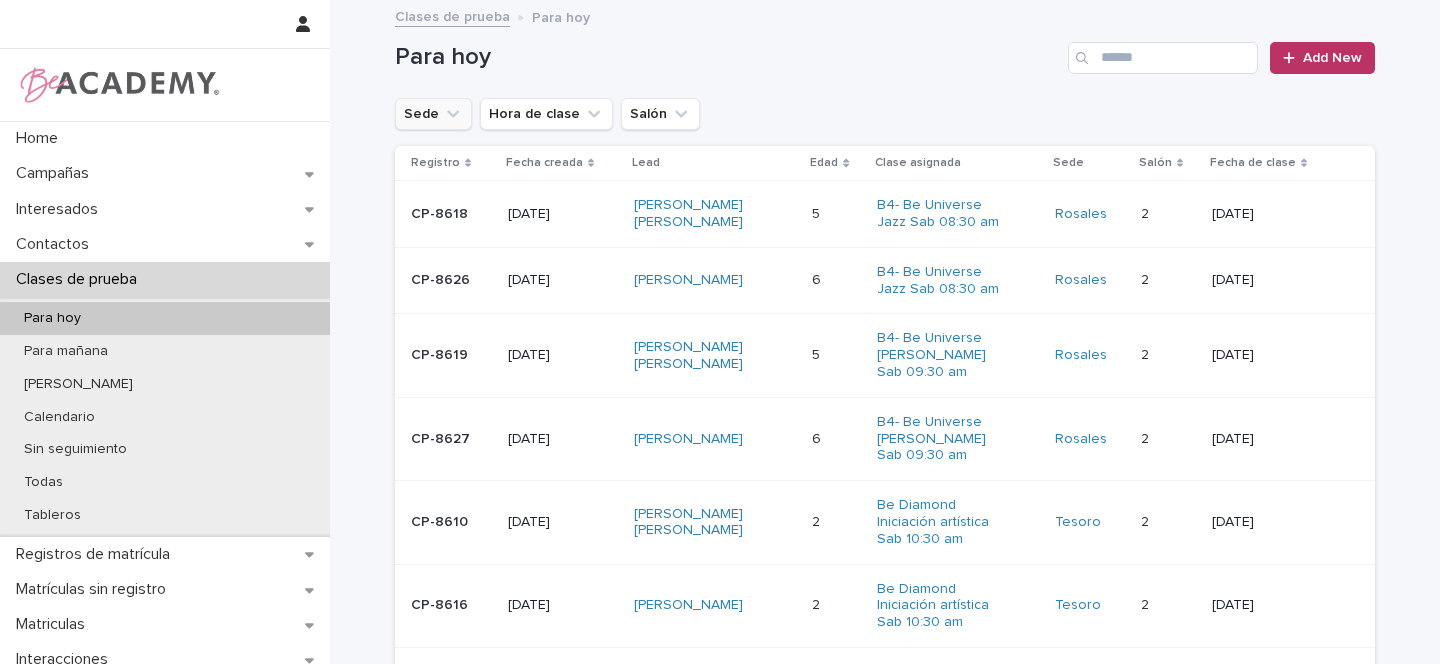 click 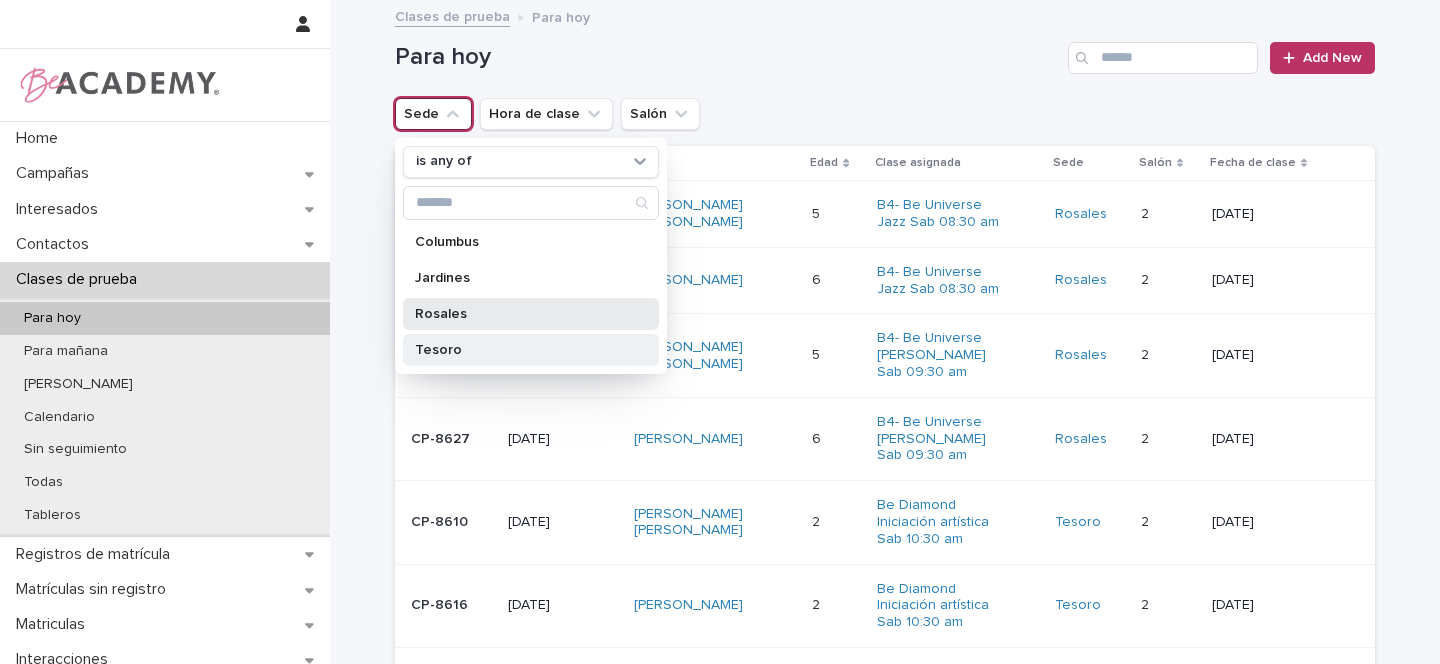 drag, startPoint x: 450, startPoint y: 310, endPoint x: 577, endPoint y: 360, distance: 136.4881 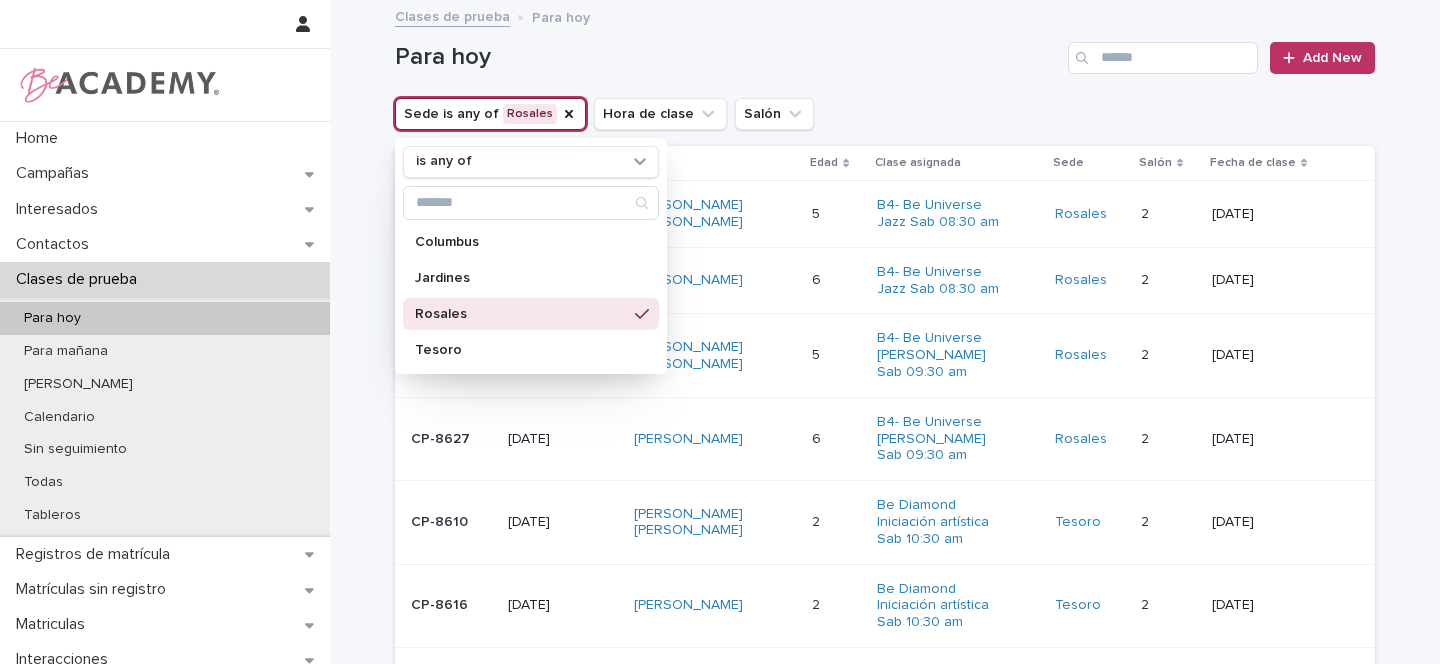 click on "Sede is any of [PERSON_NAME] is any of Columbus Jardines [PERSON_NAME] Hora de clase Salón" at bounding box center [885, 114] 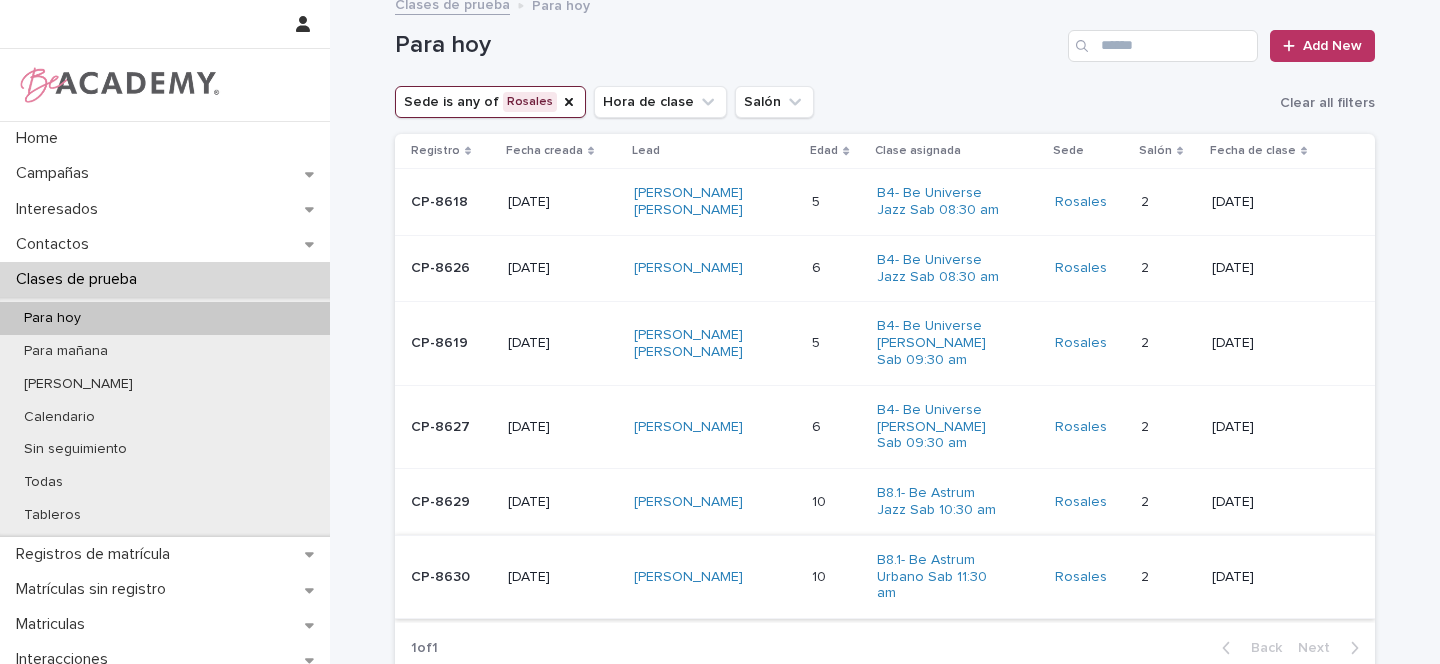 scroll, scrollTop: 16, scrollLeft: 0, axis: vertical 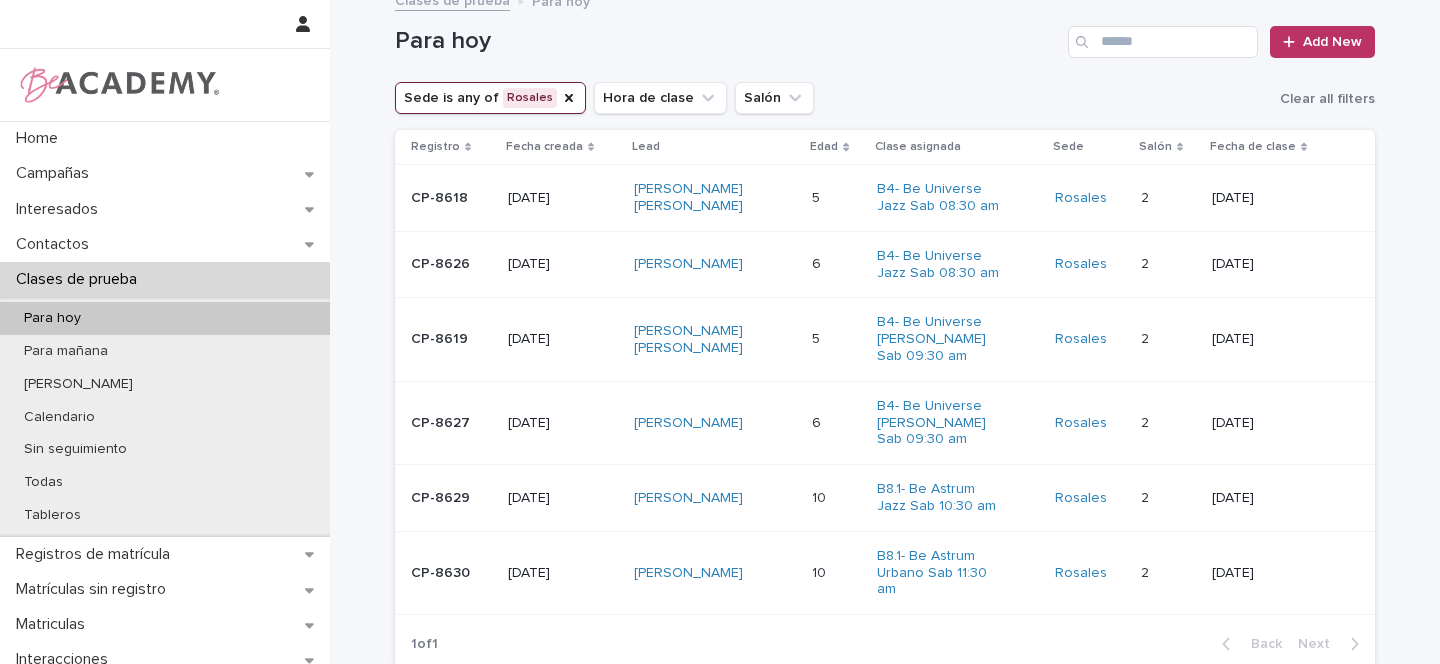 click on "[PERSON_NAME] [PERSON_NAME]" at bounding box center (715, 198) 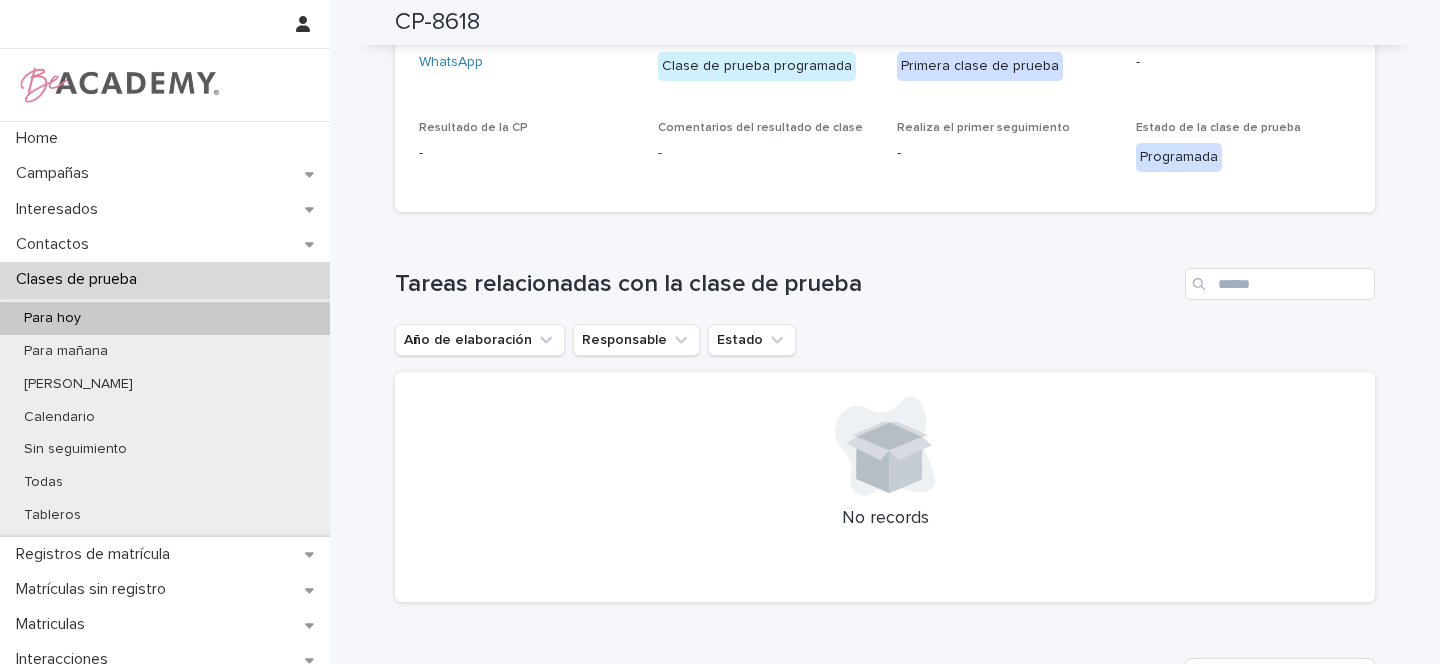 scroll, scrollTop: 0, scrollLeft: 0, axis: both 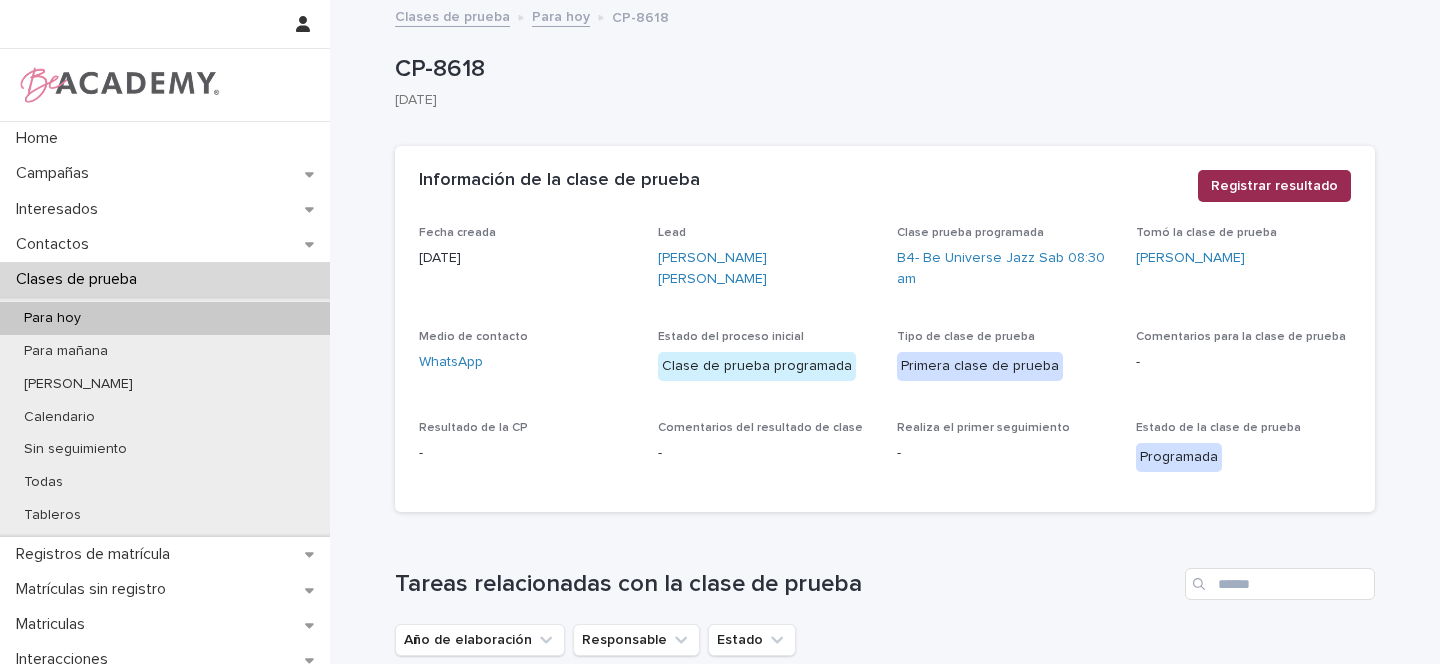 click on "Registrar resultado" at bounding box center (1274, 186) 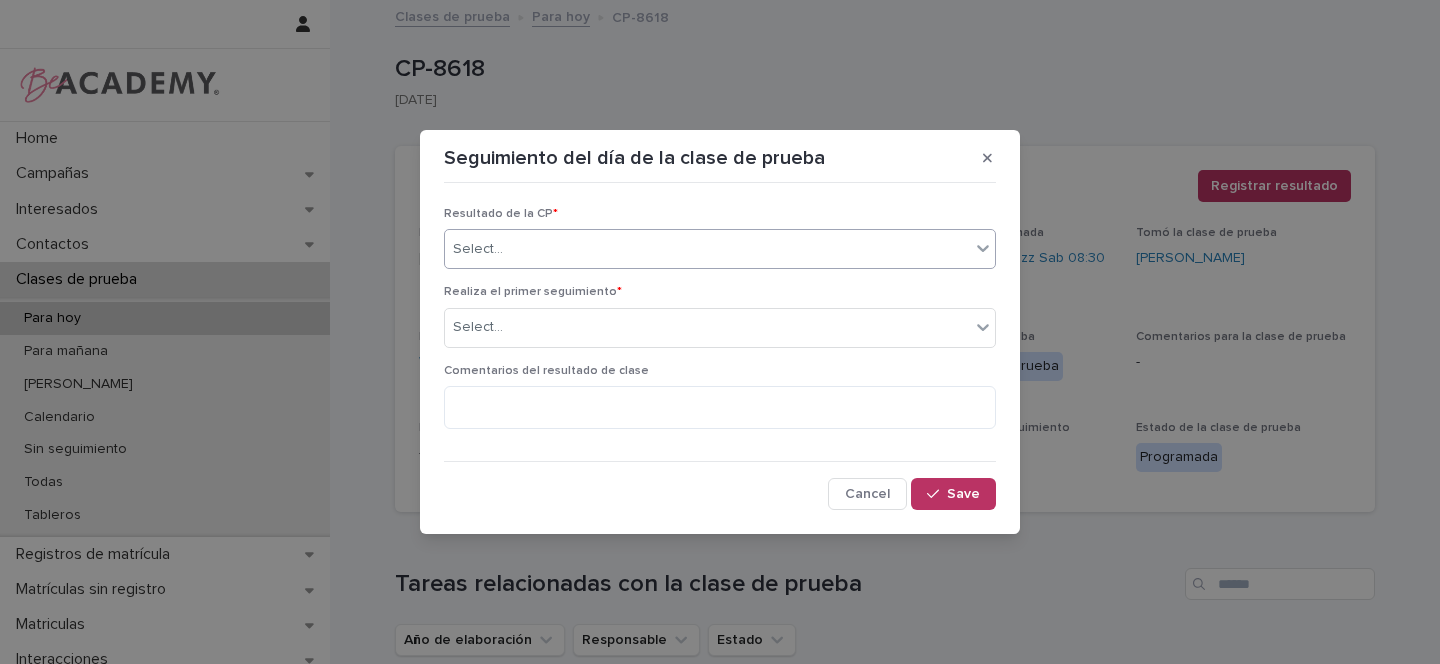 click on "Select..." at bounding box center (478, 249) 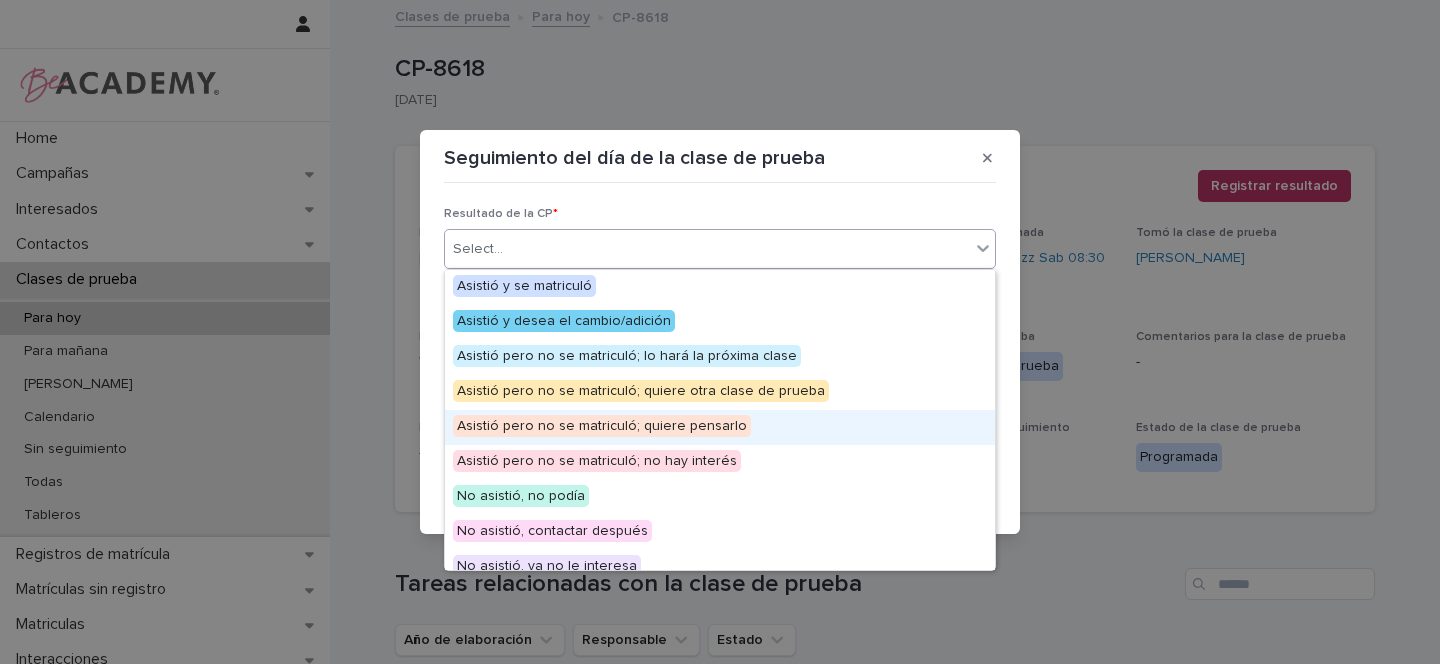 scroll, scrollTop: 4, scrollLeft: 0, axis: vertical 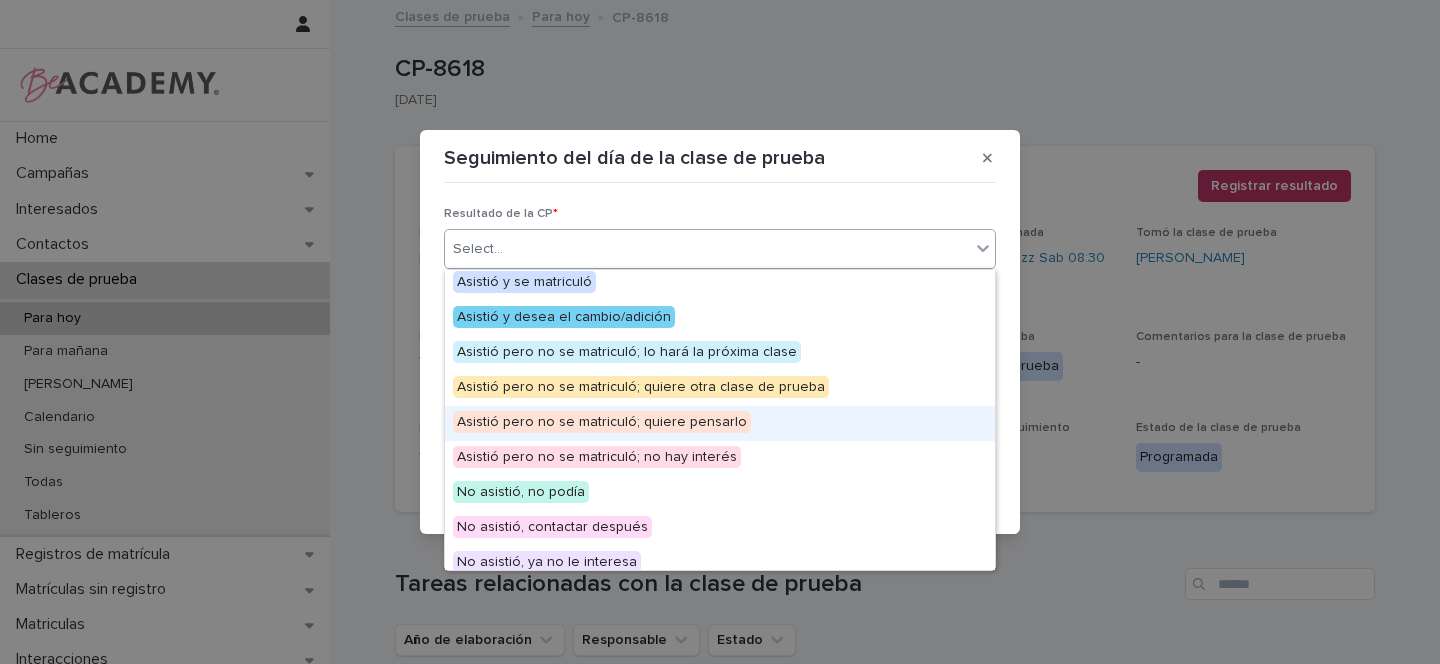 click on "Asistió pero no se matriculó; quiere pensarlo" at bounding box center (602, 422) 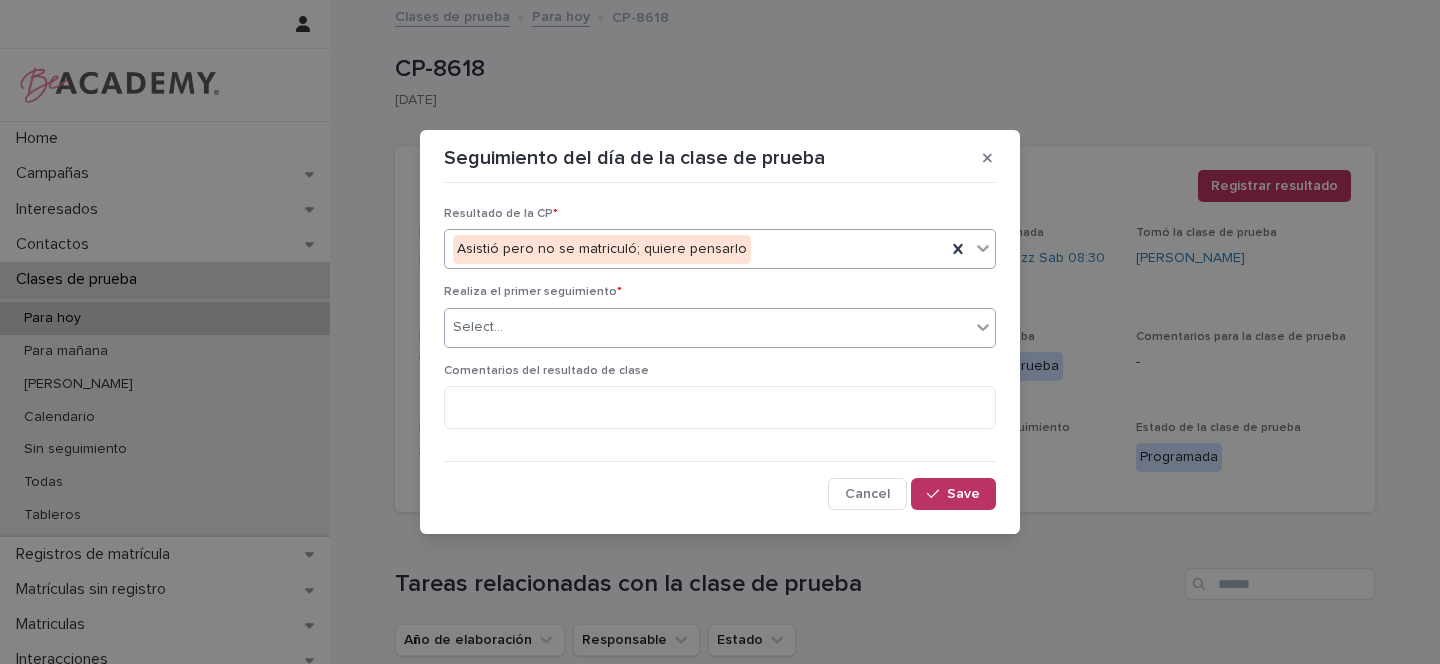 click on "Select..." at bounding box center [478, 327] 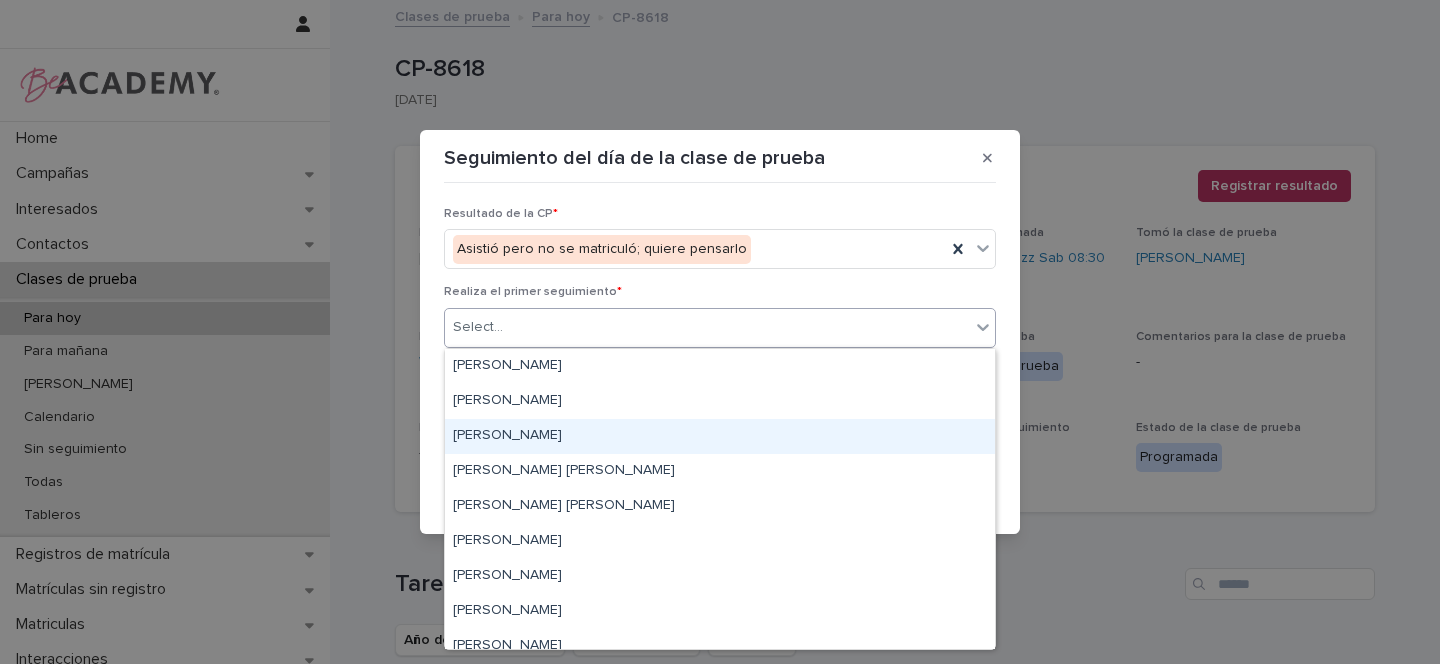 click on "[PERSON_NAME]" at bounding box center (720, 436) 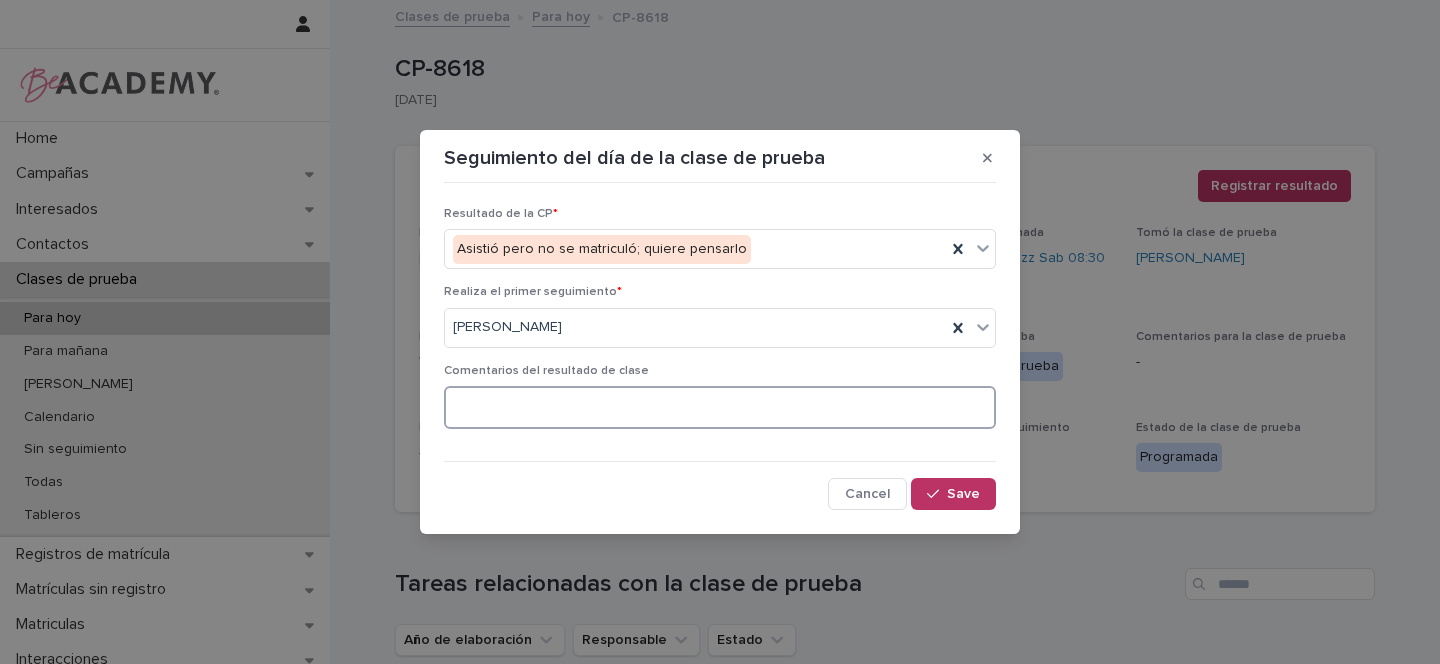 click at bounding box center (720, 407) 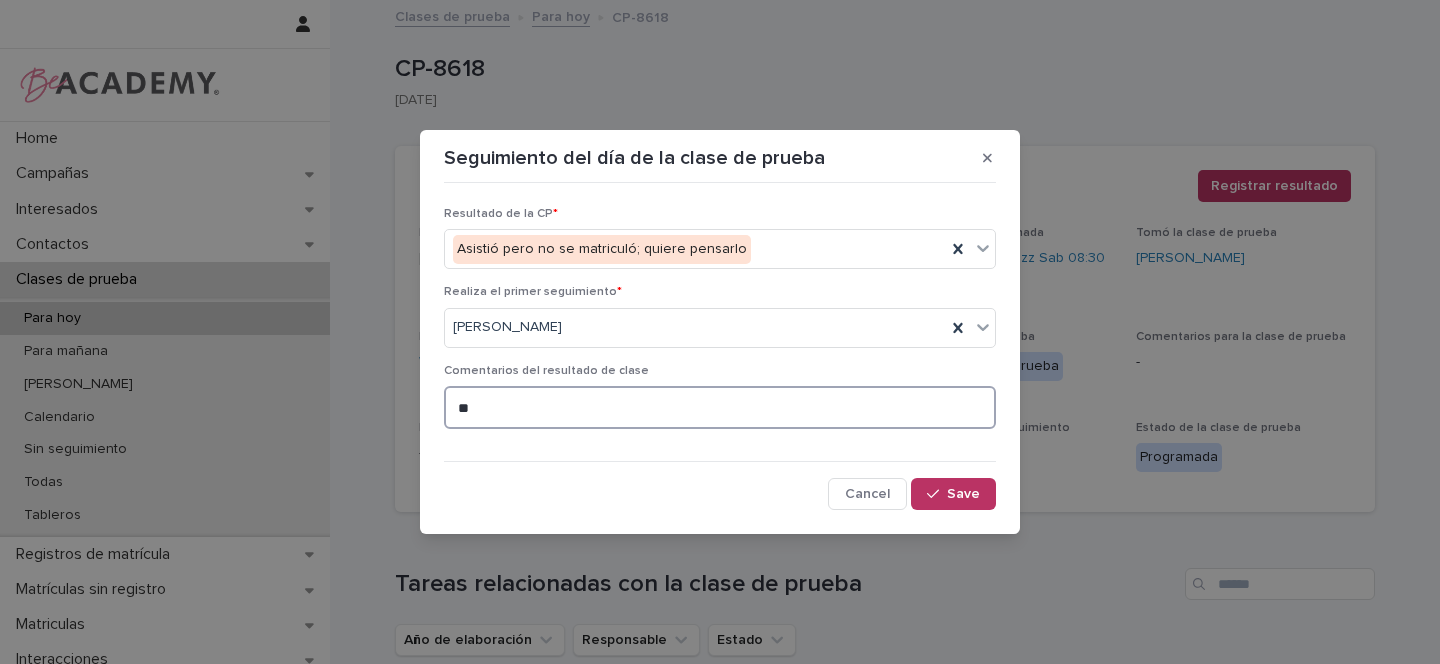 type on "*" 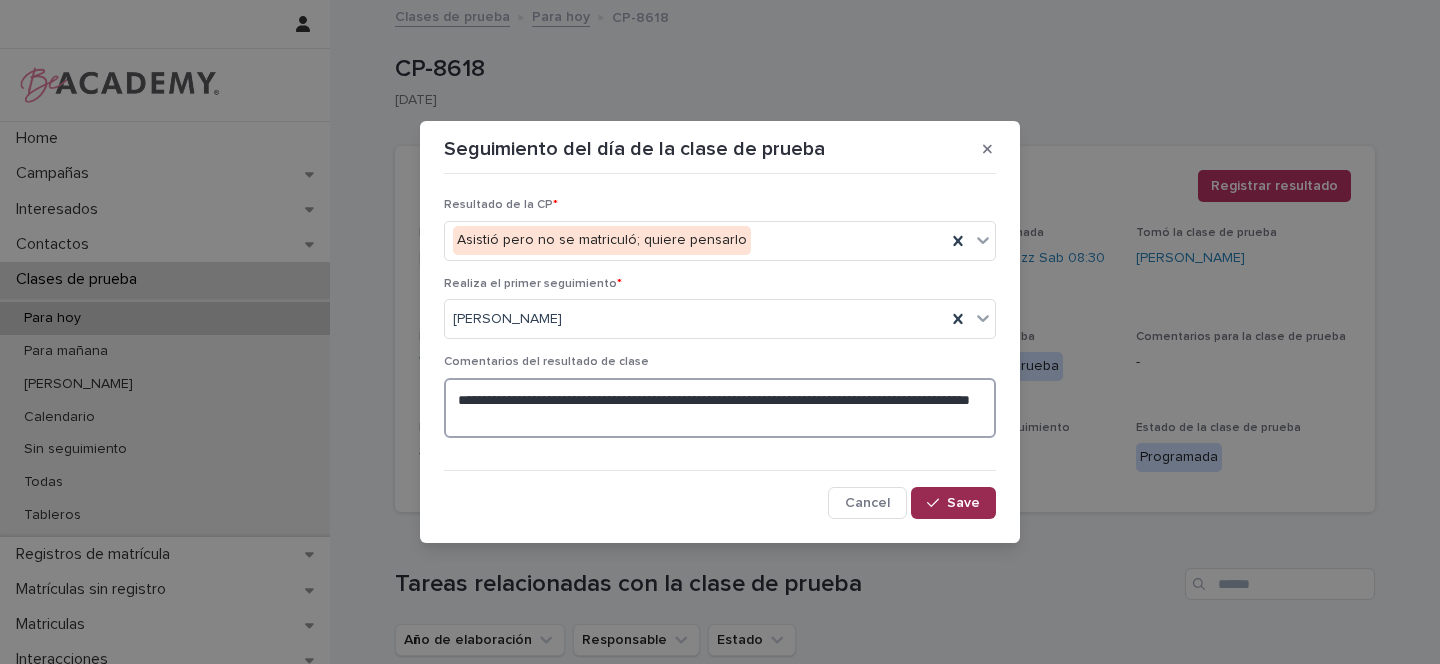 type on "**********" 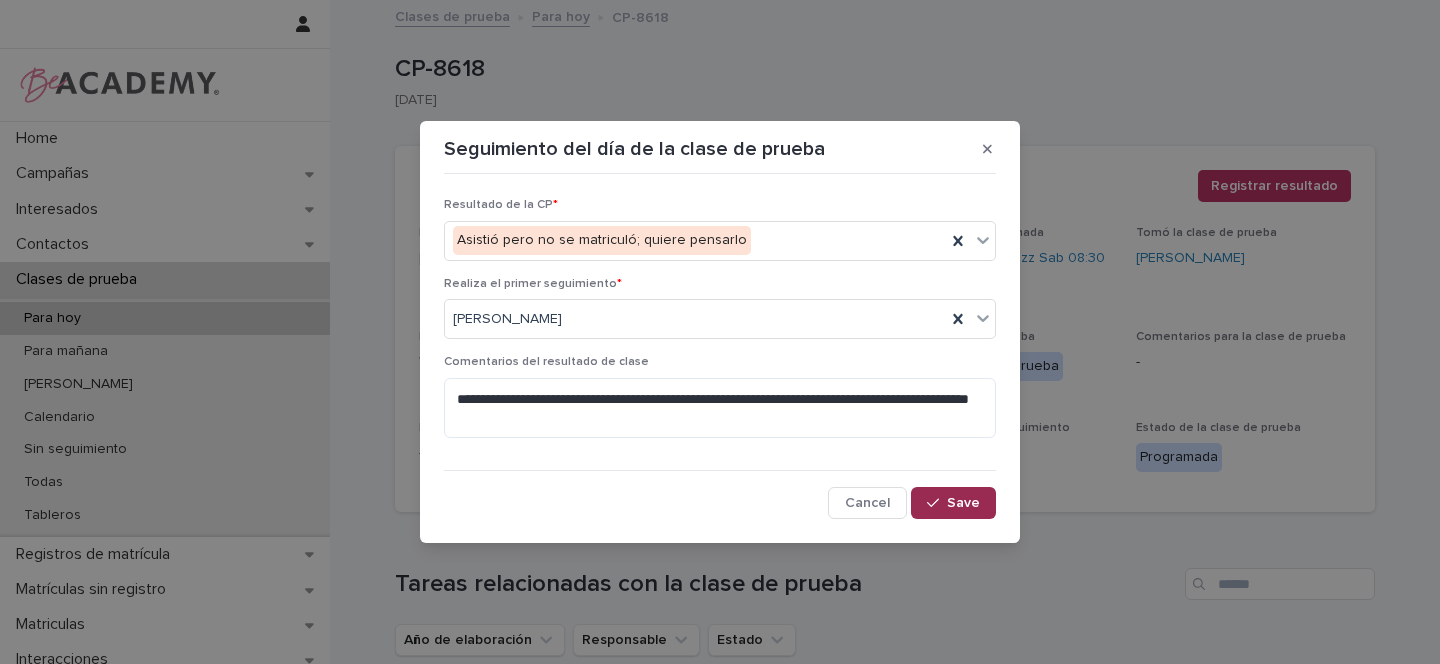 click on "Save" at bounding box center [963, 503] 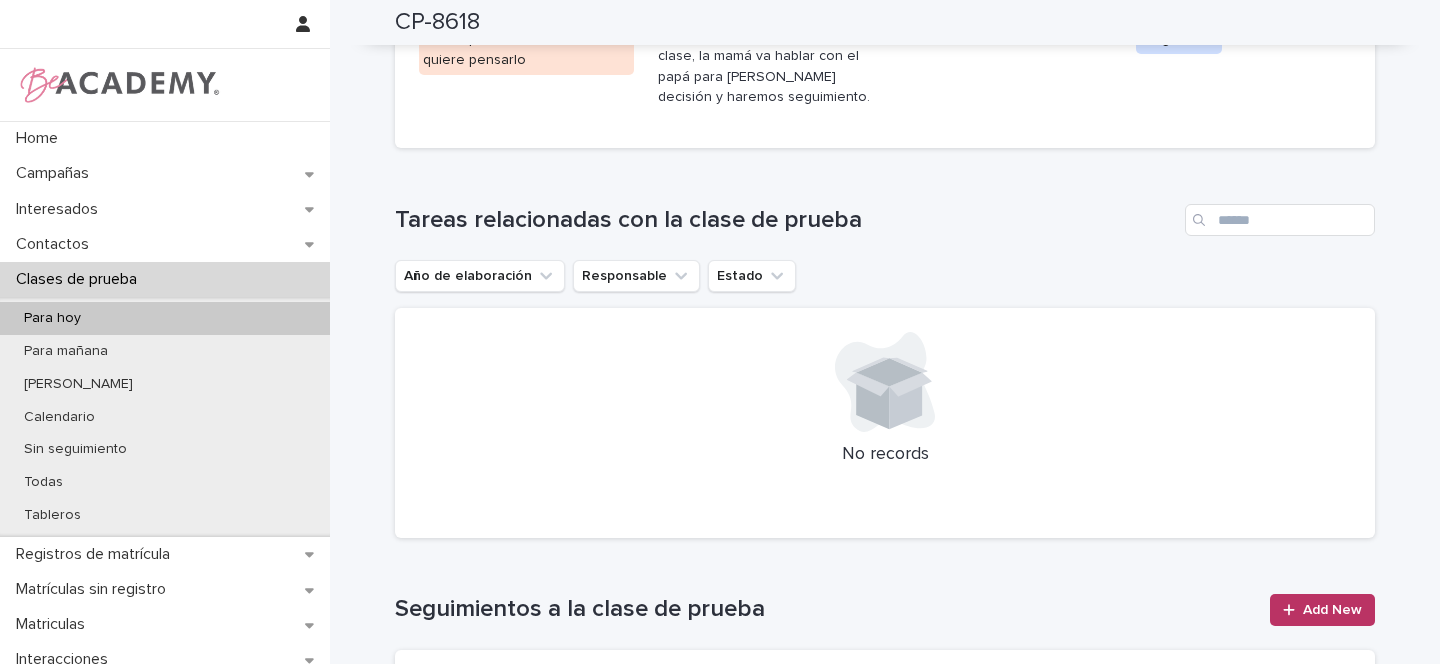 scroll, scrollTop: 0, scrollLeft: 0, axis: both 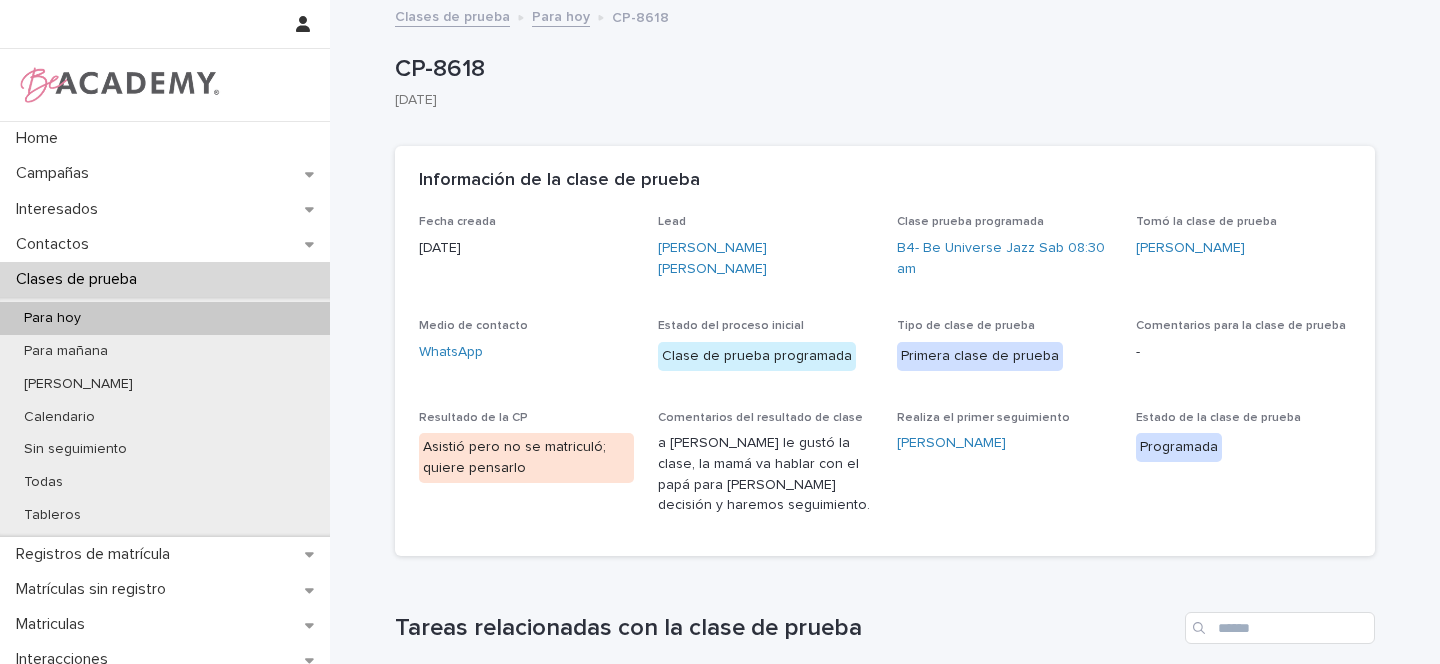 click on "Para hoy" at bounding box center (561, 15) 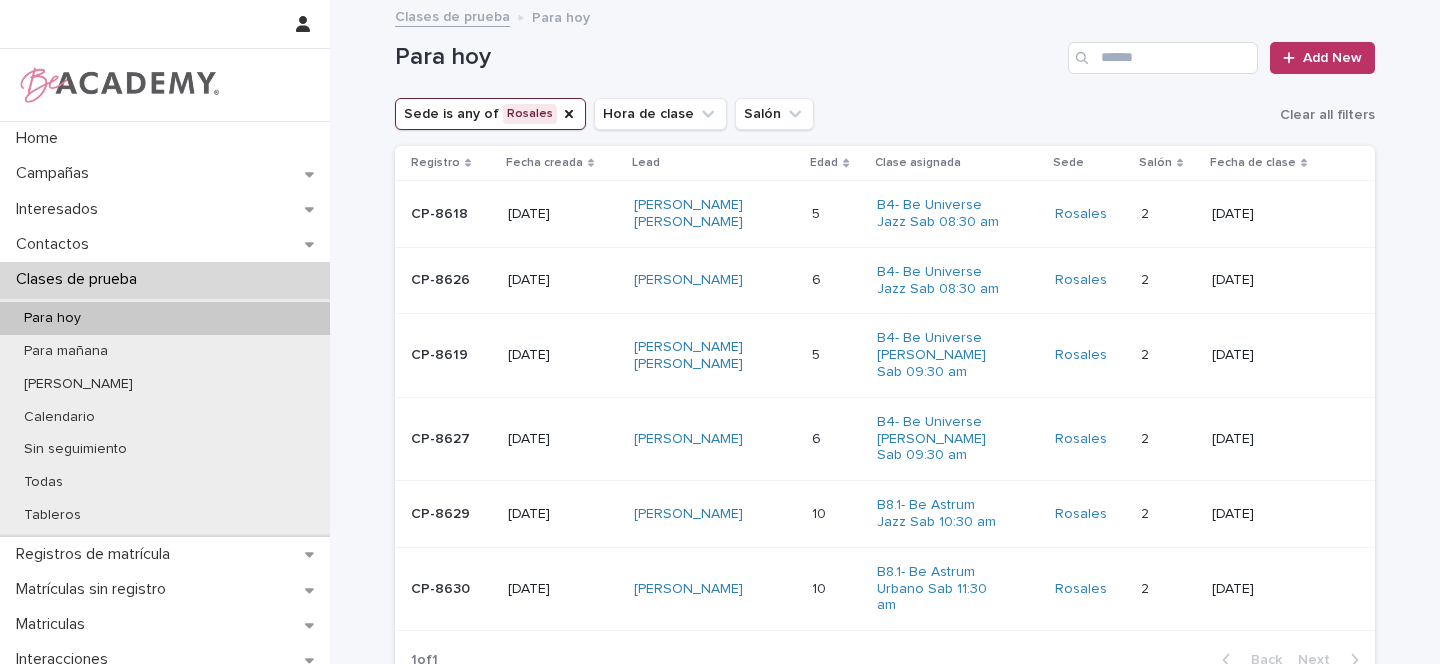 click on "[PERSON_NAME]" at bounding box center (715, 280) 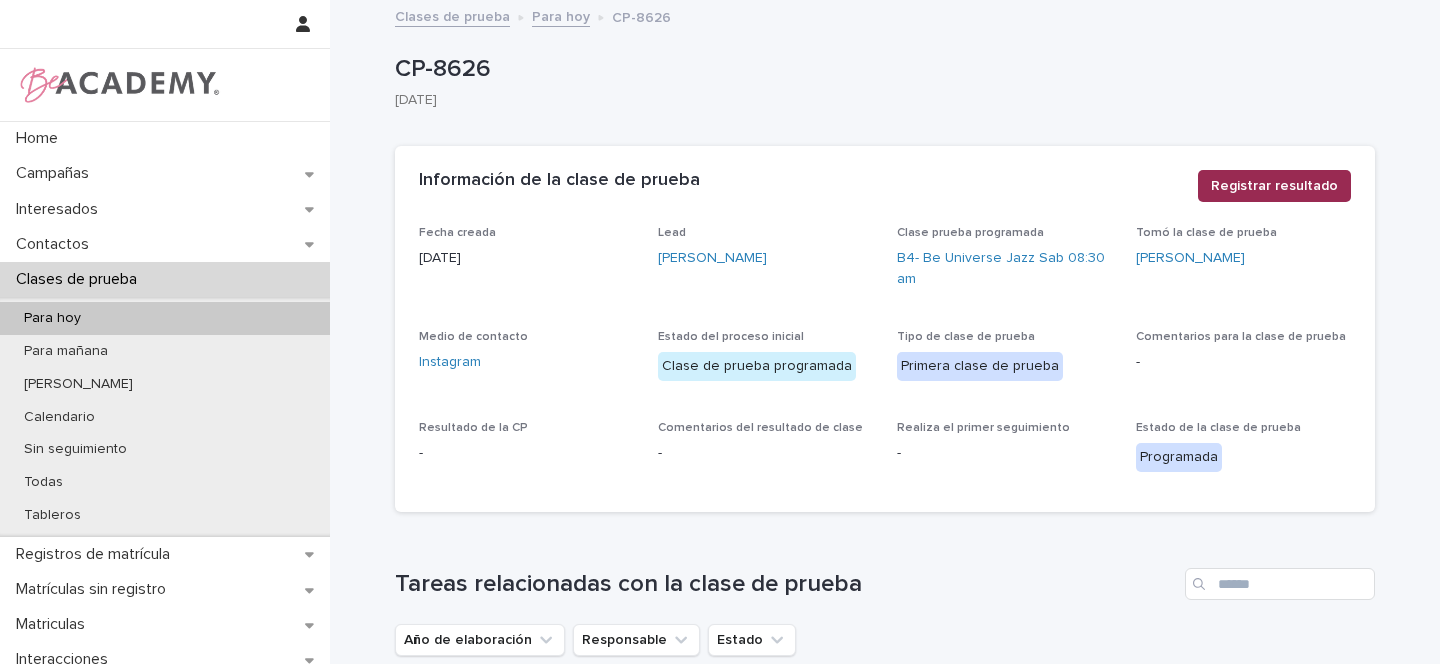 click on "Registrar resultado" at bounding box center [1274, 186] 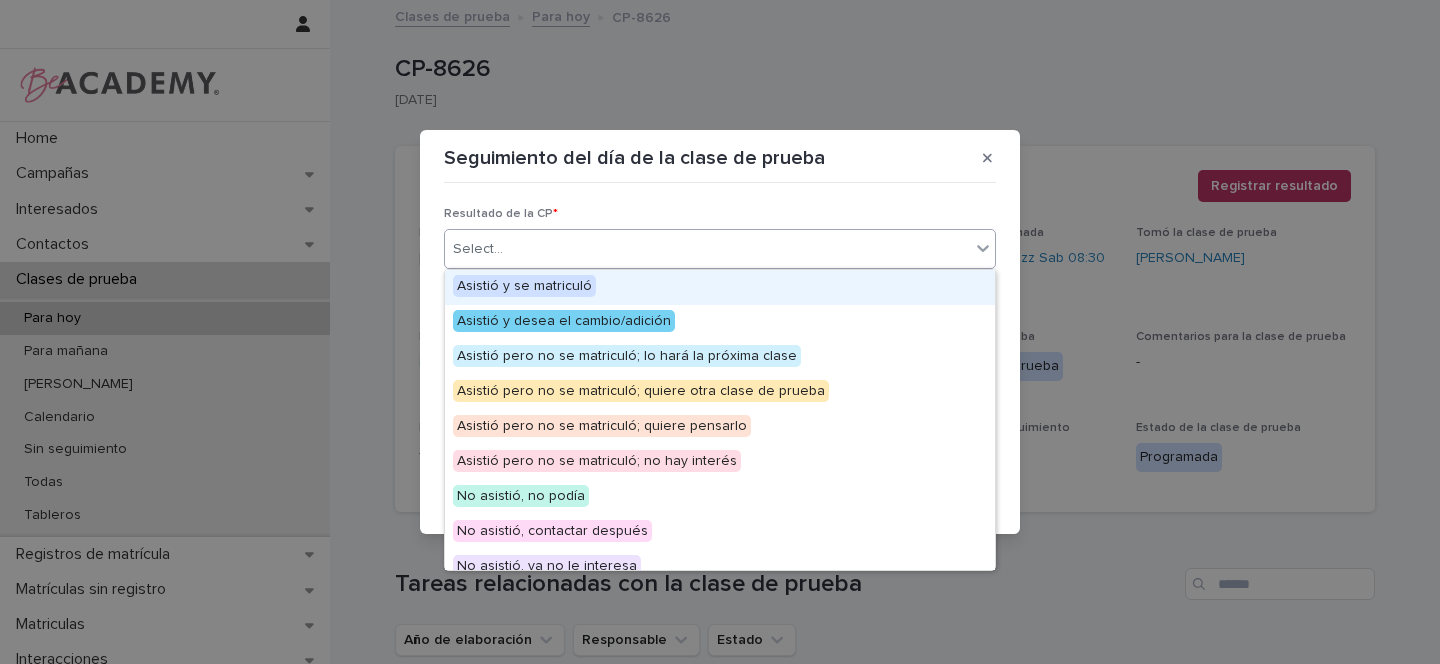 click on "Select..." at bounding box center [707, 249] 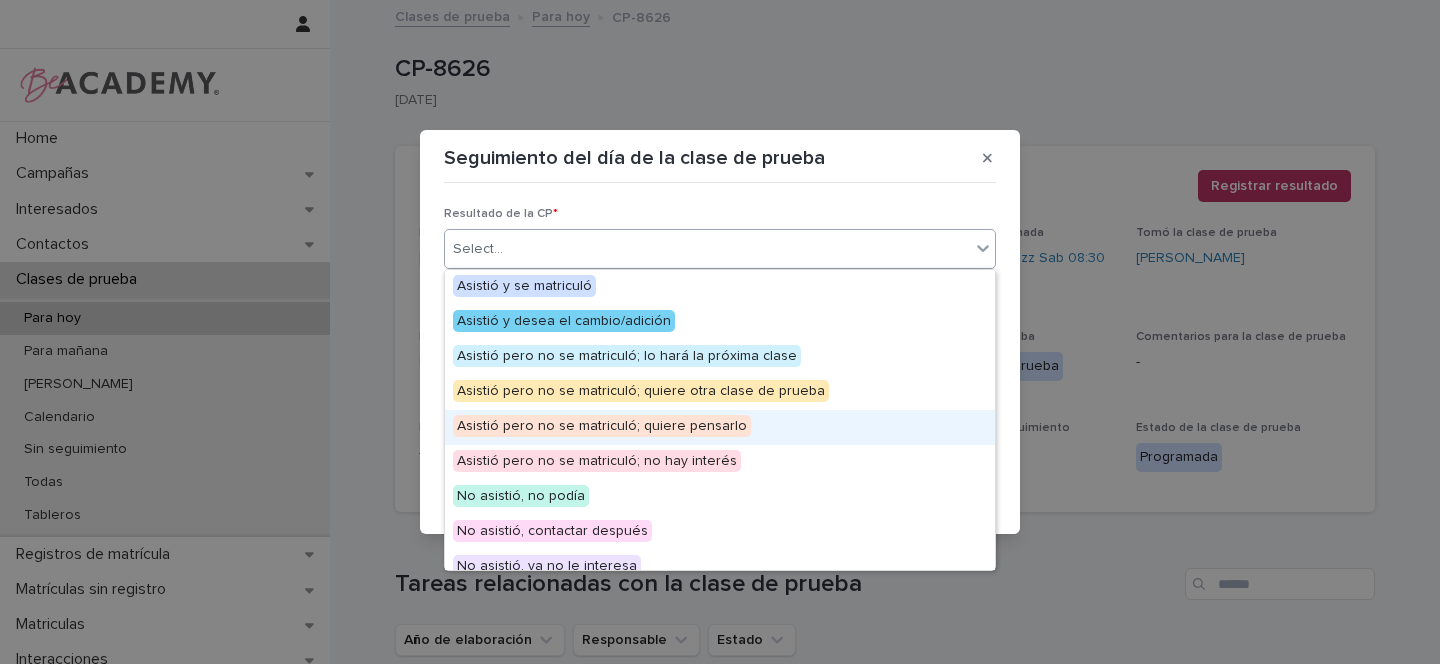 click on "Asistió pero no se matriculó; quiere pensarlo" at bounding box center [602, 426] 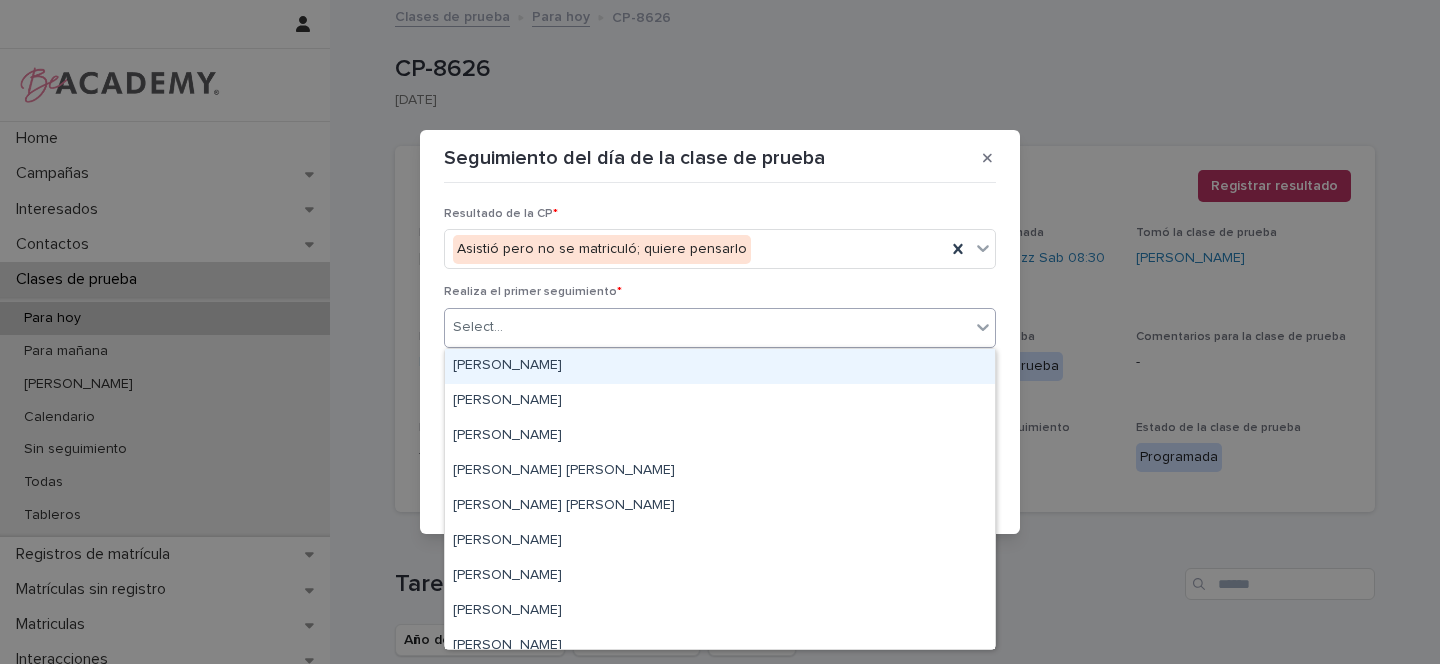 click on "Select..." at bounding box center (707, 327) 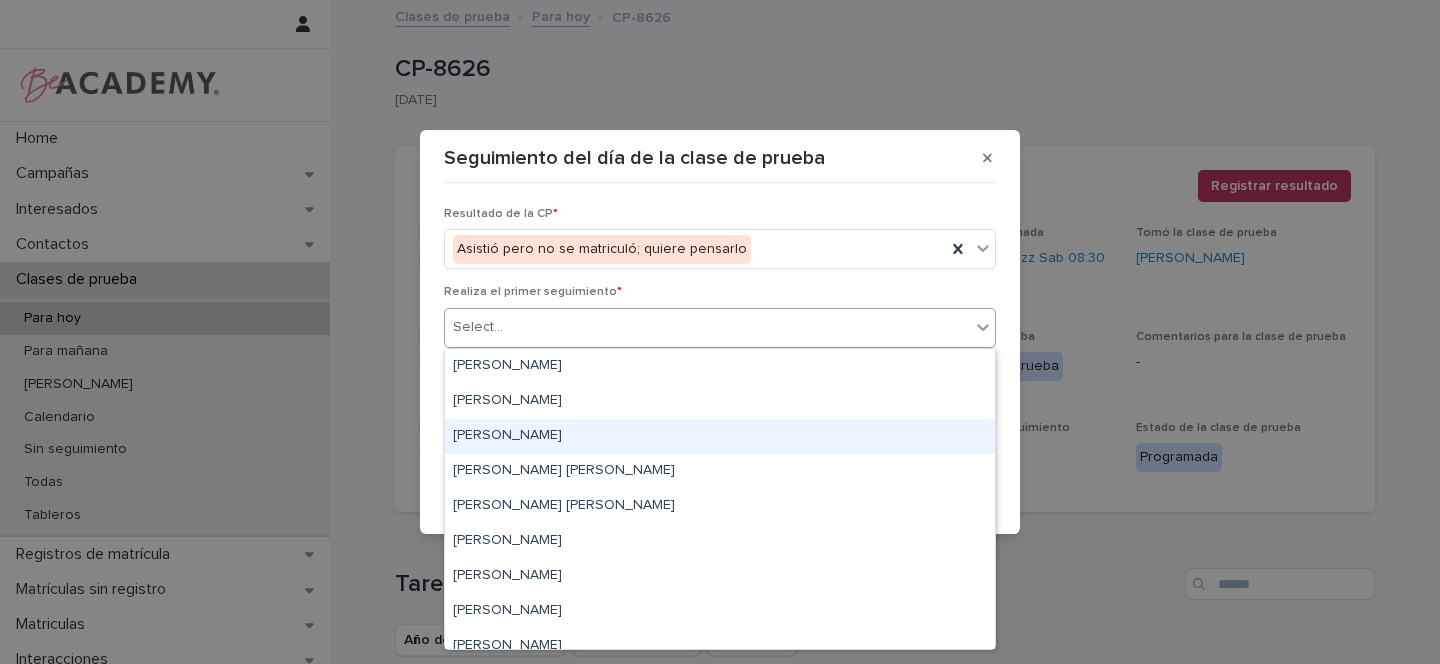 click on "[PERSON_NAME]" at bounding box center (720, 436) 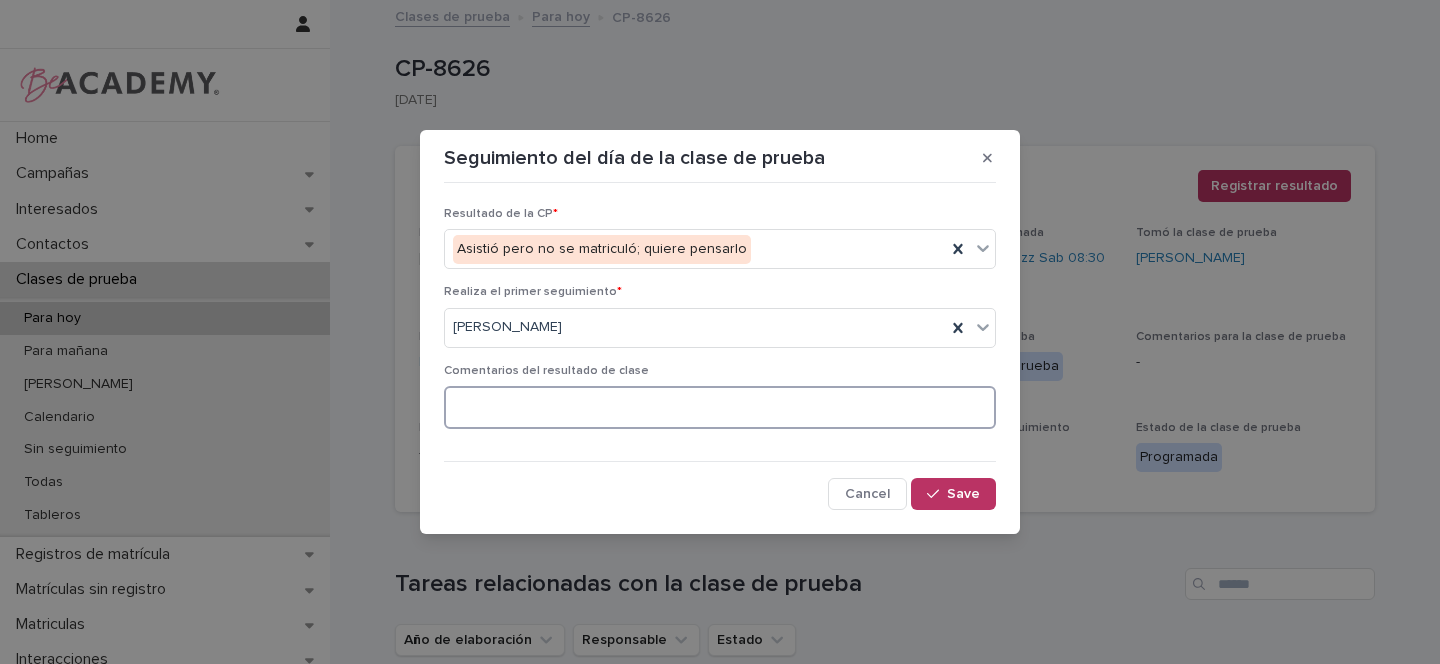 click at bounding box center [720, 407] 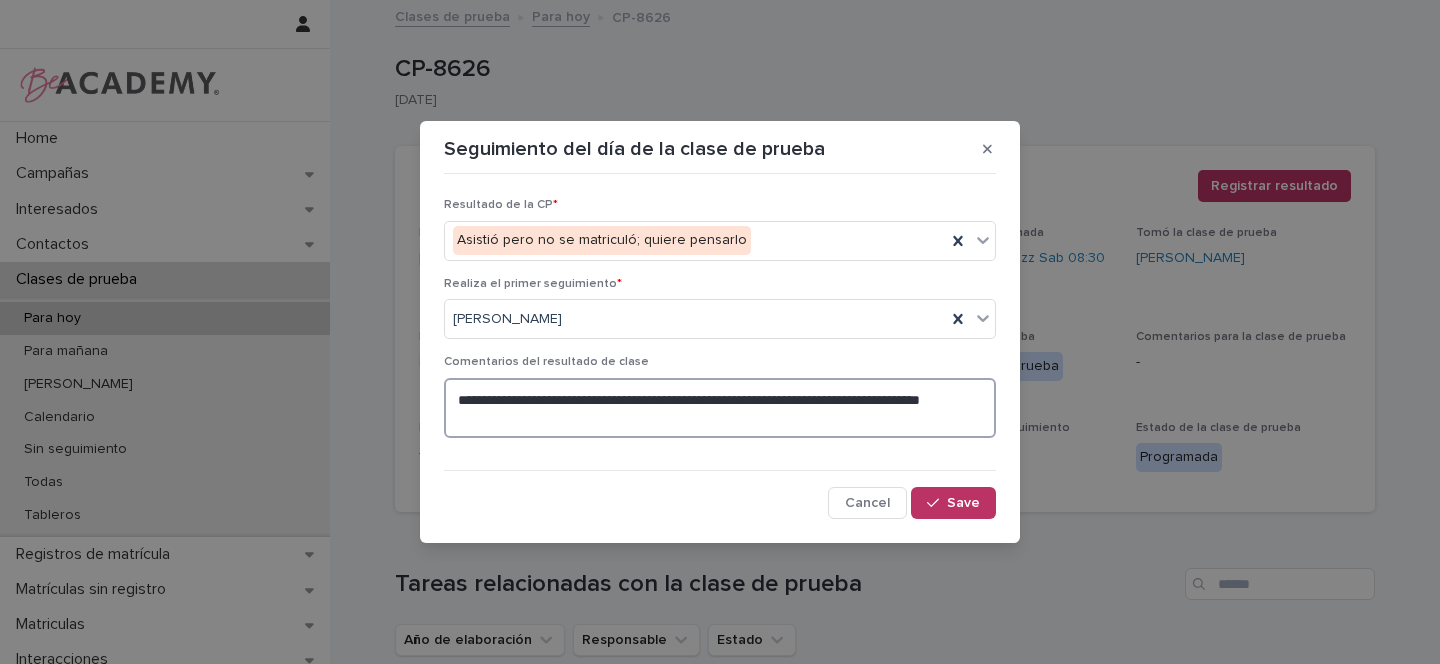 drag, startPoint x: 457, startPoint y: 405, endPoint x: 580, endPoint y: 420, distance: 123.911255 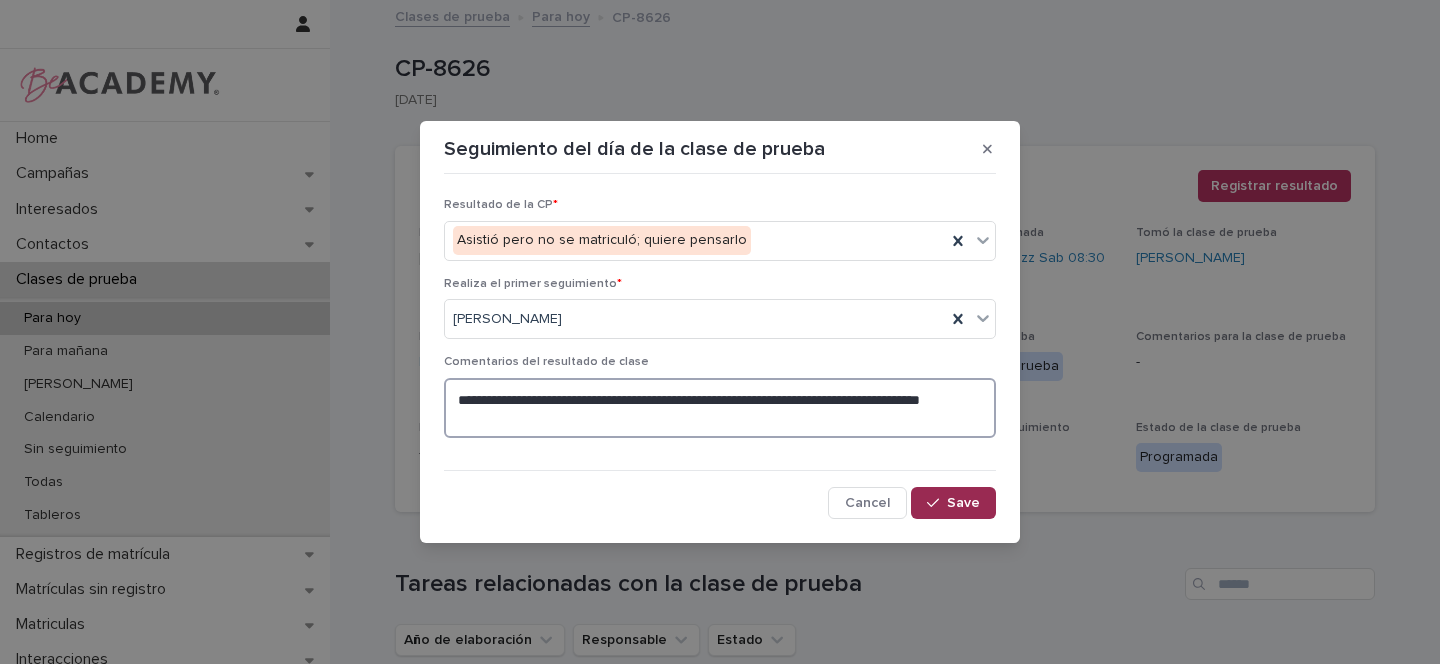 type on "**********" 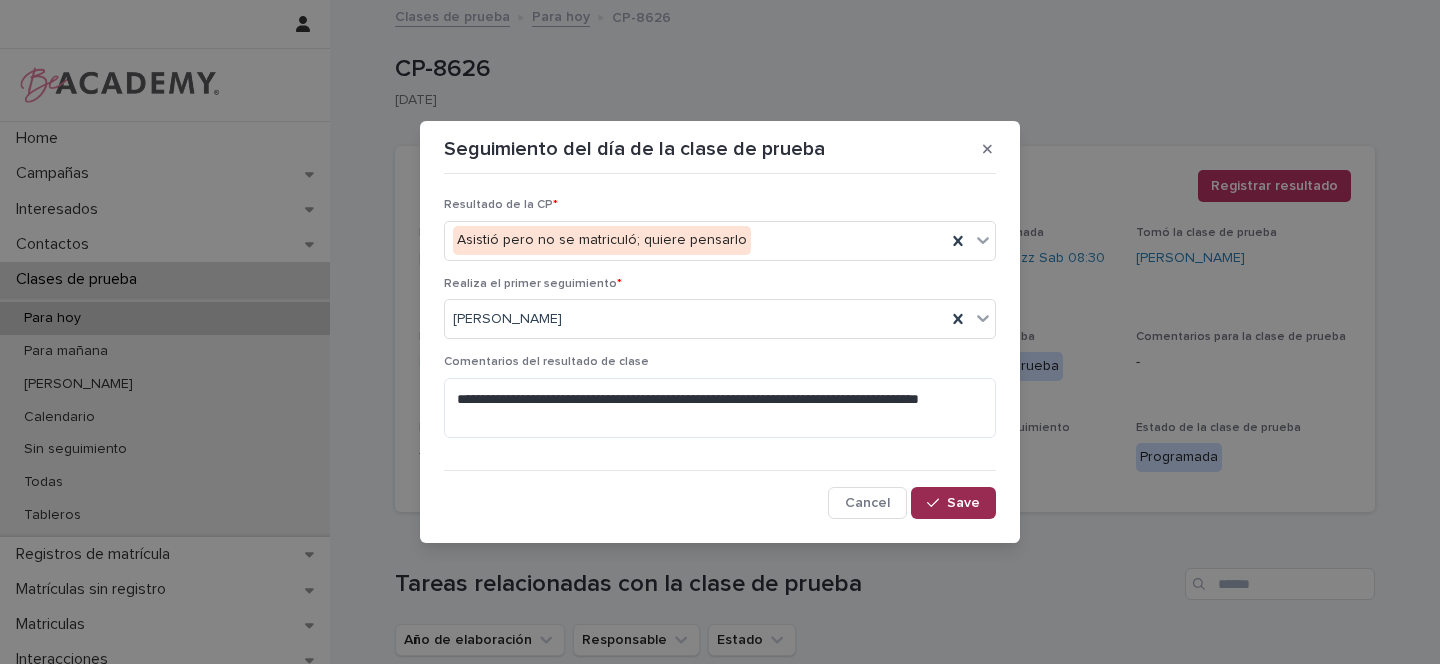 click on "Save" at bounding box center [953, 503] 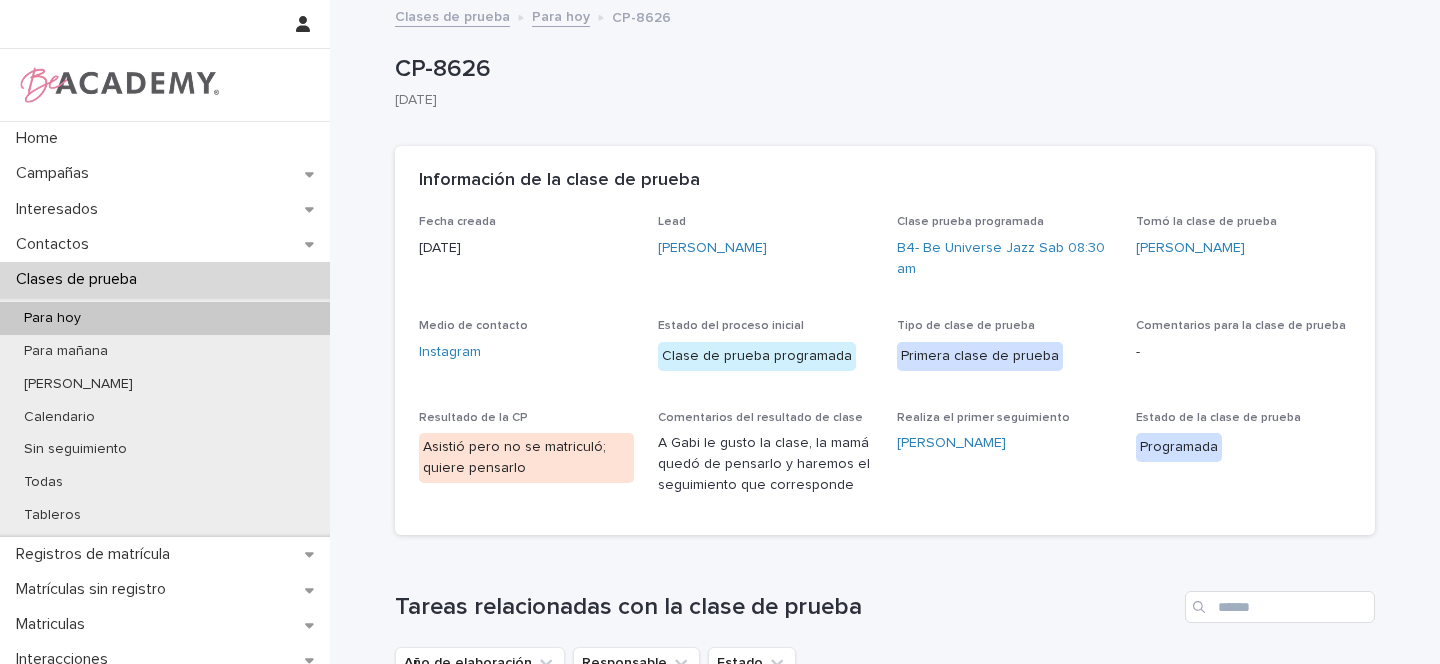click on "Para hoy" at bounding box center (561, 15) 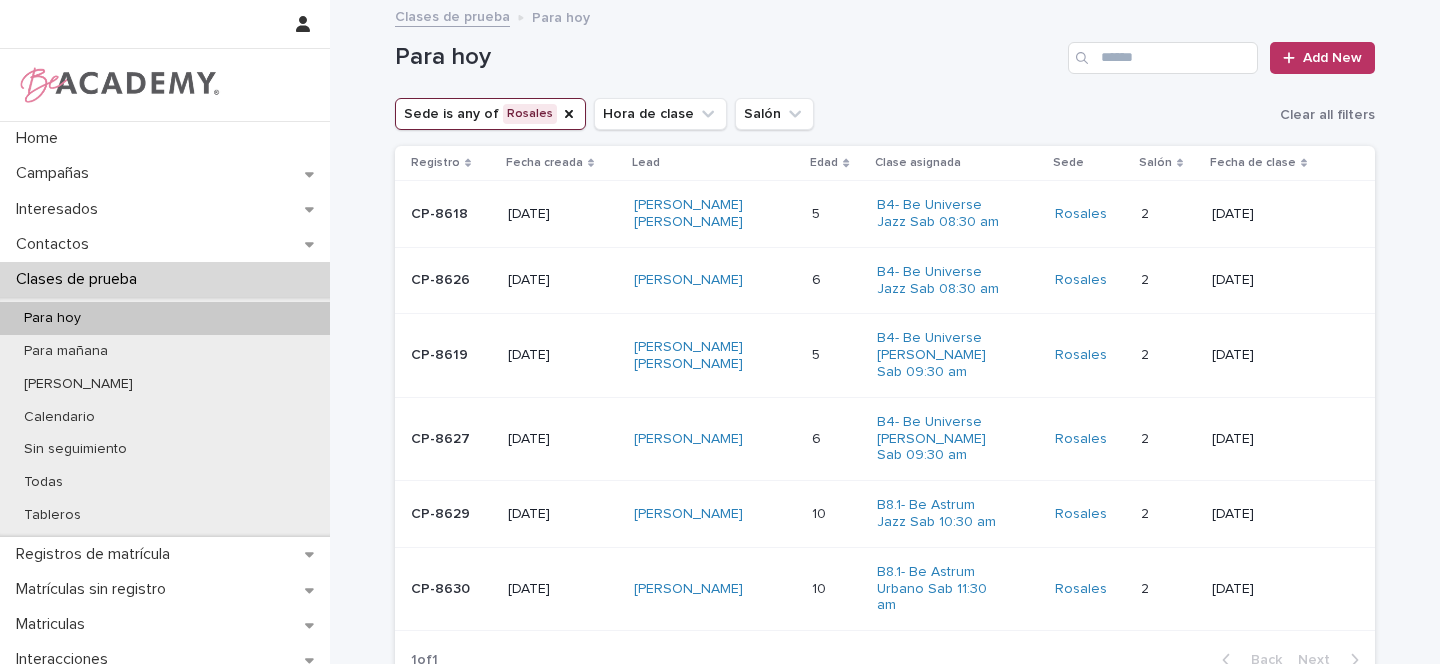 click on "[PERSON_NAME]" at bounding box center [715, 439] 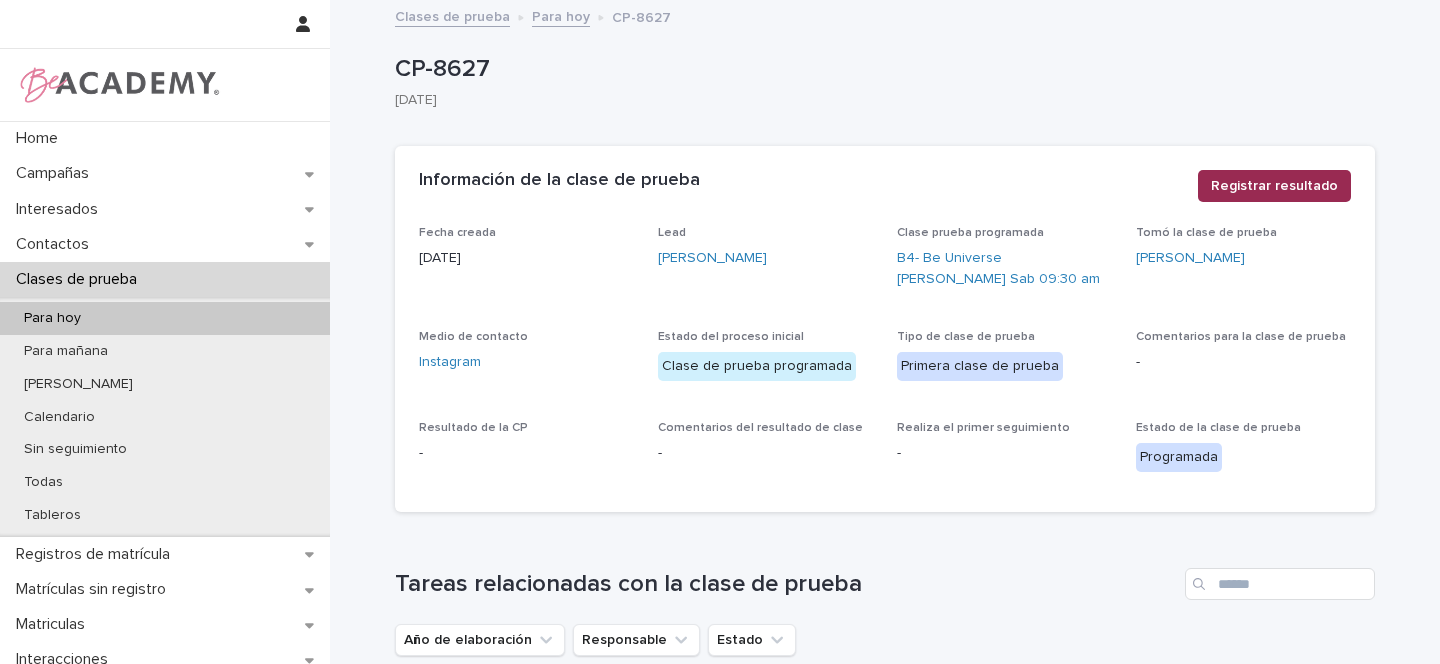 click on "Registrar resultado" at bounding box center (1274, 186) 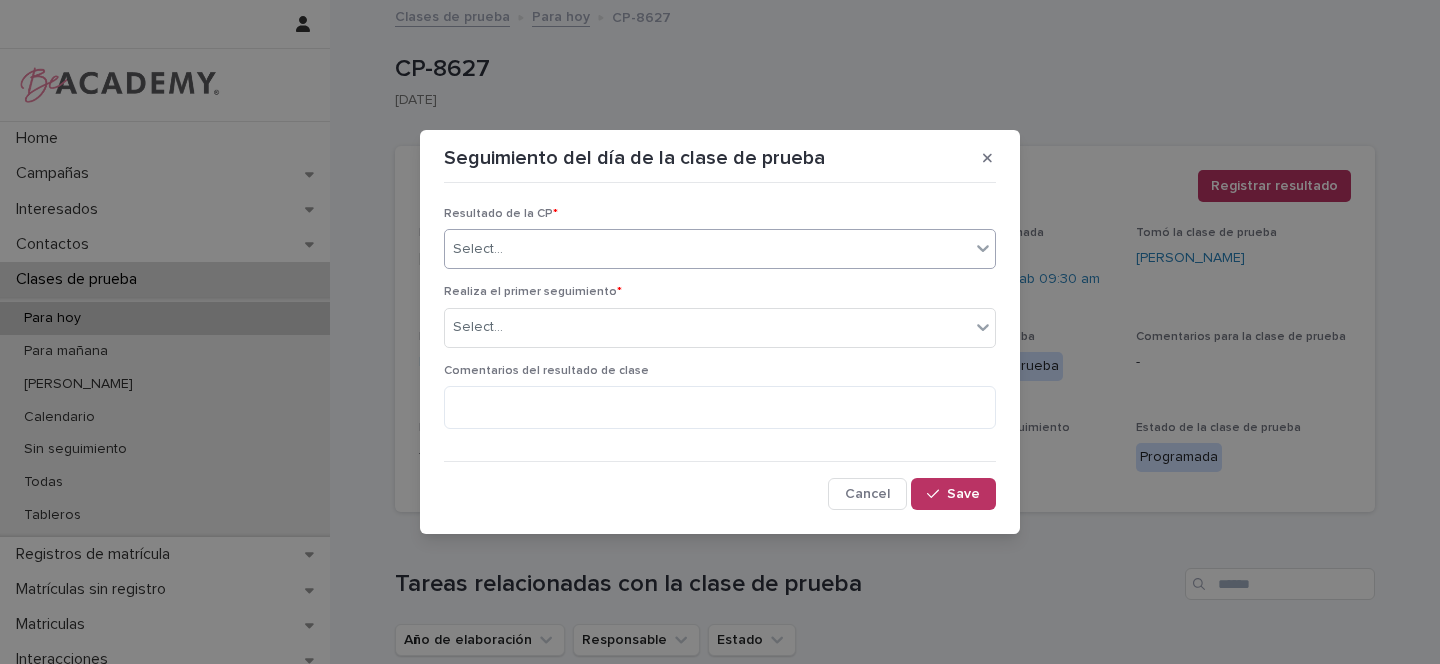 click on "Select..." at bounding box center [707, 249] 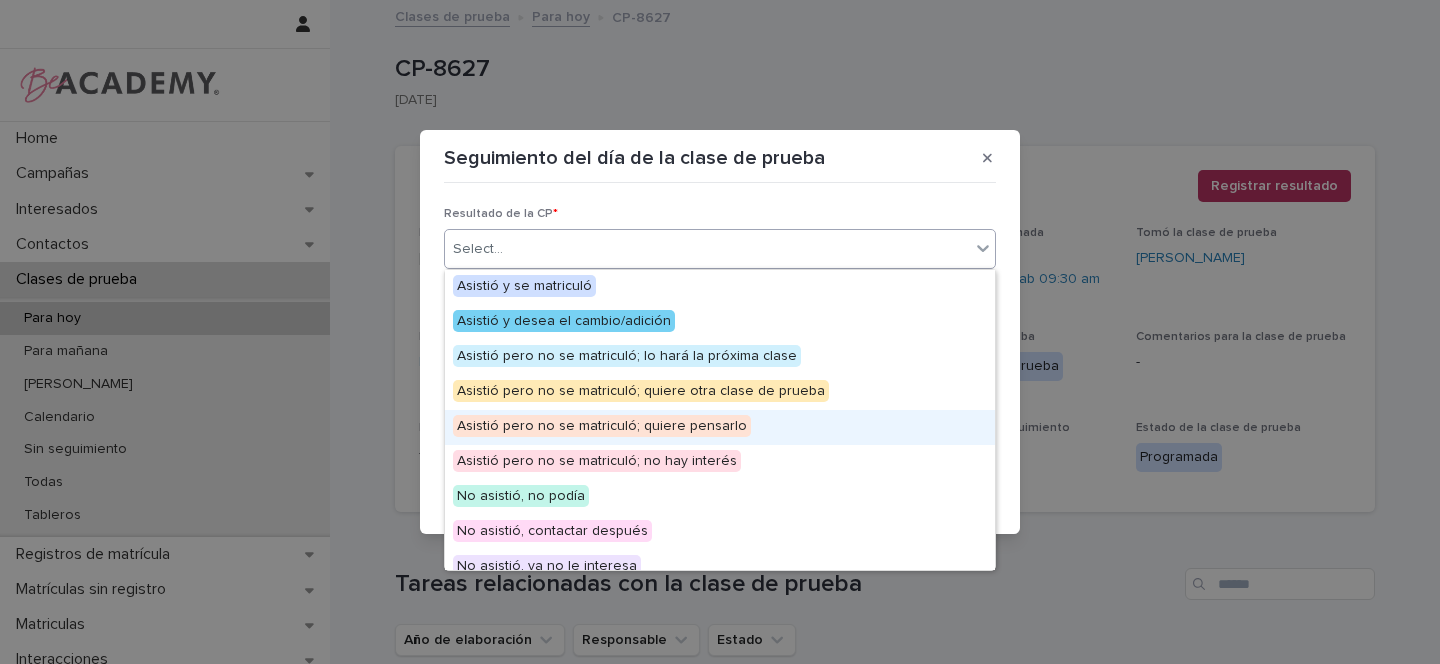click on "Asistió pero no se matriculó; quiere pensarlo" at bounding box center (602, 426) 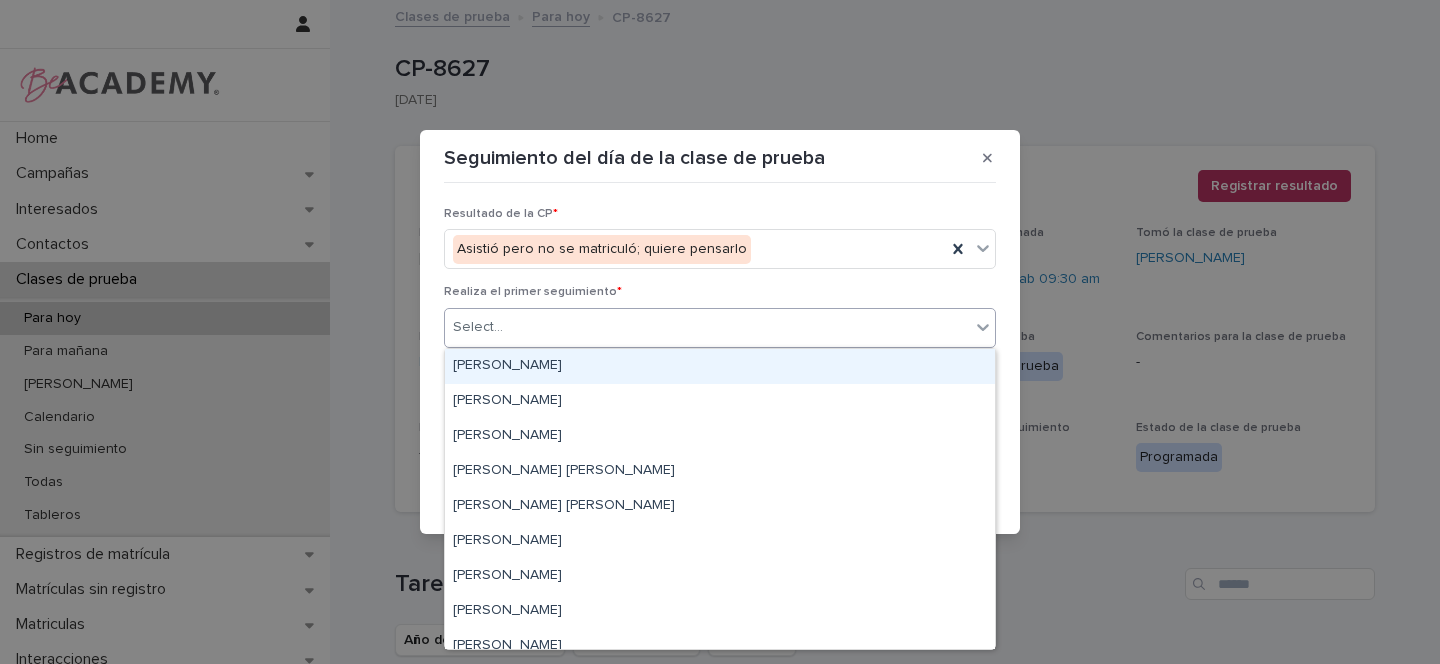 click on "Select..." at bounding box center [707, 327] 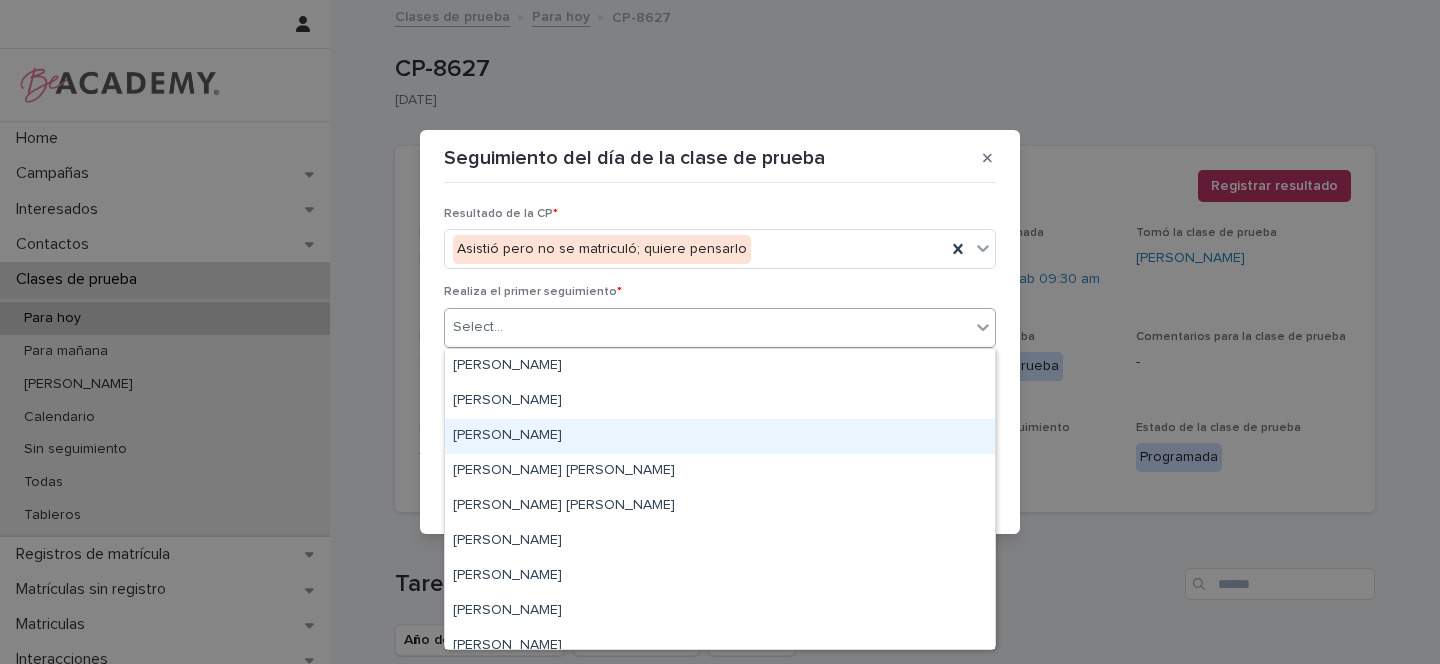 click on "[PERSON_NAME]" at bounding box center [720, 436] 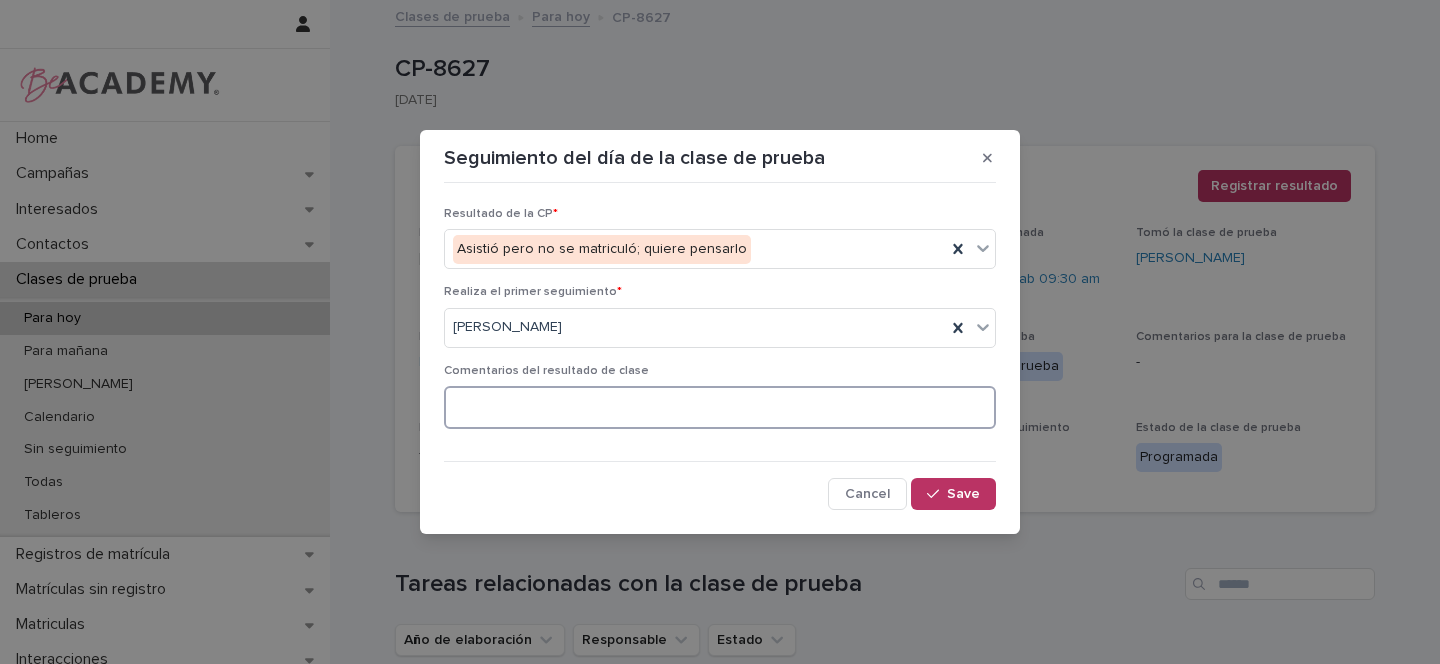 paste on "**********" 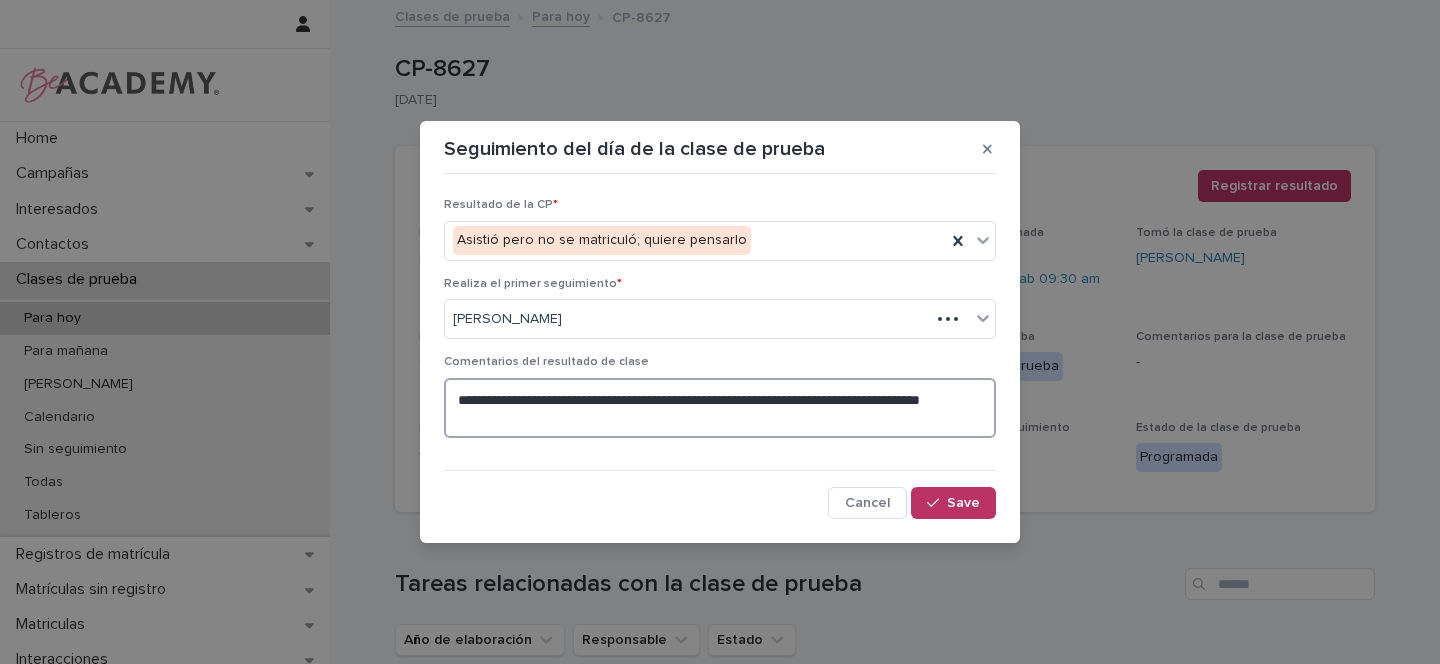 click on "**********" at bounding box center (720, 408) 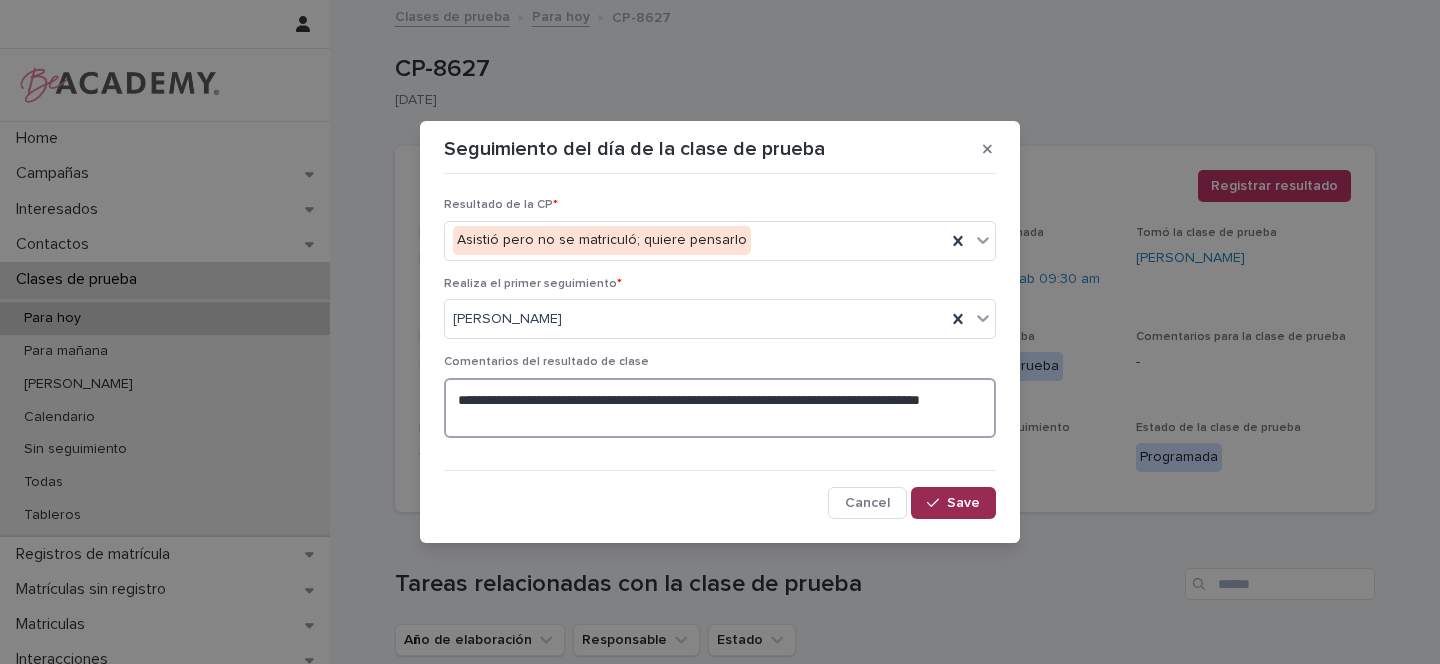 type on "**********" 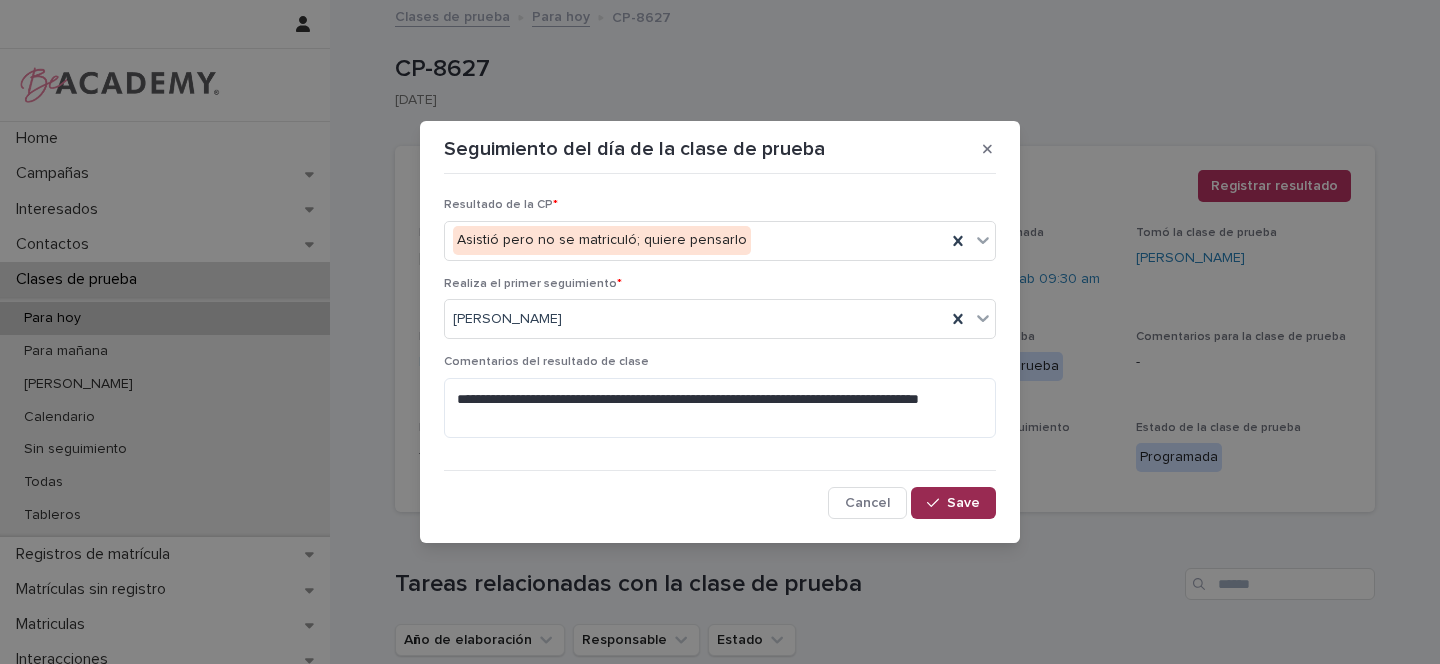 click on "Save" at bounding box center [963, 503] 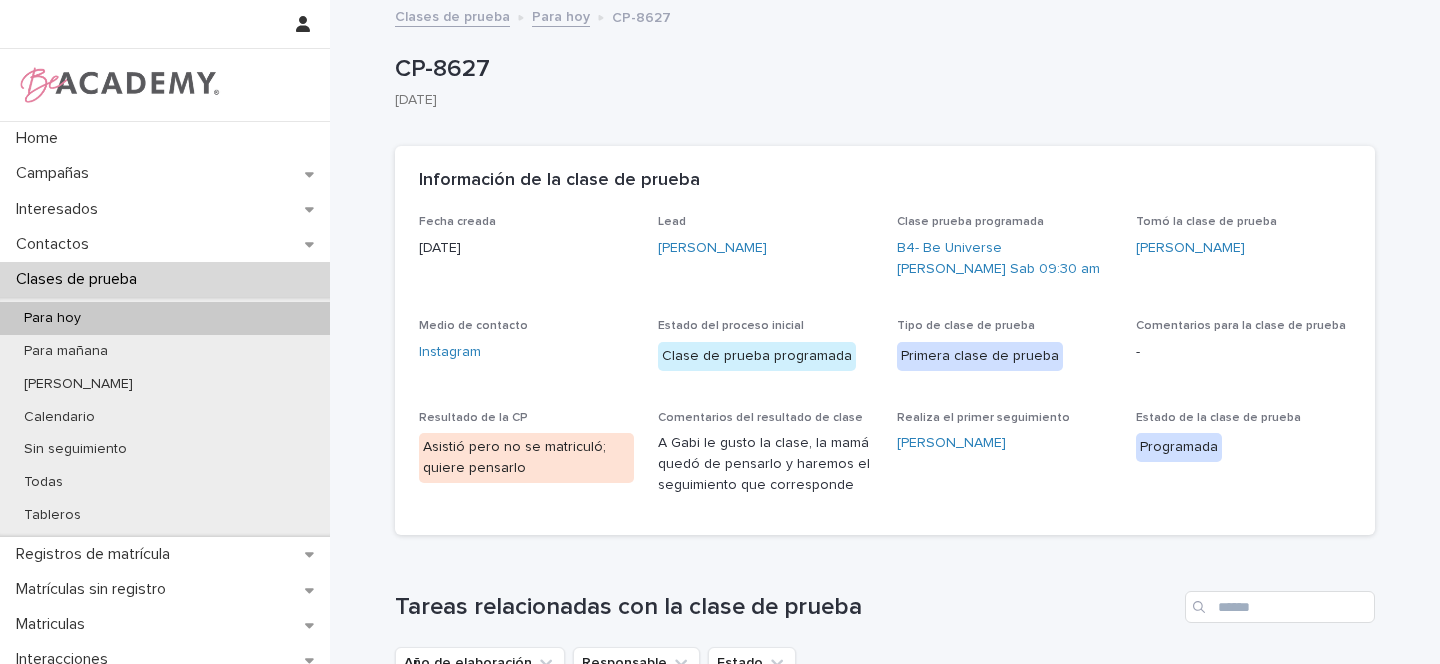 click on "Para hoy" at bounding box center (561, 15) 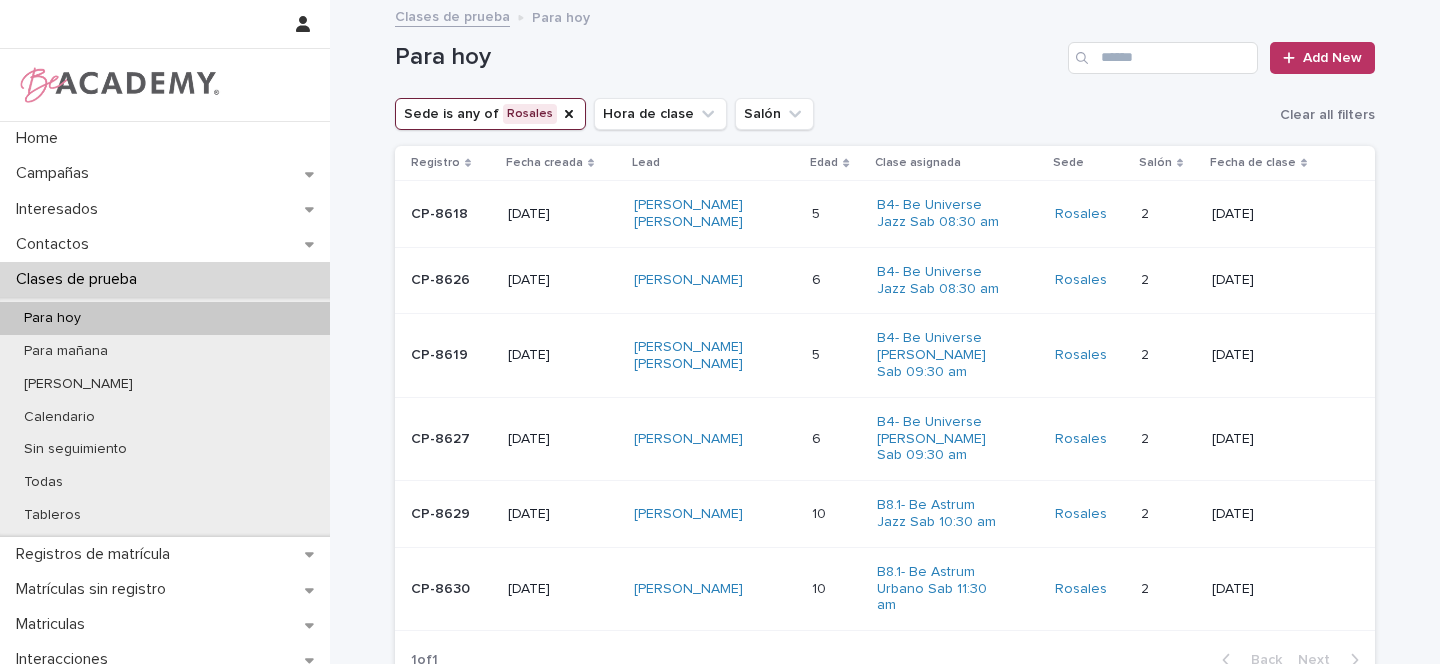 click on "[PERSON_NAME] [PERSON_NAME]" at bounding box center [715, 356] 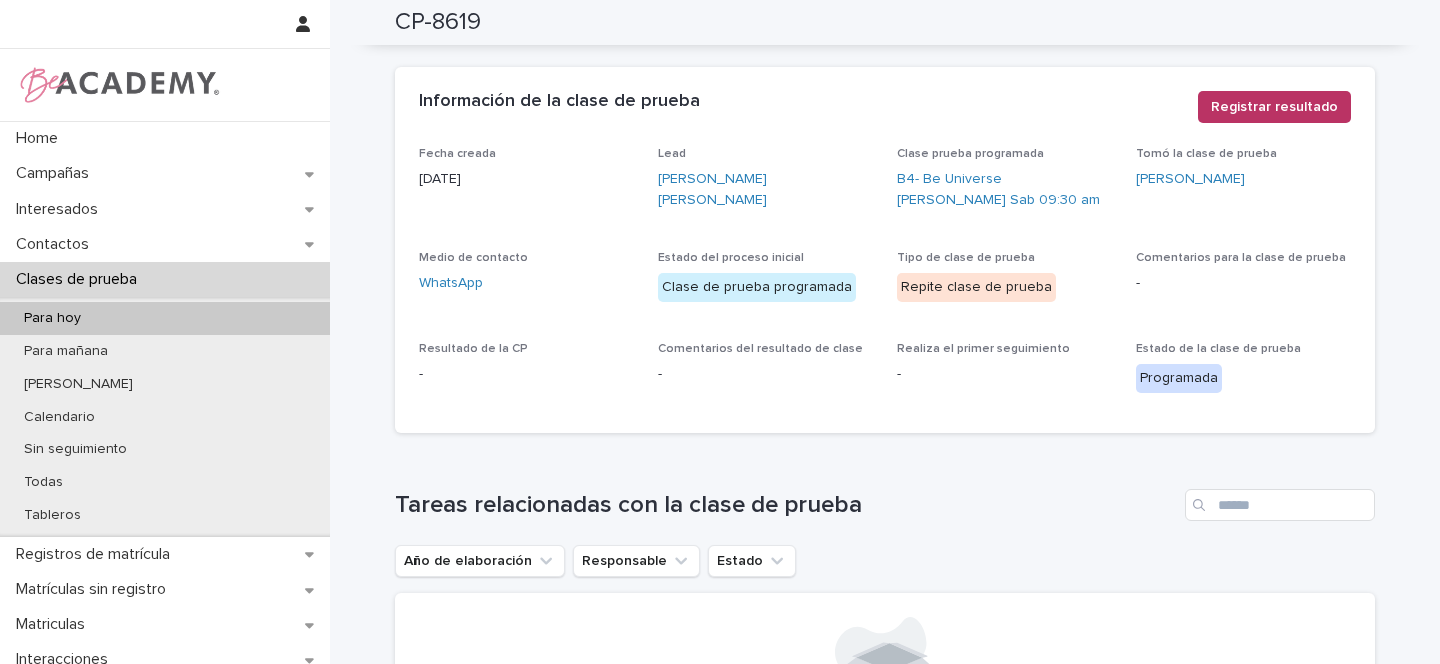 scroll, scrollTop: 0, scrollLeft: 0, axis: both 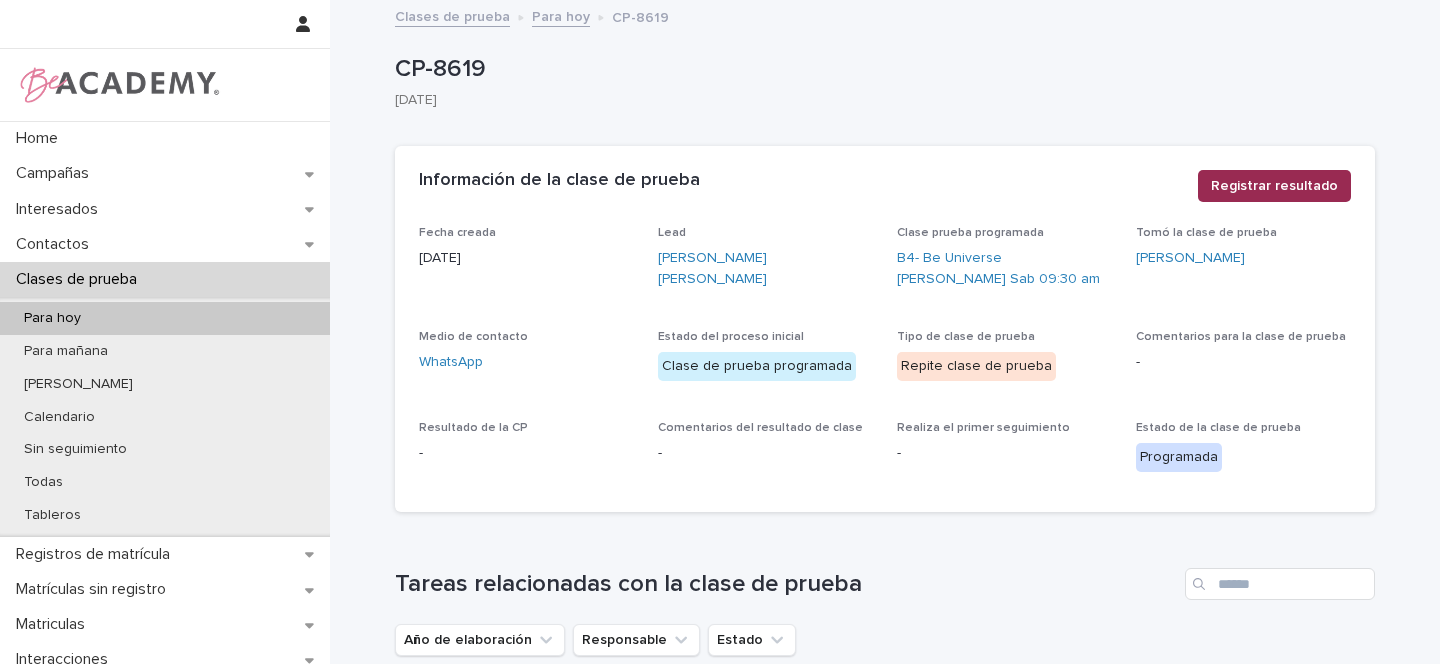click on "Registrar resultado" at bounding box center [1274, 186] 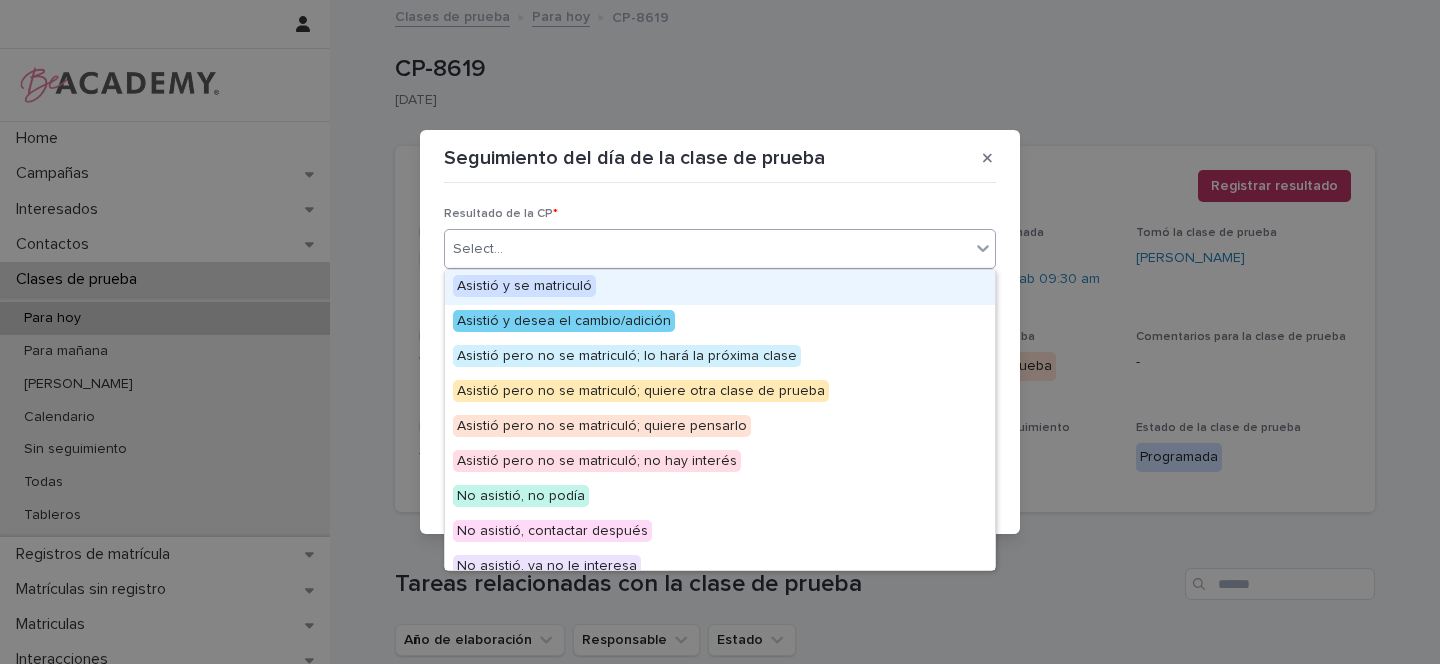 click on "Select..." at bounding box center (707, 249) 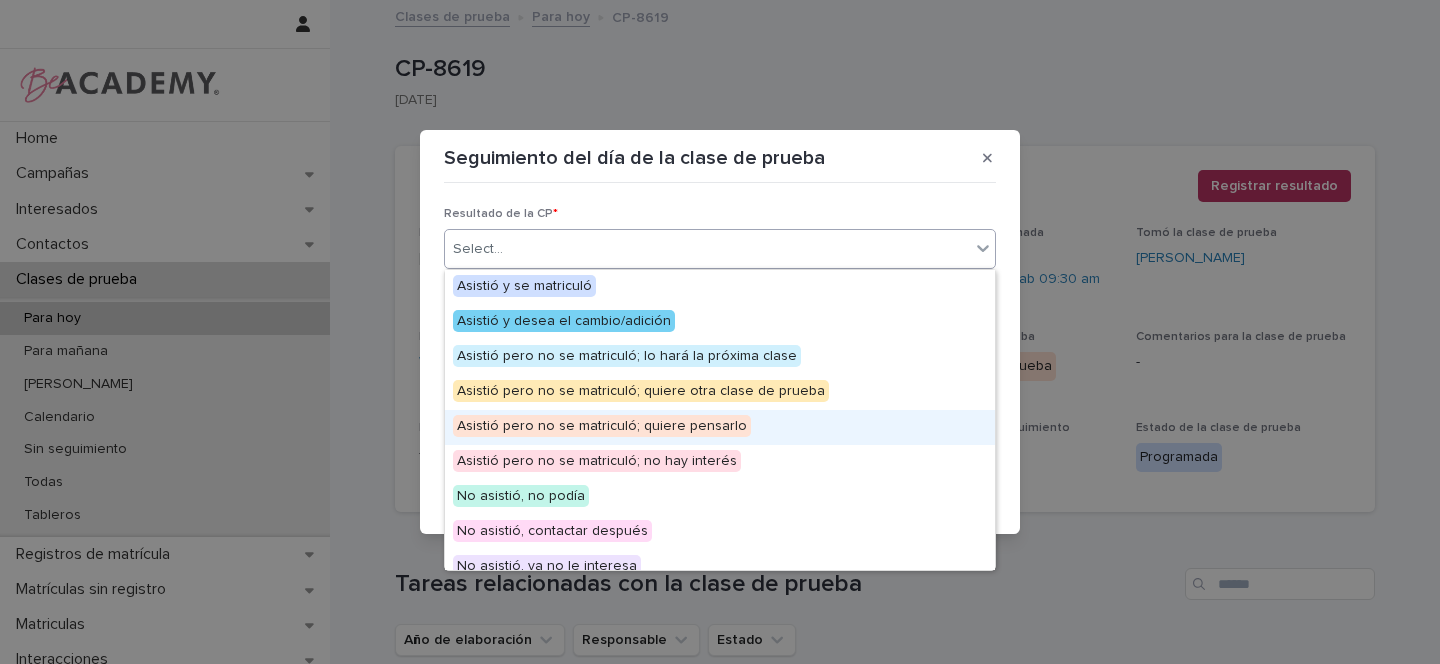 click on "Asistió pero no se matriculó; quiere pensarlo" at bounding box center [602, 426] 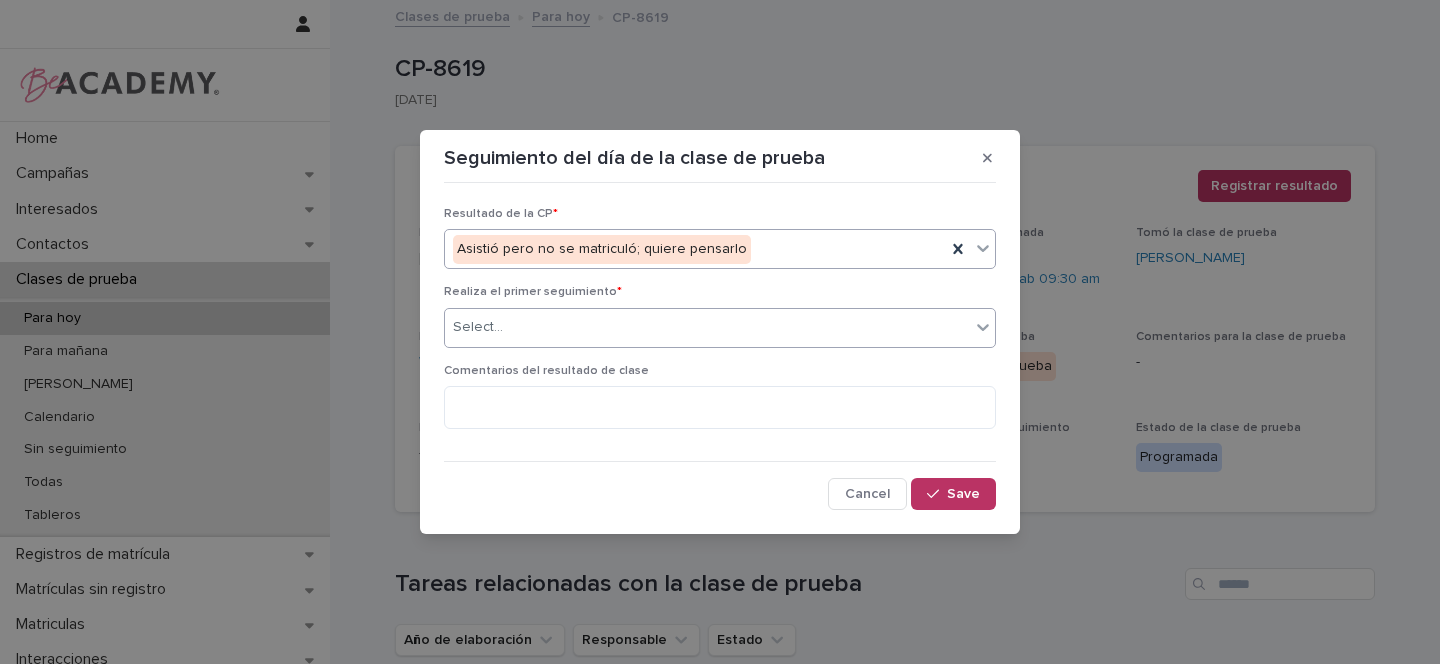 click on "Select..." at bounding box center (478, 327) 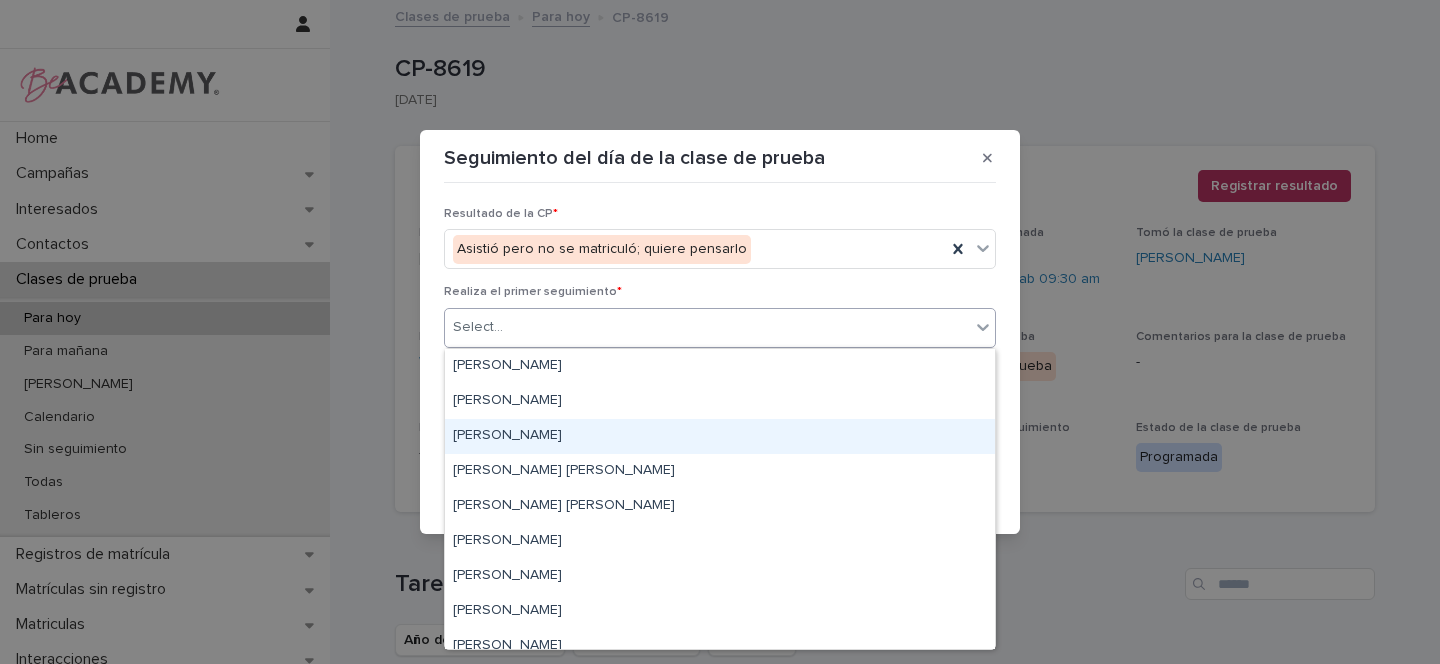 click on "[PERSON_NAME]" at bounding box center (720, 436) 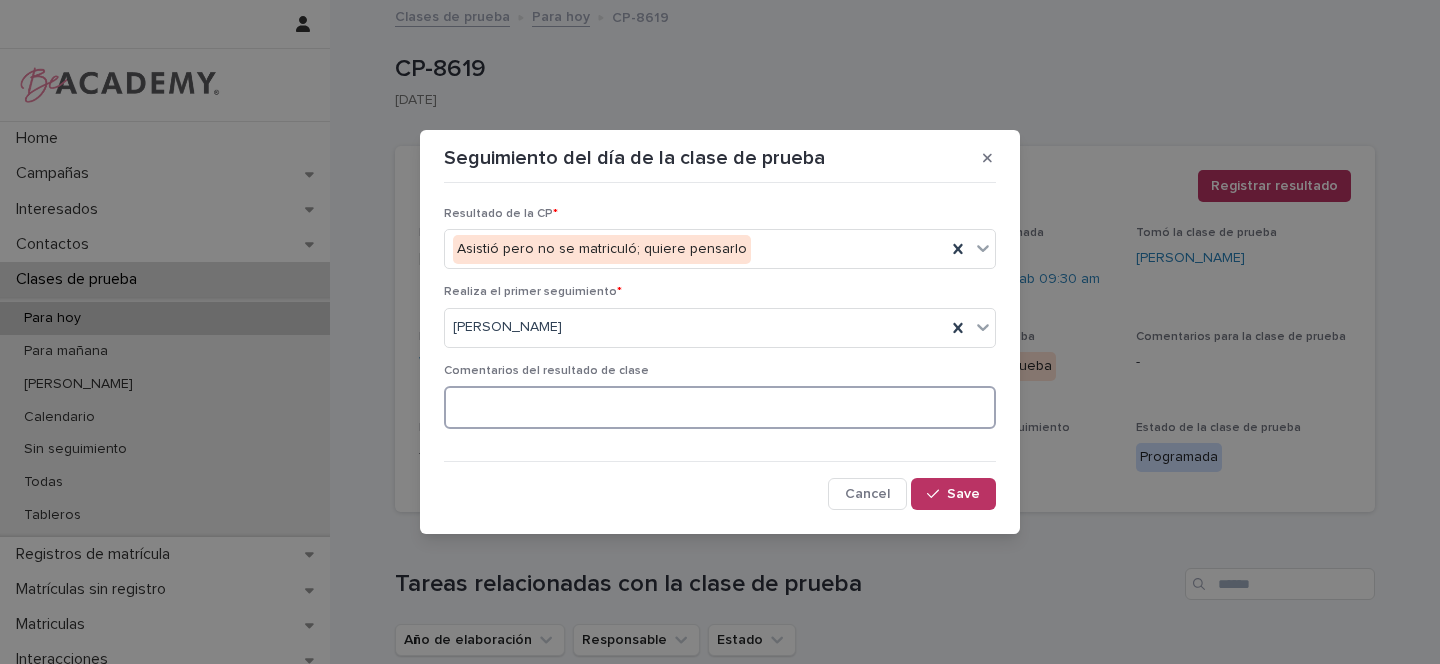 click at bounding box center [720, 407] 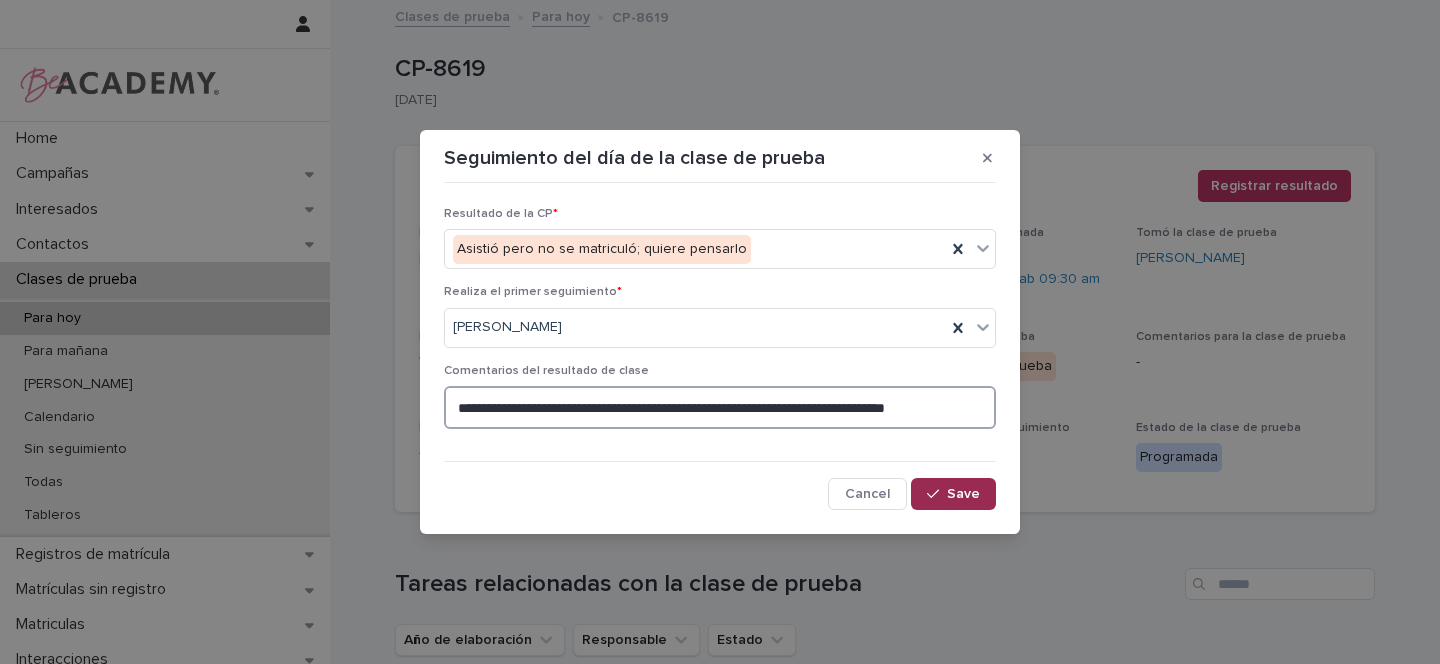 type on "**********" 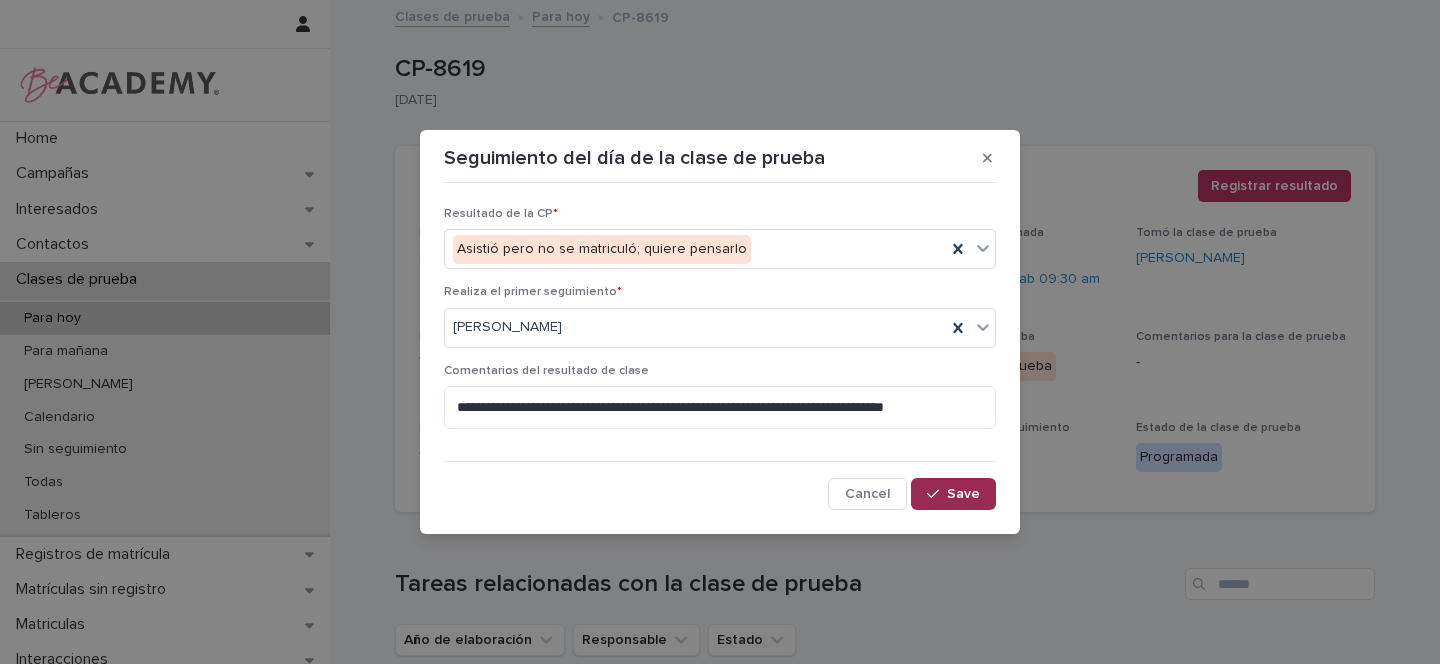 click on "Save" at bounding box center (963, 494) 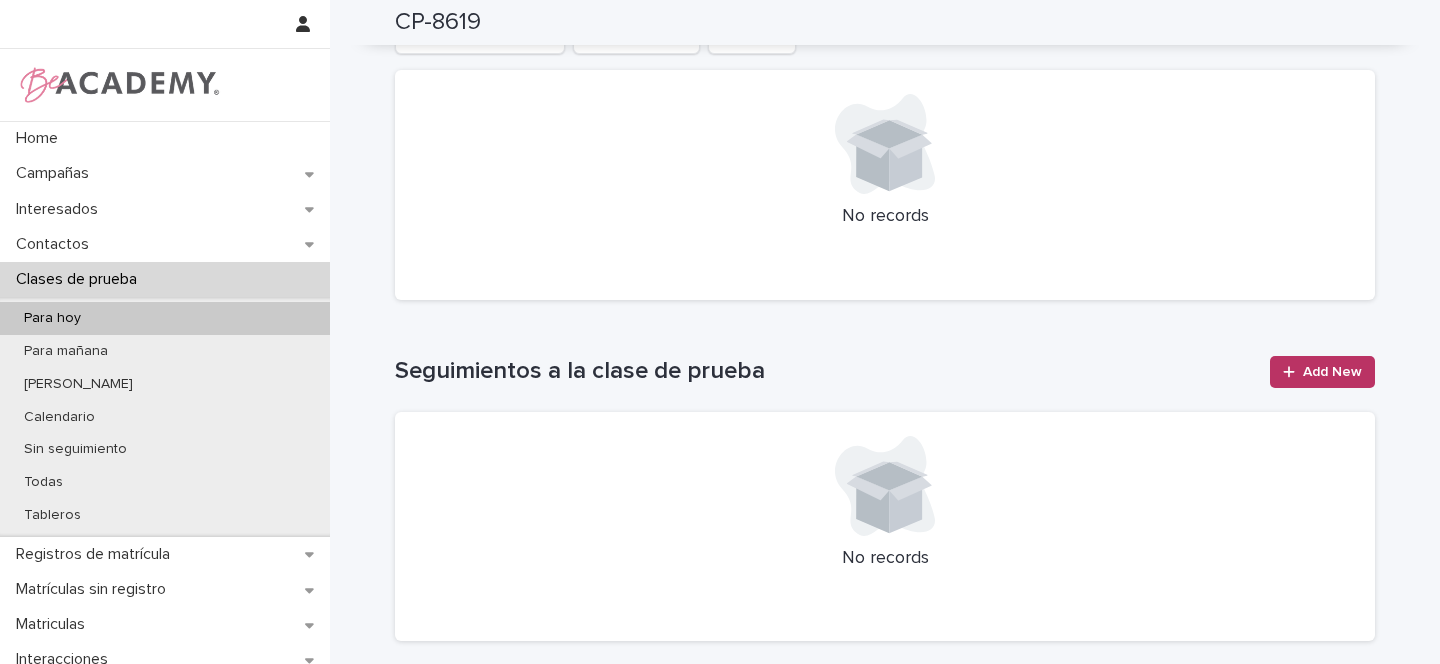 scroll, scrollTop: 0, scrollLeft: 0, axis: both 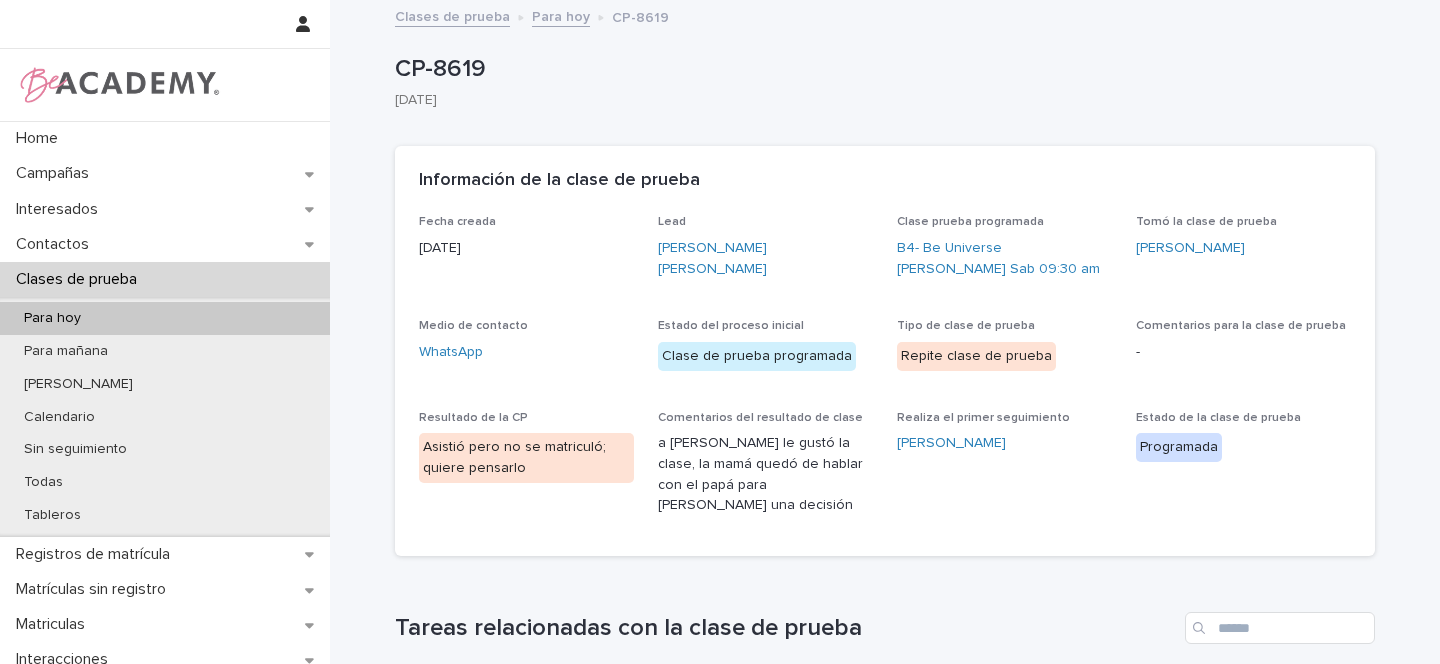 click on "Para hoy" at bounding box center (561, 15) 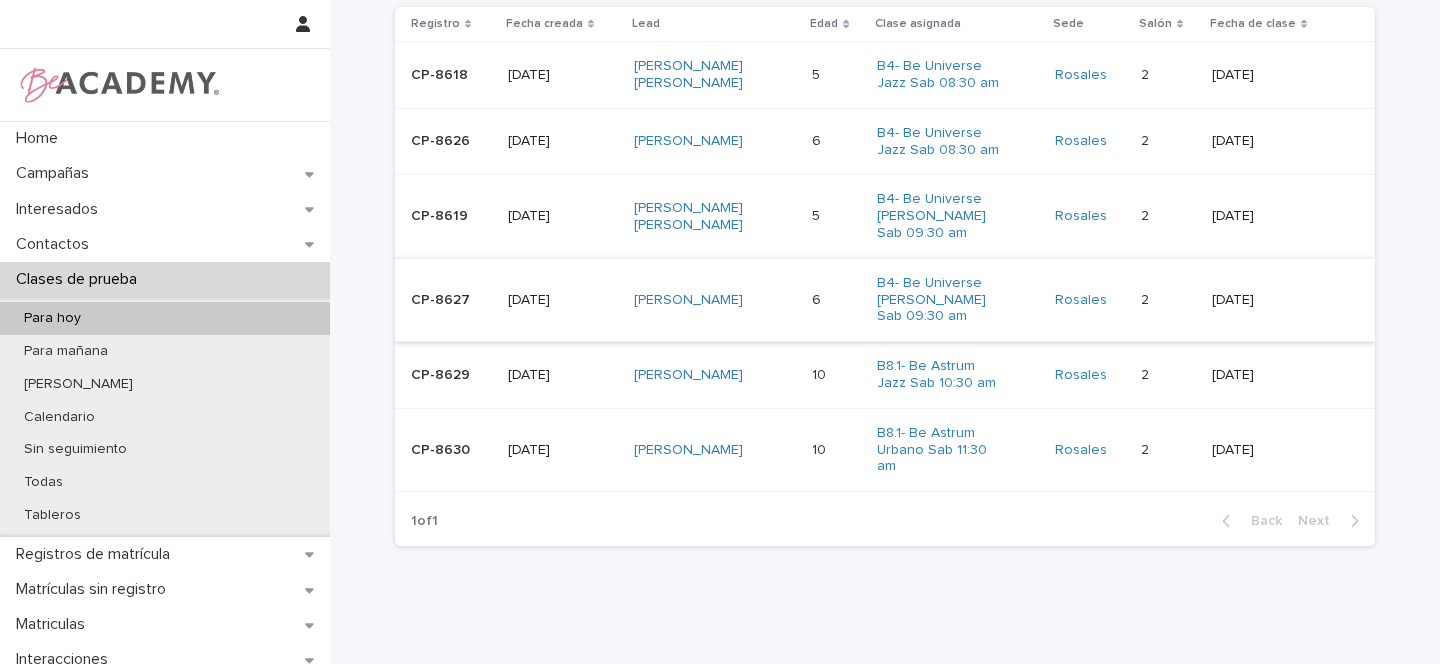 scroll, scrollTop: 142, scrollLeft: 0, axis: vertical 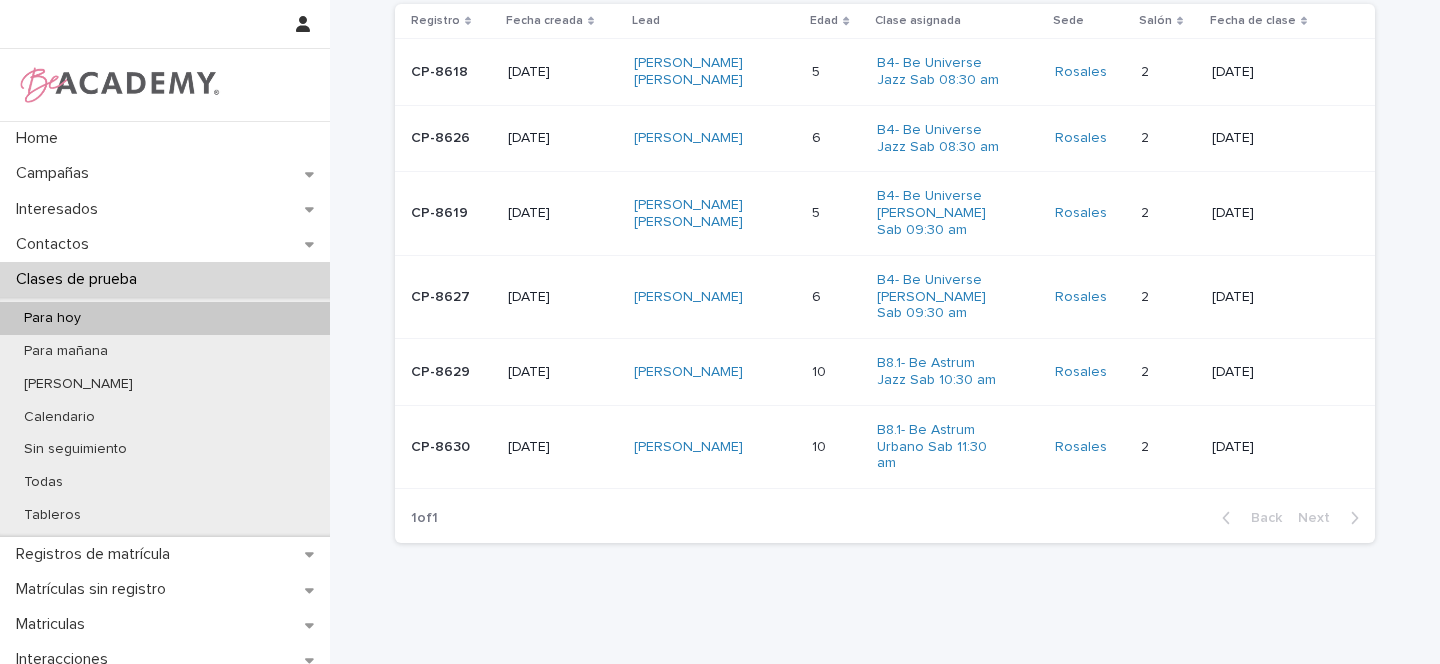 click on "[PERSON_NAME]" at bounding box center [715, 372] 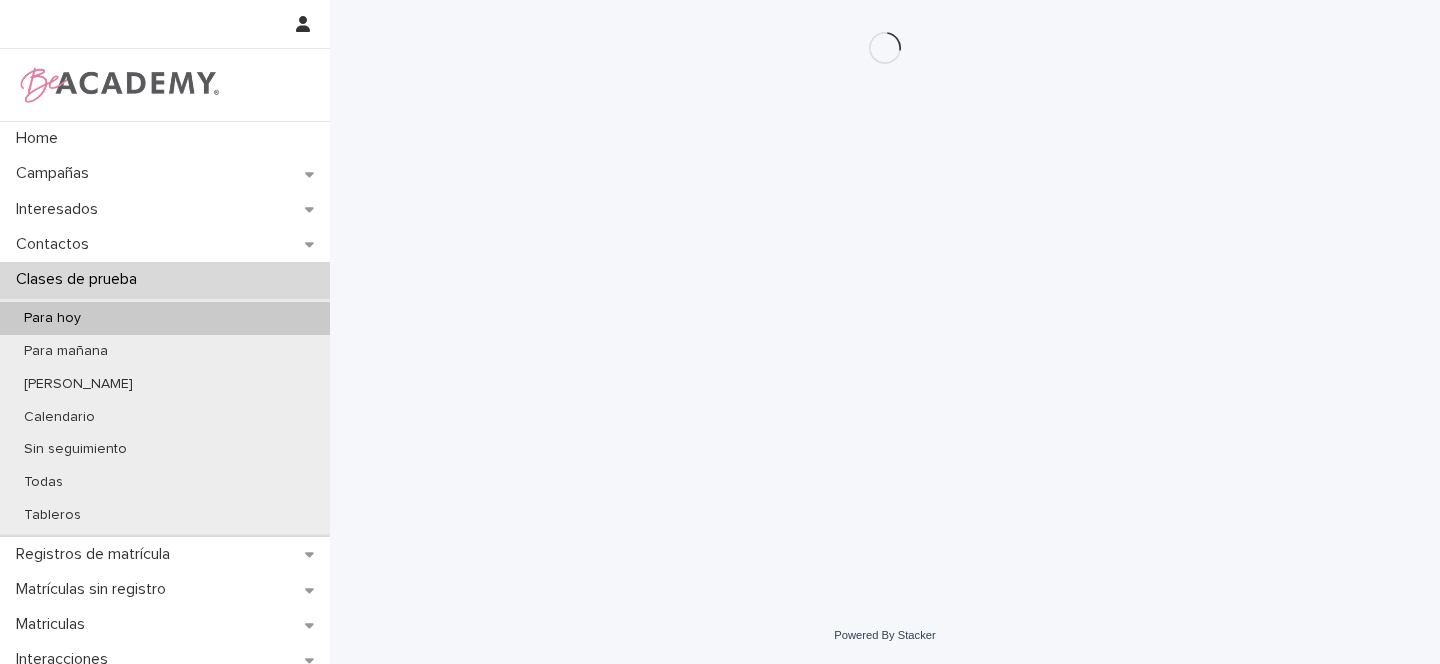 scroll, scrollTop: 0, scrollLeft: 0, axis: both 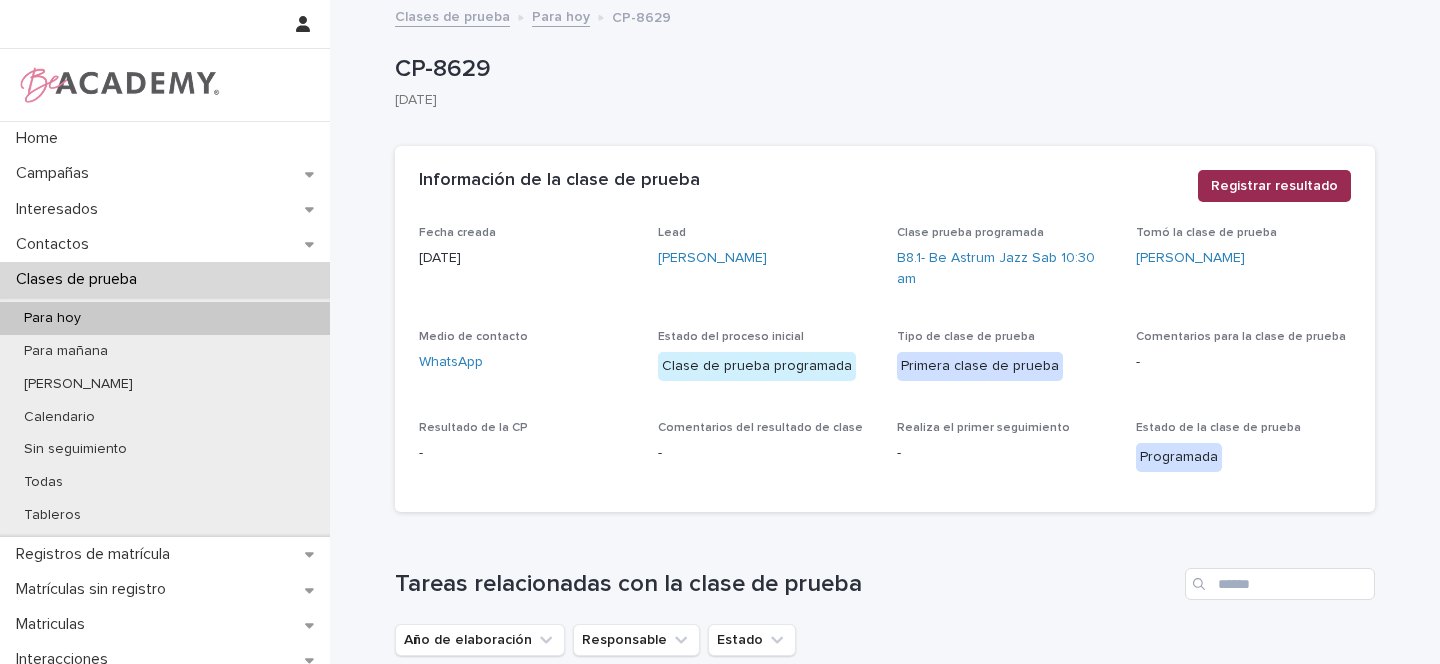 click on "Registrar resultado" at bounding box center [1274, 186] 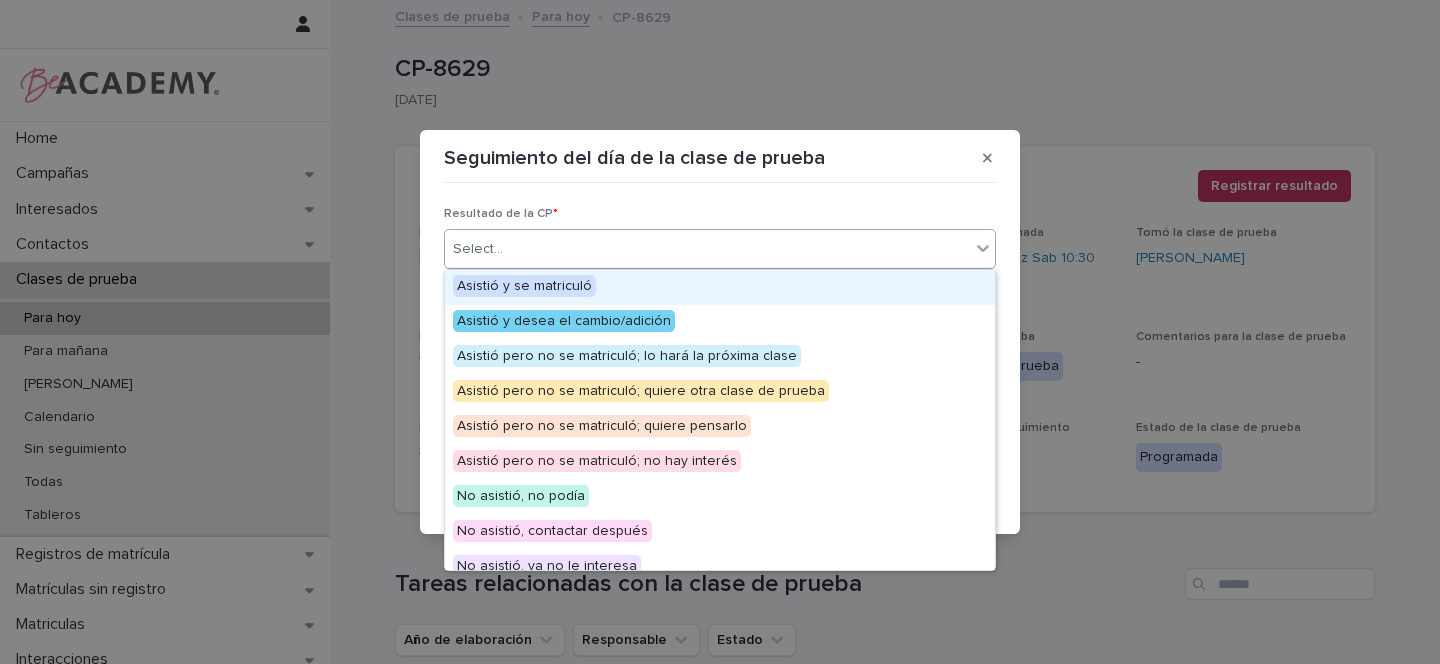 click on "Select..." at bounding box center [707, 249] 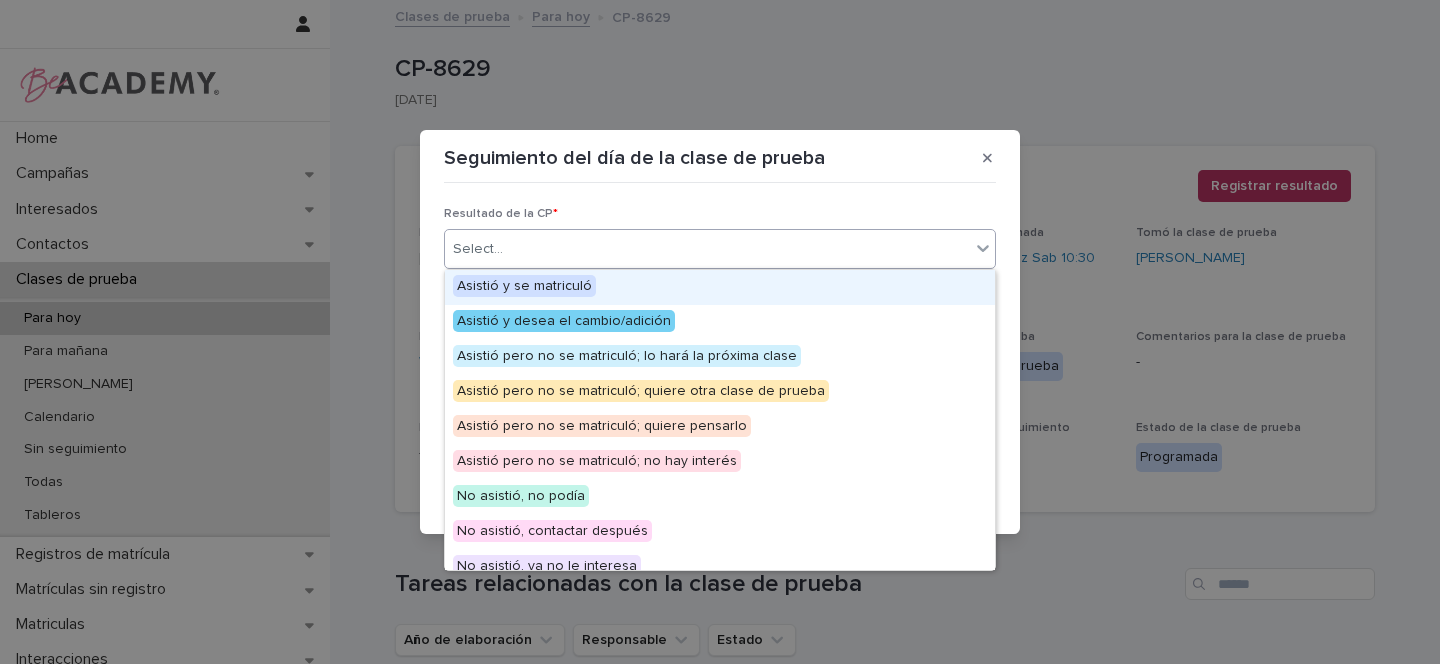 click on "Asistió y se matriculó" at bounding box center [524, 286] 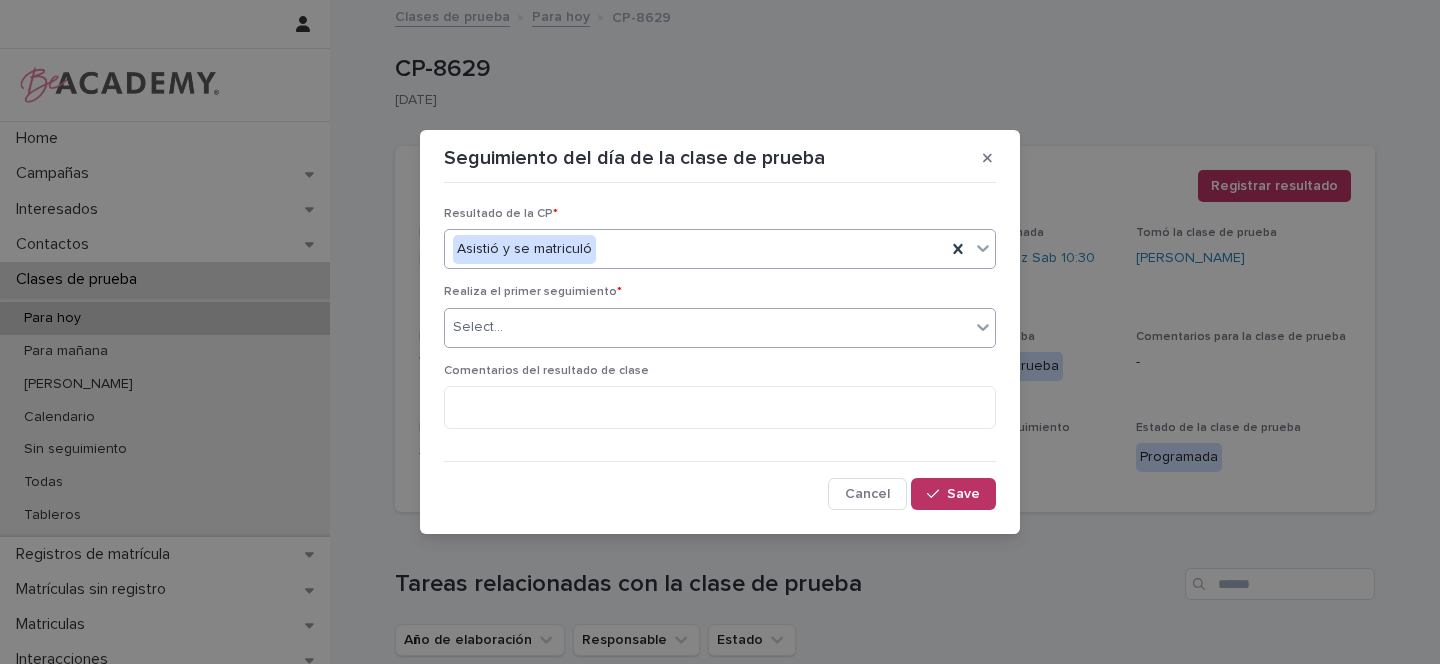 click at bounding box center [506, 327] 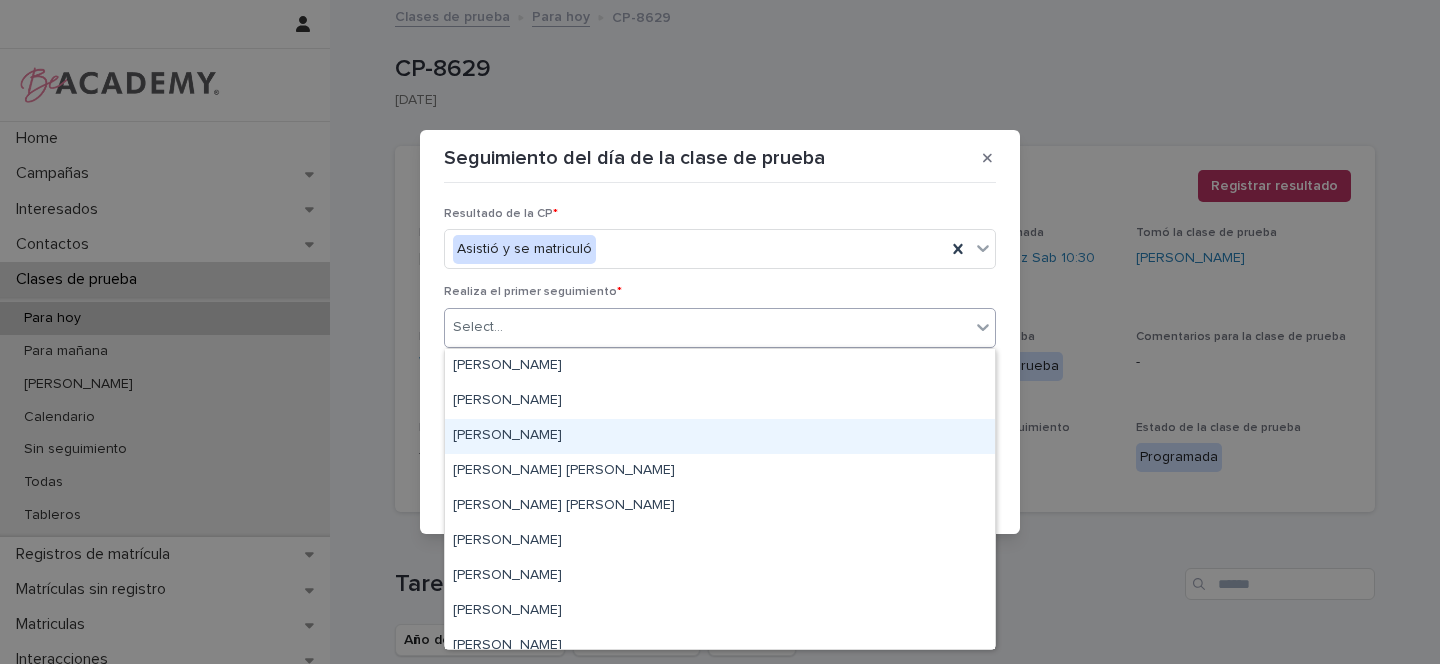 click on "[PERSON_NAME]" at bounding box center (720, 436) 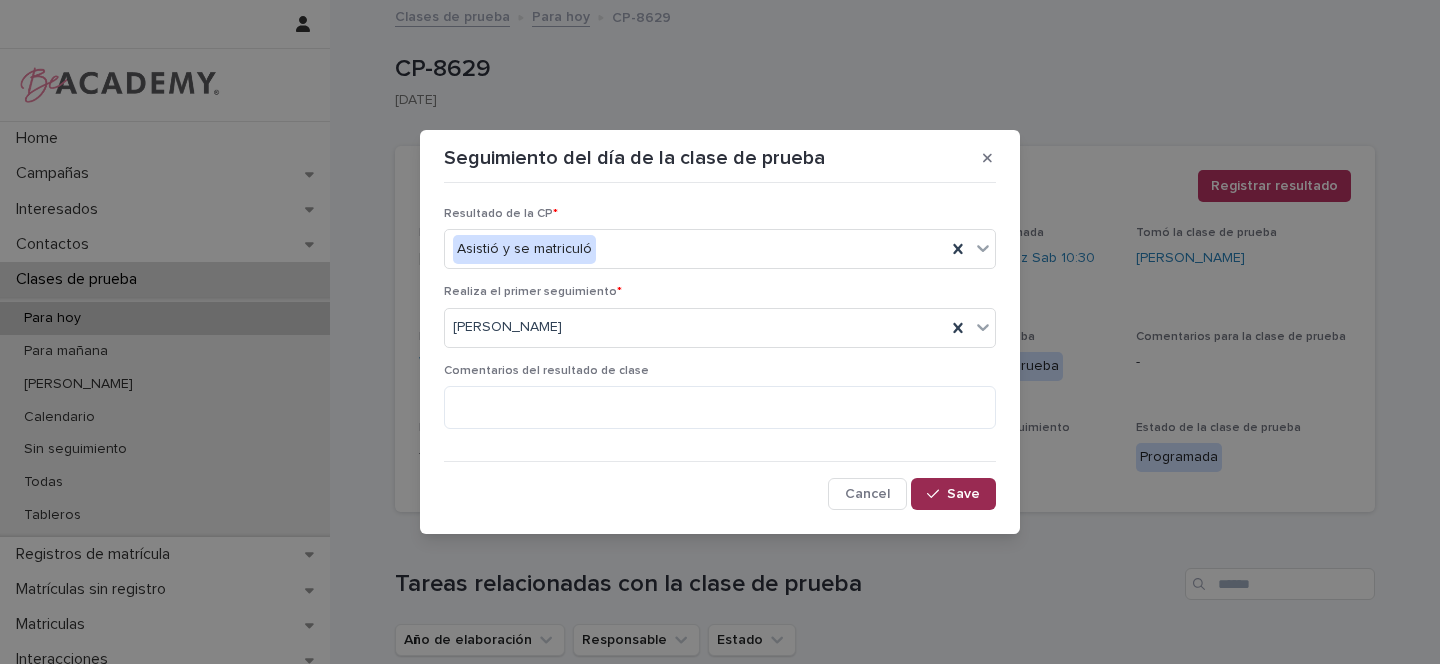 click on "Save" at bounding box center [963, 494] 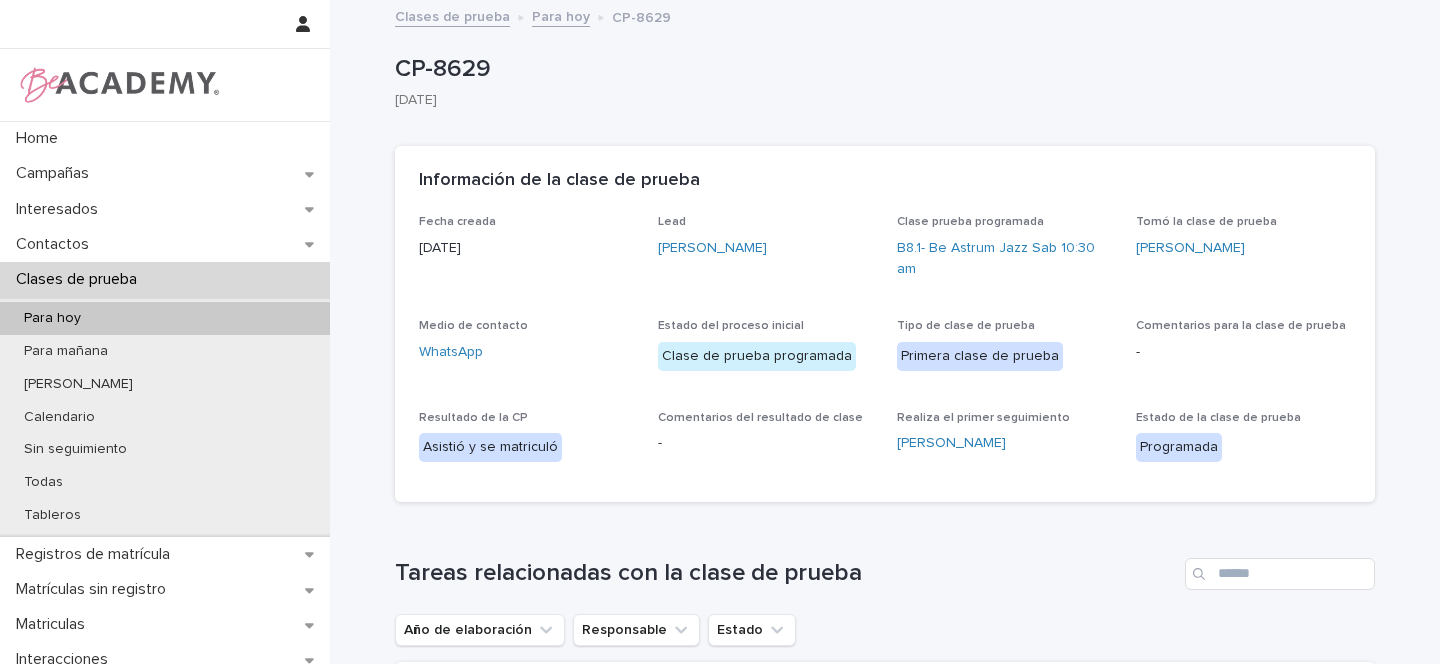 click on "Para hoy" at bounding box center [561, 15] 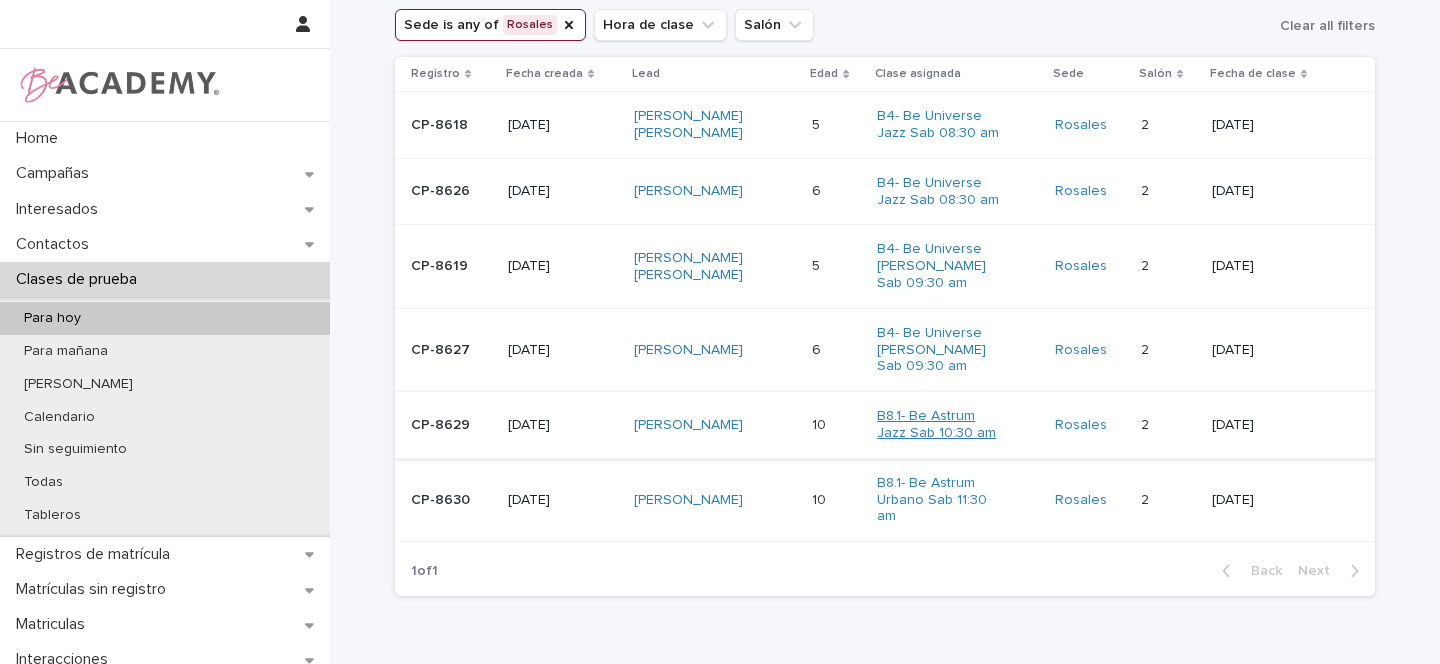 scroll, scrollTop: 115, scrollLeft: 0, axis: vertical 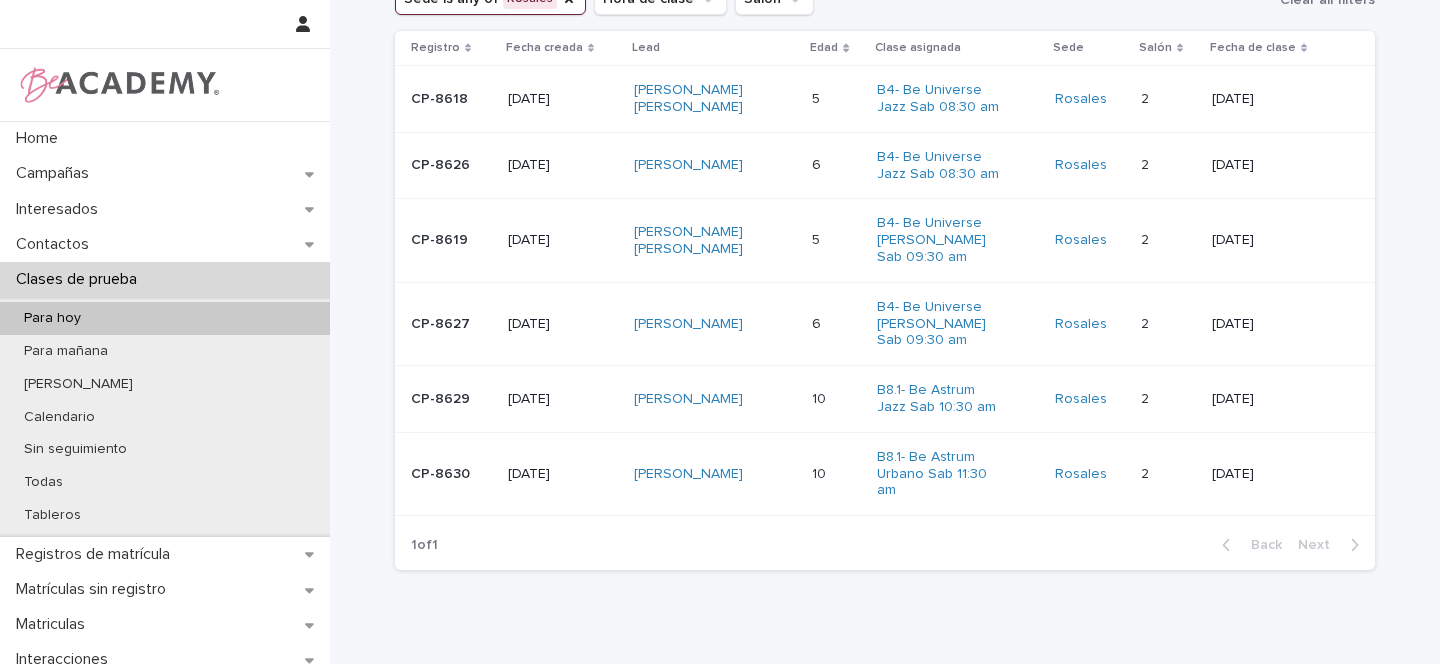 click on "[PERSON_NAME]" at bounding box center [715, 474] 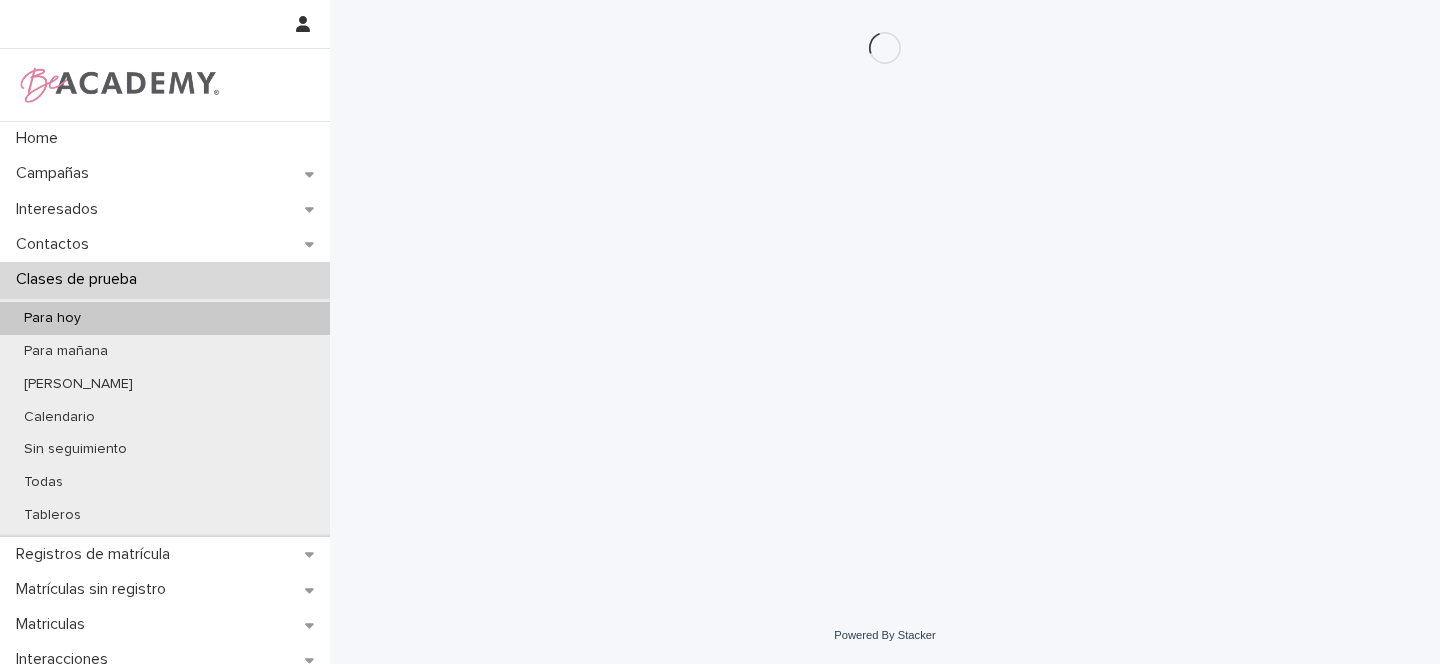 scroll, scrollTop: 0, scrollLeft: 0, axis: both 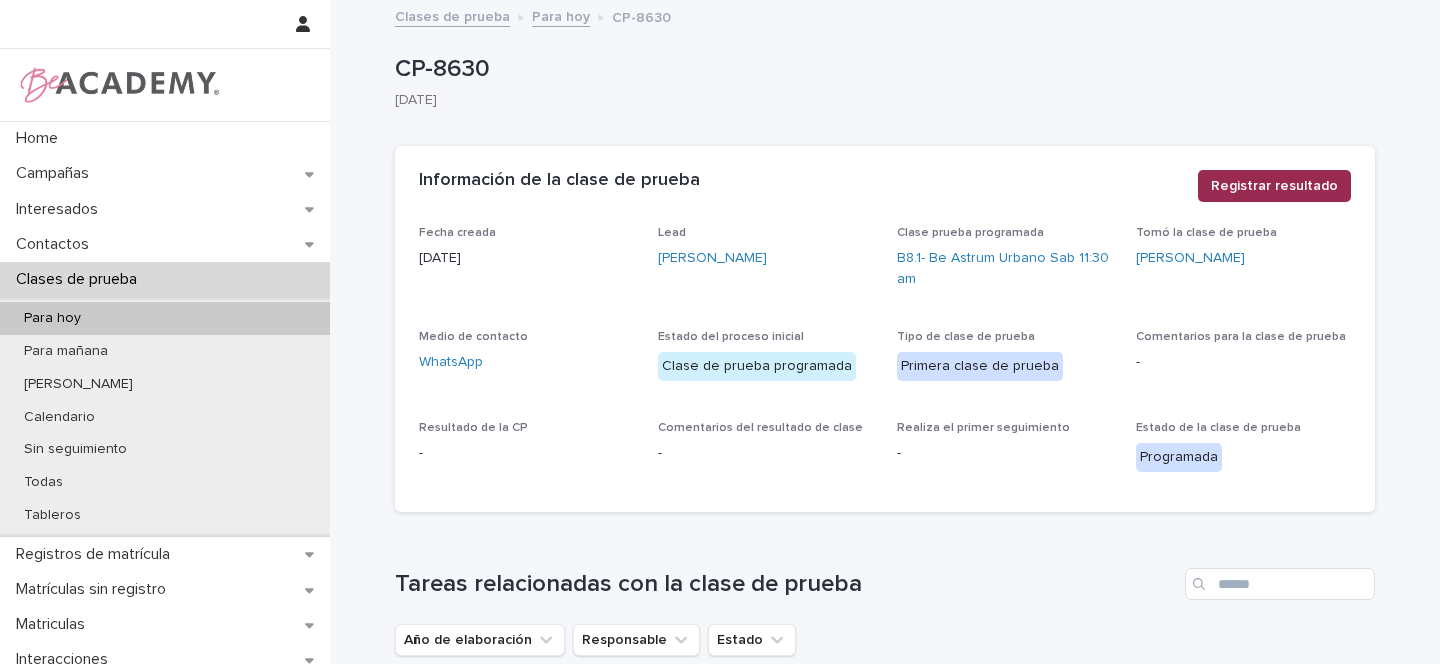 click on "Registrar resultado" at bounding box center (1274, 186) 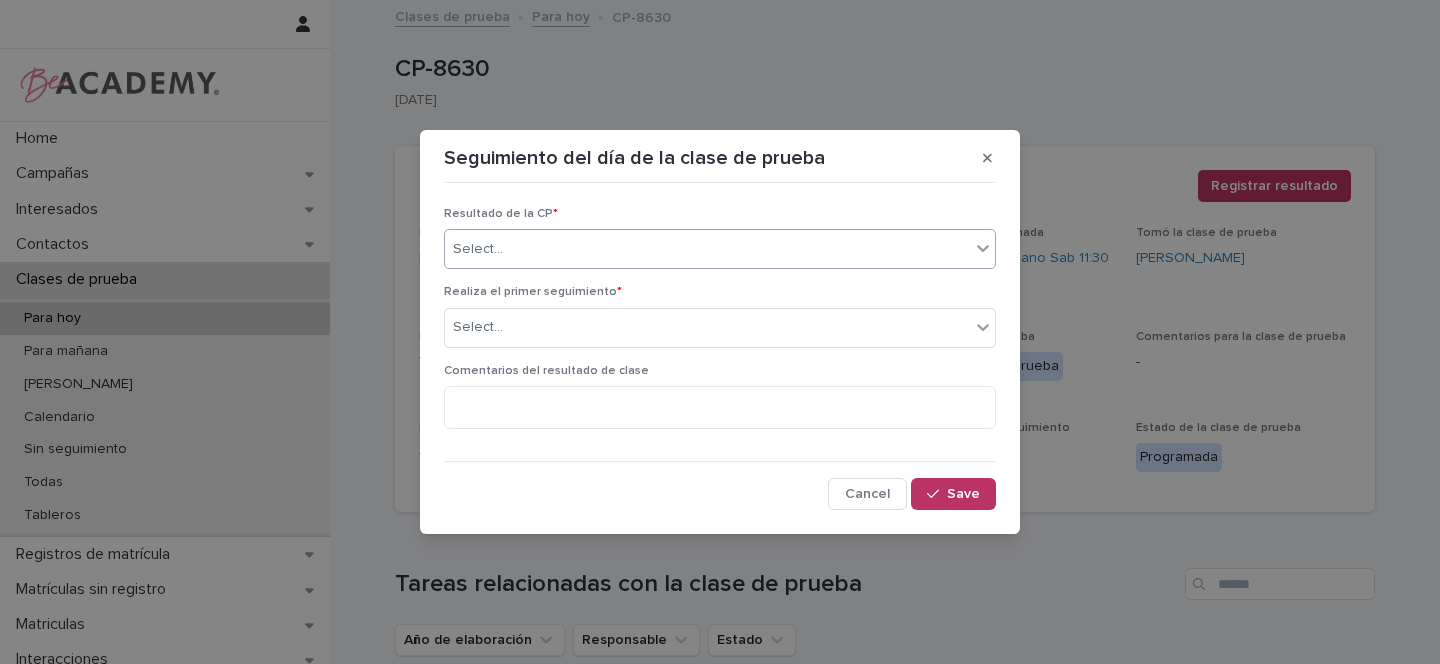 click on "Select..." at bounding box center (707, 249) 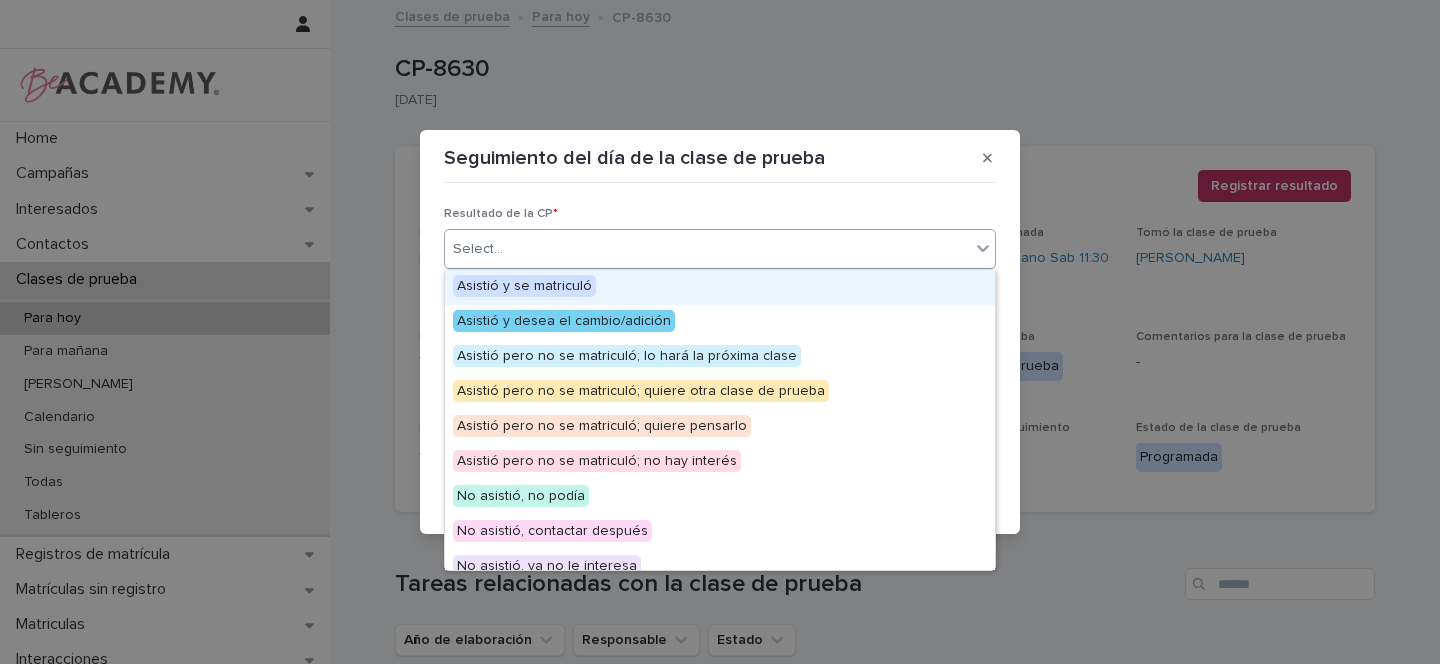 click on "Asistió y se matriculó" at bounding box center (524, 286) 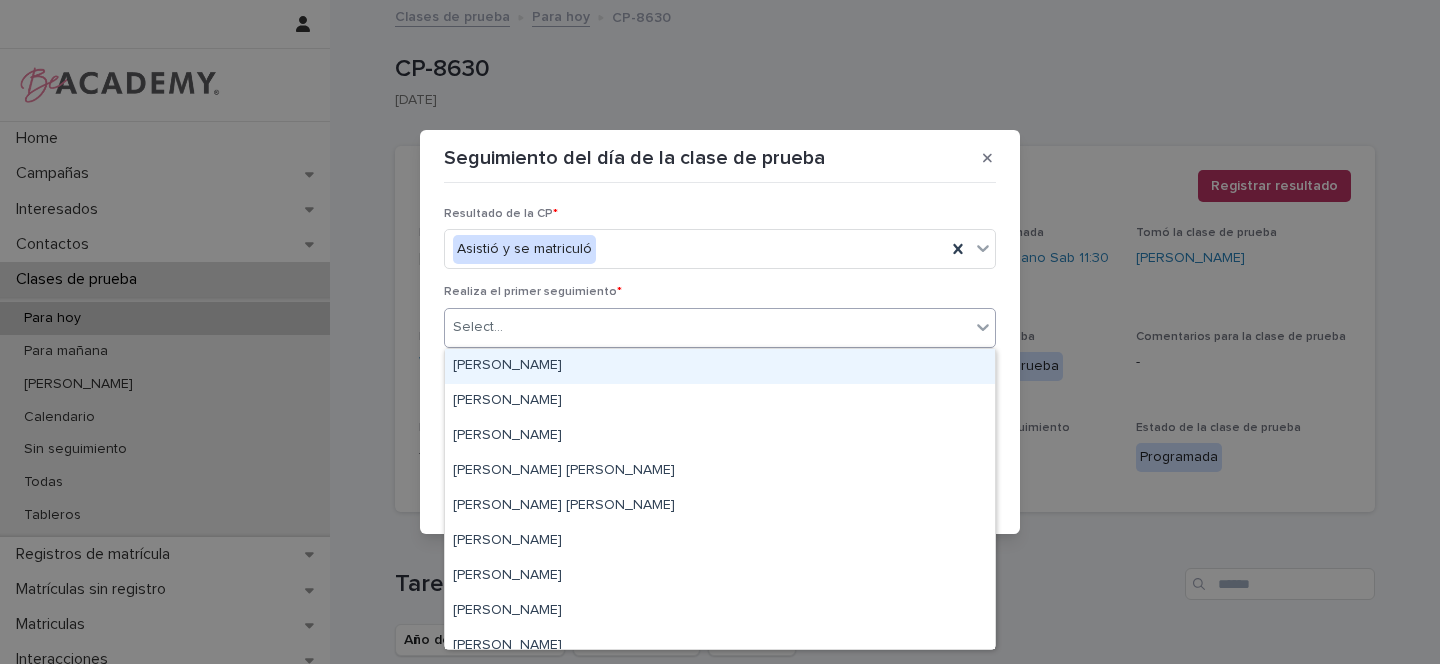click on "Select..." at bounding box center (707, 327) 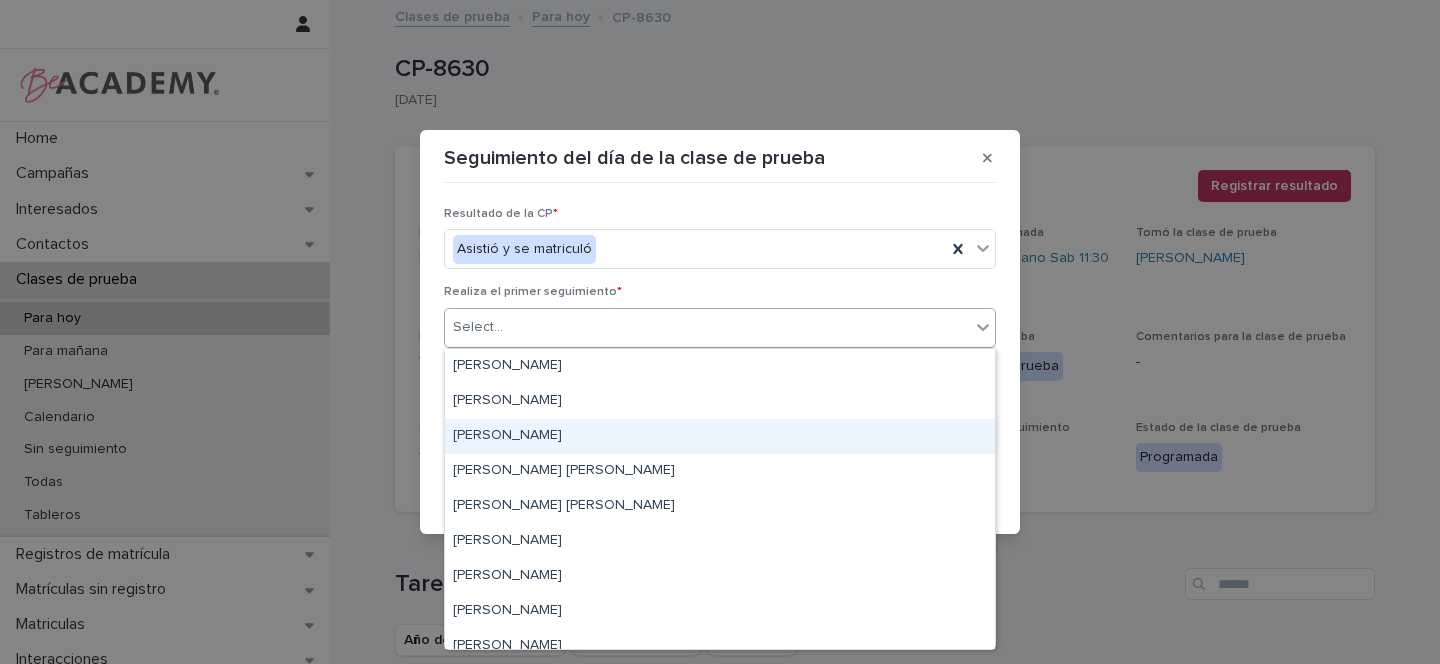 click on "[PERSON_NAME]" at bounding box center (720, 436) 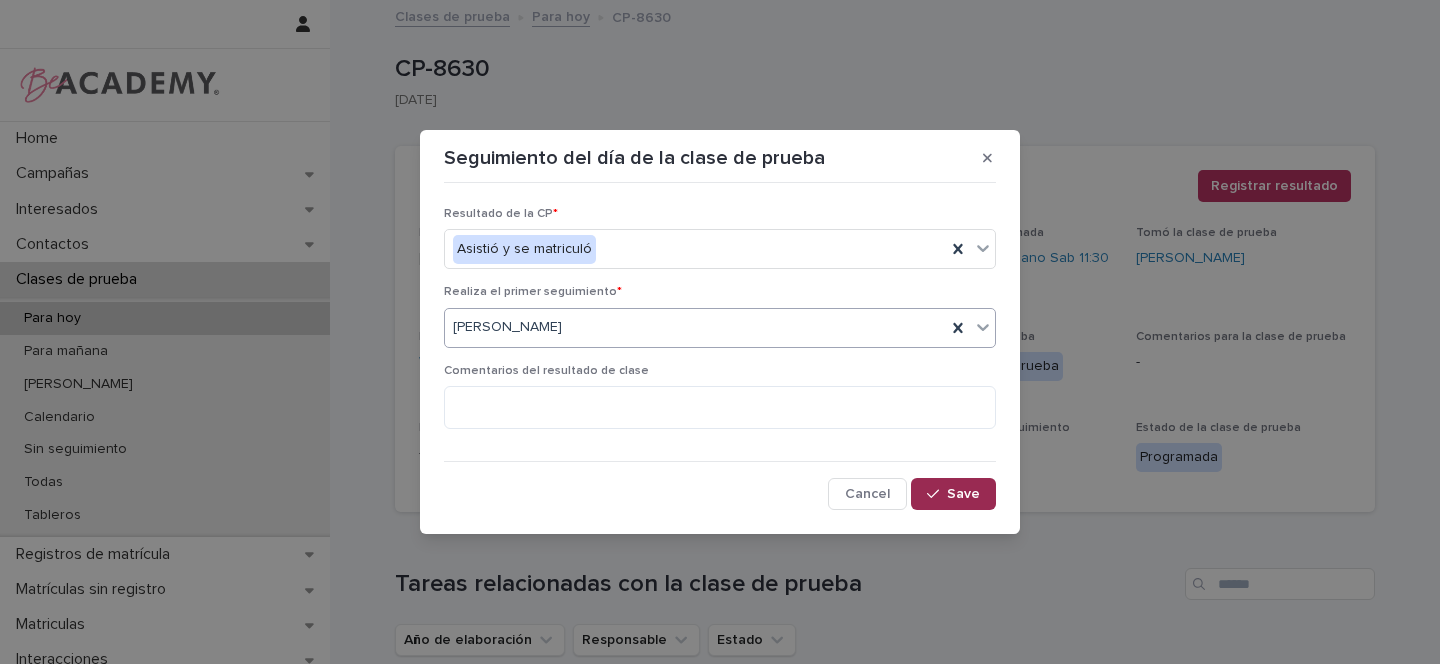 click on "Save" at bounding box center (963, 494) 